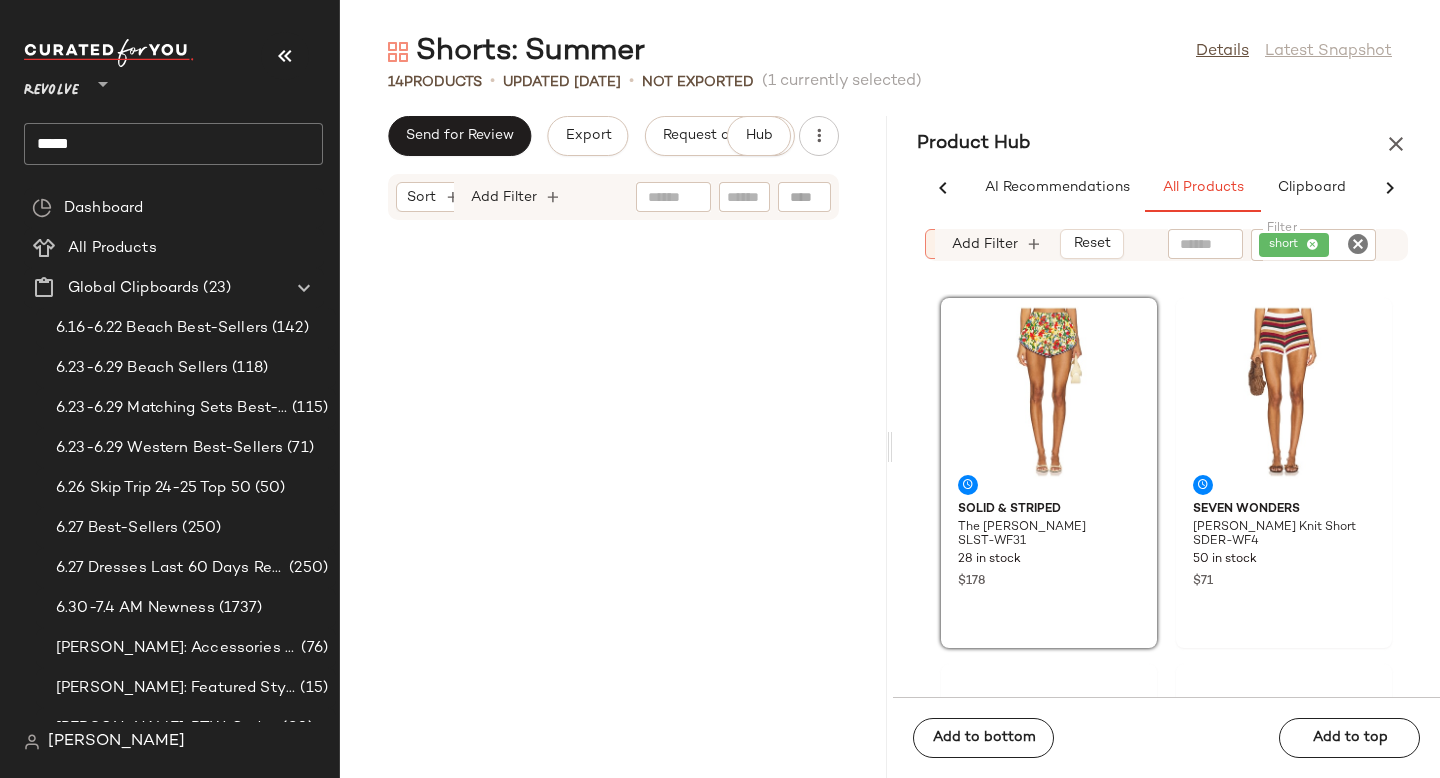 scroll, scrollTop: 0, scrollLeft: 0, axis: both 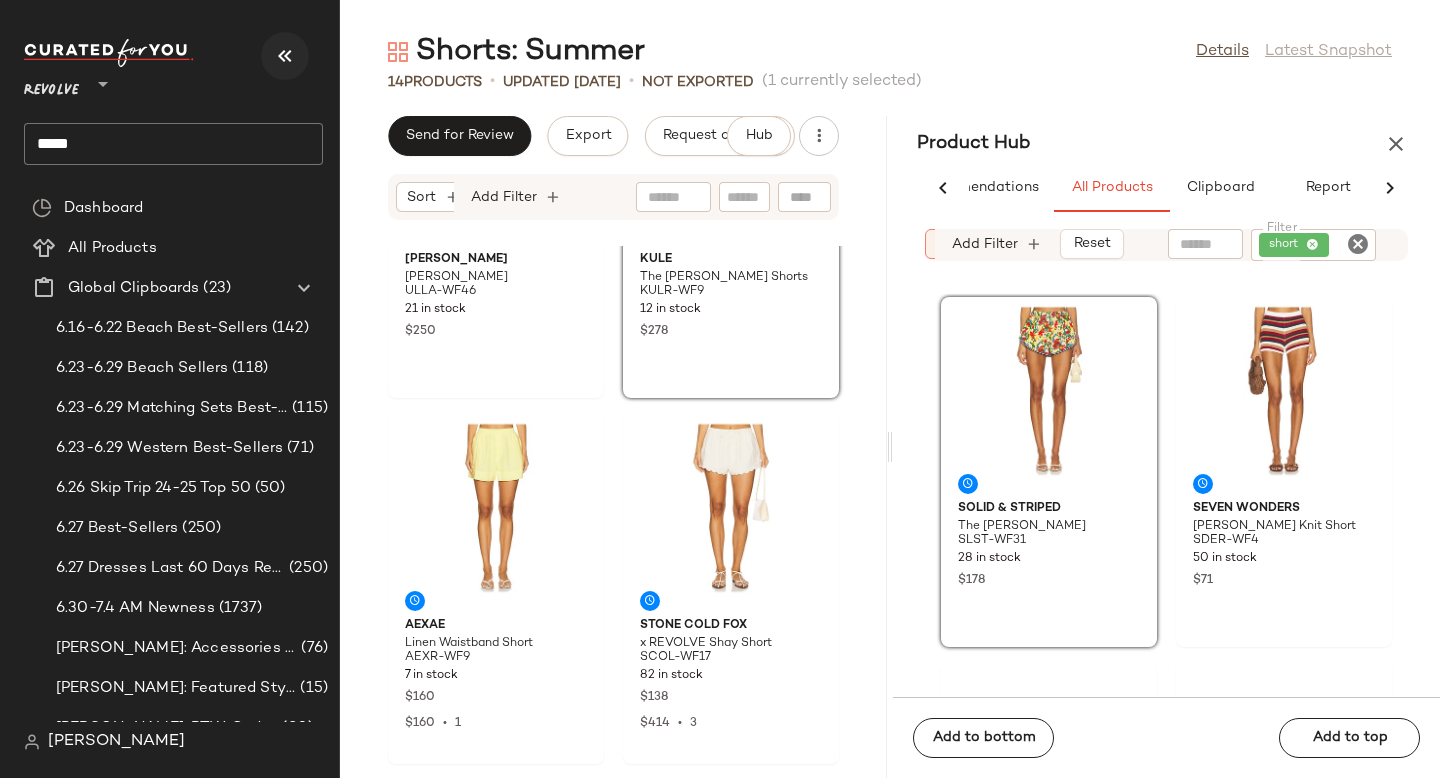 click at bounding box center (285, 56) 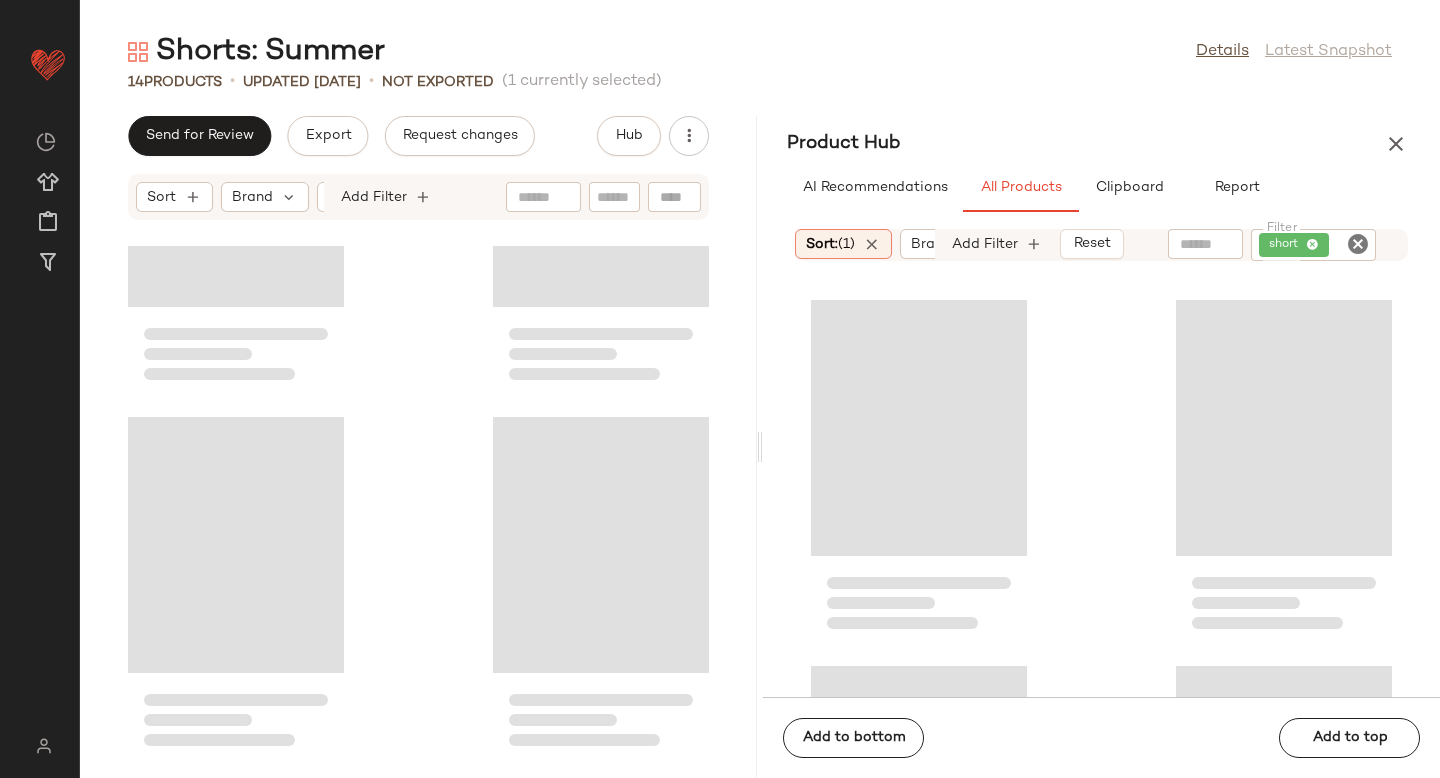 click on "Shorts: Summer" at bounding box center (256, 52) 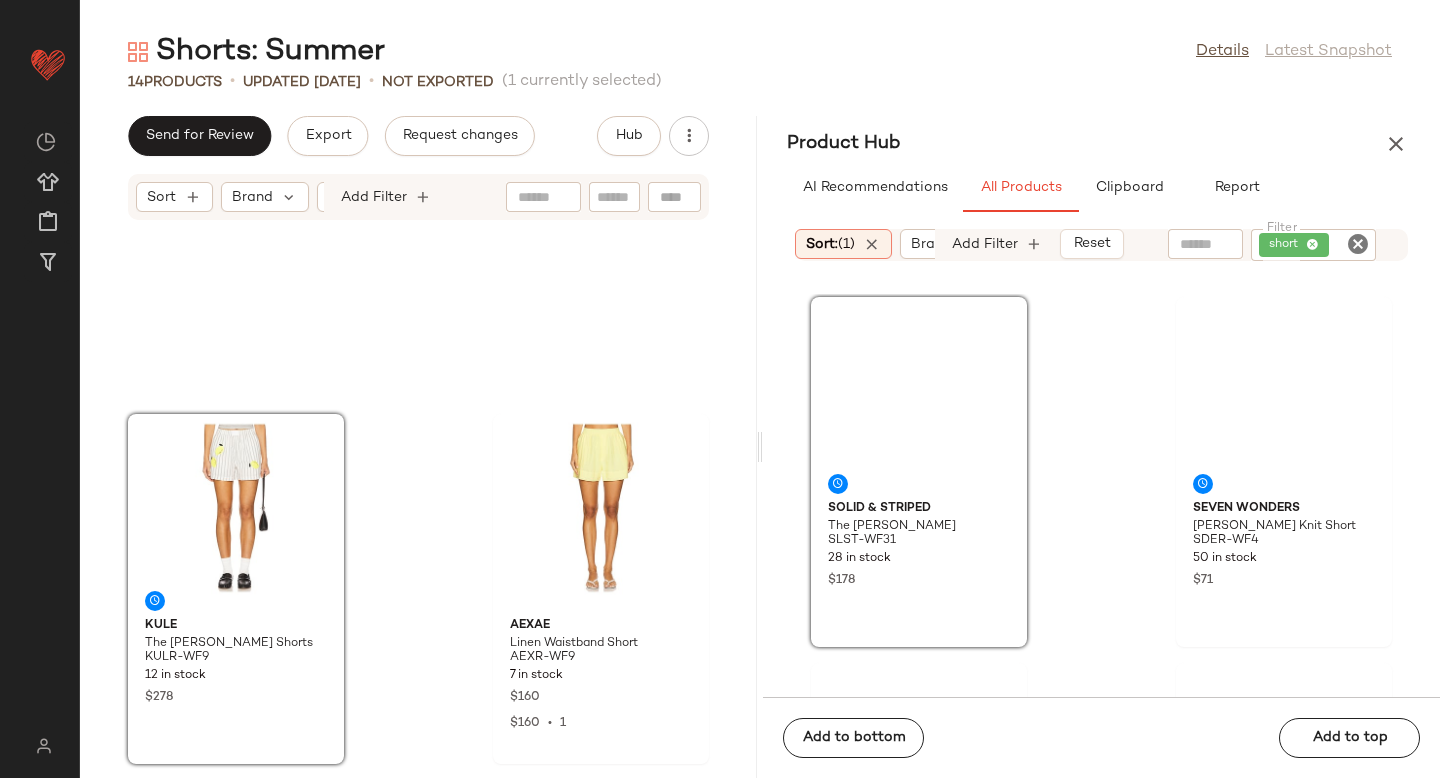 scroll, scrollTop: 732, scrollLeft: 0, axis: vertical 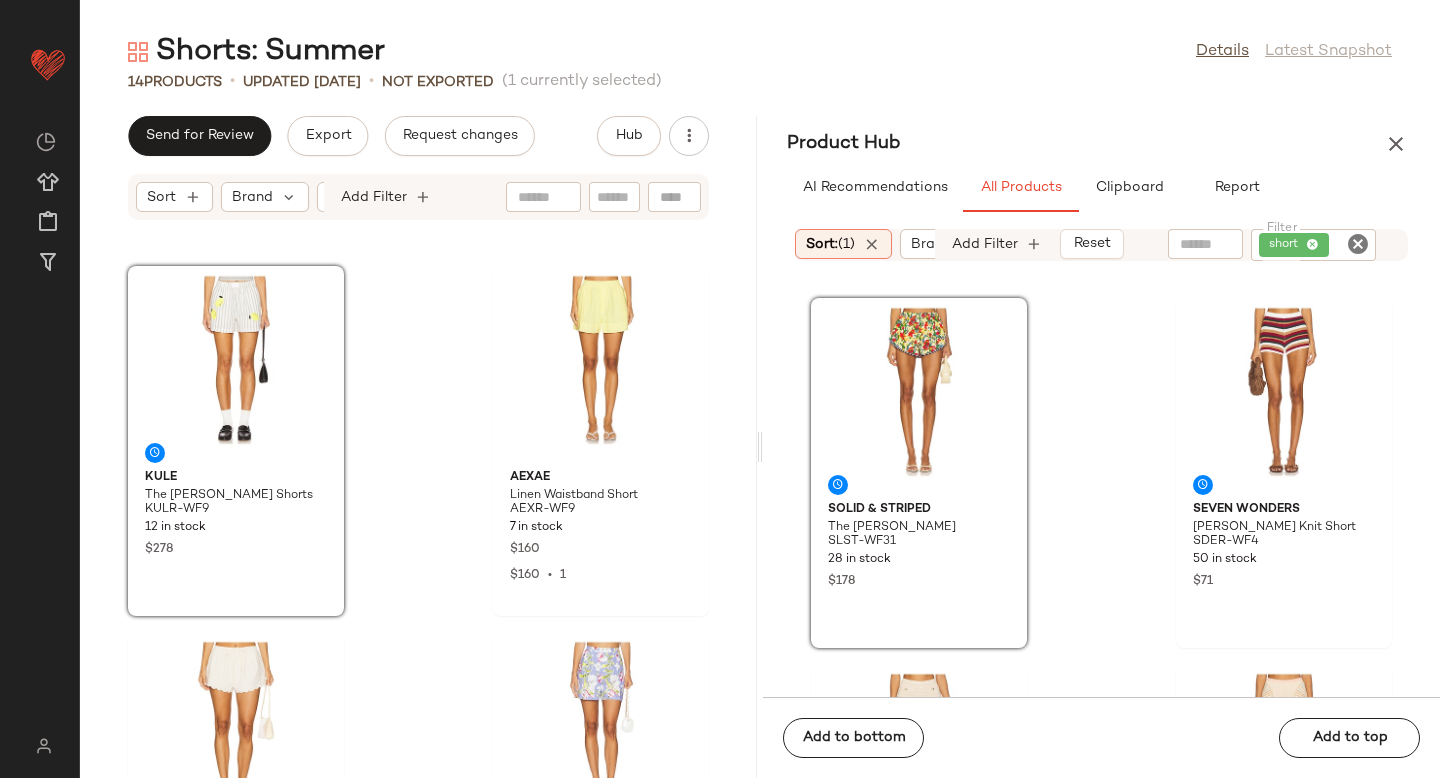 click on "Shorts: Summer" at bounding box center (256, 52) 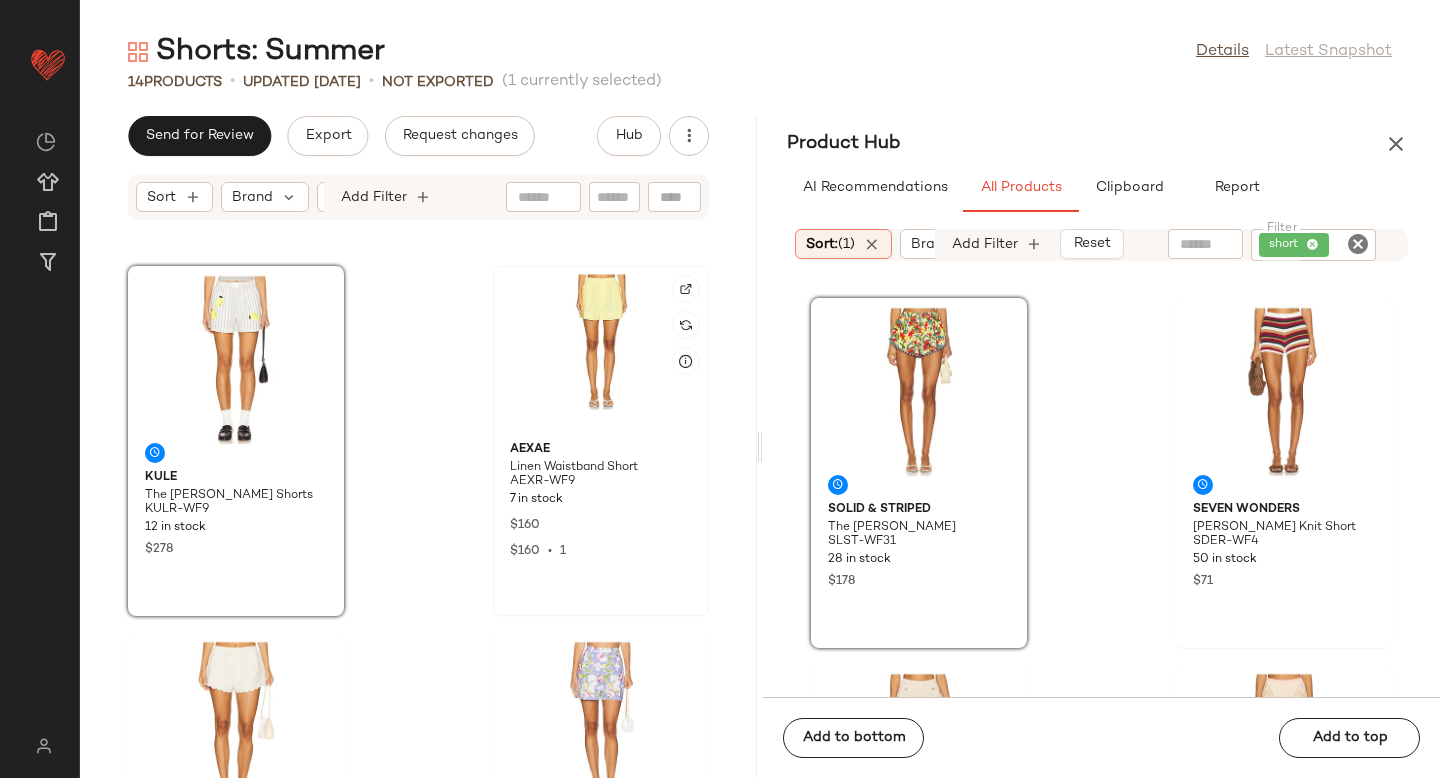 click 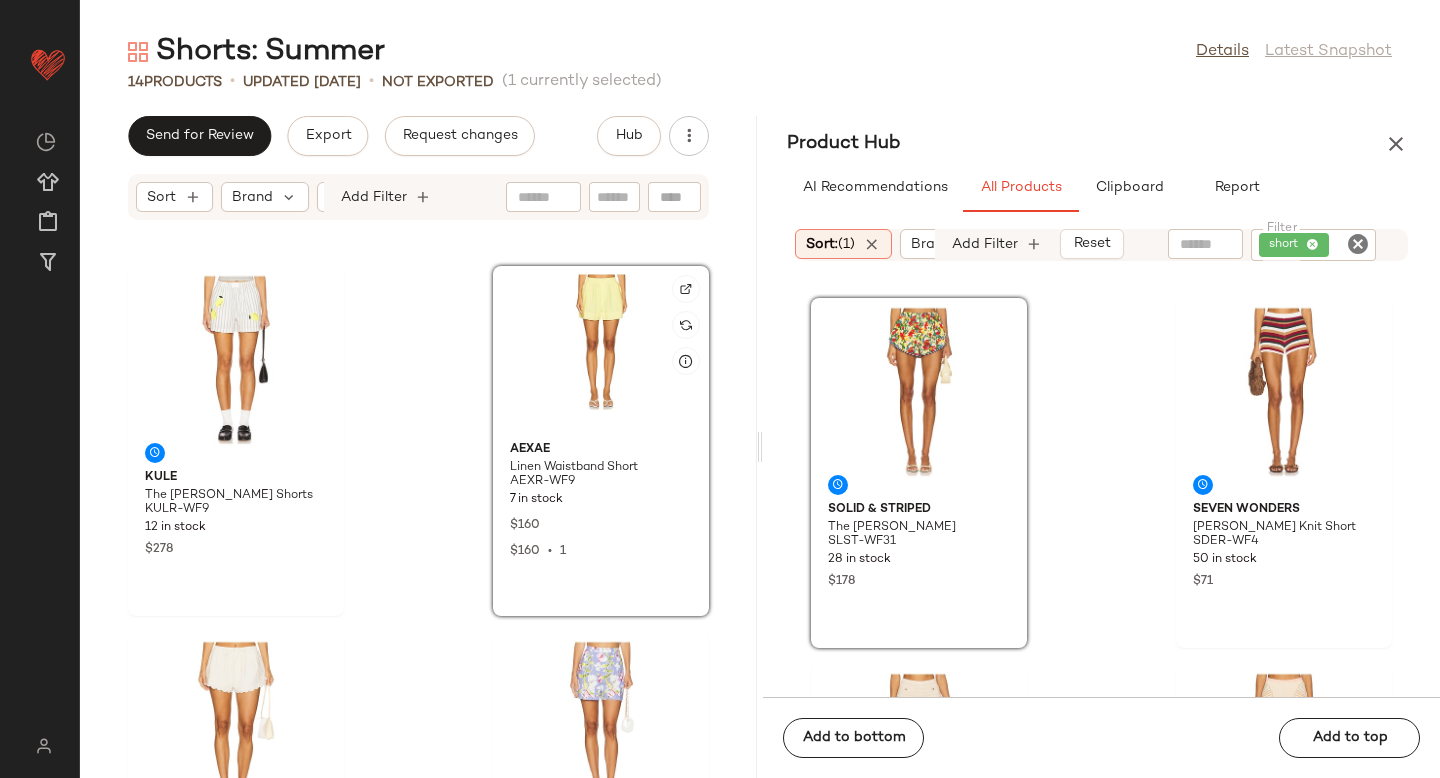 click 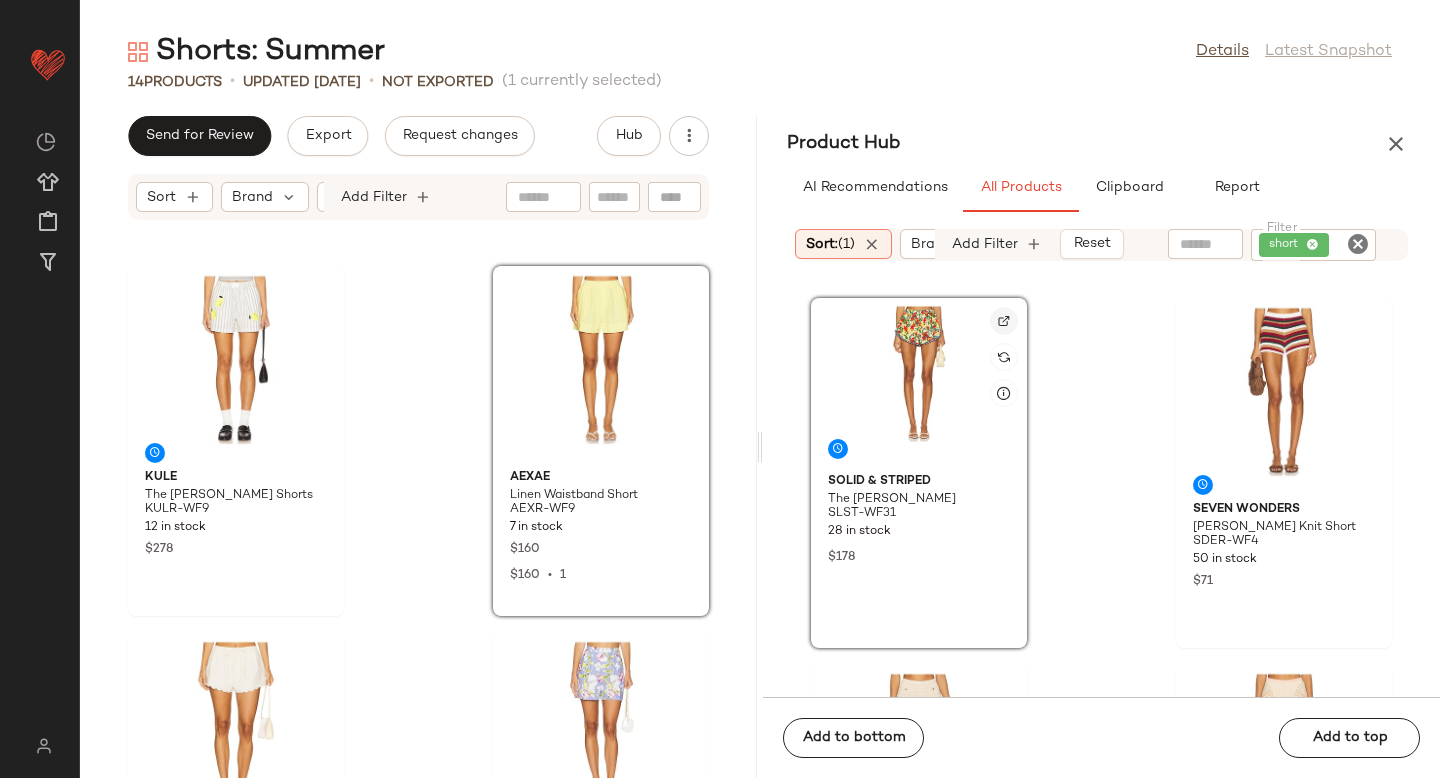 click 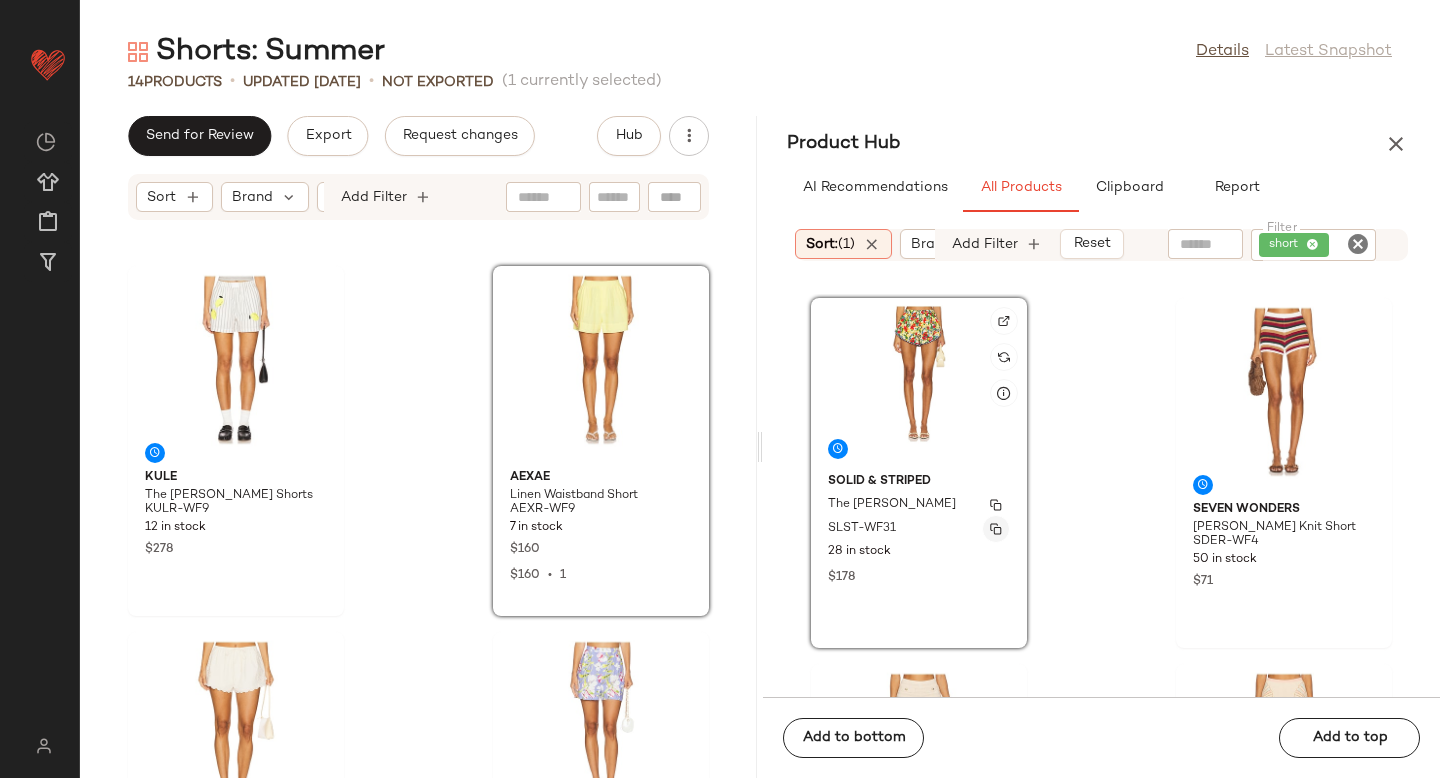 click 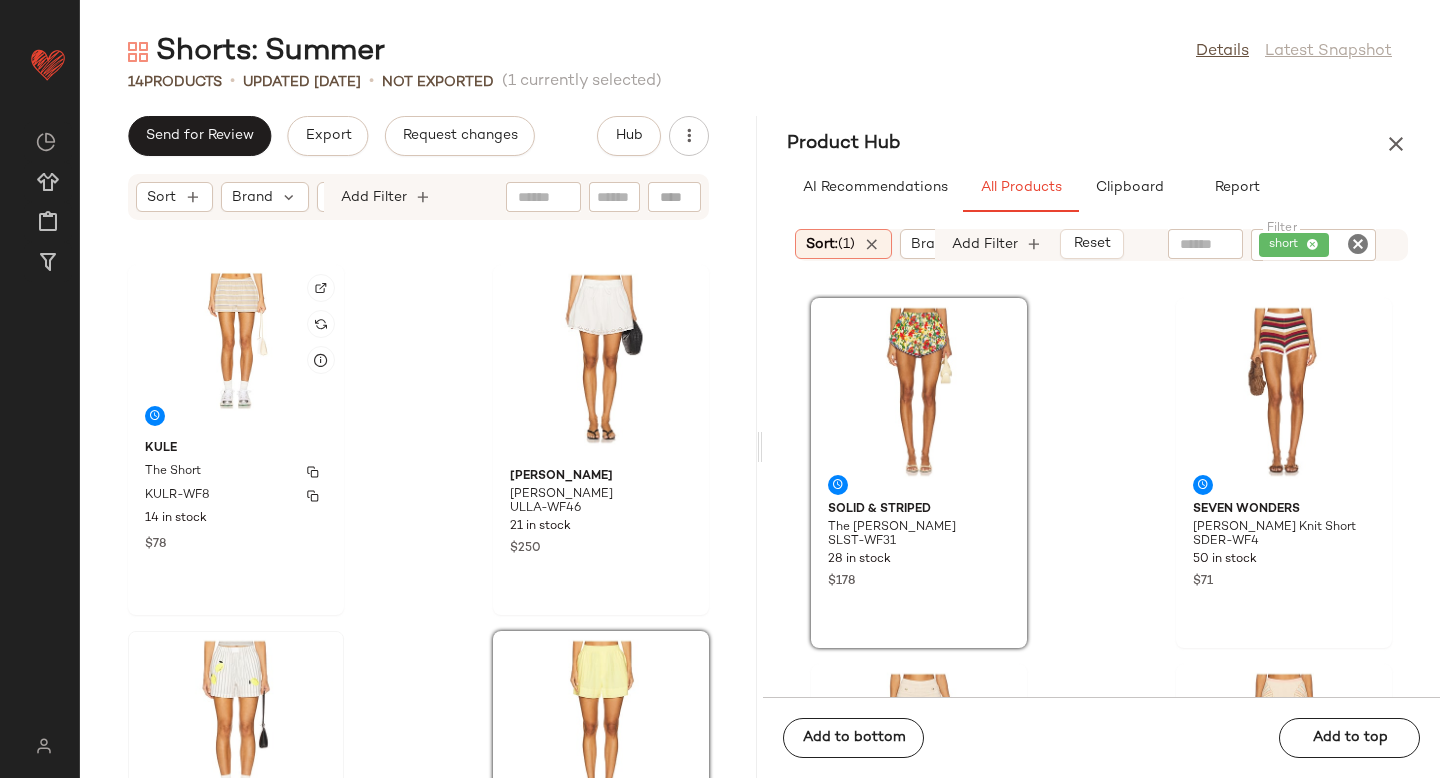 scroll, scrollTop: 320, scrollLeft: 0, axis: vertical 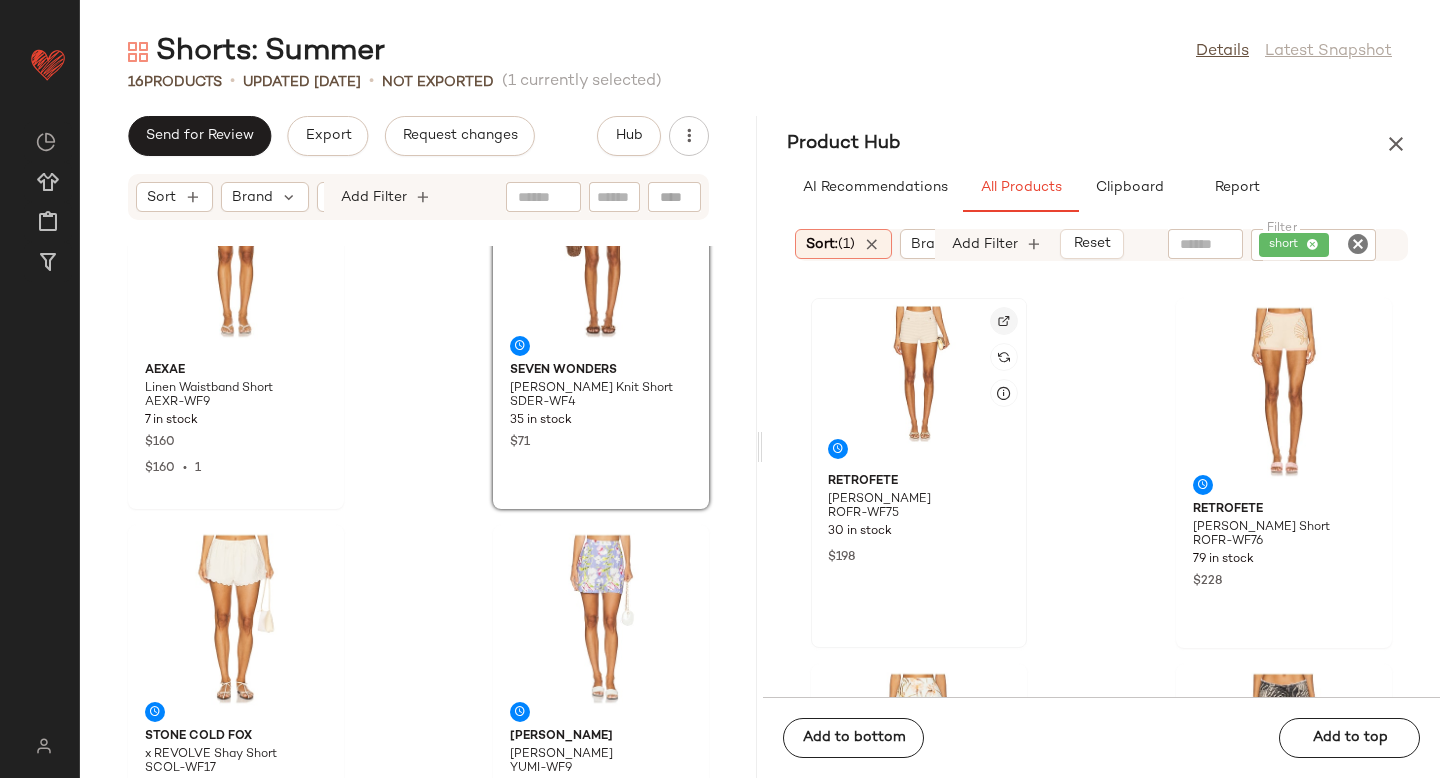 click at bounding box center (1004, 321) 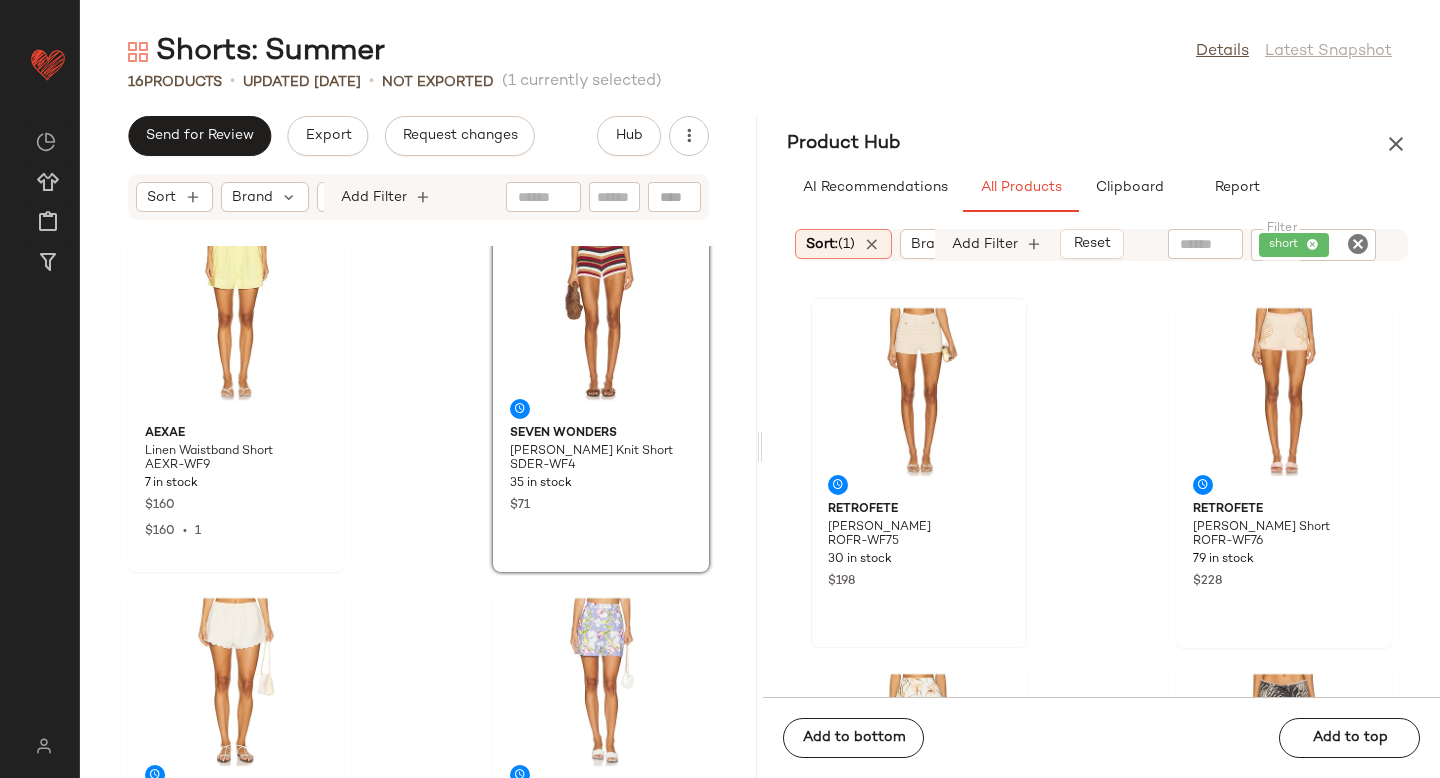 scroll, scrollTop: 1146, scrollLeft: 0, axis: vertical 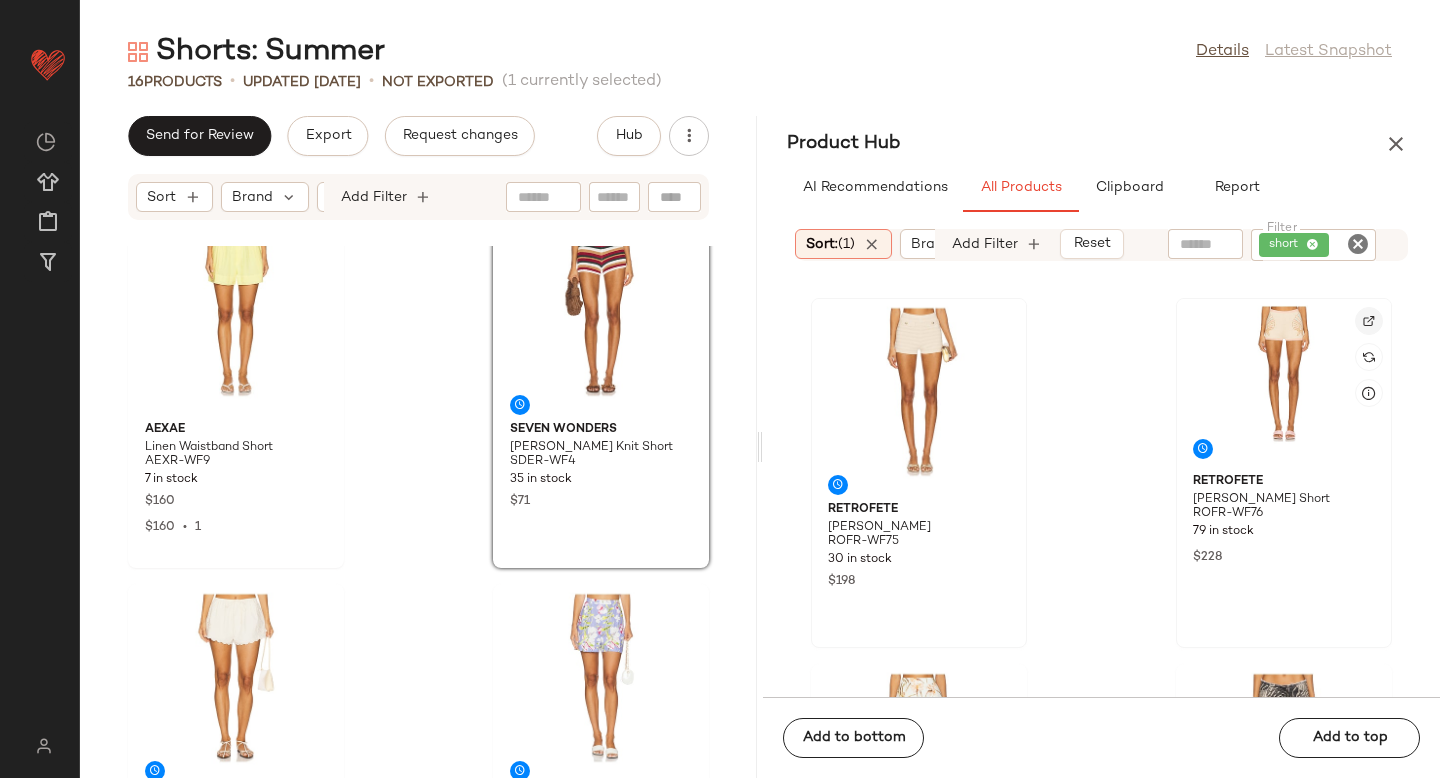 click at bounding box center (1369, 321) 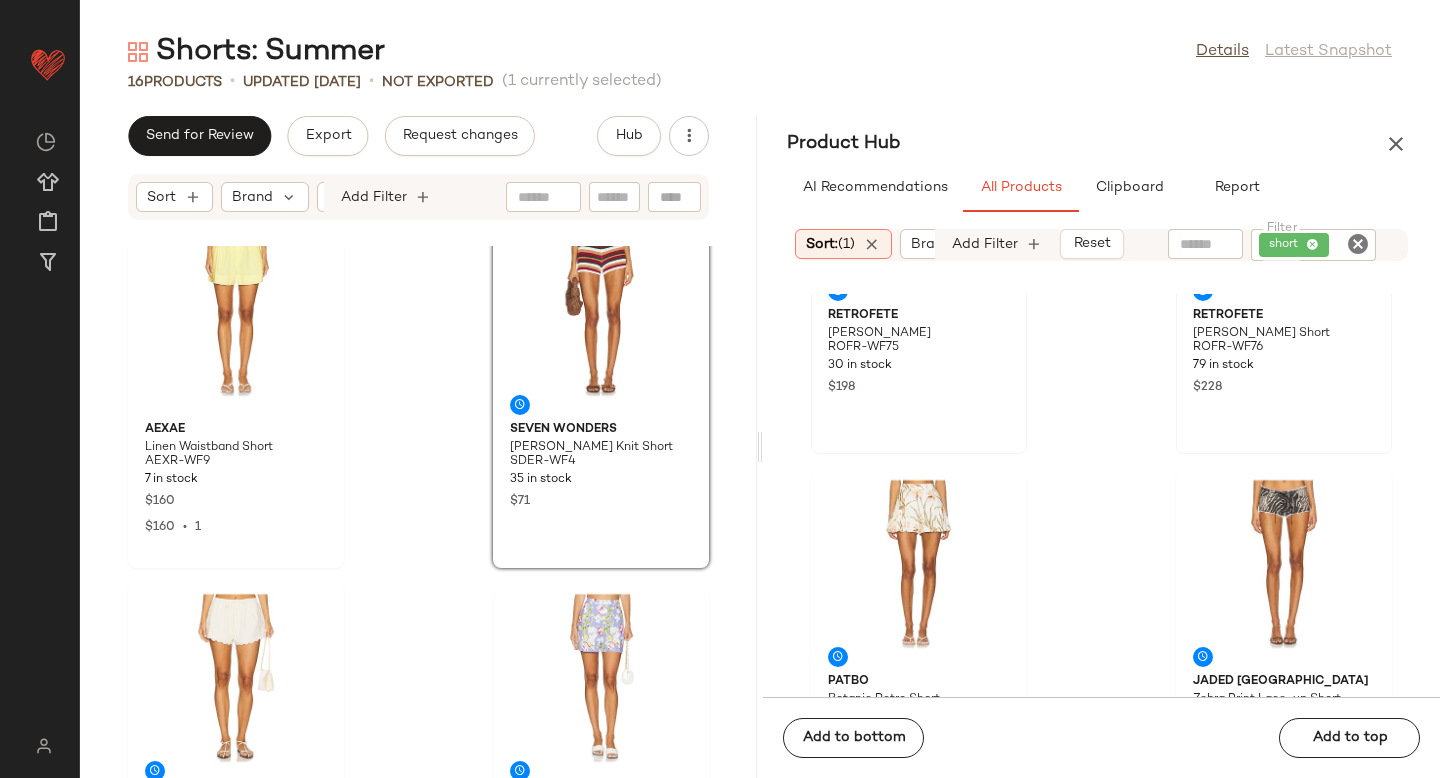scroll, scrollTop: 258, scrollLeft: 0, axis: vertical 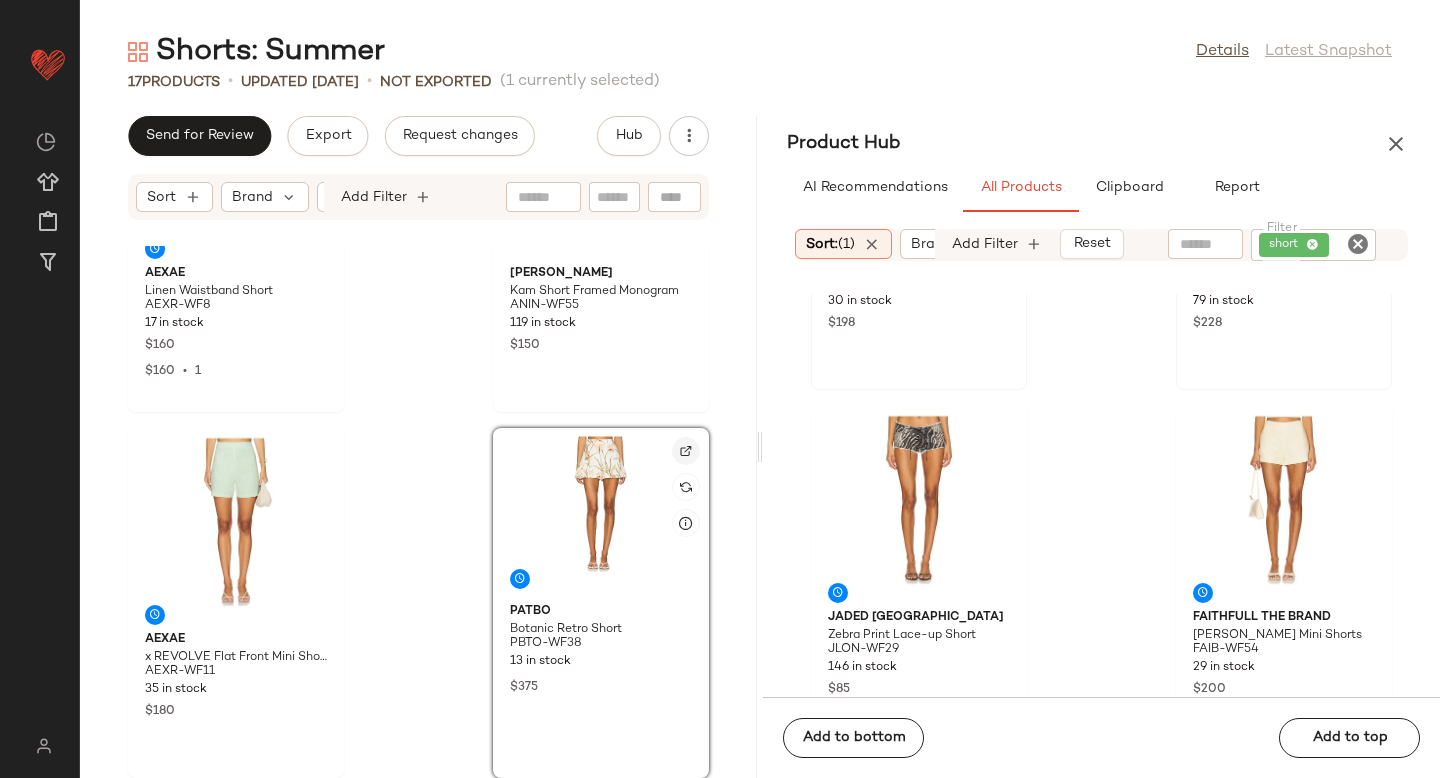 click 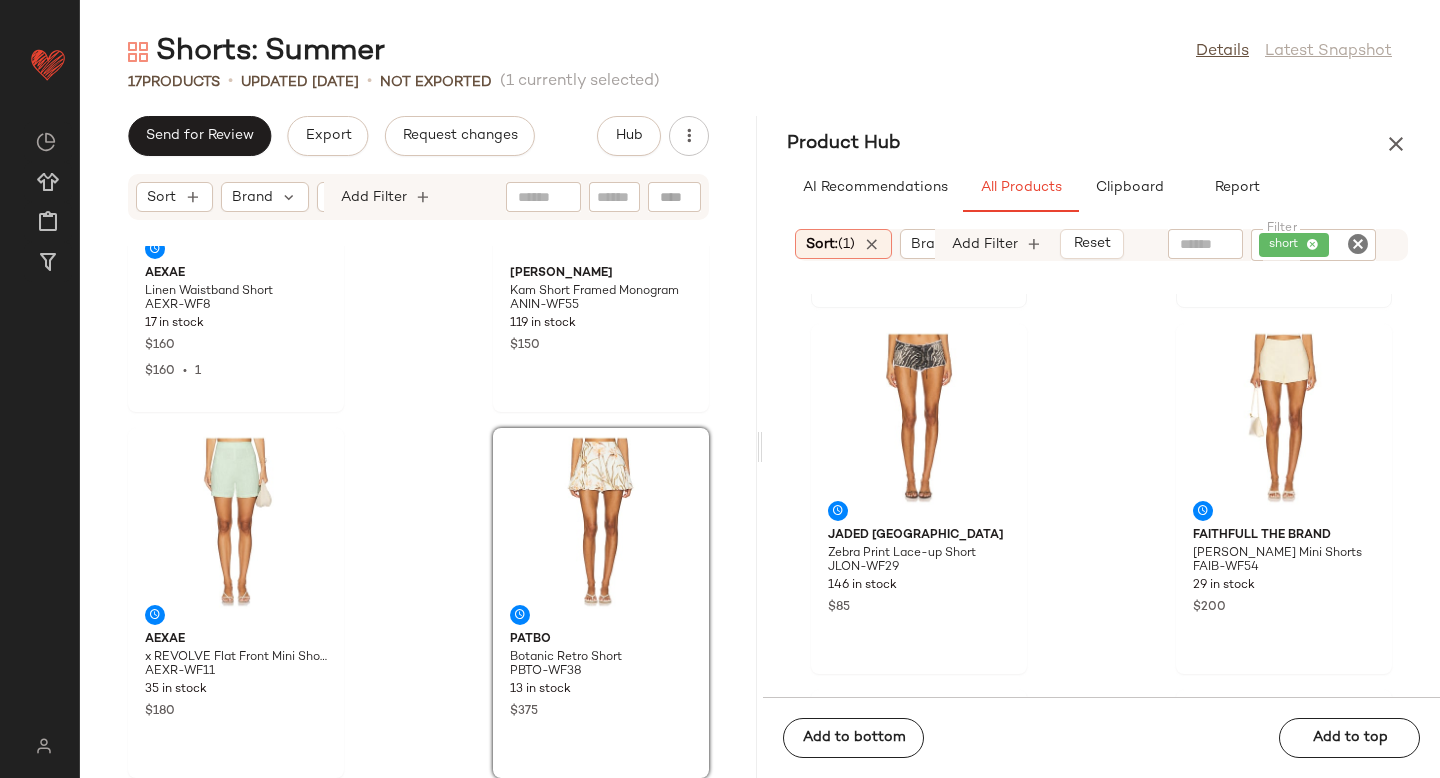 scroll, scrollTop: 341, scrollLeft: 0, axis: vertical 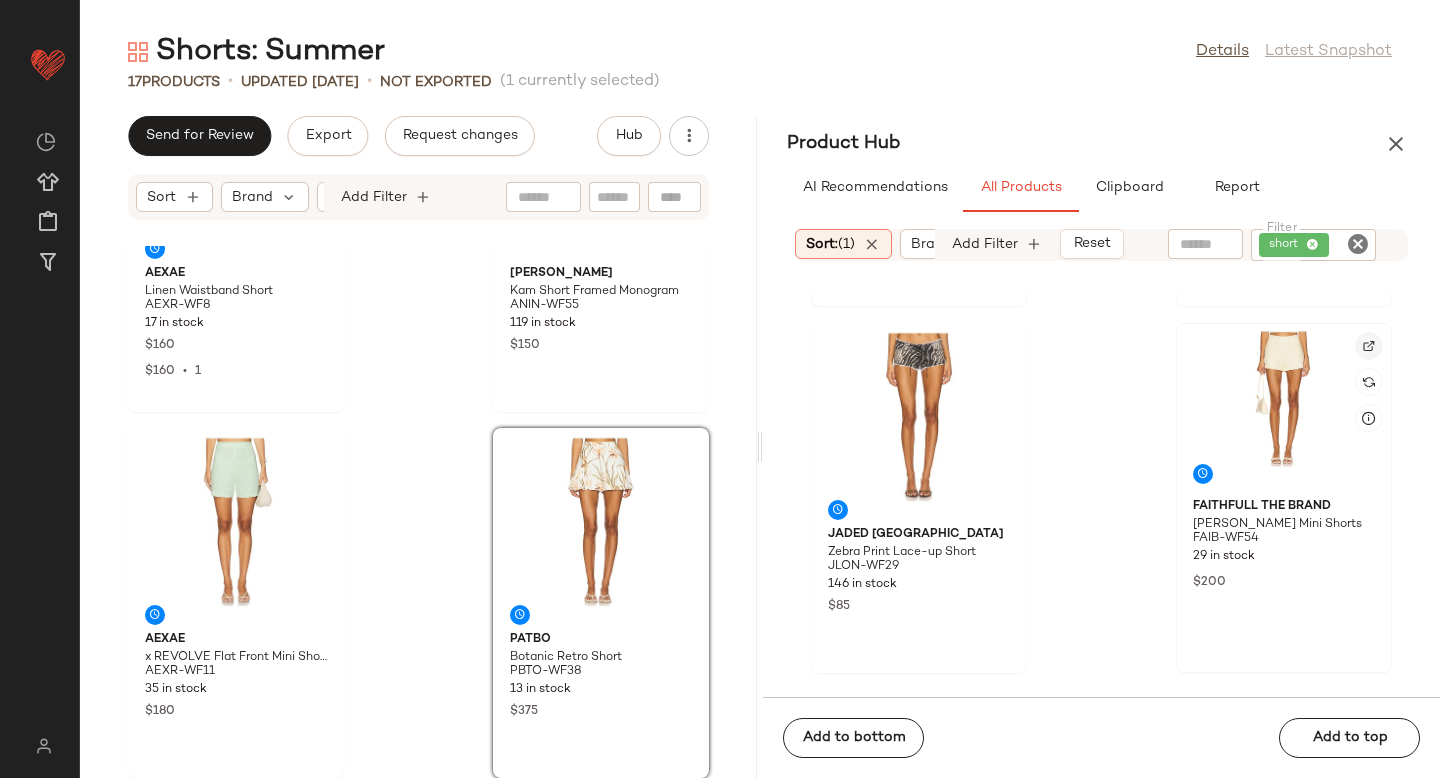 click 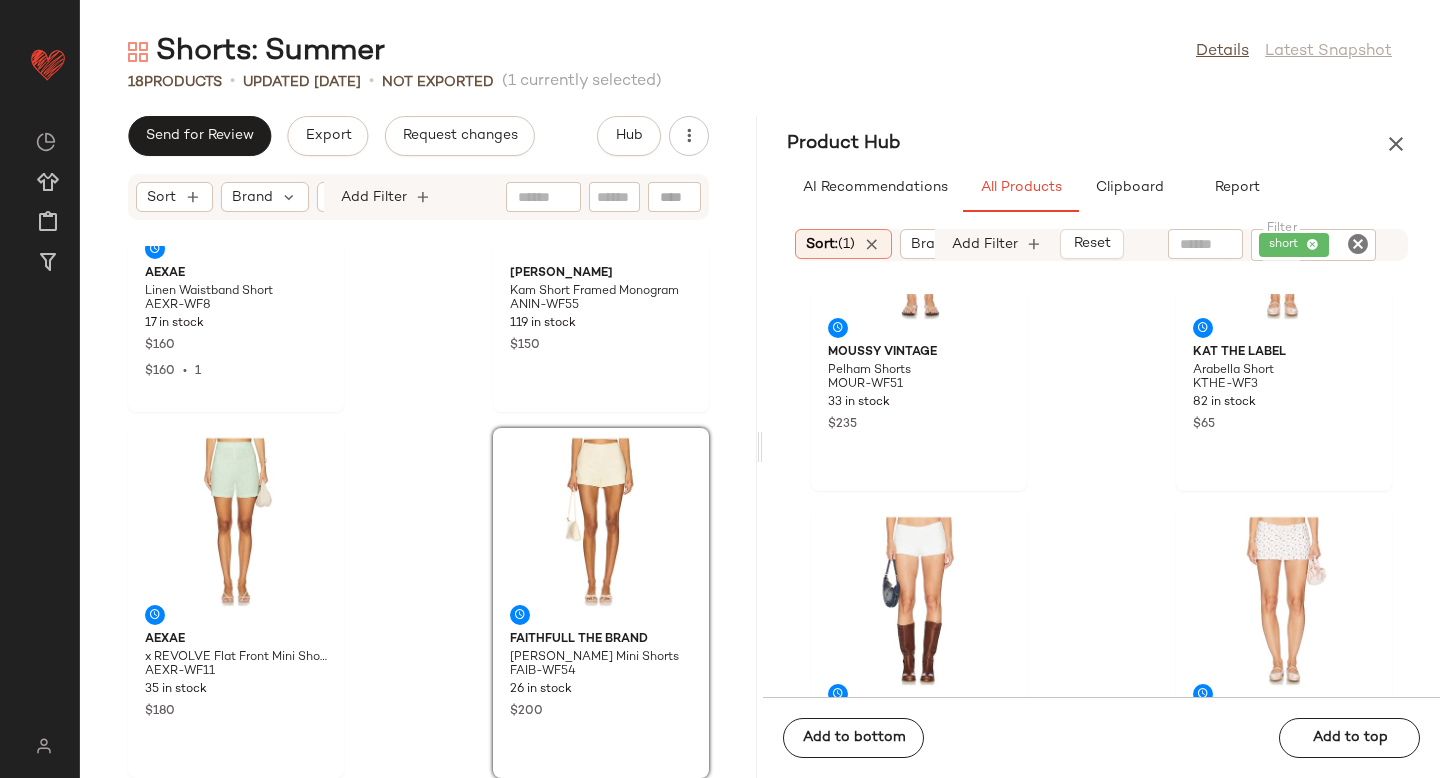 scroll, scrollTop: 1425, scrollLeft: 0, axis: vertical 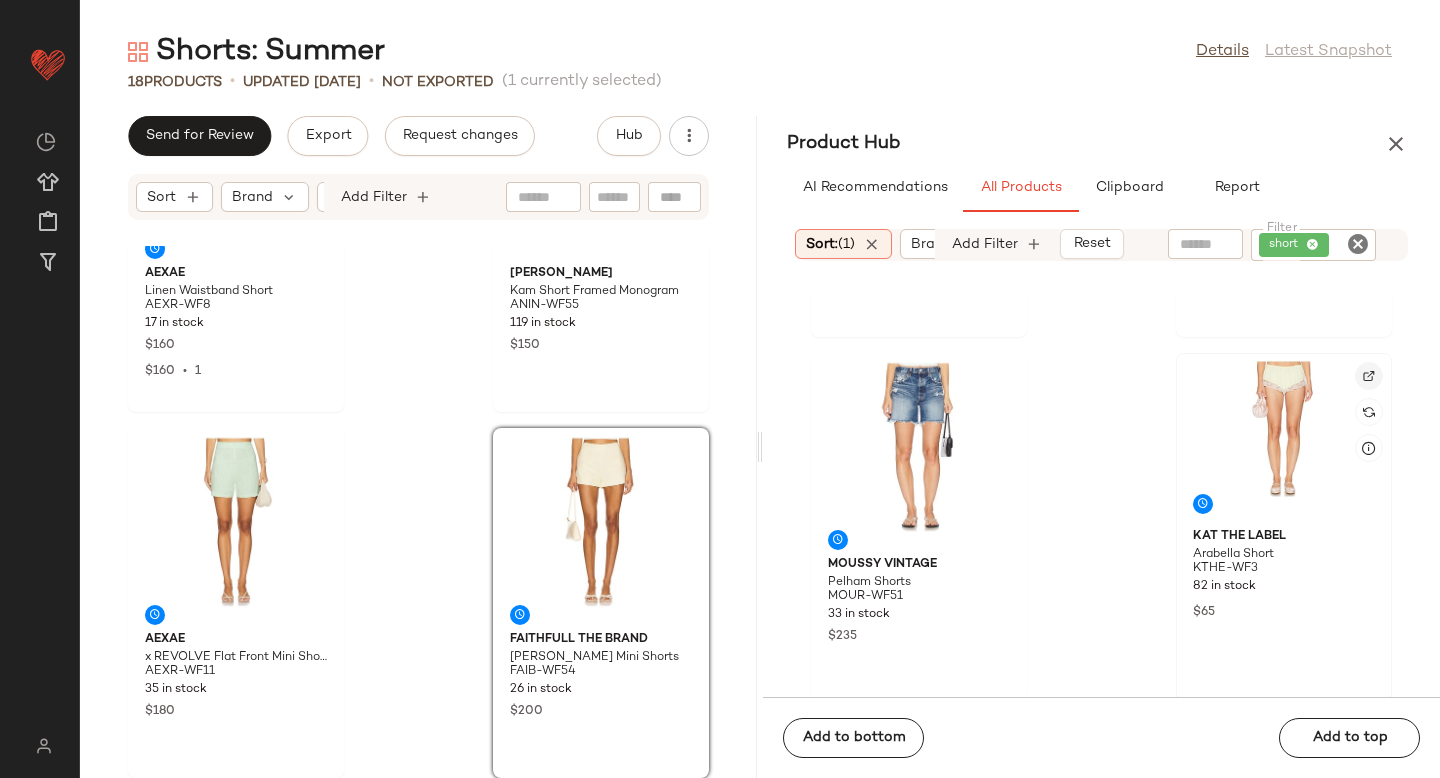 click 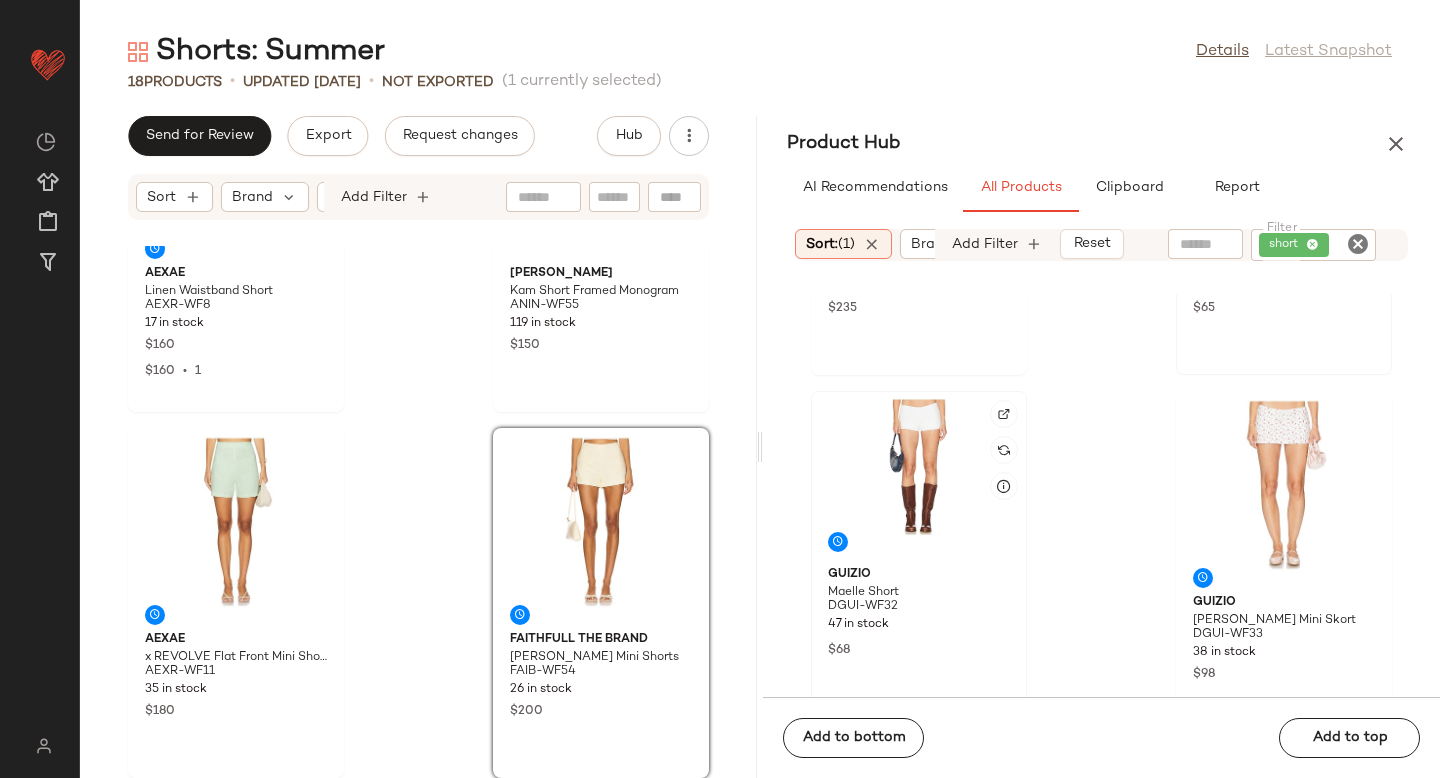 scroll, scrollTop: 1754, scrollLeft: 0, axis: vertical 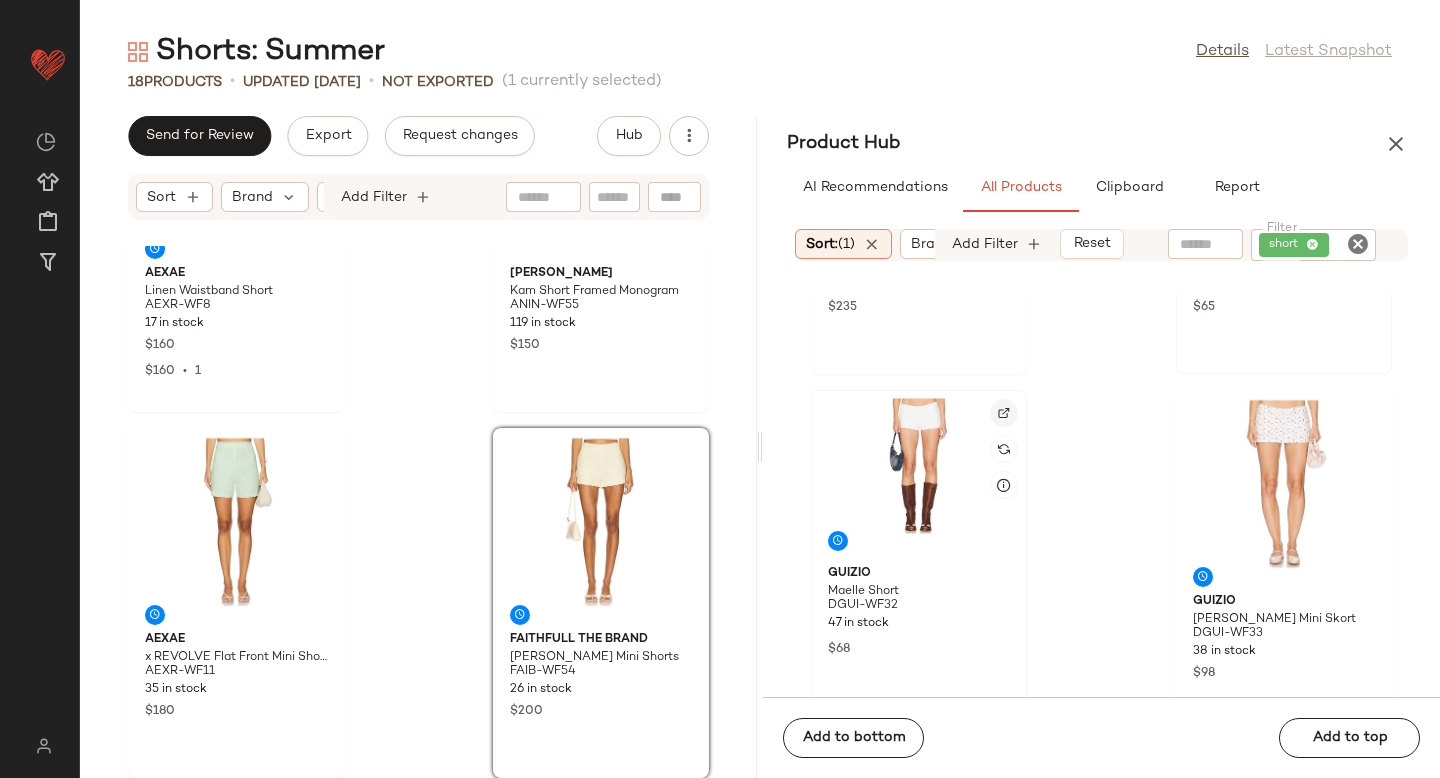 click at bounding box center [1004, 413] 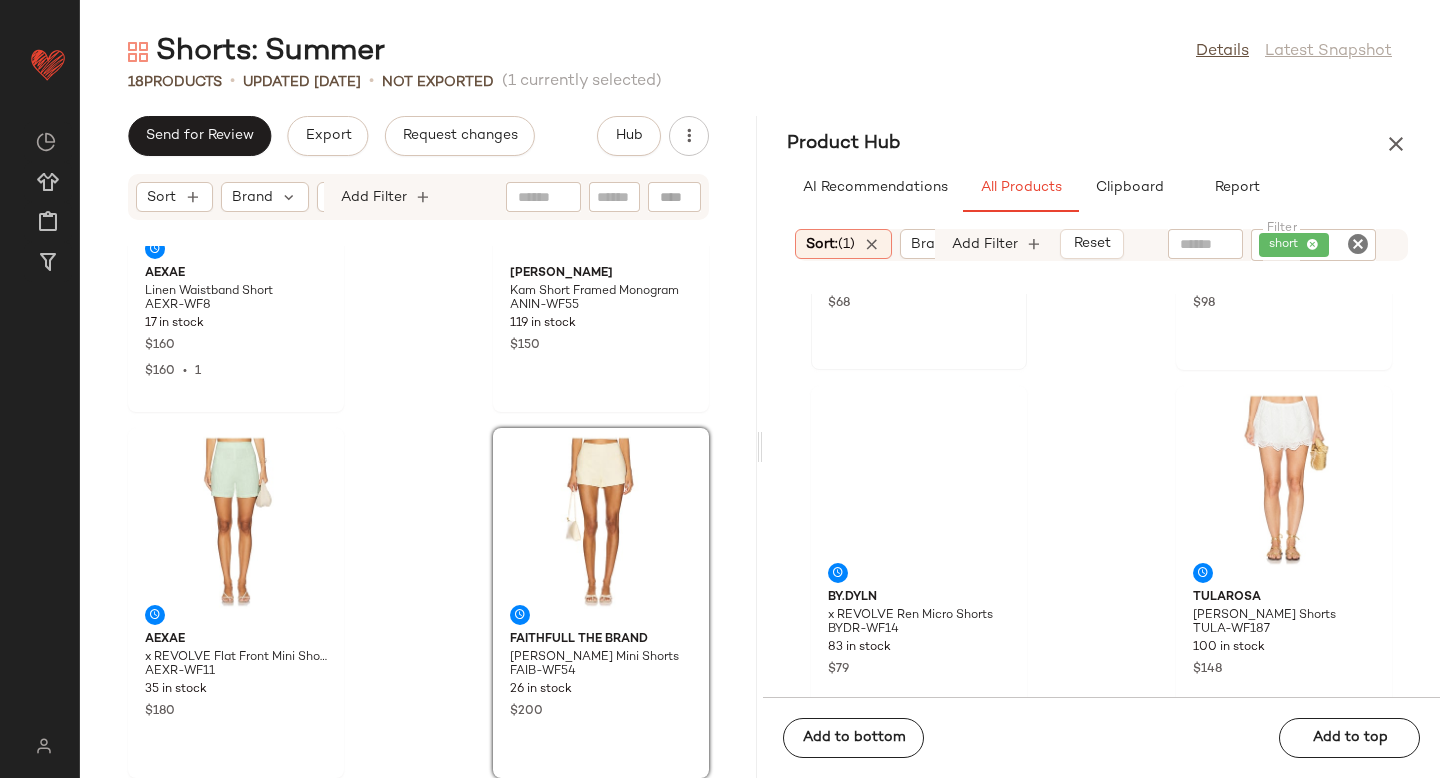 scroll, scrollTop: 2156, scrollLeft: 0, axis: vertical 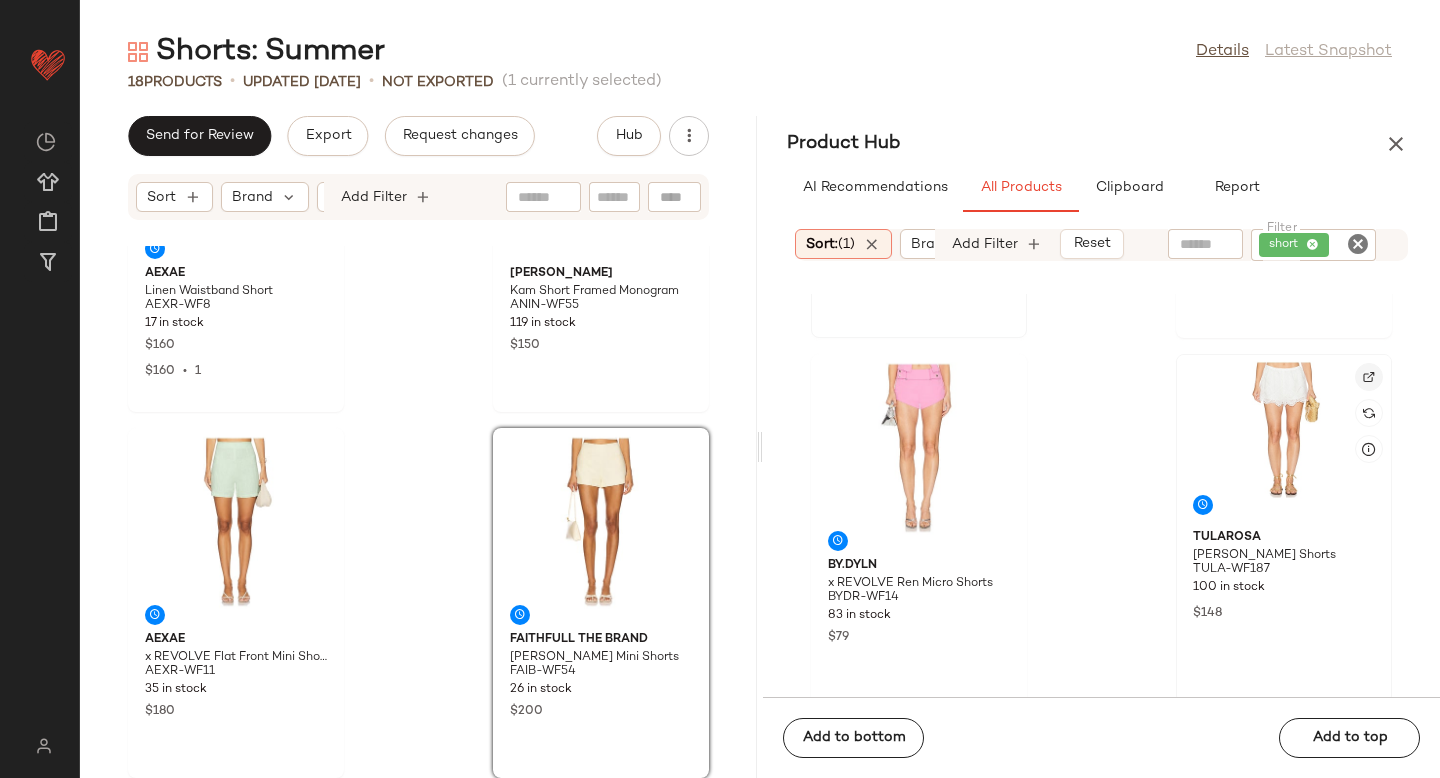 click at bounding box center (1369, 377) 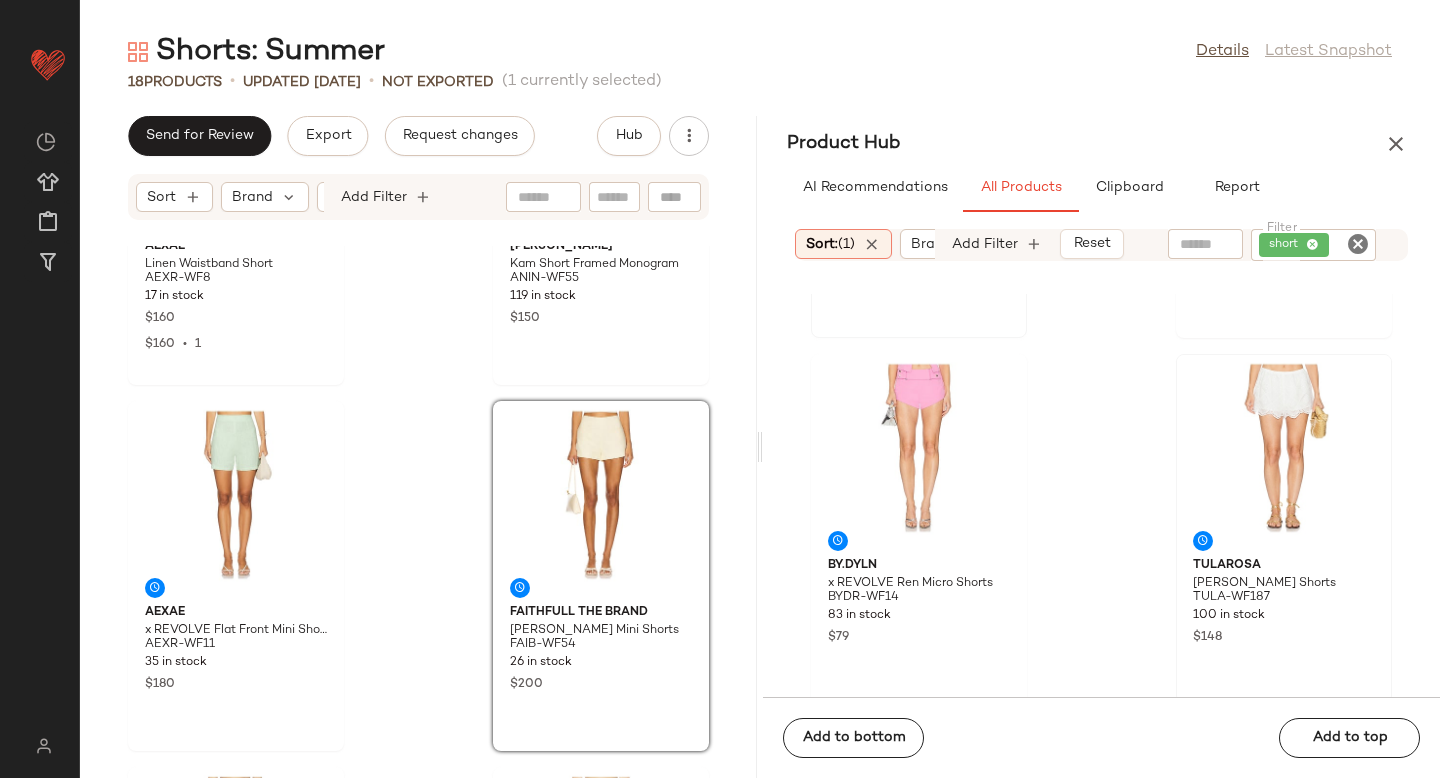 scroll, scrollTop: 2494, scrollLeft: 0, axis: vertical 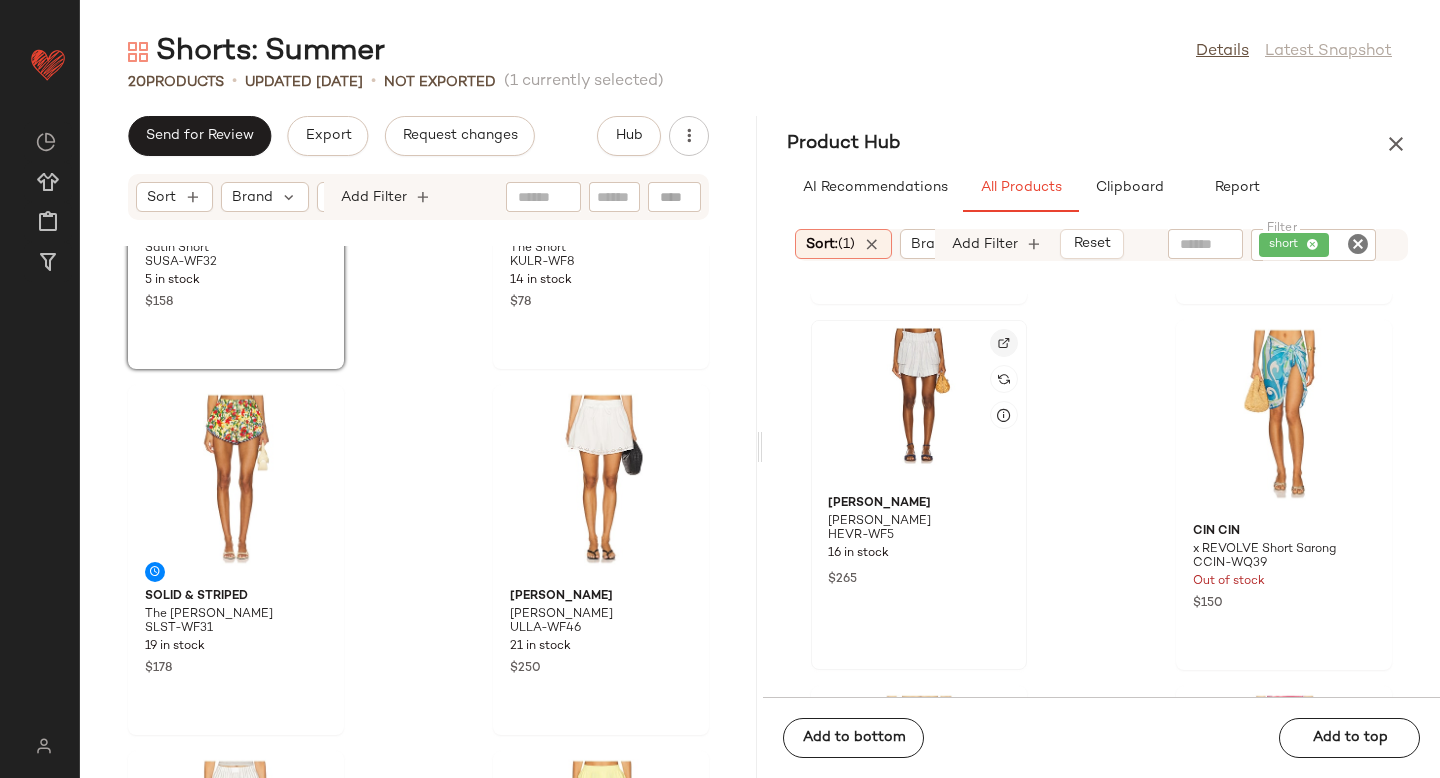 click 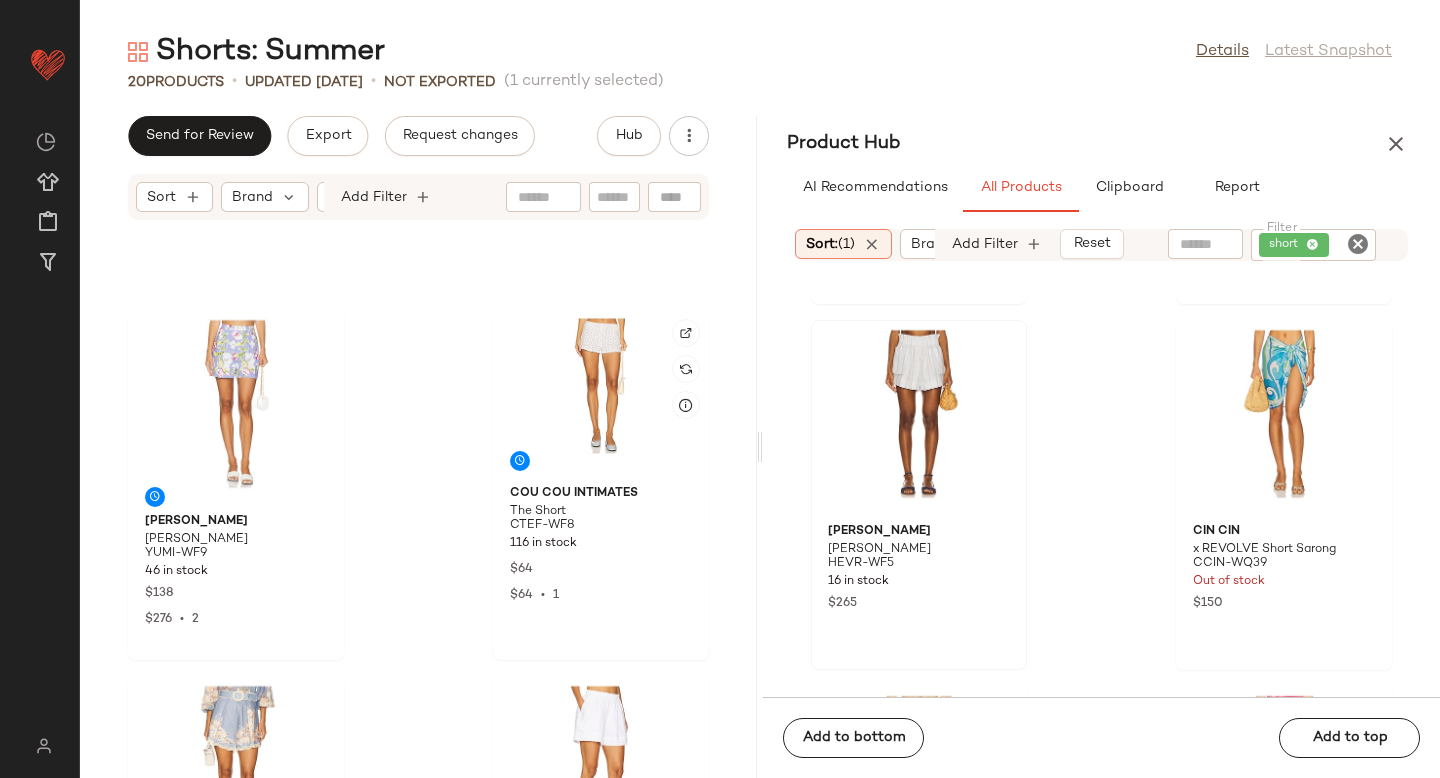 scroll, scrollTop: 1693, scrollLeft: 0, axis: vertical 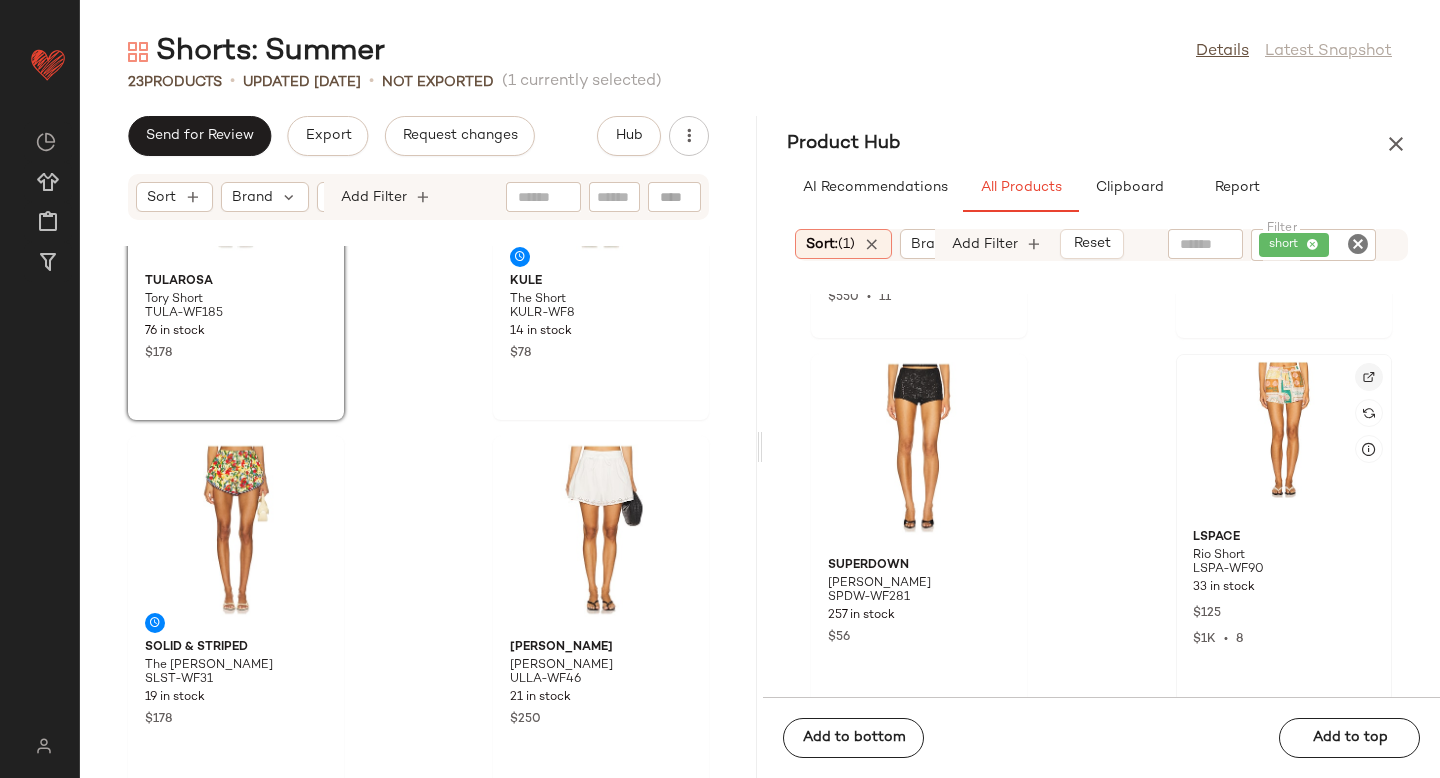 click 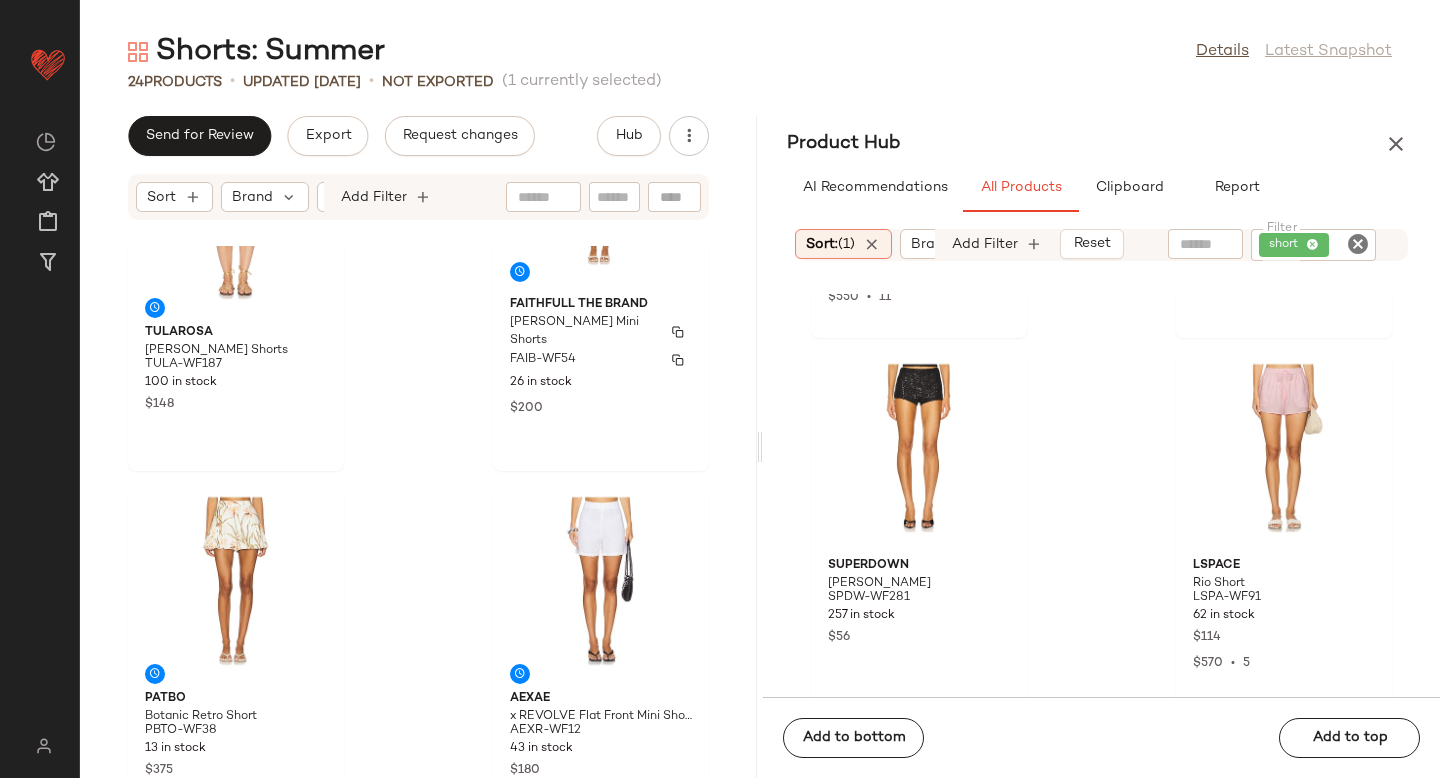 scroll, scrollTop: 3864, scrollLeft: 0, axis: vertical 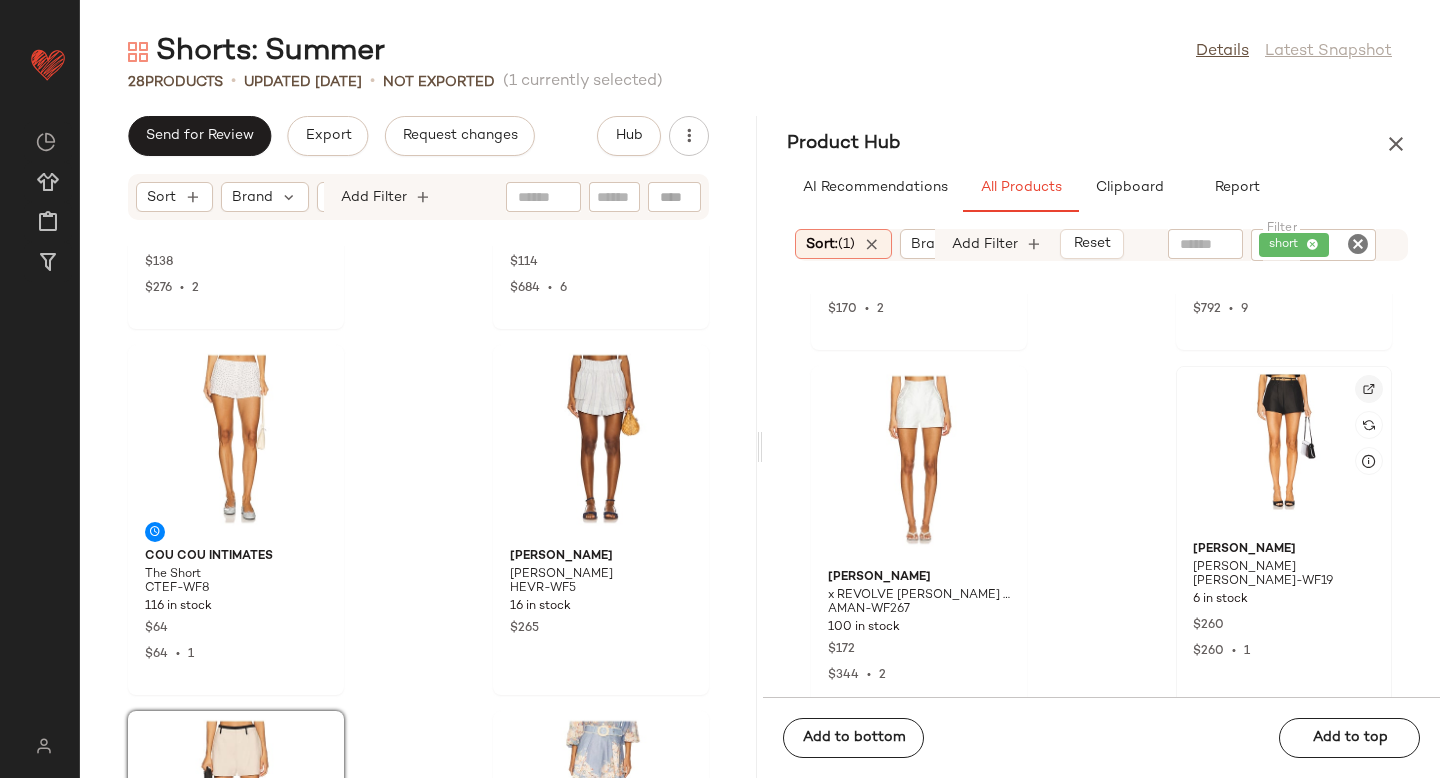 click at bounding box center [1369, 389] 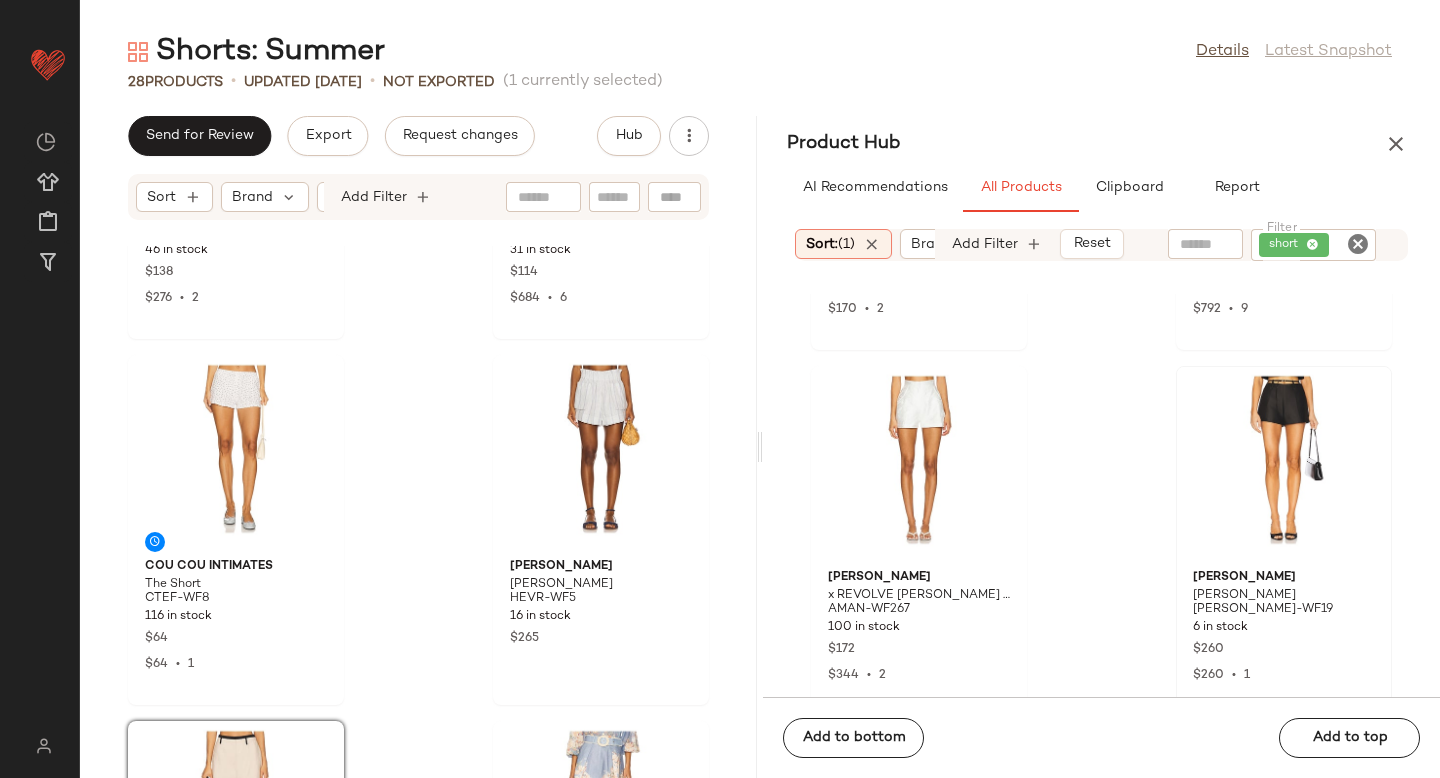 scroll, scrollTop: 2835, scrollLeft: 0, axis: vertical 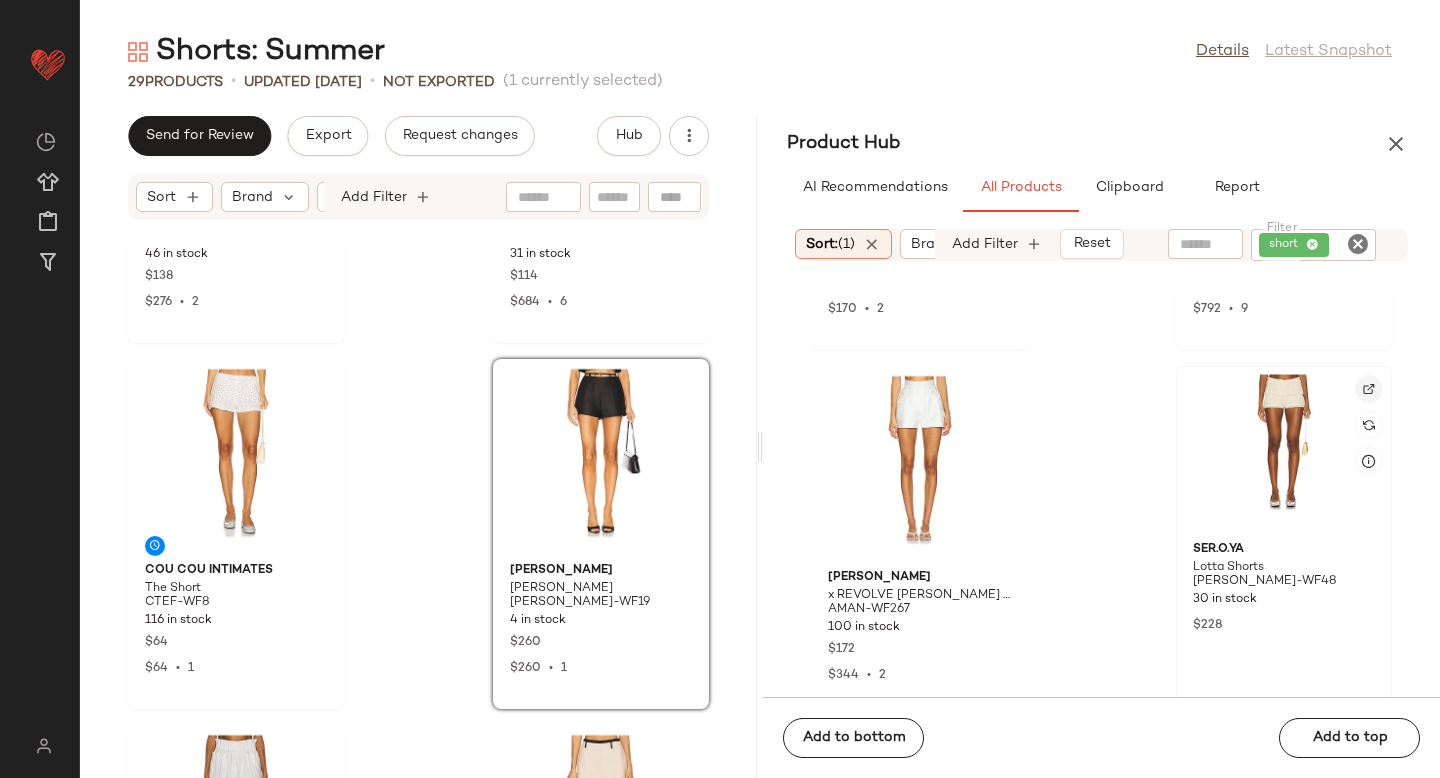 click 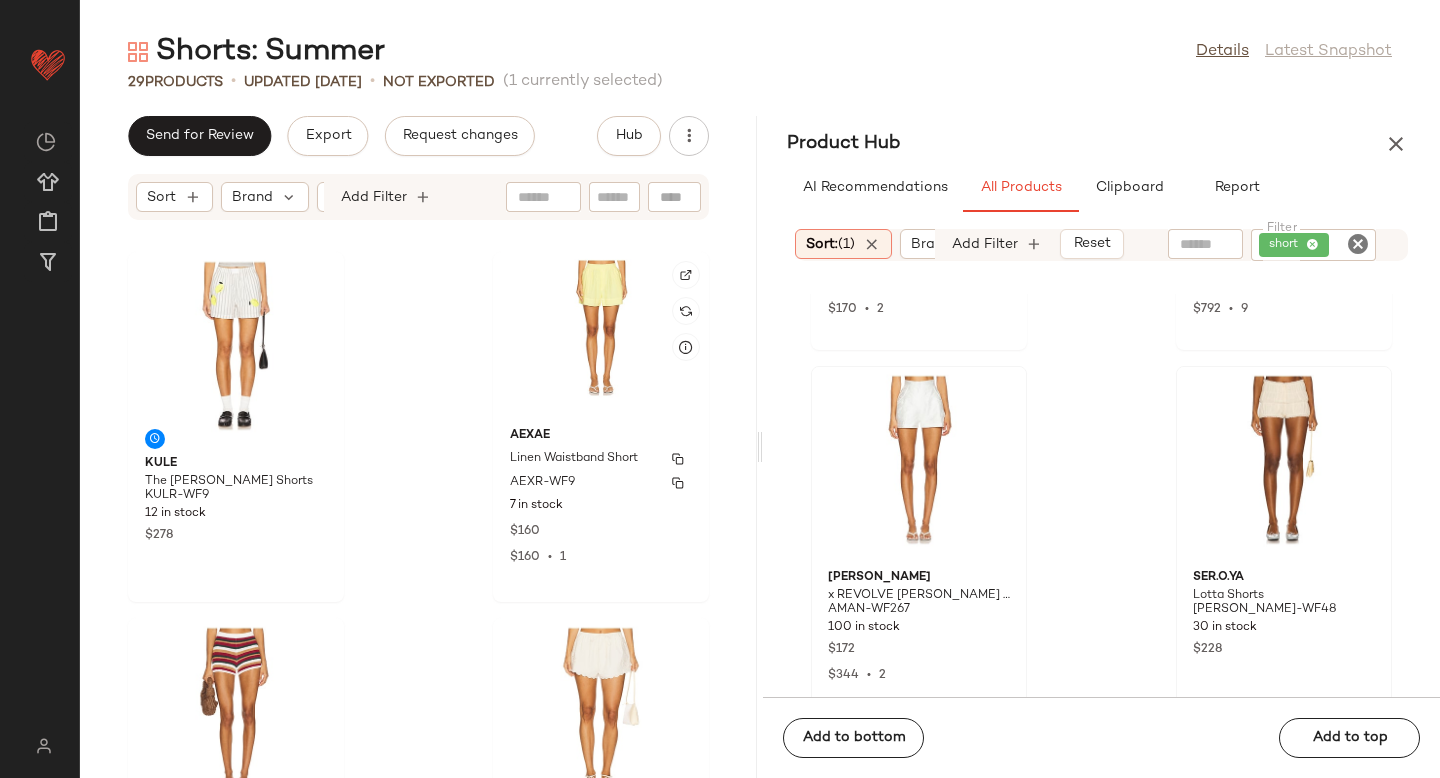 scroll, scrollTop: 1840, scrollLeft: 0, axis: vertical 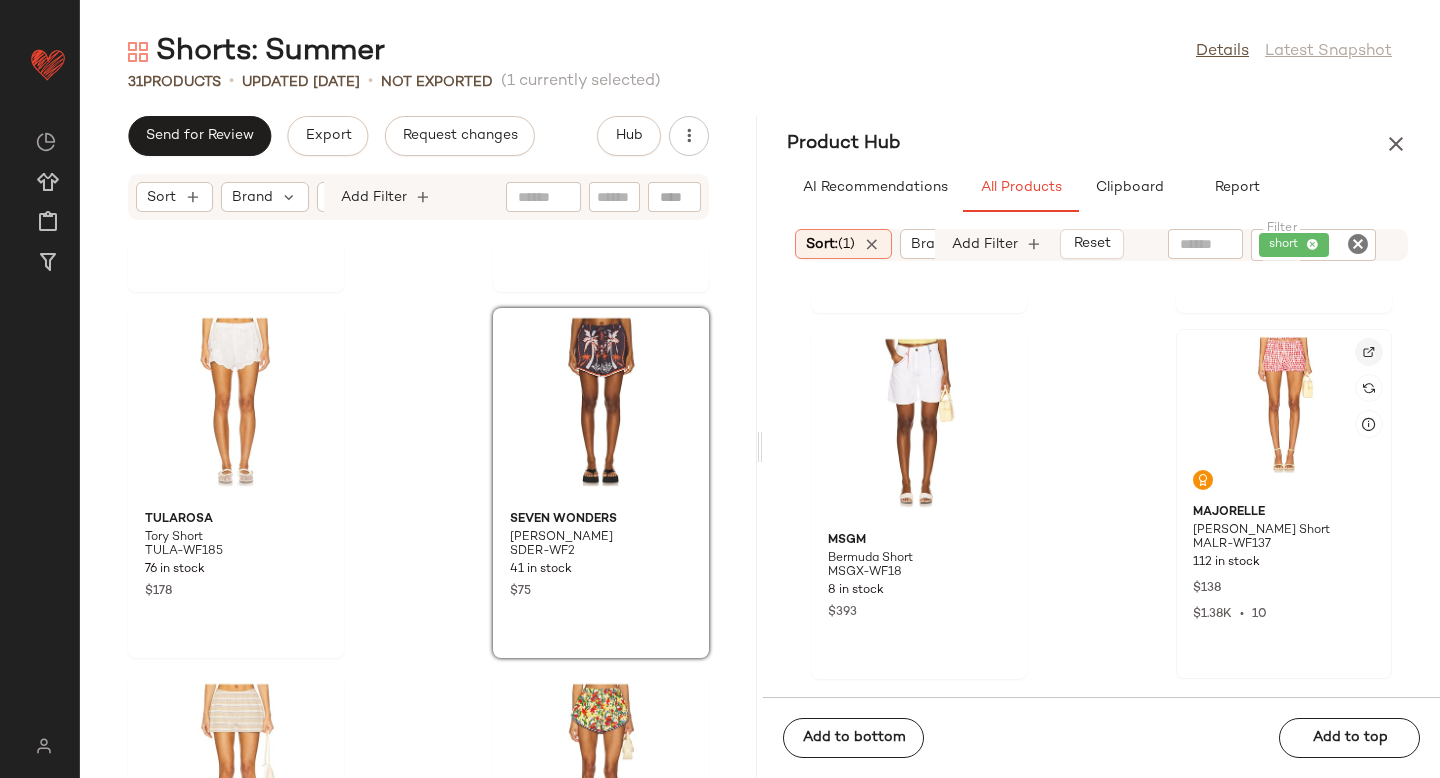 click at bounding box center [1369, 352] 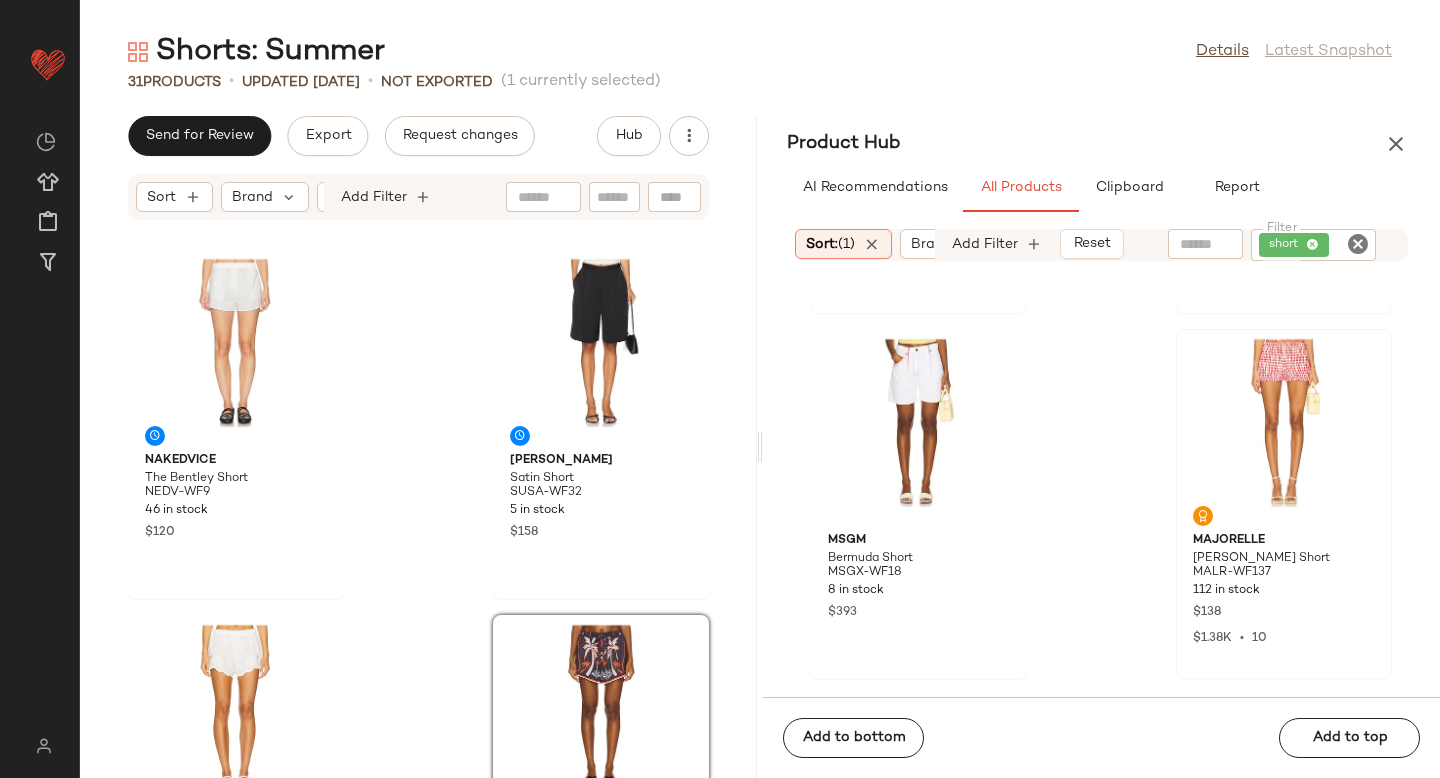 scroll, scrollTop: 270, scrollLeft: 0, axis: vertical 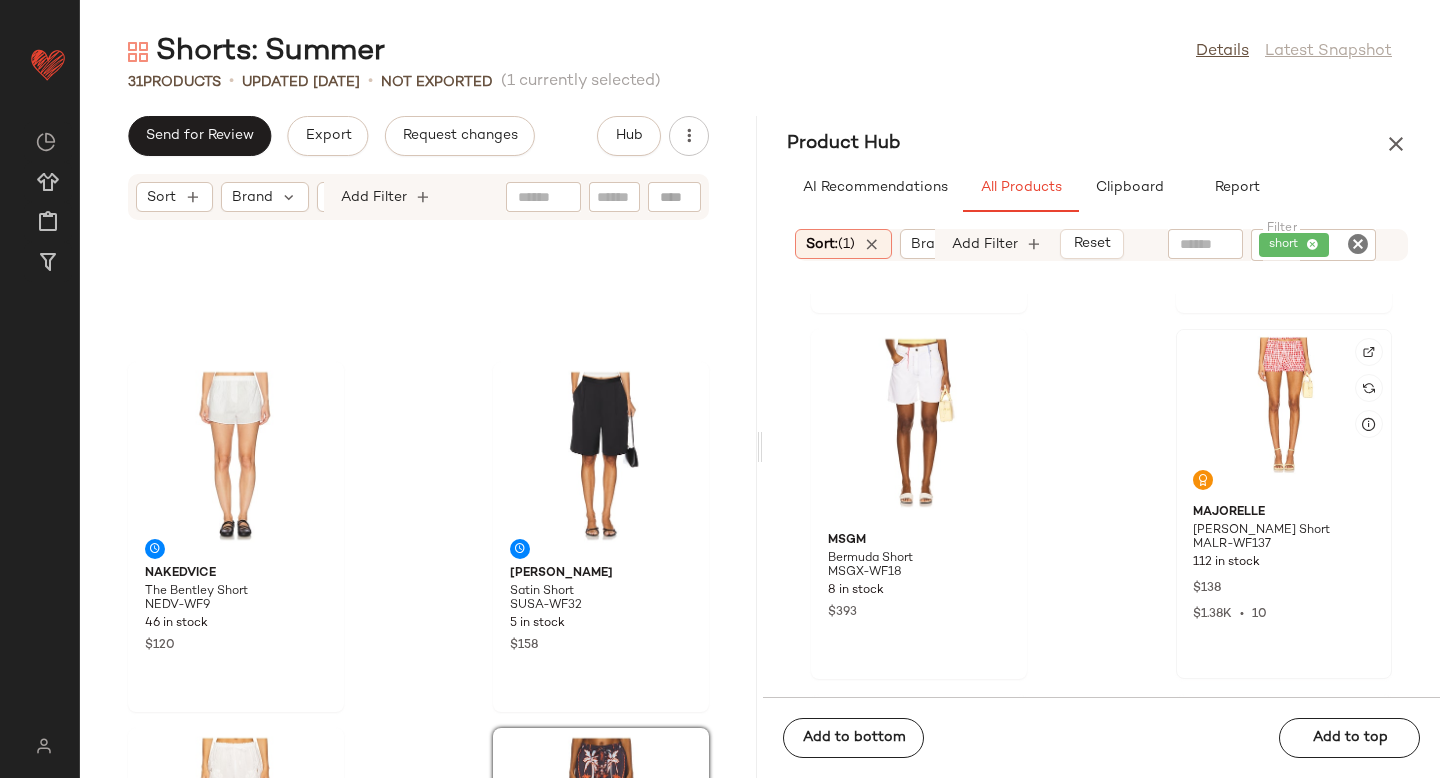 click 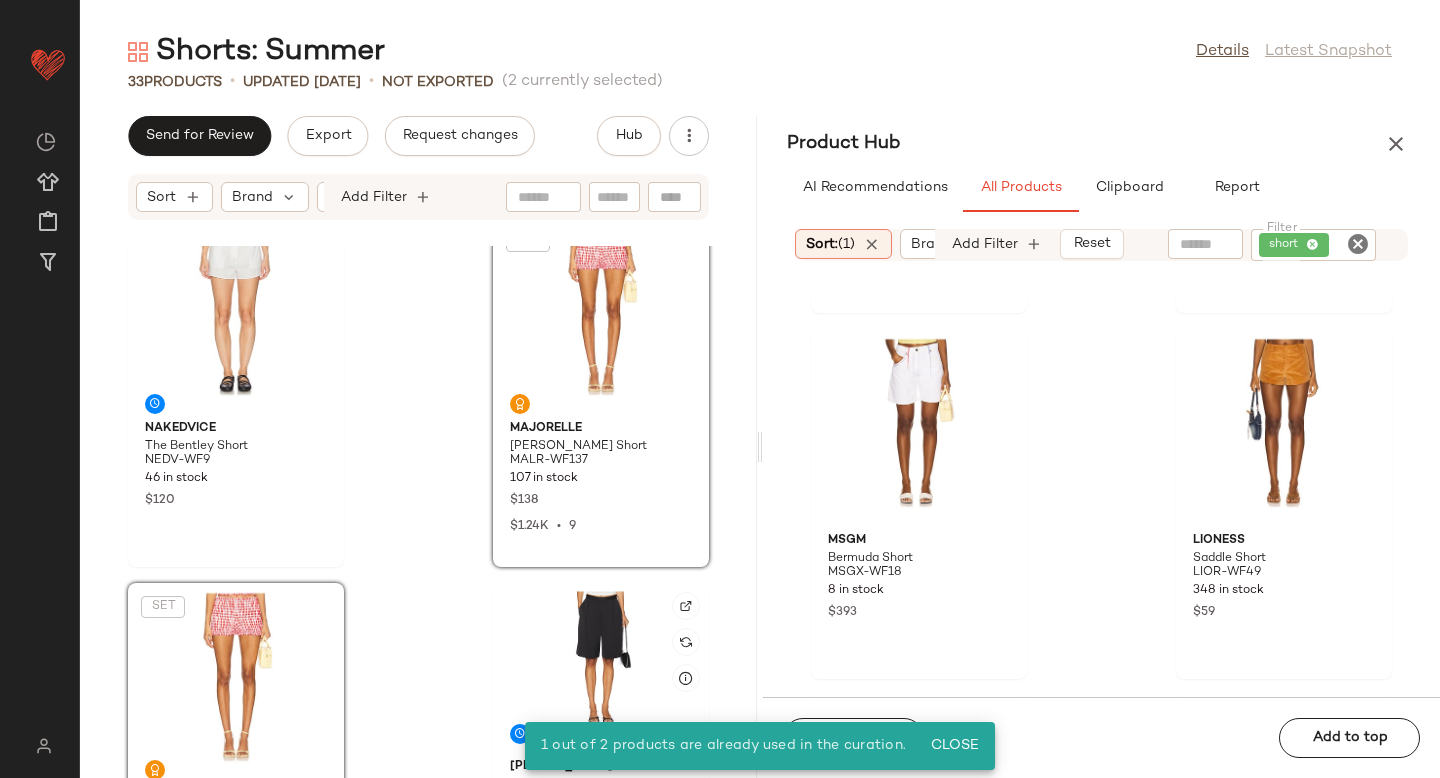 scroll, scrollTop: 405, scrollLeft: 0, axis: vertical 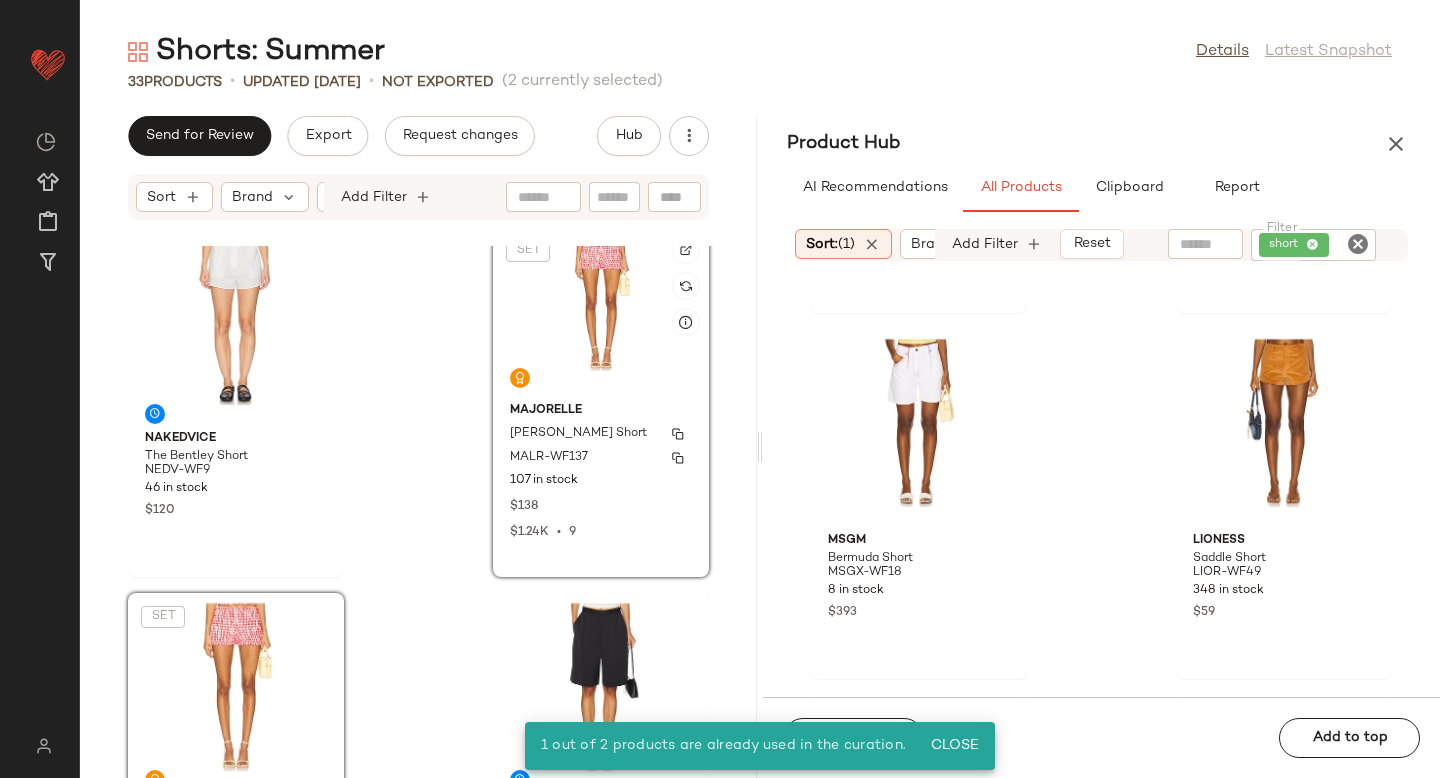 click on "MAJORELLE" at bounding box center (601, 411) 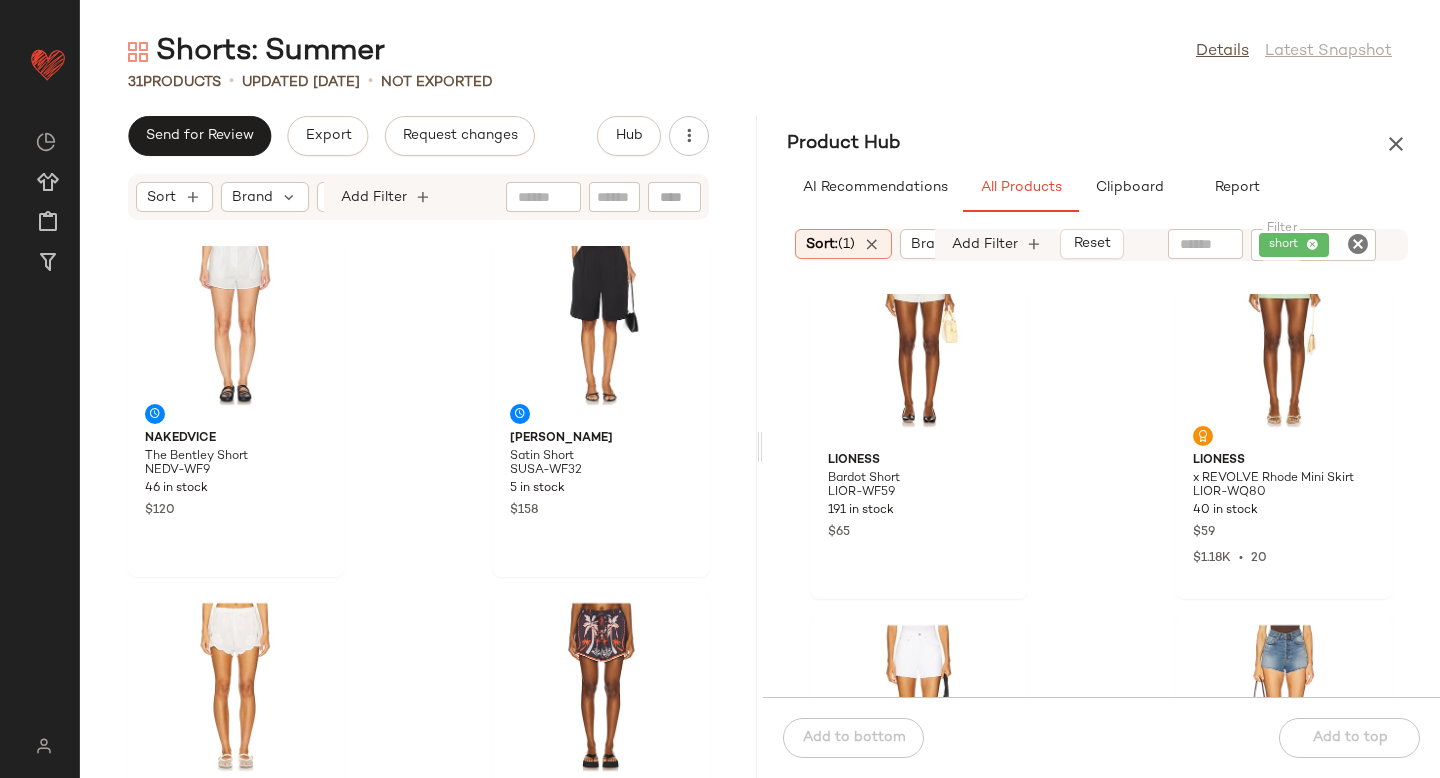 scroll, scrollTop: 10223, scrollLeft: 0, axis: vertical 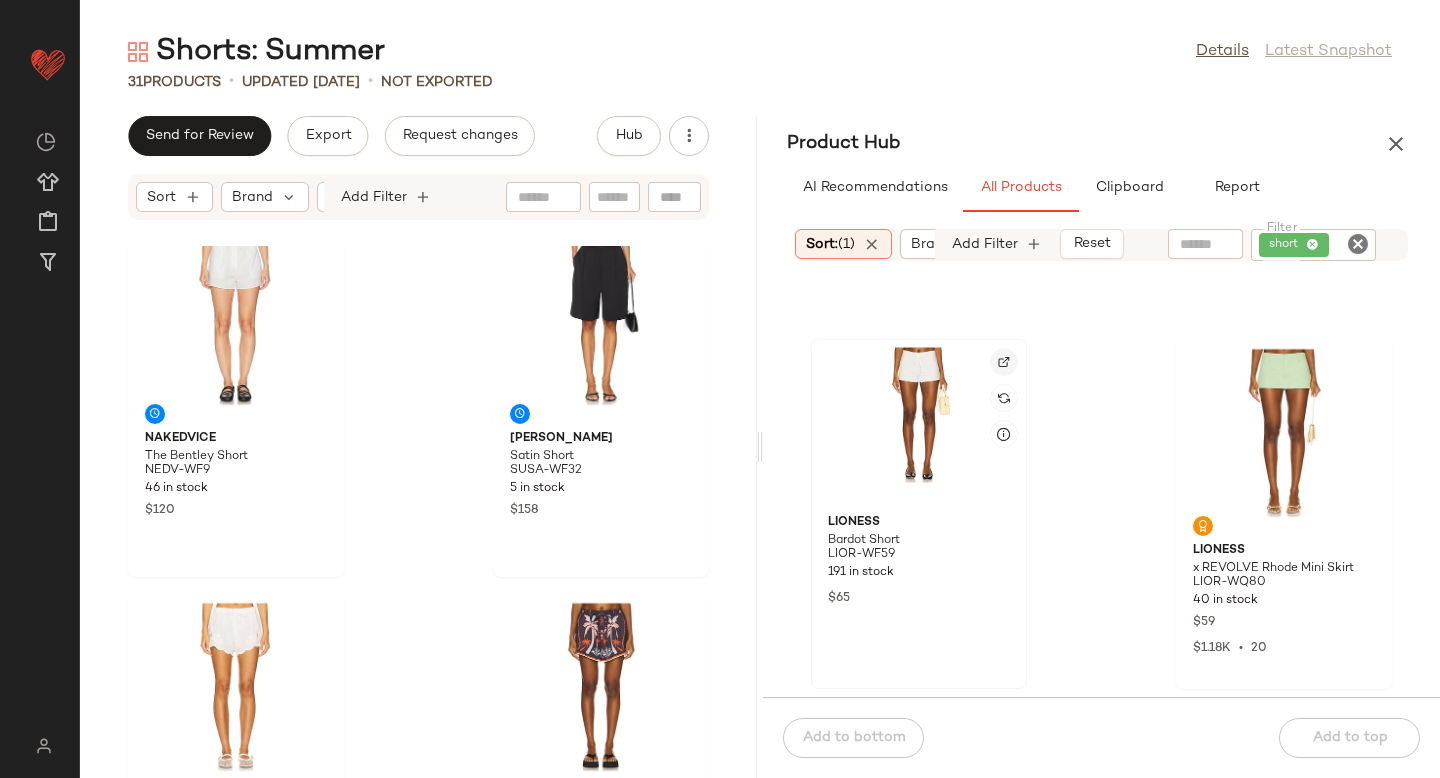 click 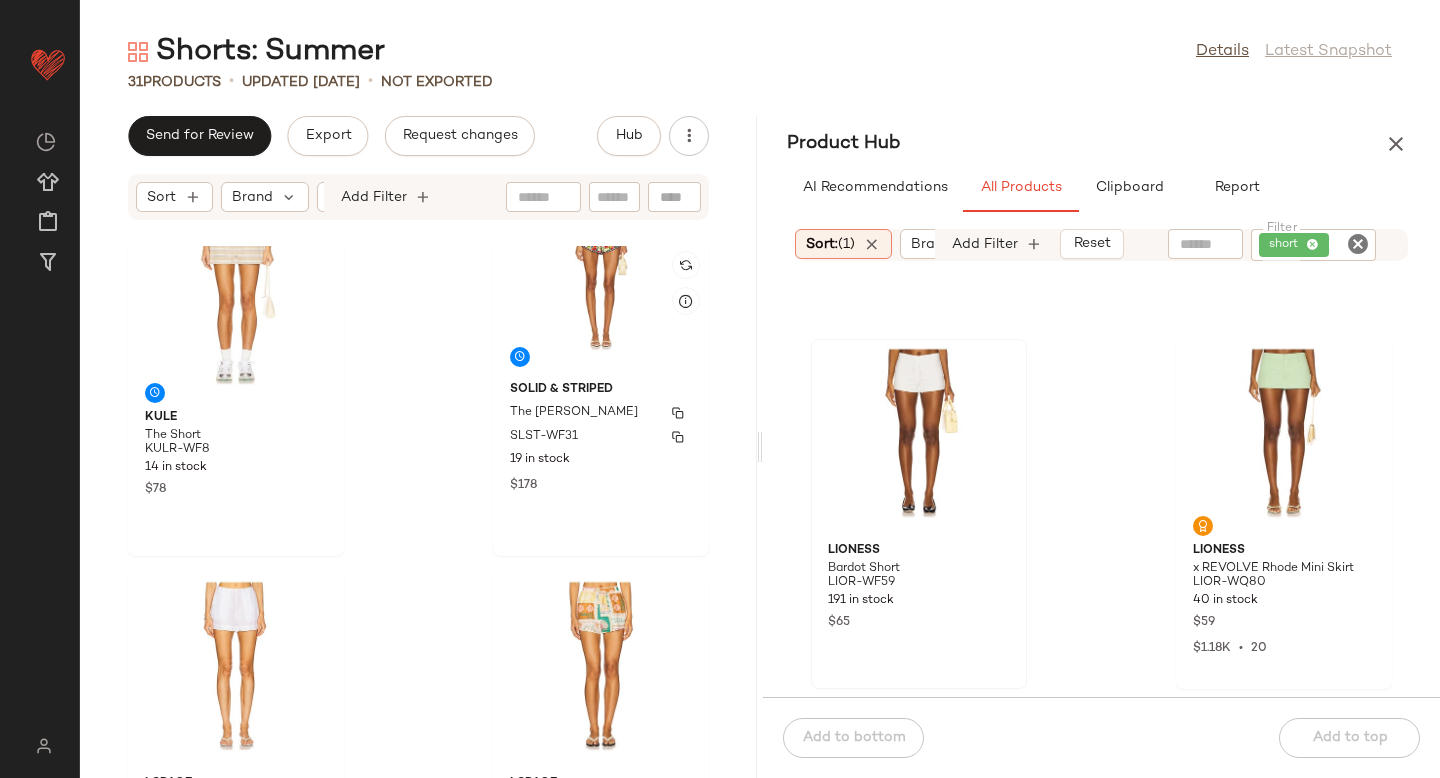 scroll, scrollTop: 1182, scrollLeft: 0, axis: vertical 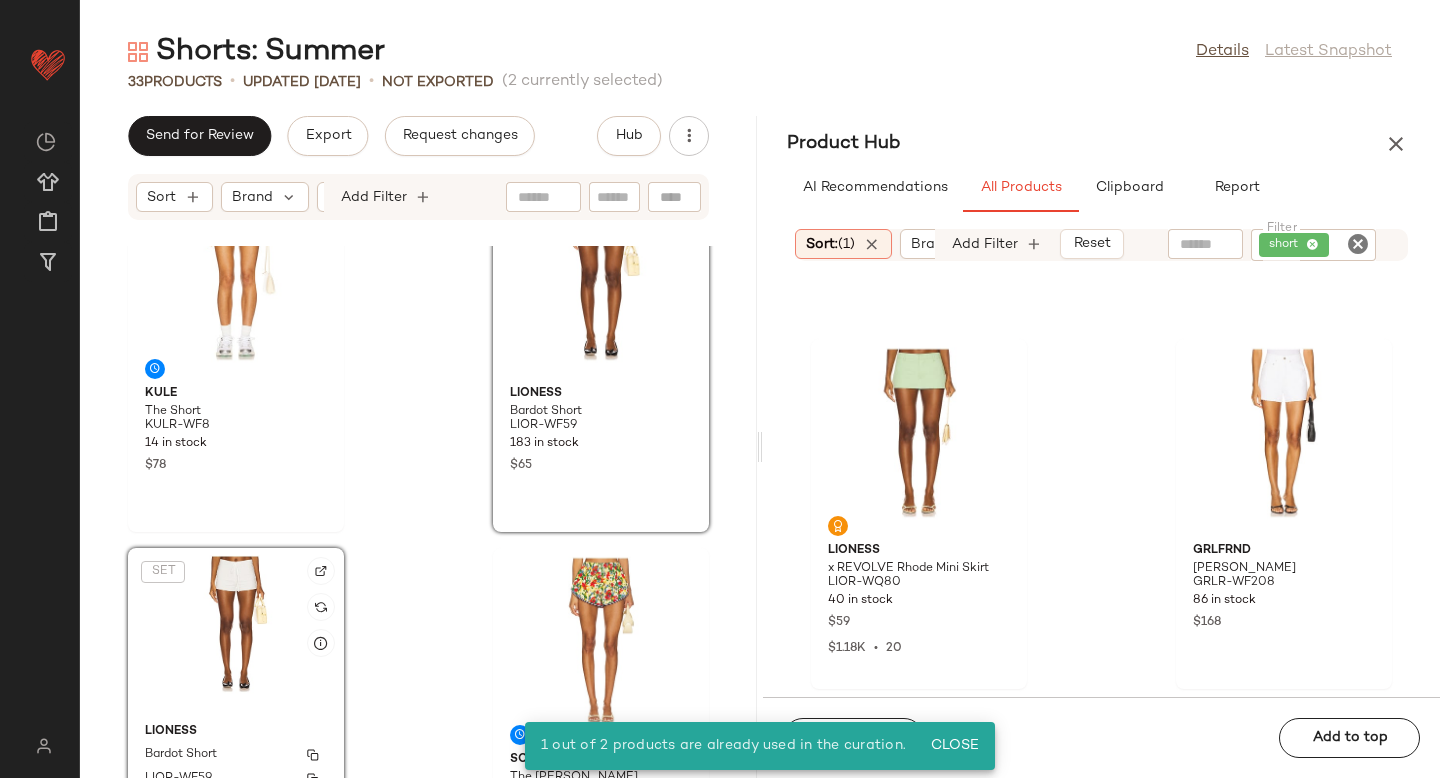 click on "LIONESS" at bounding box center [601, 394] 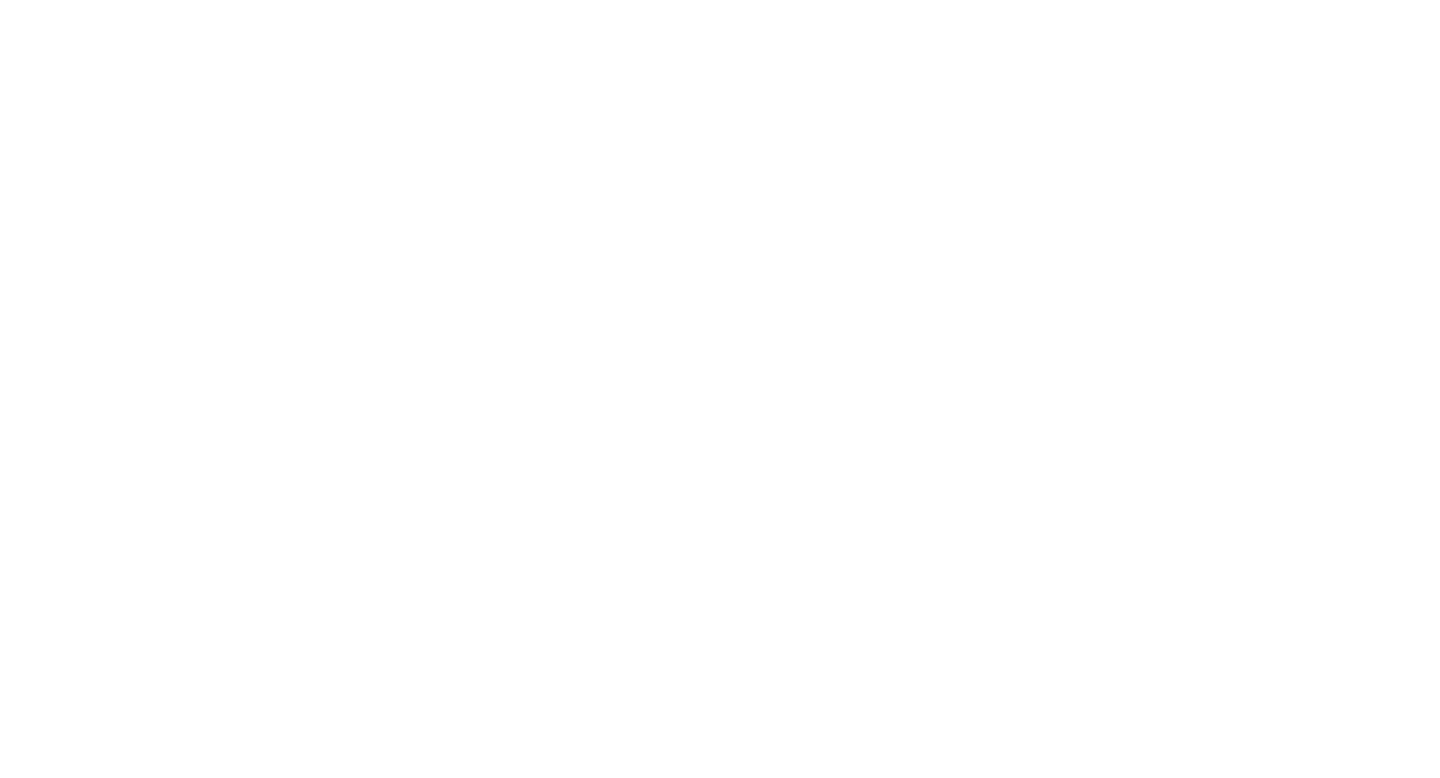 scroll, scrollTop: 0, scrollLeft: 0, axis: both 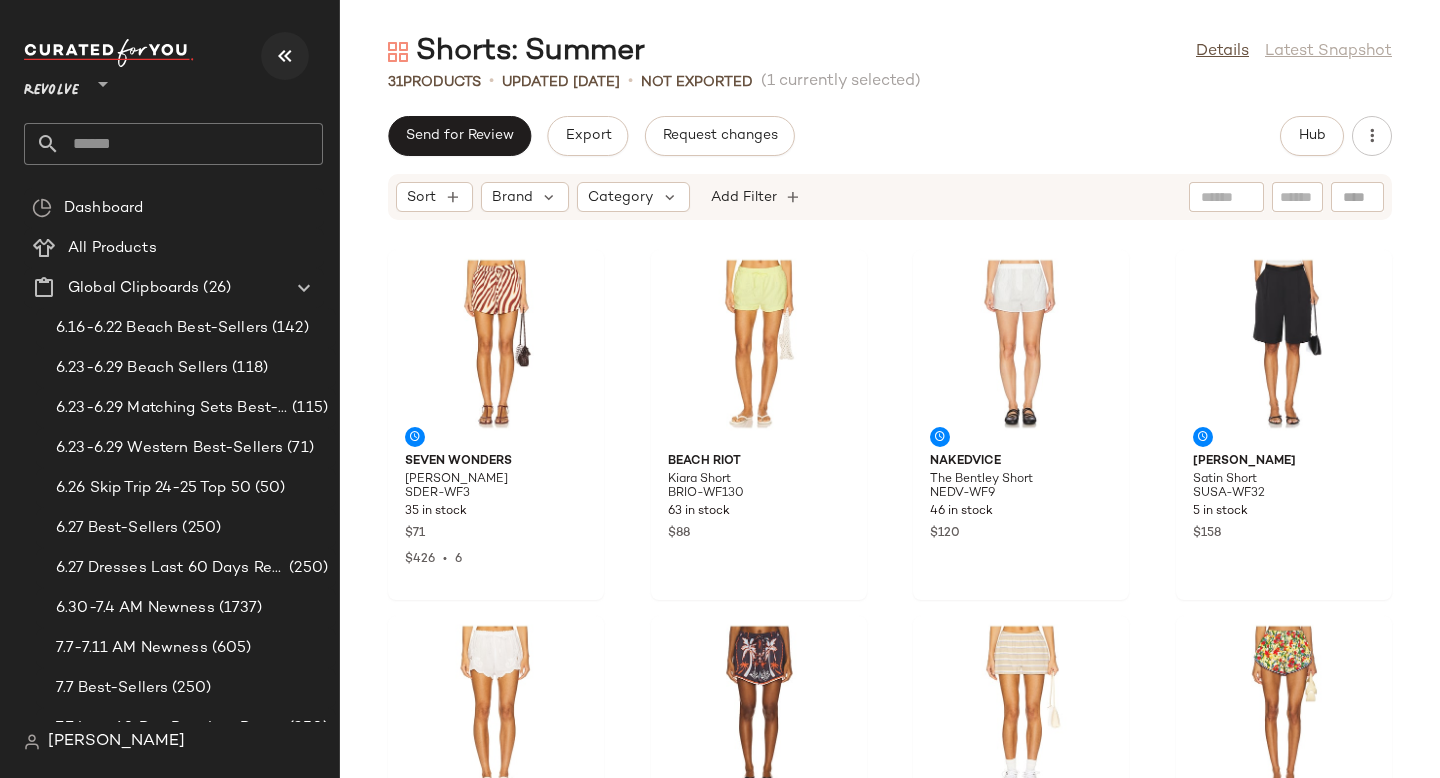 click at bounding box center [285, 56] 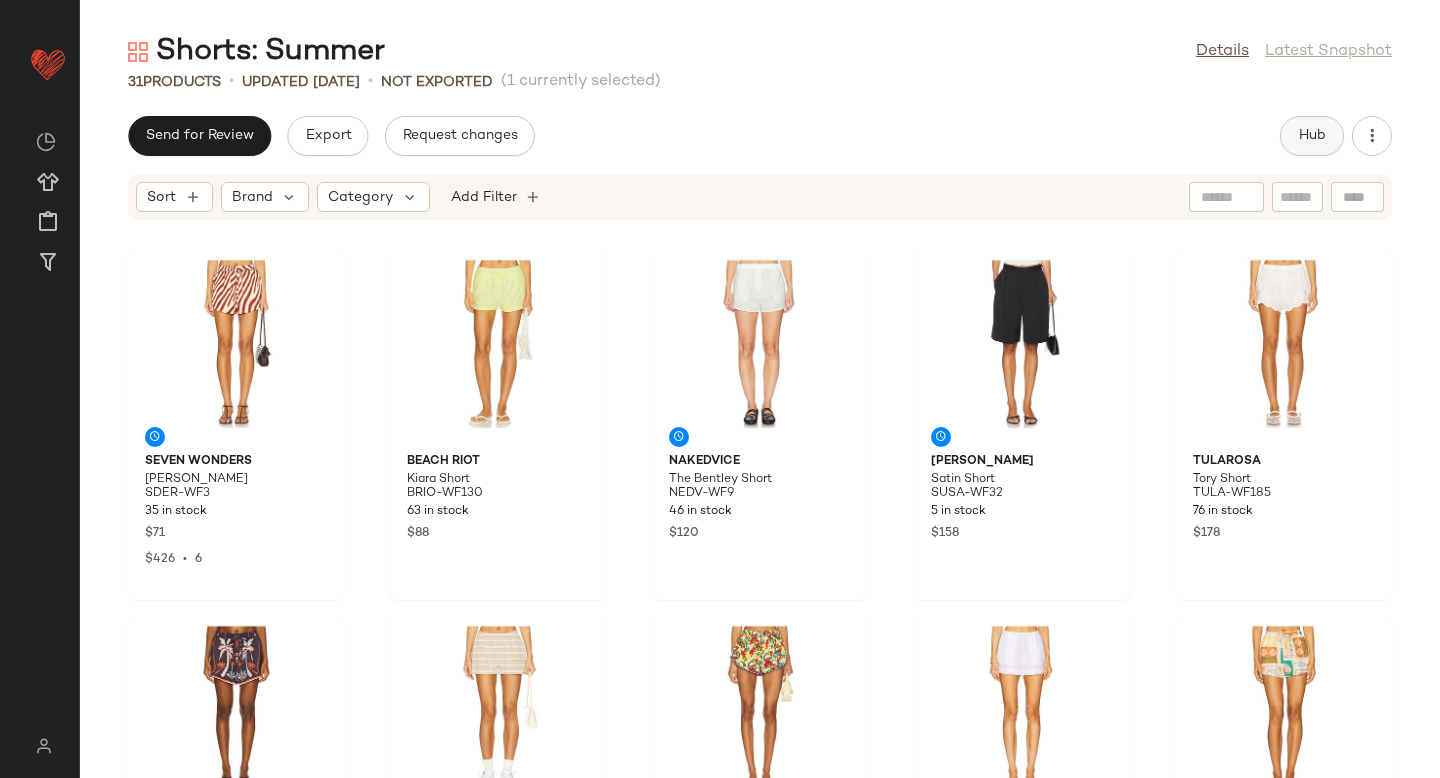 click on "Hub" 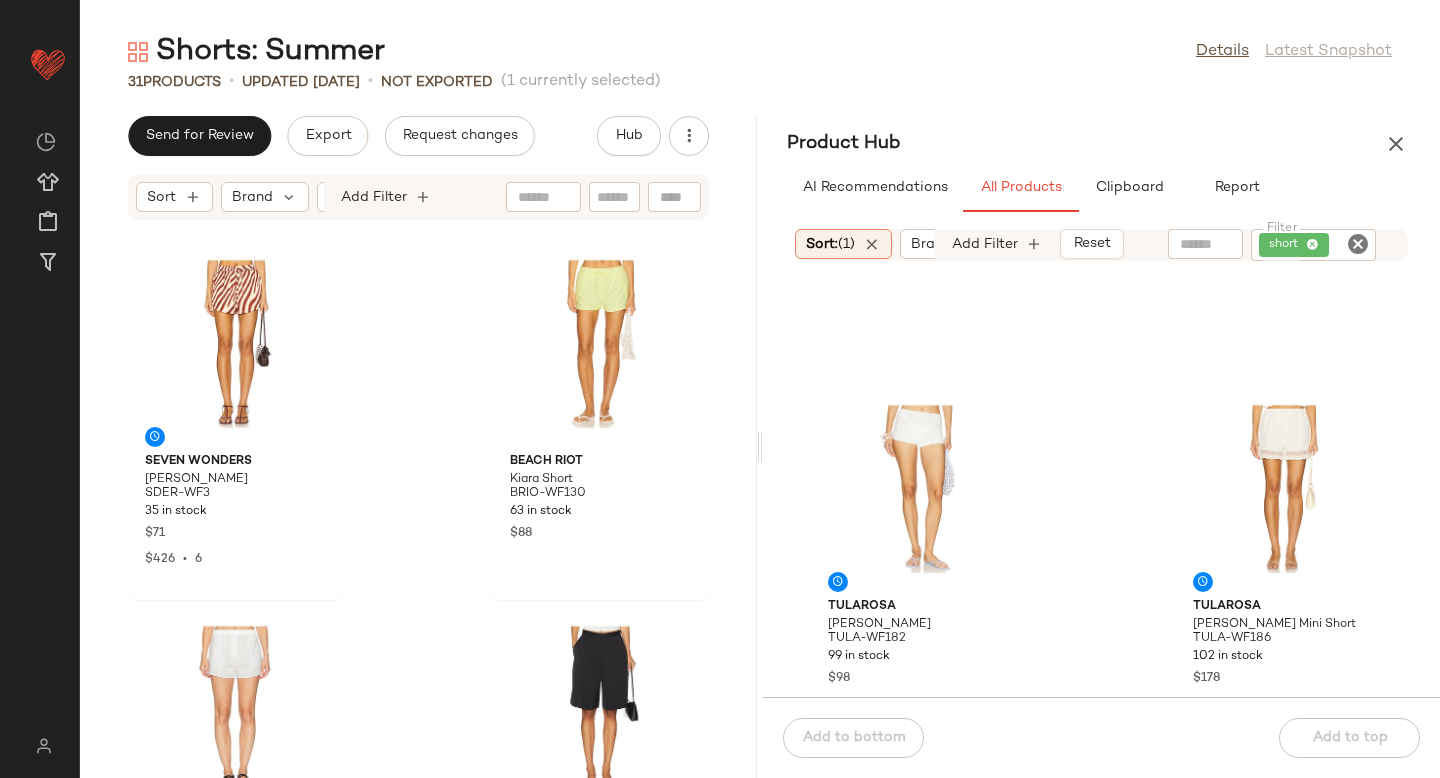 scroll, scrollTop: 404, scrollLeft: 0, axis: vertical 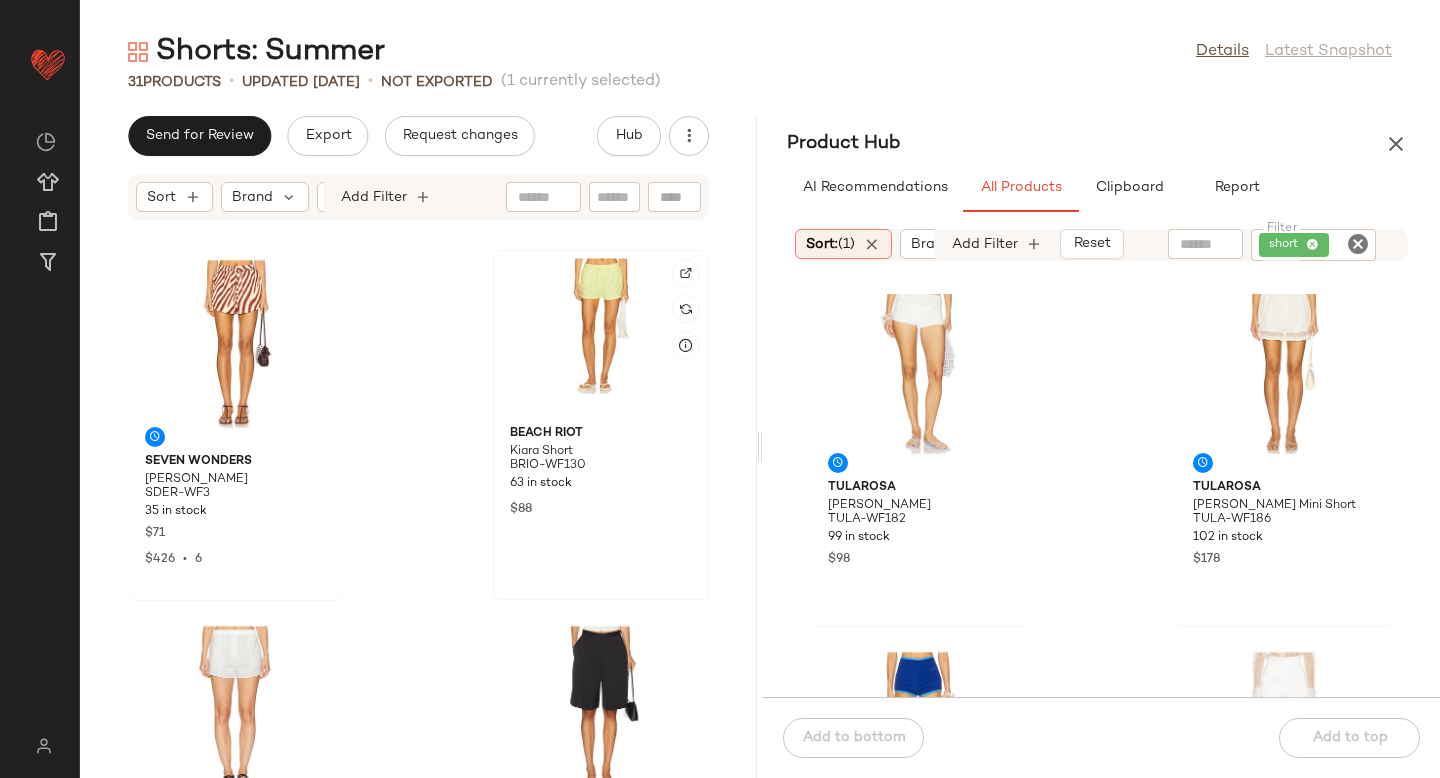click 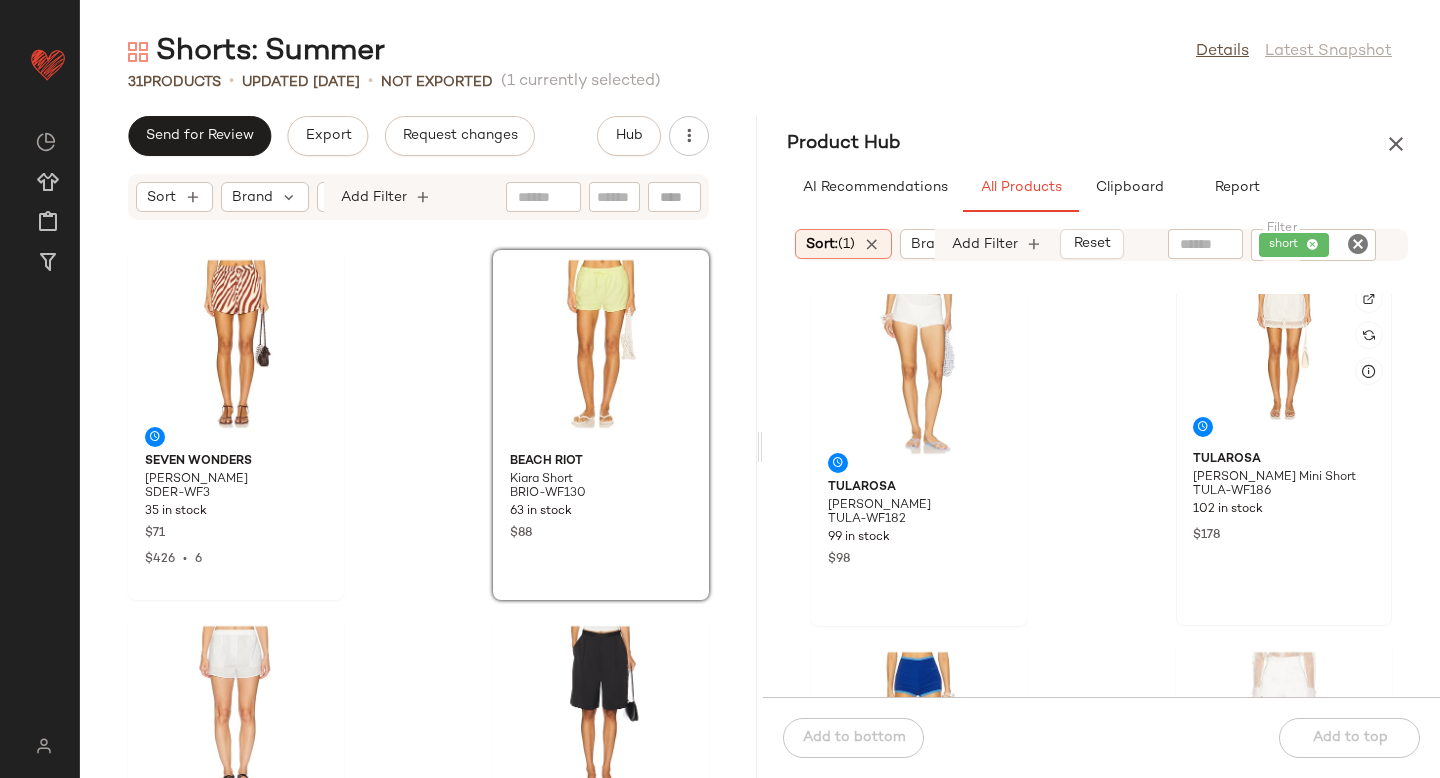 scroll, scrollTop: 402, scrollLeft: 0, axis: vertical 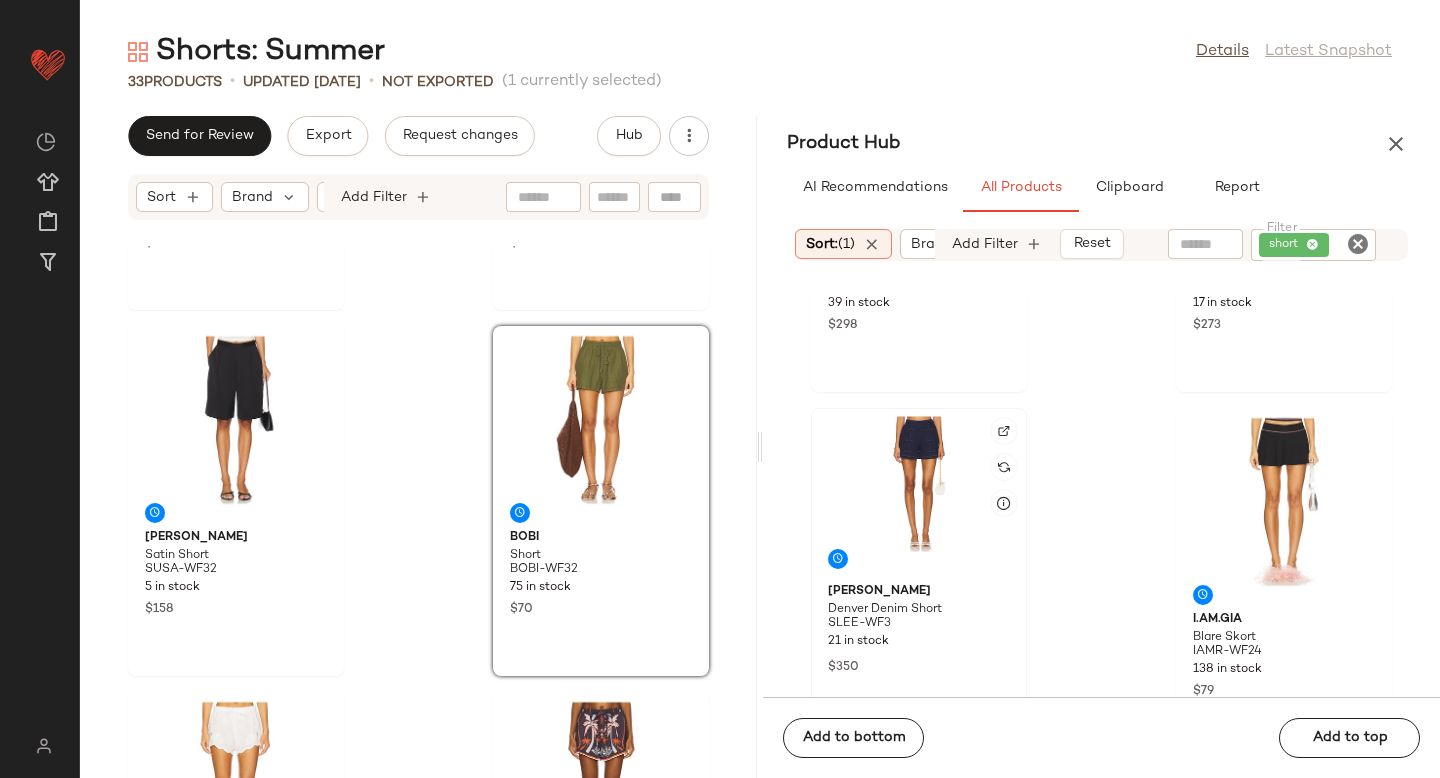 click 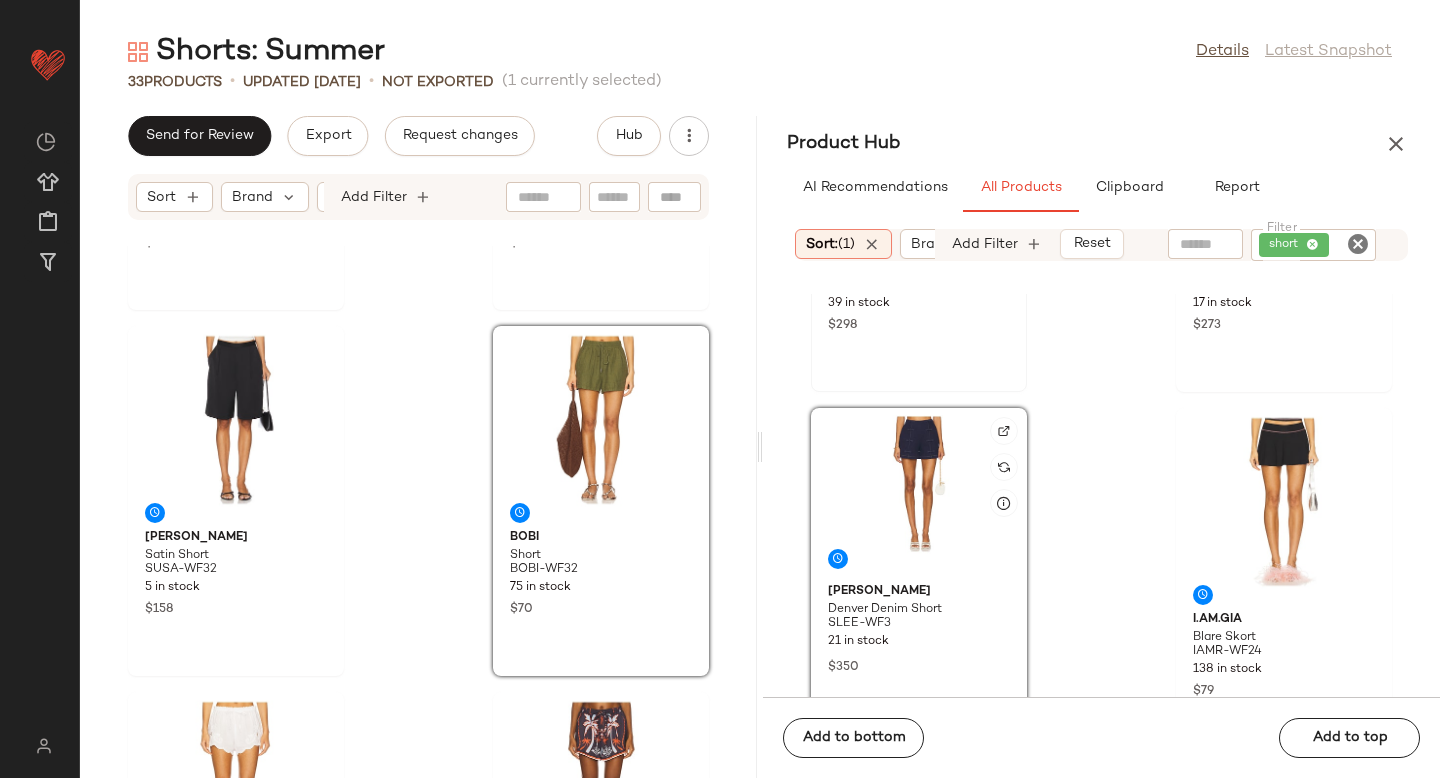 scroll, scrollTop: 1004, scrollLeft: 0, axis: vertical 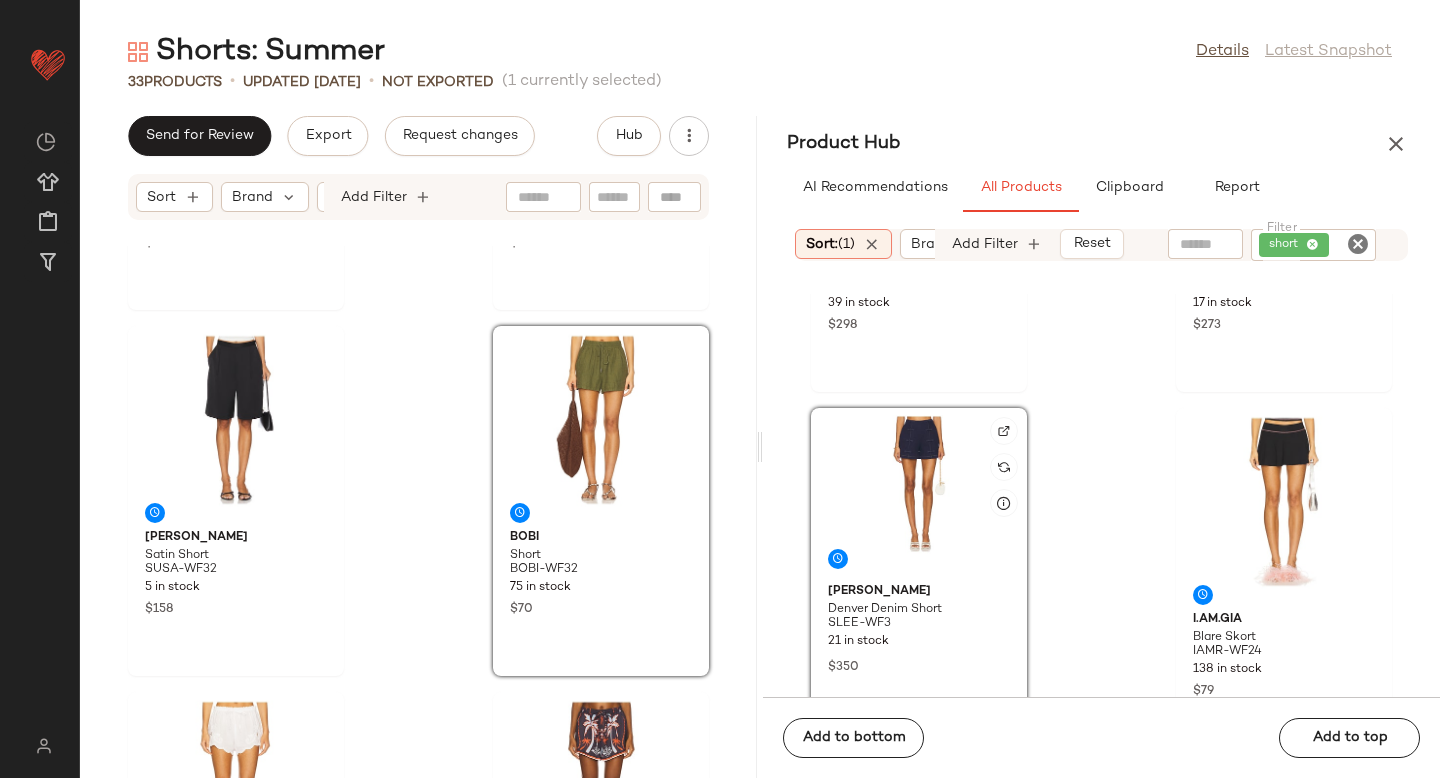 click 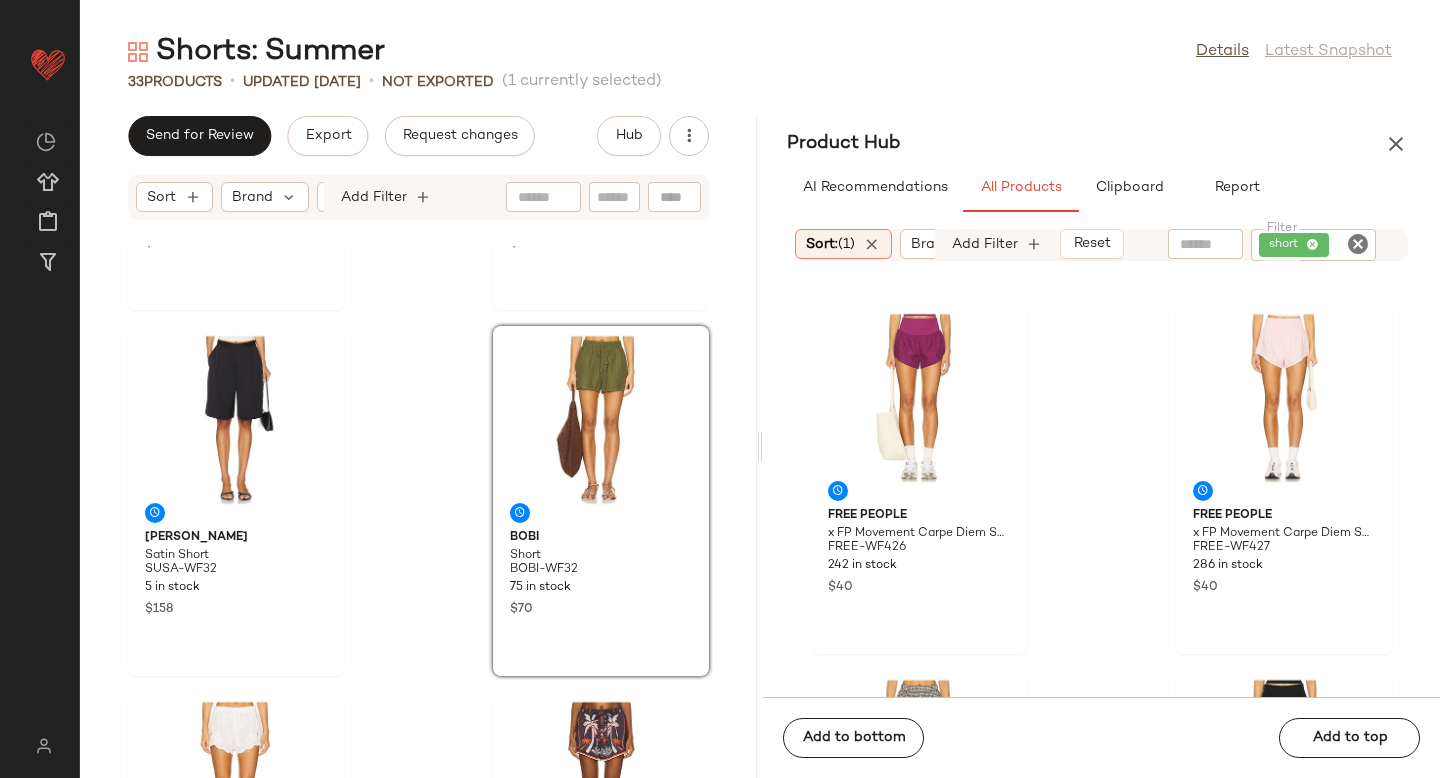 scroll, scrollTop: 1776, scrollLeft: 0, axis: vertical 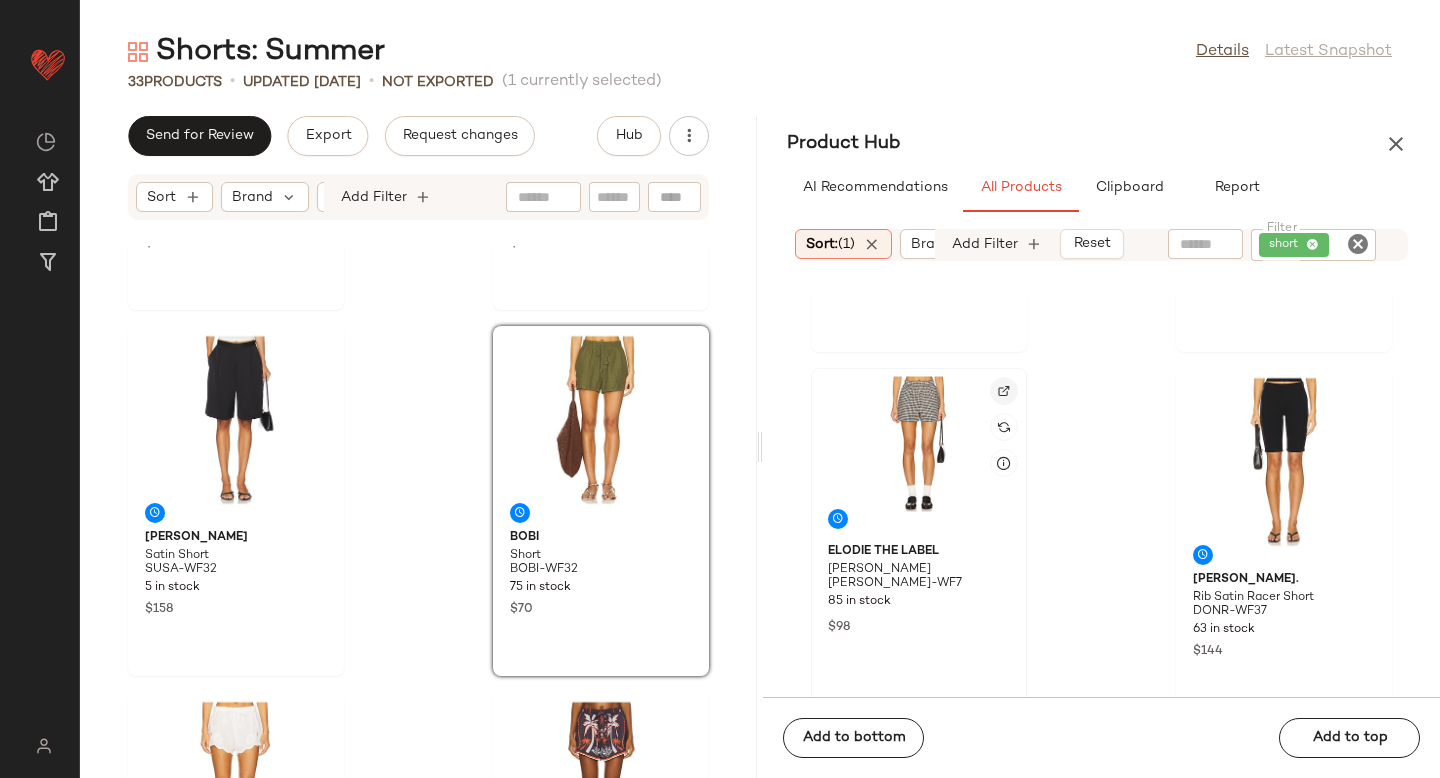 click at bounding box center [1004, 391] 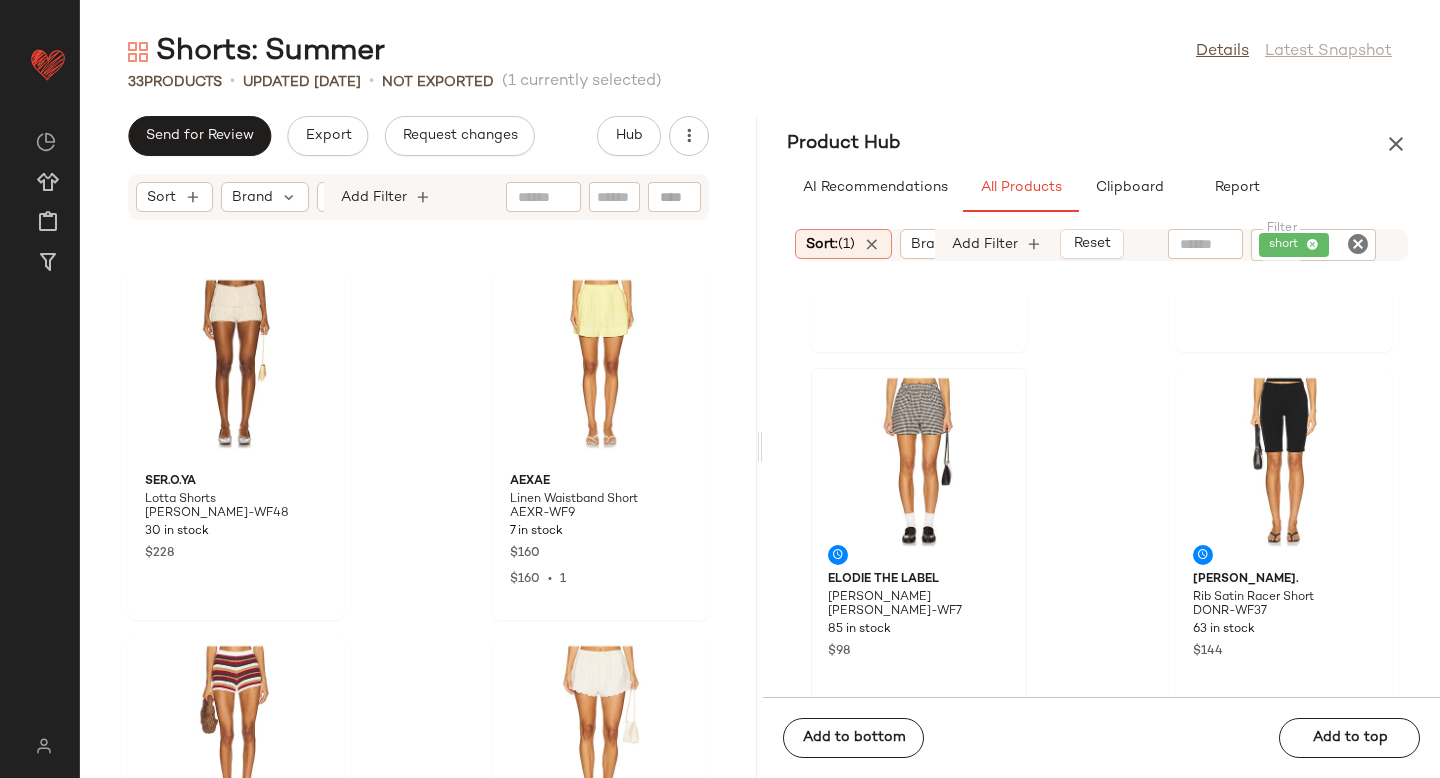 scroll, scrollTop: 2545, scrollLeft: 0, axis: vertical 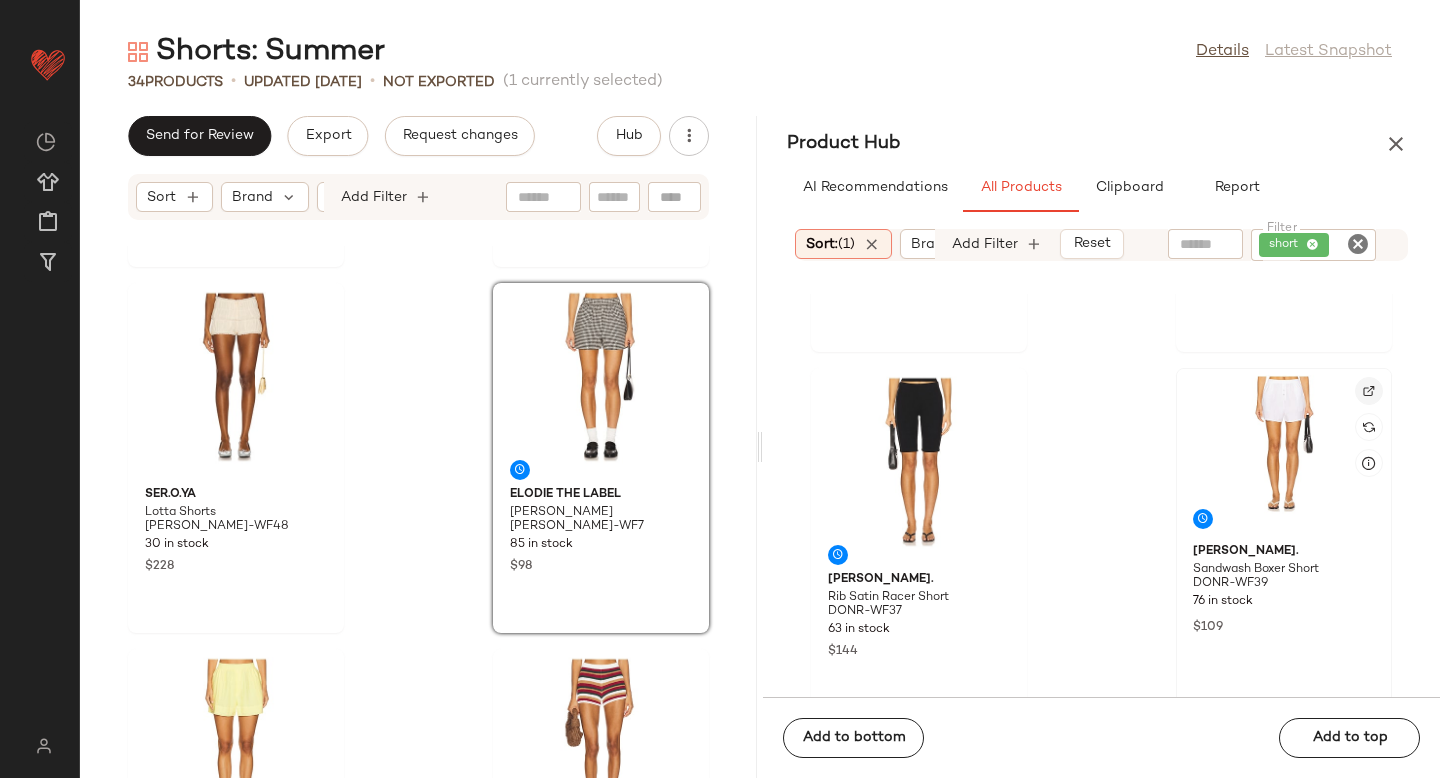 click 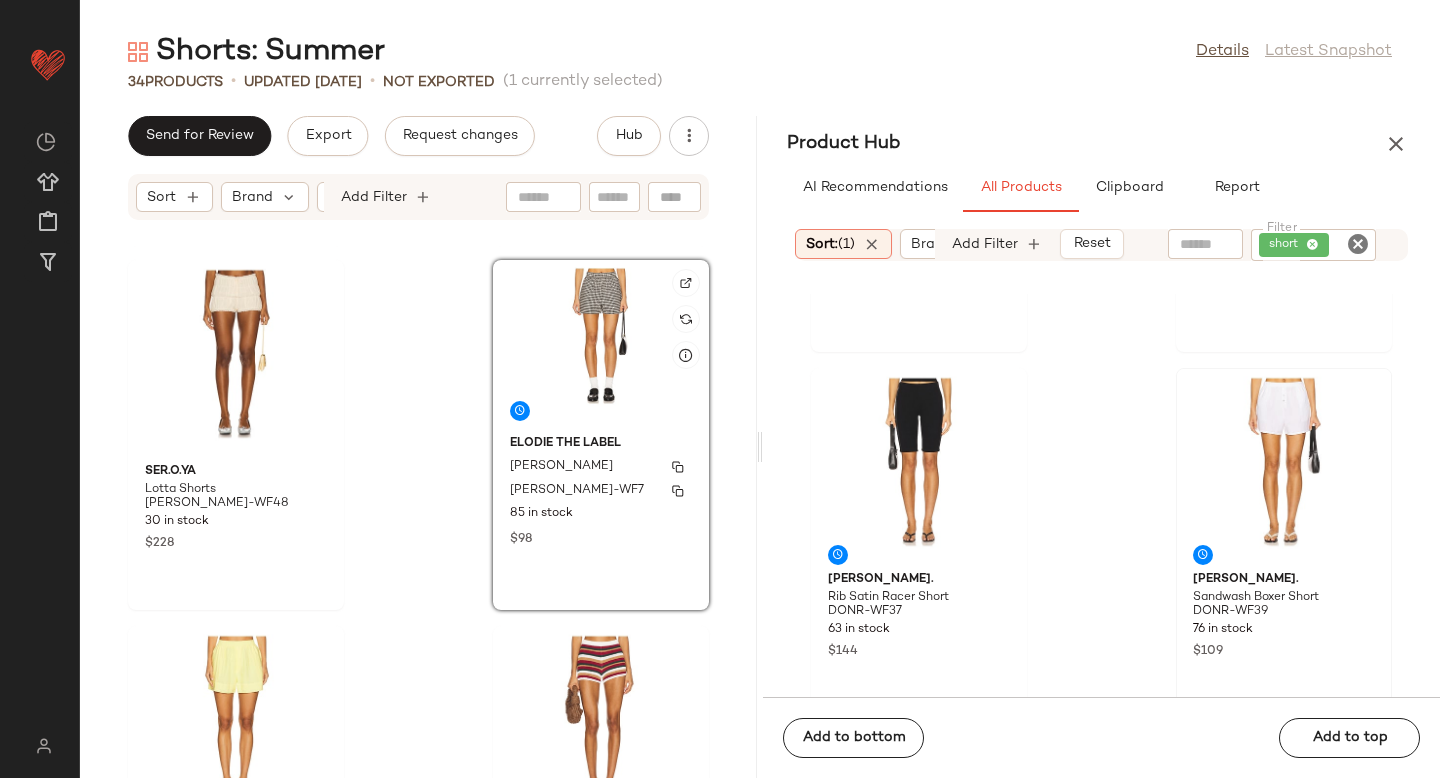 scroll, scrollTop: 2572, scrollLeft: 0, axis: vertical 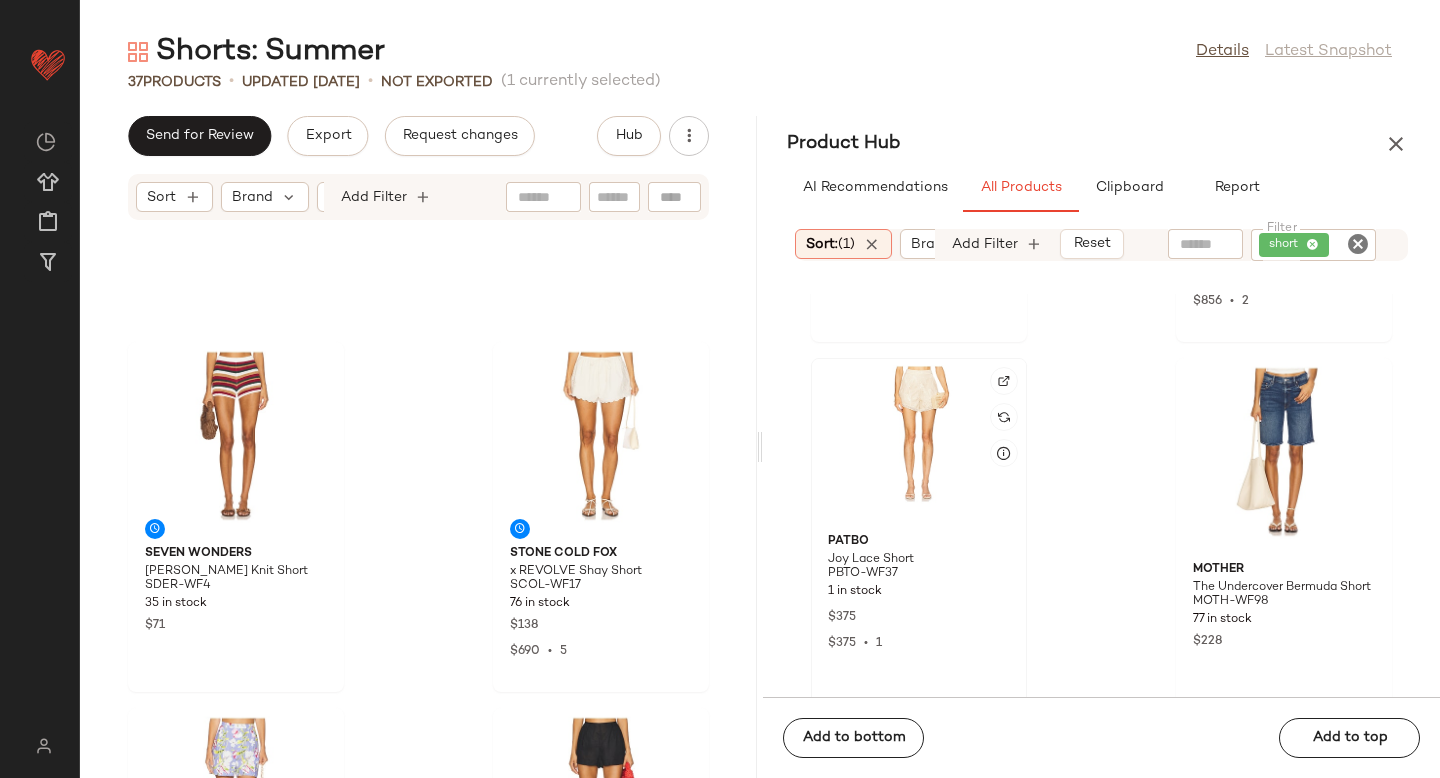 click 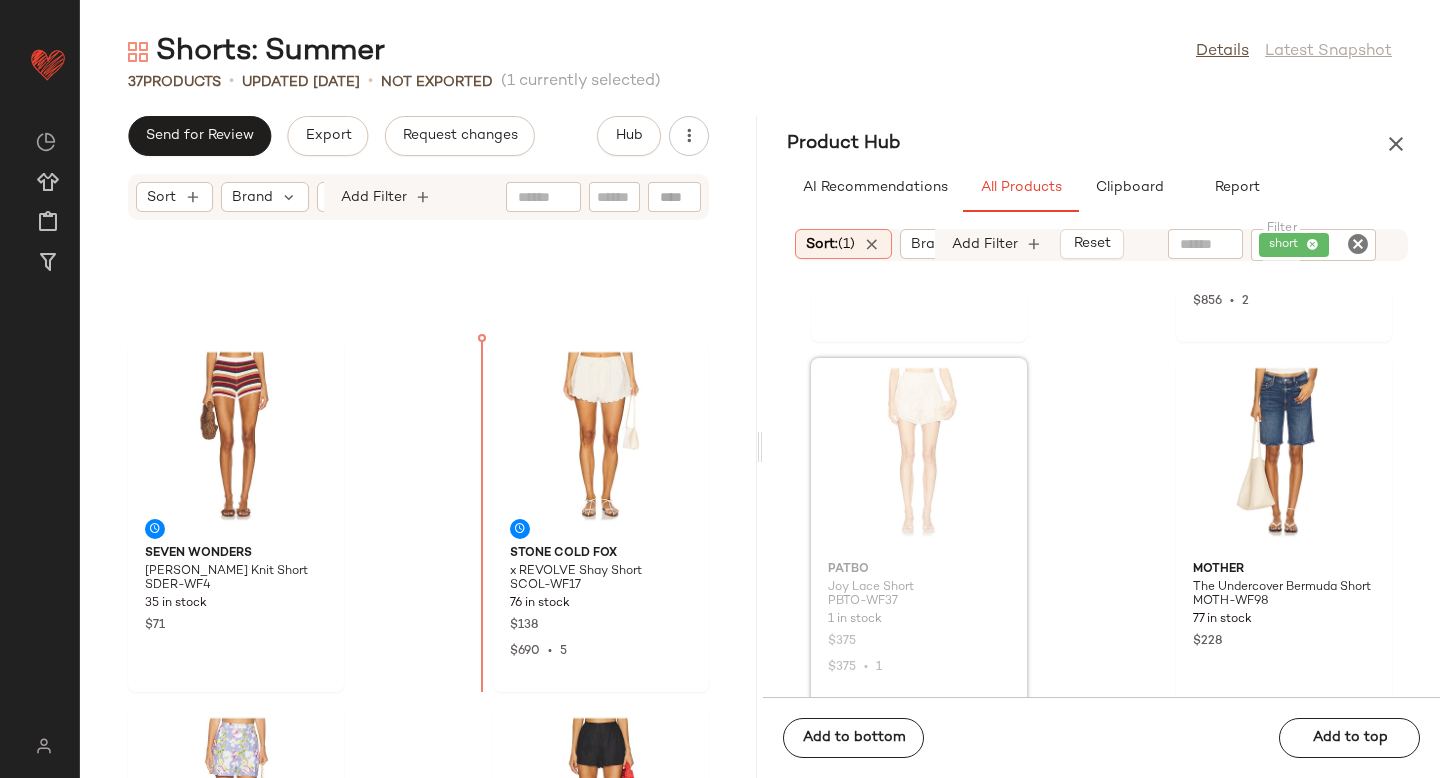 scroll, scrollTop: 14595, scrollLeft: 0, axis: vertical 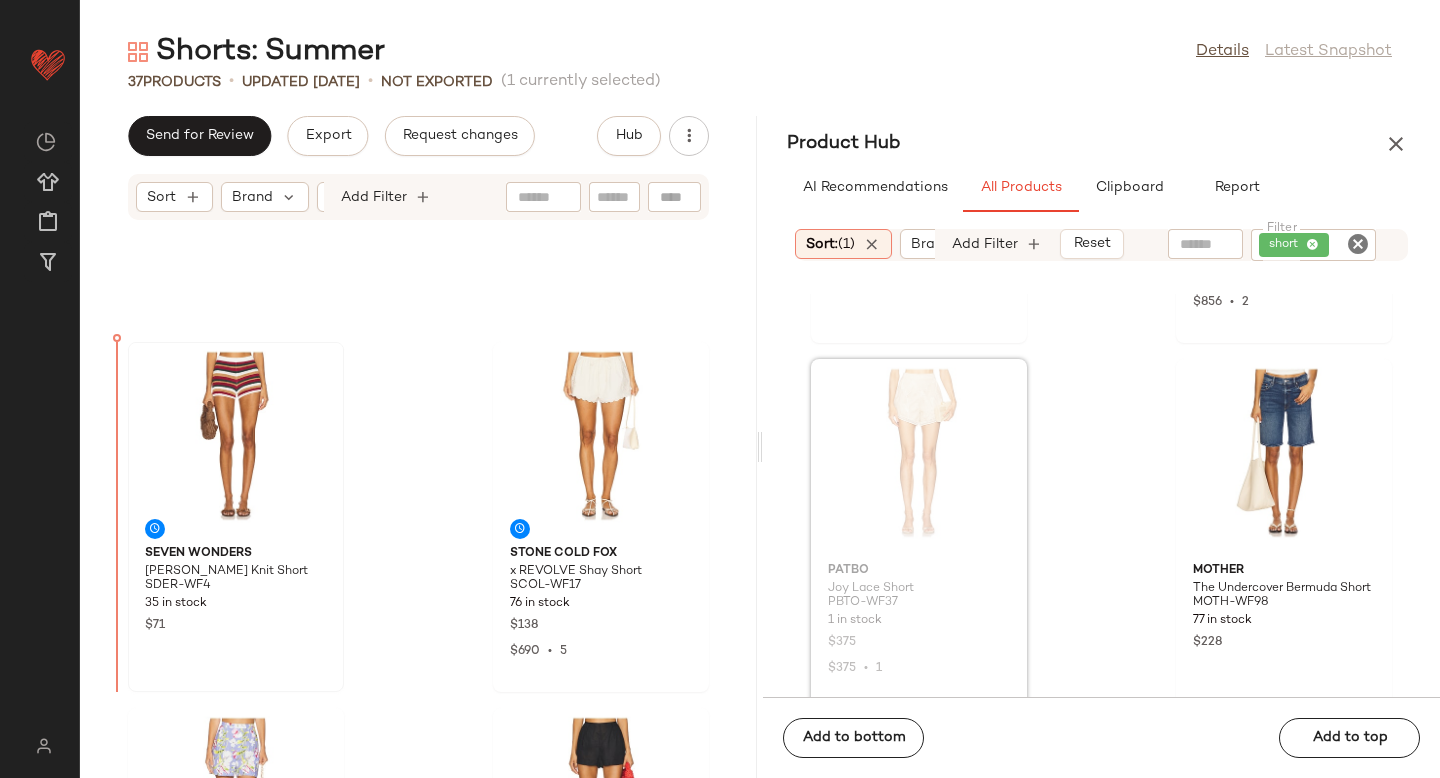 drag, startPoint x: 944, startPoint y: 393, endPoint x: 143, endPoint y: 515, distance: 810.2376 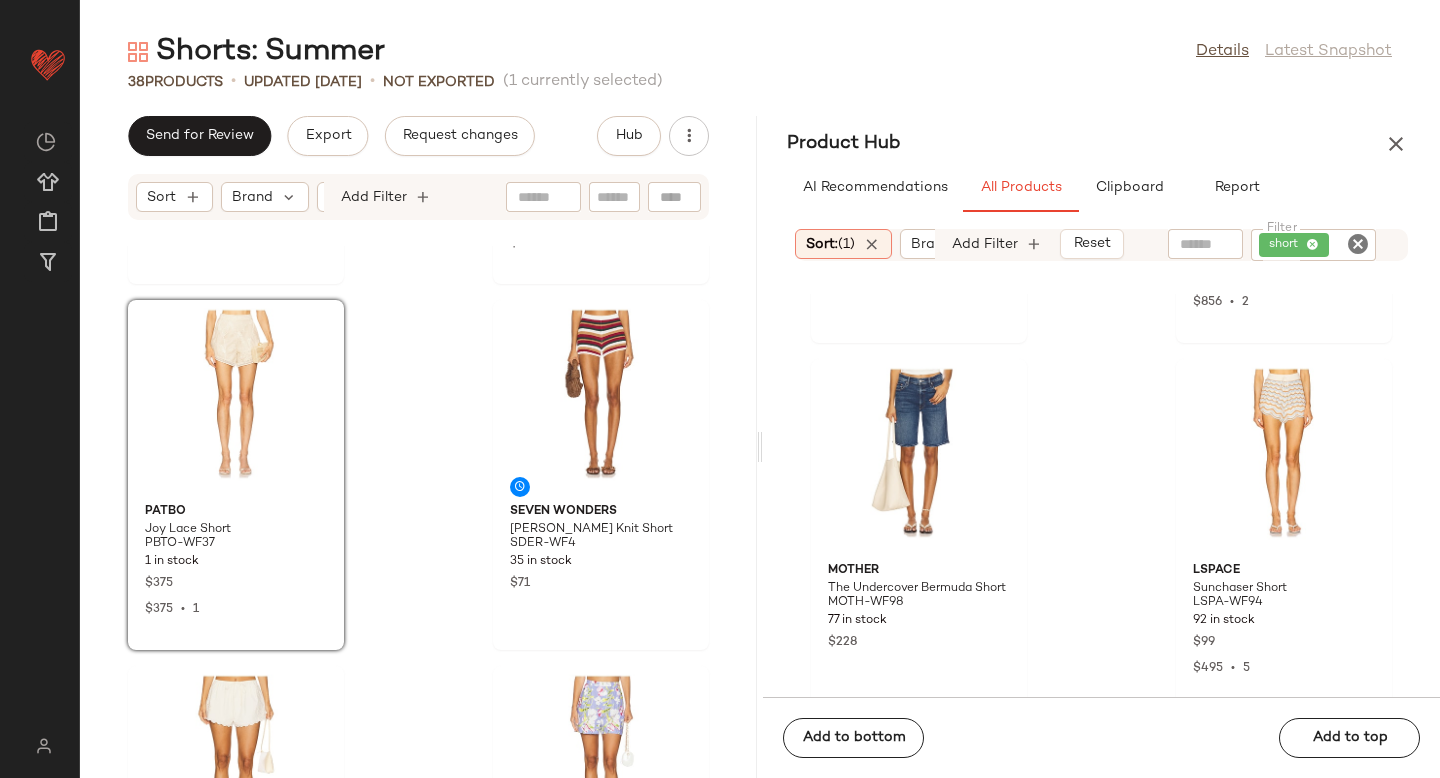 scroll, scrollTop: 3295, scrollLeft: 0, axis: vertical 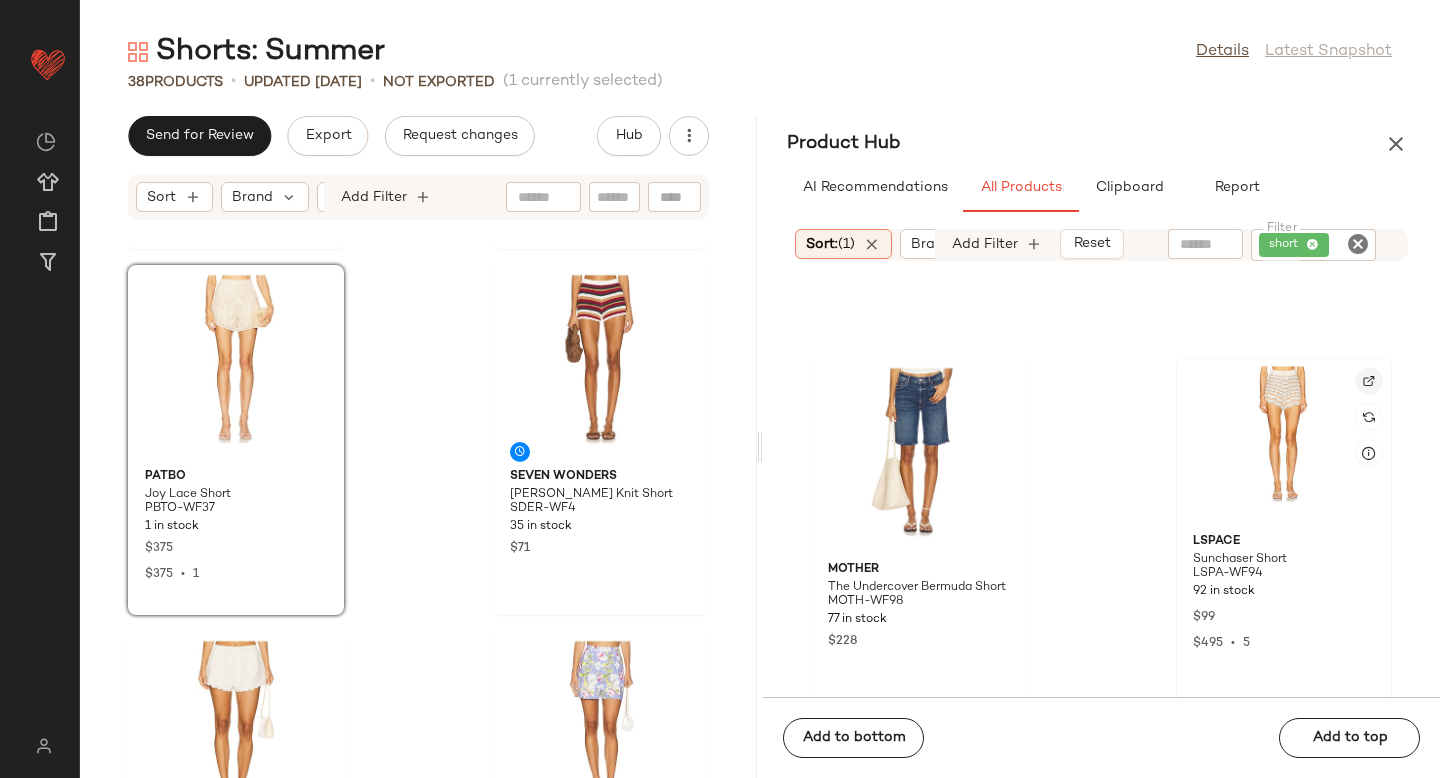 click 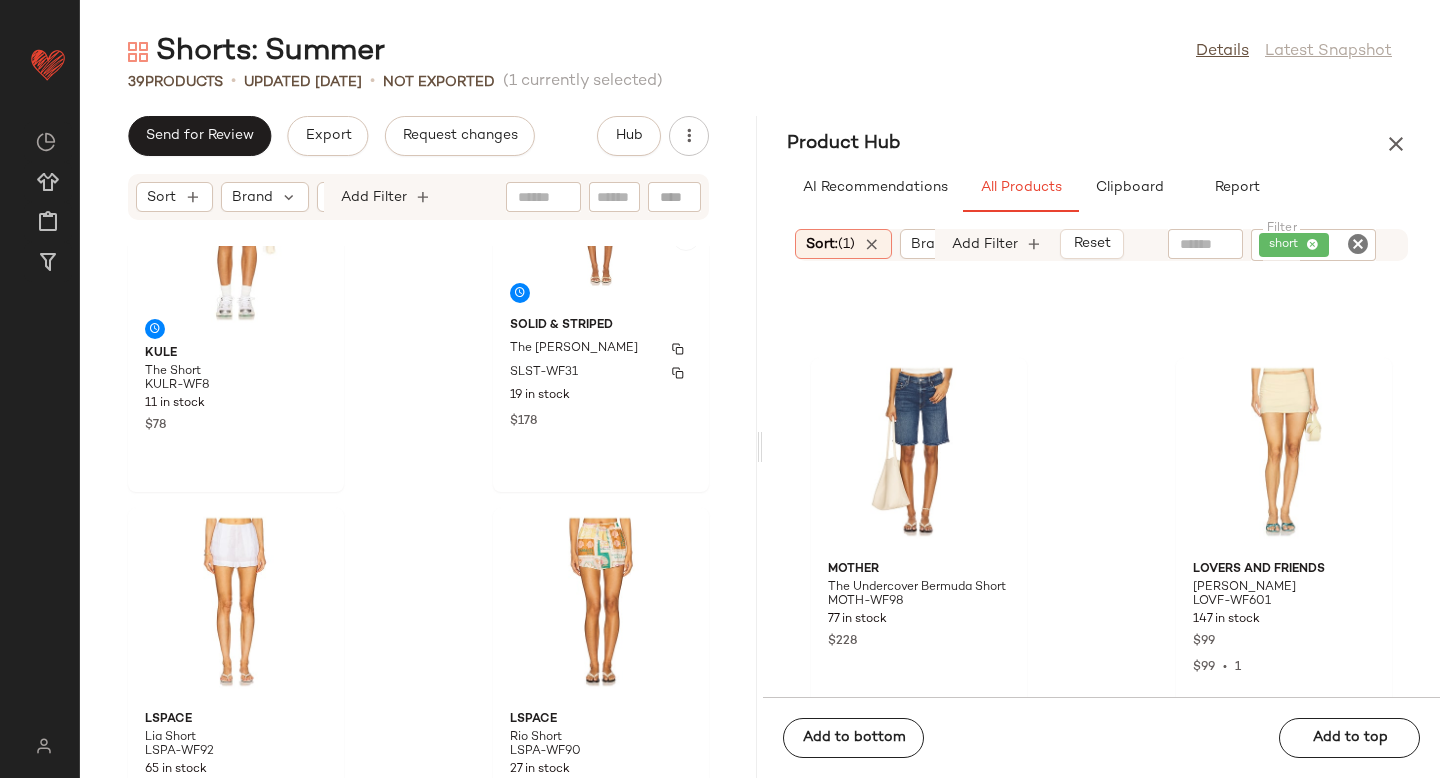 scroll, scrollTop: 0, scrollLeft: 0, axis: both 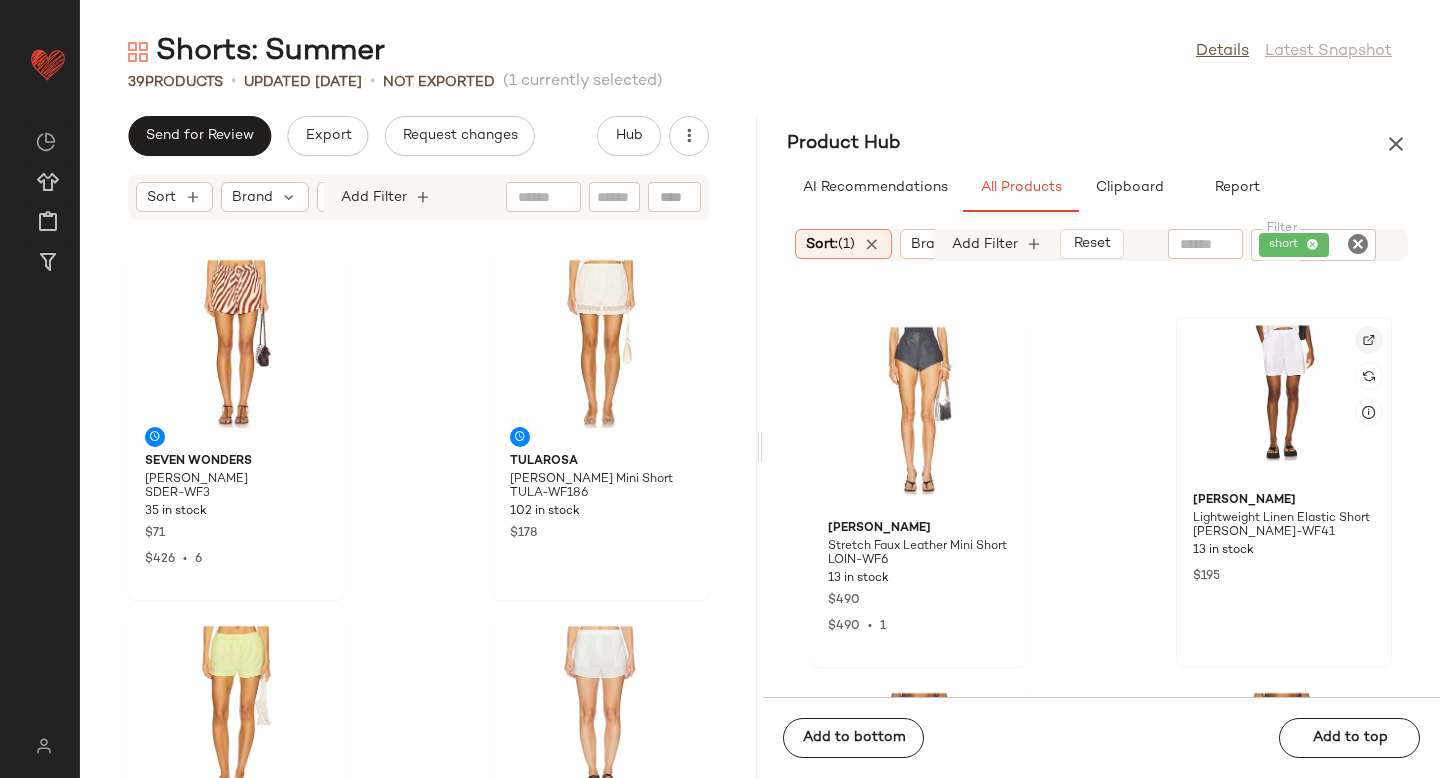click 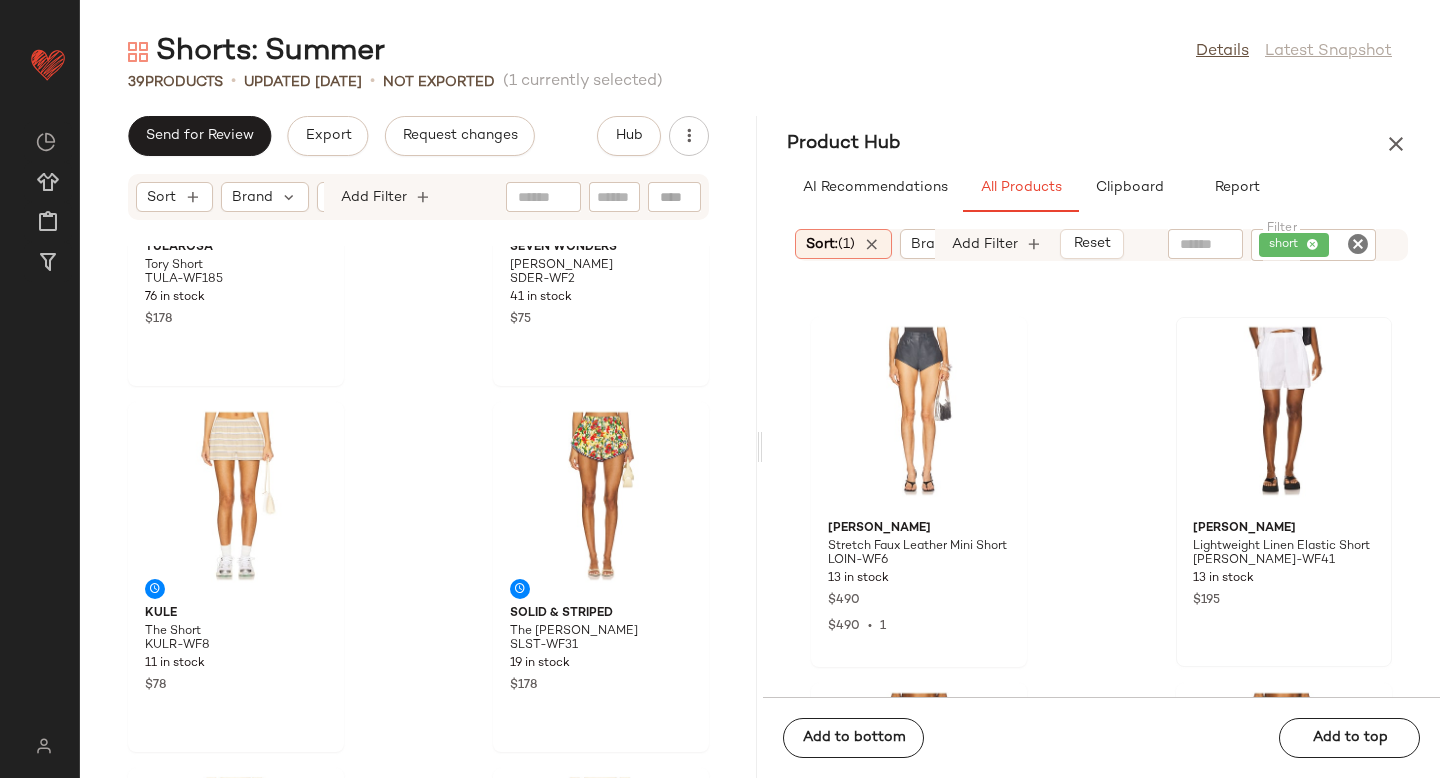 scroll, scrollTop: 1447, scrollLeft: 0, axis: vertical 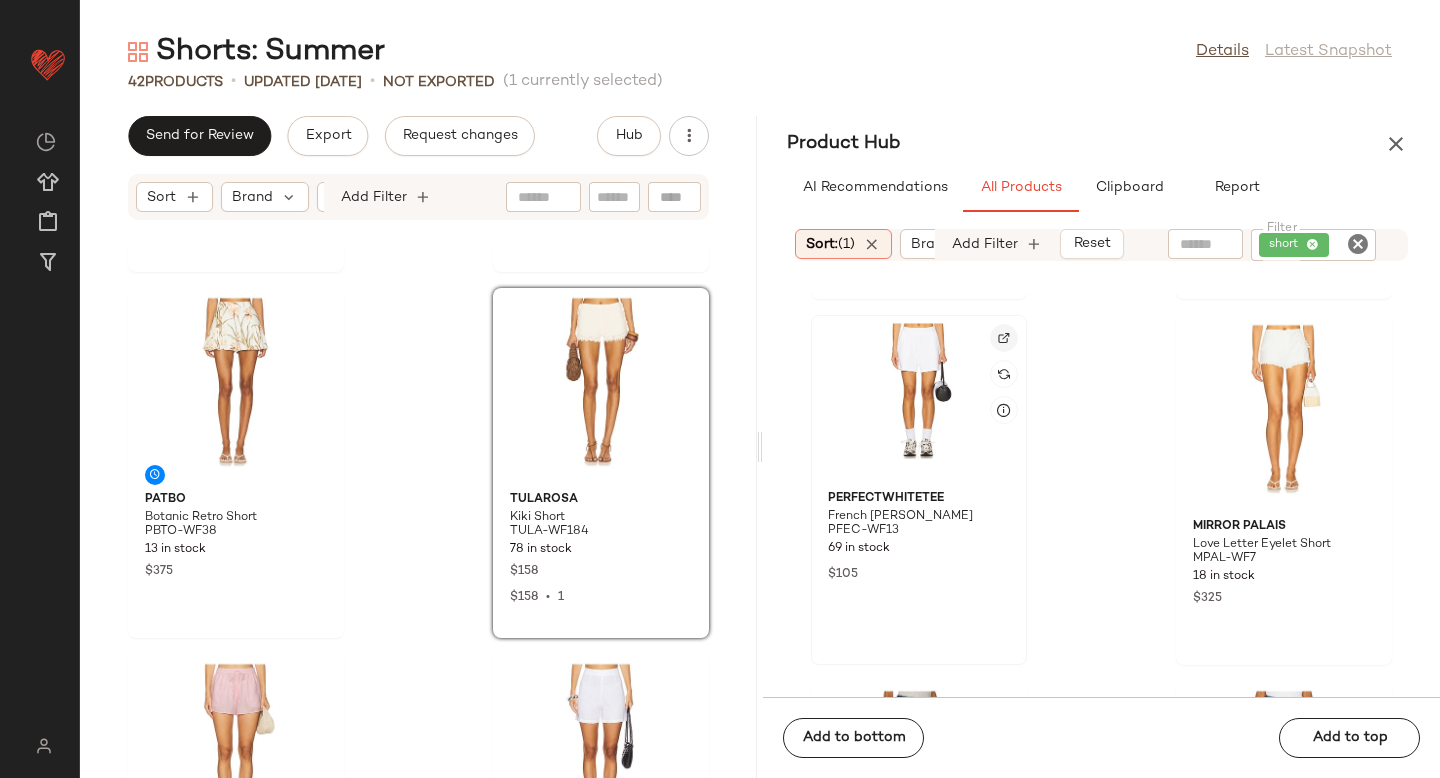 click 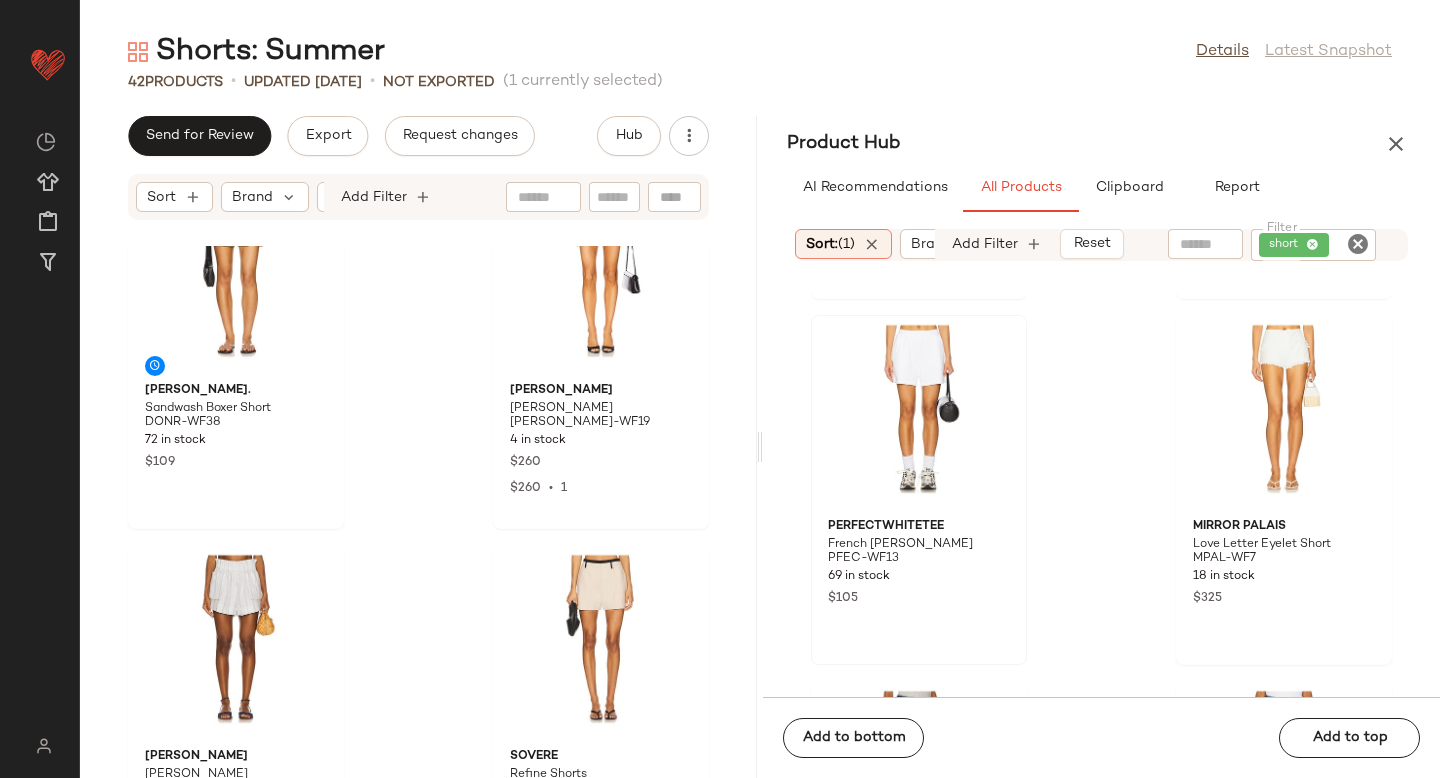 scroll, scrollTop: 5207, scrollLeft: 0, axis: vertical 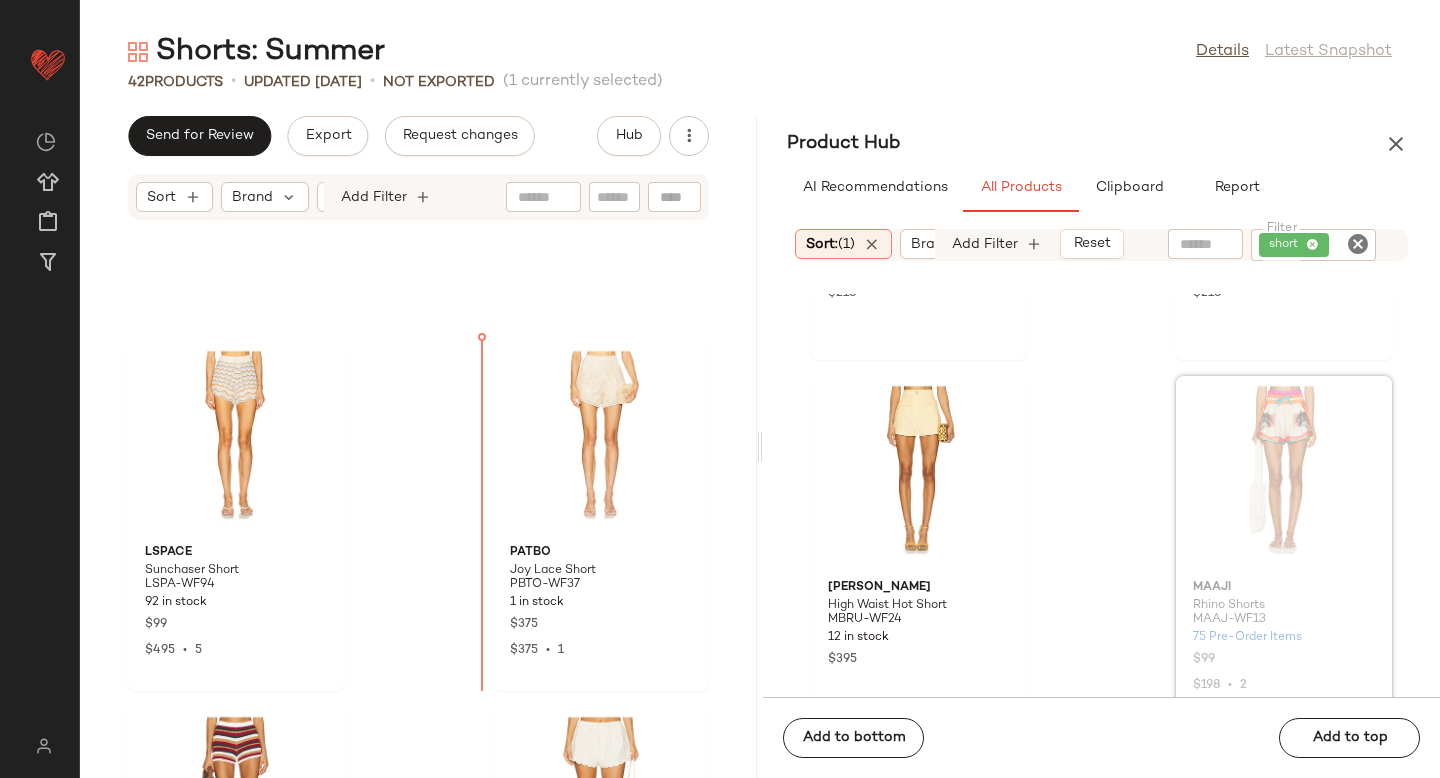 drag, startPoint x: 1208, startPoint y: 444, endPoint x: 361, endPoint y: 453, distance: 847.0478 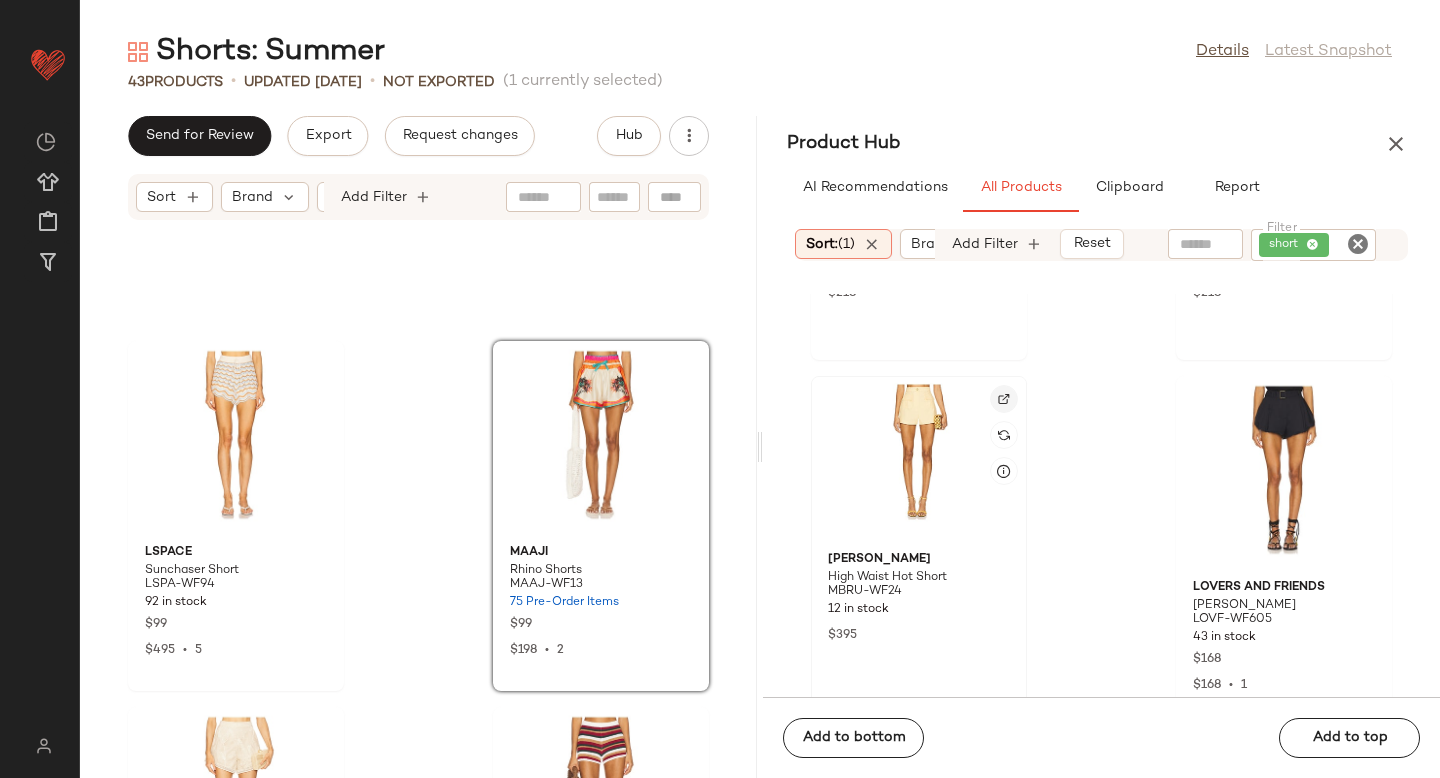 click at bounding box center (1004, 399) 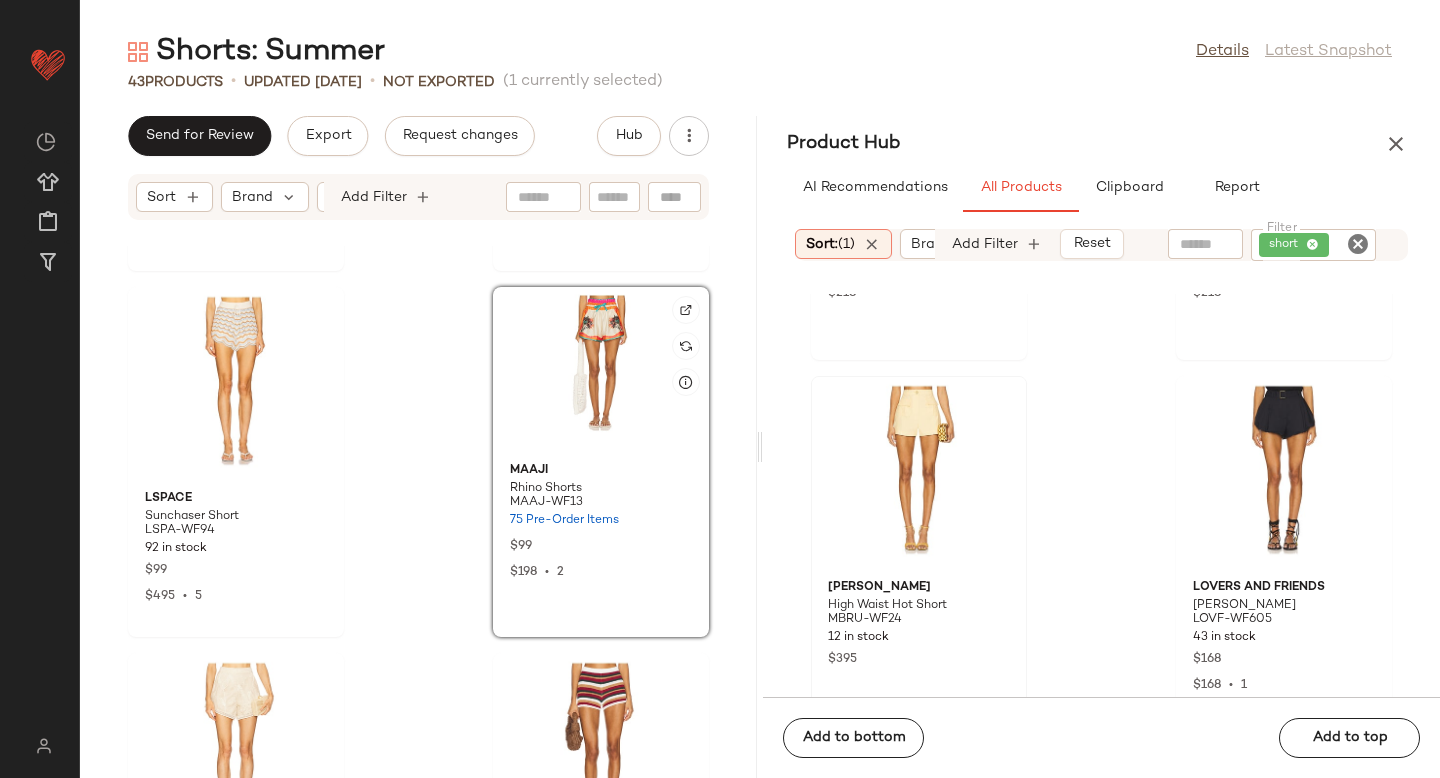 scroll, scrollTop: 3649, scrollLeft: 0, axis: vertical 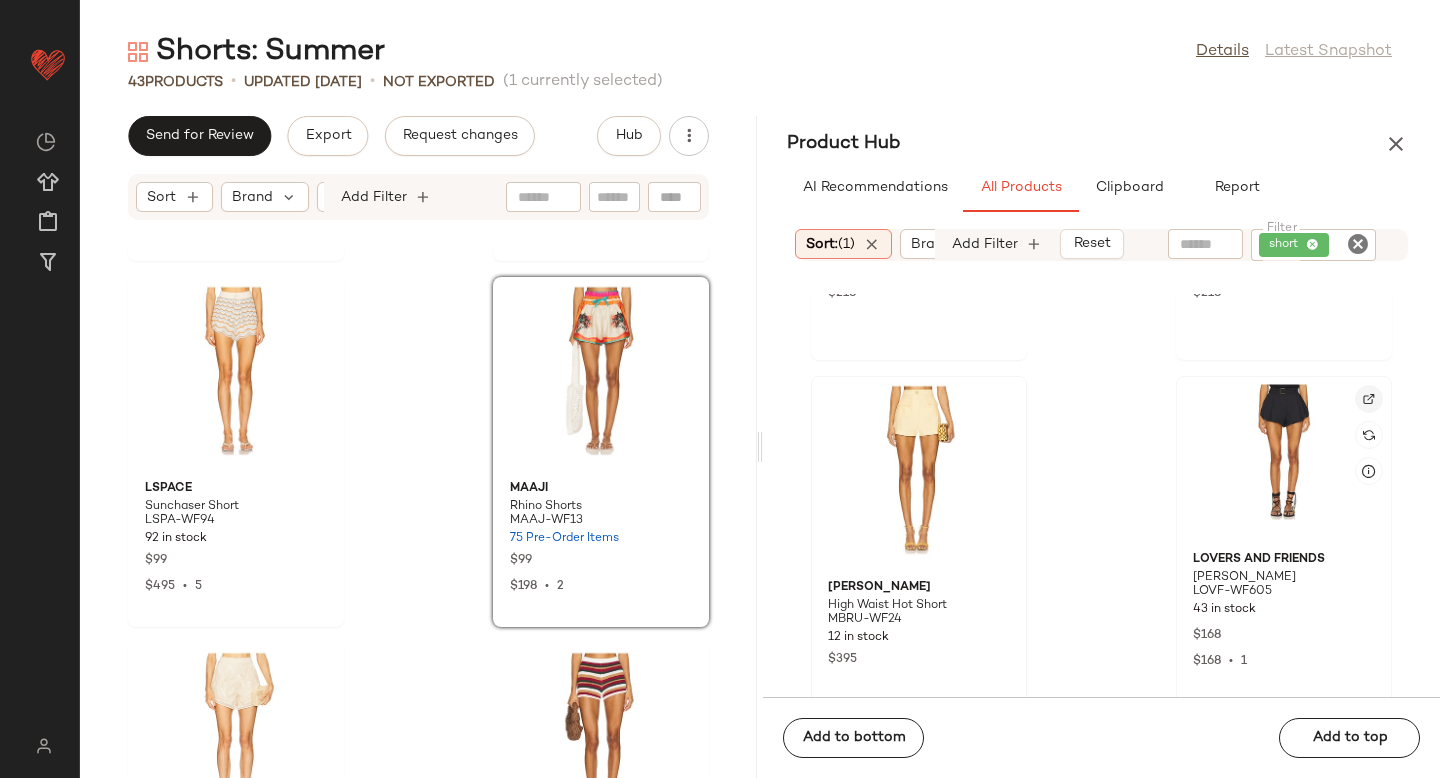 click at bounding box center (1369, 399) 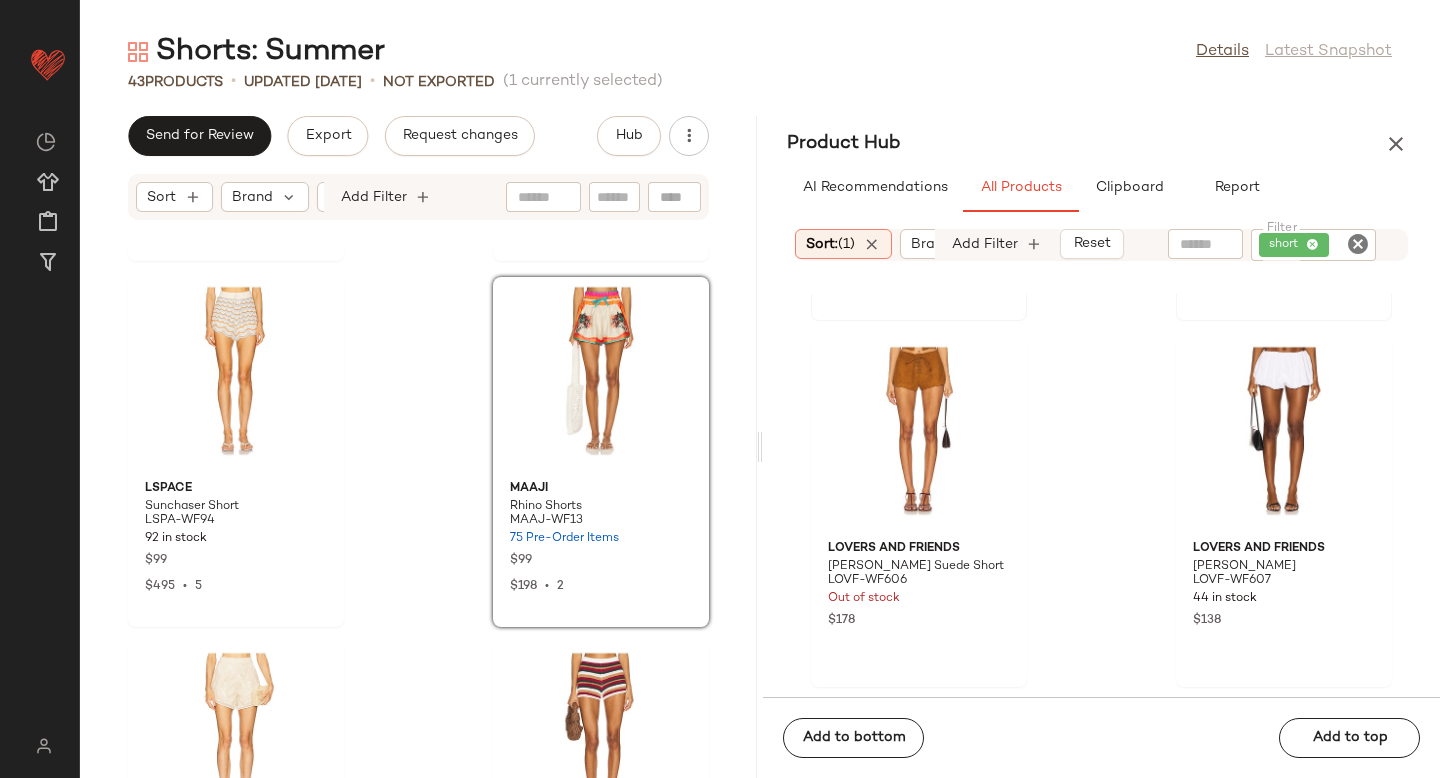 scroll, scrollTop: 21956, scrollLeft: 0, axis: vertical 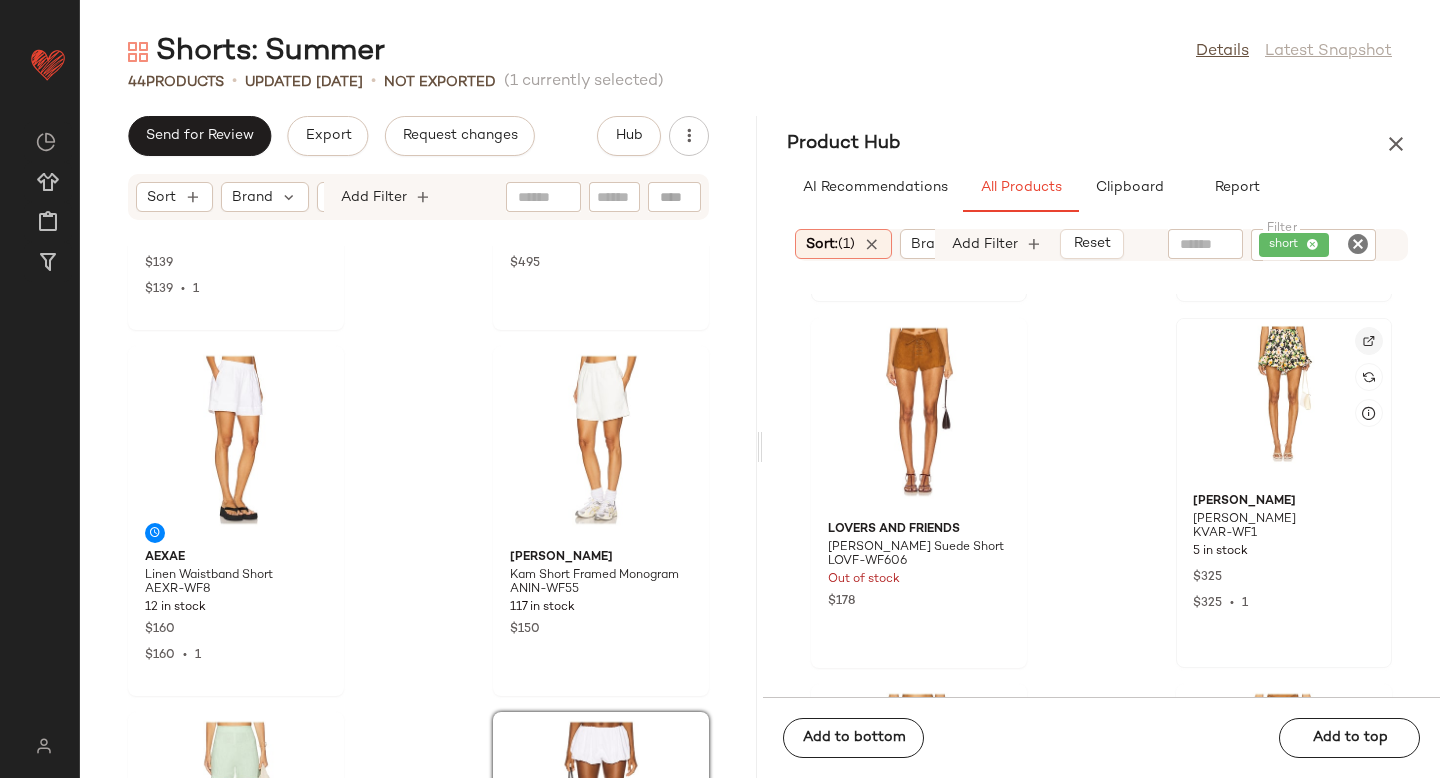 click 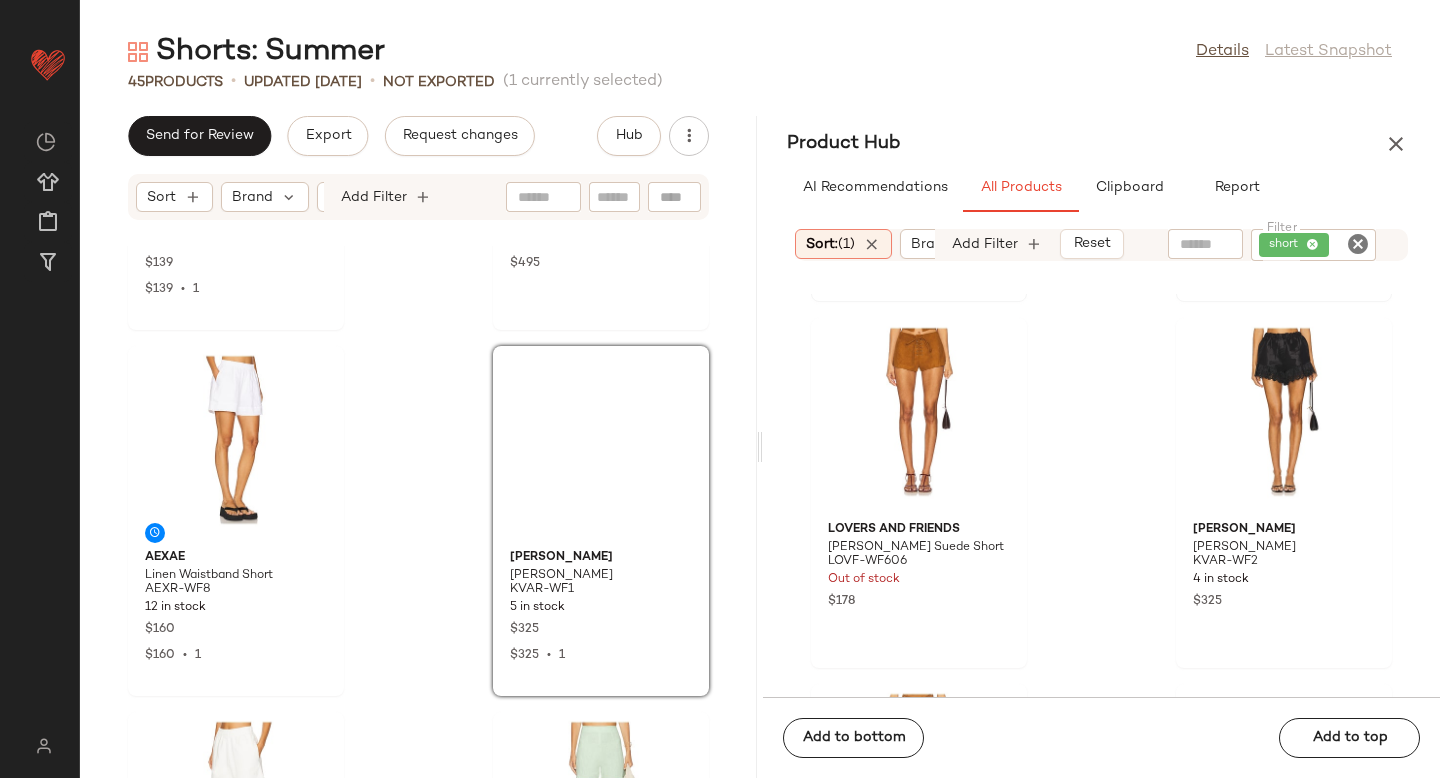 click on "SOVERE Refine Shorts SOVR-WF7 14 in stock $139 $139  •  1 Zimmermann Cascadian Tuck Short ZIMM-WF100 27 in stock $495 AEXAE Linen Waistband Short AEXR-WF8 12 in stock $160 $160  •  1 KIKA VARGAS Frida Short KVAR-WF1 5 in stock $325 $325  •  1 ANINE BING Kam Short Framed Monogram ANIN-WF55 117 in stock $150 AEXAE x REVOLVE Flat Front Mini Short AEXR-WF11 28 in stock $180 $360  •  2 Lovers and Friends Alina Short LOVF-WF607 44 in stock $138 Tularosa Sofiya Shorts TULA-WF187 100 in stock $148" 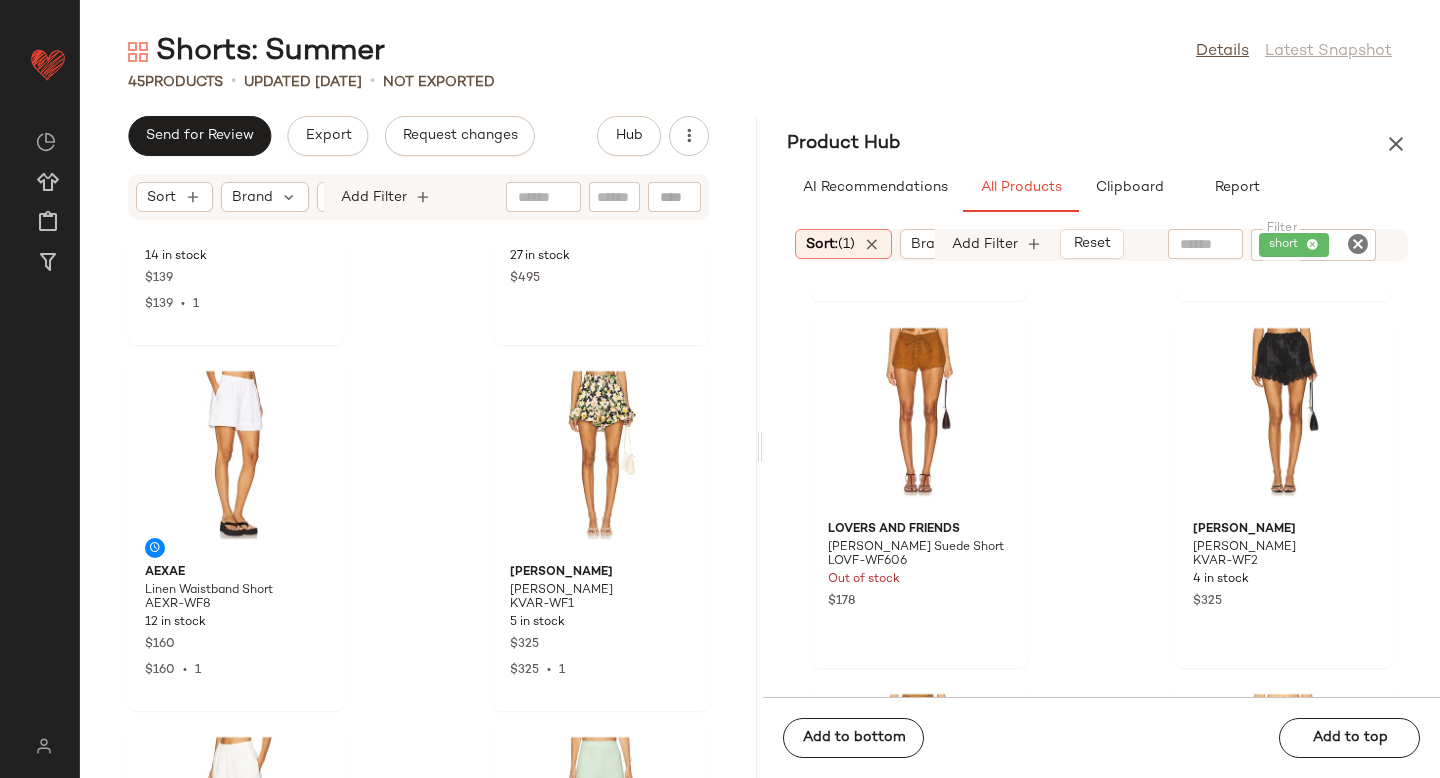 scroll, scrollTop: 6118, scrollLeft: 0, axis: vertical 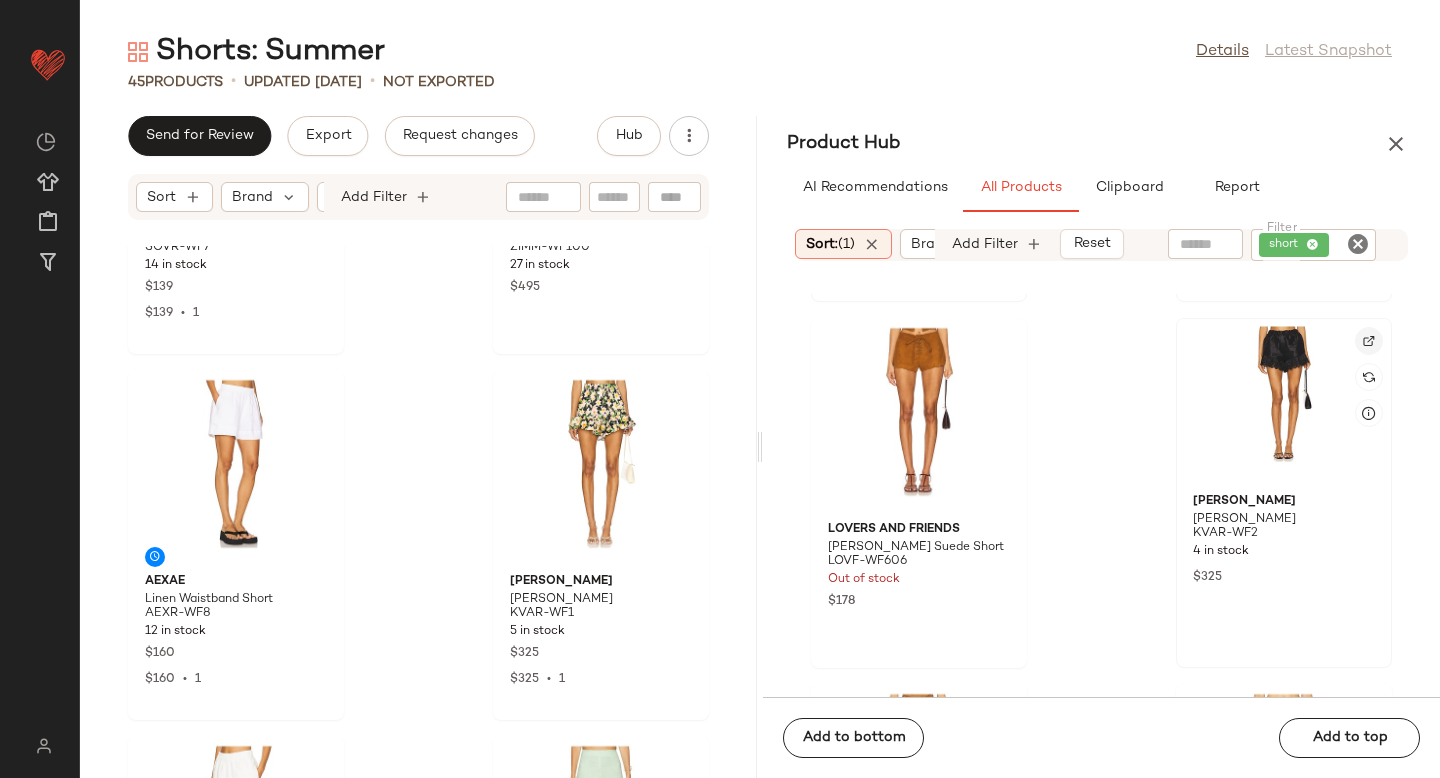click 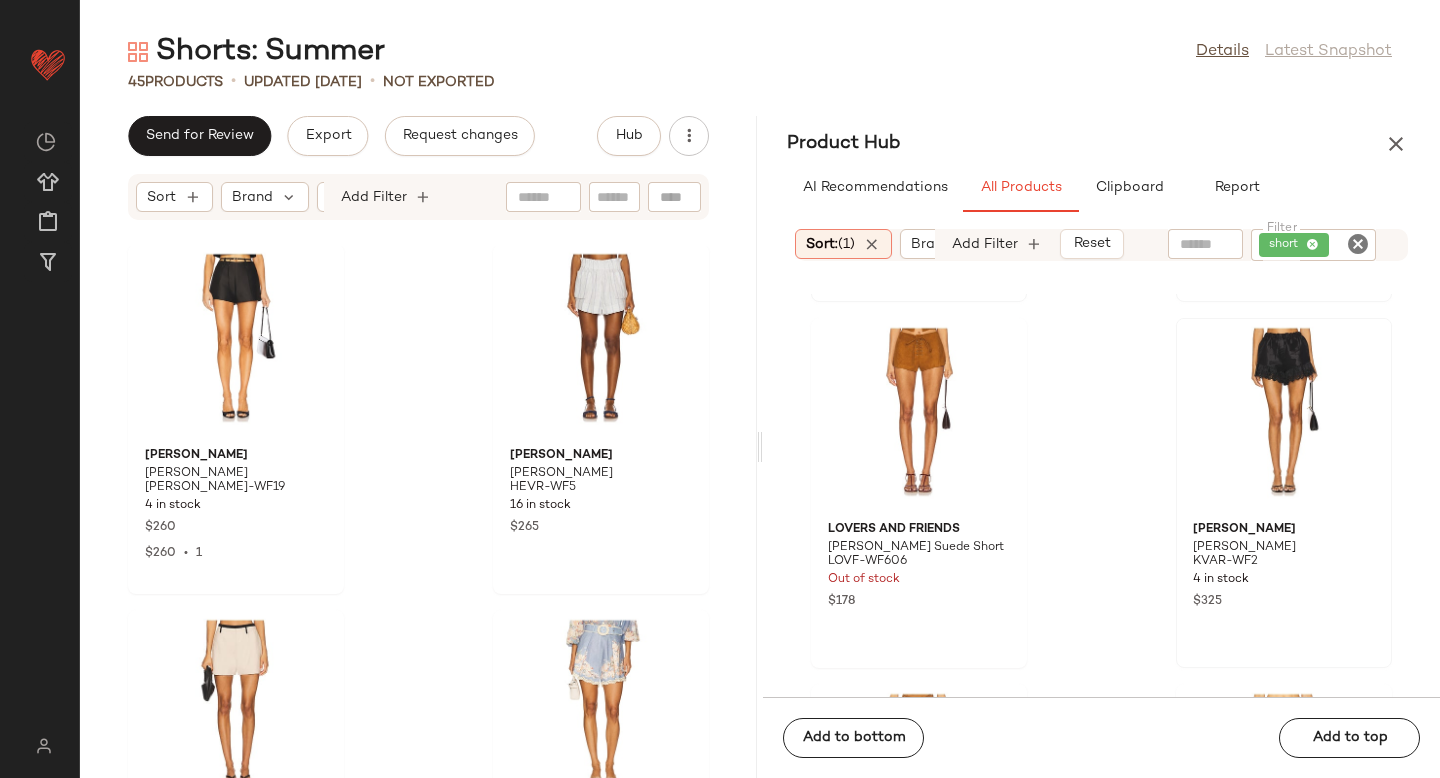 scroll, scrollTop: 5493, scrollLeft: 0, axis: vertical 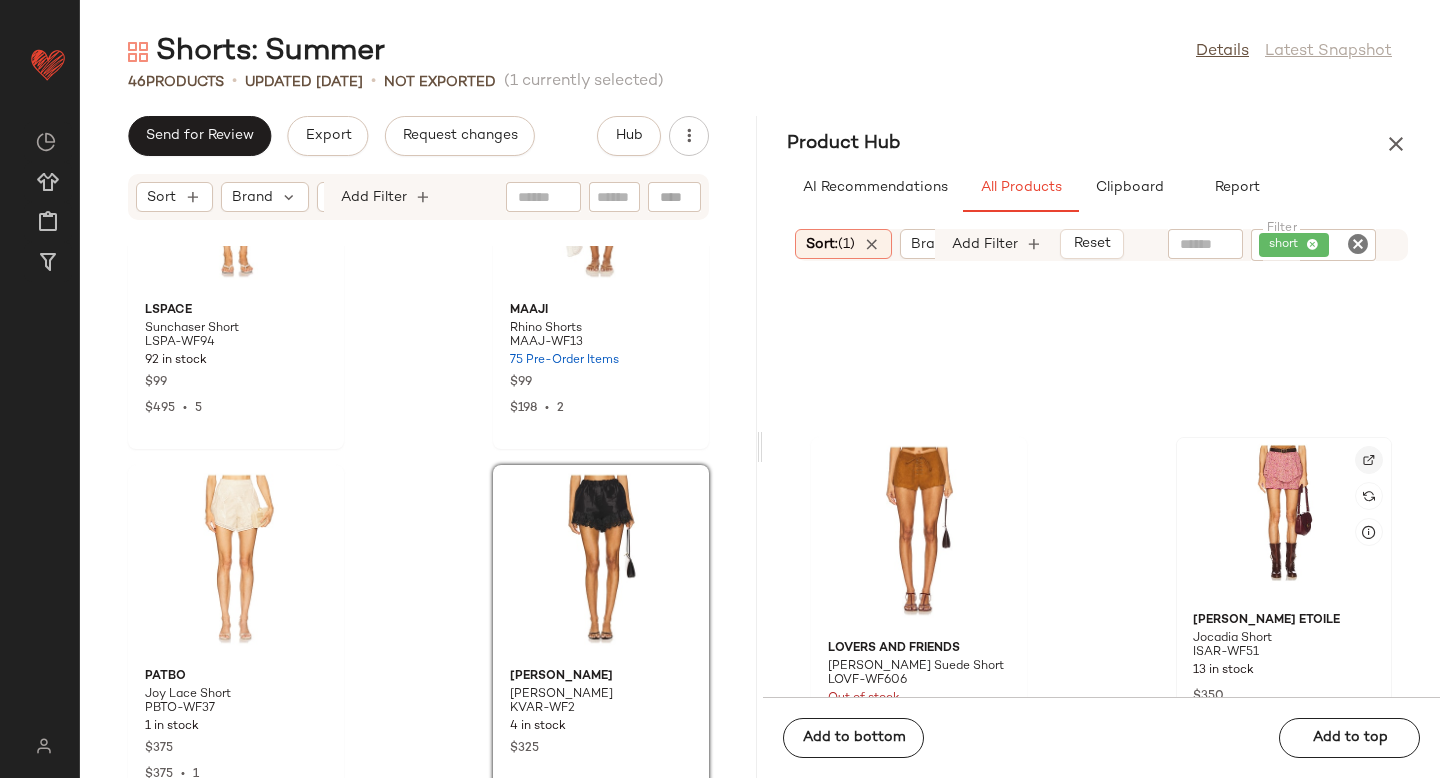 click at bounding box center [1369, 460] 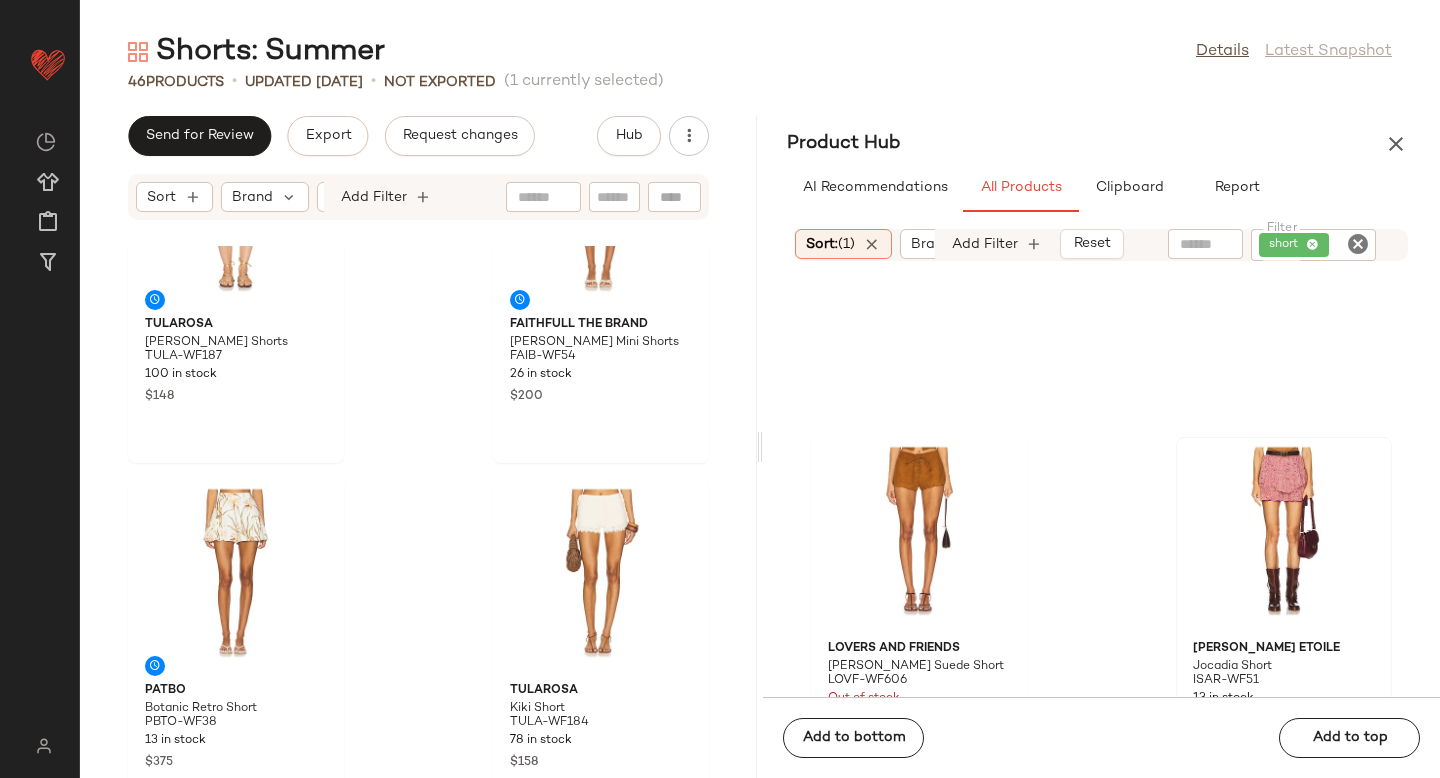 scroll, scrollTop: 7272, scrollLeft: 0, axis: vertical 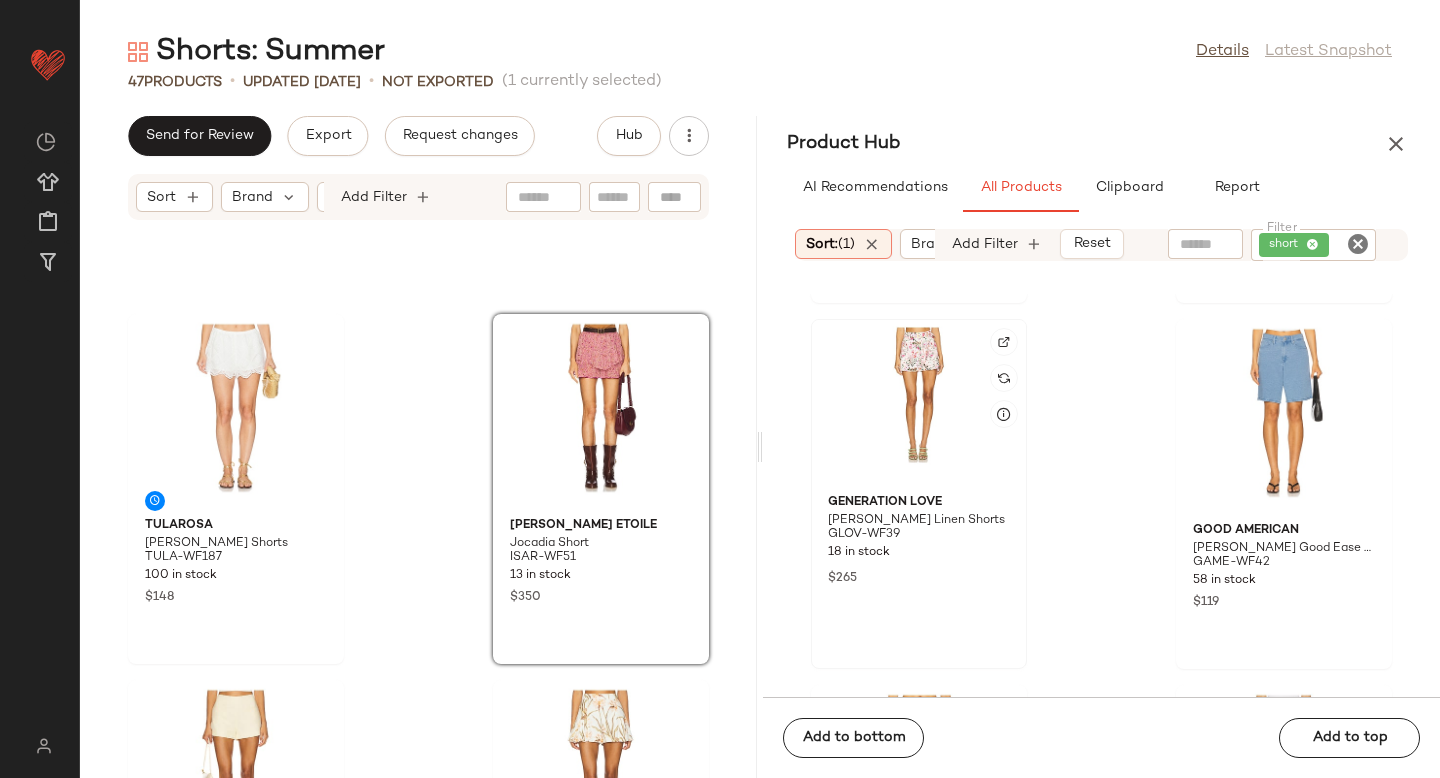 click 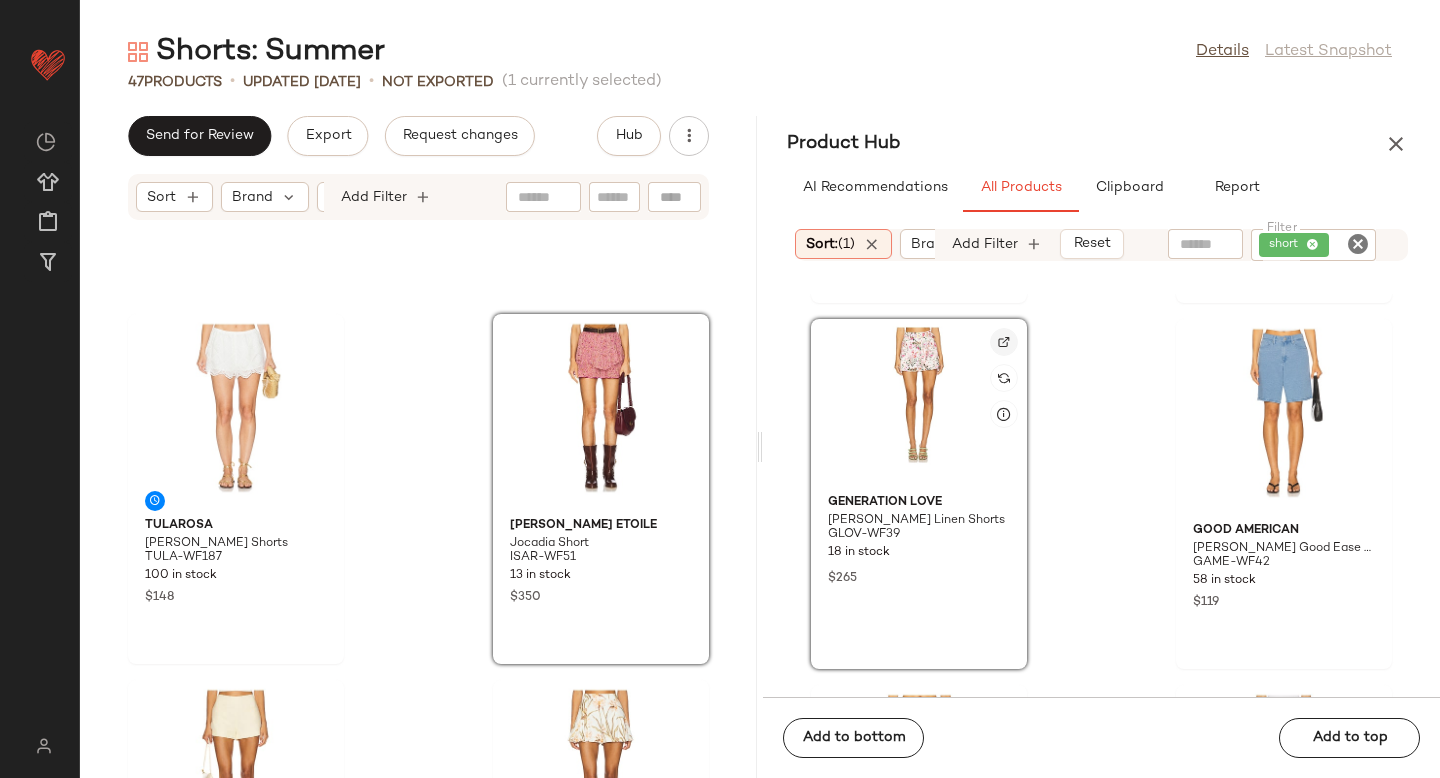 click 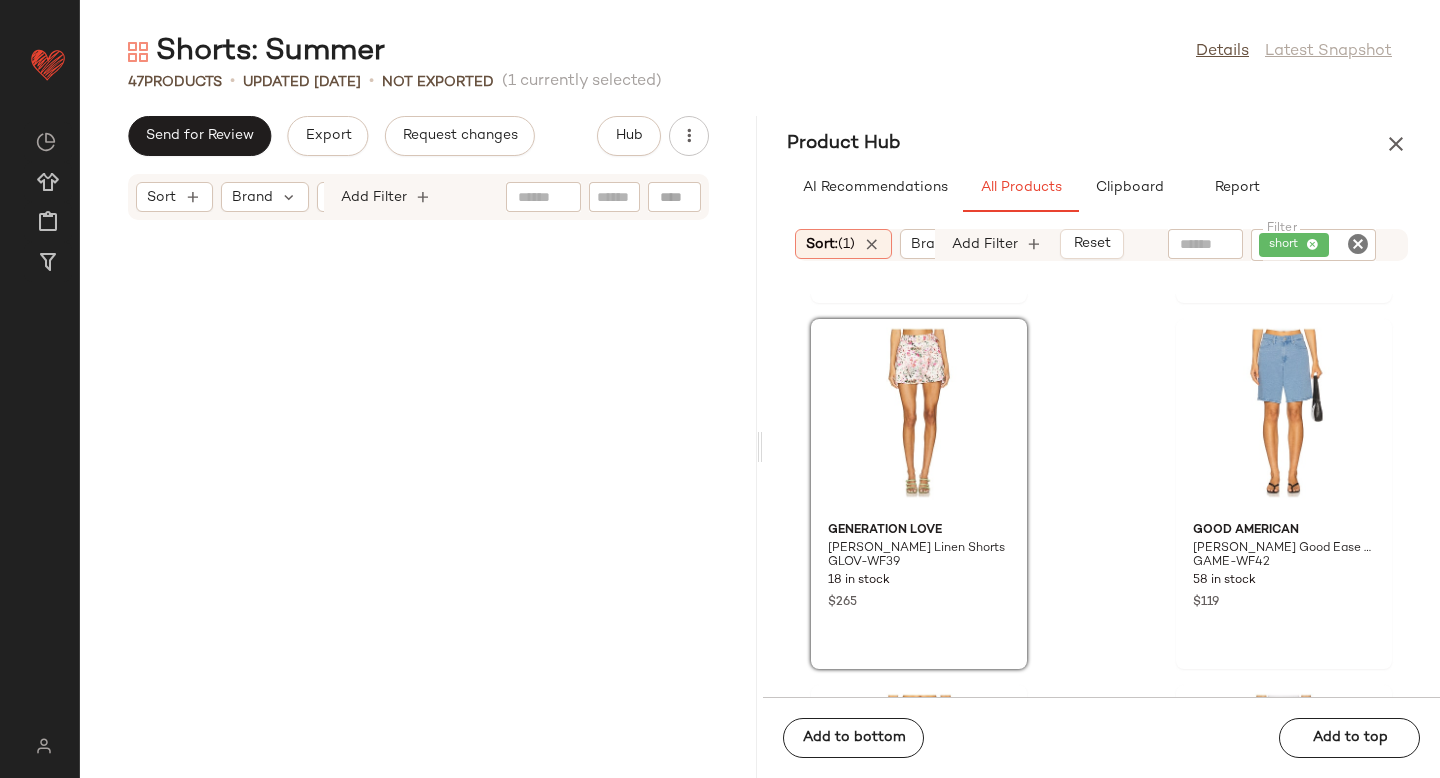 scroll, scrollTop: 8256, scrollLeft: 0, axis: vertical 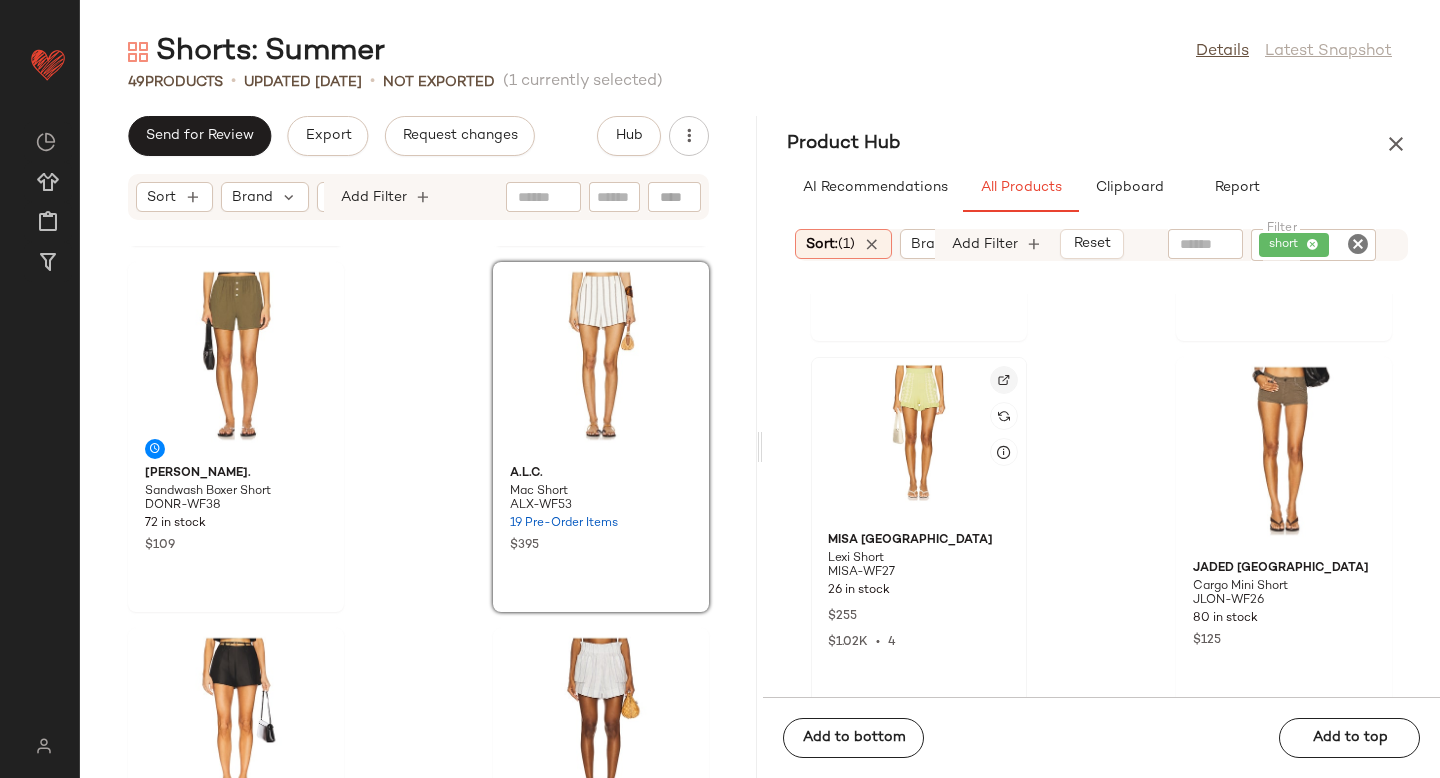 click at bounding box center [1004, 380] 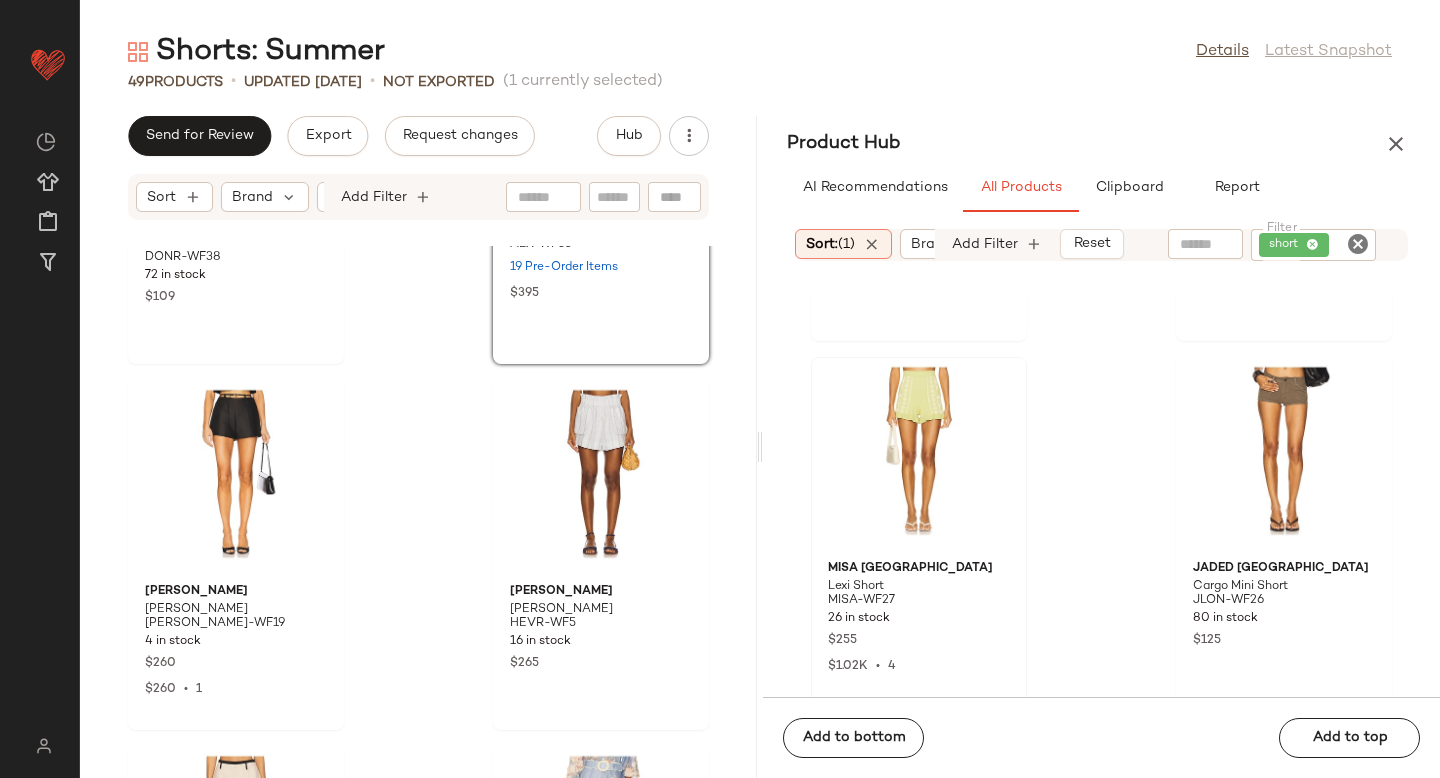 scroll, scrollTop: 5471, scrollLeft: 0, axis: vertical 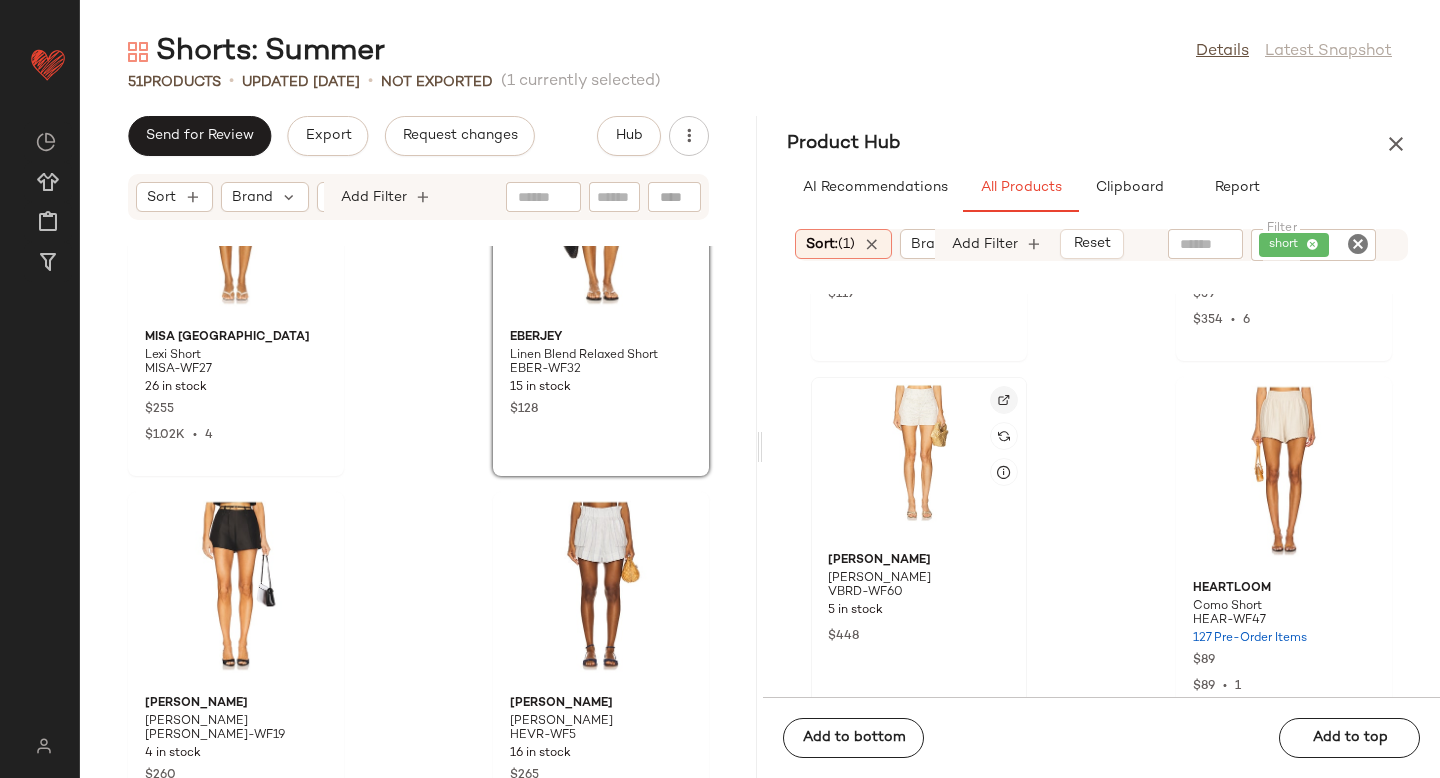 click at bounding box center (1004, 400) 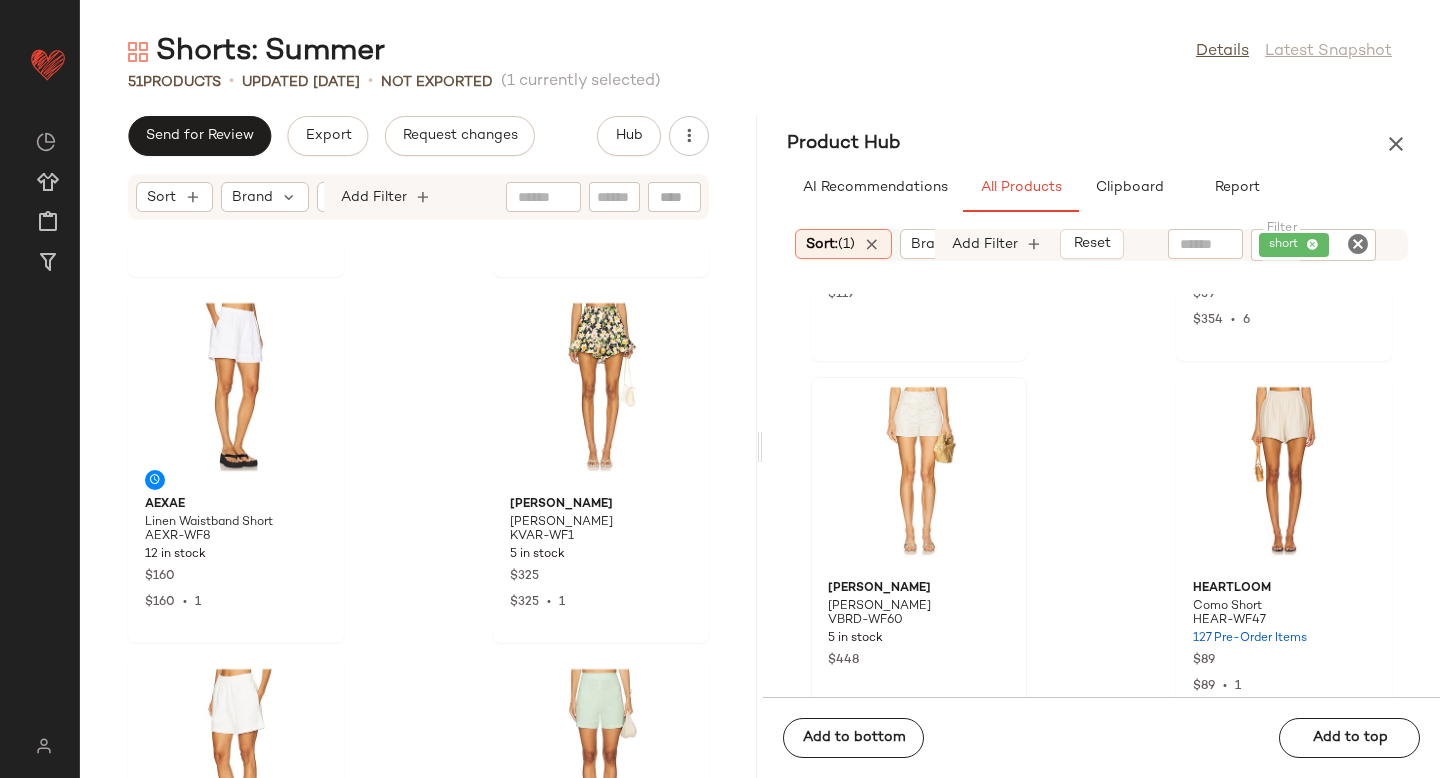 scroll, scrollTop: 6928, scrollLeft: 0, axis: vertical 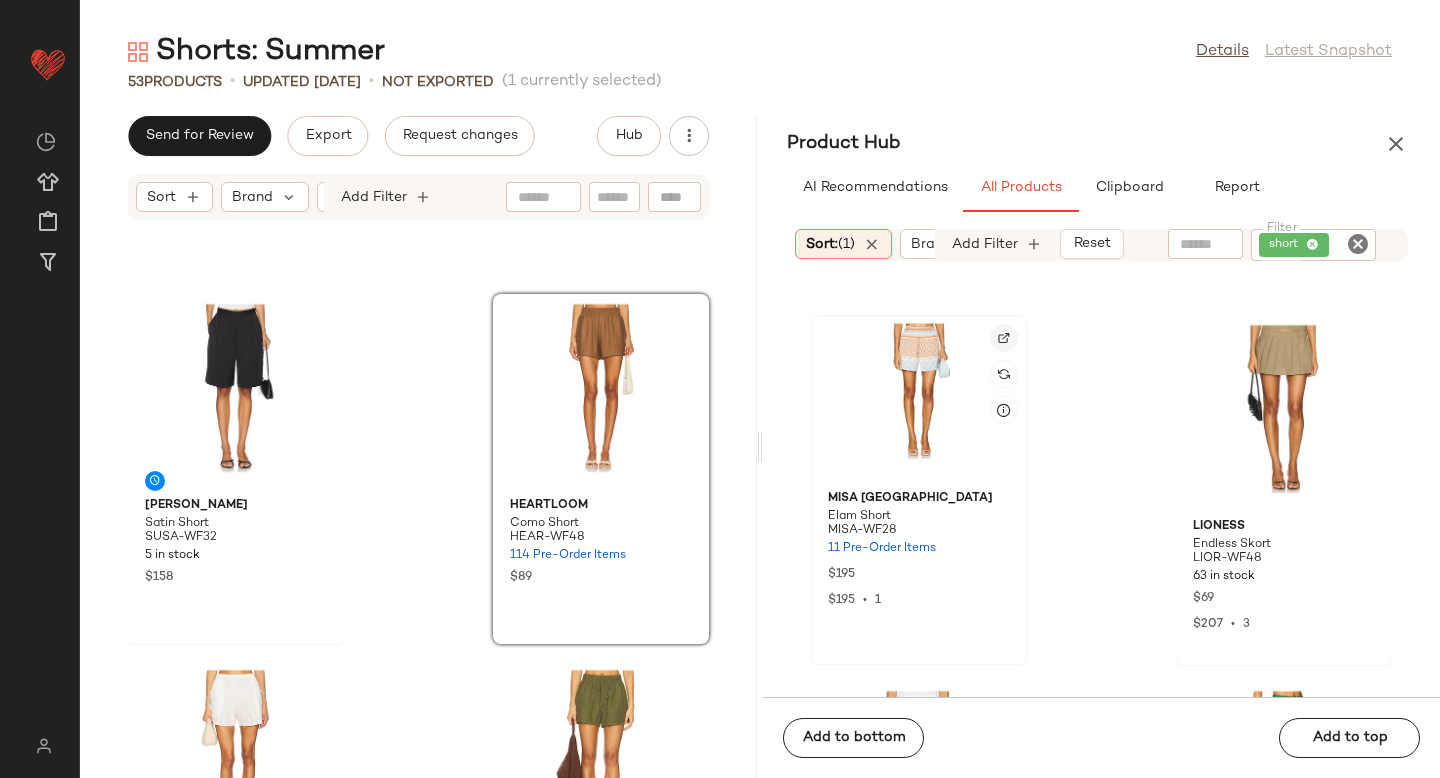 click 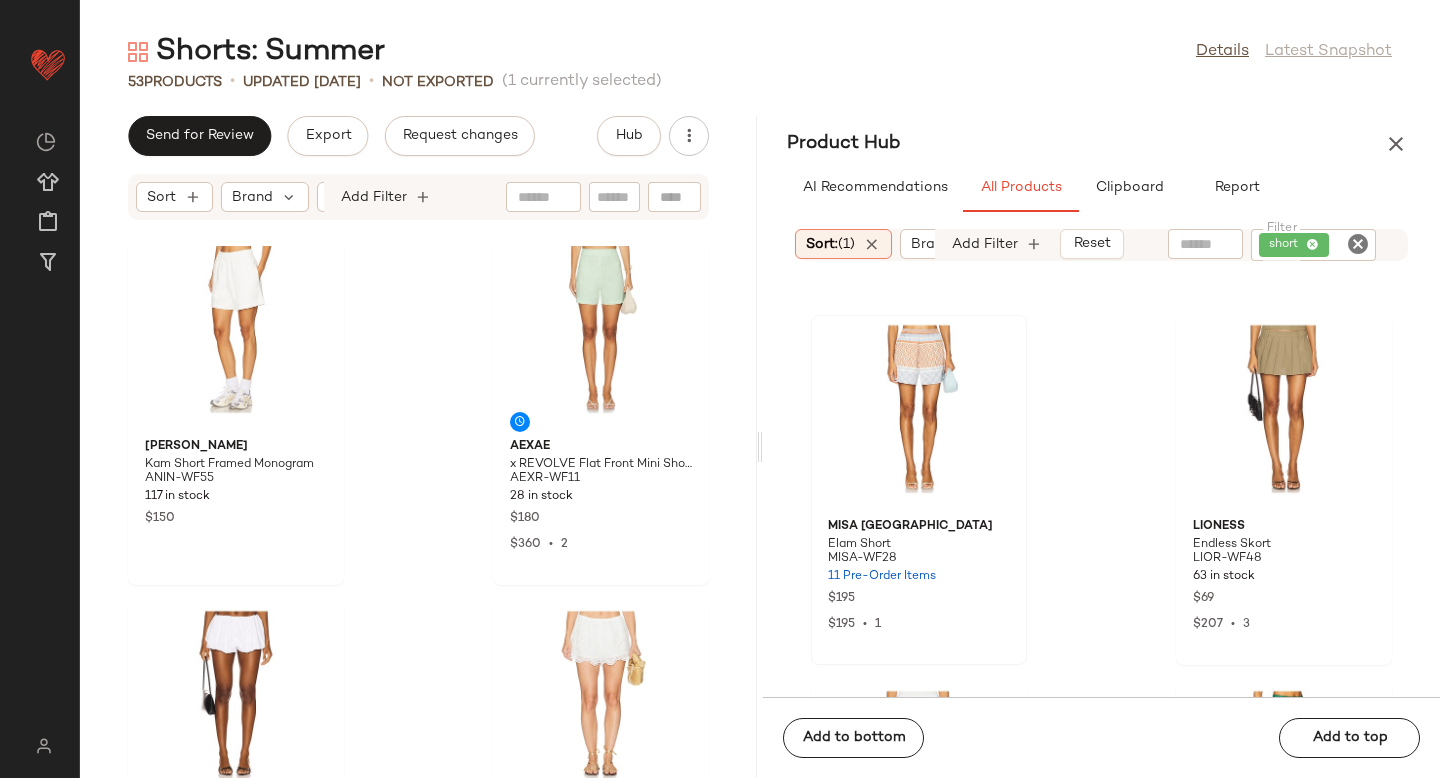 scroll, scrollTop: 7706, scrollLeft: 0, axis: vertical 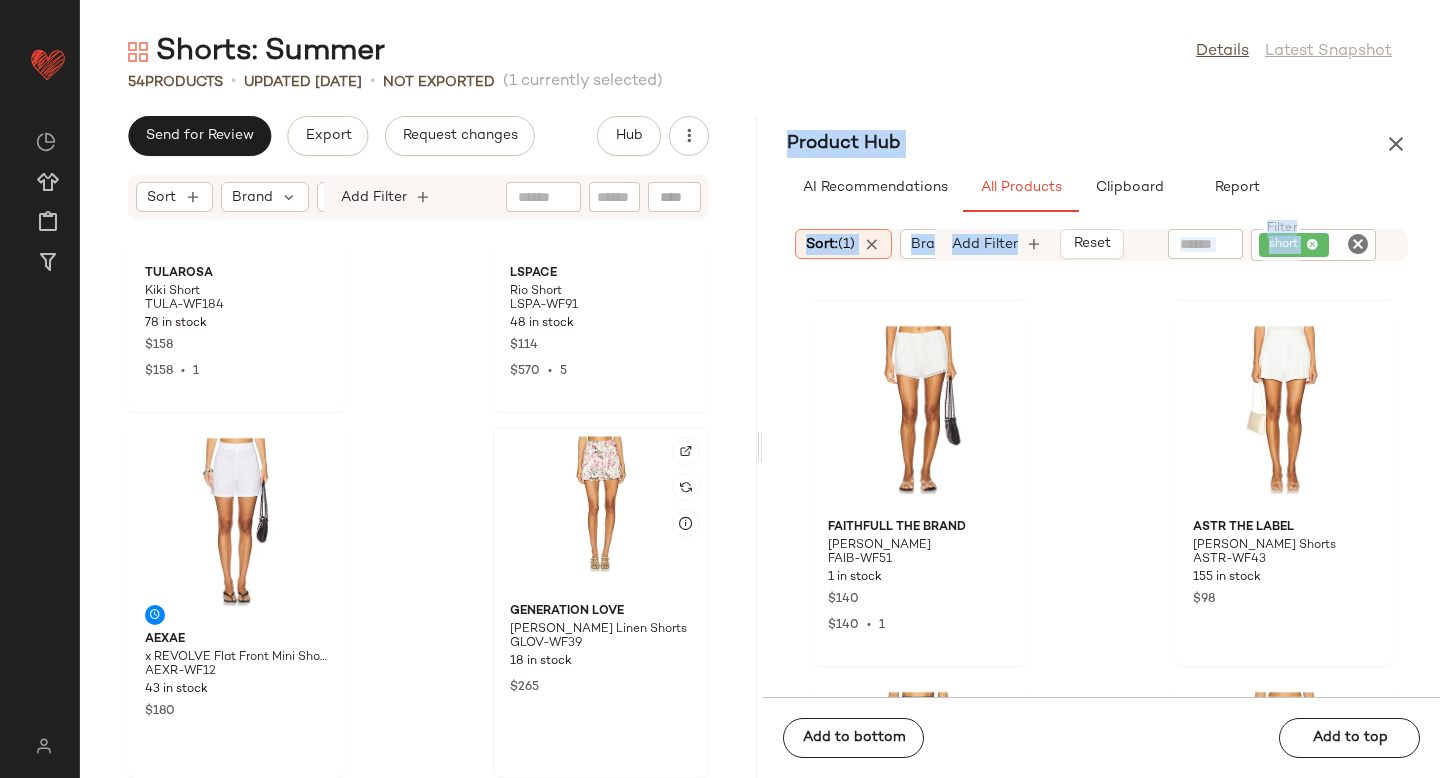 drag, startPoint x: 930, startPoint y: 307, endPoint x: 640, endPoint y: 543, distance: 373.89304 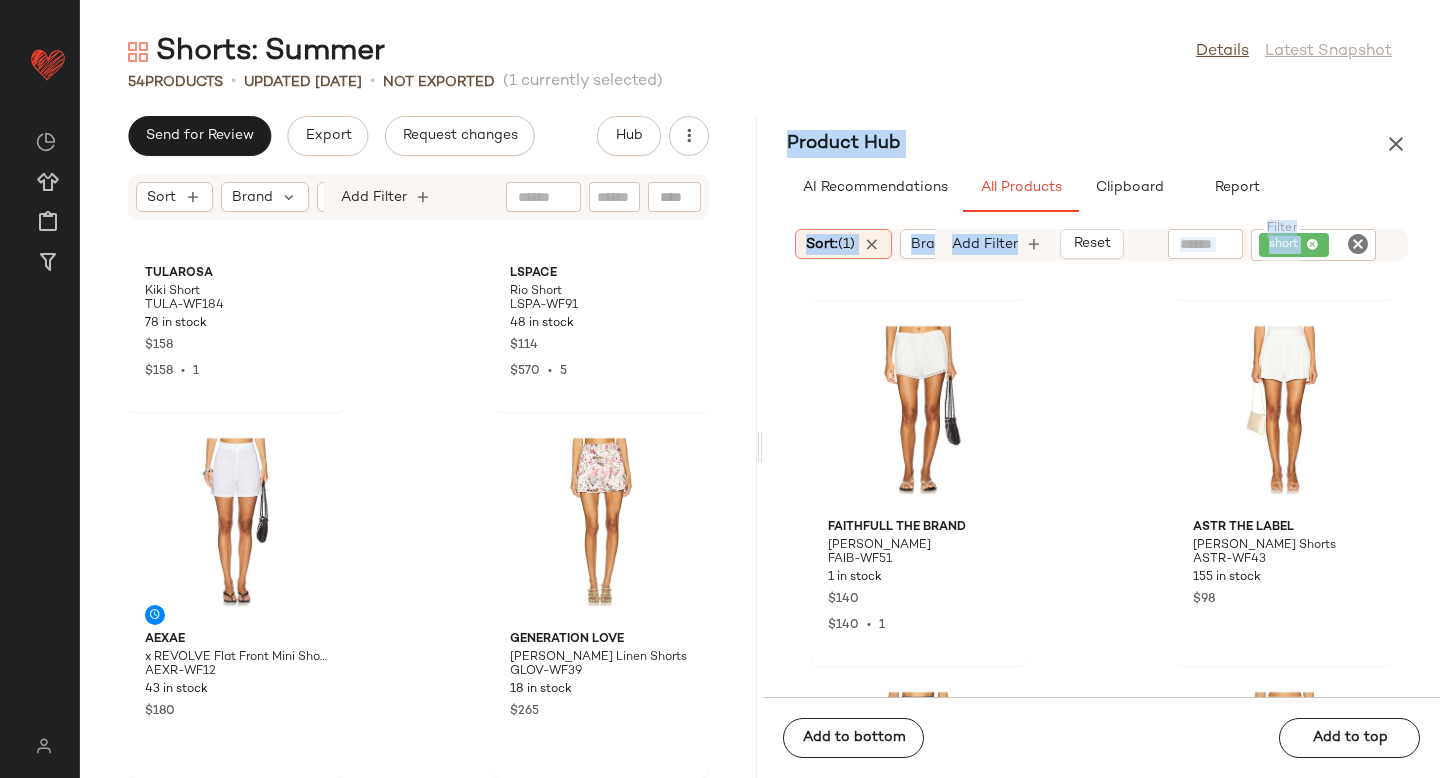 click on "Essentiel Antwerp Hirginia Mini Shorts ESSE-WF6 20 in stock $225 FAE Gia Short FAER-WF2 40 in stock $150 FAITHFULL THE BRAND Denise Shorts FAIB-WF51 1 in stock $140 $140  •  1 ASTR the Label Ciro Shorts ASTR-WF43 155 in stock $98 Amanda Uprichard x REVOLVE Reeves Short AMAN-WF259 71 in stock $185 $721  •  4 Veronica Beard Mulberry Short VBRD-WF58 4 in stock $248 $496  •  2 RE/DONE 90s Comfy Short REDR-WF70 22 in stock $205 Negative Underwear Whipped Boyfriend Short NEGR-WF7 57 in stock $75 $74  •  1" 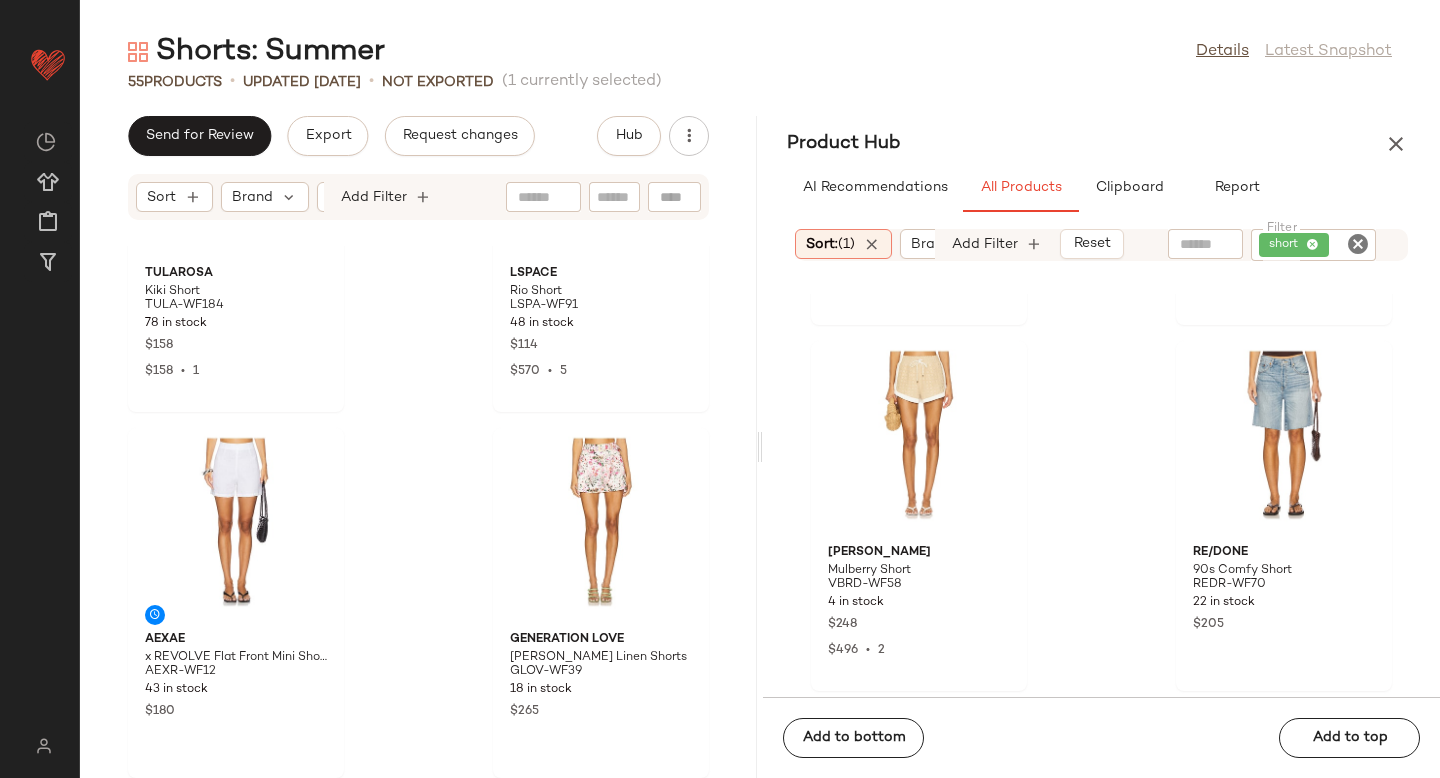 scroll, scrollTop: 28526, scrollLeft: 0, axis: vertical 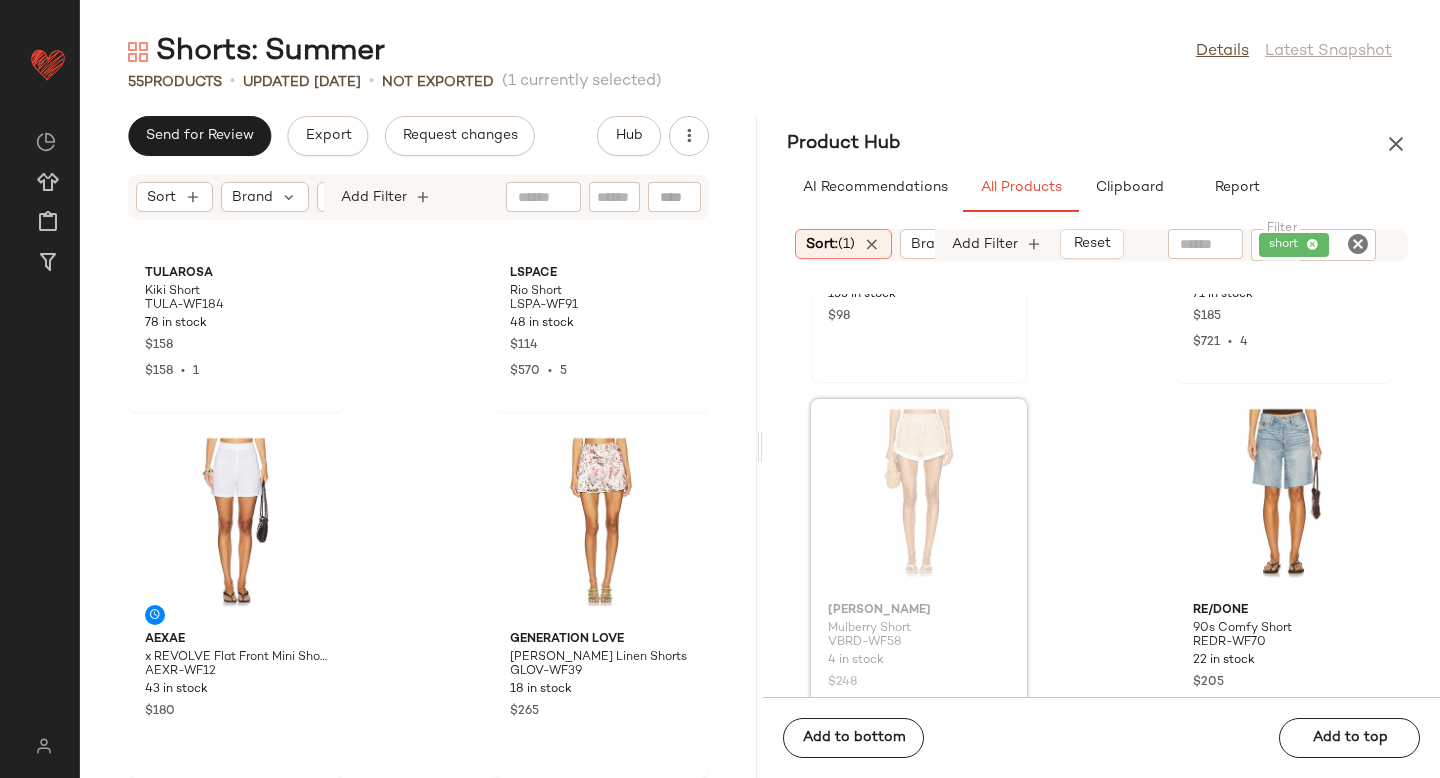 drag, startPoint x: 882, startPoint y: 359, endPoint x: 853, endPoint y: 372, distance: 31.780497 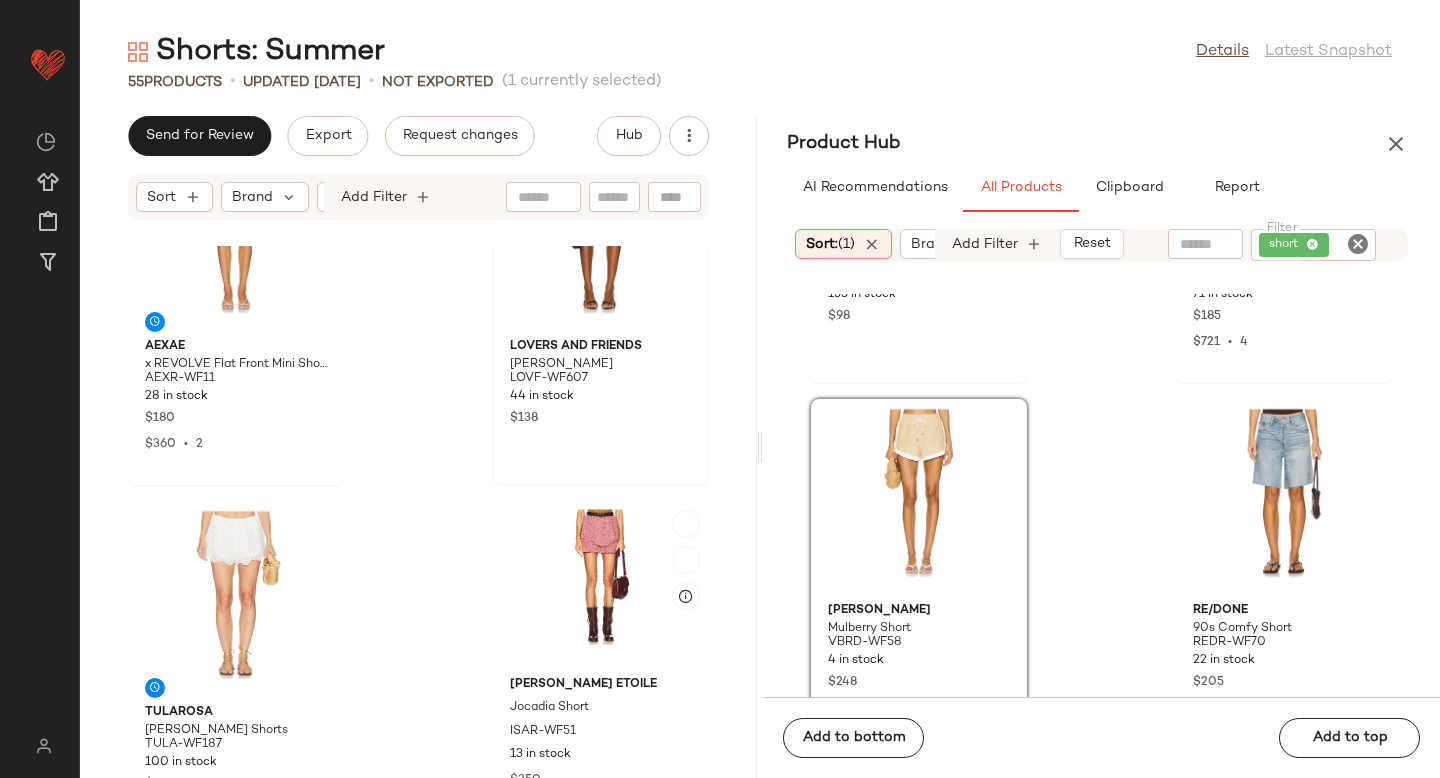 scroll, scrollTop: 8234, scrollLeft: 0, axis: vertical 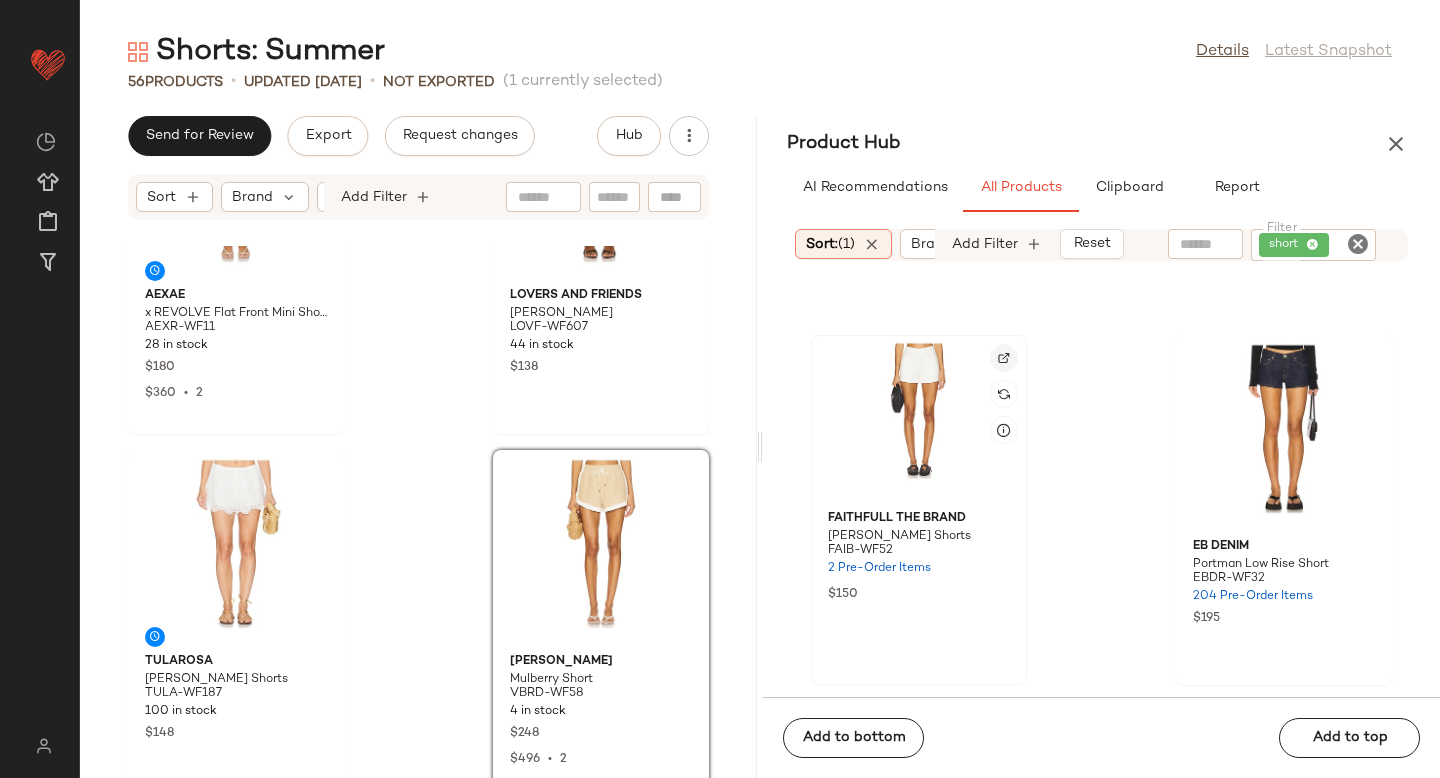 click at bounding box center (1004, 358) 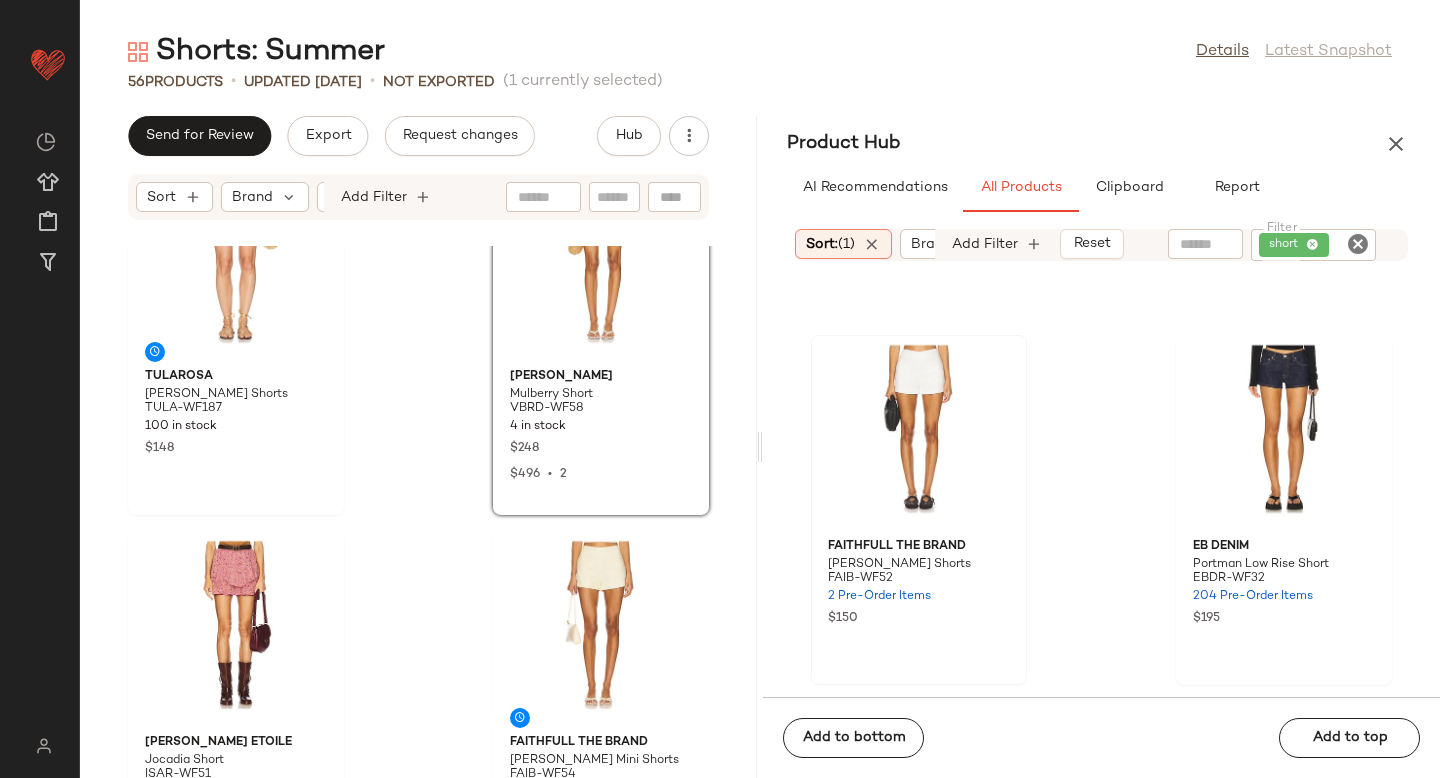 scroll, scrollTop: 8508, scrollLeft: 0, axis: vertical 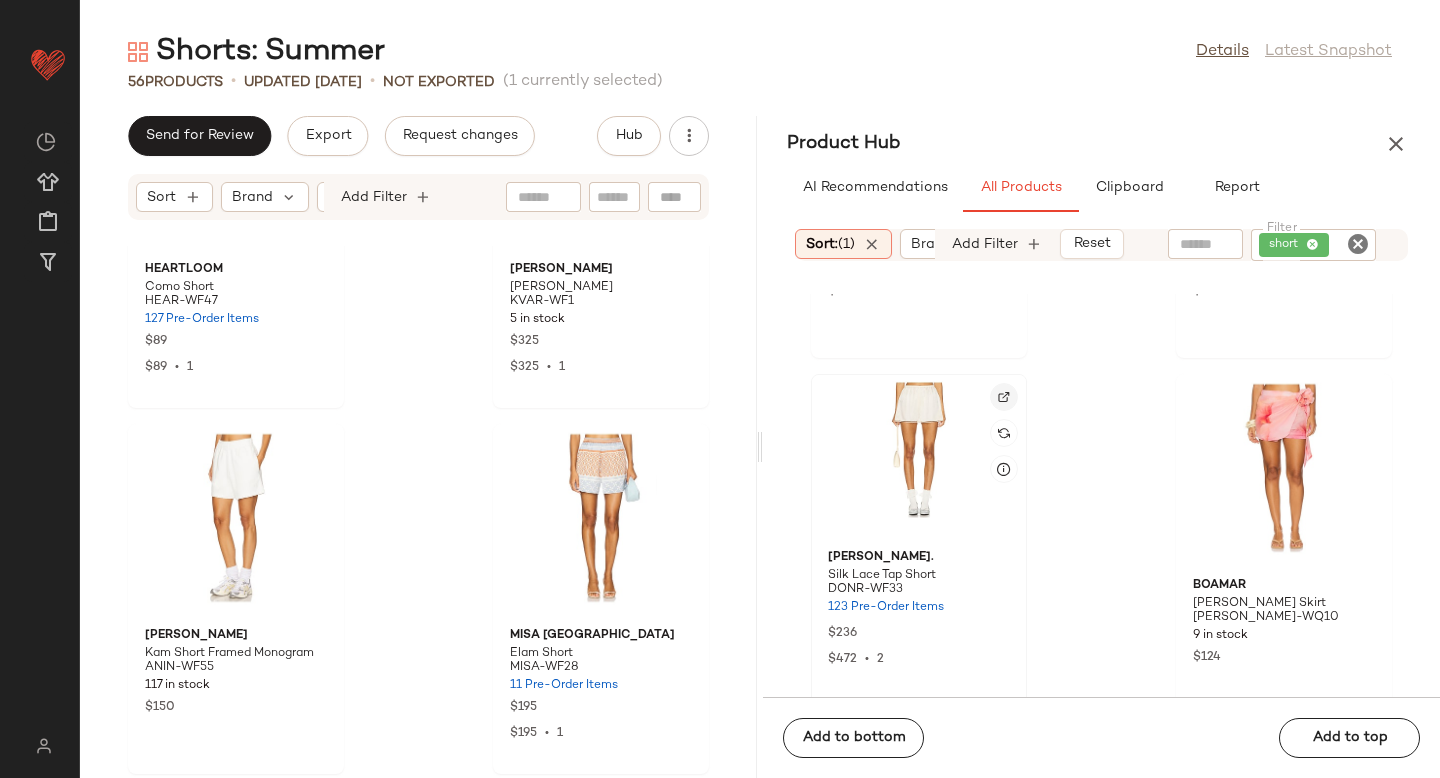 click 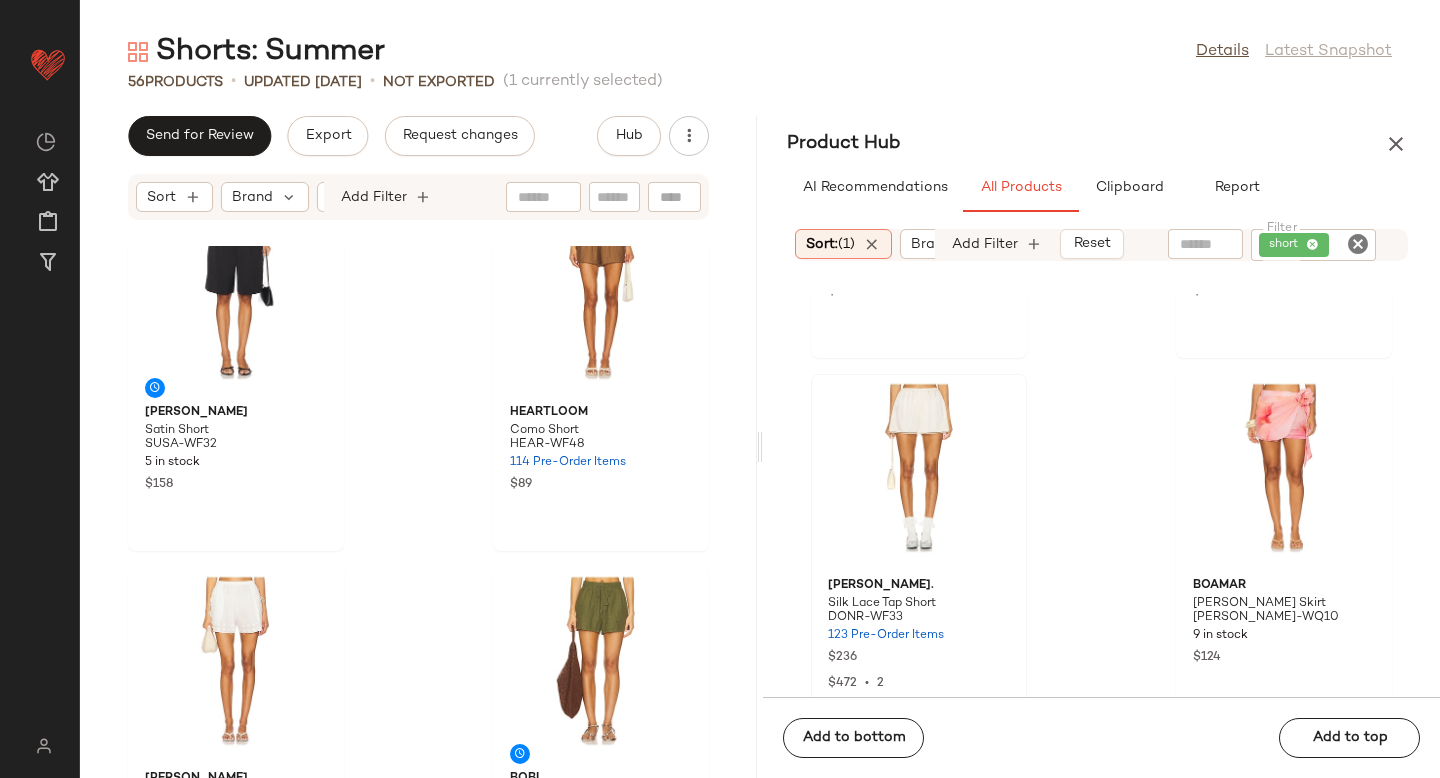 scroll, scrollTop: 798, scrollLeft: 0, axis: vertical 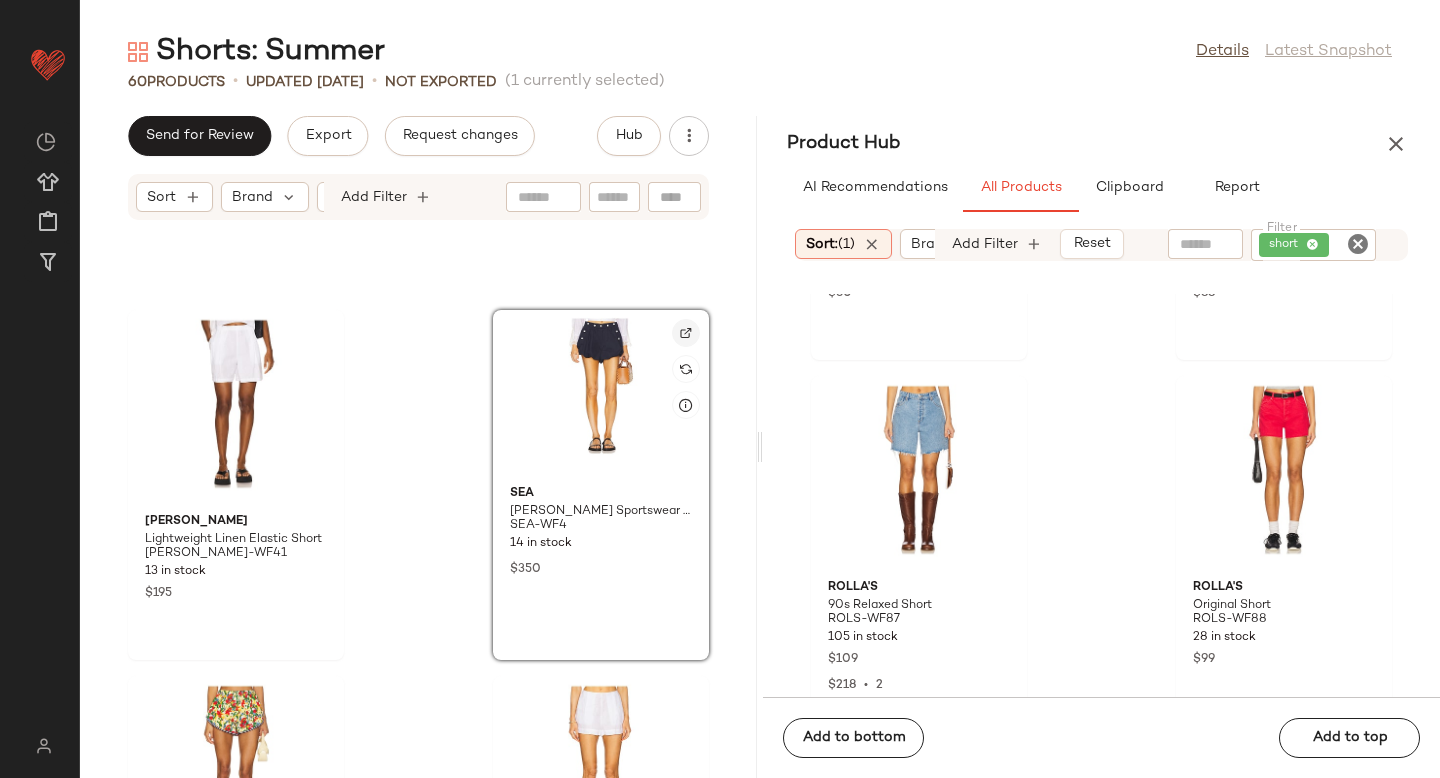 click 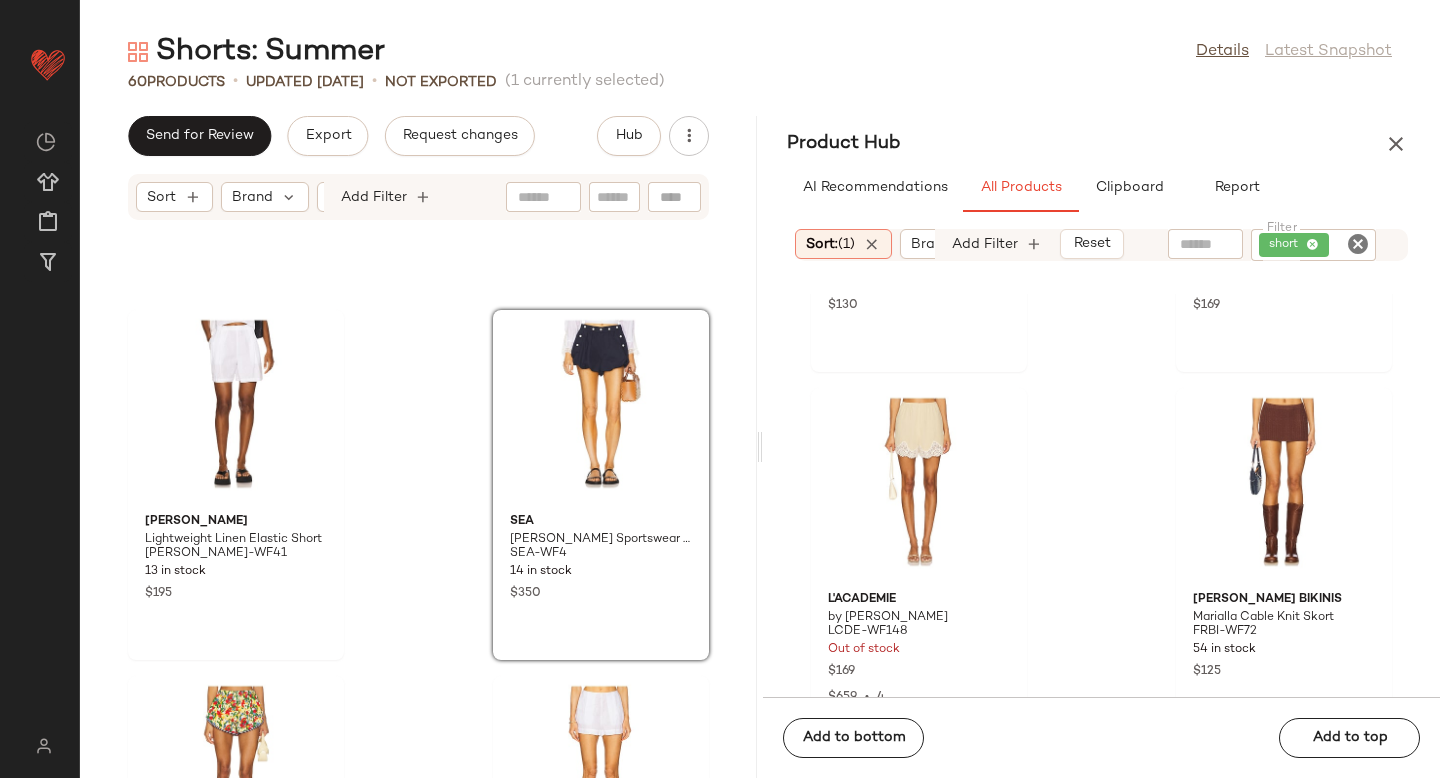 scroll, scrollTop: 32141, scrollLeft: 0, axis: vertical 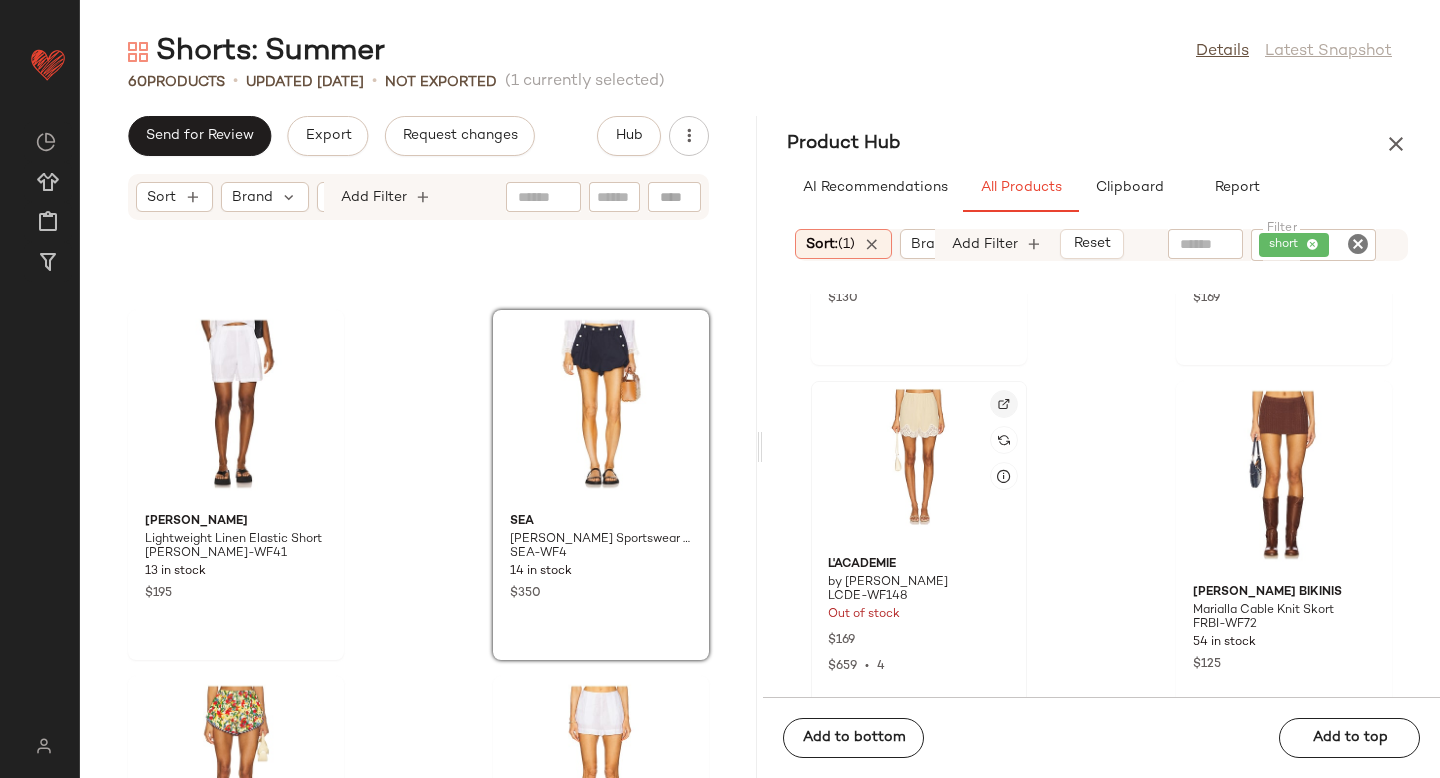 click 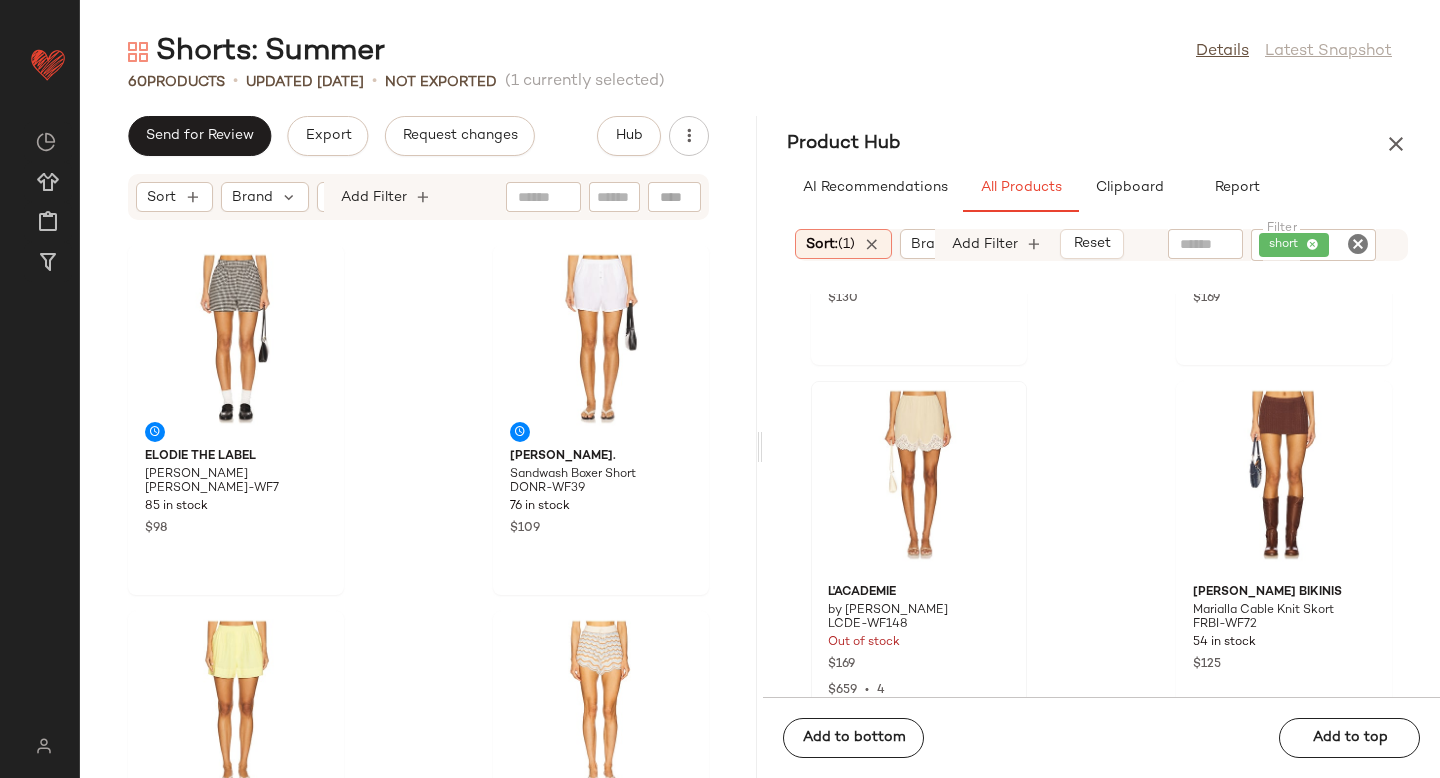 scroll, scrollTop: 4148, scrollLeft: 0, axis: vertical 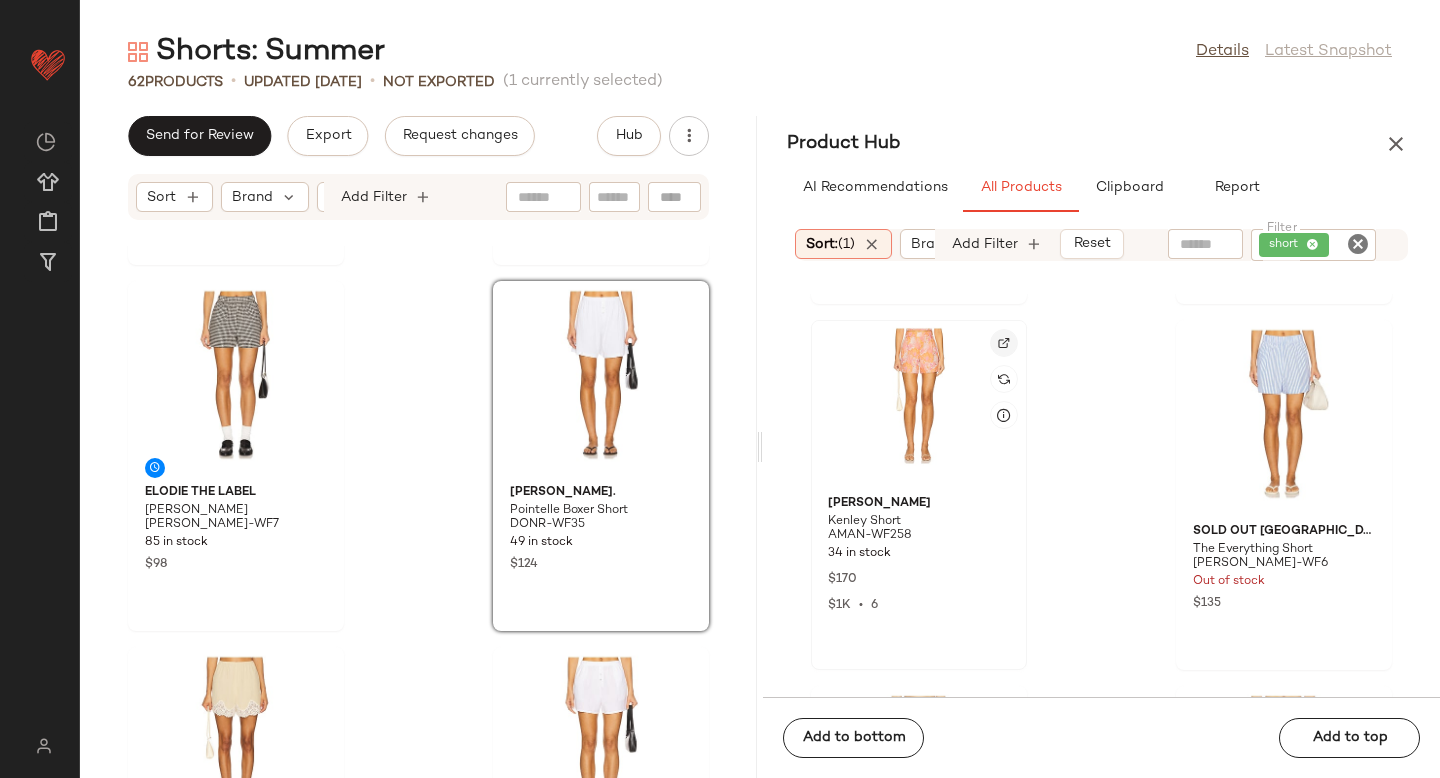 click at bounding box center [1004, 343] 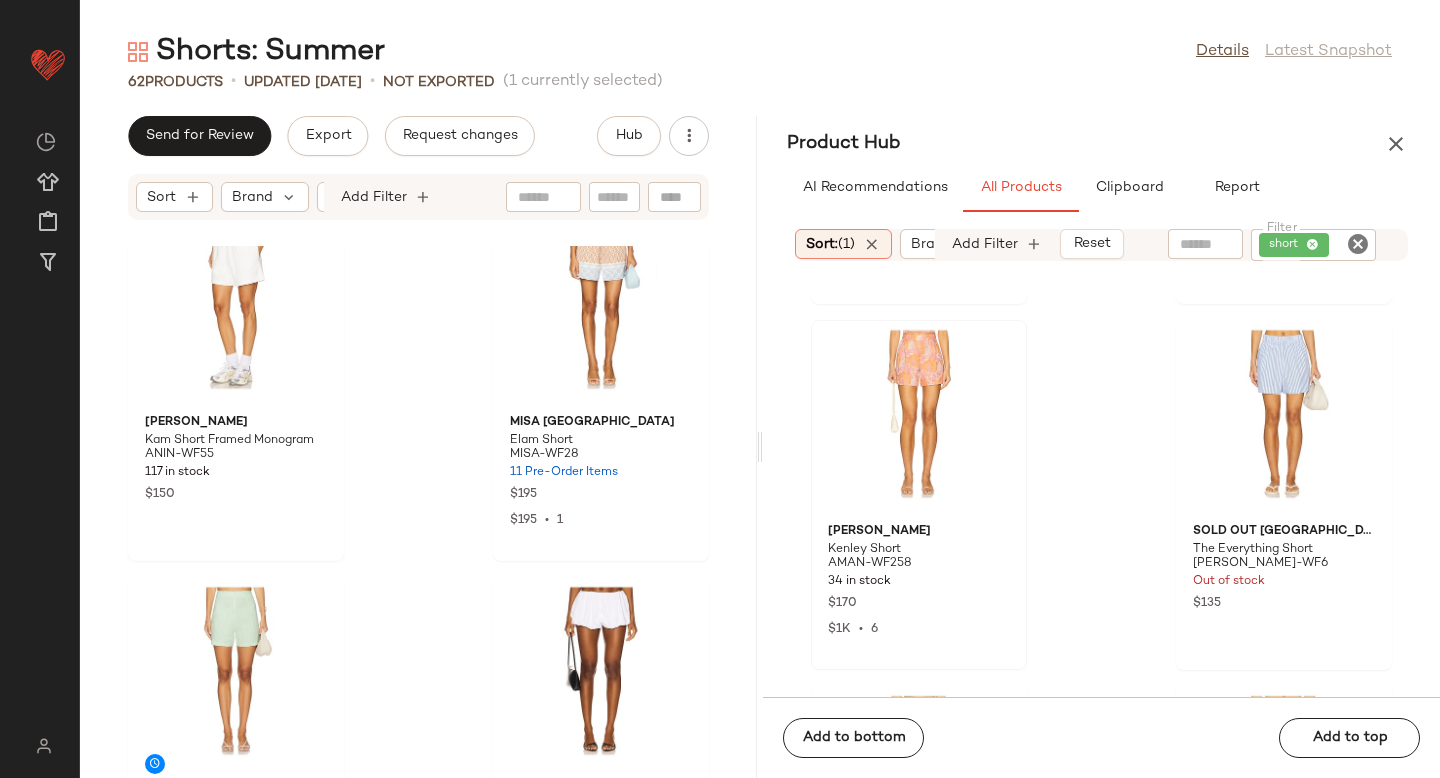 scroll, scrollTop: 8714, scrollLeft: 0, axis: vertical 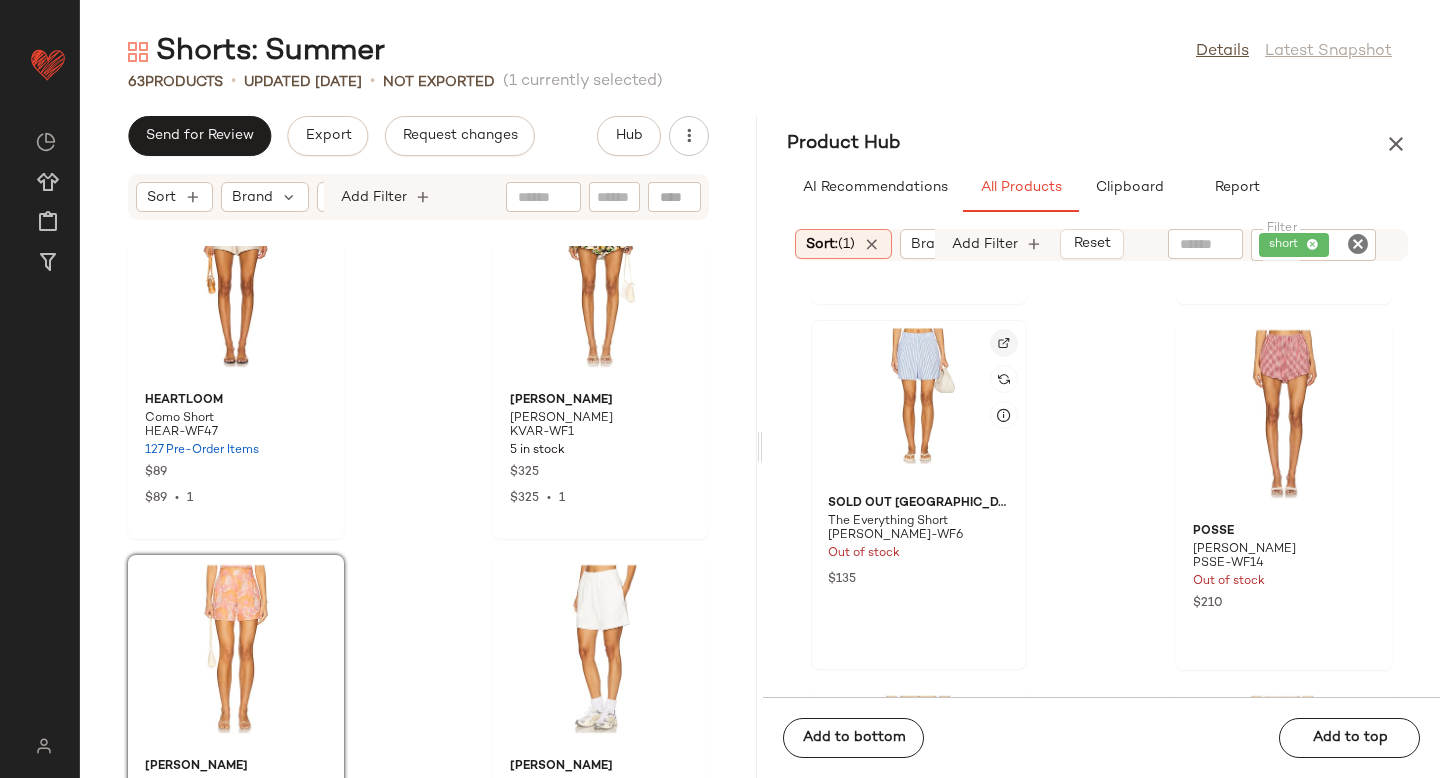 click at bounding box center (1004, 343) 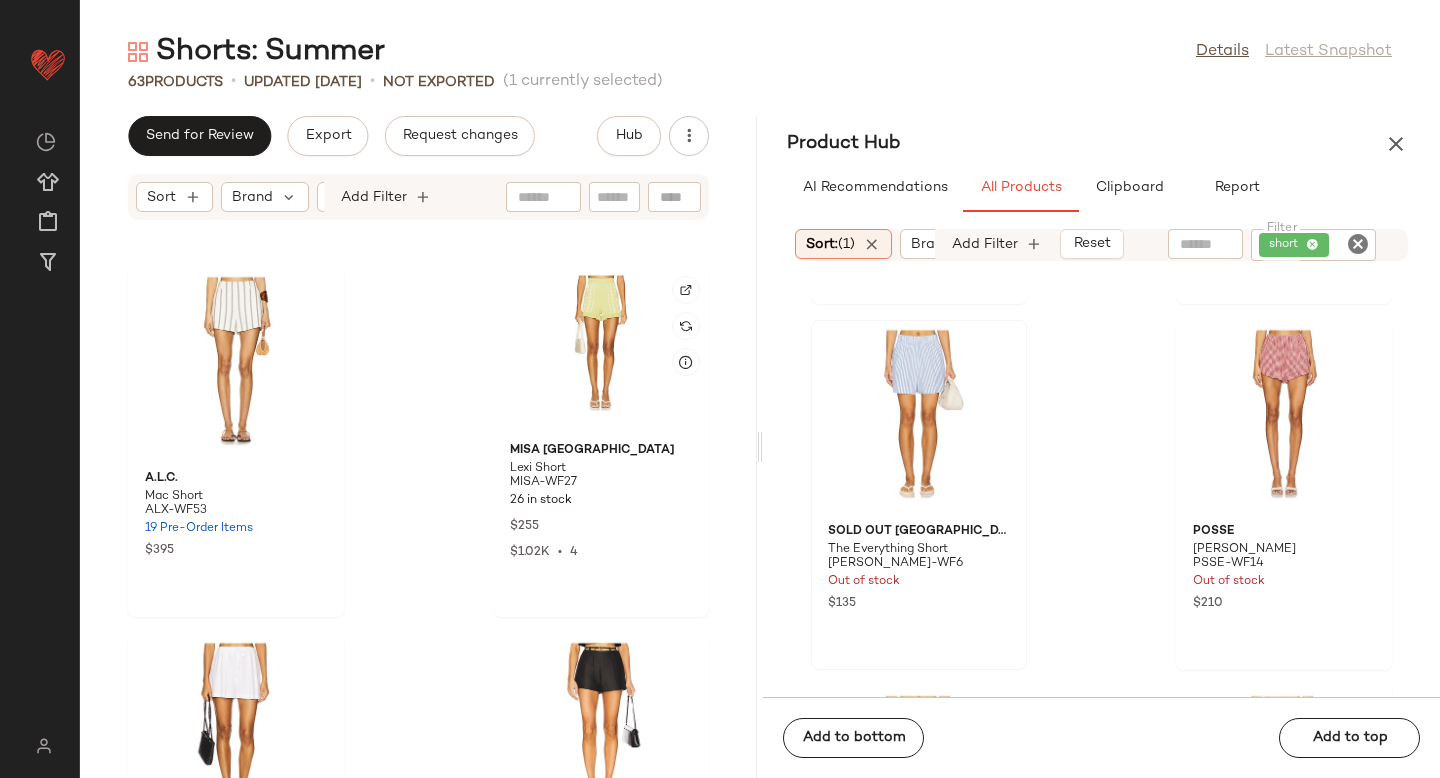 scroll, scrollTop: 6955, scrollLeft: 0, axis: vertical 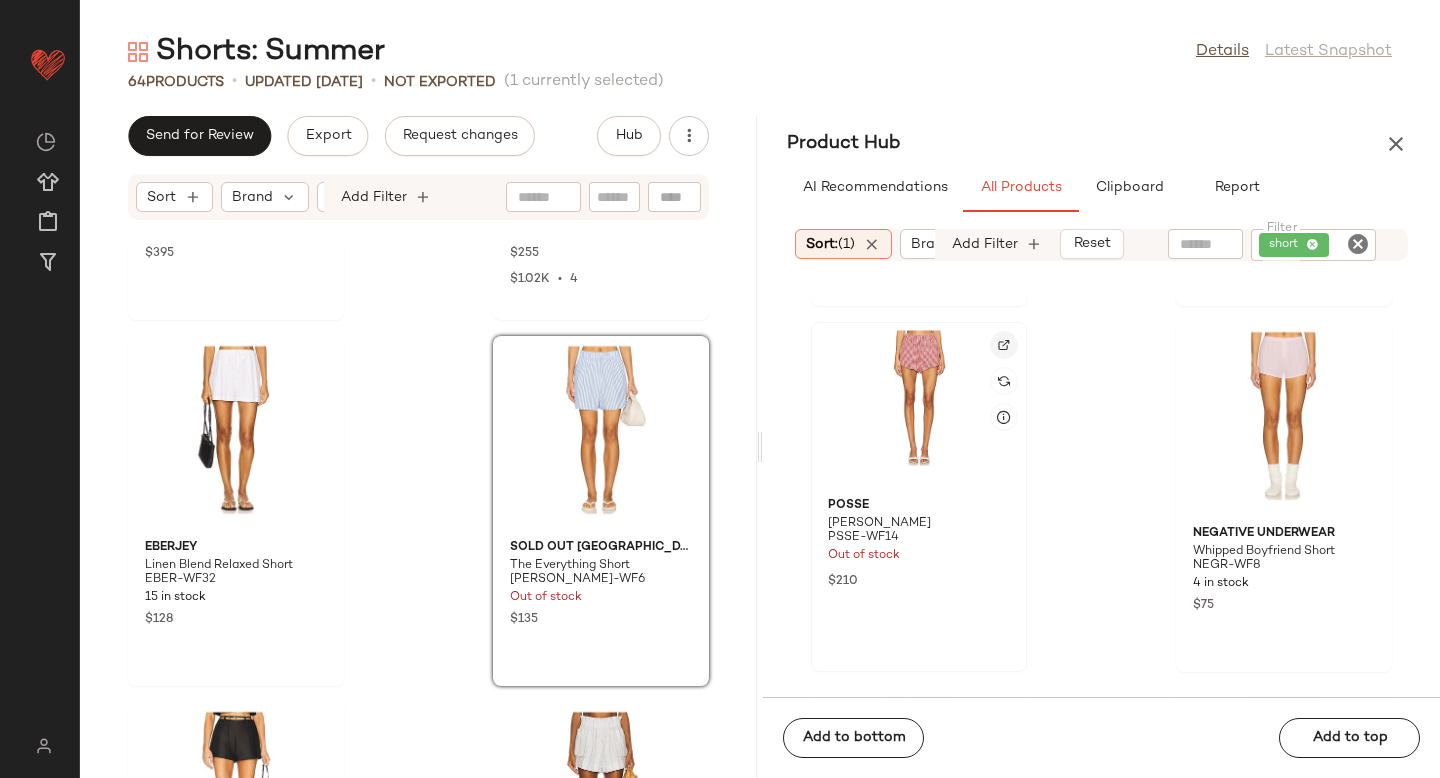 click 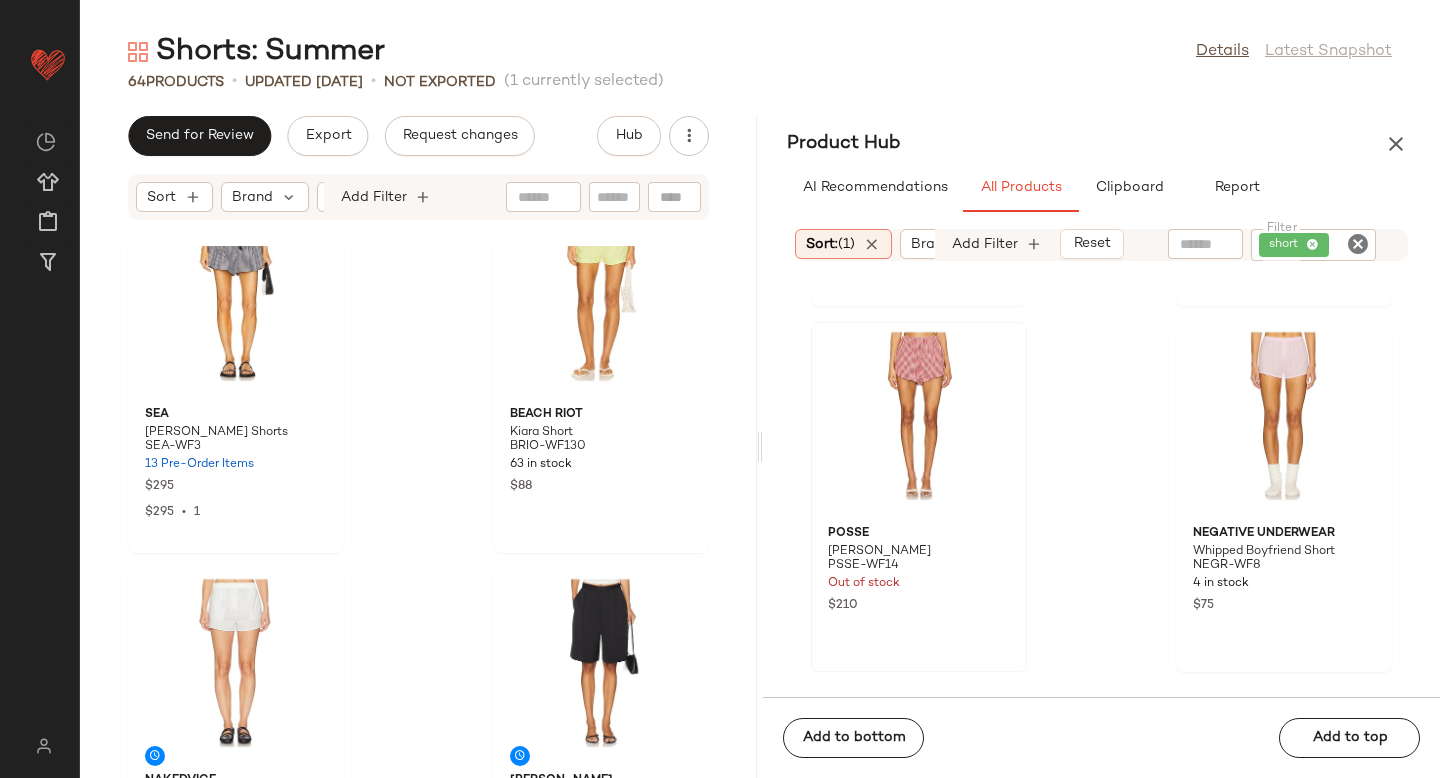 scroll, scrollTop: 400, scrollLeft: 0, axis: vertical 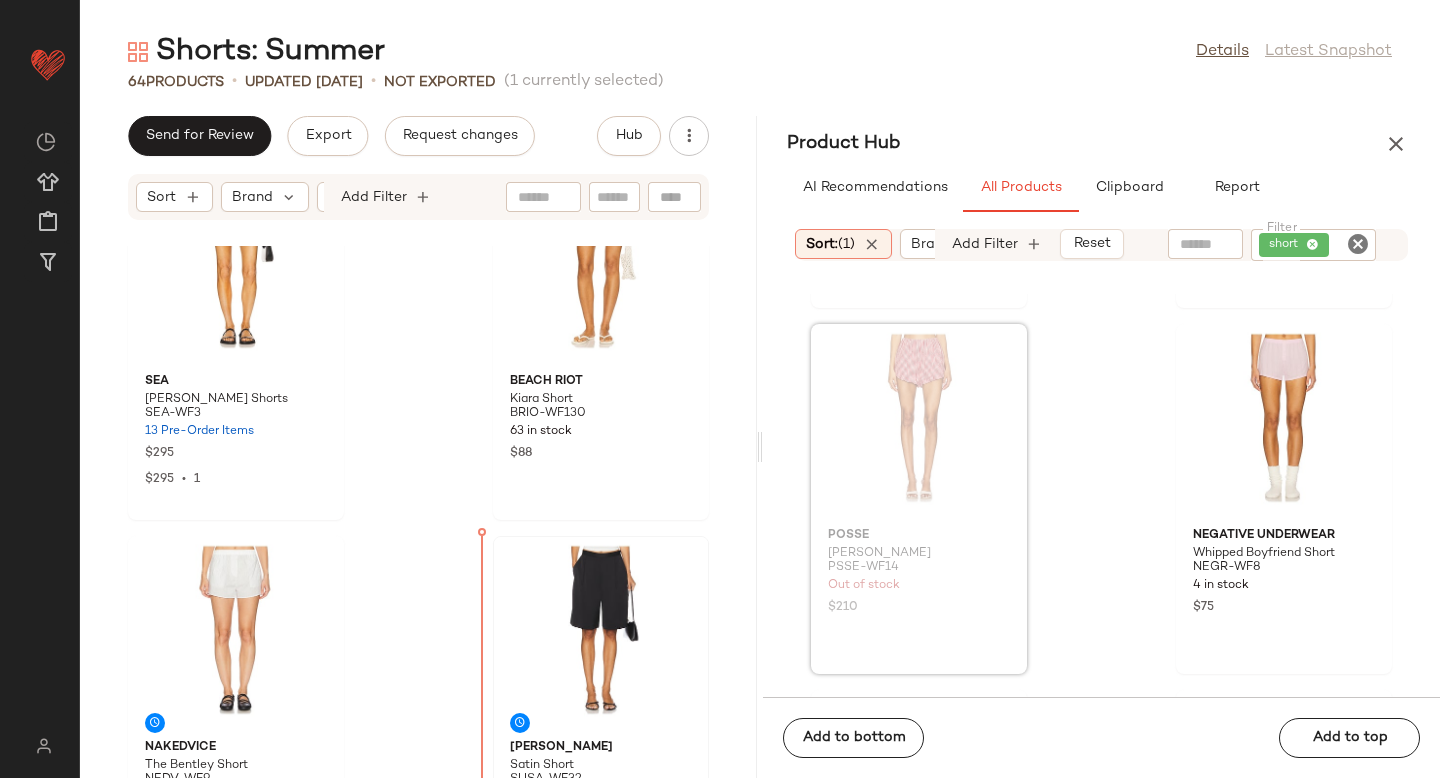 drag, startPoint x: 870, startPoint y: 390, endPoint x: 516, endPoint y: 646, distance: 436.86612 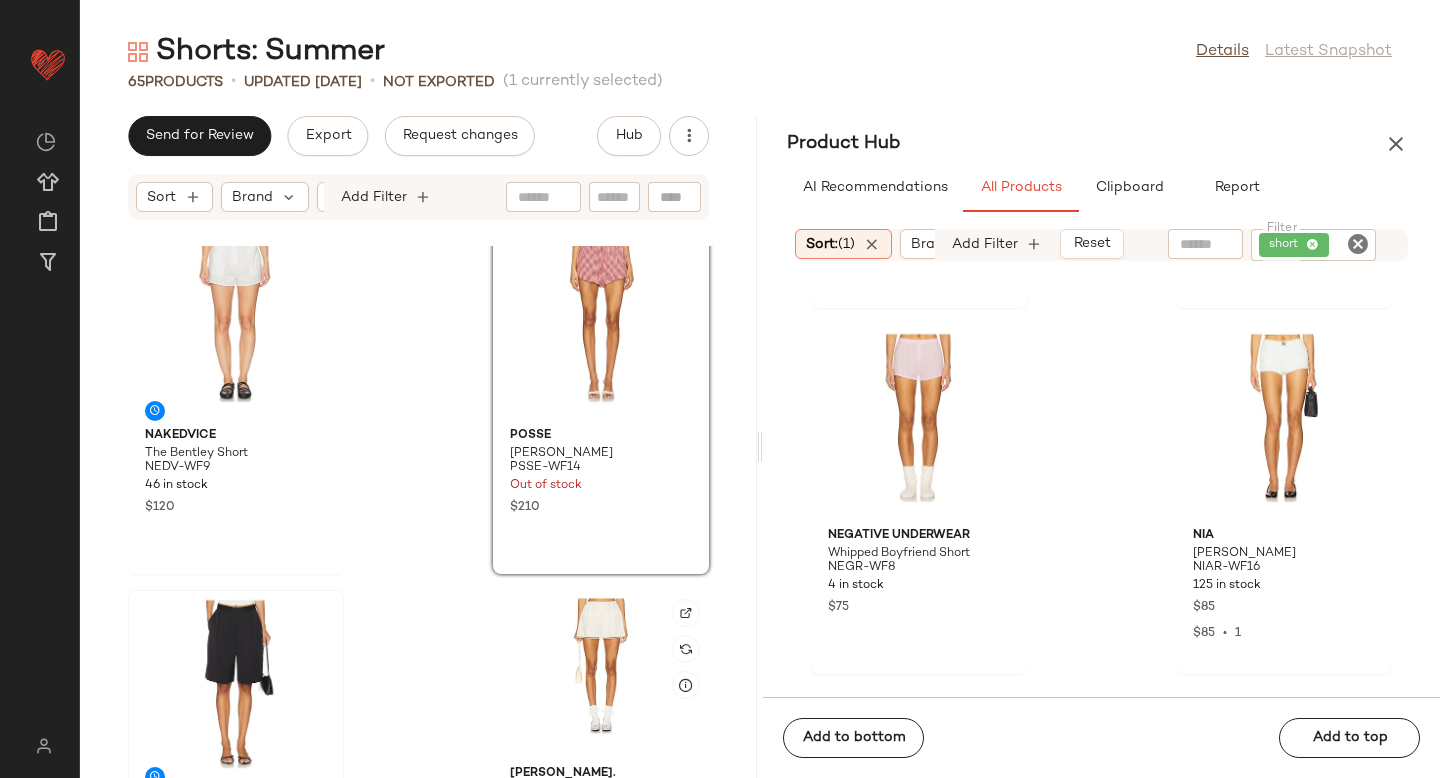 scroll, scrollTop: 739, scrollLeft: 0, axis: vertical 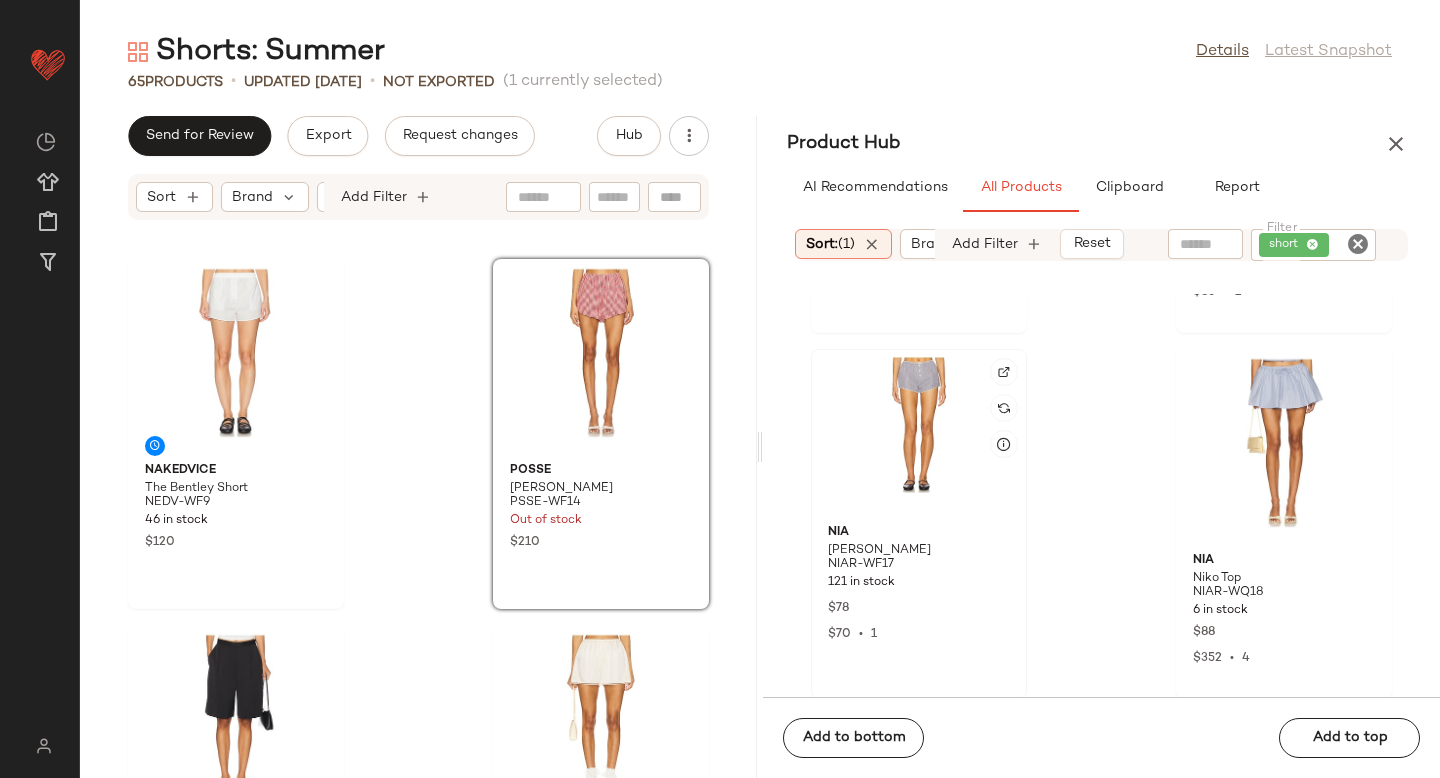 click 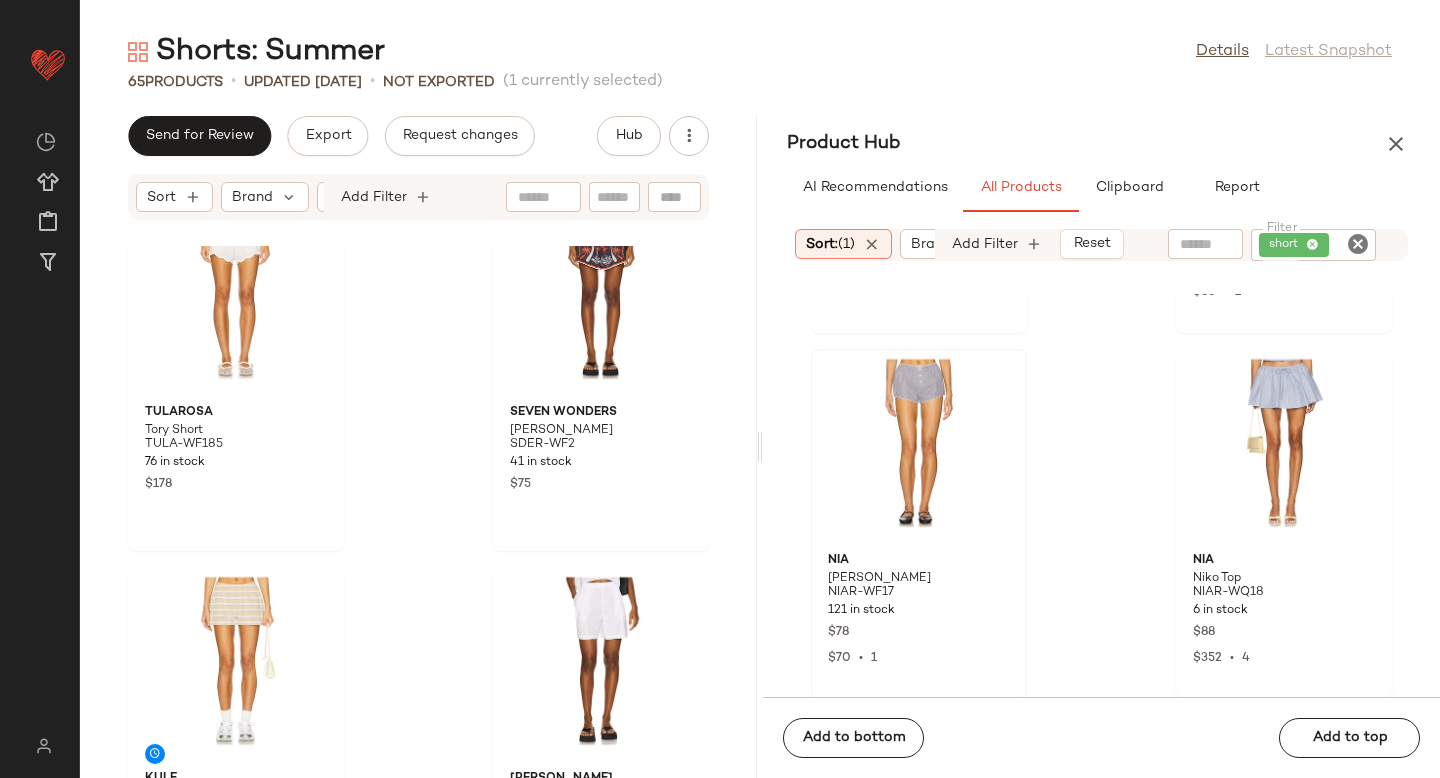 scroll, scrollTop: 2281, scrollLeft: 0, axis: vertical 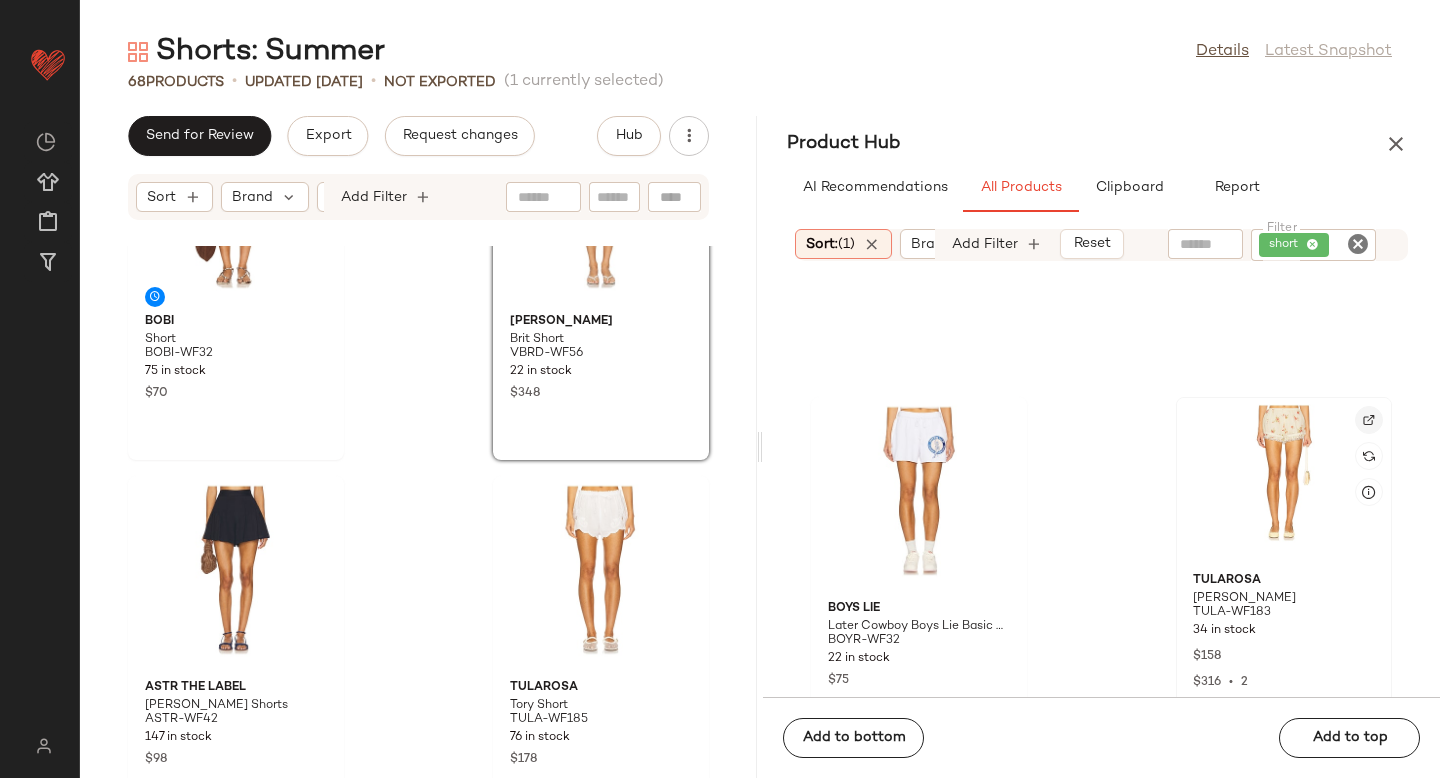 click 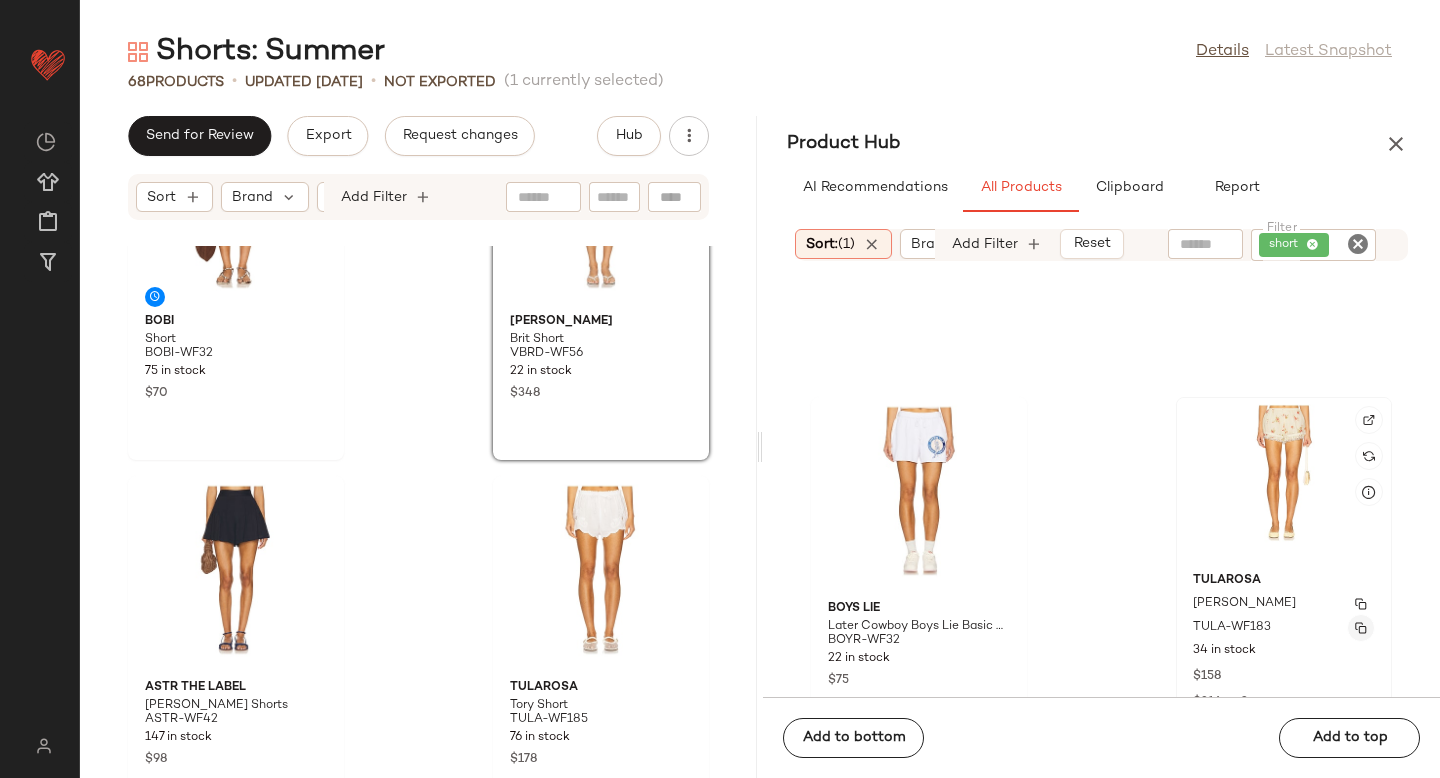 click 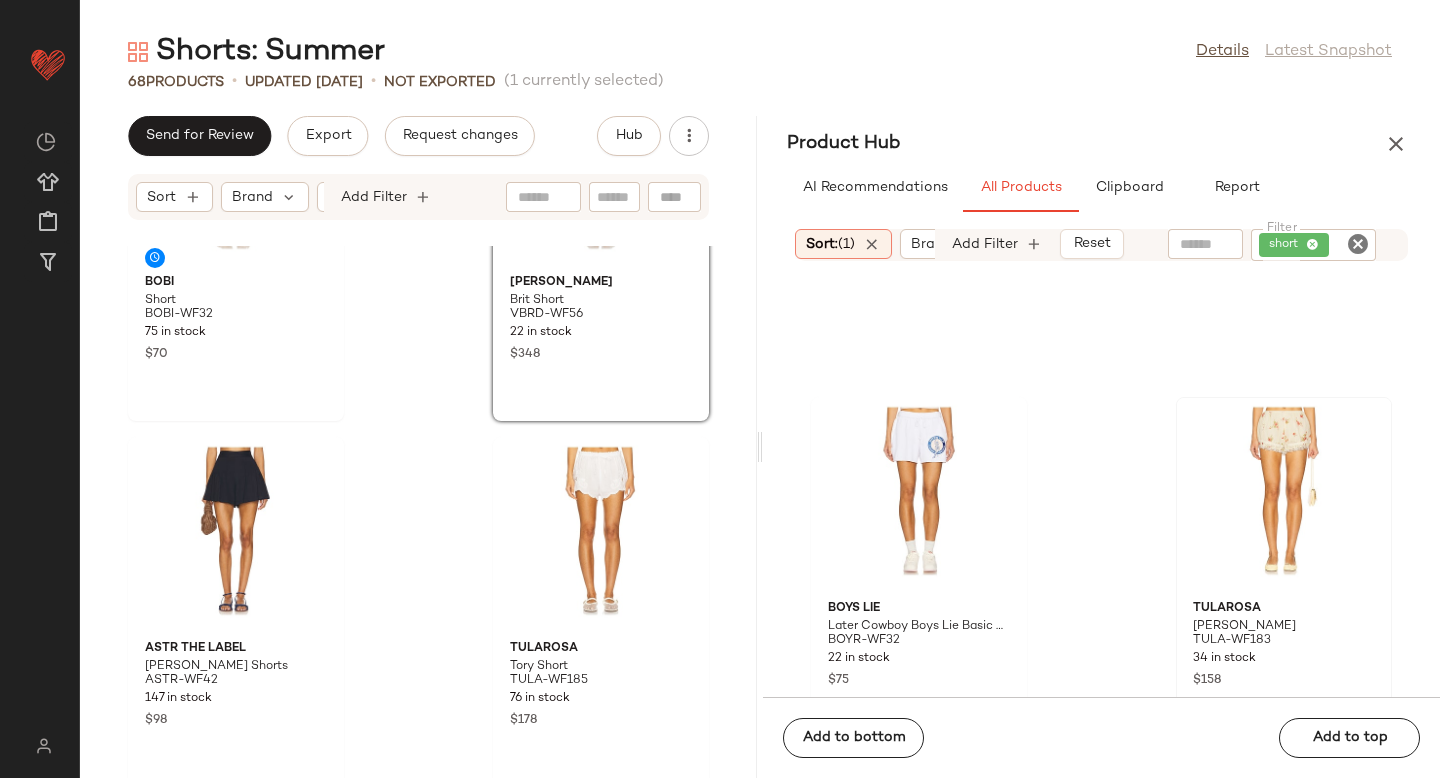scroll, scrollTop: 2043, scrollLeft: 0, axis: vertical 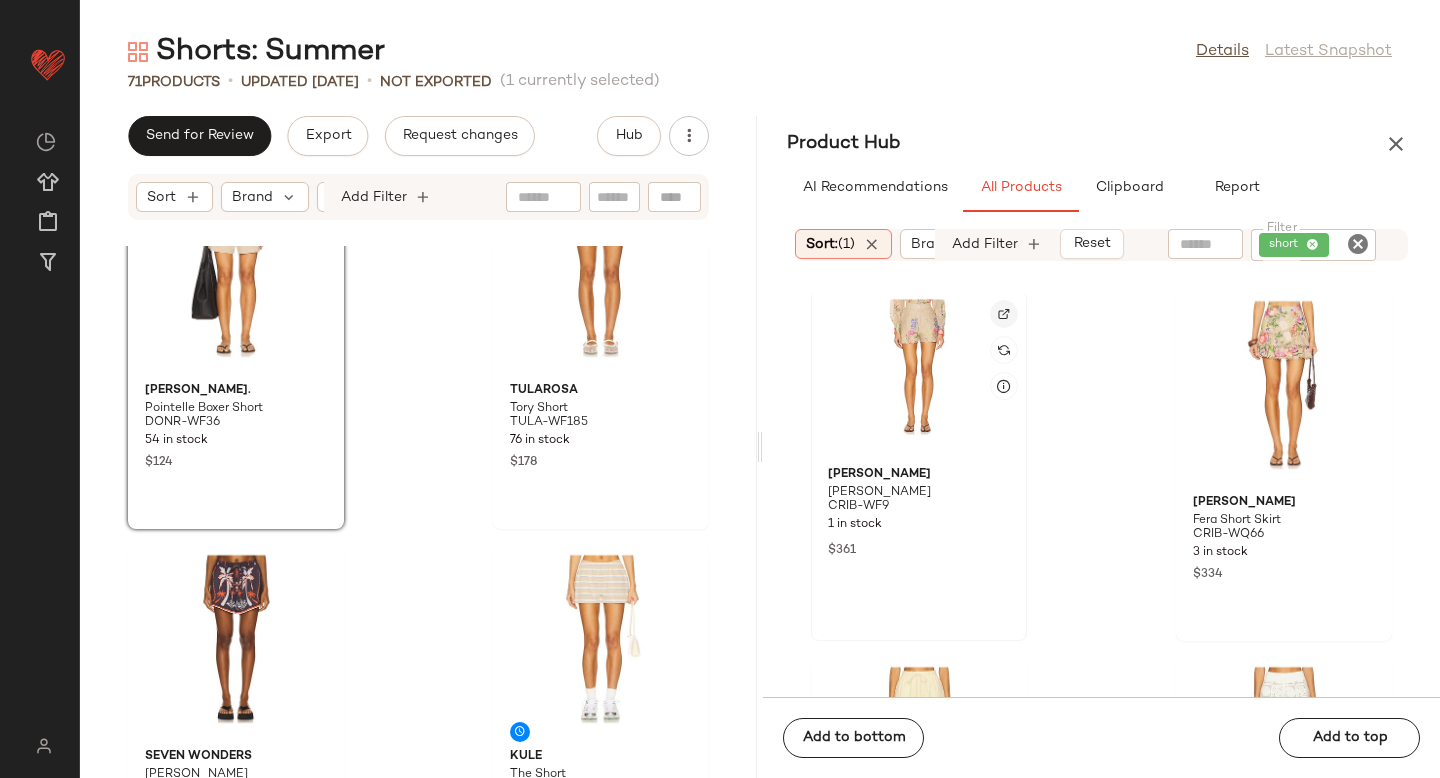 click at bounding box center (1004, 314) 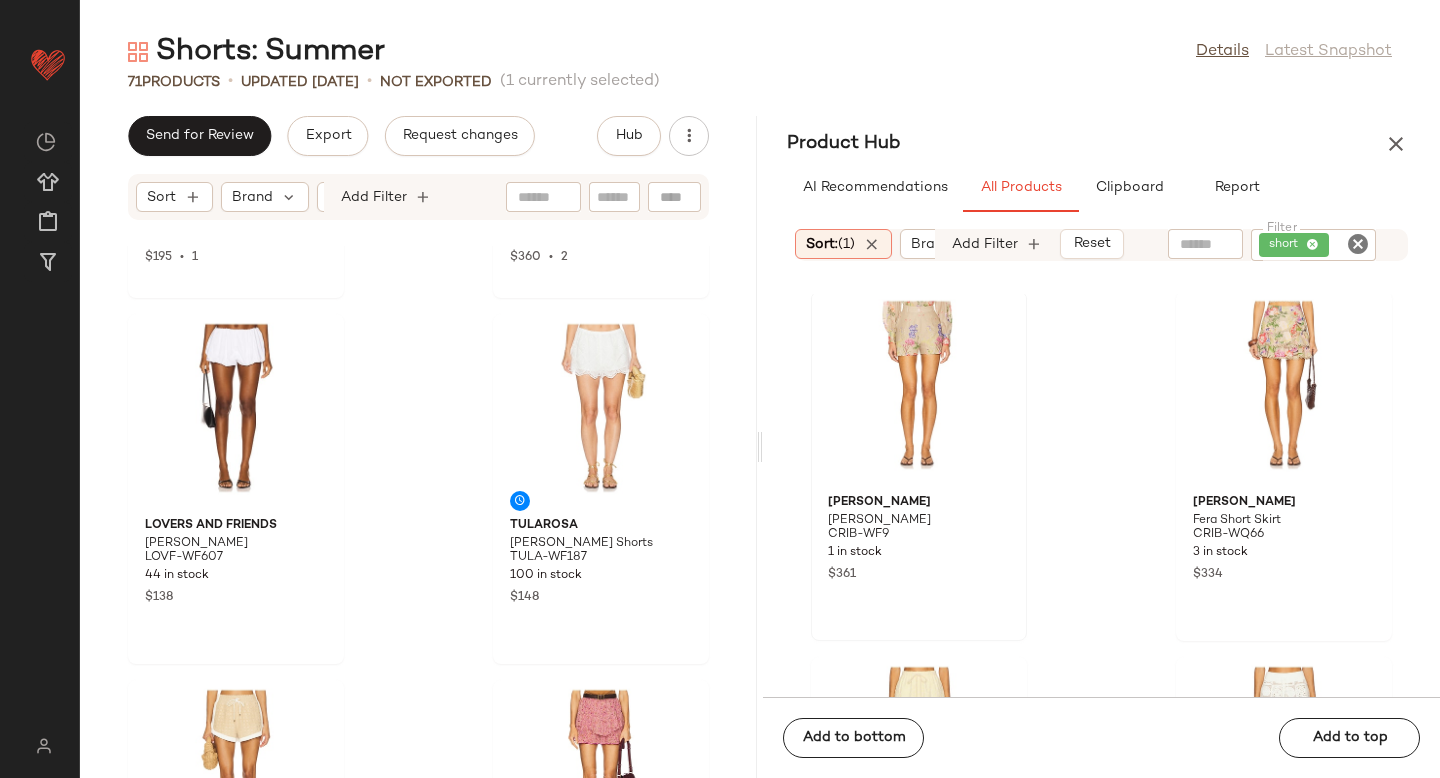 scroll, scrollTop: 10897, scrollLeft: 0, axis: vertical 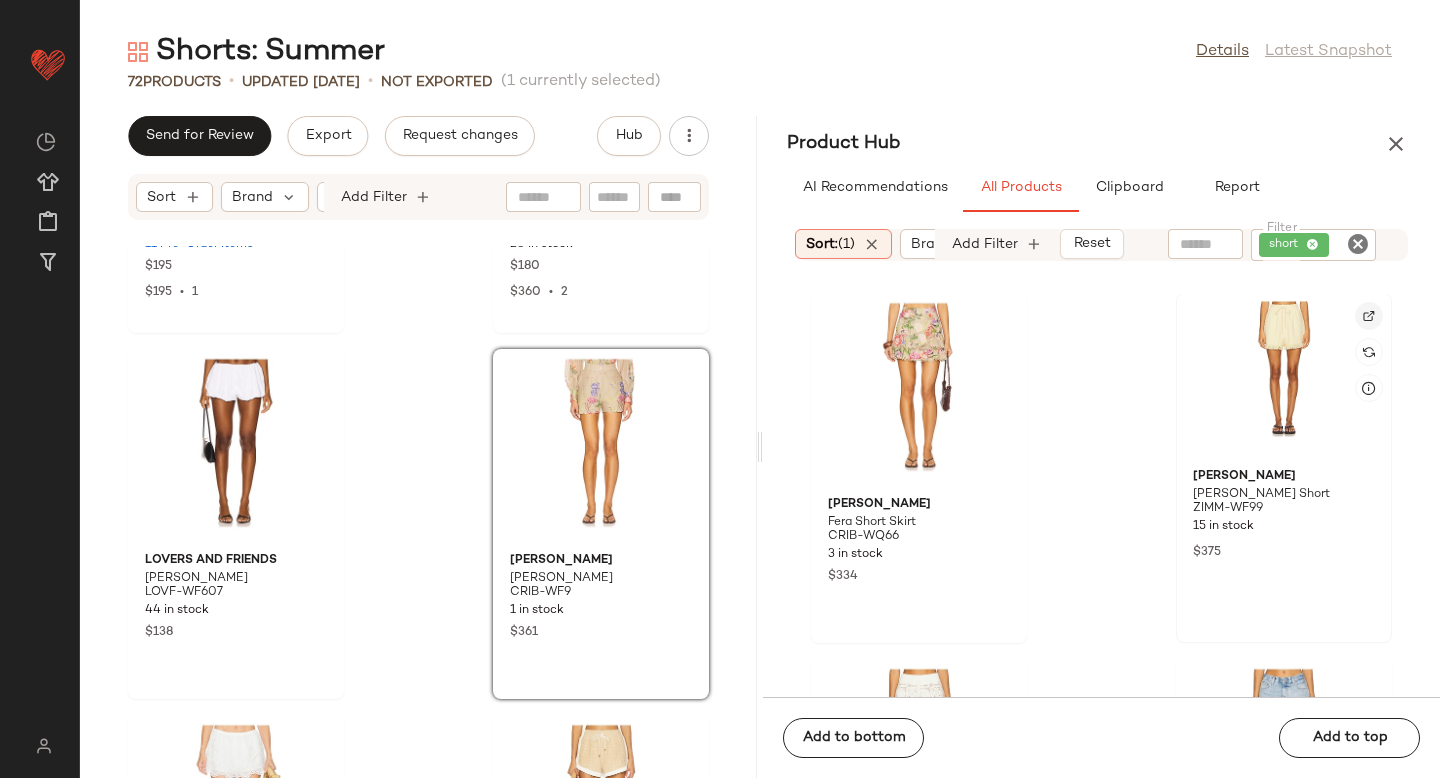 click 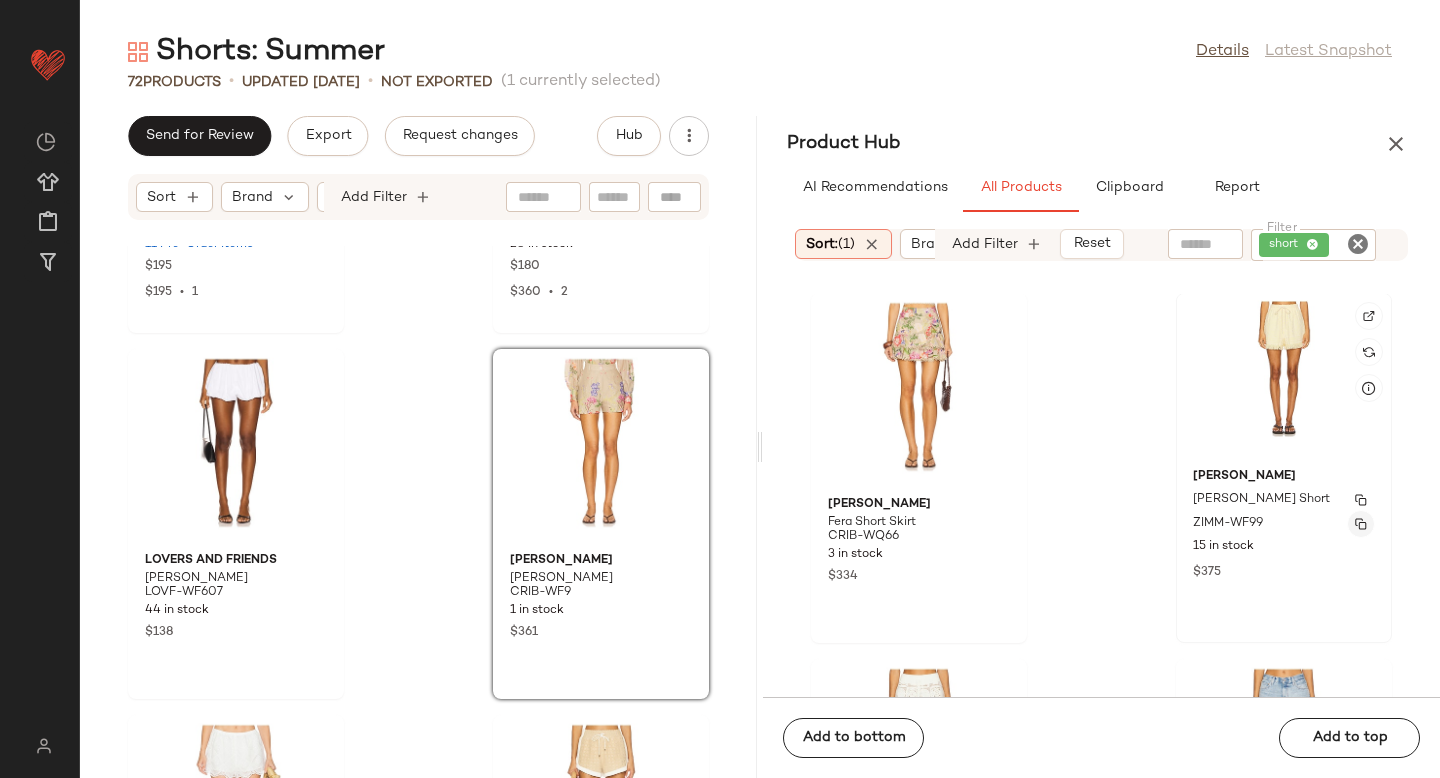 click 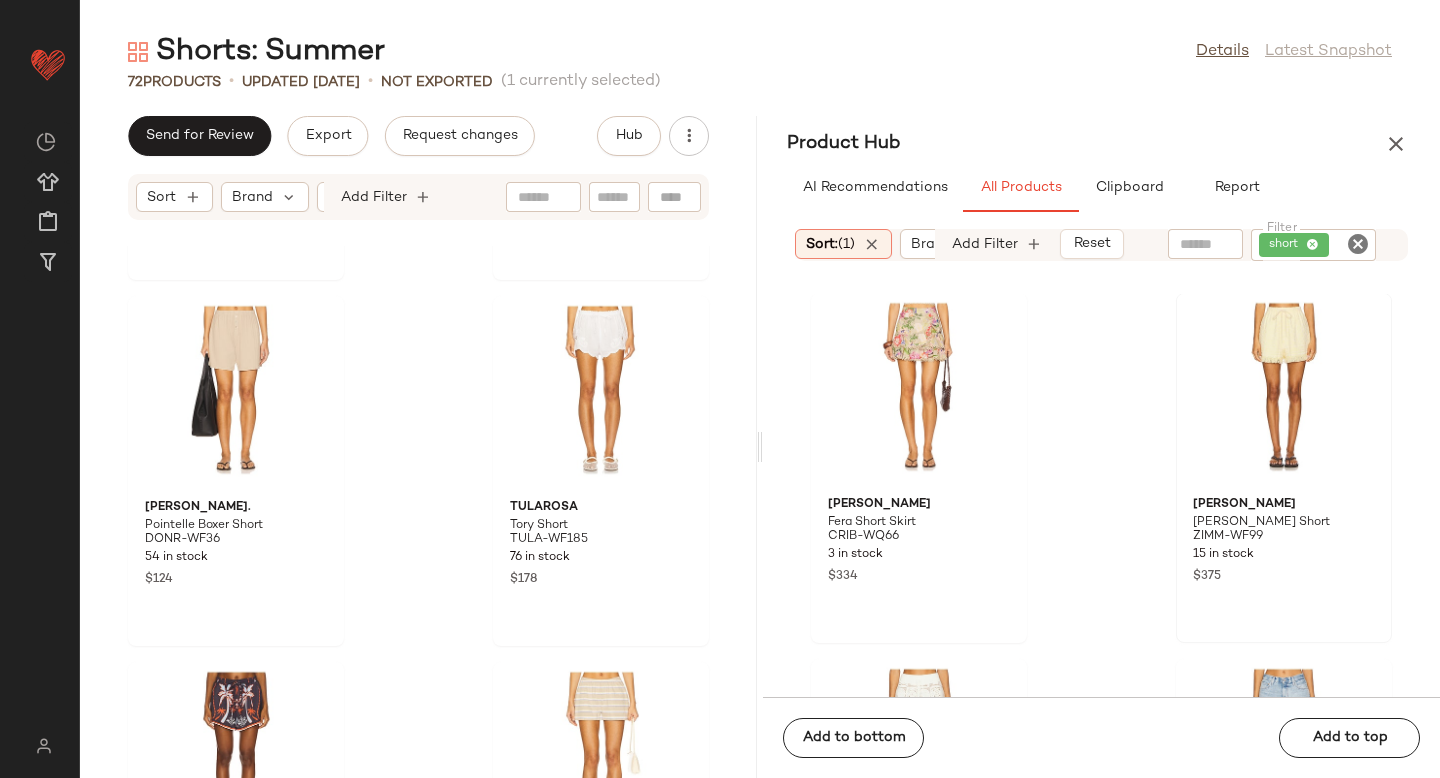 scroll, scrollTop: 2832, scrollLeft: 0, axis: vertical 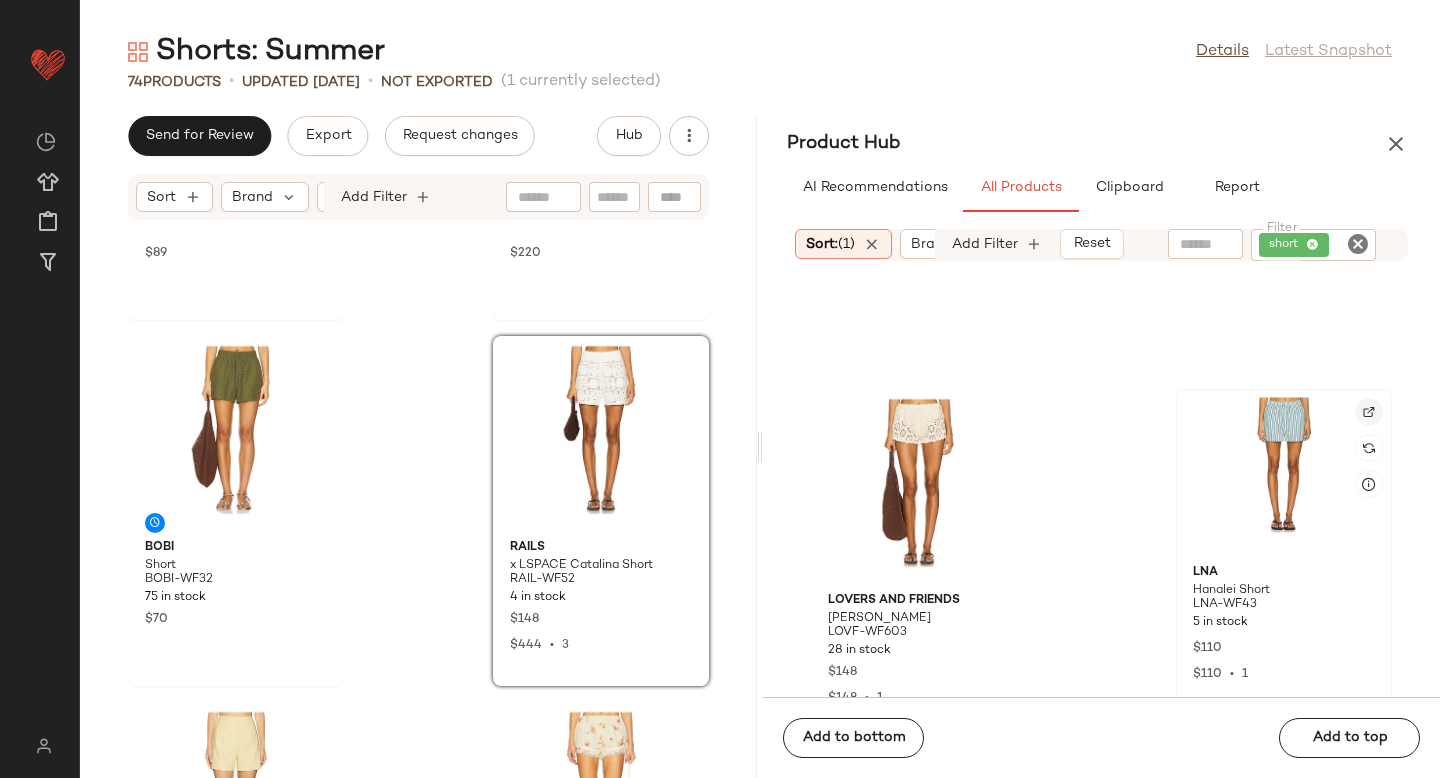 click 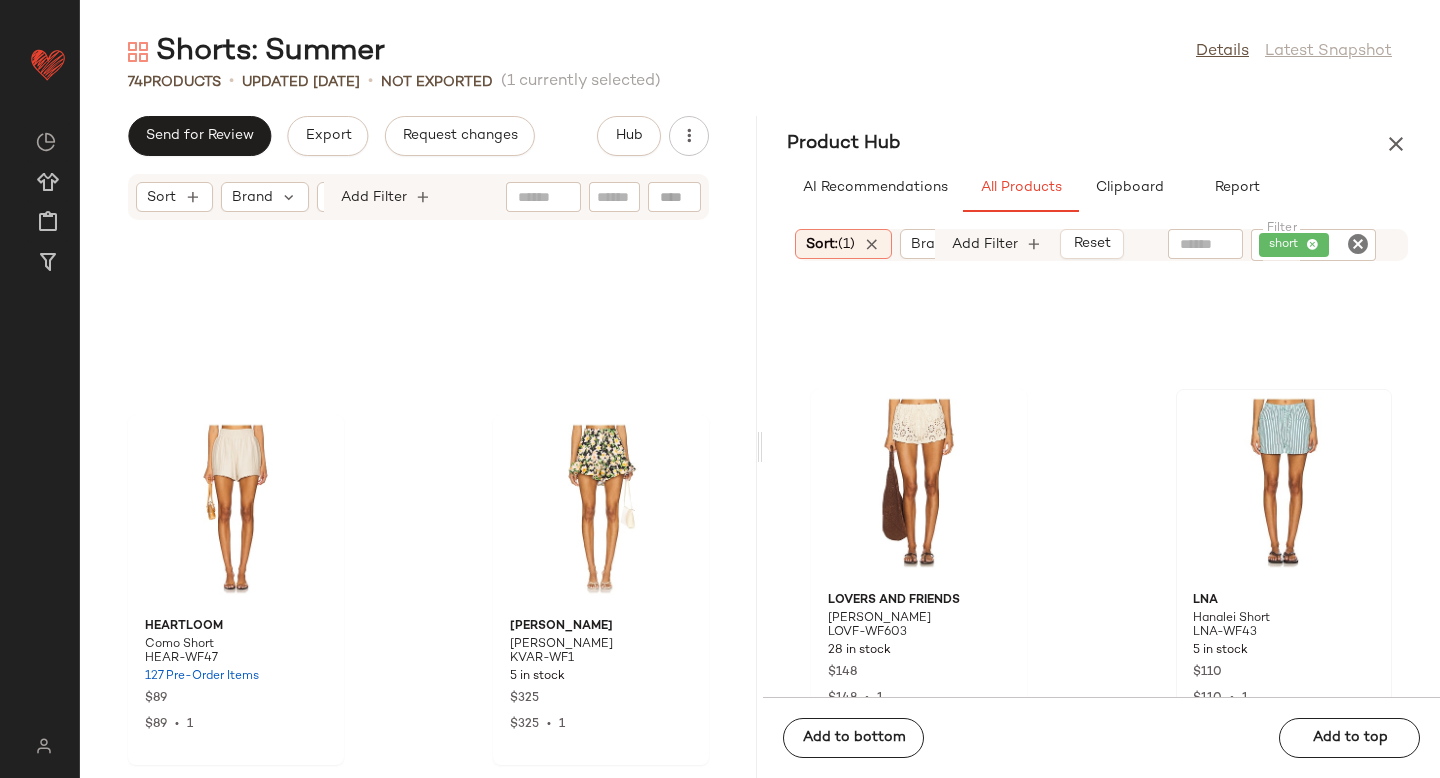 scroll, scrollTop: 10300, scrollLeft: 0, axis: vertical 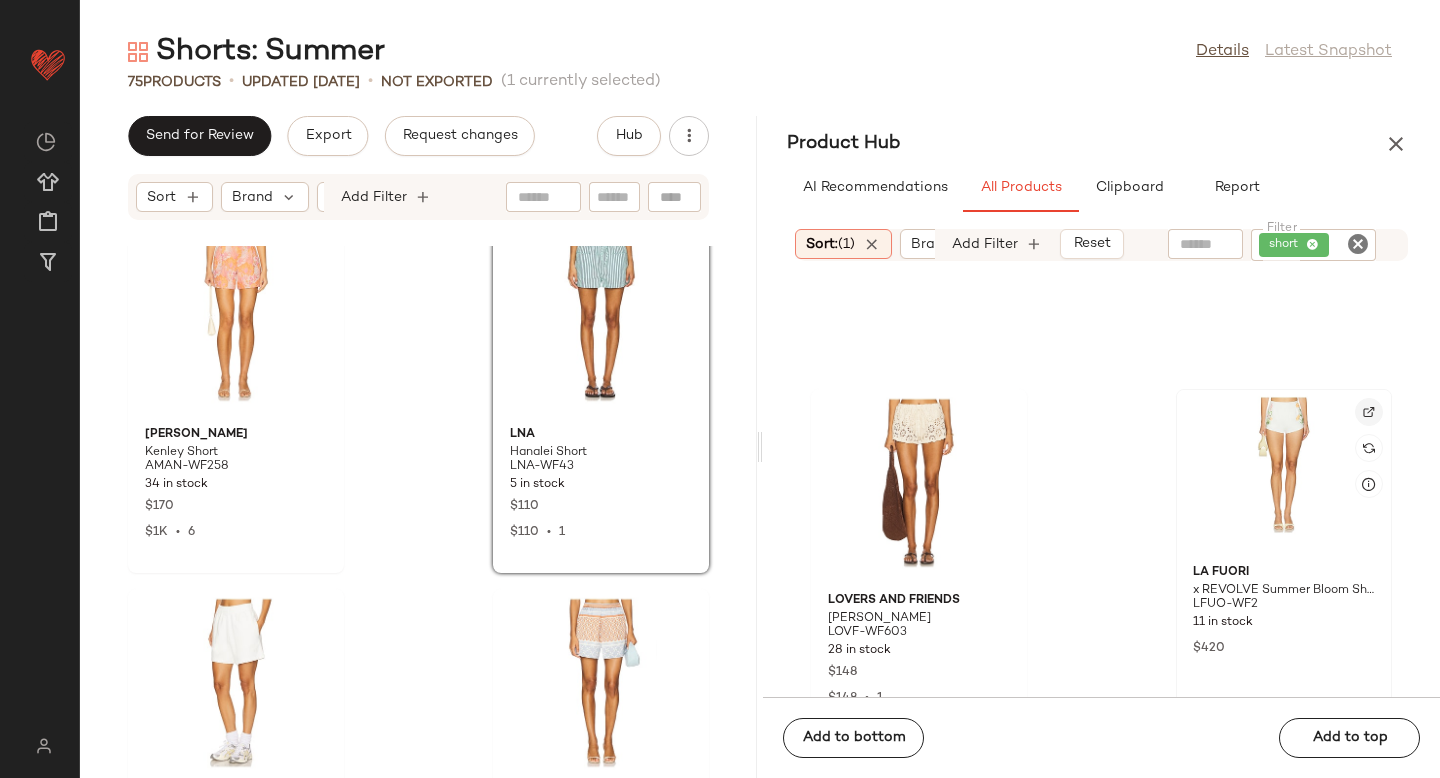 click 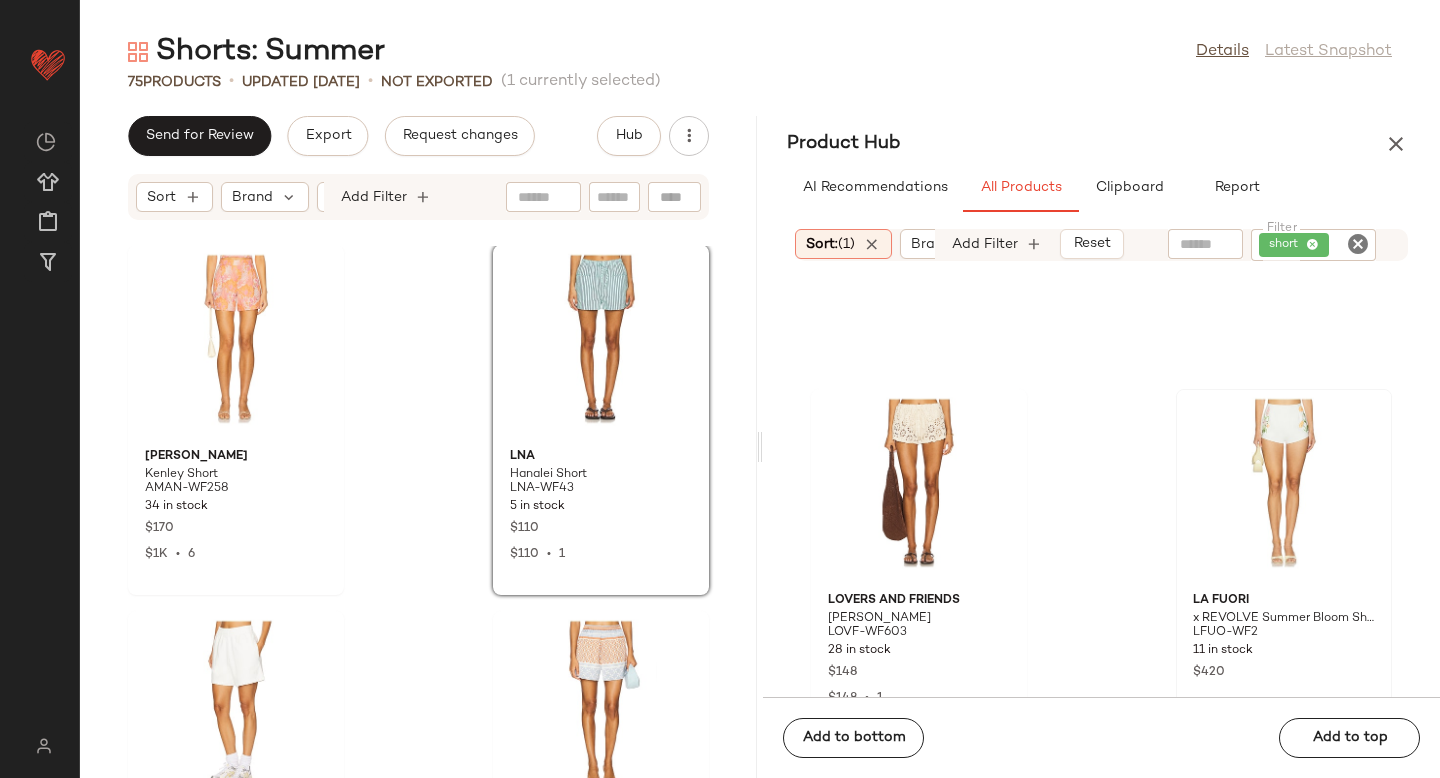 scroll, scrollTop: 10623, scrollLeft: 0, axis: vertical 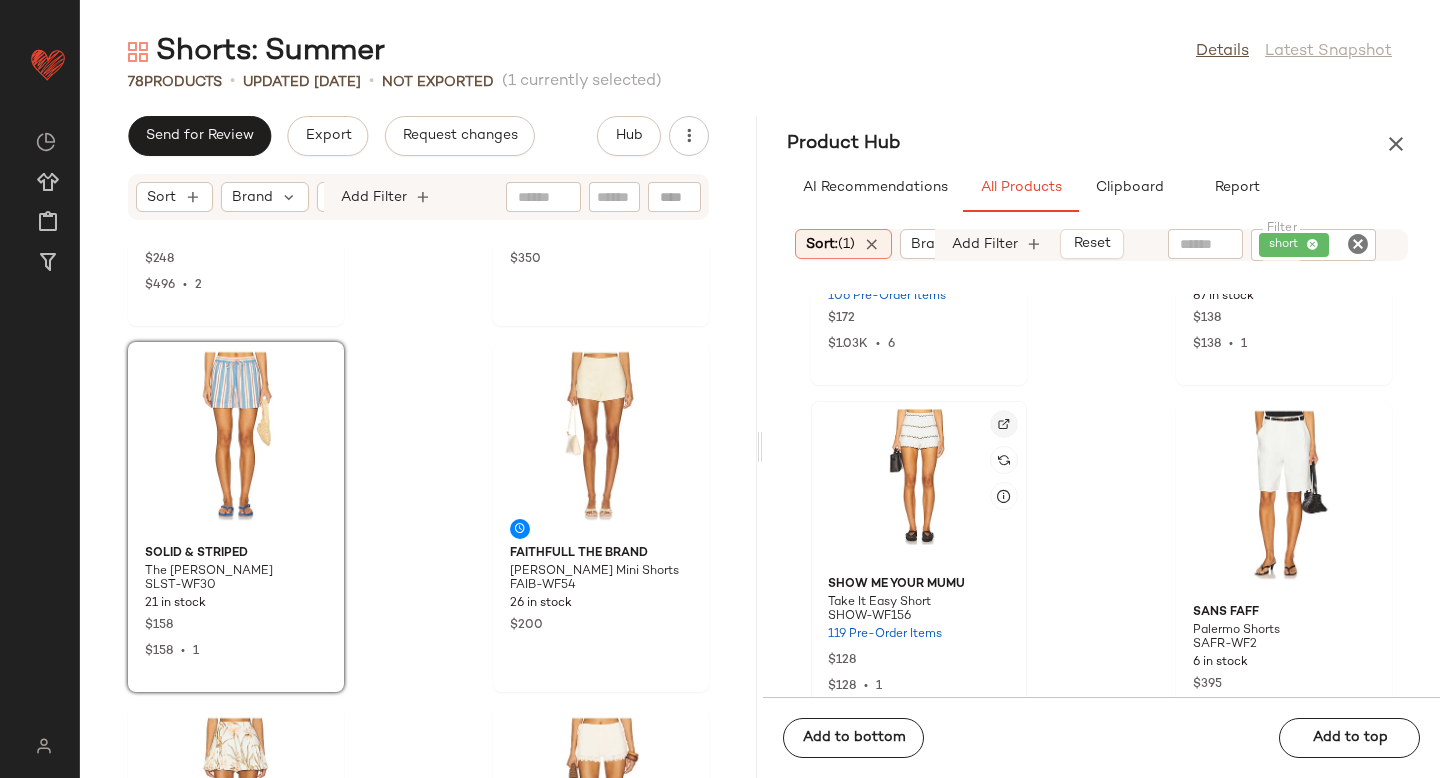 click at bounding box center [1004, 424] 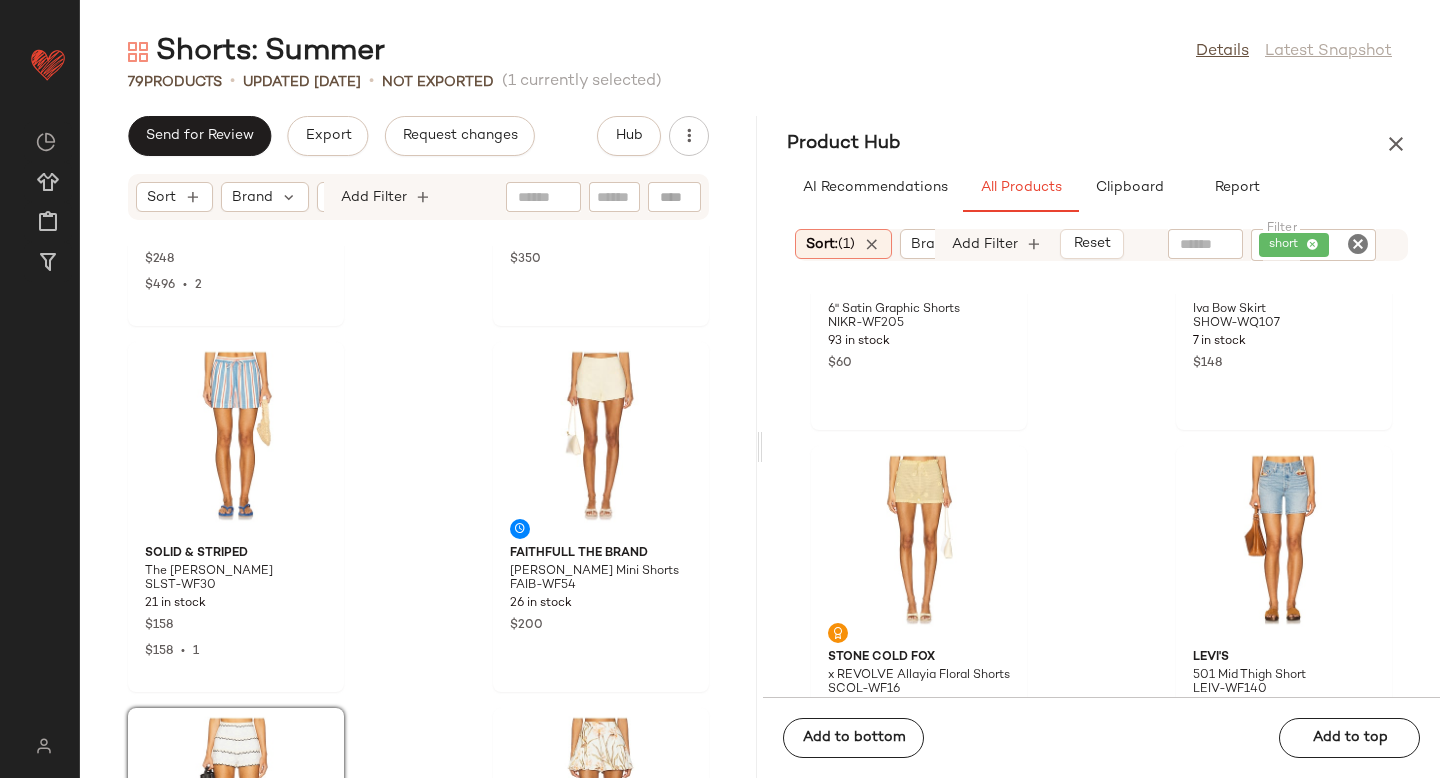 scroll, scrollTop: 37671, scrollLeft: 0, axis: vertical 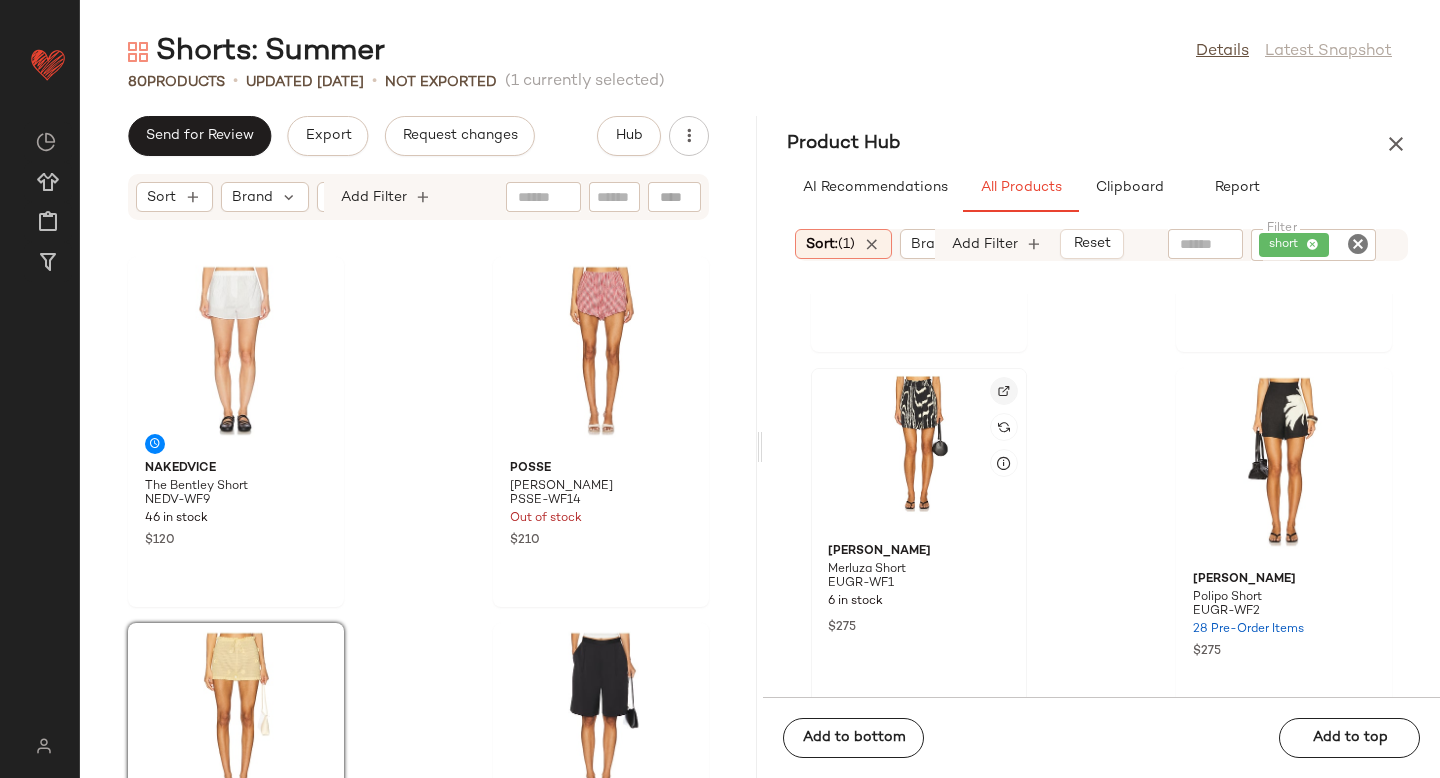 click 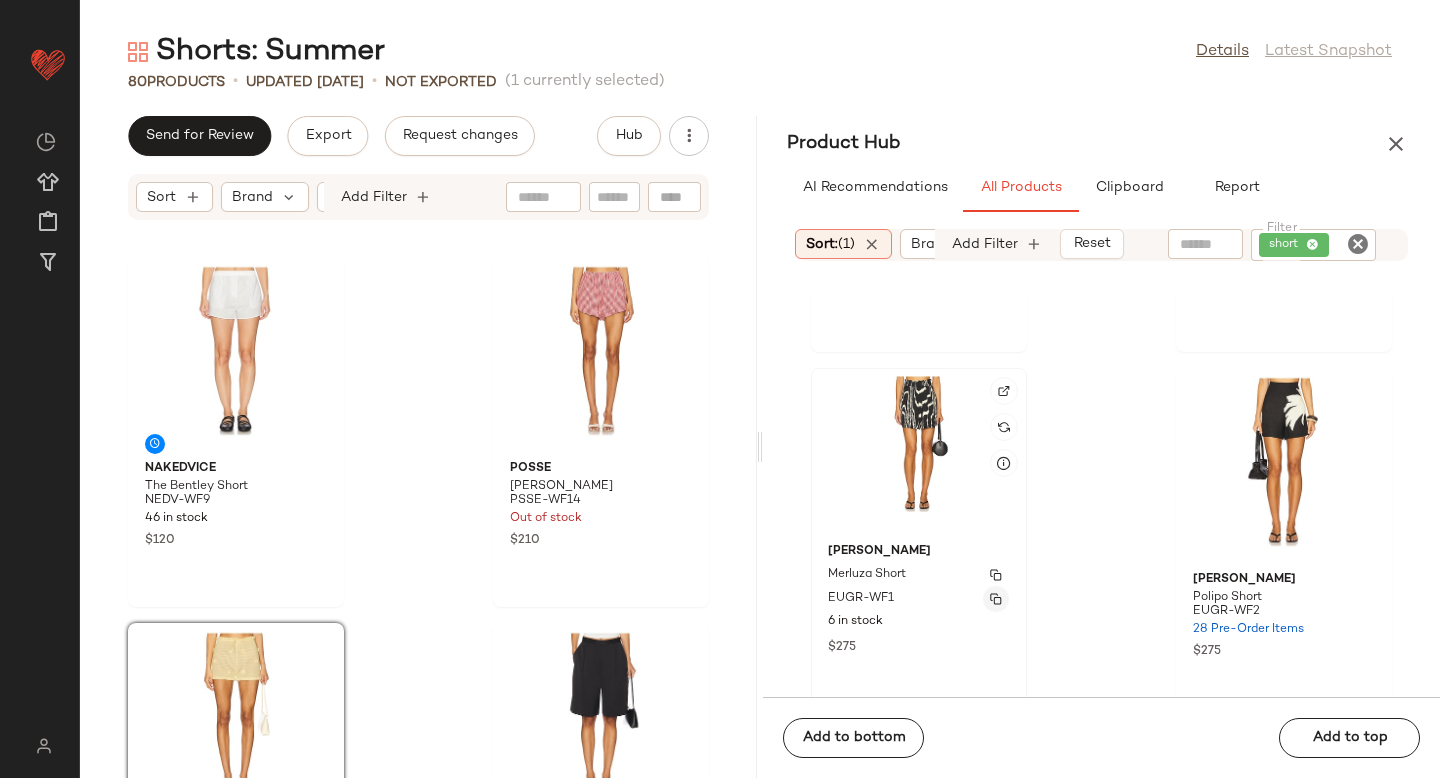click 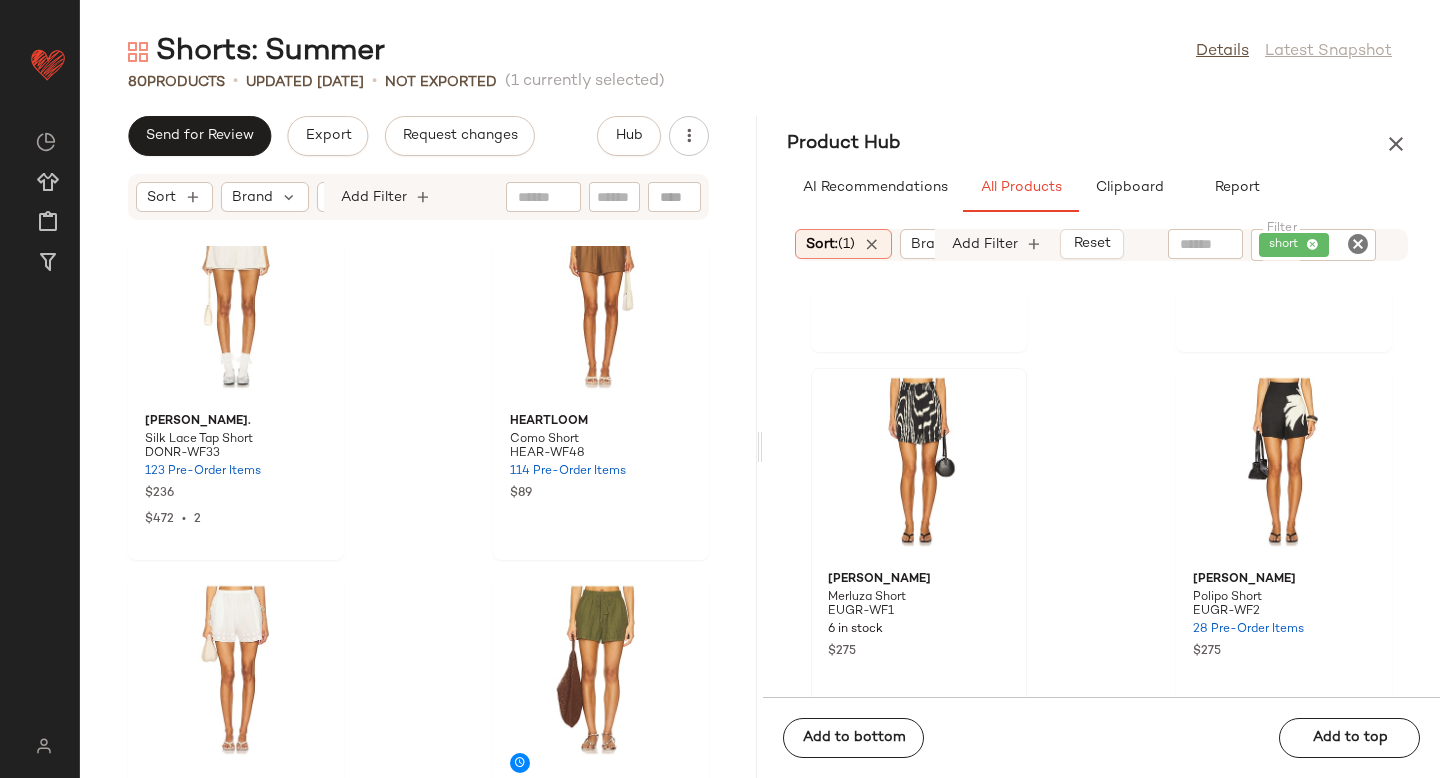 scroll, scrollTop: 1519, scrollLeft: 0, axis: vertical 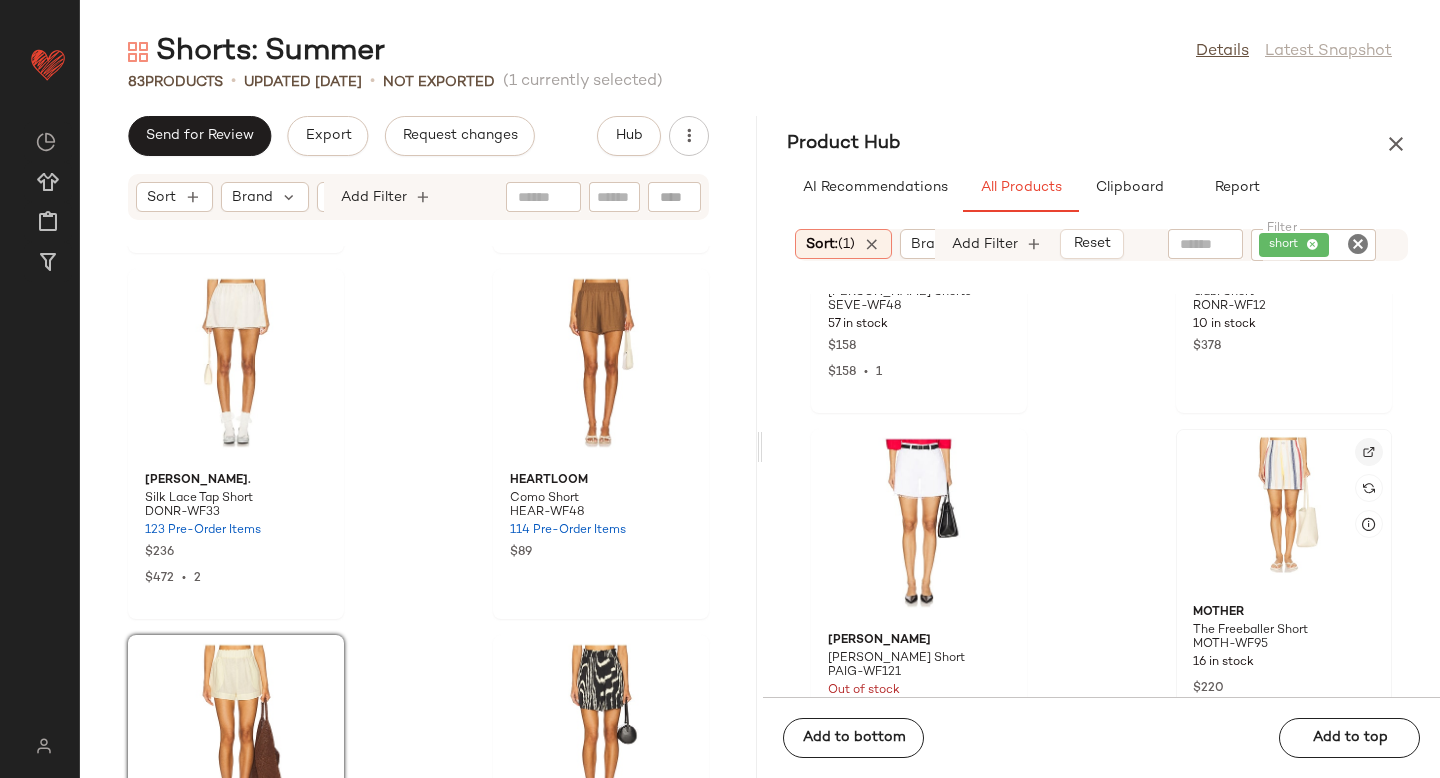 click 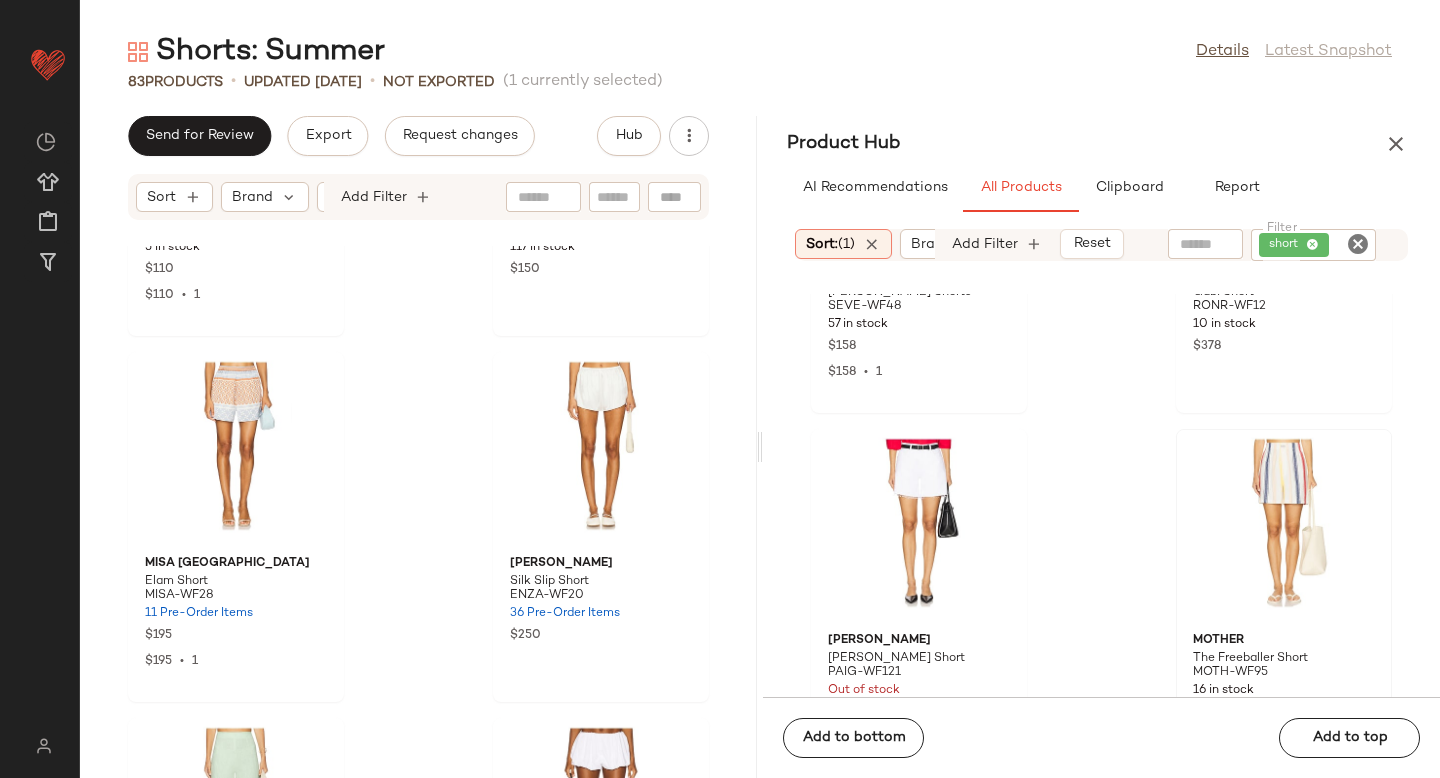 scroll, scrollTop: 12013, scrollLeft: 0, axis: vertical 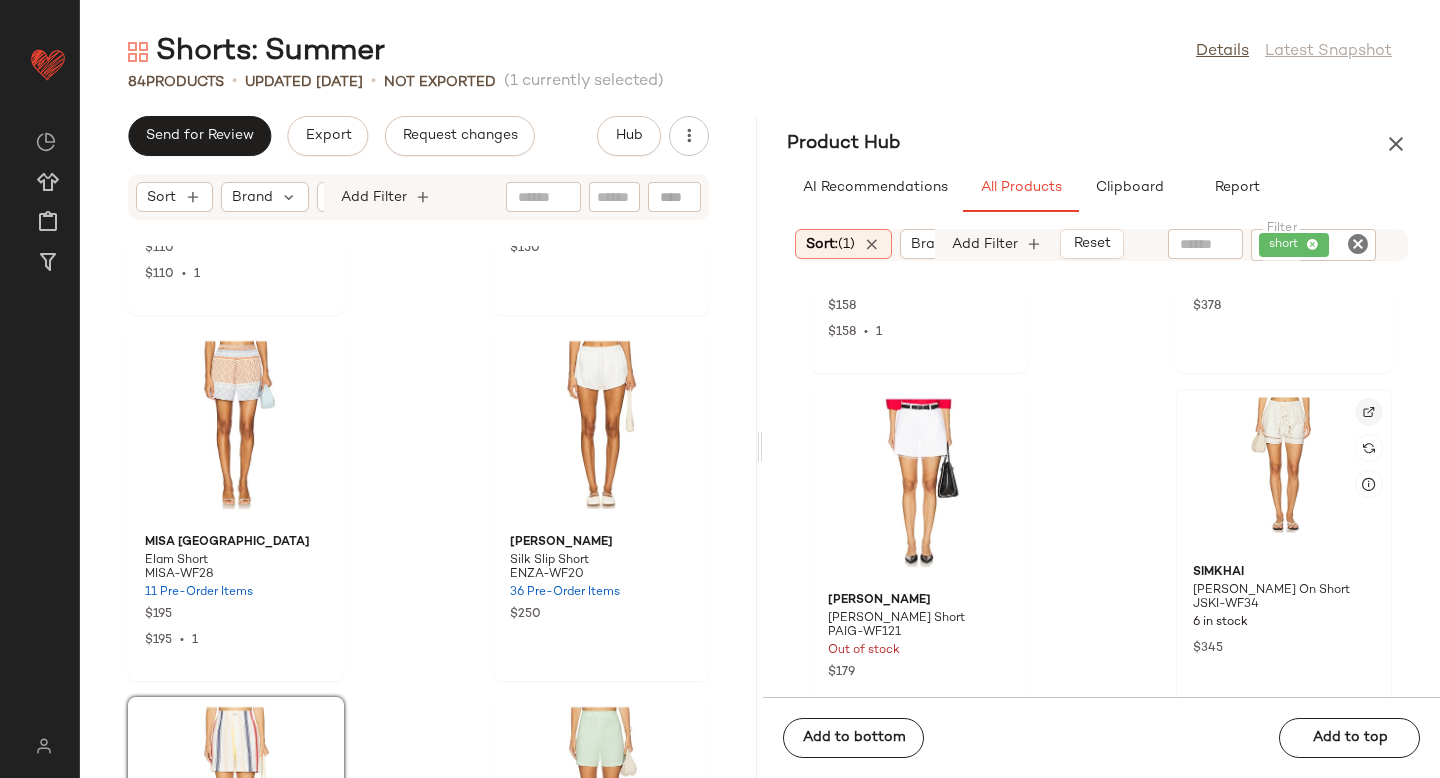 click at bounding box center [1369, 412] 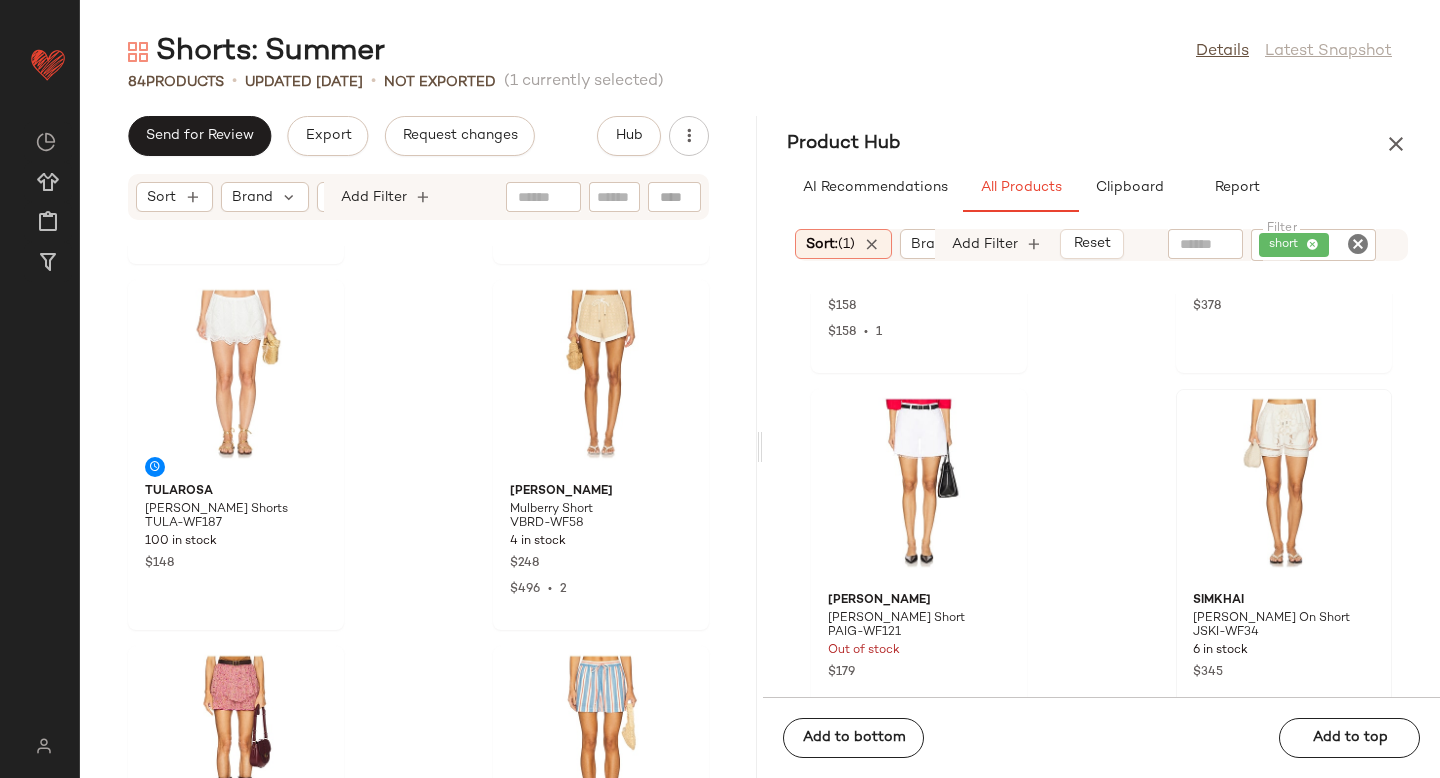 scroll, scrollTop: 13206, scrollLeft: 0, axis: vertical 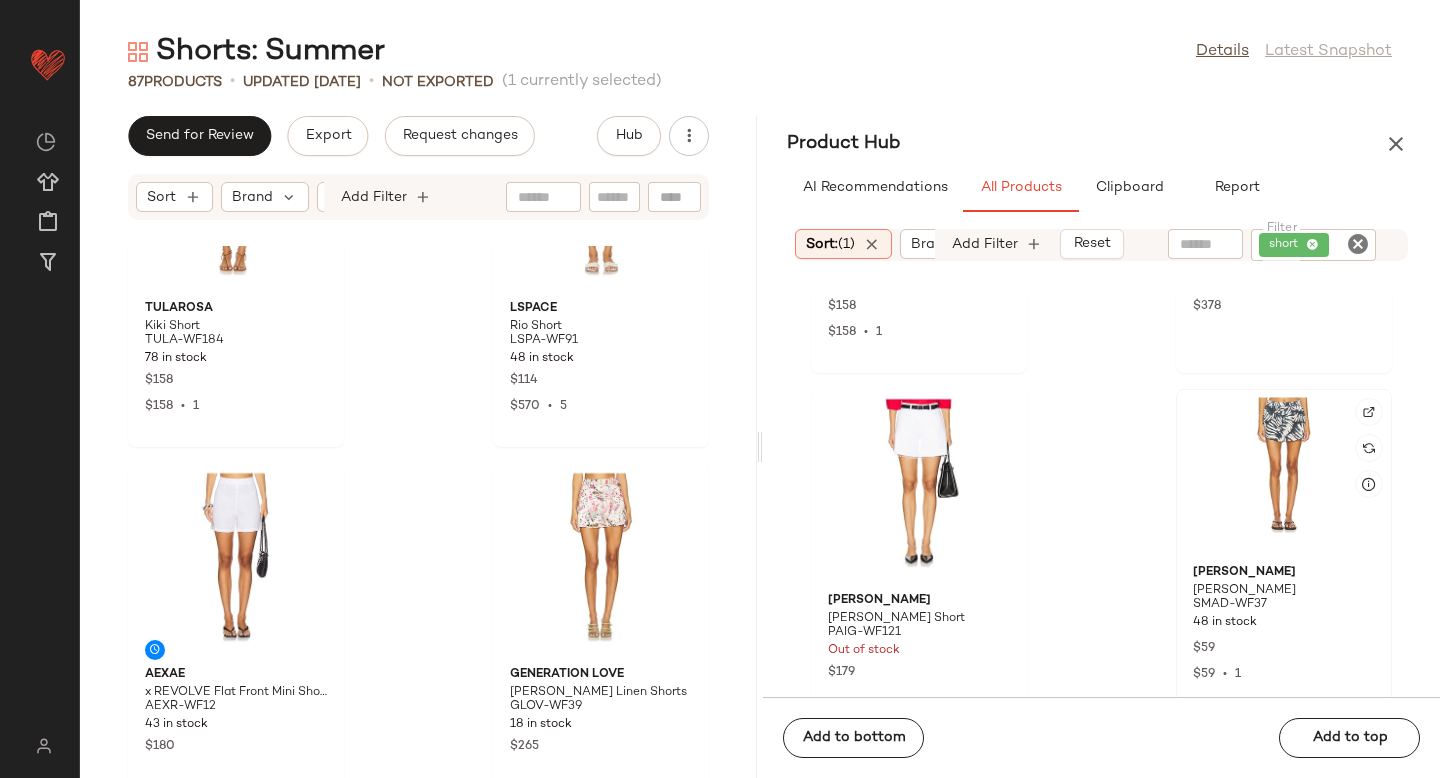 click 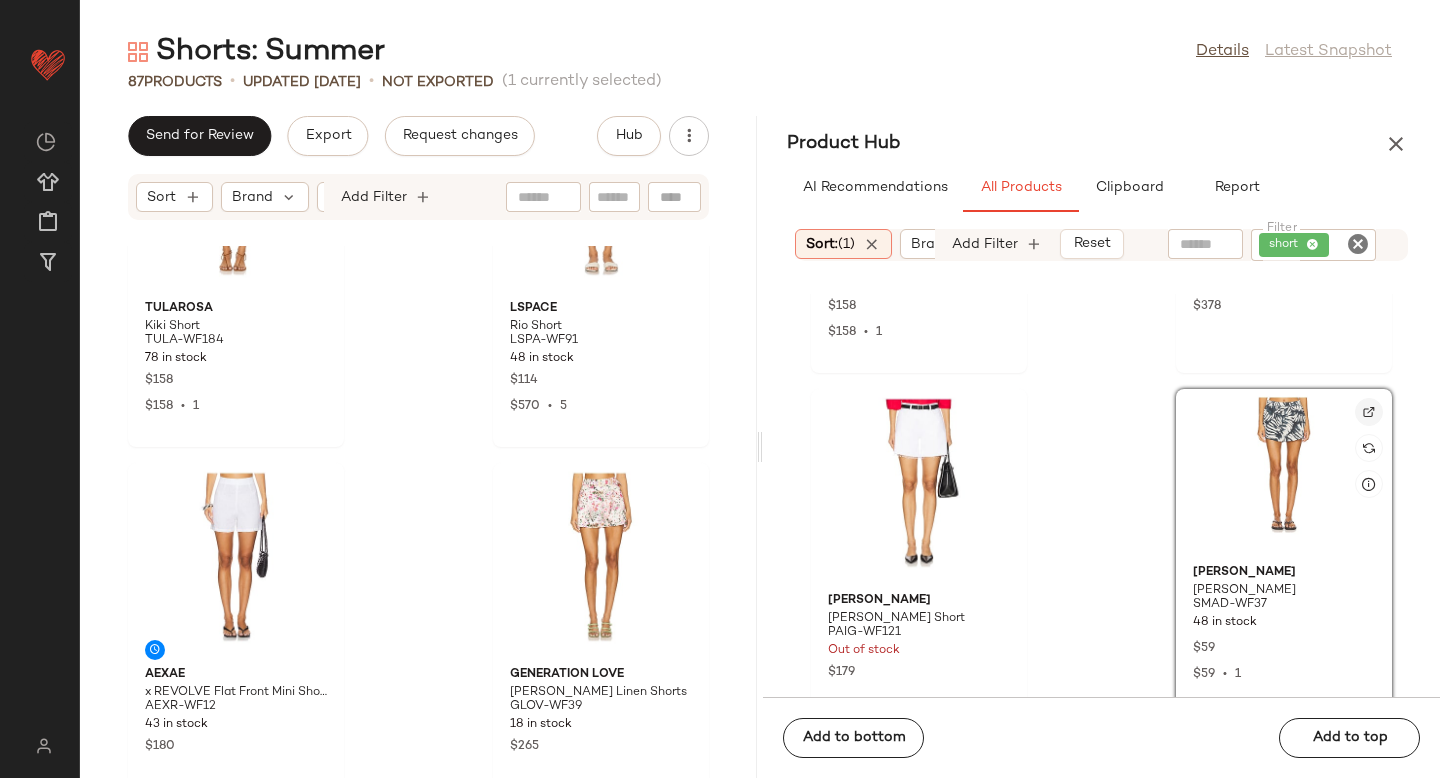 click 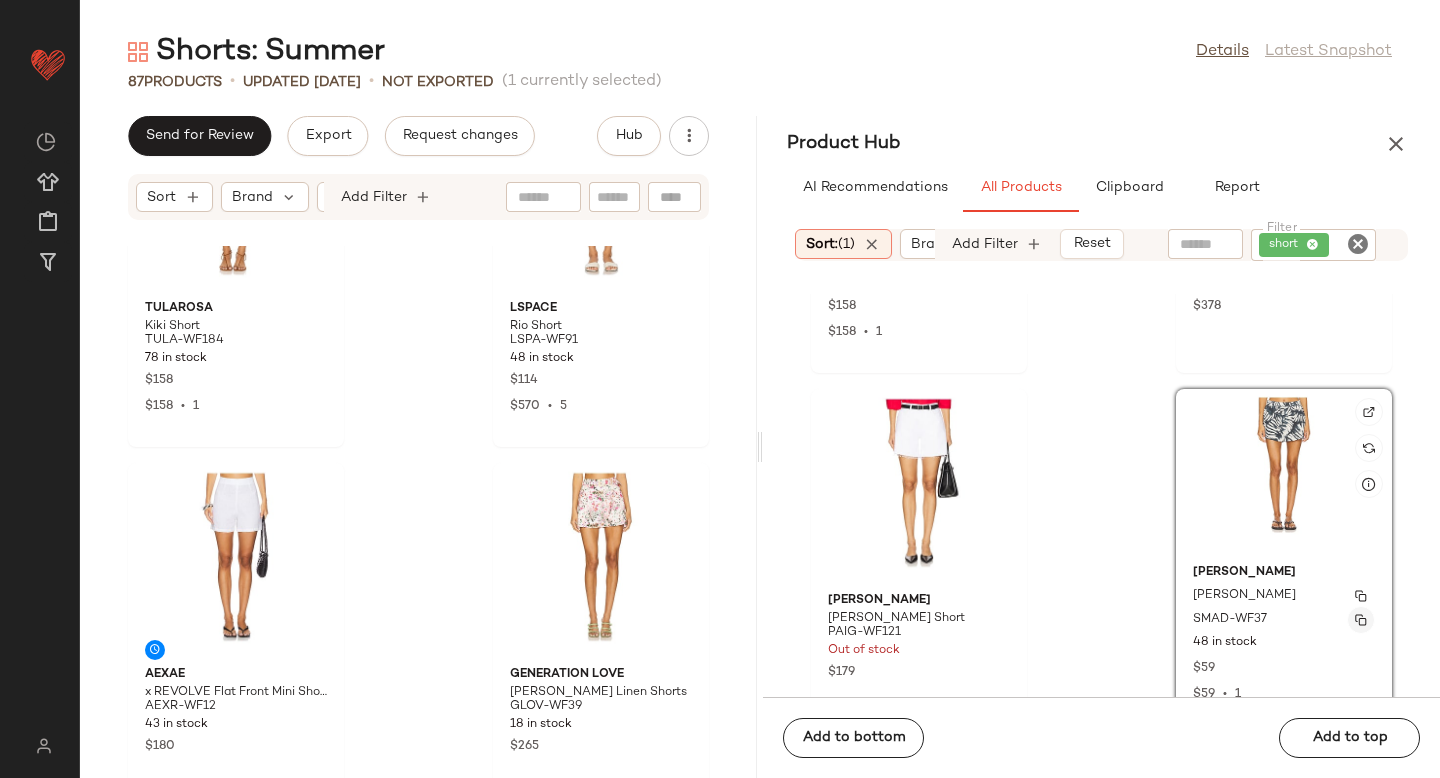 click at bounding box center [1361, 620] 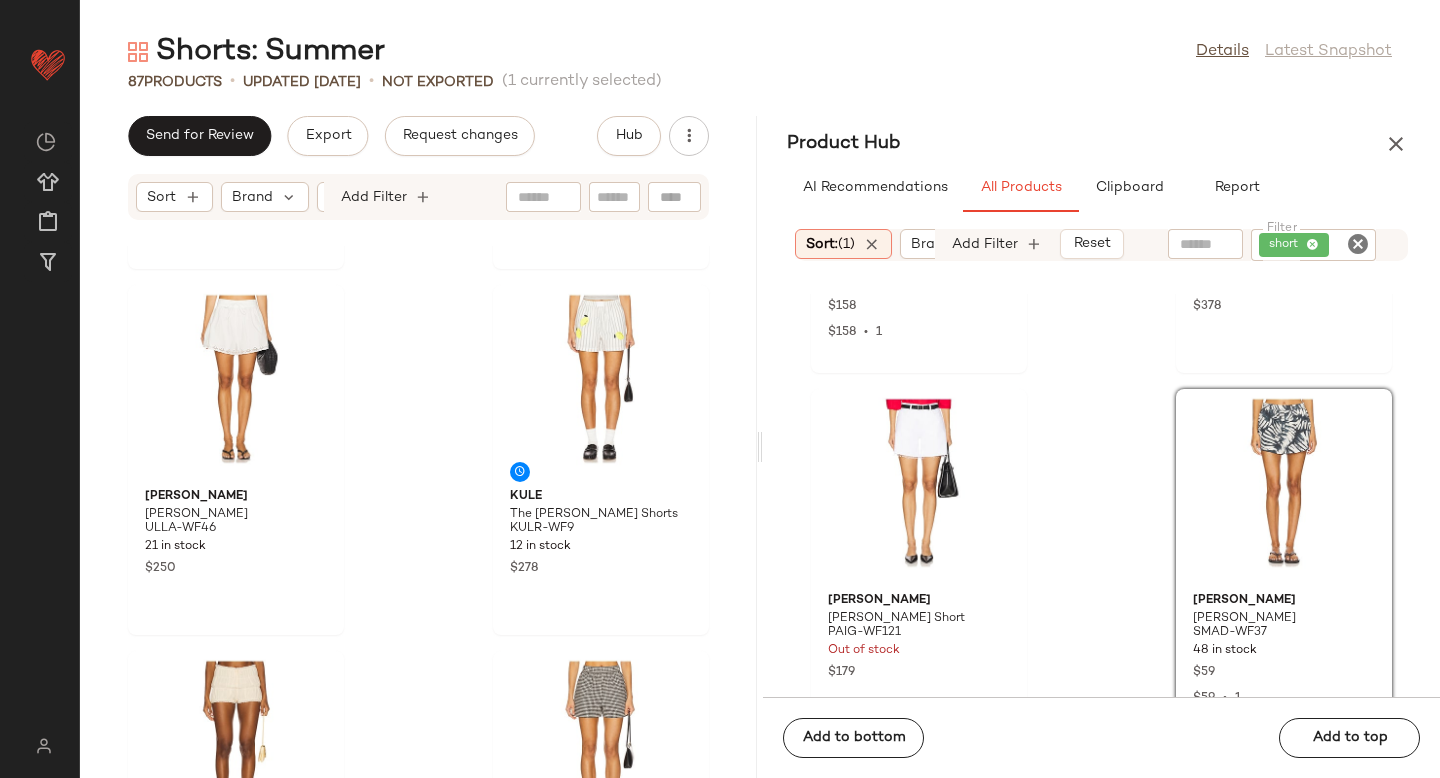 scroll, scrollTop: 5902, scrollLeft: 0, axis: vertical 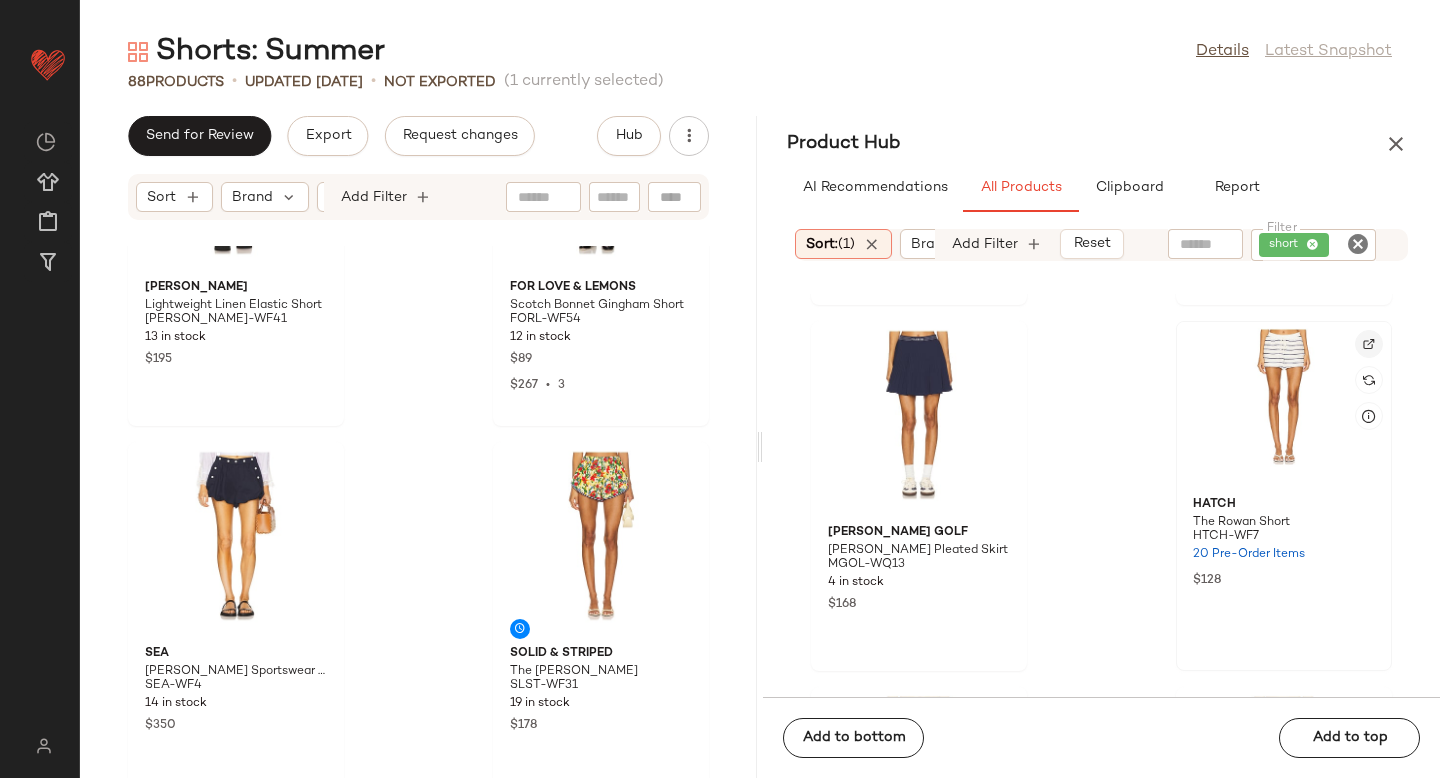 click 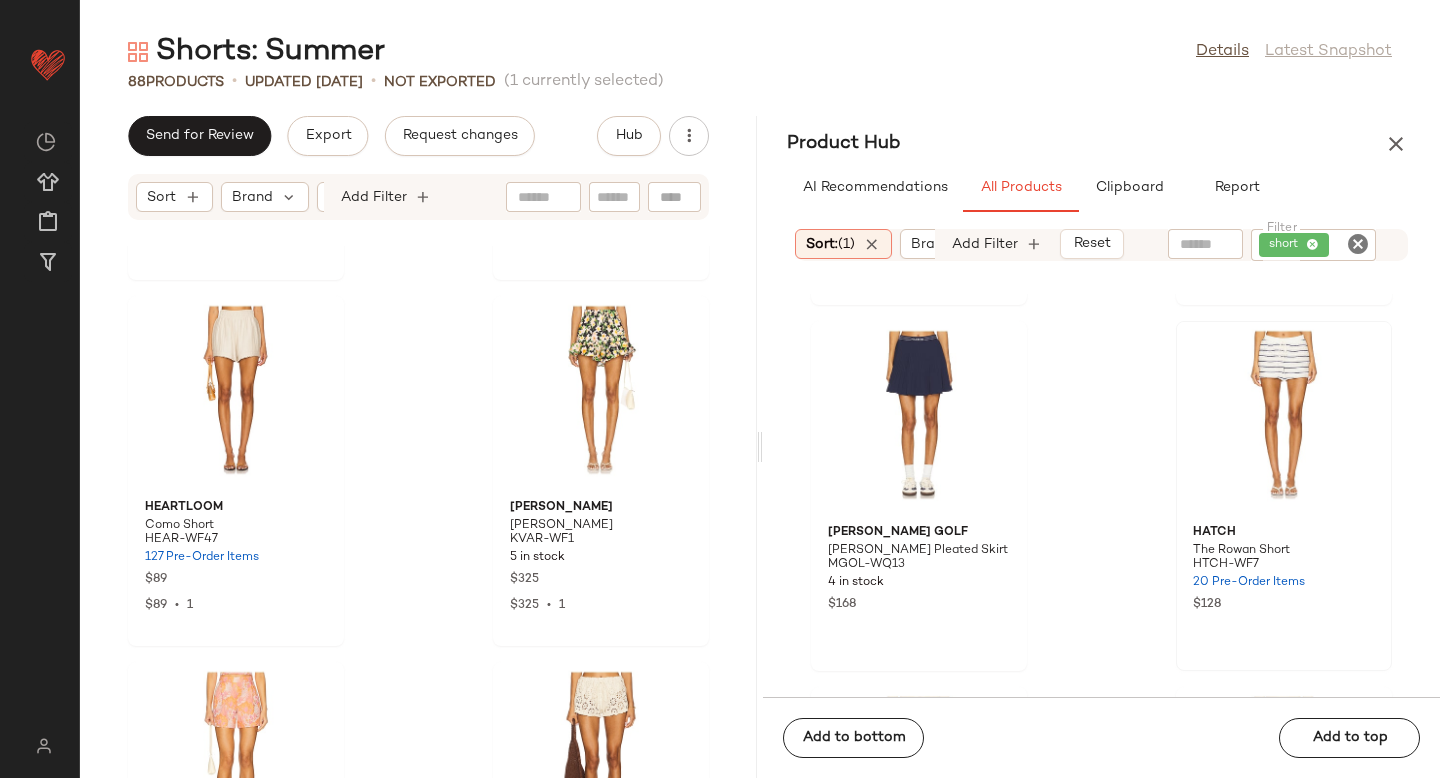 scroll, scrollTop: 11333, scrollLeft: 0, axis: vertical 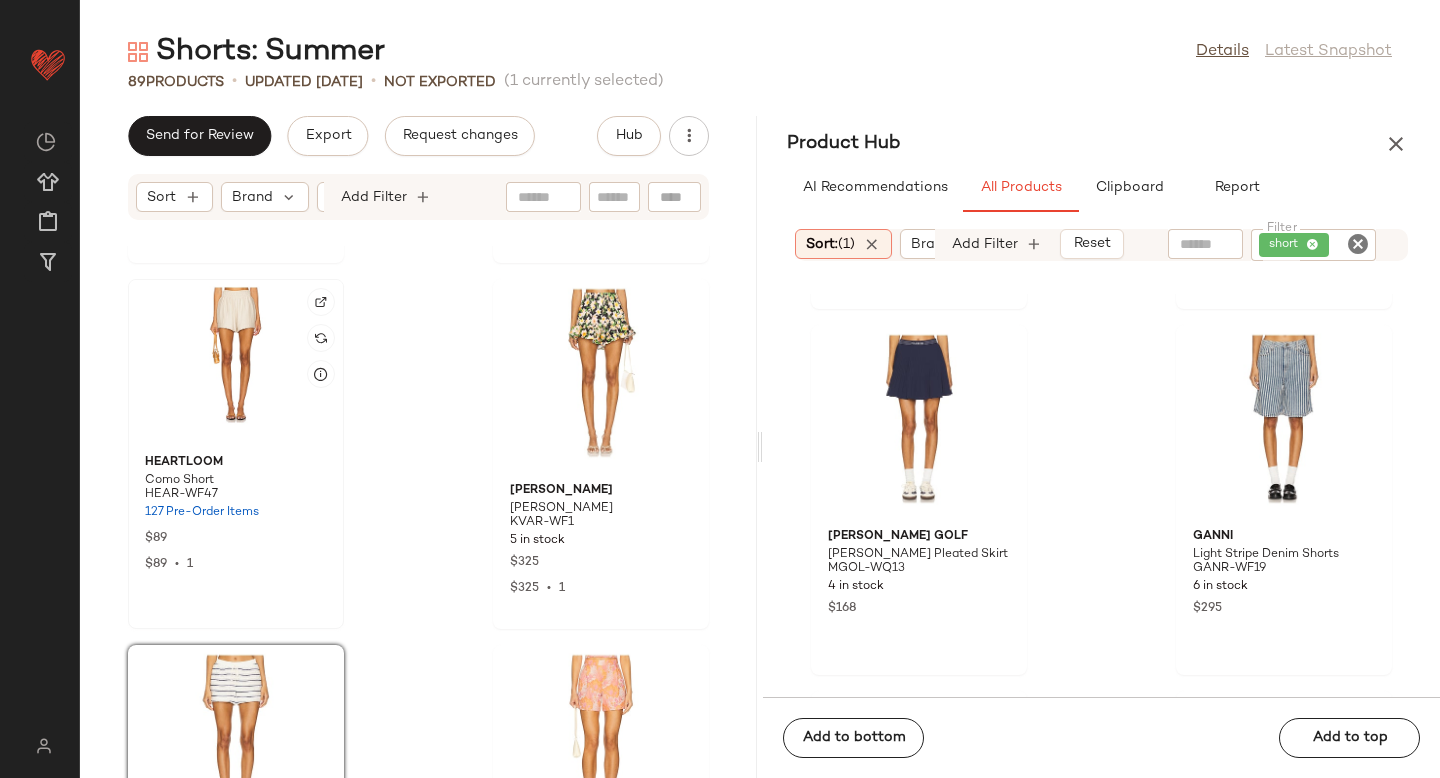 click 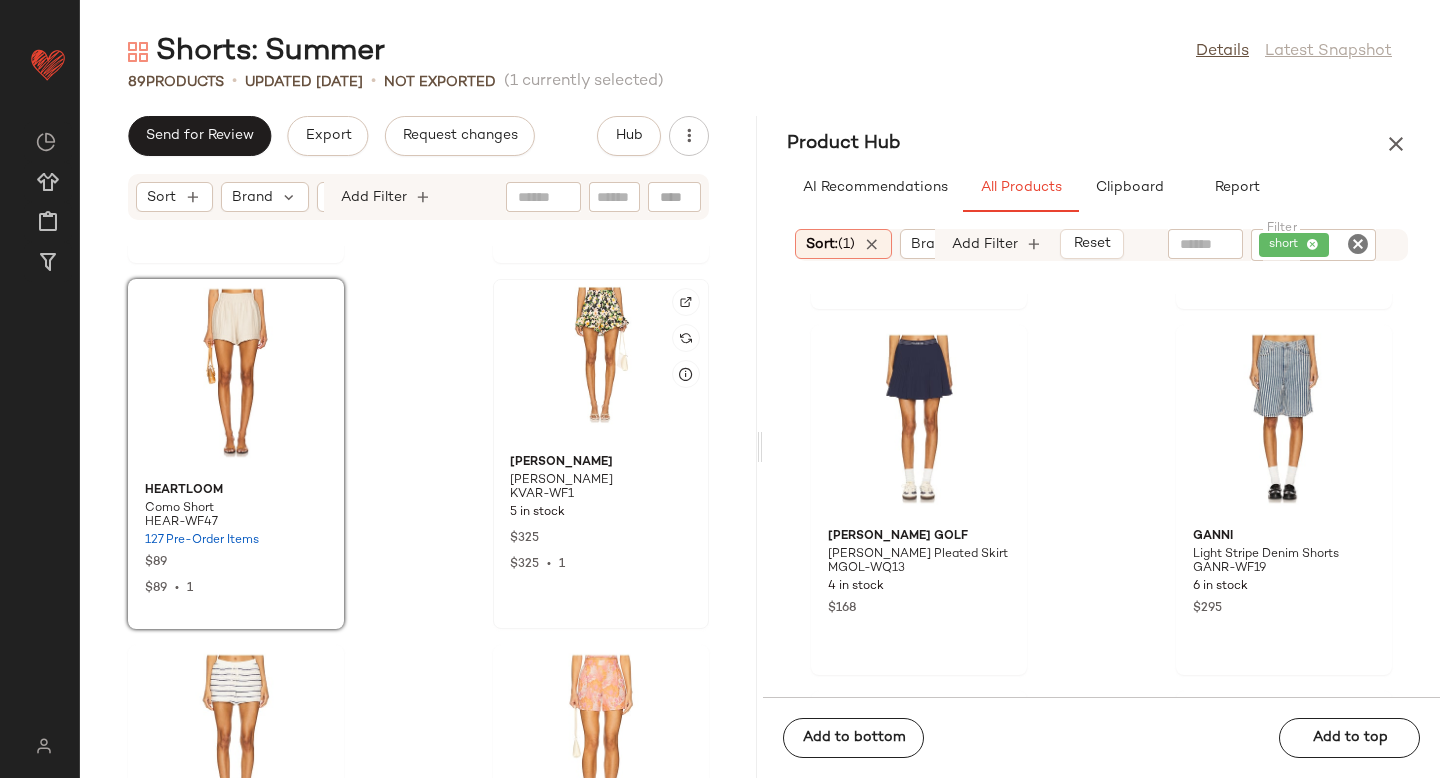 click 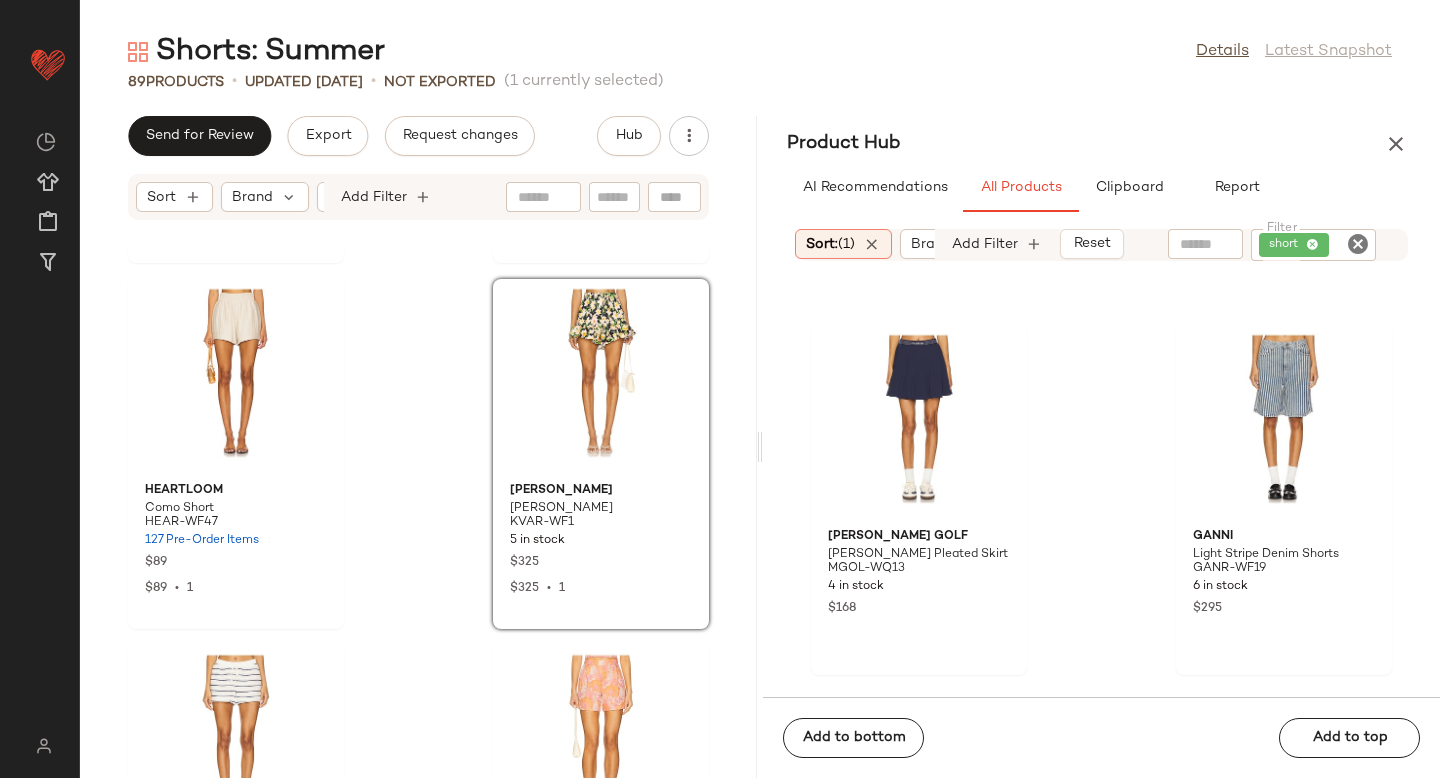 scroll, scrollTop: 40166, scrollLeft: 0, axis: vertical 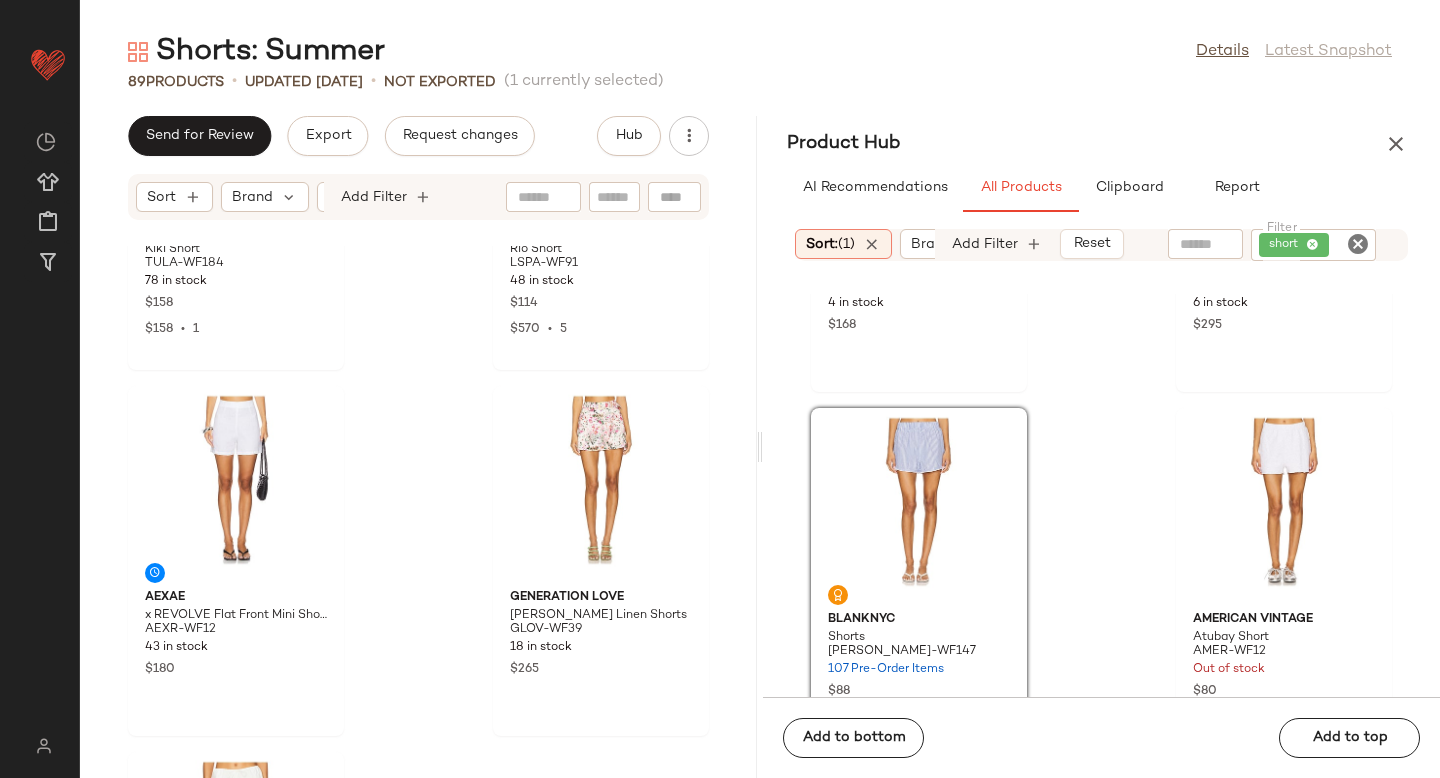 click on "$180" at bounding box center (236, 670) 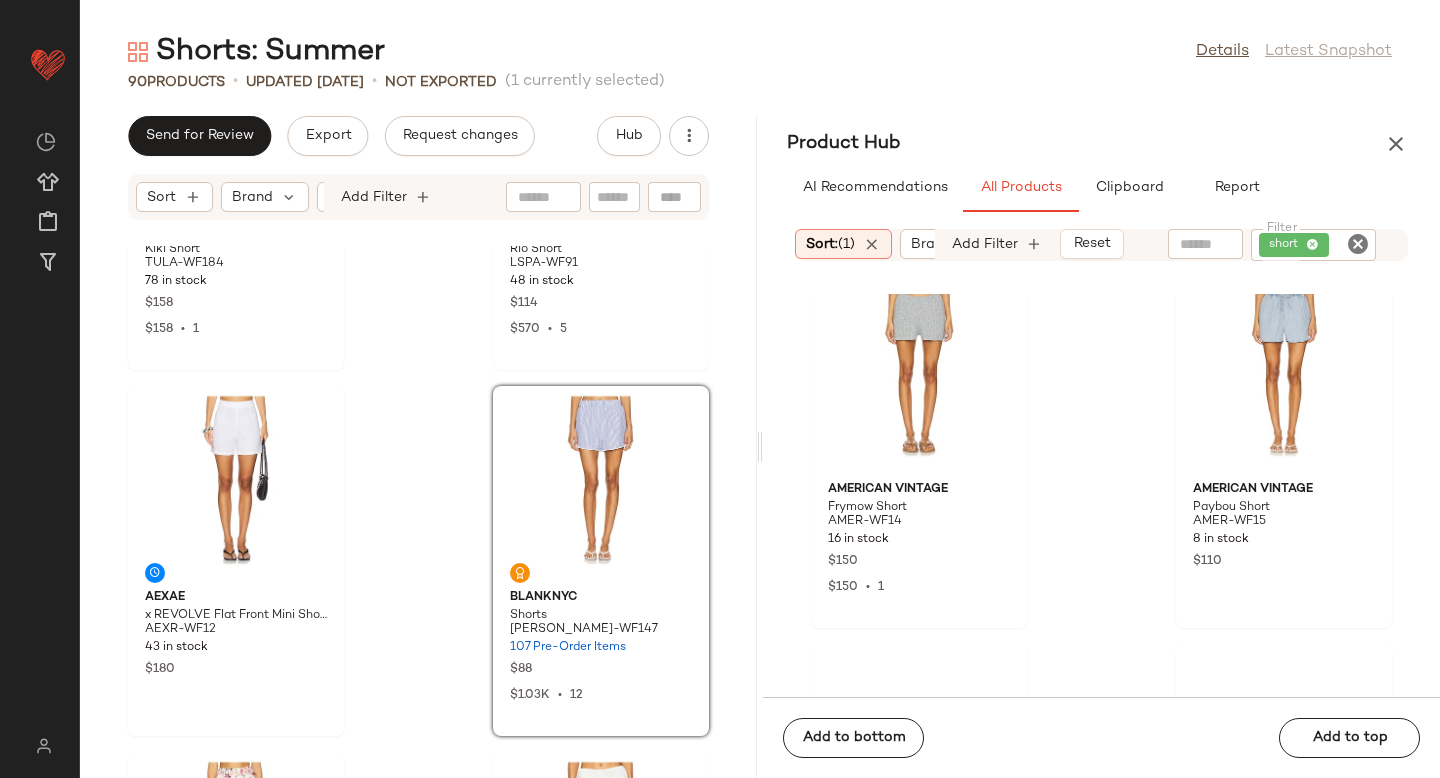 scroll, scrollTop: 40658, scrollLeft: 0, axis: vertical 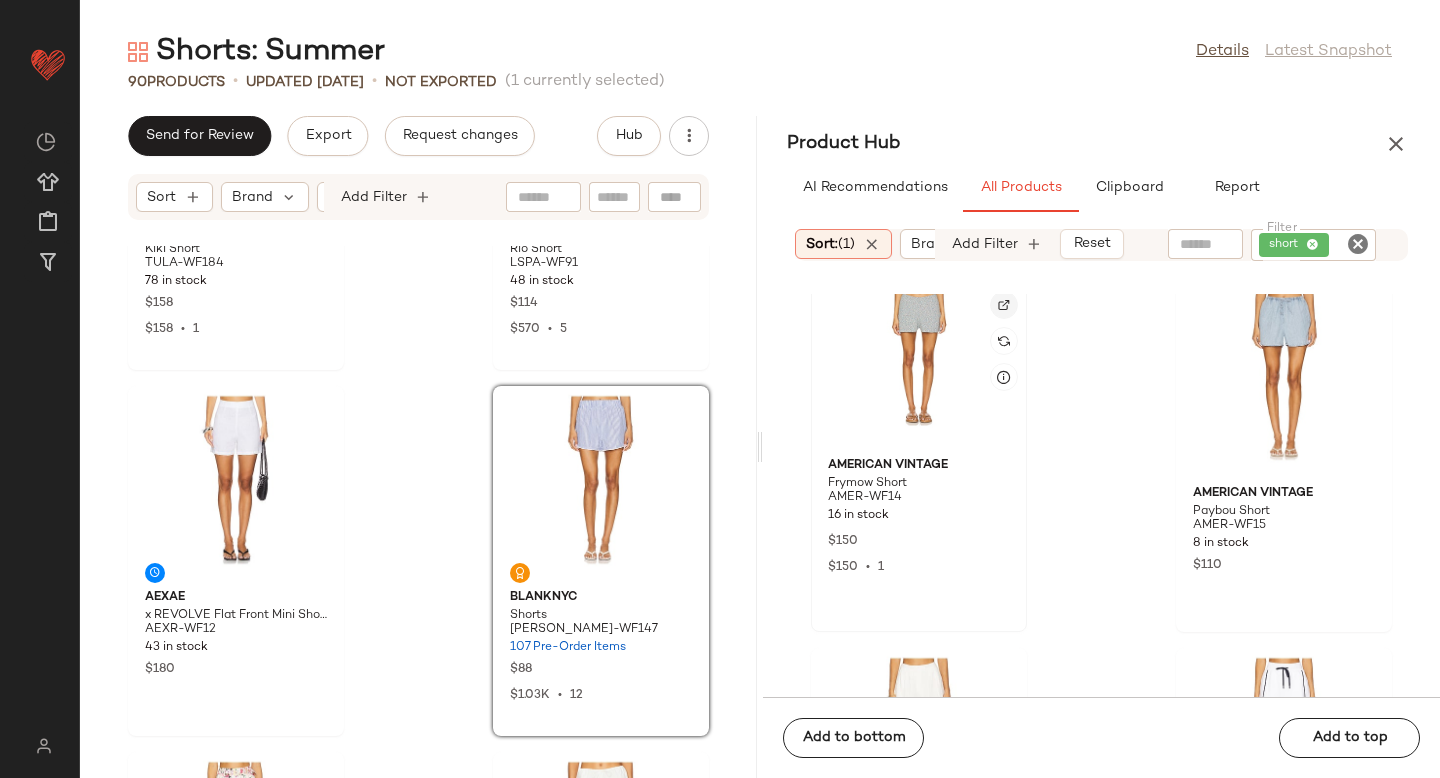 click 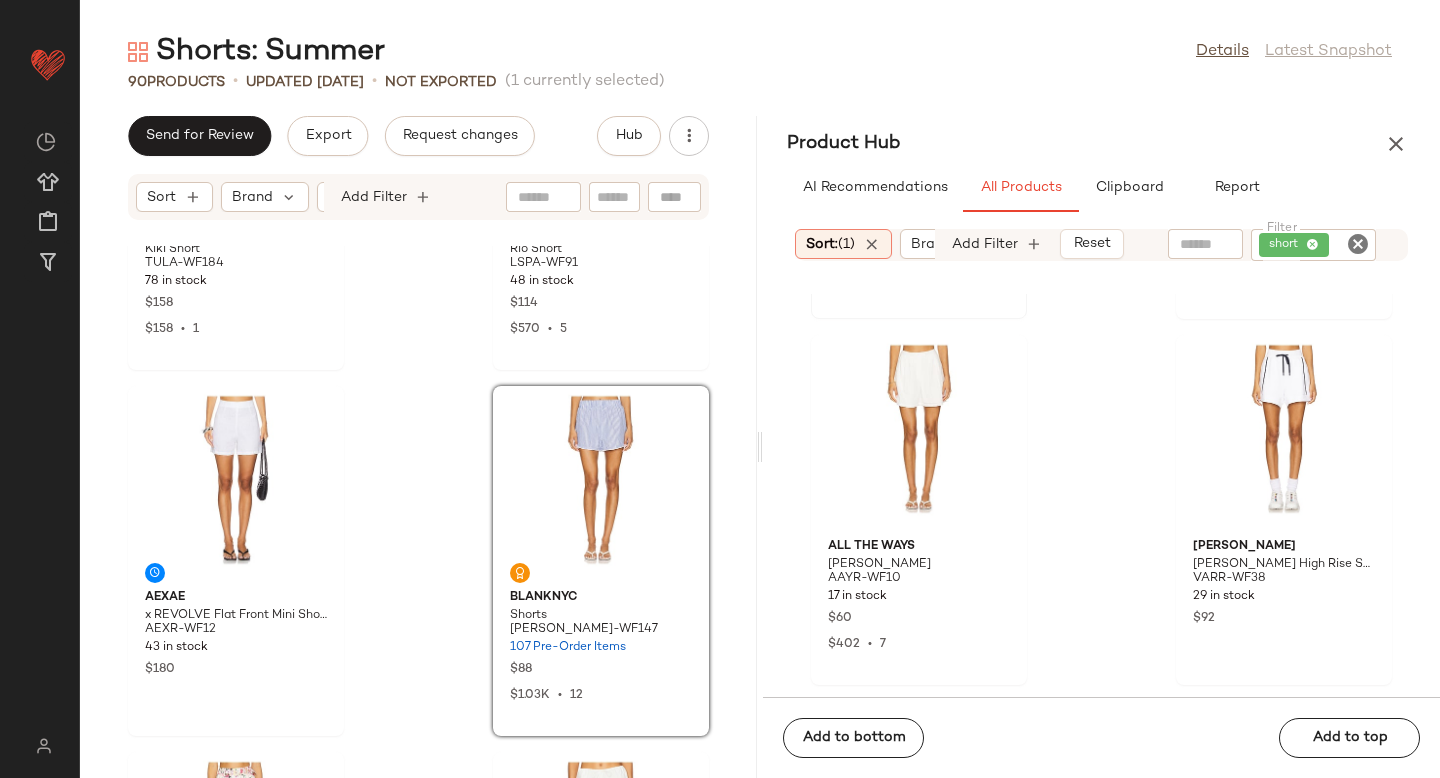 scroll, scrollTop: 40985, scrollLeft: 0, axis: vertical 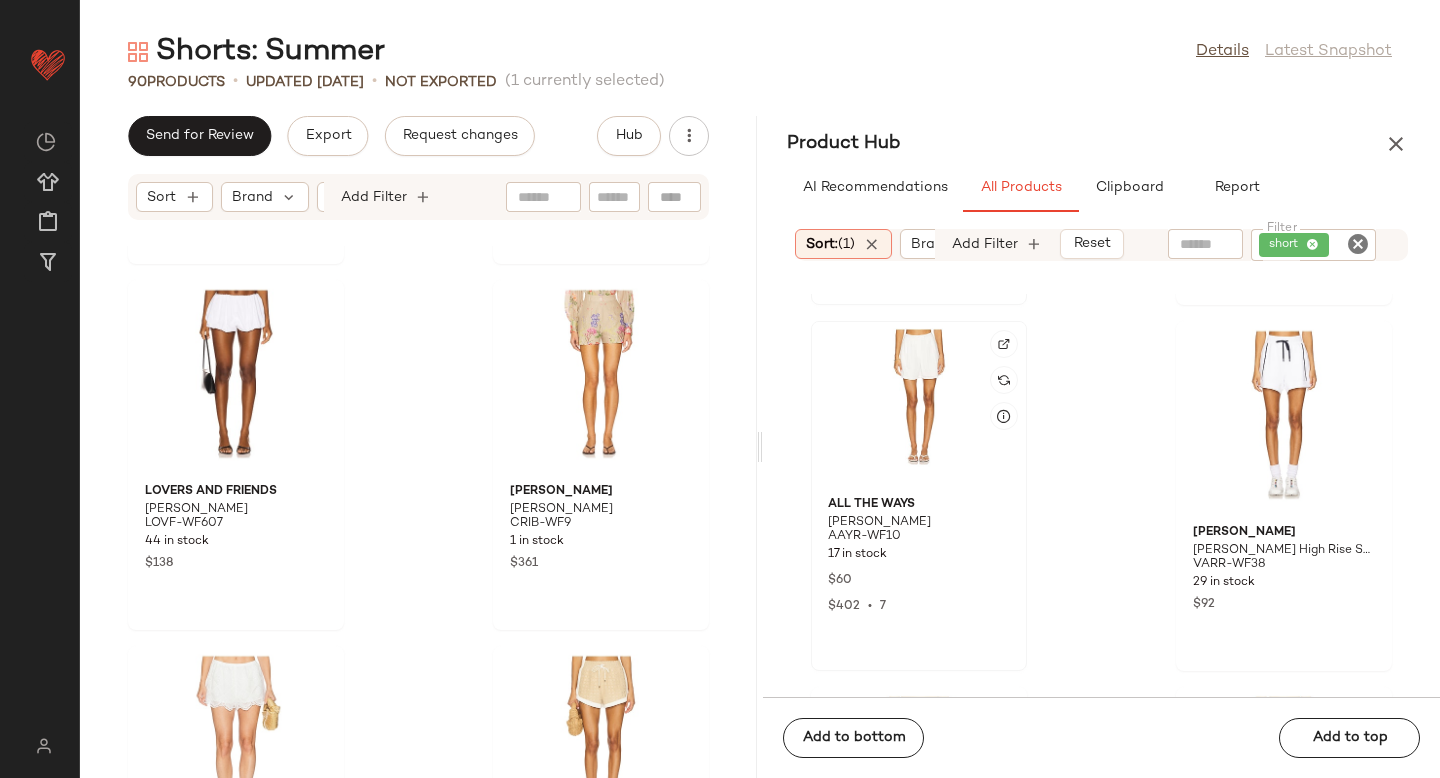 click 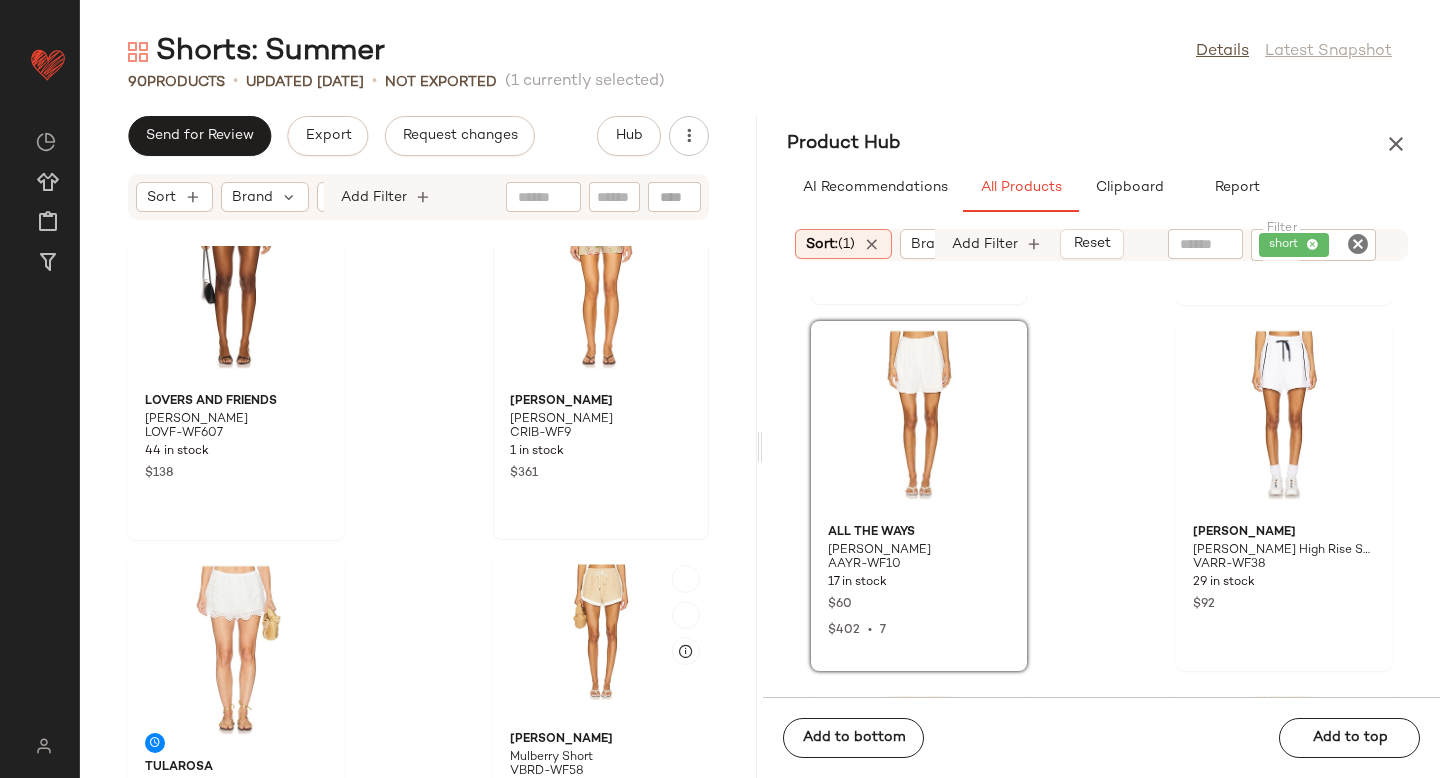 scroll, scrollTop: 13789, scrollLeft: 0, axis: vertical 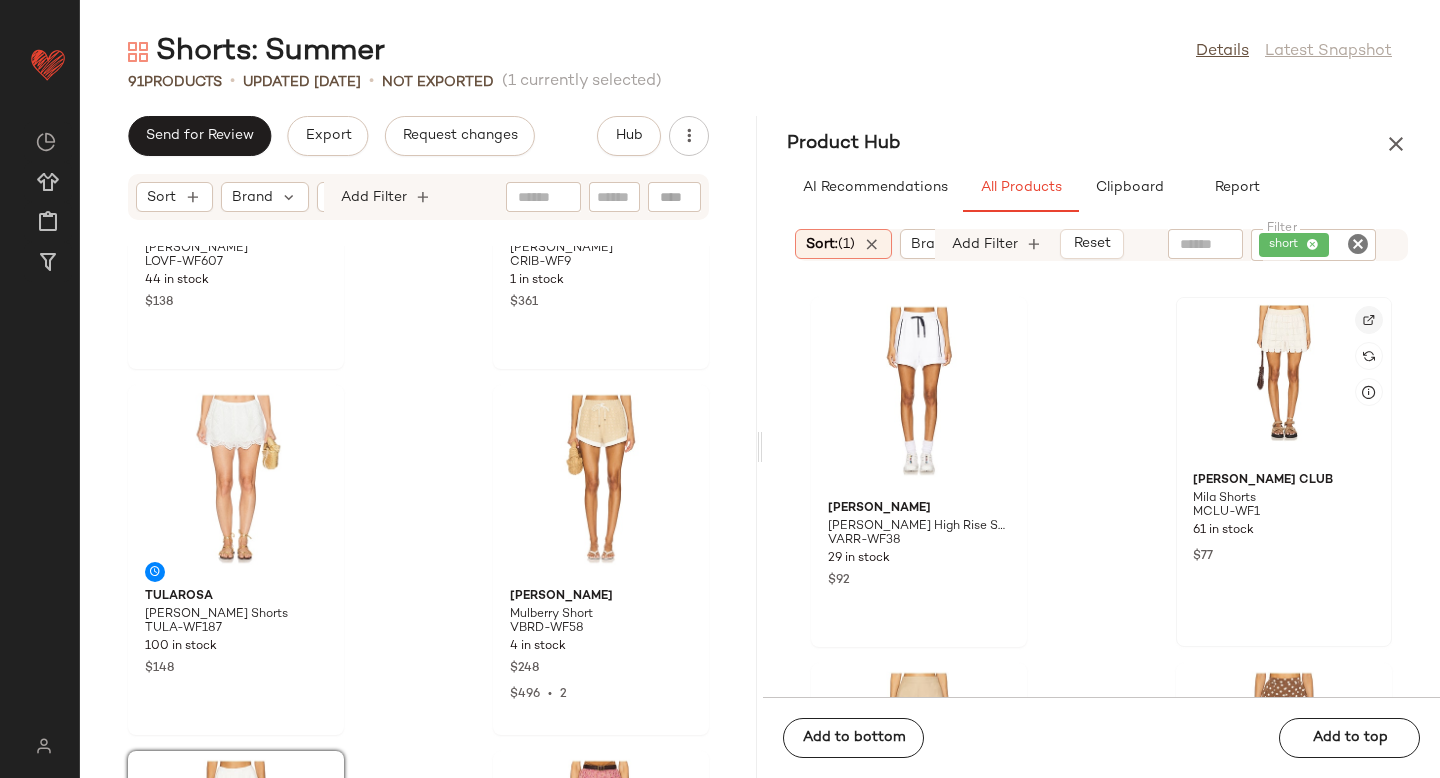 click 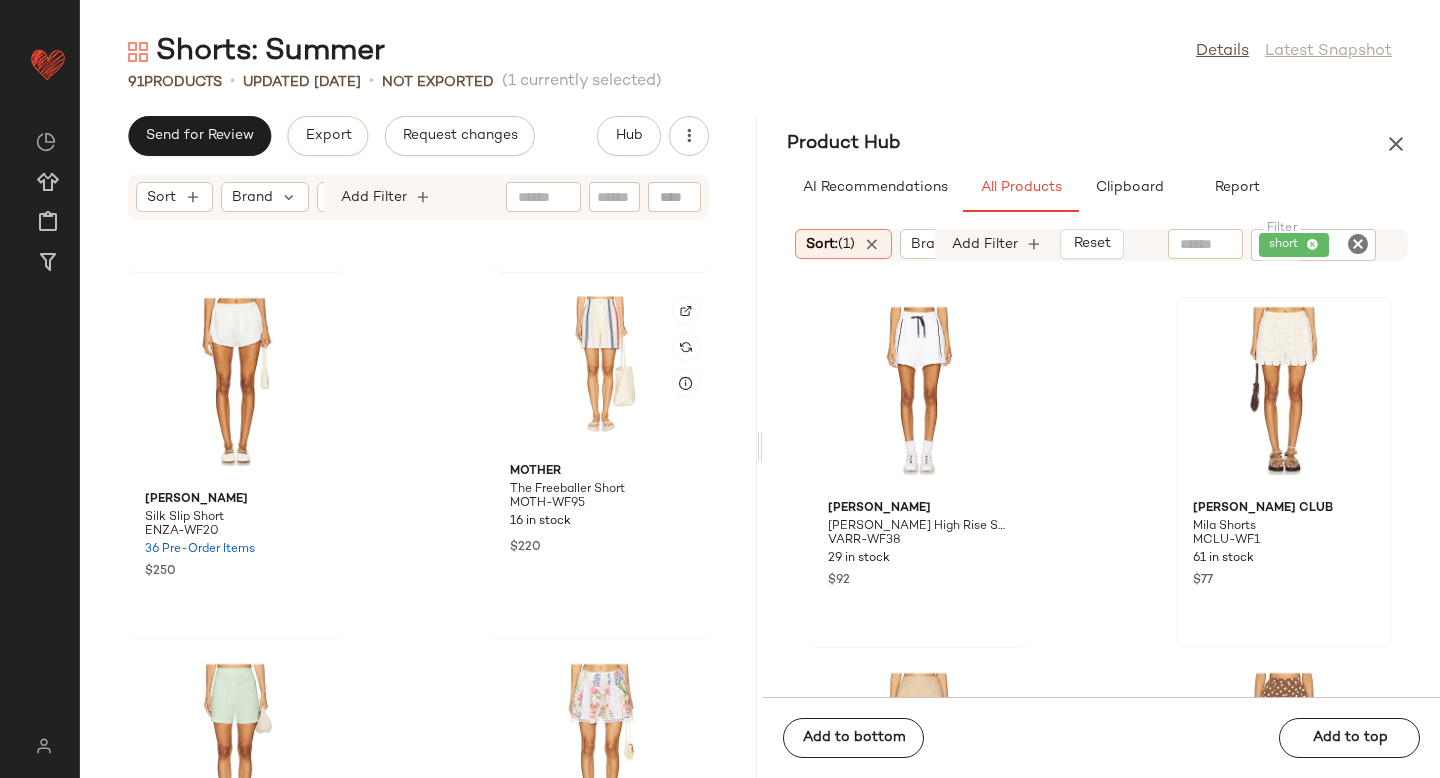 scroll, scrollTop: 12806, scrollLeft: 0, axis: vertical 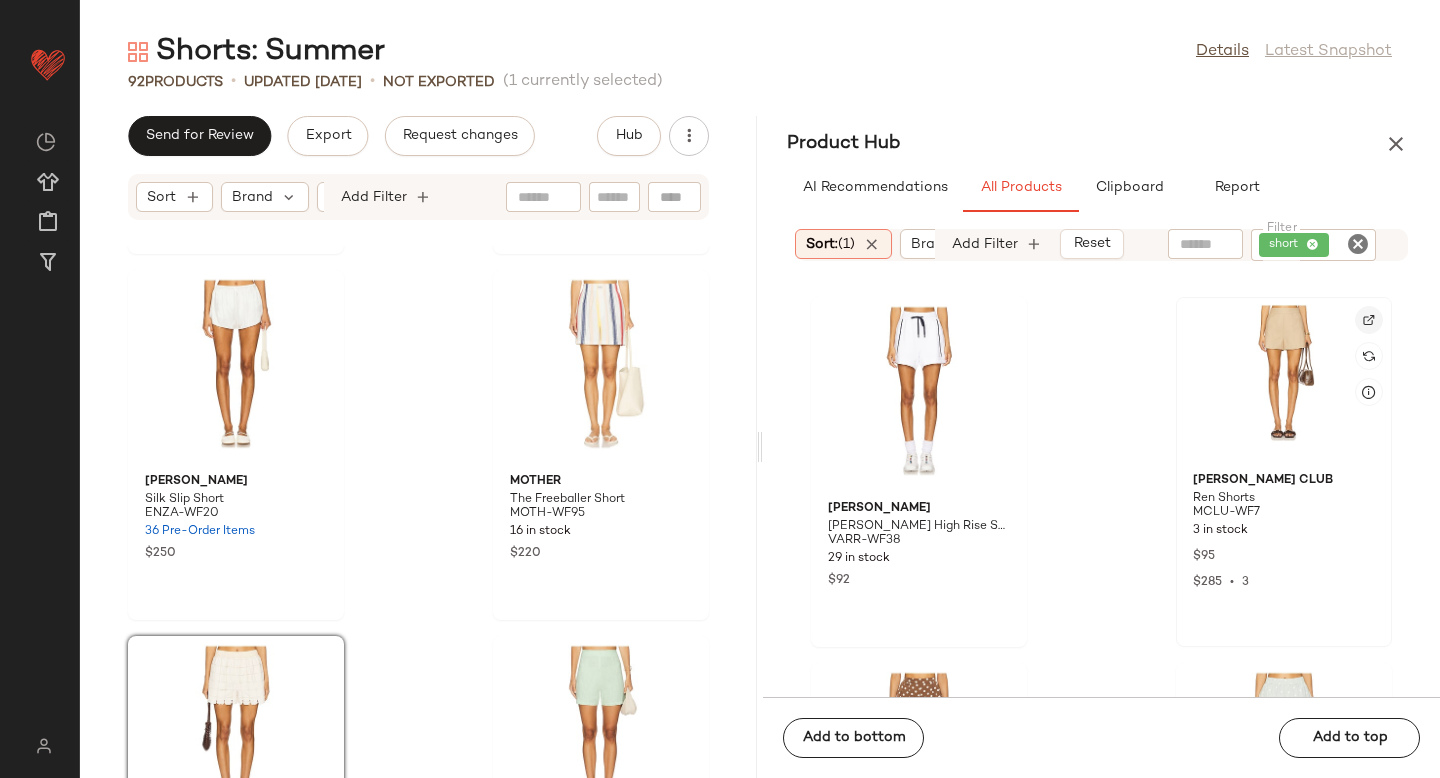 click at bounding box center (1369, 320) 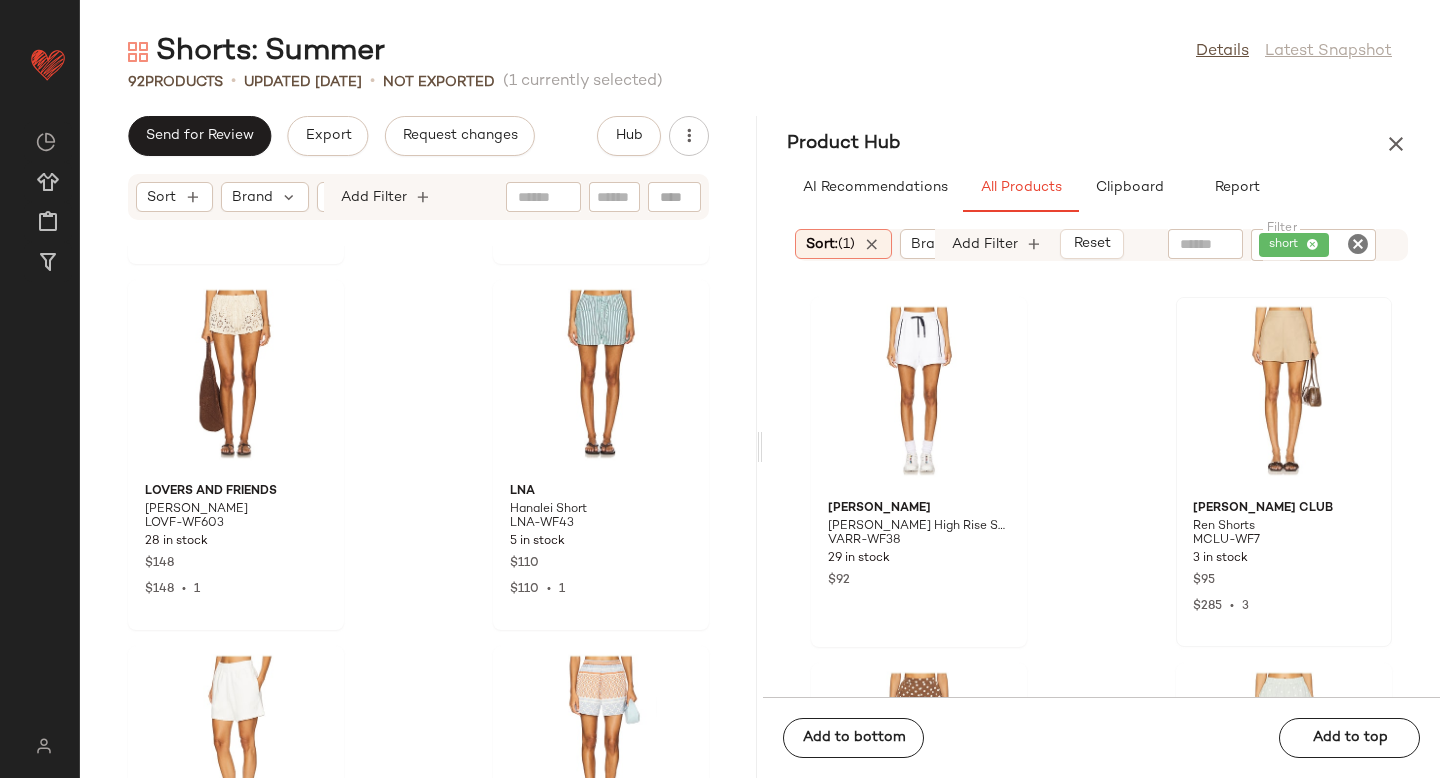 scroll, scrollTop: 12111, scrollLeft: 0, axis: vertical 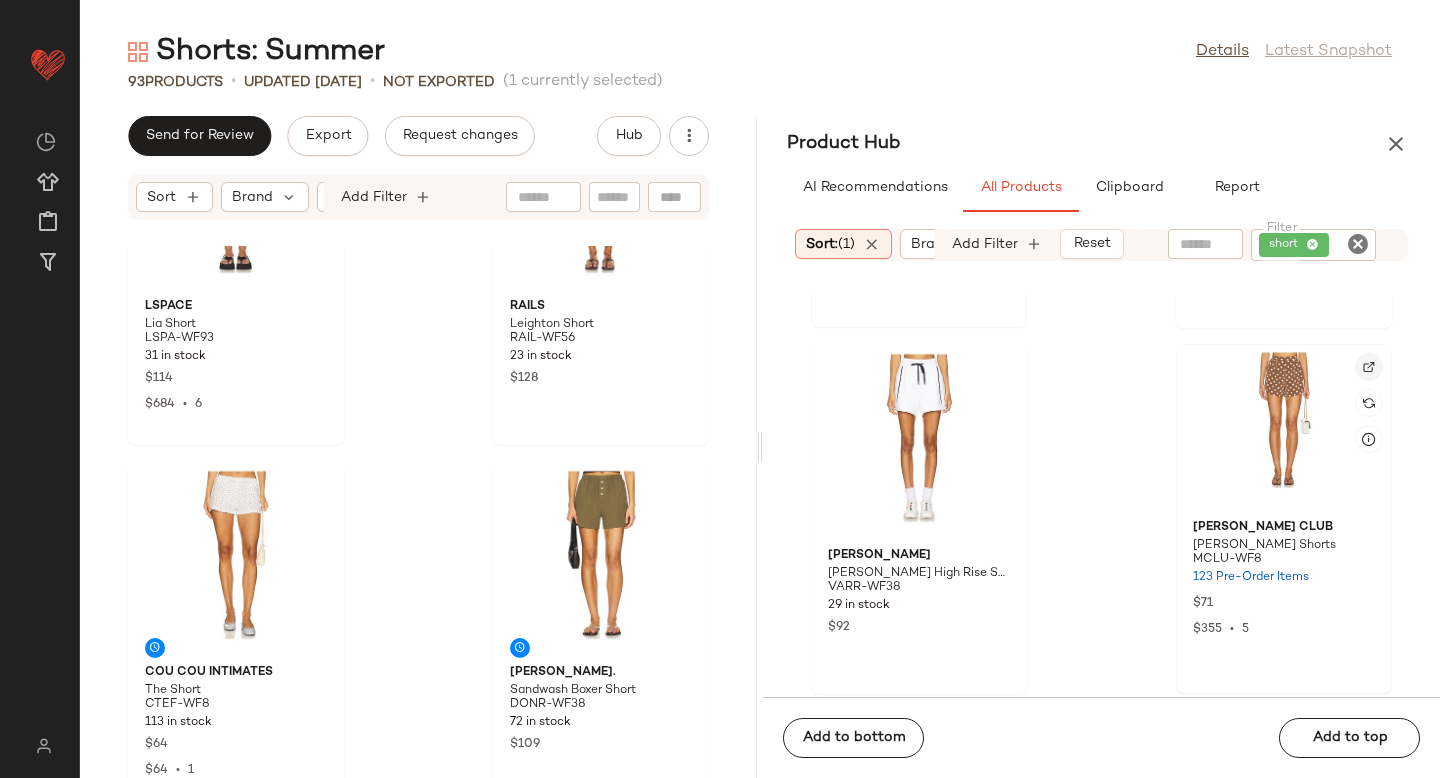 click 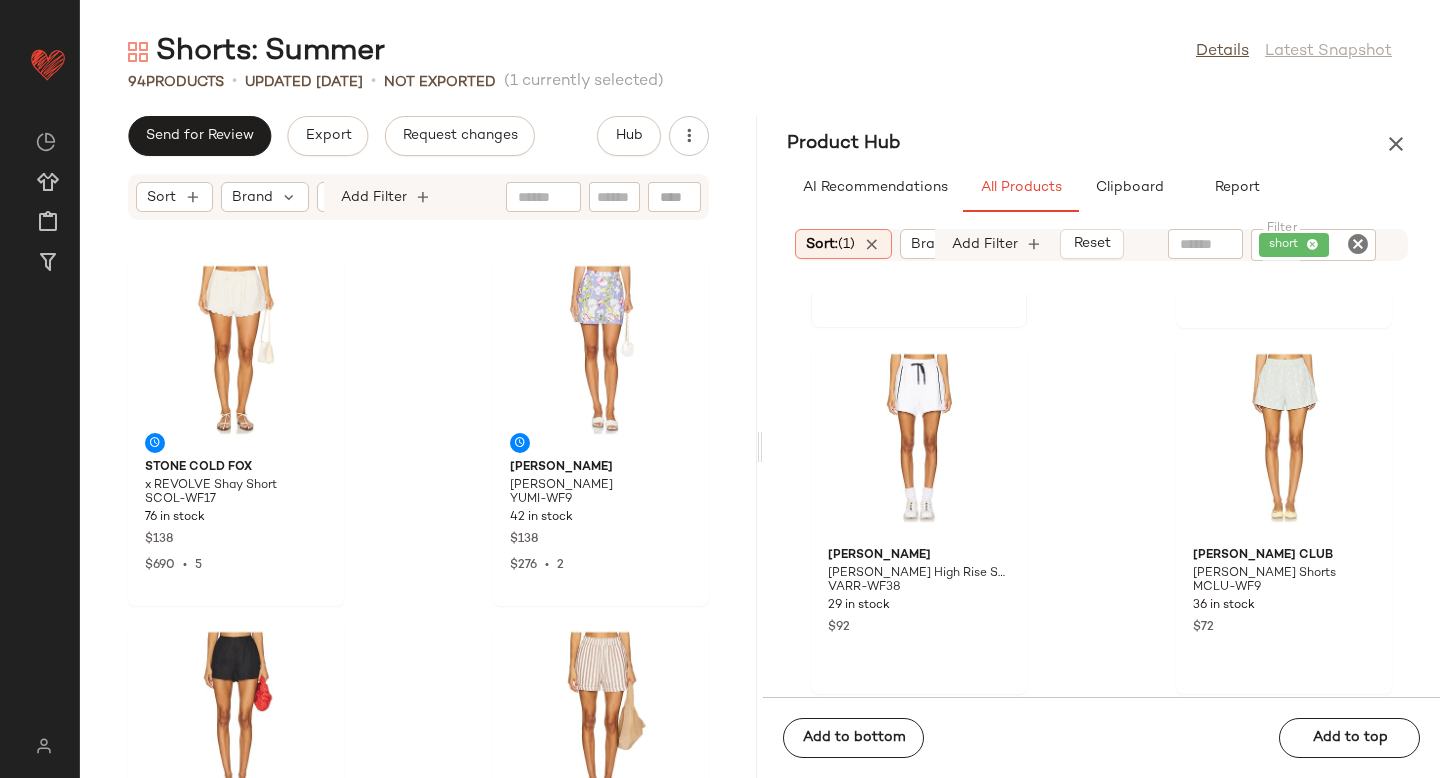 scroll, scrollTop: 8098, scrollLeft: 0, axis: vertical 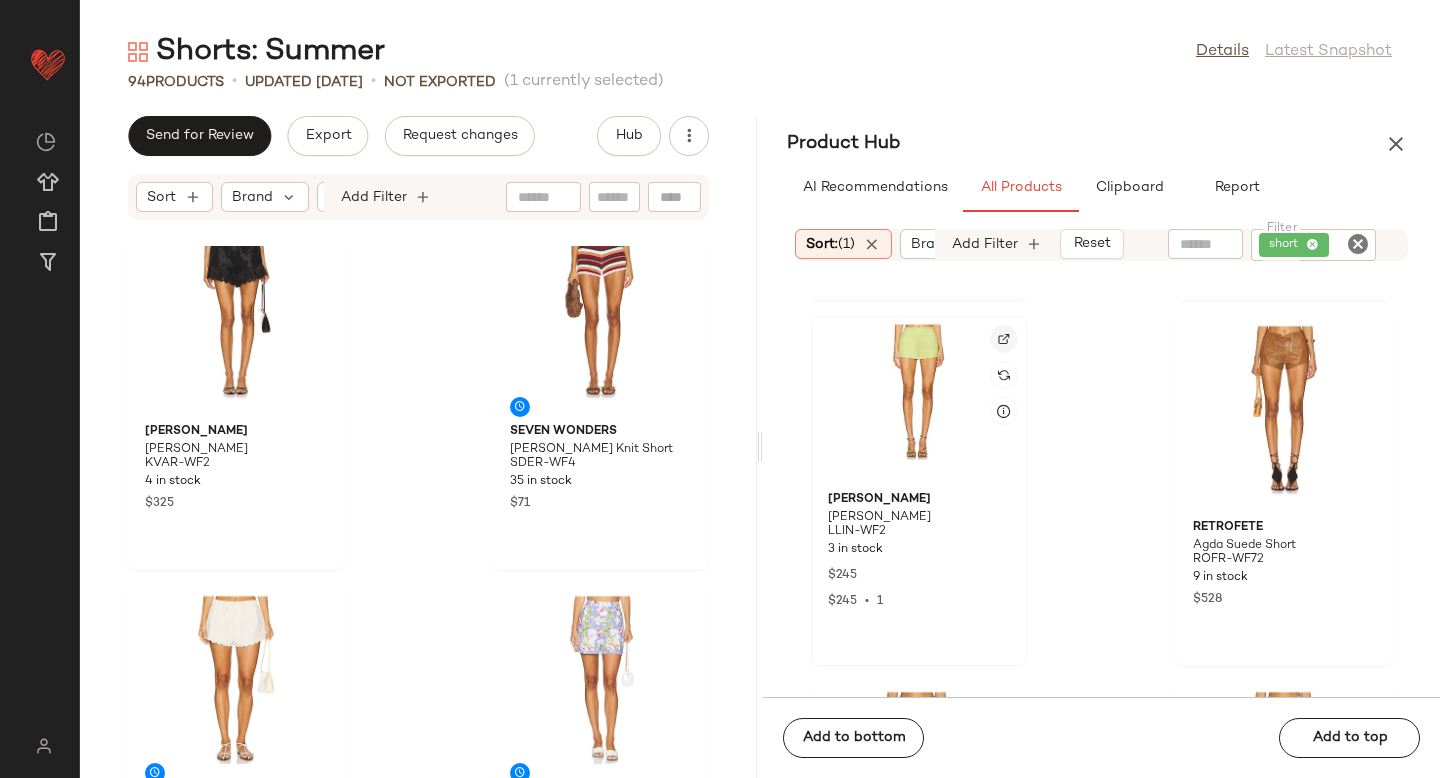 click at bounding box center (1004, 339) 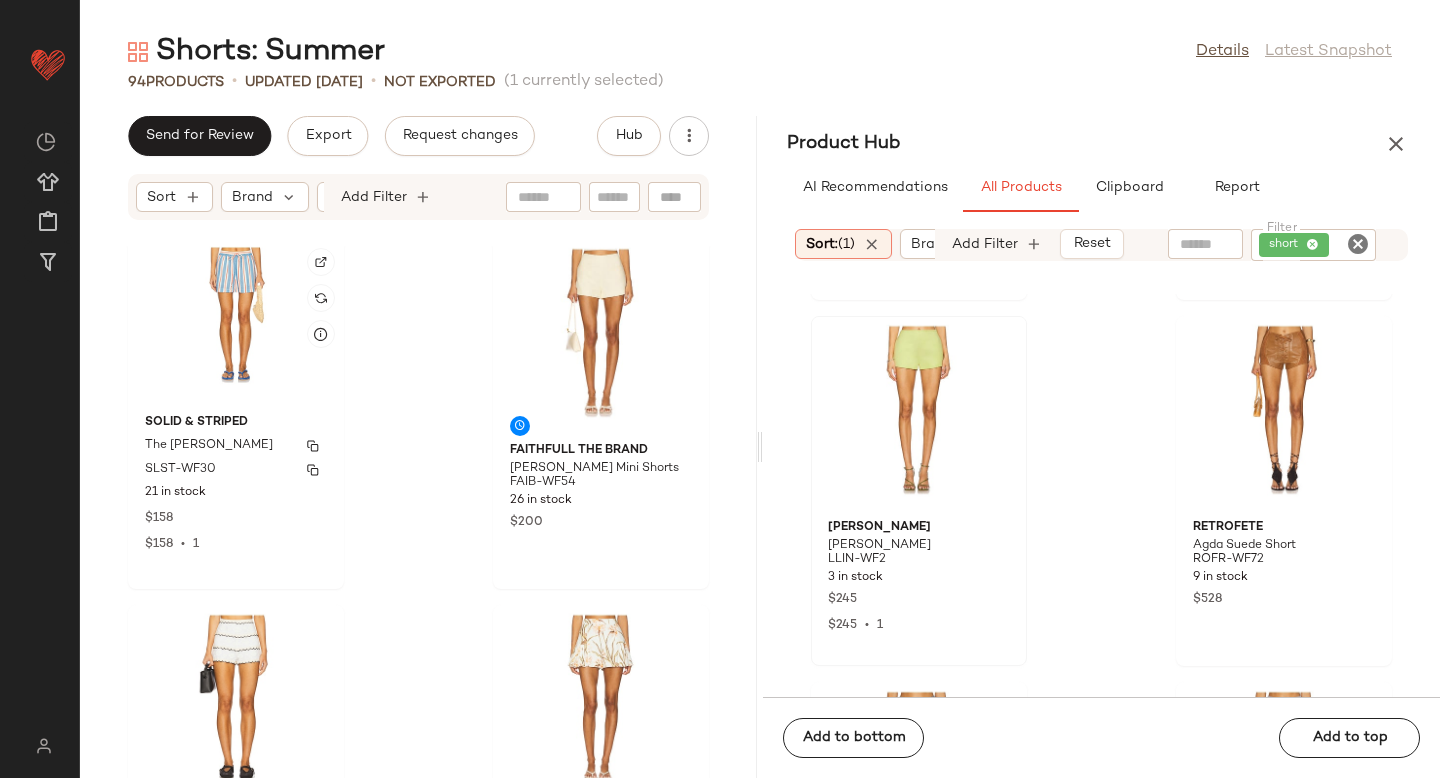 scroll, scrollTop: 15544, scrollLeft: 0, axis: vertical 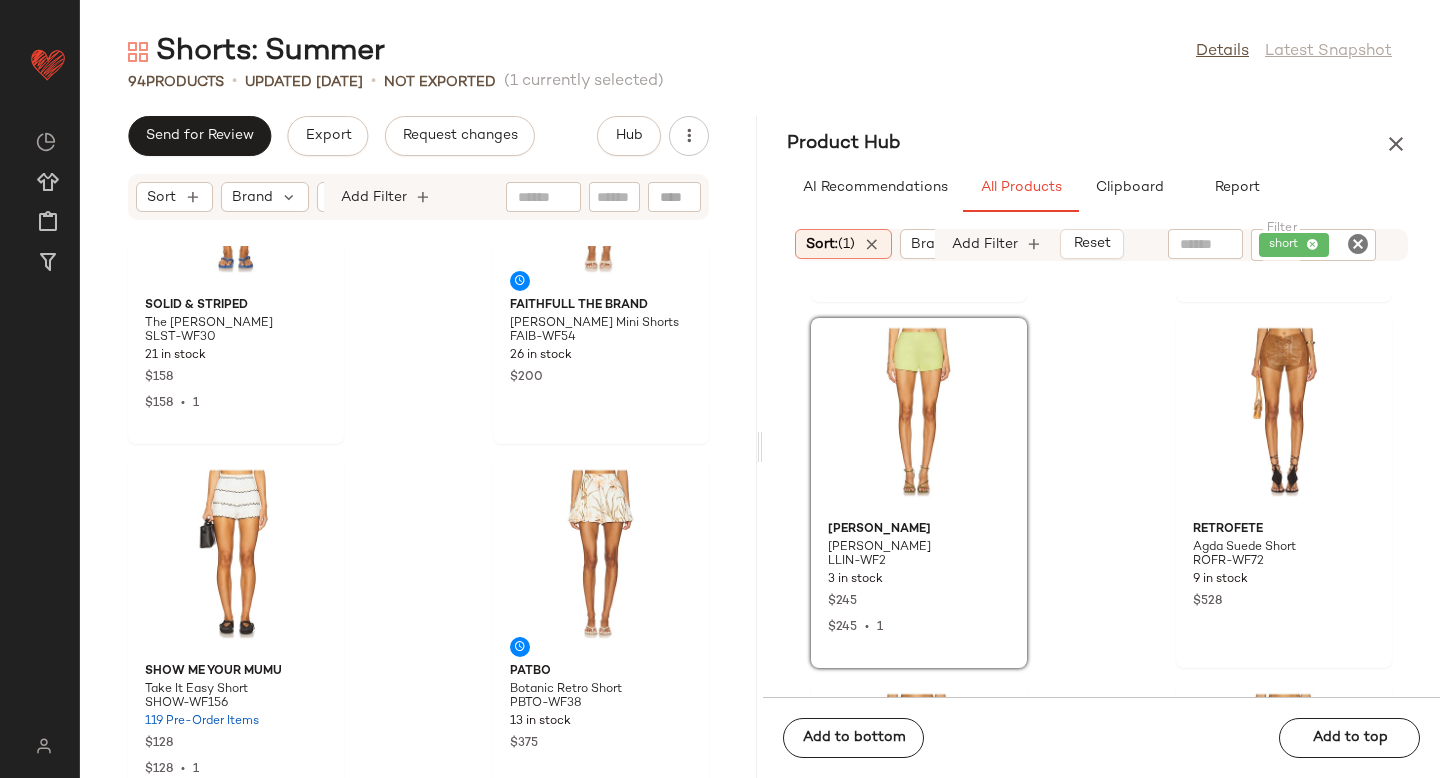 drag, startPoint x: 934, startPoint y: 387, endPoint x: 460, endPoint y: 586, distance: 514.0788 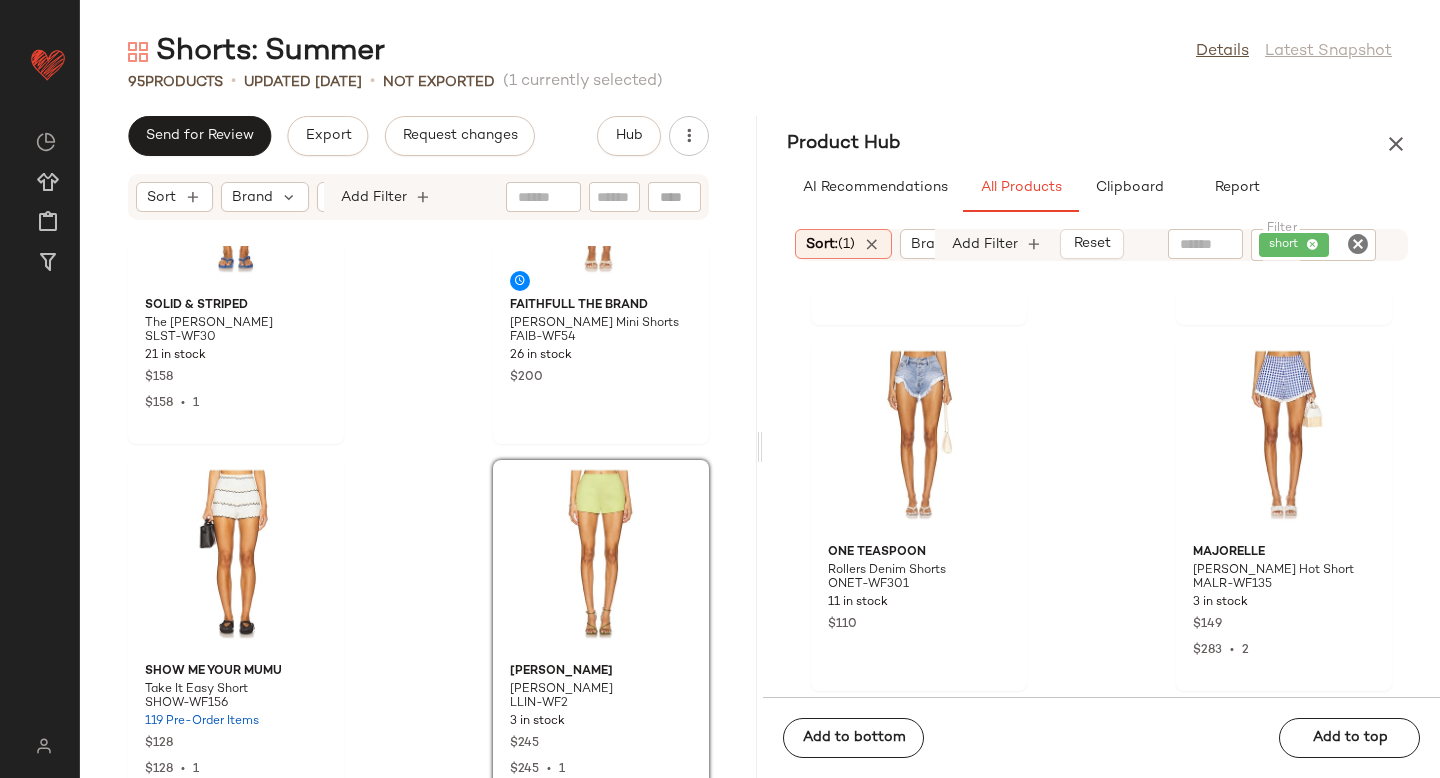 scroll, scrollTop: 41695, scrollLeft: 0, axis: vertical 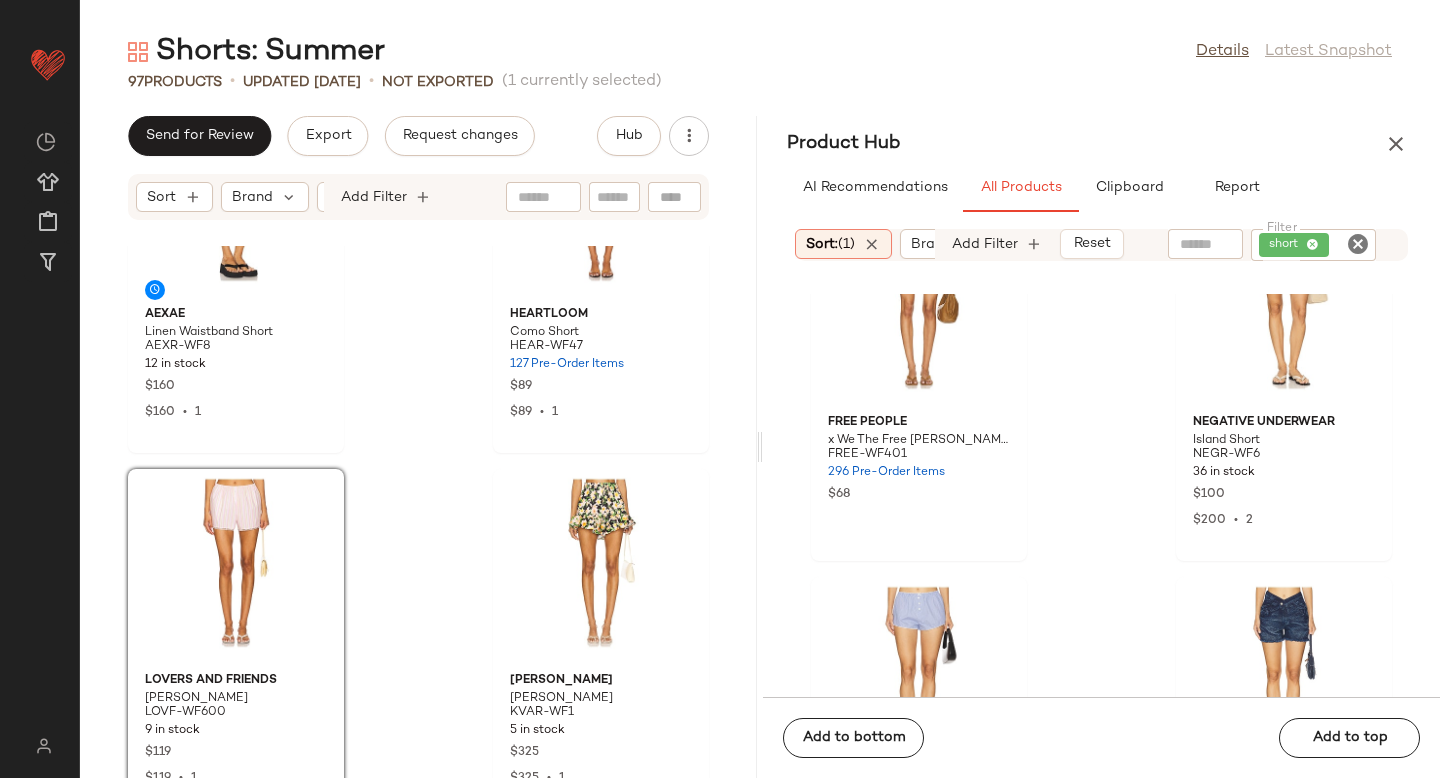 drag, startPoint x: 905, startPoint y: 433, endPoint x: 685, endPoint y: 2, distance: 483.90186 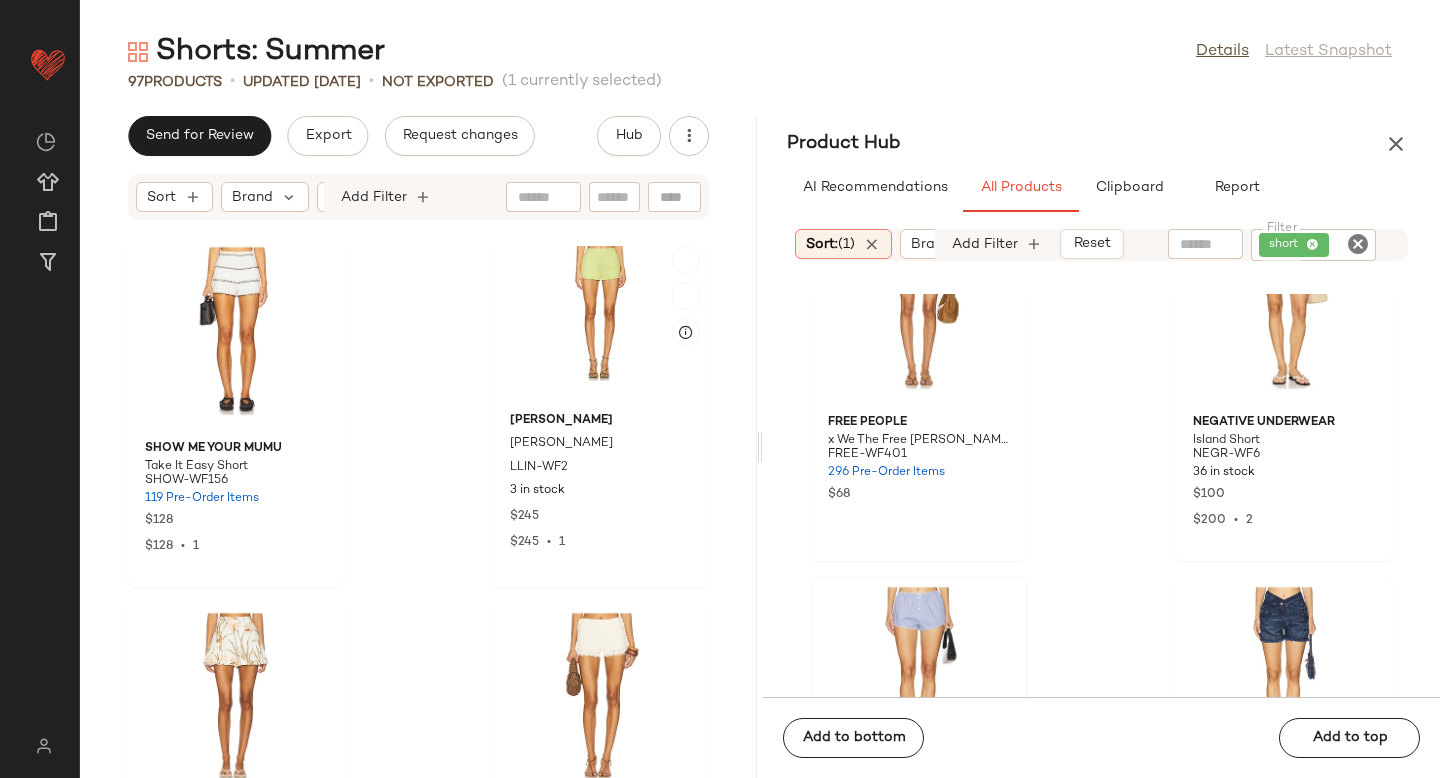 scroll, scrollTop: 16118, scrollLeft: 0, axis: vertical 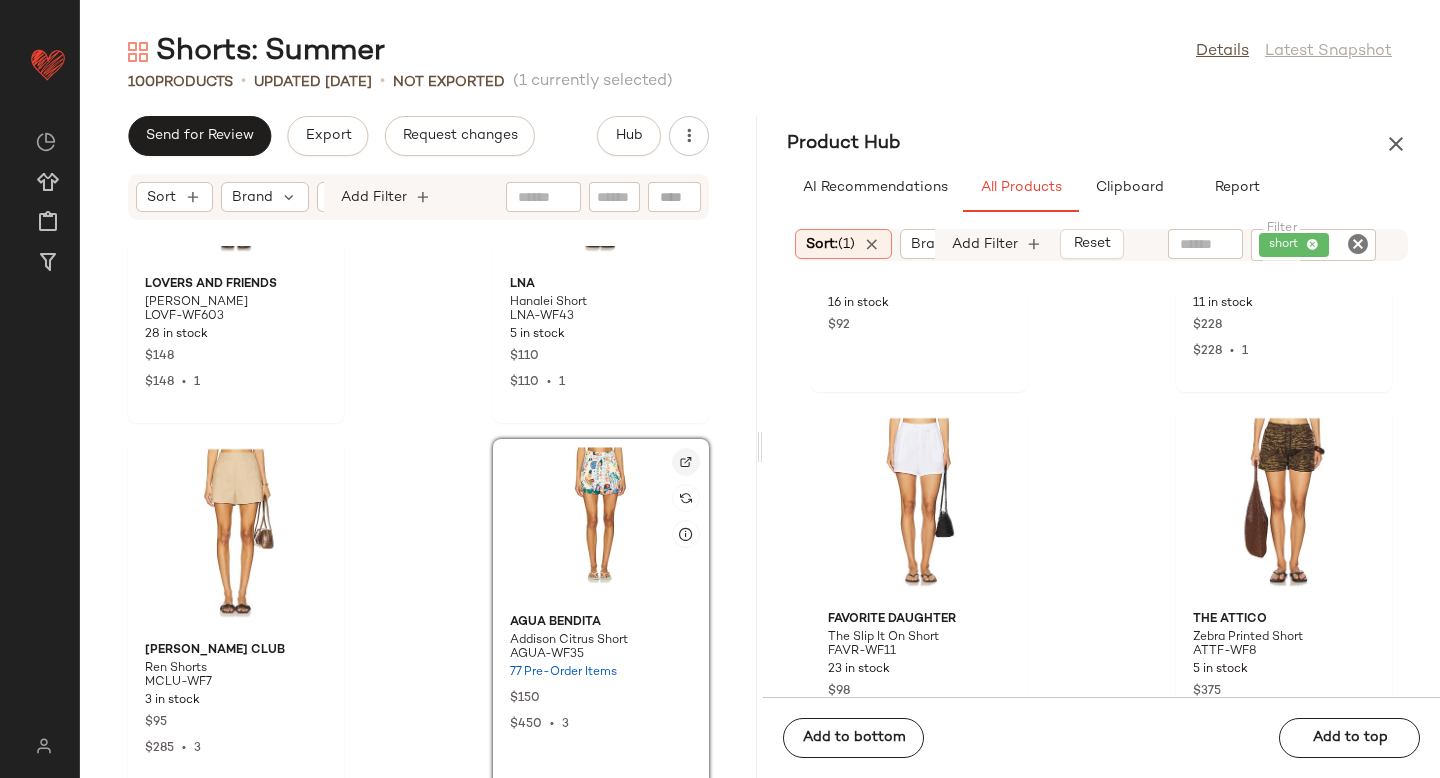 click at bounding box center [686, 462] 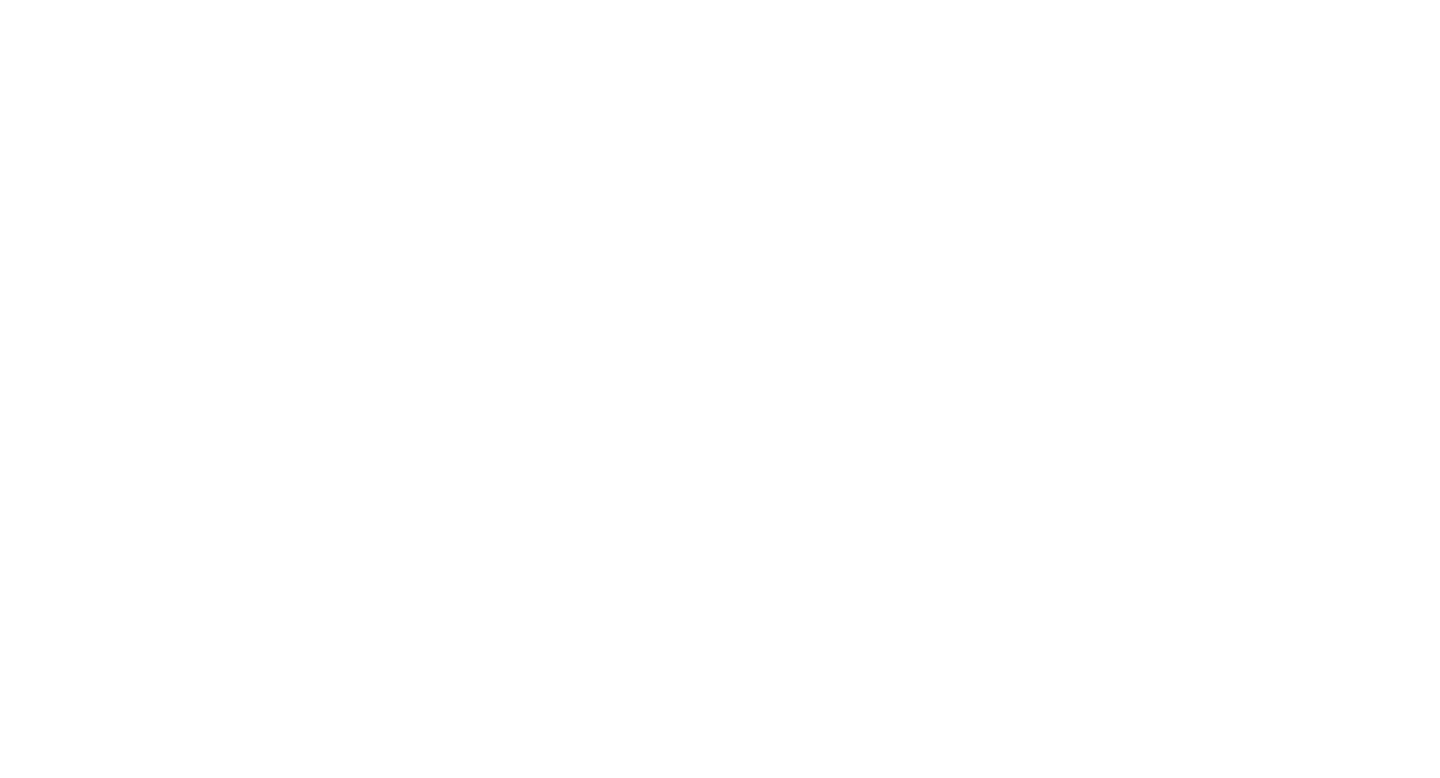 scroll, scrollTop: 0, scrollLeft: 0, axis: both 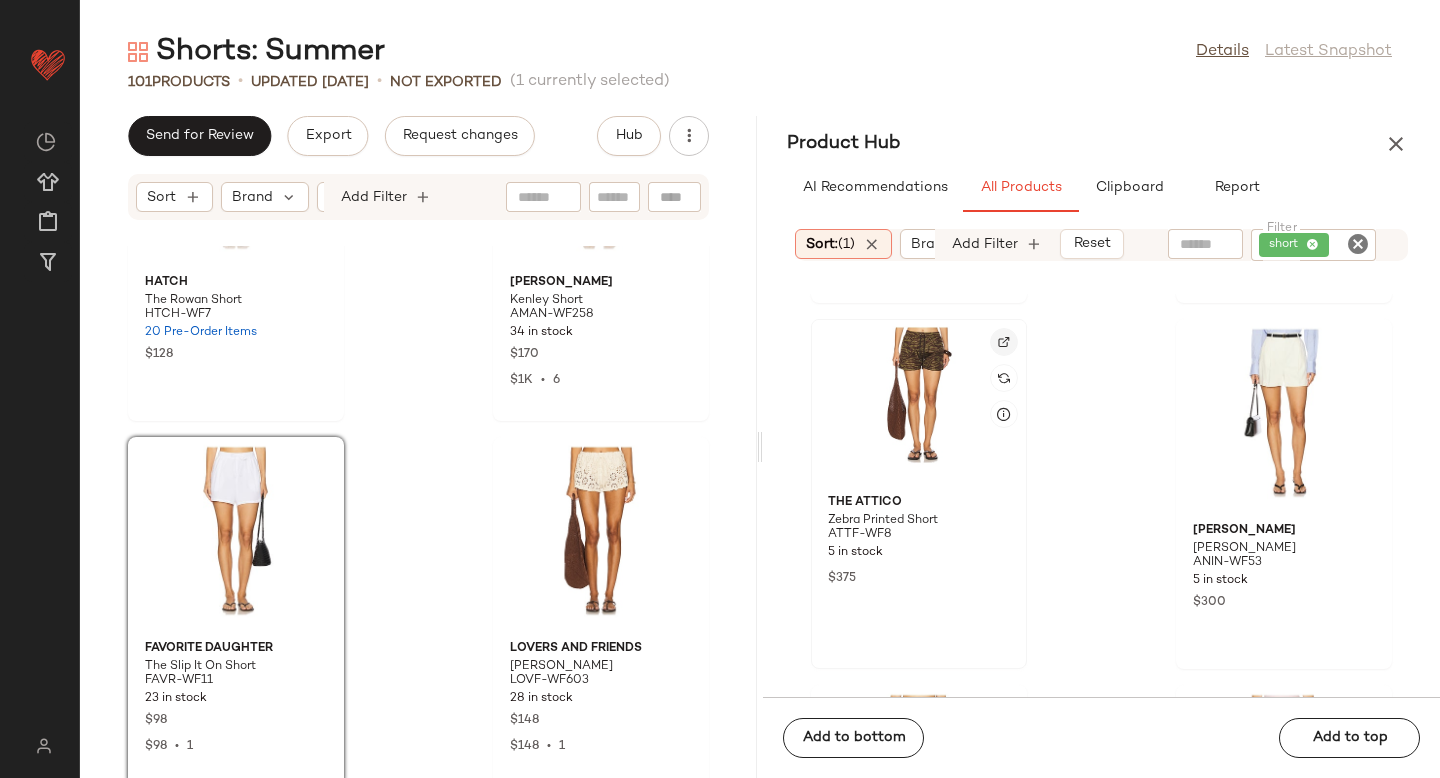 click at bounding box center (1004, 342) 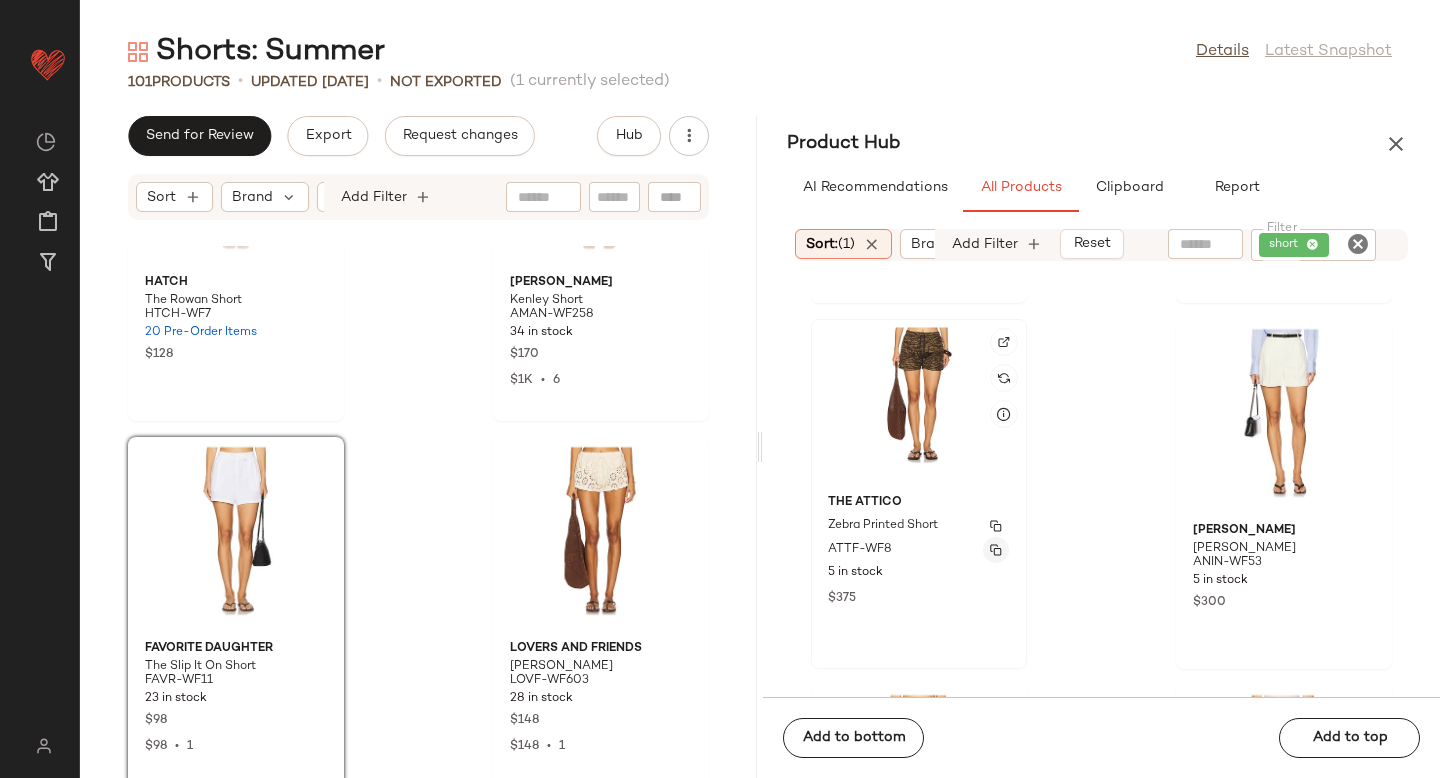 click 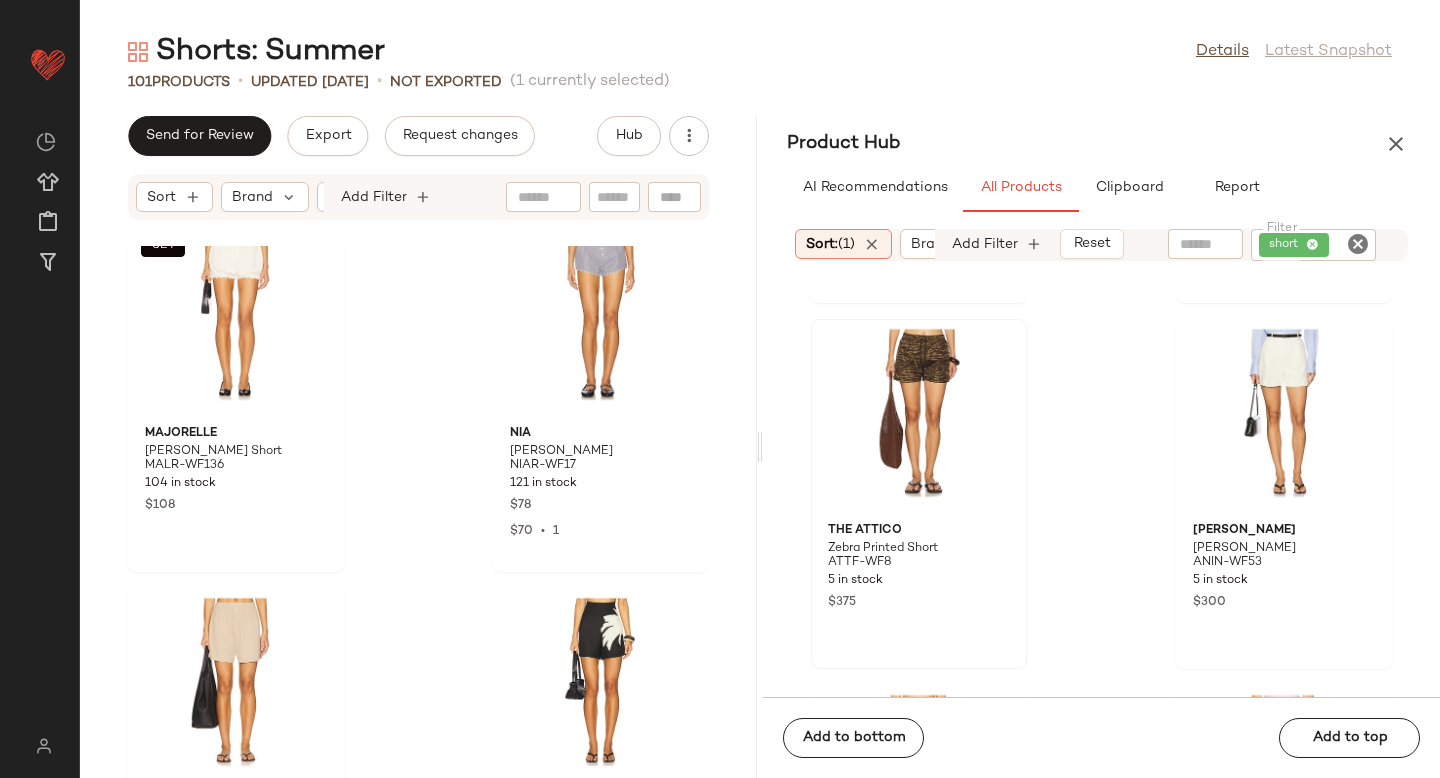 scroll, scrollTop: 3148, scrollLeft: 0, axis: vertical 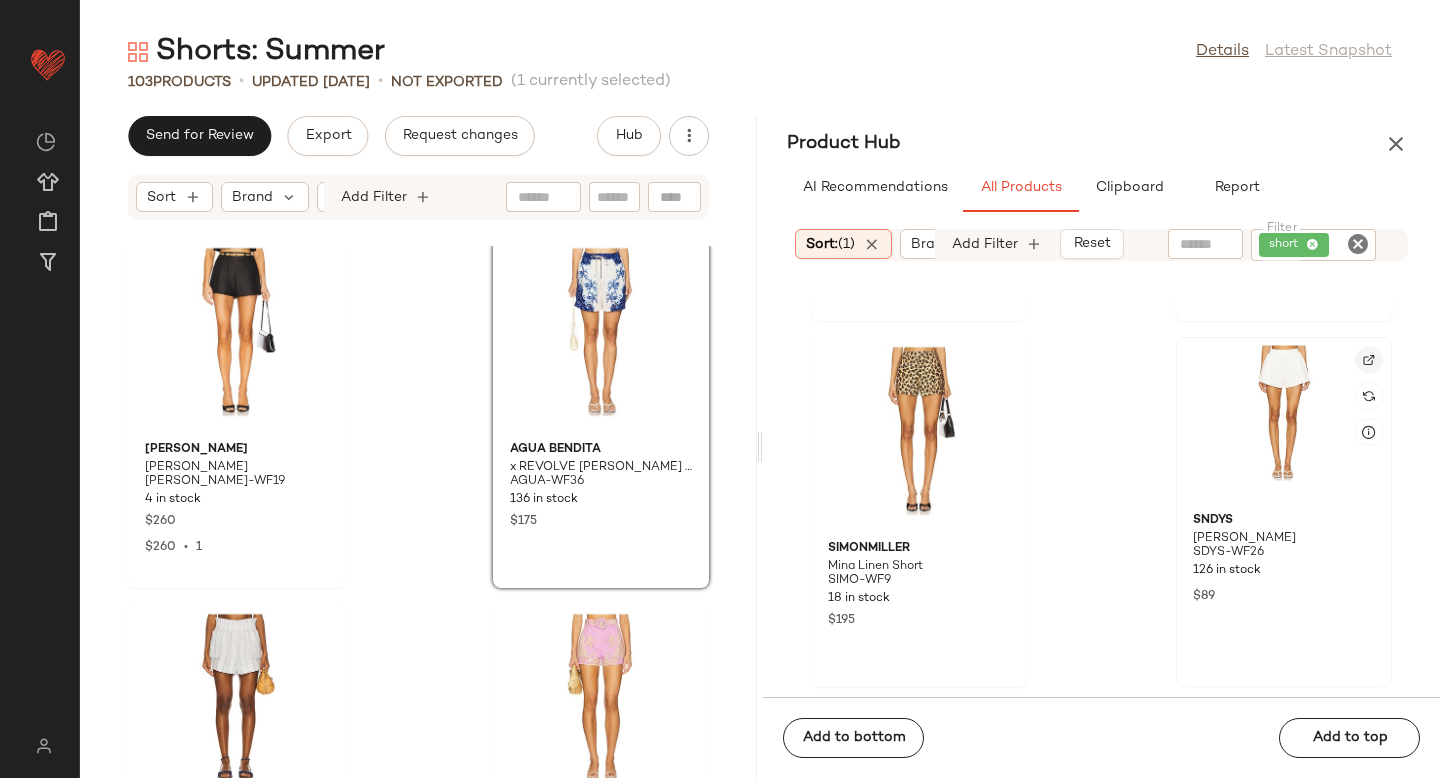 click at bounding box center (1369, 360) 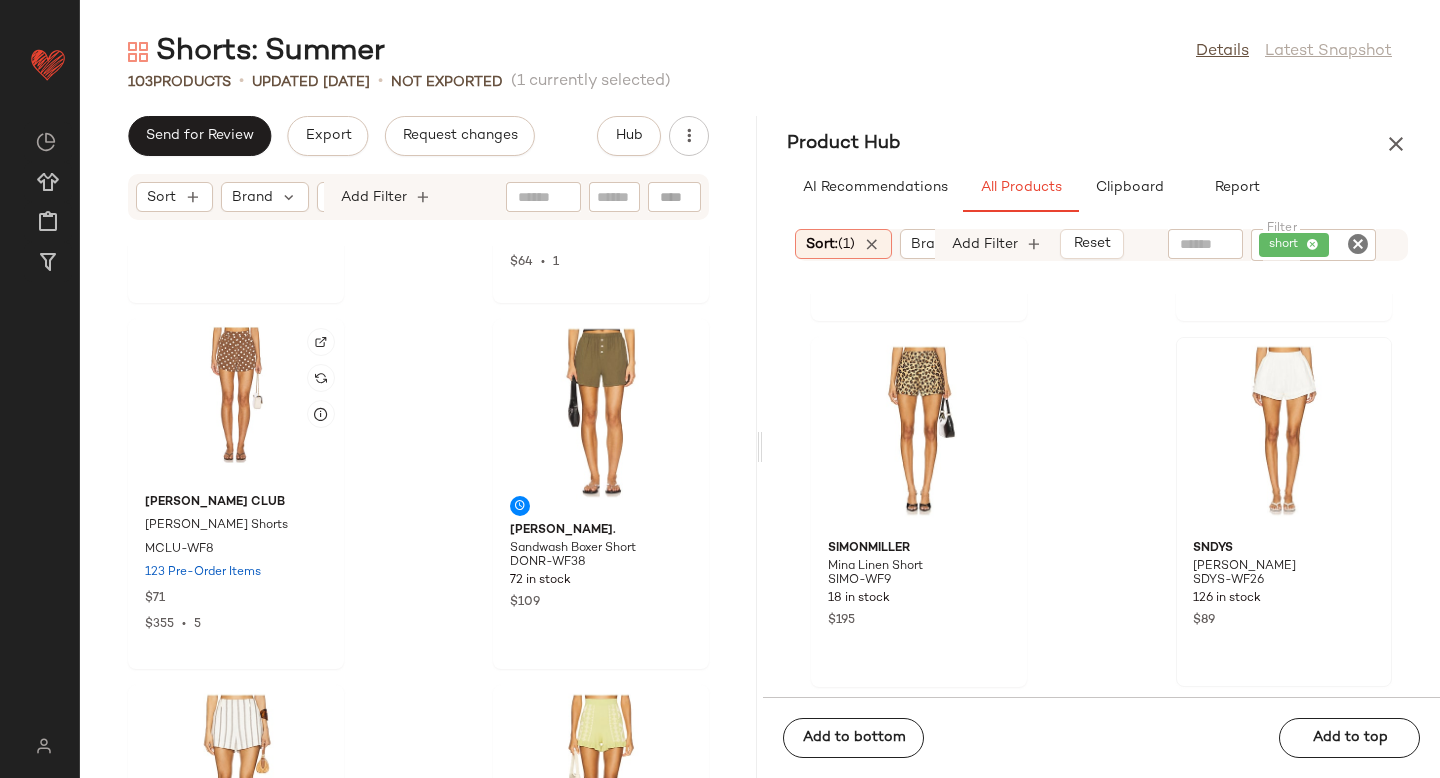 scroll, scrollTop: 9487, scrollLeft: 0, axis: vertical 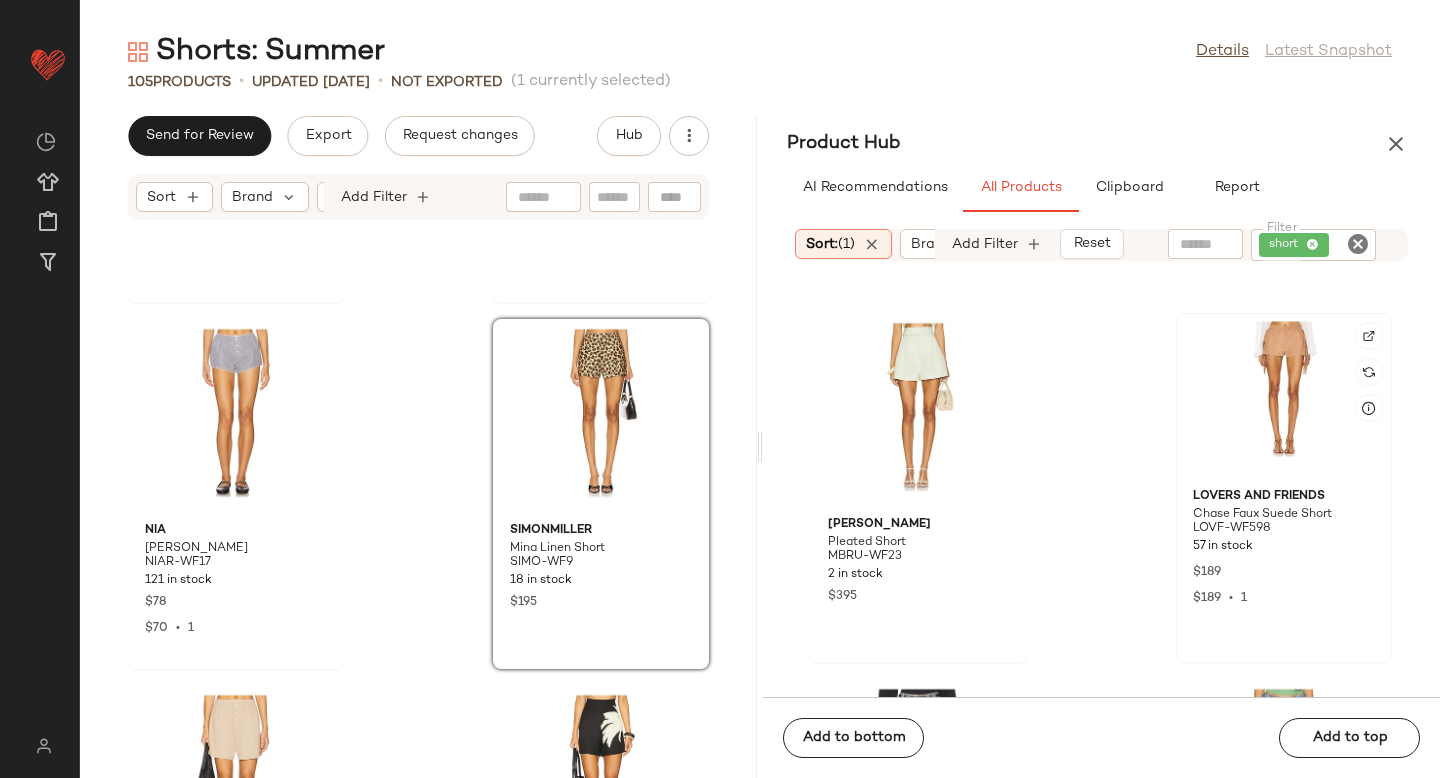 click 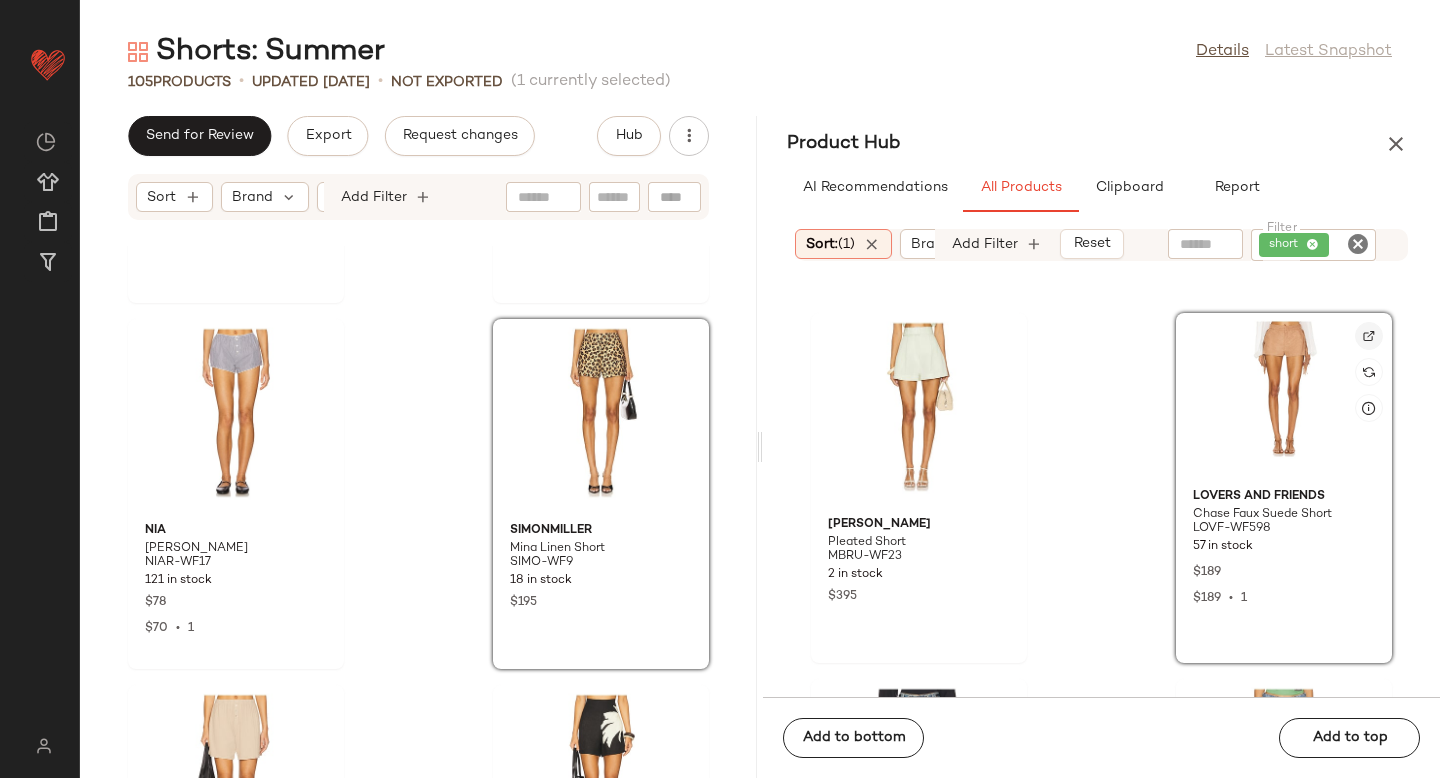 click 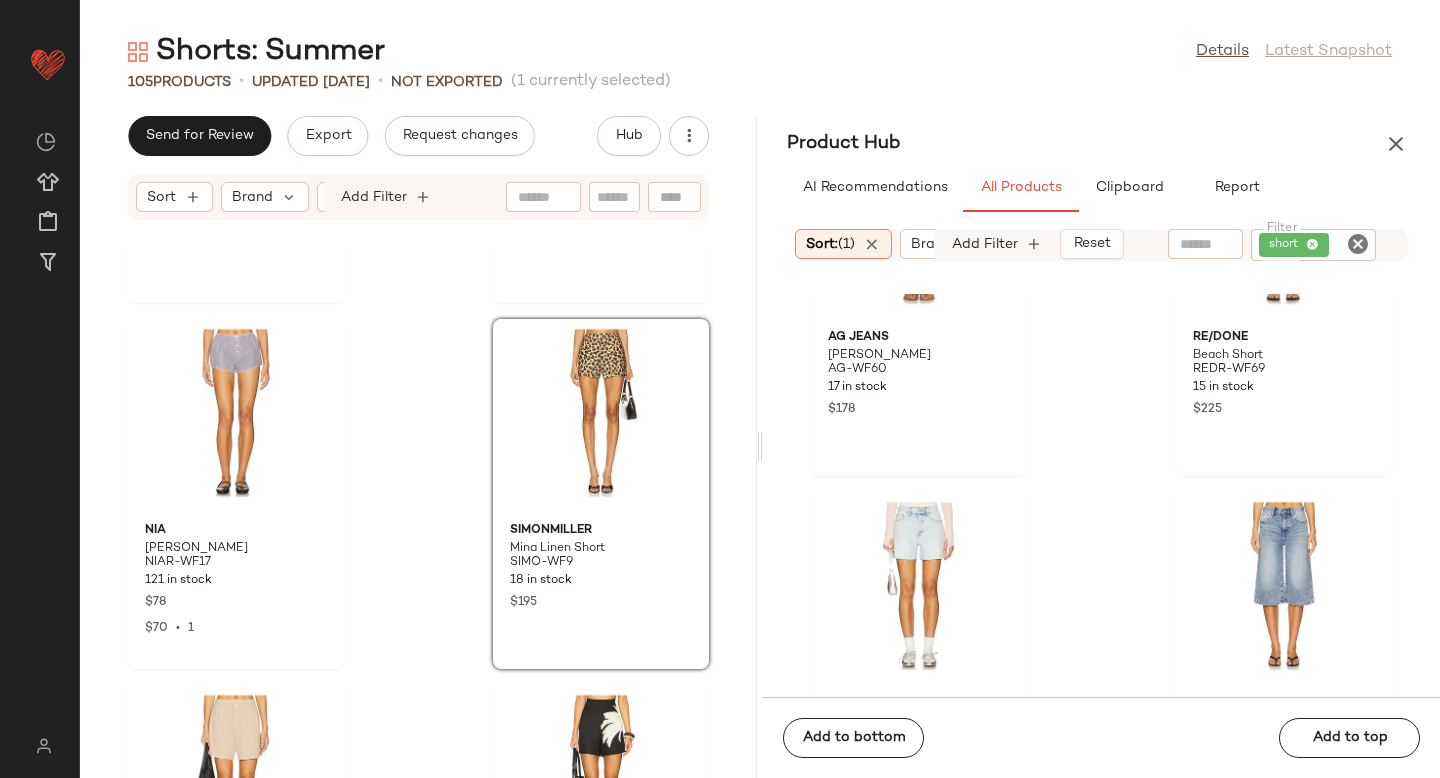 scroll, scrollTop: 51992, scrollLeft: 0, axis: vertical 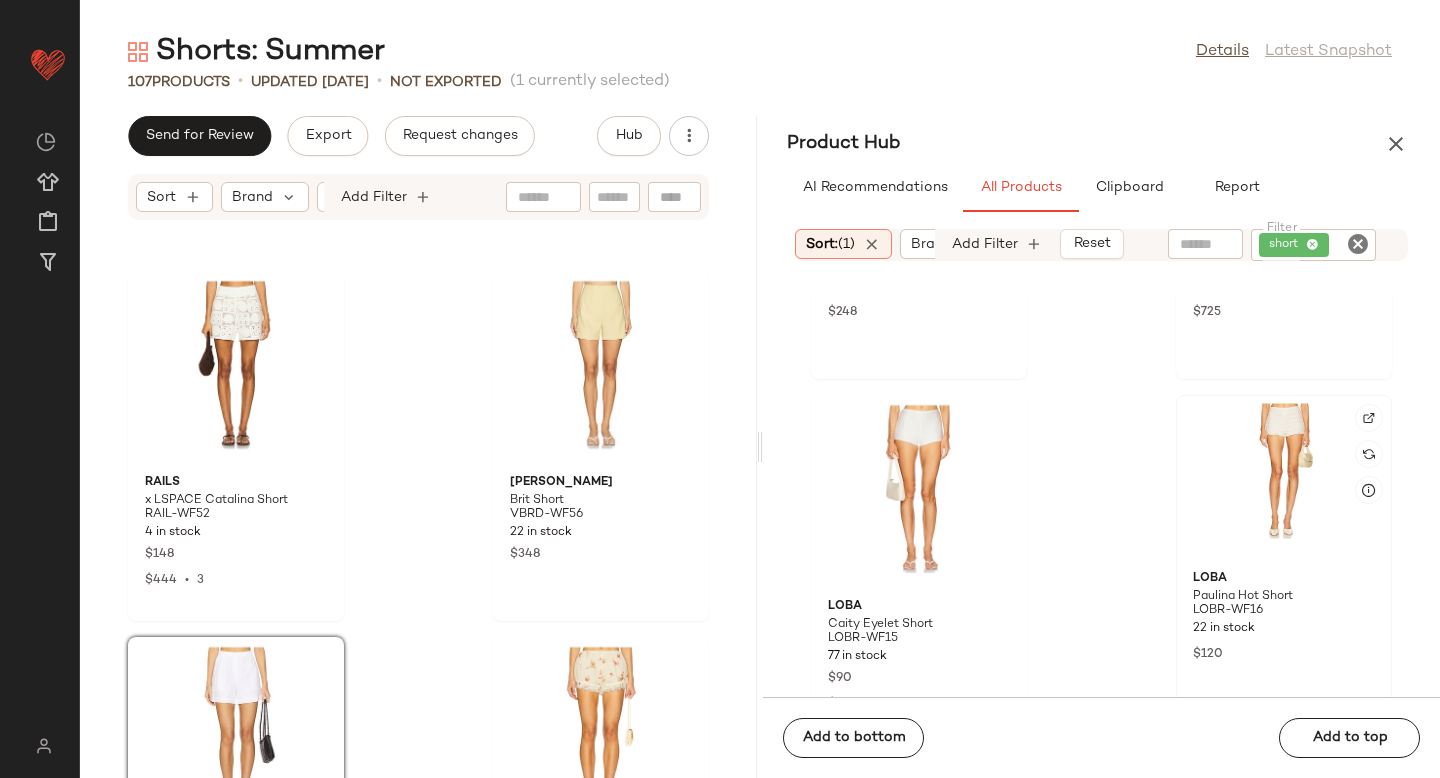click 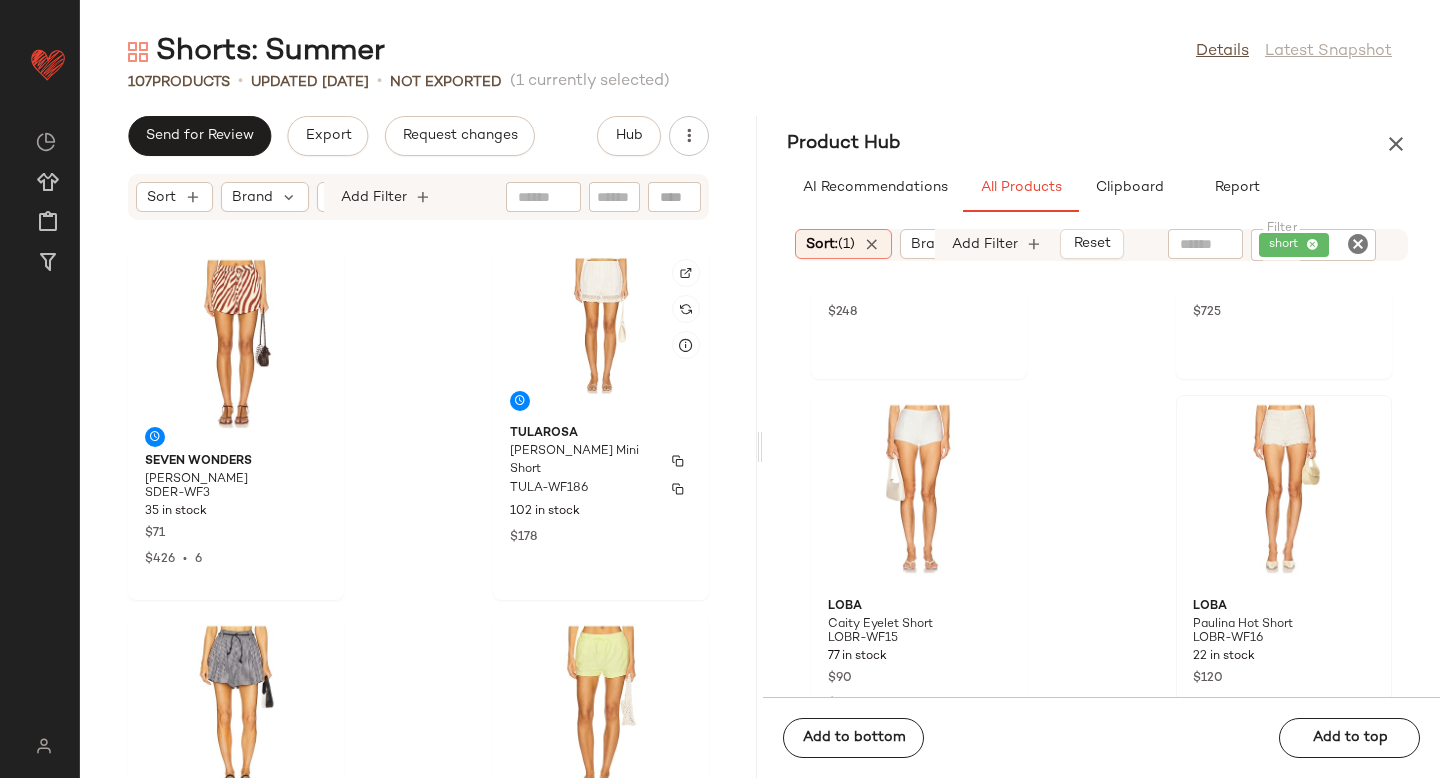 scroll, scrollTop: 218, scrollLeft: 0, axis: vertical 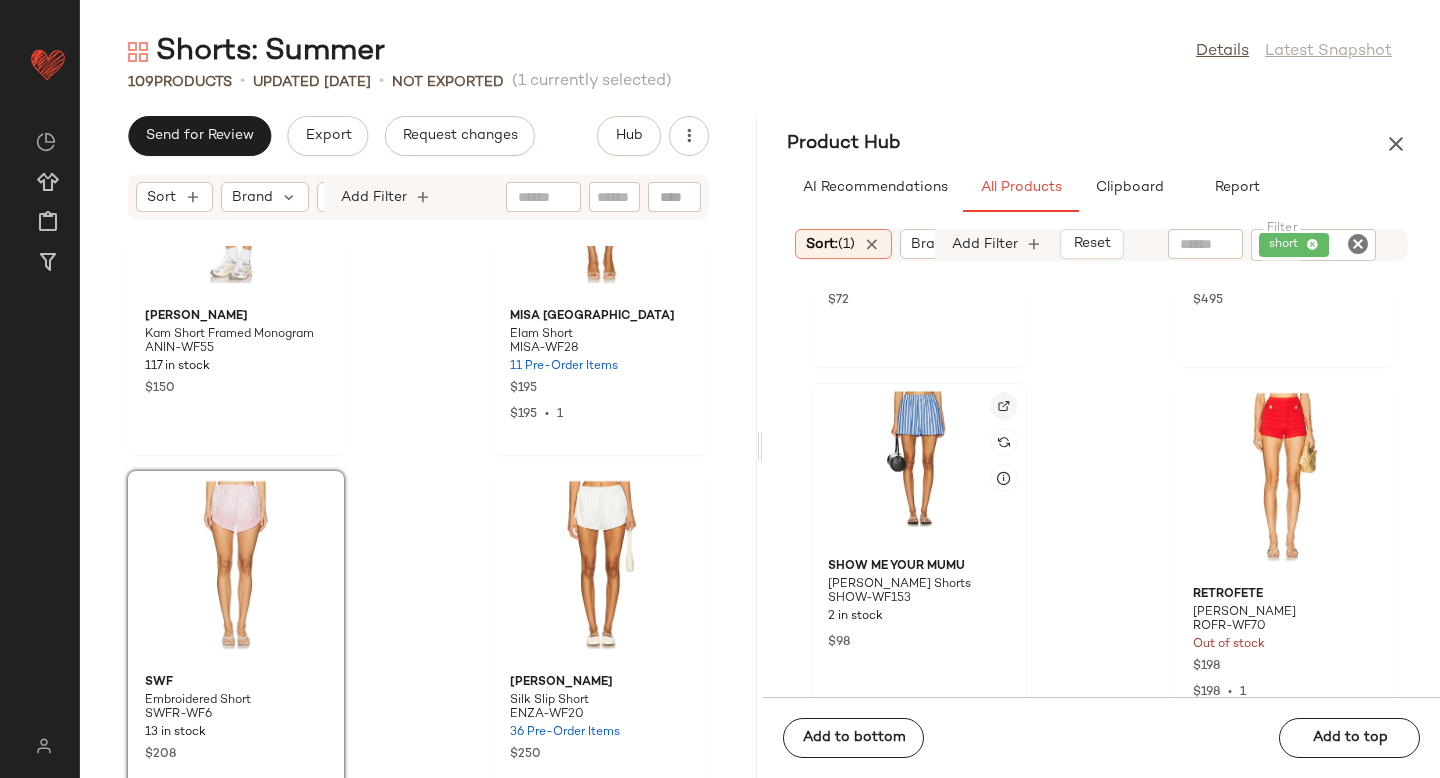 click at bounding box center (1004, 406) 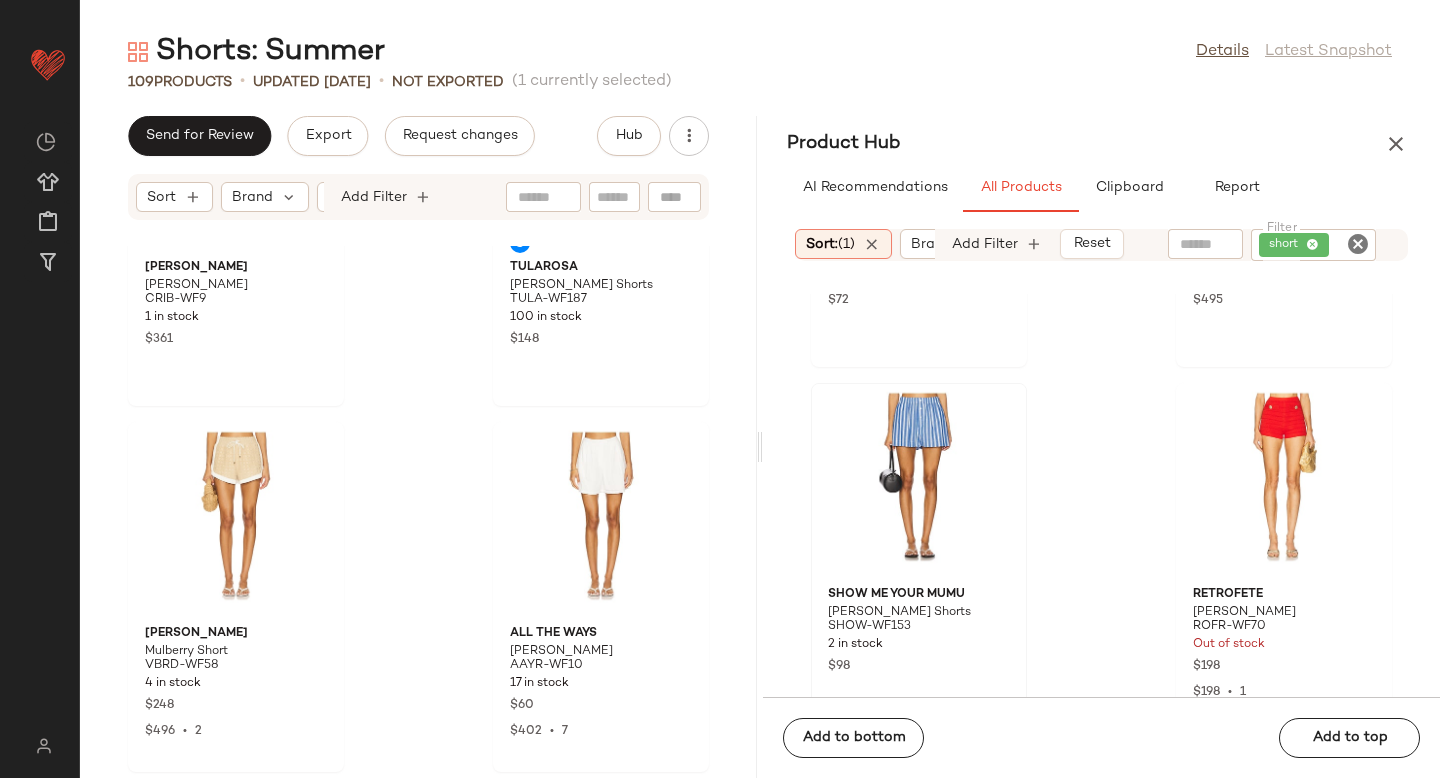 scroll, scrollTop: 16776, scrollLeft: 0, axis: vertical 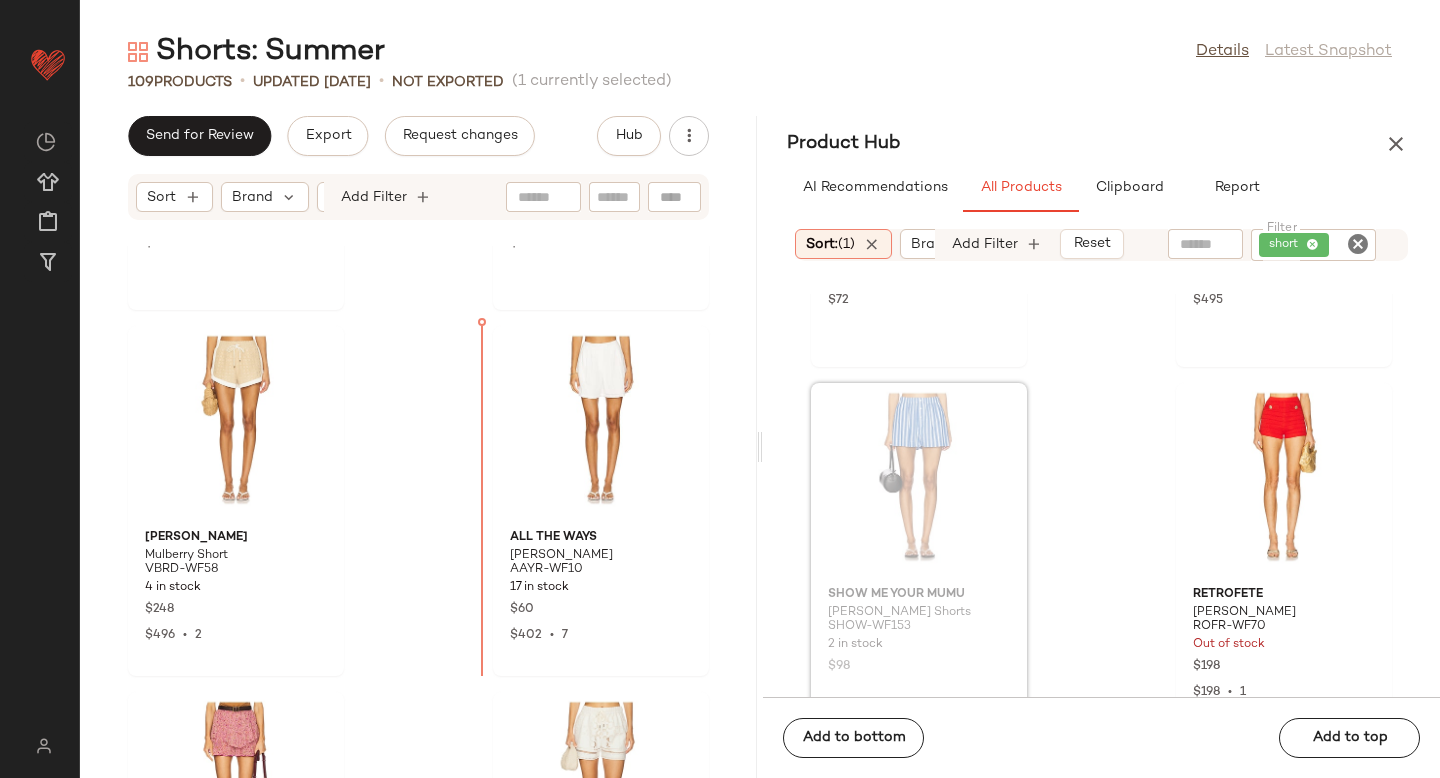 drag, startPoint x: 901, startPoint y: 450, endPoint x: 434, endPoint y: 567, distance: 481.4333 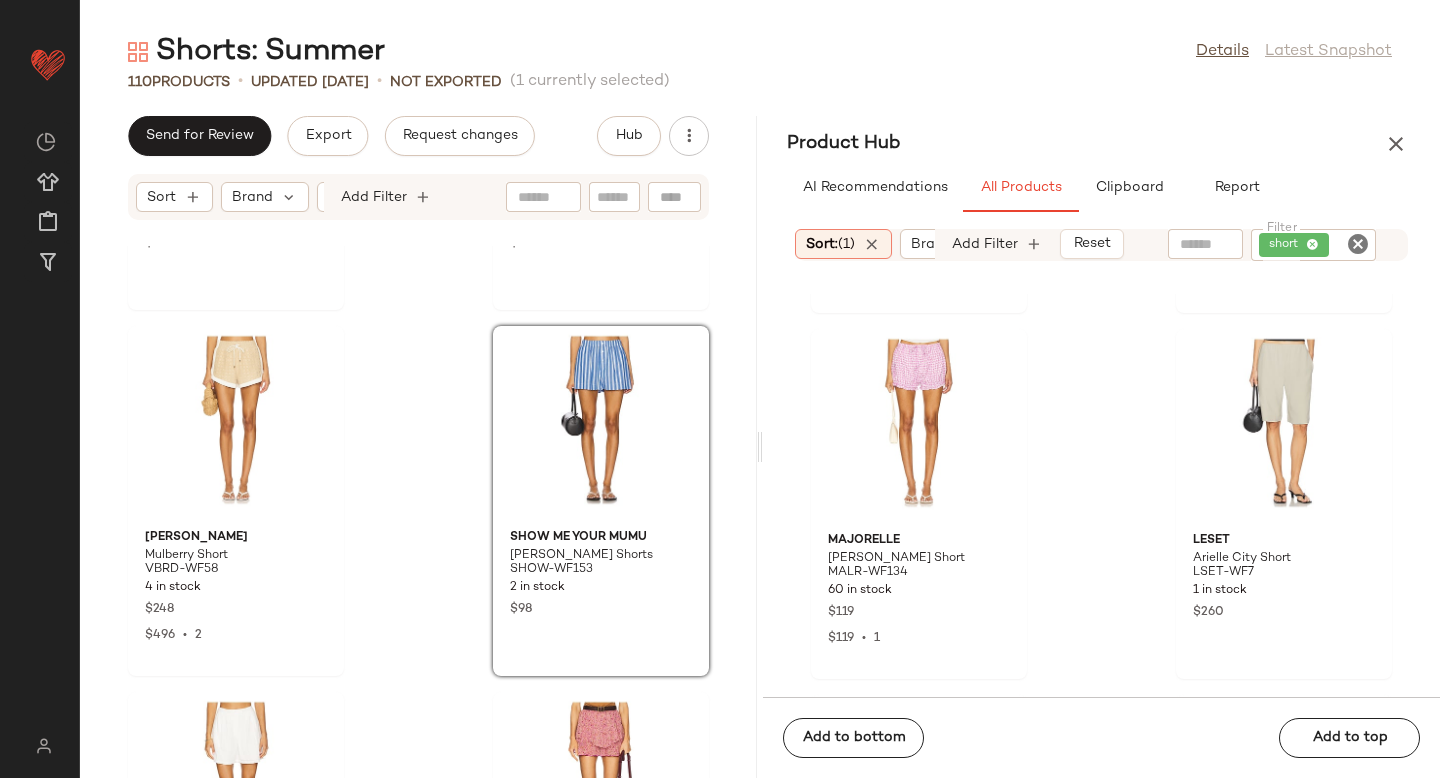 scroll, scrollTop: 61106, scrollLeft: 0, axis: vertical 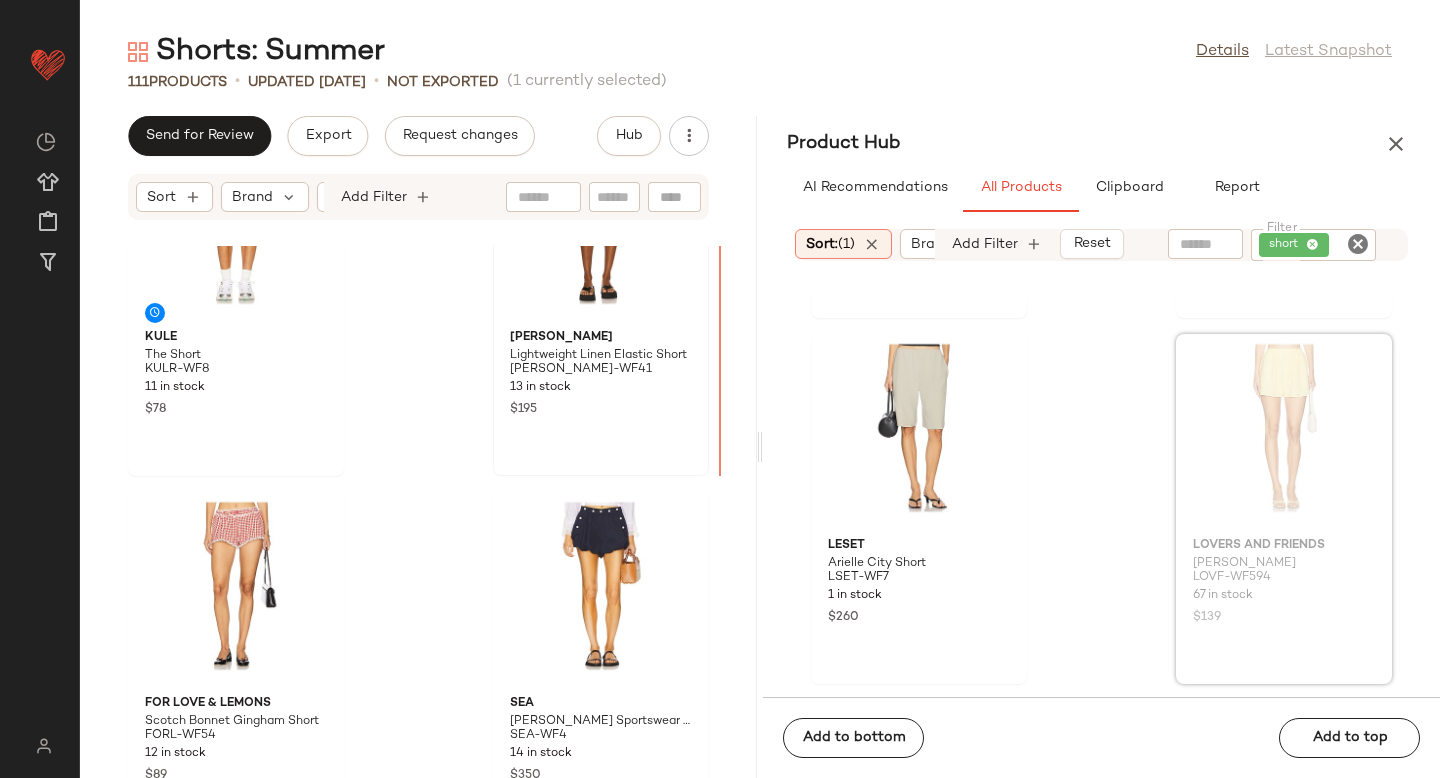 drag, startPoint x: 1215, startPoint y: 370, endPoint x: 610, endPoint y: 396, distance: 605.5584 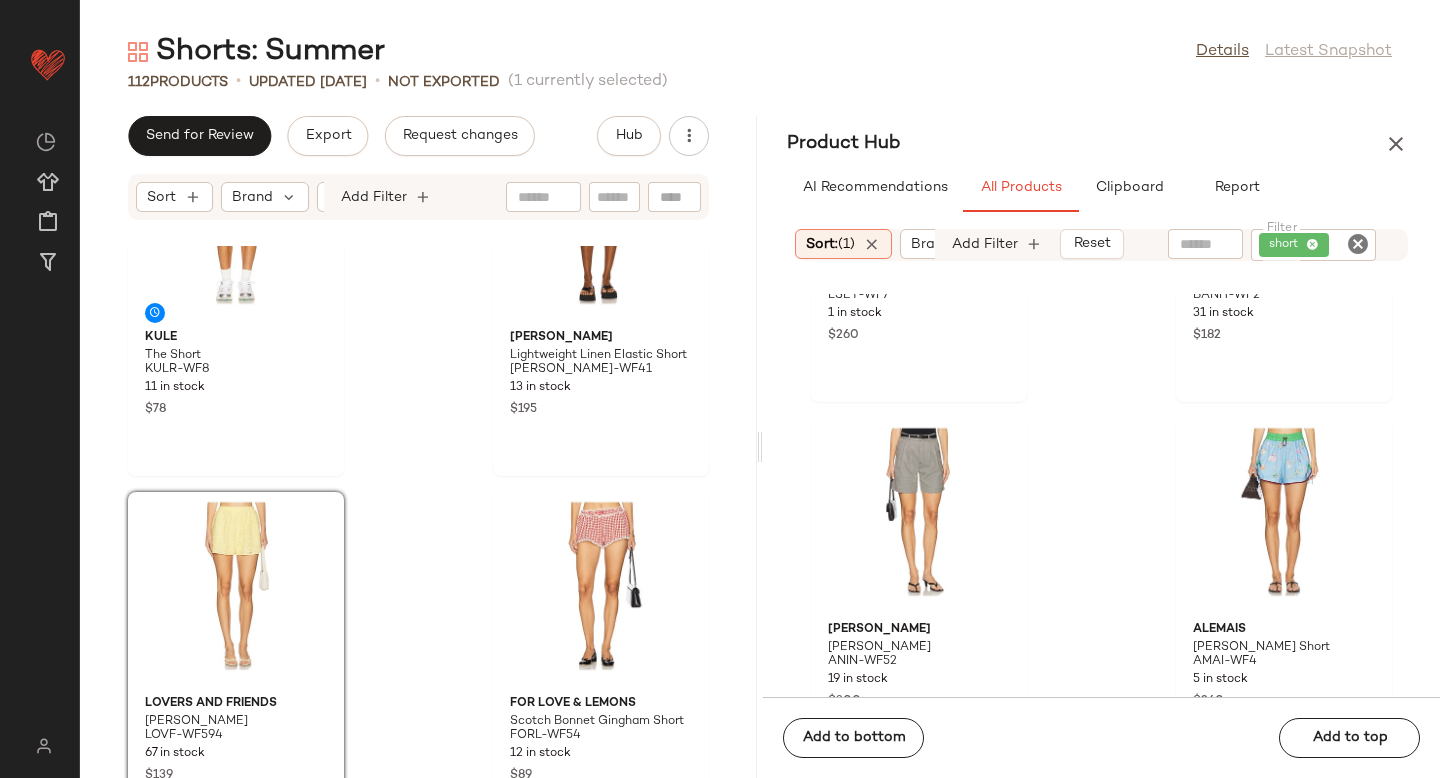scroll, scrollTop: 61425, scrollLeft: 0, axis: vertical 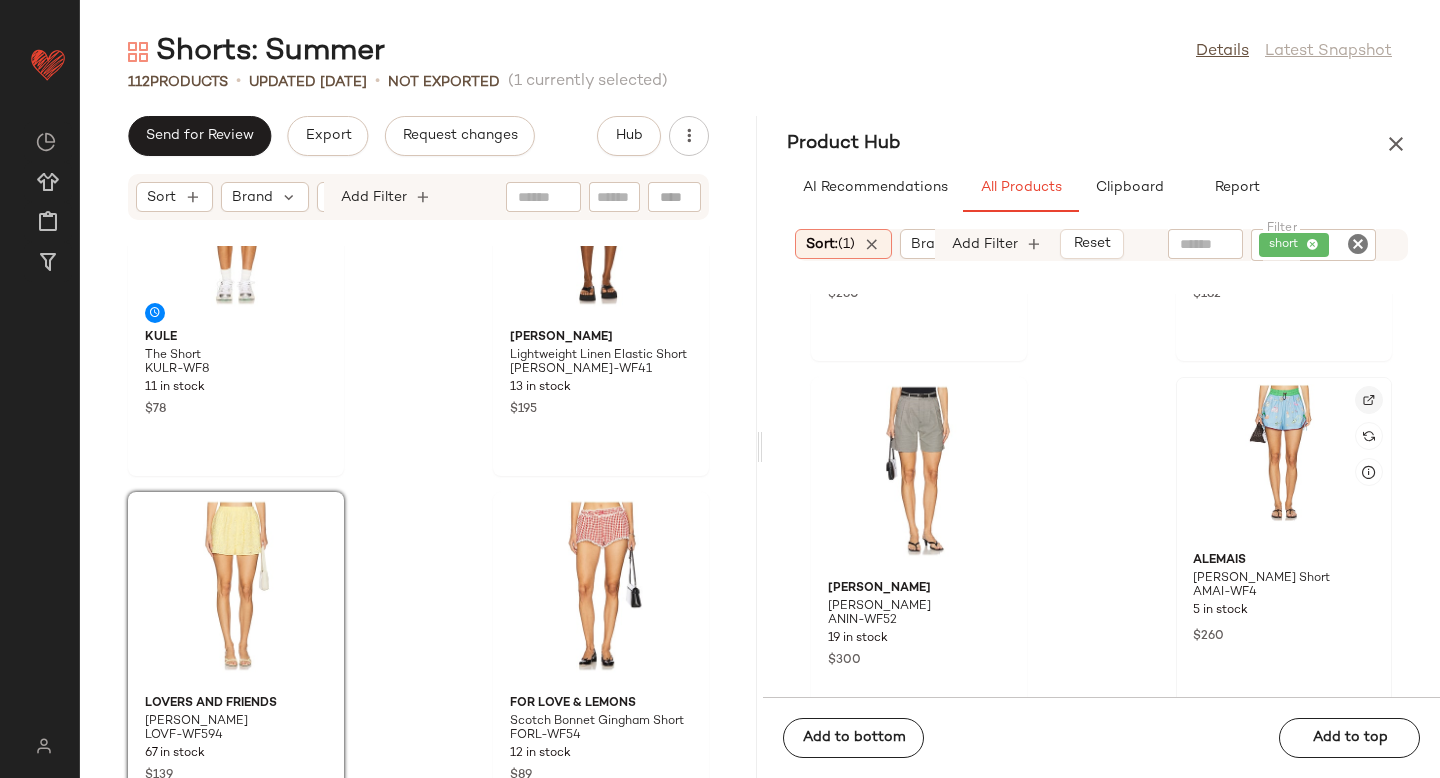 click at bounding box center (1369, 400) 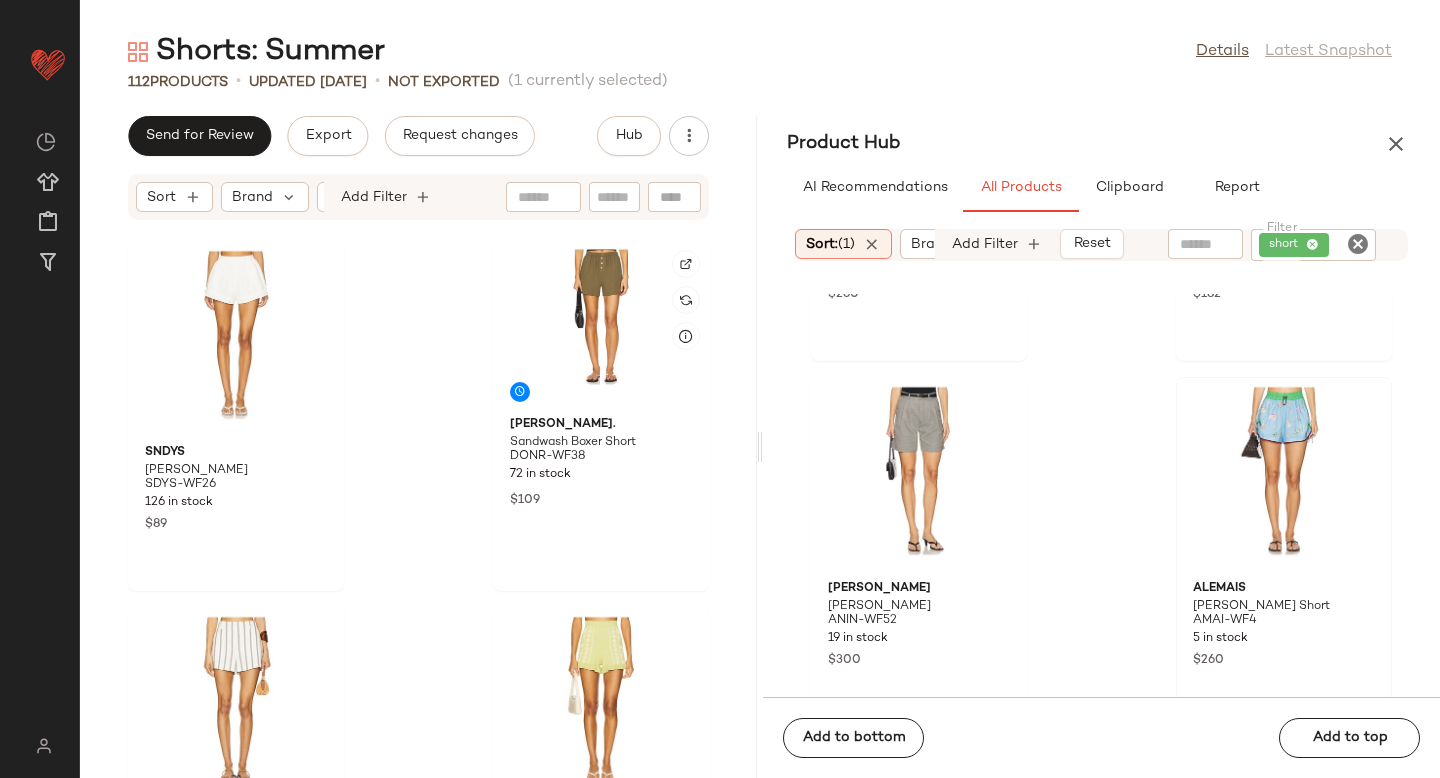 scroll, scrollTop: 10820, scrollLeft: 0, axis: vertical 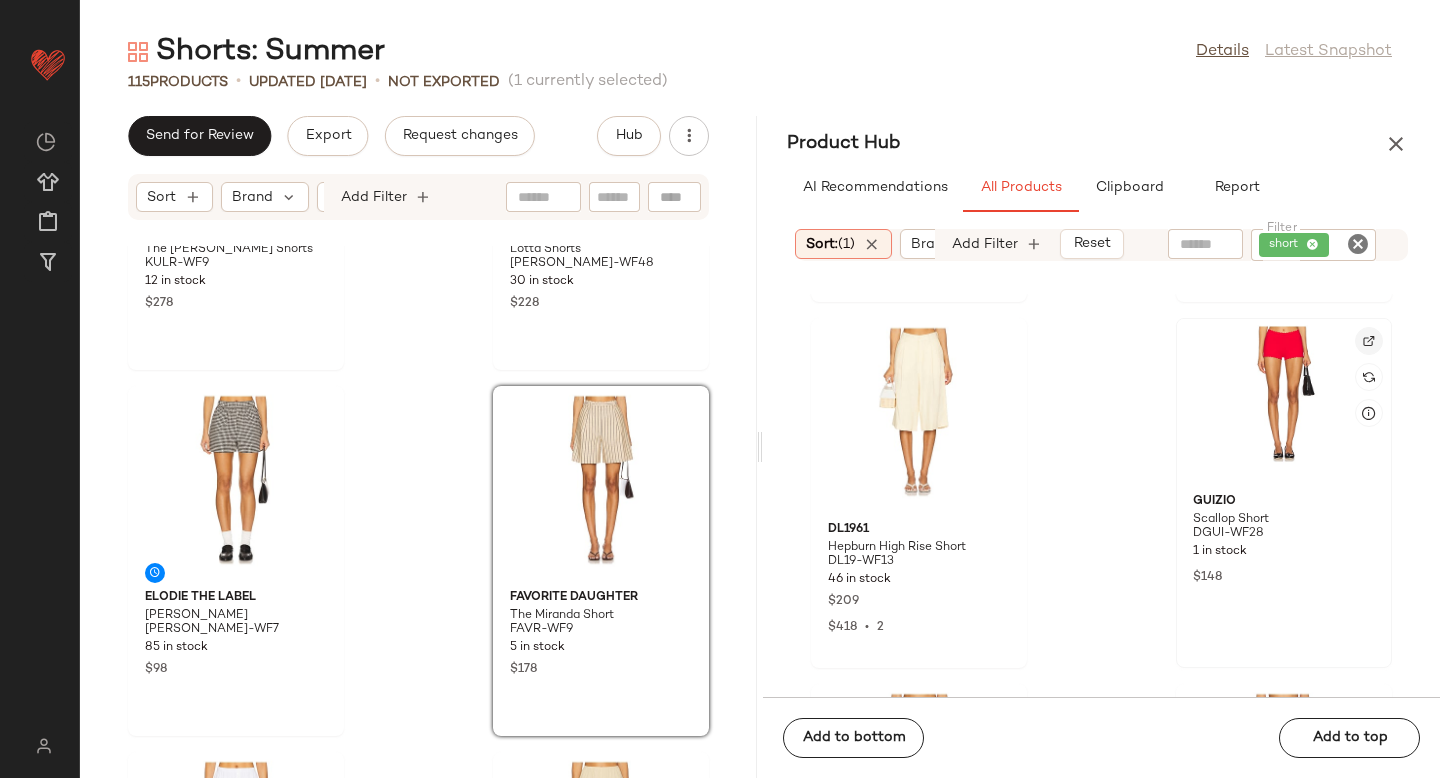 click 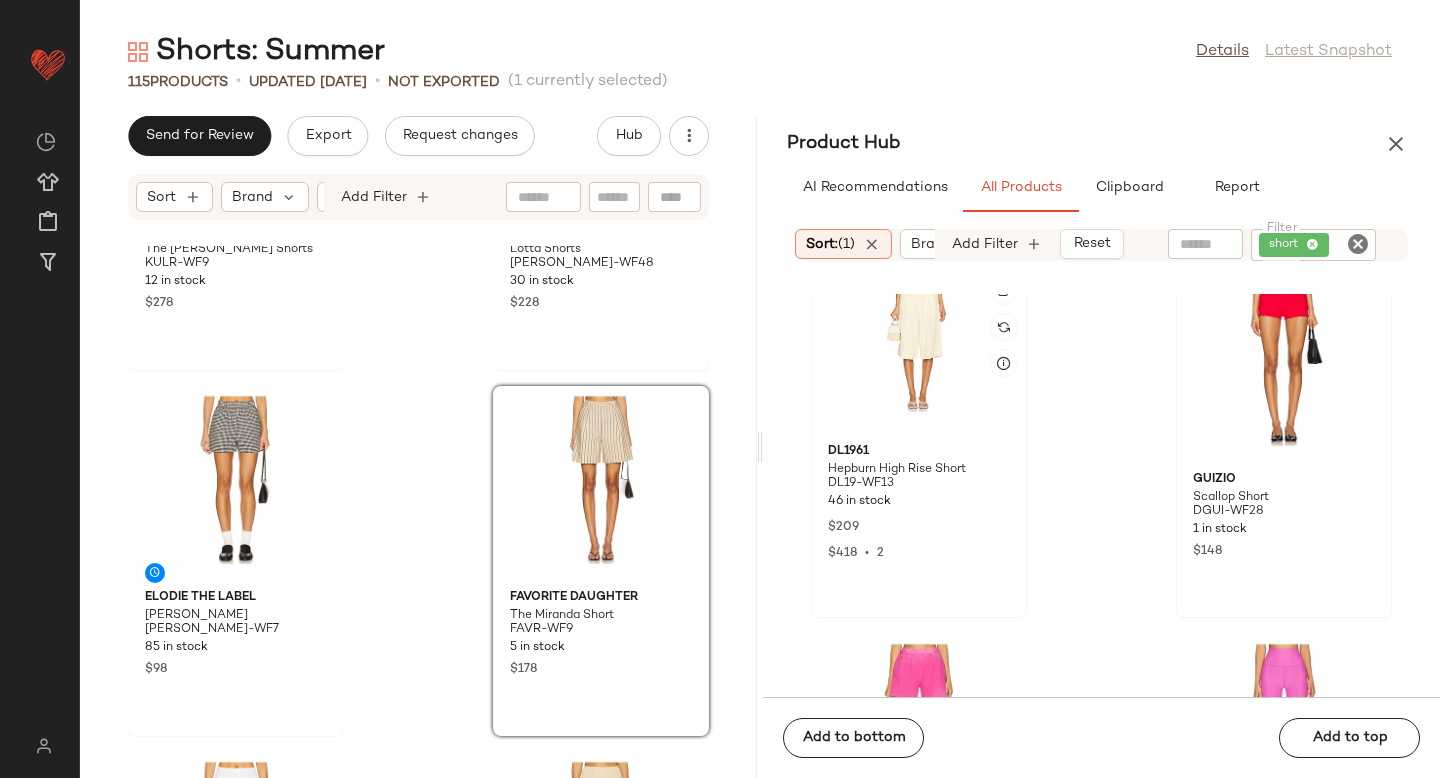 scroll, scrollTop: 64092, scrollLeft: 0, axis: vertical 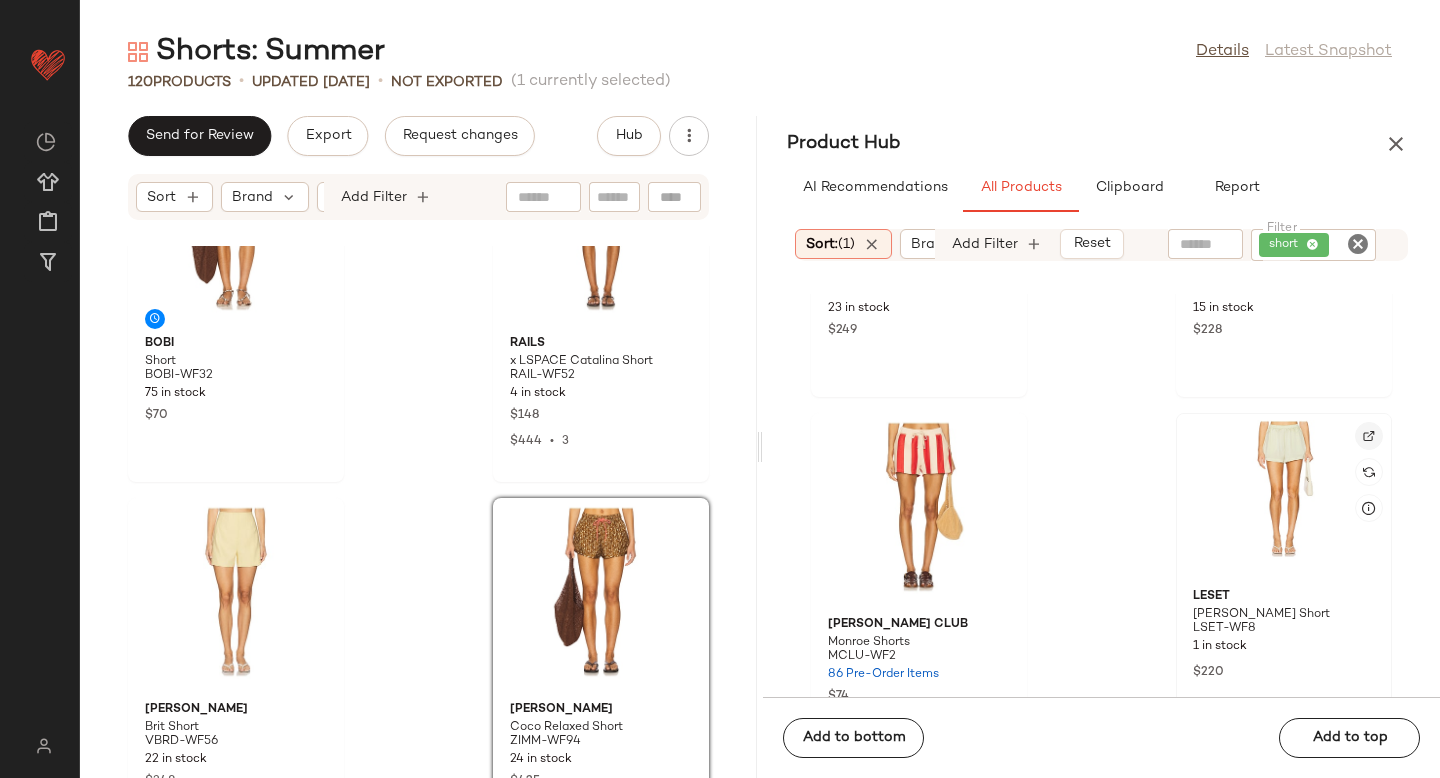 click 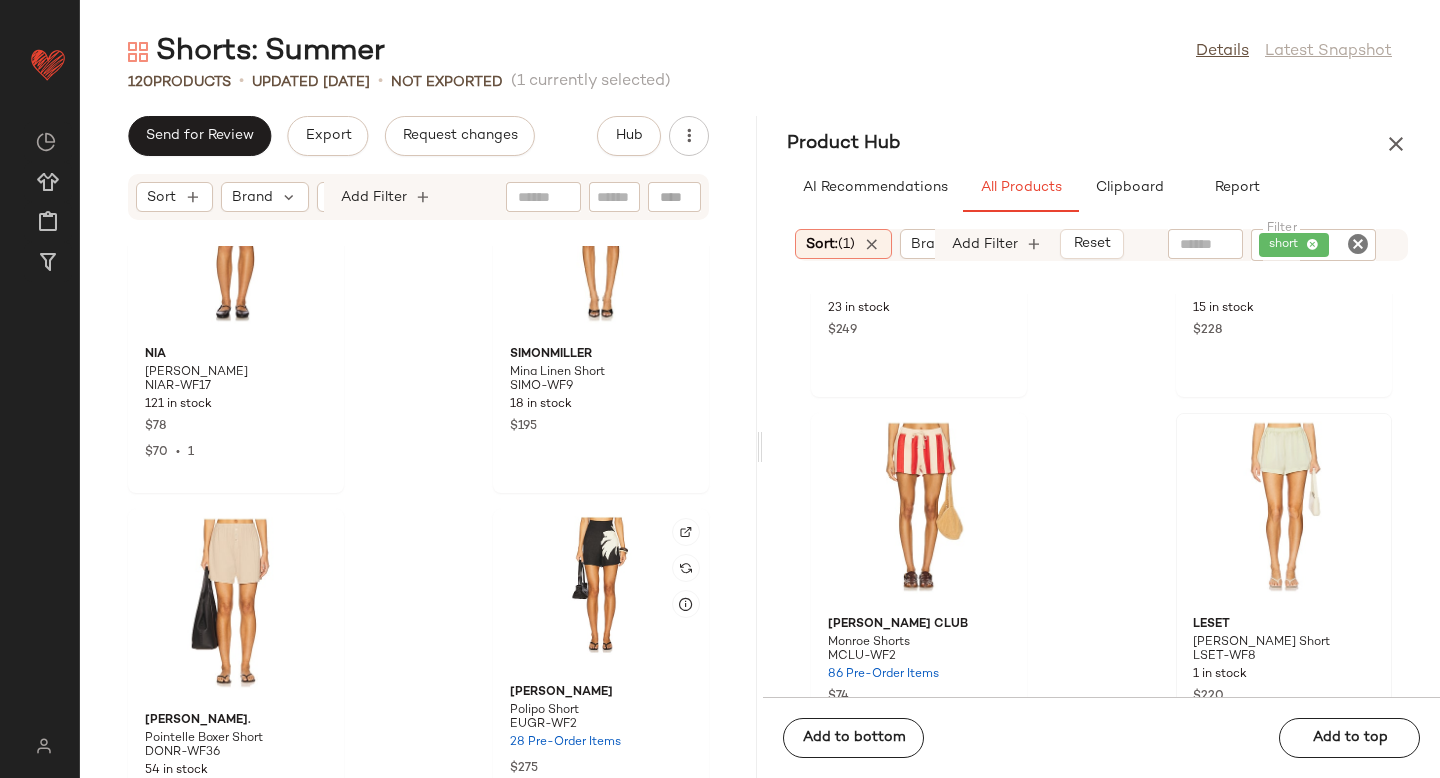 scroll, scrollTop: 4245, scrollLeft: 0, axis: vertical 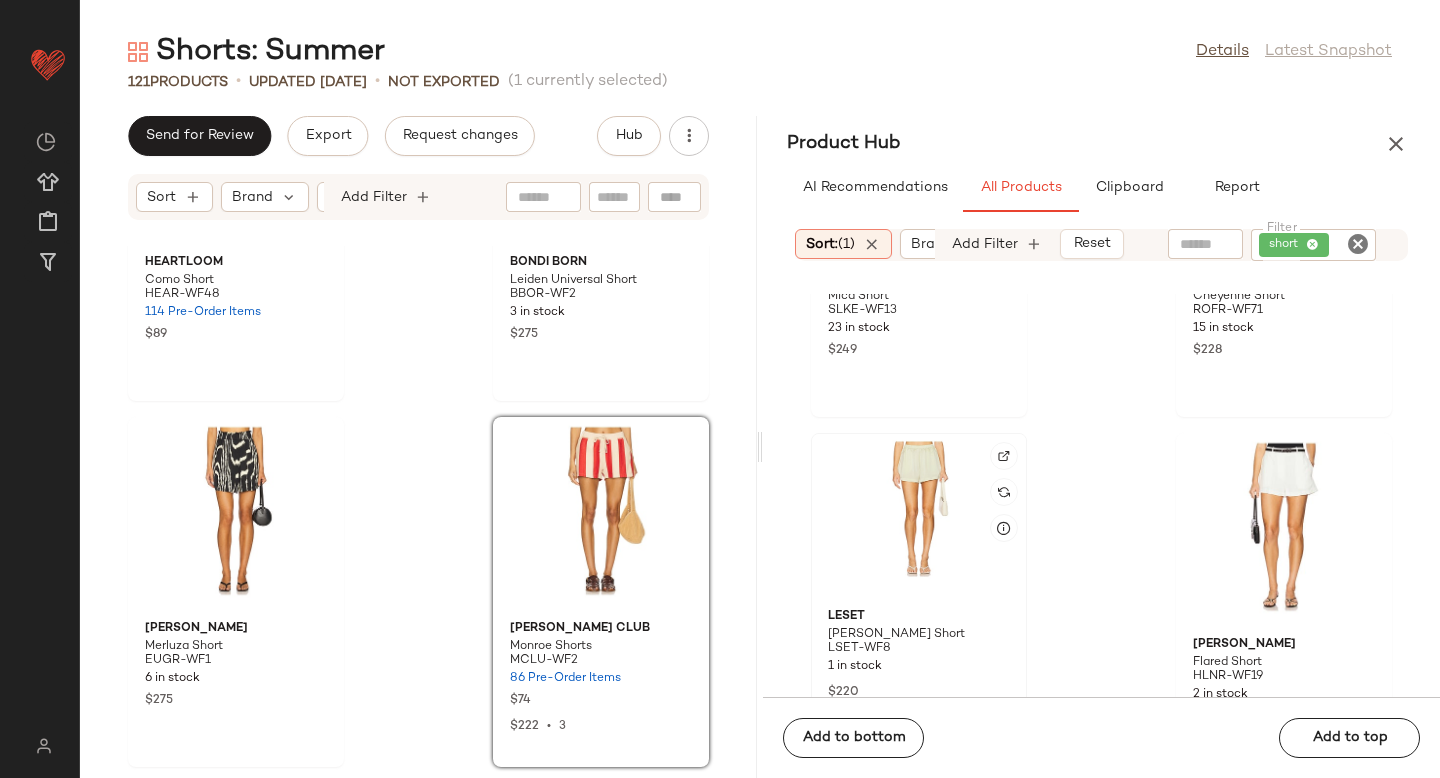 click 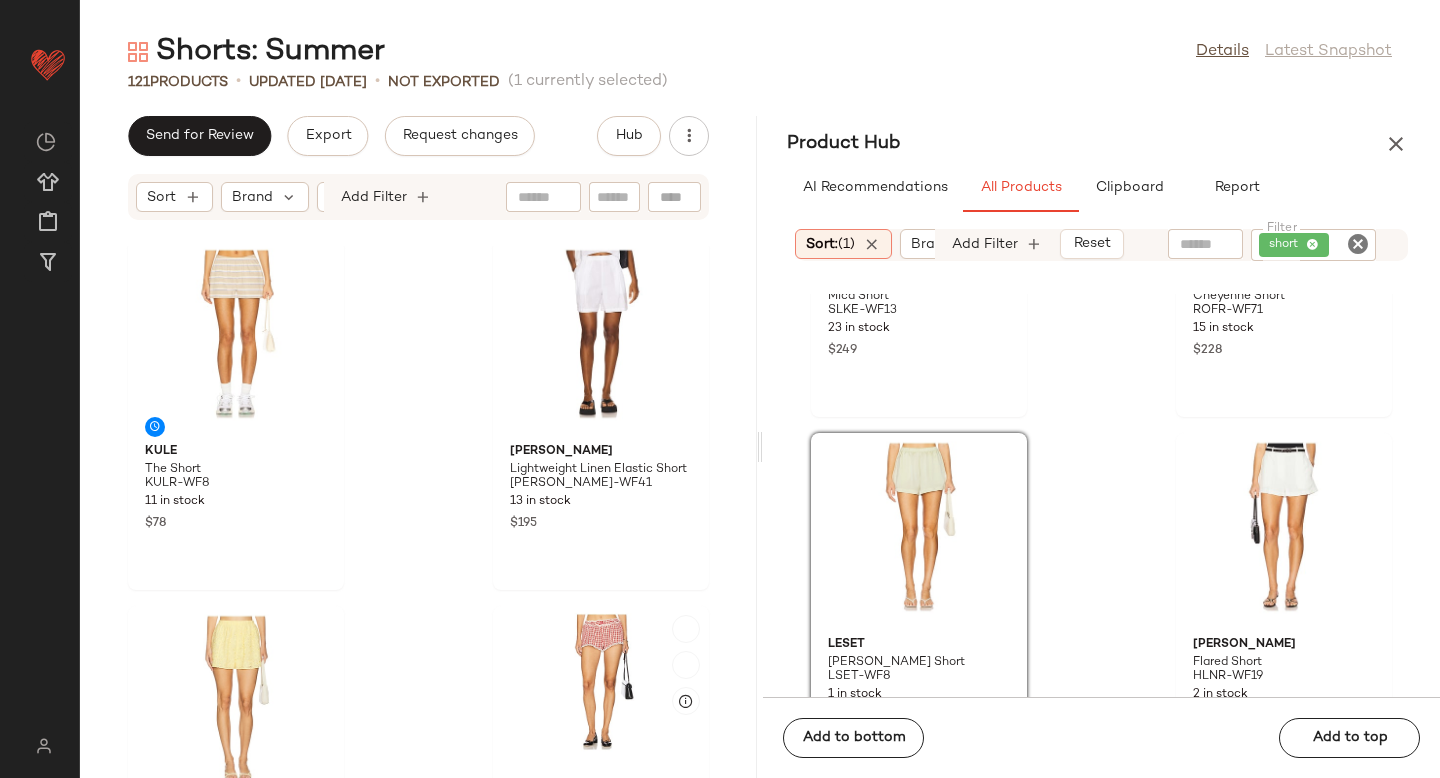 scroll, scrollTop: 6184, scrollLeft: 0, axis: vertical 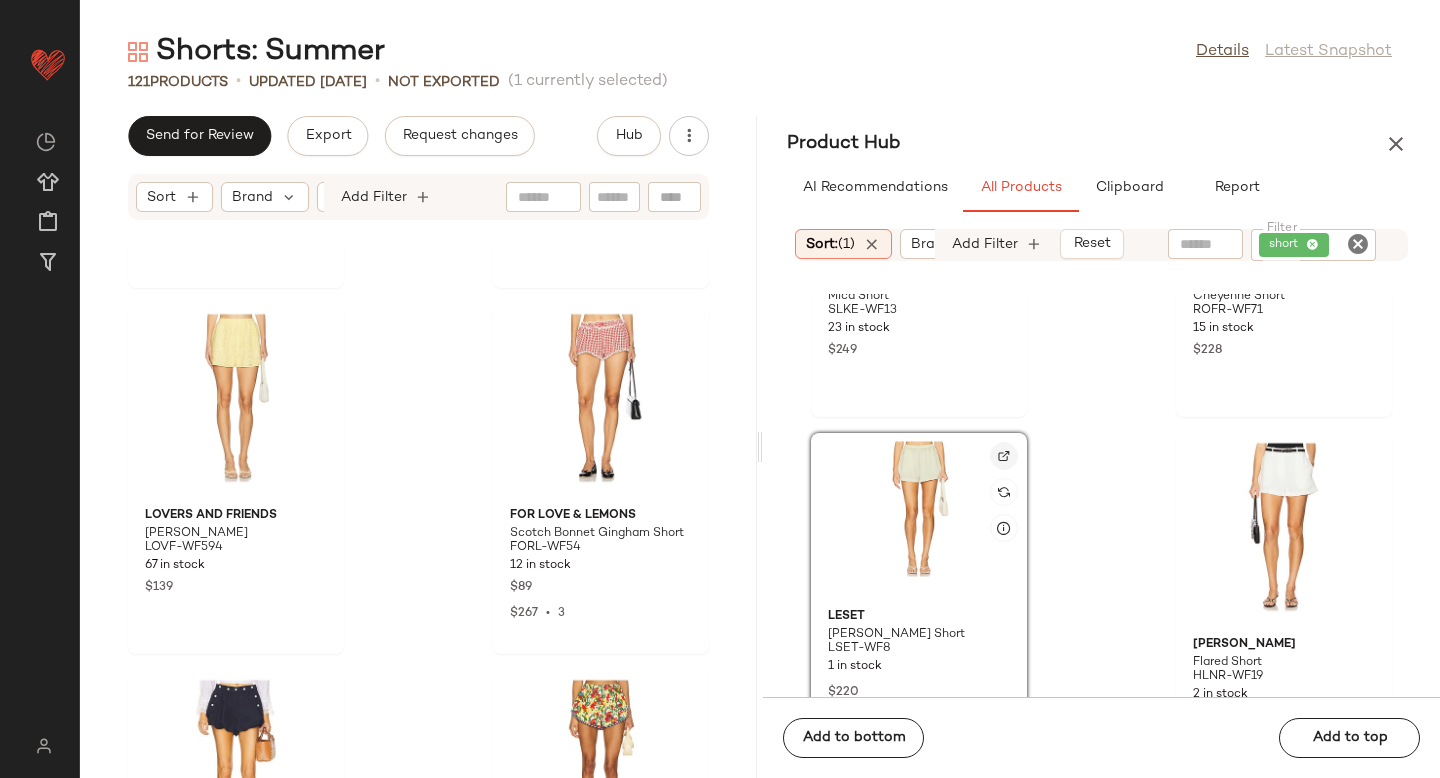 click at bounding box center (1004, 456) 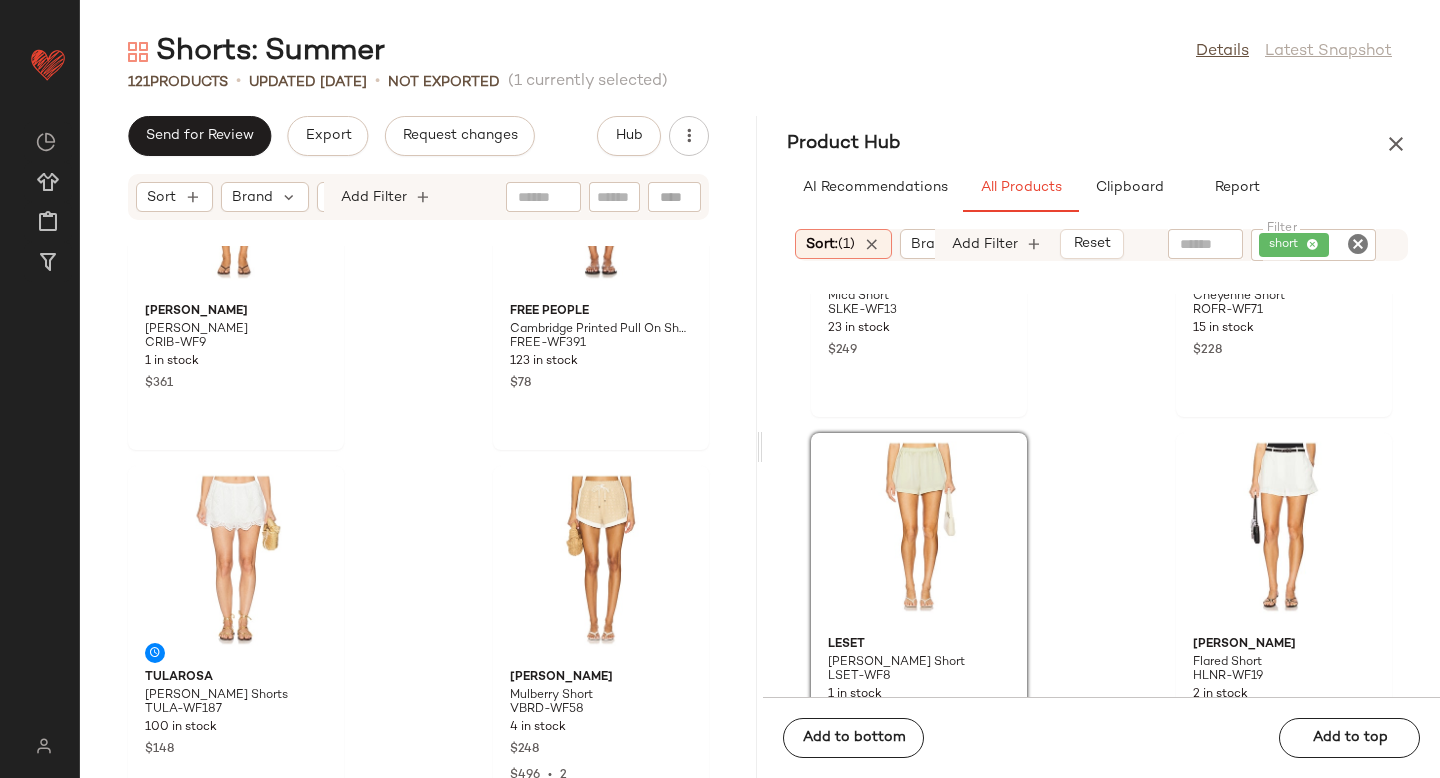 scroll, scrollTop: 18299, scrollLeft: 0, axis: vertical 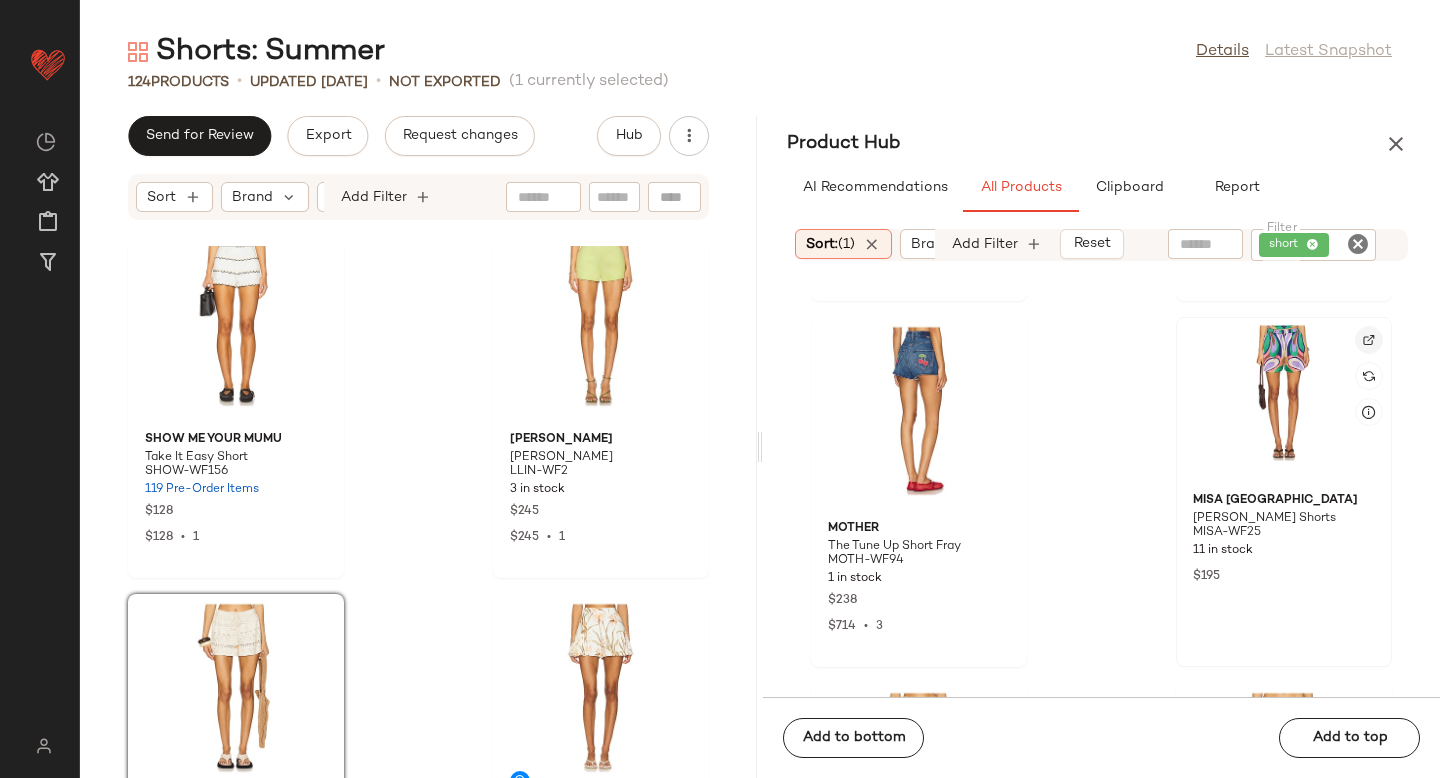 click at bounding box center [1369, 340] 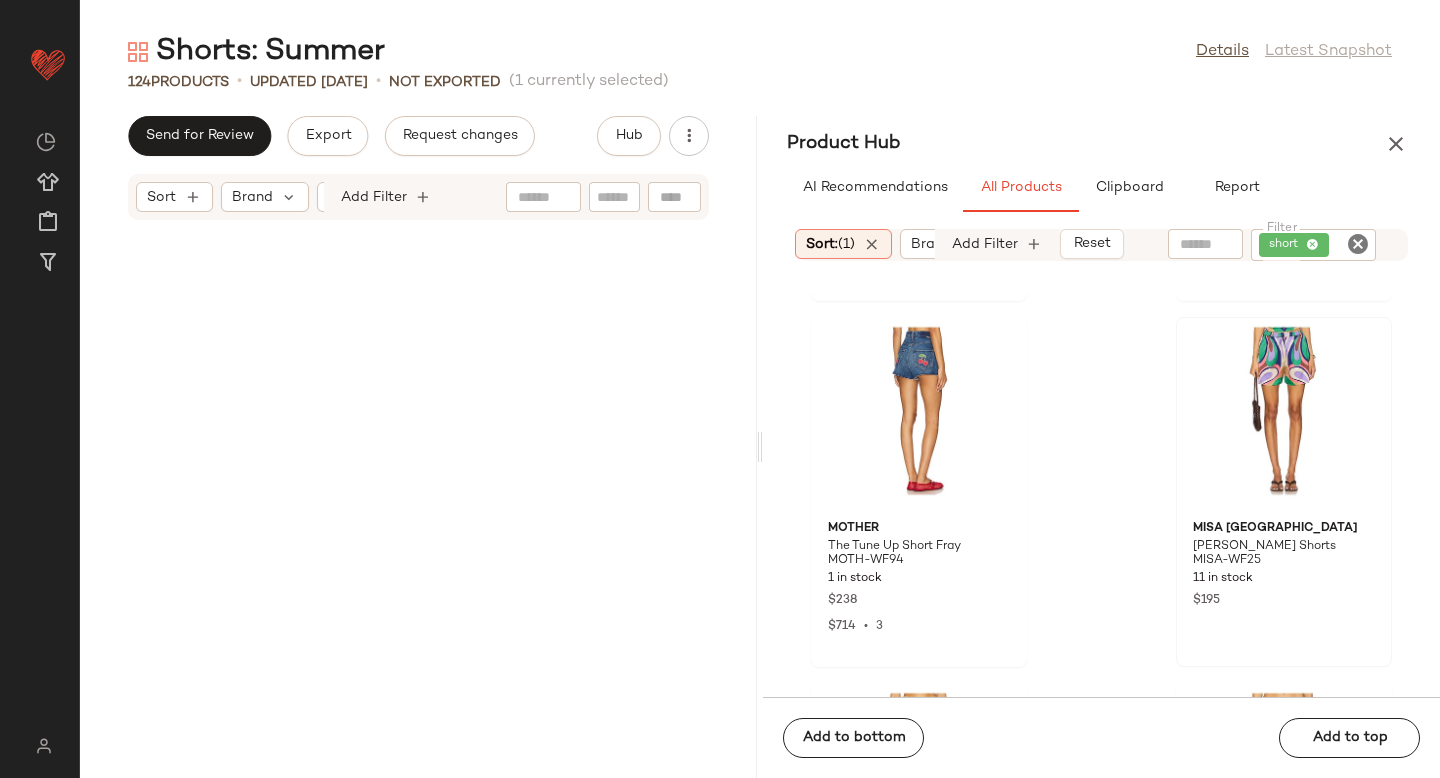 scroll, scrollTop: 16269, scrollLeft: 0, axis: vertical 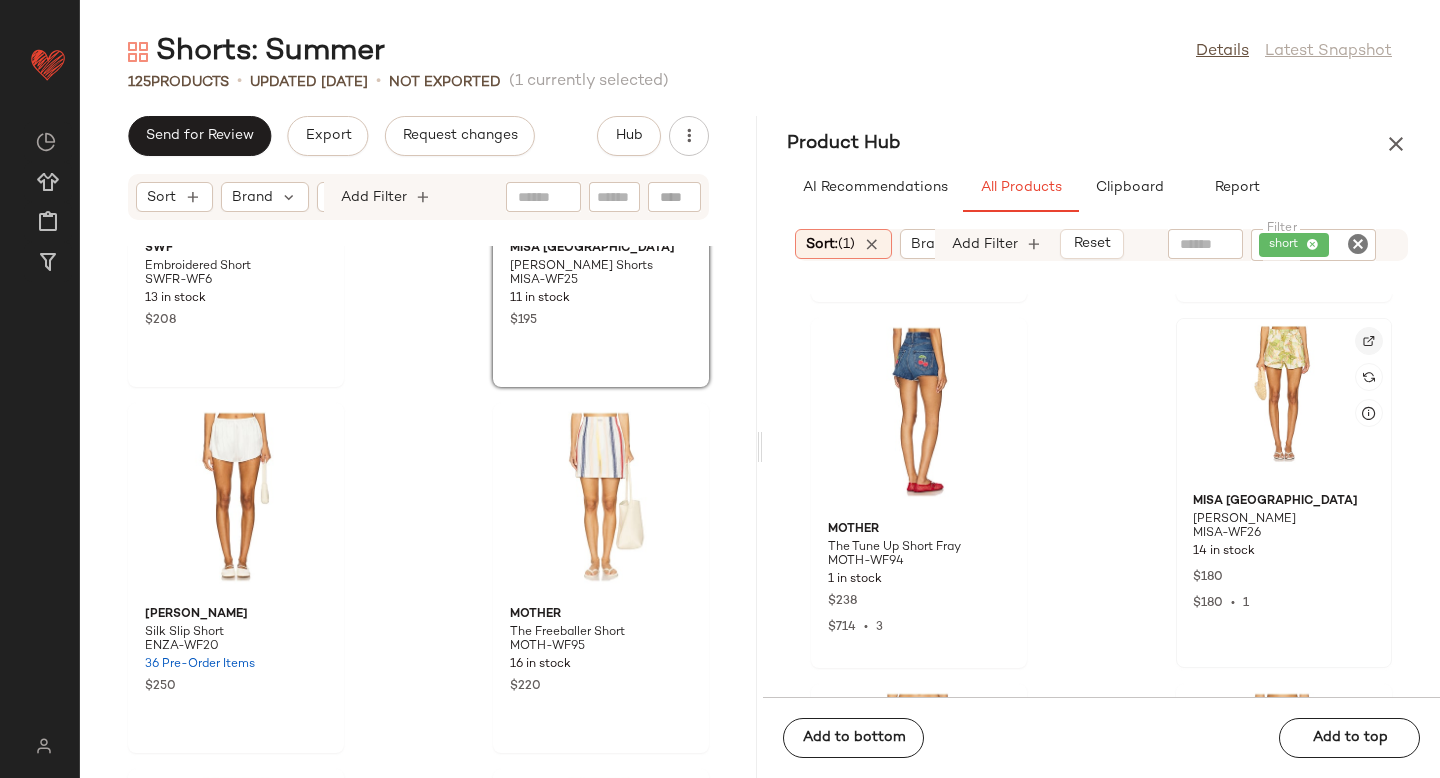 click 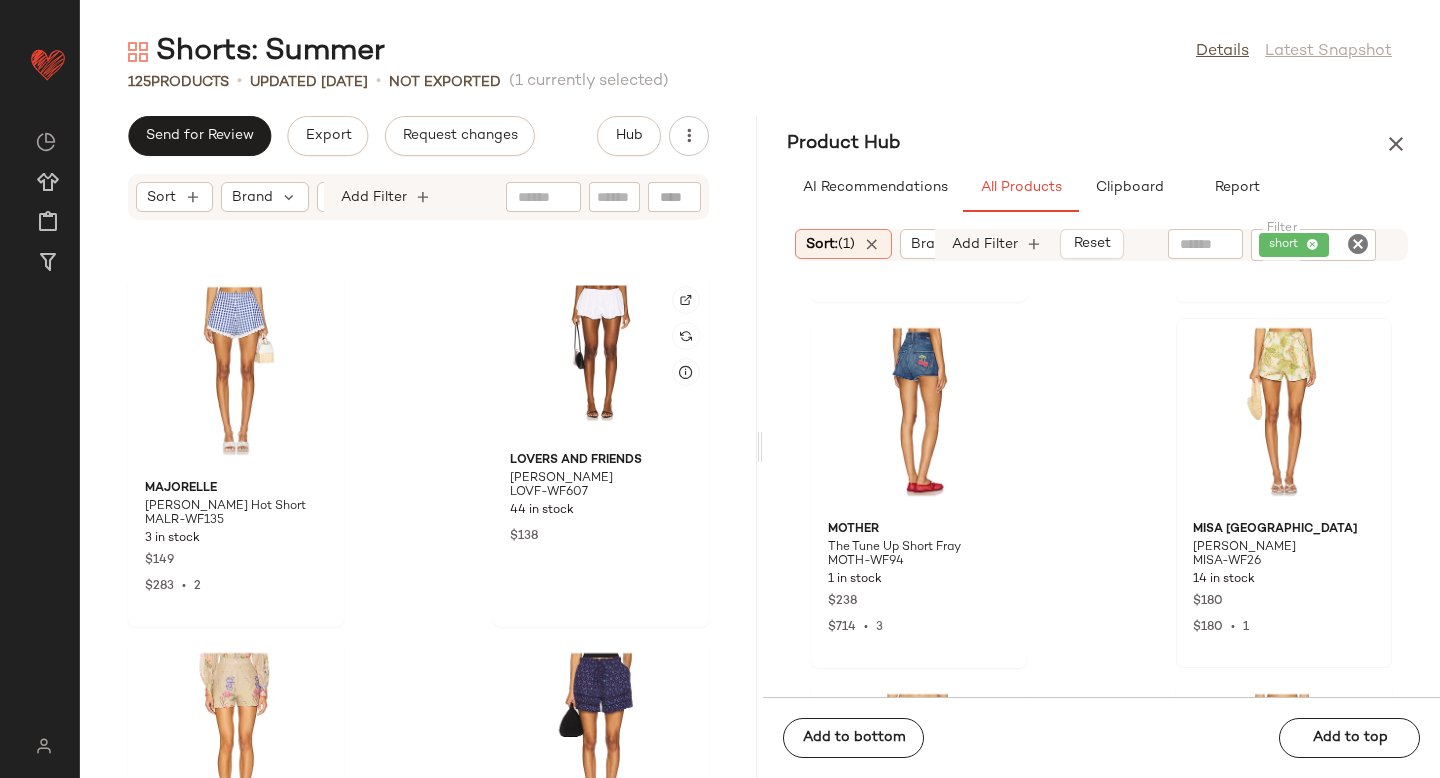 scroll, scrollTop: 17922, scrollLeft: 0, axis: vertical 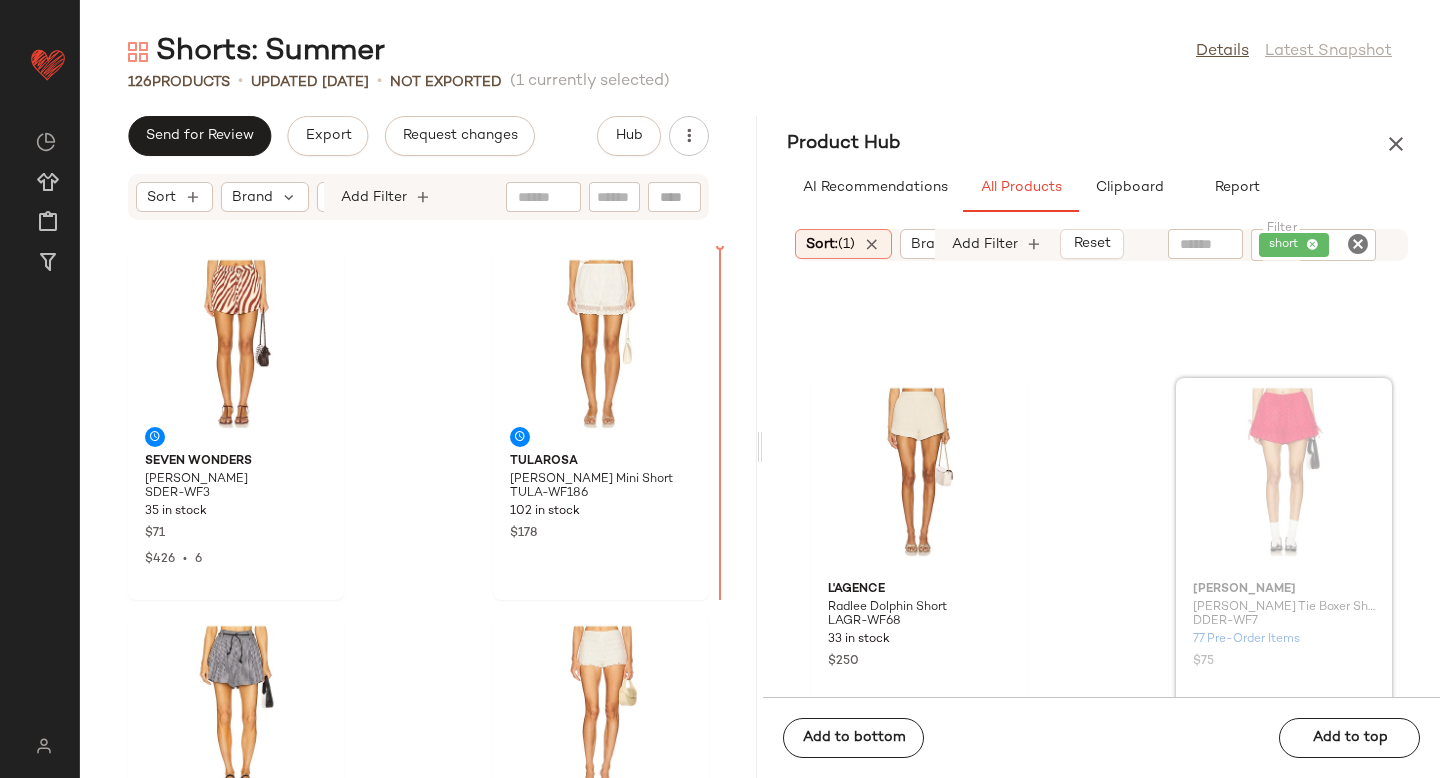drag, startPoint x: 1267, startPoint y: 495, endPoint x: 1256, endPoint y: 495, distance: 11 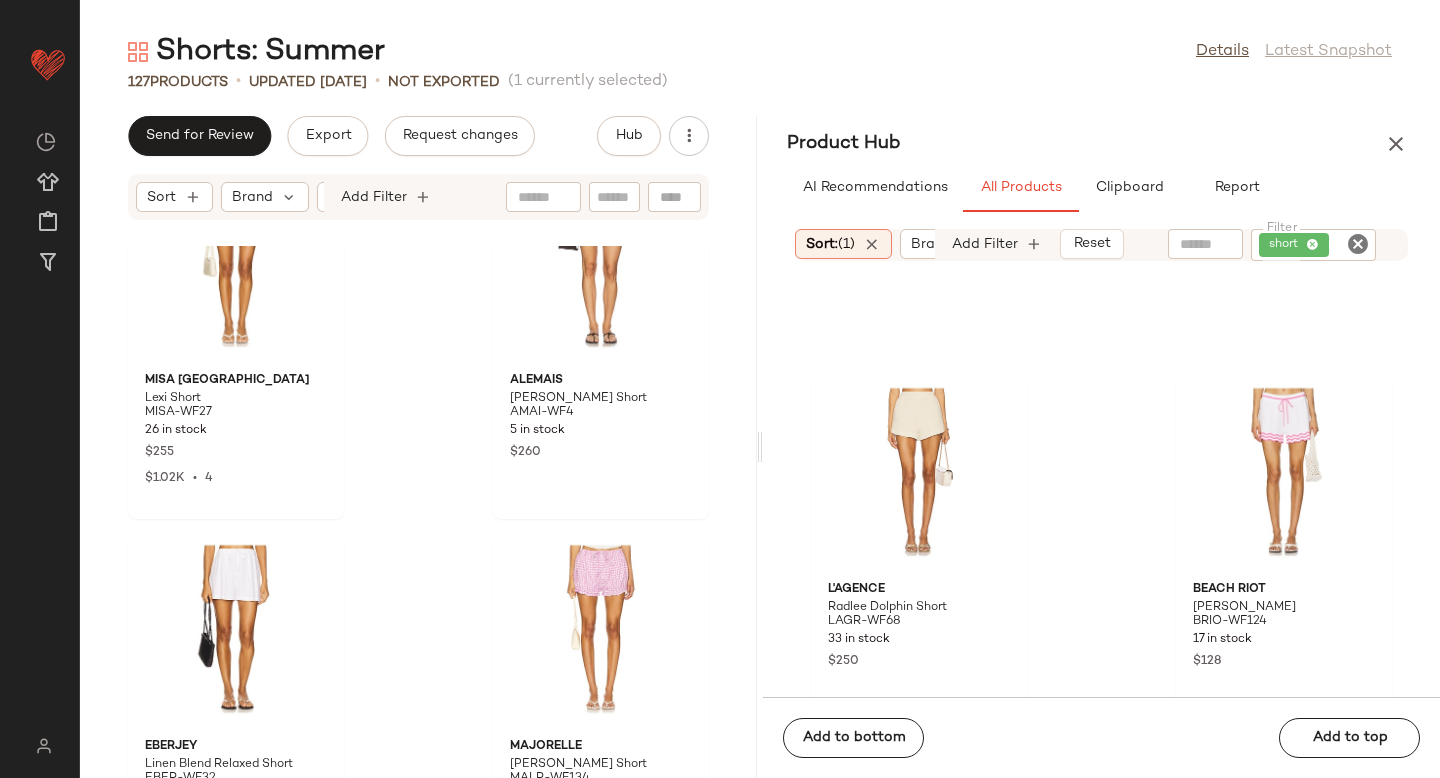 scroll, scrollTop: 12088, scrollLeft: 0, axis: vertical 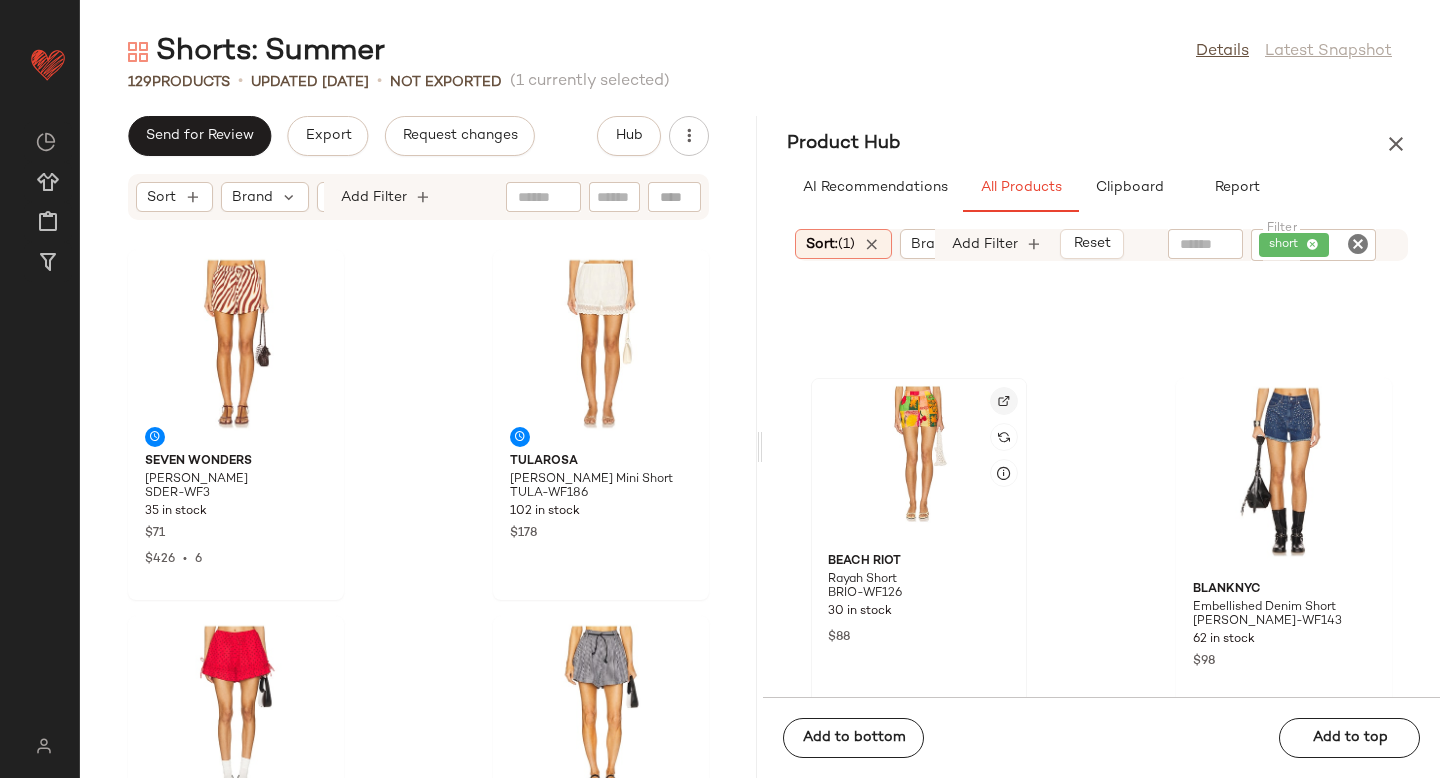 click at bounding box center (1004, 401) 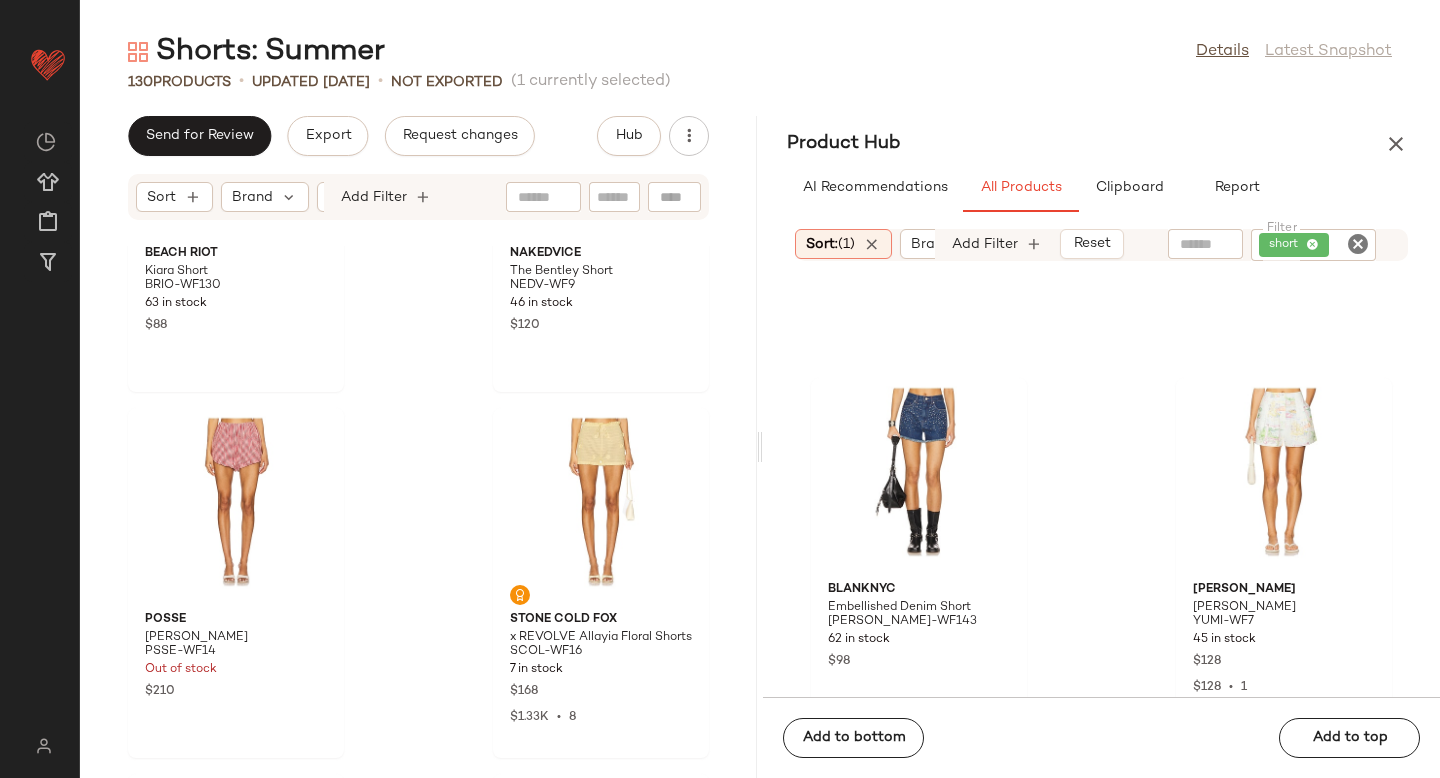 scroll, scrollTop: 1326, scrollLeft: 0, axis: vertical 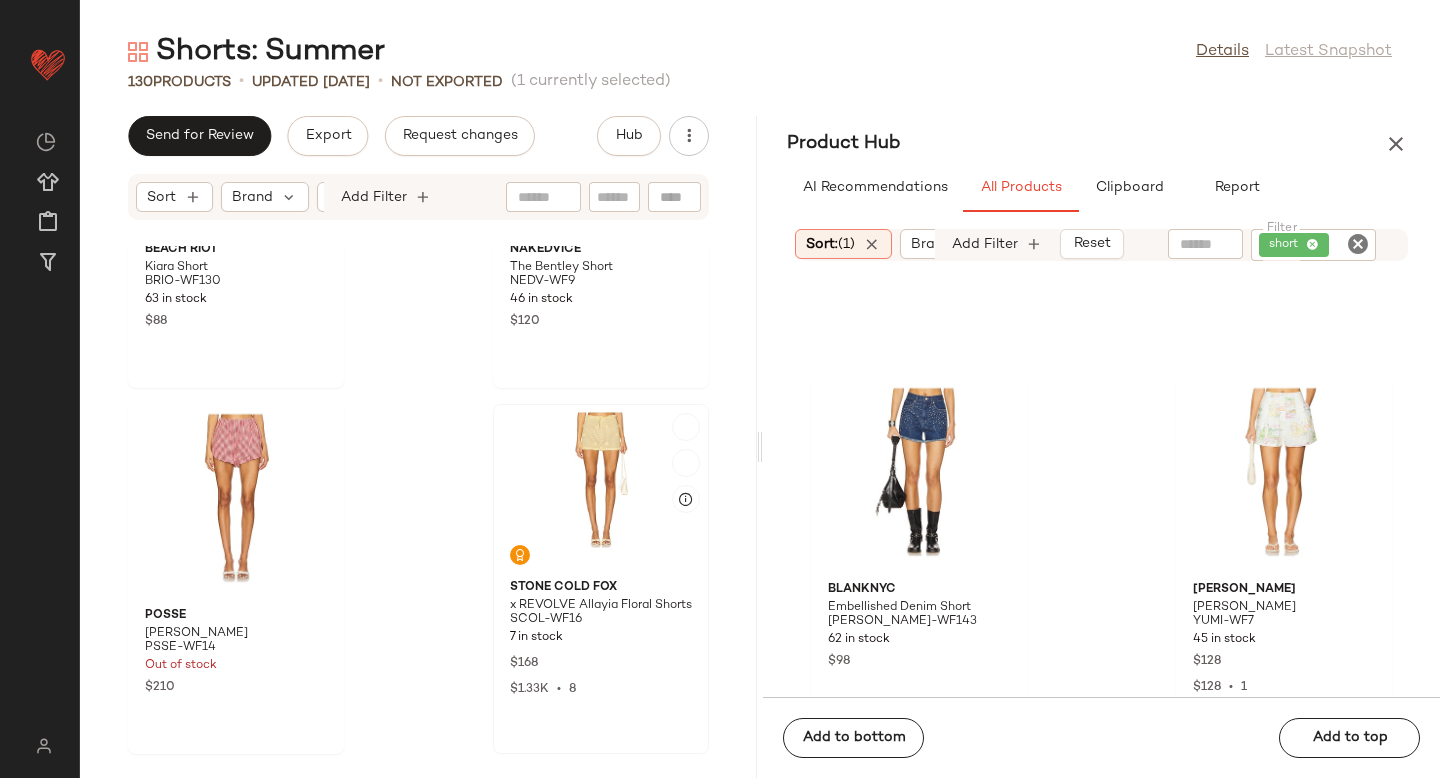 click 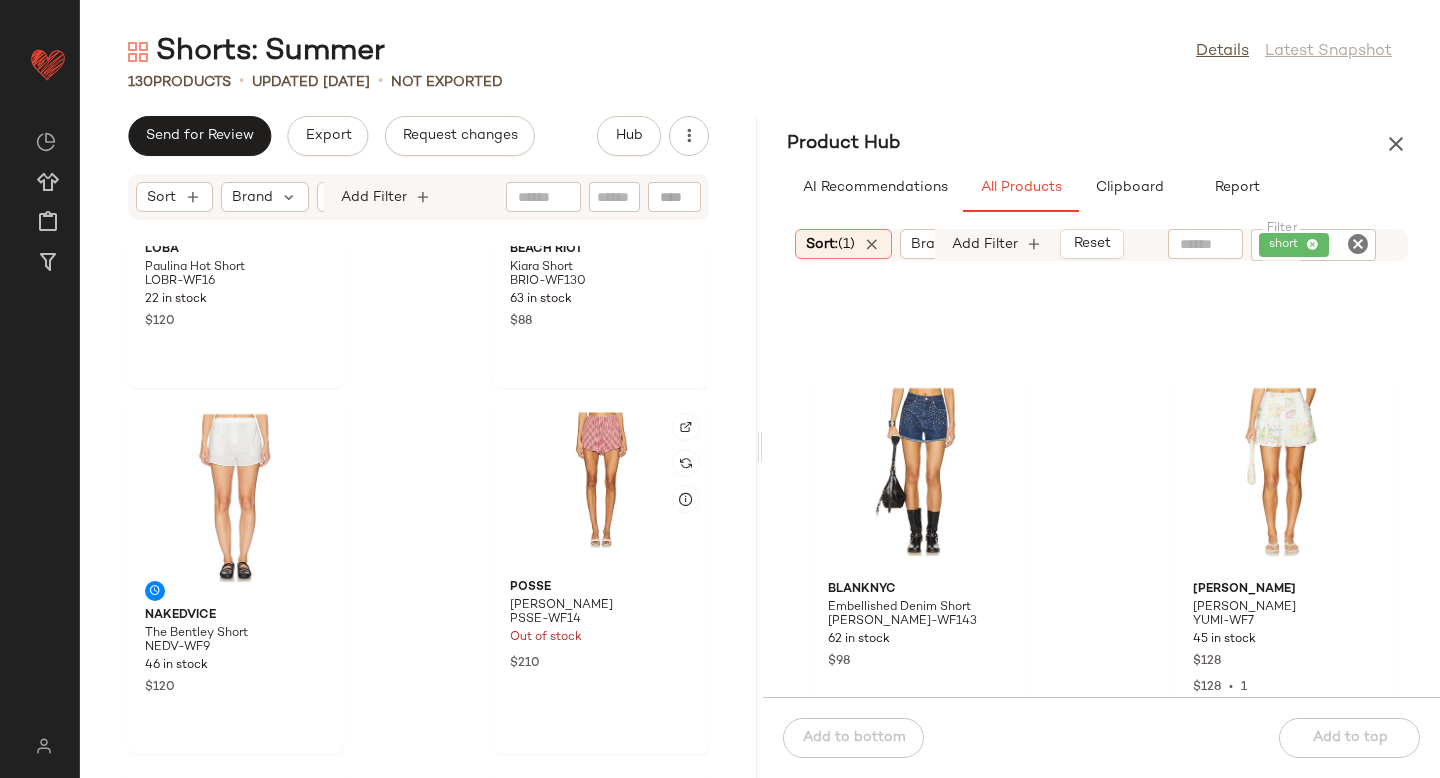 scroll, scrollTop: 0, scrollLeft: 0, axis: both 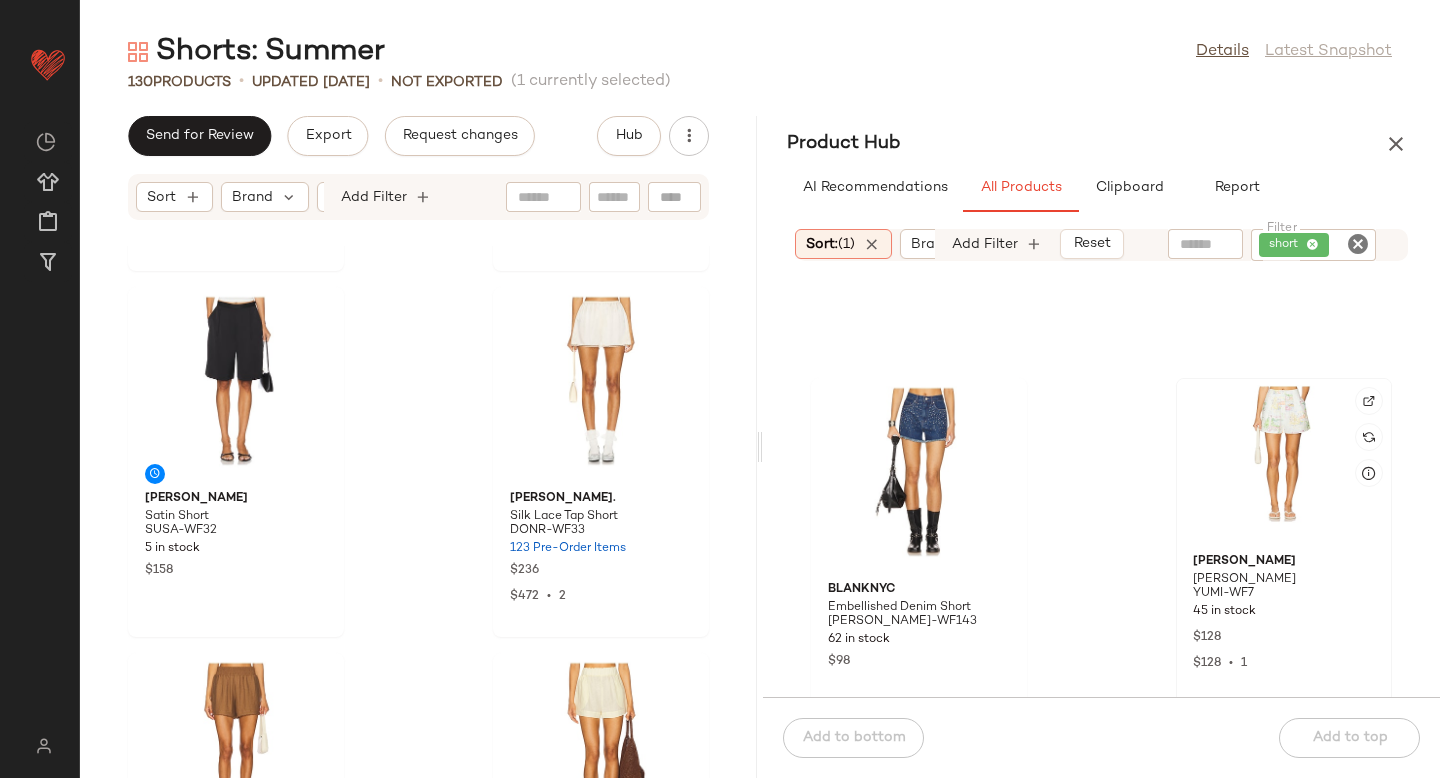 click 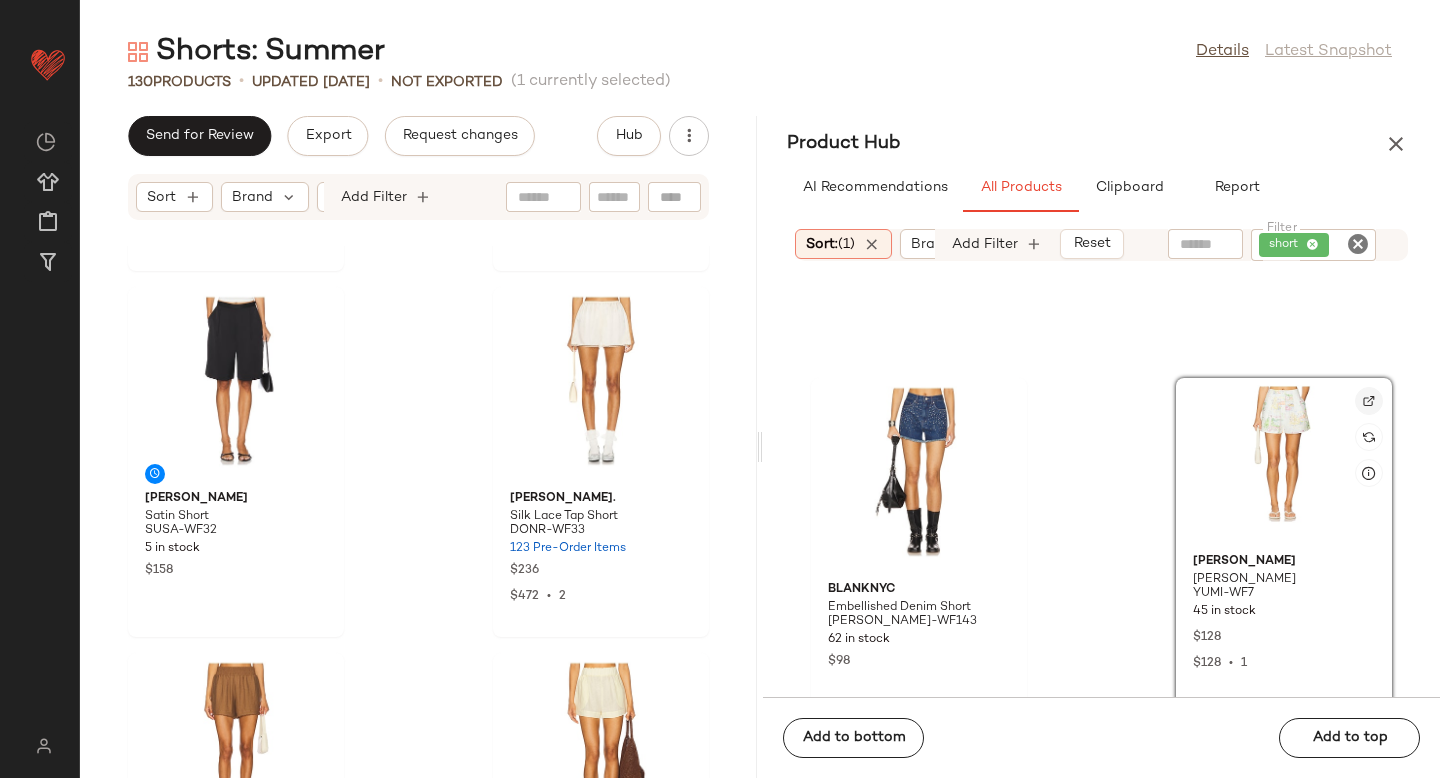 click 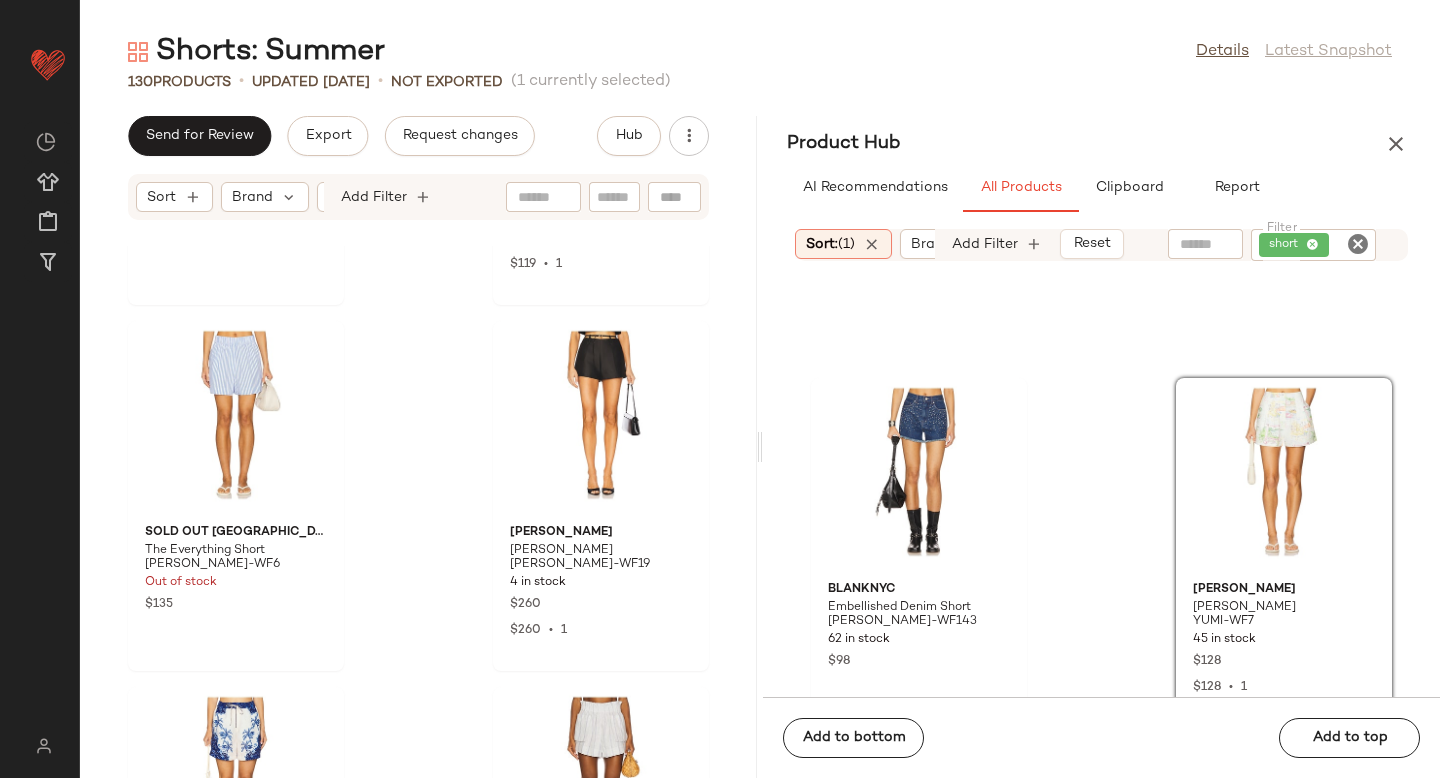 scroll, scrollTop: 13098, scrollLeft: 0, axis: vertical 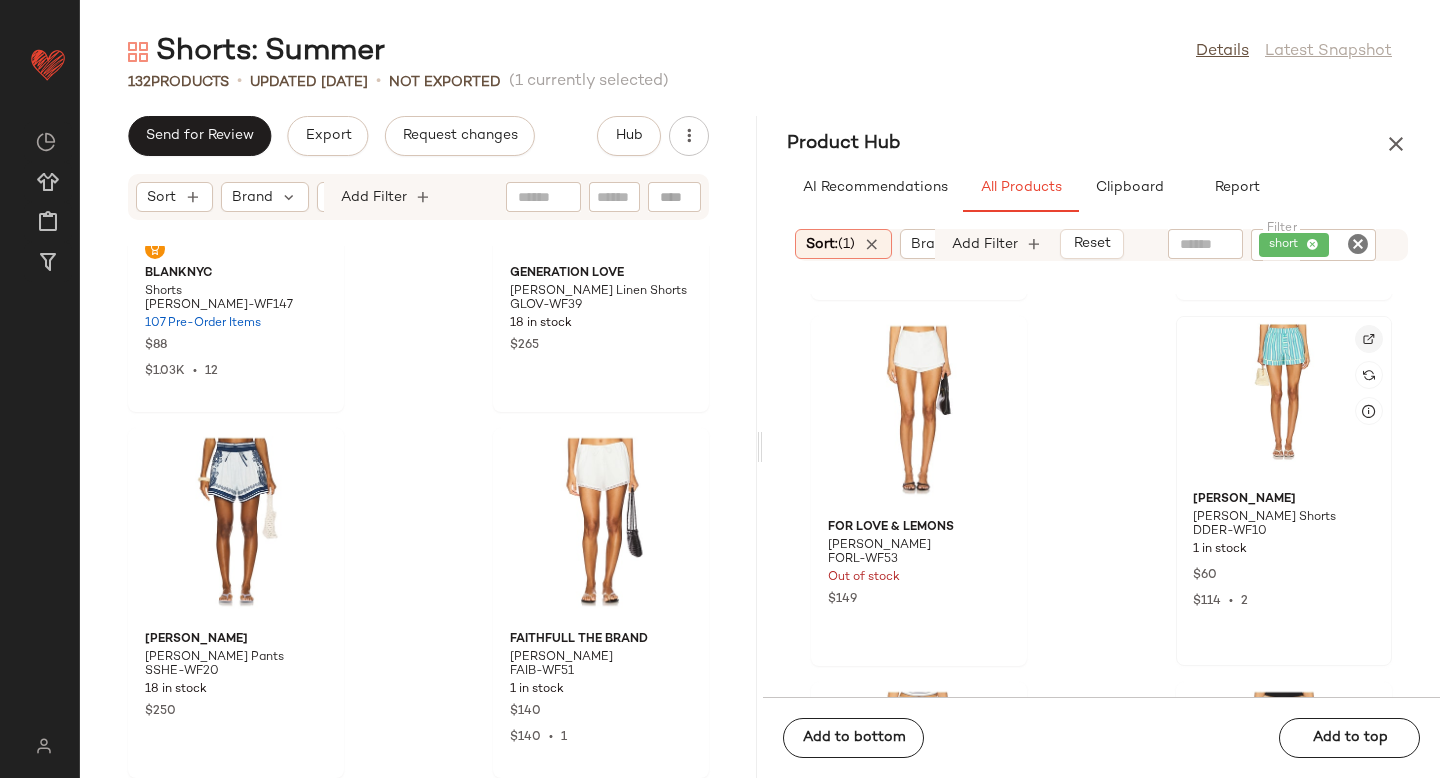 click at bounding box center (1369, 339) 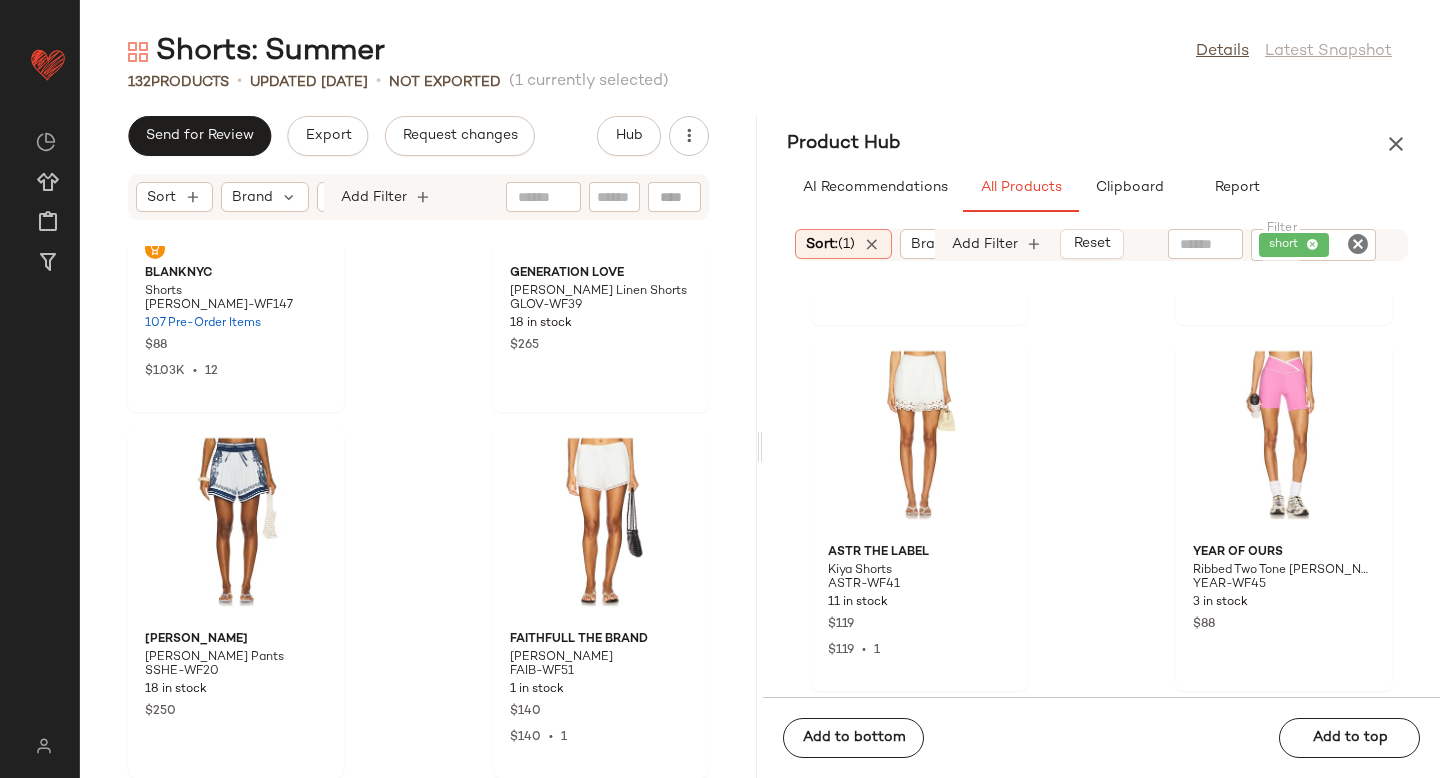 scroll, scrollTop: 74635, scrollLeft: 0, axis: vertical 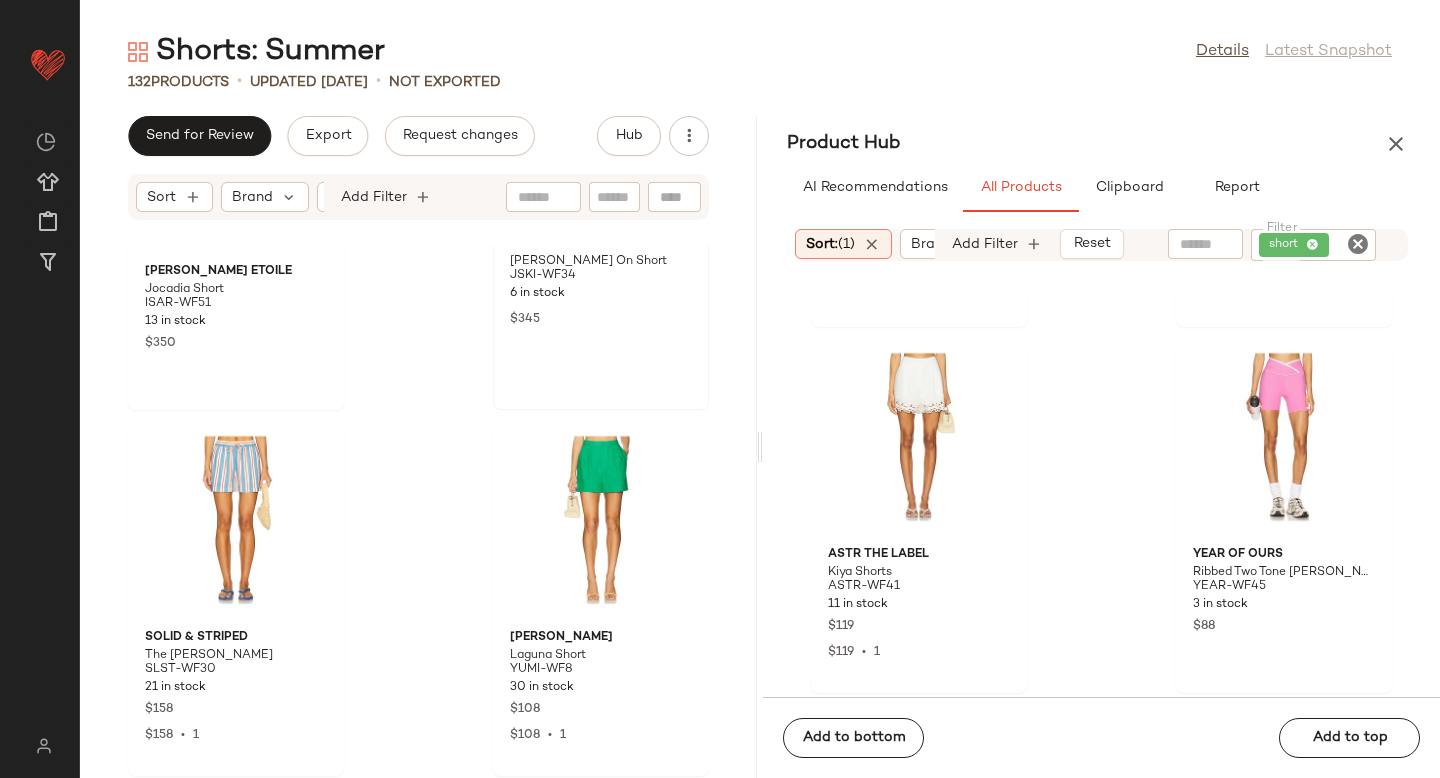 click on "SIMKHAI Hannah Pull On Short JSKI-WF34 6 in stock $345" 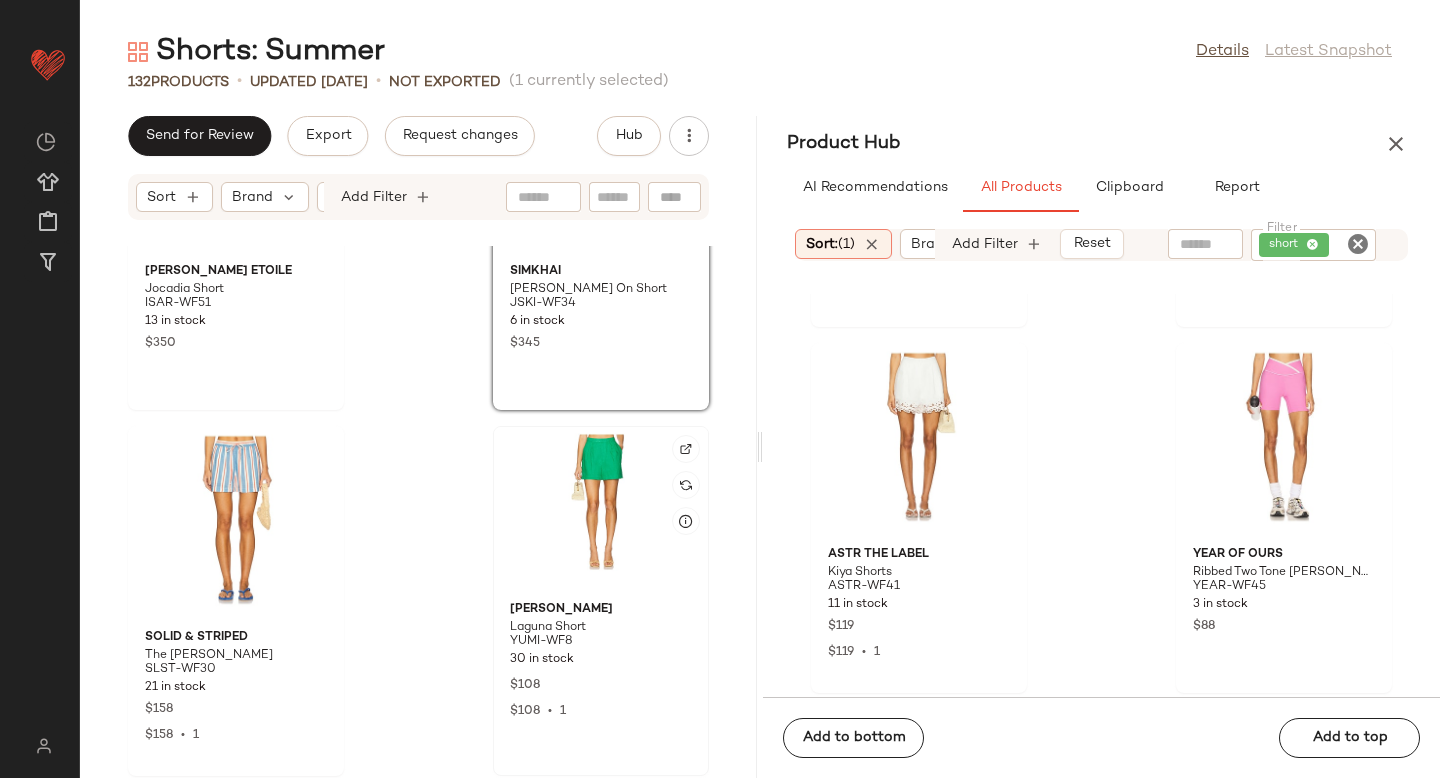 click 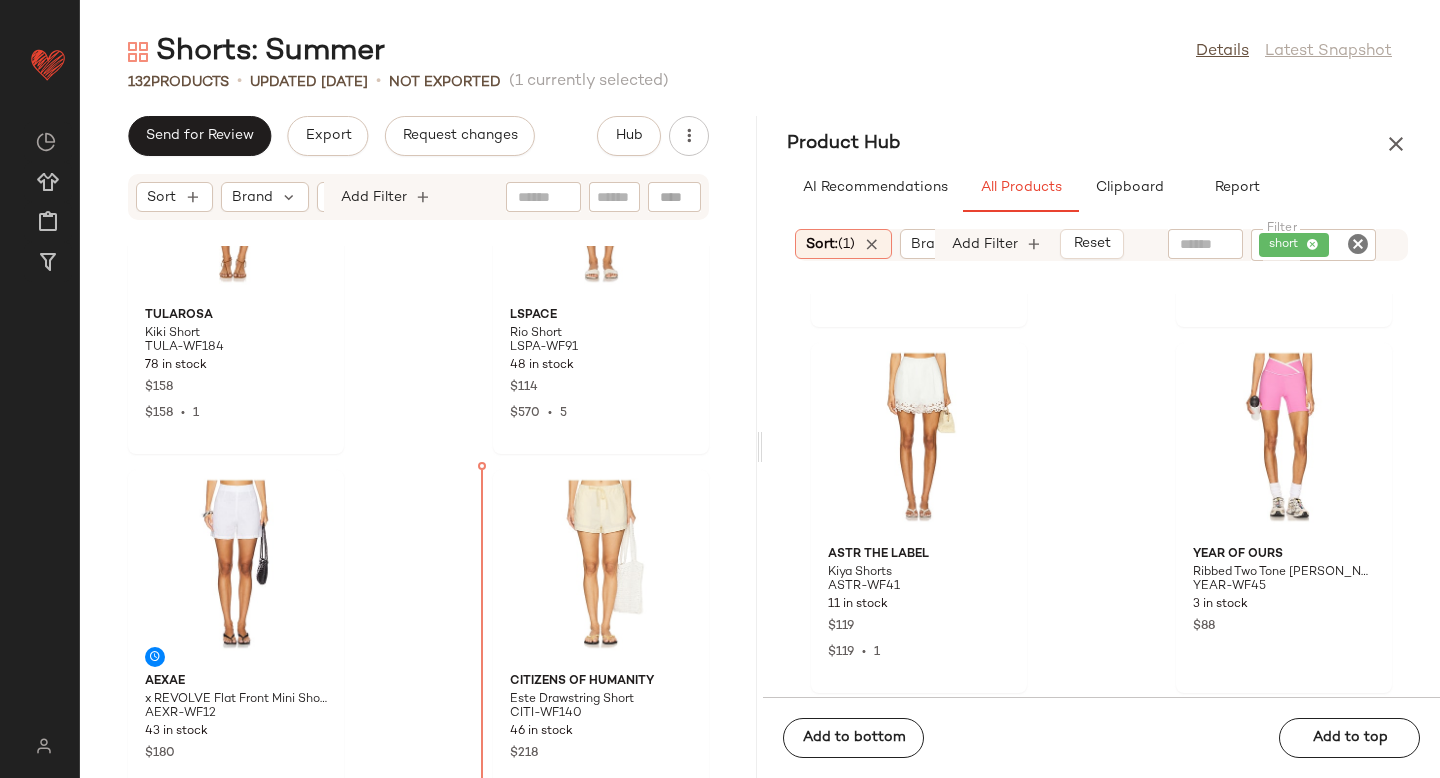 scroll, scrollTop: 22868, scrollLeft: 0, axis: vertical 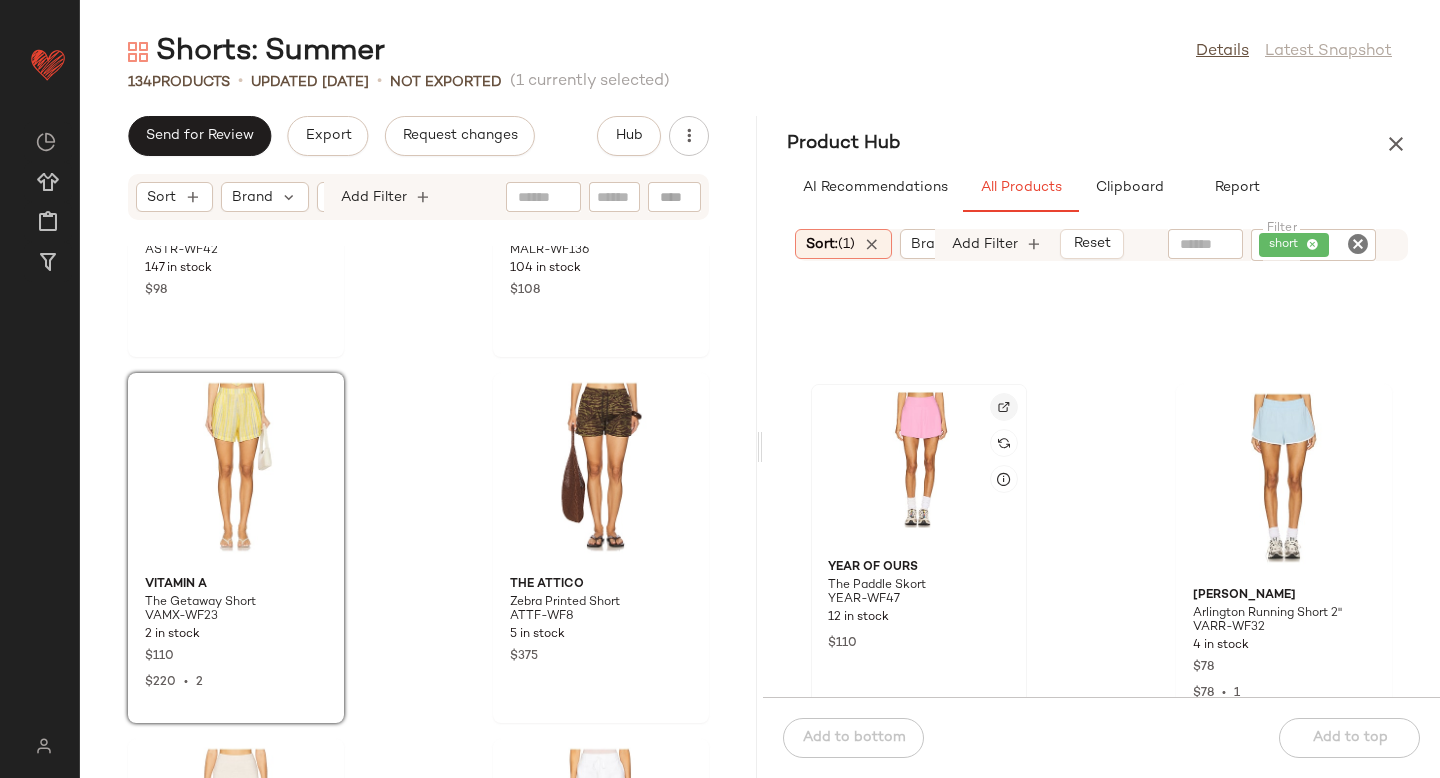 click 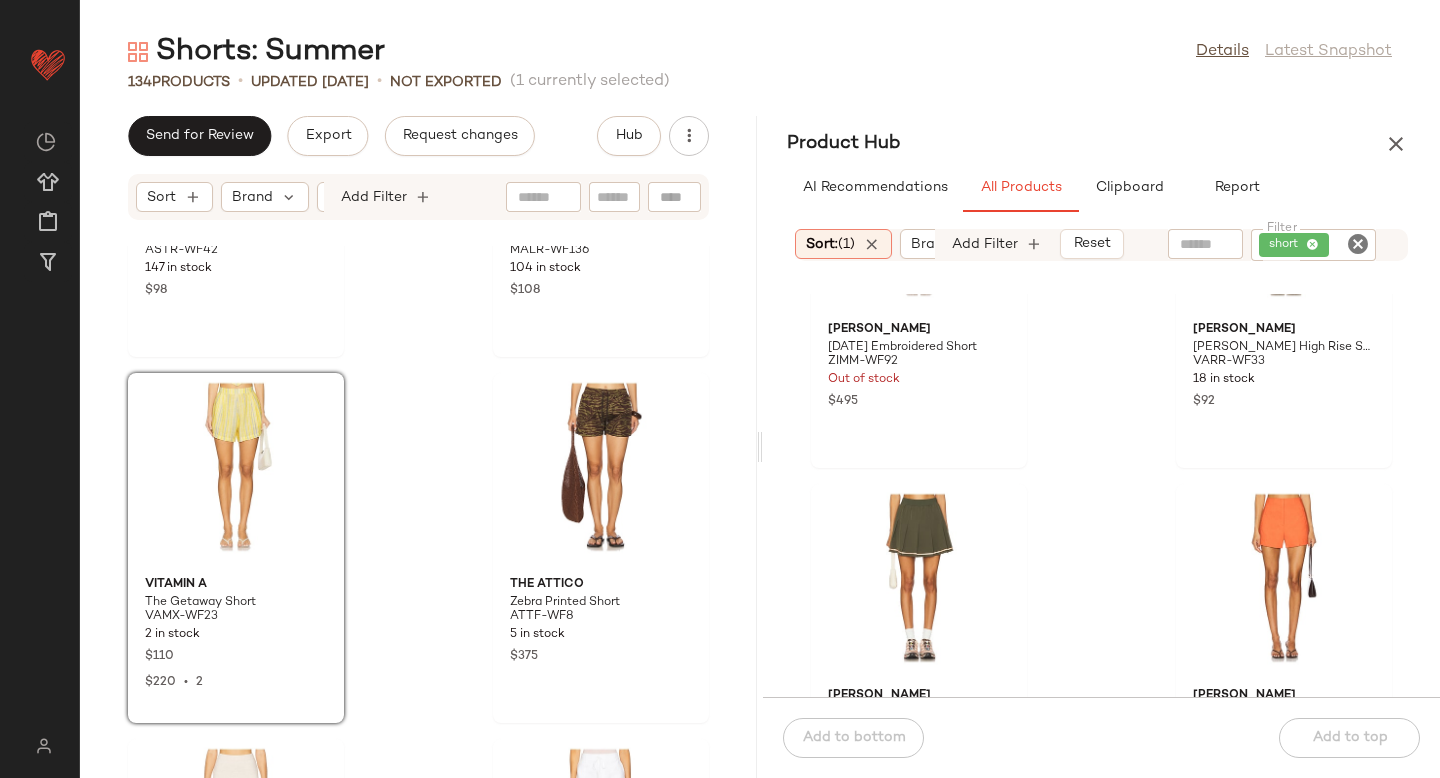 scroll, scrollTop: 77144, scrollLeft: 0, axis: vertical 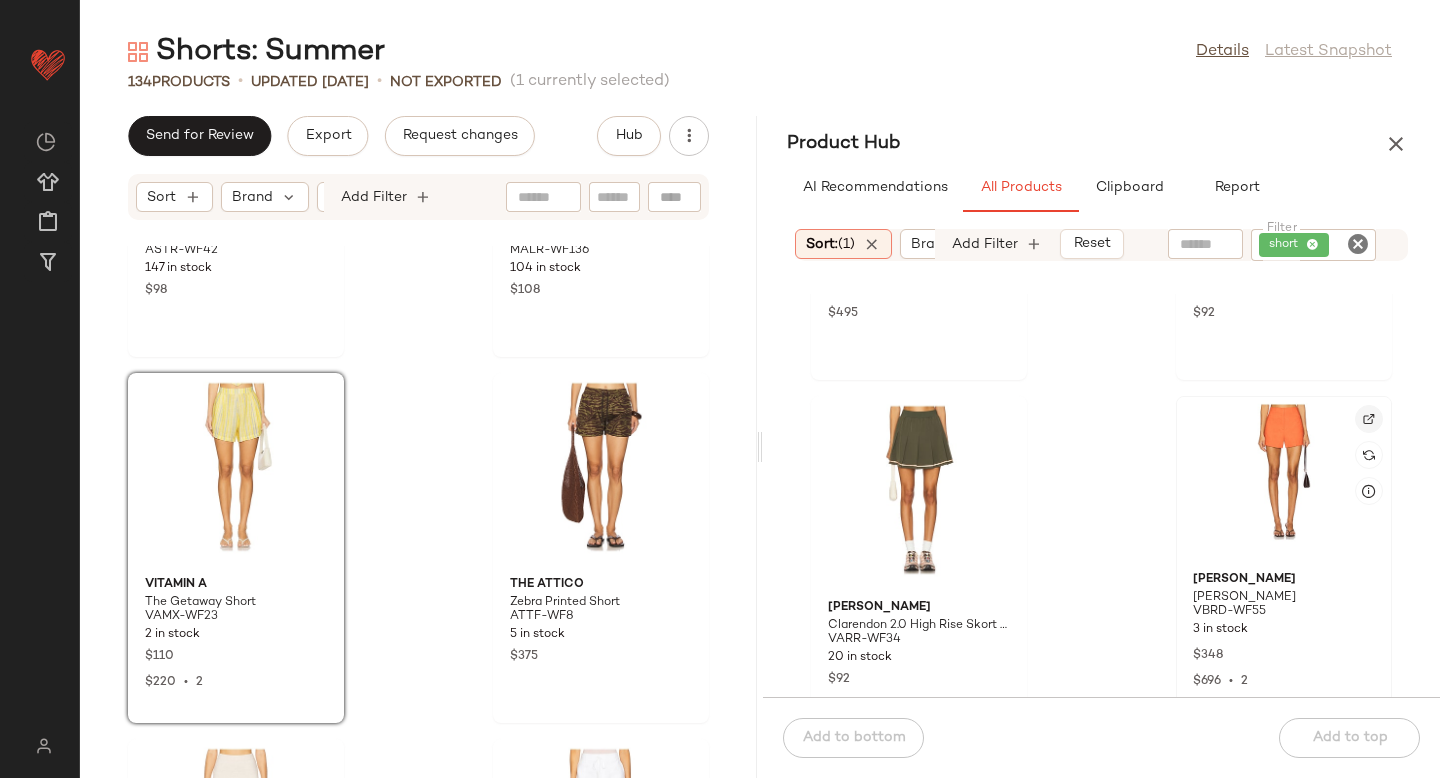 click 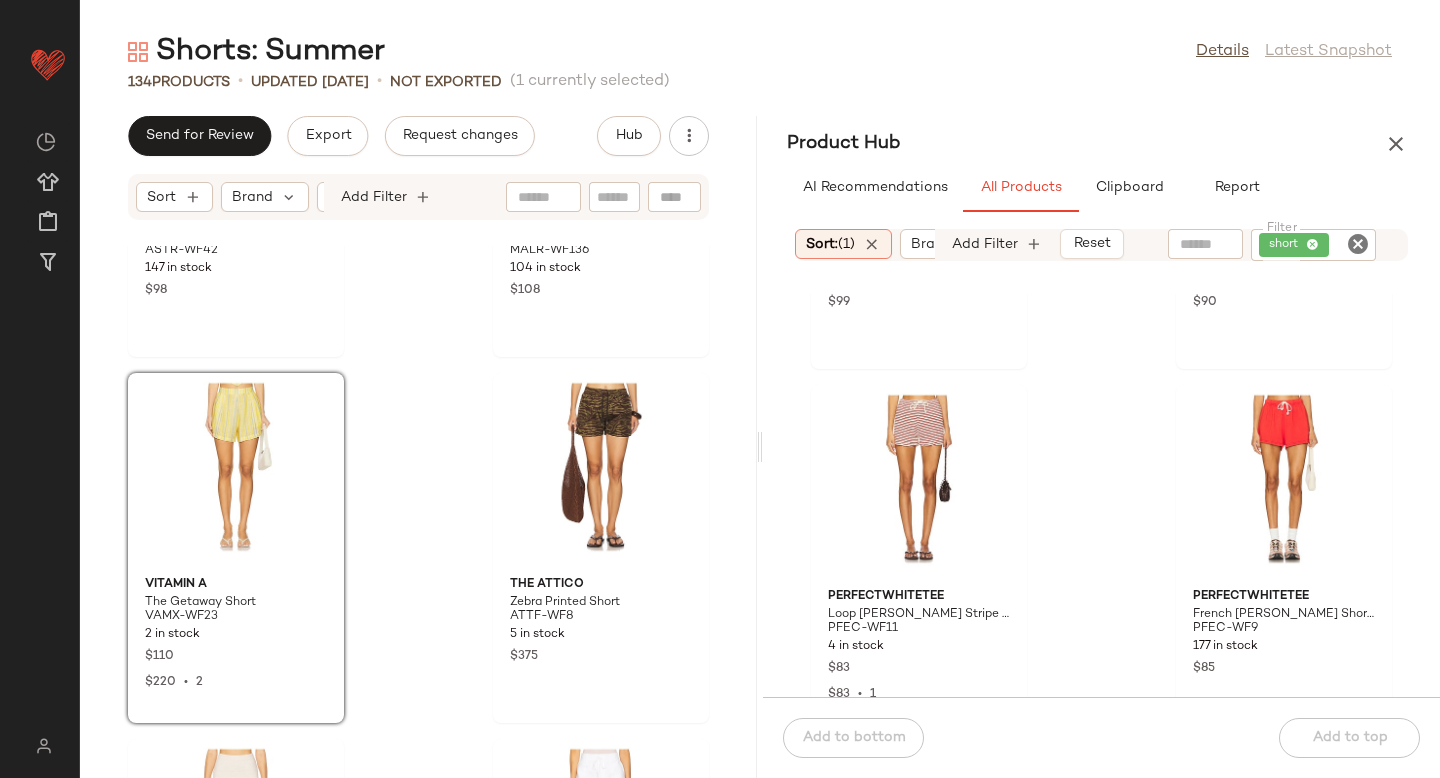 scroll, scrollTop: 78245, scrollLeft: 0, axis: vertical 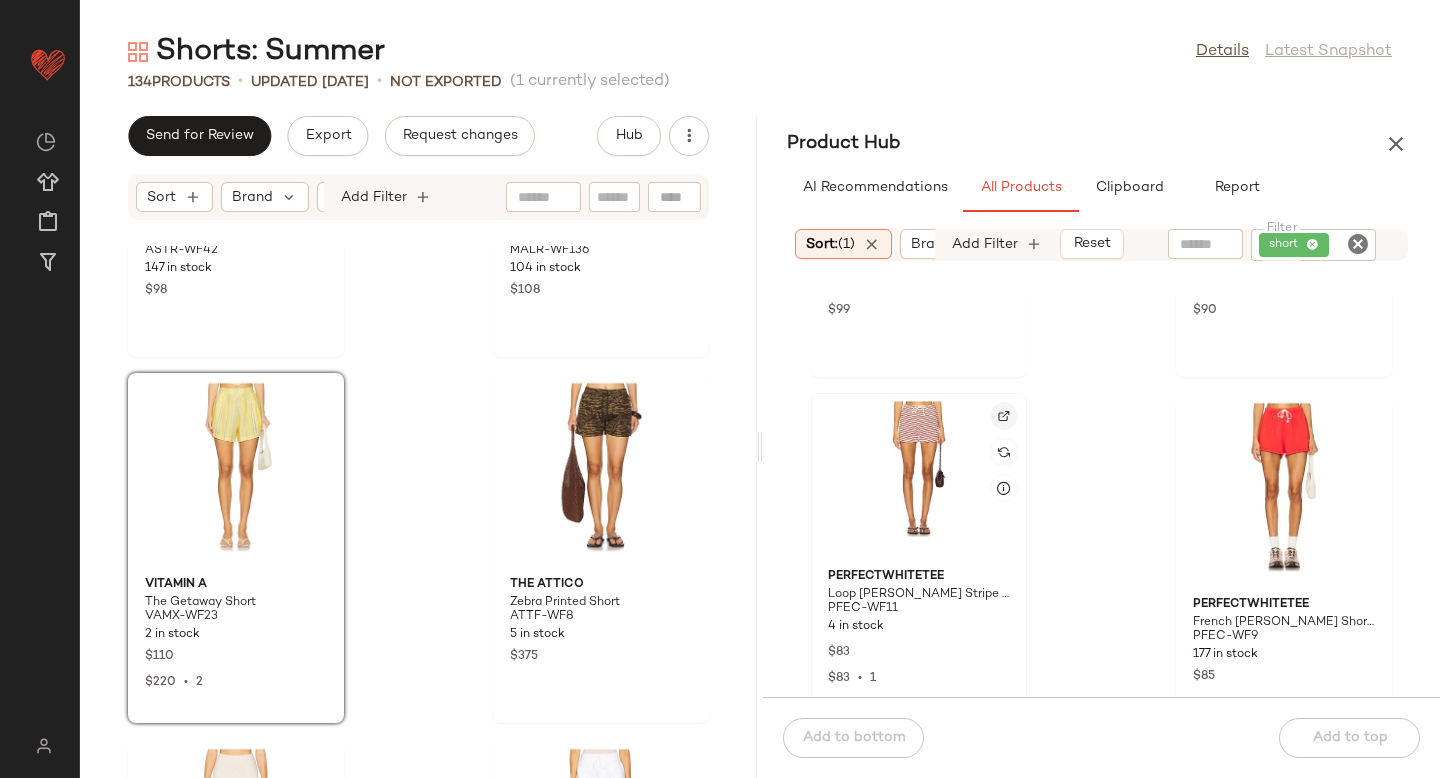 click 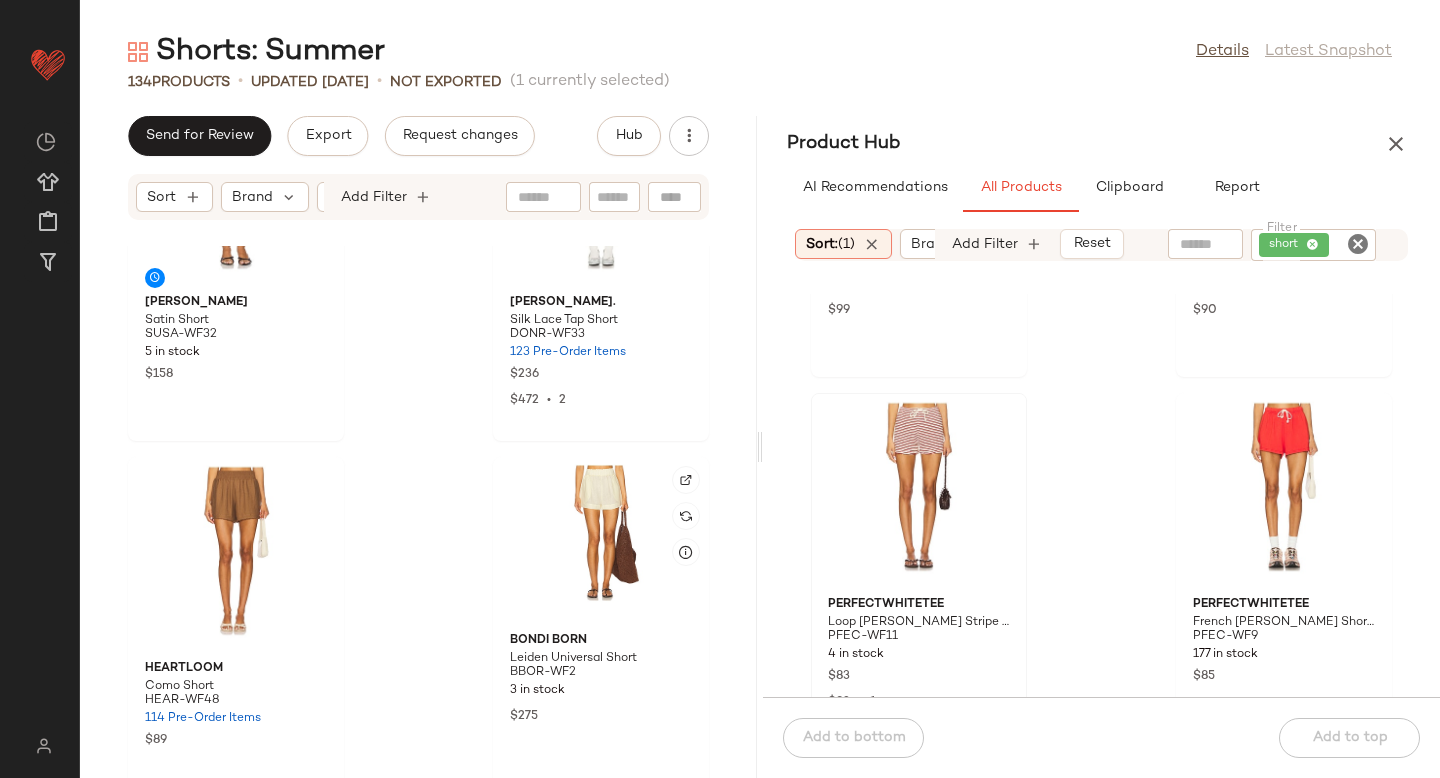 scroll, scrollTop: 1818, scrollLeft: 0, axis: vertical 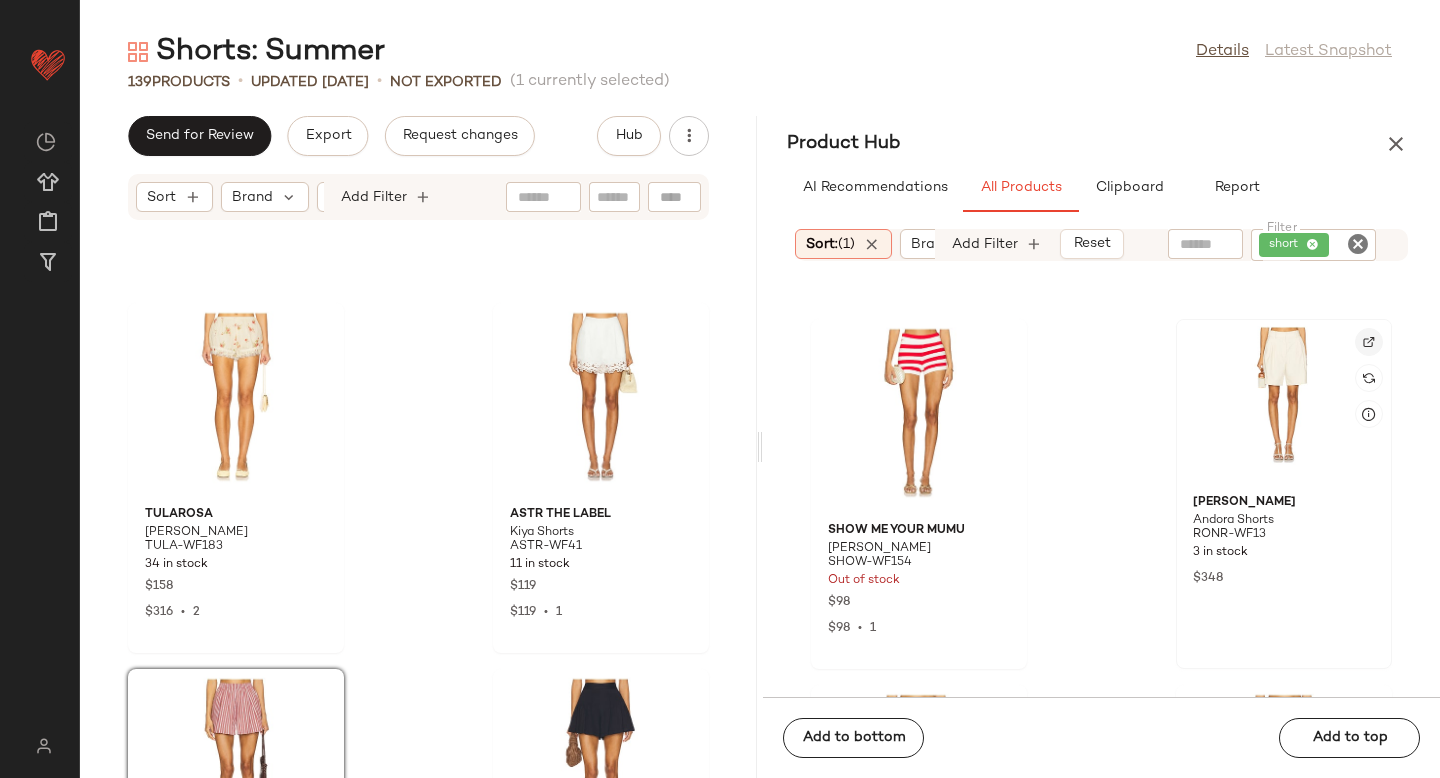 click at bounding box center [1369, 342] 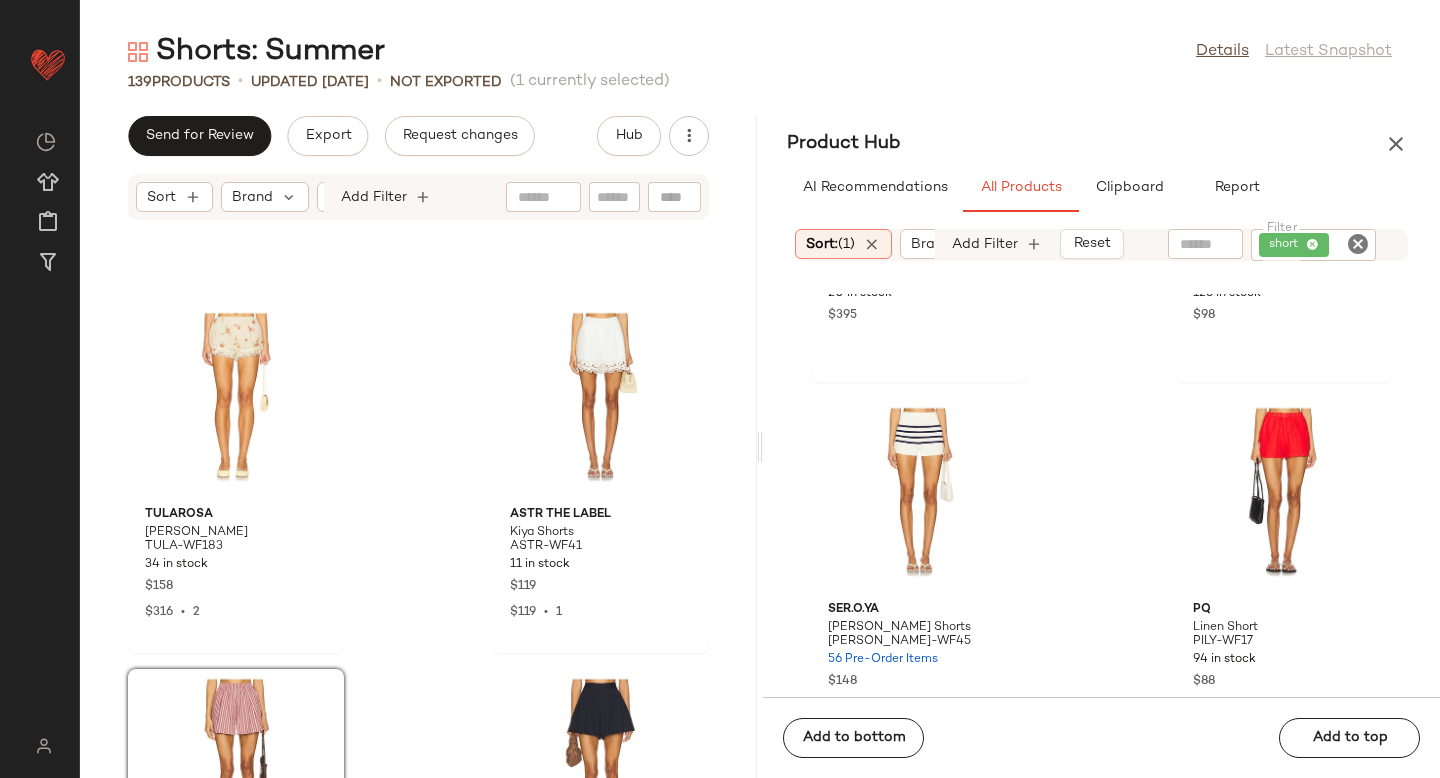 scroll, scrollTop: 81533, scrollLeft: 0, axis: vertical 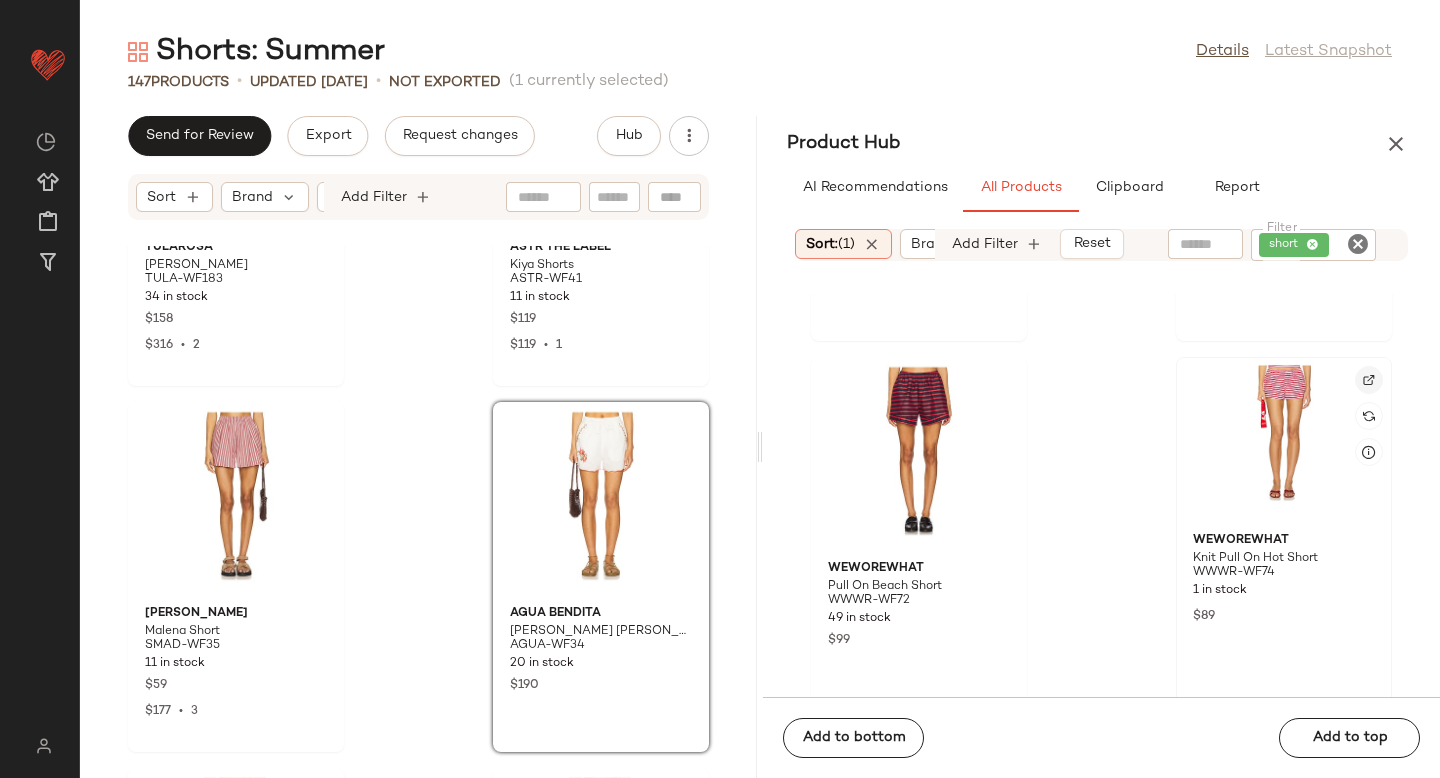 click 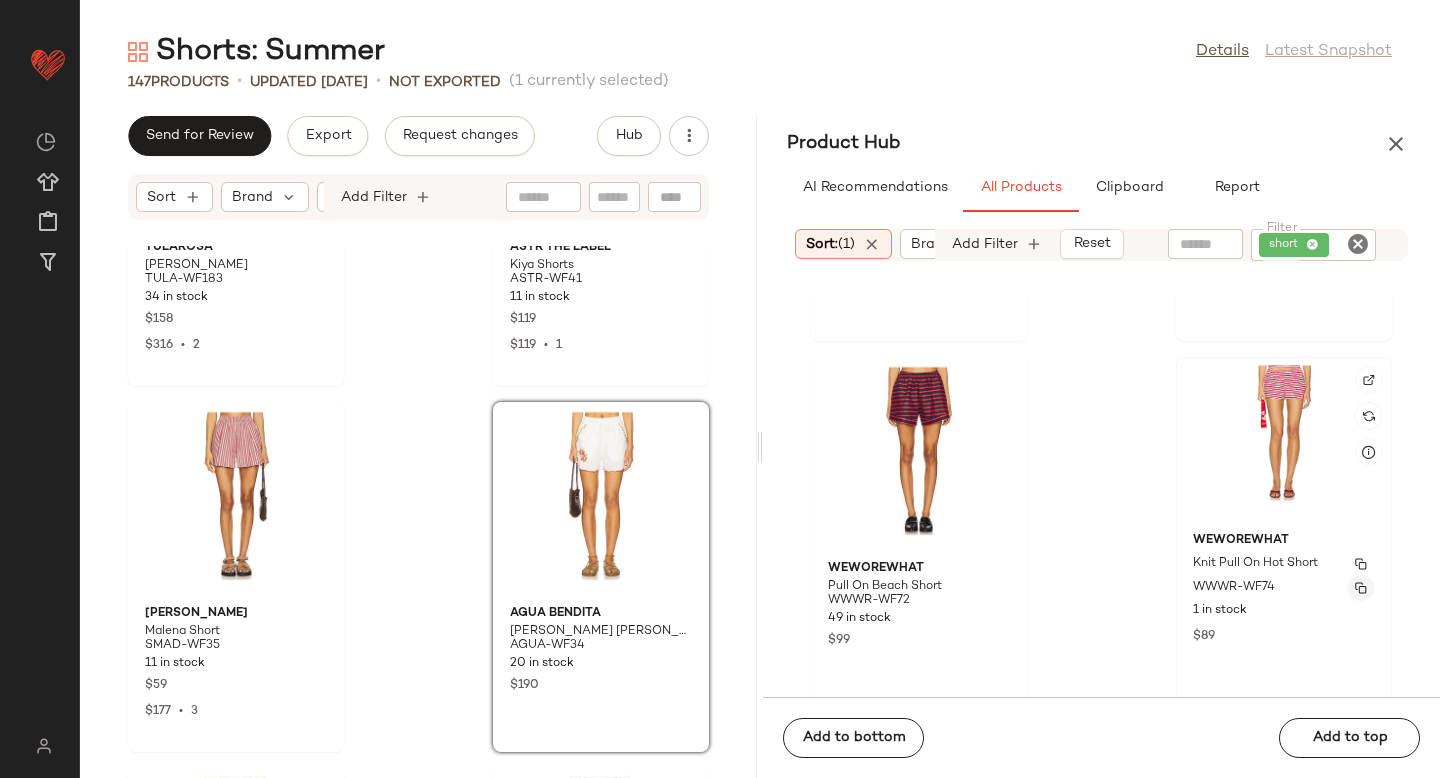 click at bounding box center (1361, 588) 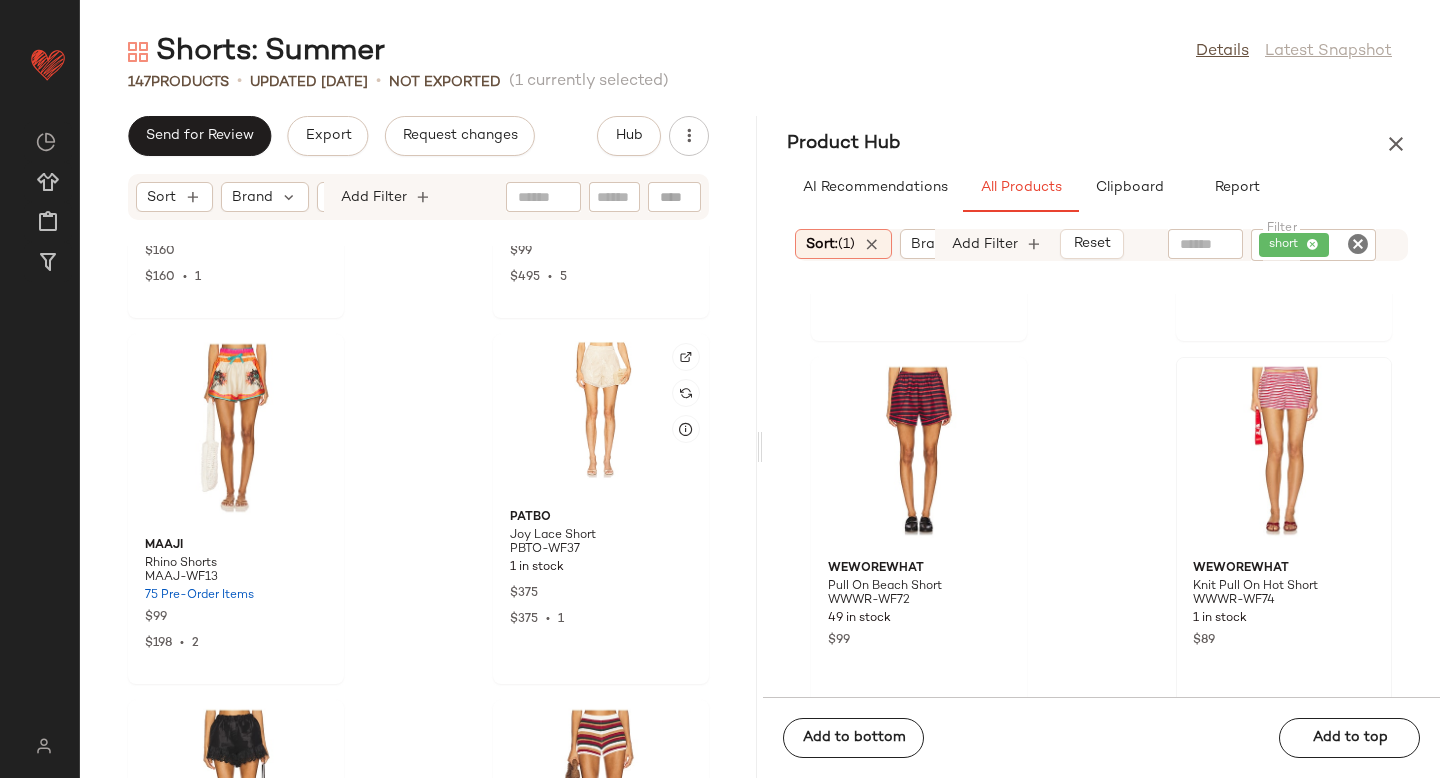 scroll, scrollTop: 12046, scrollLeft: 0, axis: vertical 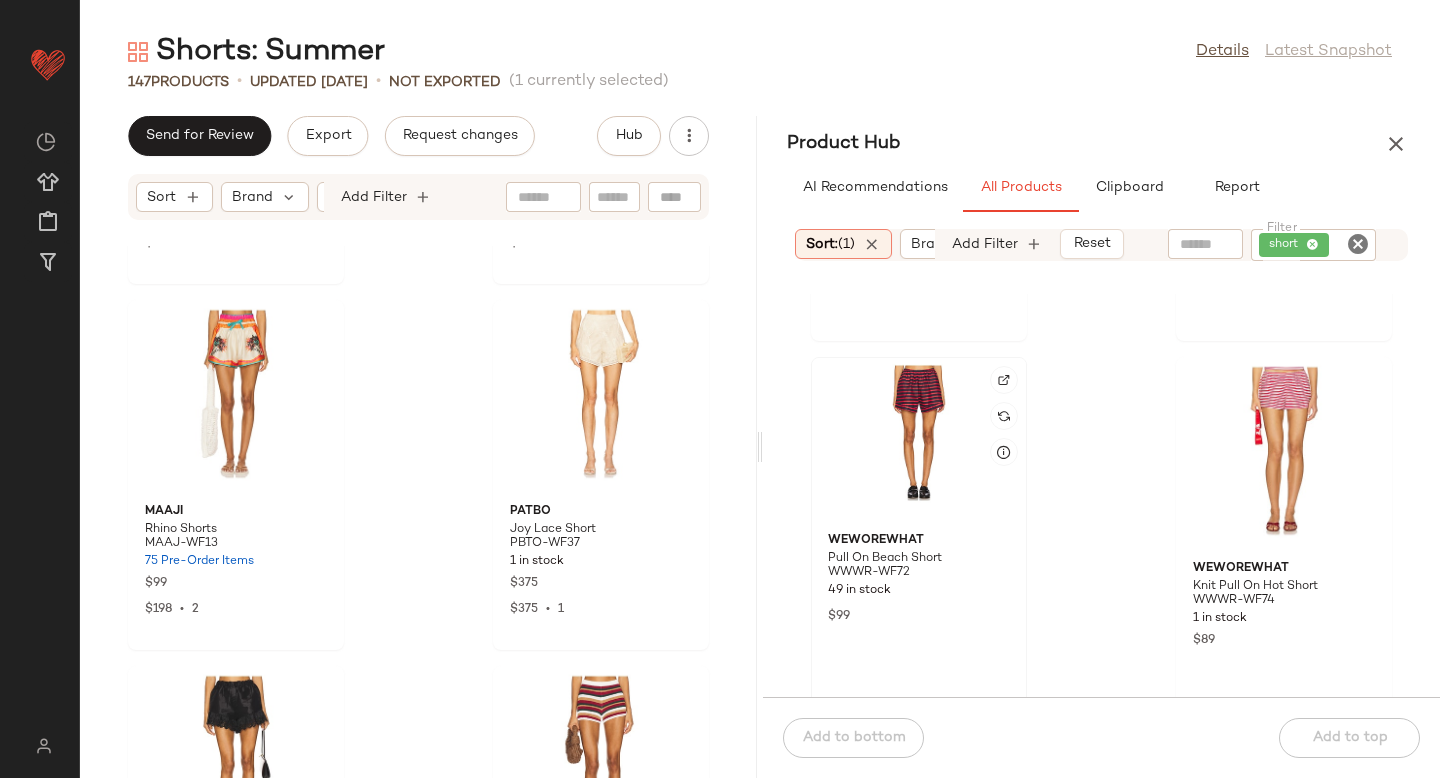 click 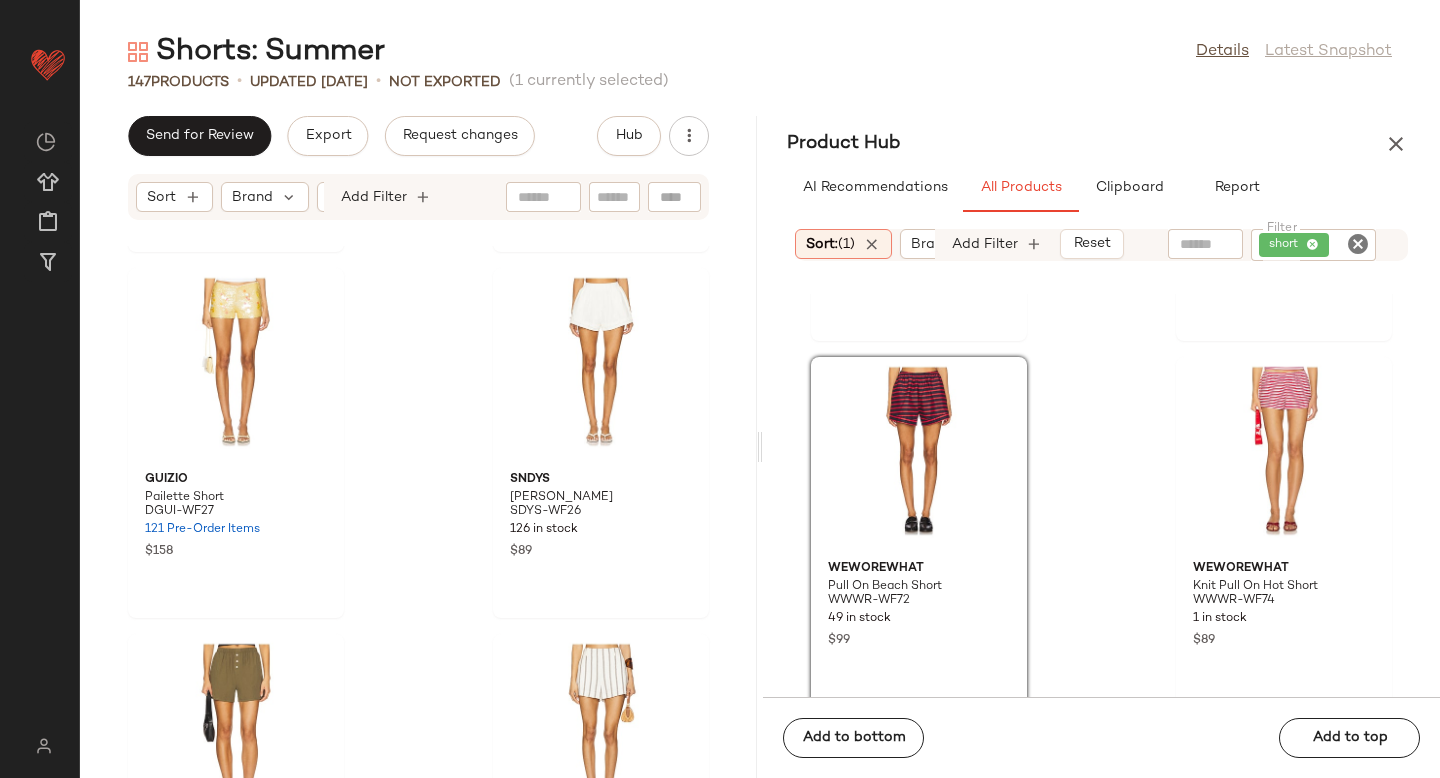 scroll, scrollTop: 13953, scrollLeft: 0, axis: vertical 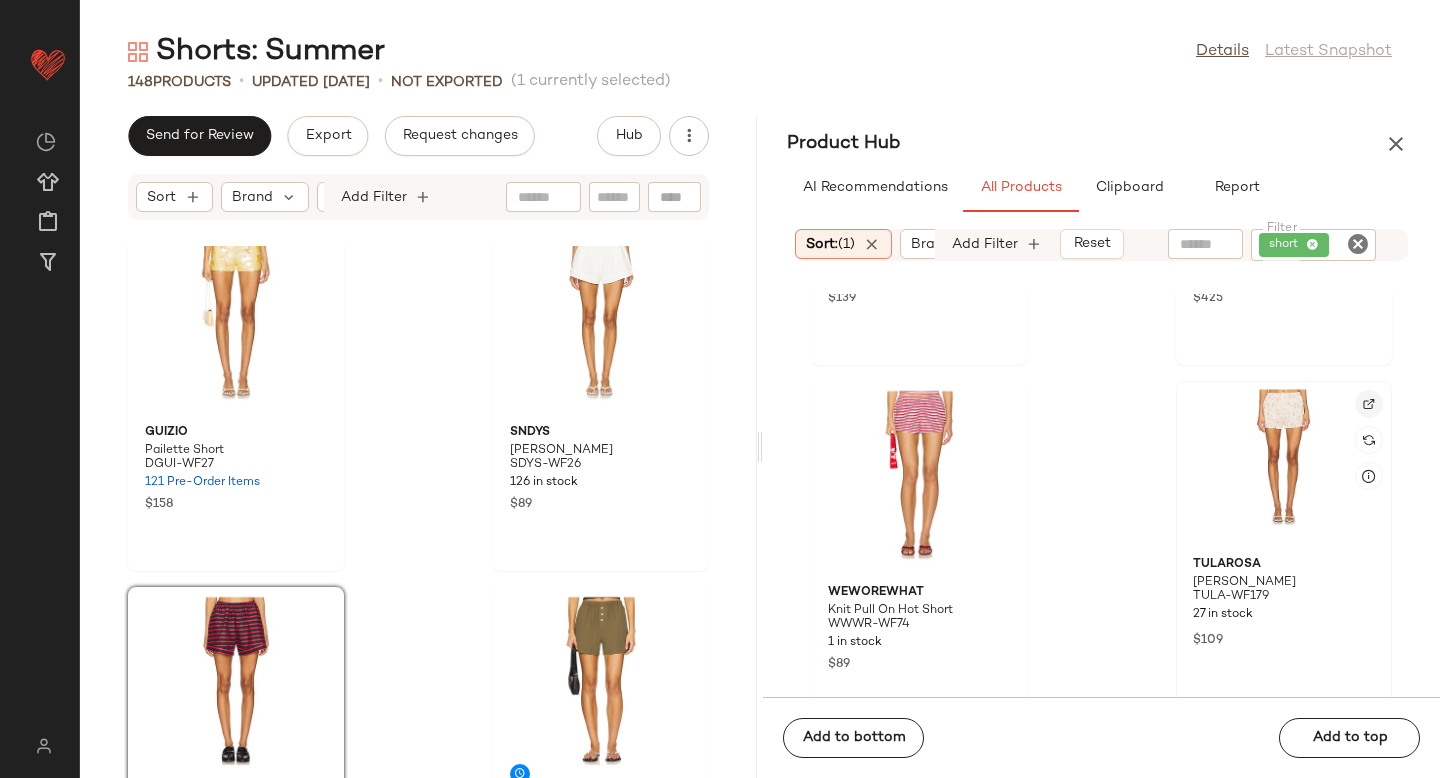 click 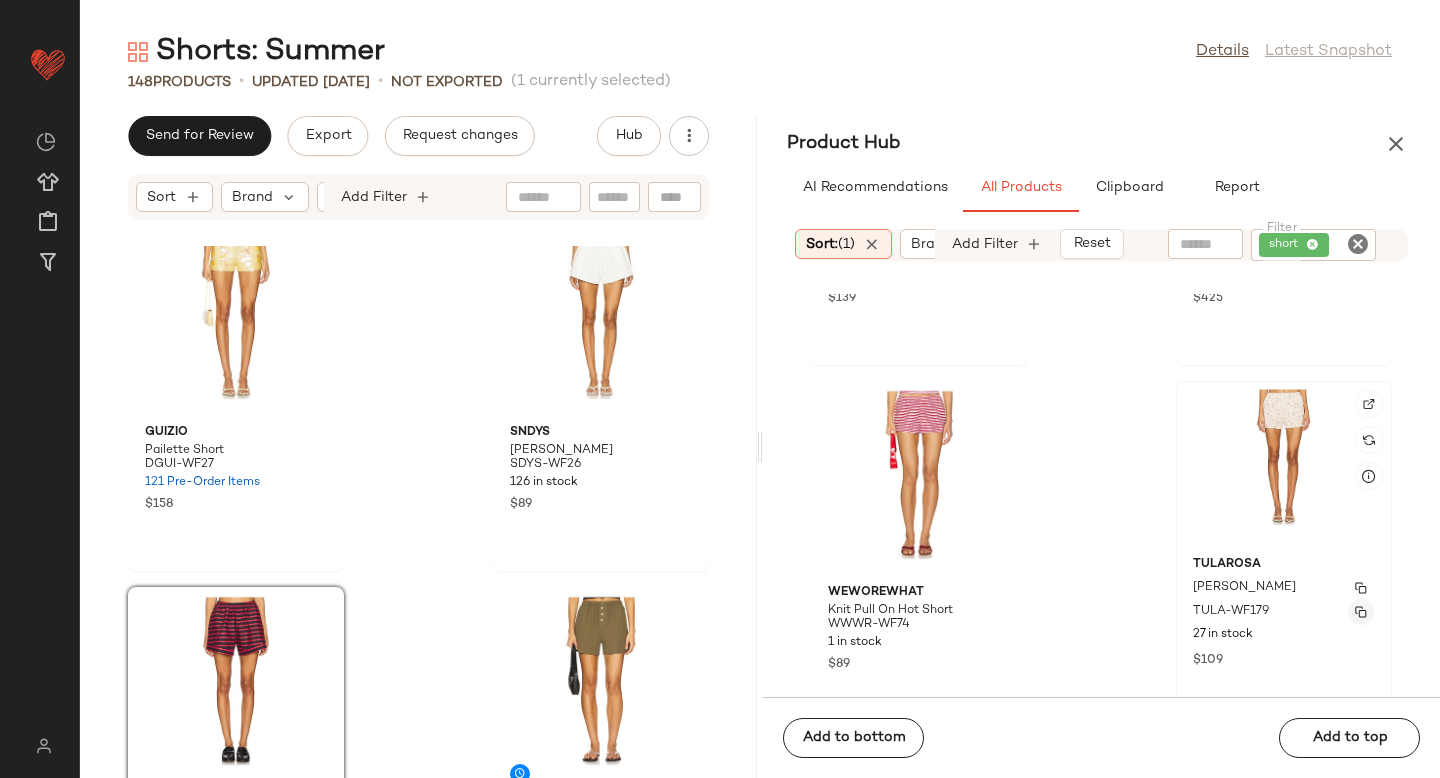 click at bounding box center (1361, 612) 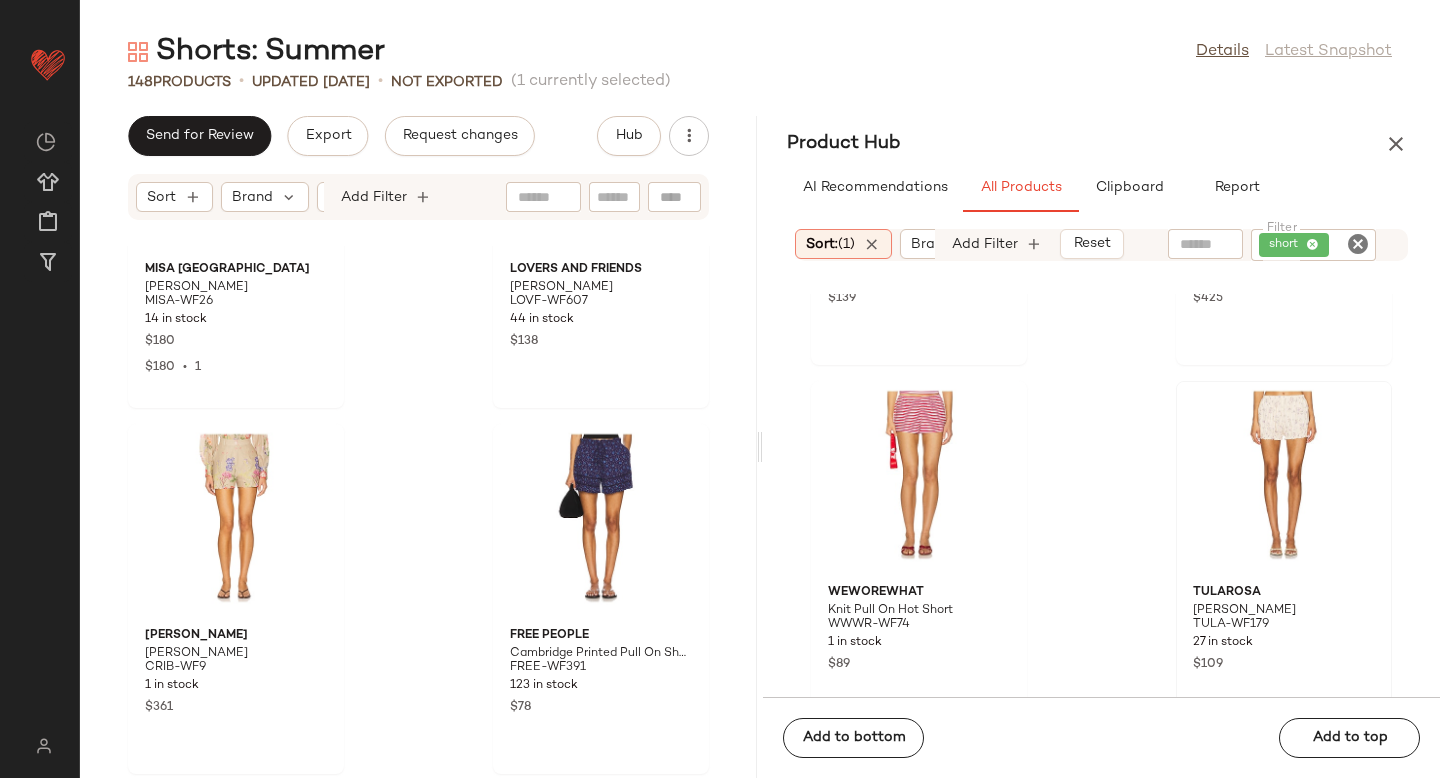 scroll, scrollTop: 21831, scrollLeft: 0, axis: vertical 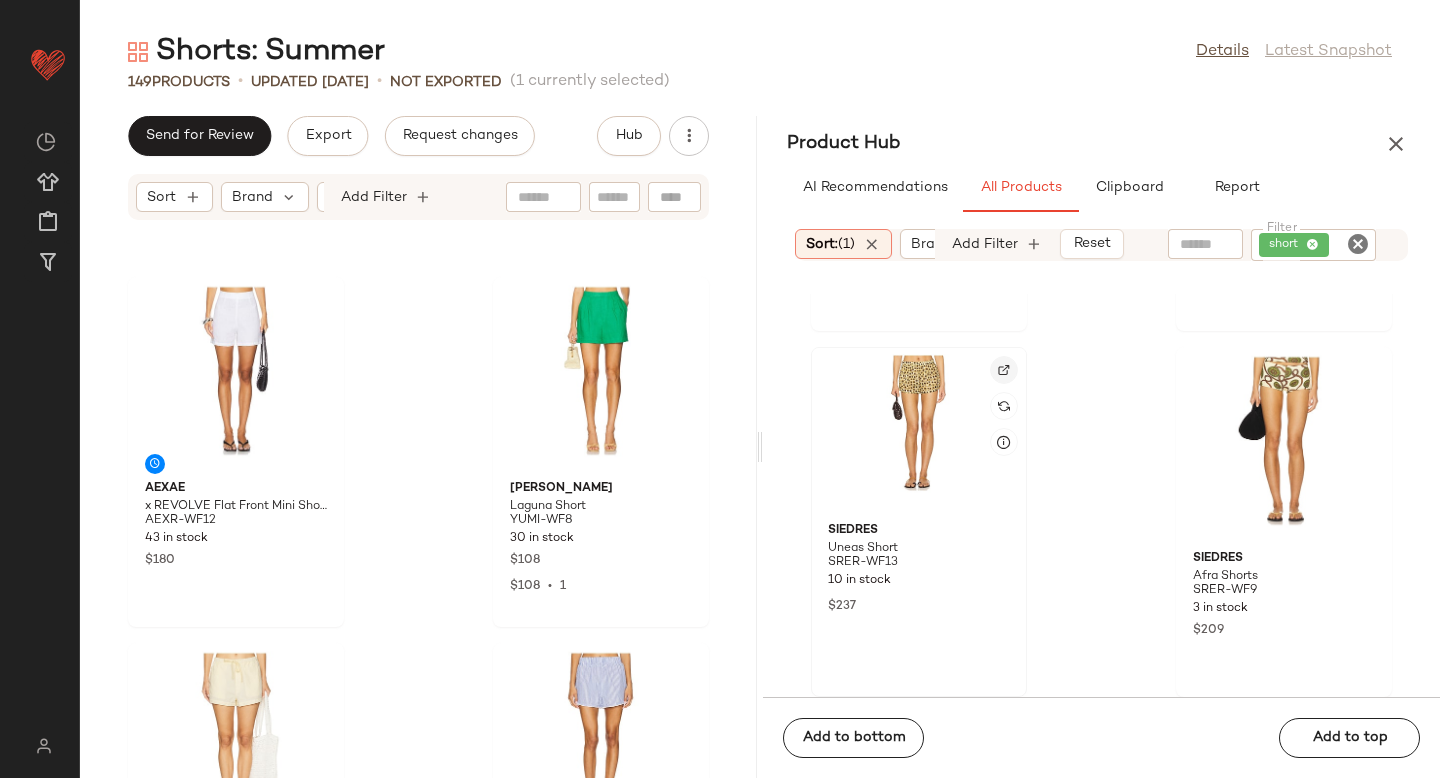 click 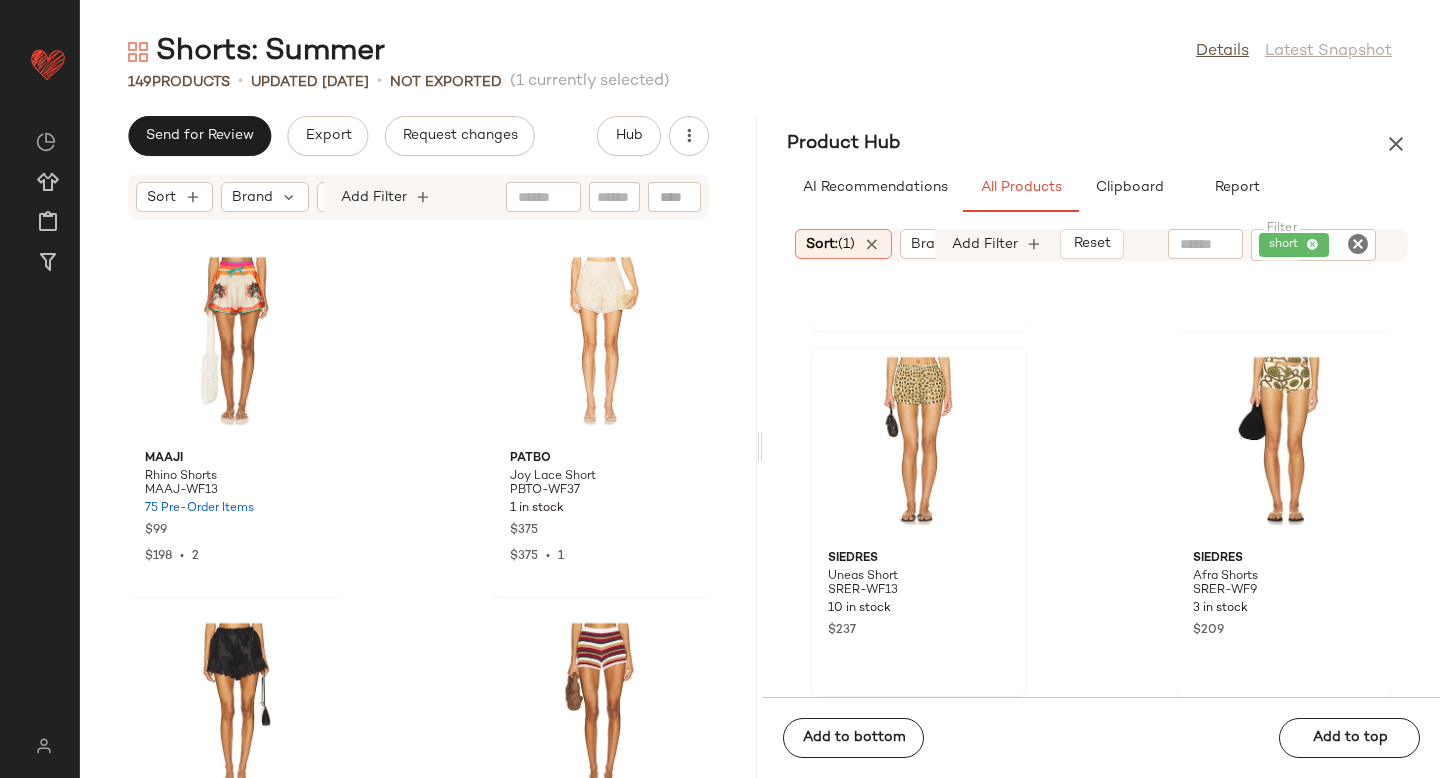 scroll, scrollTop: 12094, scrollLeft: 0, axis: vertical 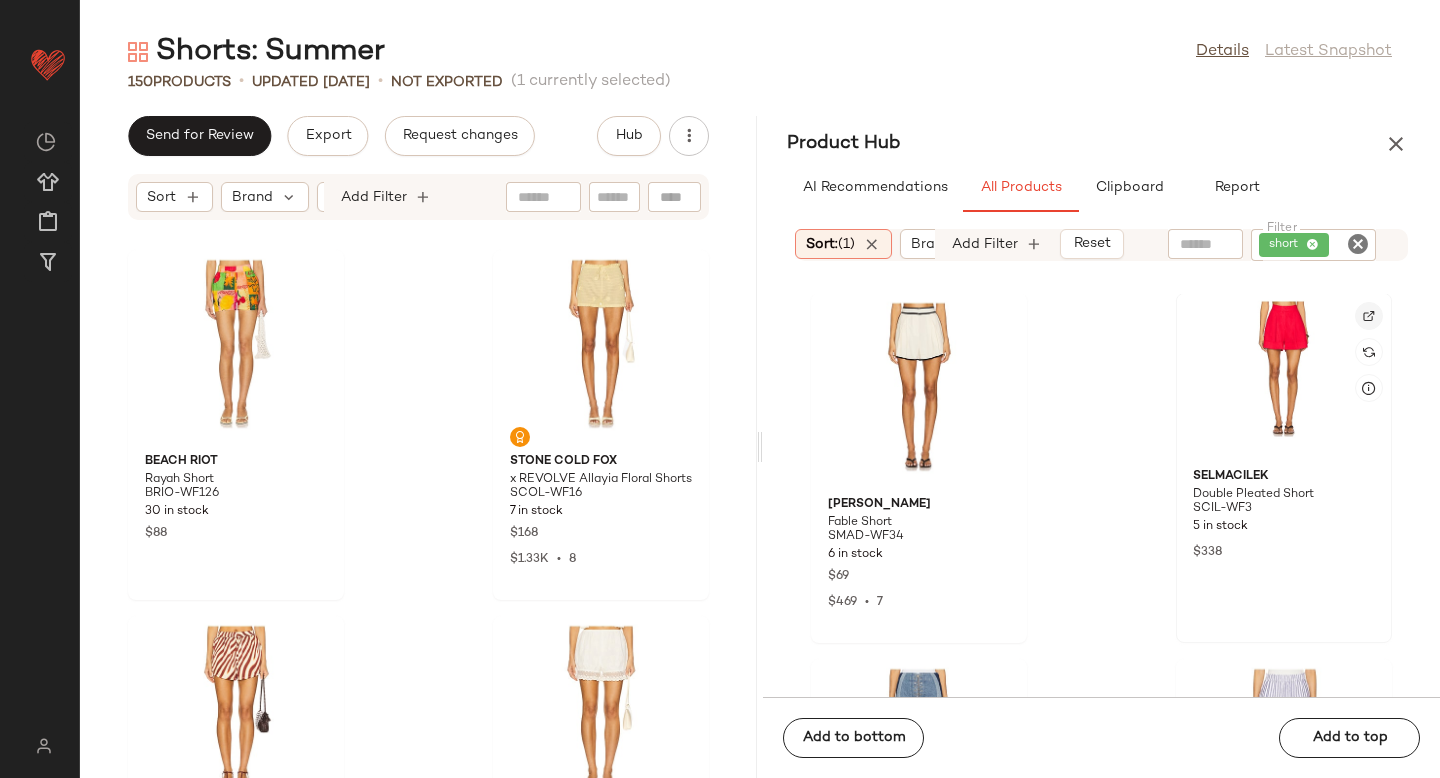 click at bounding box center [1369, 316] 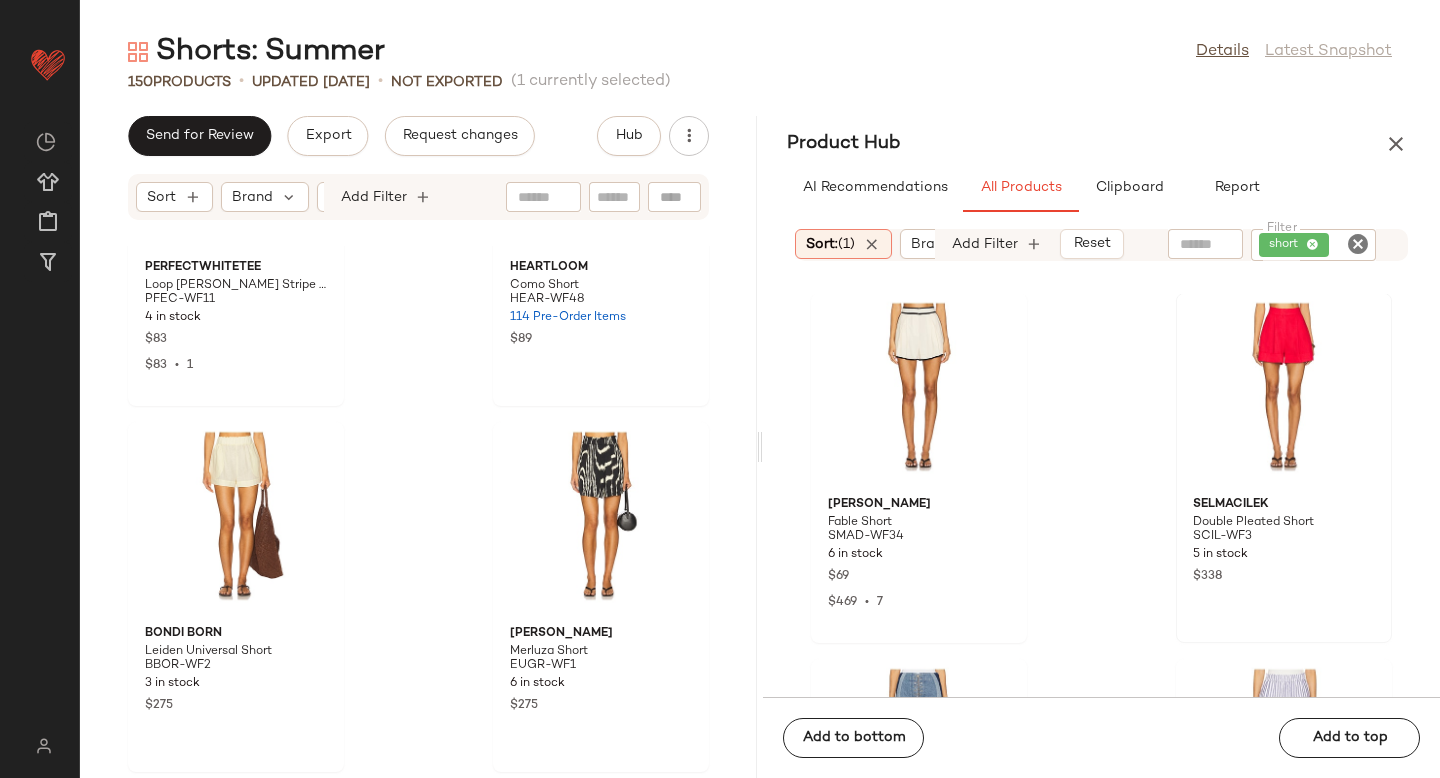 scroll, scrollTop: 2253, scrollLeft: 0, axis: vertical 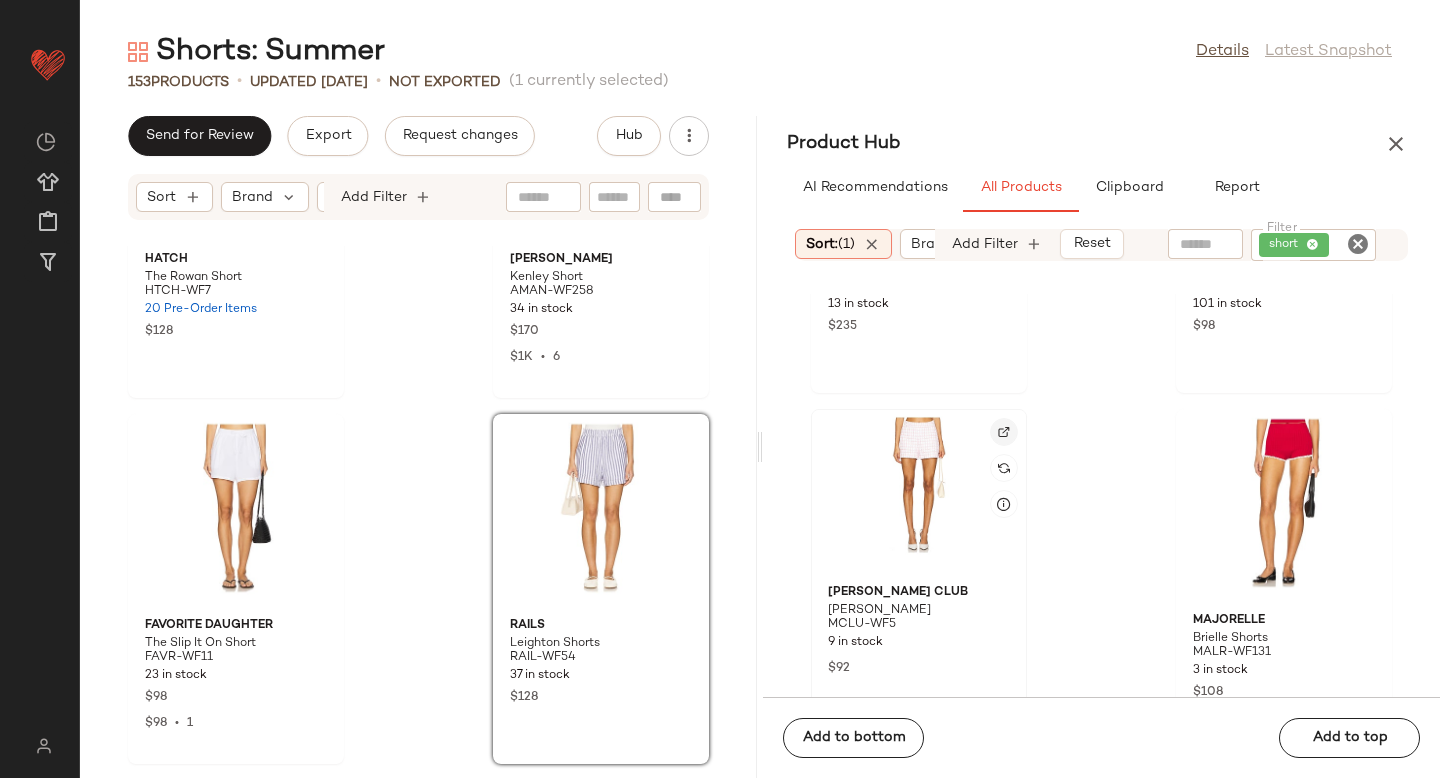 click at bounding box center [1004, 432] 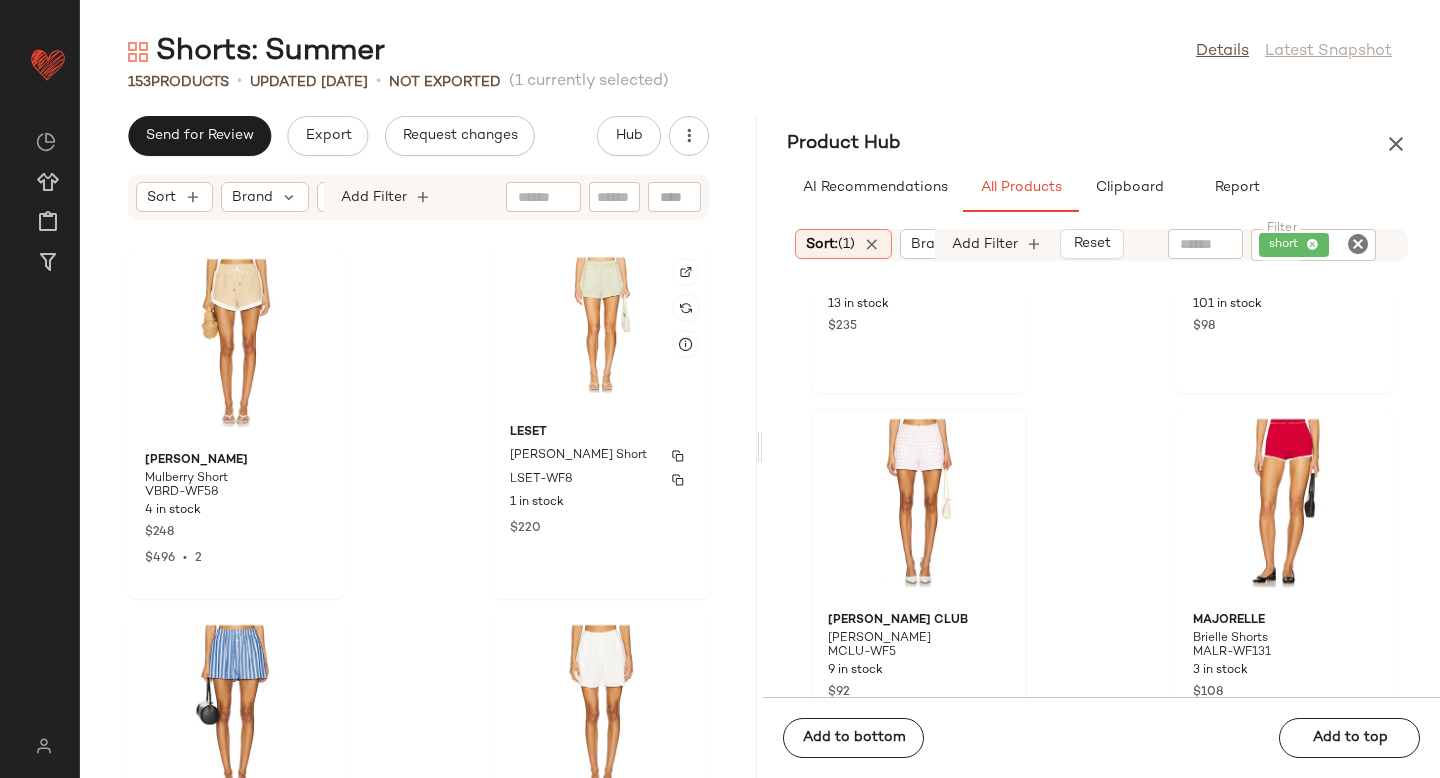 scroll, scrollTop: 23359, scrollLeft: 0, axis: vertical 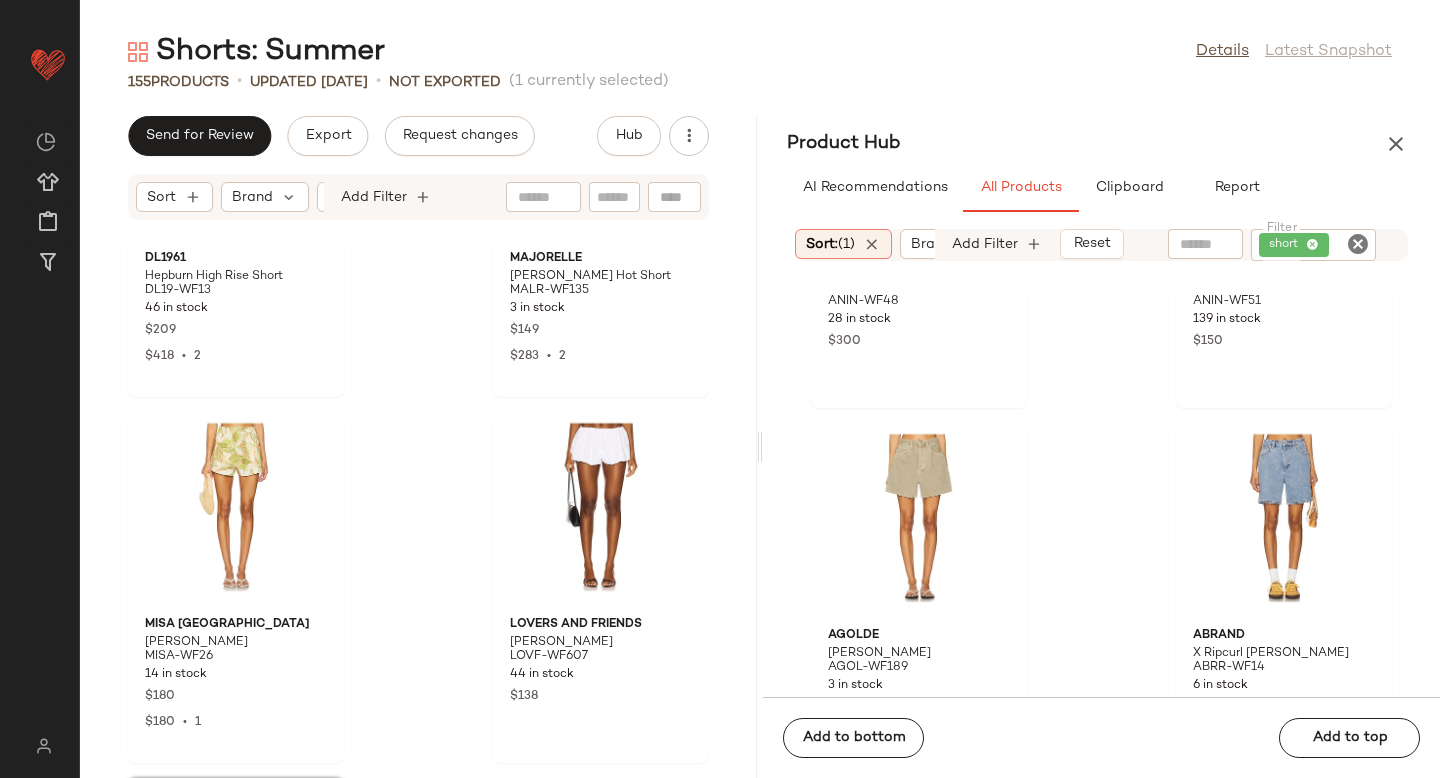 drag, startPoint x: 1311, startPoint y: 494, endPoint x: 1055, endPoint y: 427, distance: 264.62238 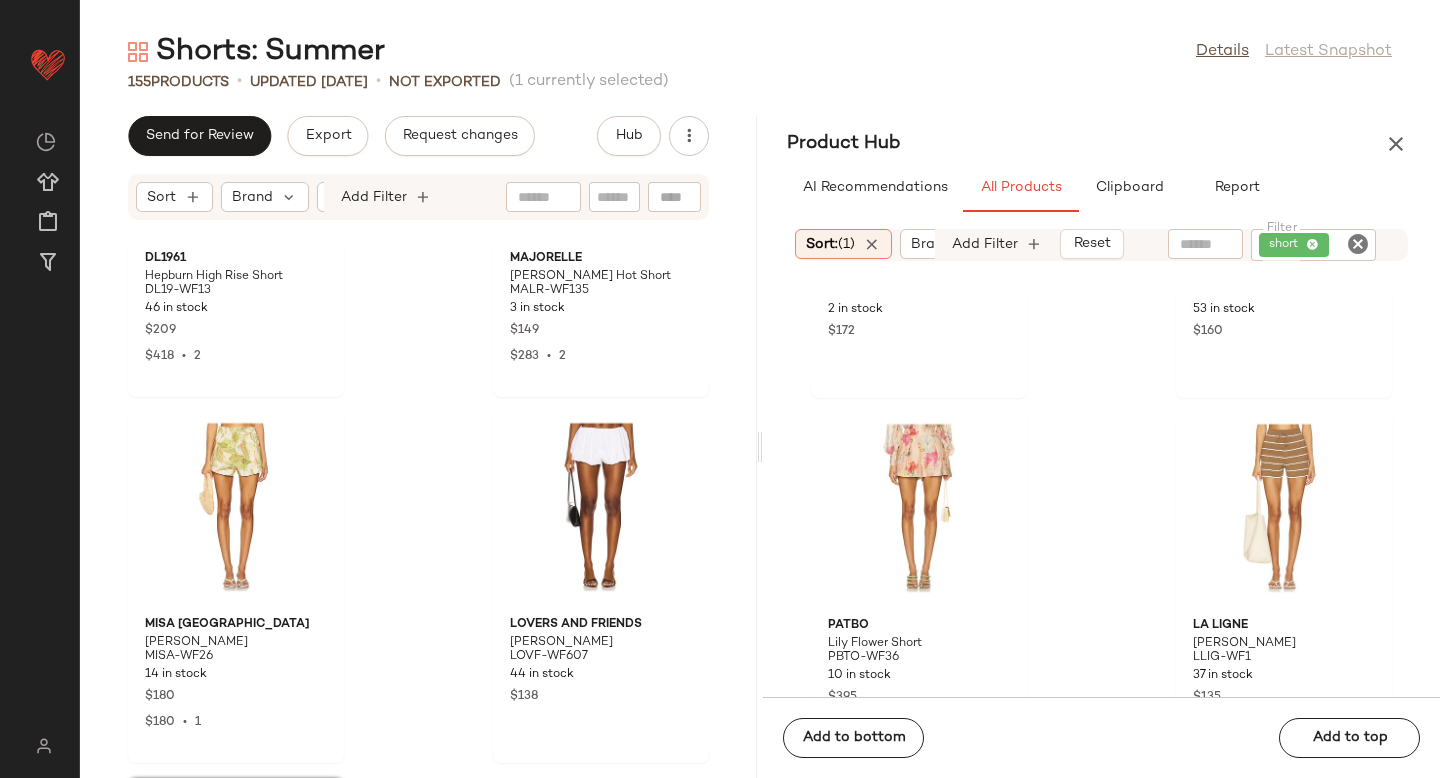 scroll, scrollTop: 91397, scrollLeft: 0, axis: vertical 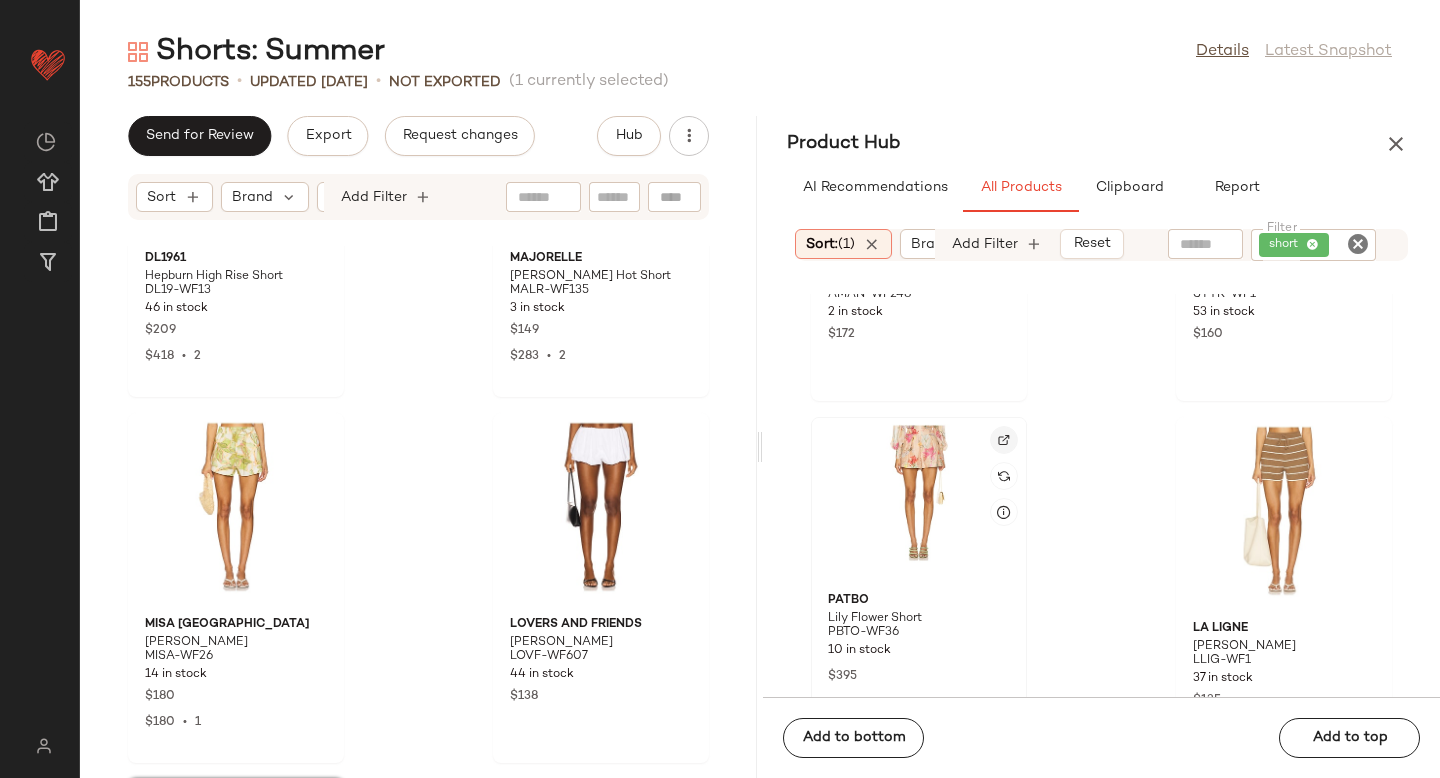 click at bounding box center [1004, 440] 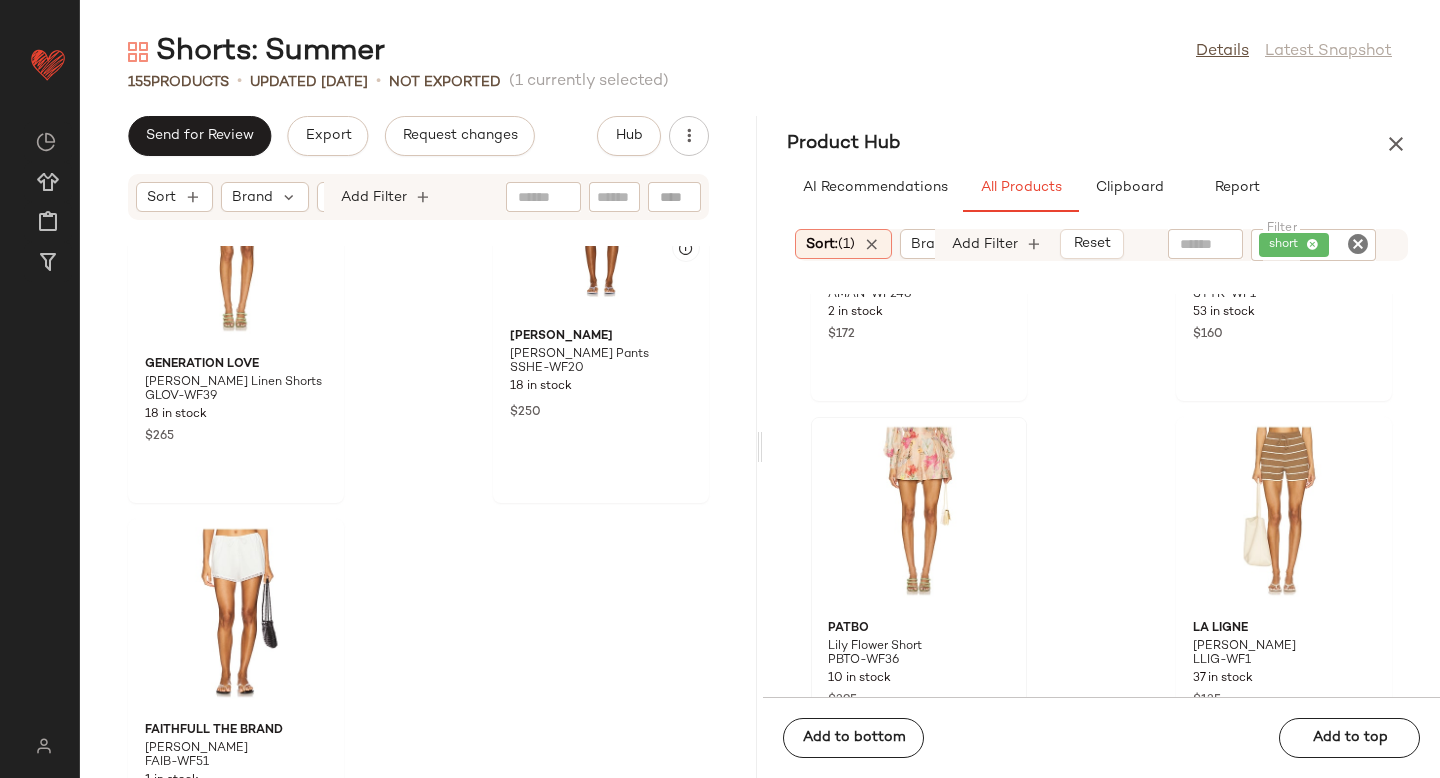 scroll, scrollTop: 28020, scrollLeft: 0, axis: vertical 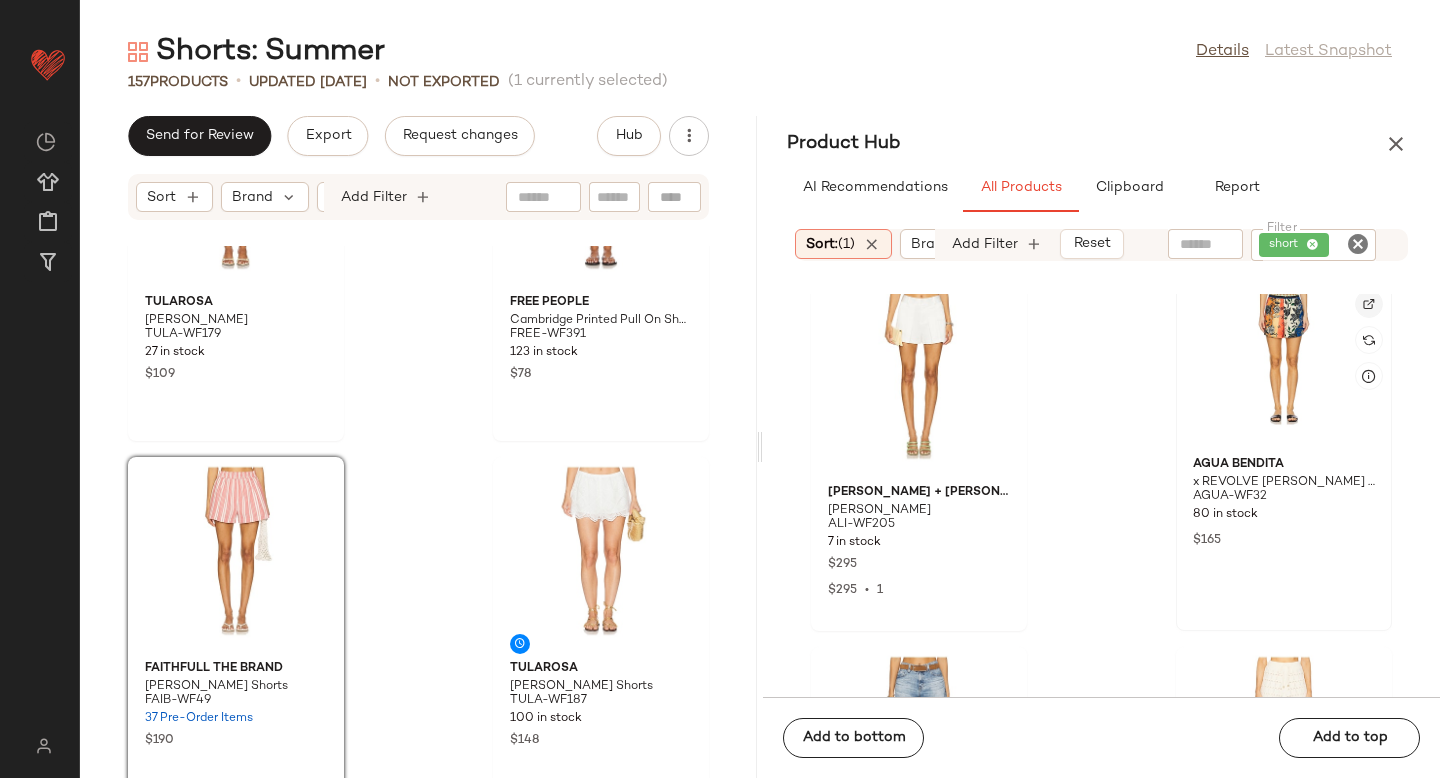 click 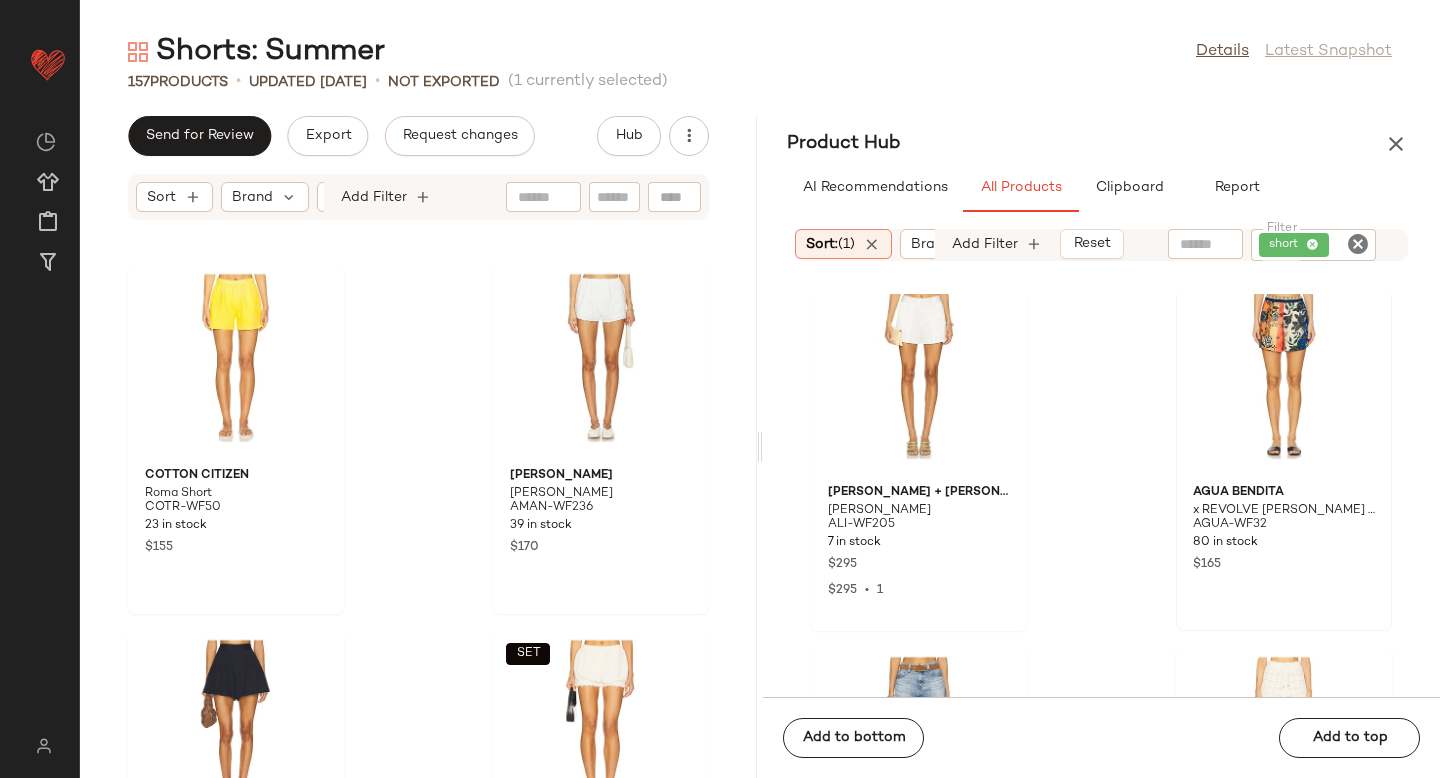 scroll, scrollTop: 5521, scrollLeft: 0, axis: vertical 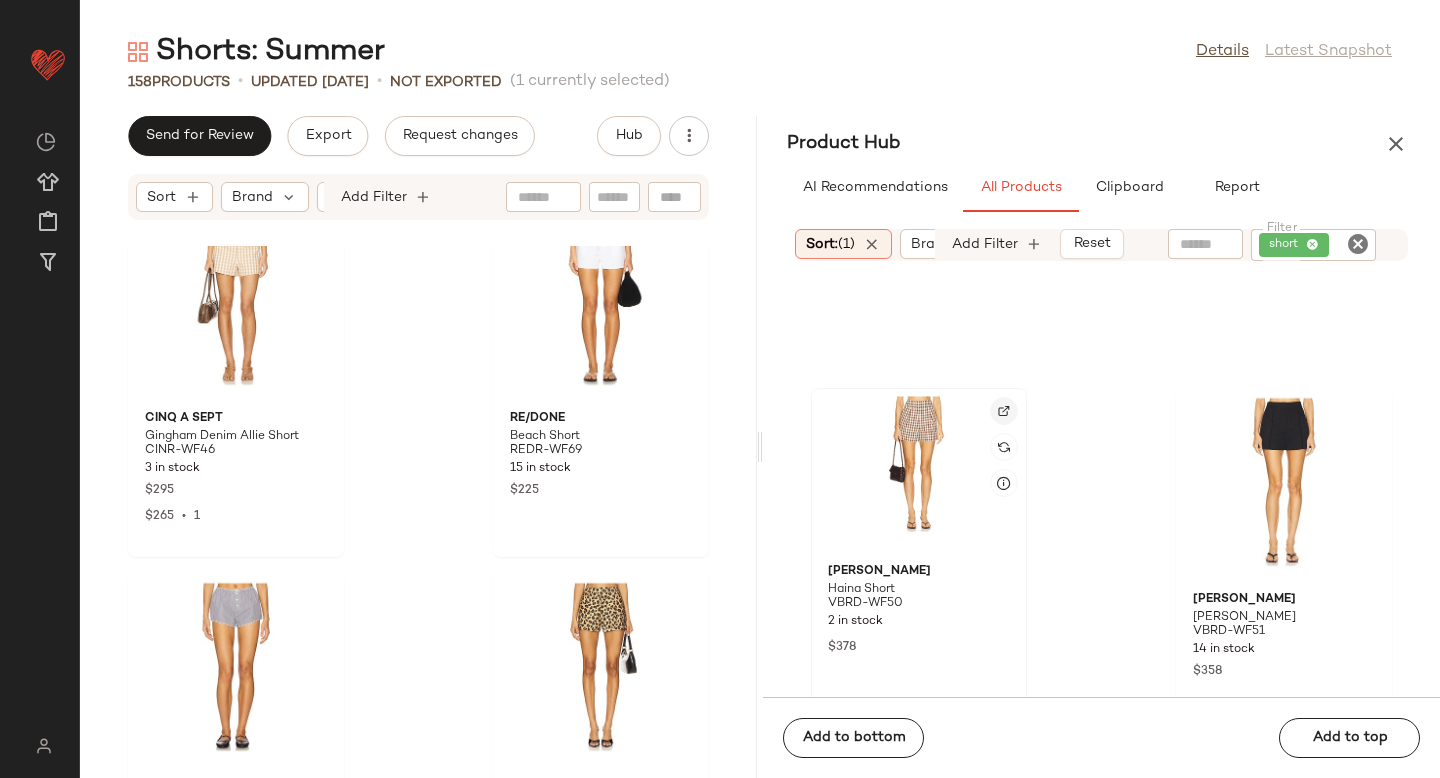 click at bounding box center [1004, 411] 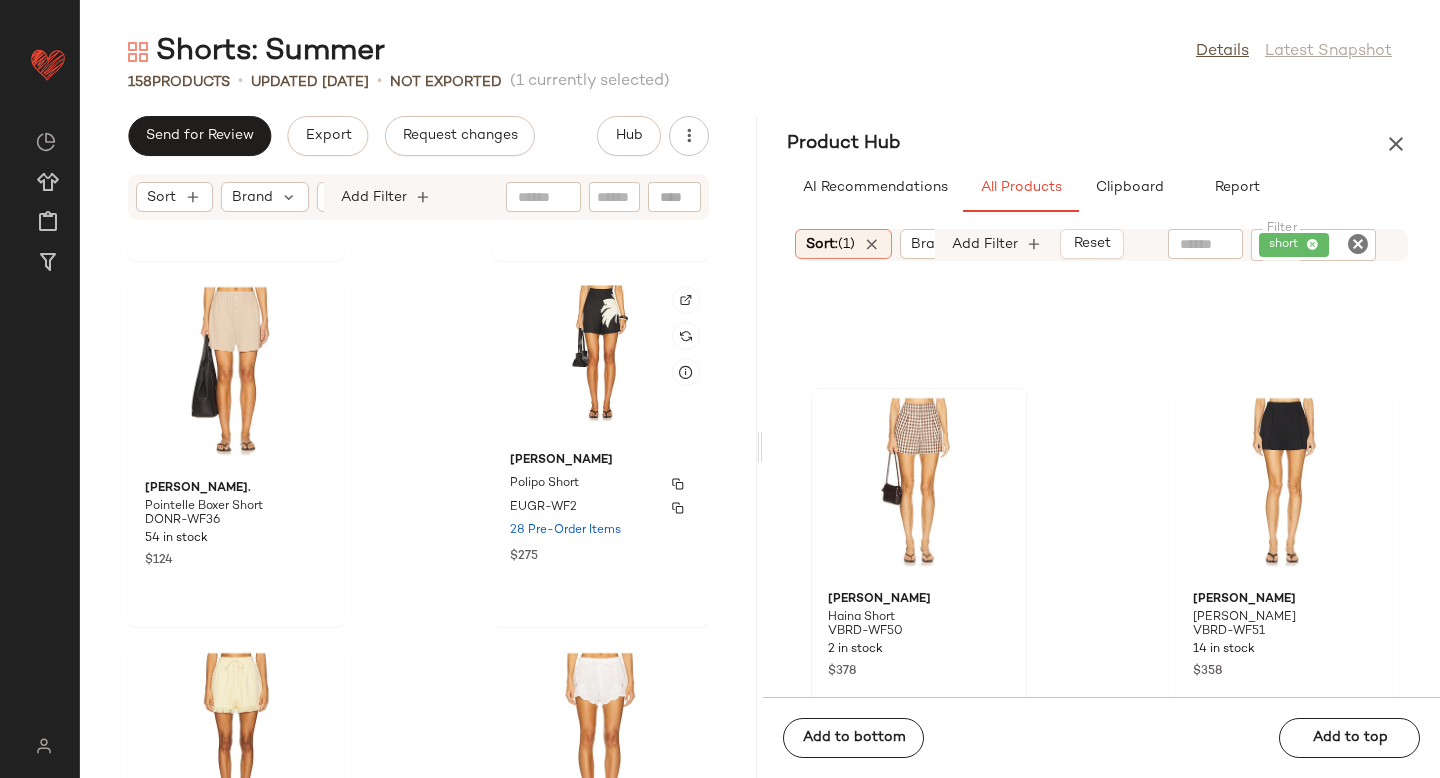scroll, scrollTop: 8042, scrollLeft: 0, axis: vertical 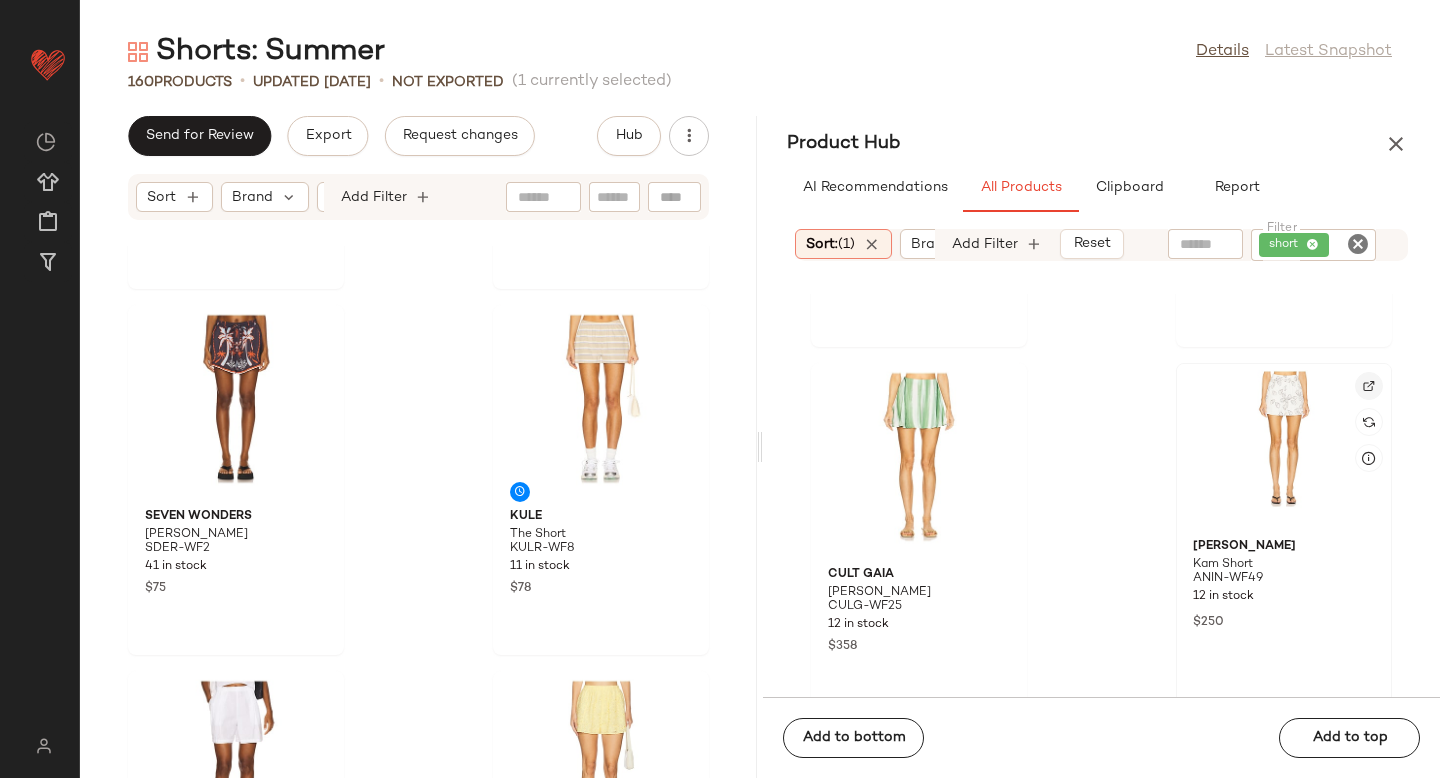 click at bounding box center [1369, 386] 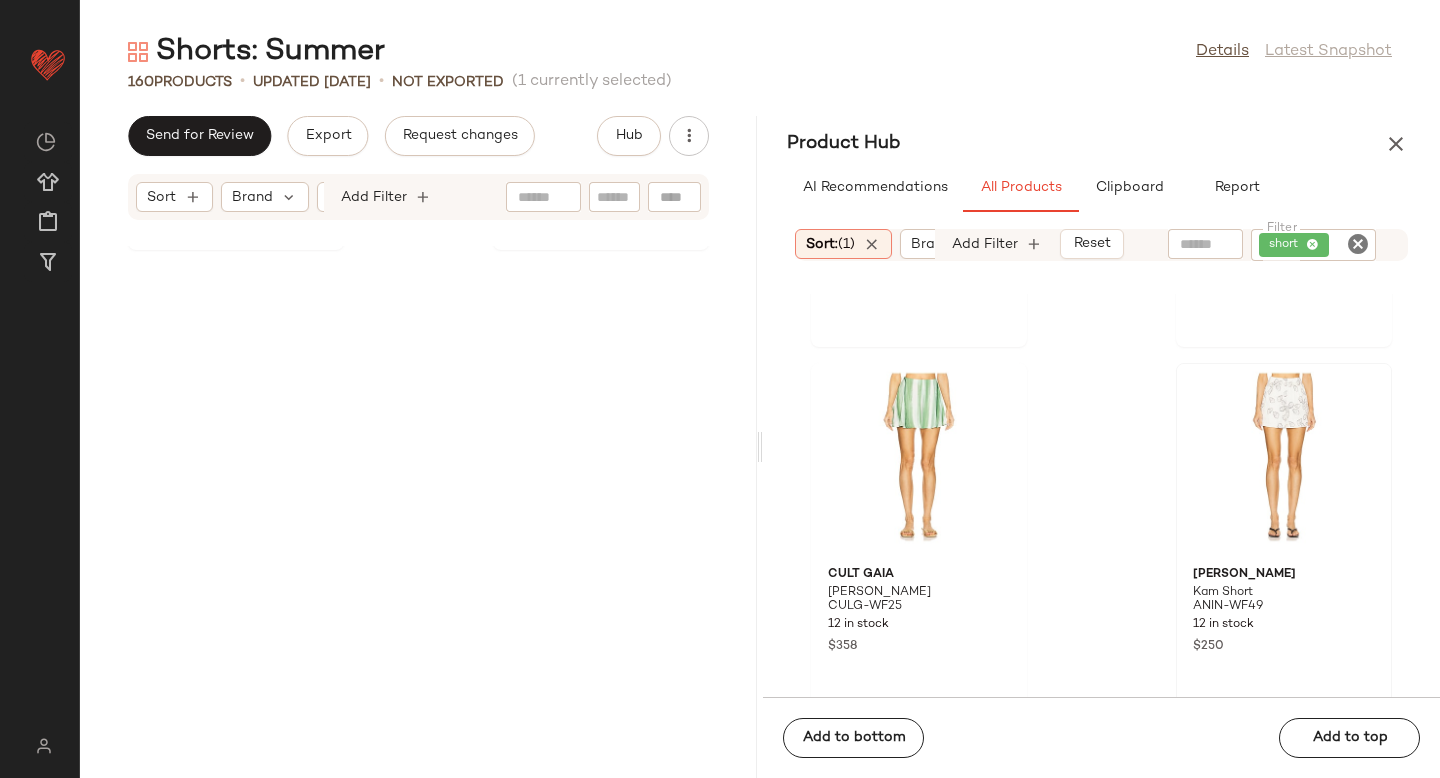 scroll, scrollTop: 0, scrollLeft: 0, axis: both 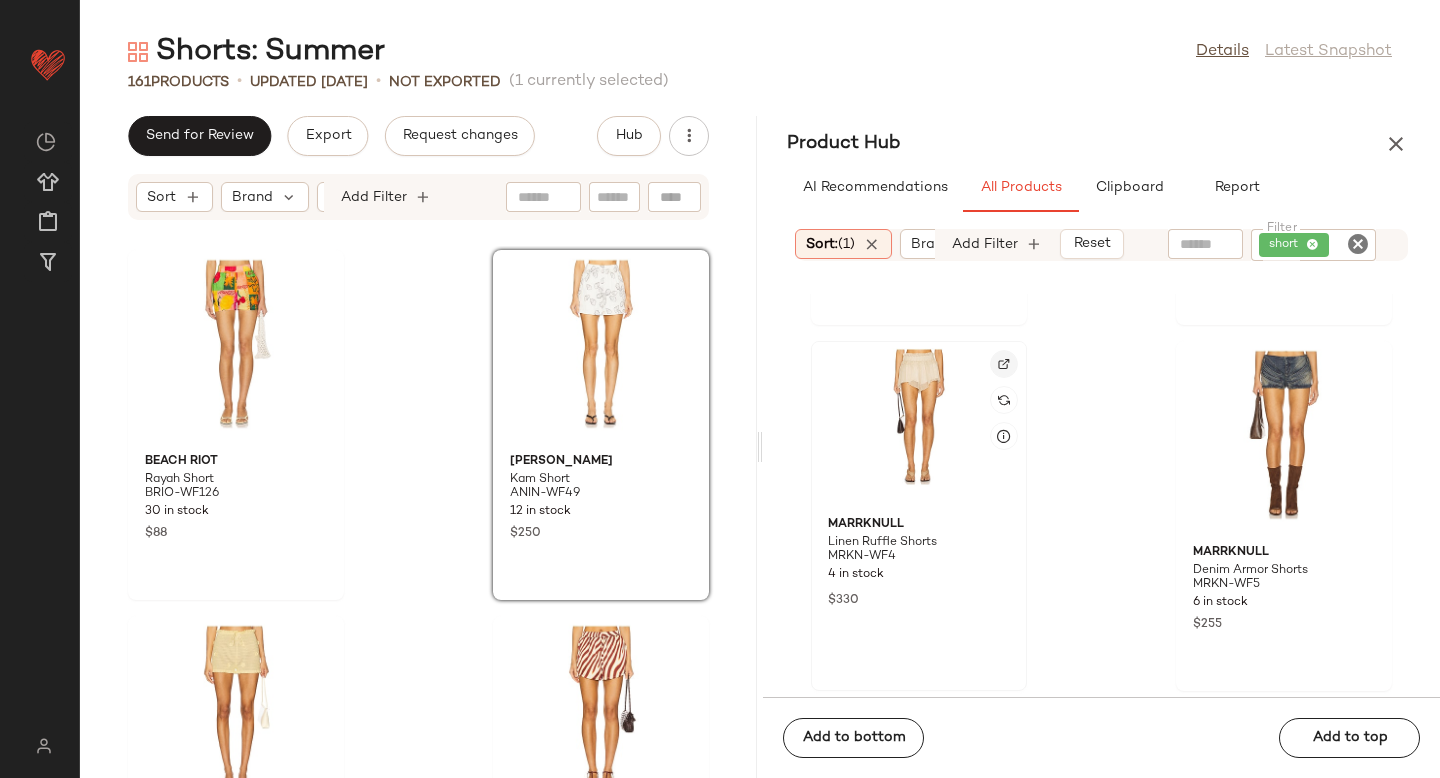 click 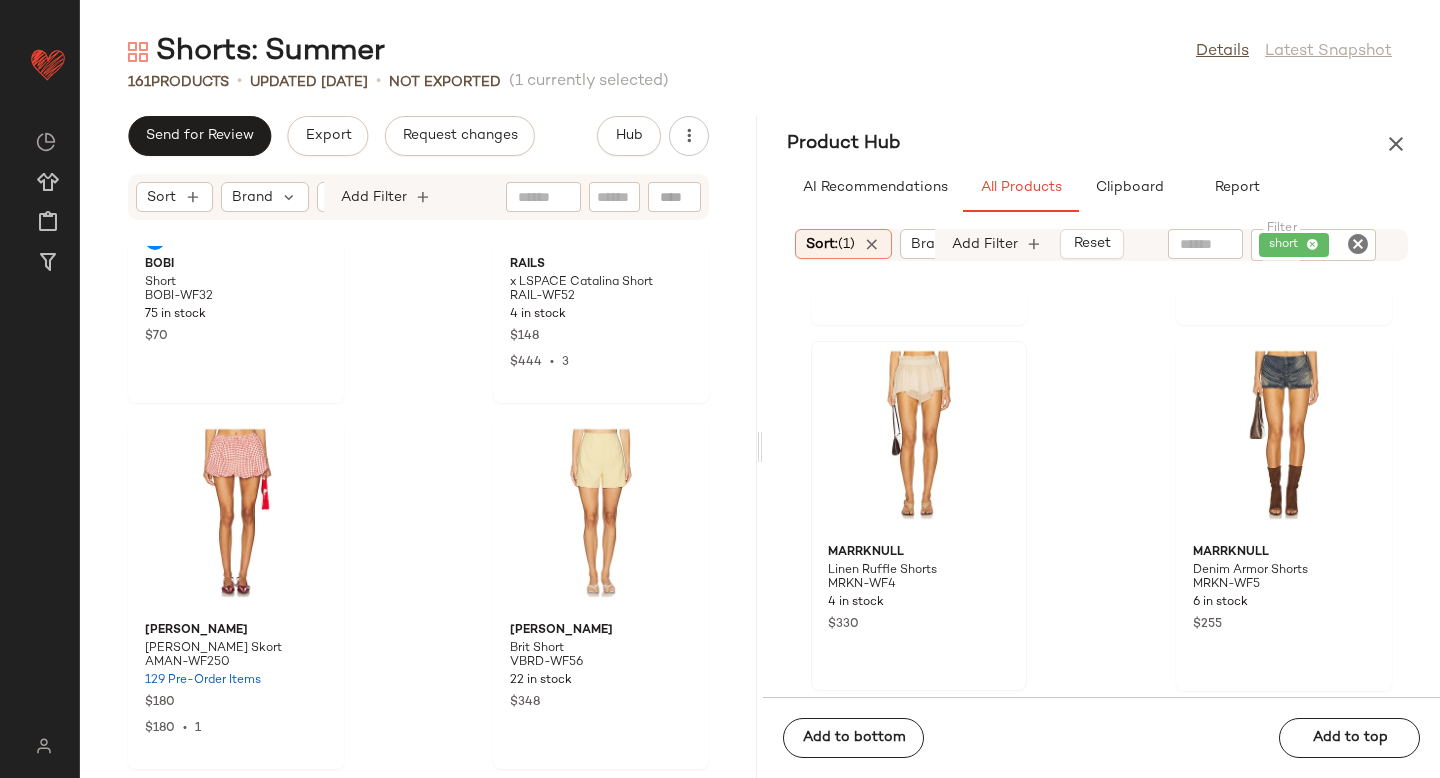 scroll, scrollTop: 3643, scrollLeft: 0, axis: vertical 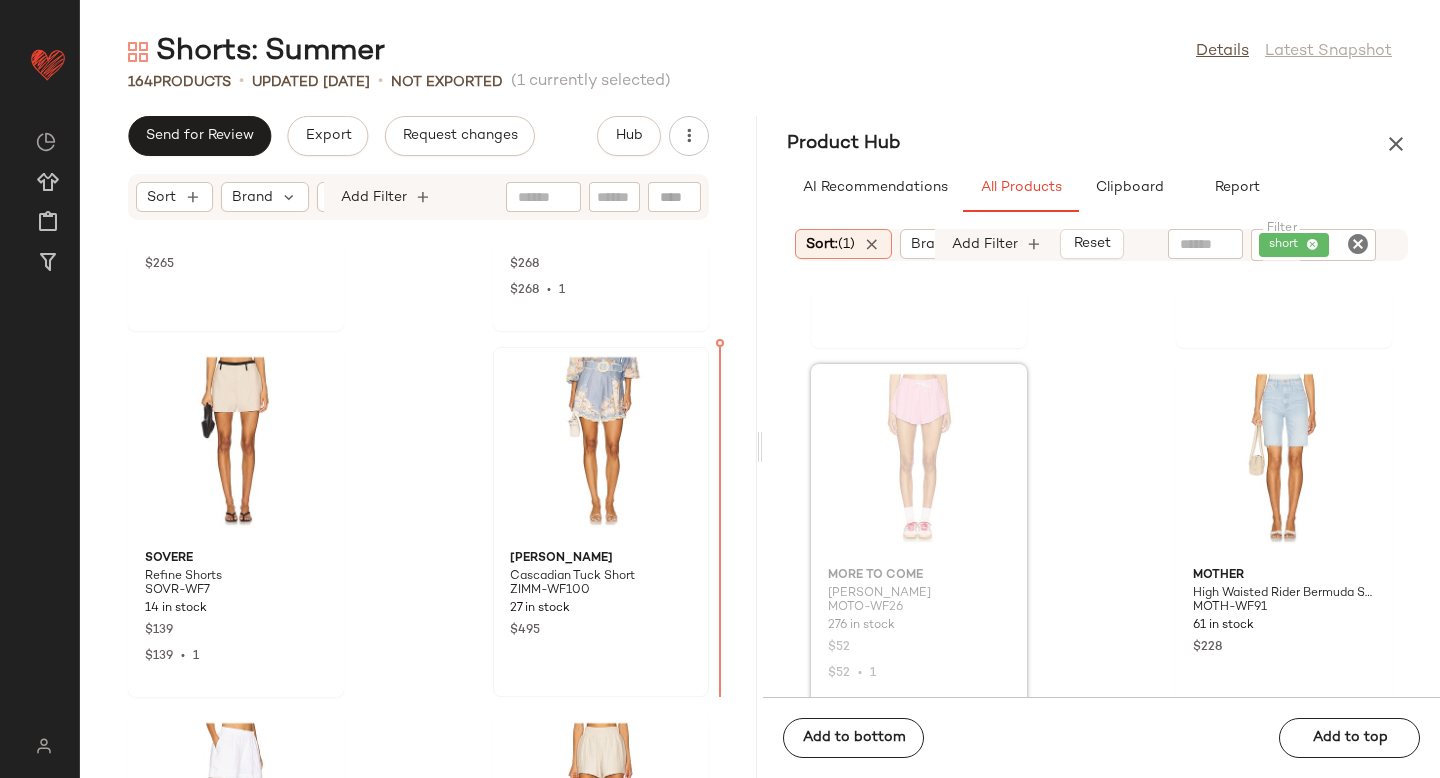 drag, startPoint x: 874, startPoint y: 466, endPoint x: 595, endPoint y: 572, distance: 298.4577 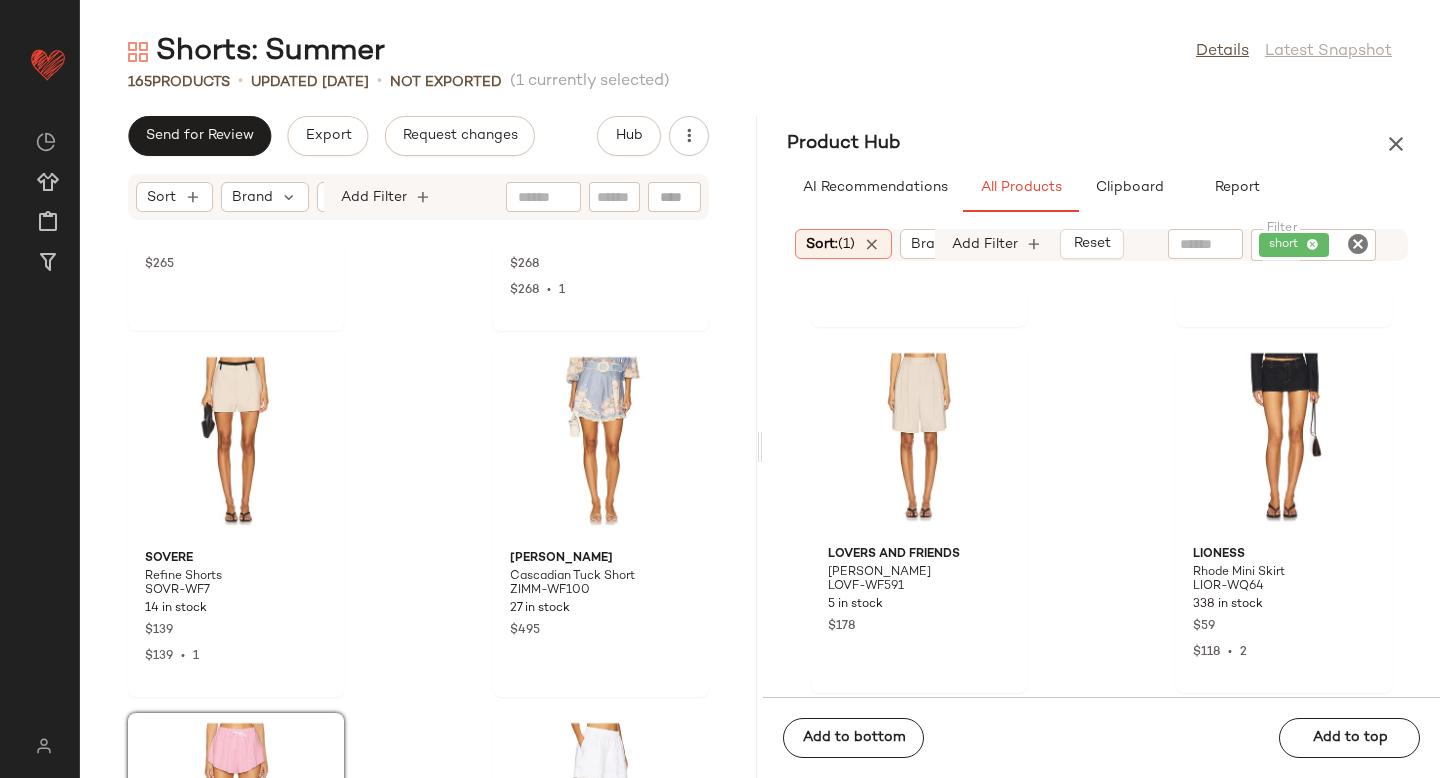 scroll, scrollTop: 103098, scrollLeft: 0, axis: vertical 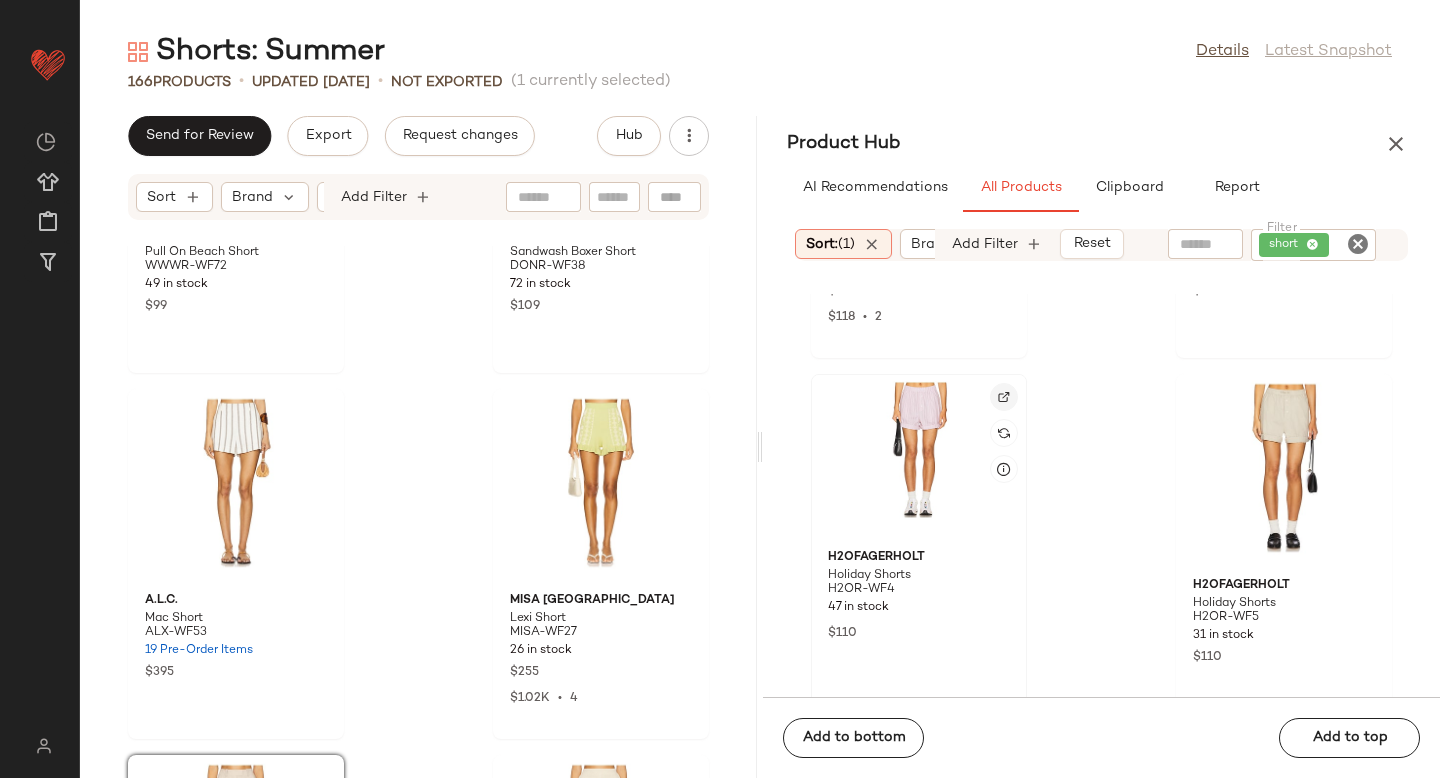 click at bounding box center (1004, 397) 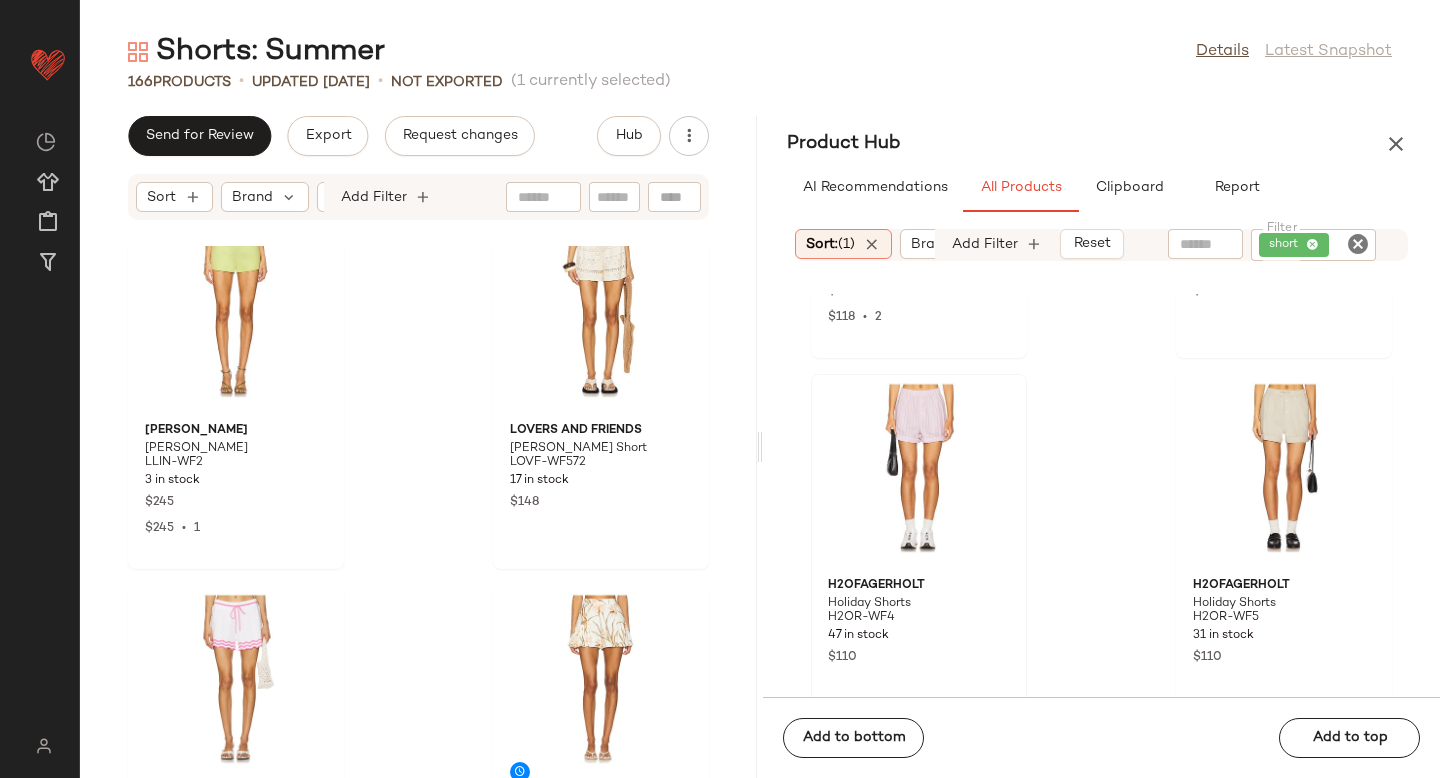 scroll, scrollTop: 27489, scrollLeft: 0, axis: vertical 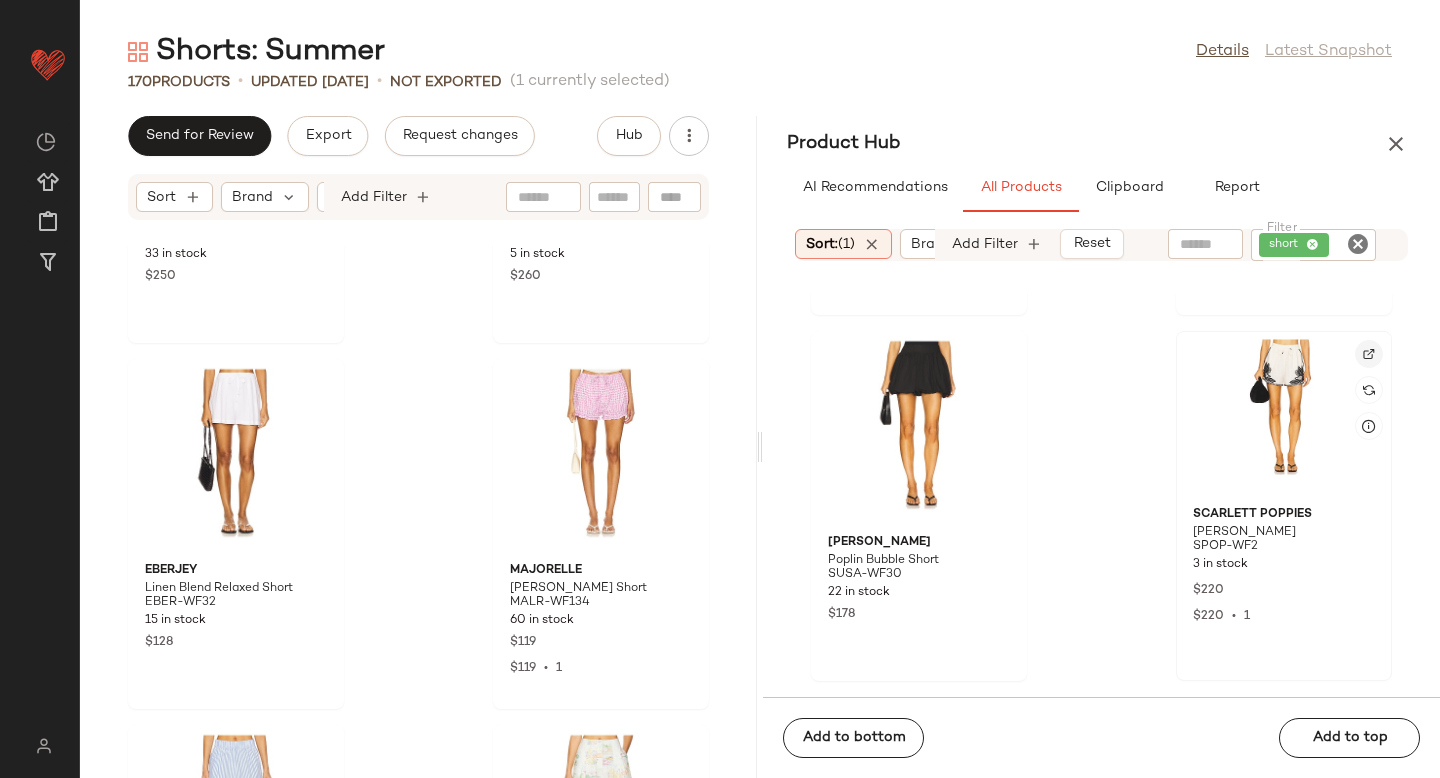 click at bounding box center (1369, 354) 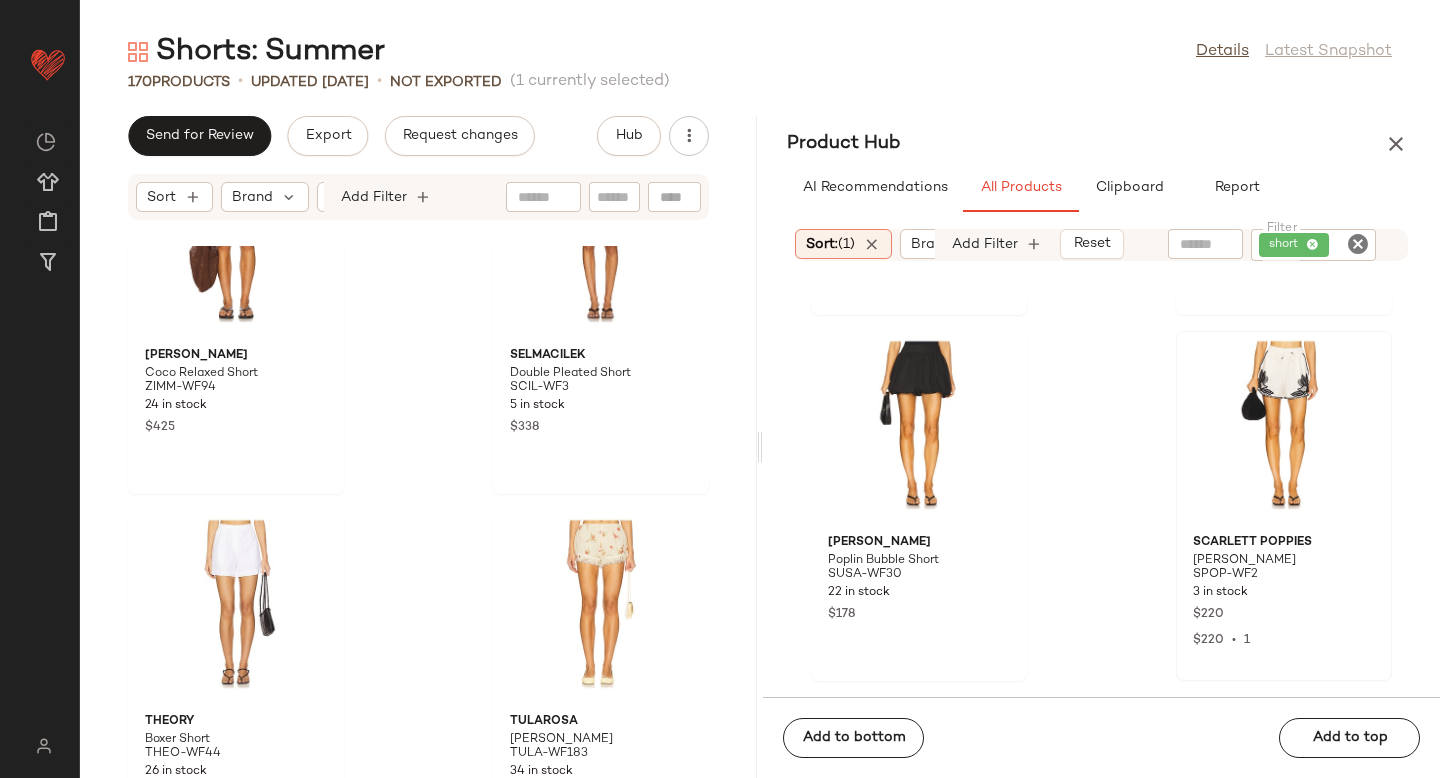 scroll, scrollTop: 4659, scrollLeft: 0, axis: vertical 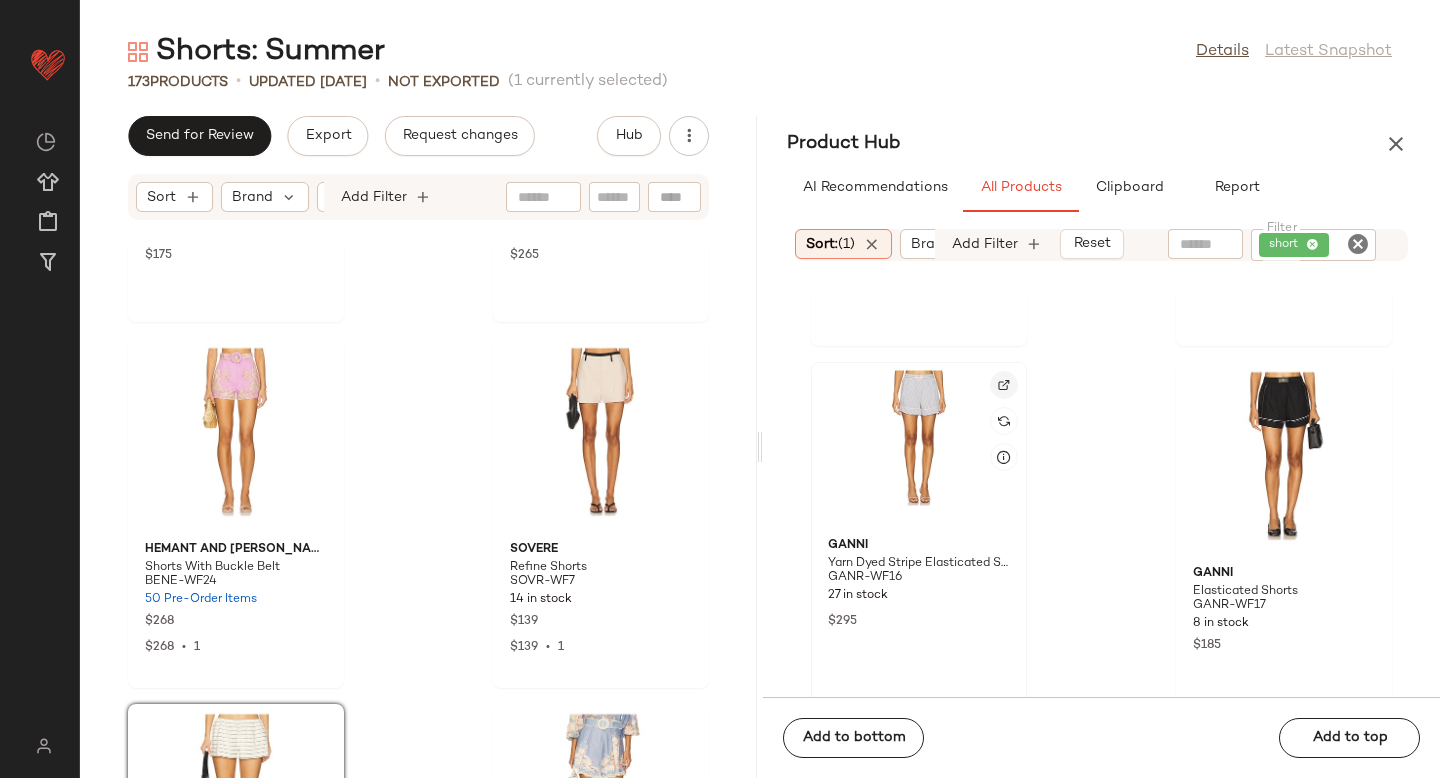 click at bounding box center (1004, 385) 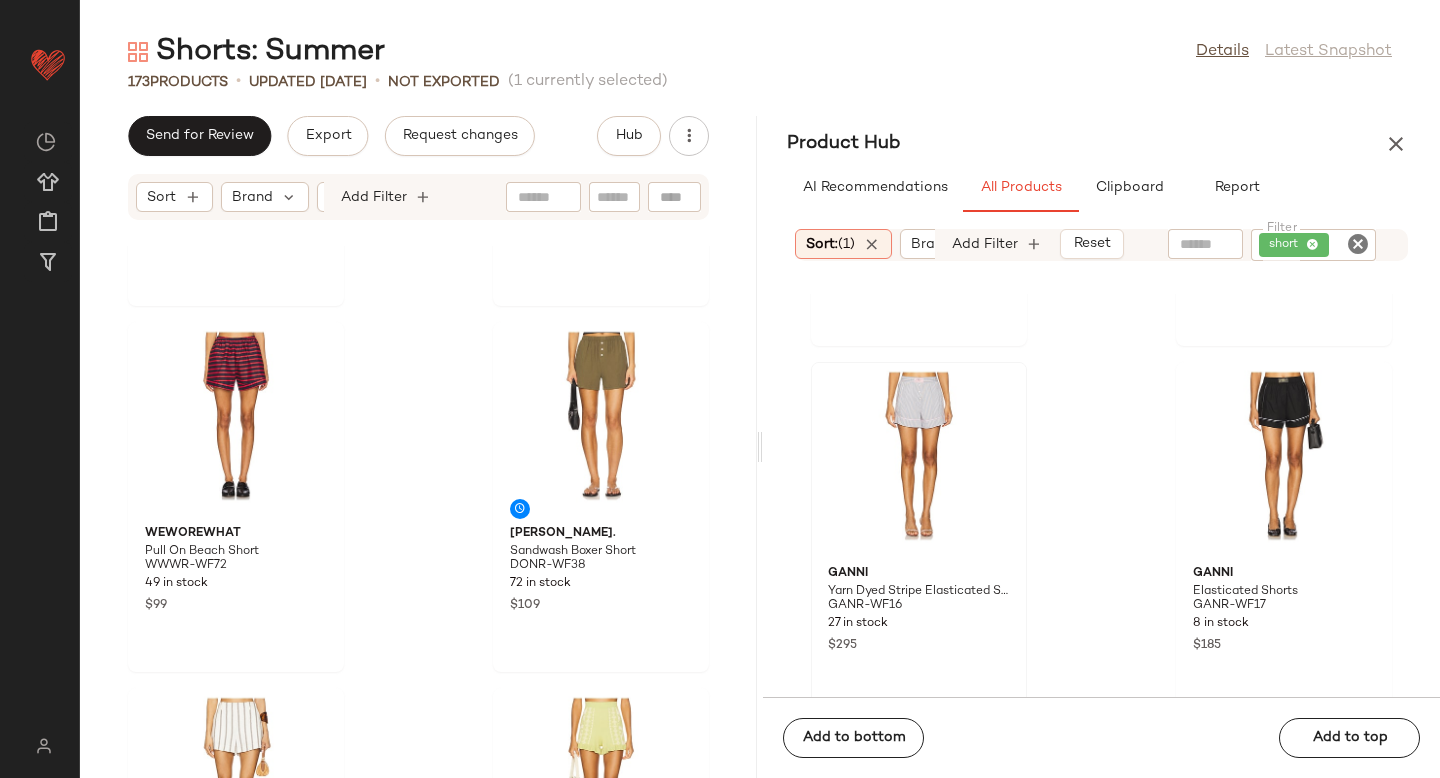 scroll, scrollTop: 16840, scrollLeft: 0, axis: vertical 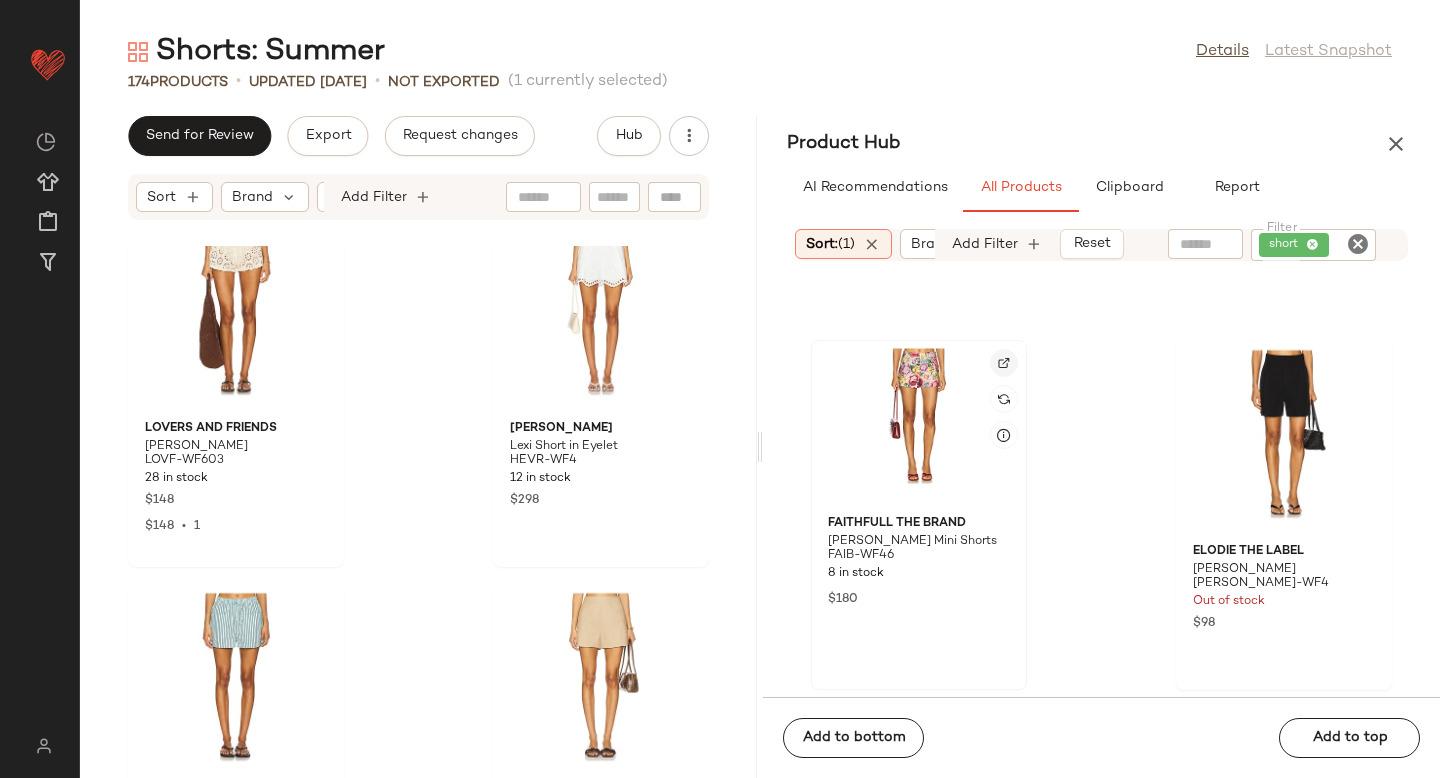 click 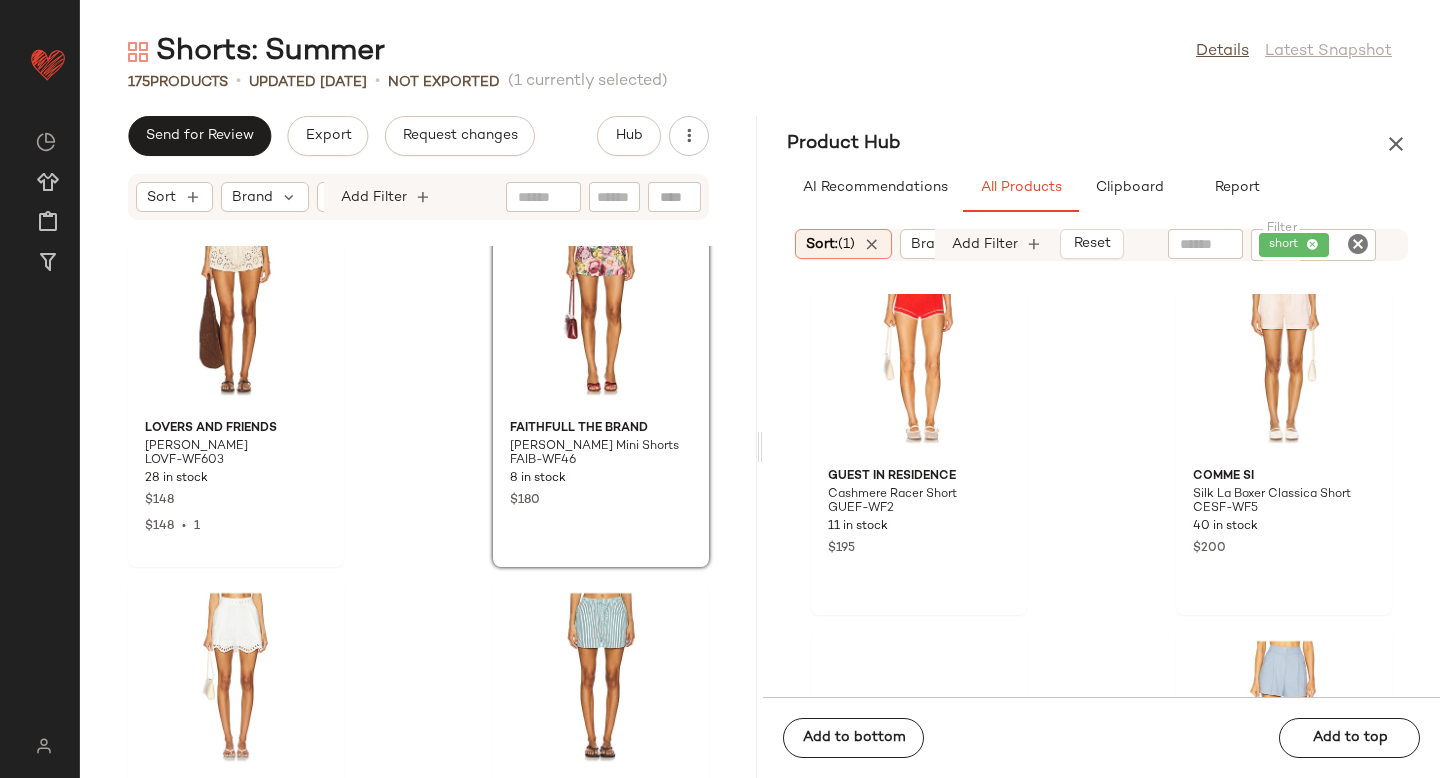 scroll, scrollTop: 118998, scrollLeft: 0, axis: vertical 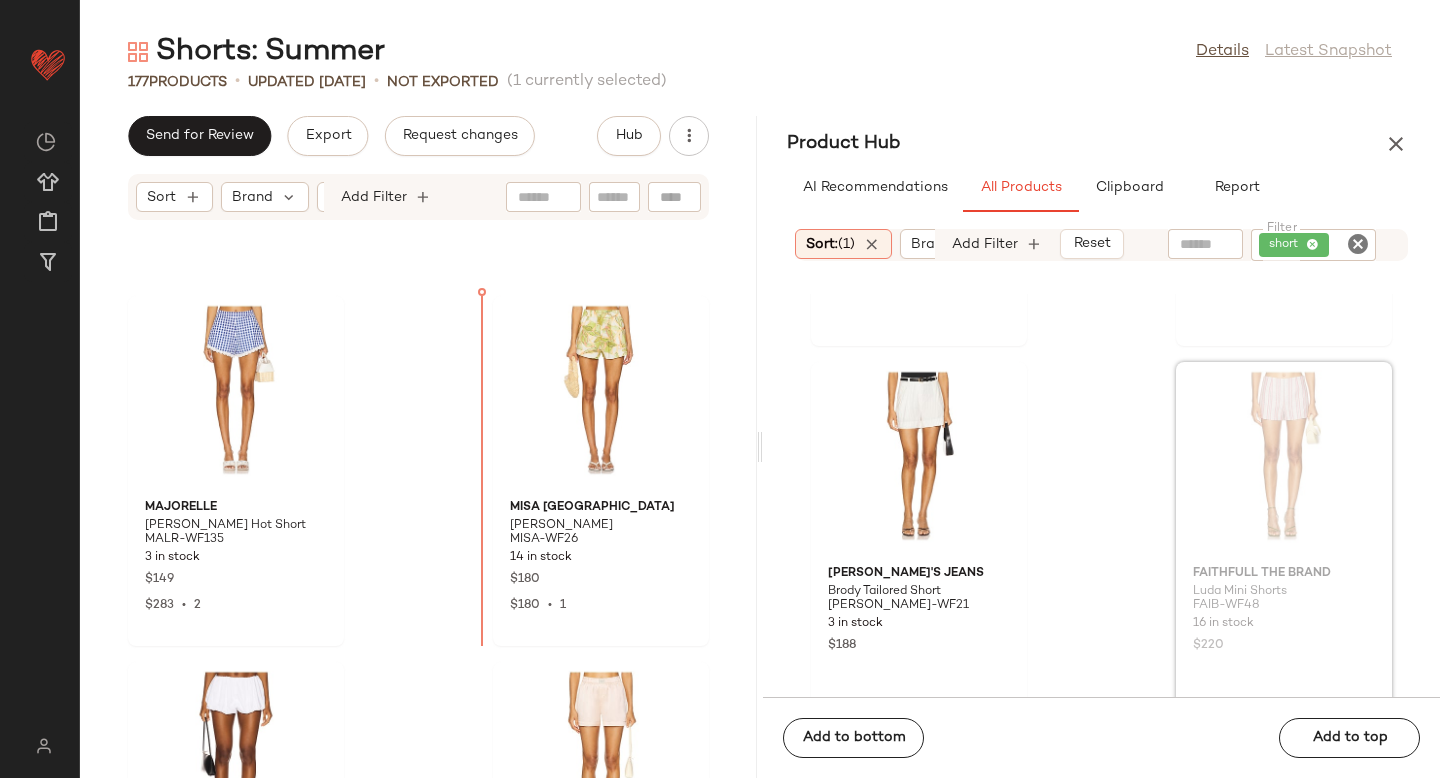drag, startPoint x: 1261, startPoint y: 416, endPoint x: 450, endPoint y: 426, distance: 811.06165 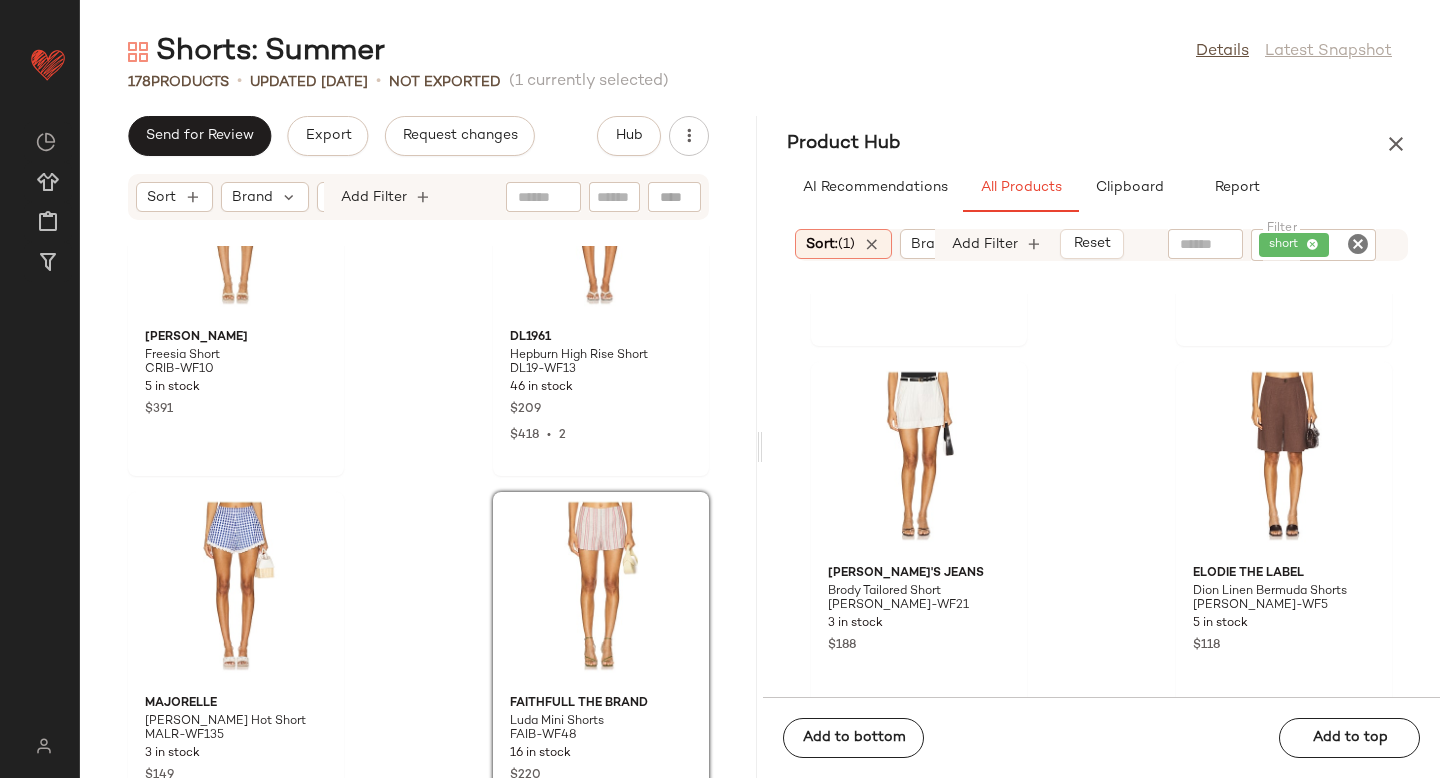 scroll, scrollTop: 24862, scrollLeft: 0, axis: vertical 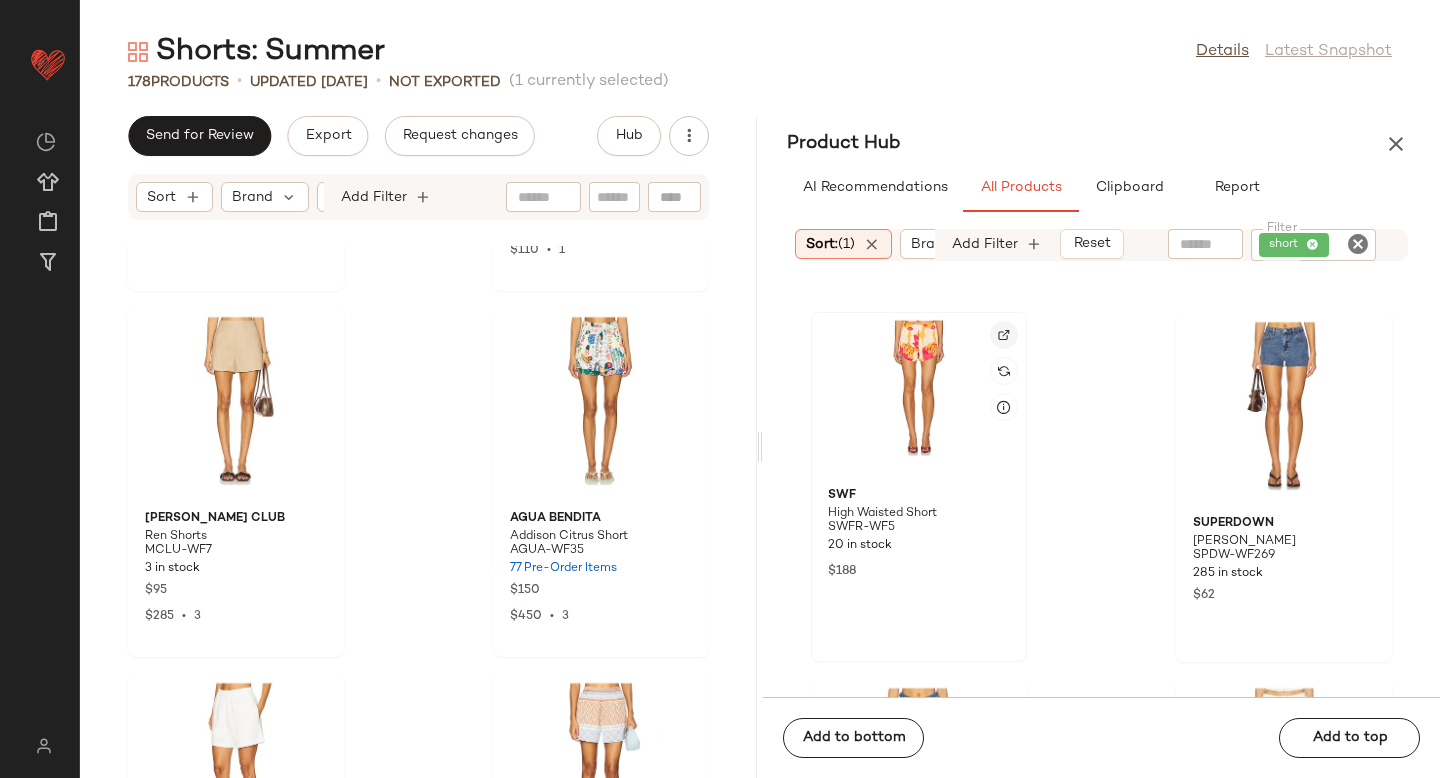 click at bounding box center (1004, 335) 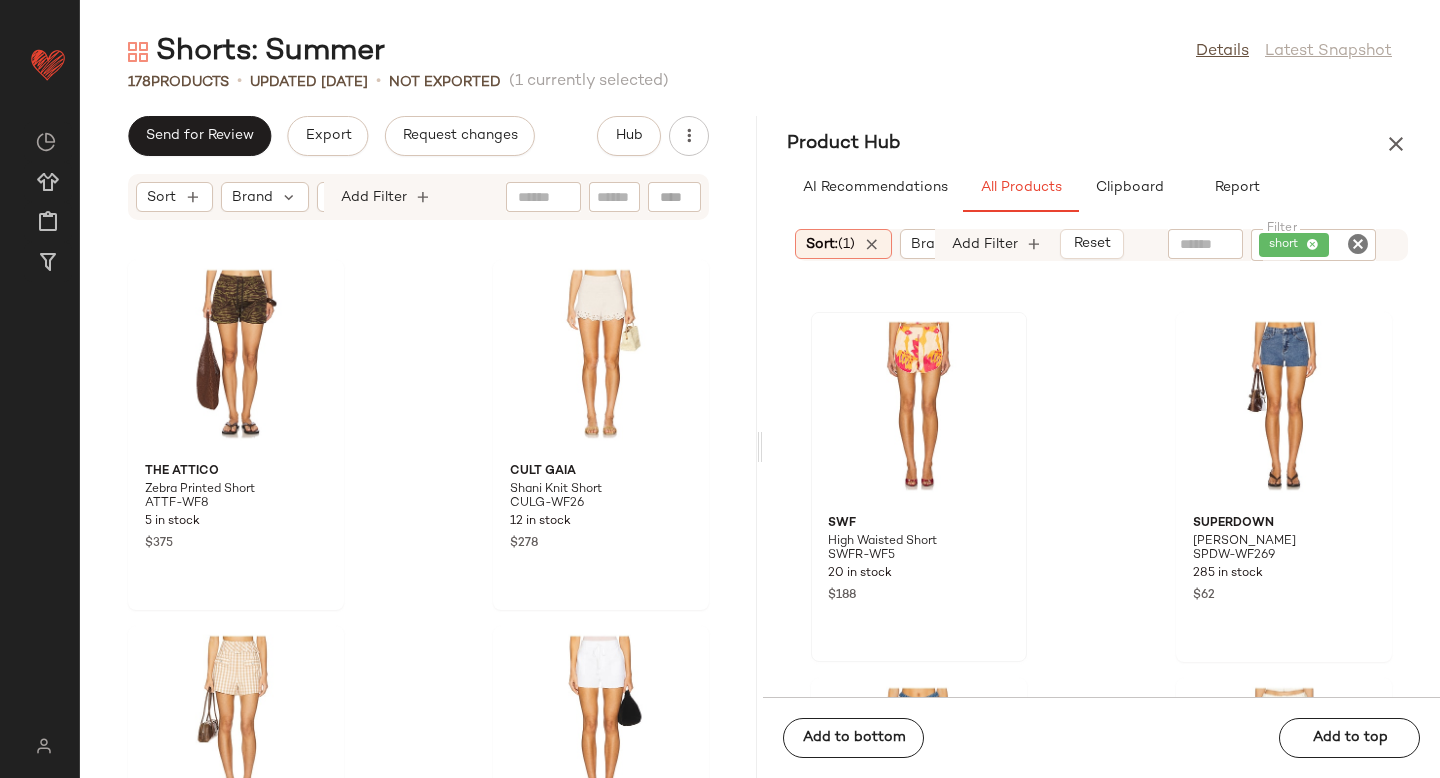scroll, scrollTop: 7334, scrollLeft: 0, axis: vertical 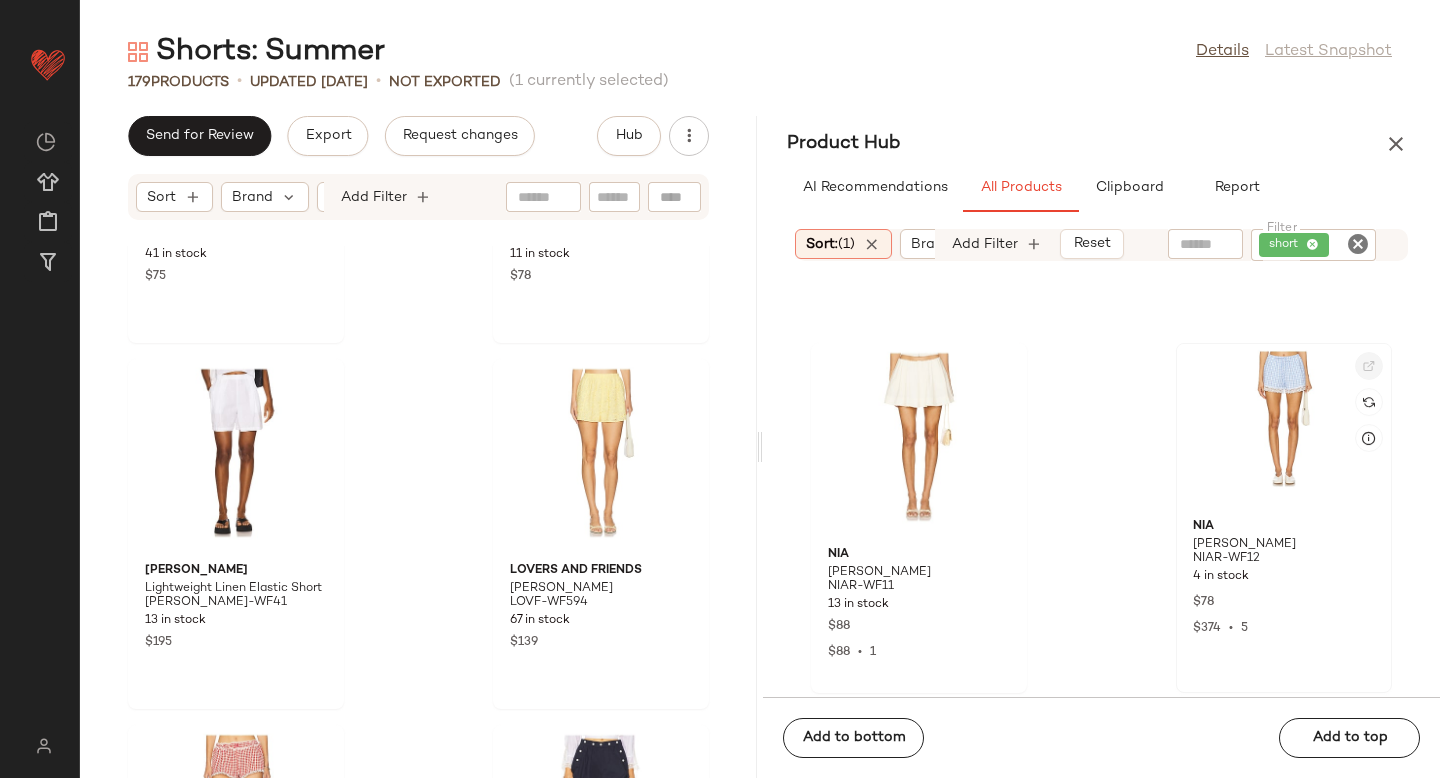 click at bounding box center [1369, 366] 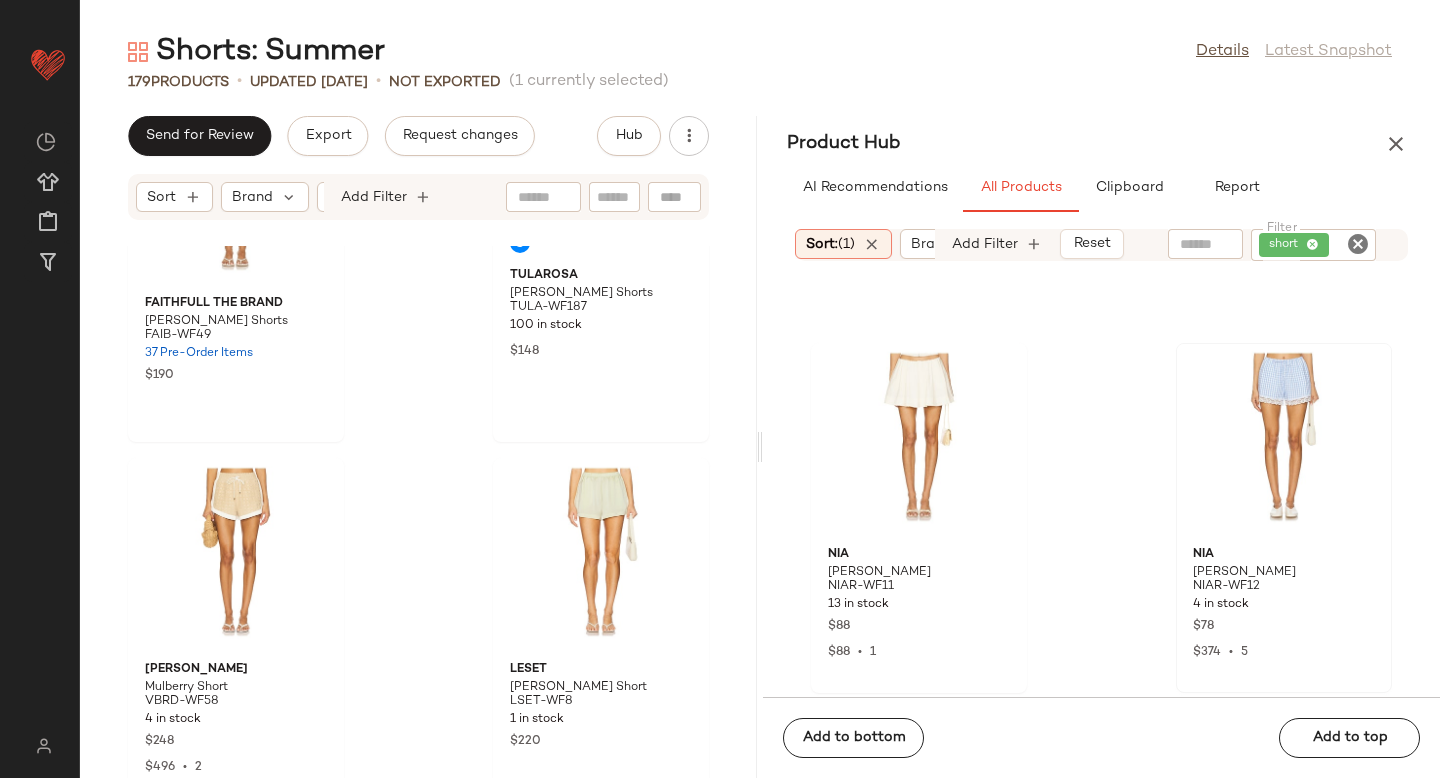 scroll, scrollTop: 27438, scrollLeft: 0, axis: vertical 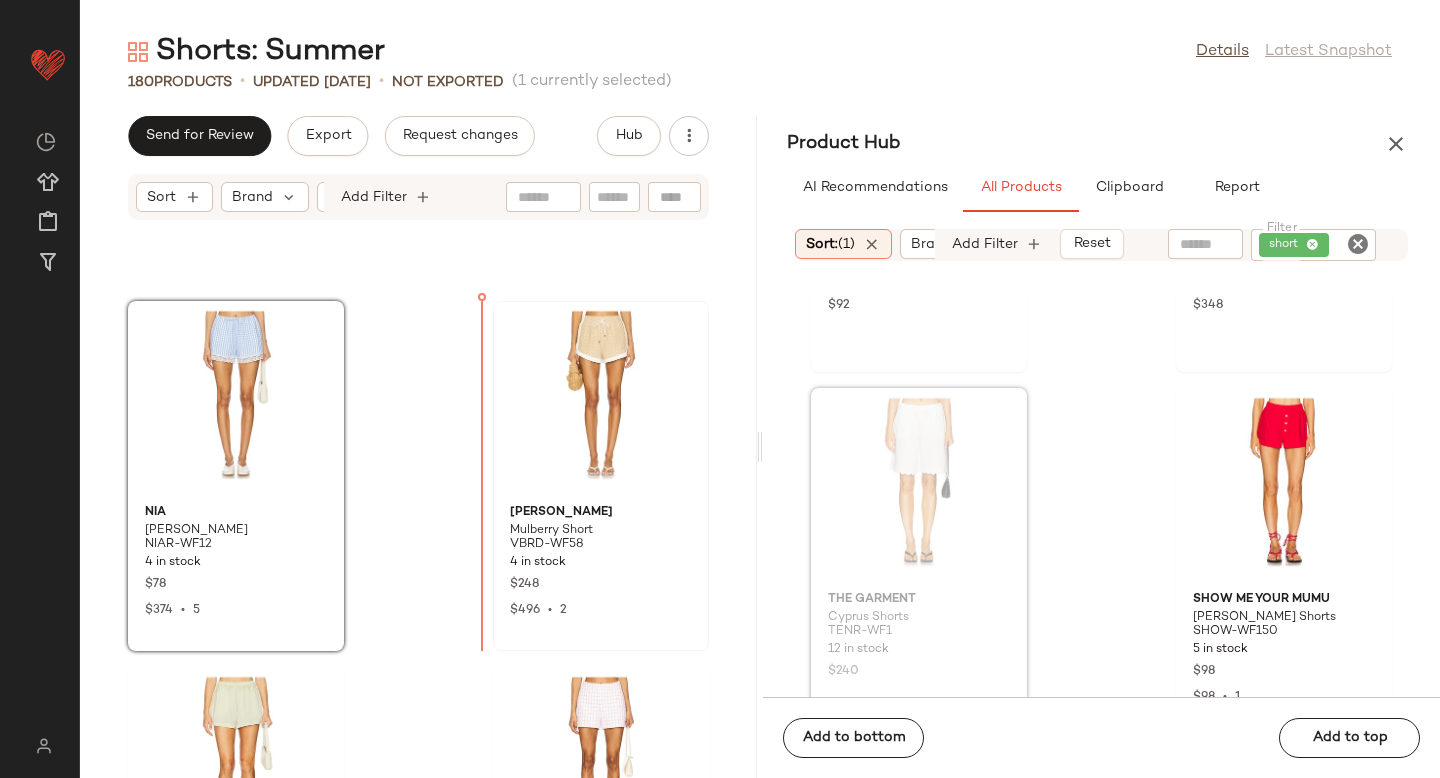 drag, startPoint x: 900, startPoint y: 484, endPoint x: 486, endPoint y: 563, distance: 421.47003 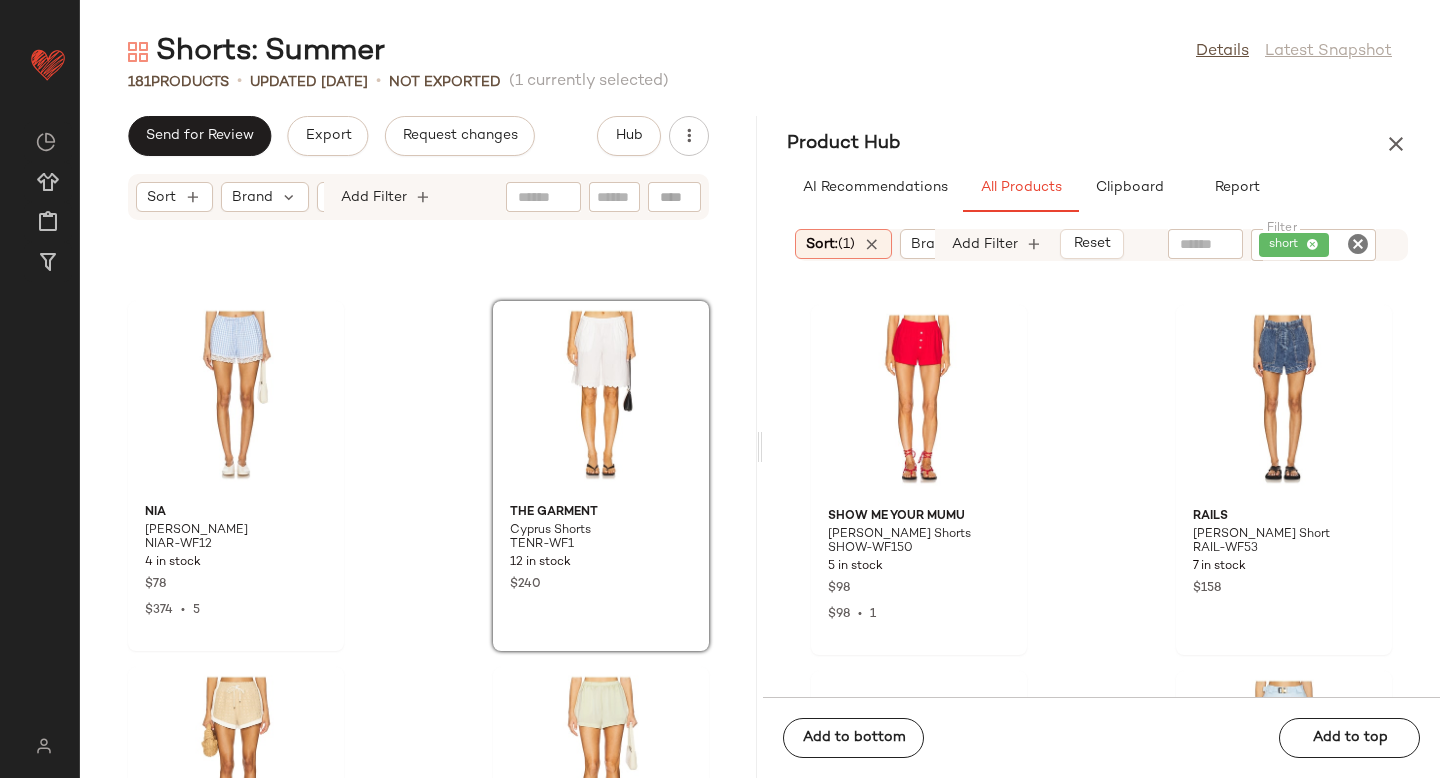 scroll, scrollTop: 125913, scrollLeft: 0, axis: vertical 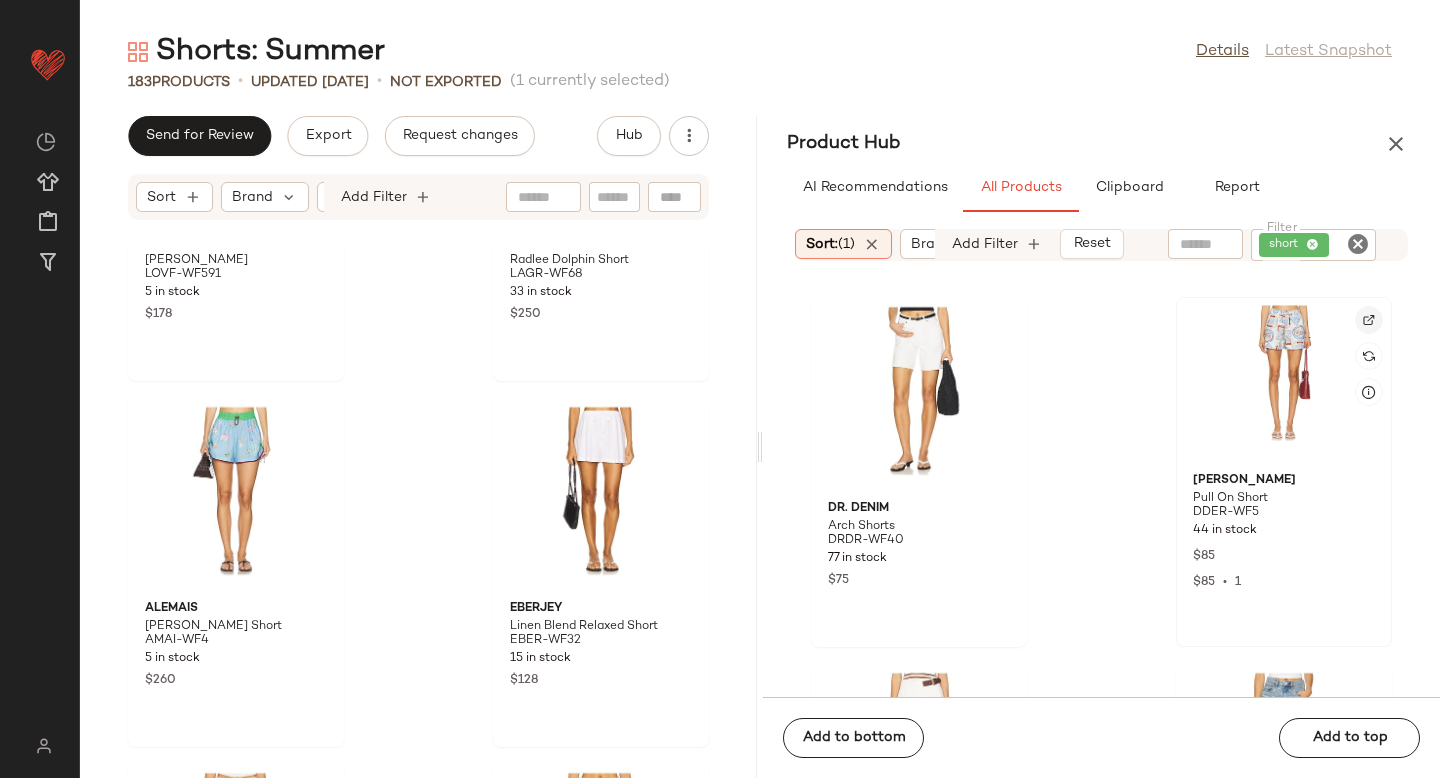 click 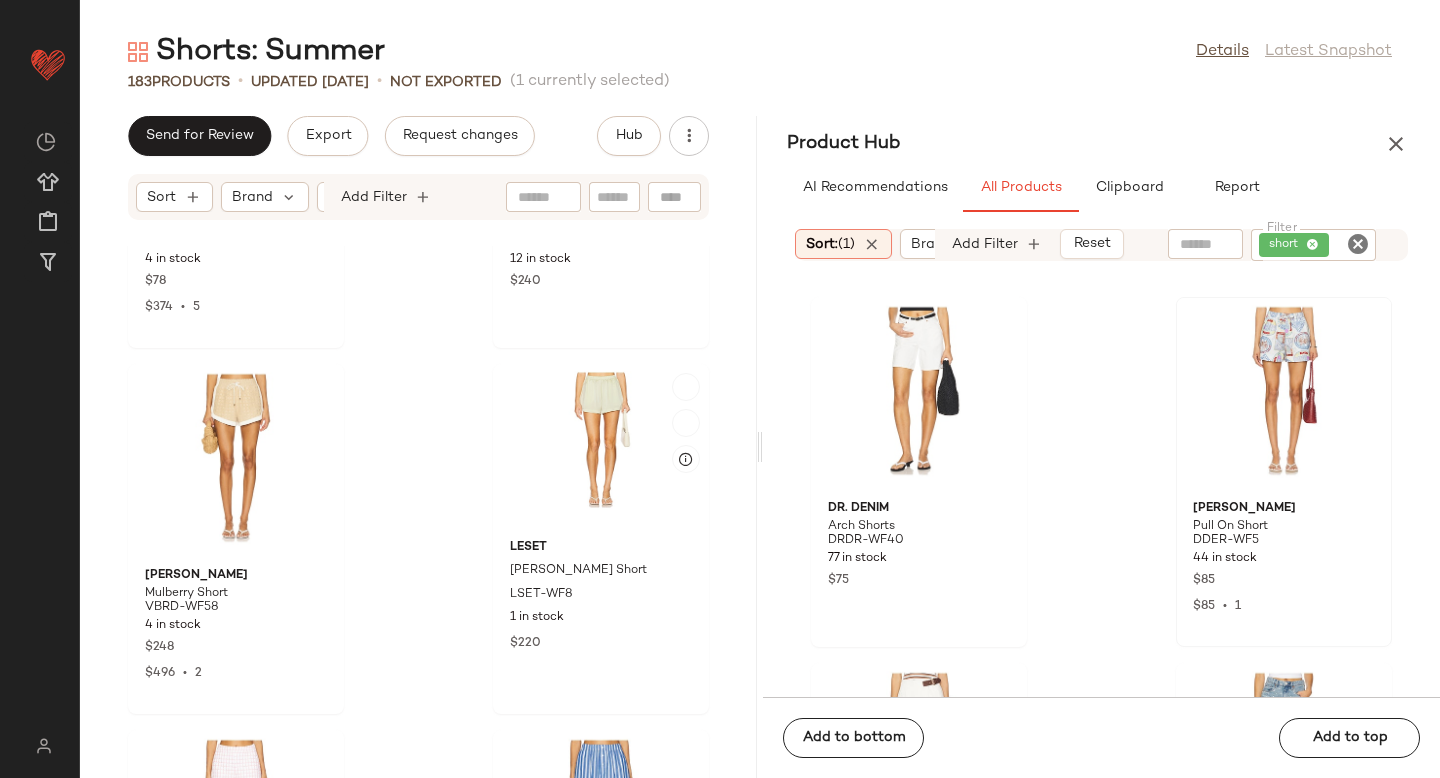 scroll, scrollTop: 28108, scrollLeft: 0, axis: vertical 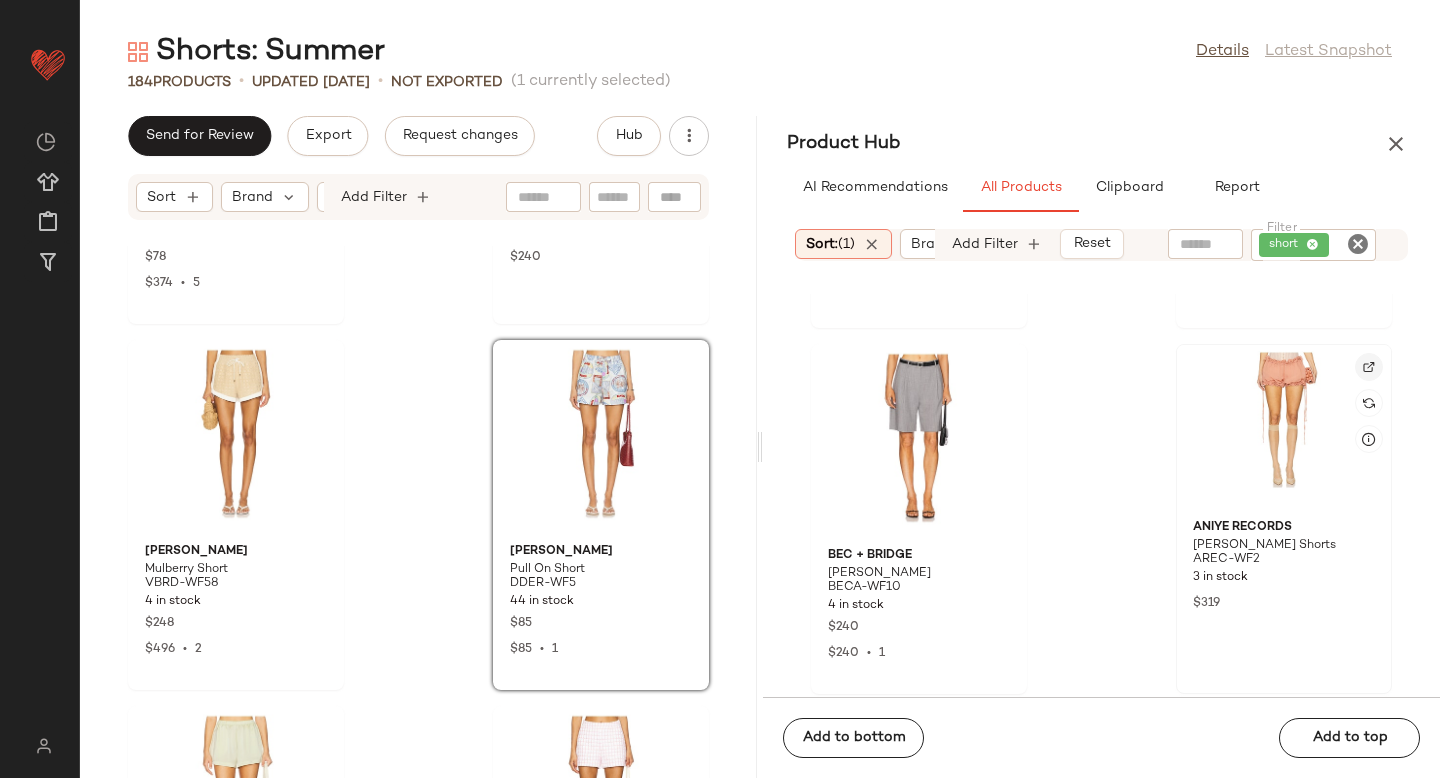 click 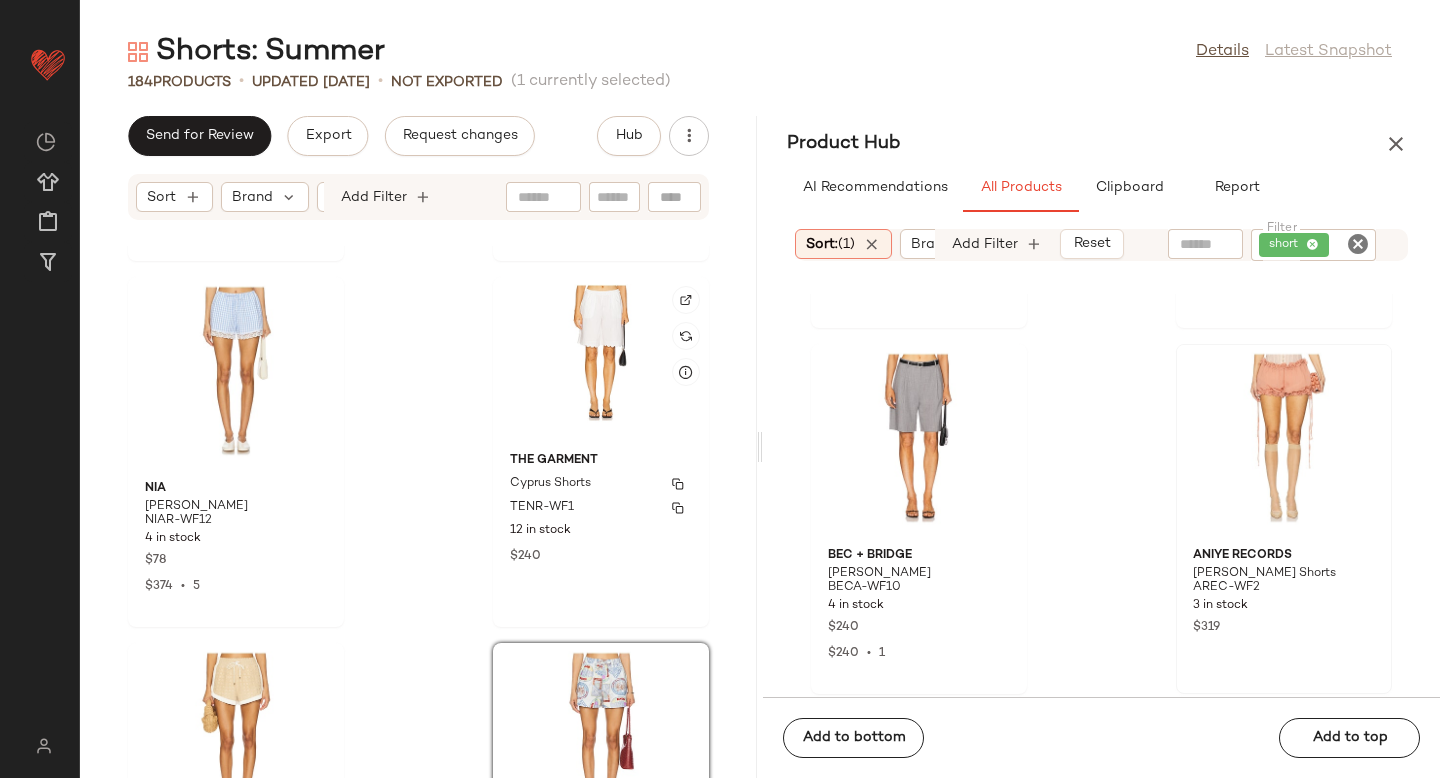 scroll, scrollTop: 27817, scrollLeft: 0, axis: vertical 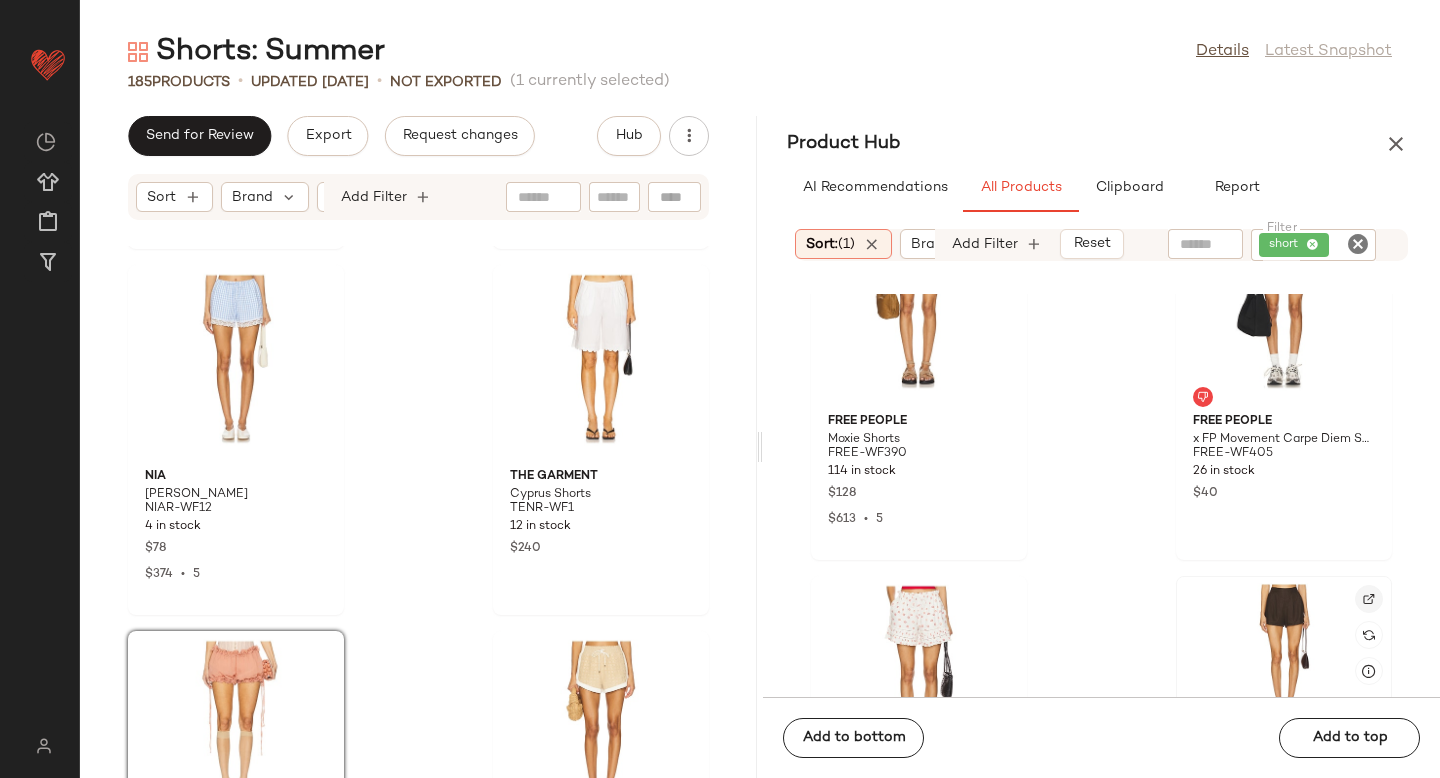 click 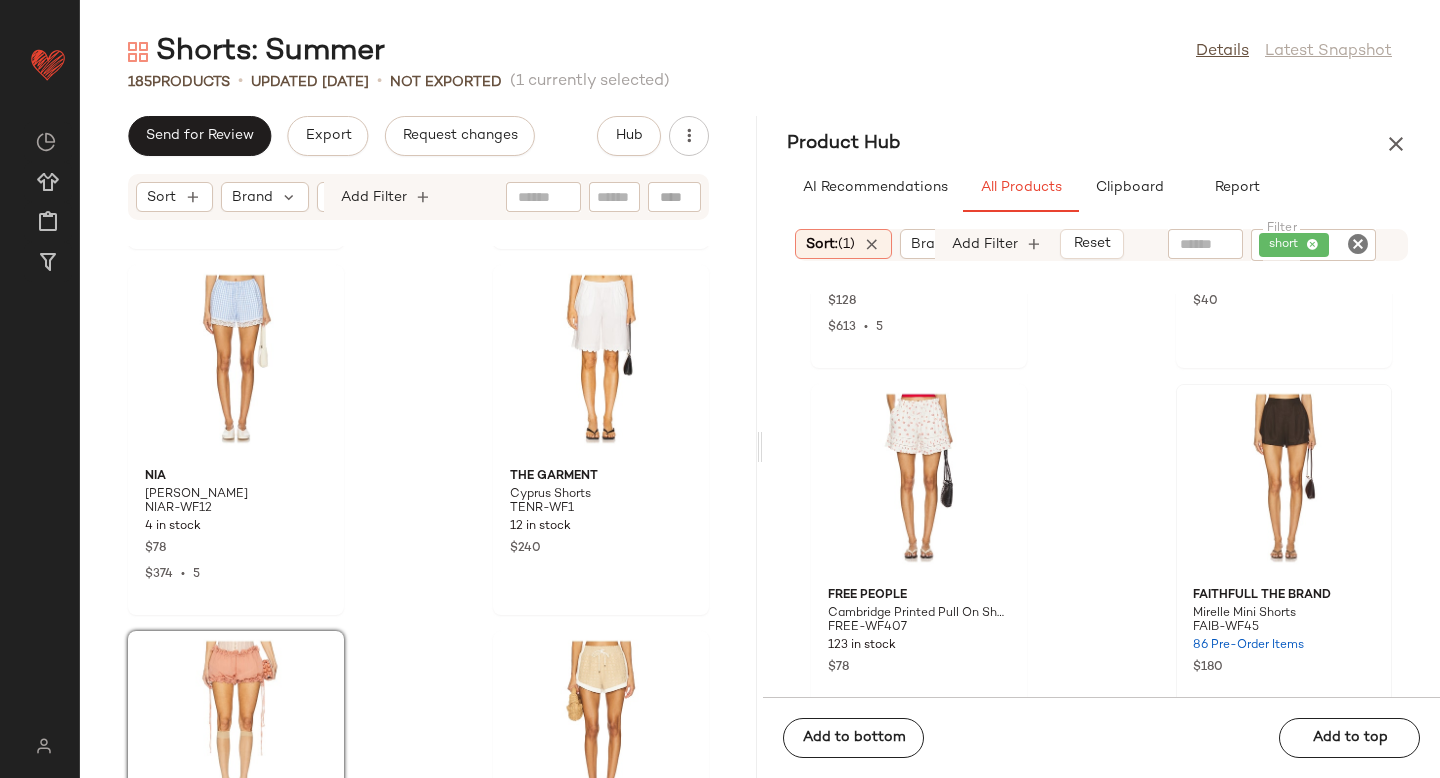 scroll, scrollTop: 131689, scrollLeft: 0, axis: vertical 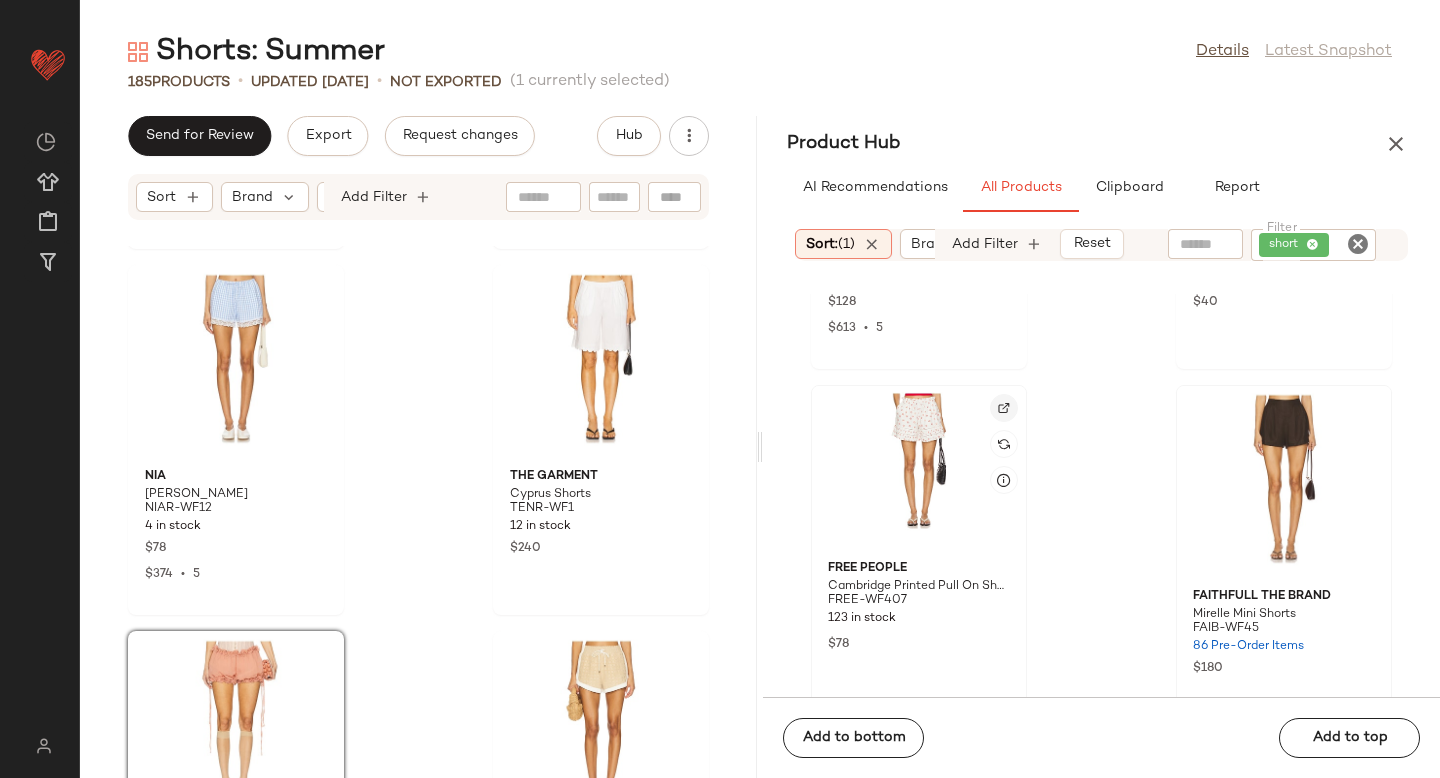 click 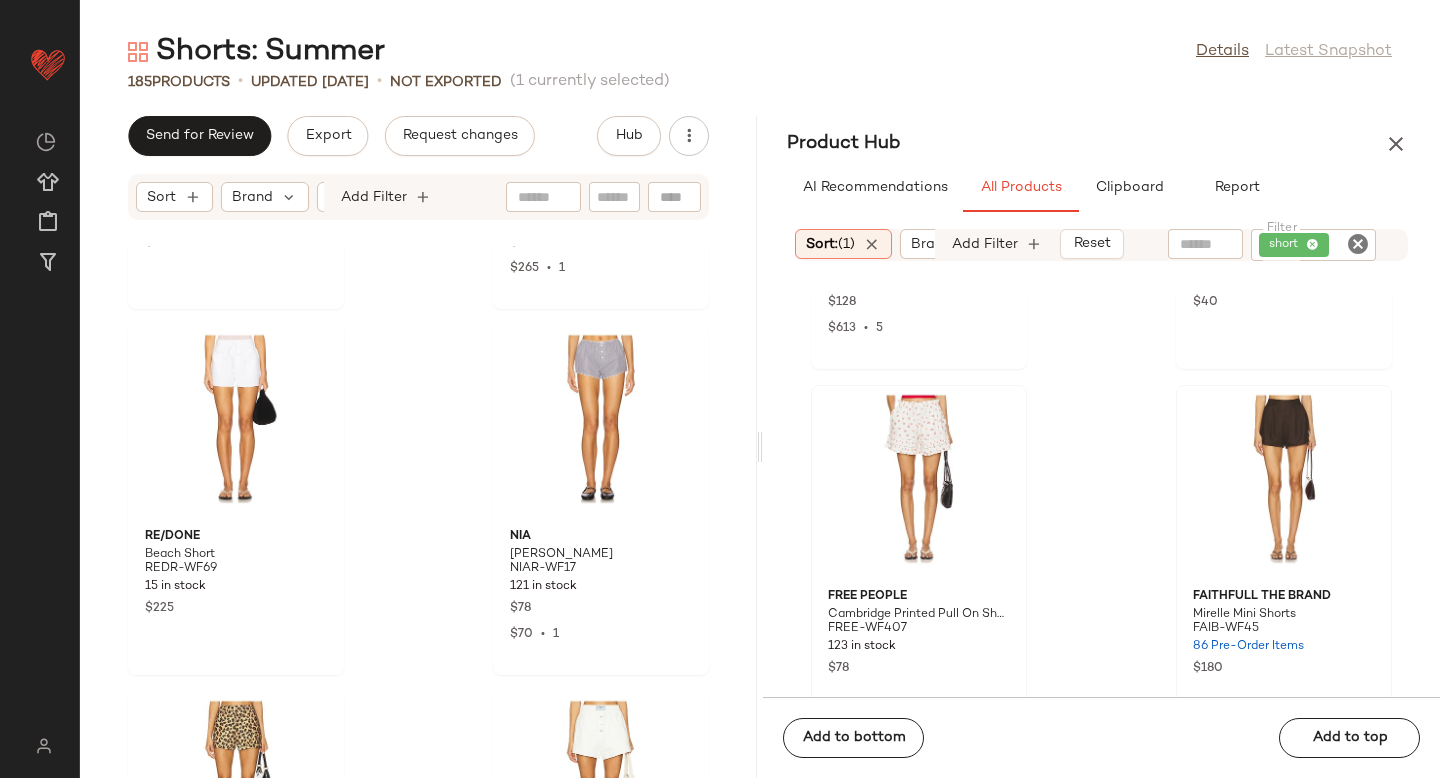 scroll, scrollTop: 7991, scrollLeft: 0, axis: vertical 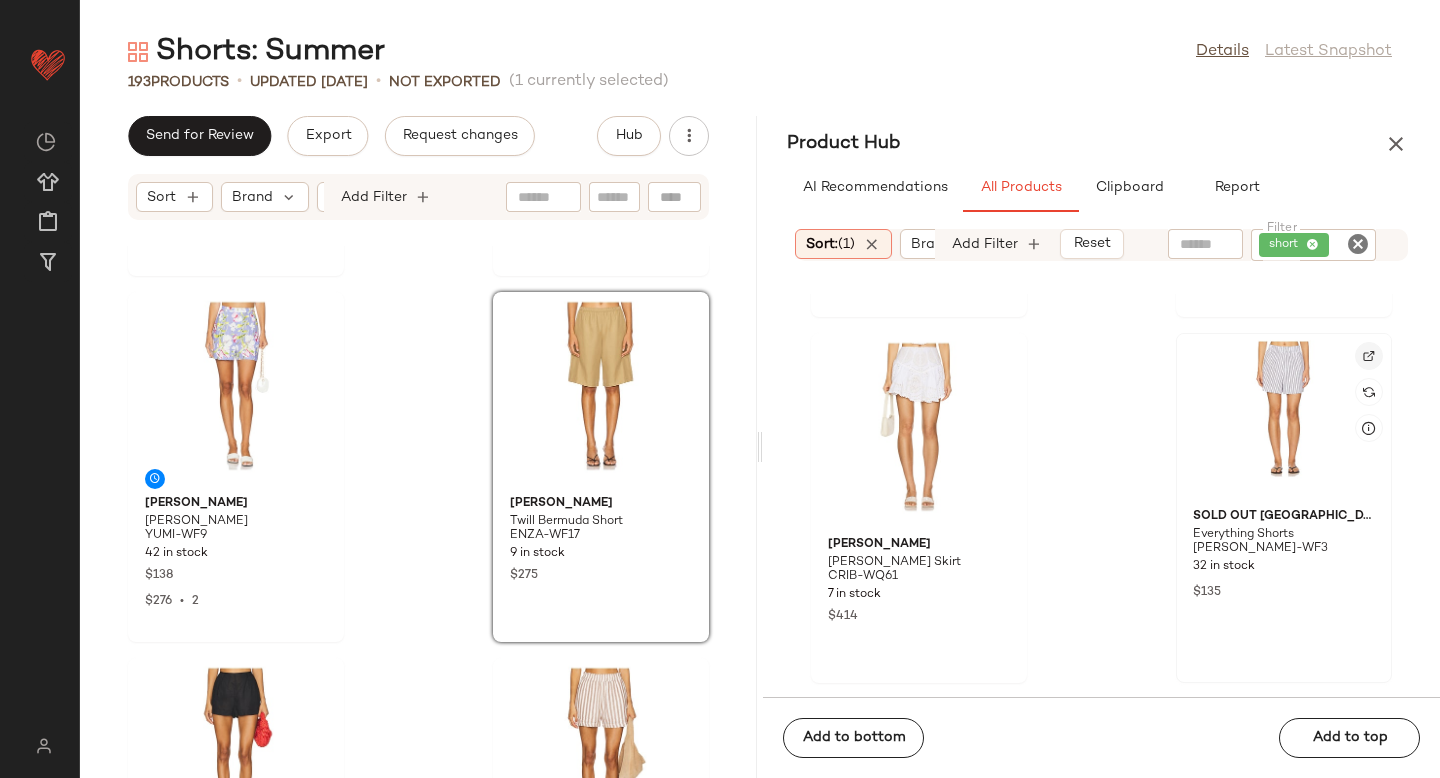 click at bounding box center (1369, 356) 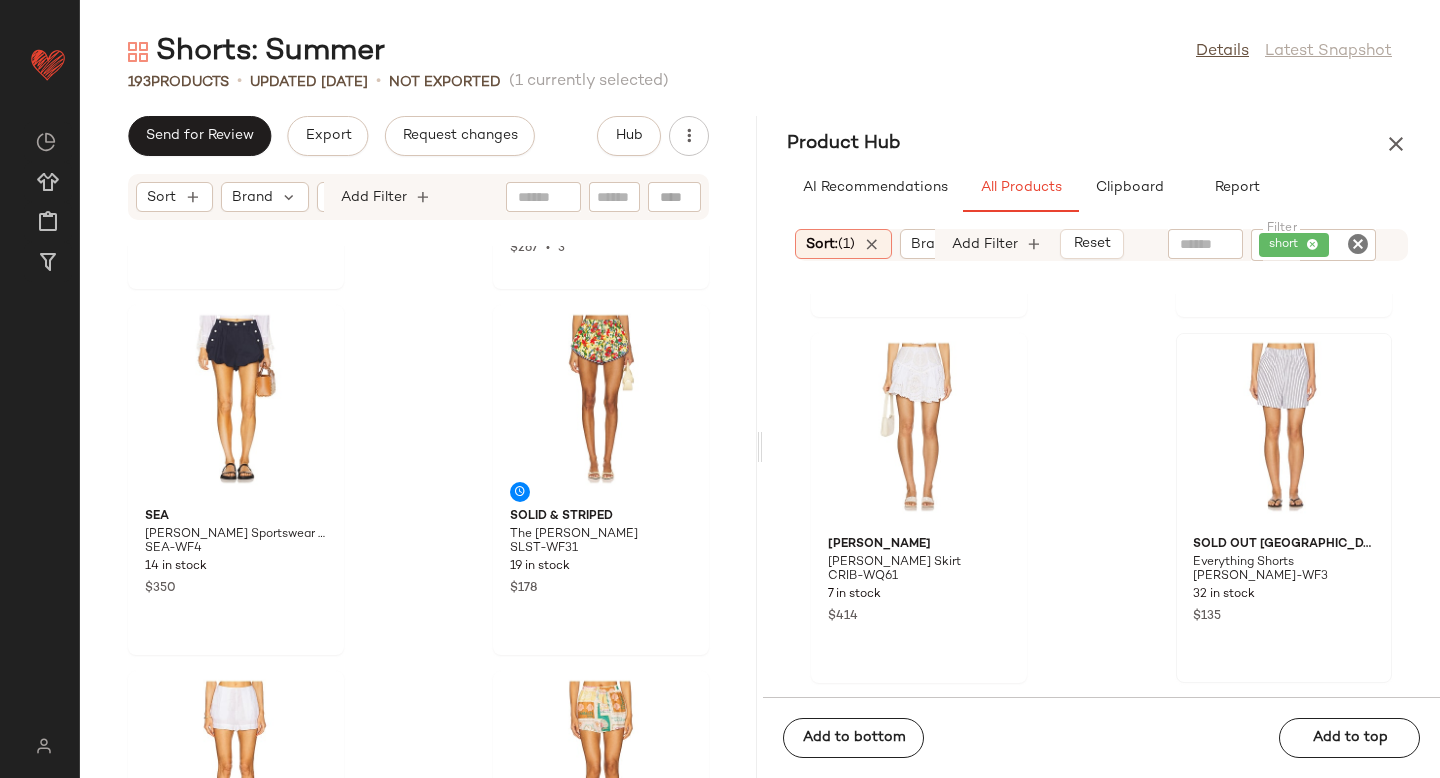 scroll, scrollTop: 11867, scrollLeft: 0, axis: vertical 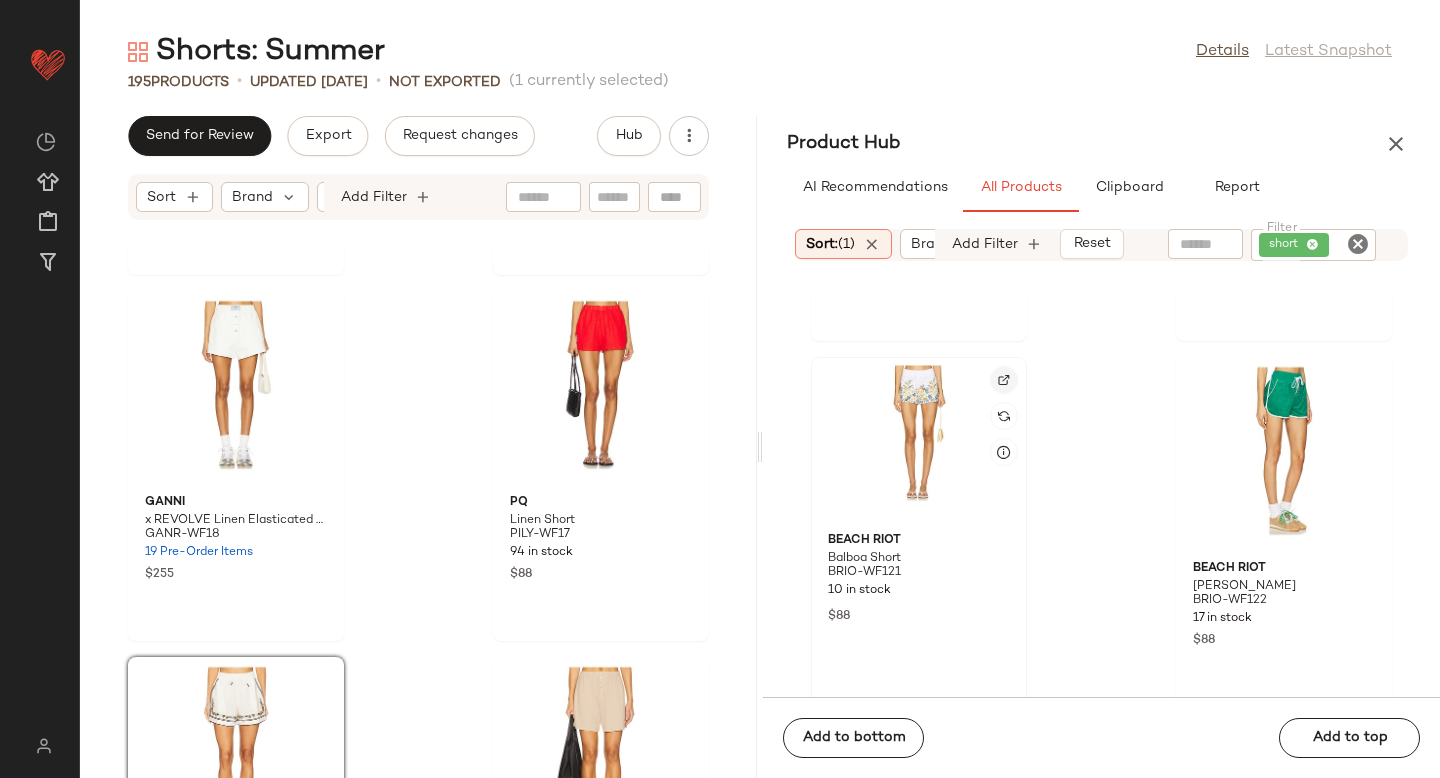 click 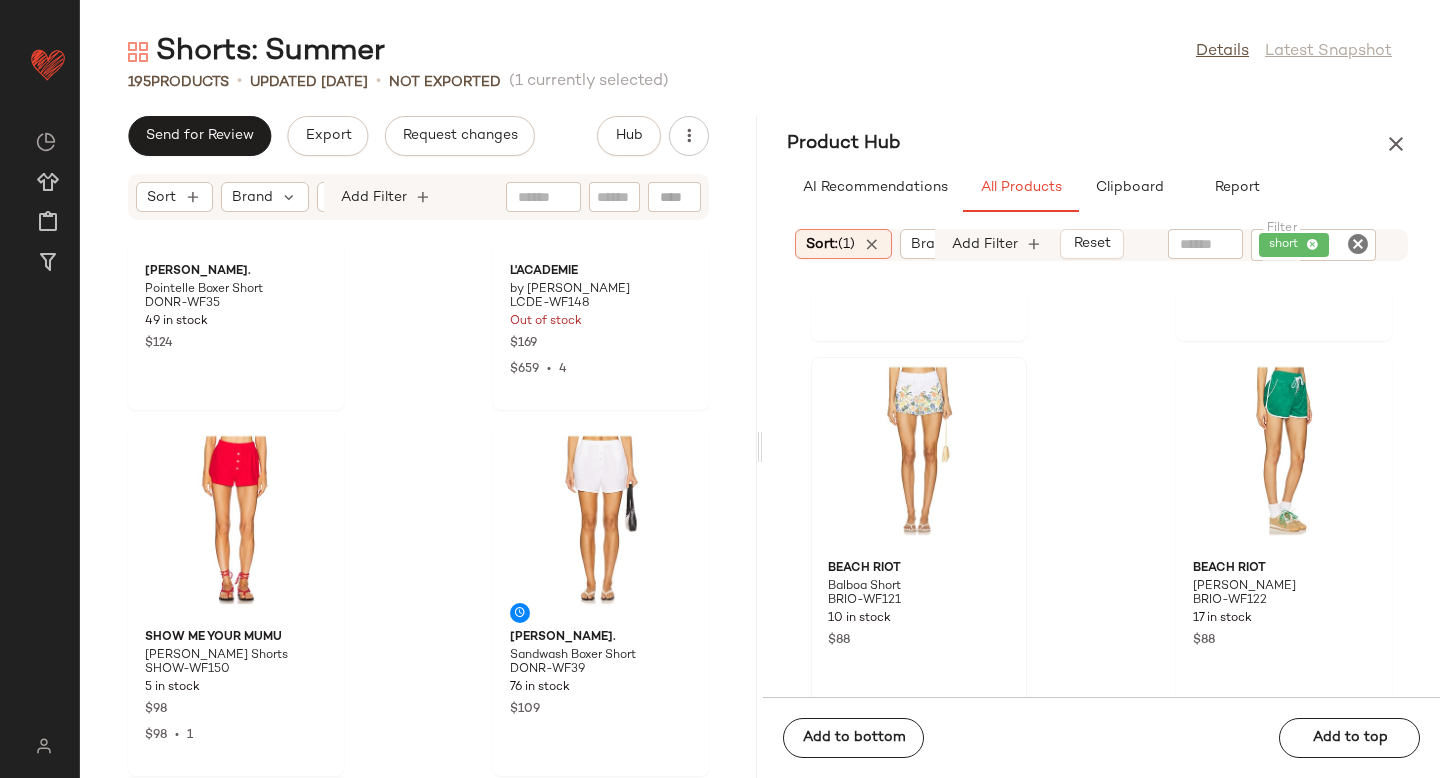 scroll, scrollTop: 15017, scrollLeft: 0, axis: vertical 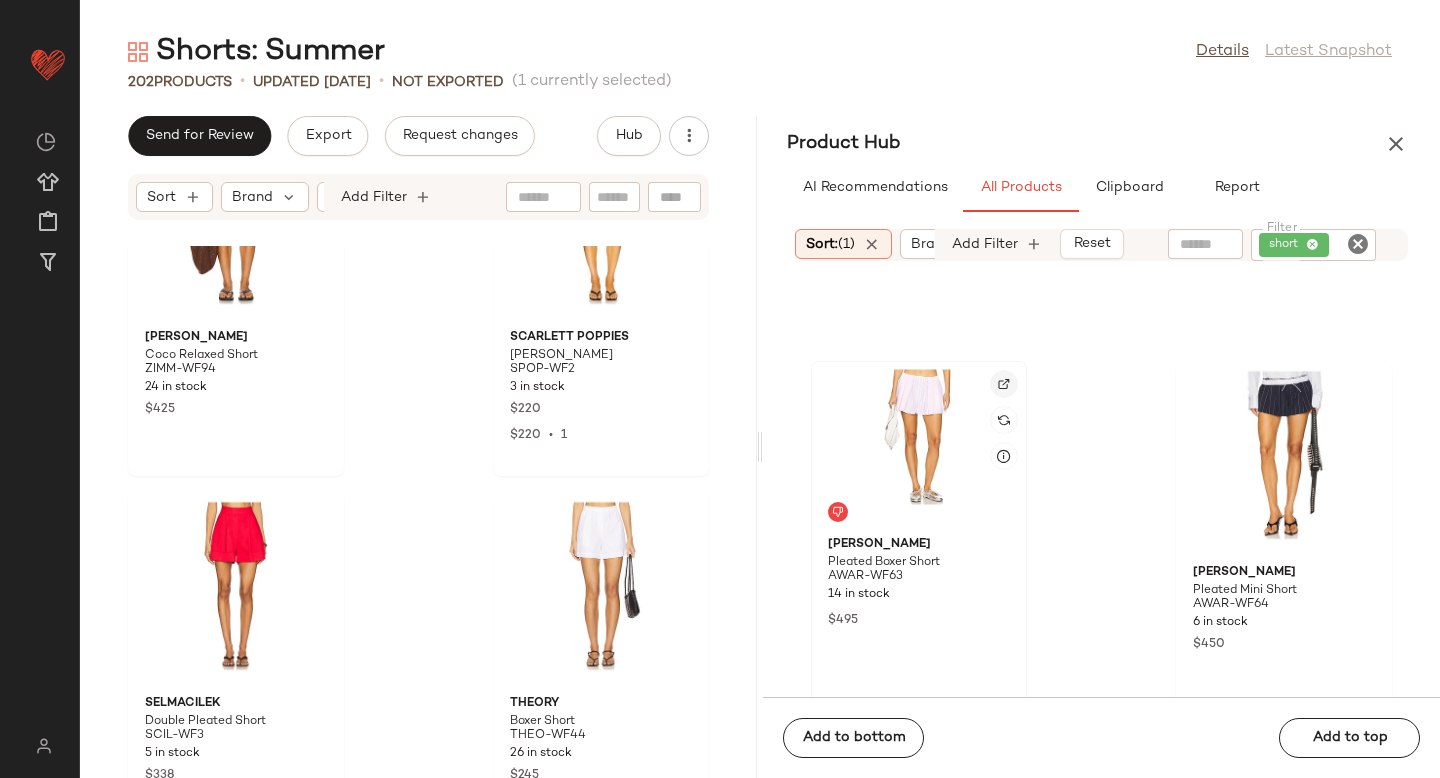 click 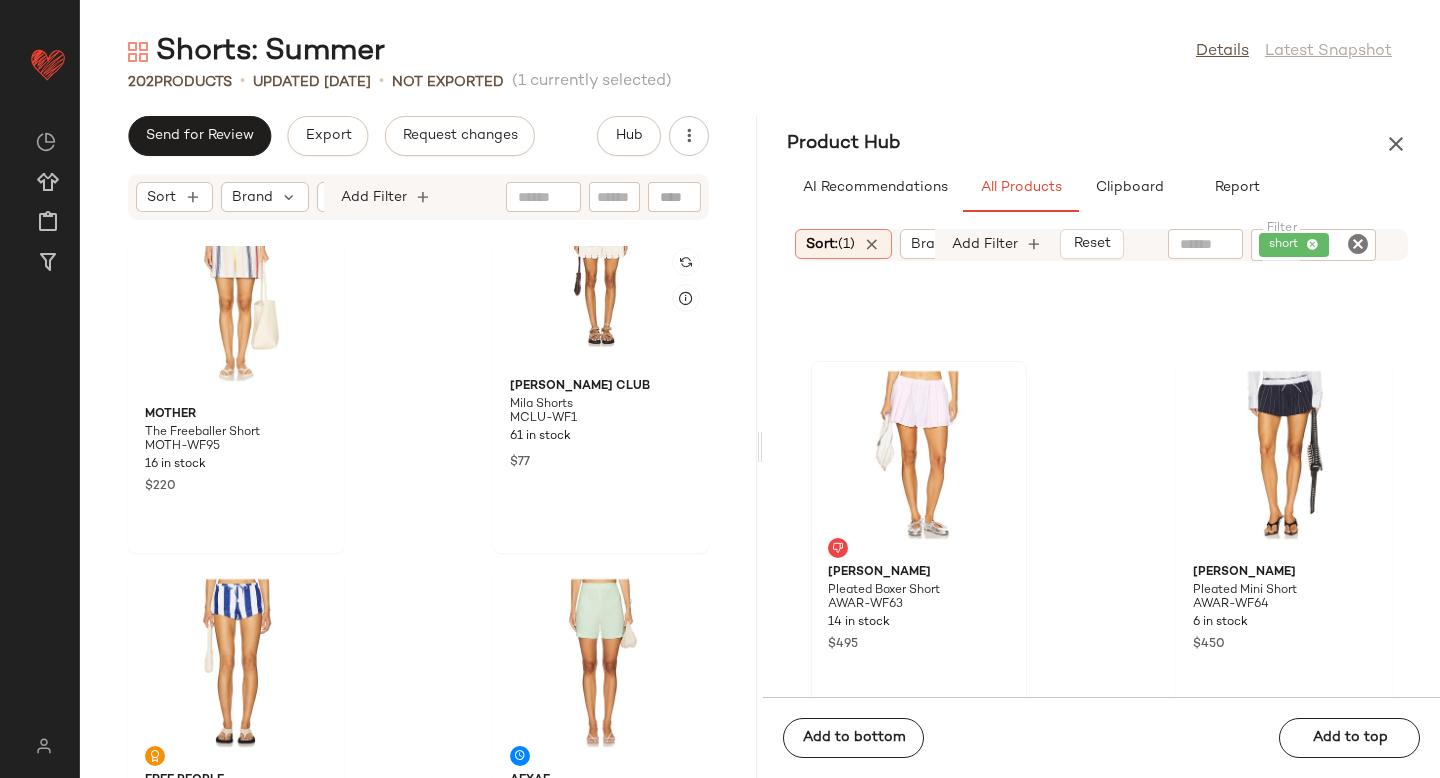 scroll, scrollTop: 28063, scrollLeft: 0, axis: vertical 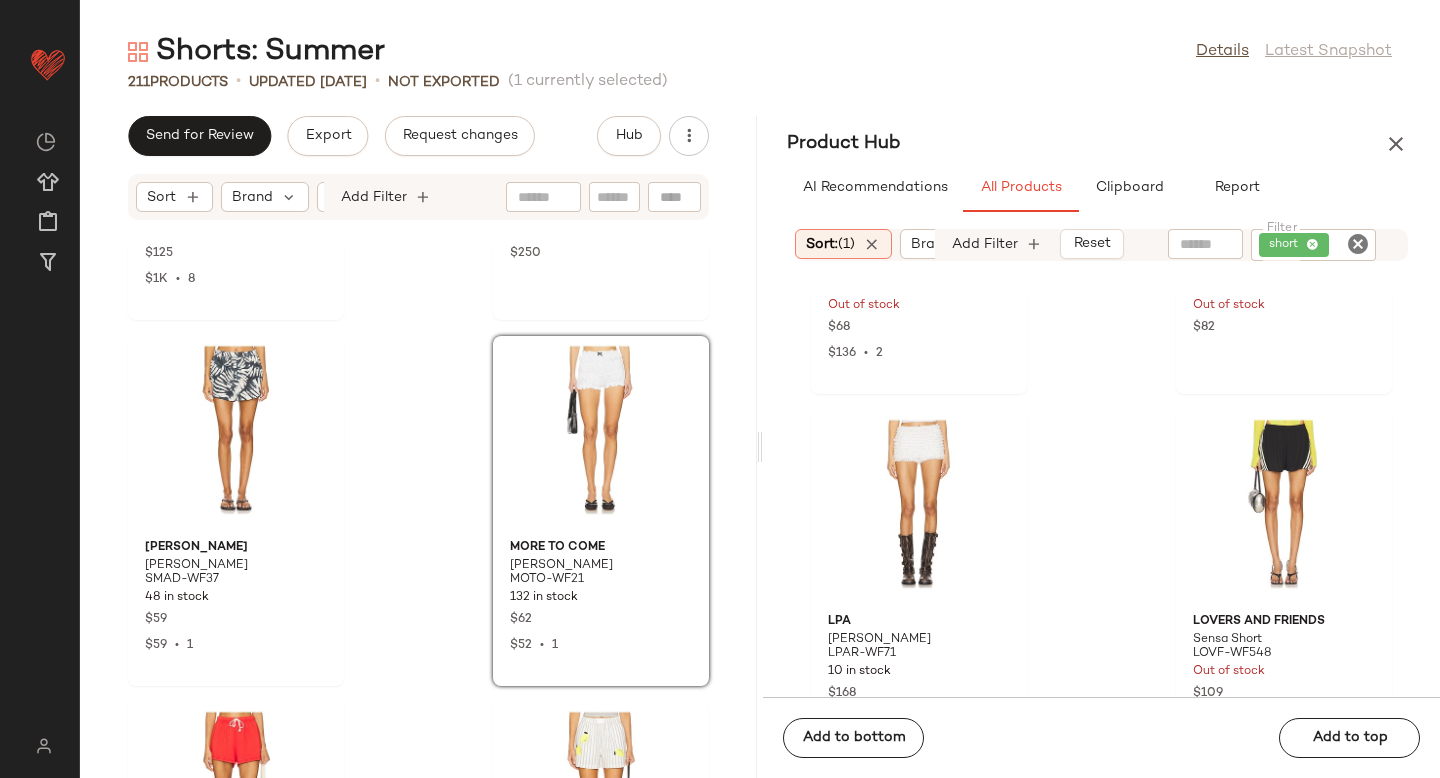 click on "superdown [PERSON_NAME] Short SPDW-WF259 Out of stock $68 $136  •  2 superdown [PERSON_NAME] Faux Leather Short SPDW-WF260 Out of stock $82 LPA Alessia Short LPAR-WF71 10 in stock $168 $151  •  1 Lovers and Friends Sensa Short LOVF-WF548 Out of stock $109 Lovers and Friends [PERSON_NAME] Hot Short LOVF-WF559 2 in stock $78 $390  •  5 [PERSON_NAME] Shorts [PERSON_NAME]-WF3 295 Pre-Order Items $72 Free People x We The Free Now Or Never Denim Short FREE-WF394 68 in stock $68 [GEOGRAPHIC_DATA] Stitch Shorts CENT-WF14 27 in stock $141" 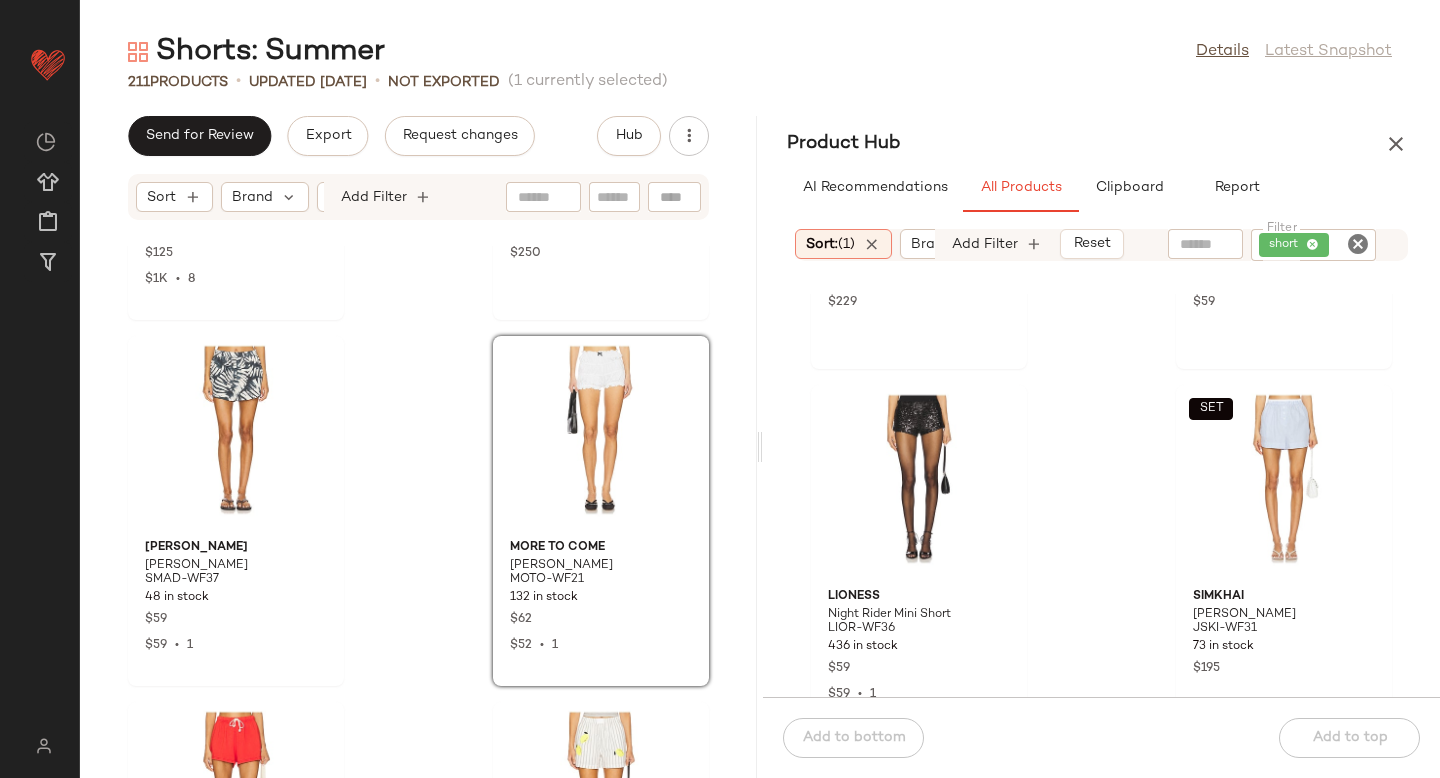 scroll, scrollTop: 206720, scrollLeft: 0, axis: vertical 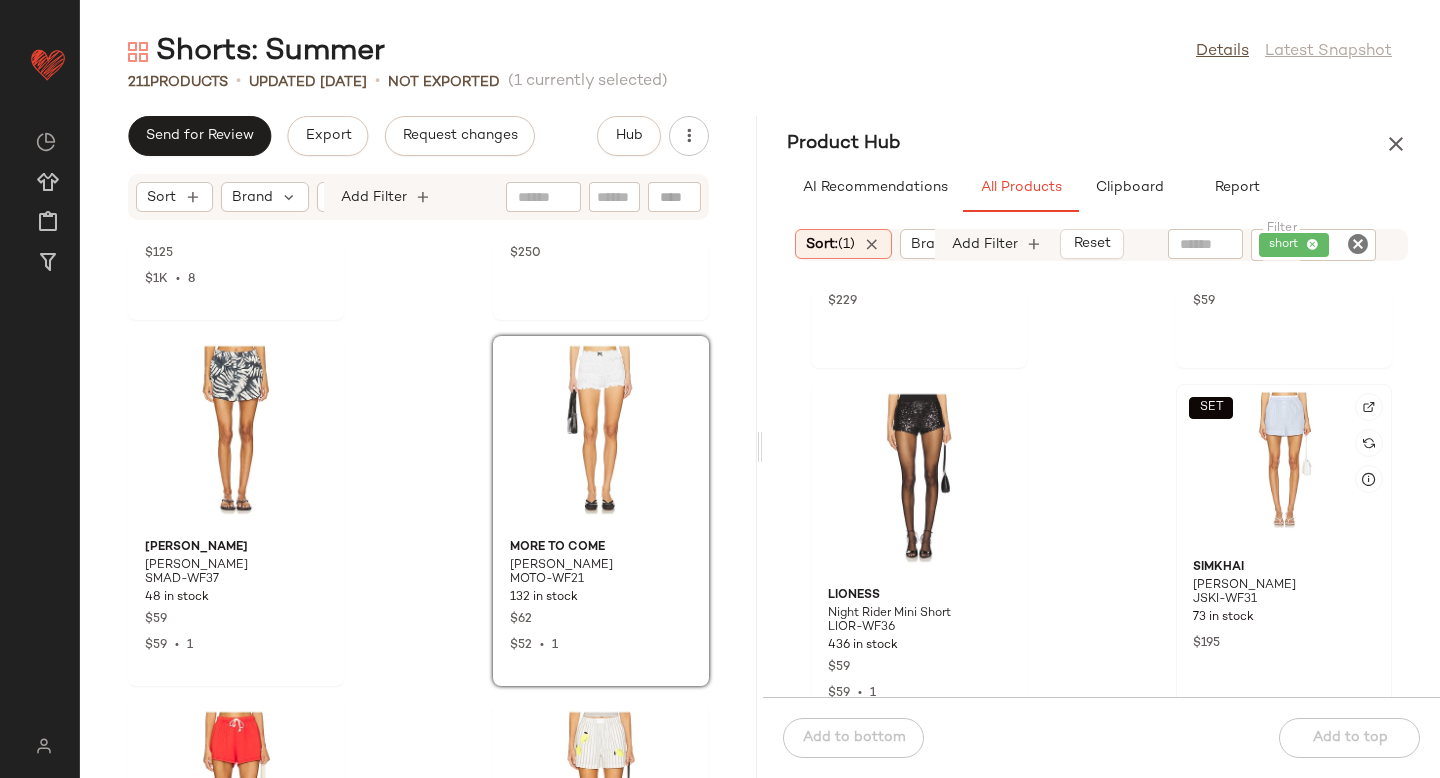 click 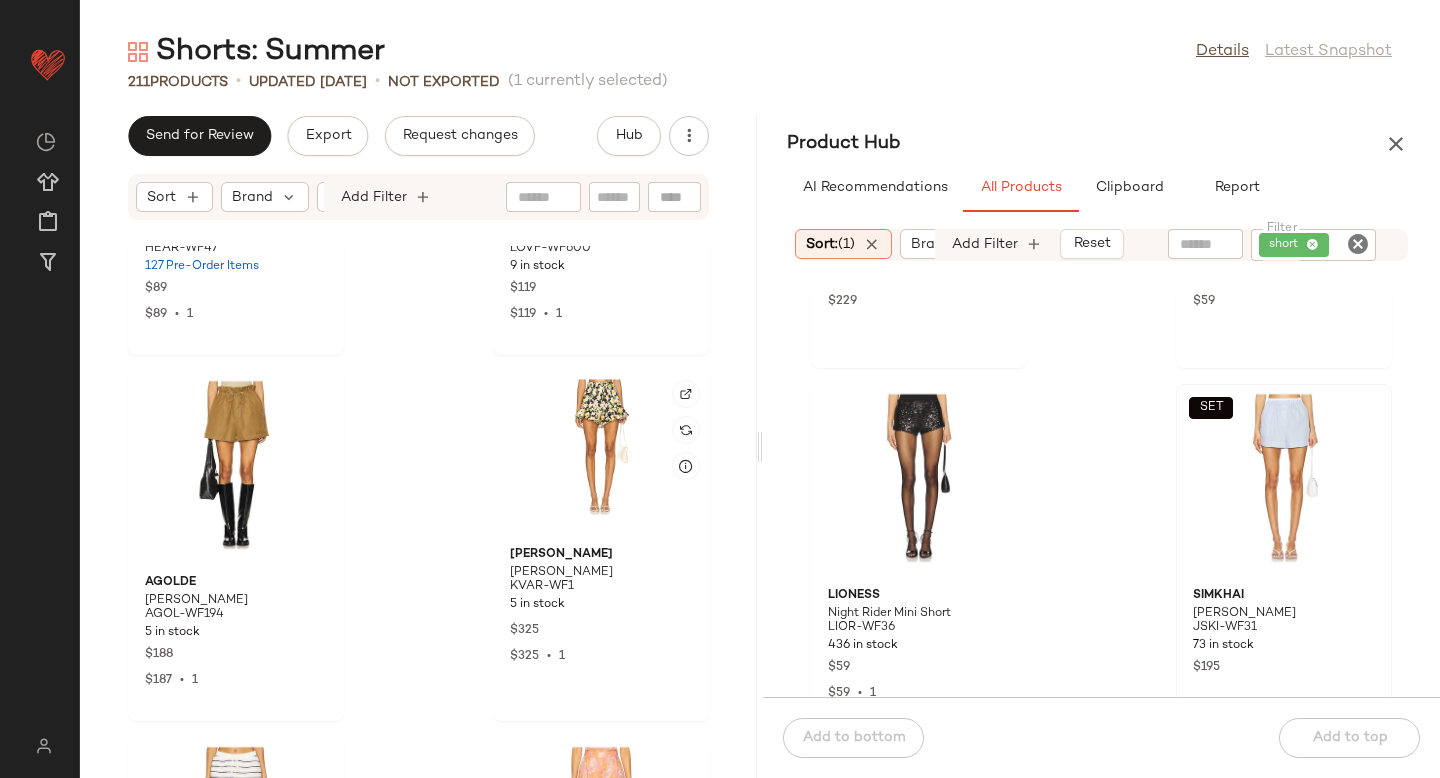 scroll, scrollTop: 25516, scrollLeft: 0, axis: vertical 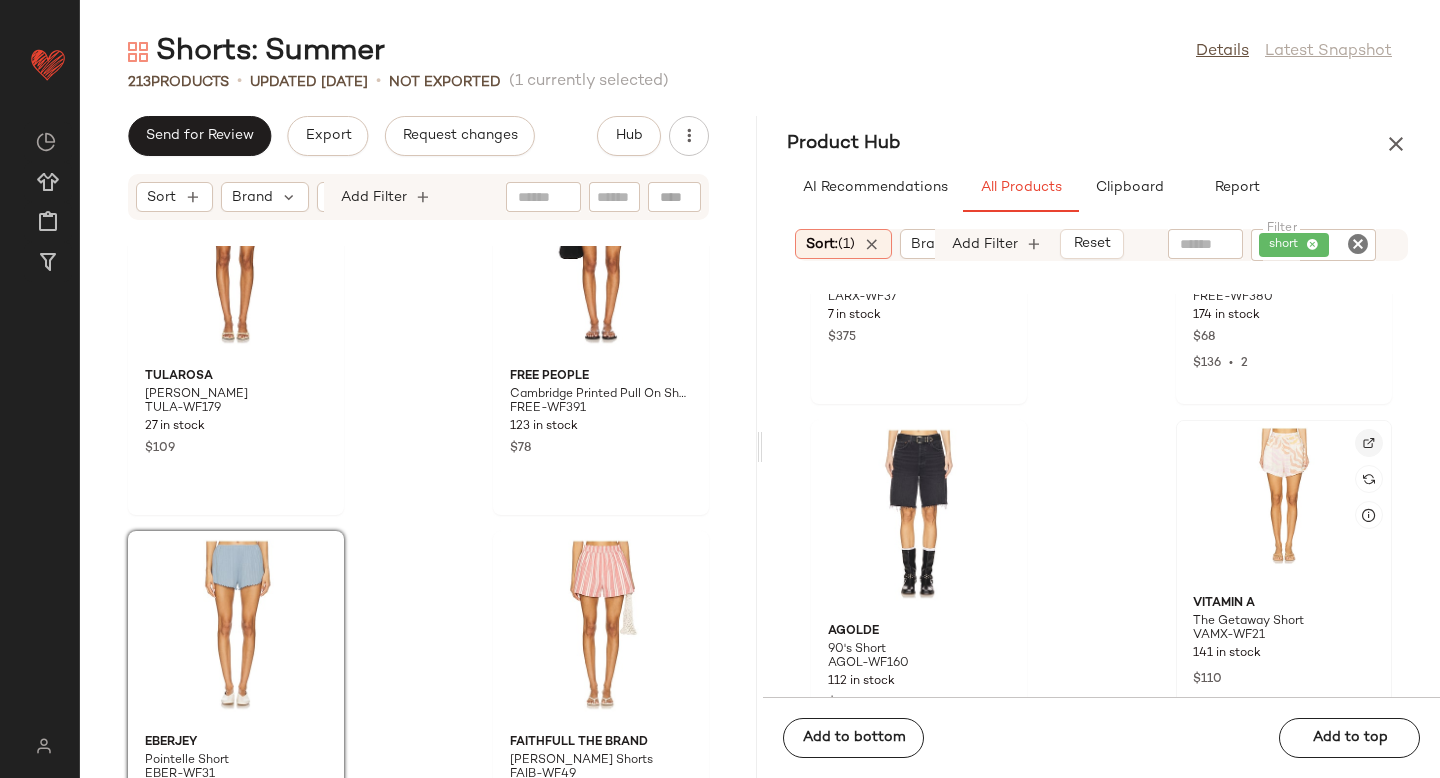click 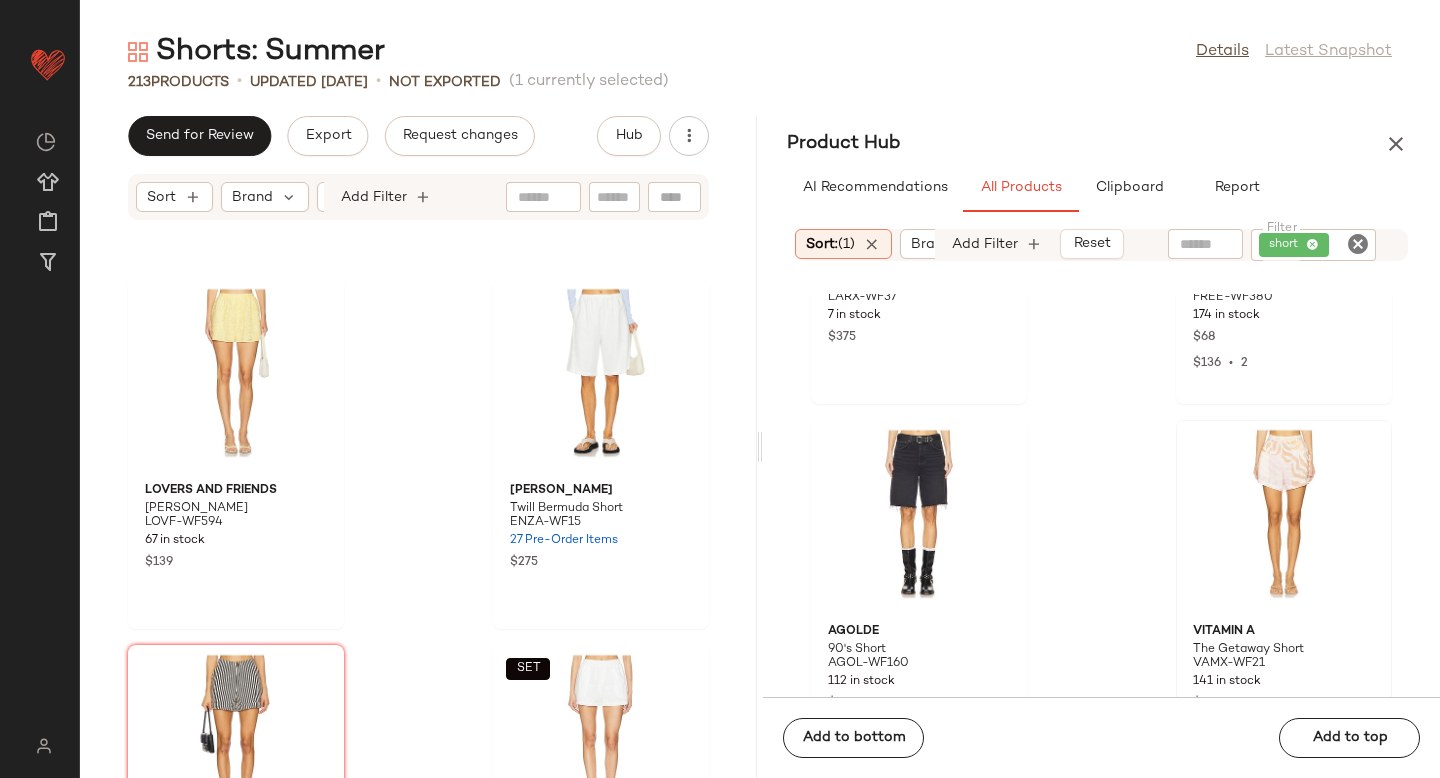 scroll, scrollTop: 12430, scrollLeft: 0, axis: vertical 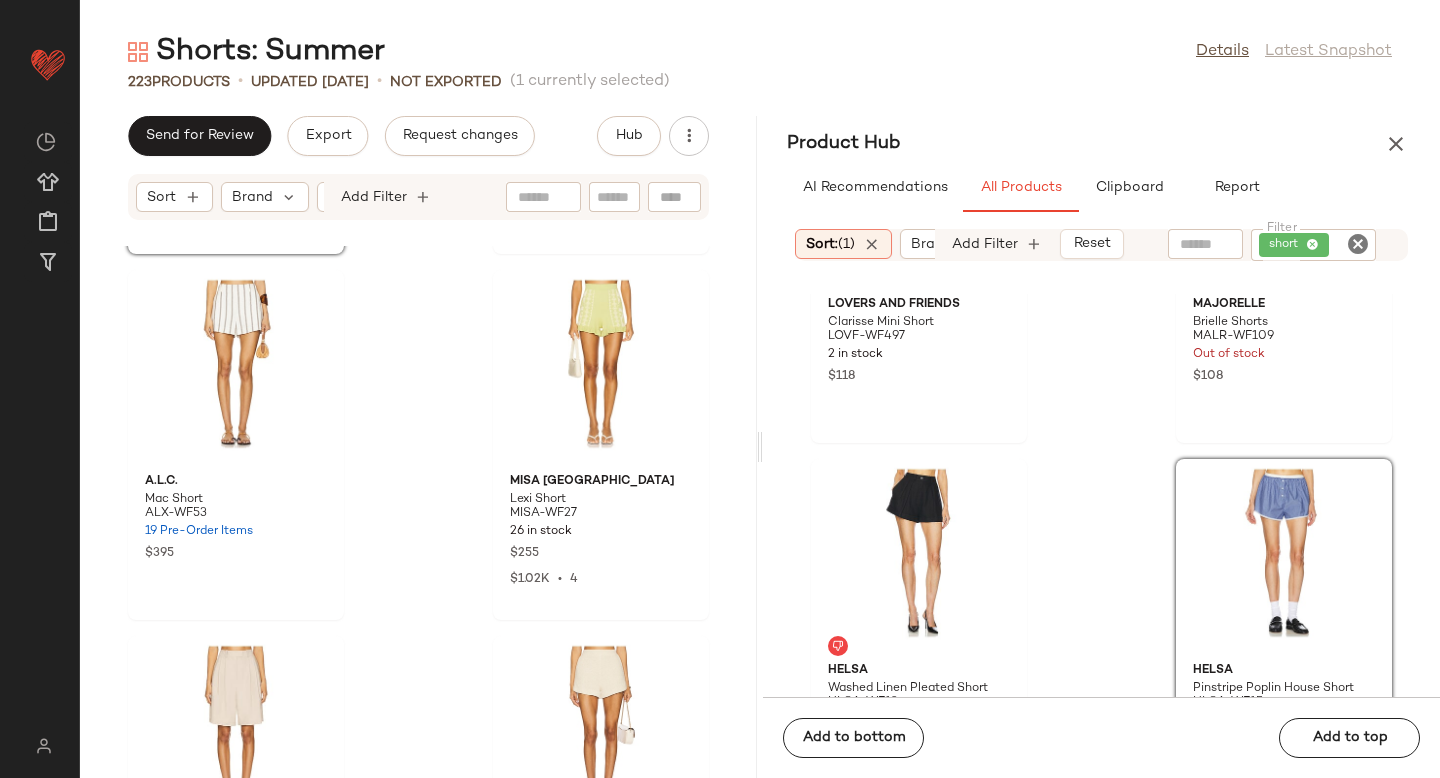drag, startPoint x: 1242, startPoint y: 483, endPoint x: 1231, endPoint y: 483, distance: 11 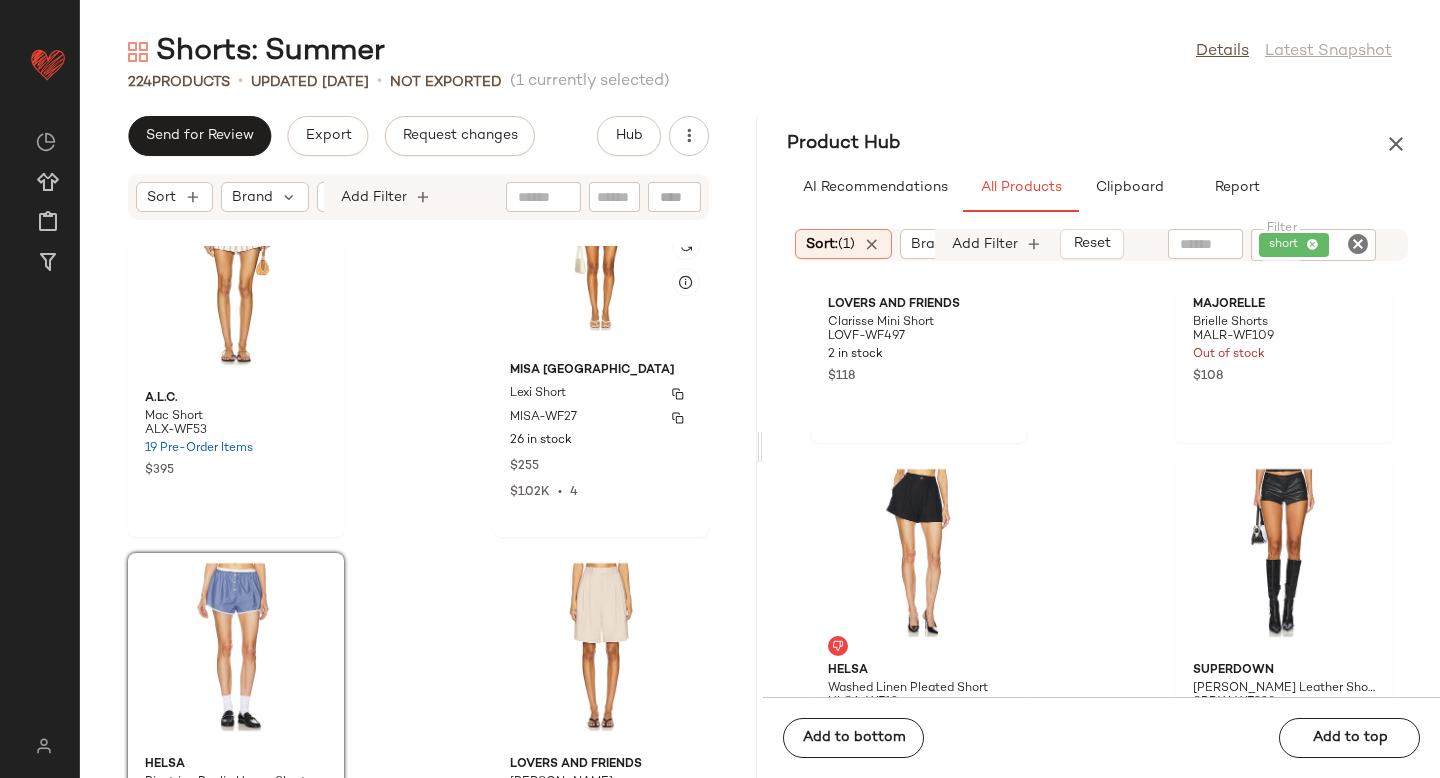 scroll, scrollTop: 23171, scrollLeft: 0, axis: vertical 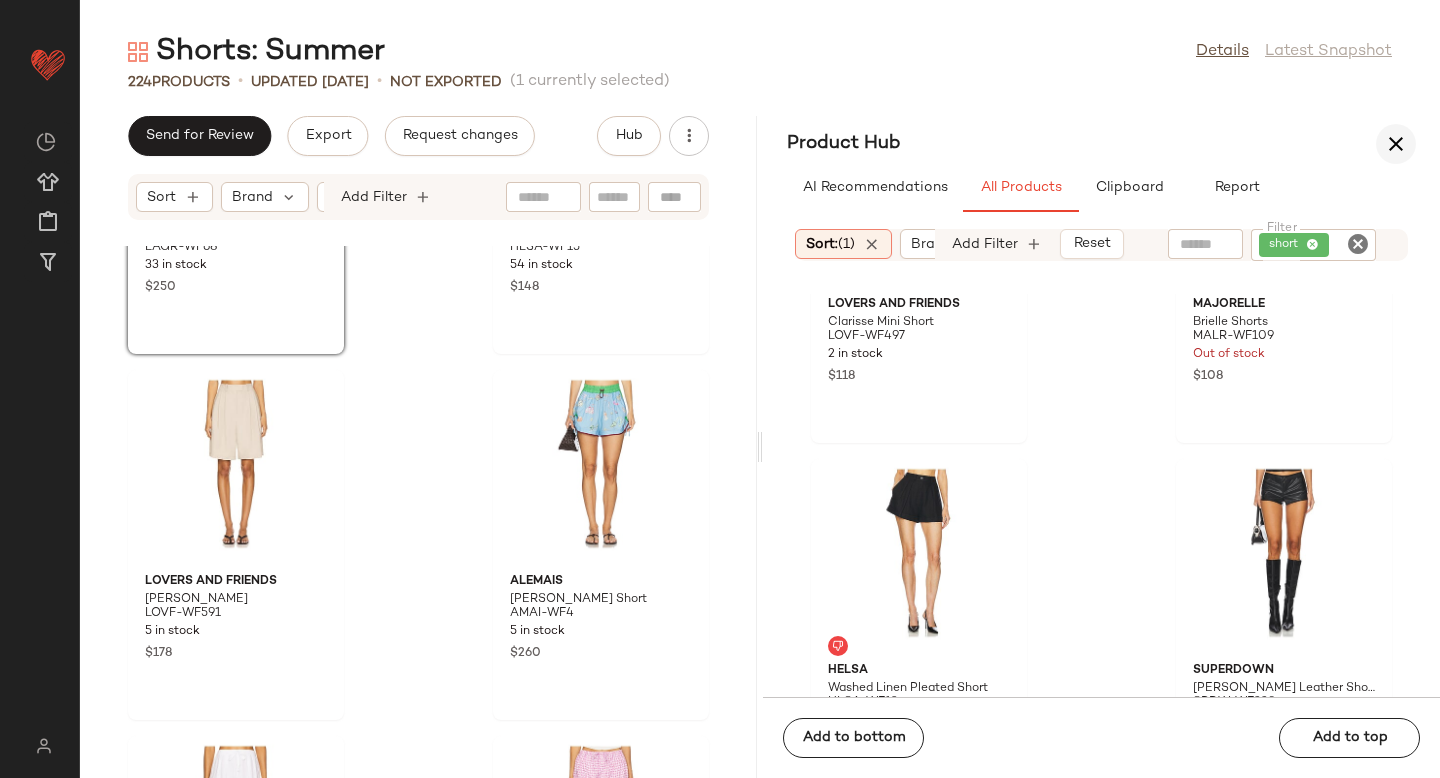 click at bounding box center (1396, 144) 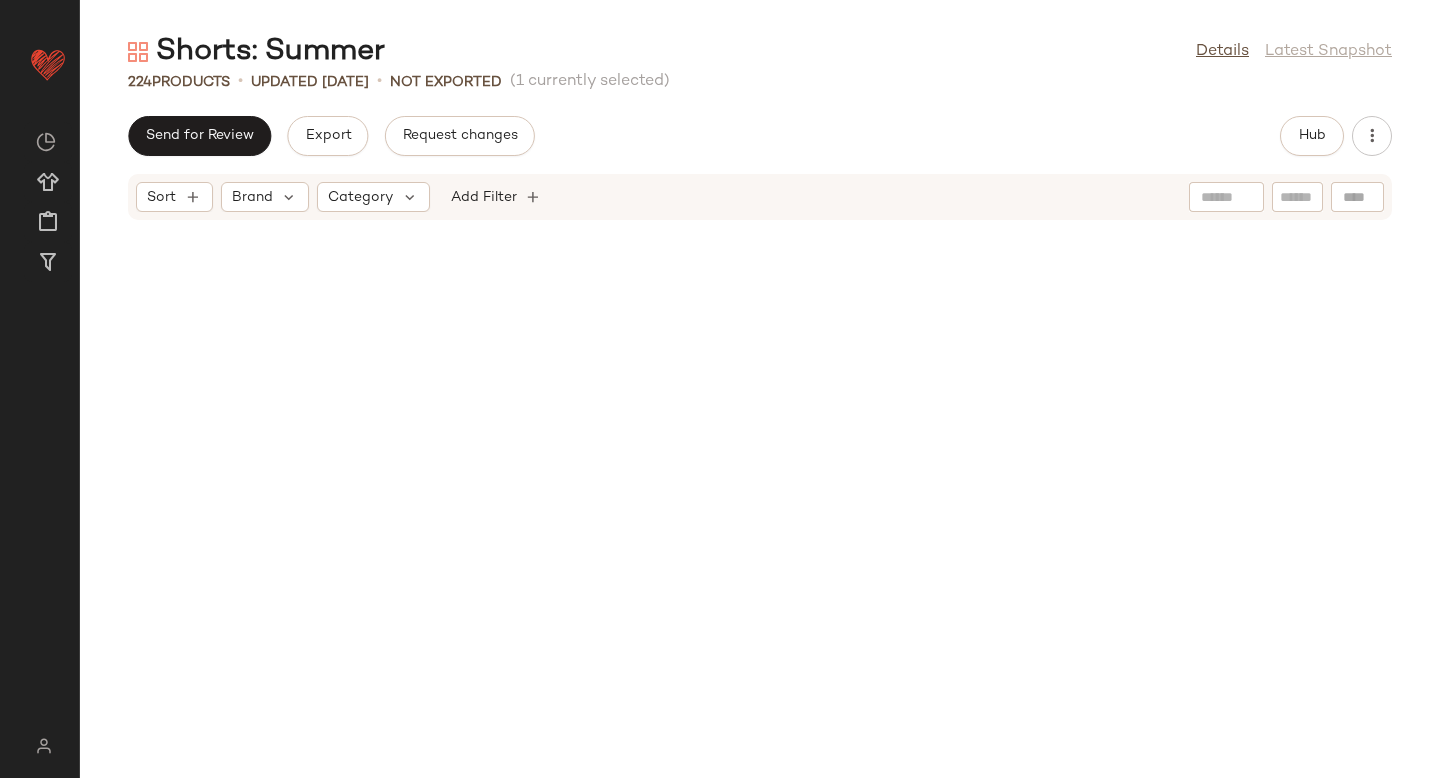 scroll, scrollTop: 9150, scrollLeft: 0, axis: vertical 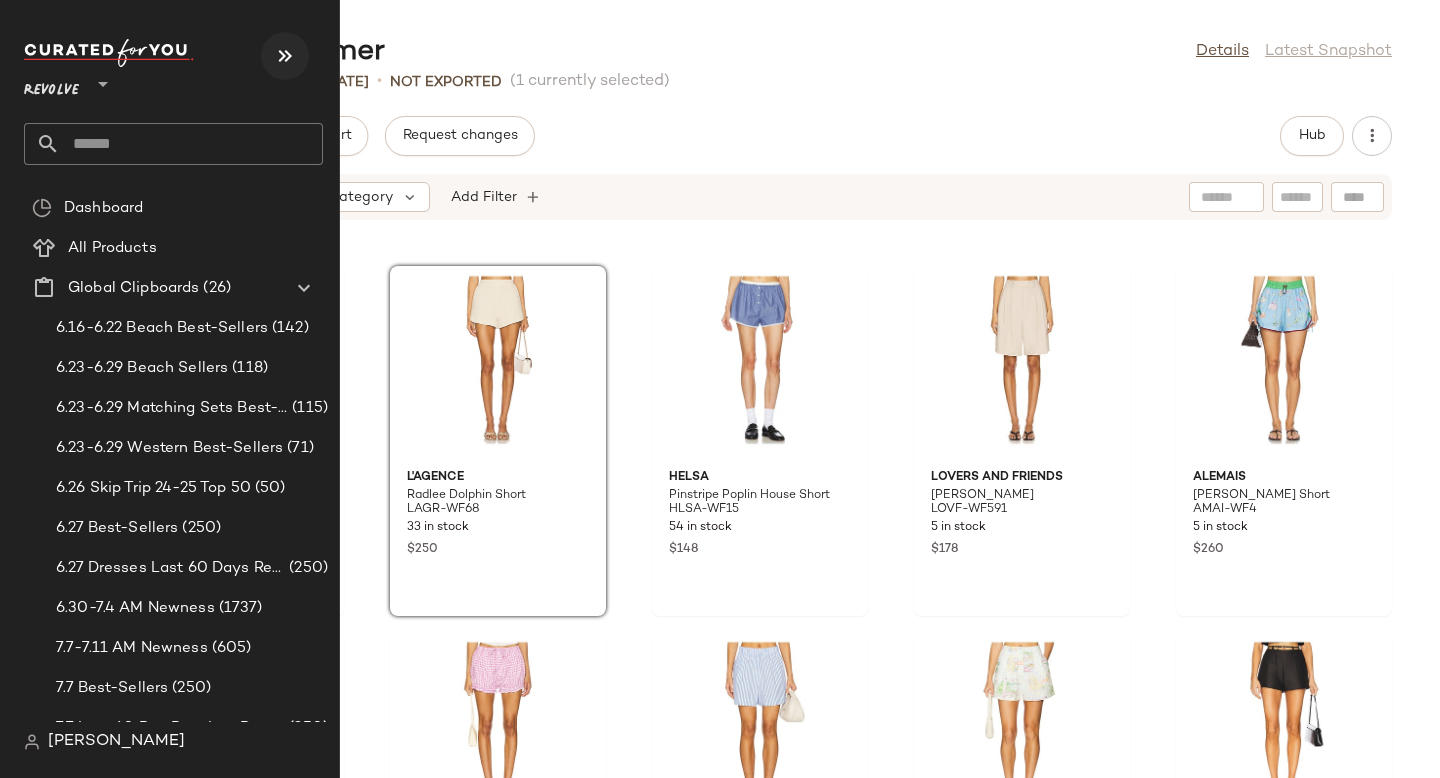 click at bounding box center [285, 56] 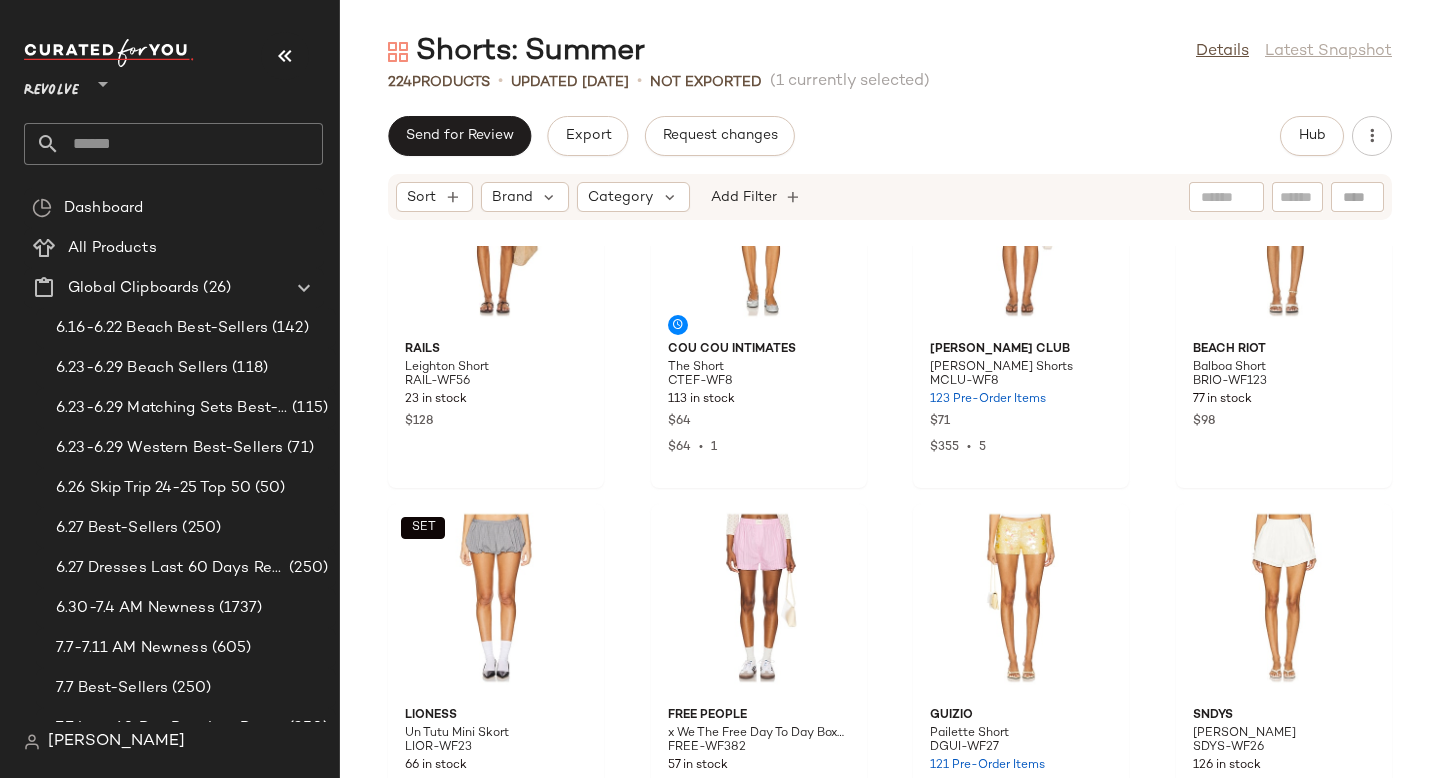 scroll, scrollTop: 10099, scrollLeft: 0, axis: vertical 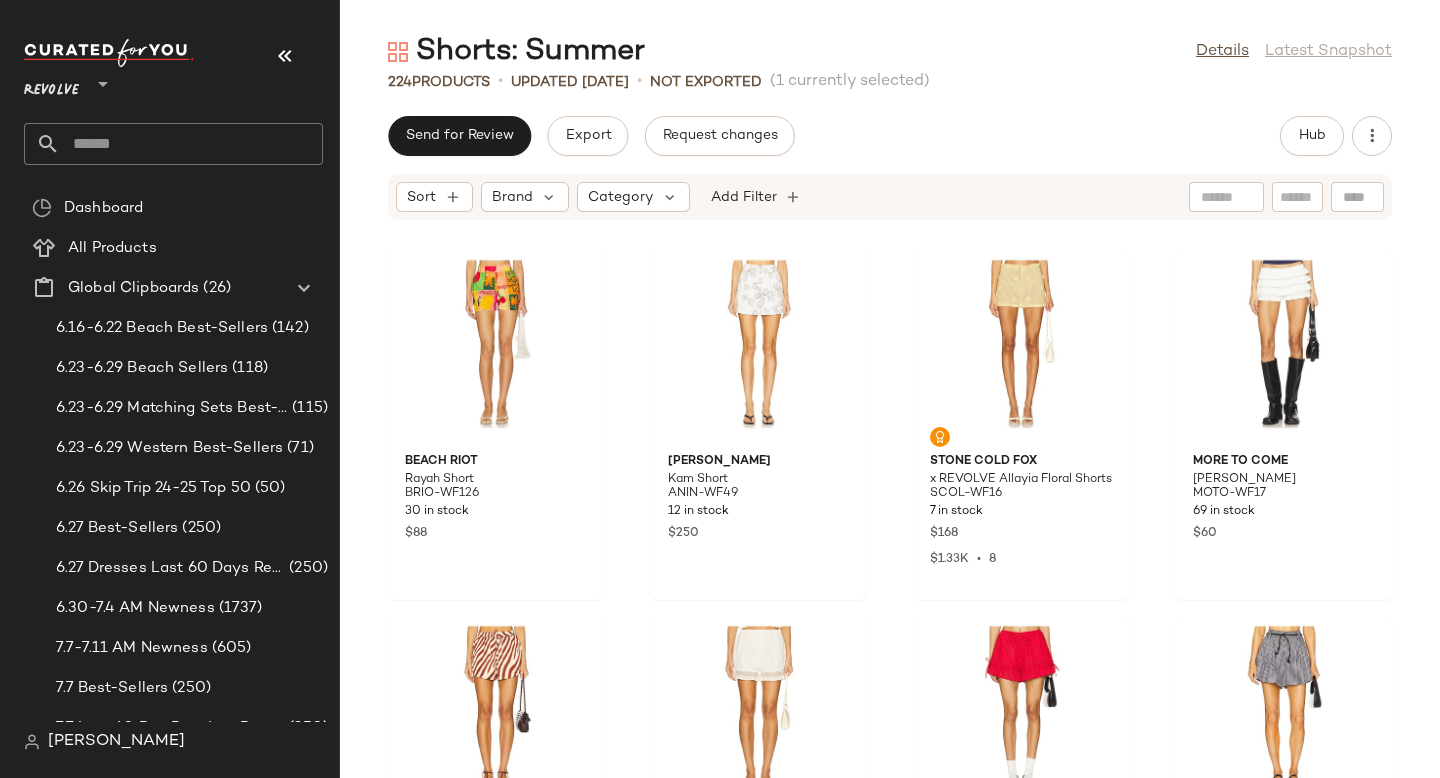 drag, startPoint x: 1252, startPoint y: 501, endPoint x: 575, endPoint y: 2, distance: 841.0291 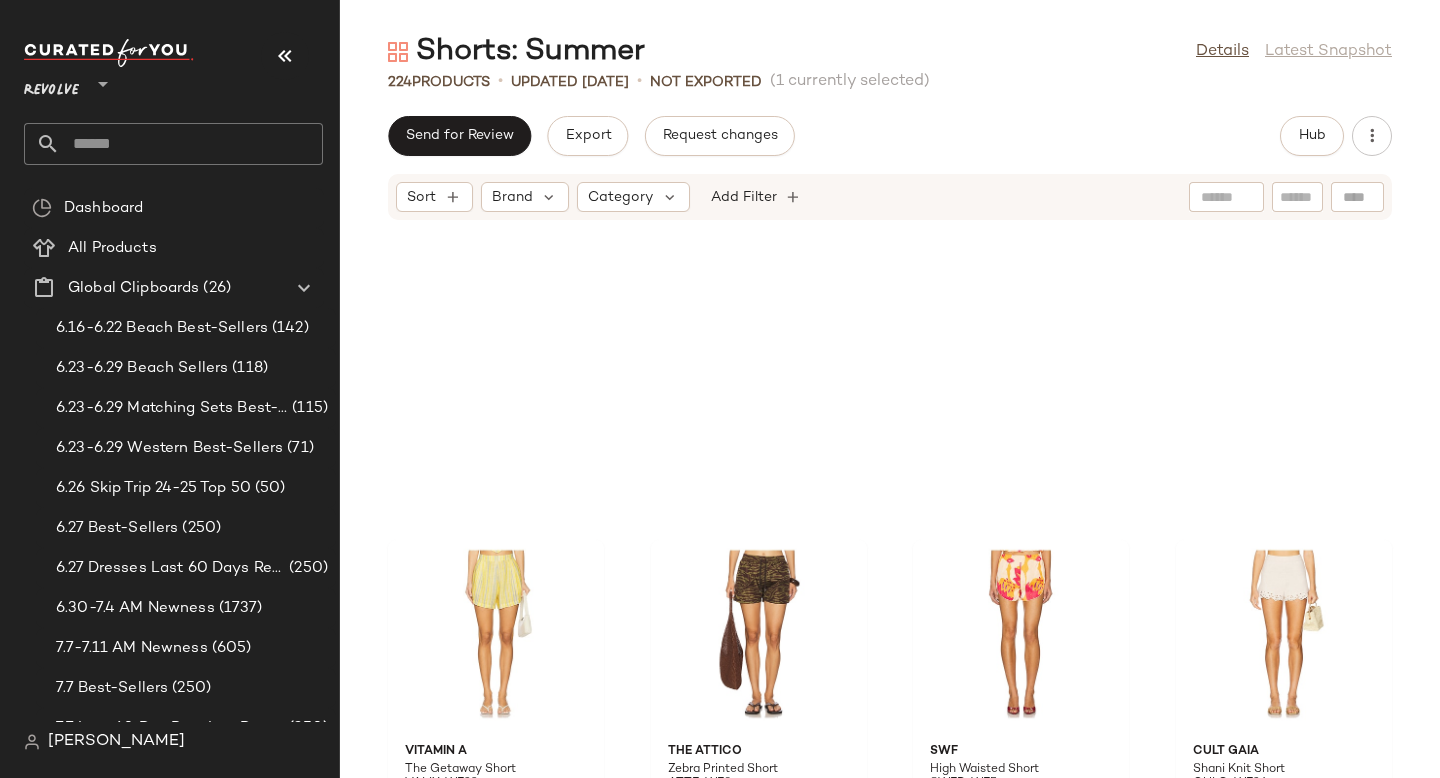scroll, scrollTop: 4260, scrollLeft: 0, axis: vertical 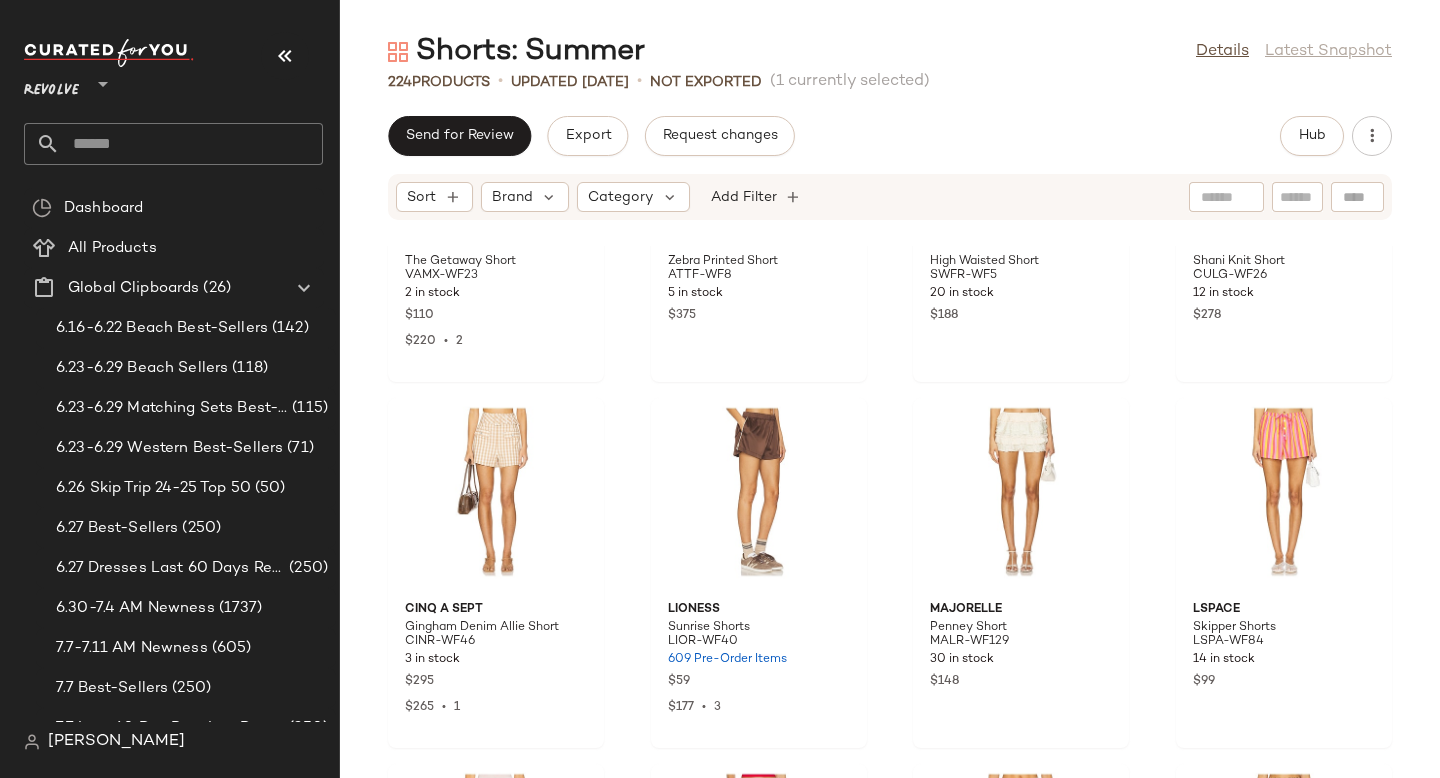 click on "Send for Review   Export   Request changes   Hub" 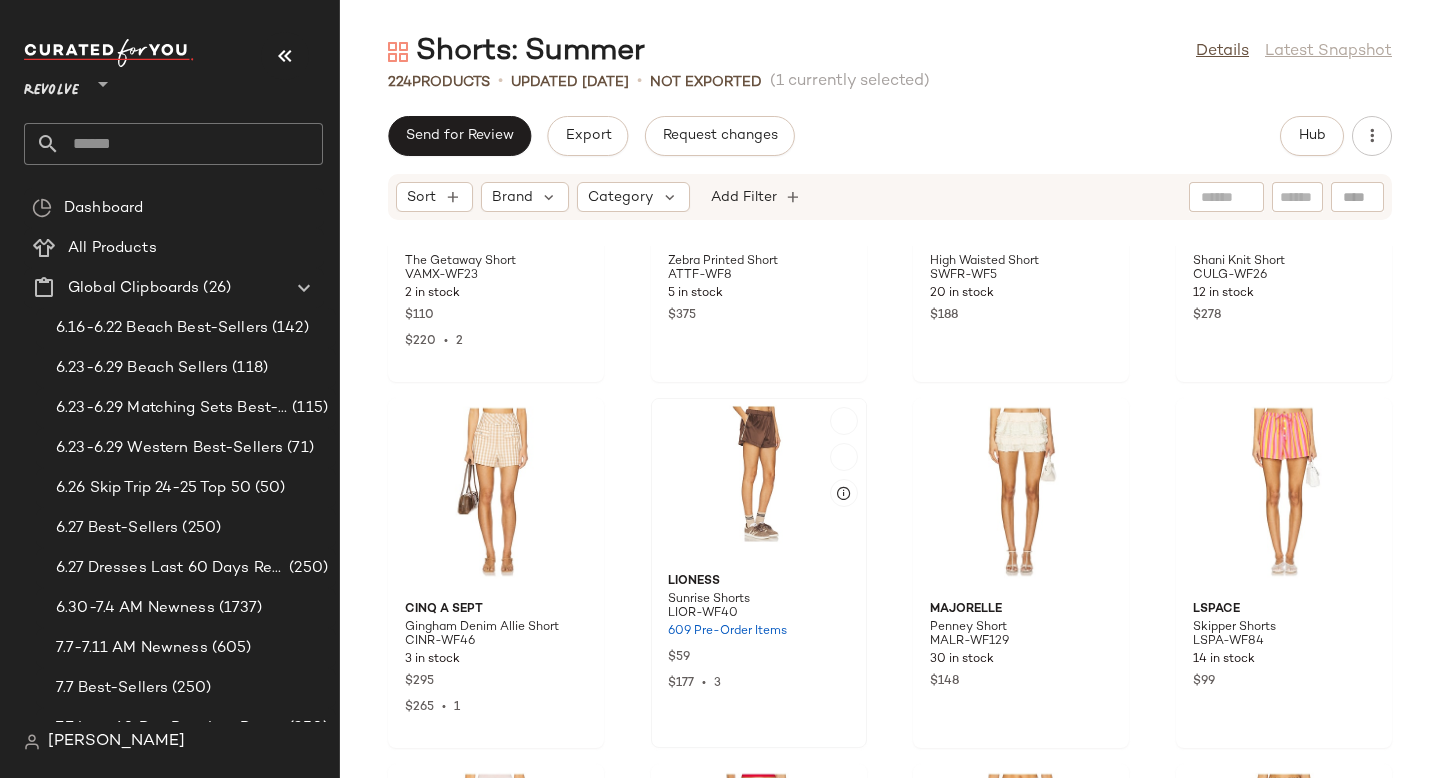 click 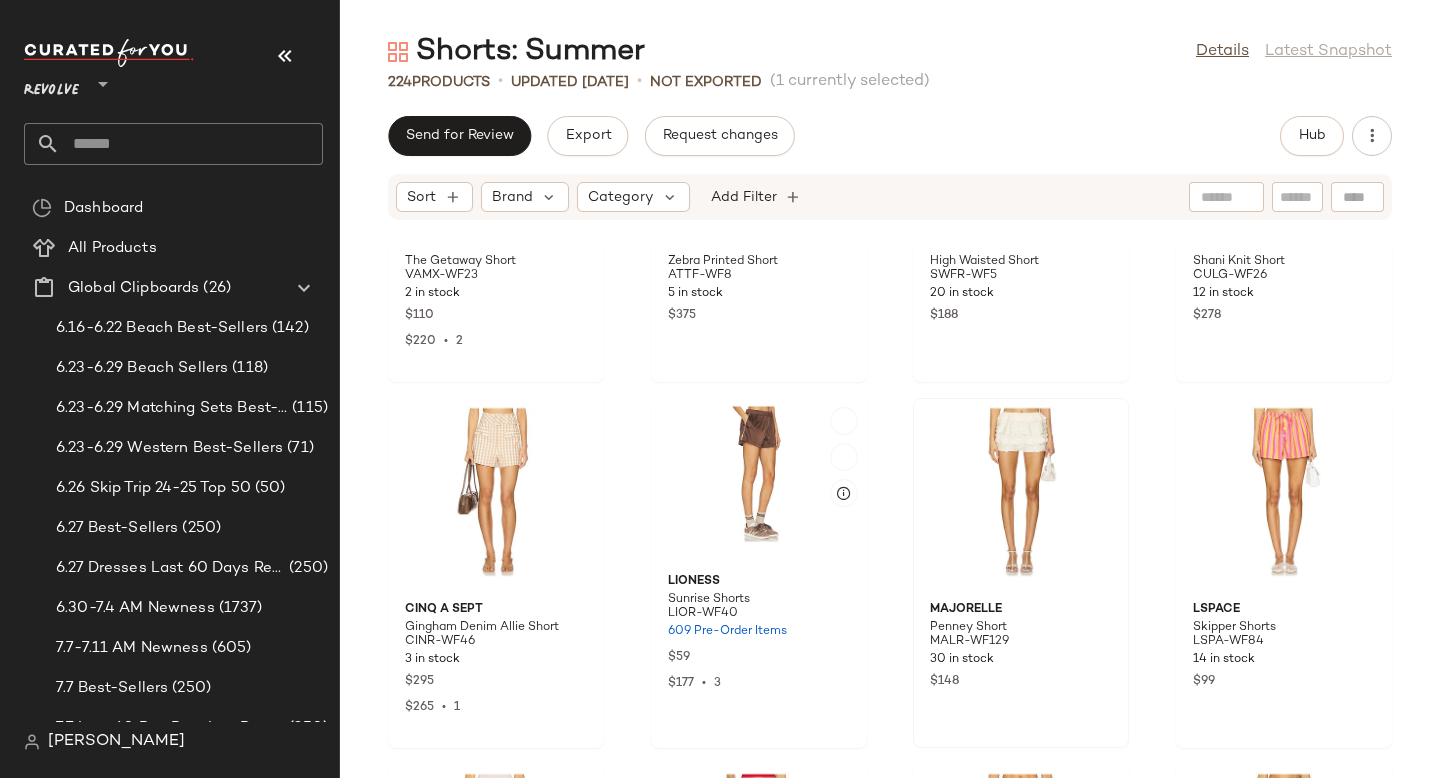 click 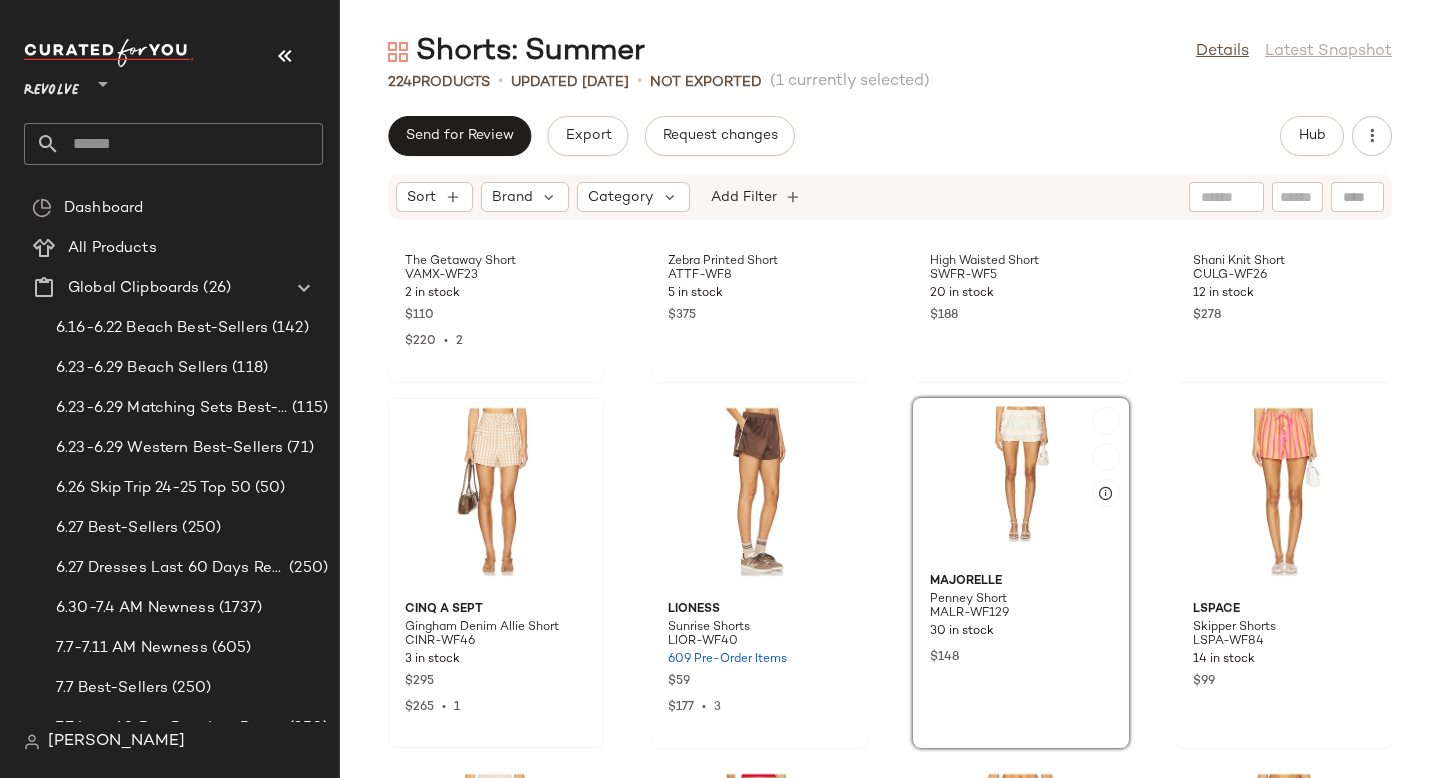 click 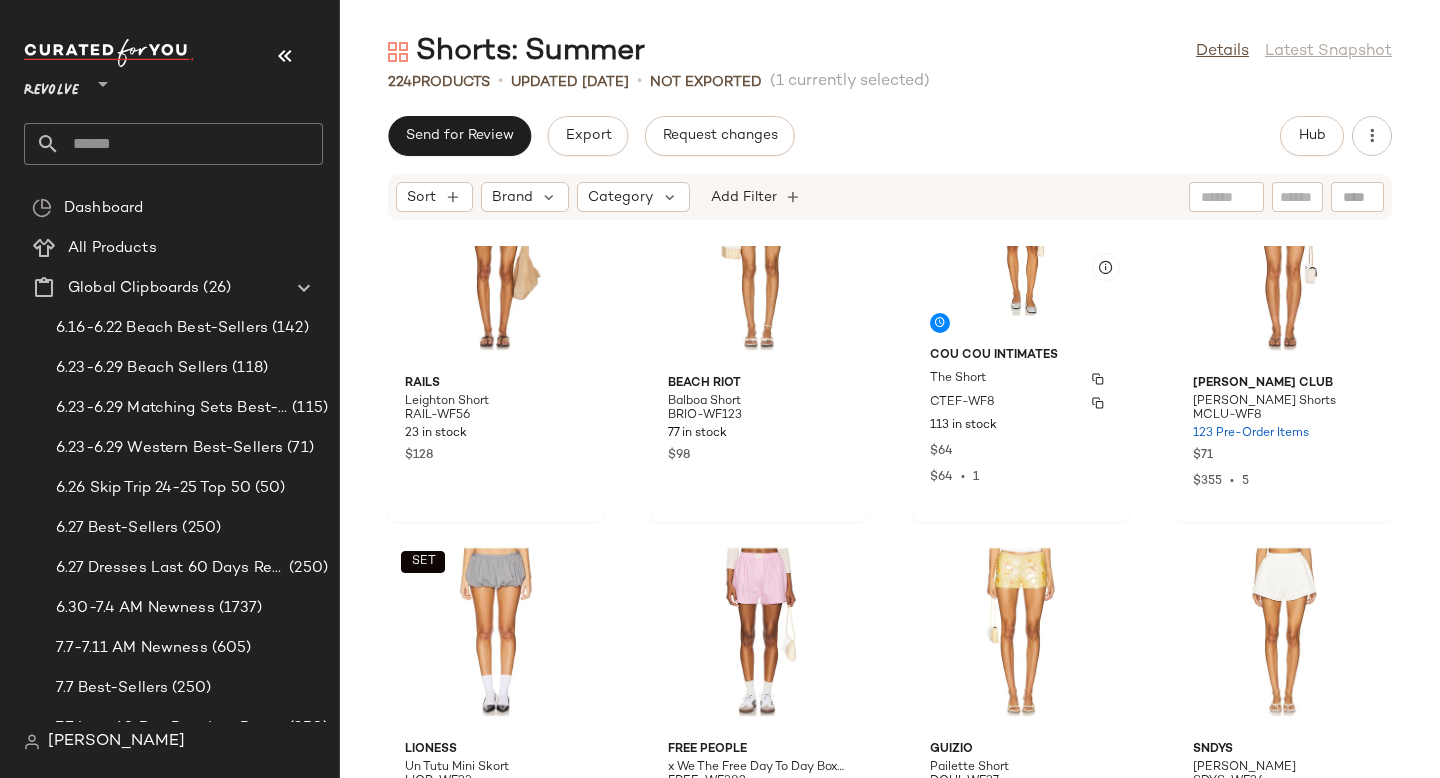 scroll, scrollTop: 10391, scrollLeft: 0, axis: vertical 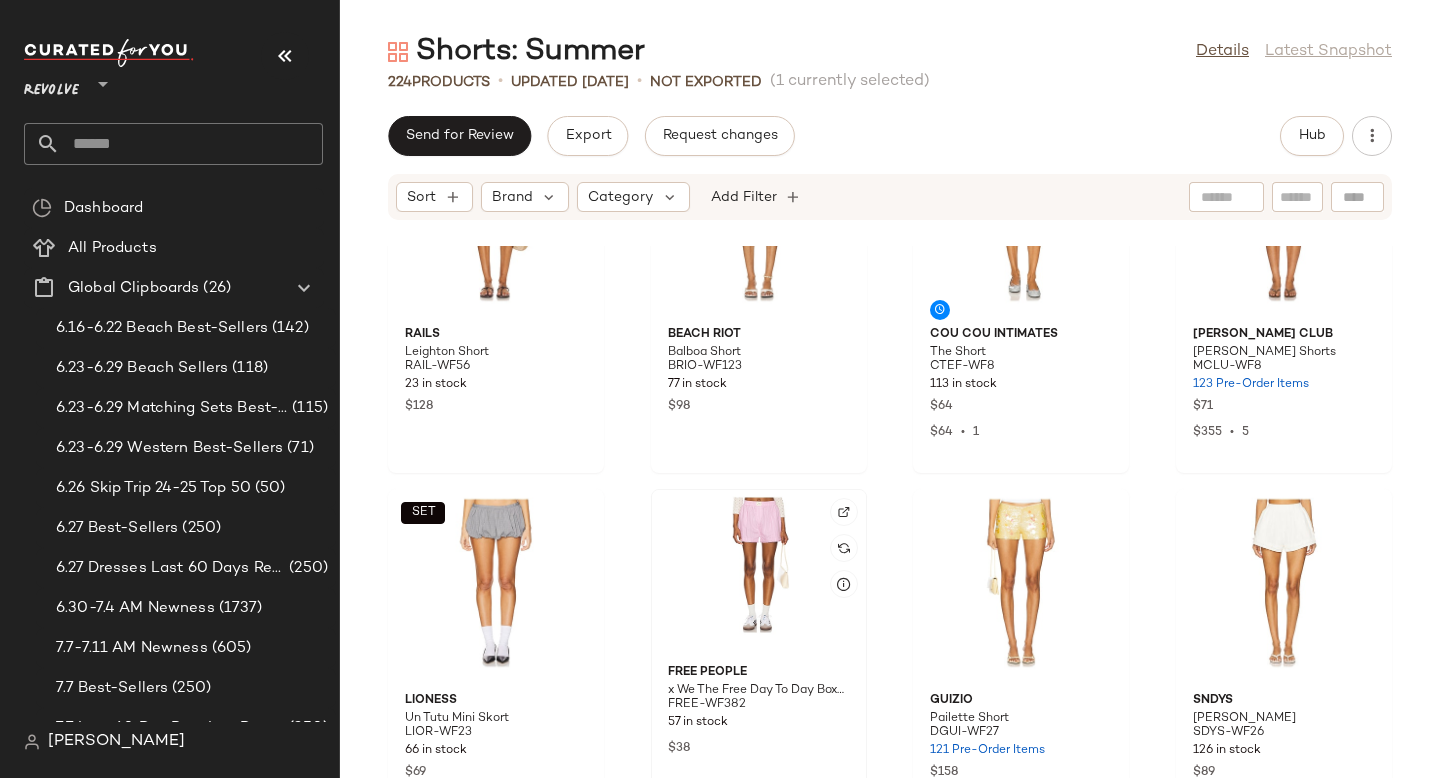 click 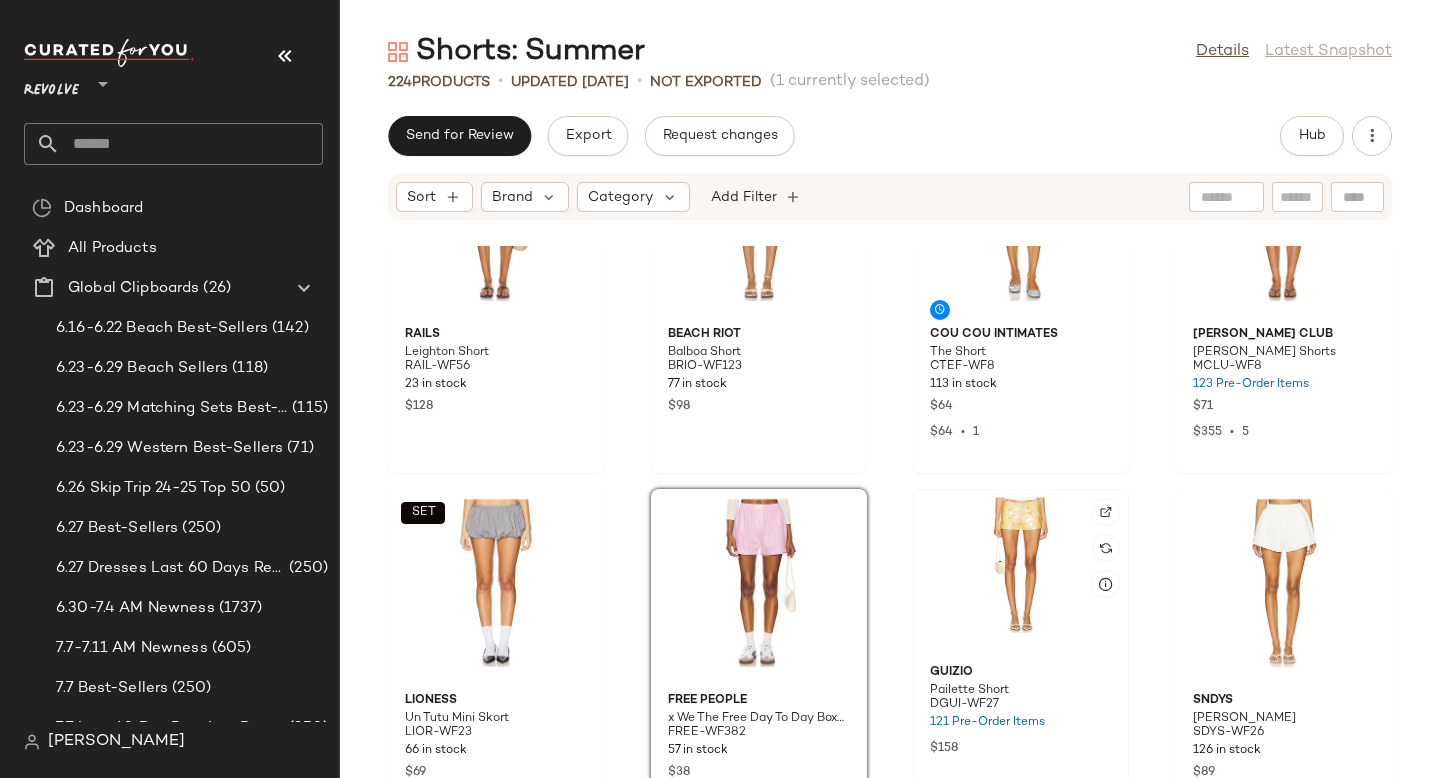 click 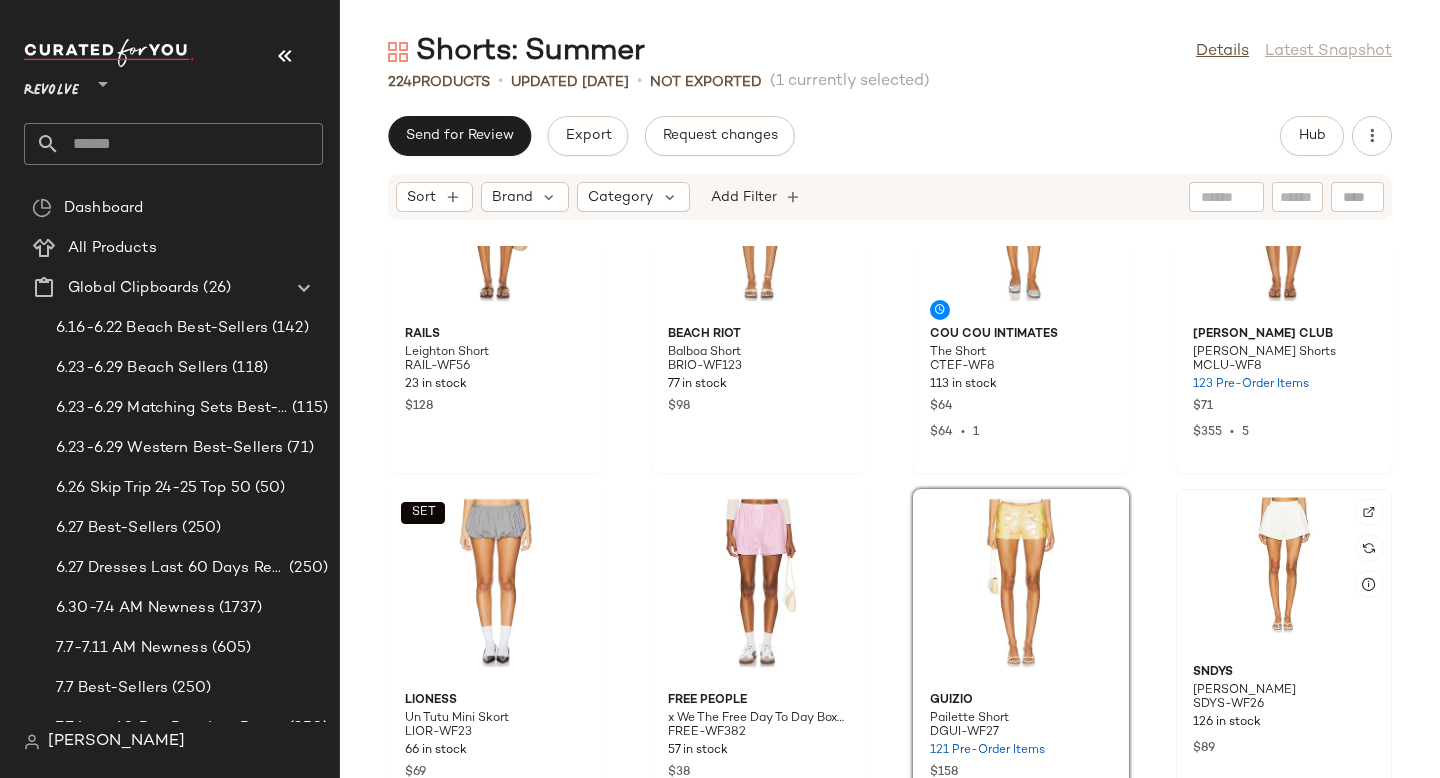 click 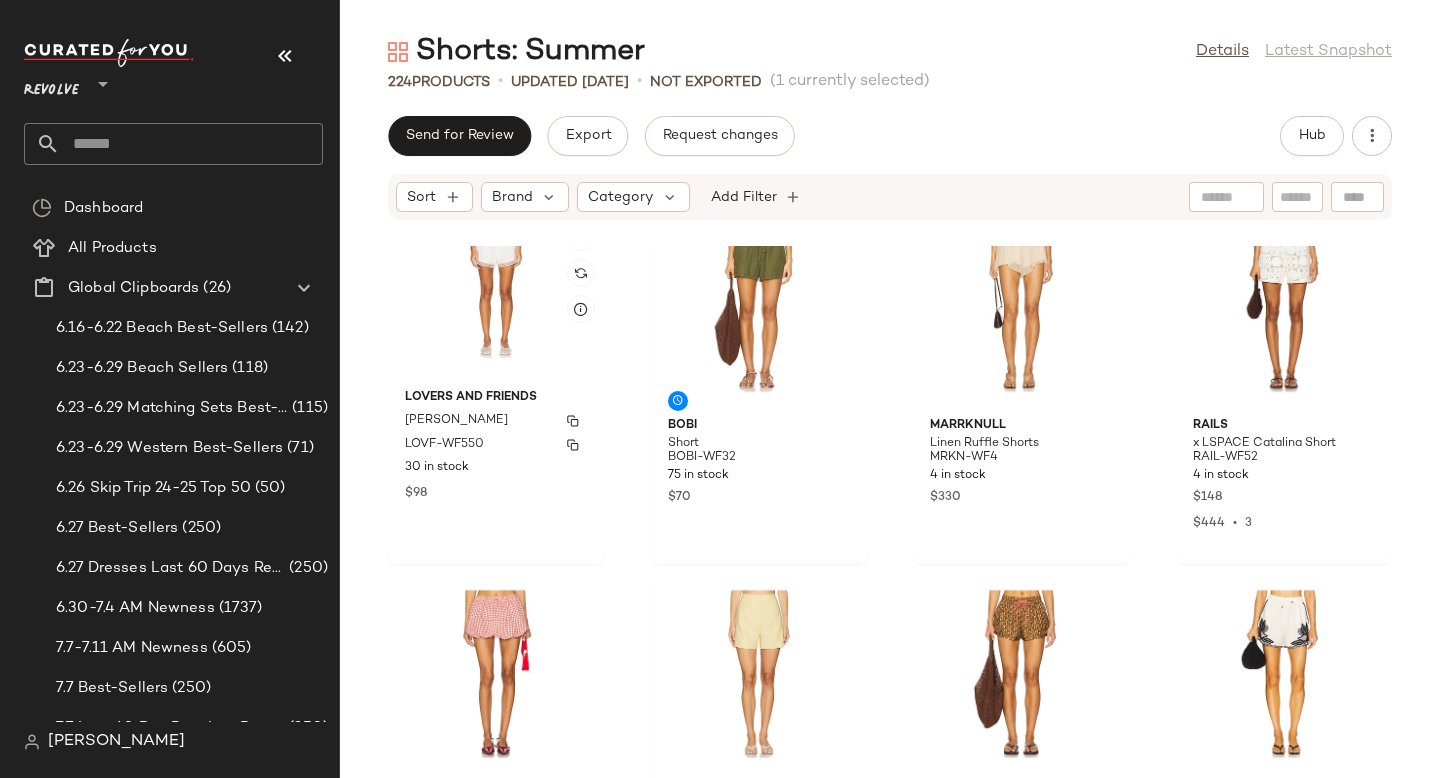 scroll, scrollTop: 2244, scrollLeft: 0, axis: vertical 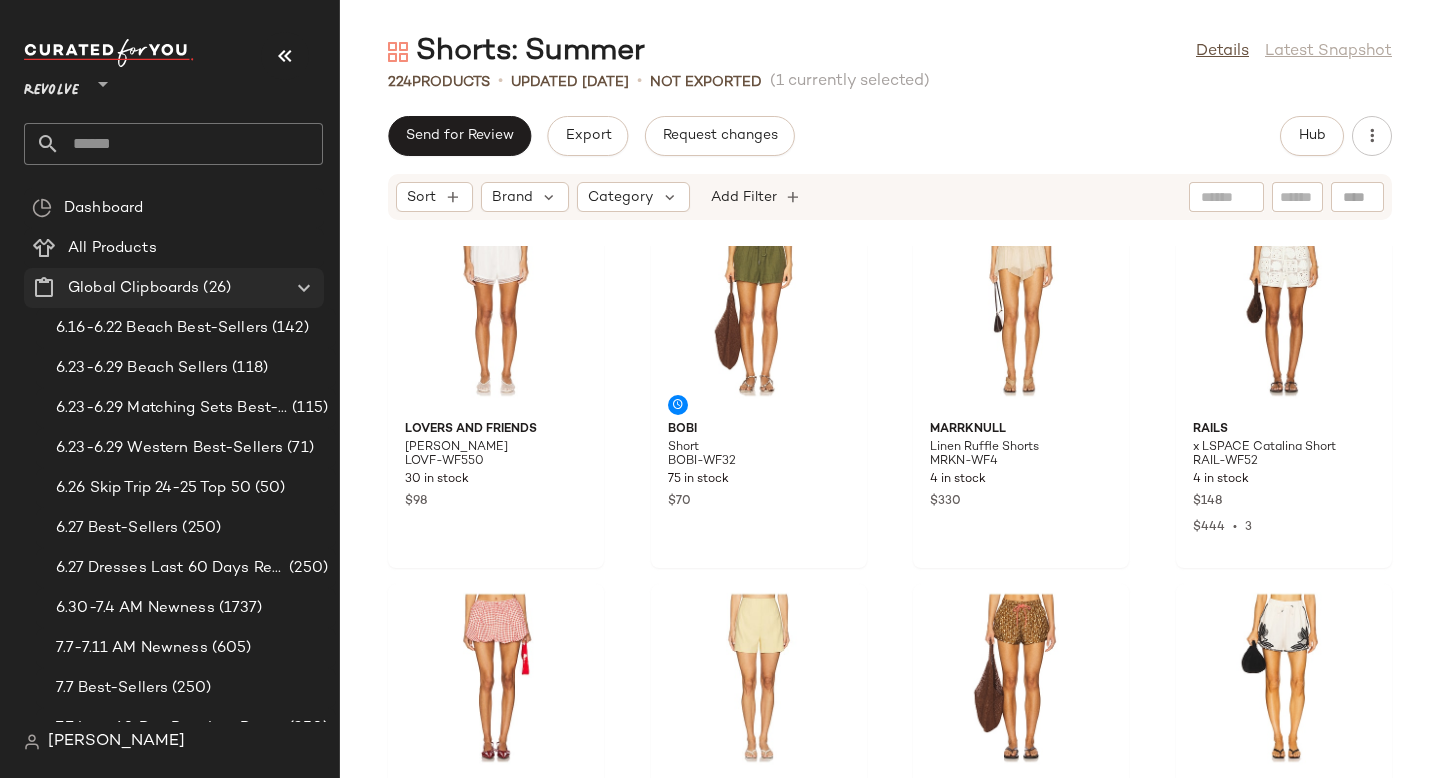 click 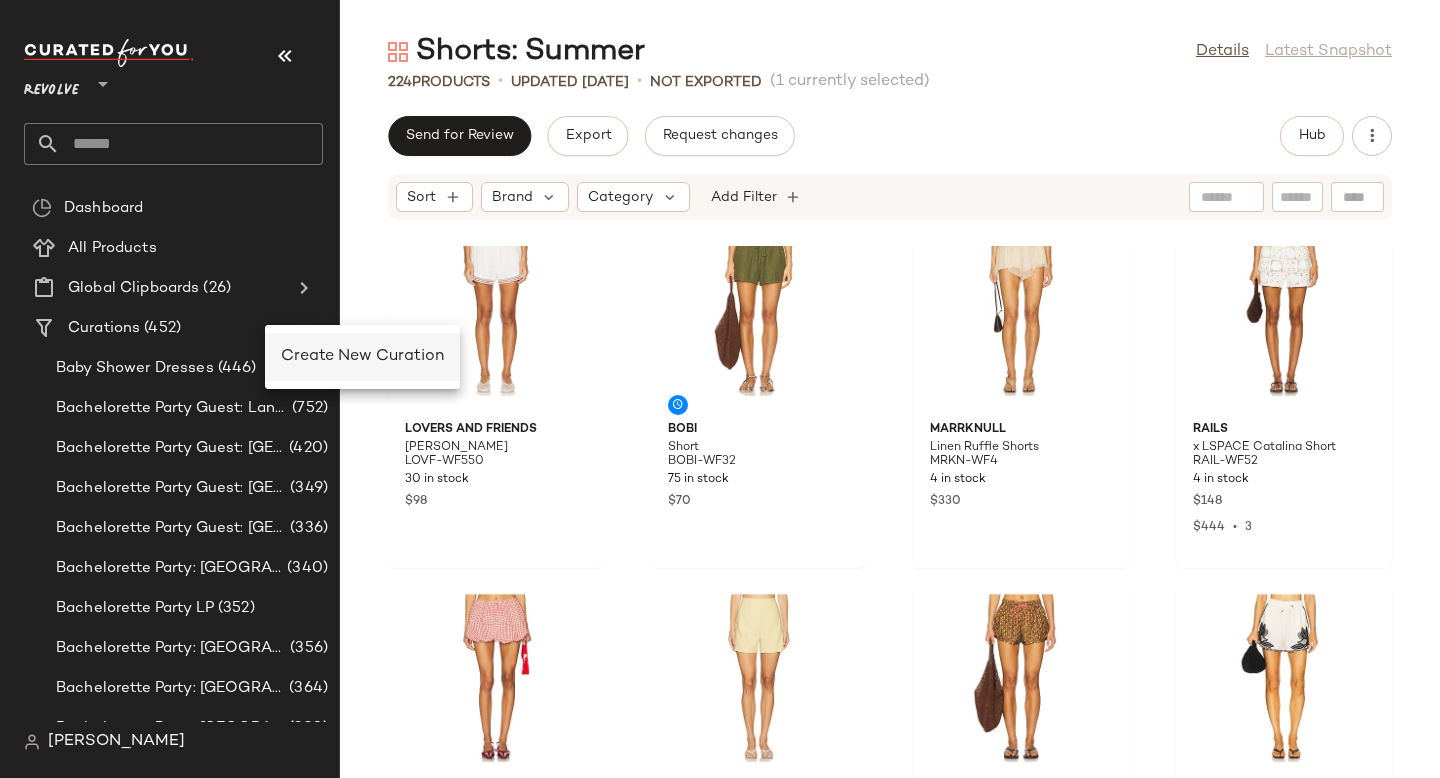 click on "Create New Curation" 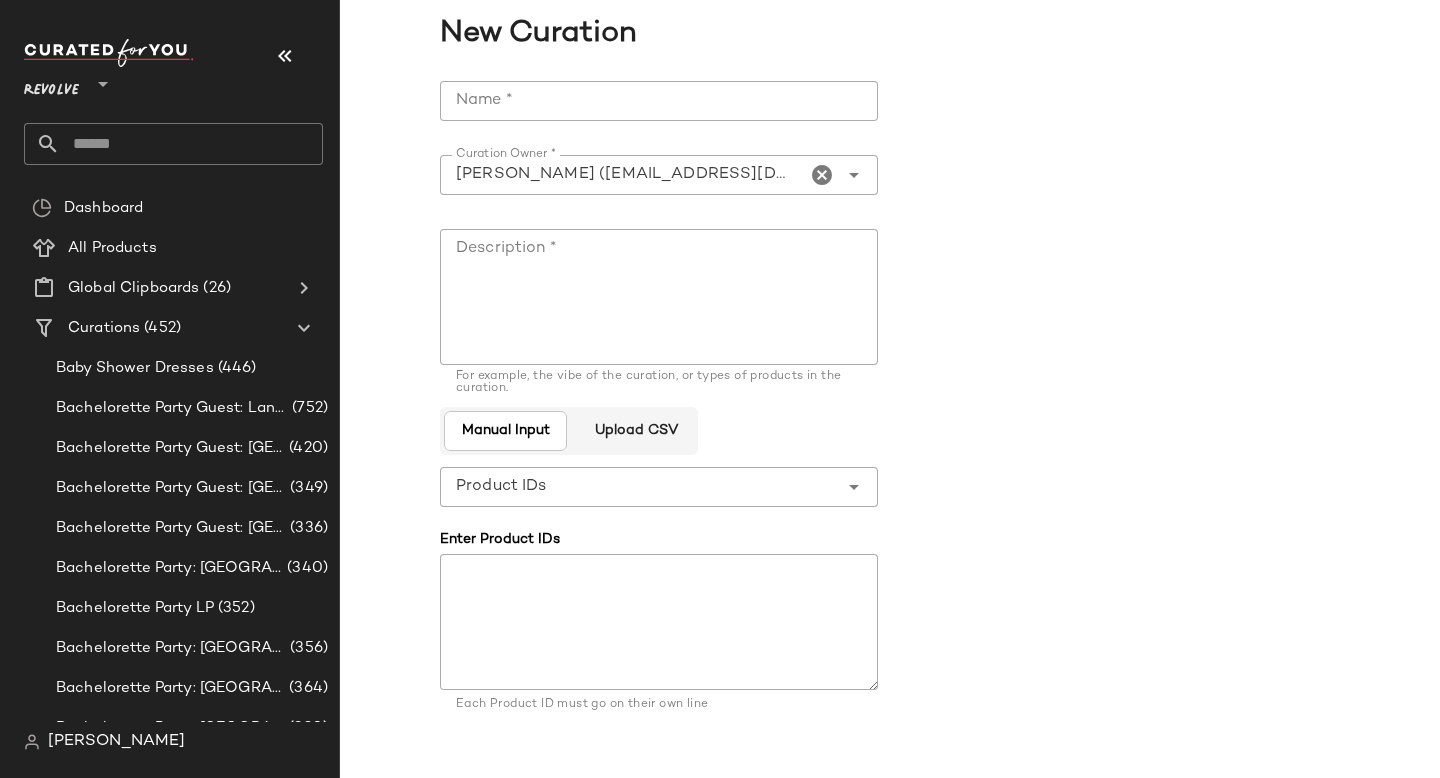 click on "Name *" 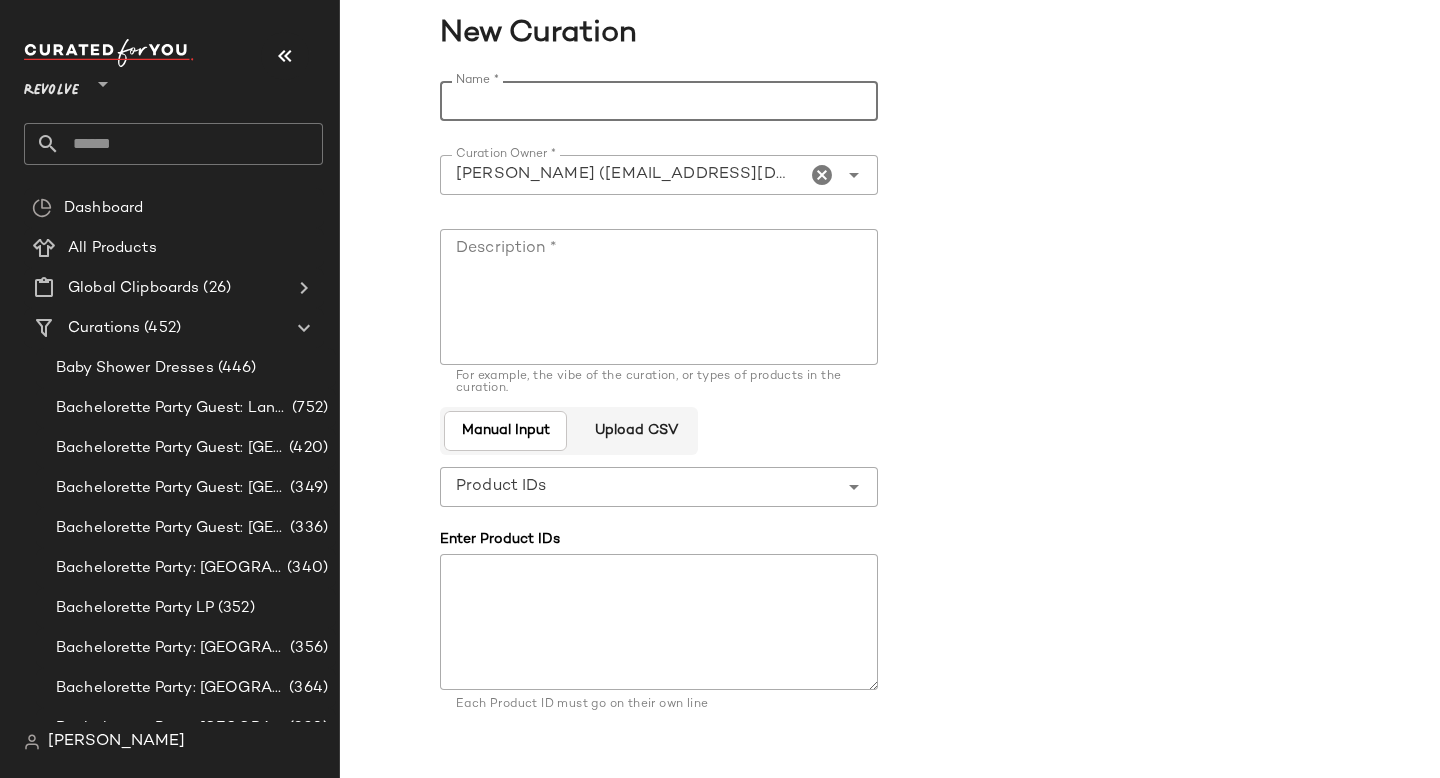 paste on "**********" 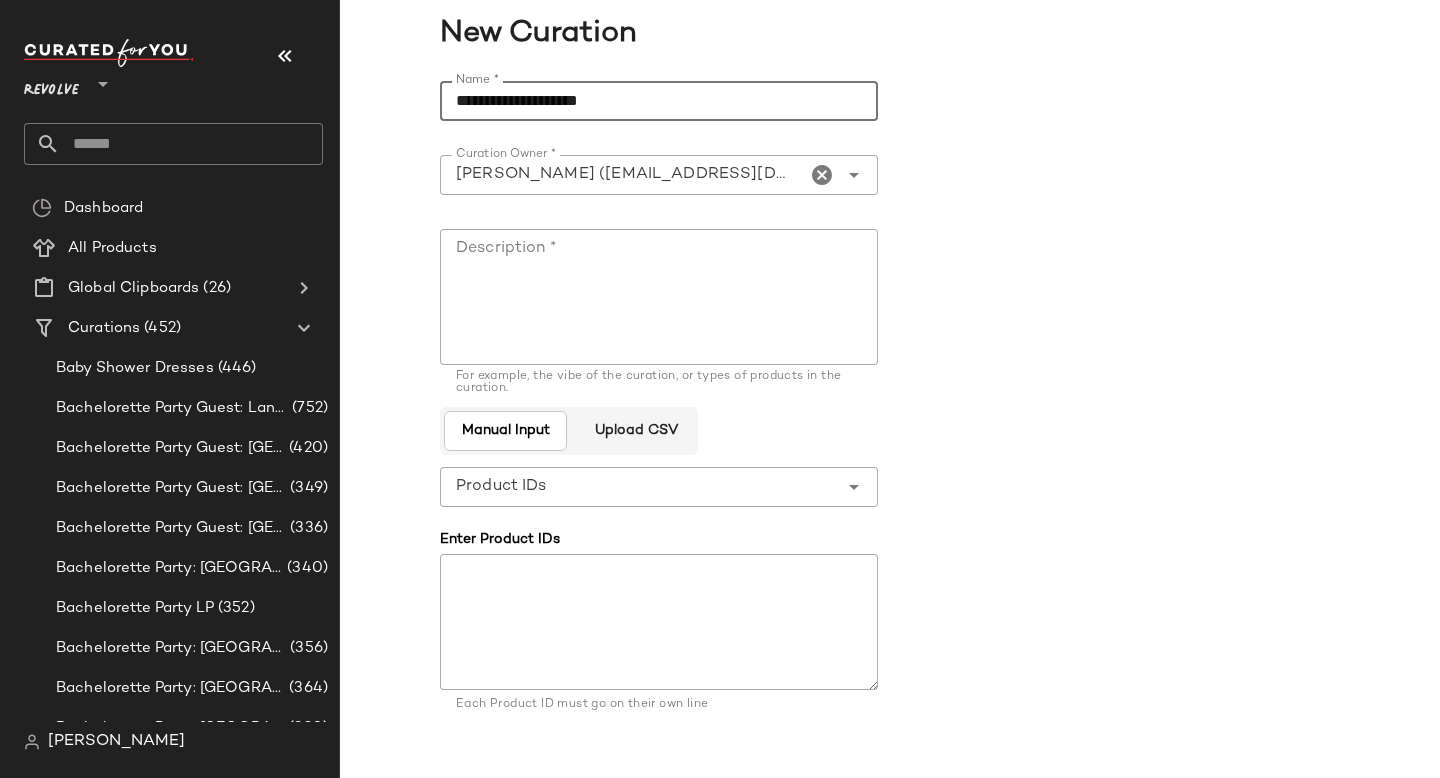 type on "**********" 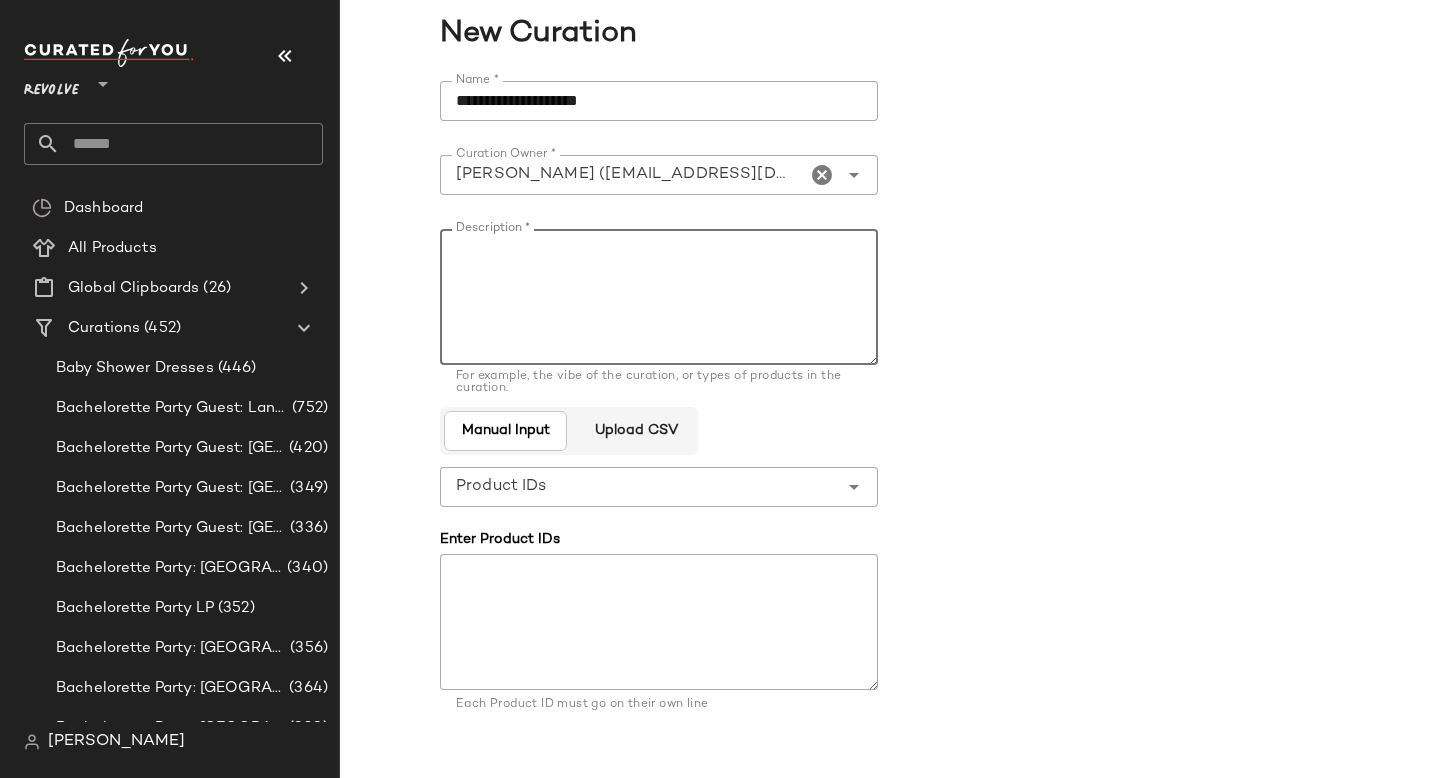 paste on "**********" 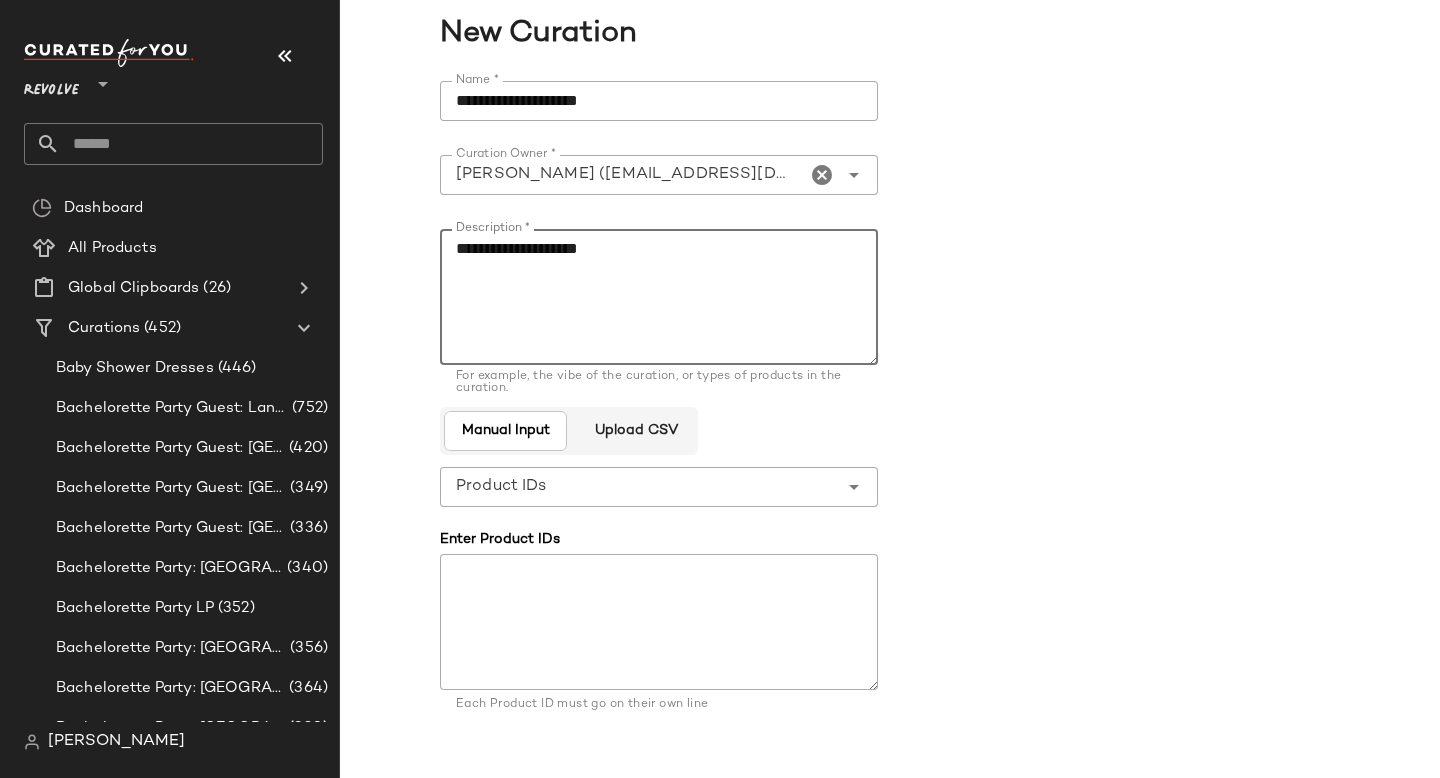 scroll, scrollTop: 114, scrollLeft: 0, axis: vertical 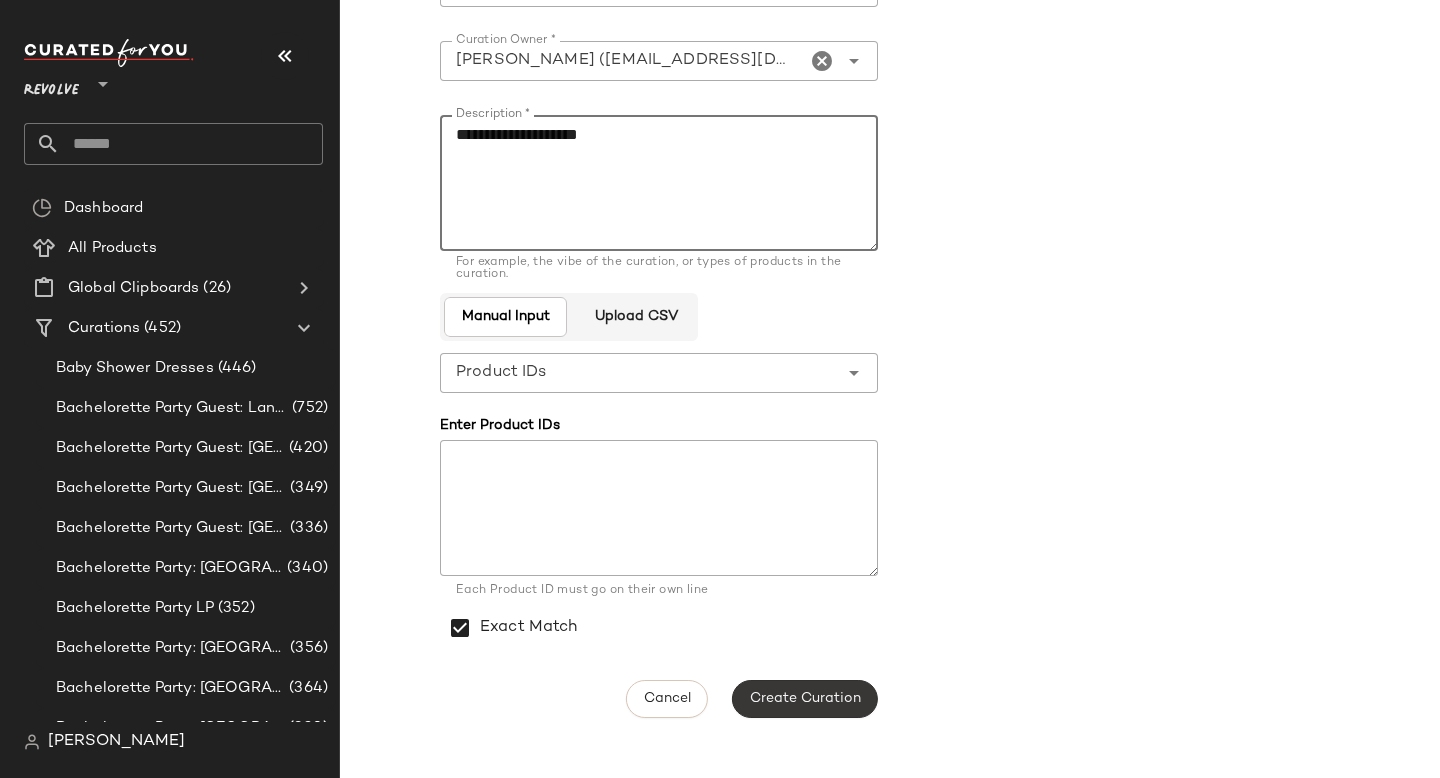 type on "**********" 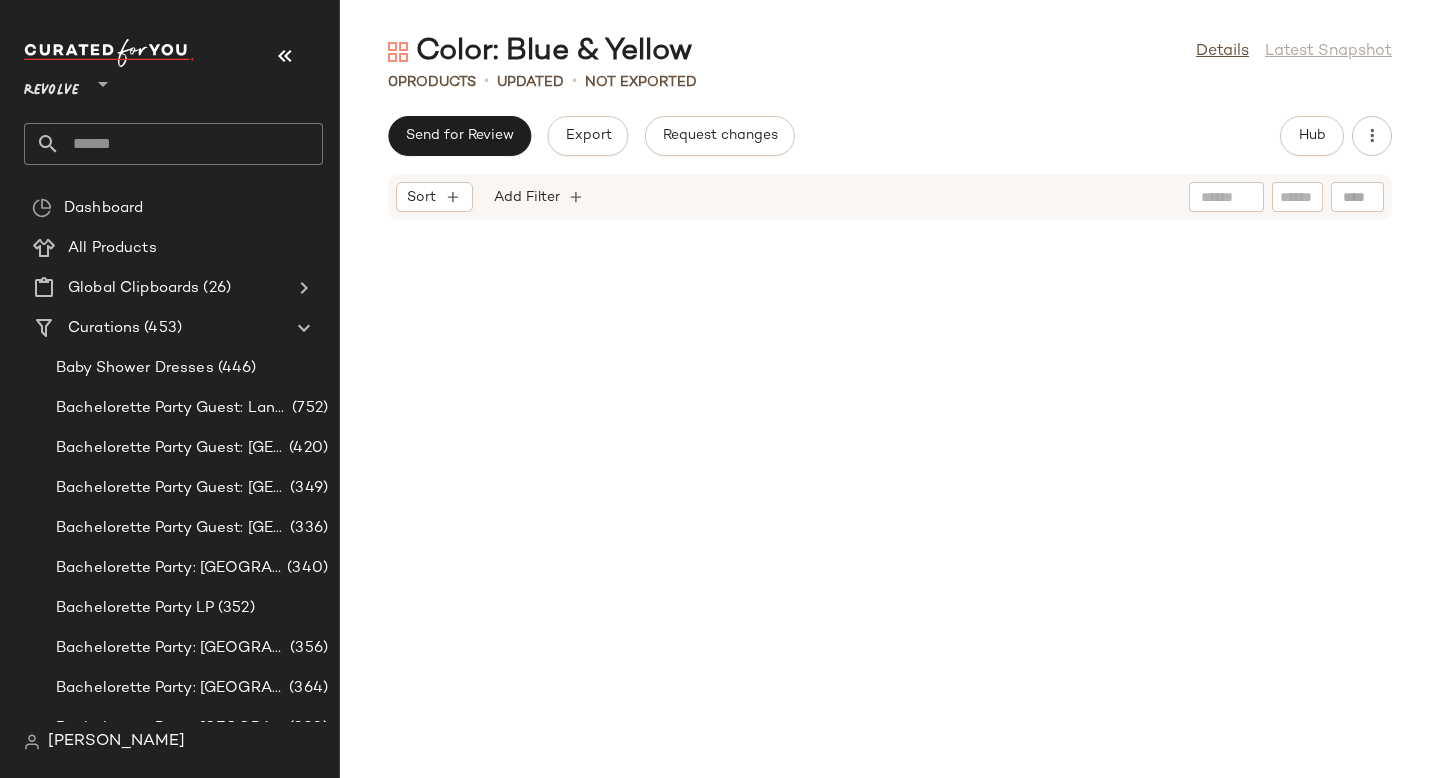 click 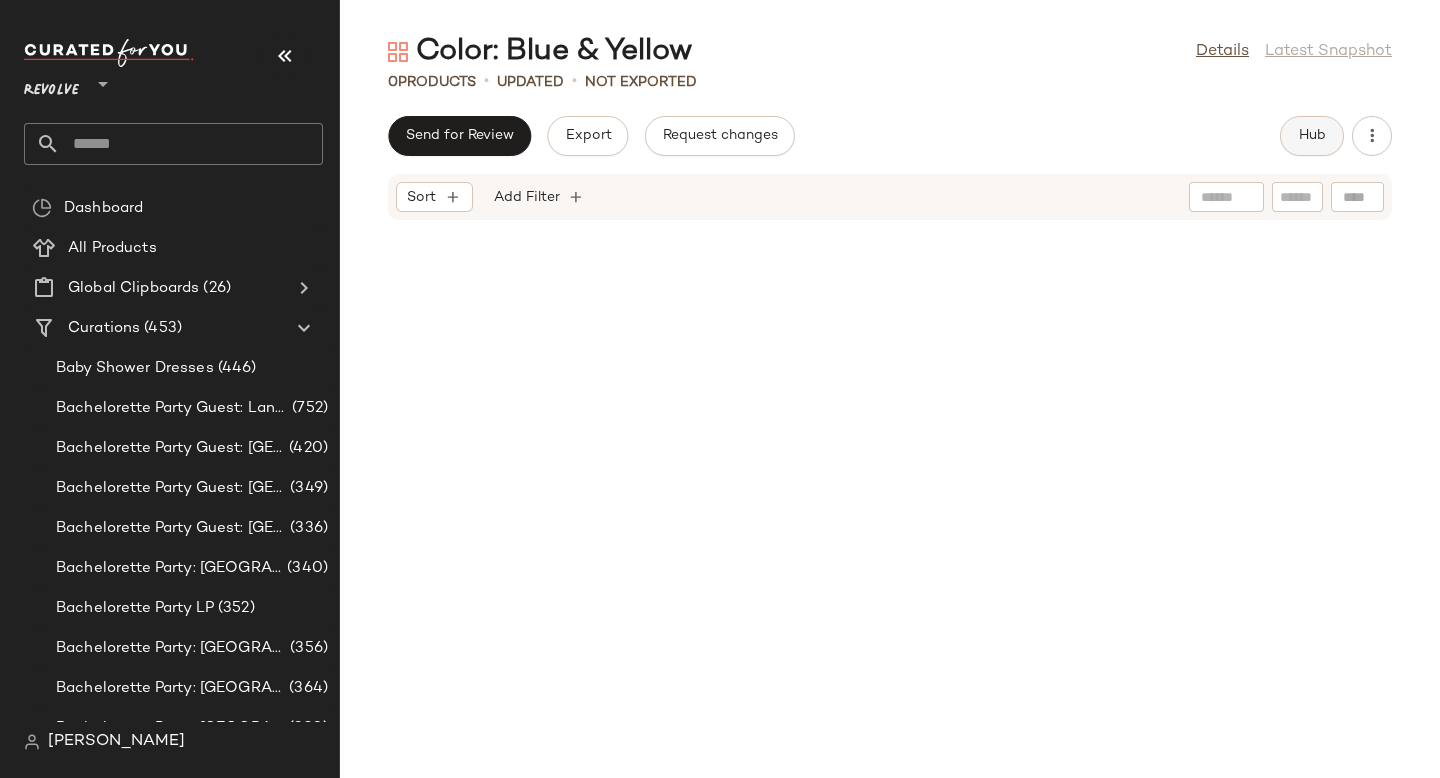 click on "Hub" at bounding box center (1312, 136) 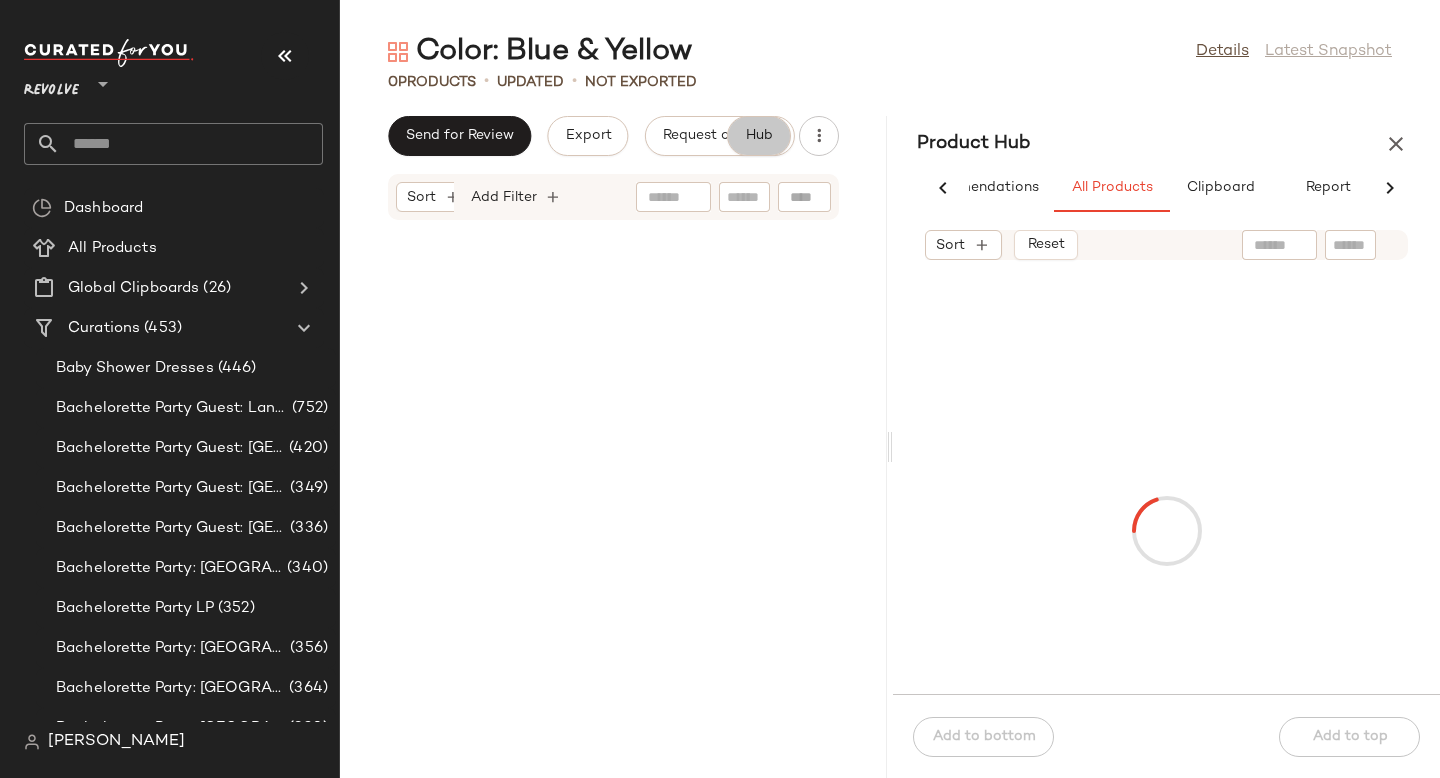 scroll, scrollTop: 0, scrollLeft: 91, axis: horizontal 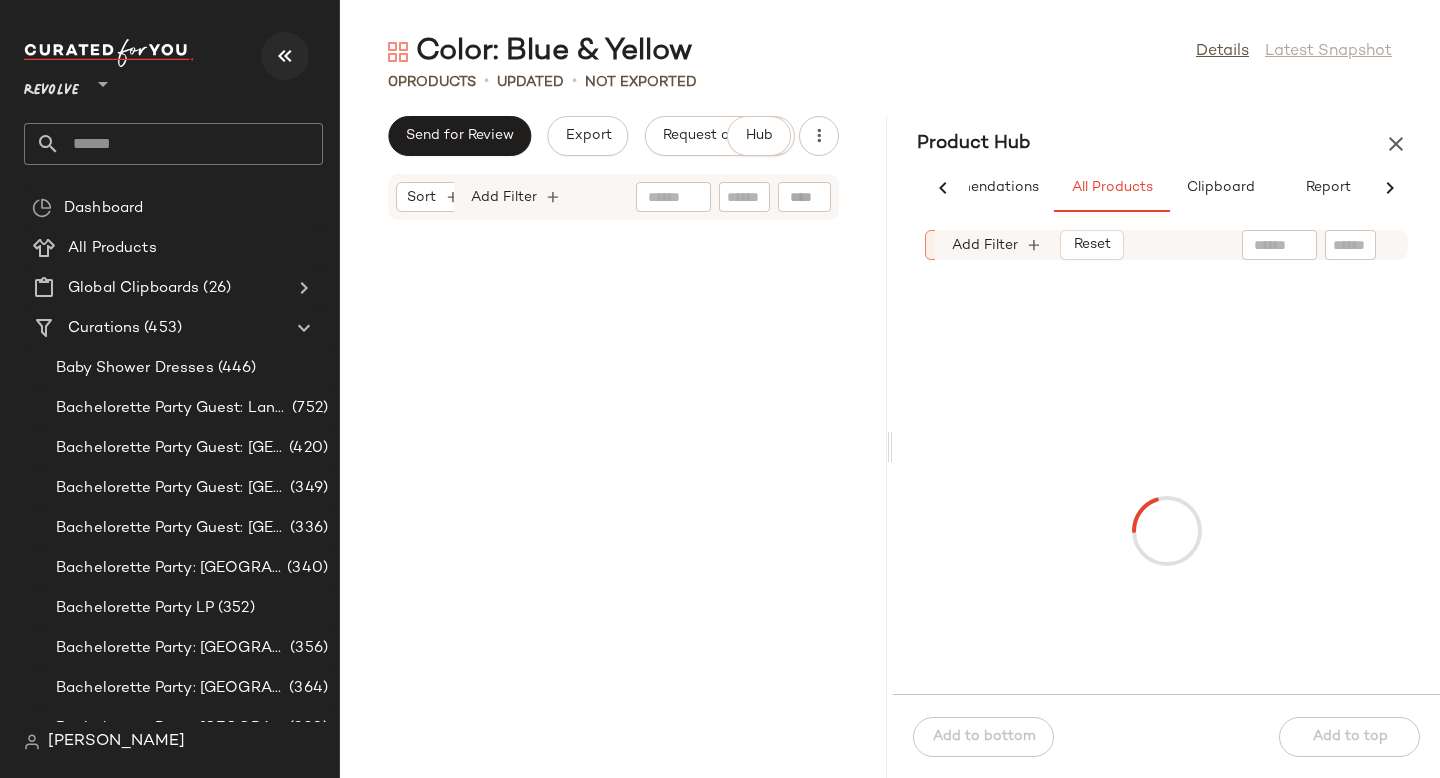 click at bounding box center [285, 56] 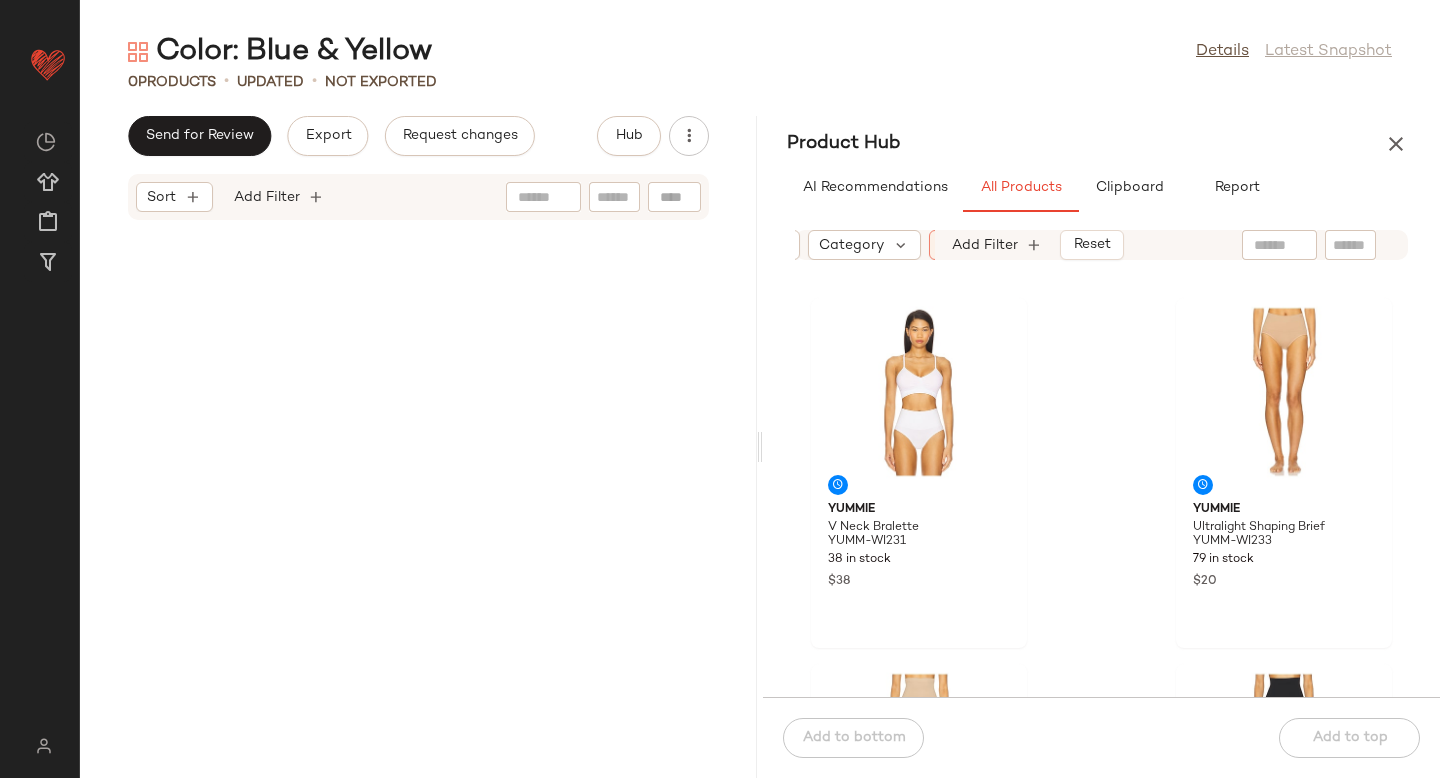 scroll, scrollTop: 0, scrollLeft: 182, axis: horizontal 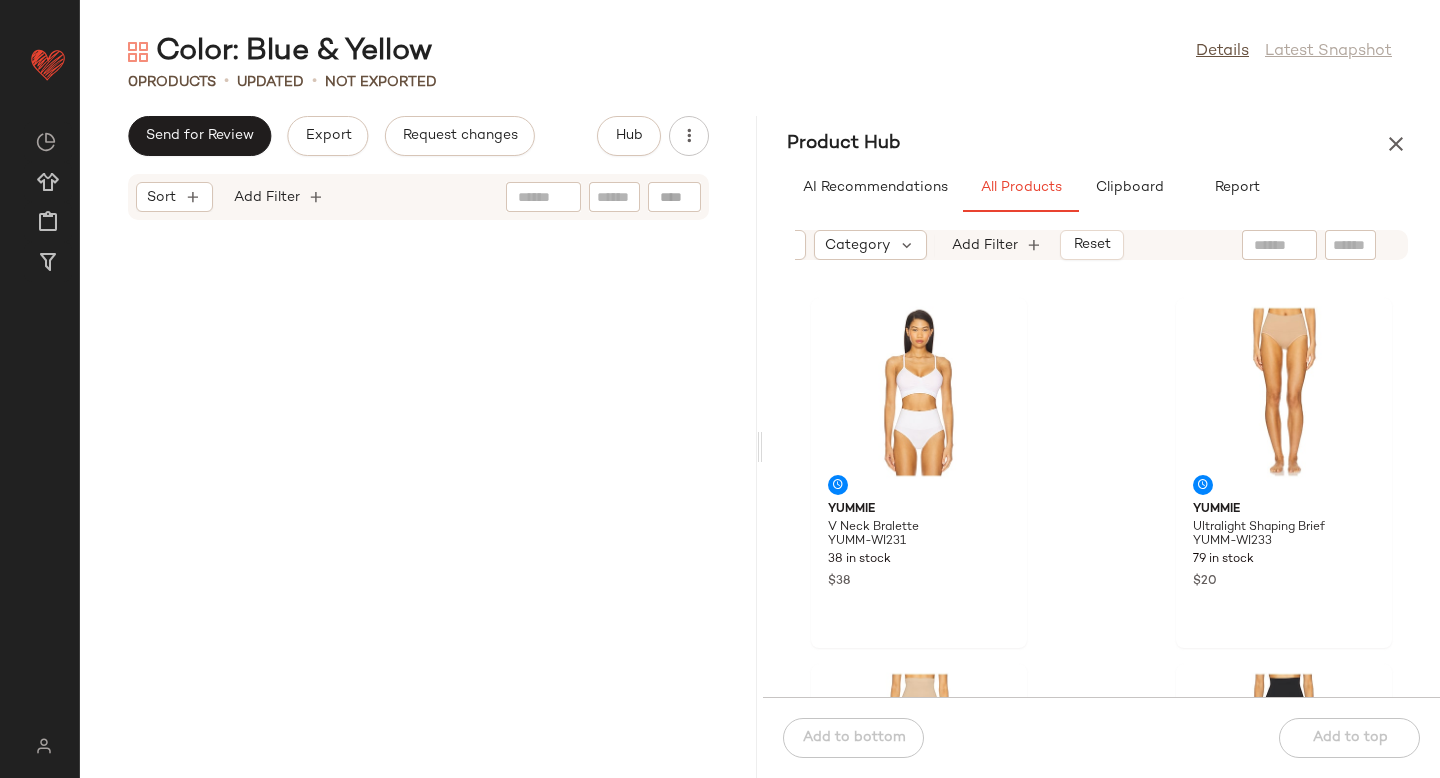 click on "Category" 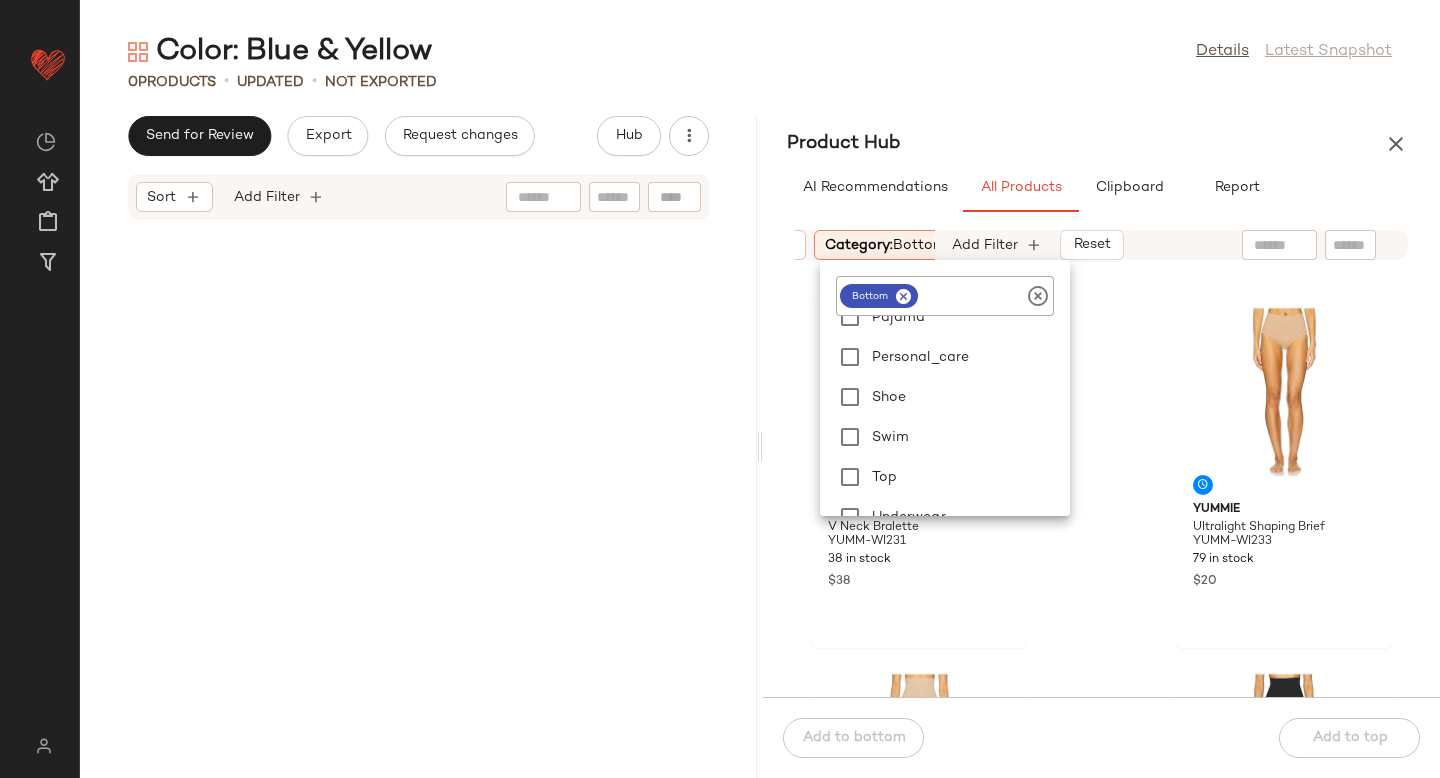 scroll, scrollTop: 449, scrollLeft: 0, axis: vertical 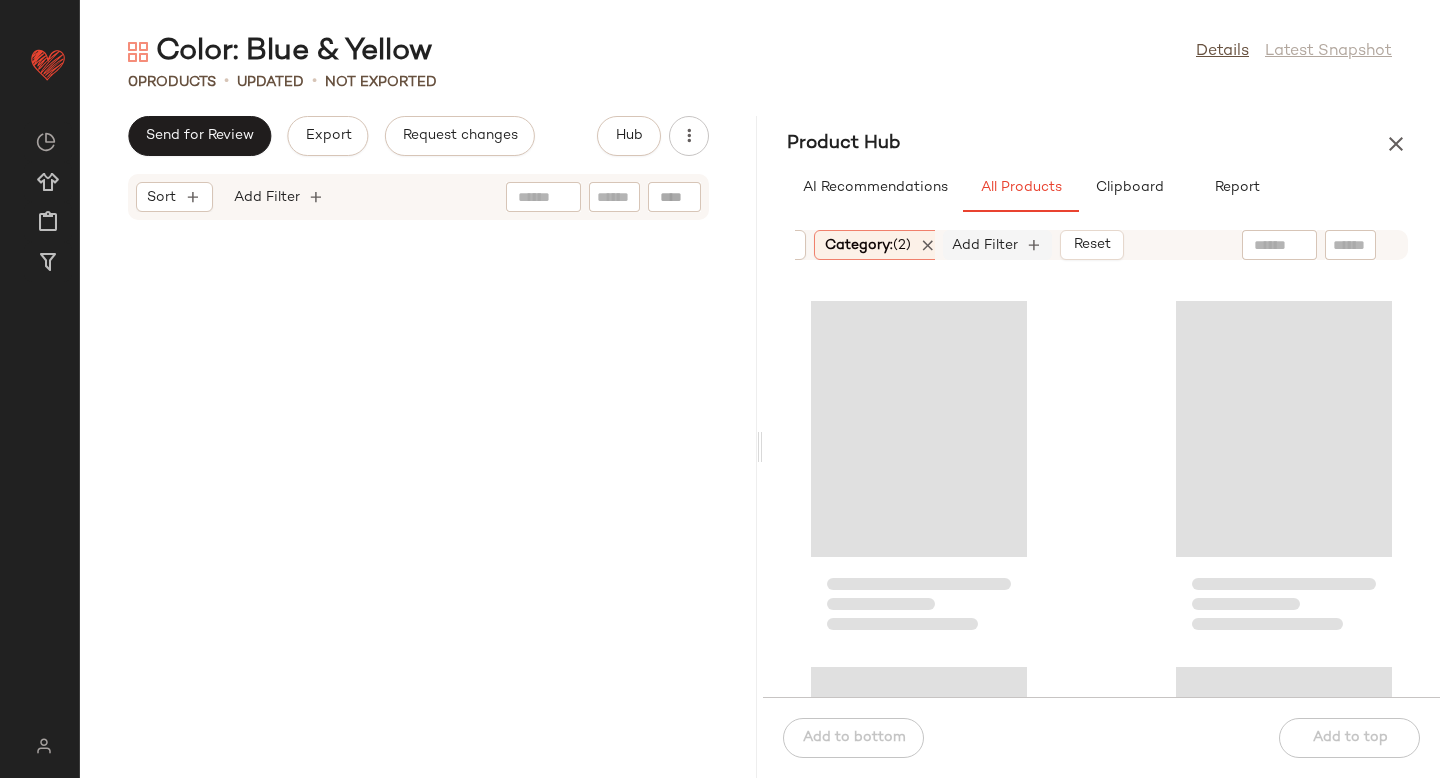 click on "Add Filter" at bounding box center [985, 245] 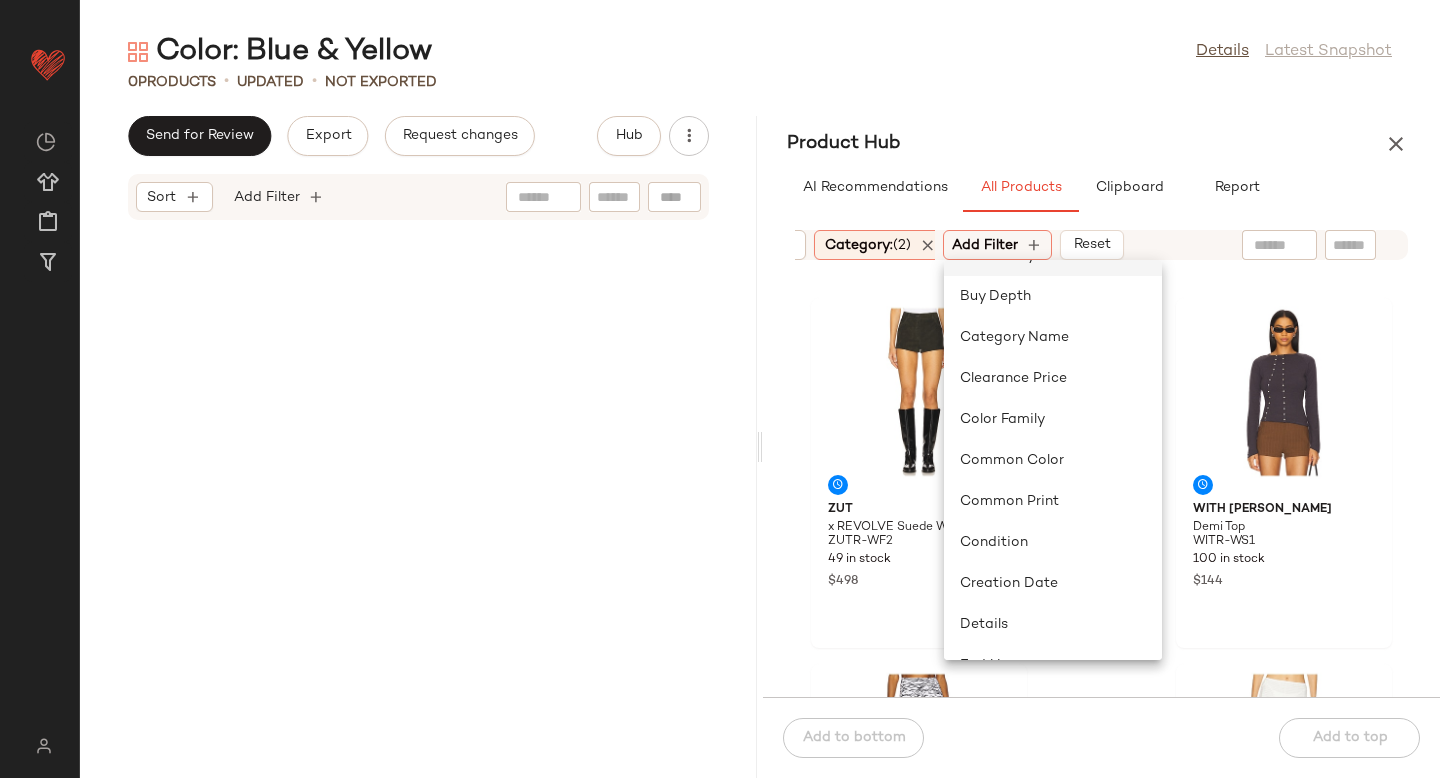 scroll, scrollTop: 158, scrollLeft: 0, axis: vertical 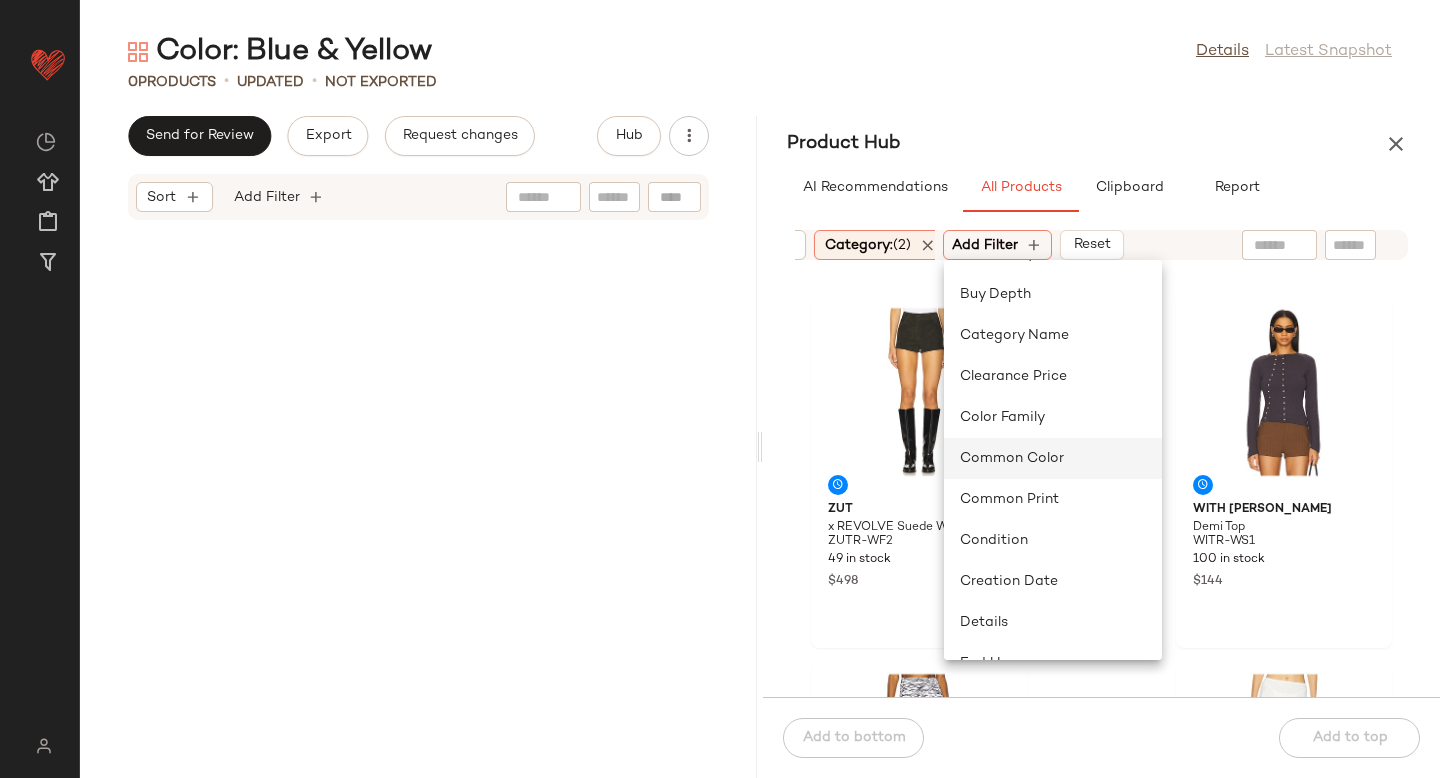 click on "Common Color" 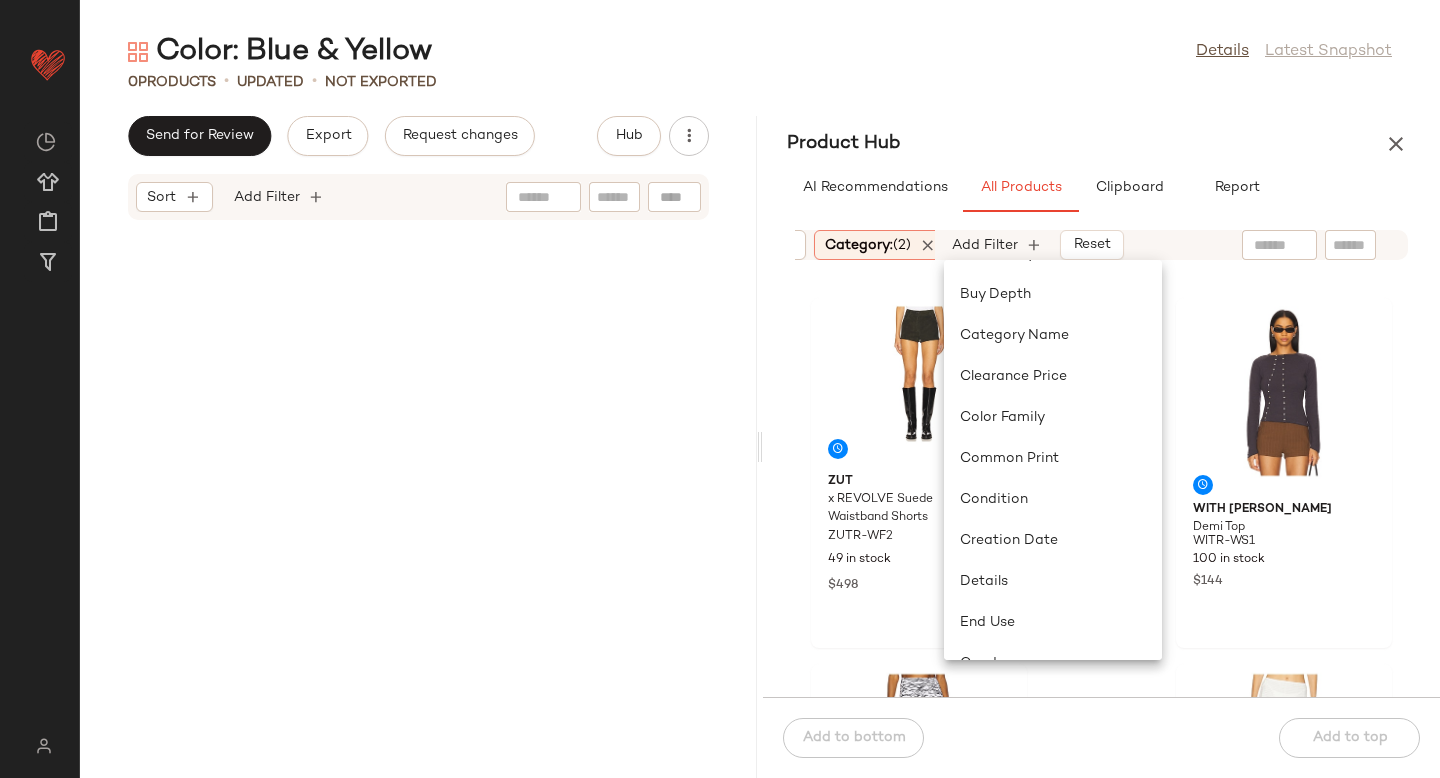 scroll, scrollTop: 0, scrollLeft: 480, axis: horizontal 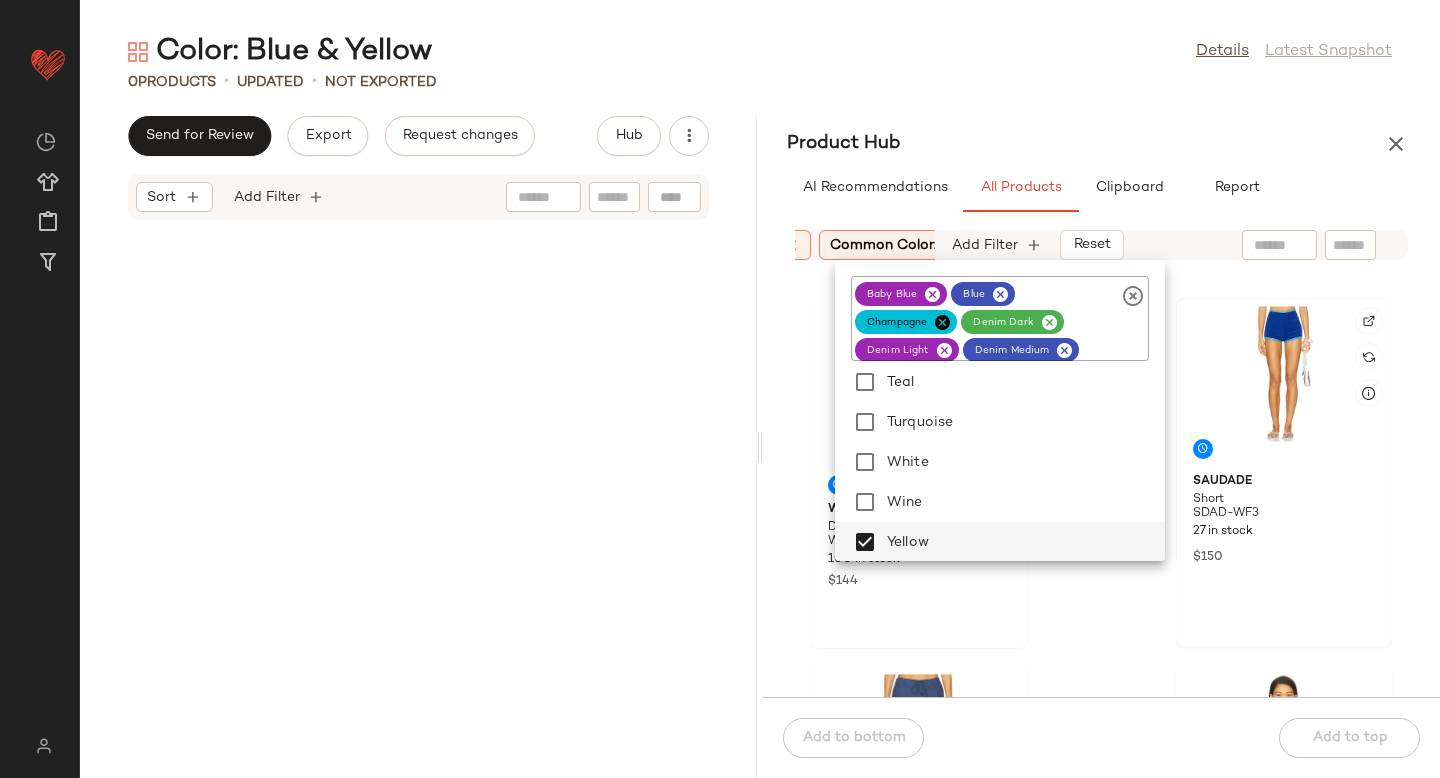 click 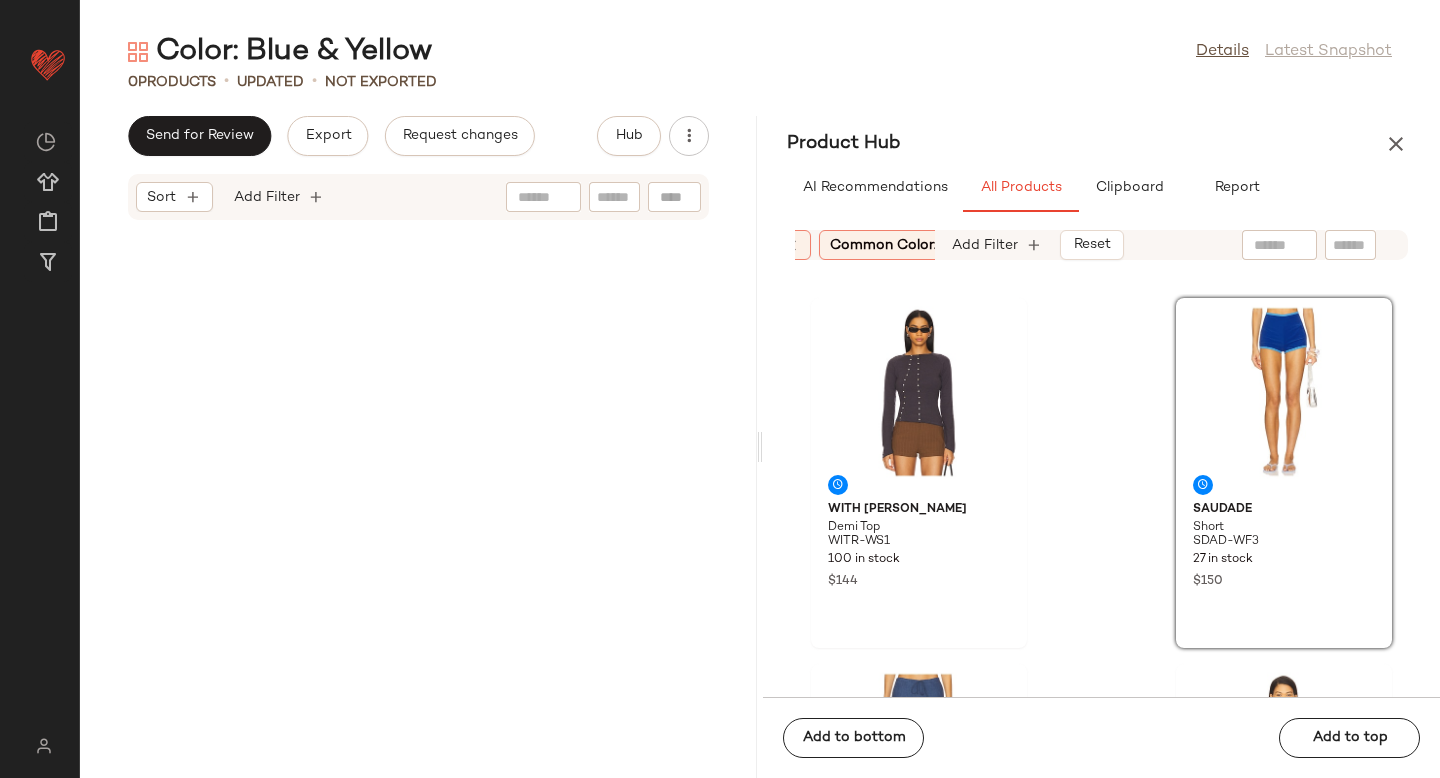 click on "With Jean Demi Top WITR-WS1 100 in stock $144 Saudade Short SDAD-WF3 27 in stock $150 Saudade Cascade Pant SDAD-WP4 30 in stock $330 Saudade Cascade Top SDAD-WS10 30 in stock $150 DEVON WINDSOR Akris Skirt DVWS-WQ82 49 in stock $170 Bec + Bridge Lolita Asymmetric Skirt BECA-WQ95 34 Pre-Order Items $220 Bec + Bridge Celeyse Halter Top BECA-WS155 40 Pre-Order Items $180 Alexander Wang Float Mid Rise Jean AWAR-WJ59 15 in stock $425" 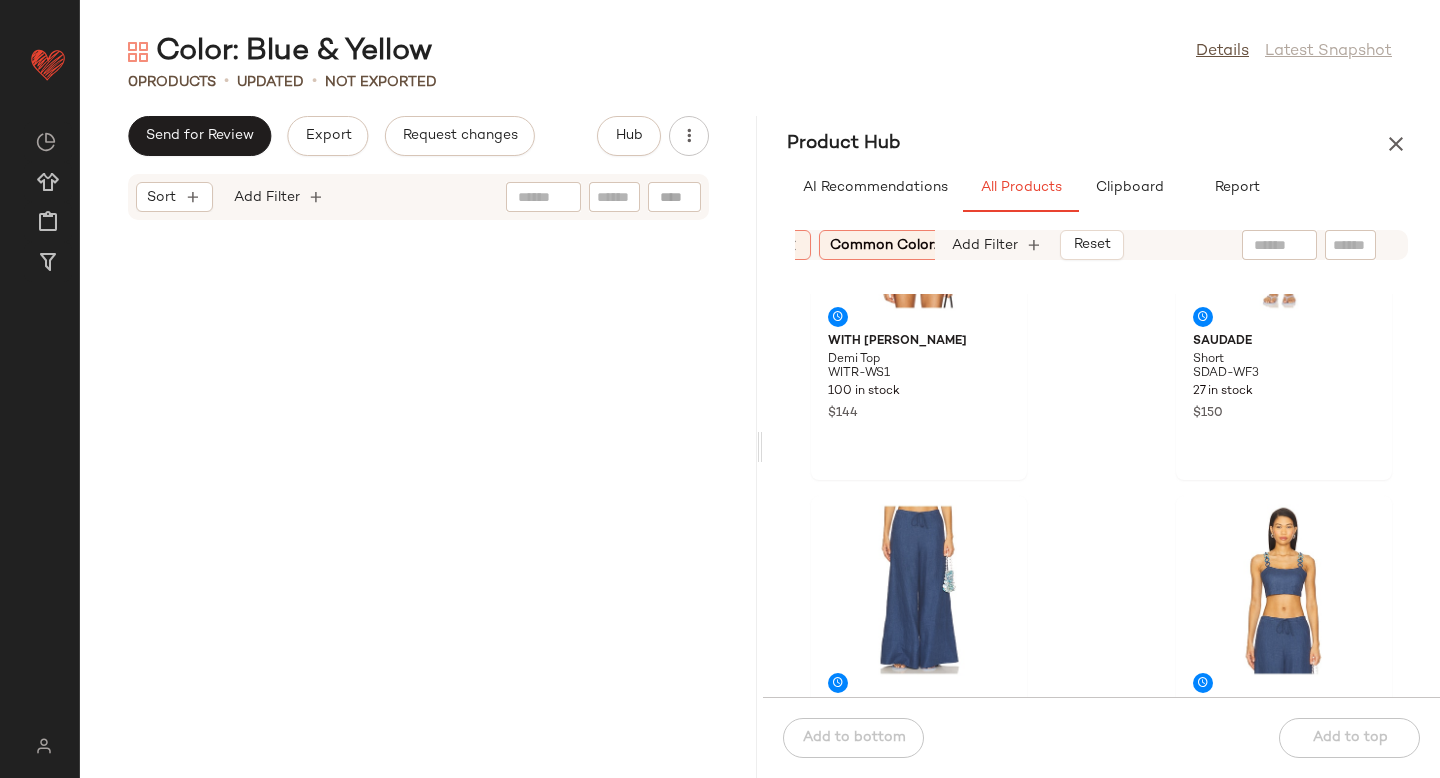 scroll, scrollTop: 0, scrollLeft: 0, axis: both 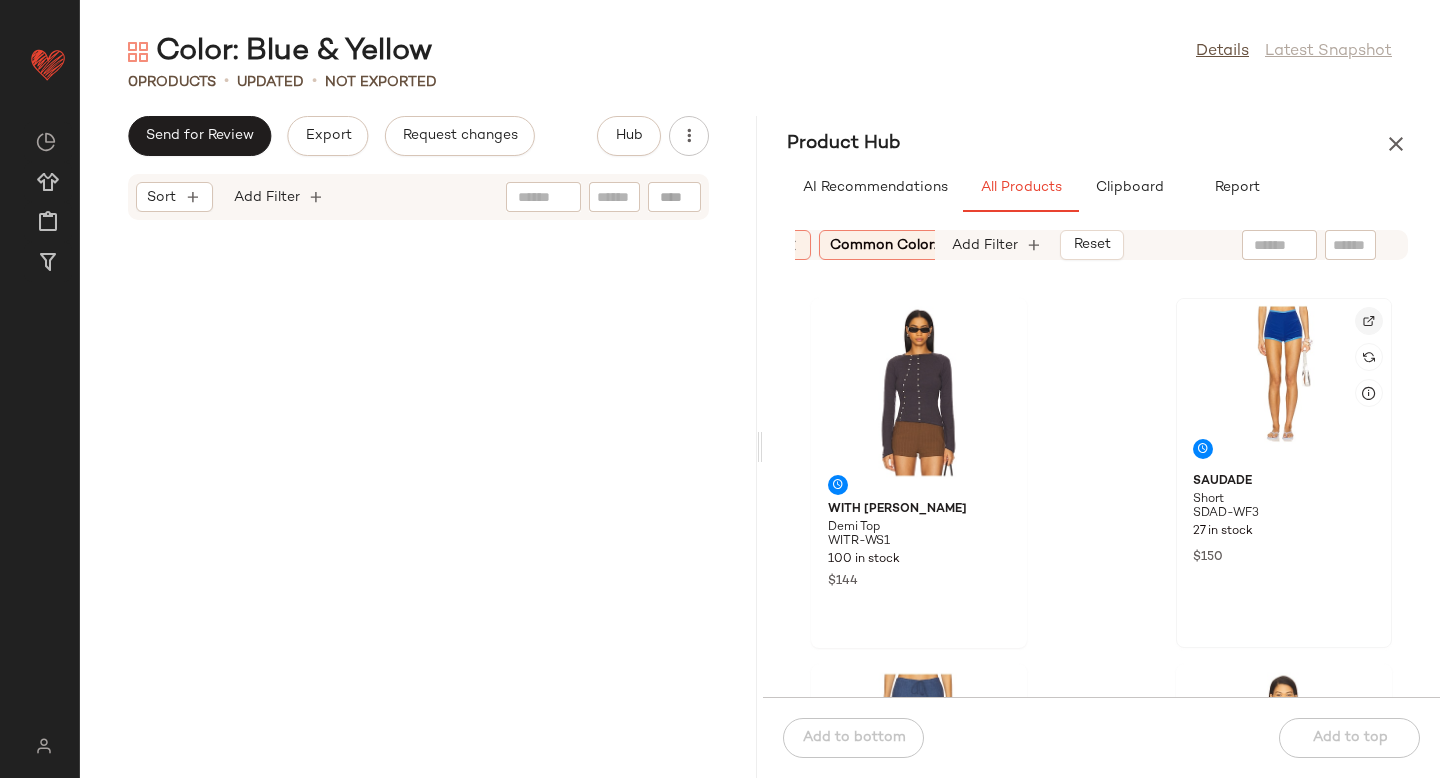 click 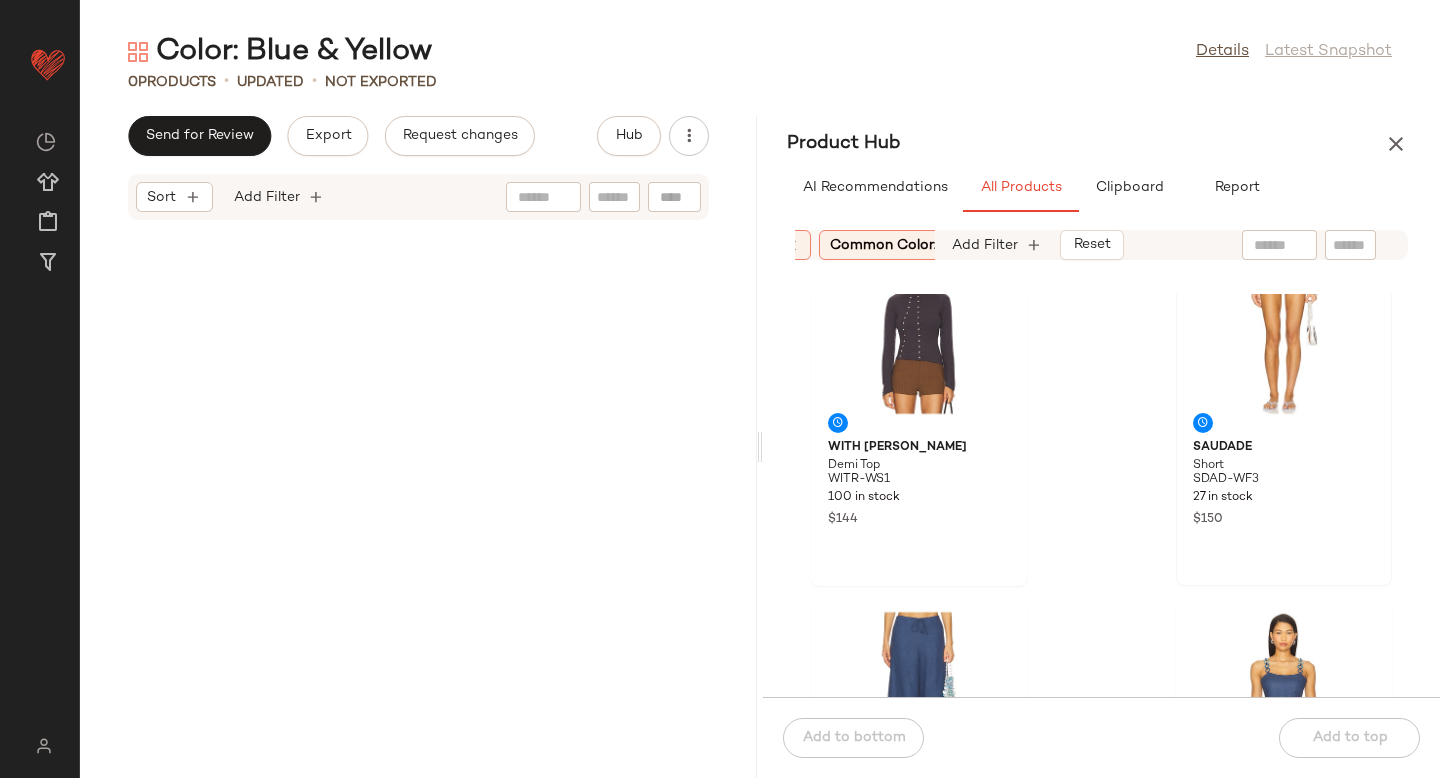 scroll, scrollTop: 0, scrollLeft: 0, axis: both 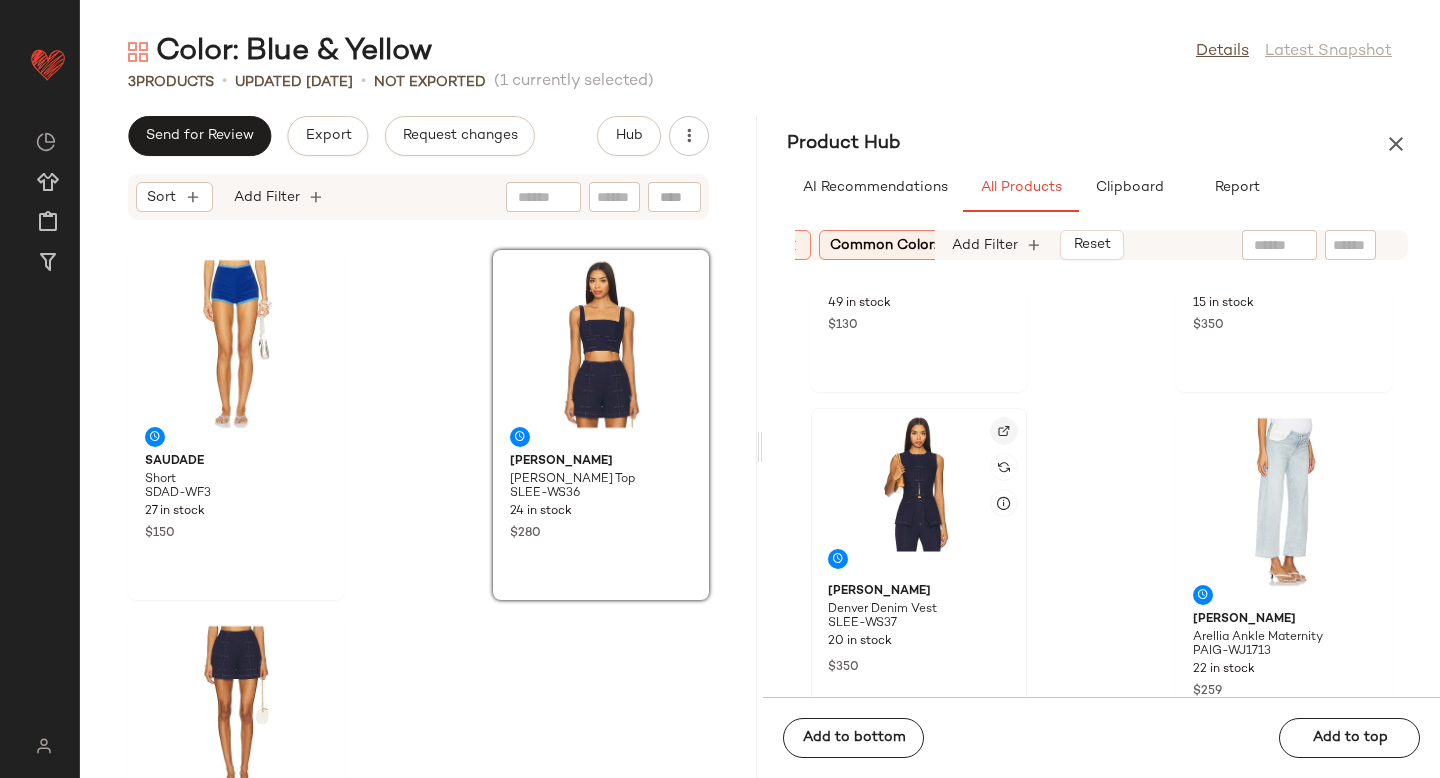 click at bounding box center [1004, 431] 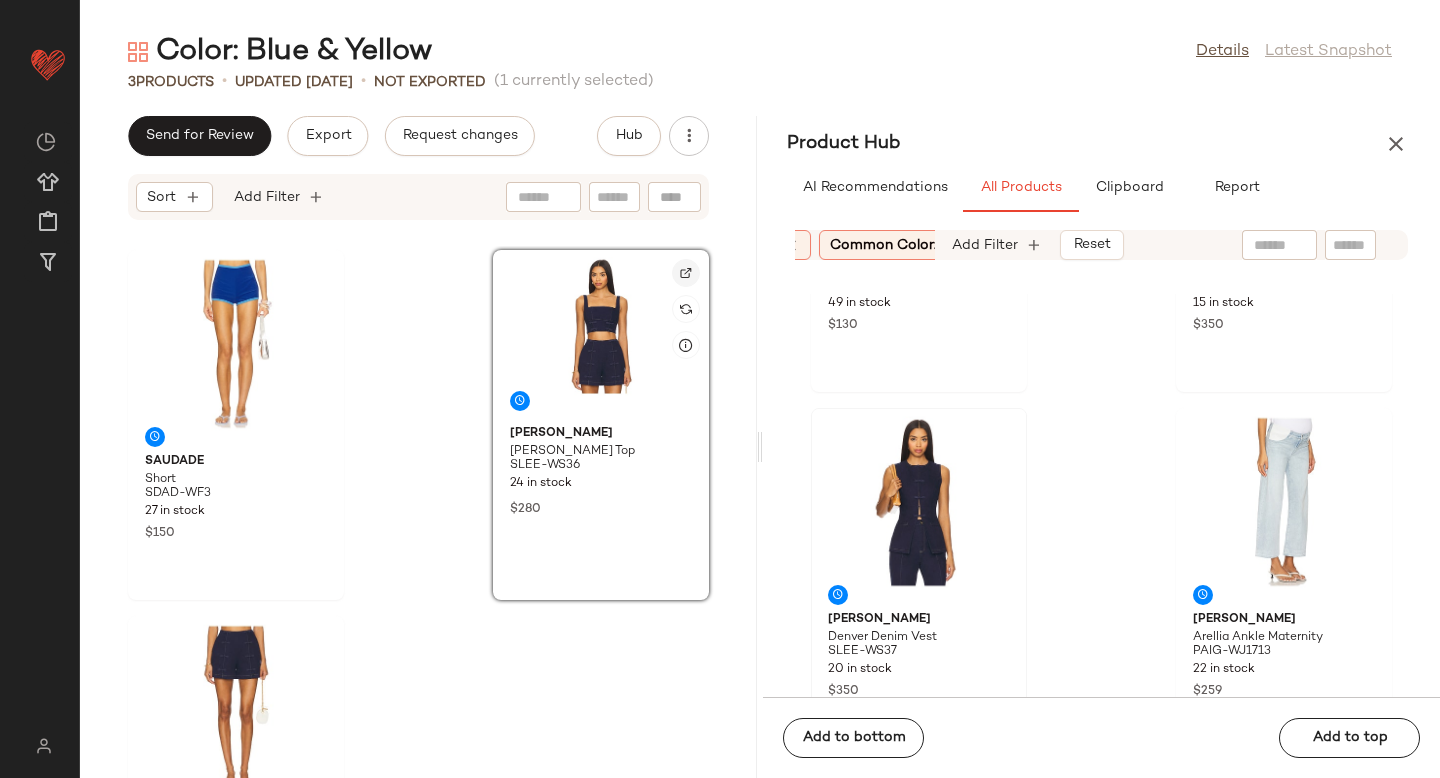 click at bounding box center [686, 273] 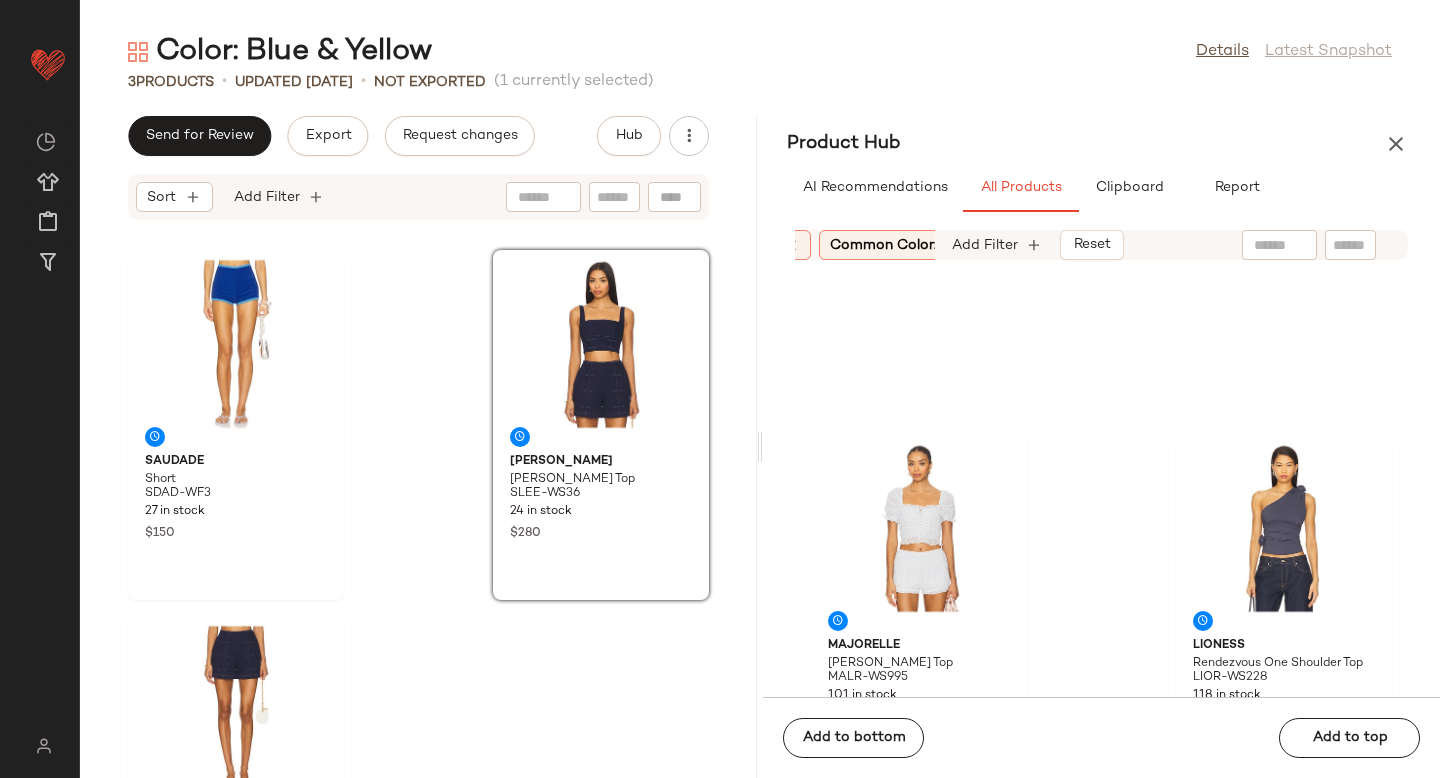 scroll, scrollTop: 2044, scrollLeft: 0, axis: vertical 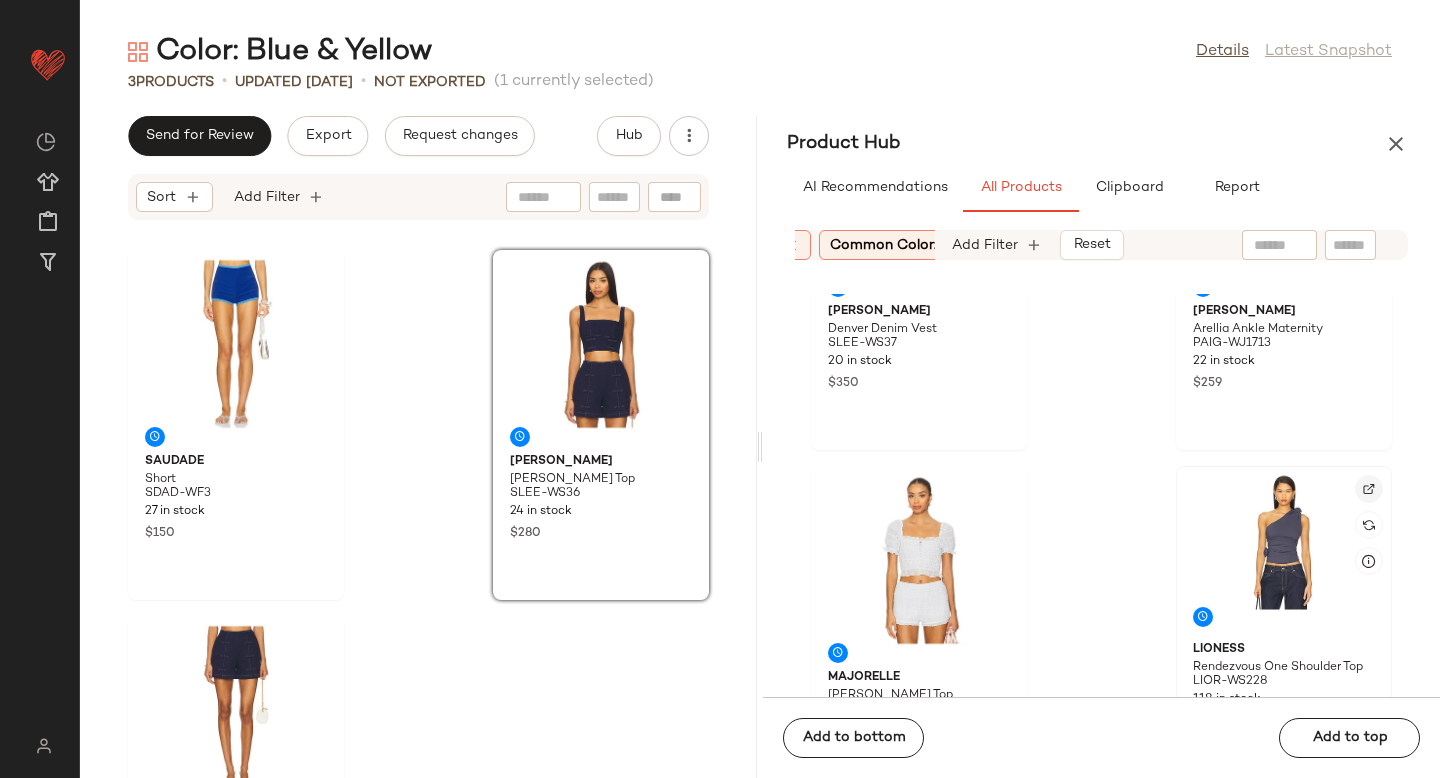 click at bounding box center (1369, 489) 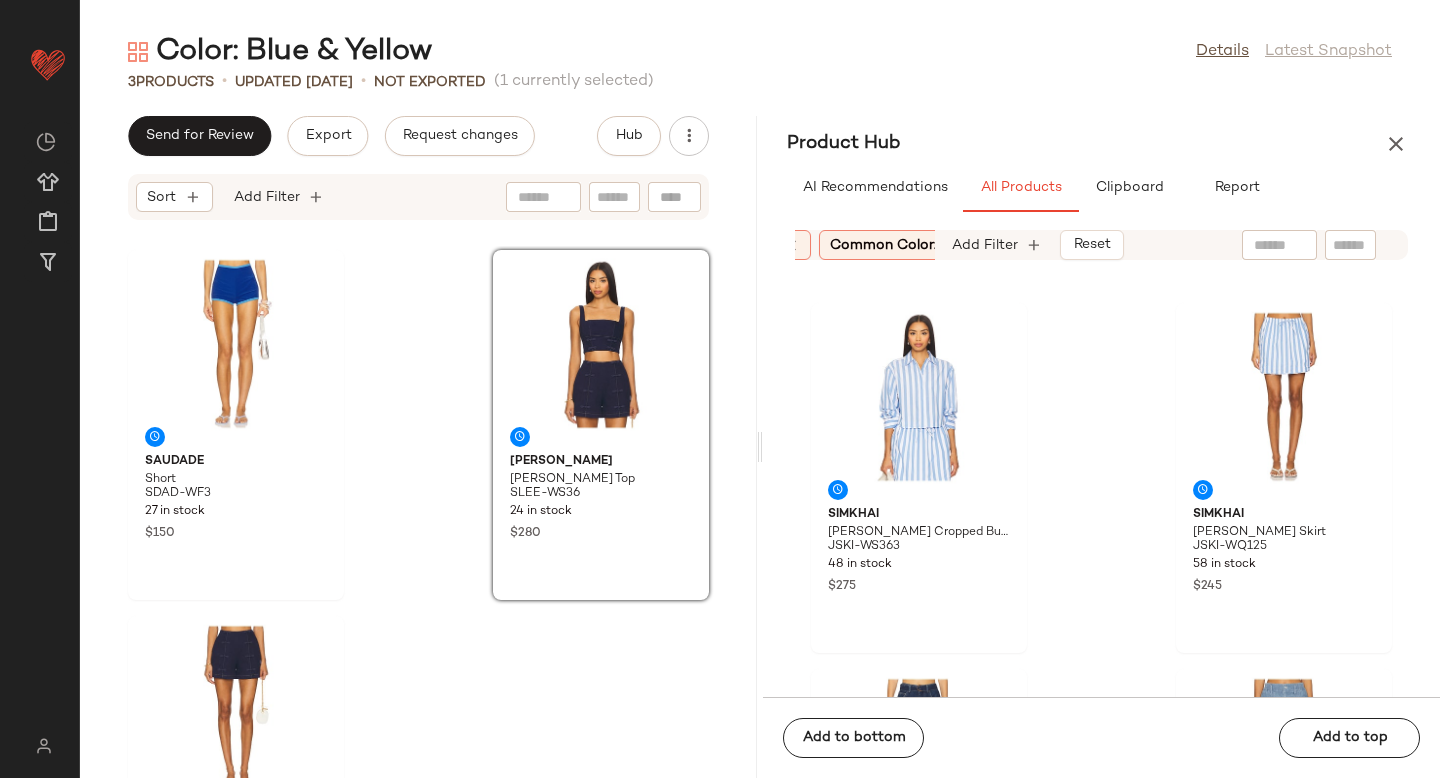 scroll, scrollTop: 3669, scrollLeft: 0, axis: vertical 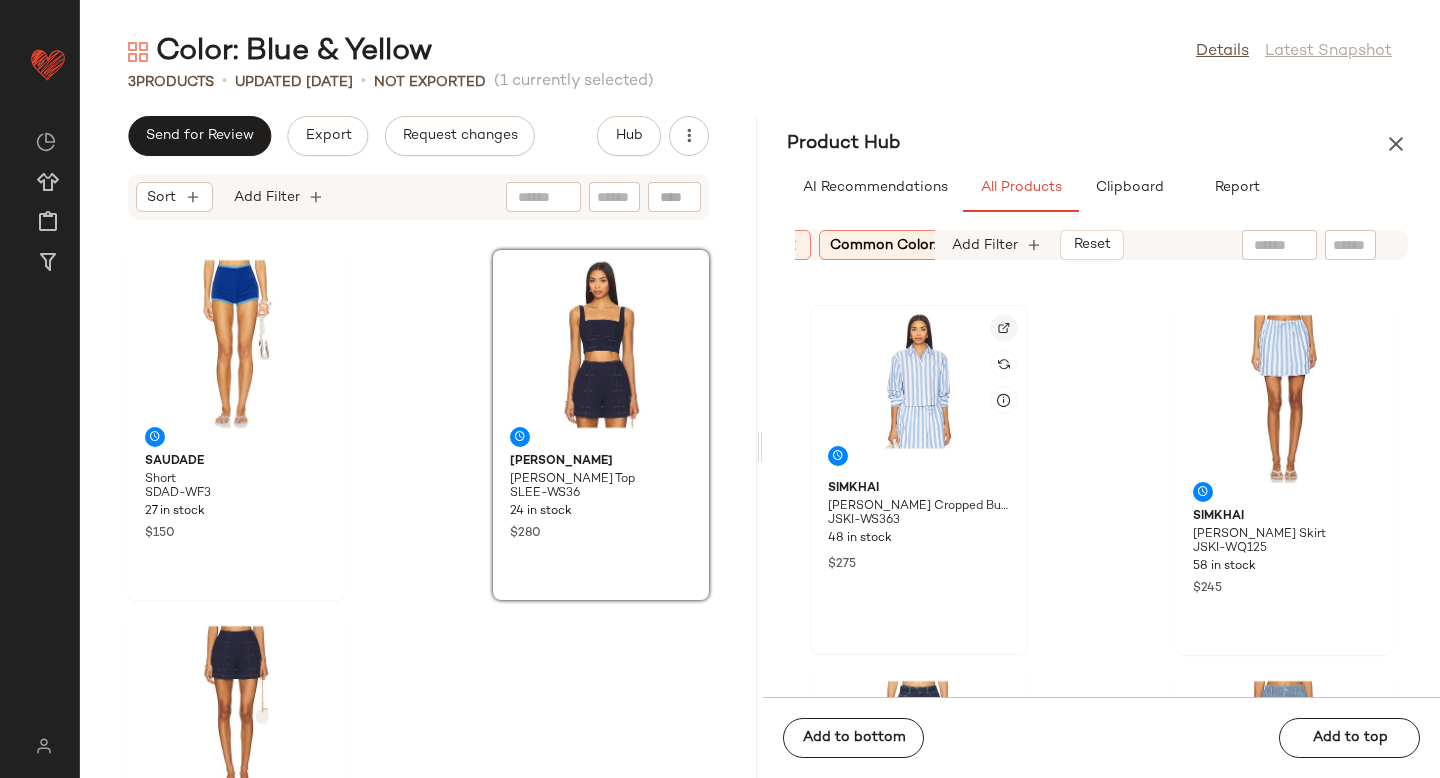 click 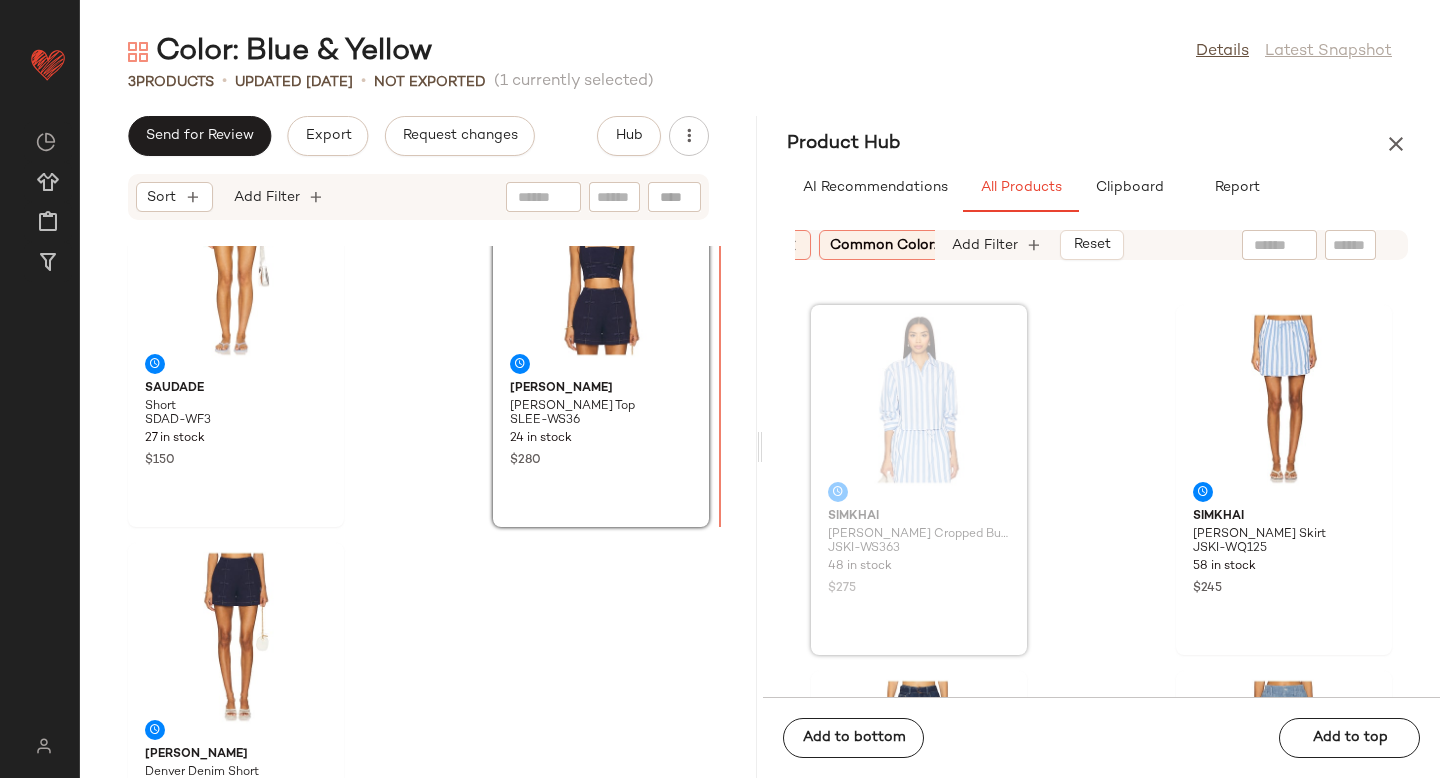 scroll, scrollTop: 98, scrollLeft: 0, axis: vertical 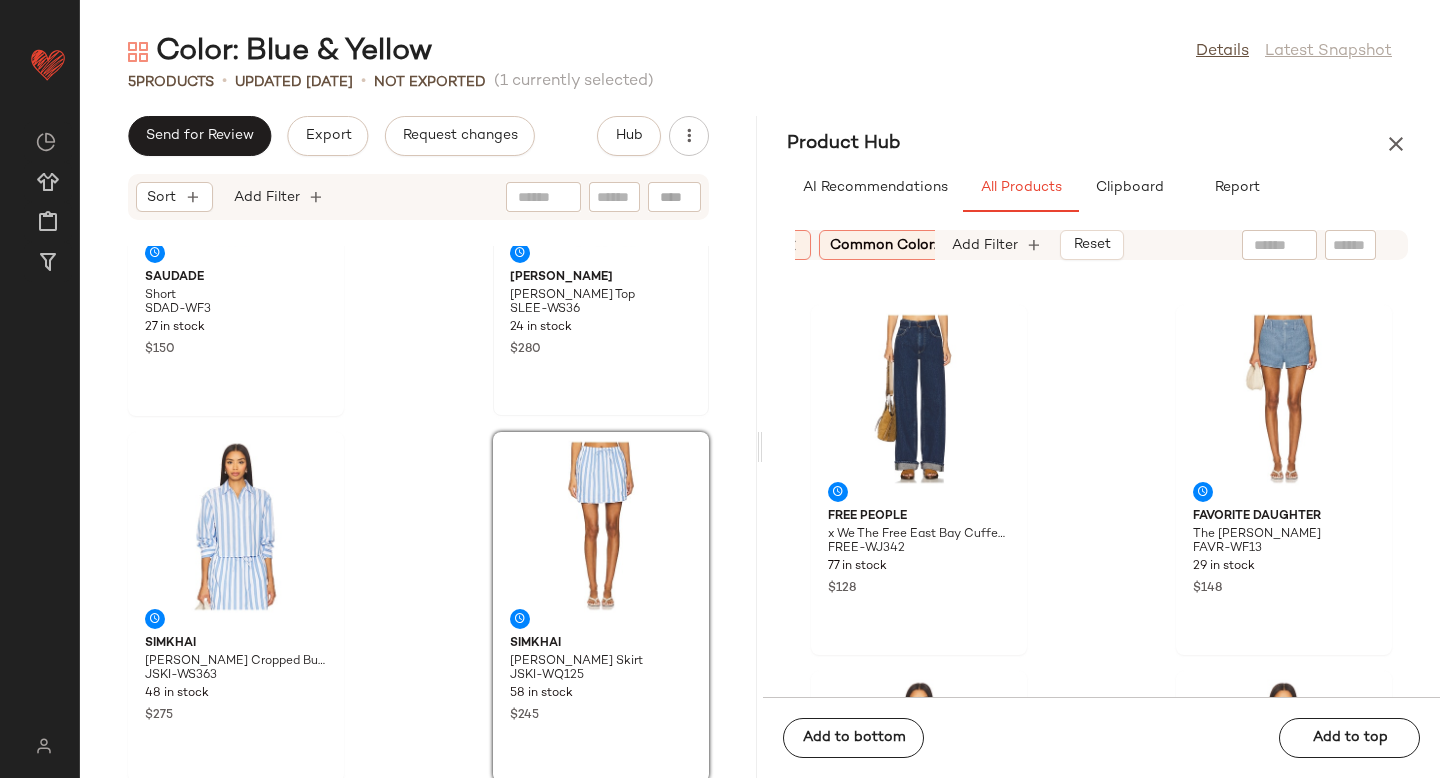 drag, startPoint x: 850, startPoint y: 441, endPoint x: 554, endPoint y: 0, distance: 531.12805 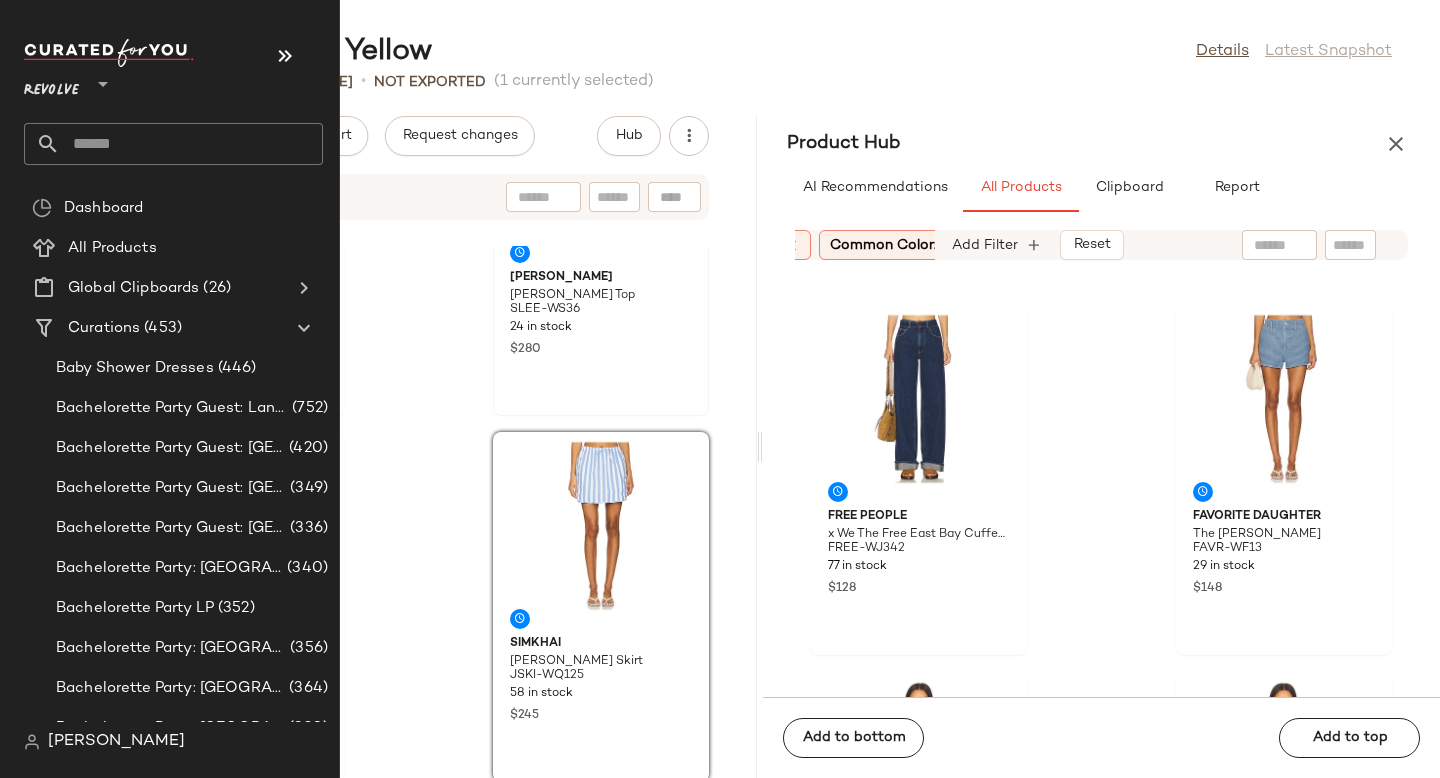 click 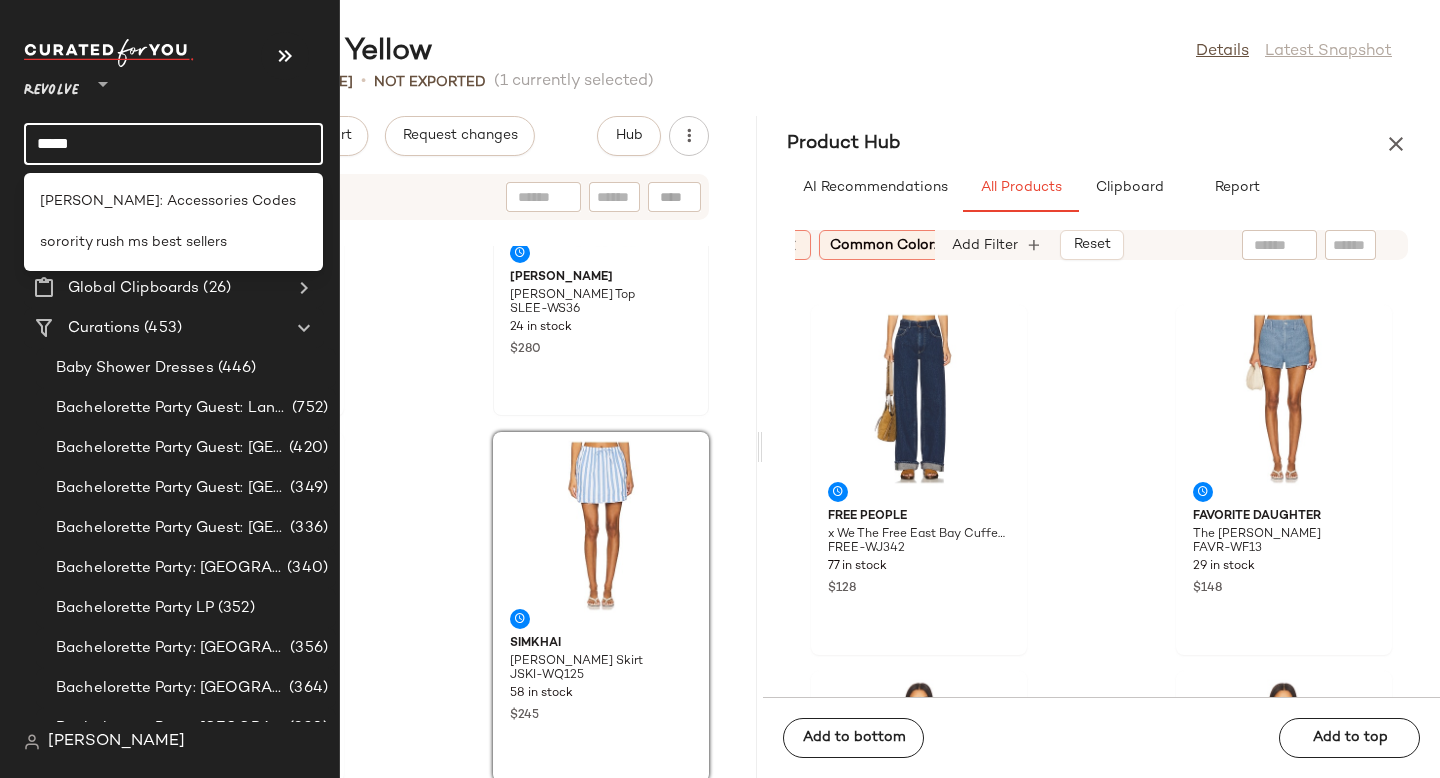 type on "******" 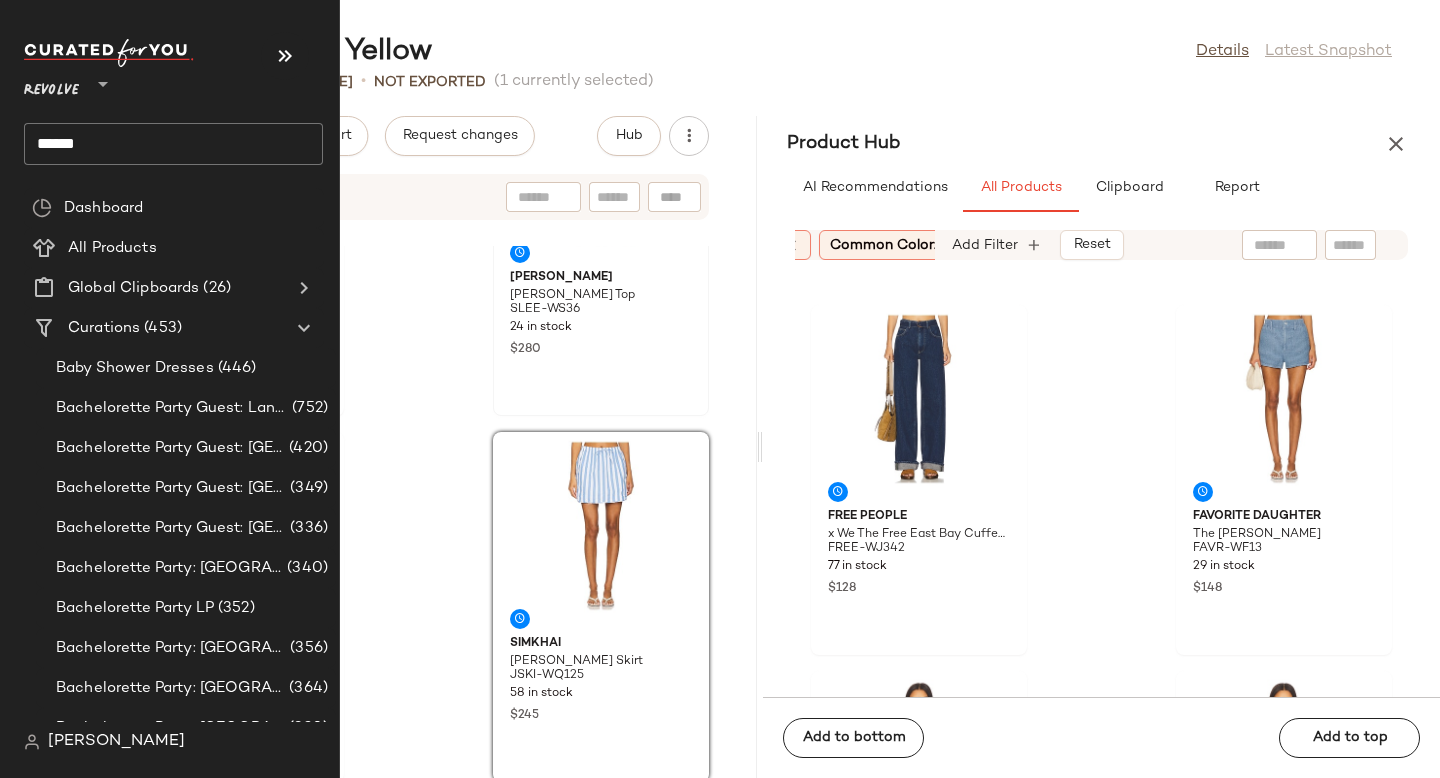click on "******" 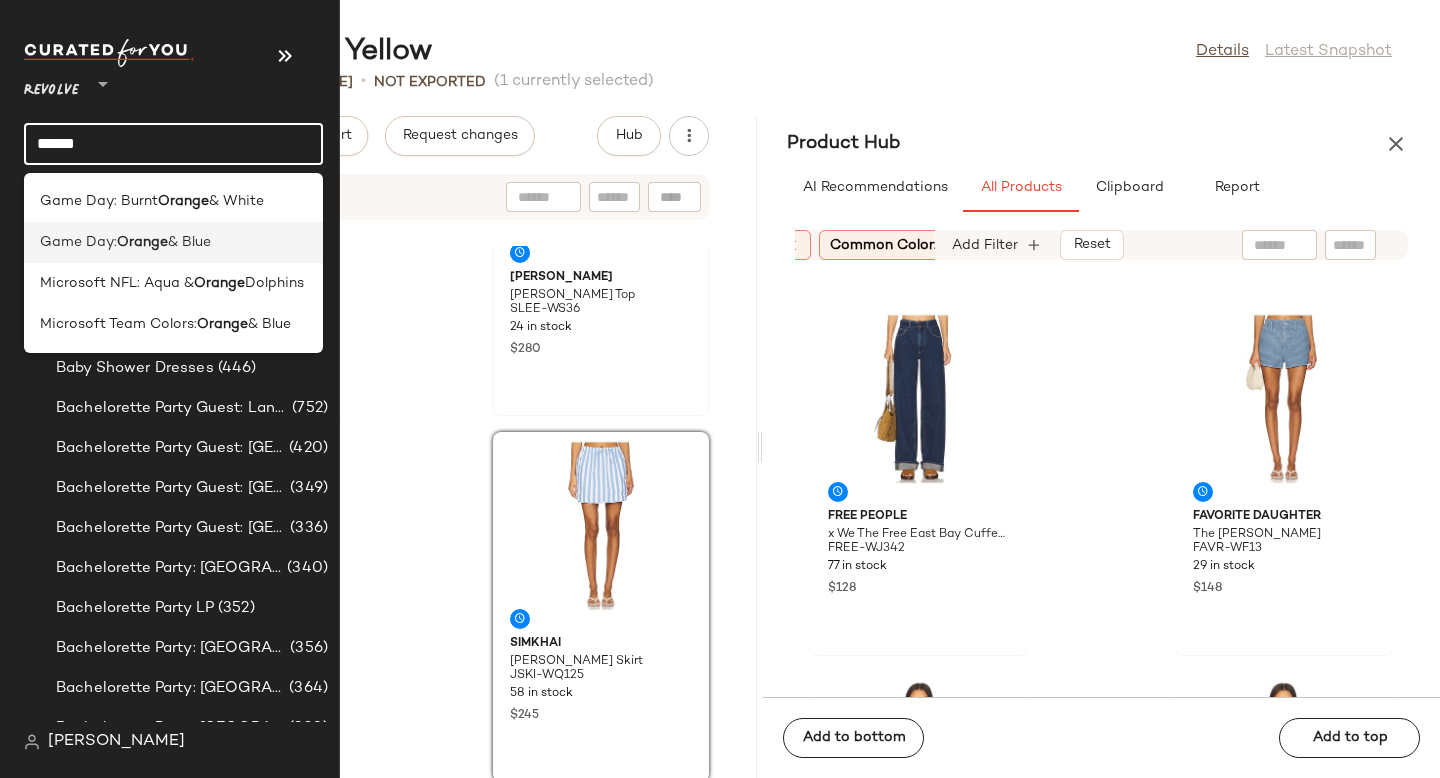 click on "Orange" at bounding box center [142, 242] 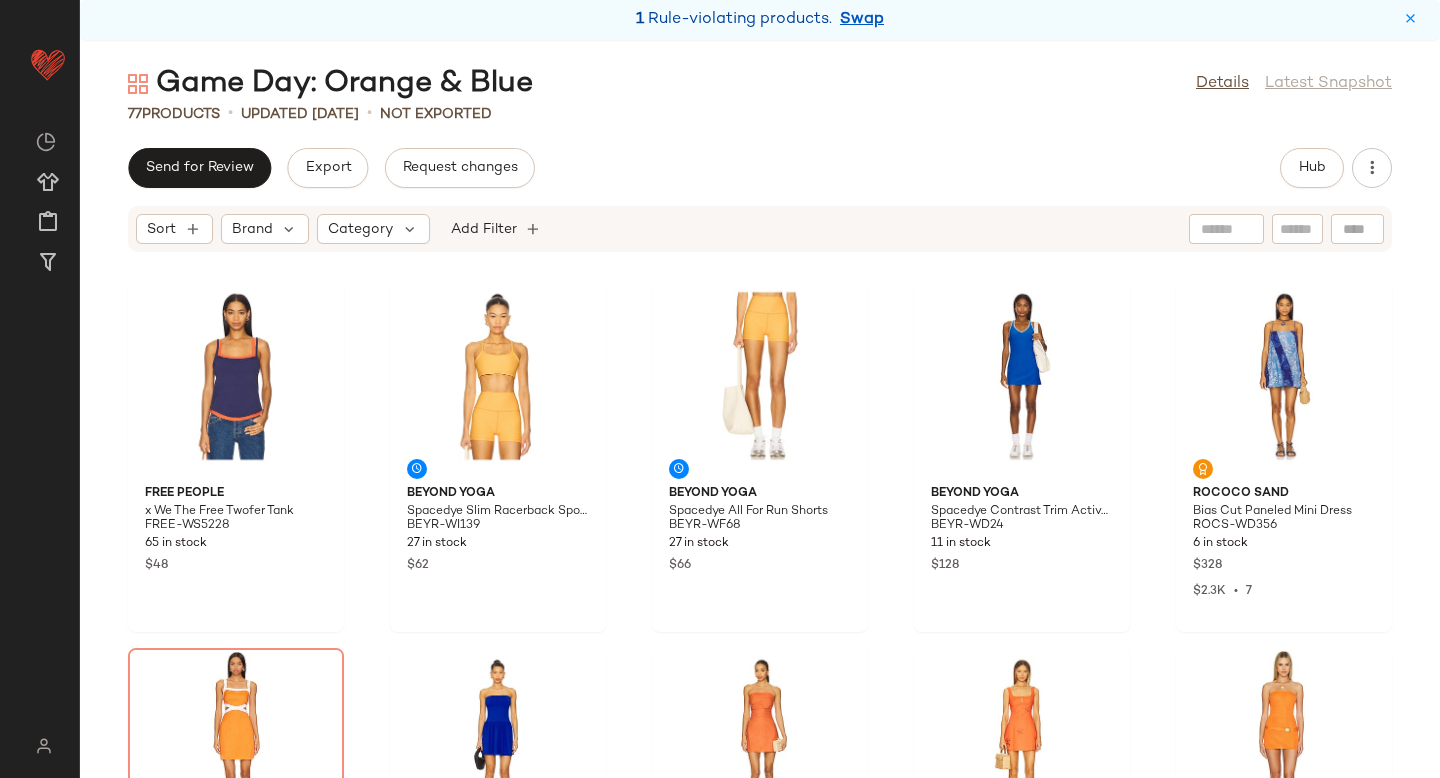 scroll, scrollTop: 0, scrollLeft: 0, axis: both 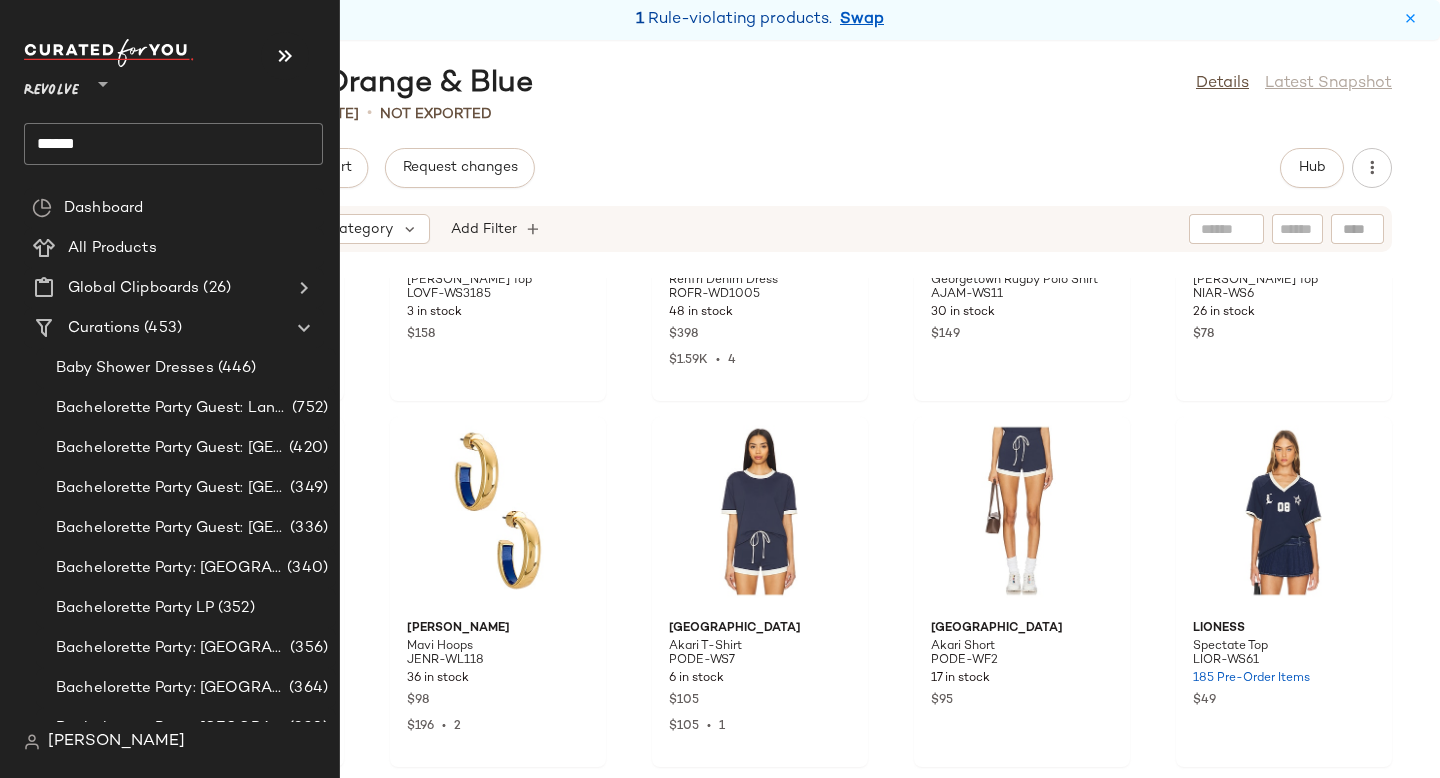 click on "******" 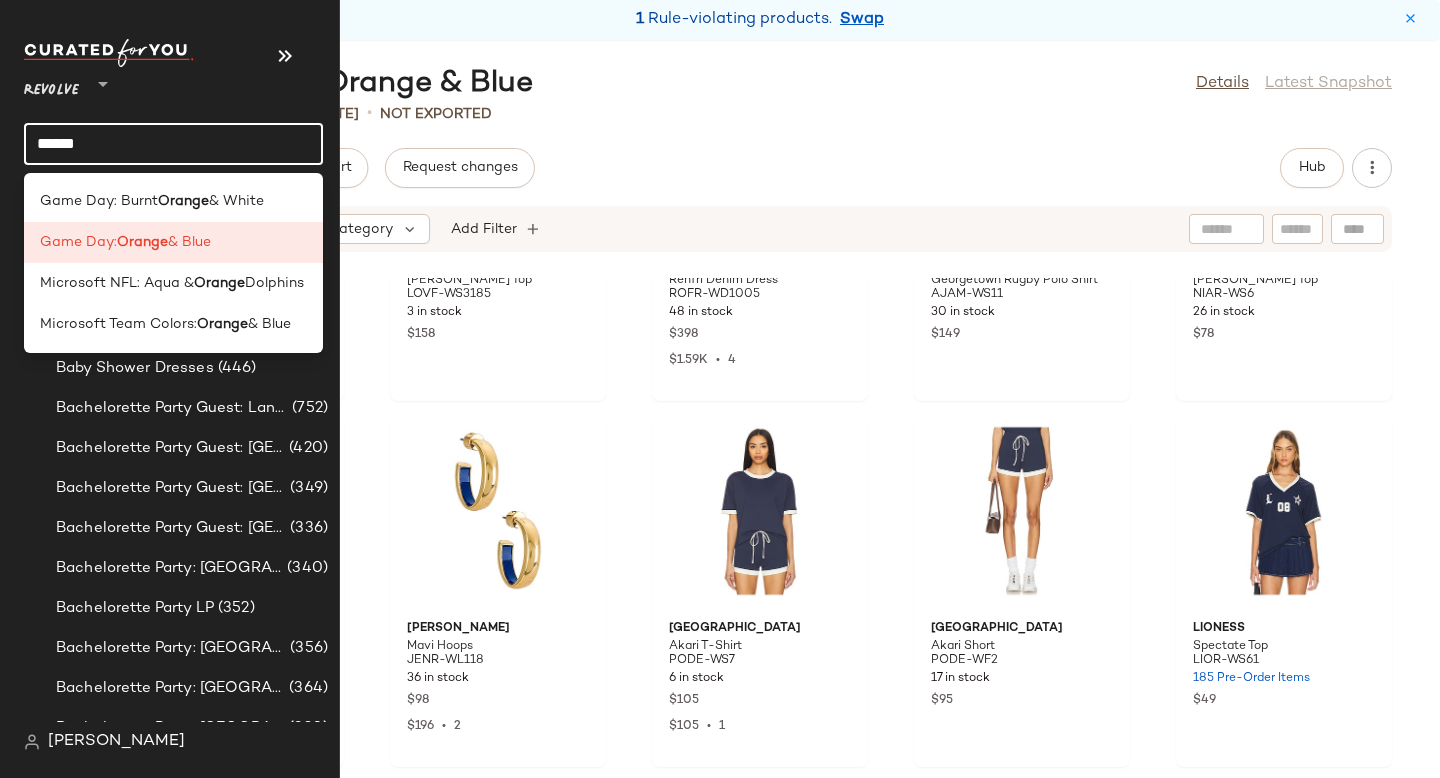 click on "******" 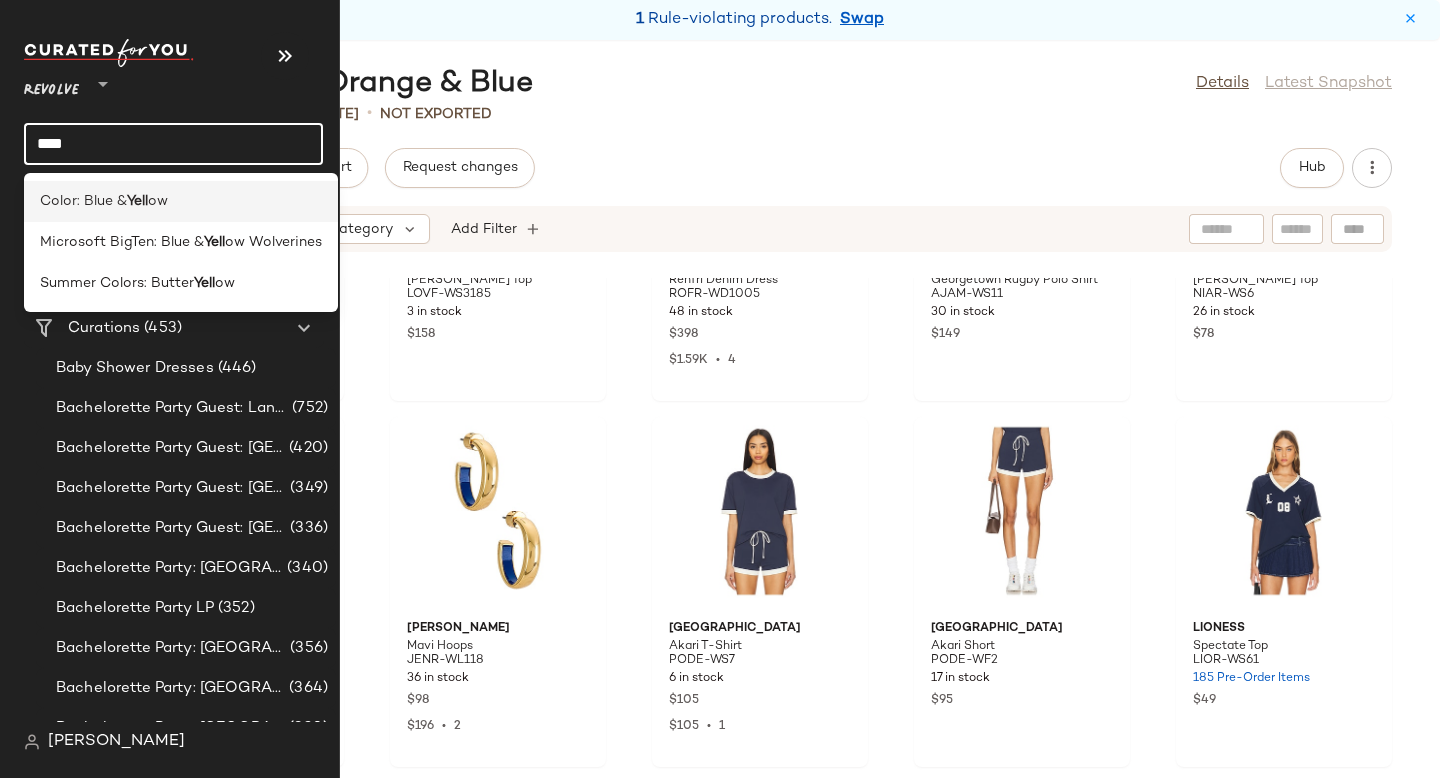 click on "Color: Blue &  Yell ow" 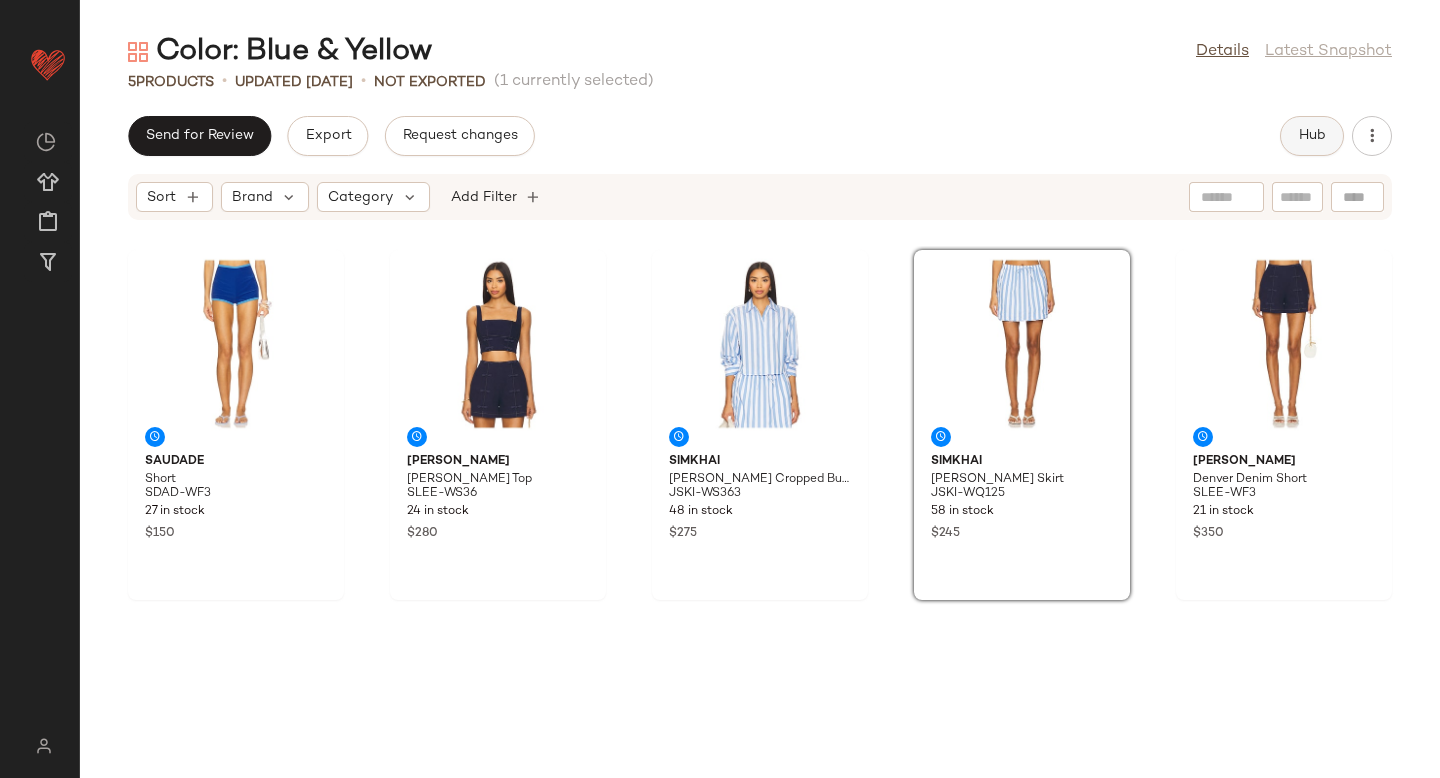 click on "Hub" 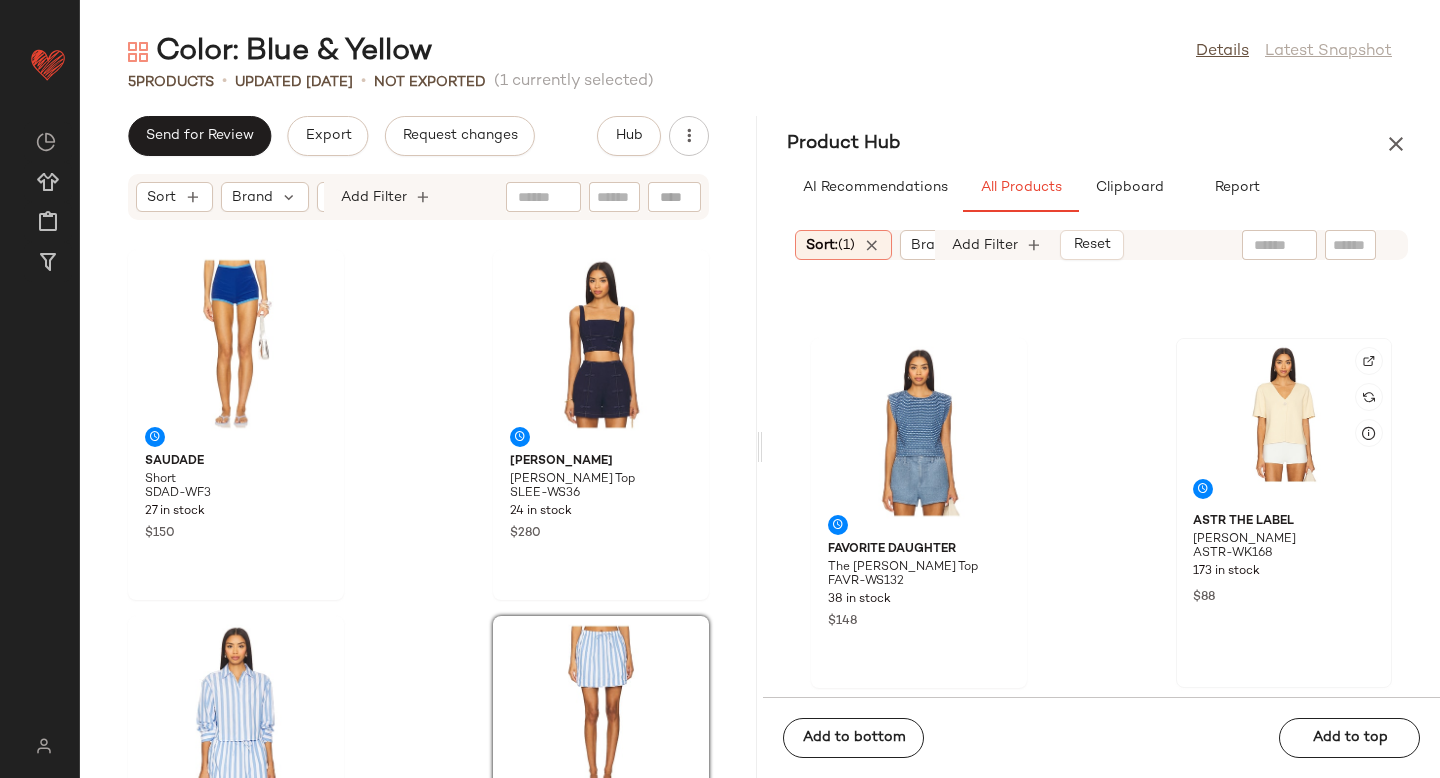 scroll, scrollTop: 4003, scrollLeft: 0, axis: vertical 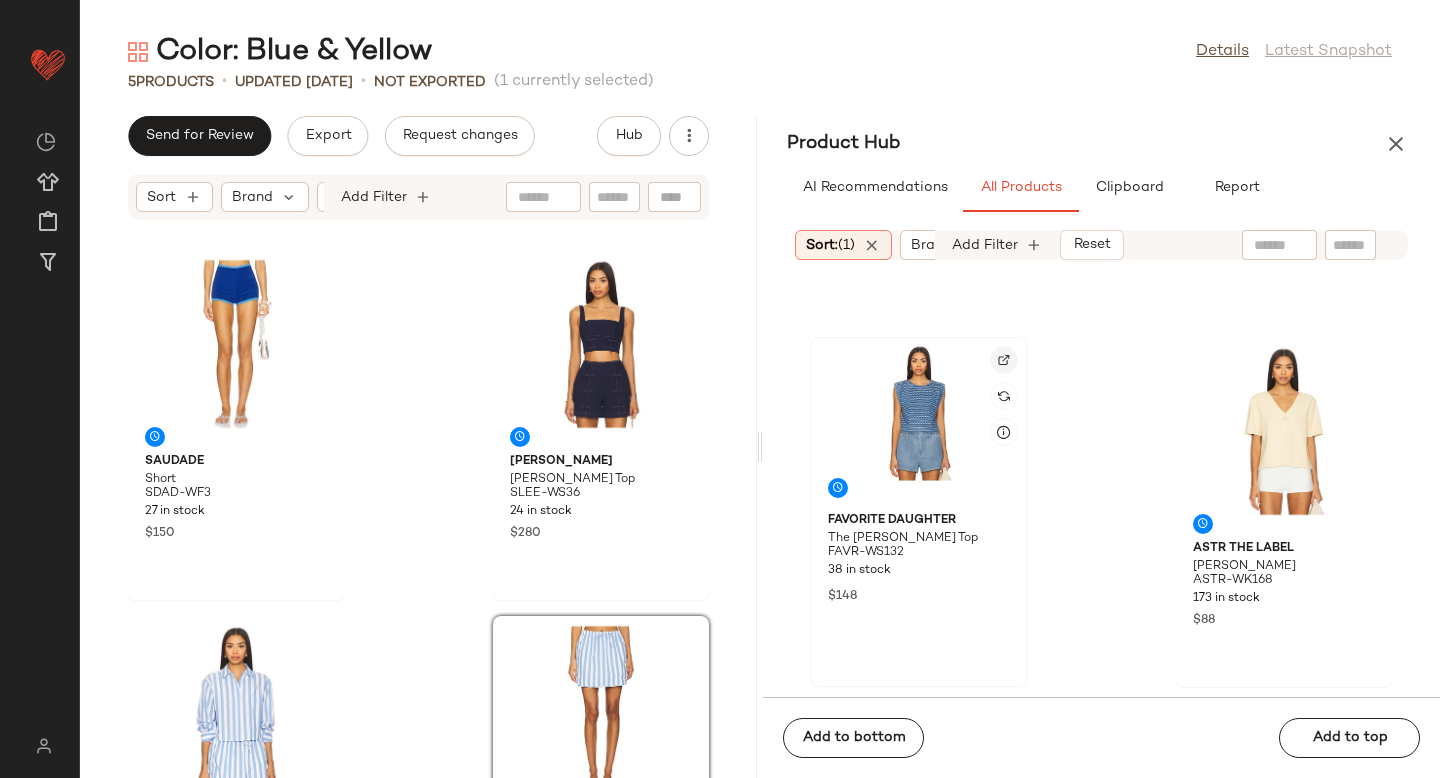 click 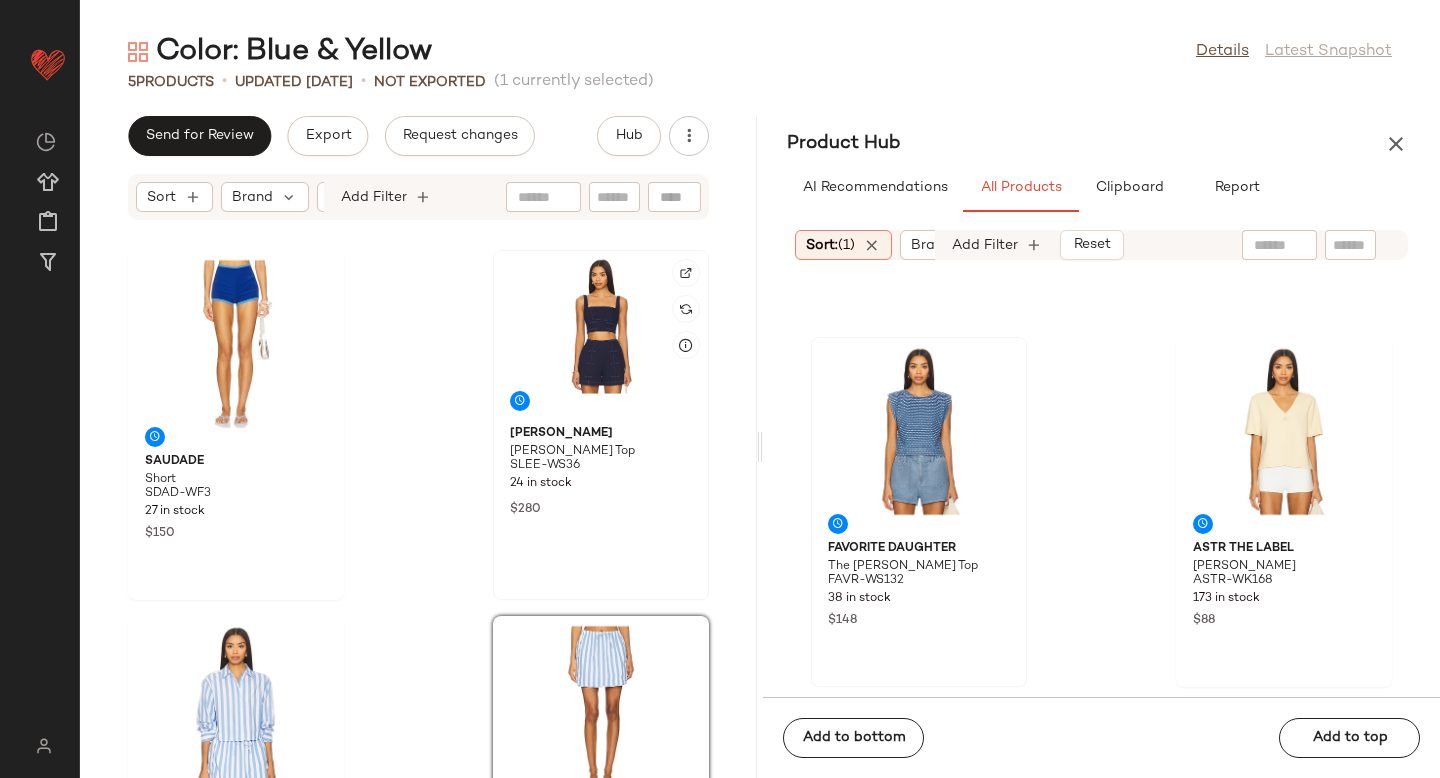 scroll, scrollTop: 570, scrollLeft: 0, axis: vertical 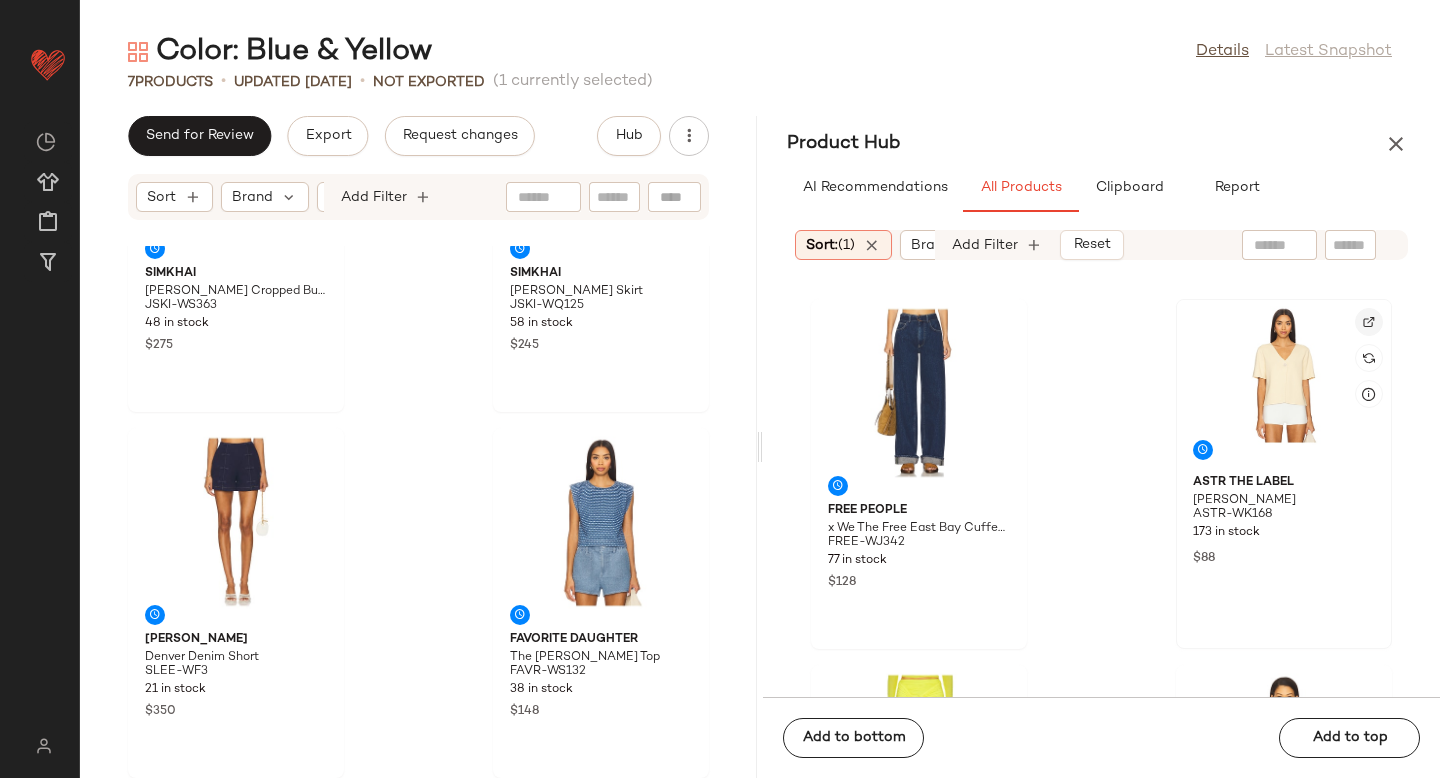 click 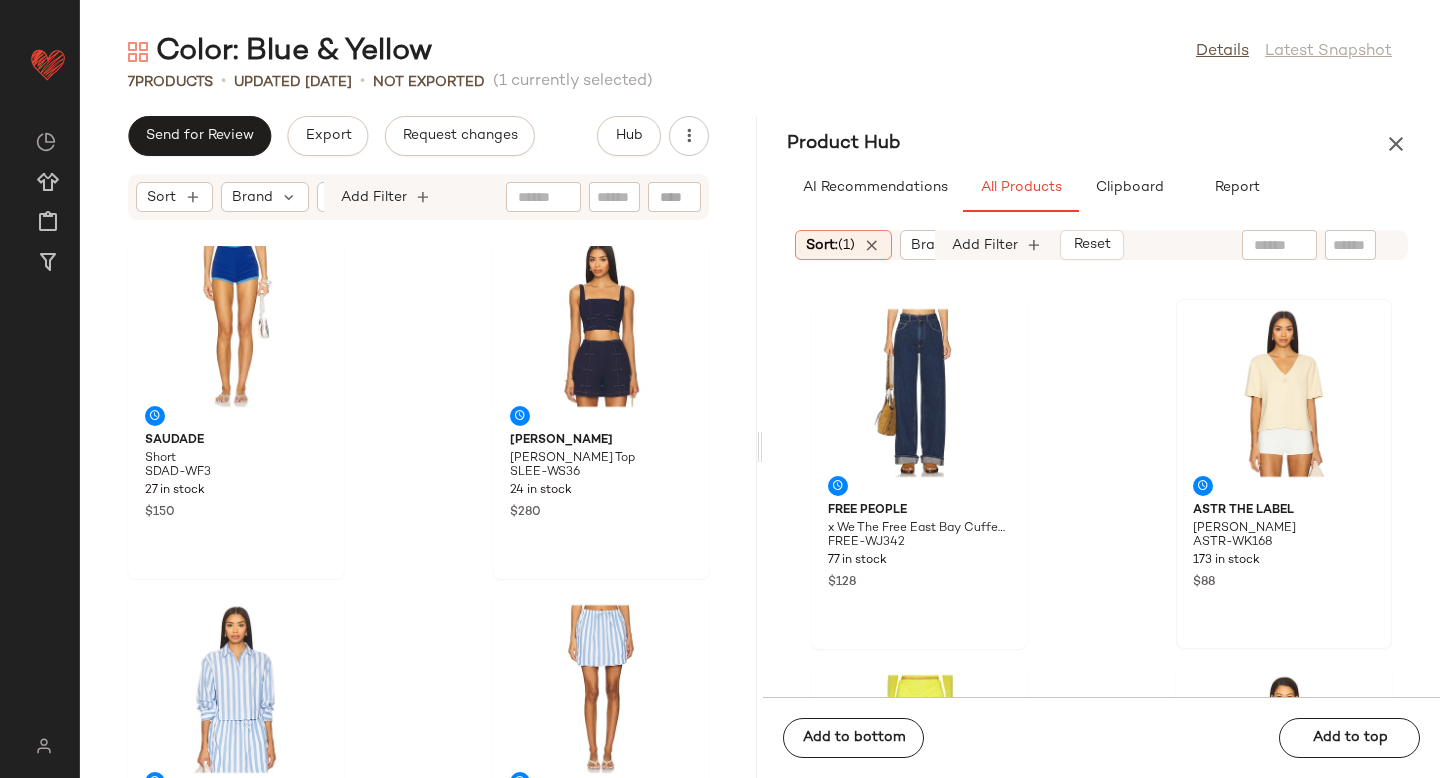 scroll, scrollTop: 33, scrollLeft: 0, axis: vertical 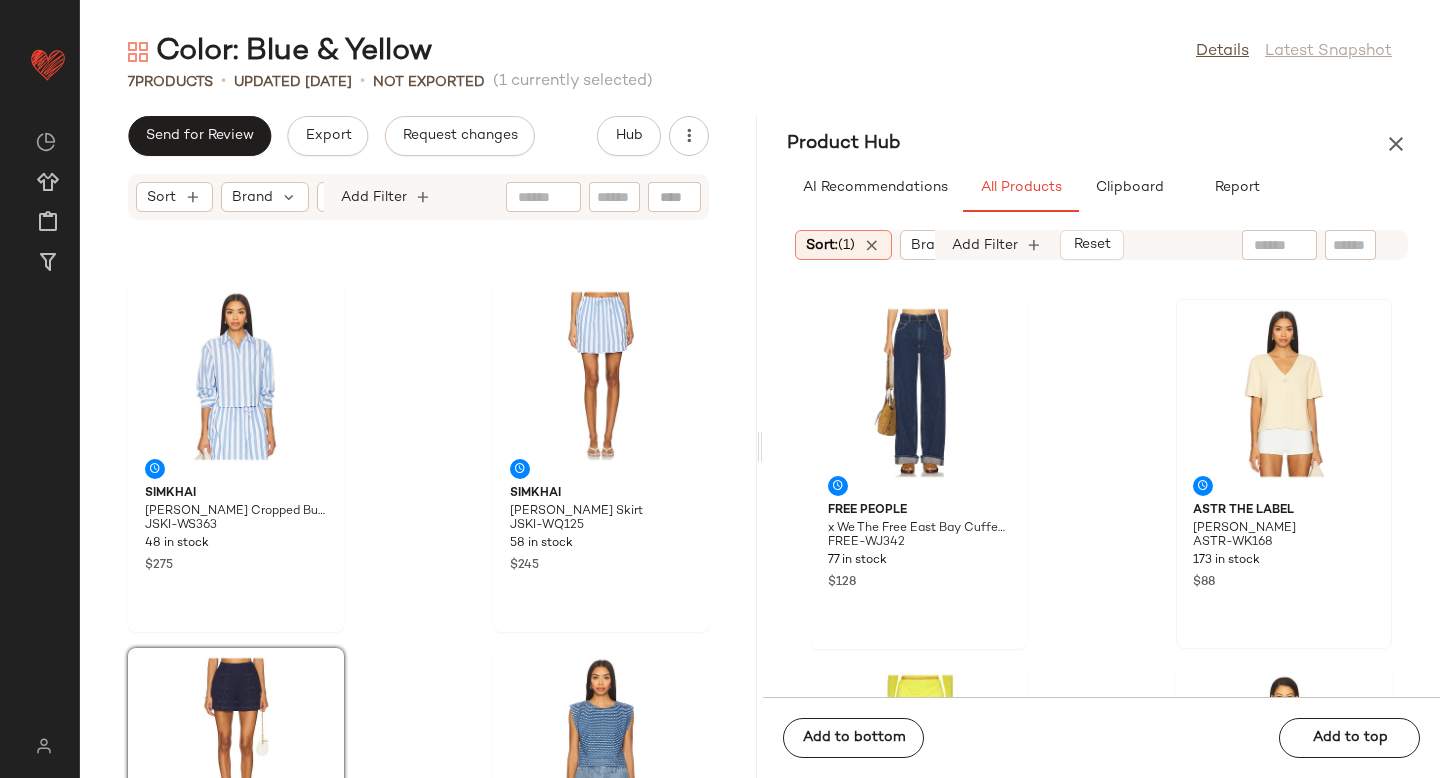 drag, startPoint x: 230, startPoint y: 390, endPoint x: 83, endPoint y: 461, distance: 163.24828 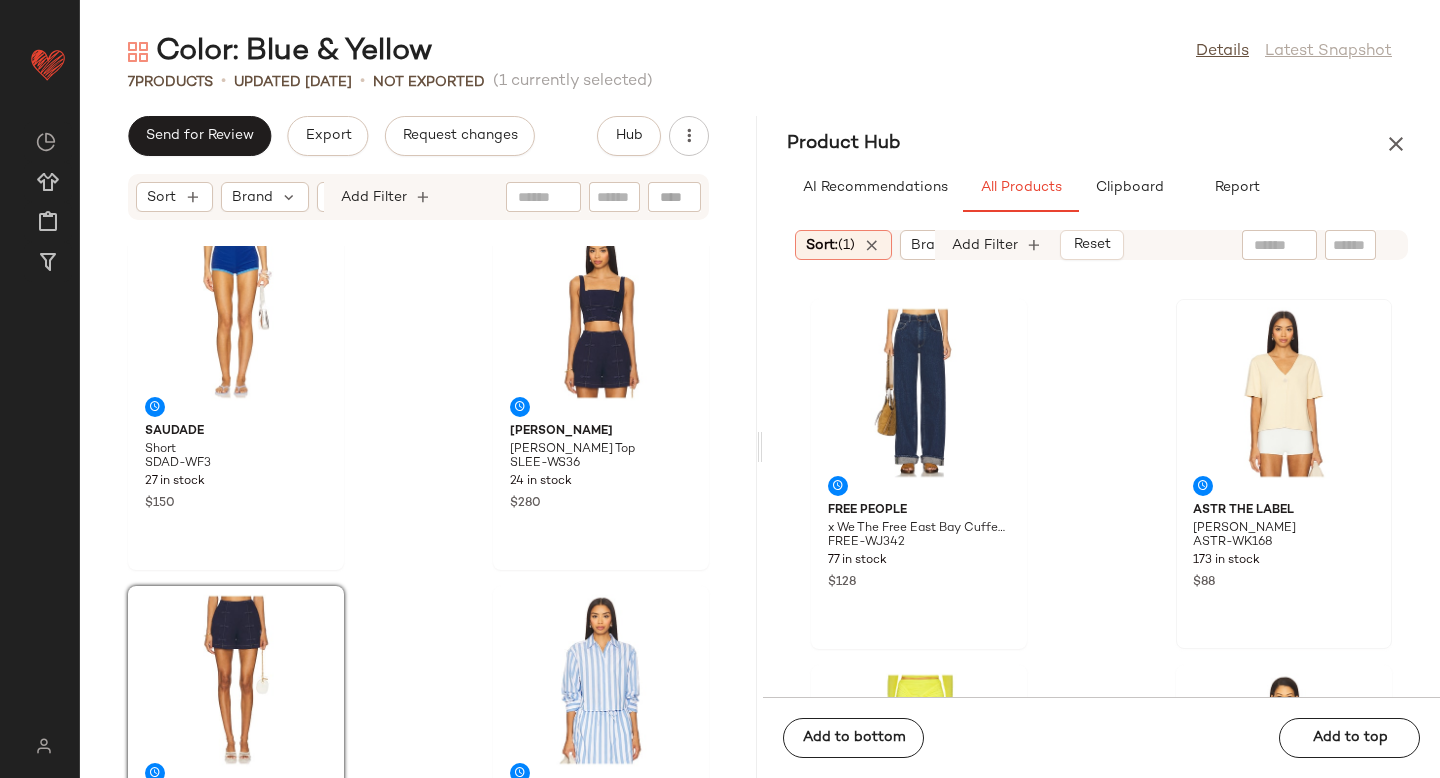scroll, scrollTop: 0, scrollLeft: 0, axis: both 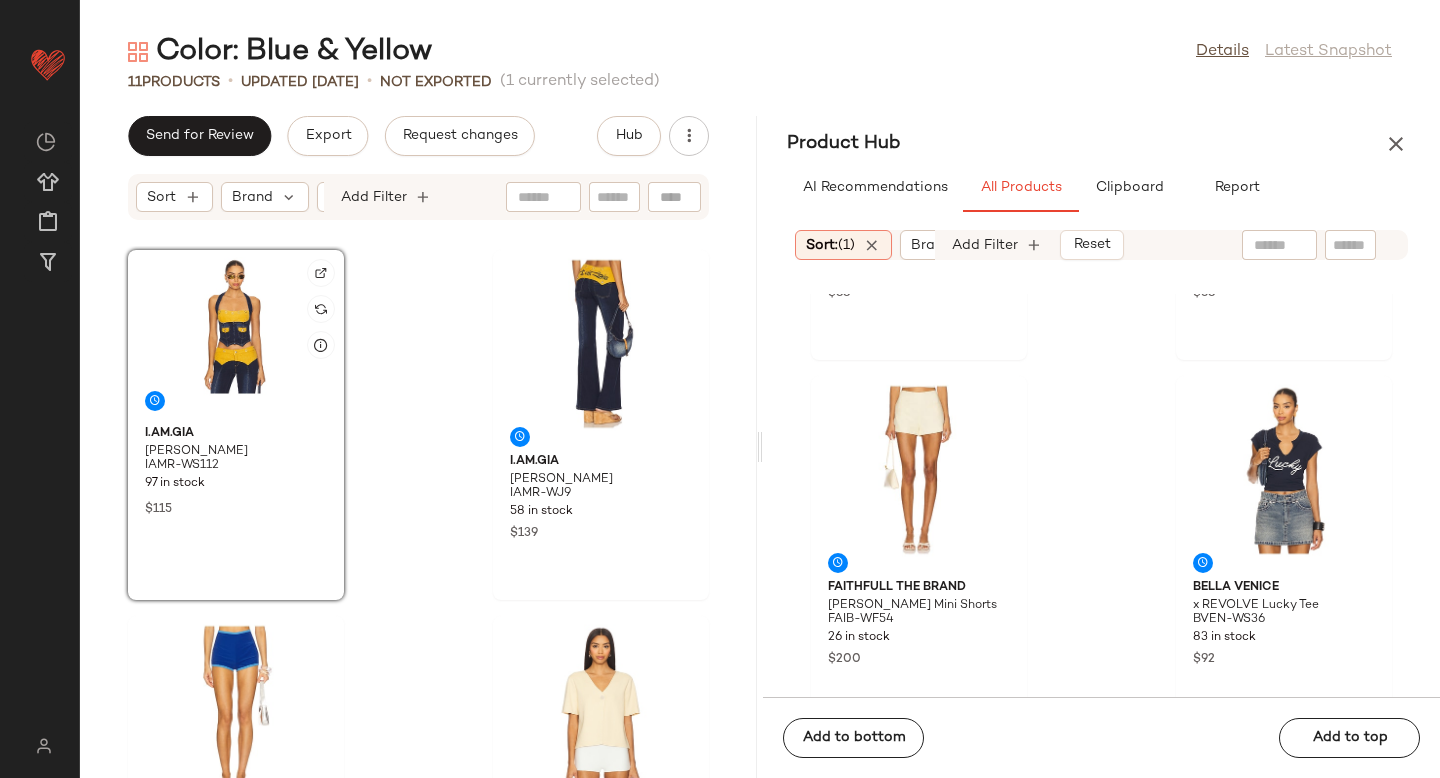 click at bounding box center [321, 273] 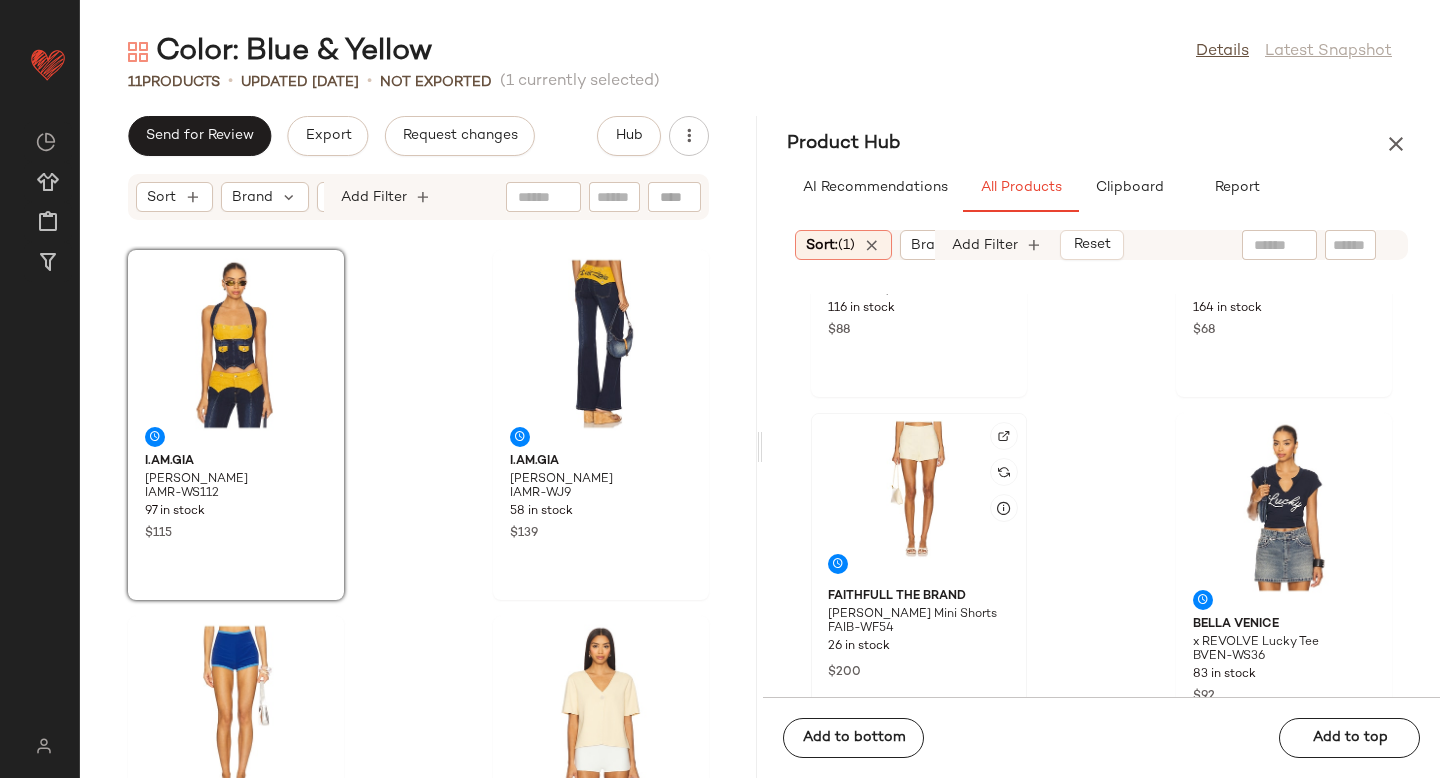 scroll, scrollTop: 3926, scrollLeft: 0, axis: vertical 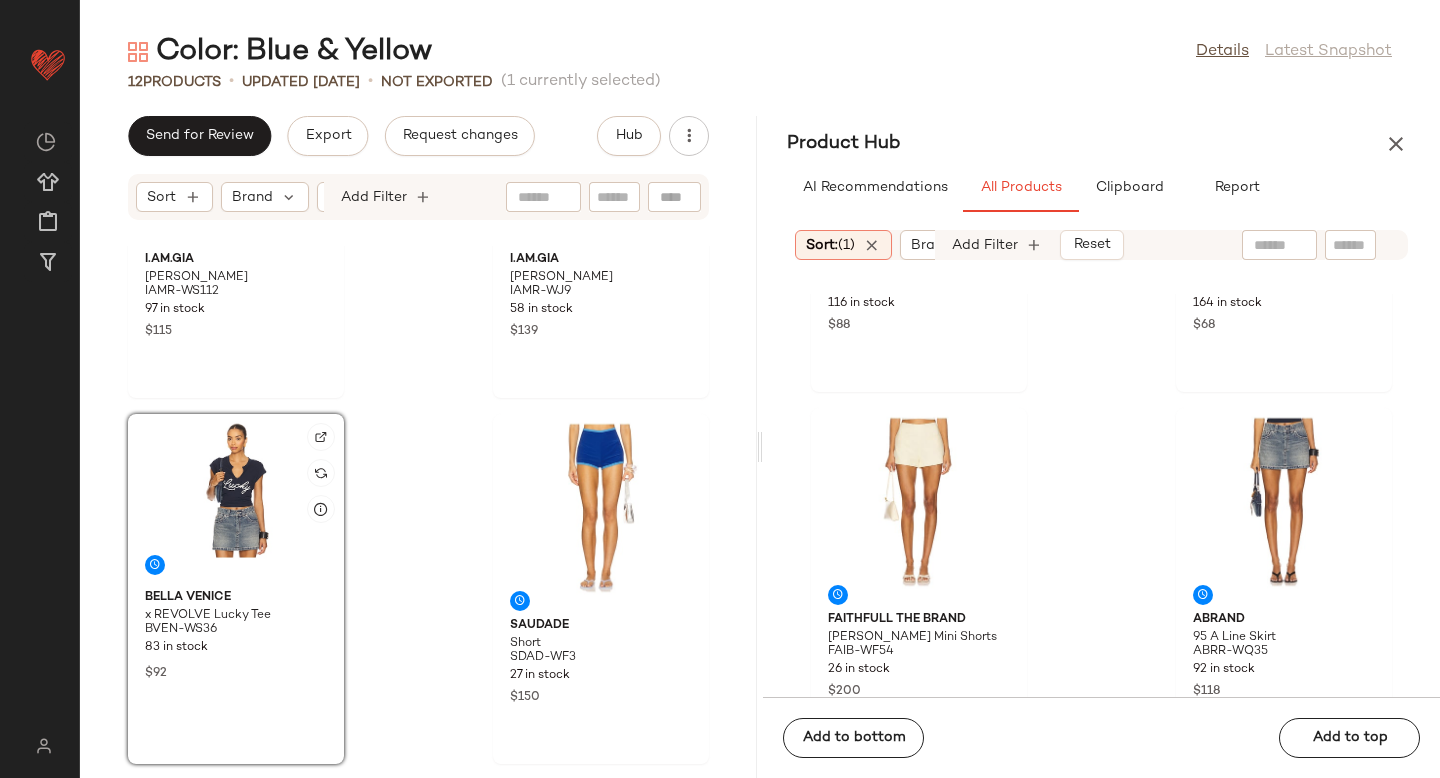 click 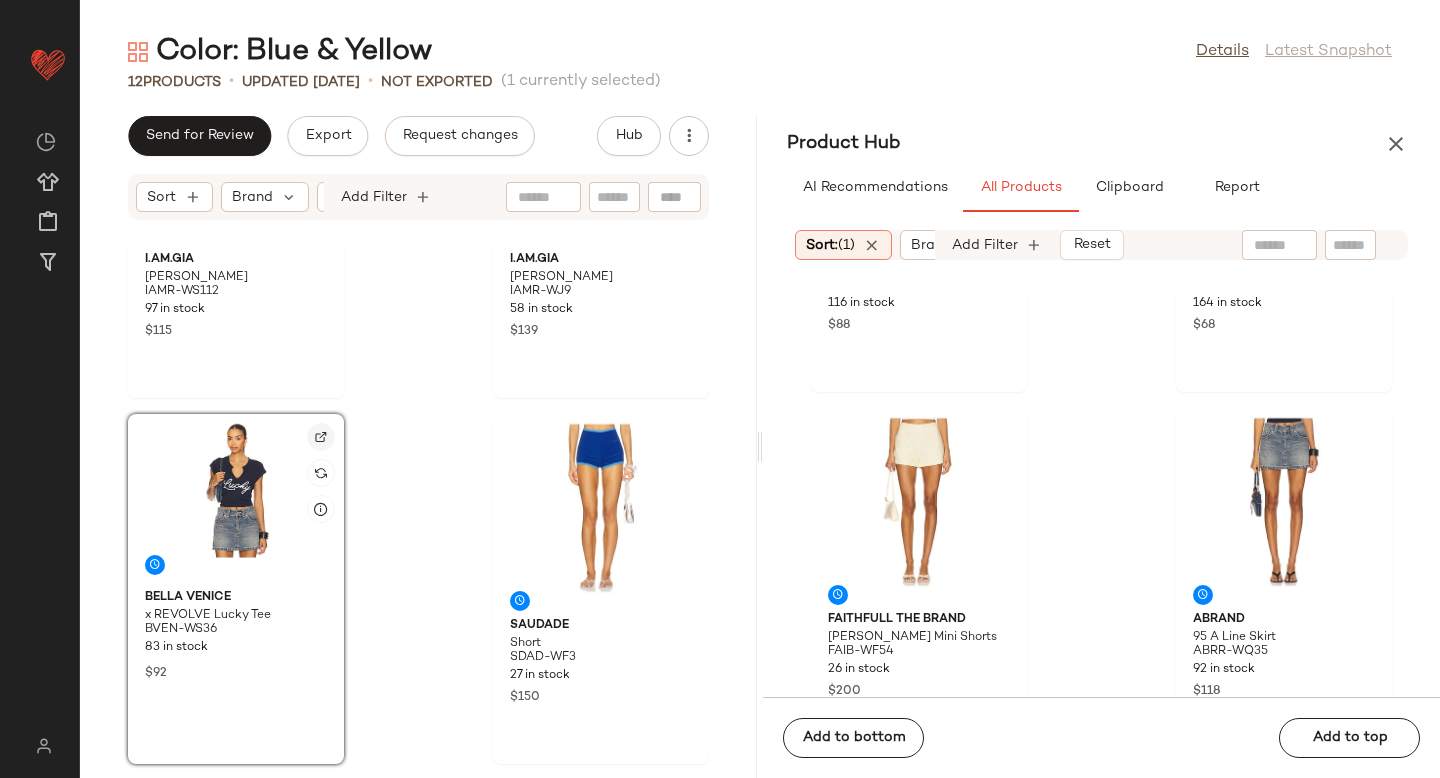 click 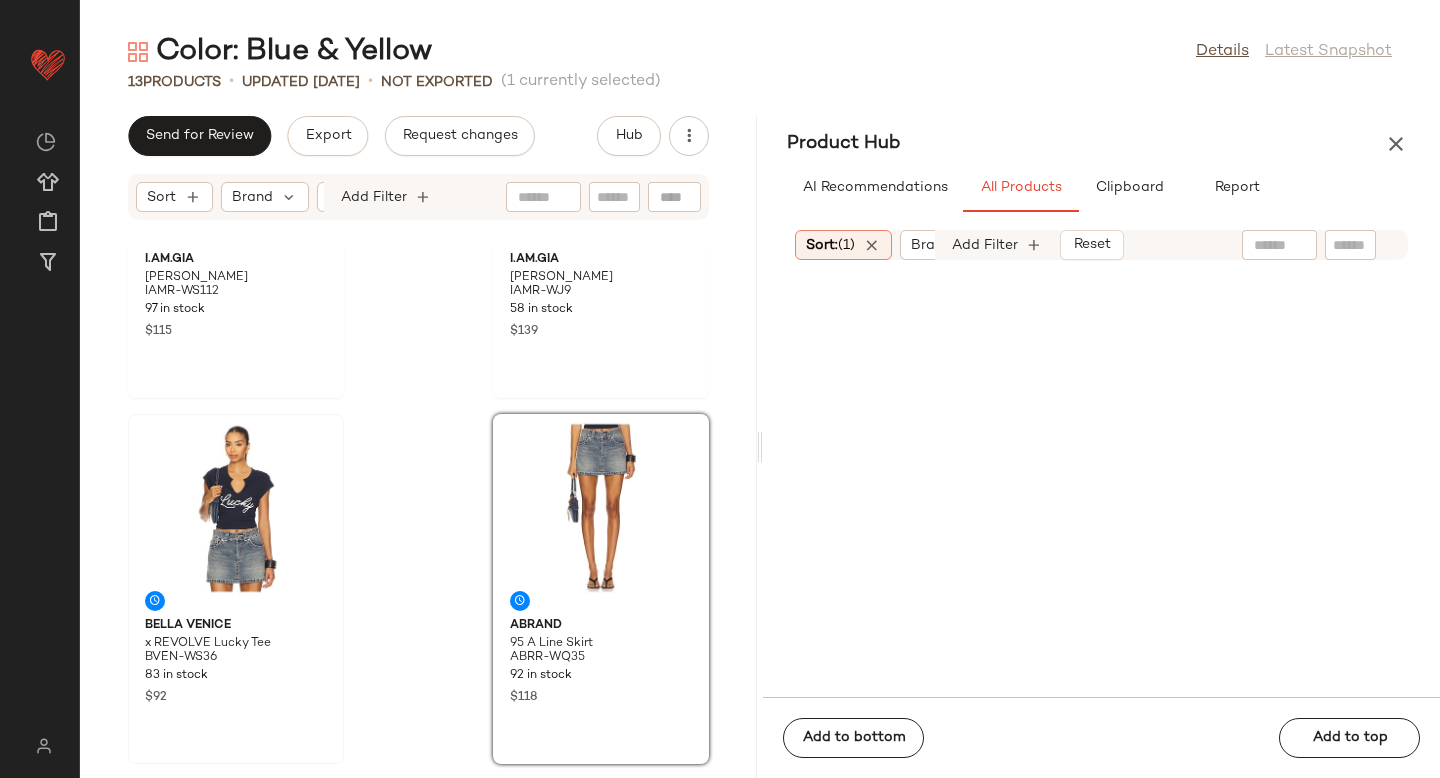 scroll, scrollTop: 771, scrollLeft: 0, axis: vertical 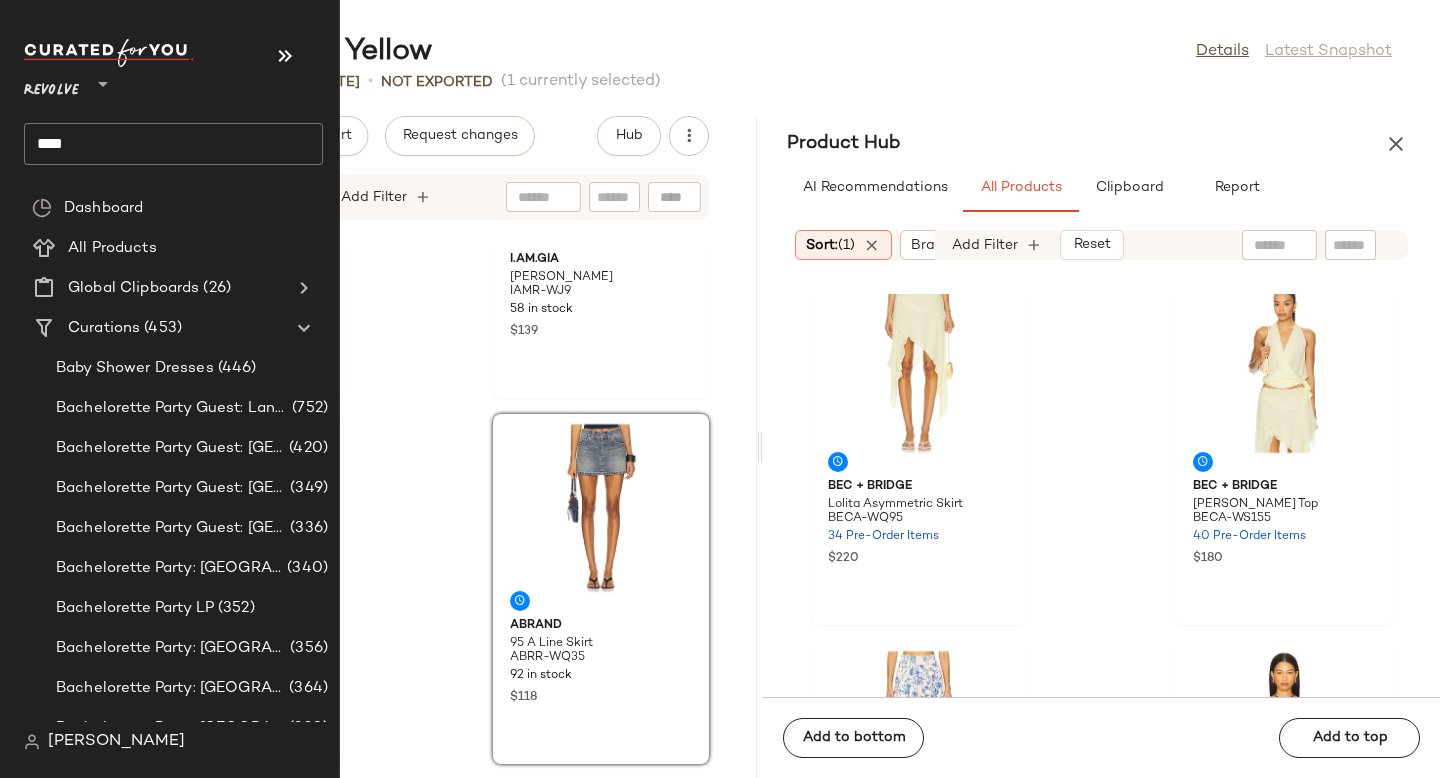 click on "****" 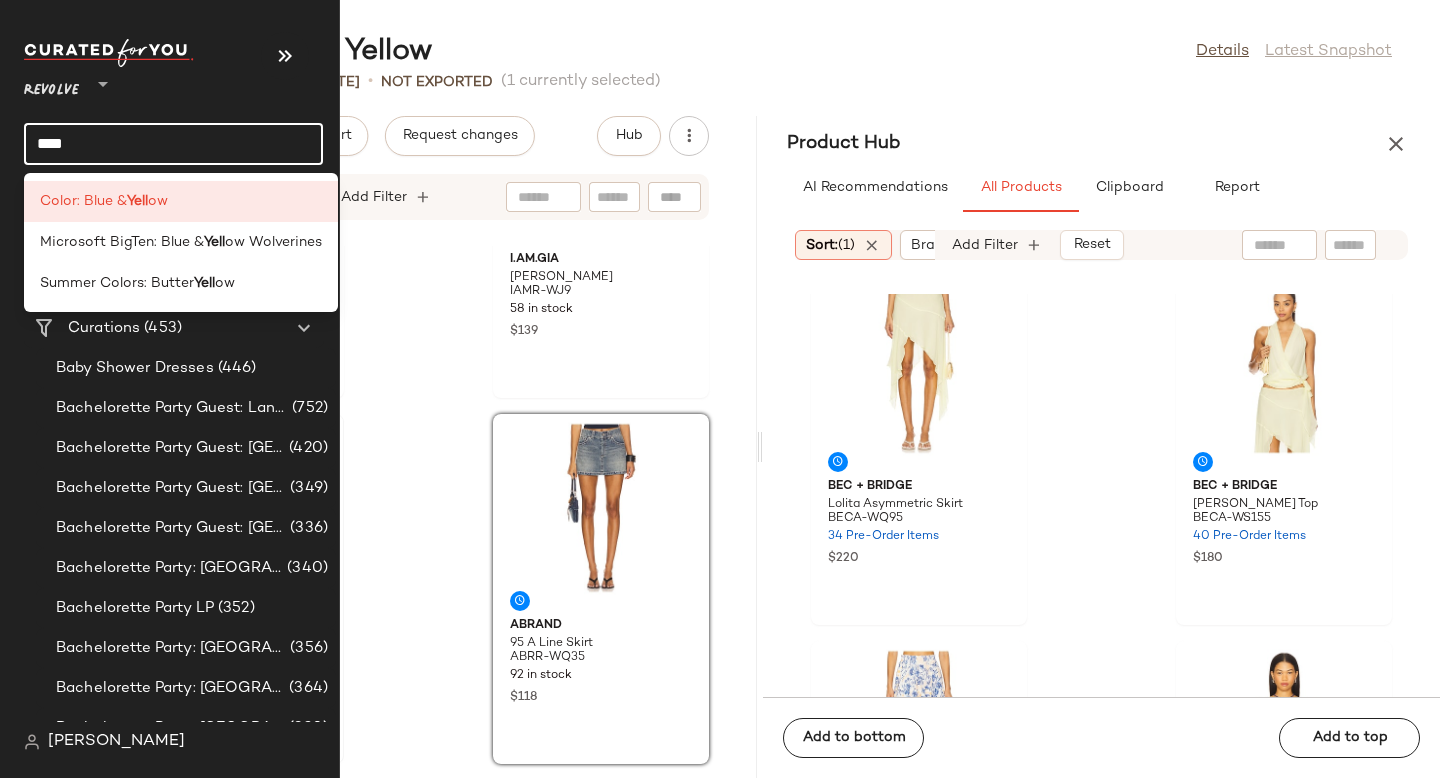 click on "****" 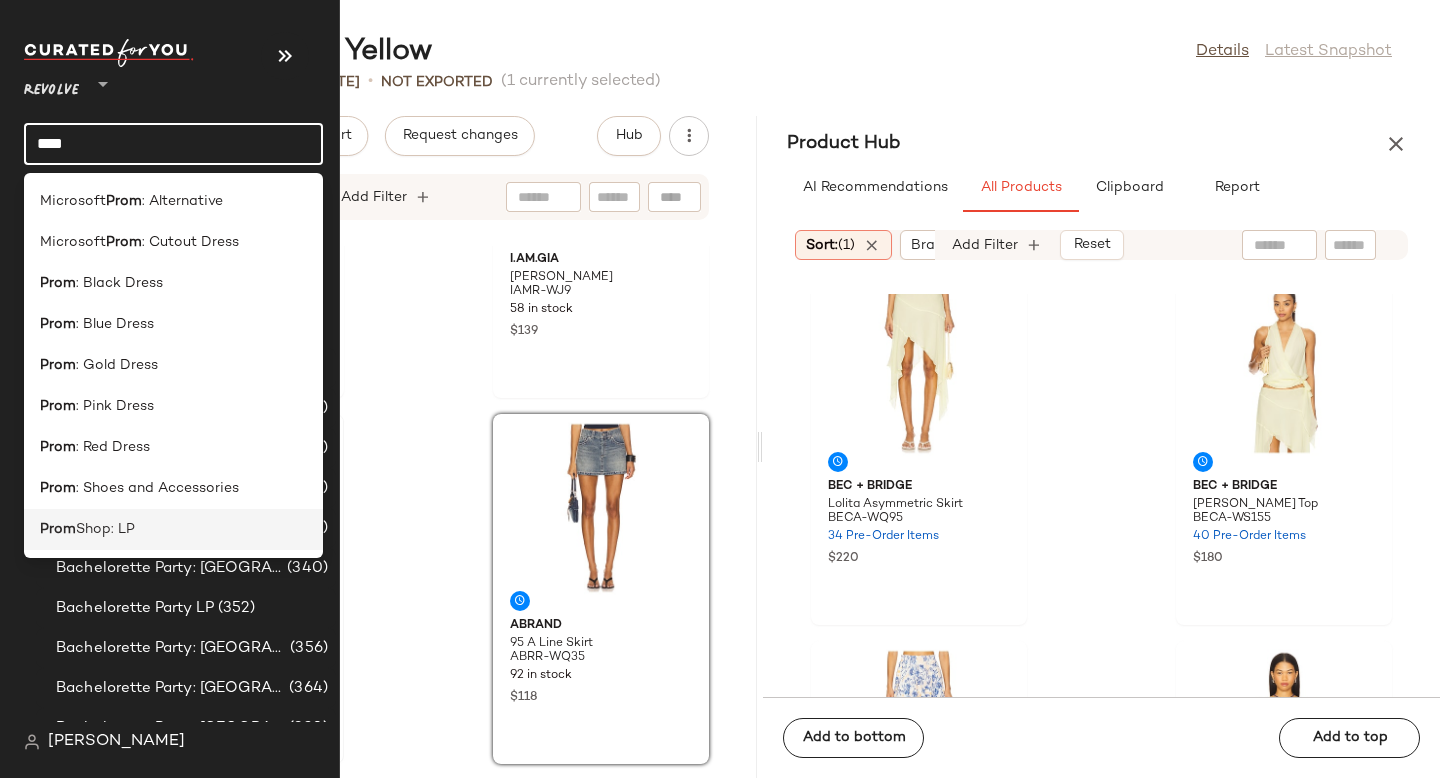 click on "Prom  Shop: LP" 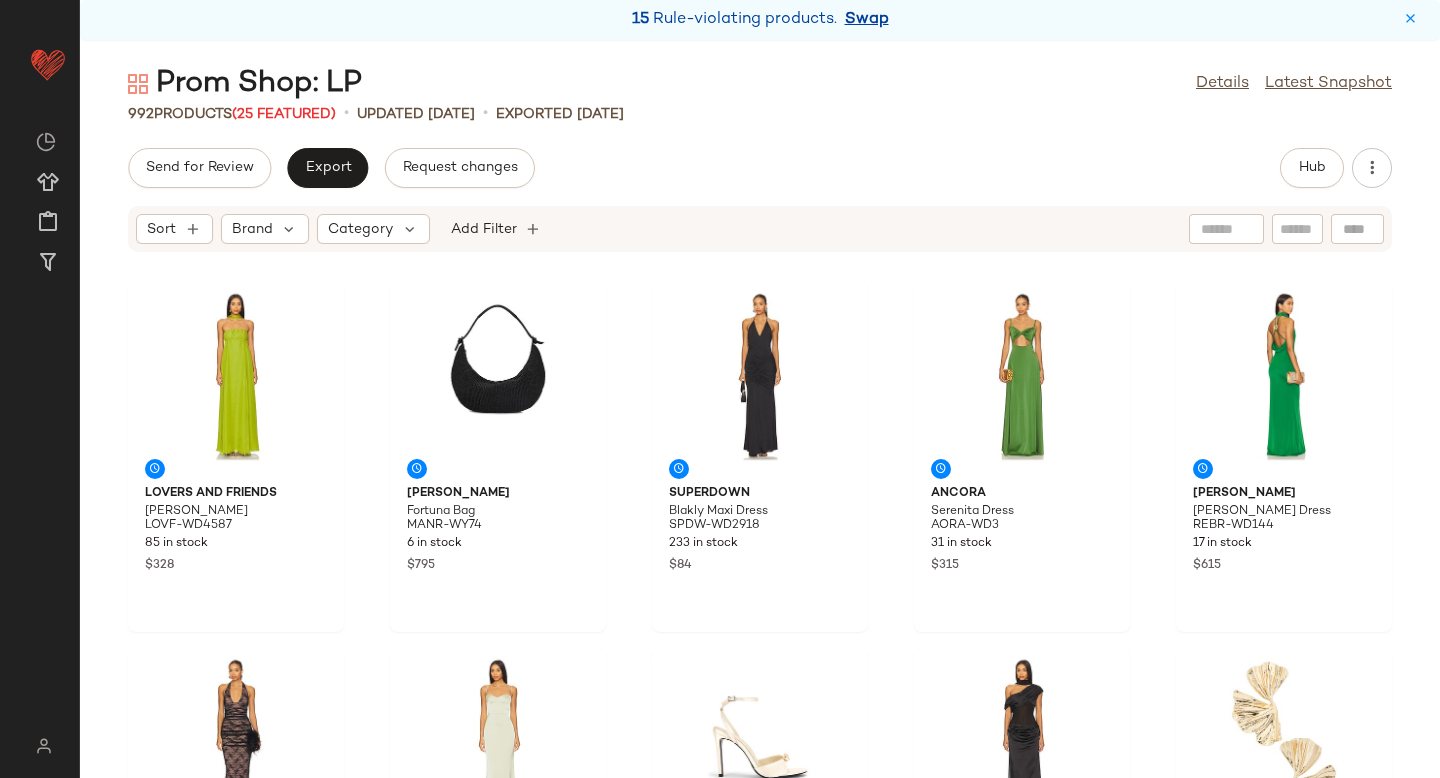 click on "Swap" at bounding box center [867, 20] 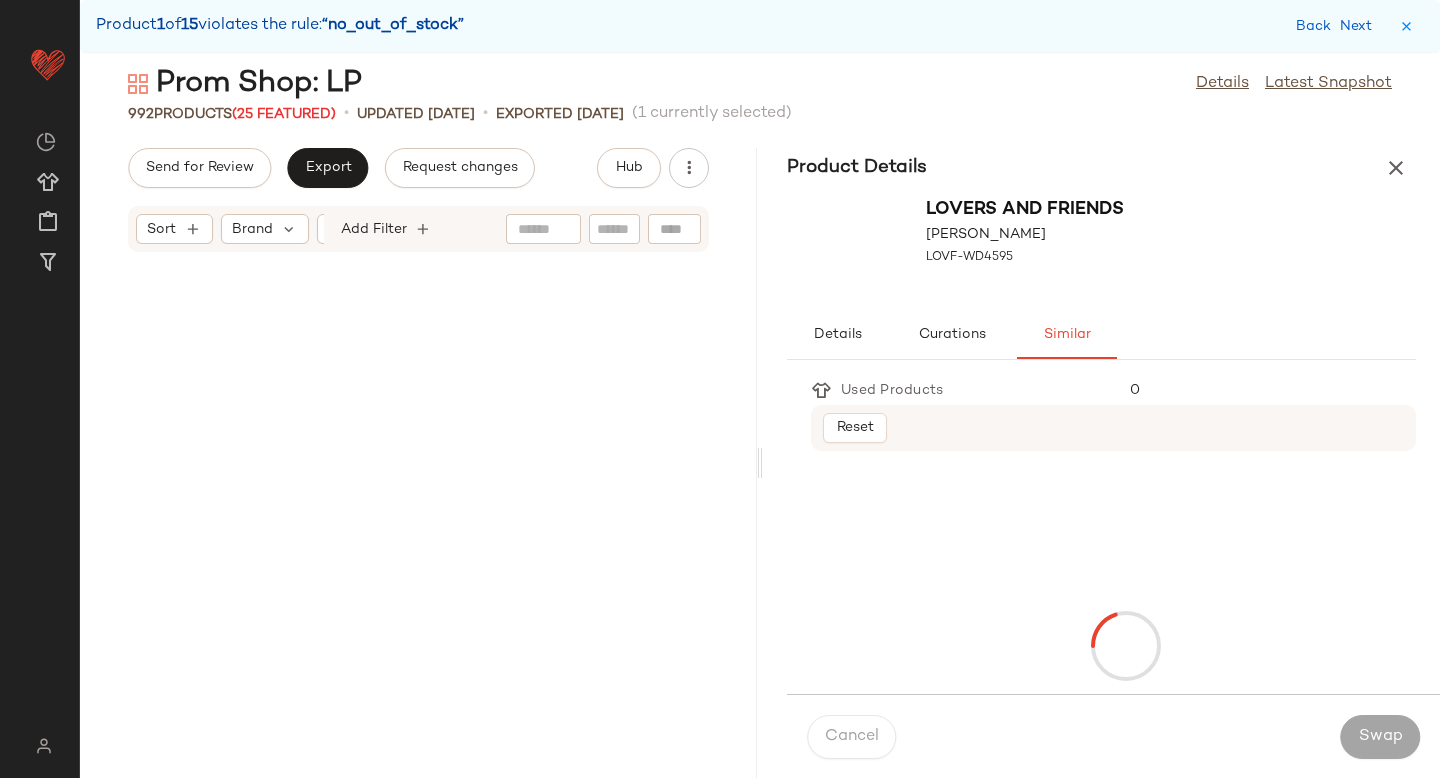 scroll, scrollTop: 6588, scrollLeft: 0, axis: vertical 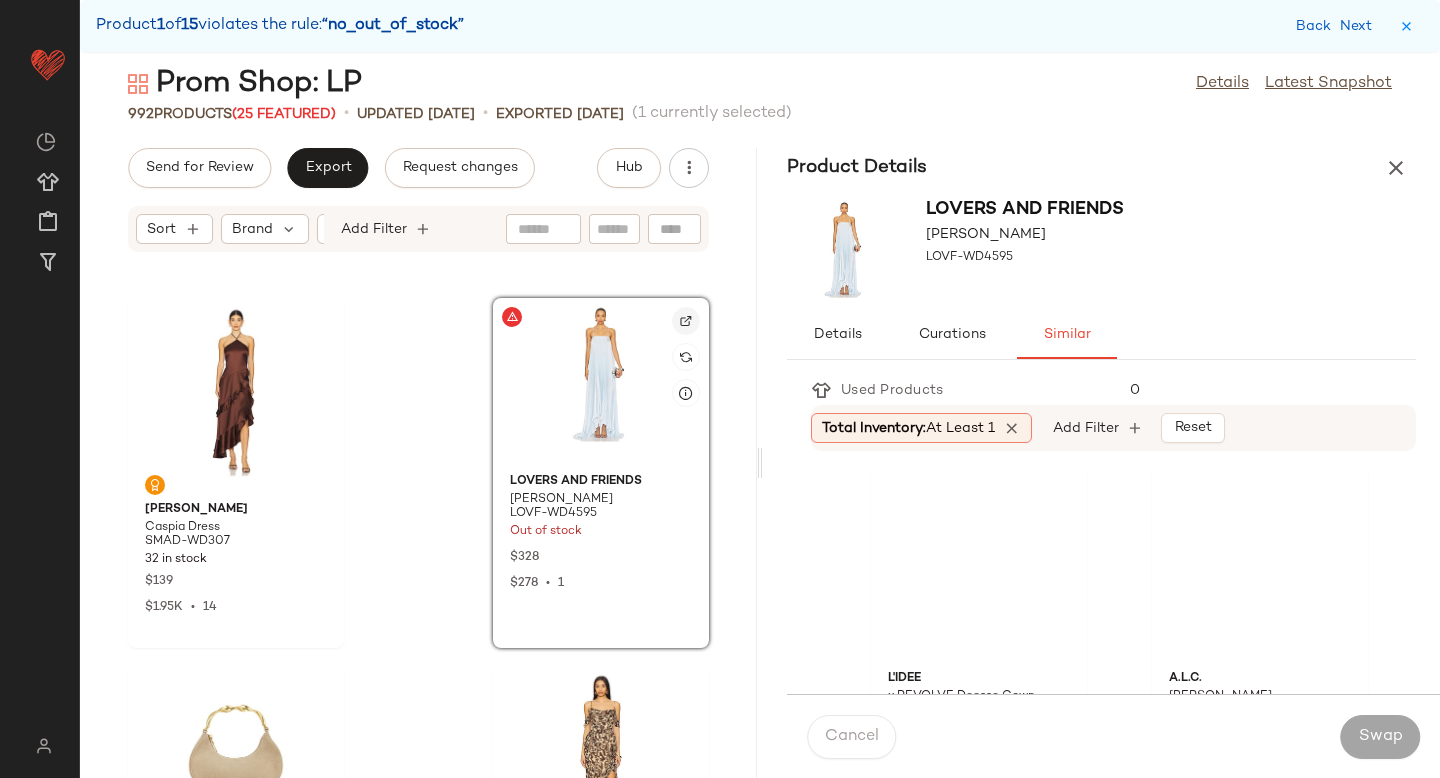 click at bounding box center [686, 321] 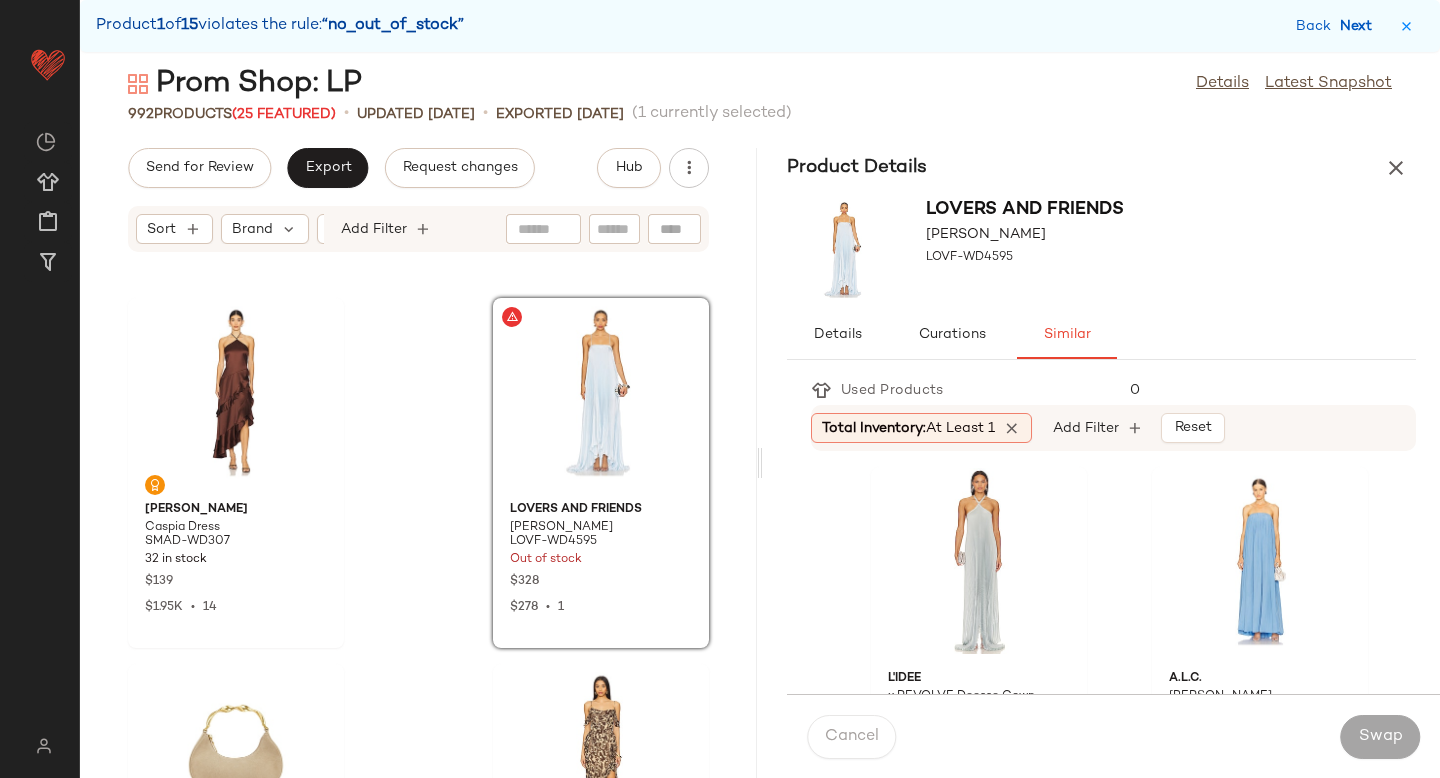 click on "Next" at bounding box center (1360, 26) 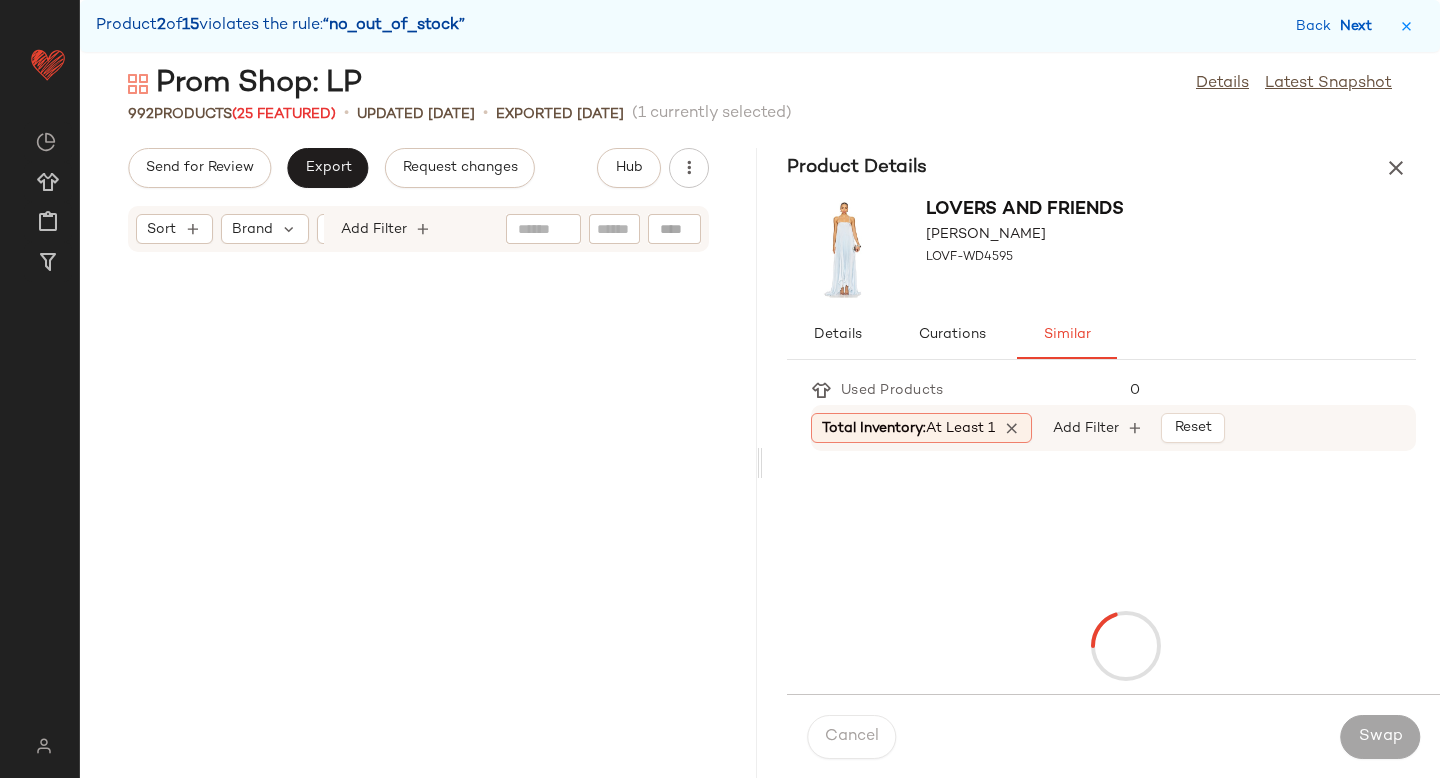scroll, scrollTop: 13908, scrollLeft: 0, axis: vertical 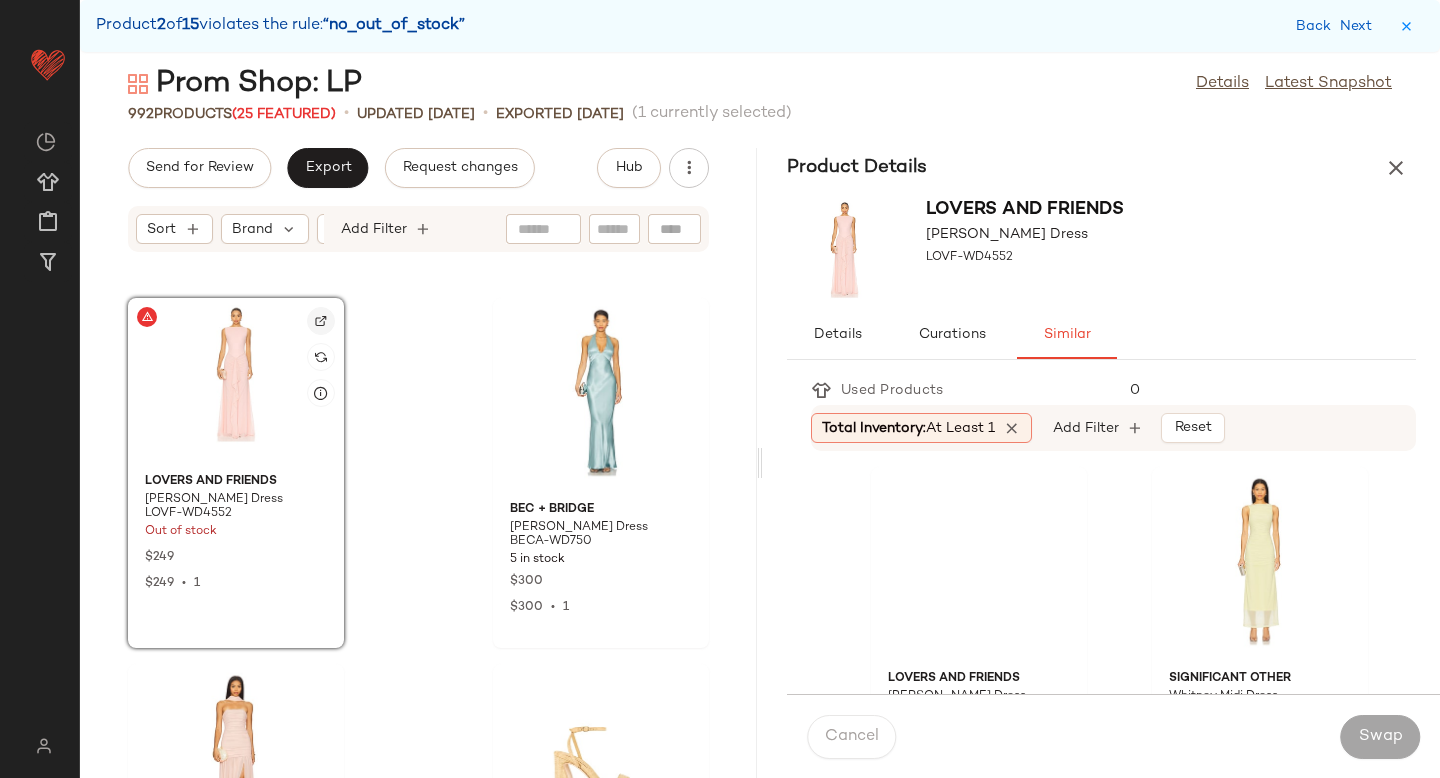 click at bounding box center [321, 321] 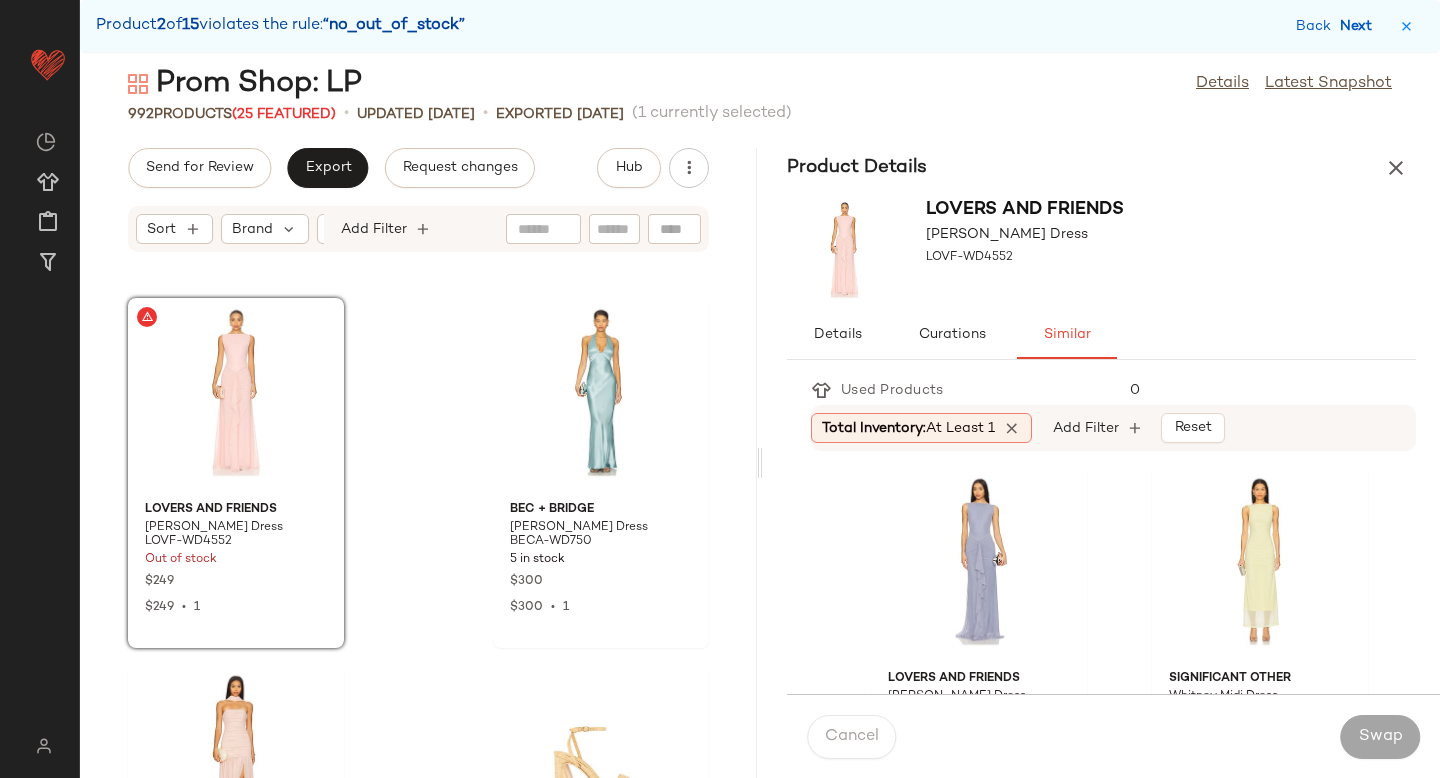 click on "Next" at bounding box center (1360, 26) 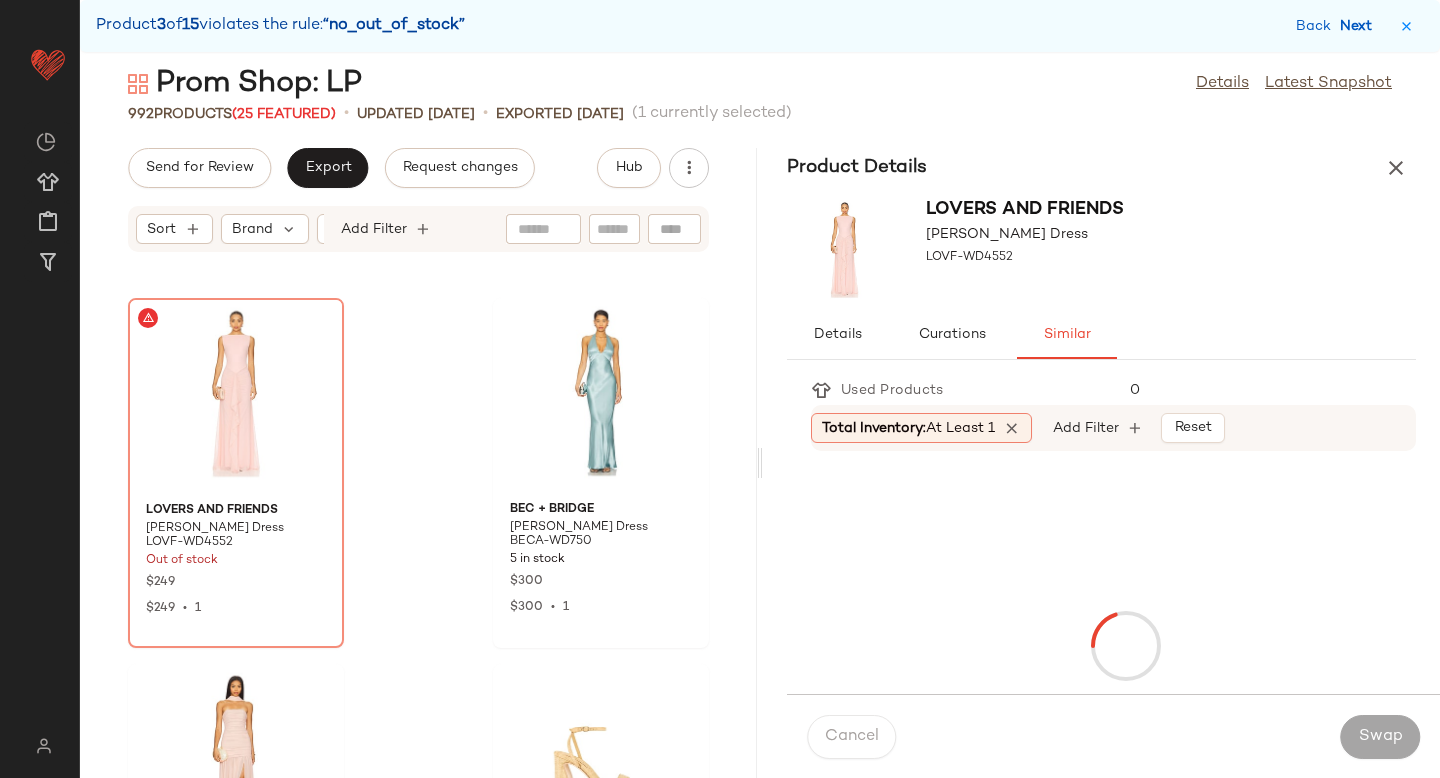 scroll, scrollTop: 14640, scrollLeft: 0, axis: vertical 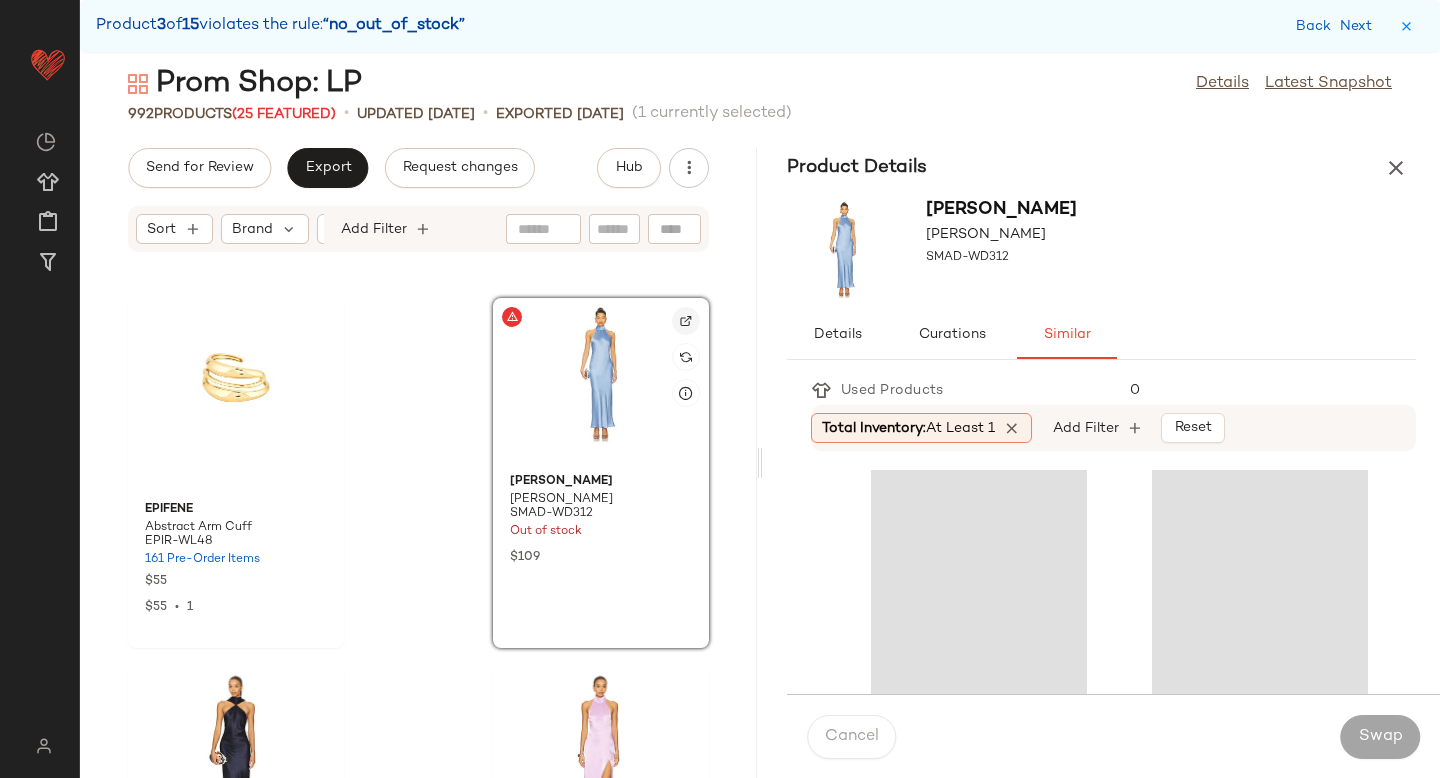 click 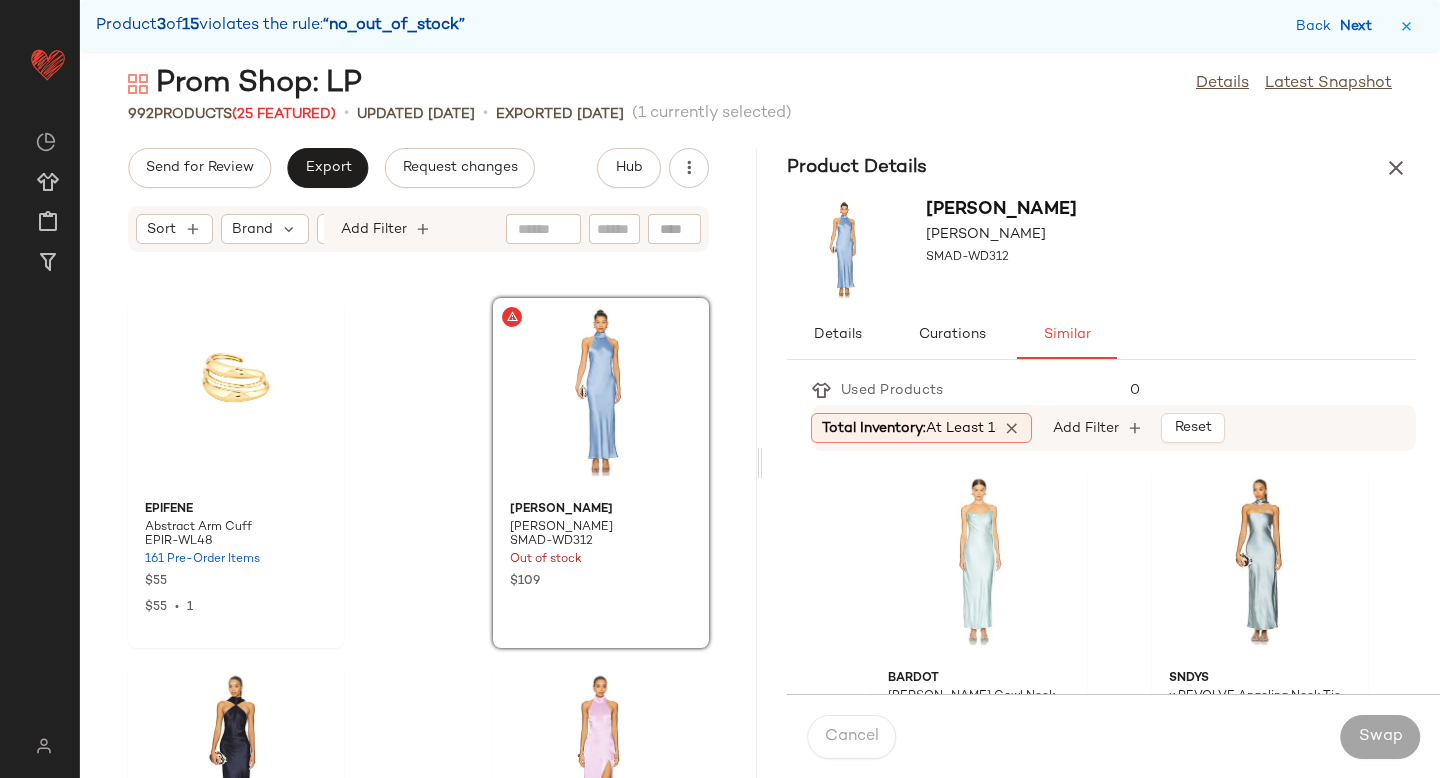 click on "Next" at bounding box center (1360, 26) 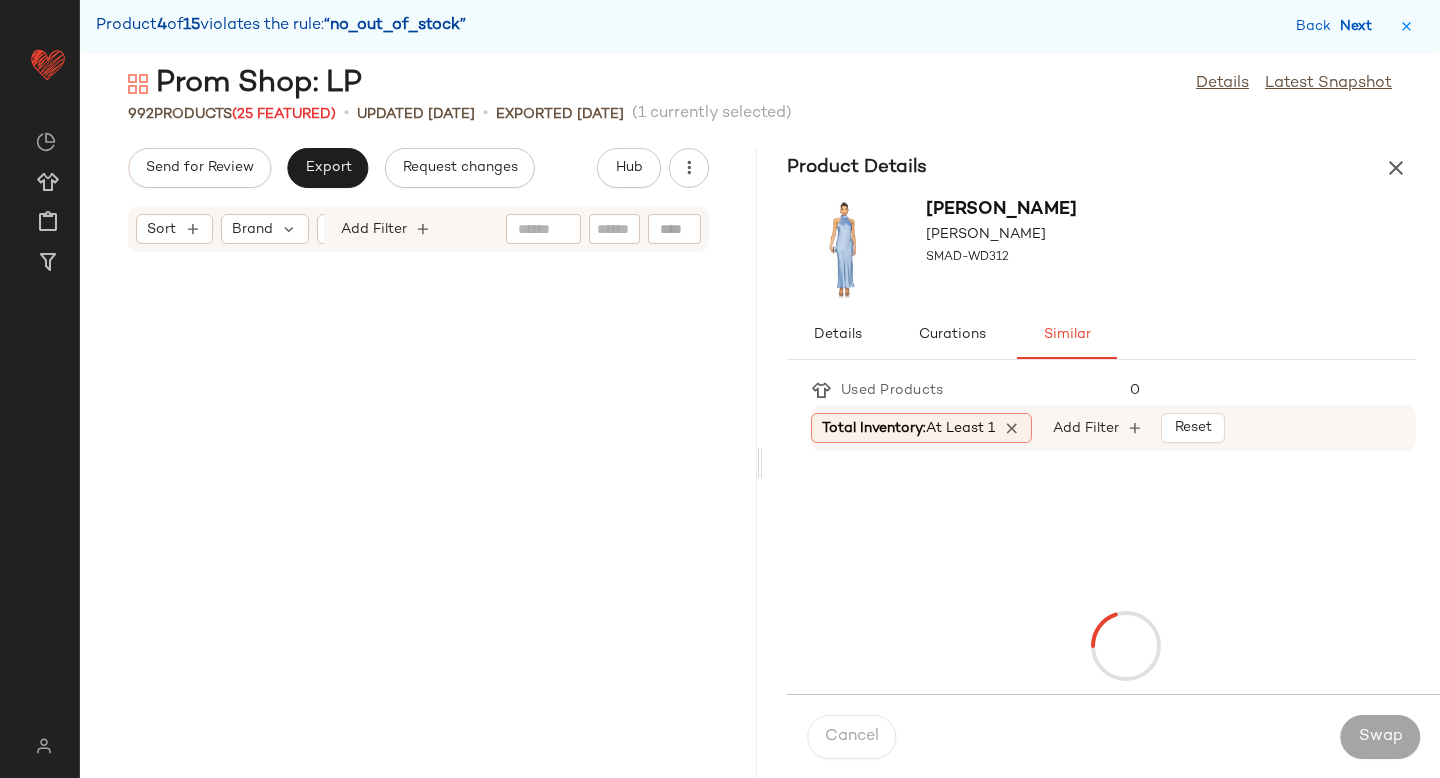 scroll, scrollTop: 21960, scrollLeft: 0, axis: vertical 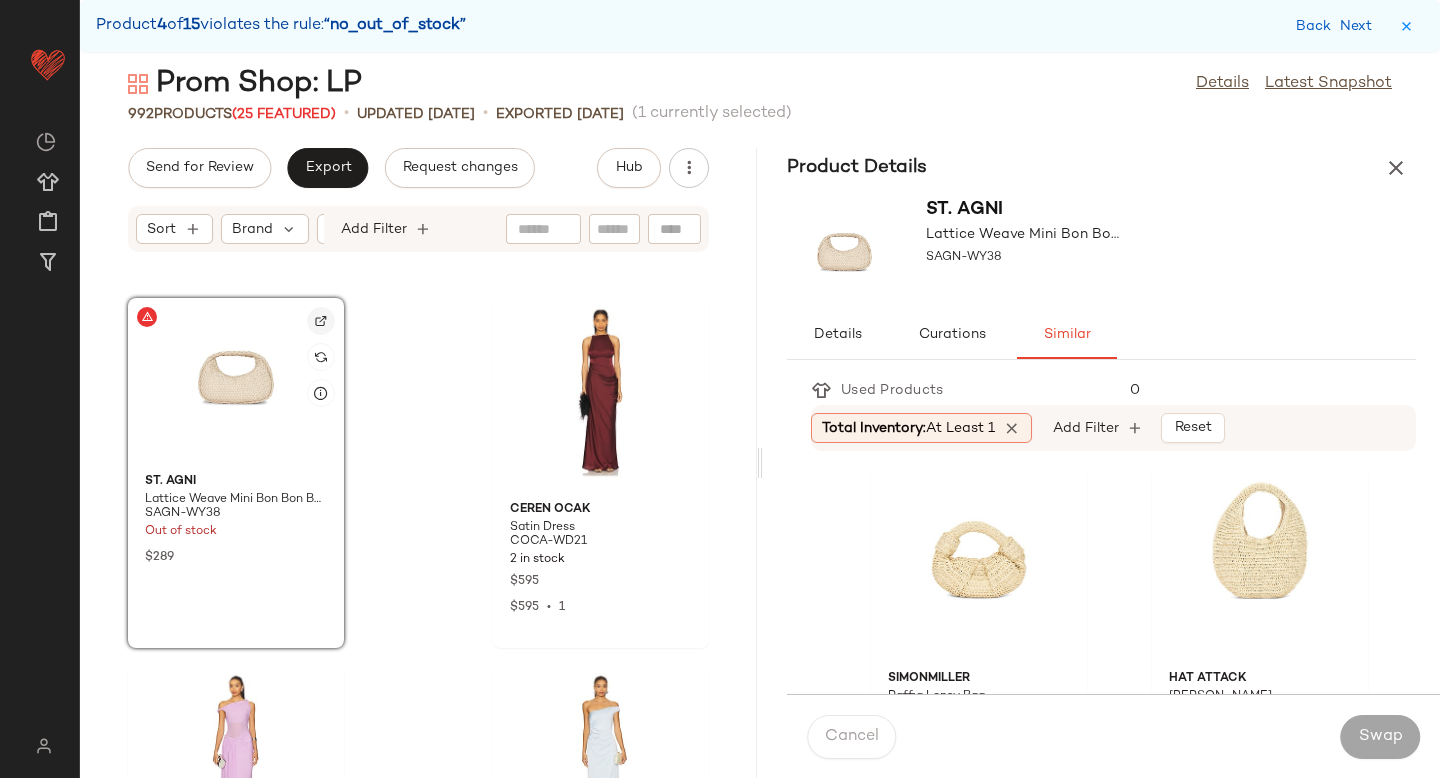 click 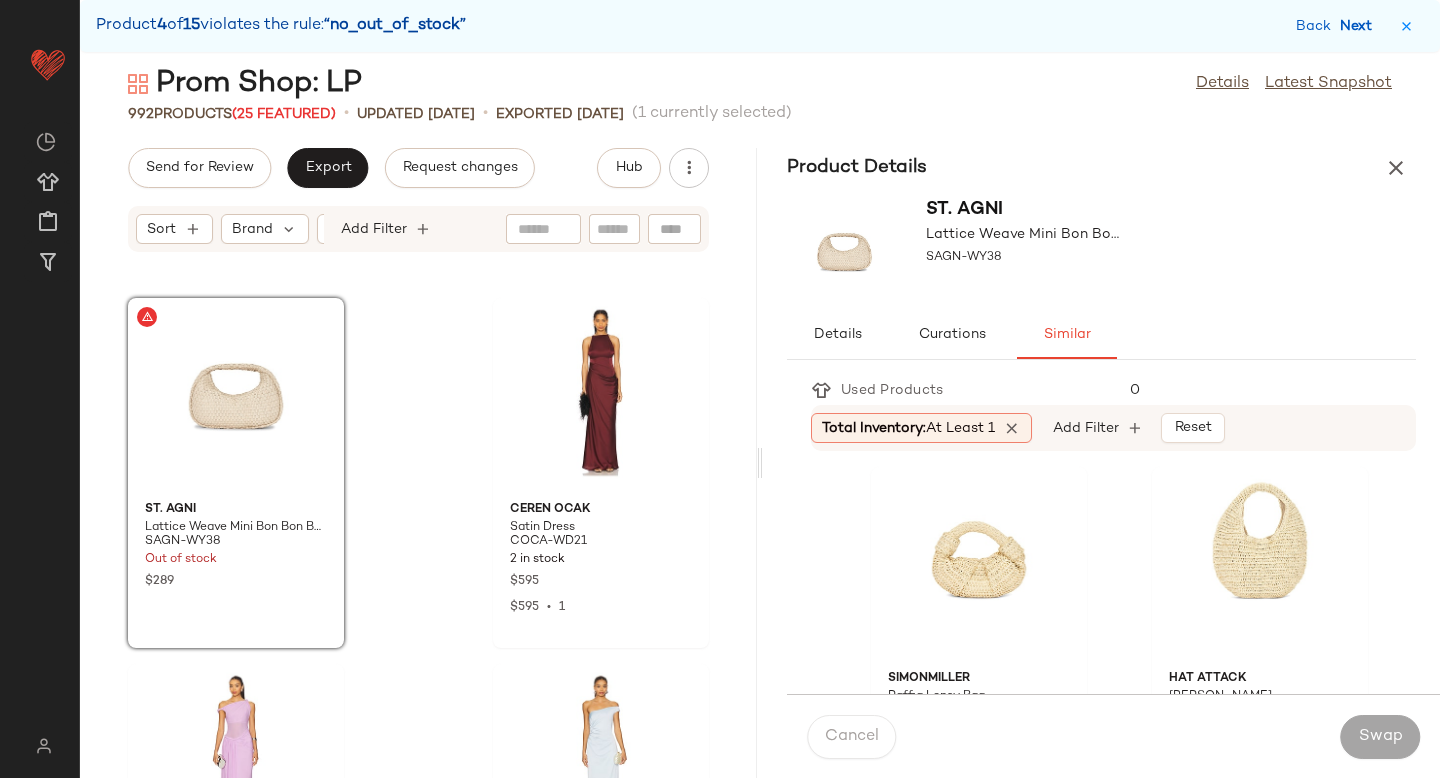 click on "Next" at bounding box center (1360, 26) 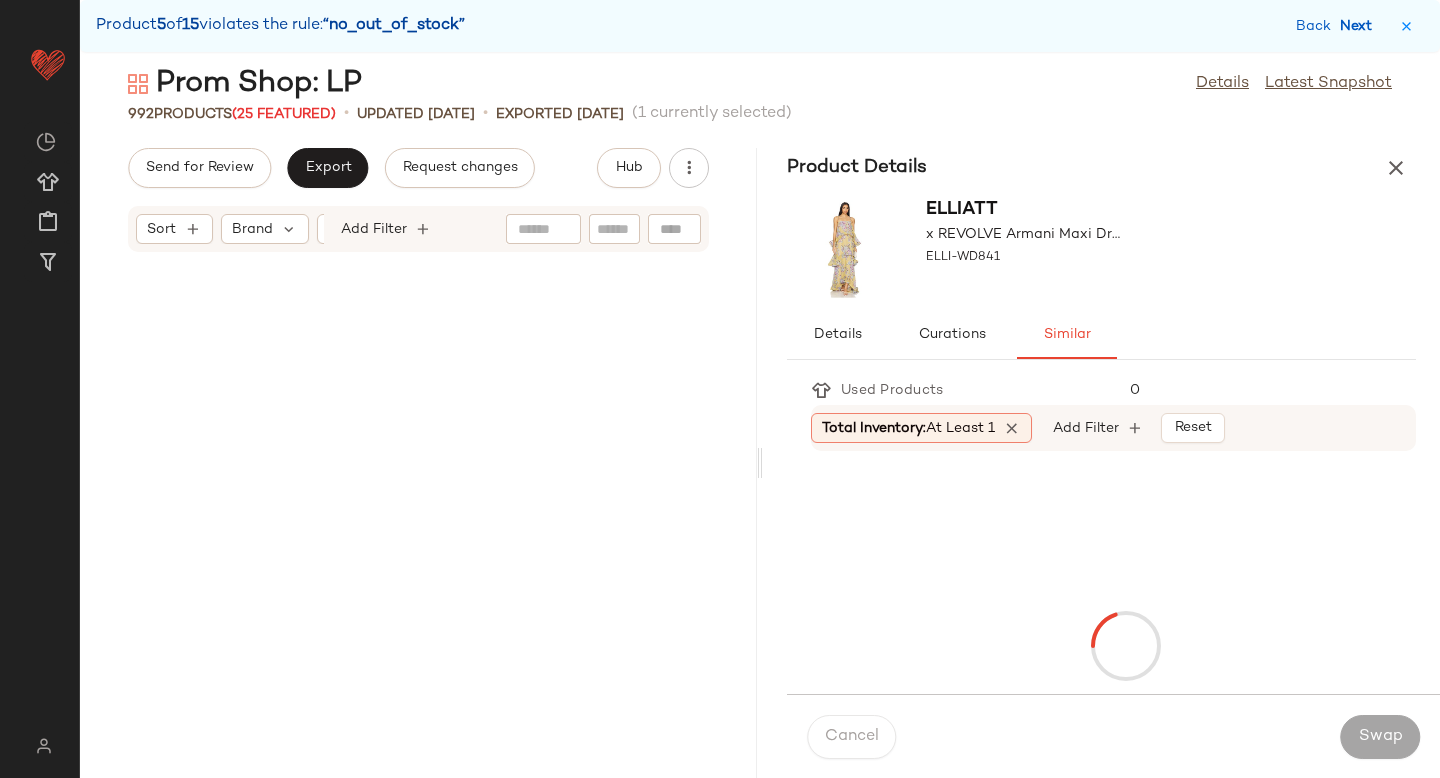 scroll, scrollTop: 51972, scrollLeft: 0, axis: vertical 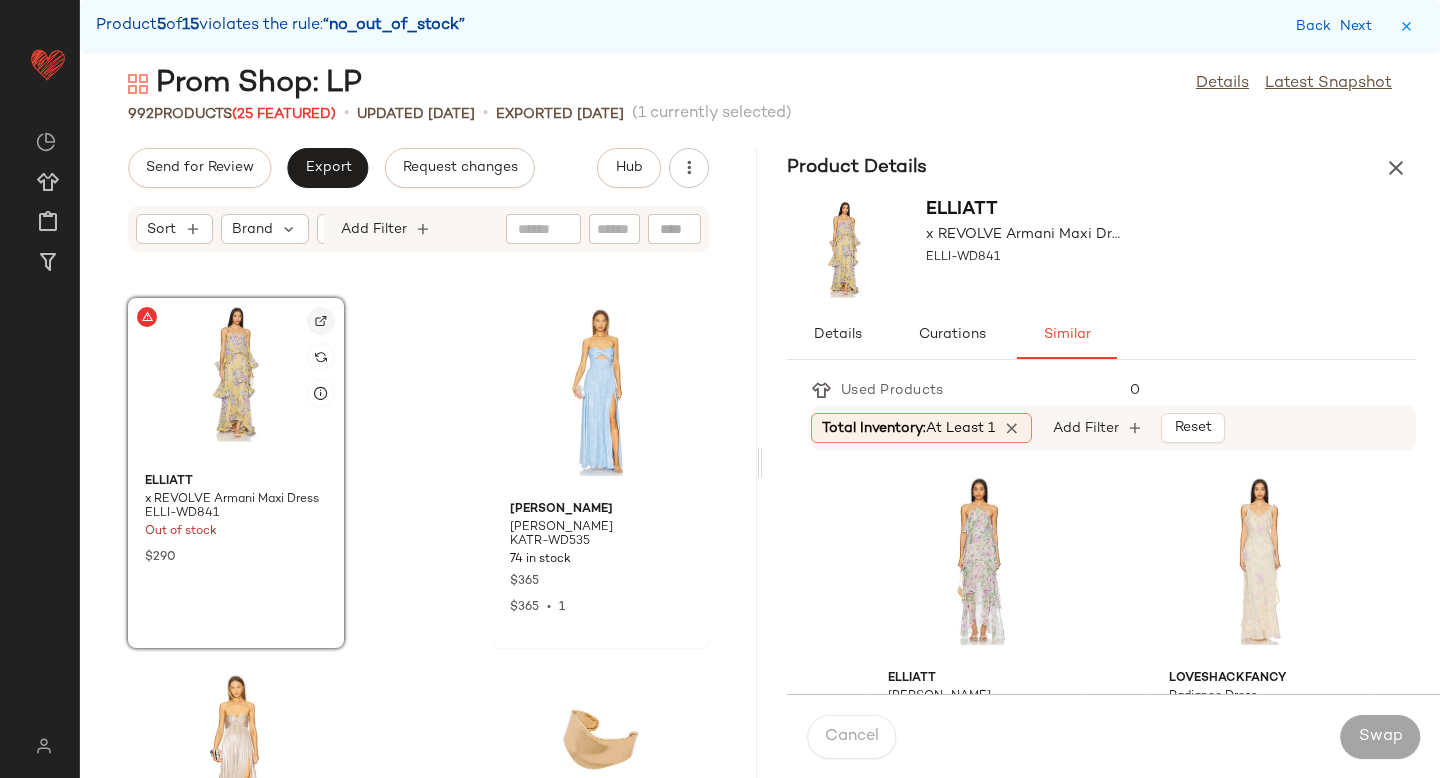 click at bounding box center (321, 321) 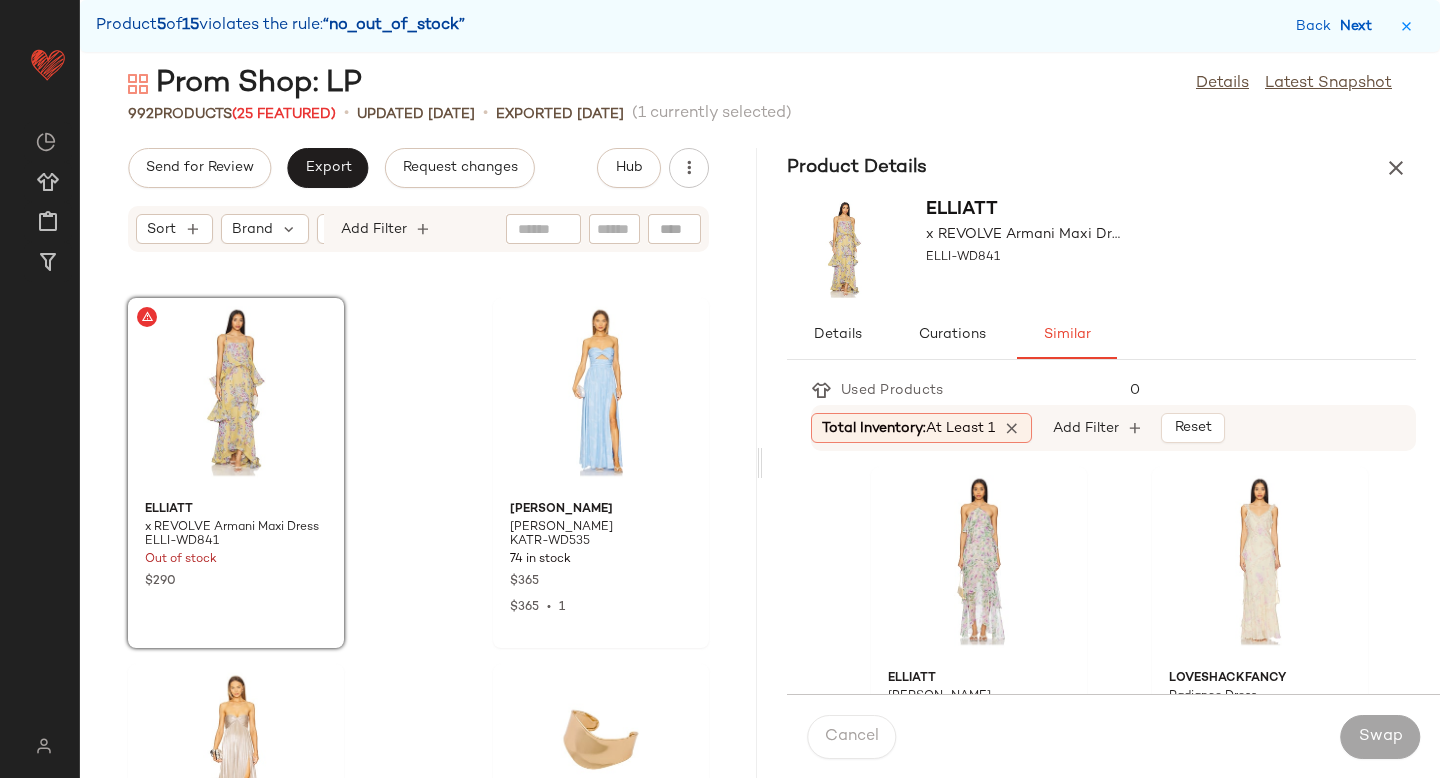 click on "Next" at bounding box center [1360, 26] 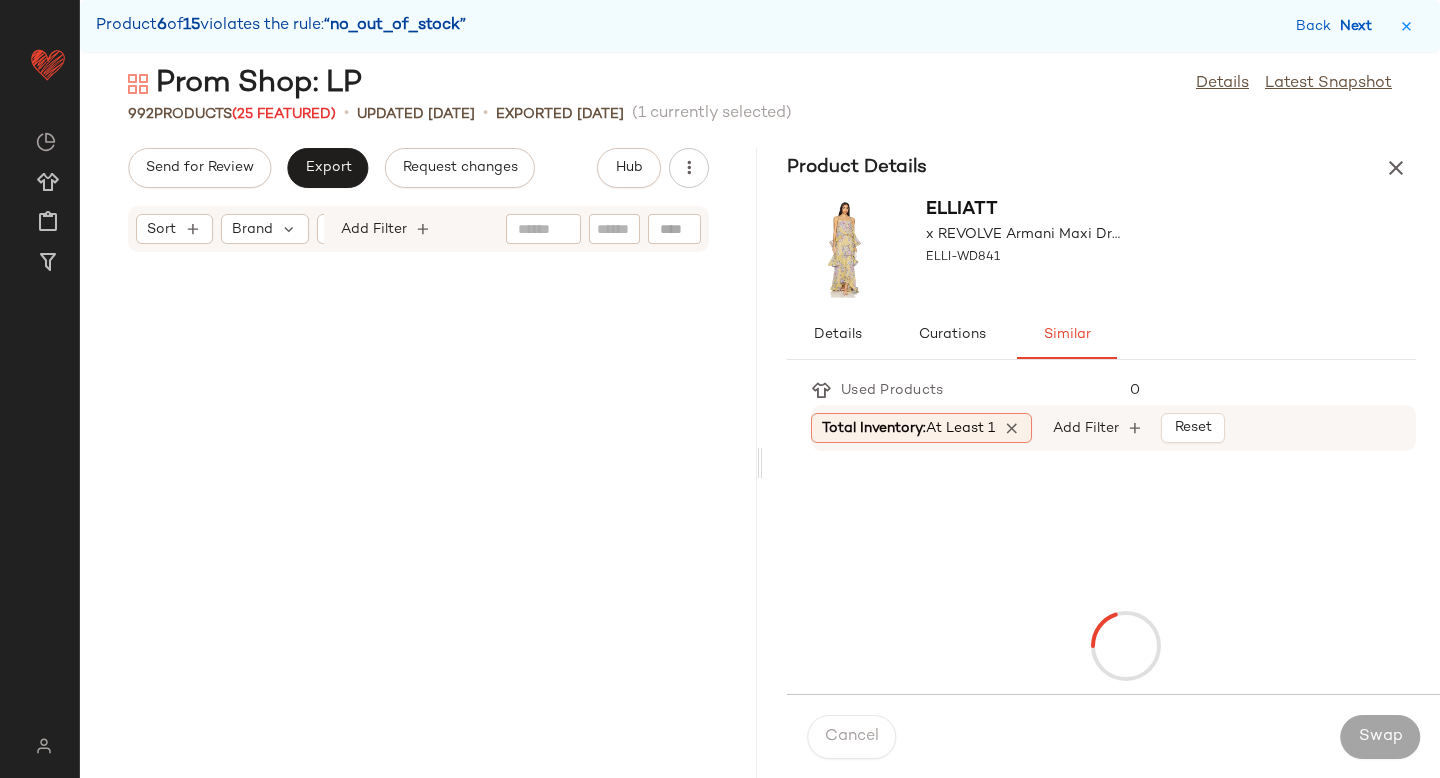 scroll, scrollTop: 62220, scrollLeft: 0, axis: vertical 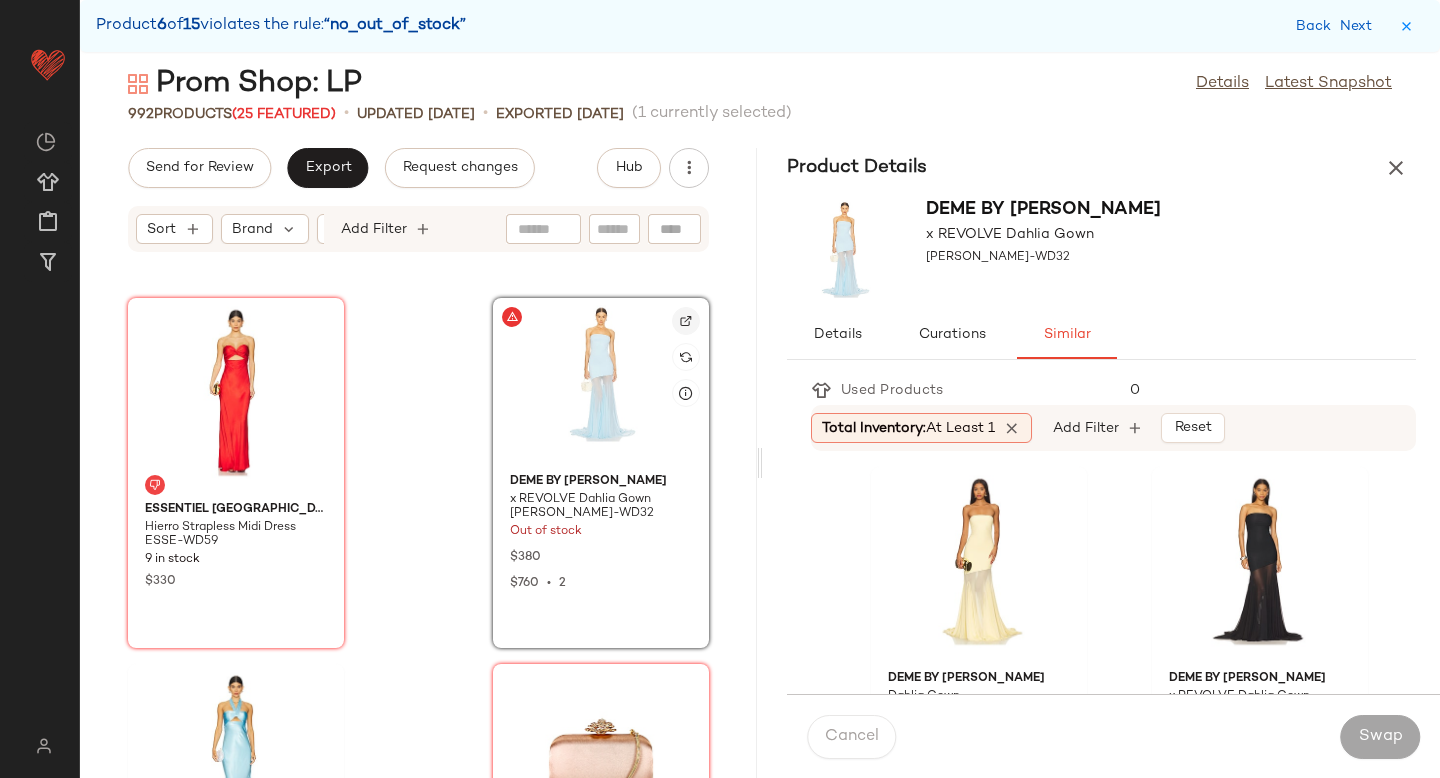 click at bounding box center [686, 321] 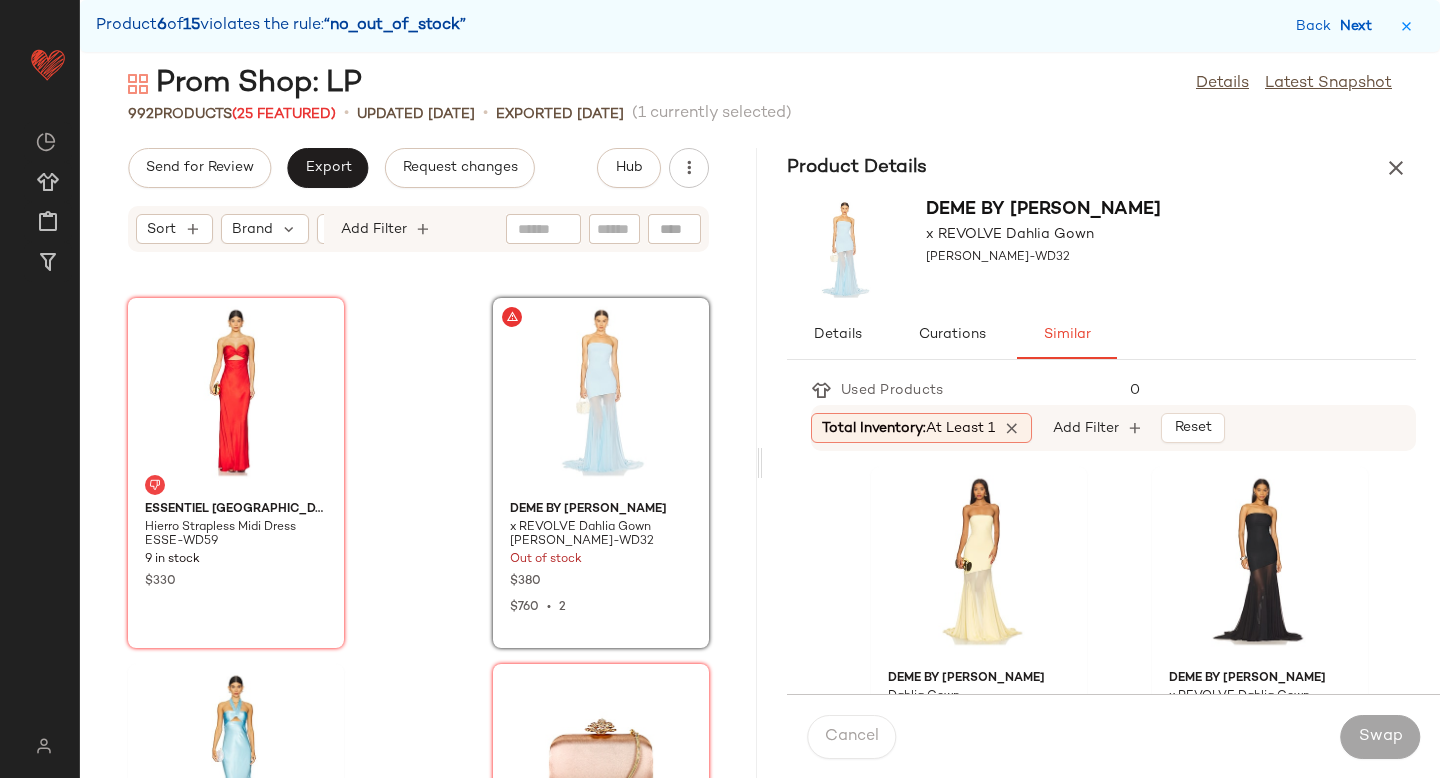 click on "Next" at bounding box center (1360, 26) 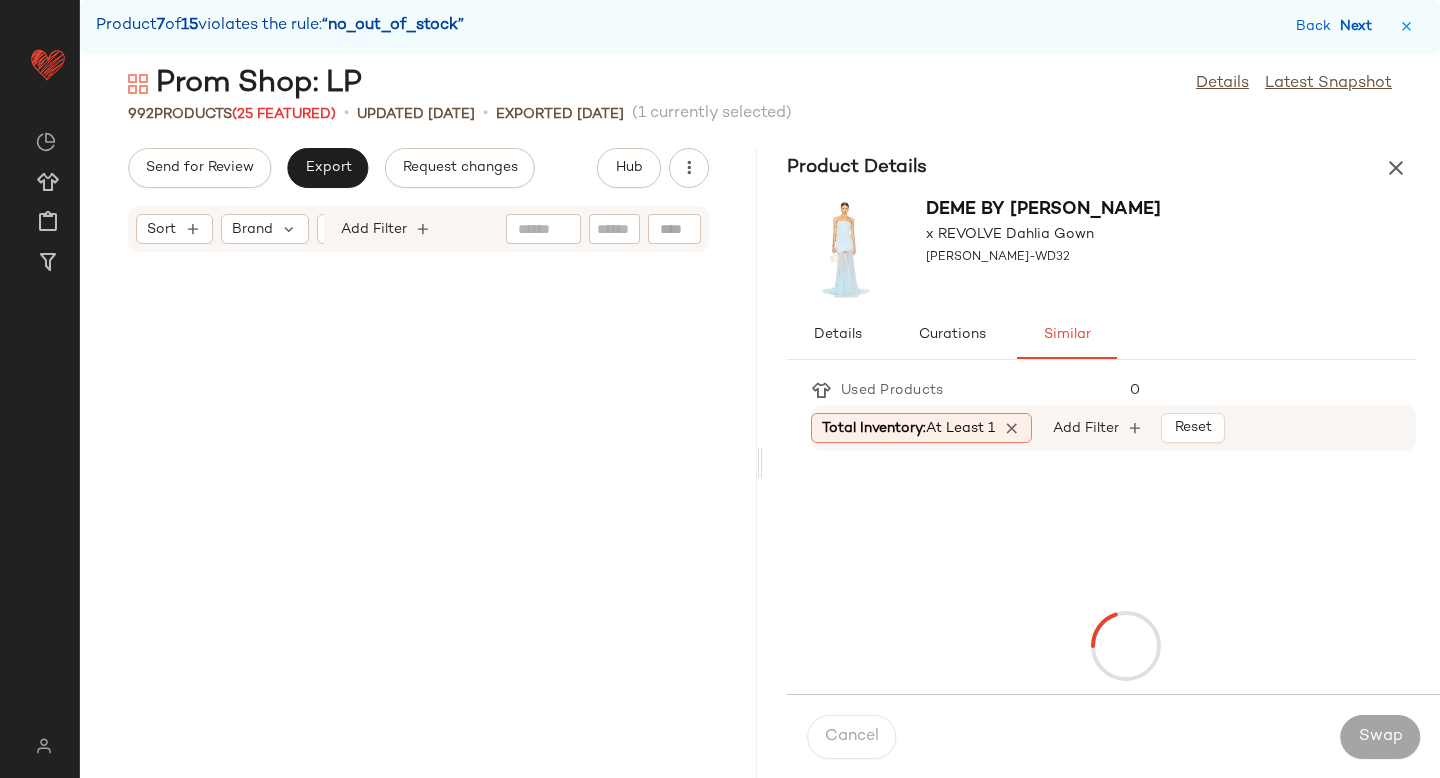 scroll, scrollTop: 74664, scrollLeft: 0, axis: vertical 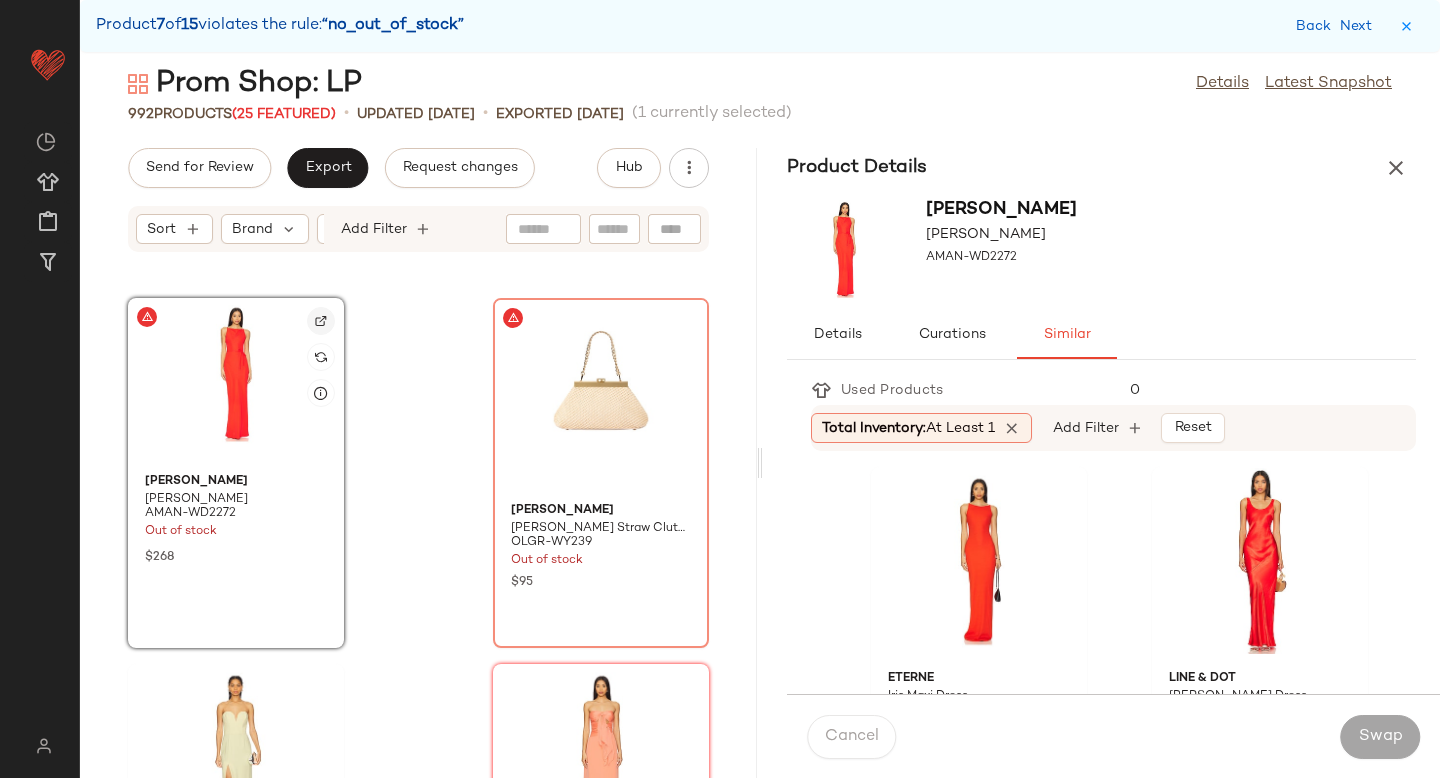 click at bounding box center [321, 321] 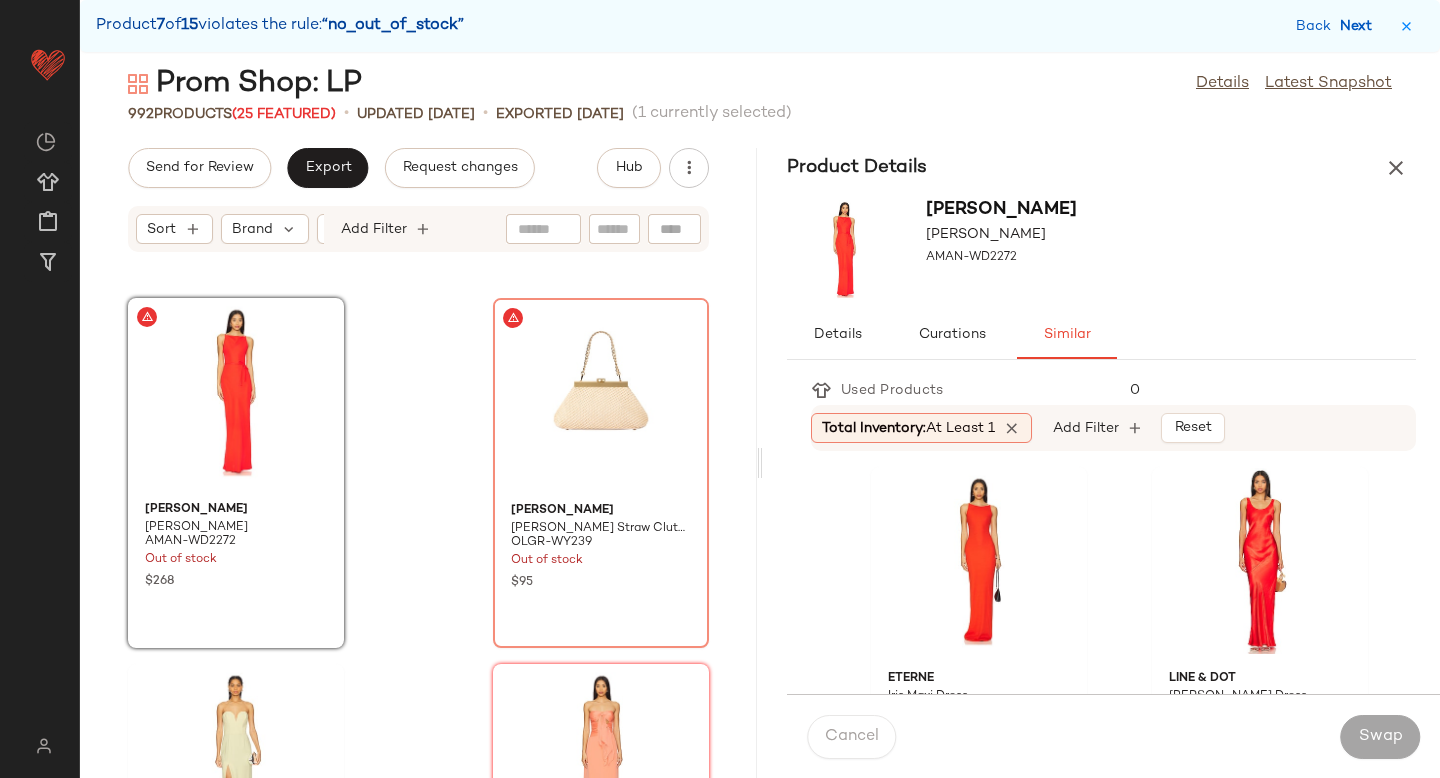 click on "Next" at bounding box center [1360, 26] 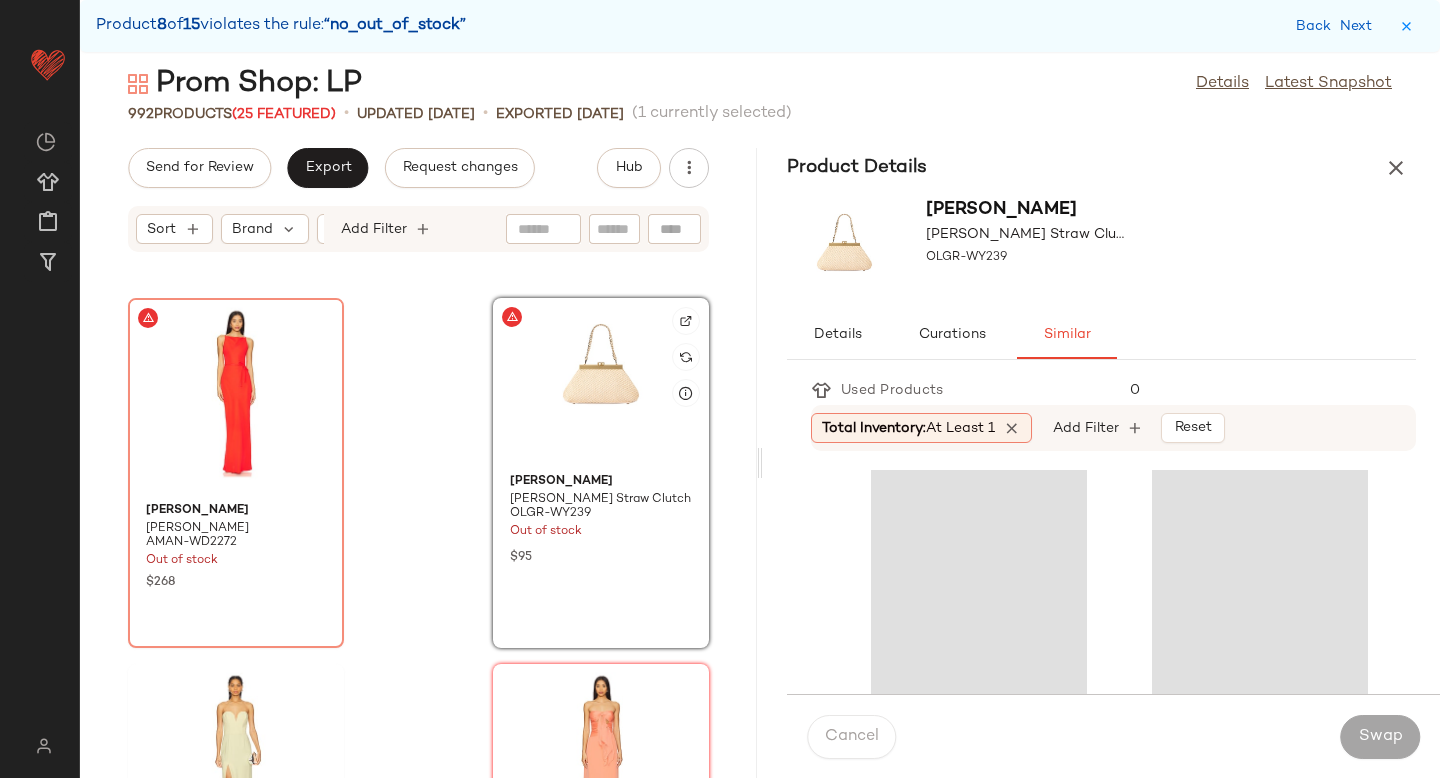 click 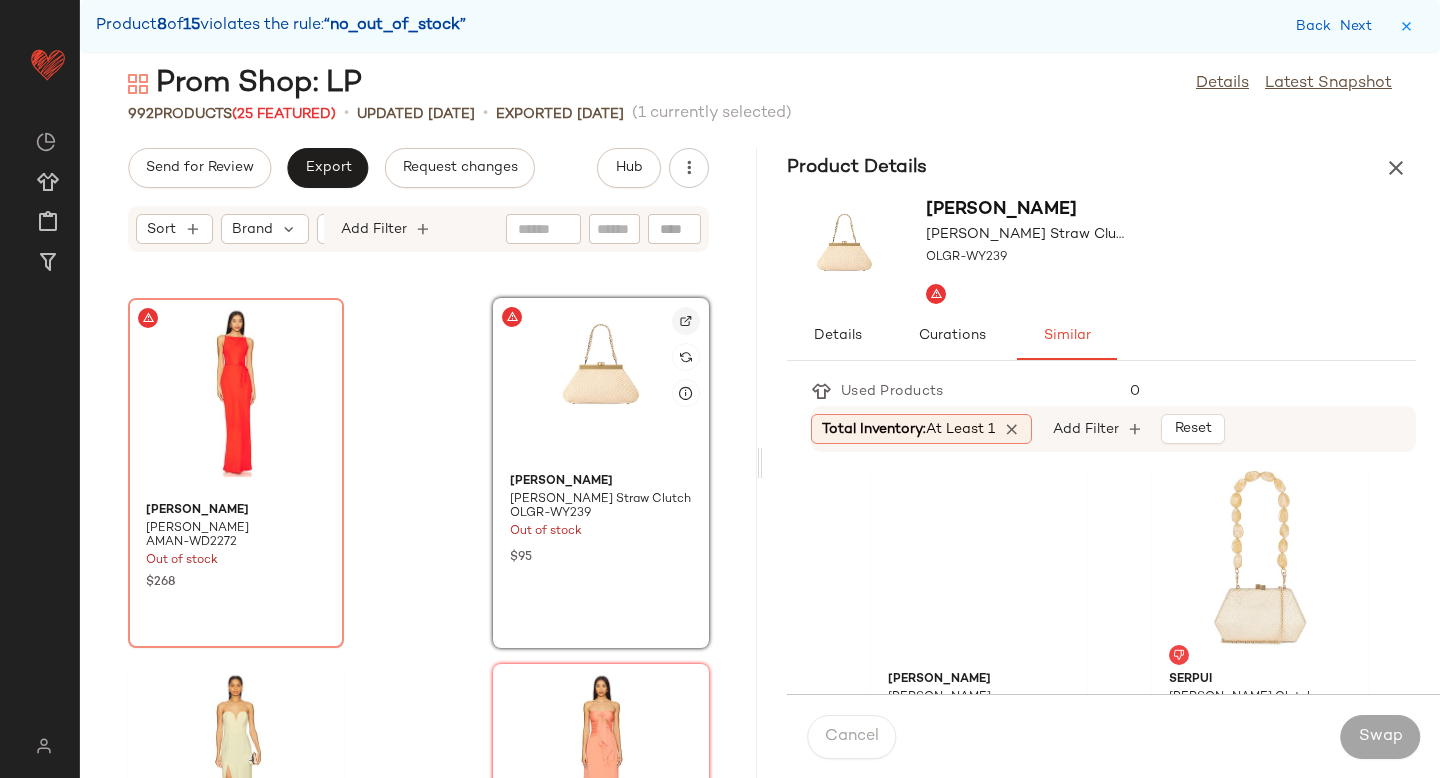 click at bounding box center [686, 321] 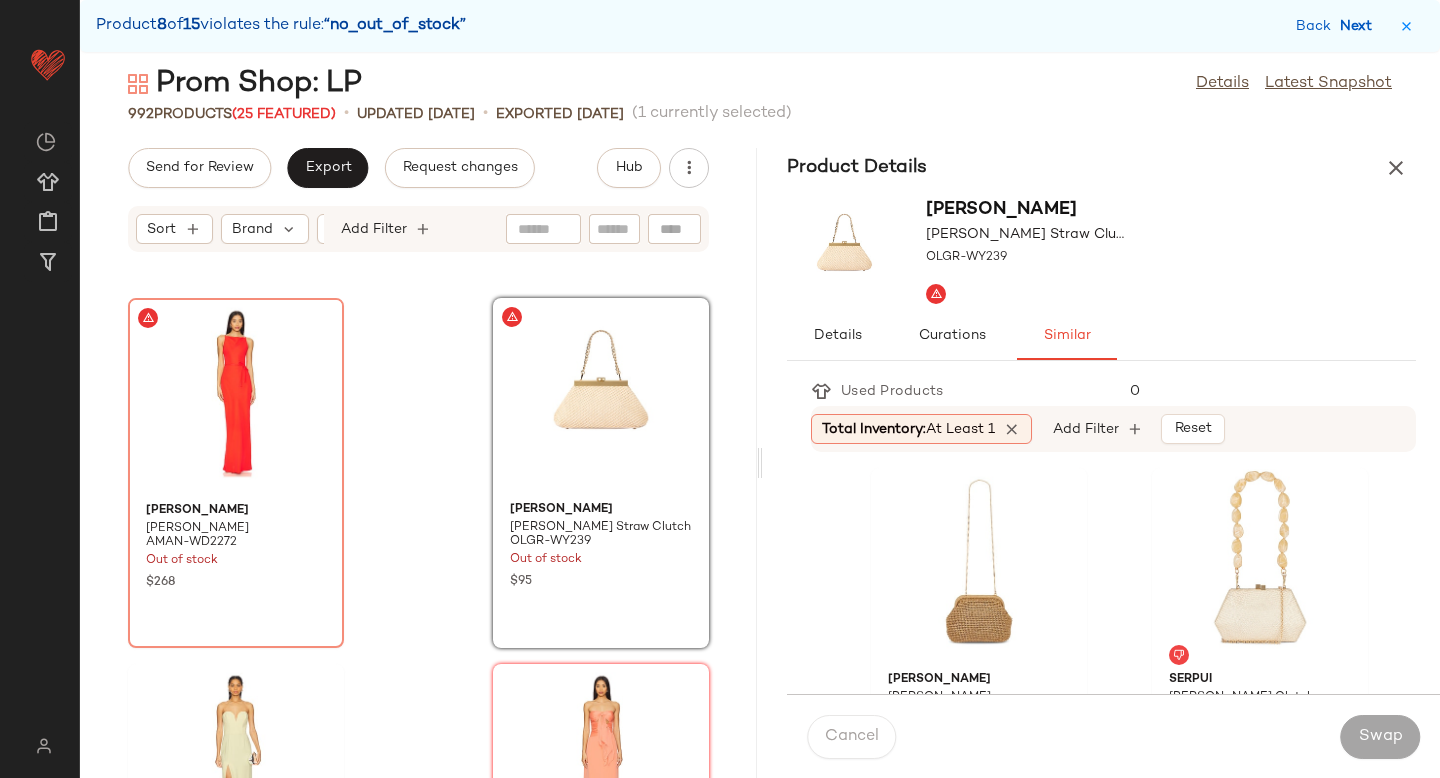 click on "Next" at bounding box center [1360, 26] 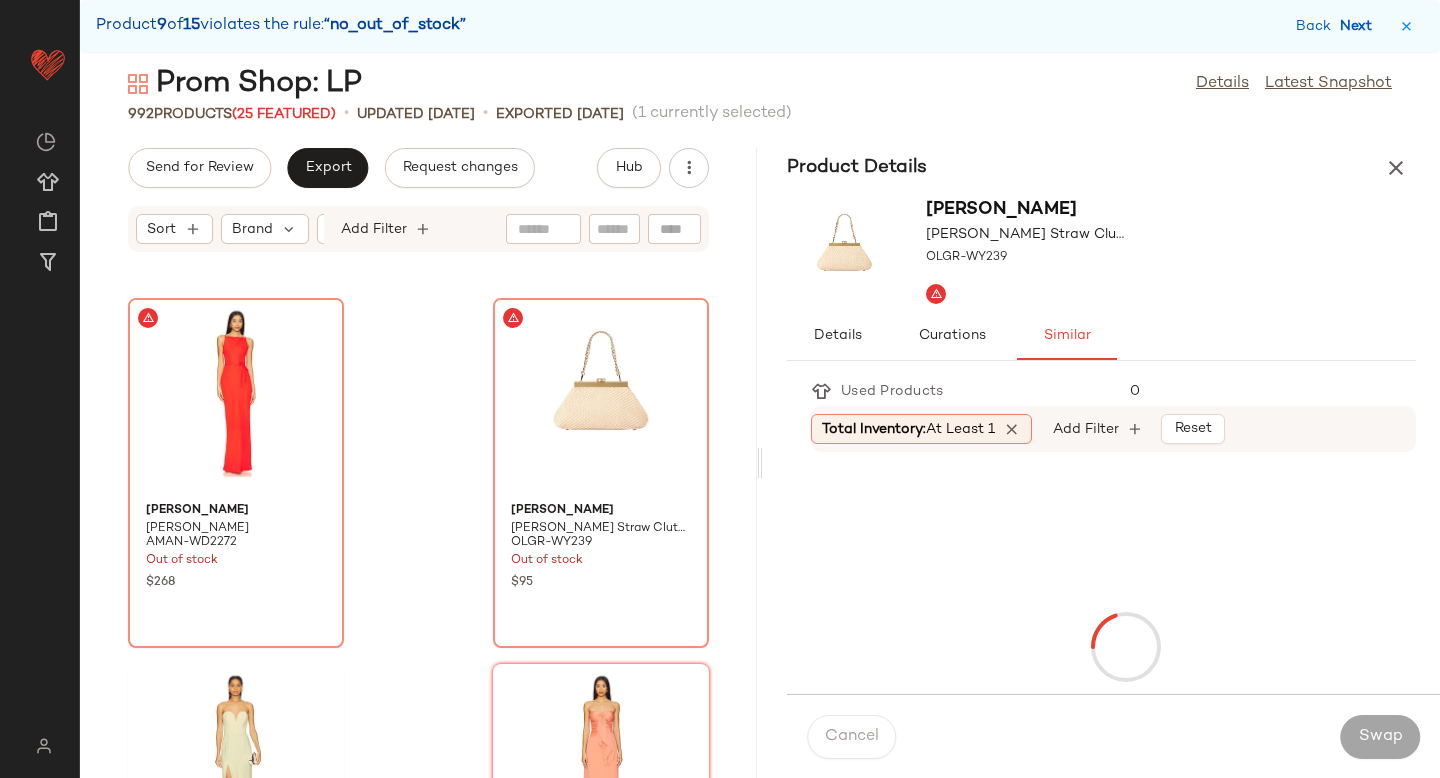 scroll, scrollTop: 101016, scrollLeft: 0, axis: vertical 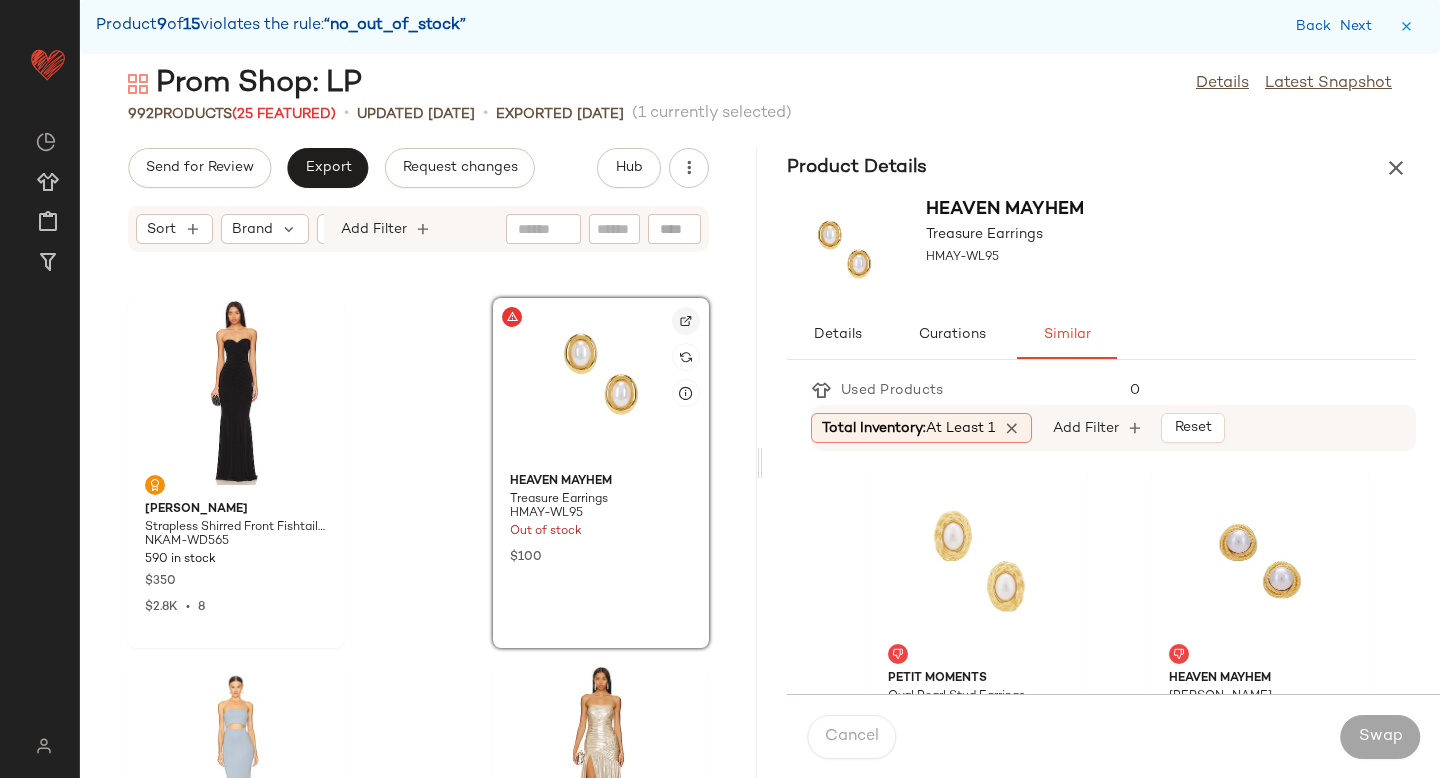click at bounding box center (686, 321) 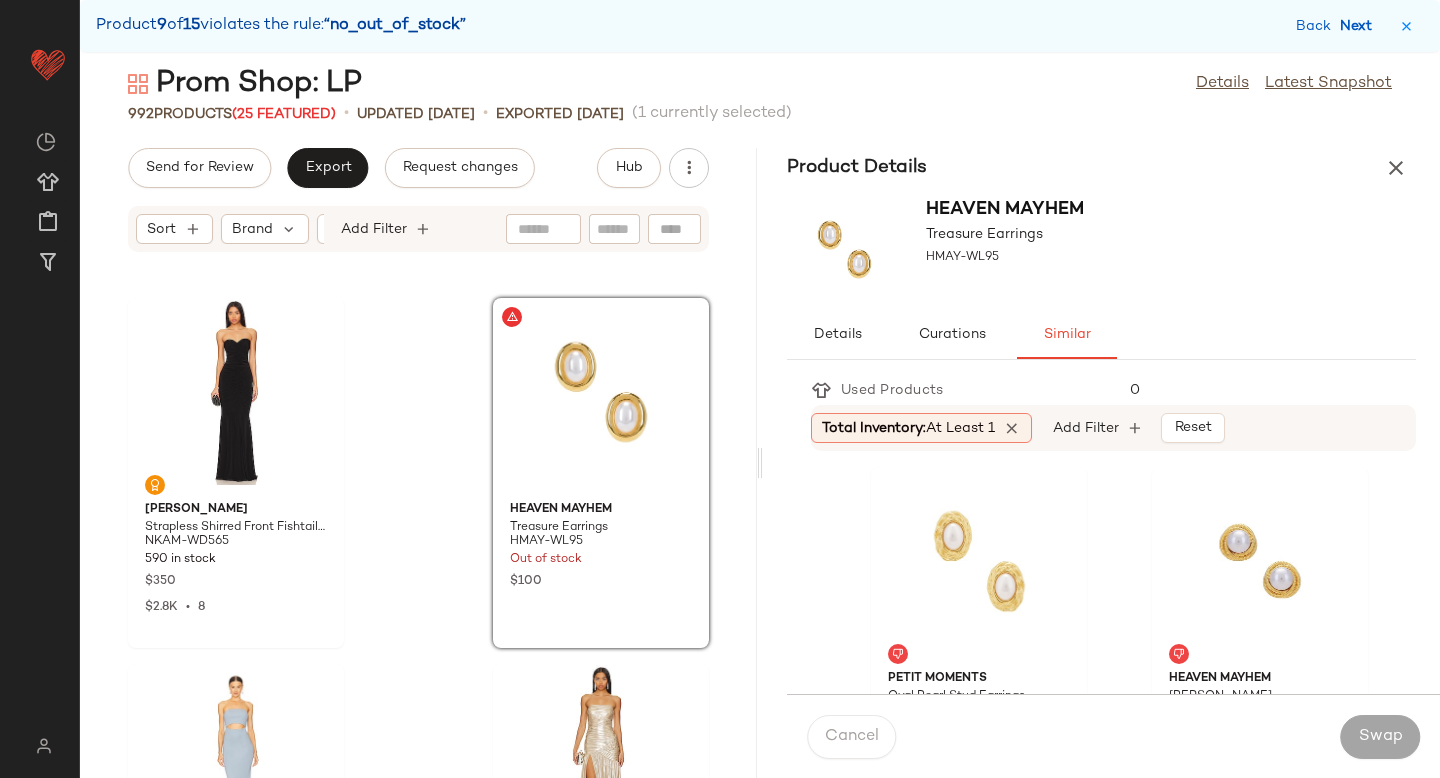 click on "Next" at bounding box center (1360, 26) 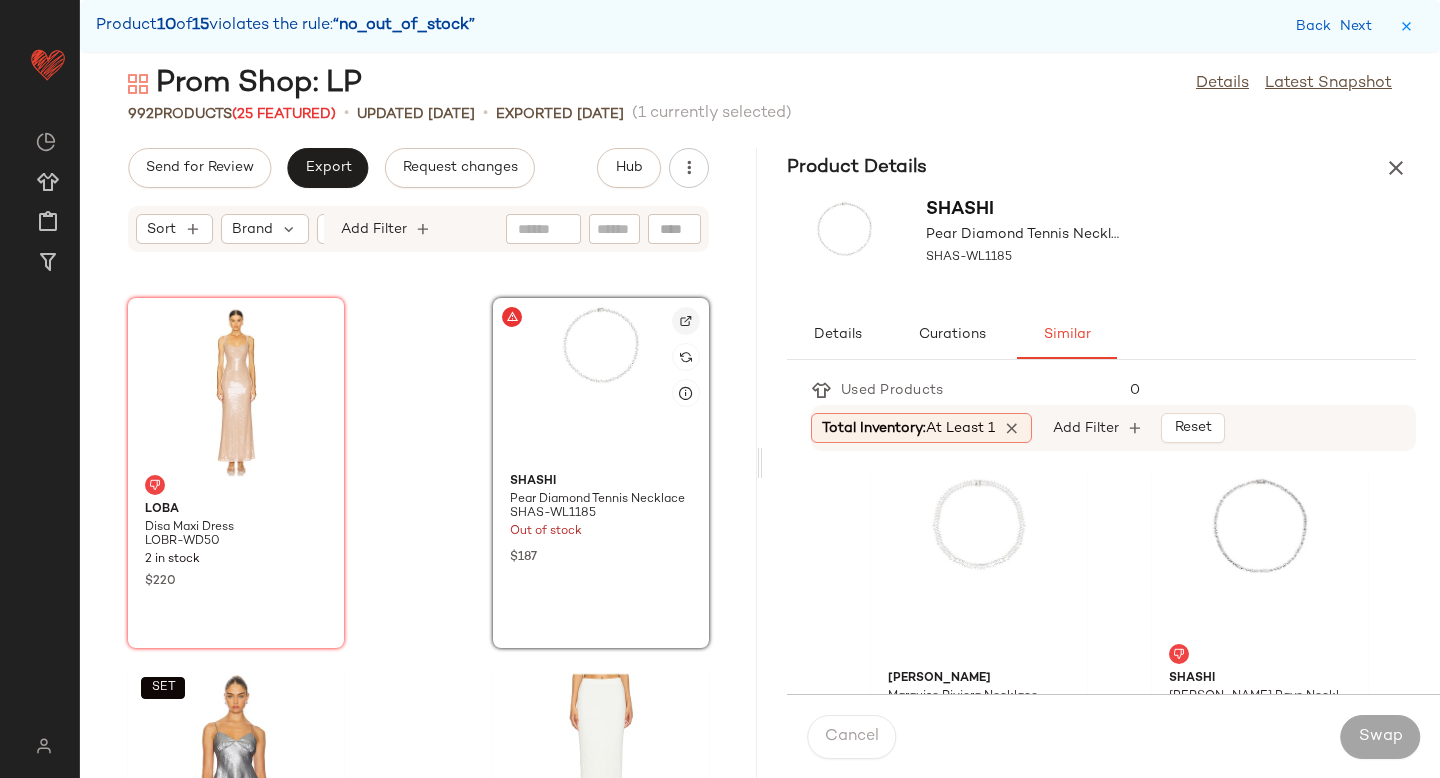 click 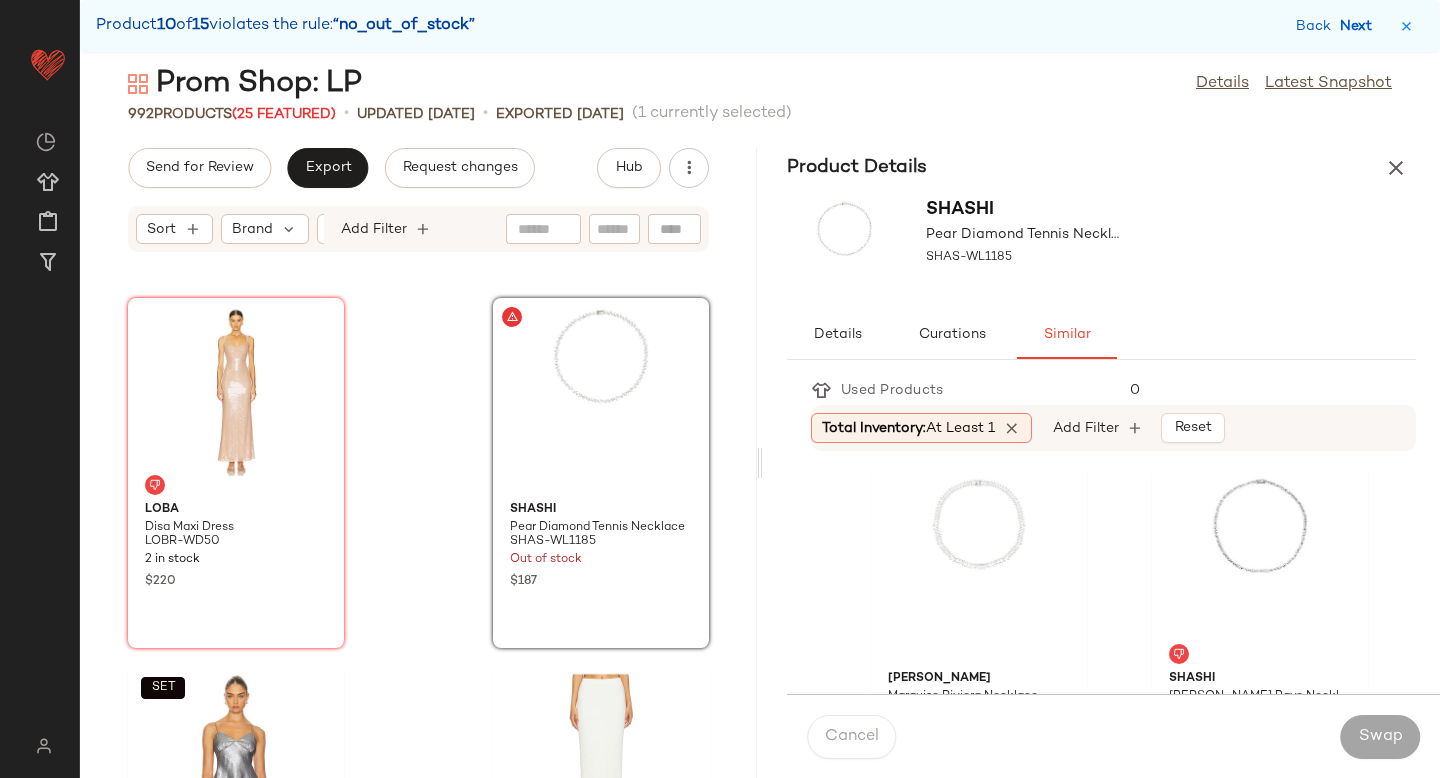 click on "Next" at bounding box center [1360, 26] 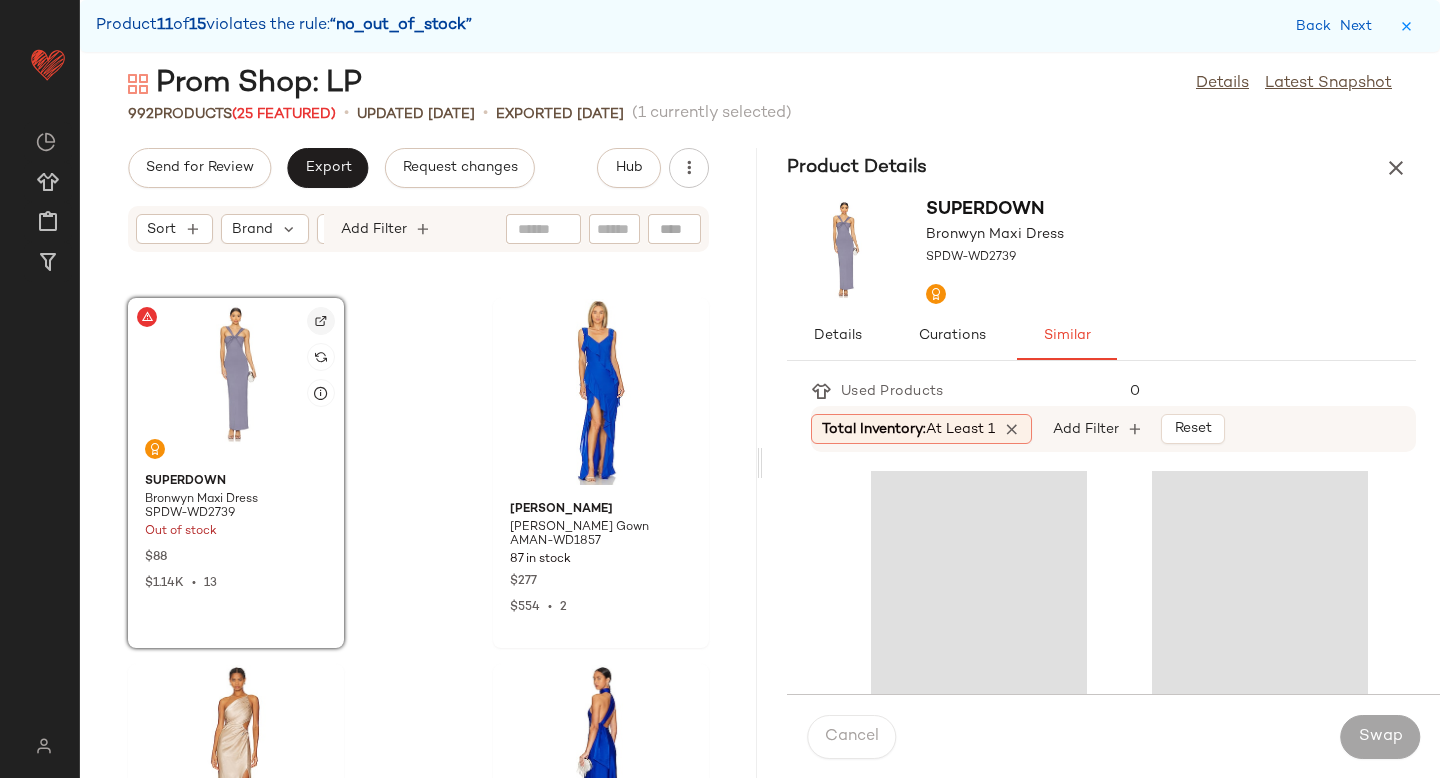 click 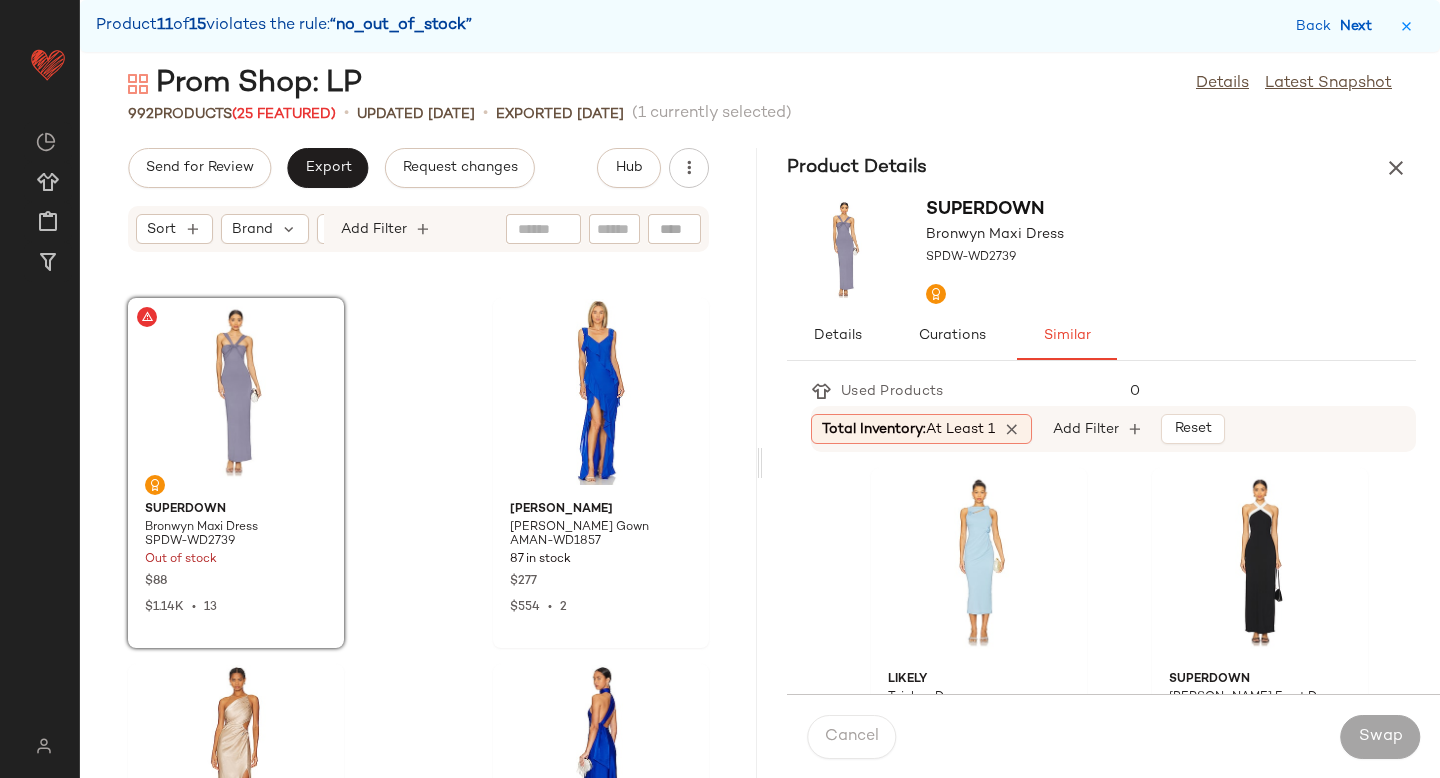 click on "Next" at bounding box center [1360, 26] 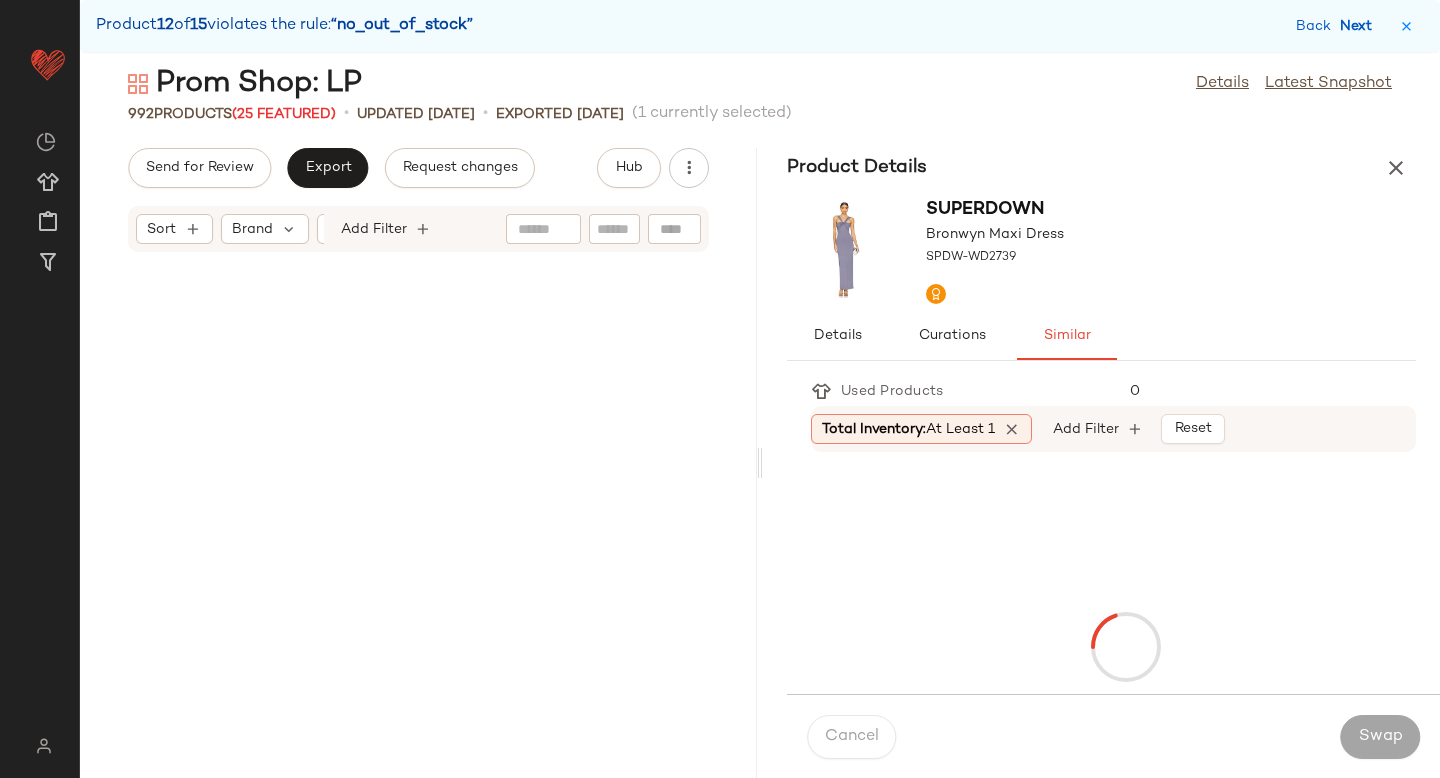 scroll, scrollTop: 140178, scrollLeft: 0, axis: vertical 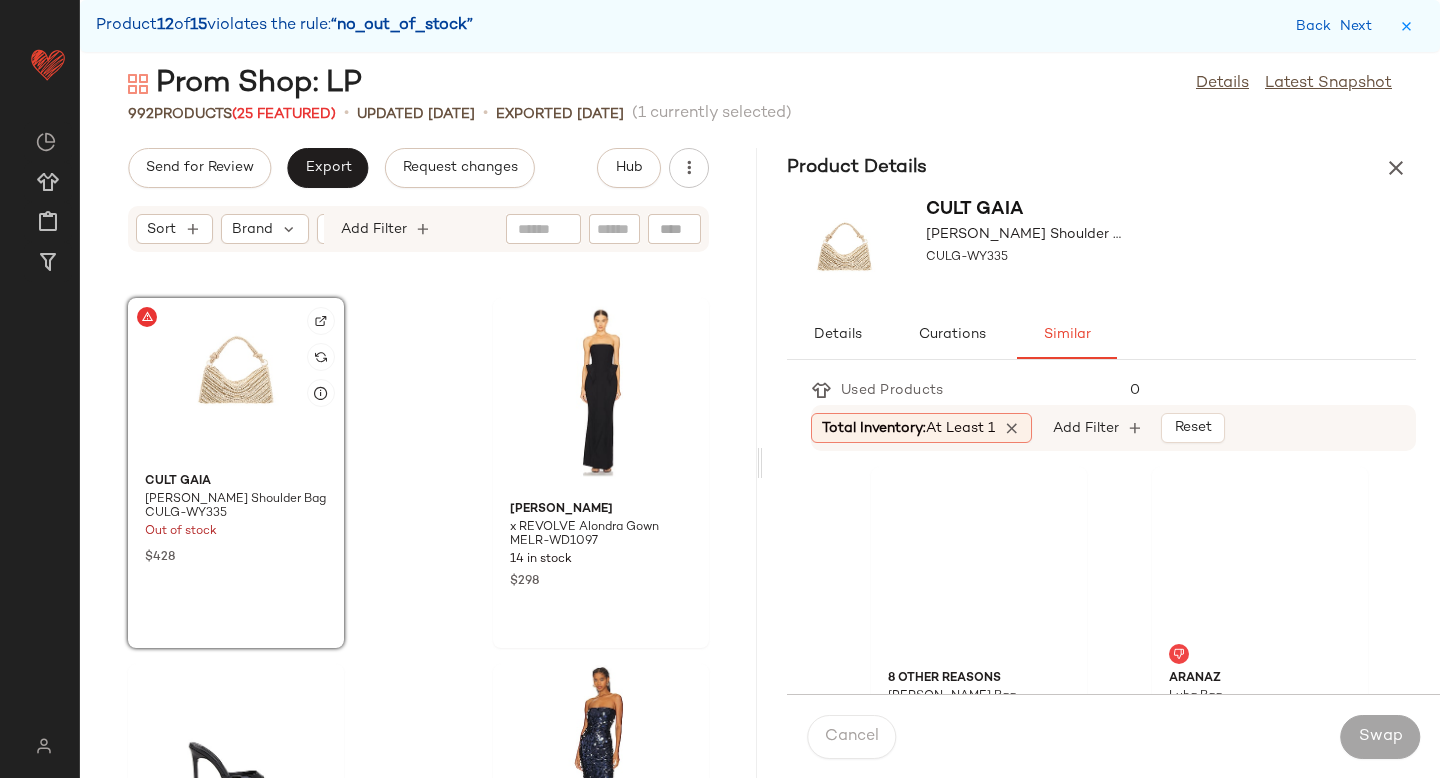 click 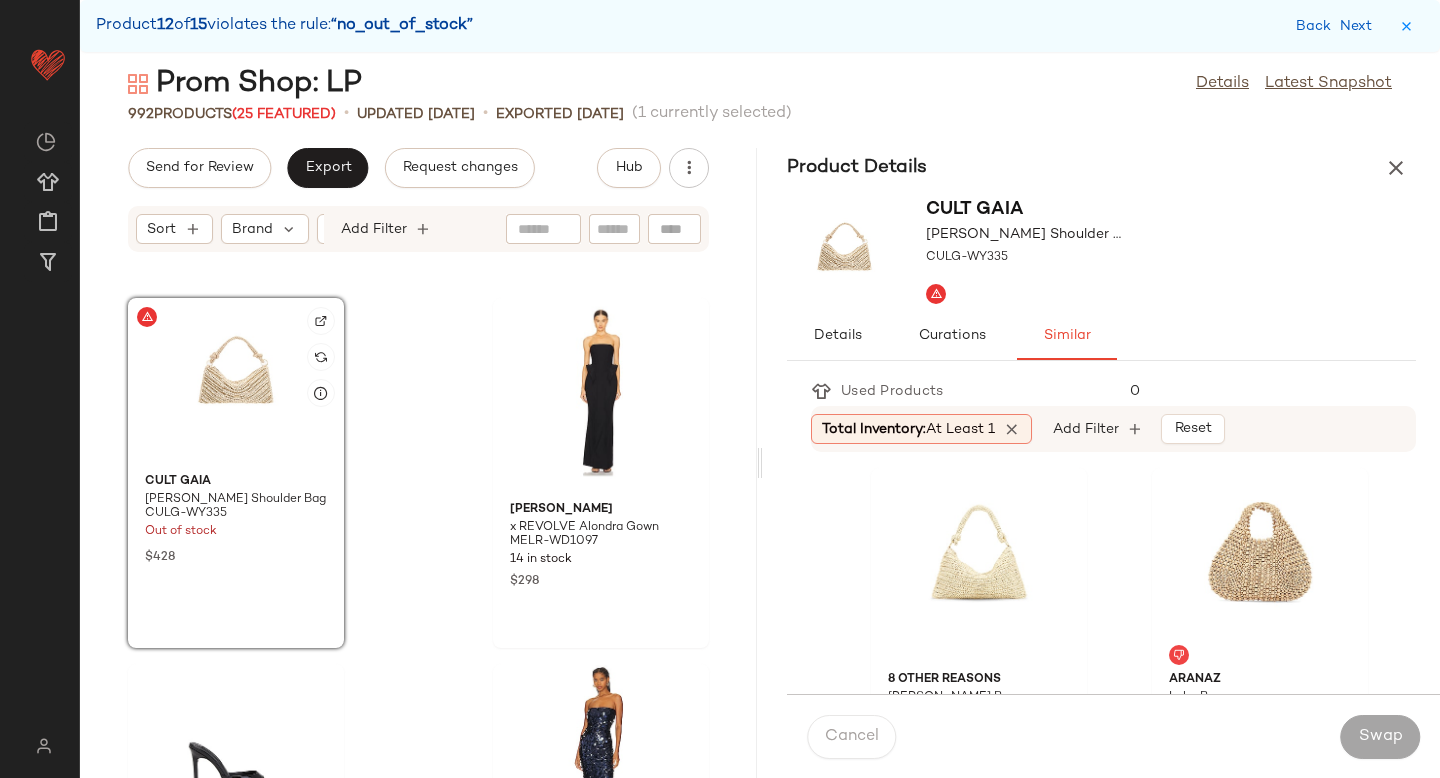 click 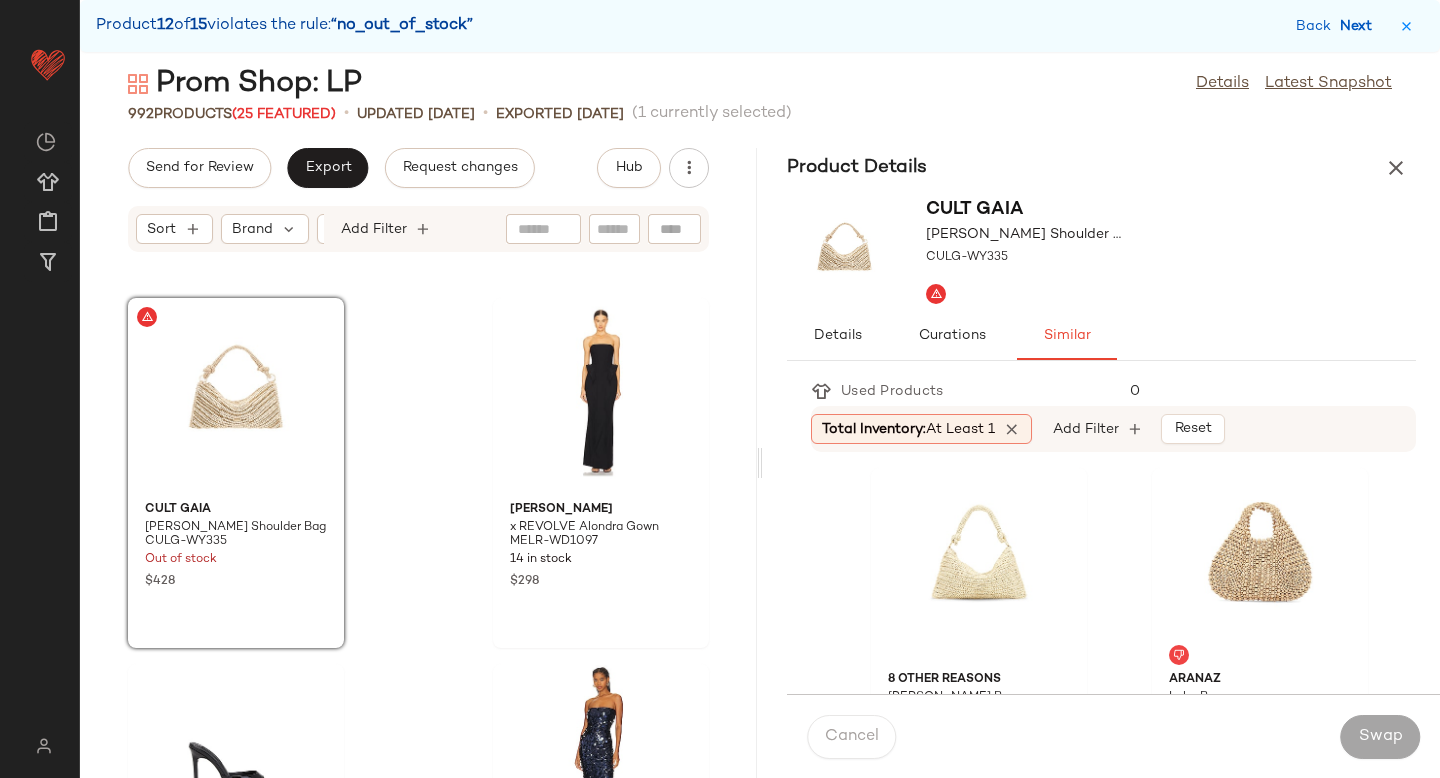 click on "Next" at bounding box center (1360, 26) 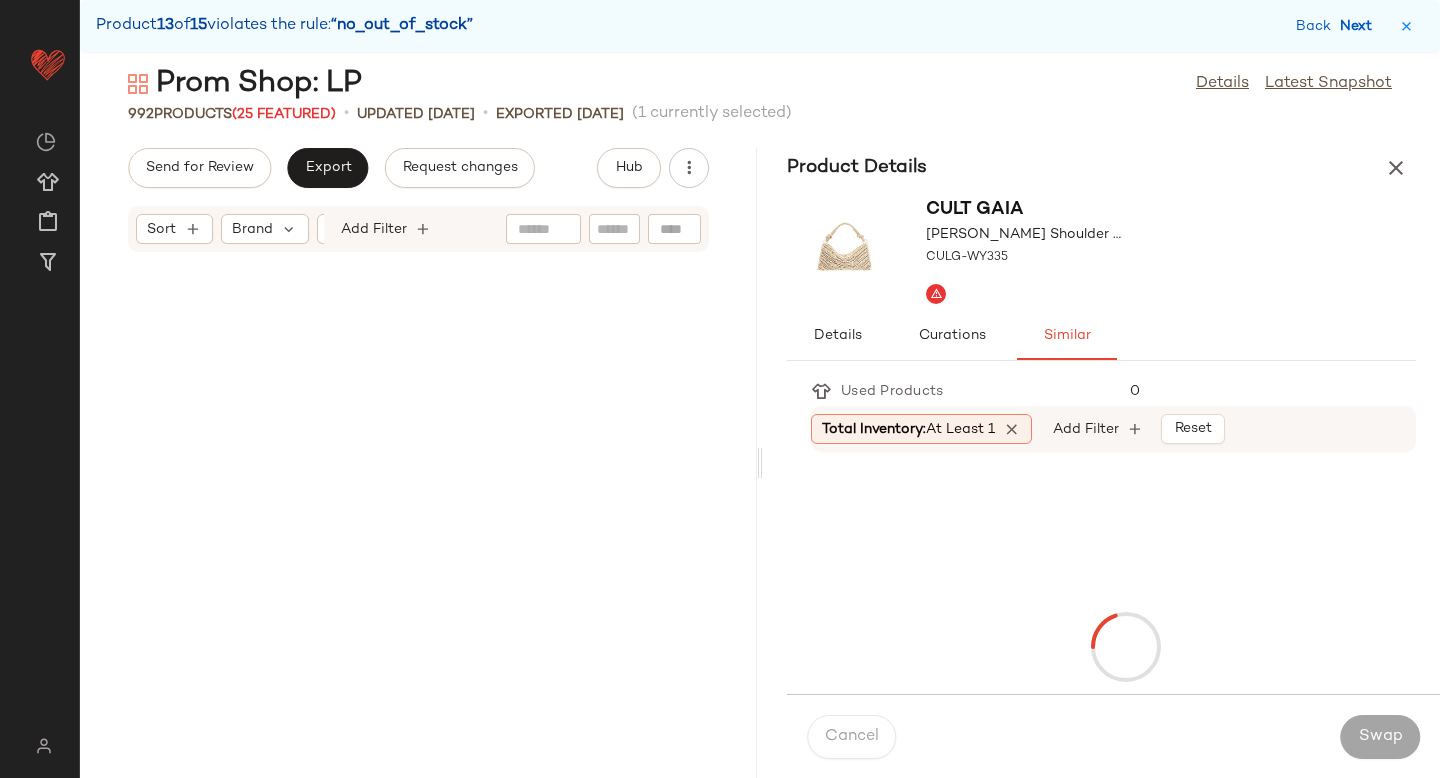 scroll, scrollTop: 159210, scrollLeft: 0, axis: vertical 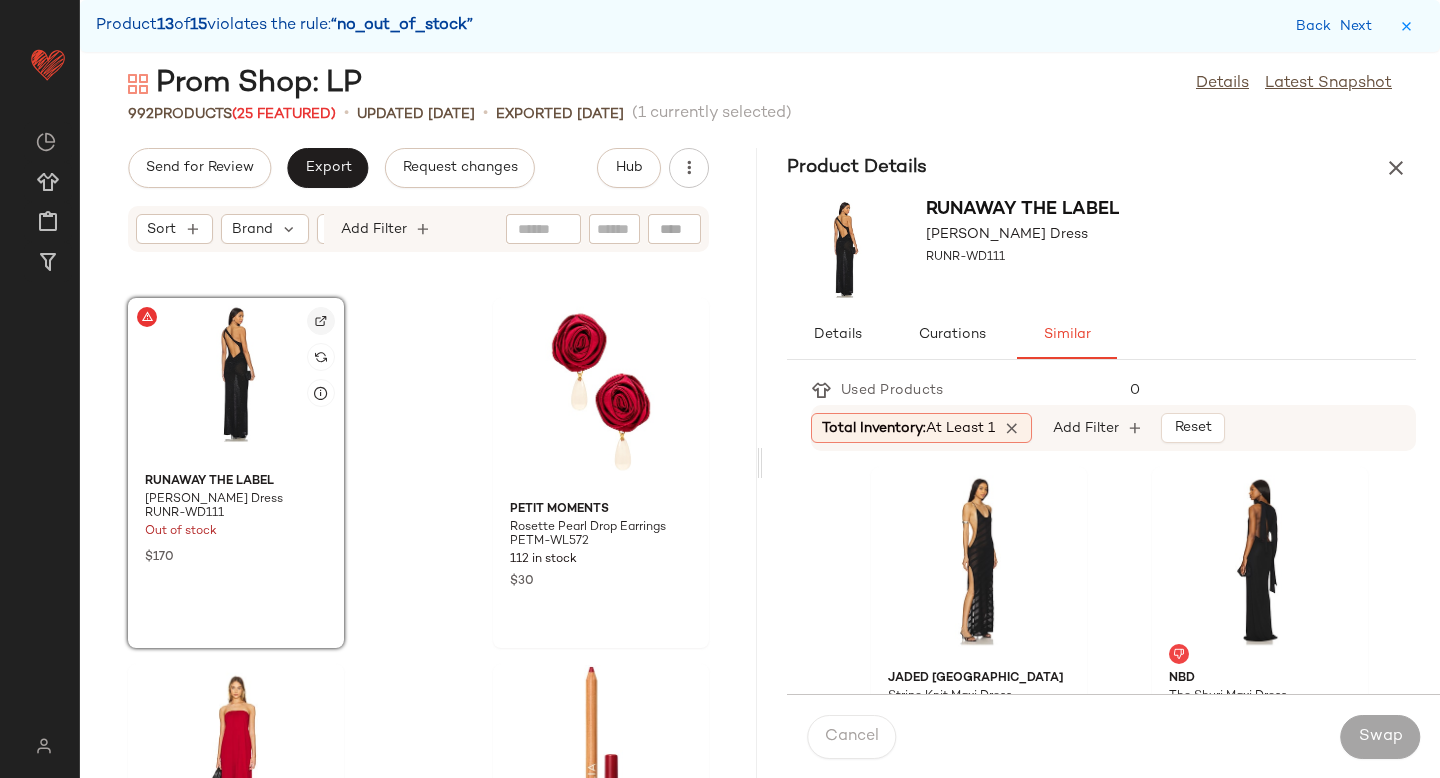 click 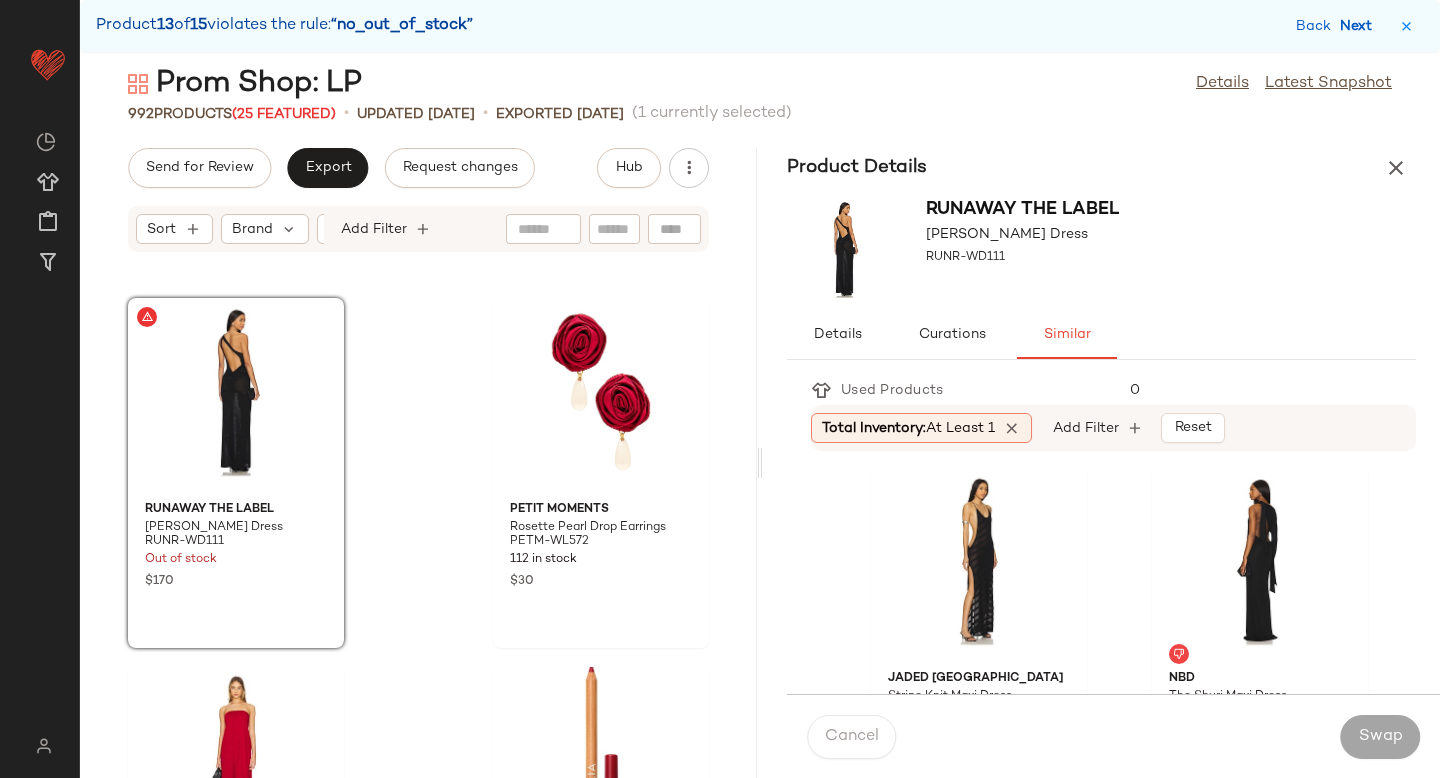 click on "Next" at bounding box center (1360, 26) 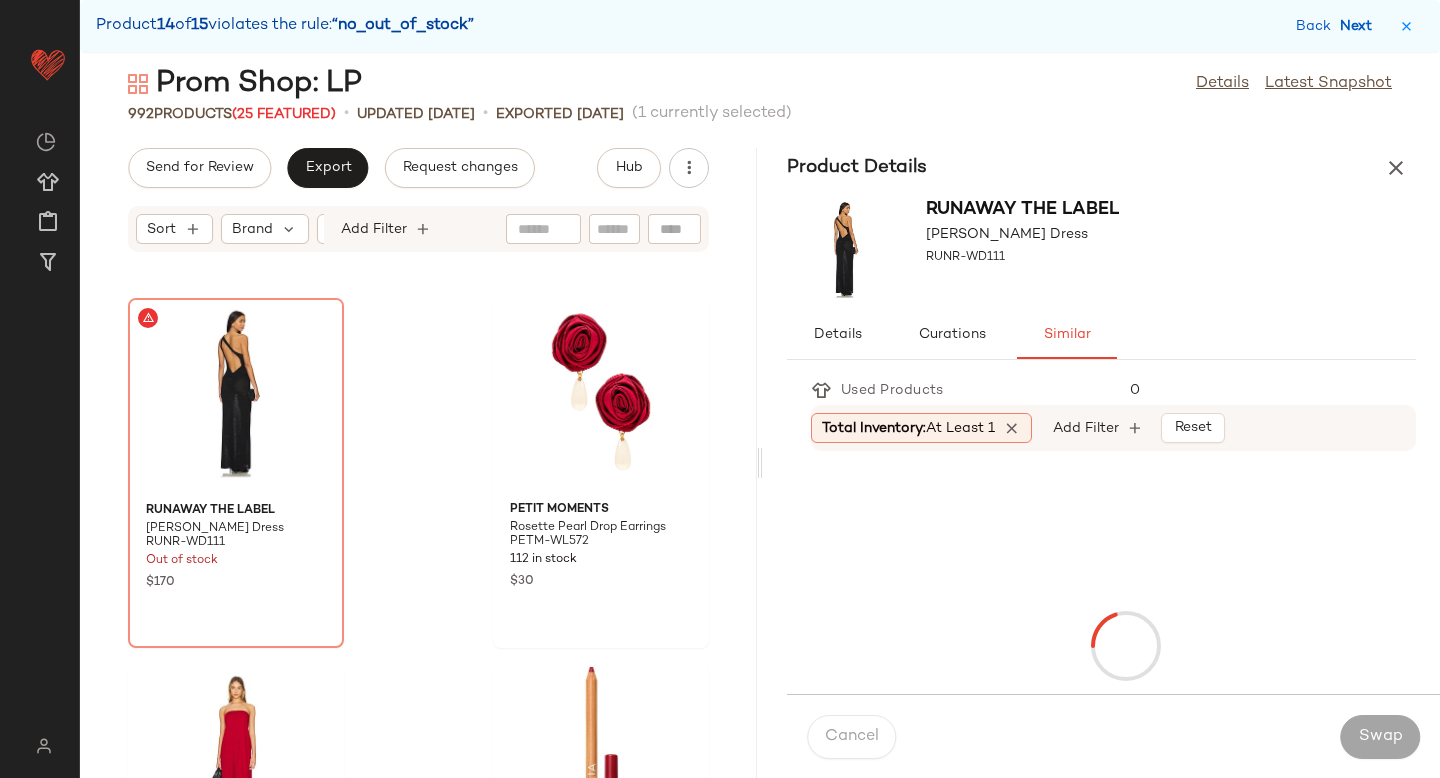scroll, scrollTop: 168726, scrollLeft: 0, axis: vertical 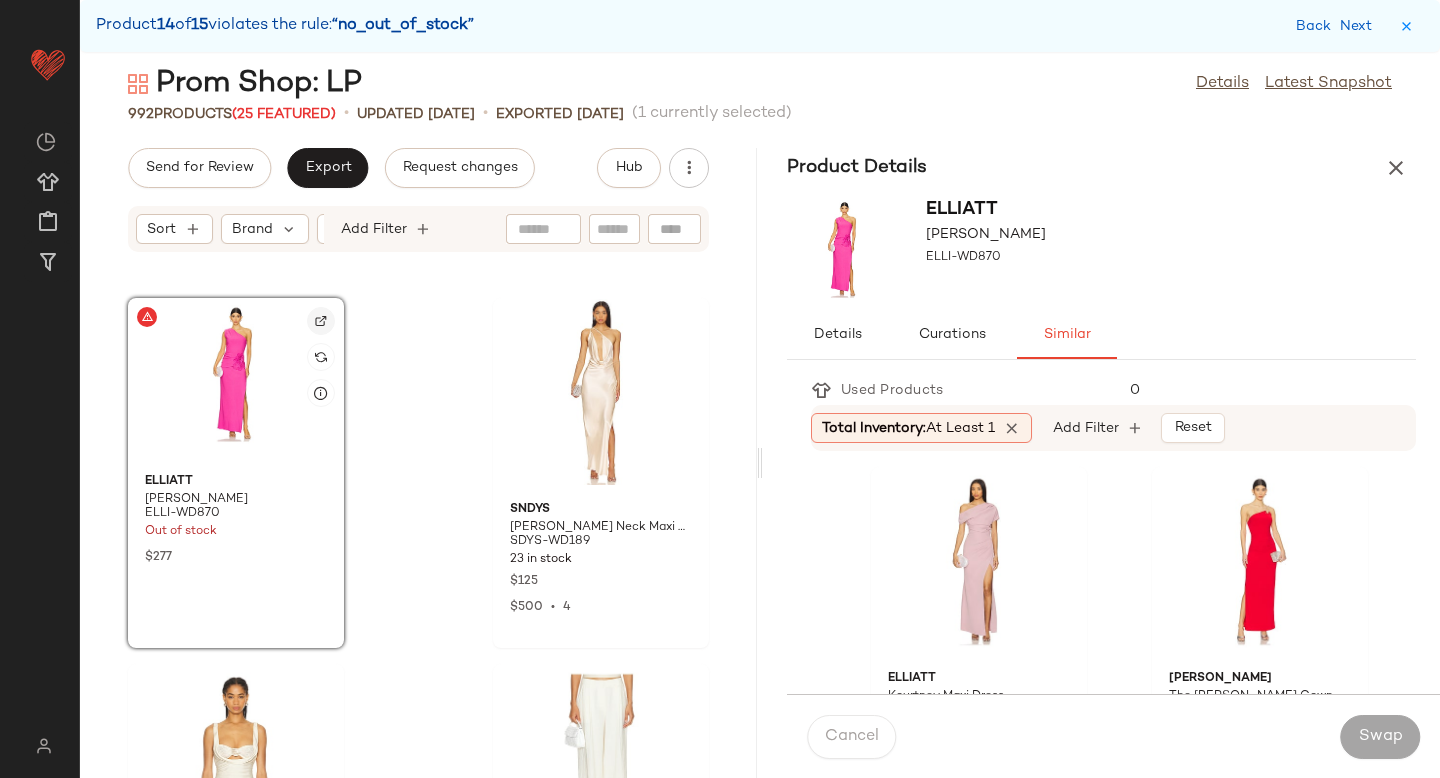 click at bounding box center [321, 321] 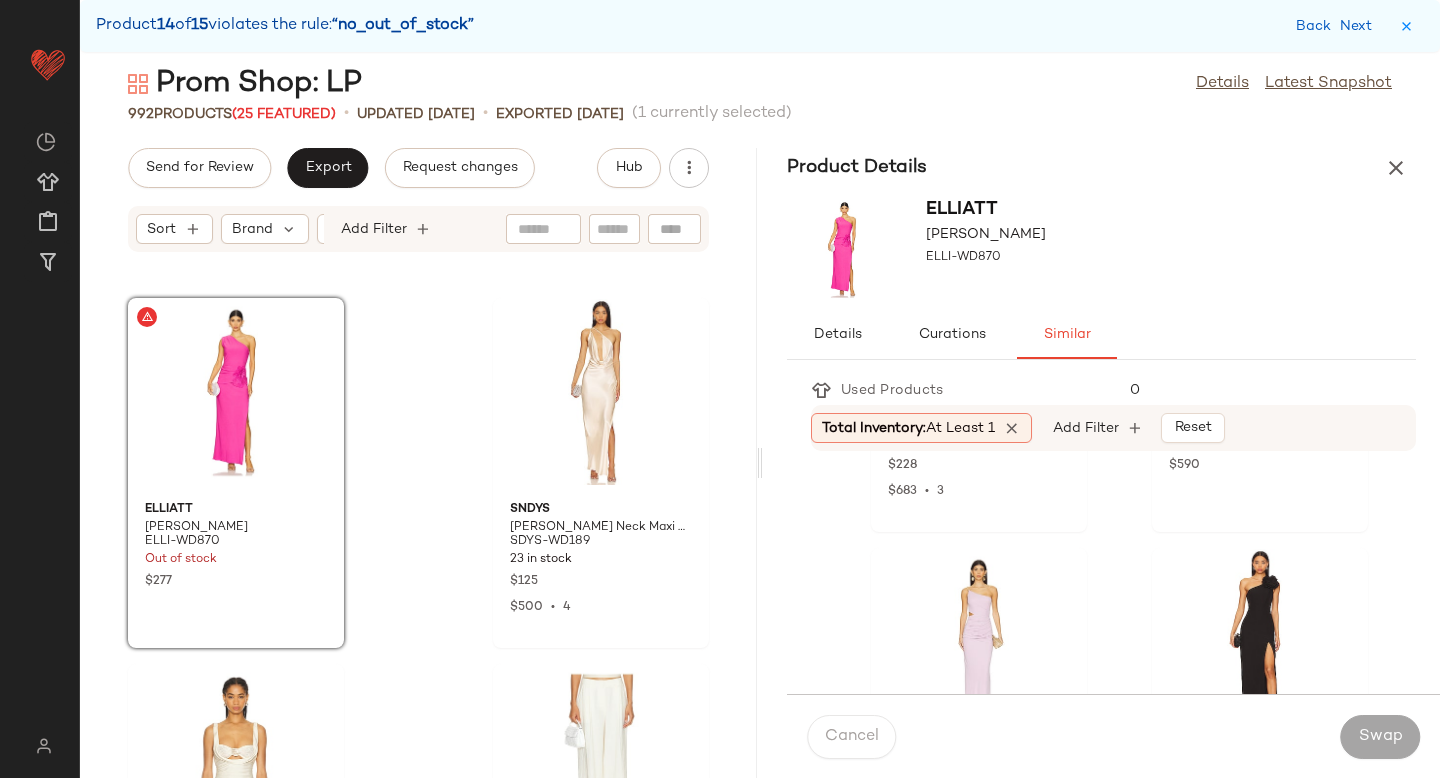 scroll, scrollTop: 333, scrollLeft: 0, axis: vertical 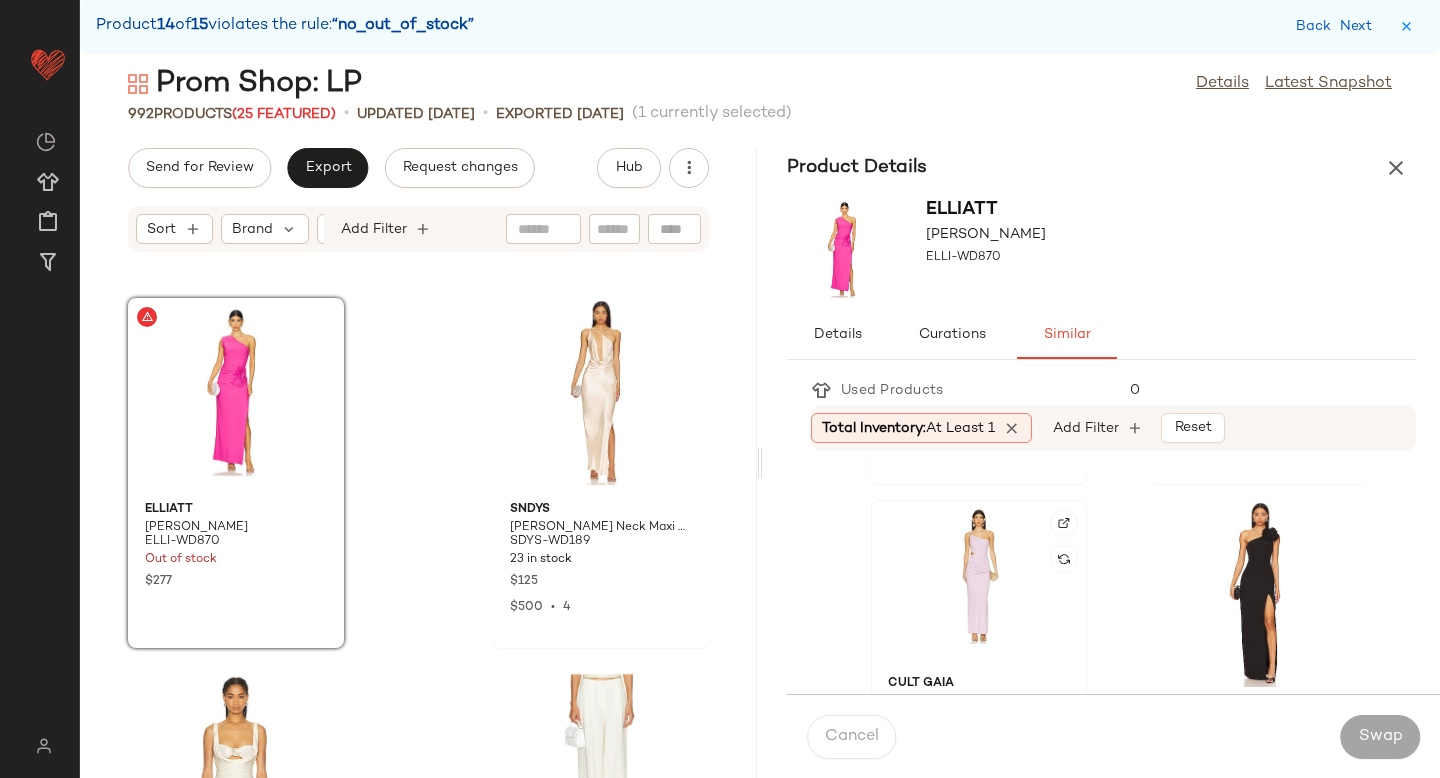 click 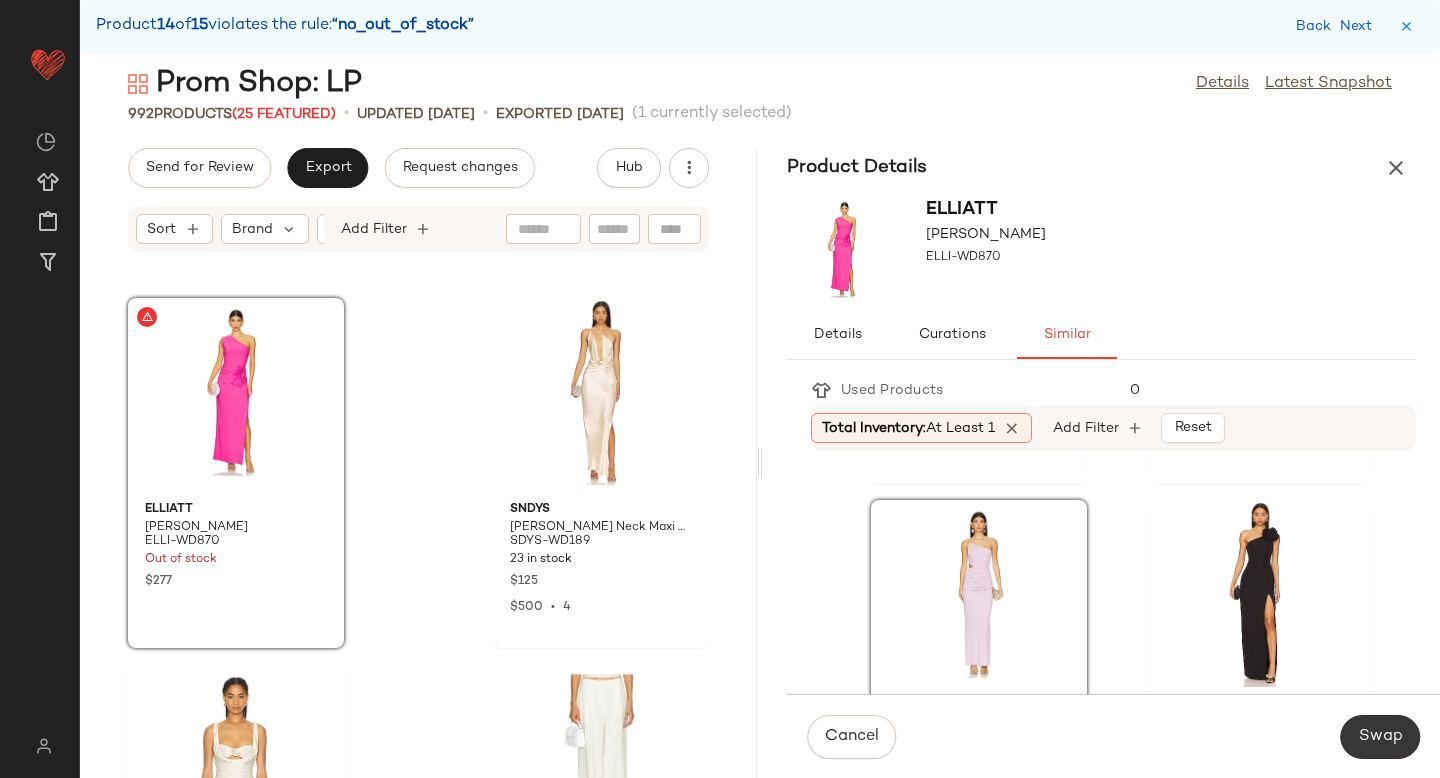 click on "Swap" 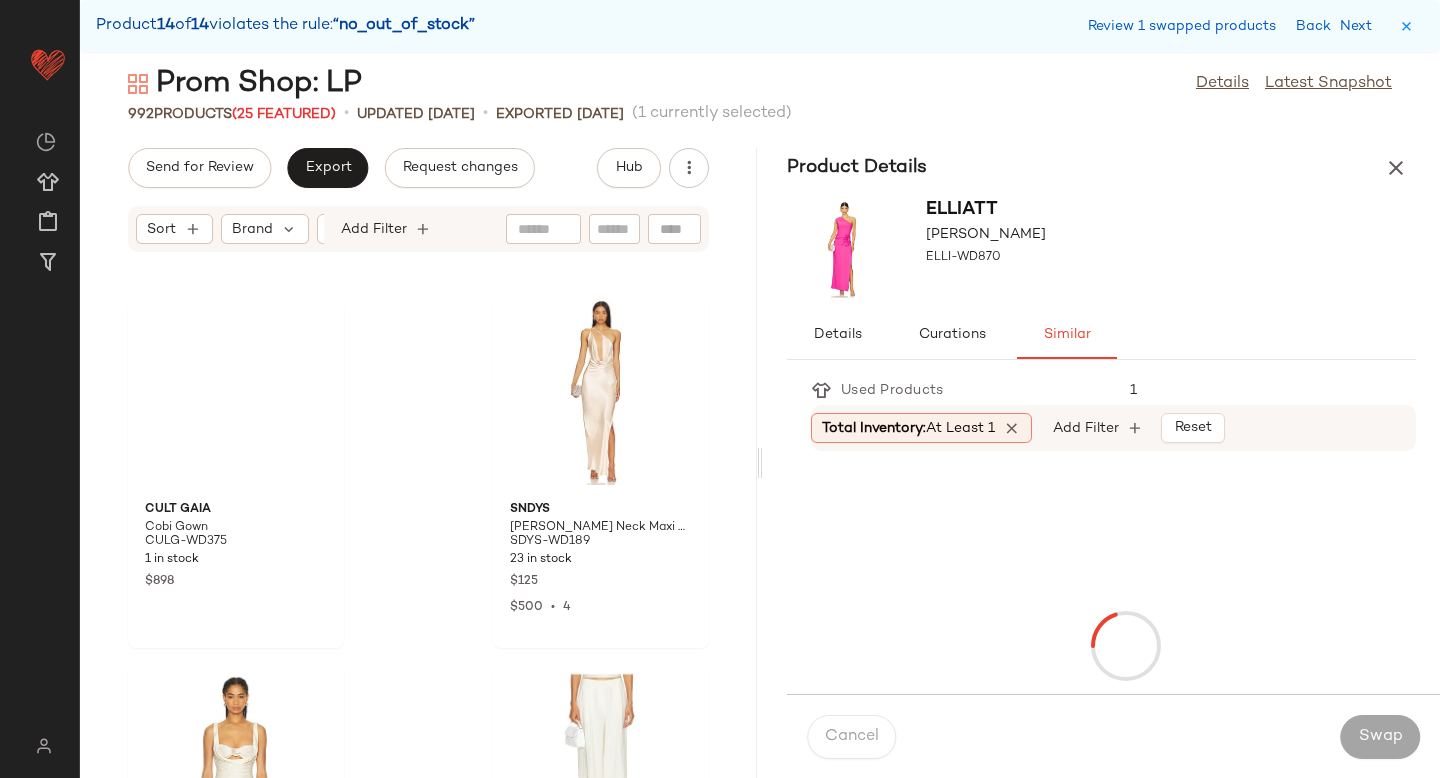 scroll, scrollTop: 173850, scrollLeft: 0, axis: vertical 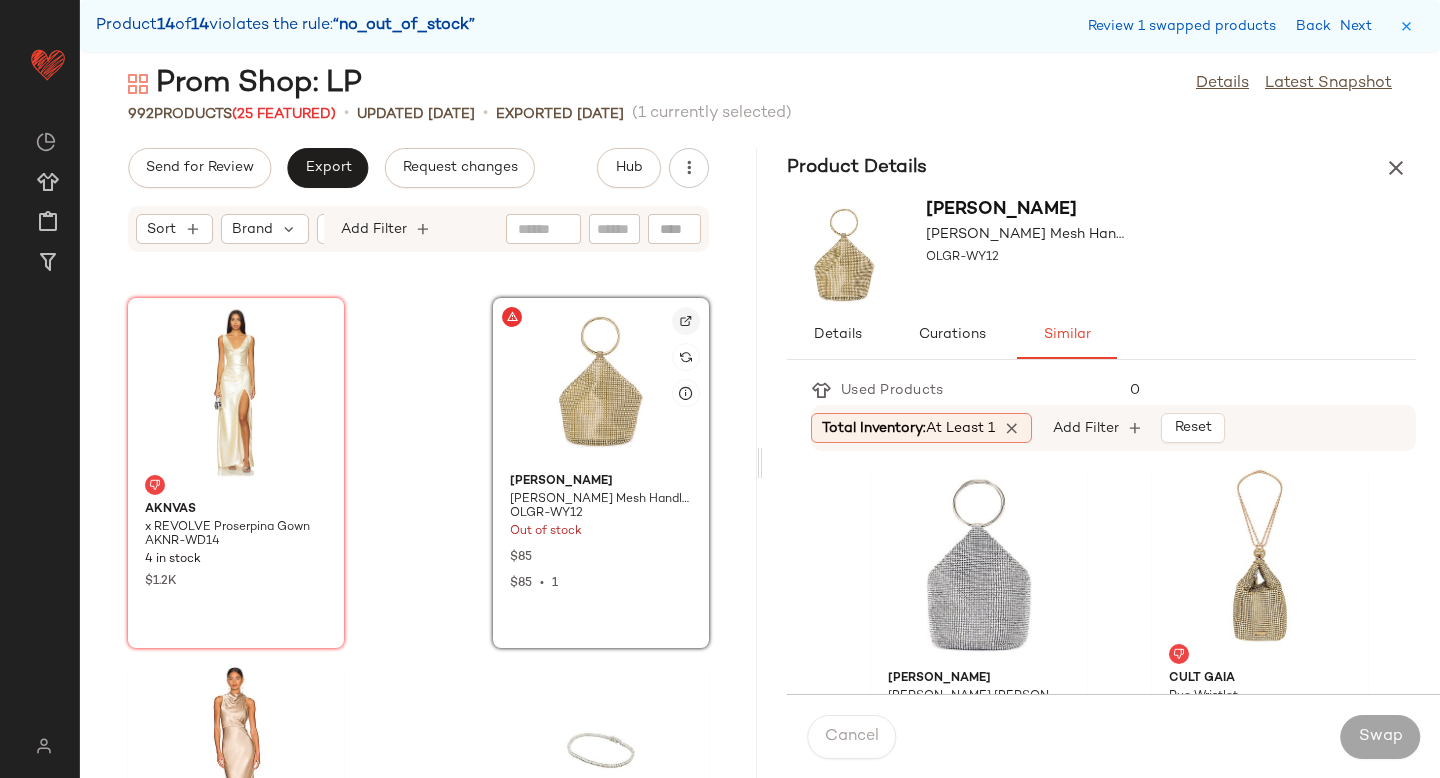 click 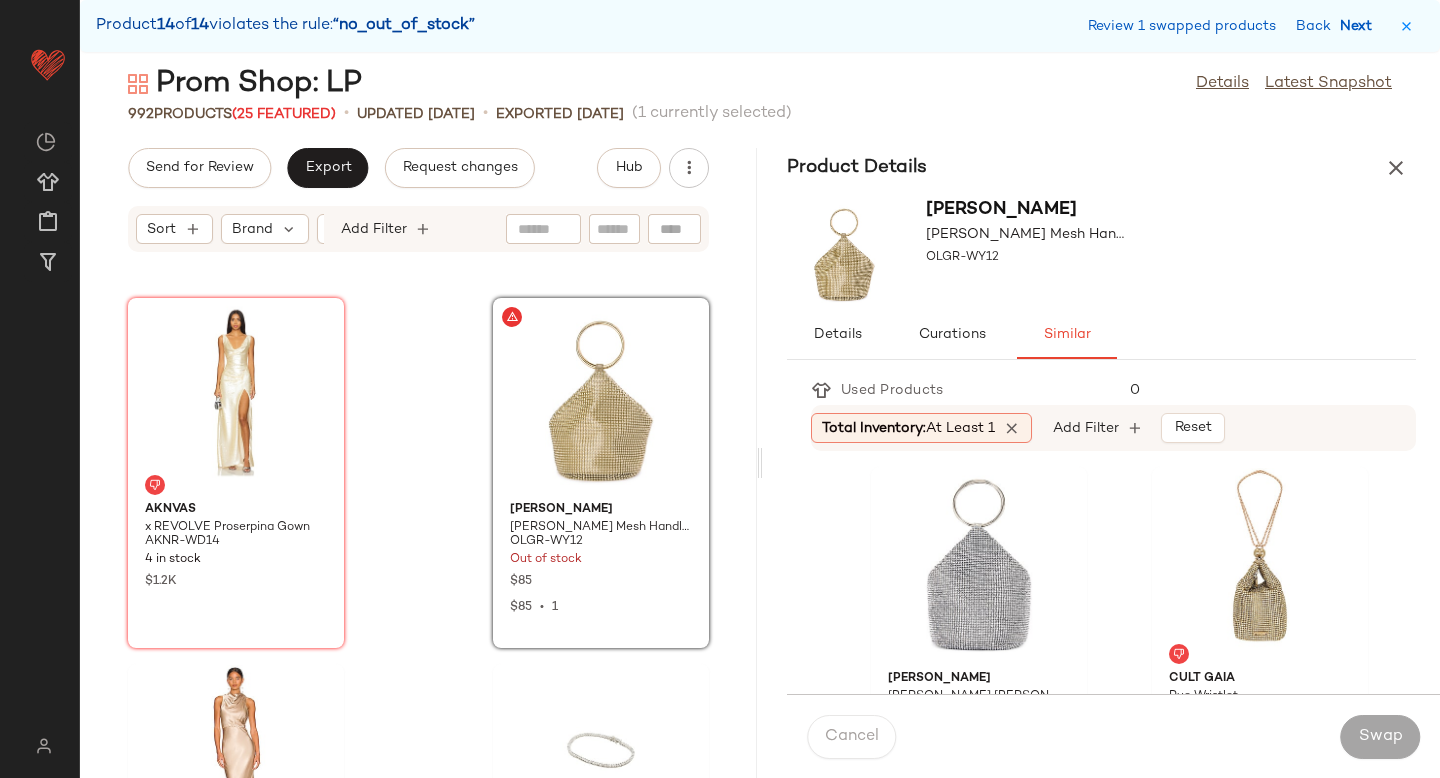click on "Next" at bounding box center [1360, 26] 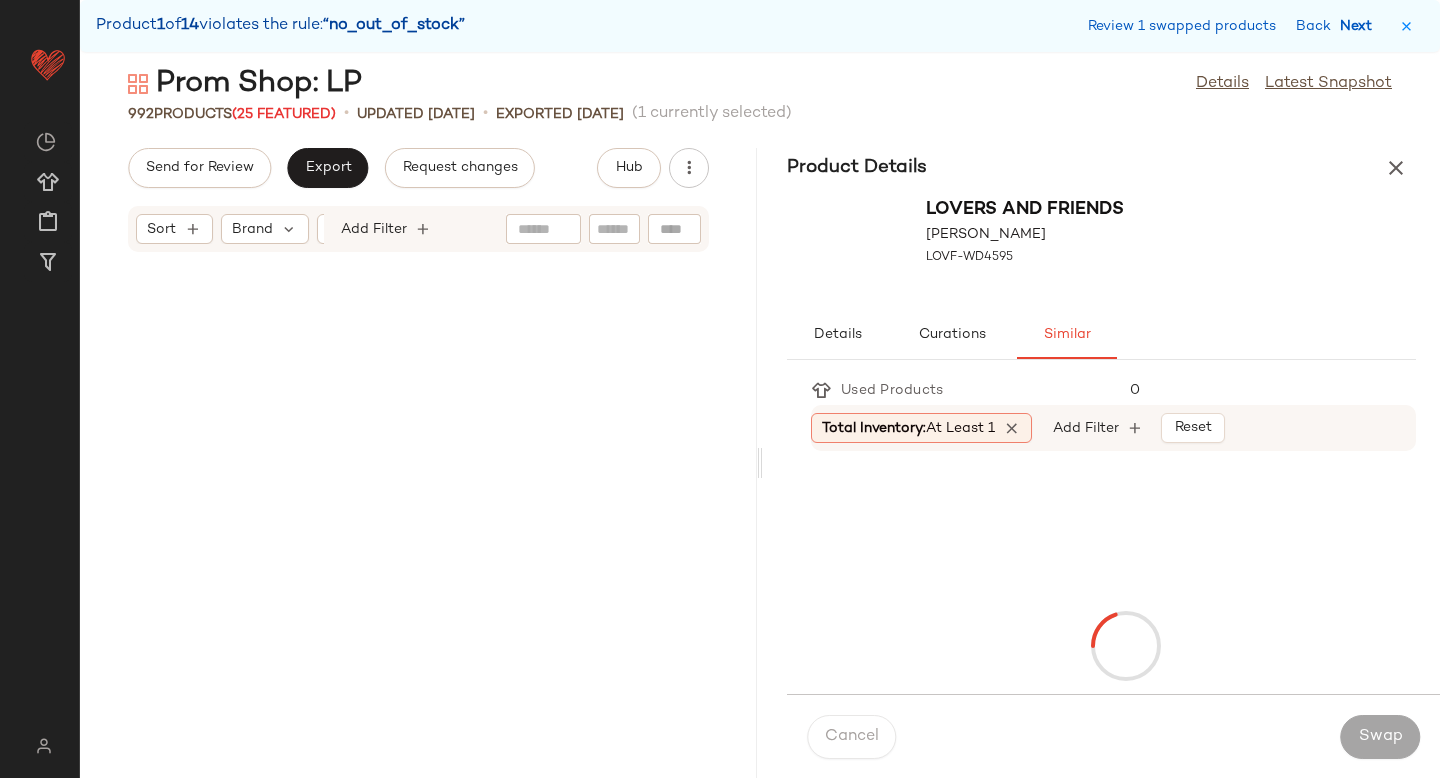 scroll, scrollTop: 6588, scrollLeft: 0, axis: vertical 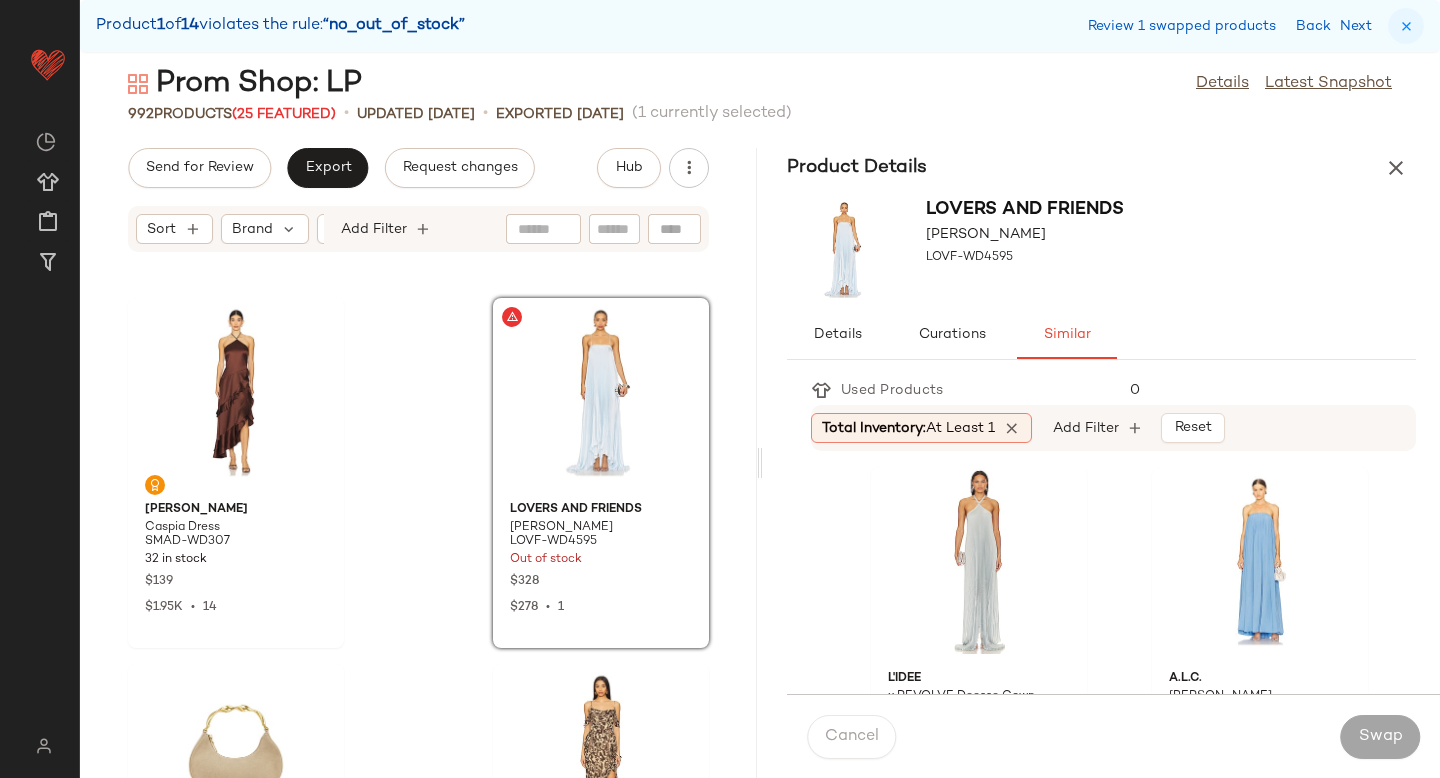 click at bounding box center [1406, 26] 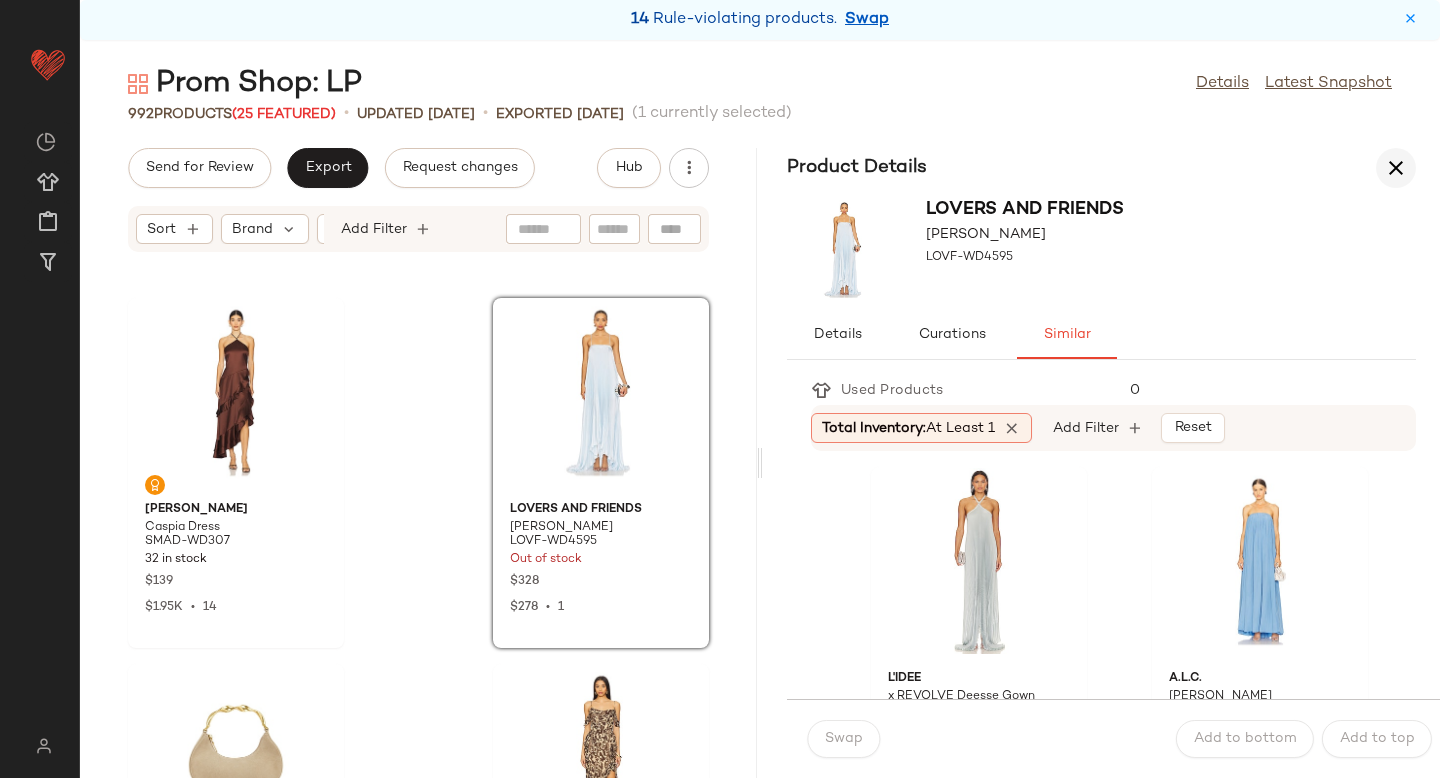 click at bounding box center [1396, 168] 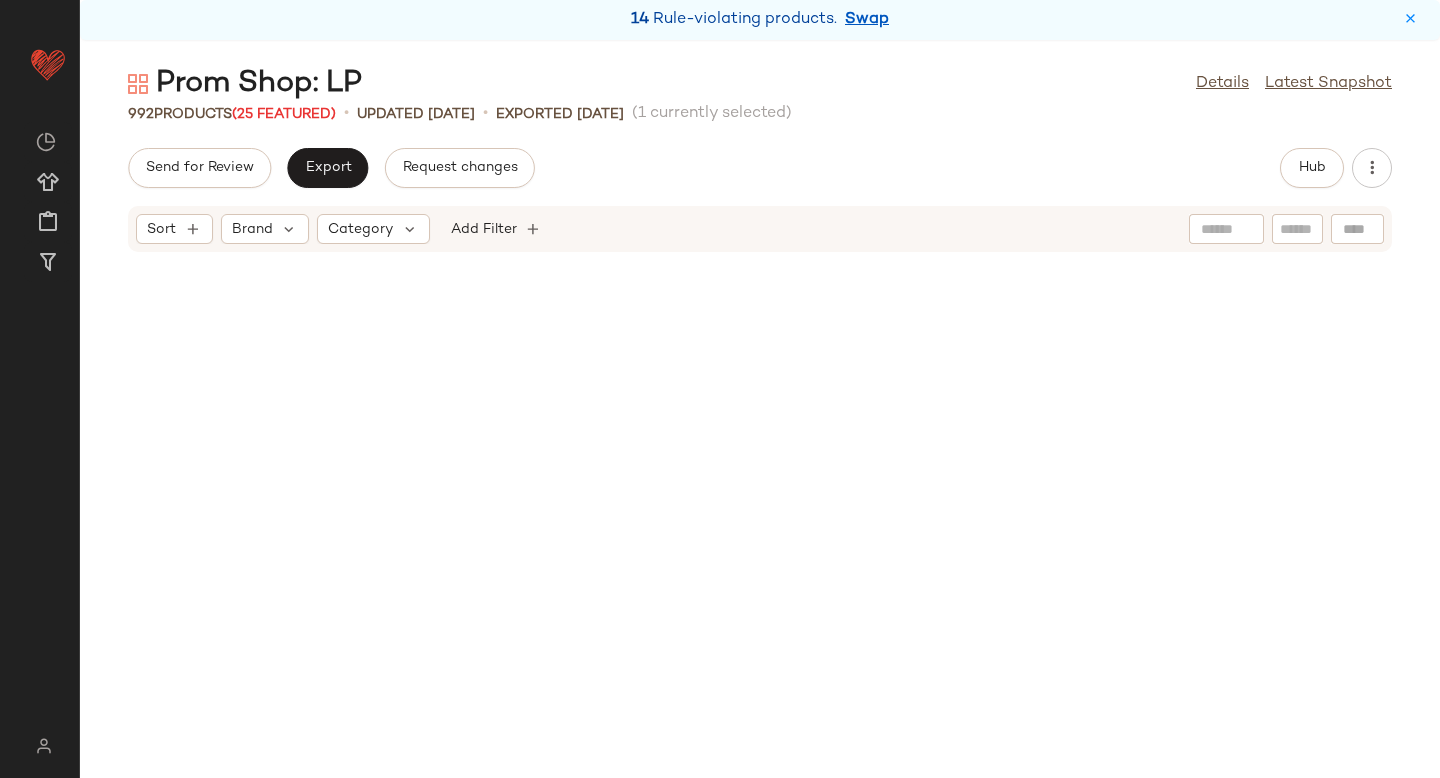 scroll, scrollTop: 2562, scrollLeft: 0, axis: vertical 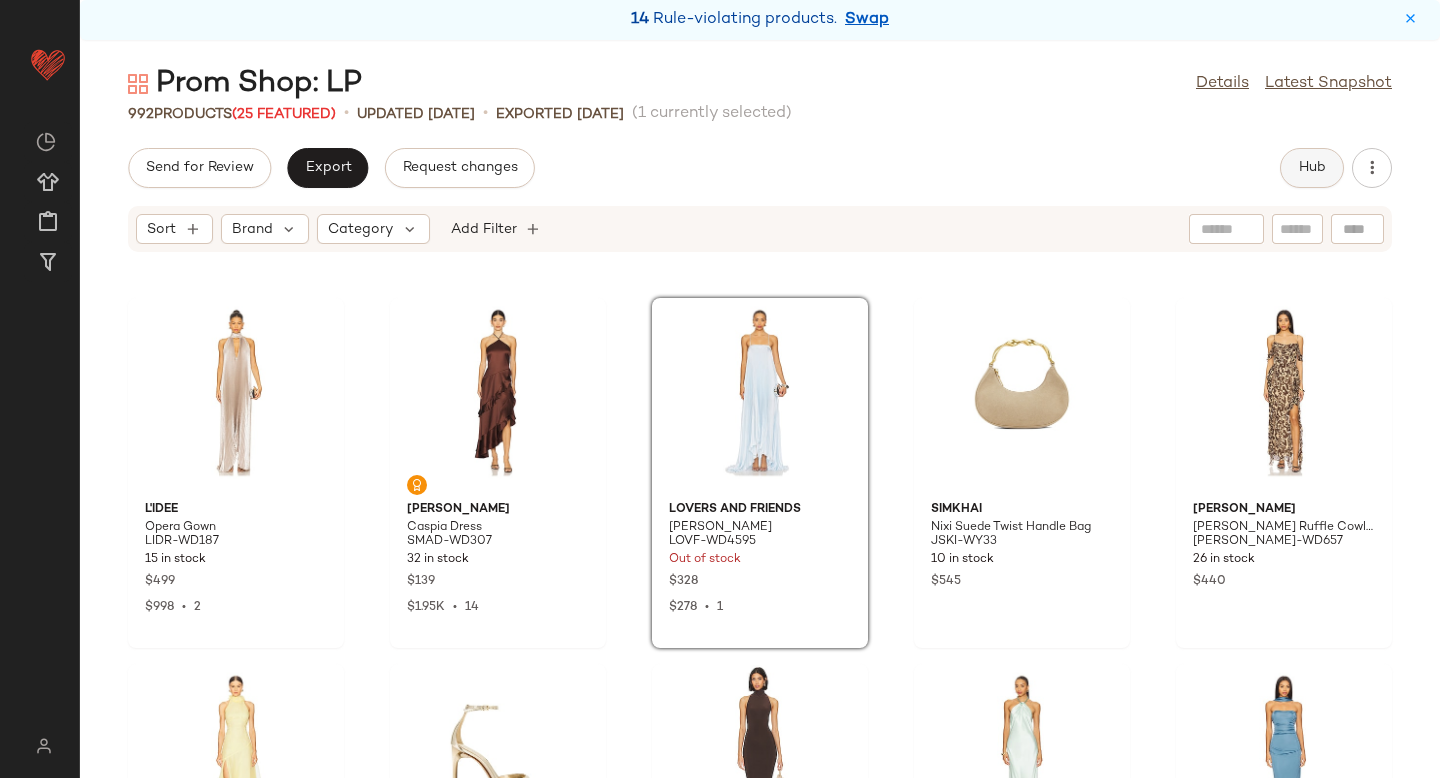 click on "Hub" 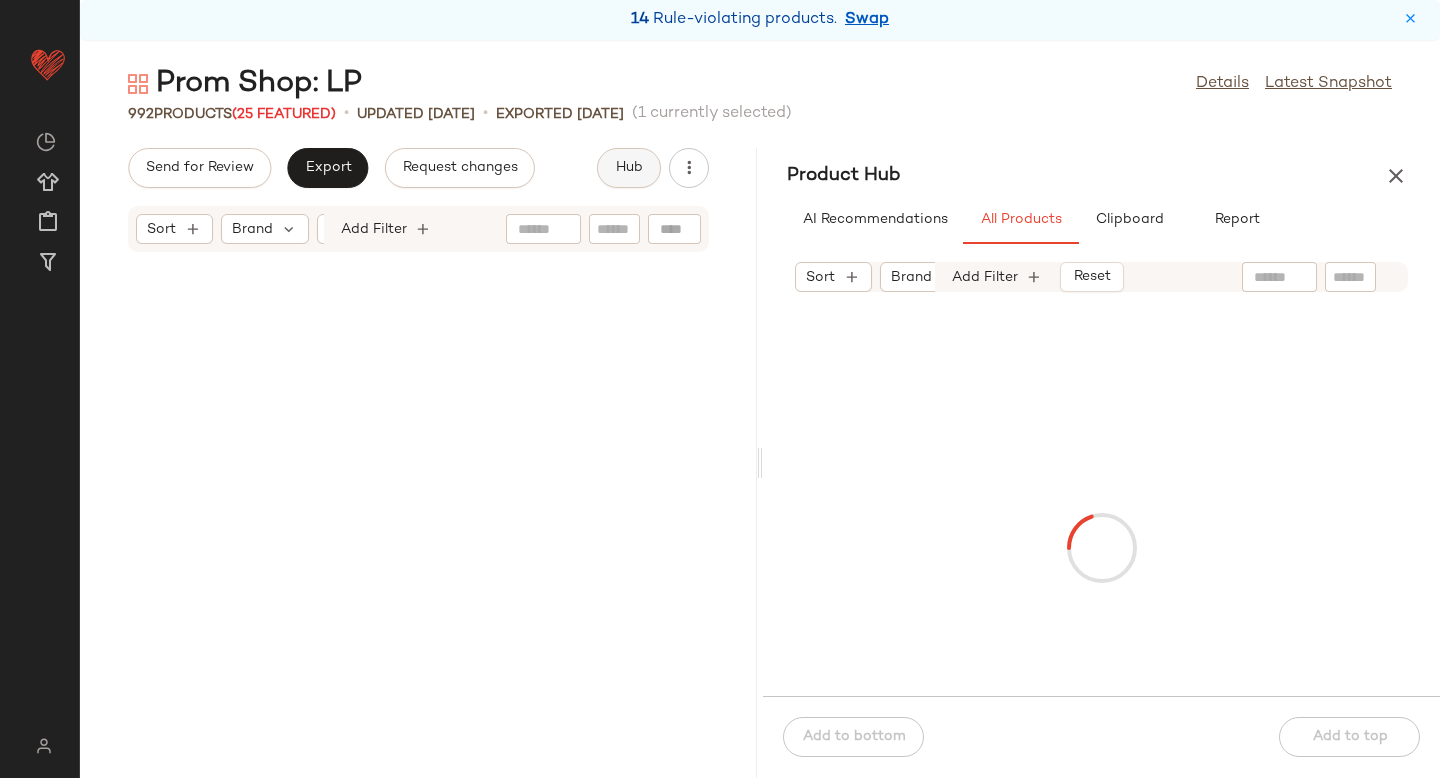 scroll, scrollTop: 6222, scrollLeft: 0, axis: vertical 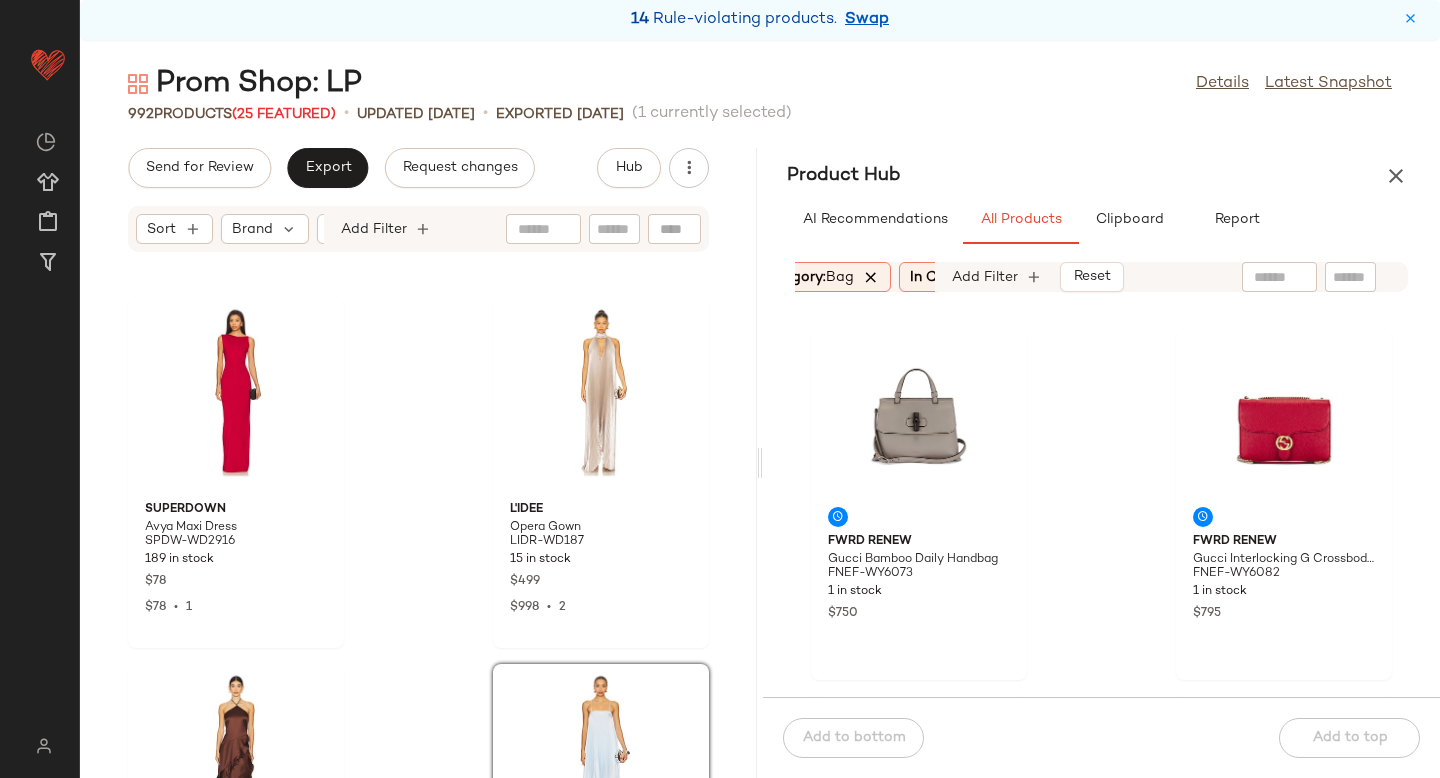 click at bounding box center (871, 277) 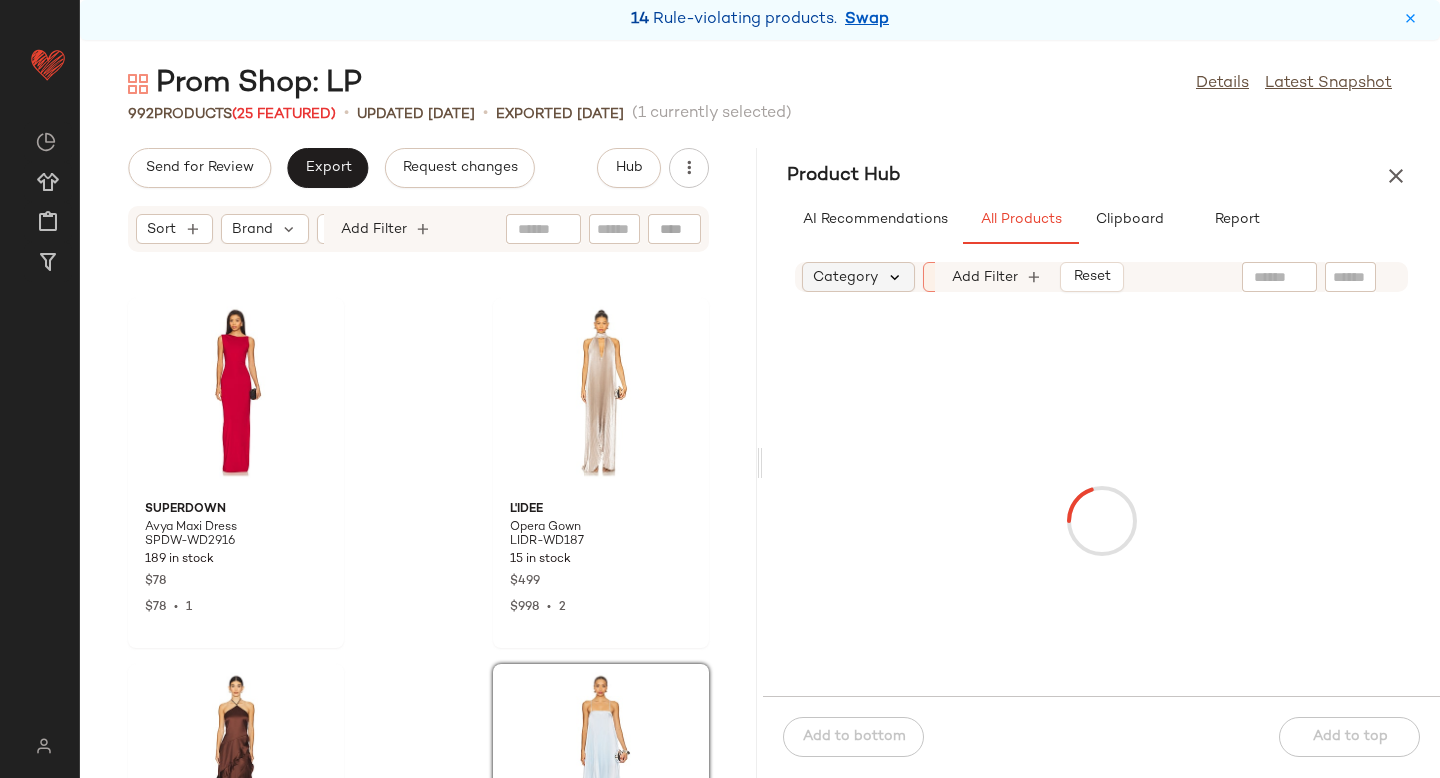 scroll, scrollTop: 0, scrollLeft: 164, axis: horizontal 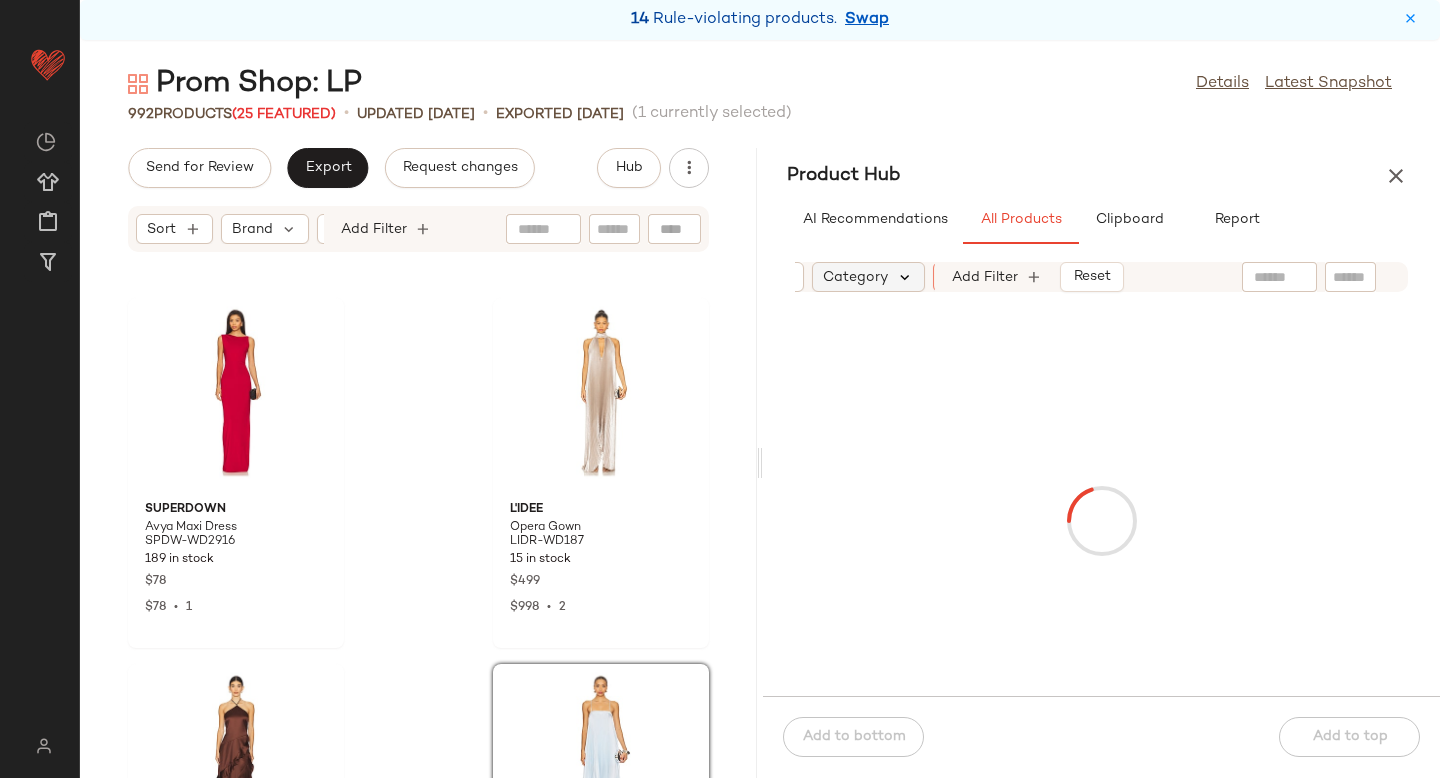 click on "Category" at bounding box center [855, 277] 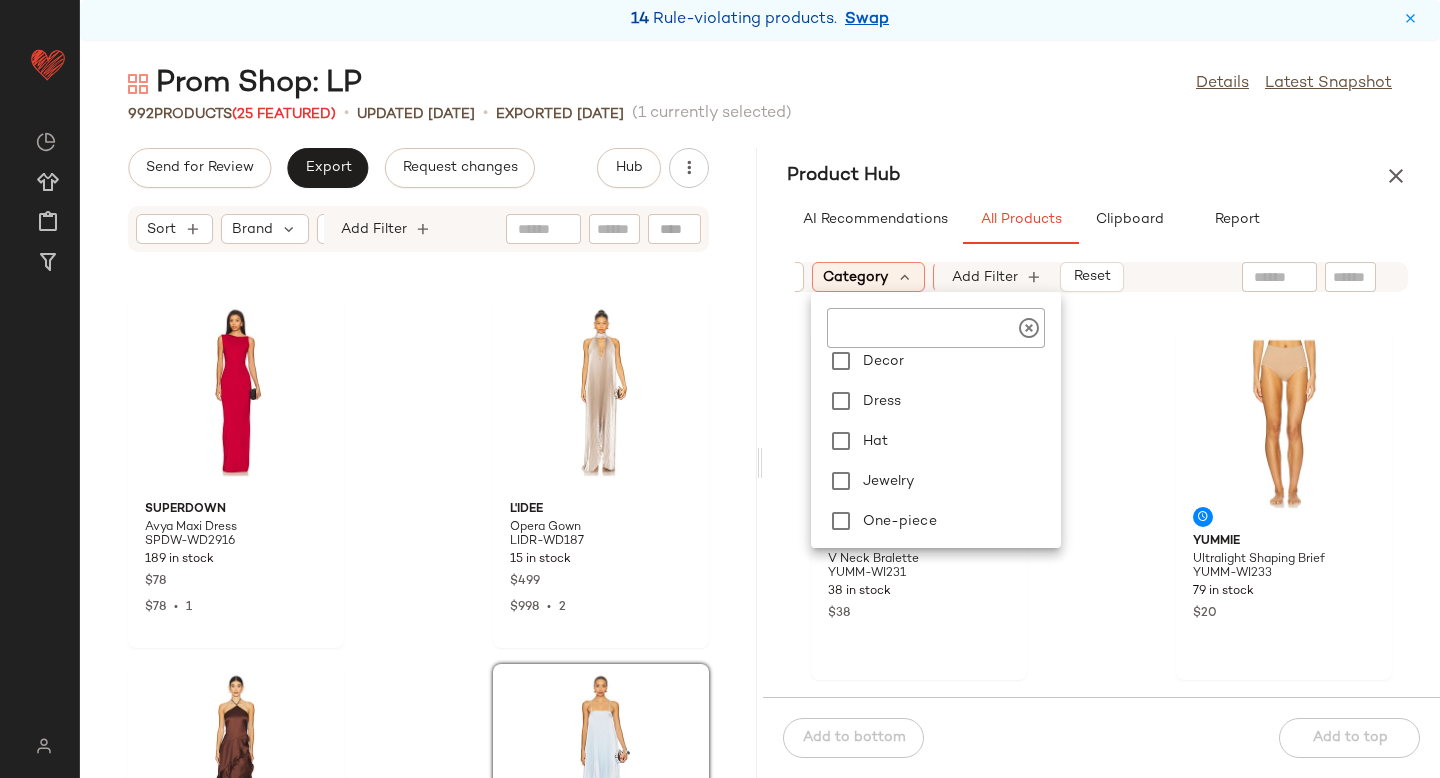 scroll, scrollTop: 177, scrollLeft: 0, axis: vertical 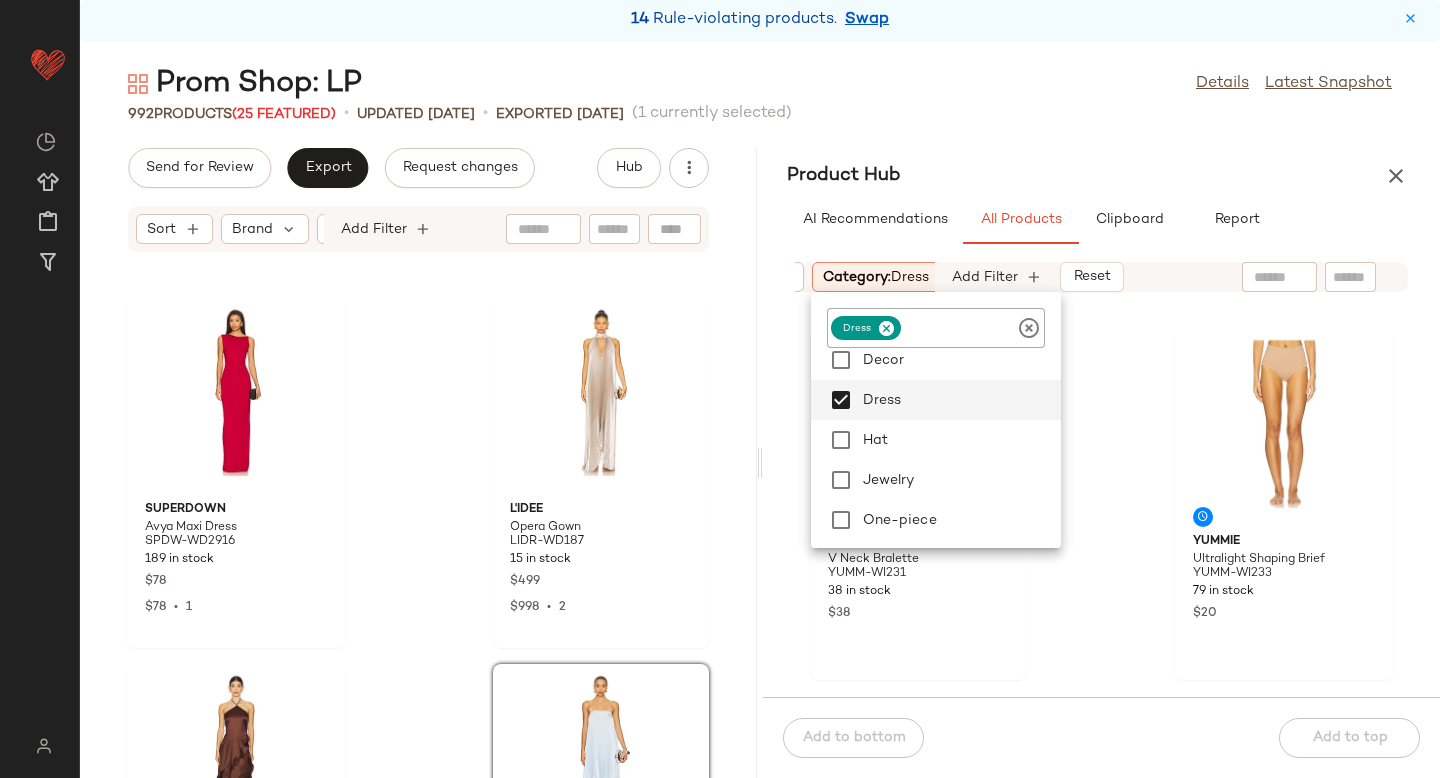 click on "Yummie V Neck Bralette YUMM-WI231 38 in stock $38 Yummie Ultralight Shaping Brief YUMM-WI233 79 in stock $20 Yummie Seamless Solutions High Waist Thigh Shaper YUMM-WI237 49 in stock $34 Yummie Seamless Solutions High Waist Thigh Shaper YUMM-WI238 49 in stock $34 Yummie Alex Cotton Shaping Thong YUMM-WI243 79 in stock $20 Yummie Alex Cotton Shaping Thong YUMM-WI244 79 in stock $20 Yummie Ultralight Shaping Slip Short YUMM-WI245 59 in stock $24 Yummie Ultralight Shaping Slip Short YUMM-WI246 59 in stock $24" 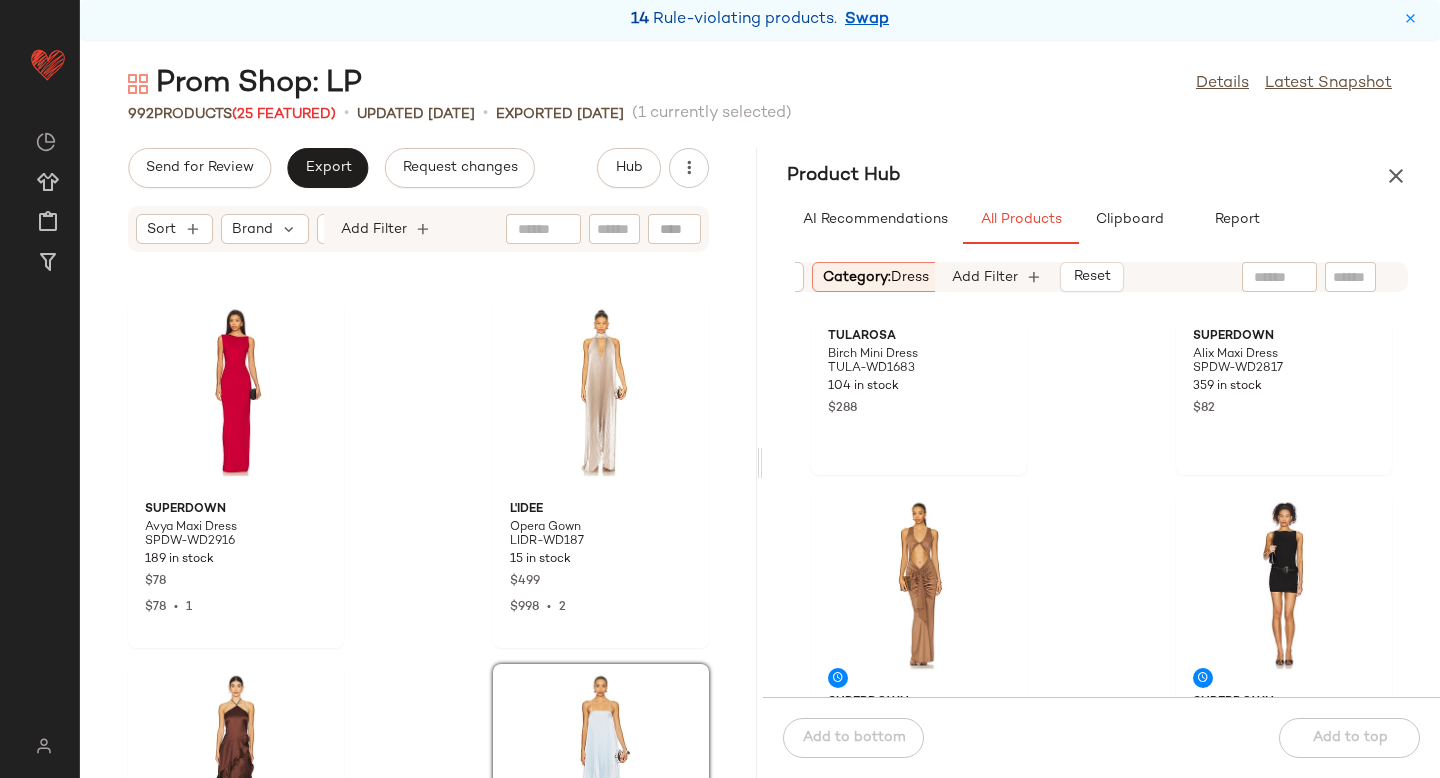 scroll, scrollTop: 664, scrollLeft: 0, axis: vertical 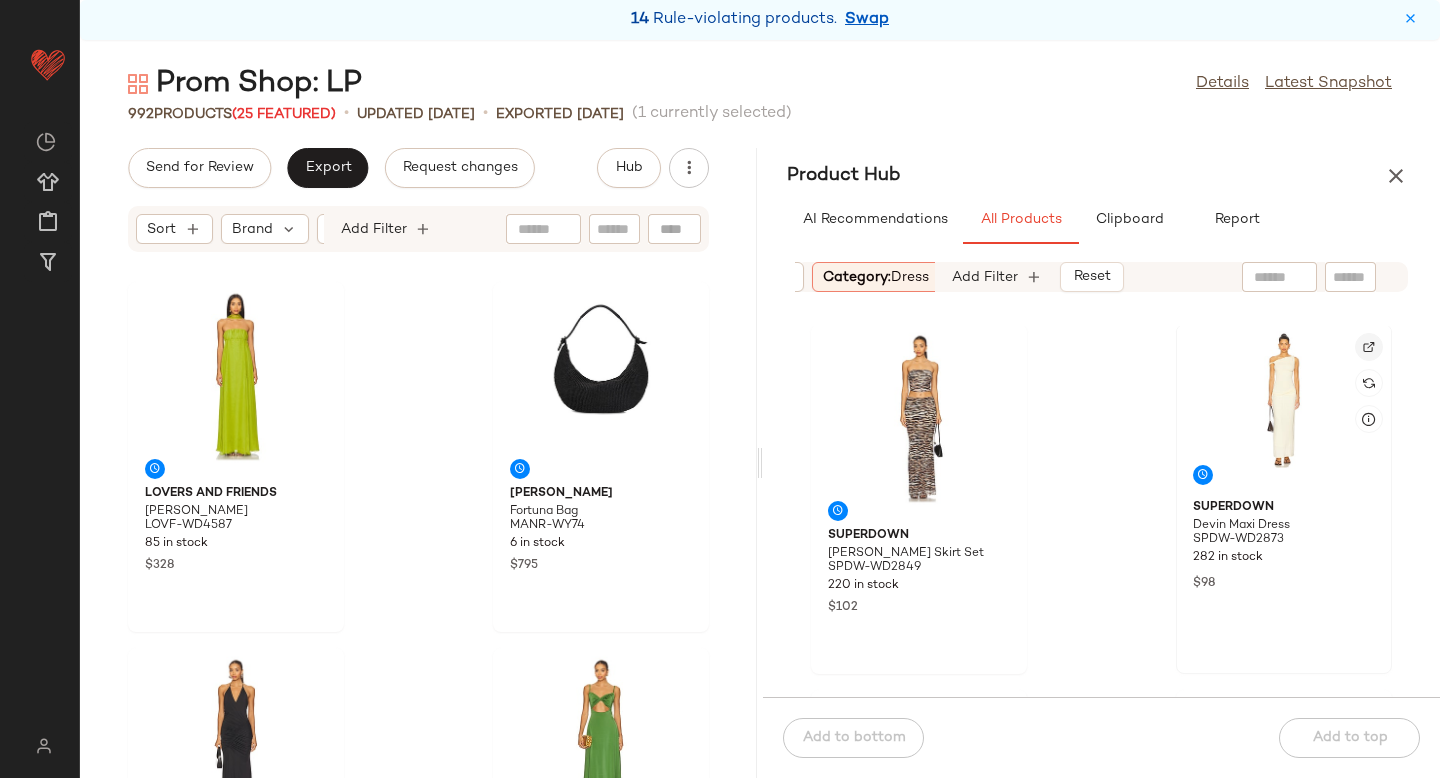 click 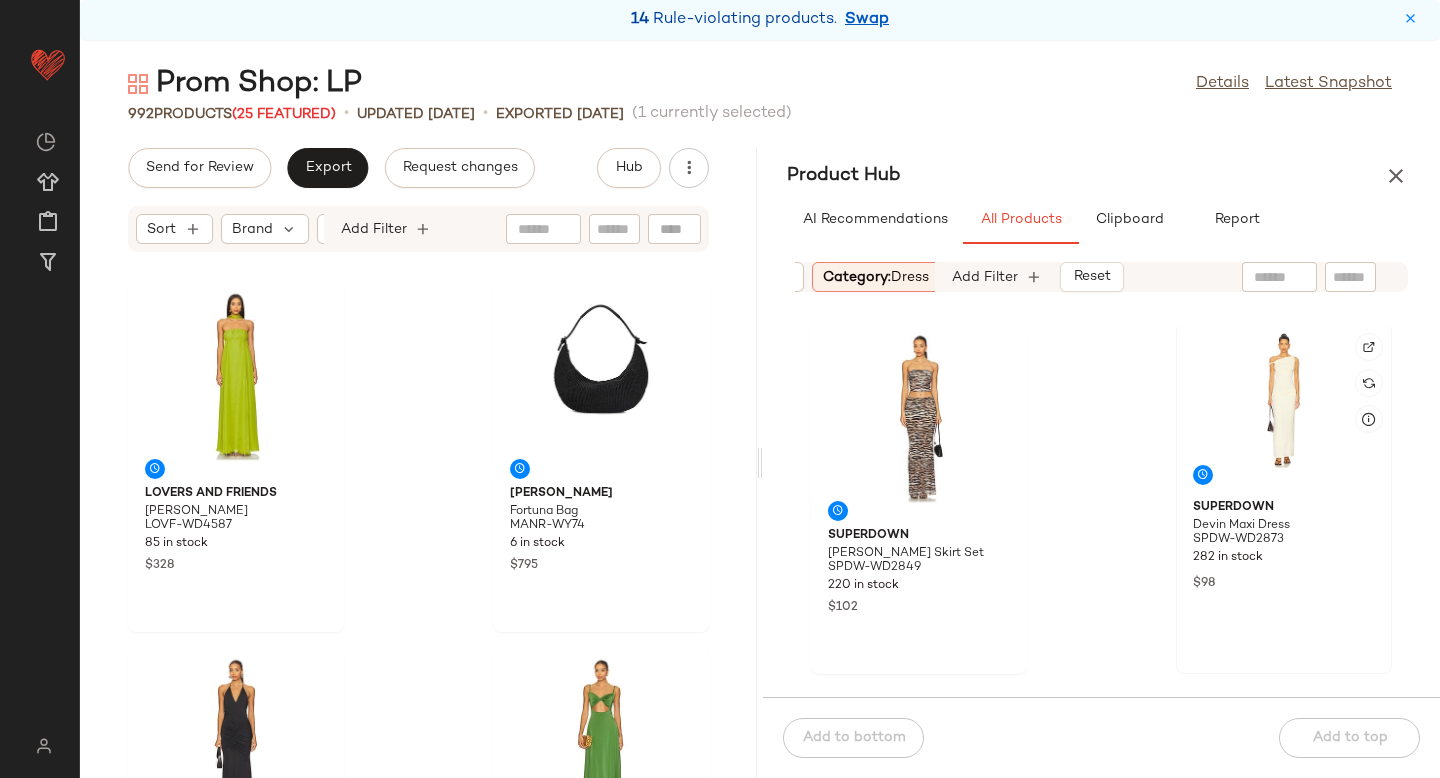 scroll, scrollTop: 1117, scrollLeft: 0, axis: vertical 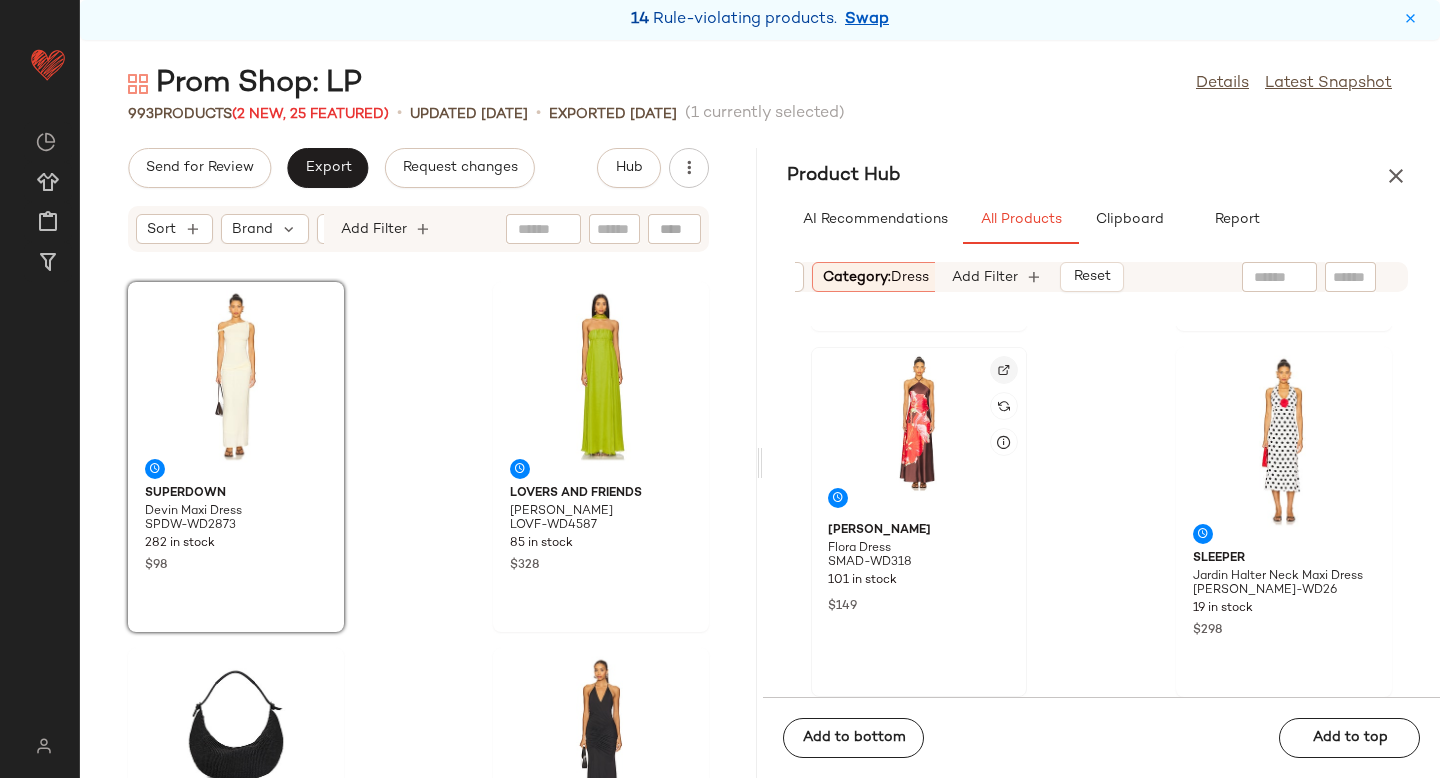 click 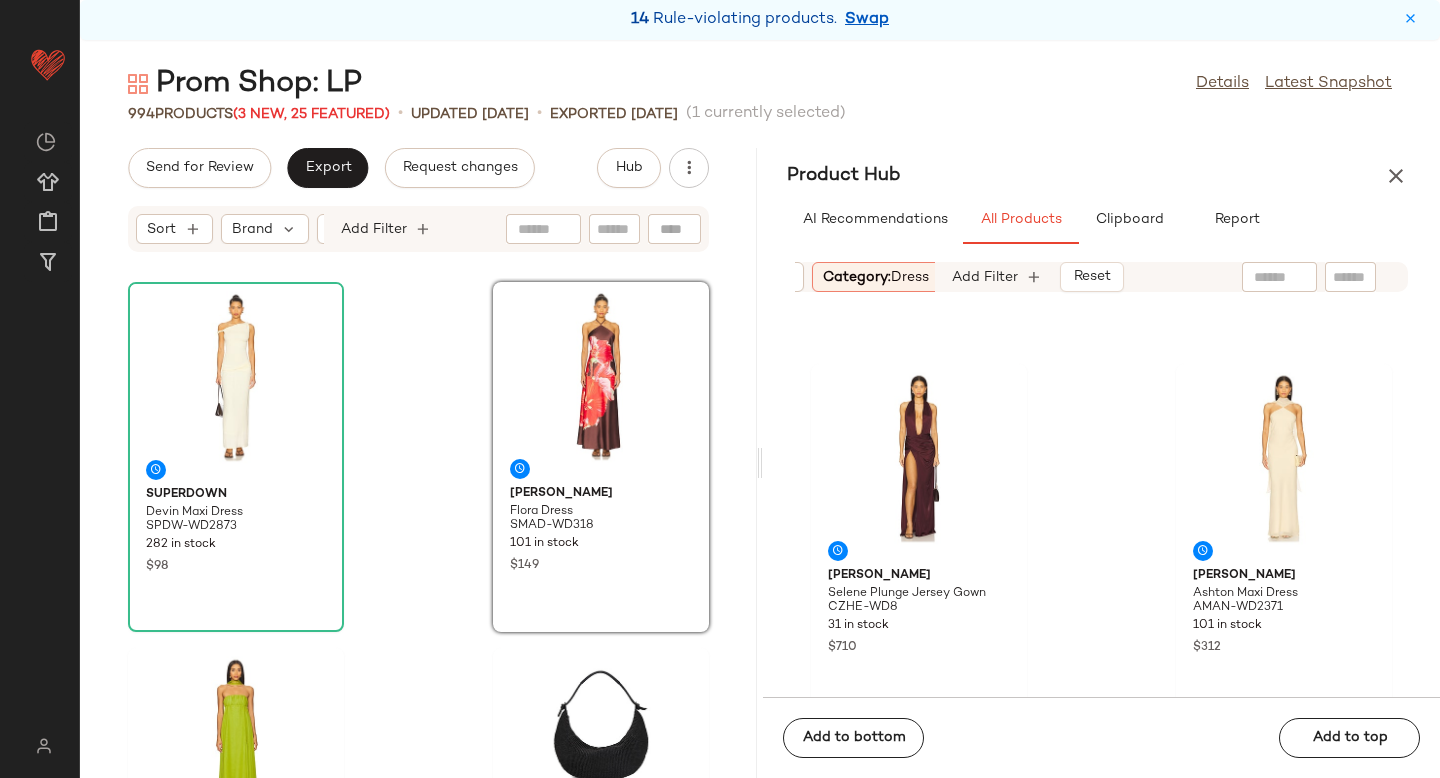 scroll, scrollTop: 2542, scrollLeft: 0, axis: vertical 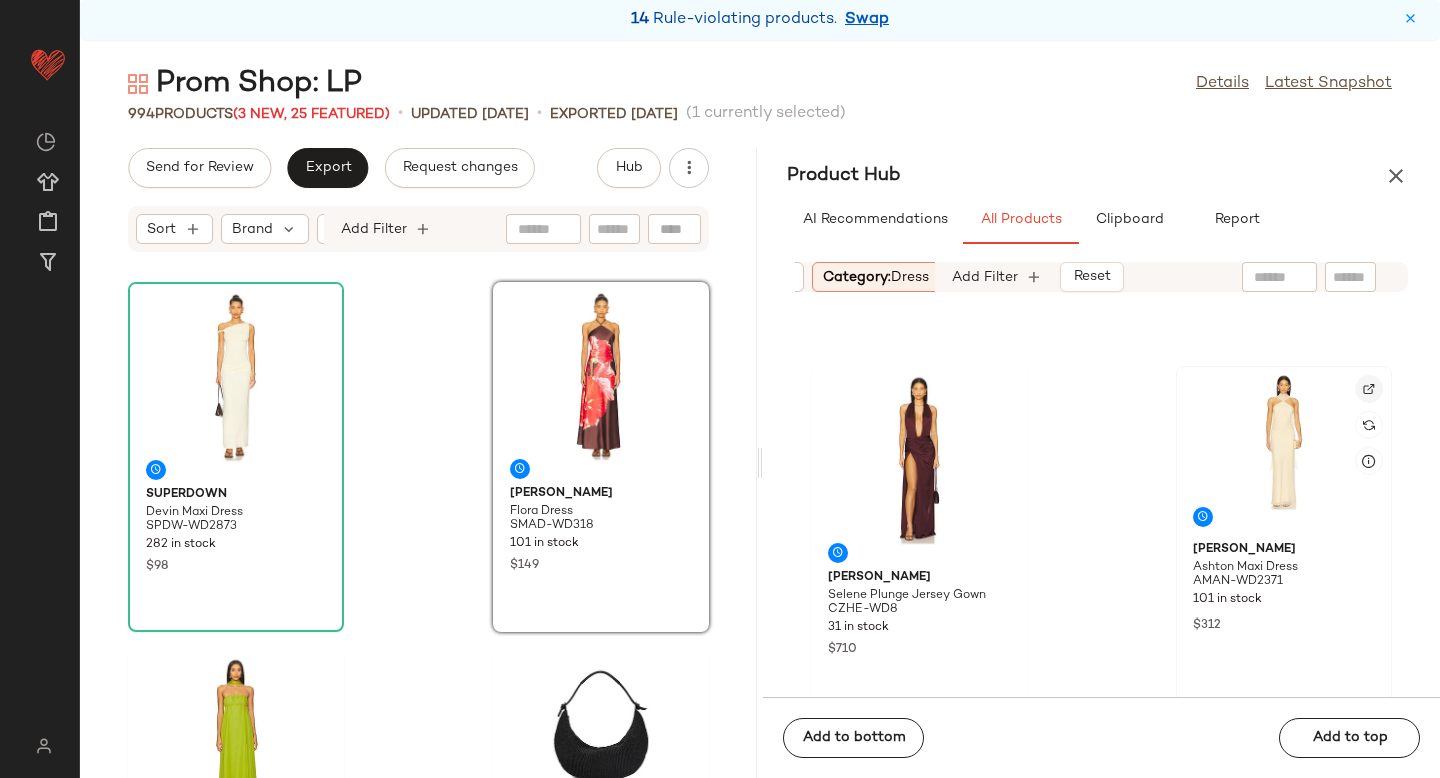 click 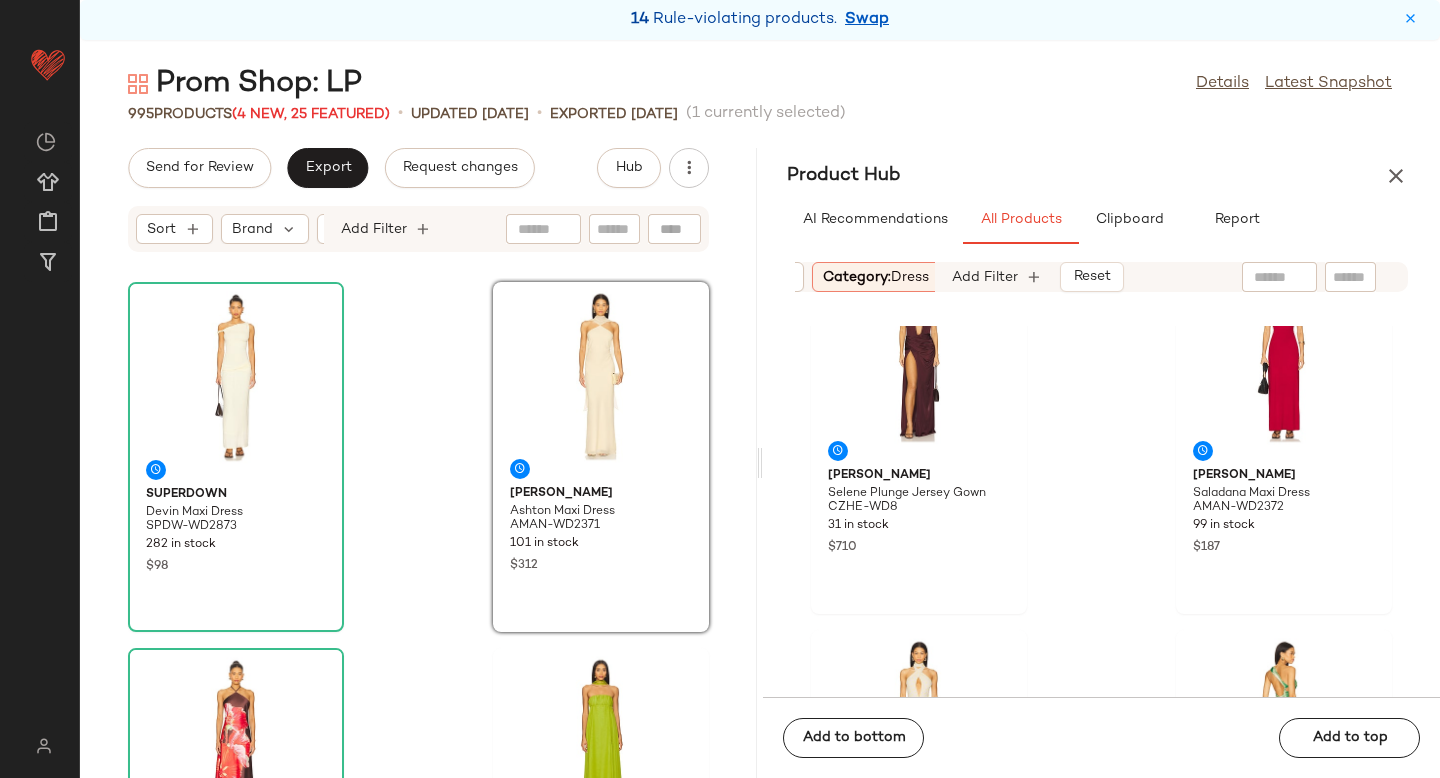 scroll, scrollTop: 2536, scrollLeft: 0, axis: vertical 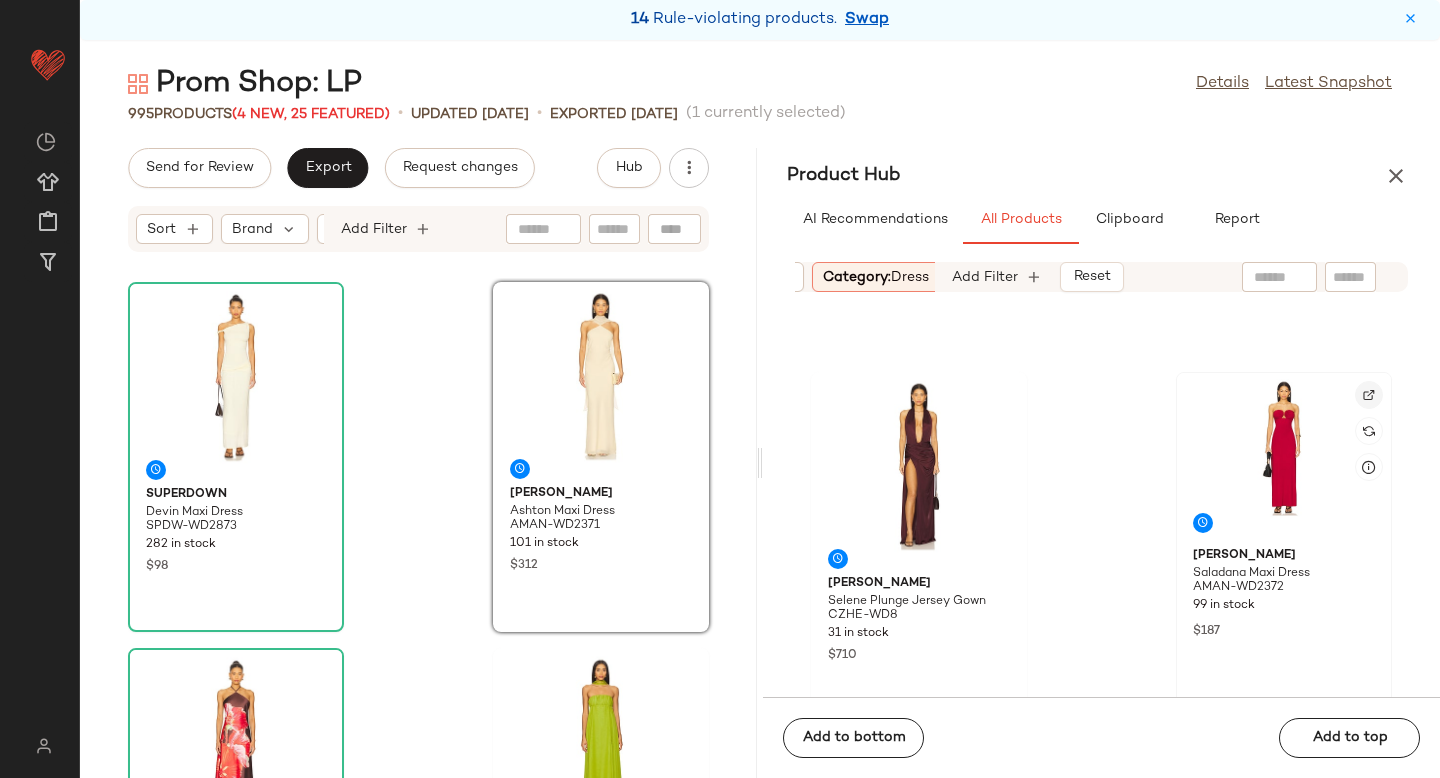 click at bounding box center (1369, 395) 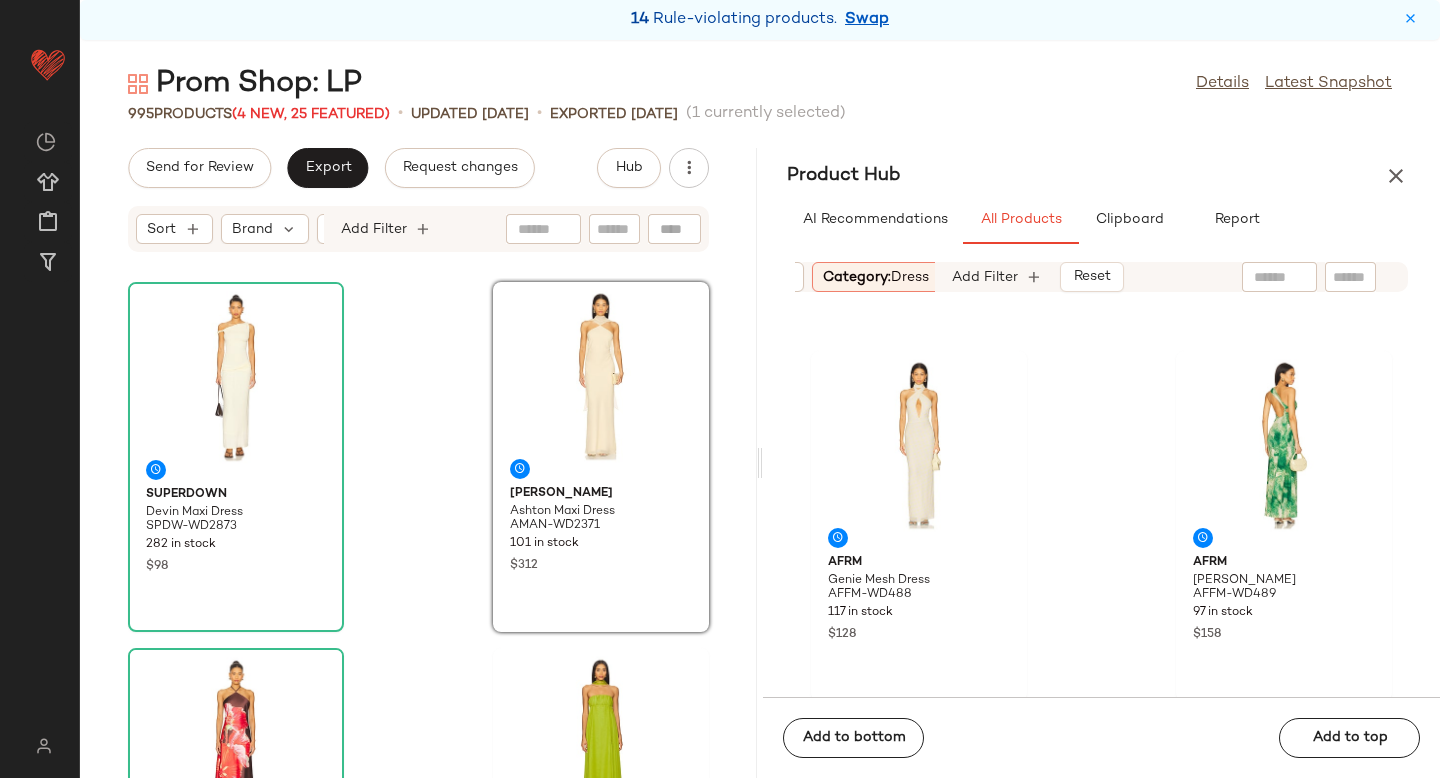 scroll, scrollTop: 2907, scrollLeft: 0, axis: vertical 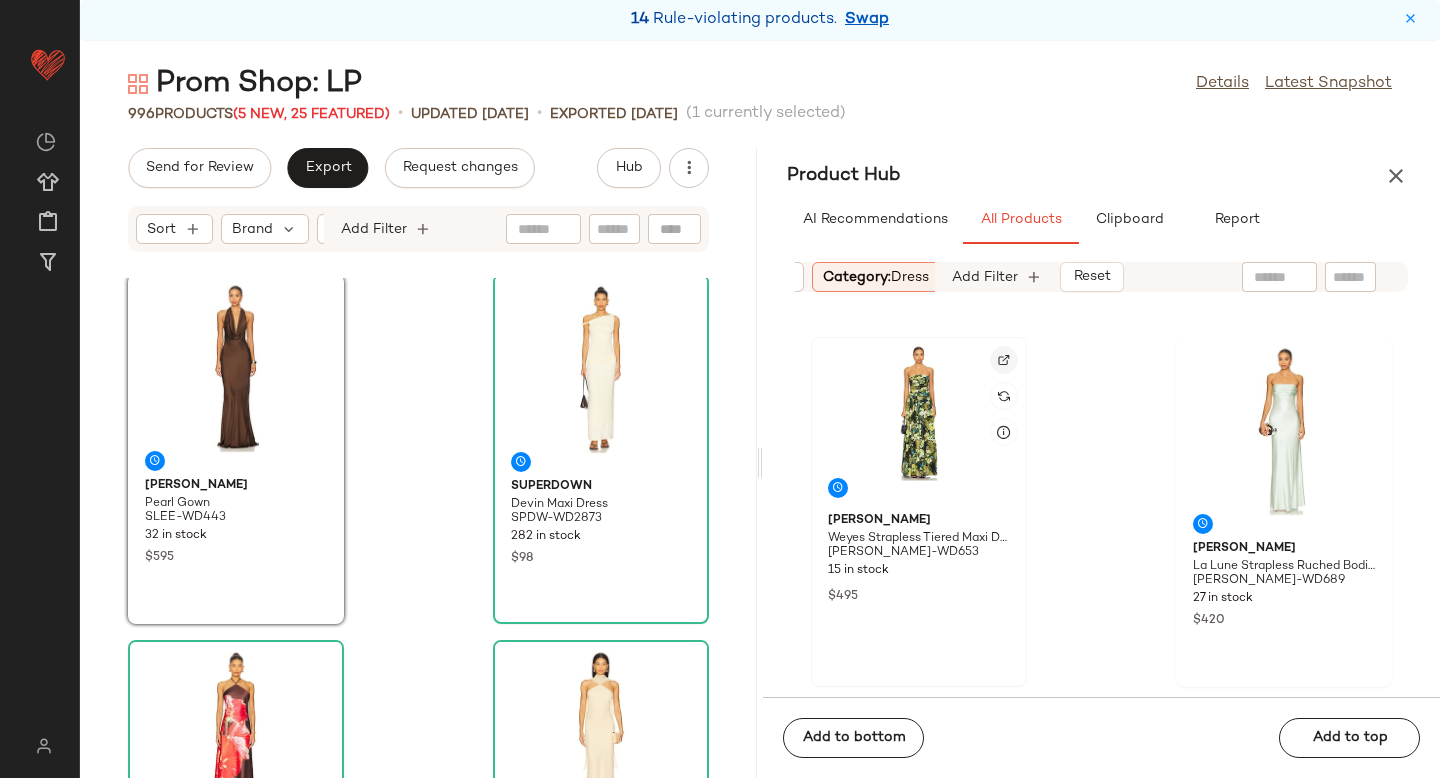 click at bounding box center [1004, 360] 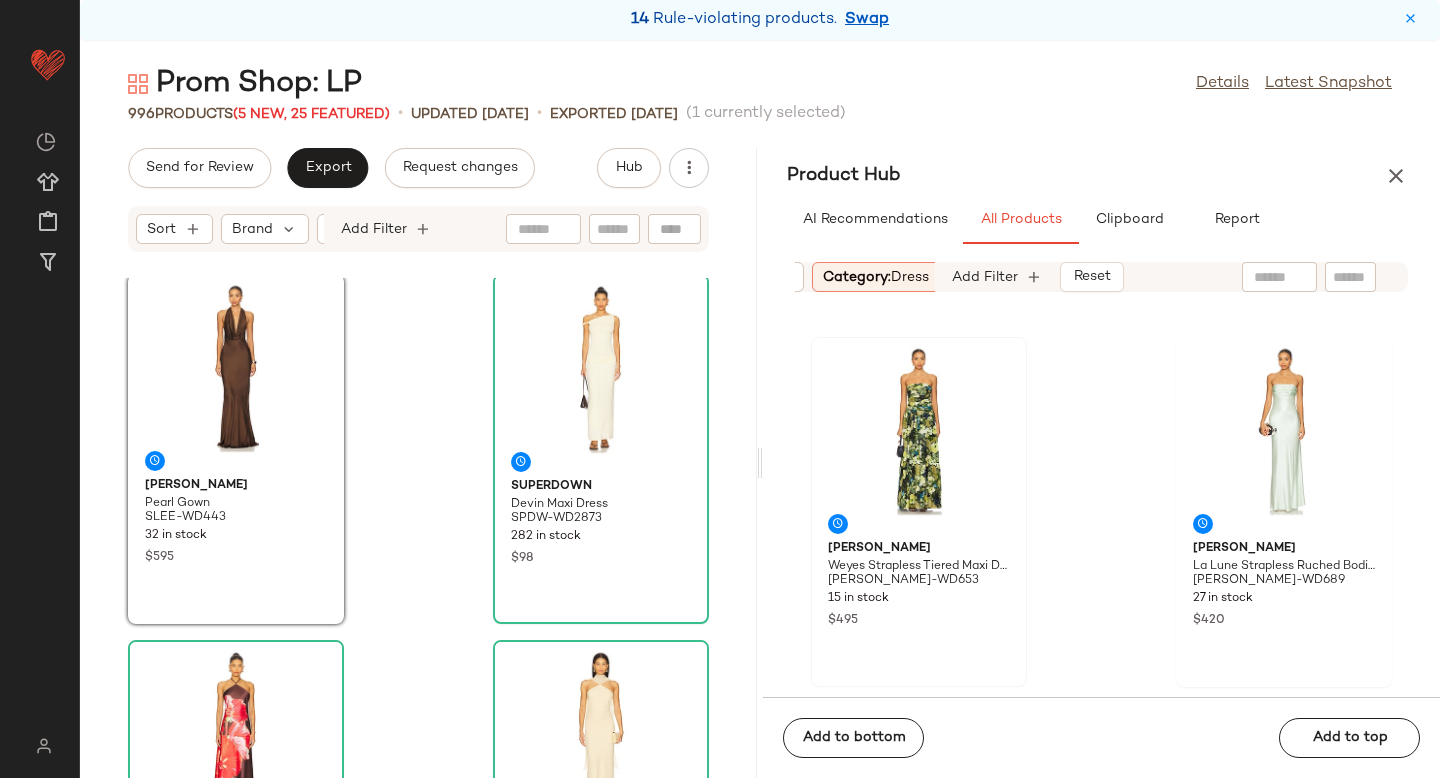 scroll, scrollTop: 4687, scrollLeft: 0, axis: vertical 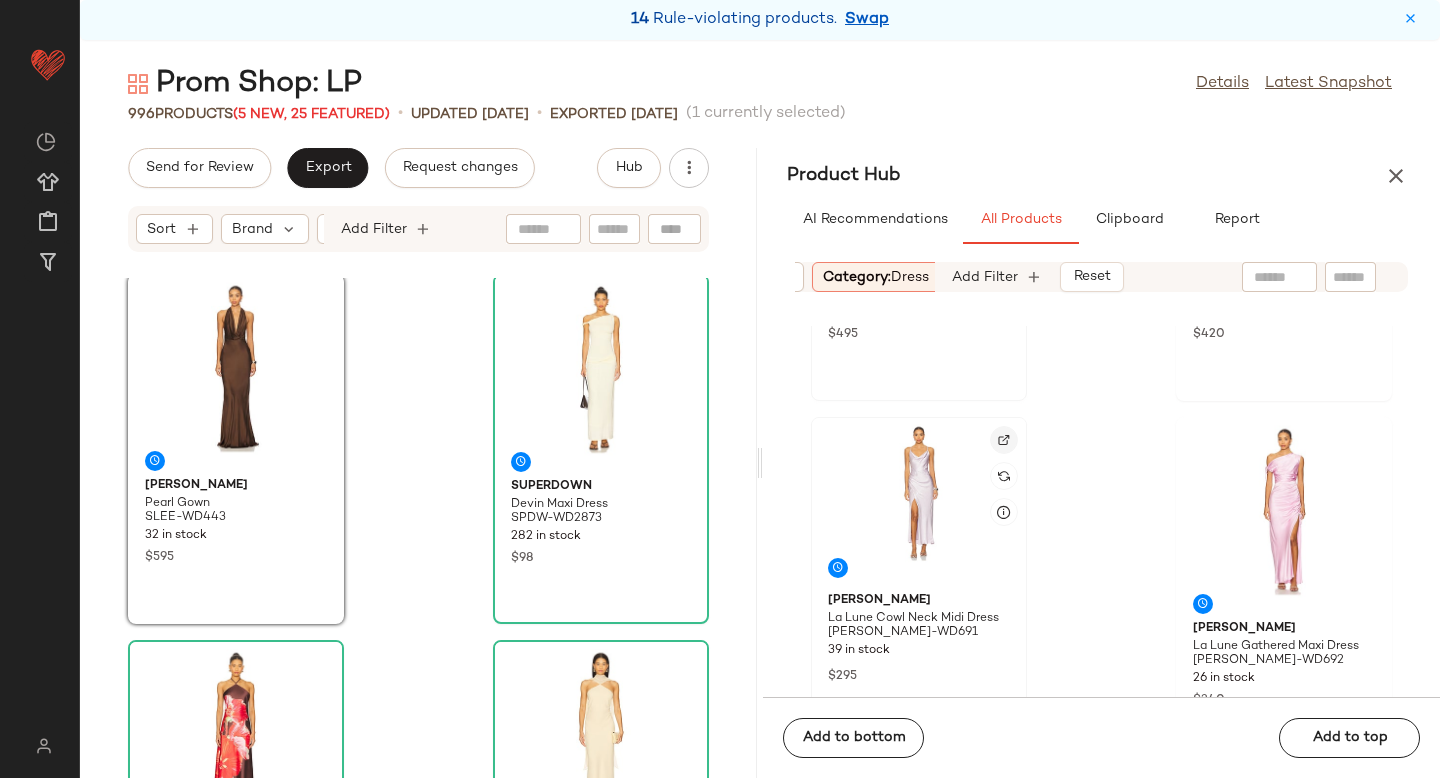 click at bounding box center [1004, 440] 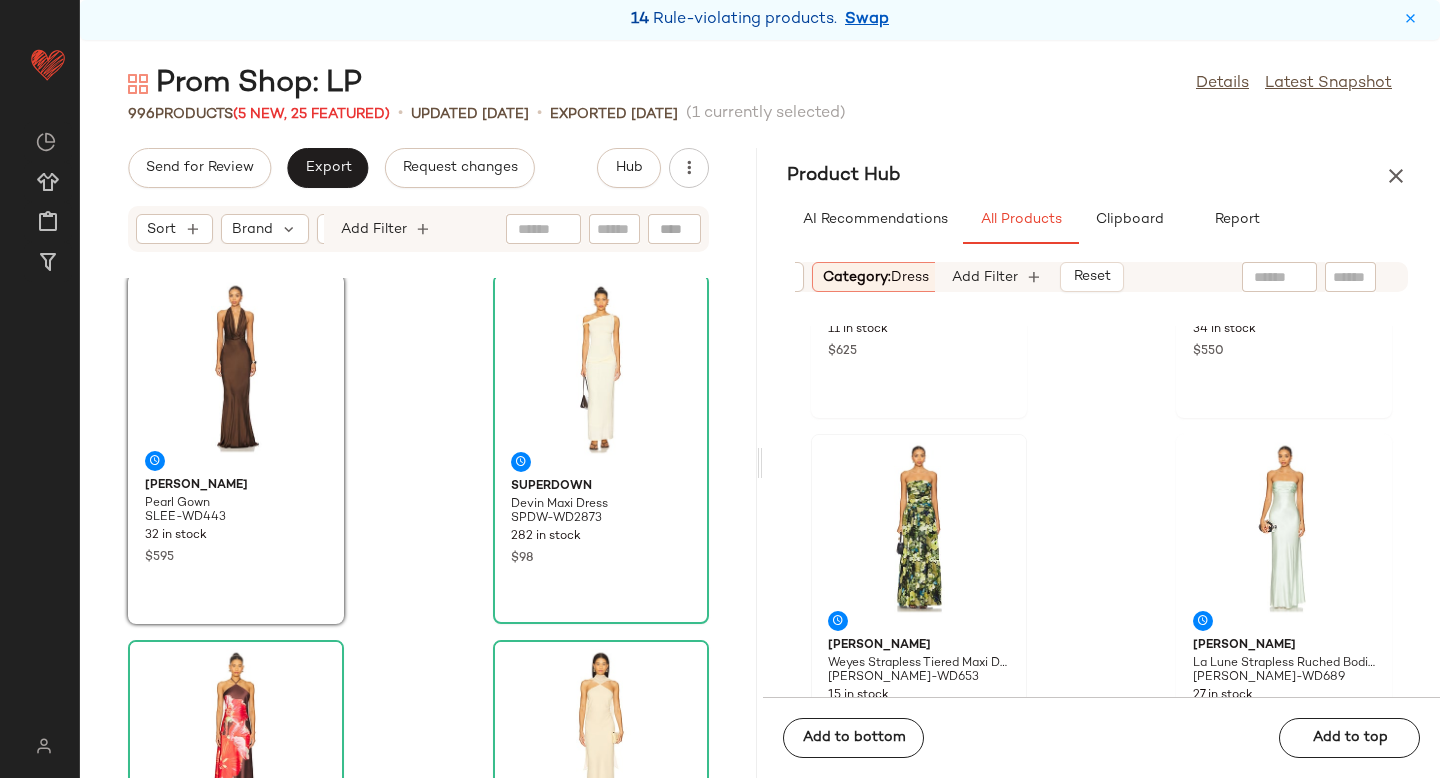 scroll, scrollTop: 4348, scrollLeft: 0, axis: vertical 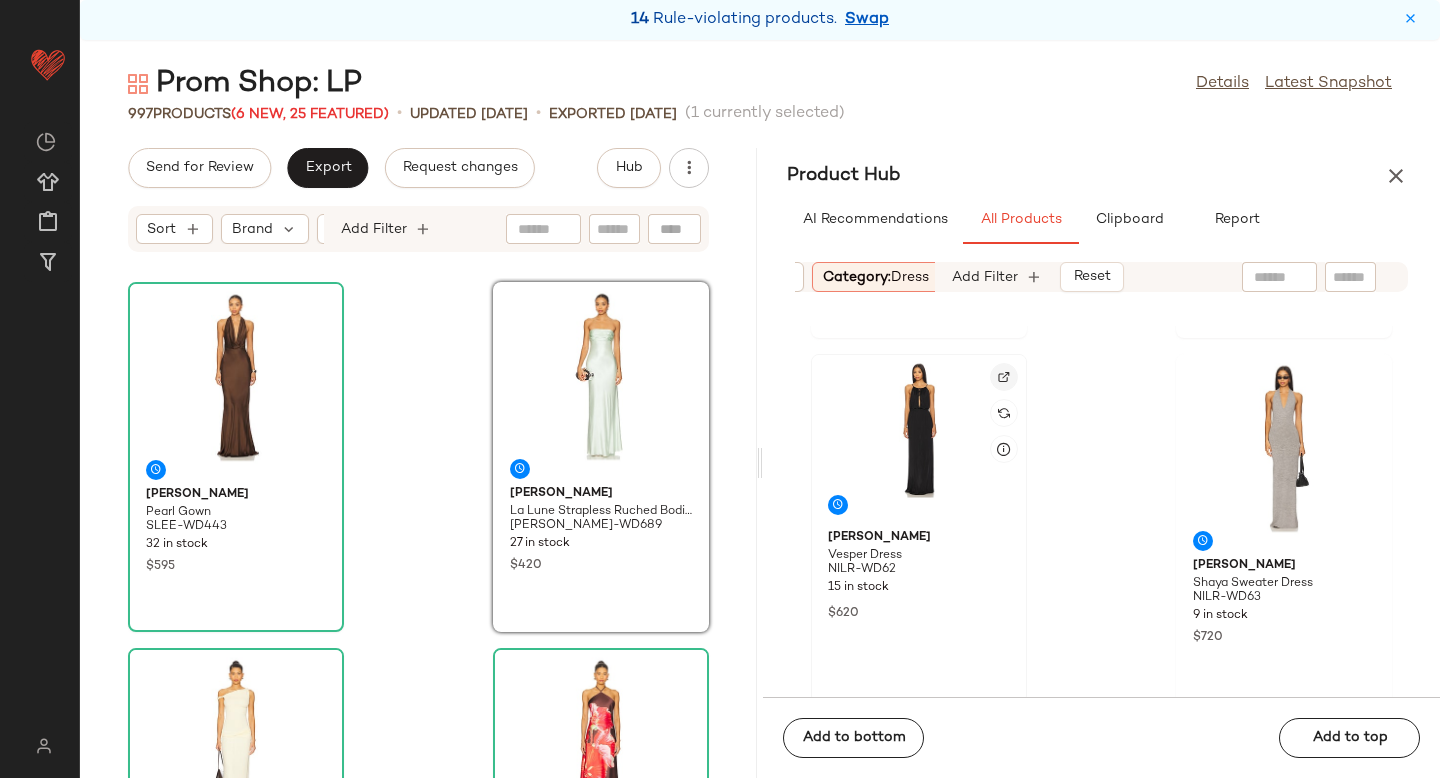 click 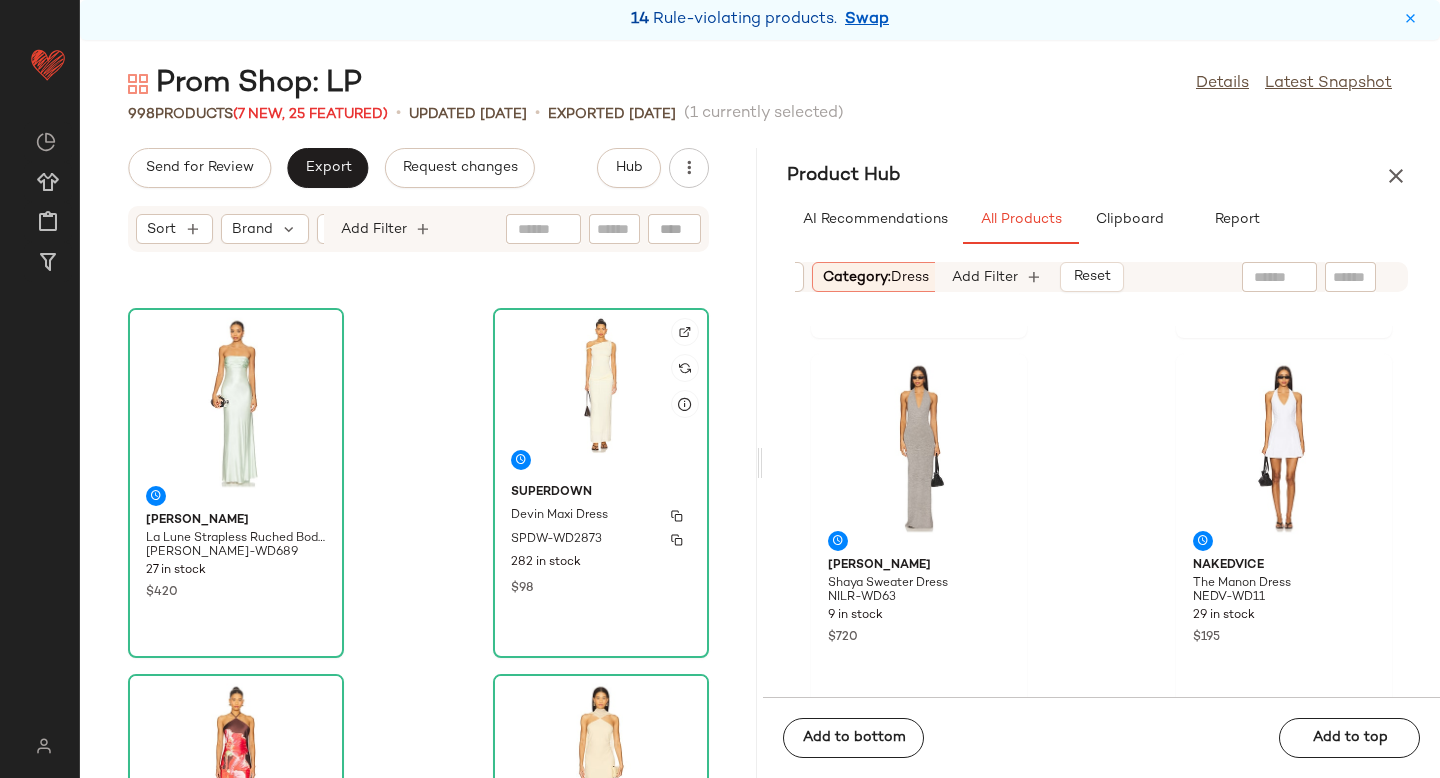 scroll, scrollTop: 288, scrollLeft: 0, axis: vertical 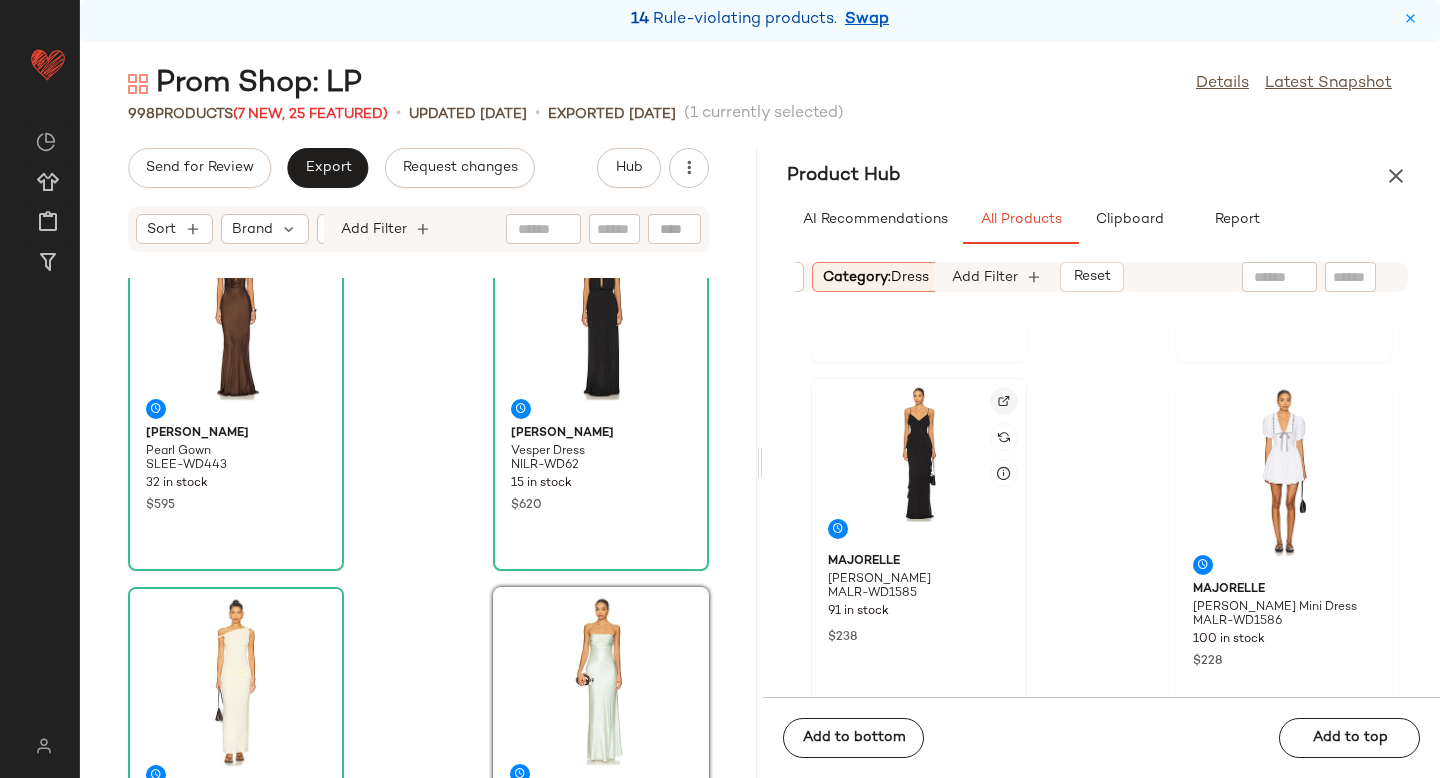 click 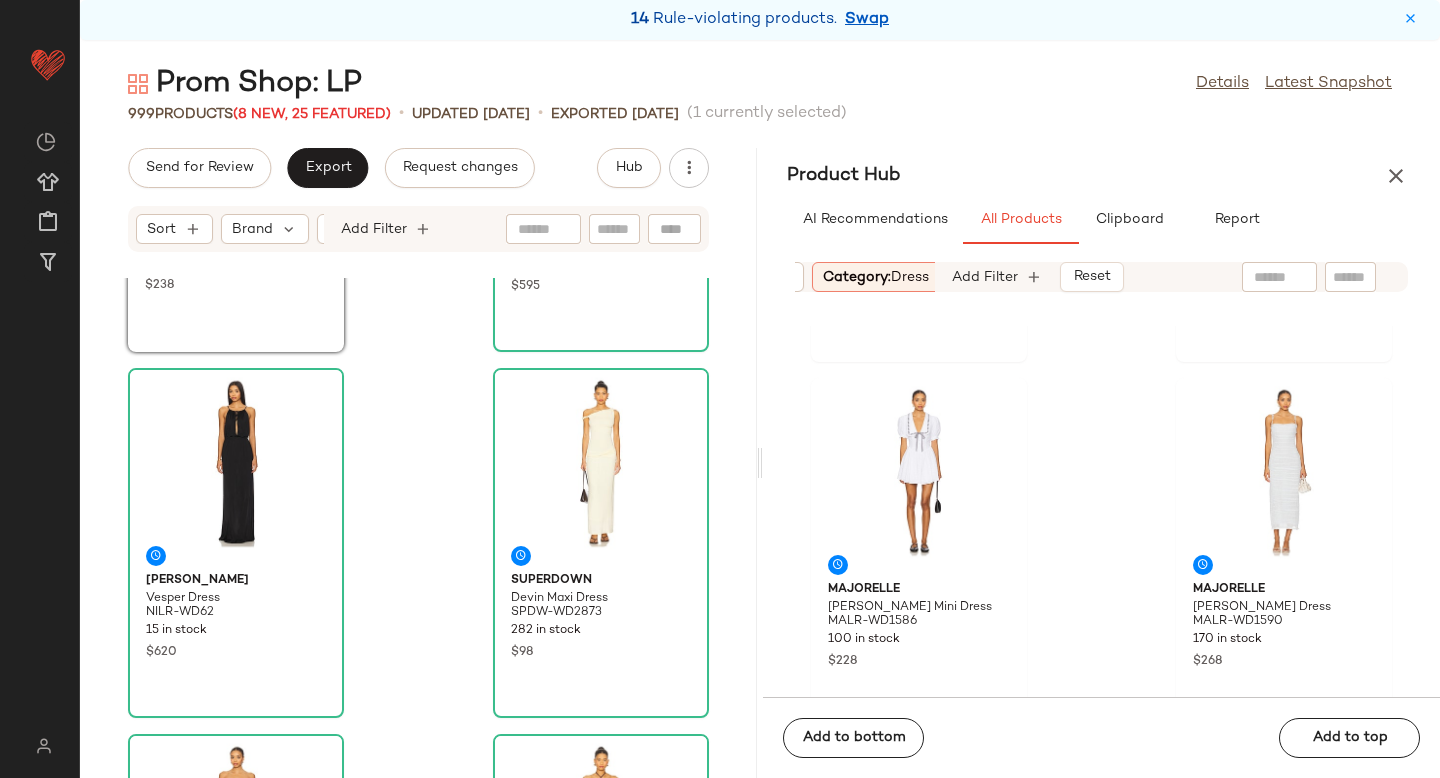 scroll, scrollTop: 0, scrollLeft: 0, axis: both 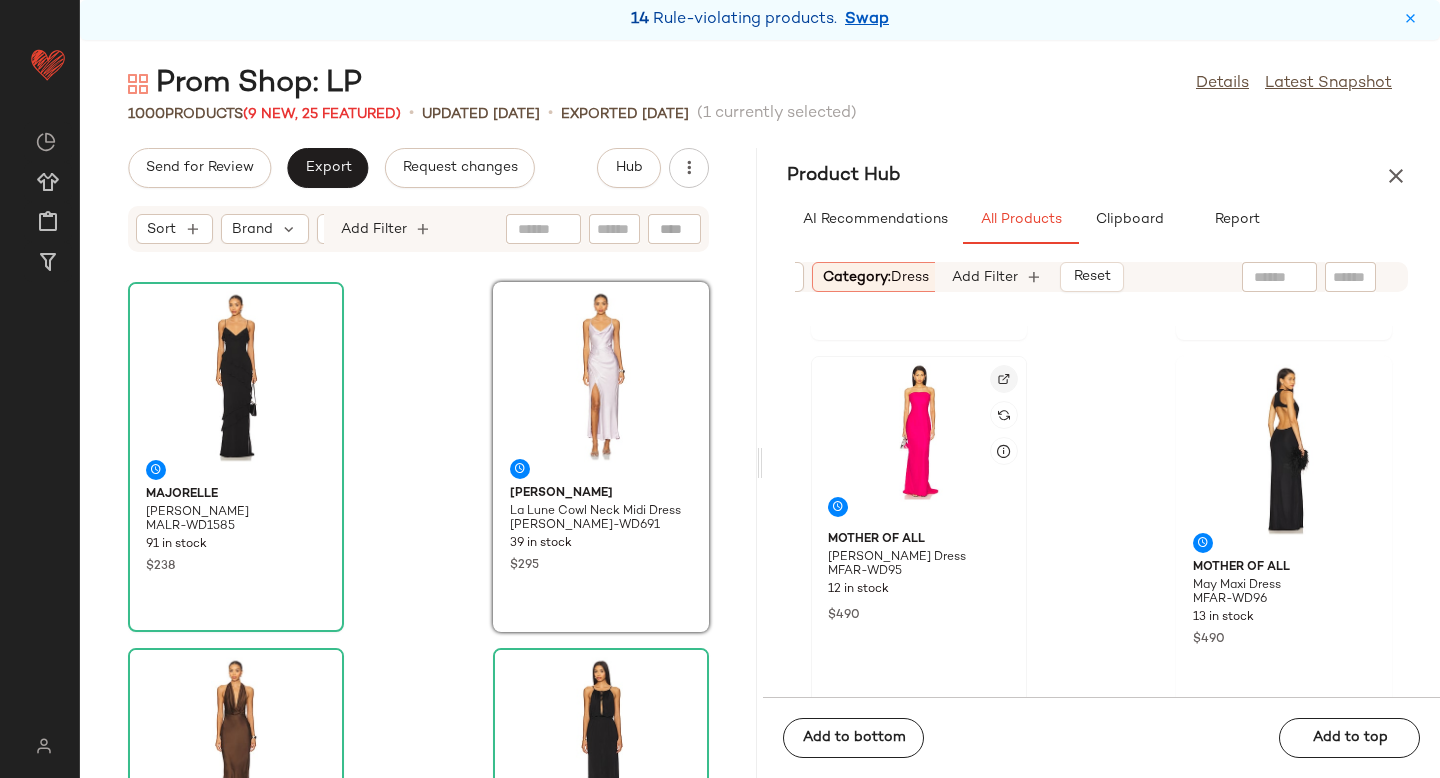 click 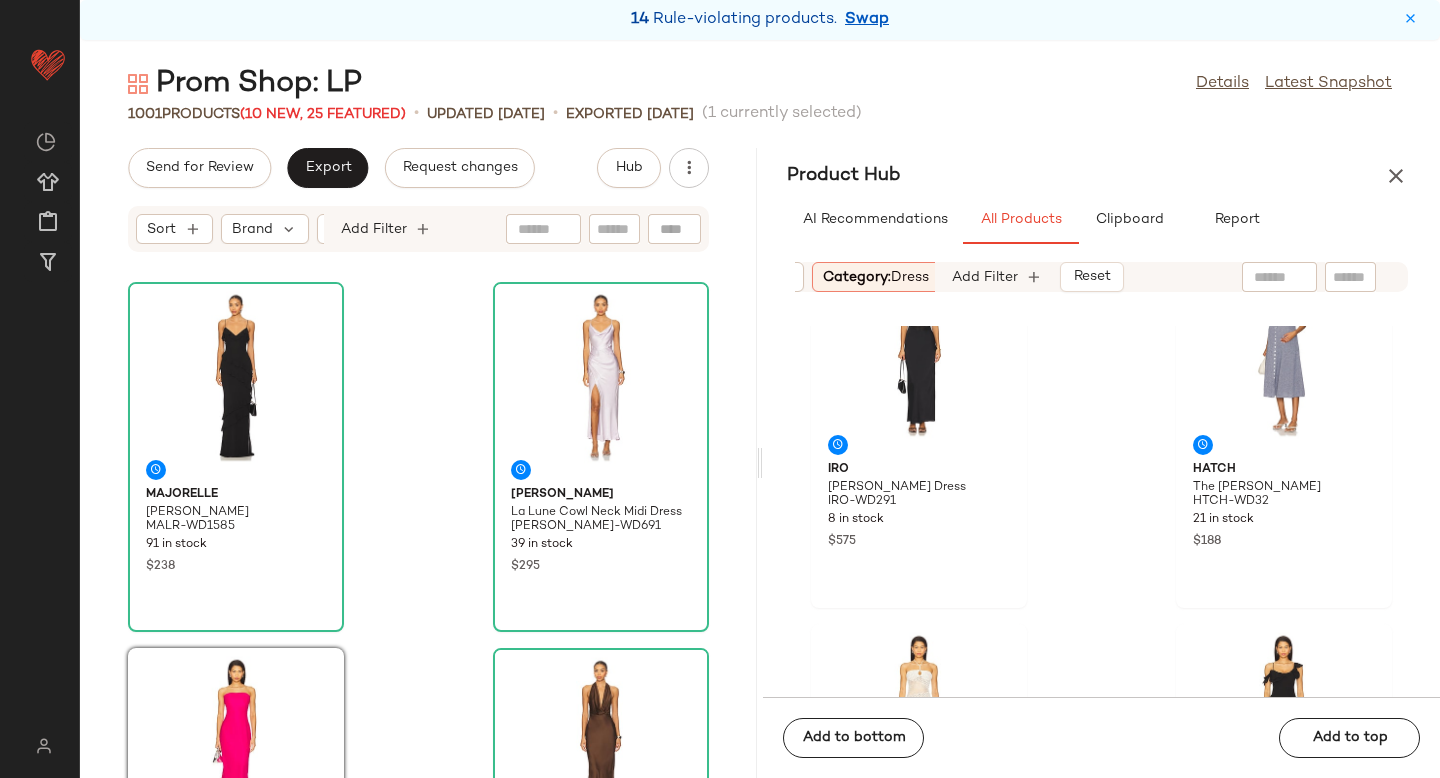 scroll, scrollTop: 16430, scrollLeft: 0, axis: vertical 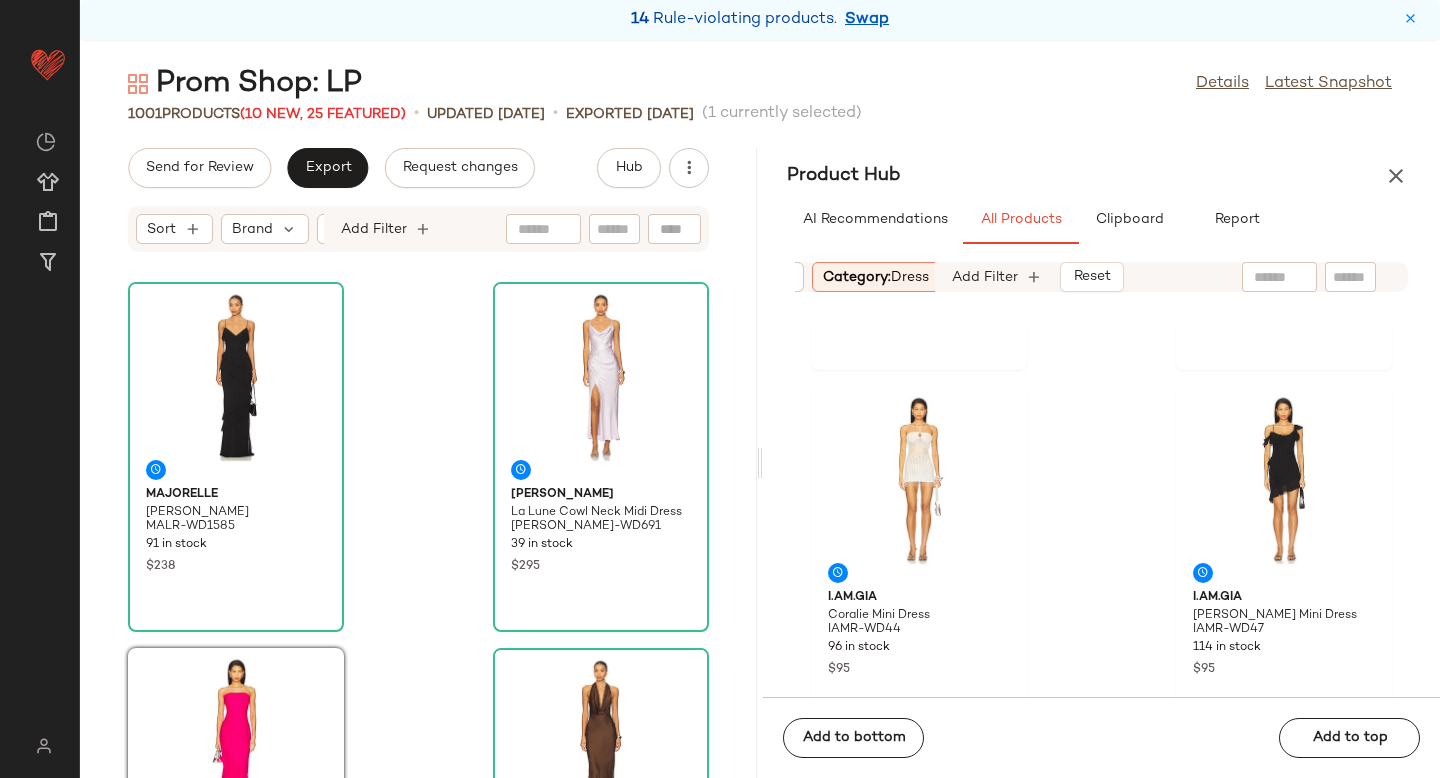 click on "Category:   dress" at bounding box center [876, 277] 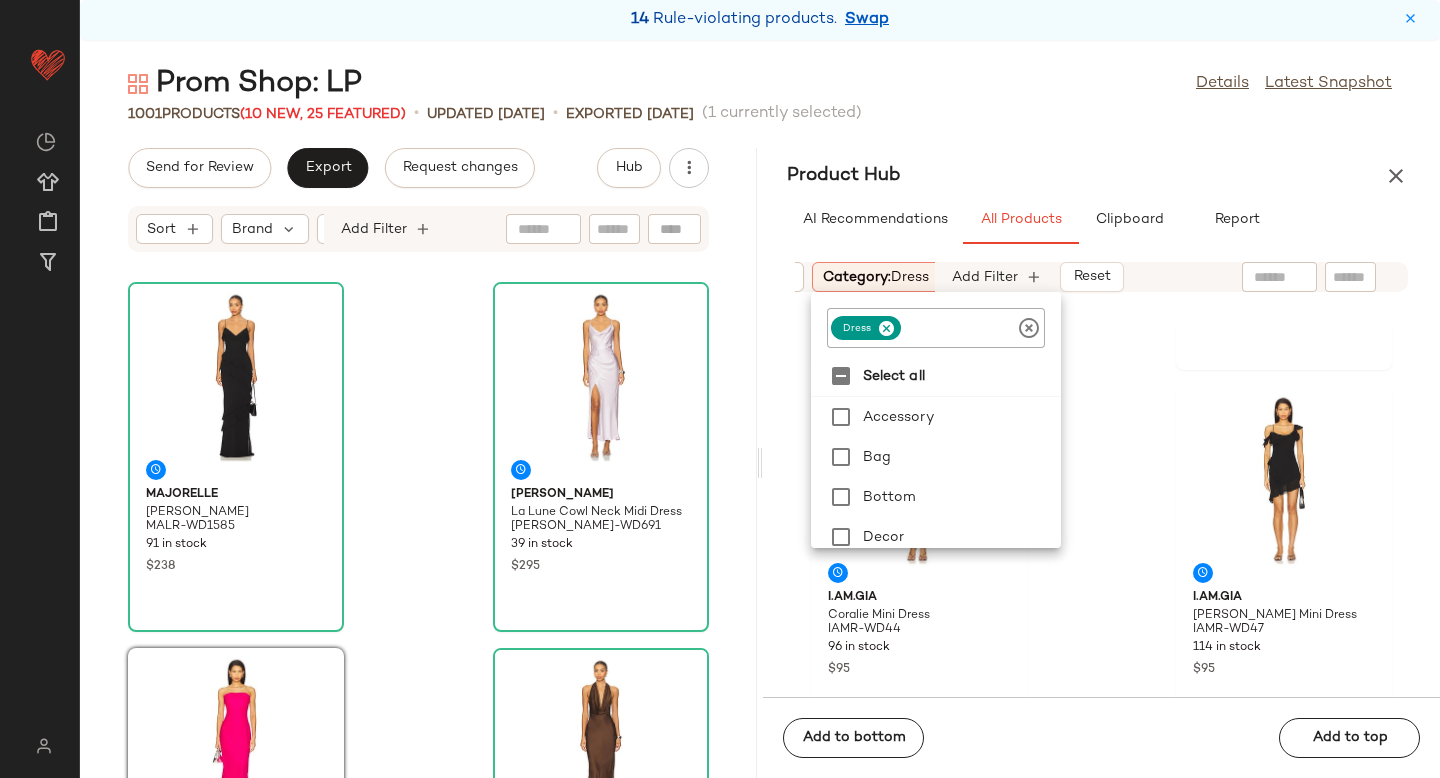 click 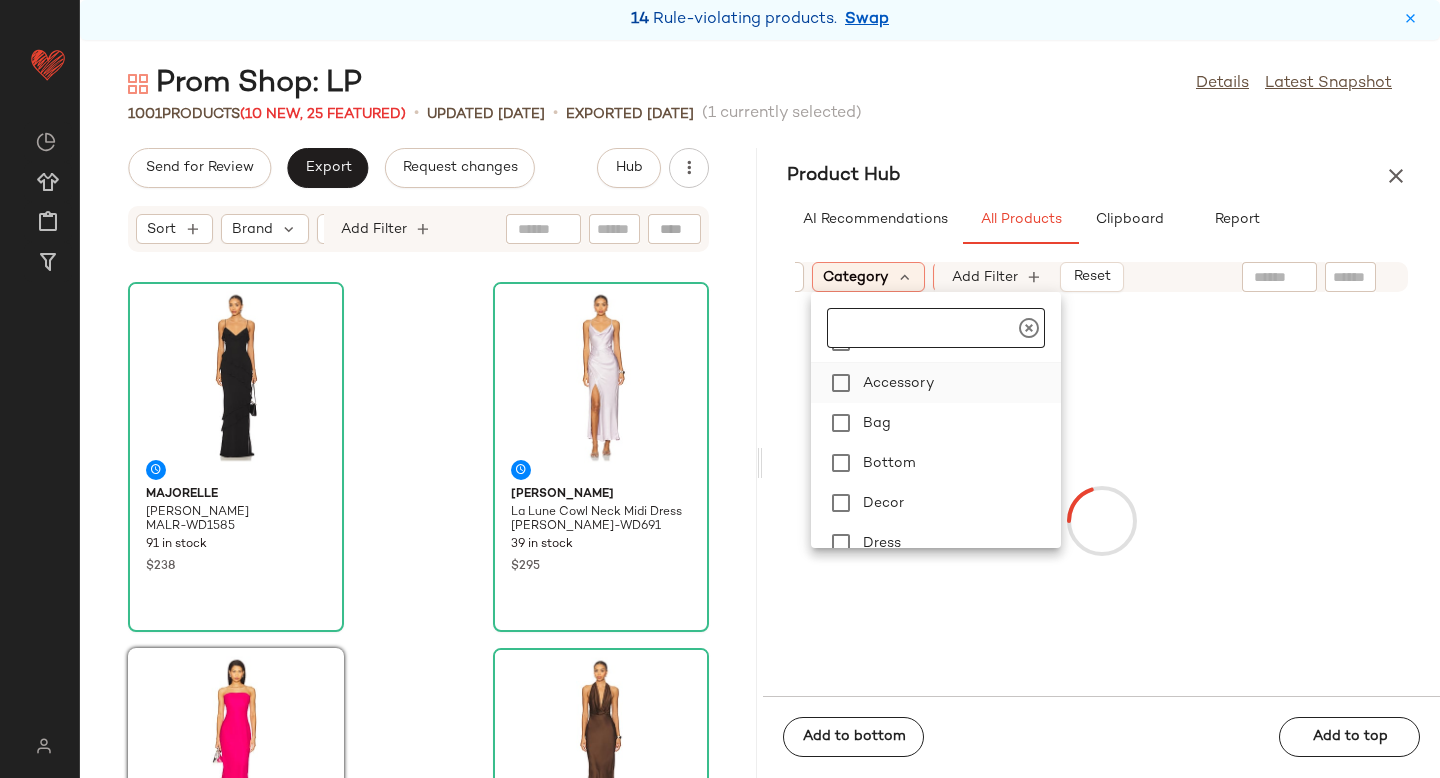 scroll, scrollTop: 36, scrollLeft: 0, axis: vertical 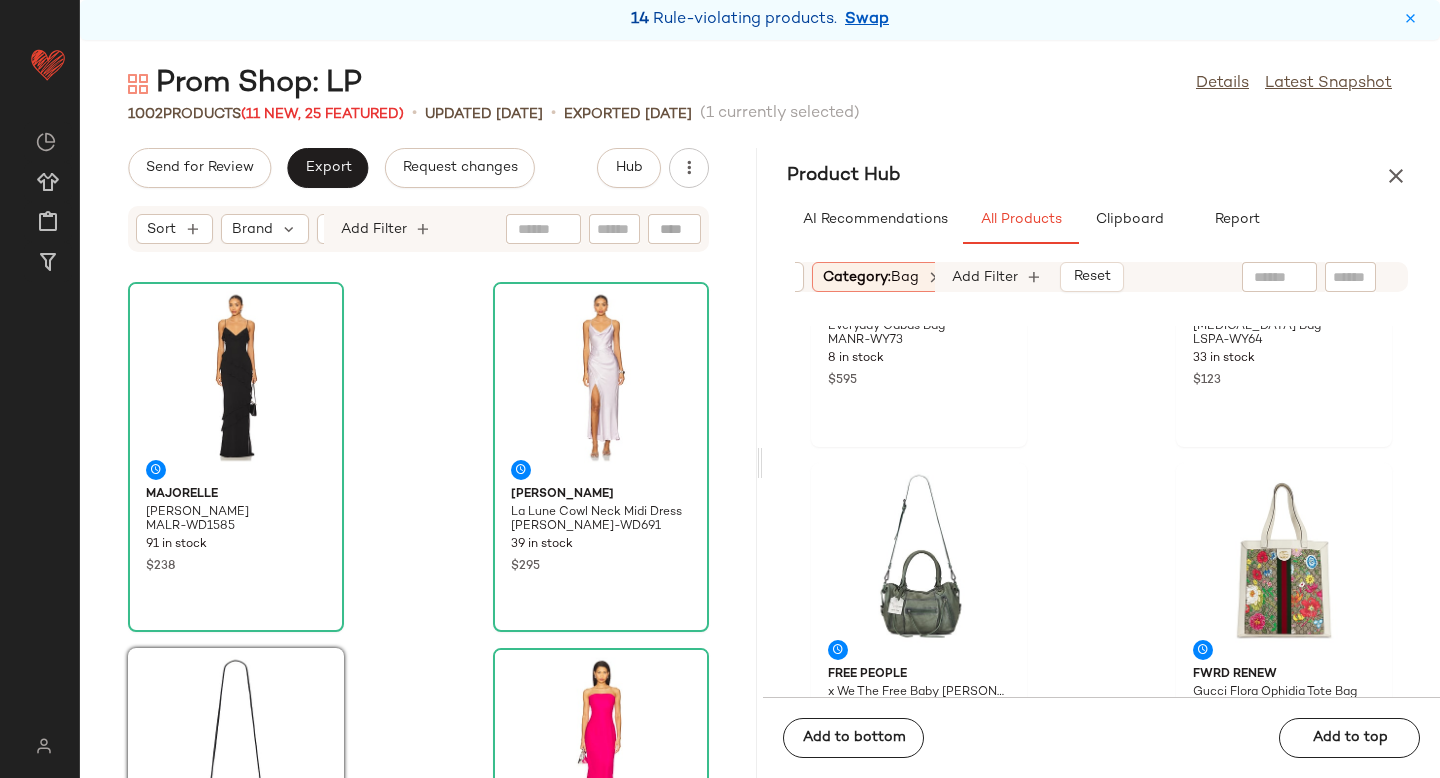 click on "Category:   bag" at bounding box center [871, 277] 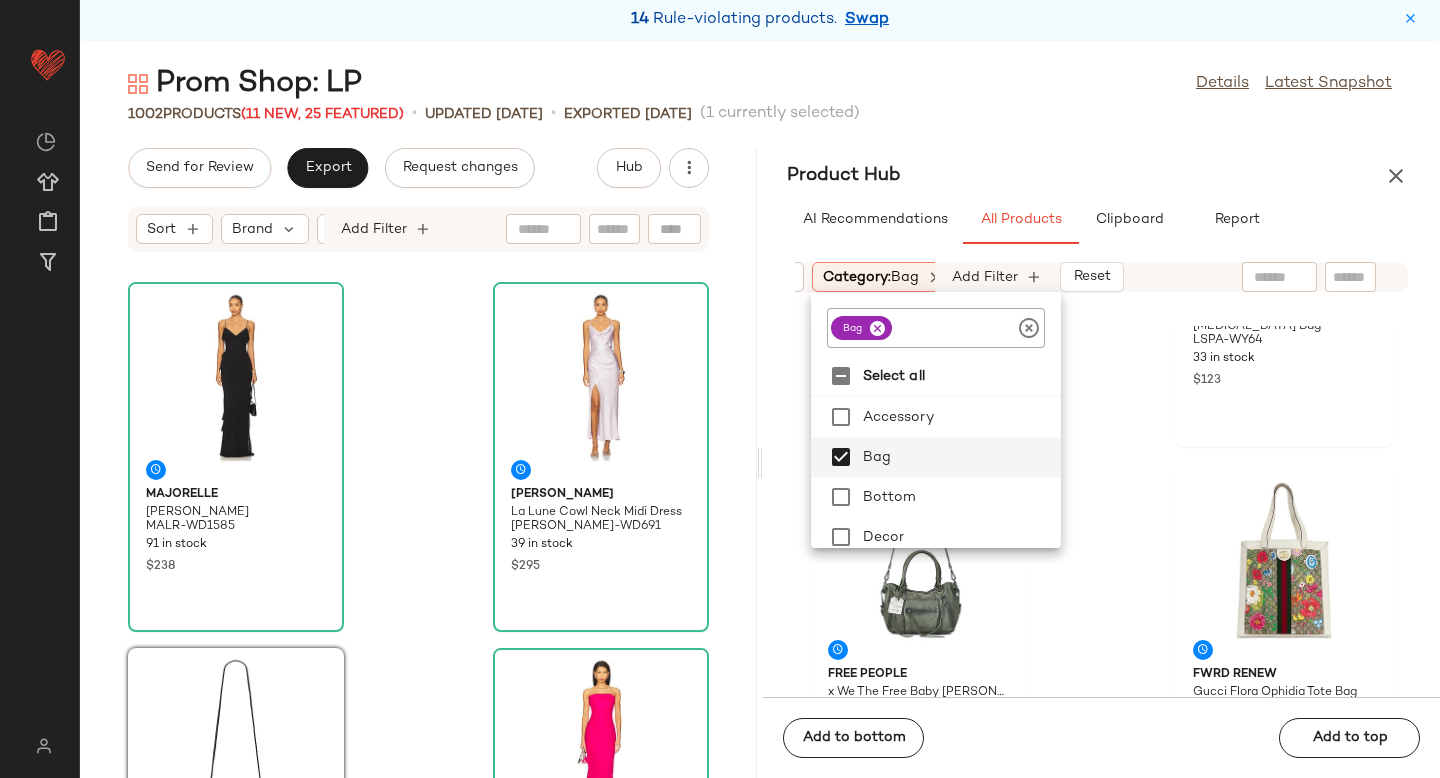 click 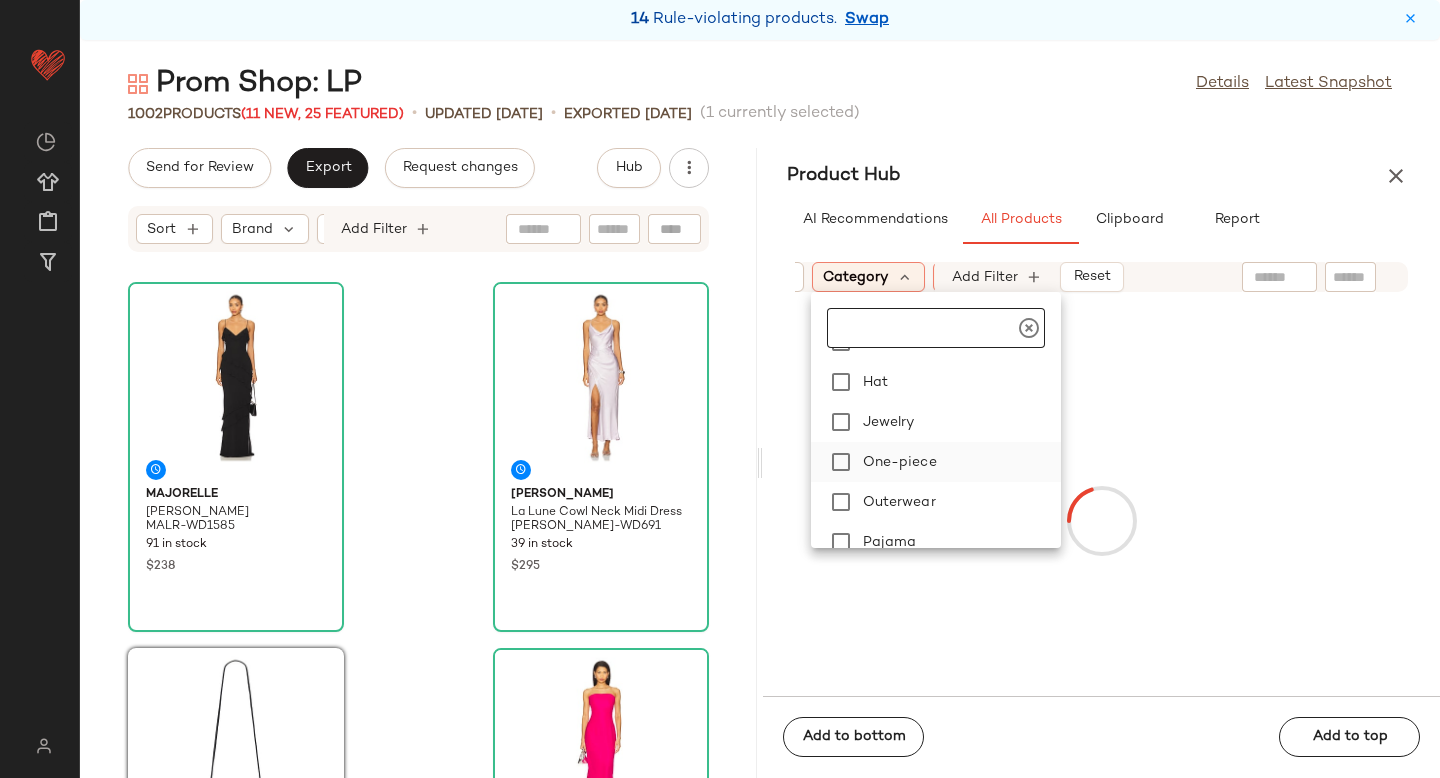 scroll, scrollTop: 449, scrollLeft: 0, axis: vertical 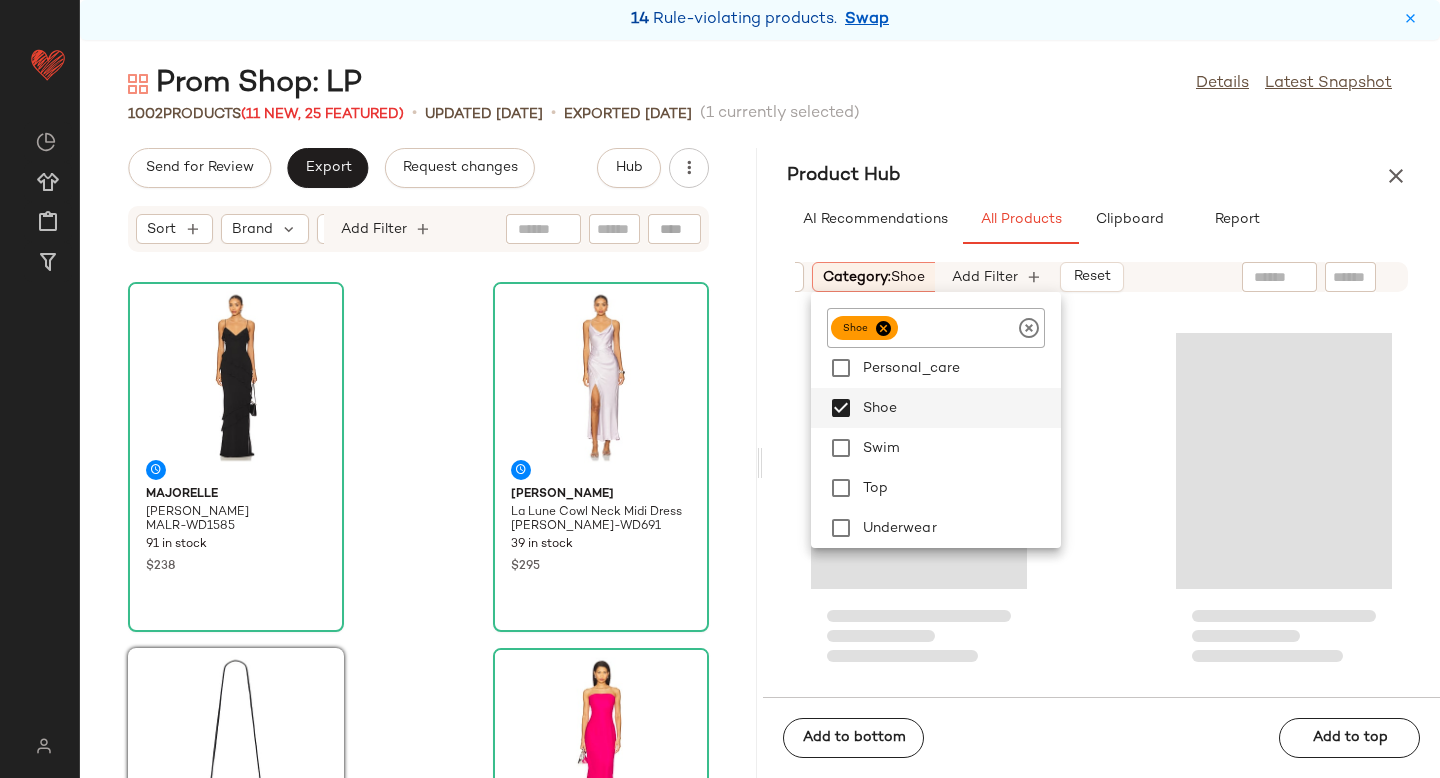 click 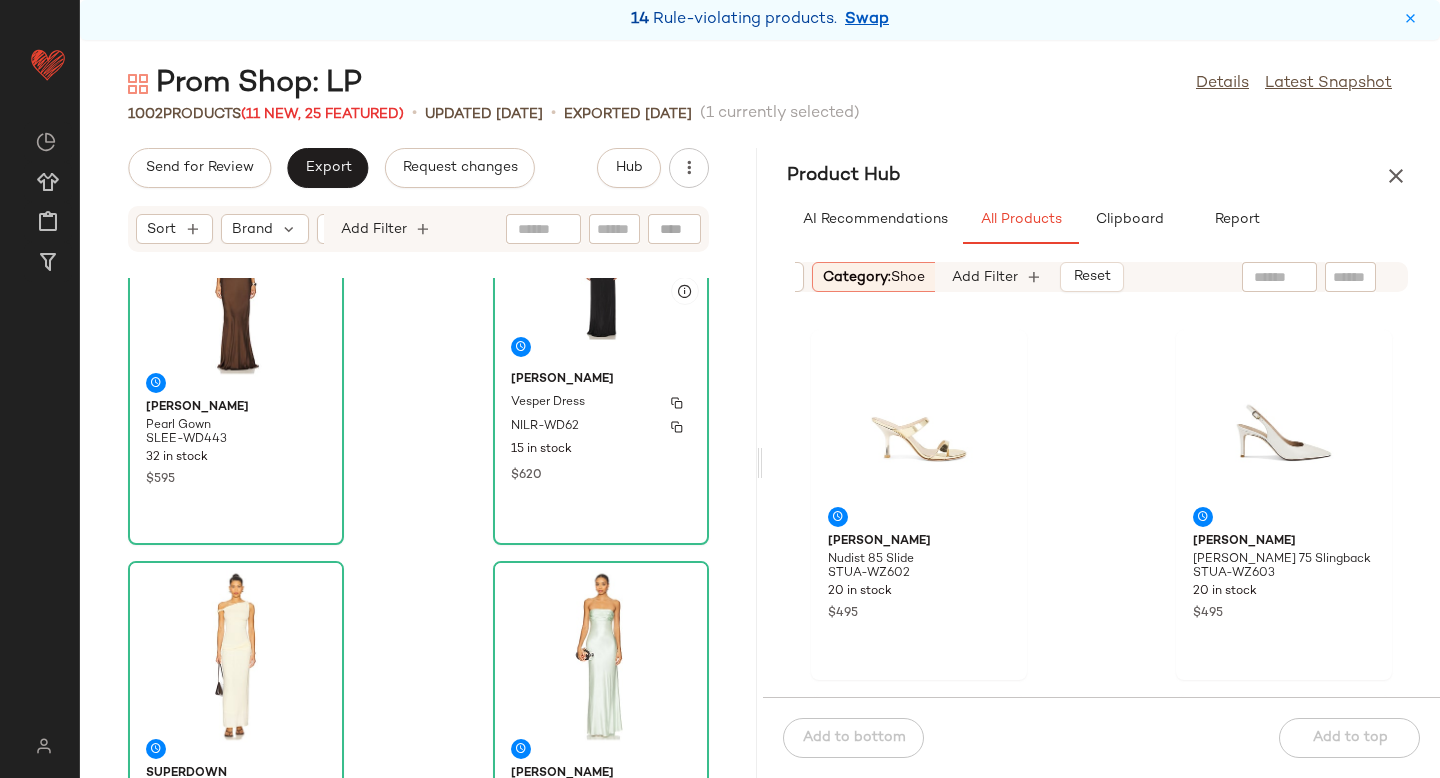 scroll, scrollTop: 825, scrollLeft: 0, axis: vertical 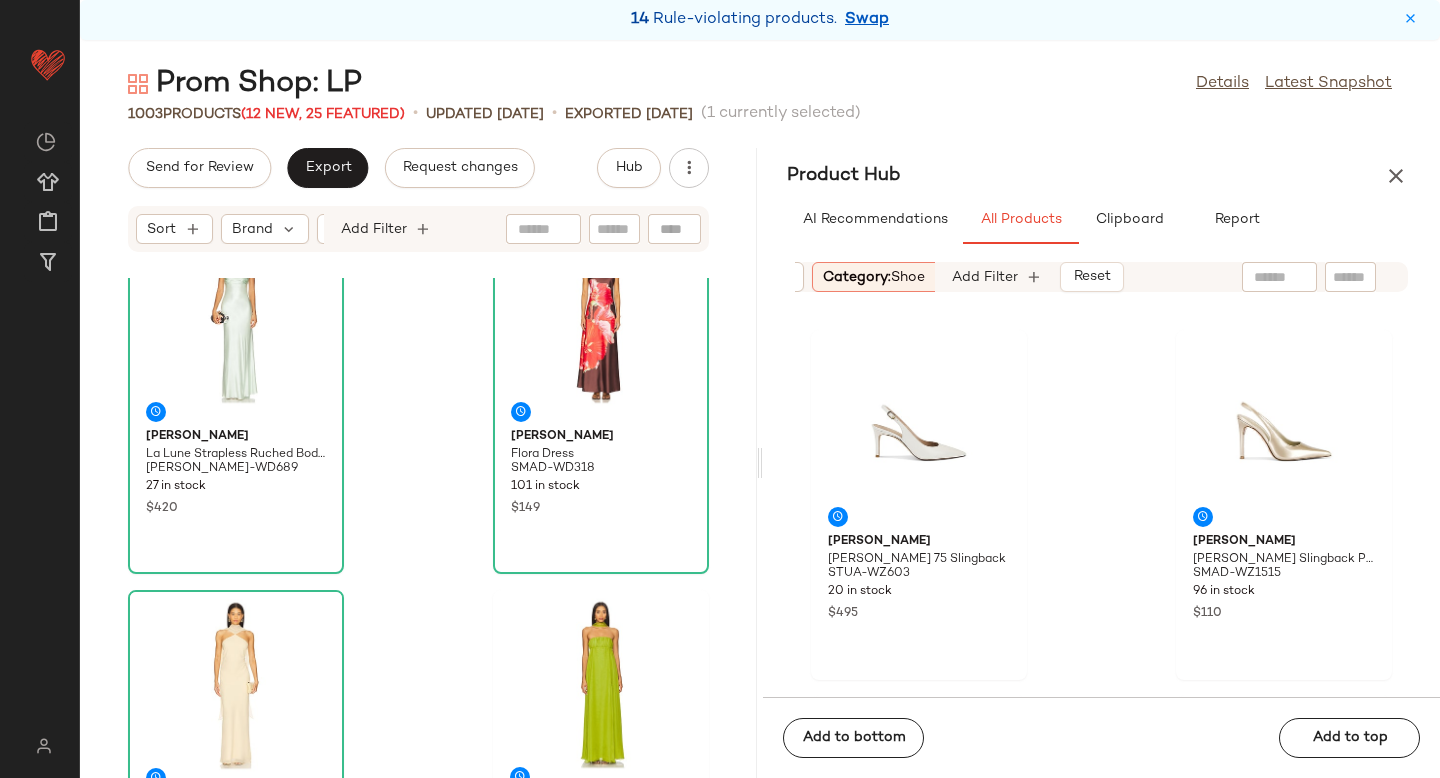click on "Category:   shoe" at bounding box center [874, 277] 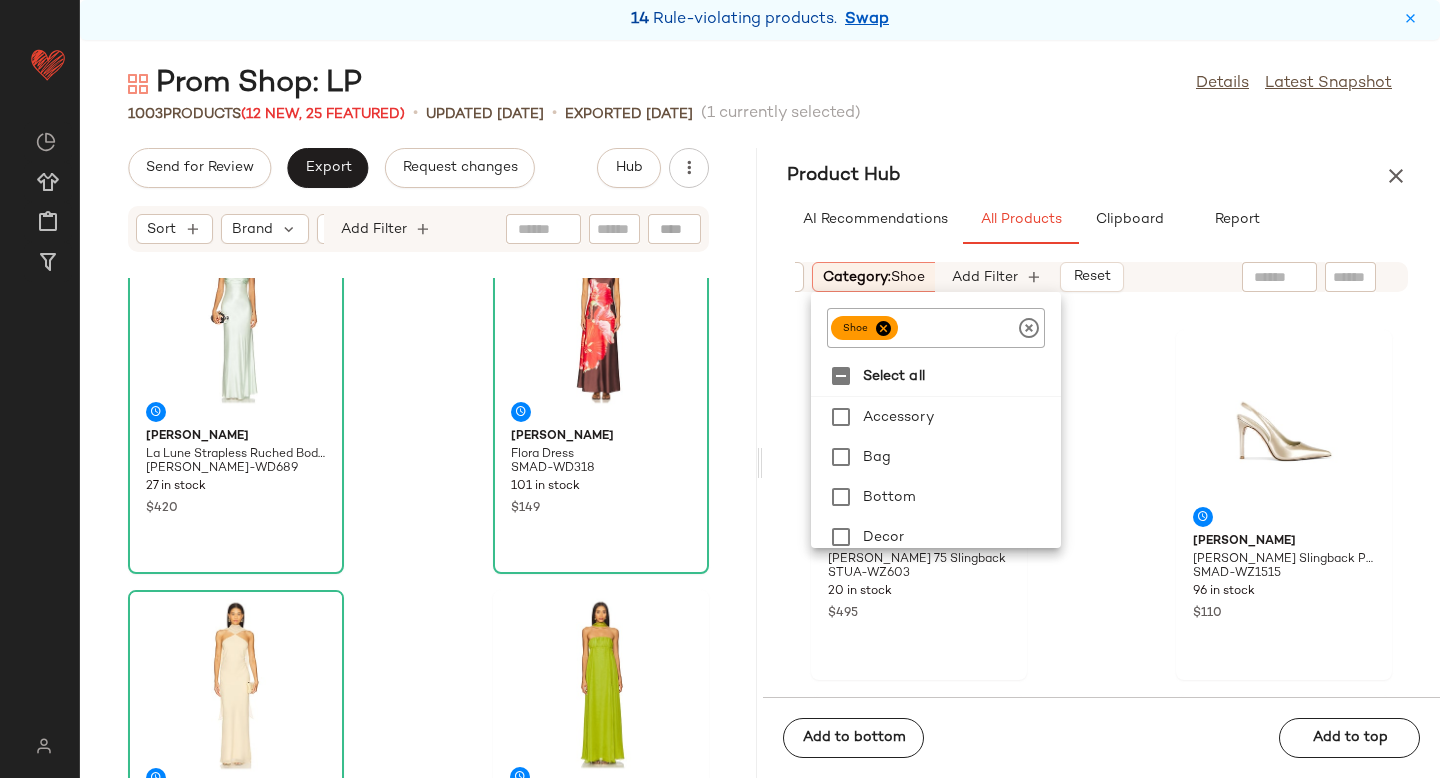 click 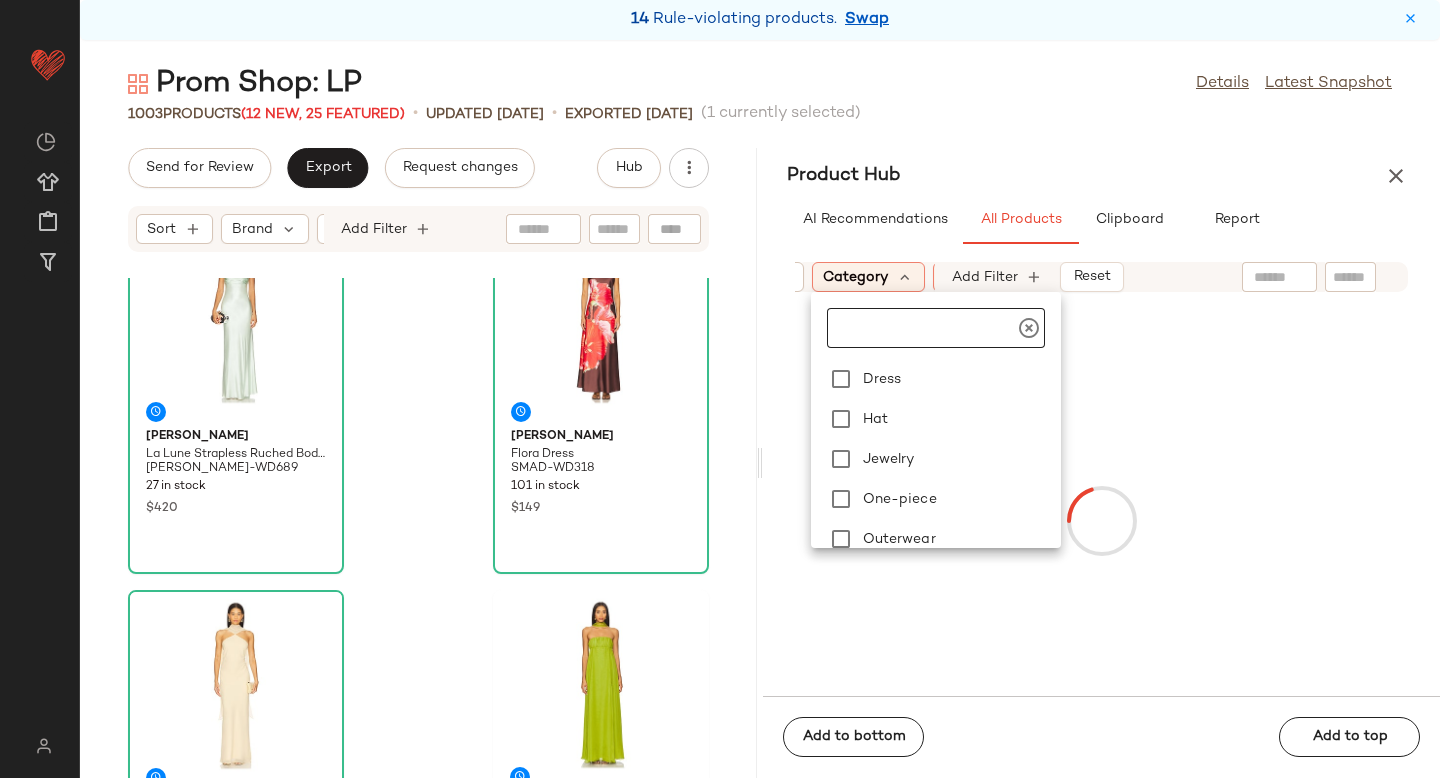 scroll, scrollTop: 212, scrollLeft: 0, axis: vertical 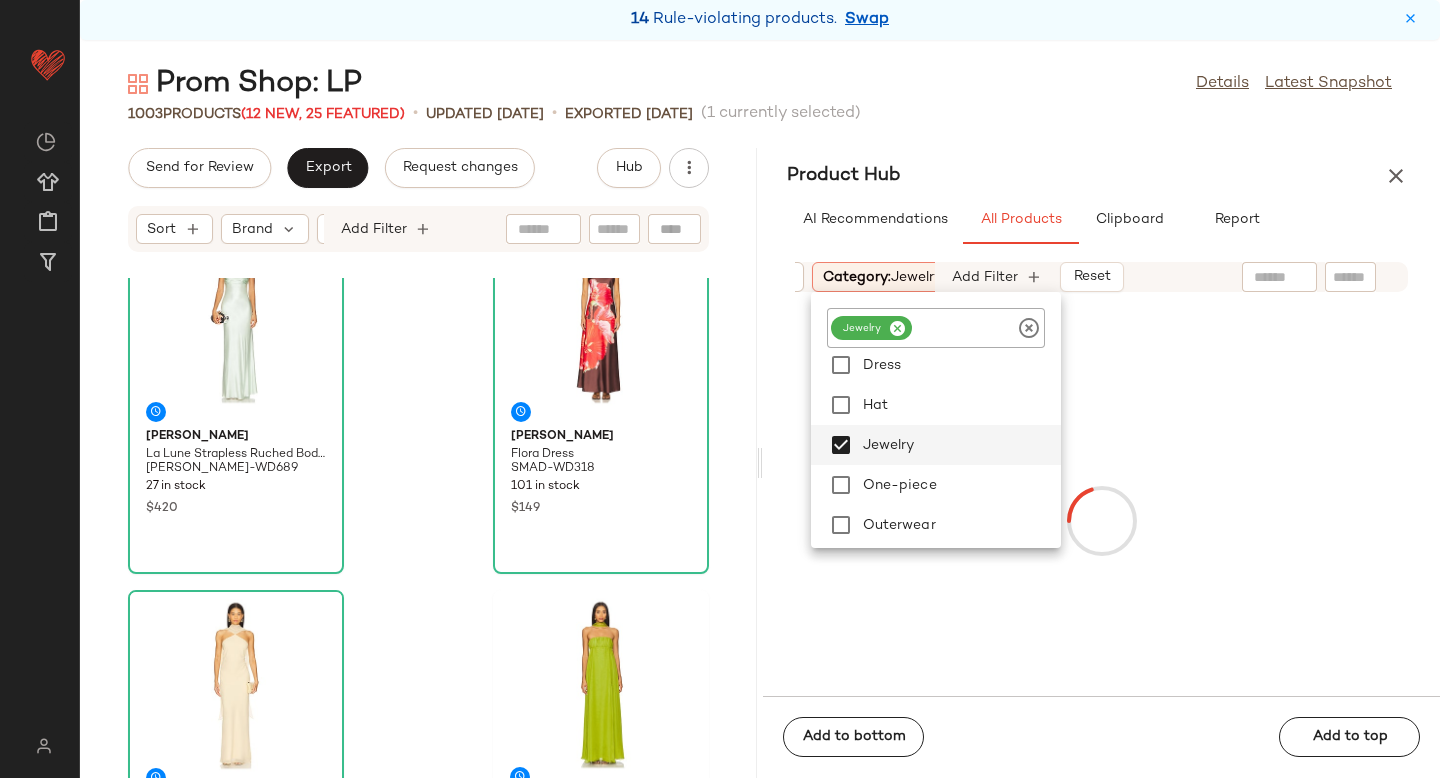 click at bounding box center [1101, 520] 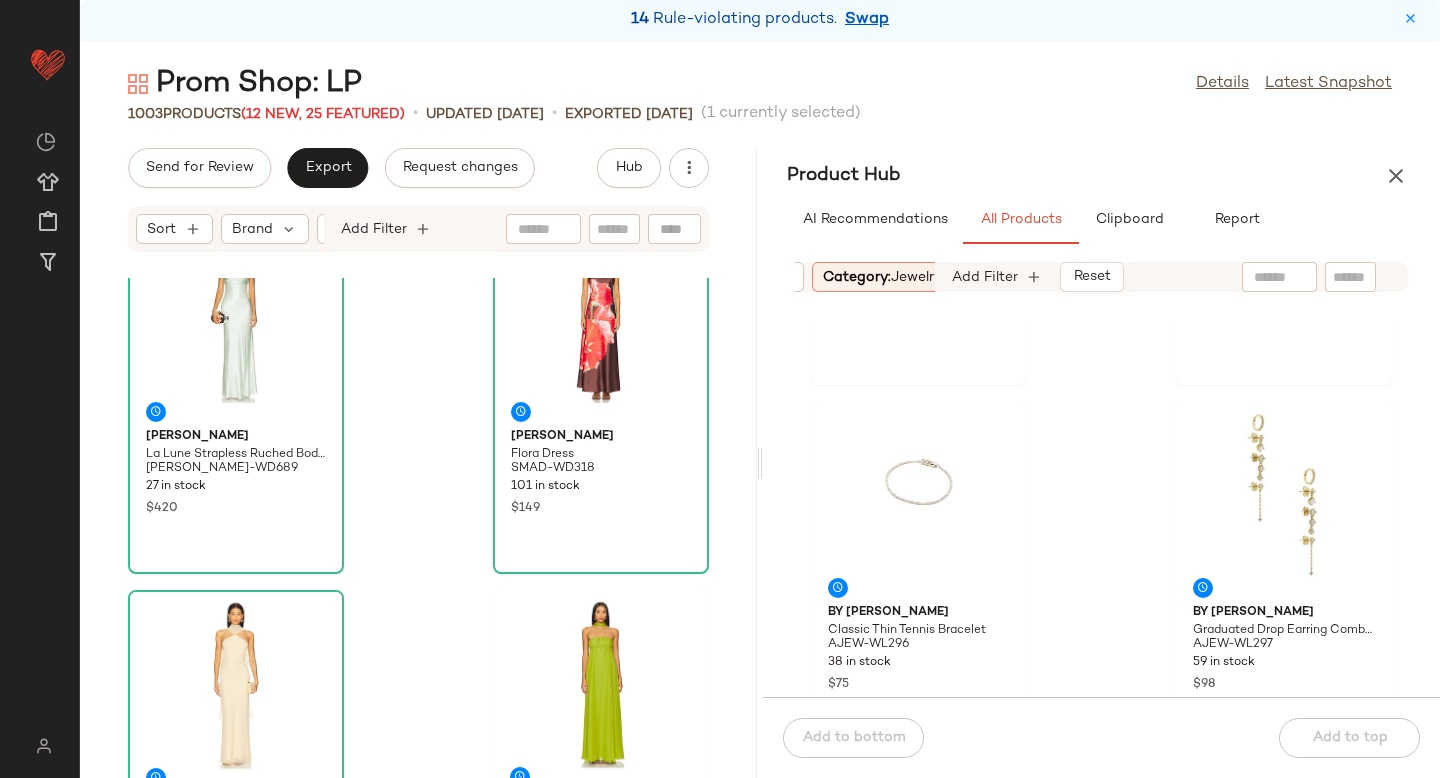 scroll, scrollTop: 330, scrollLeft: 0, axis: vertical 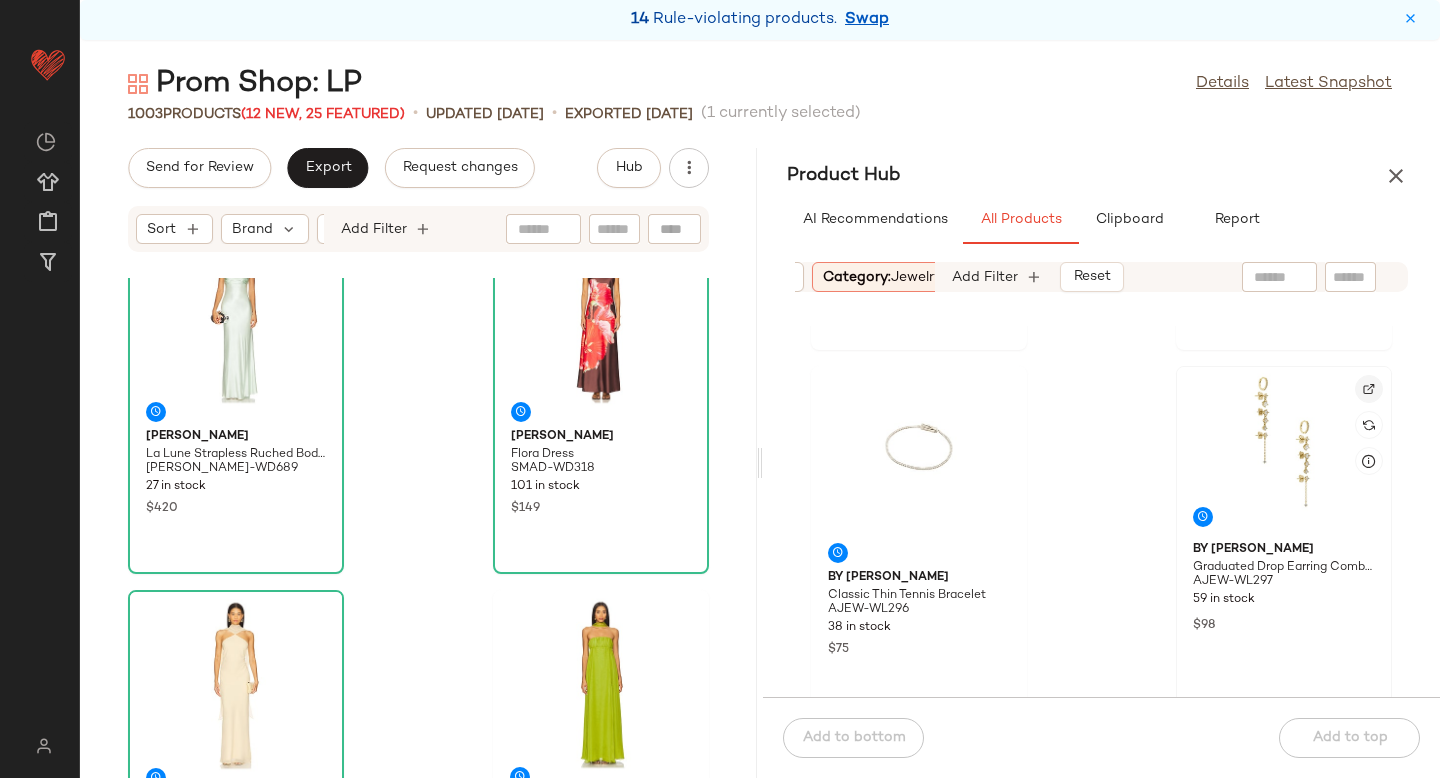 click 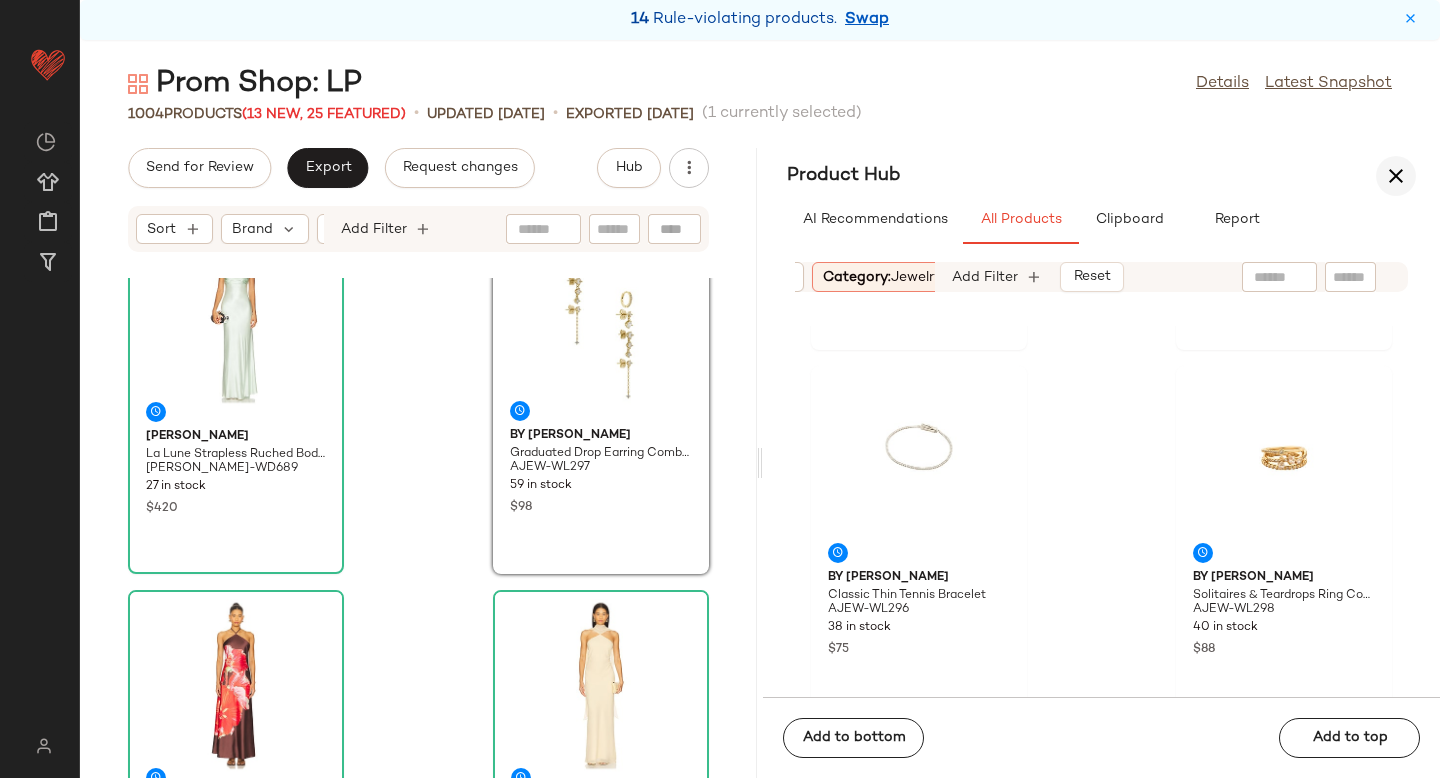 click at bounding box center (1396, 176) 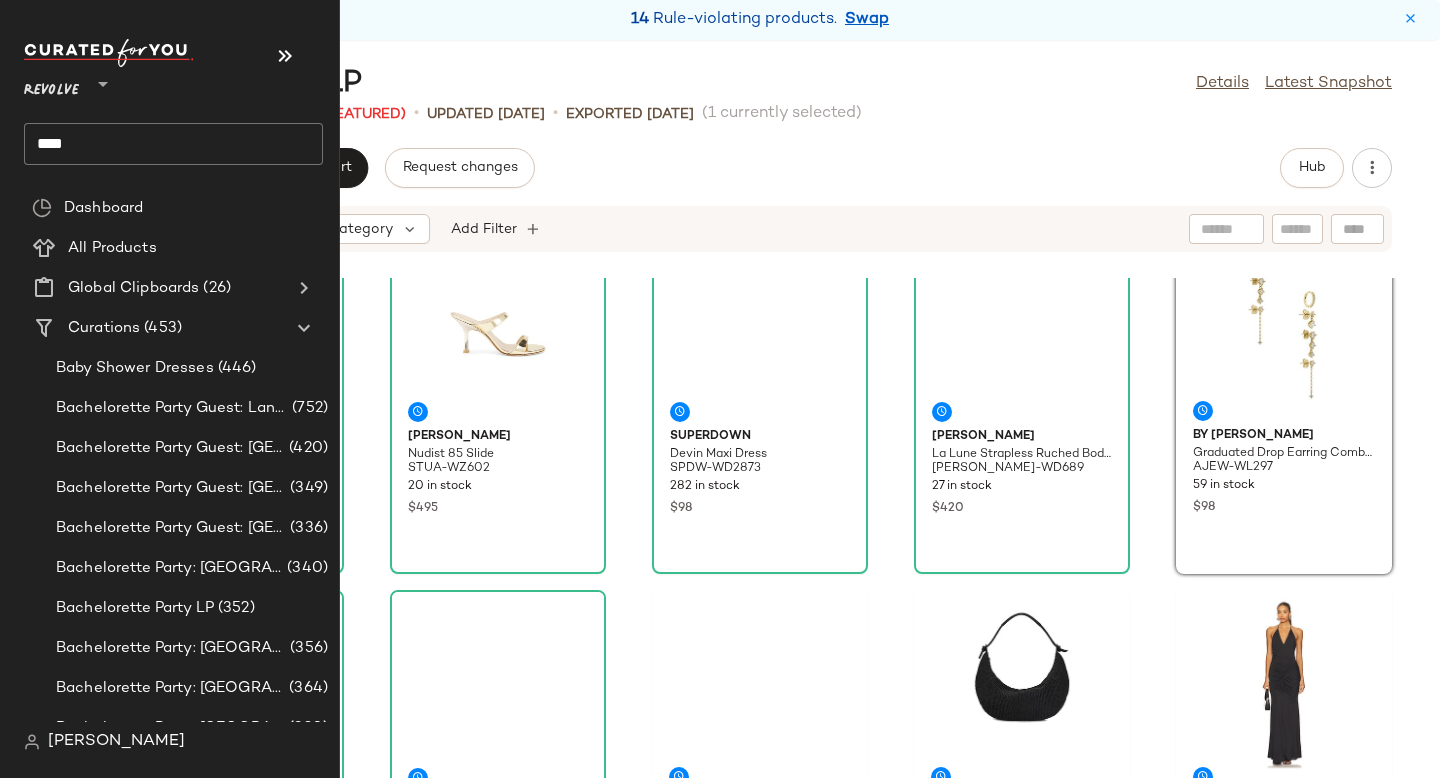 scroll, scrollTop: 366, scrollLeft: 0, axis: vertical 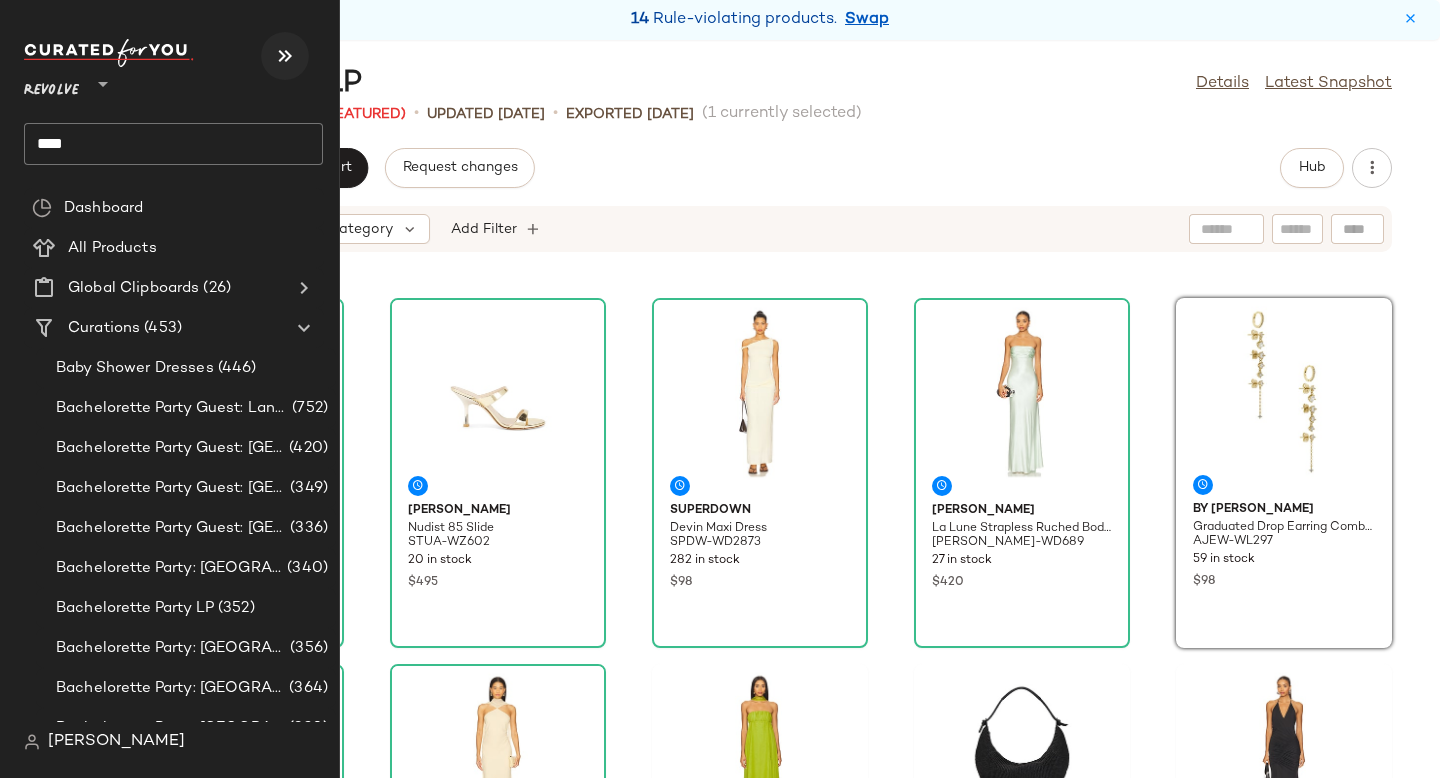click at bounding box center (285, 56) 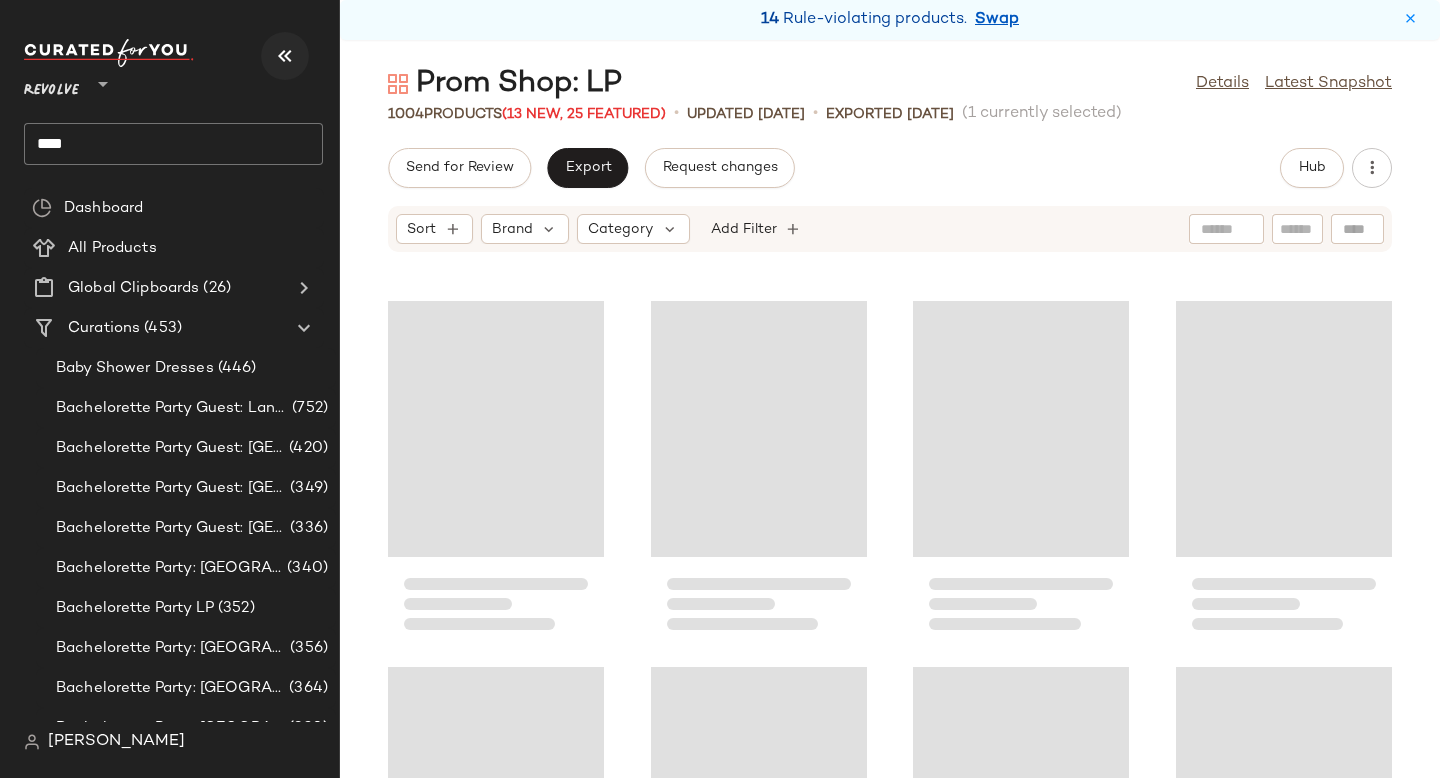 scroll, scrollTop: 382, scrollLeft: 0, axis: vertical 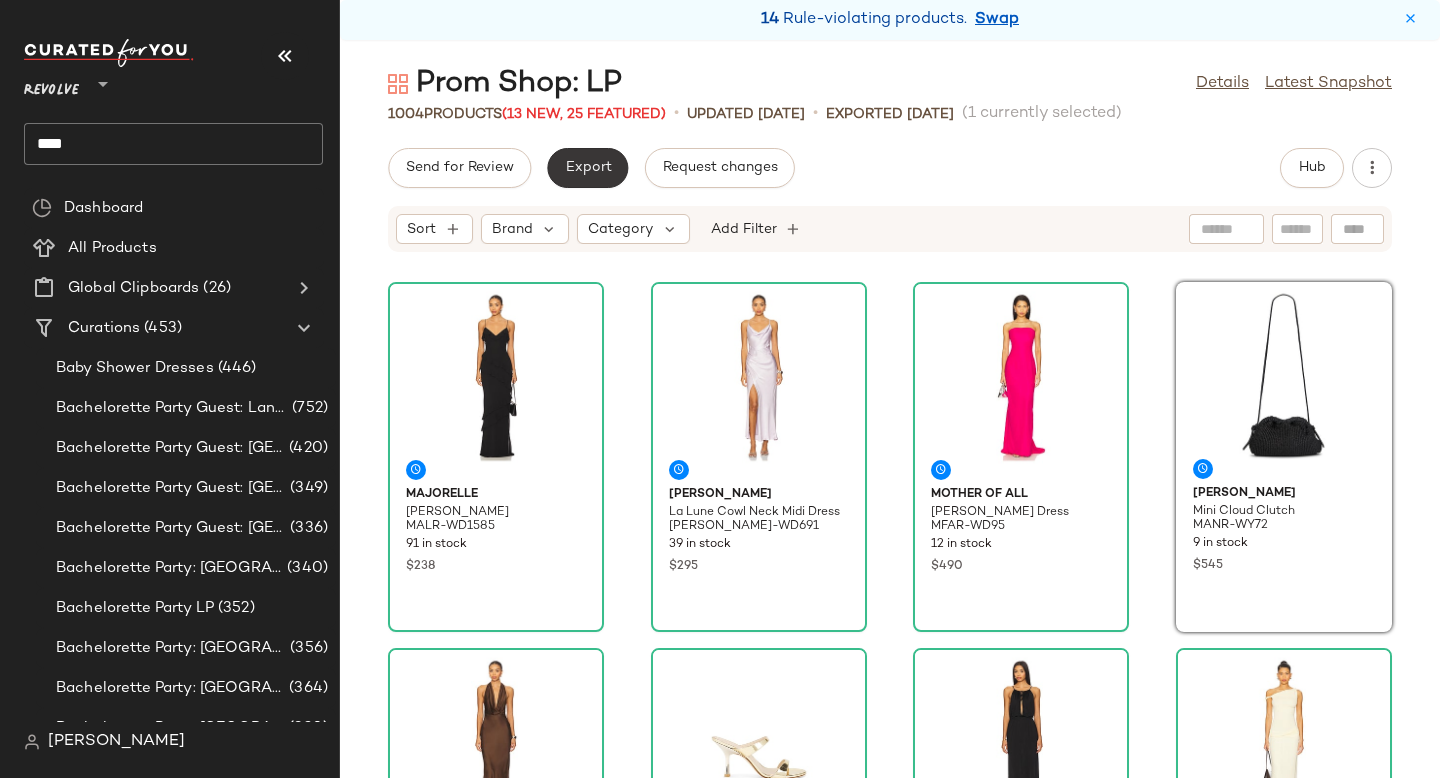 click on "Export" at bounding box center (587, 168) 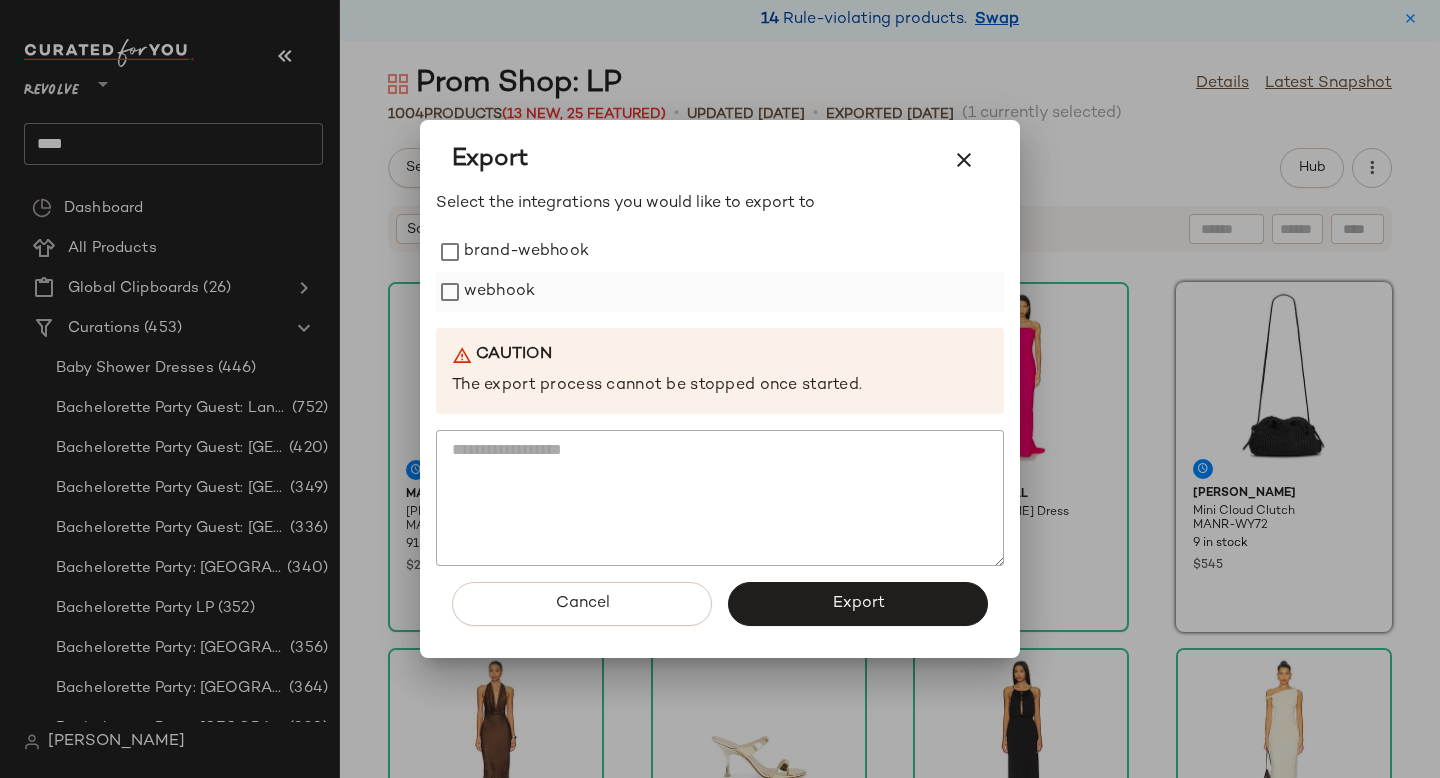 click on "webhook" at bounding box center [499, 292] 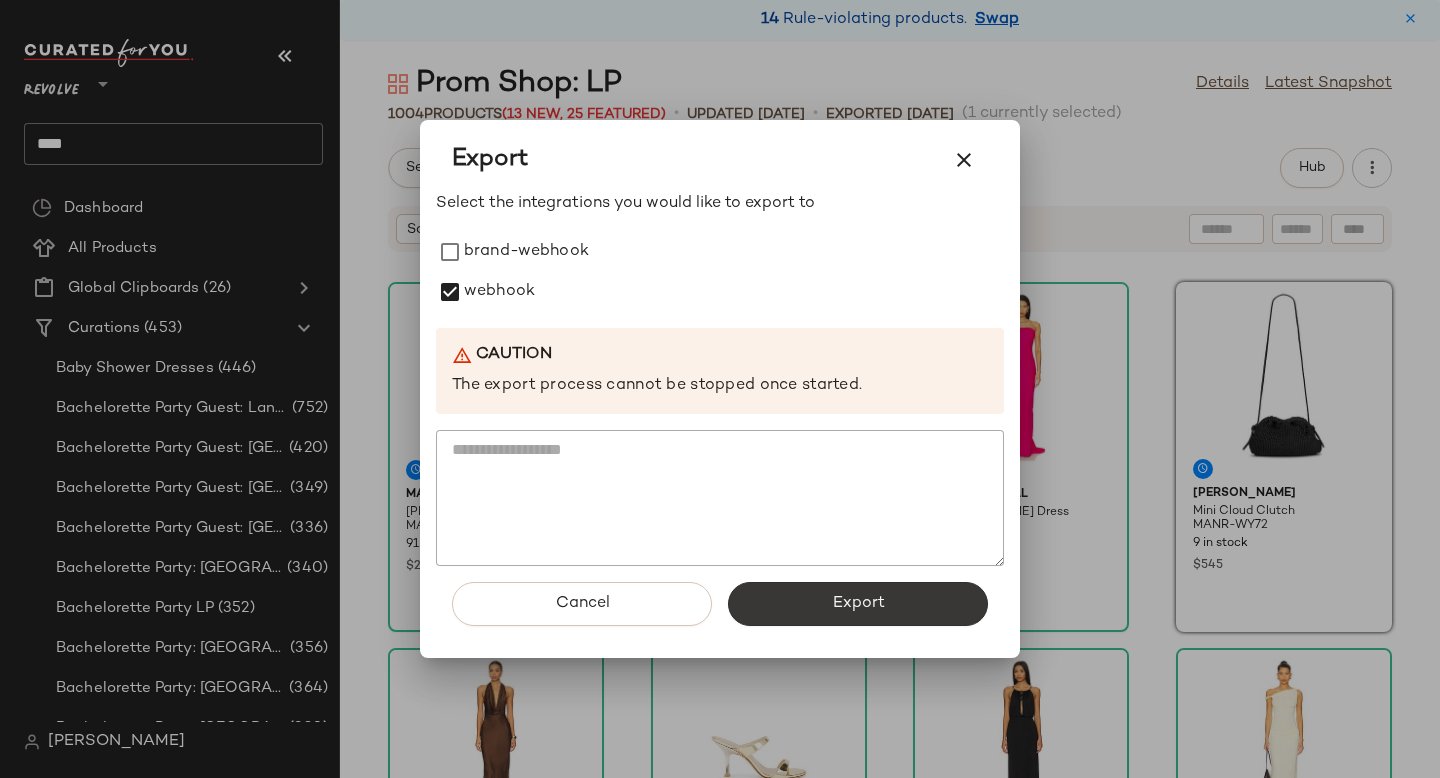 click on "Export" at bounding box center (858, 604) 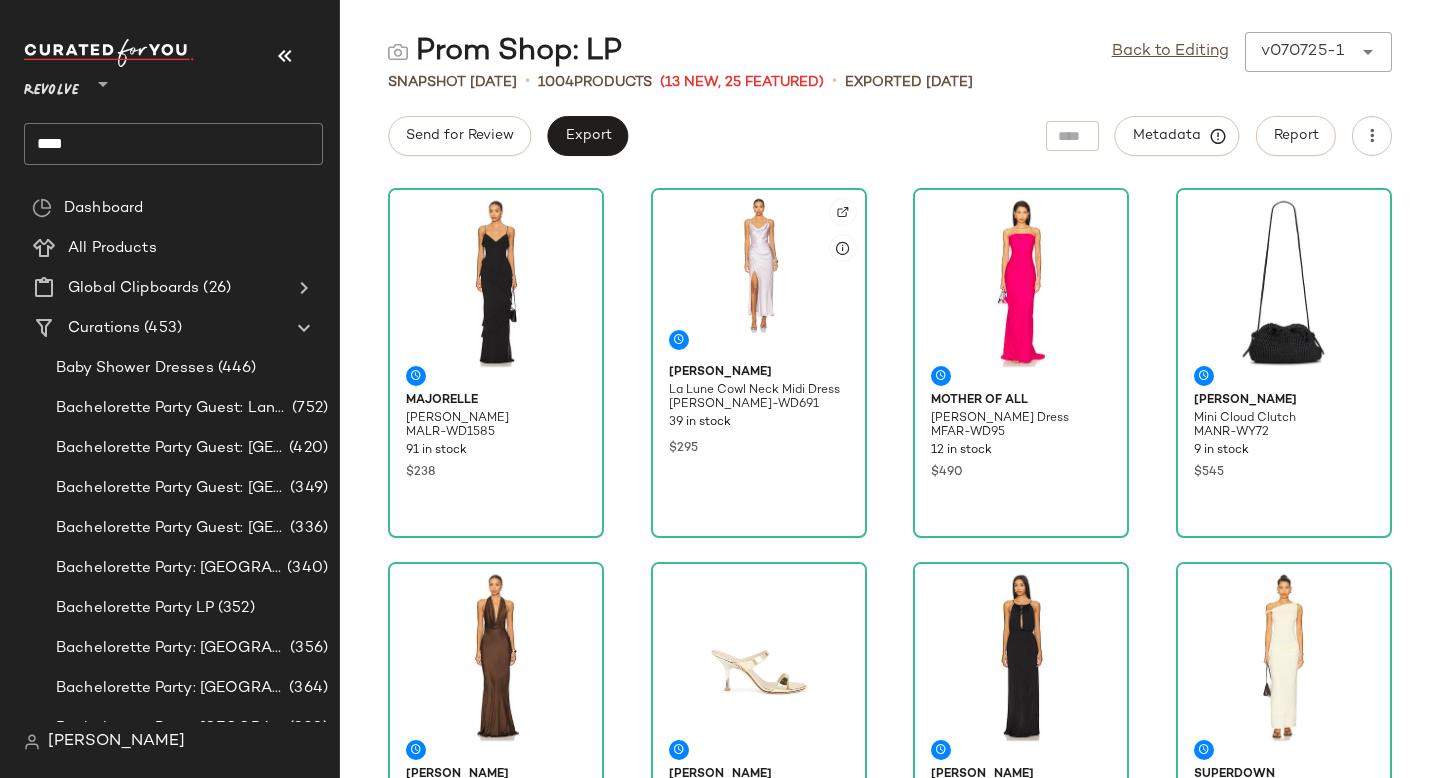 click 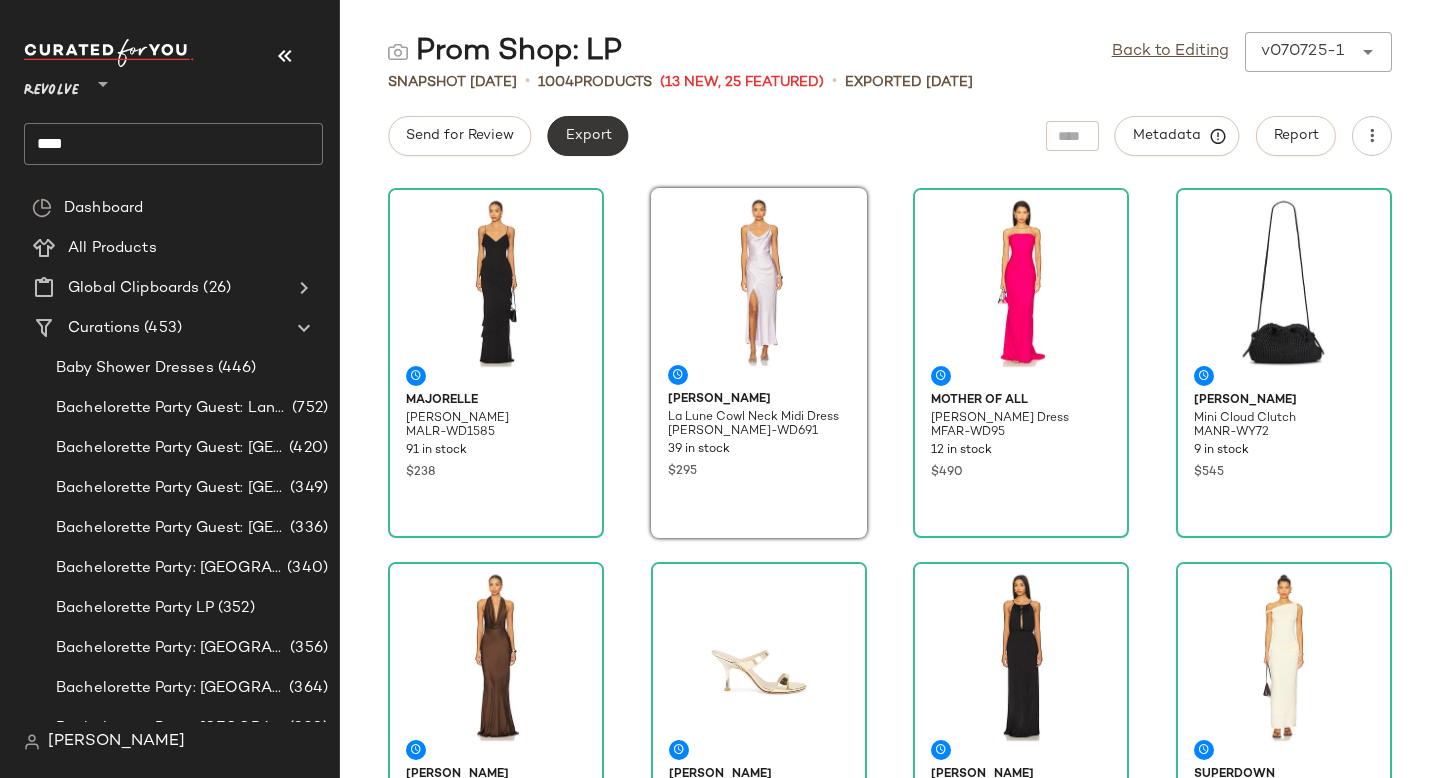 click on "Export" 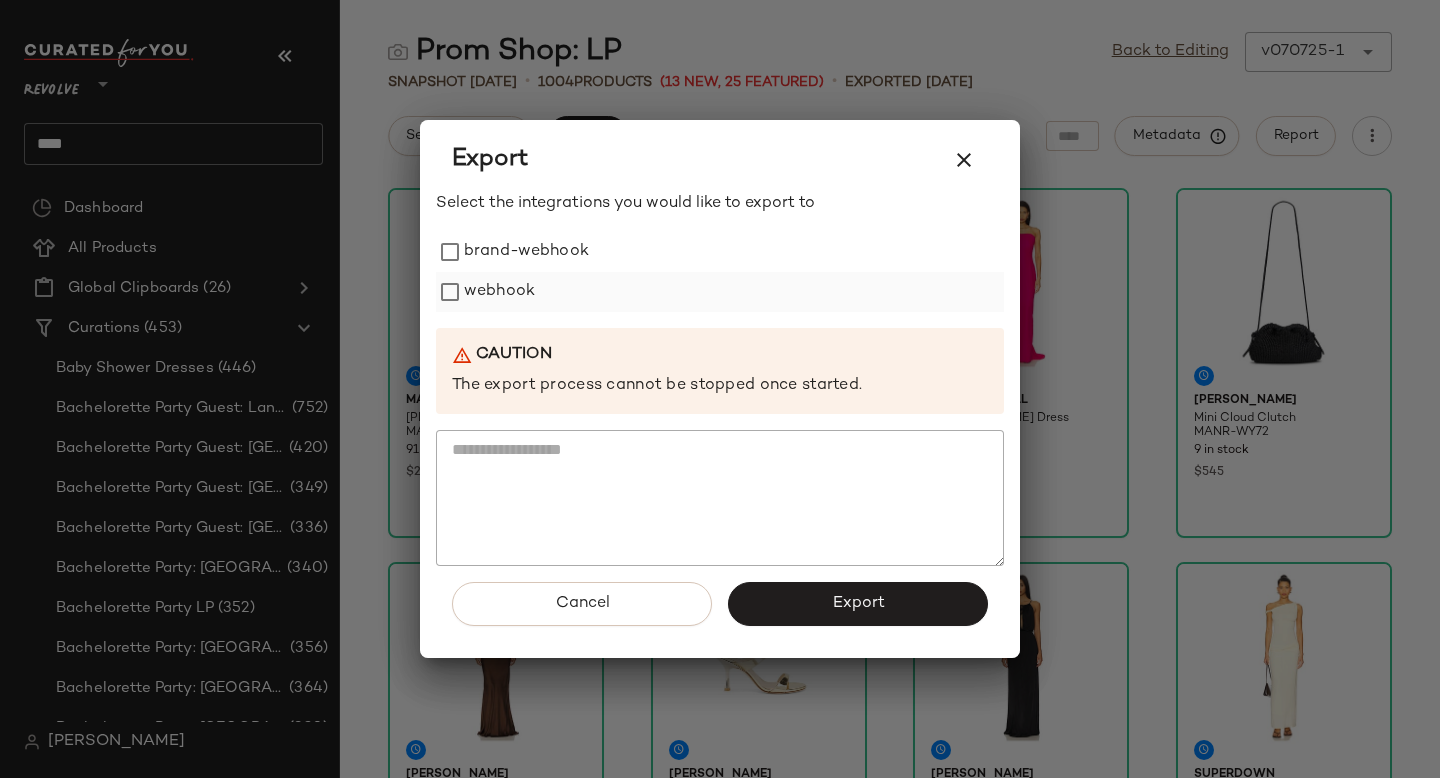 click on "webhook" at bounding box center [499, 292] 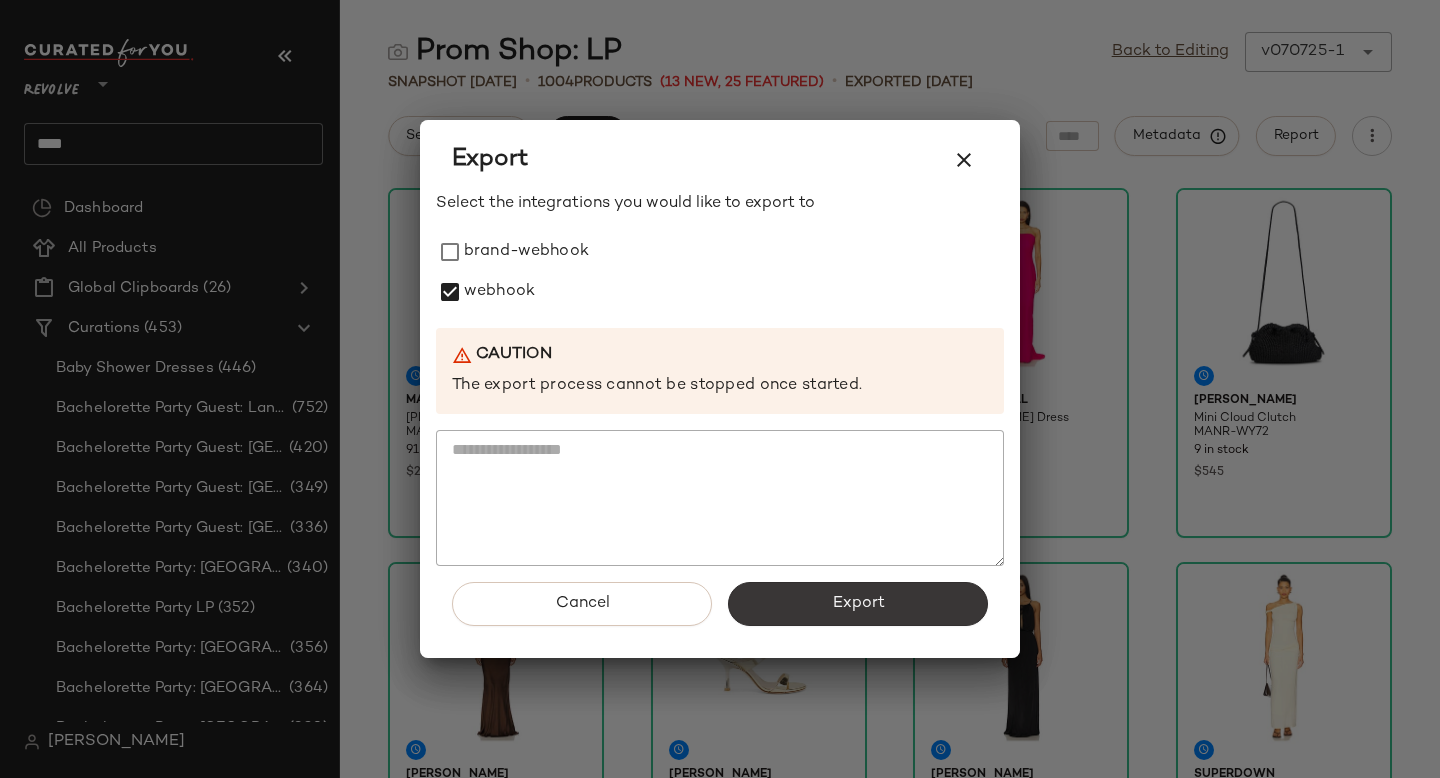 click on "Export" 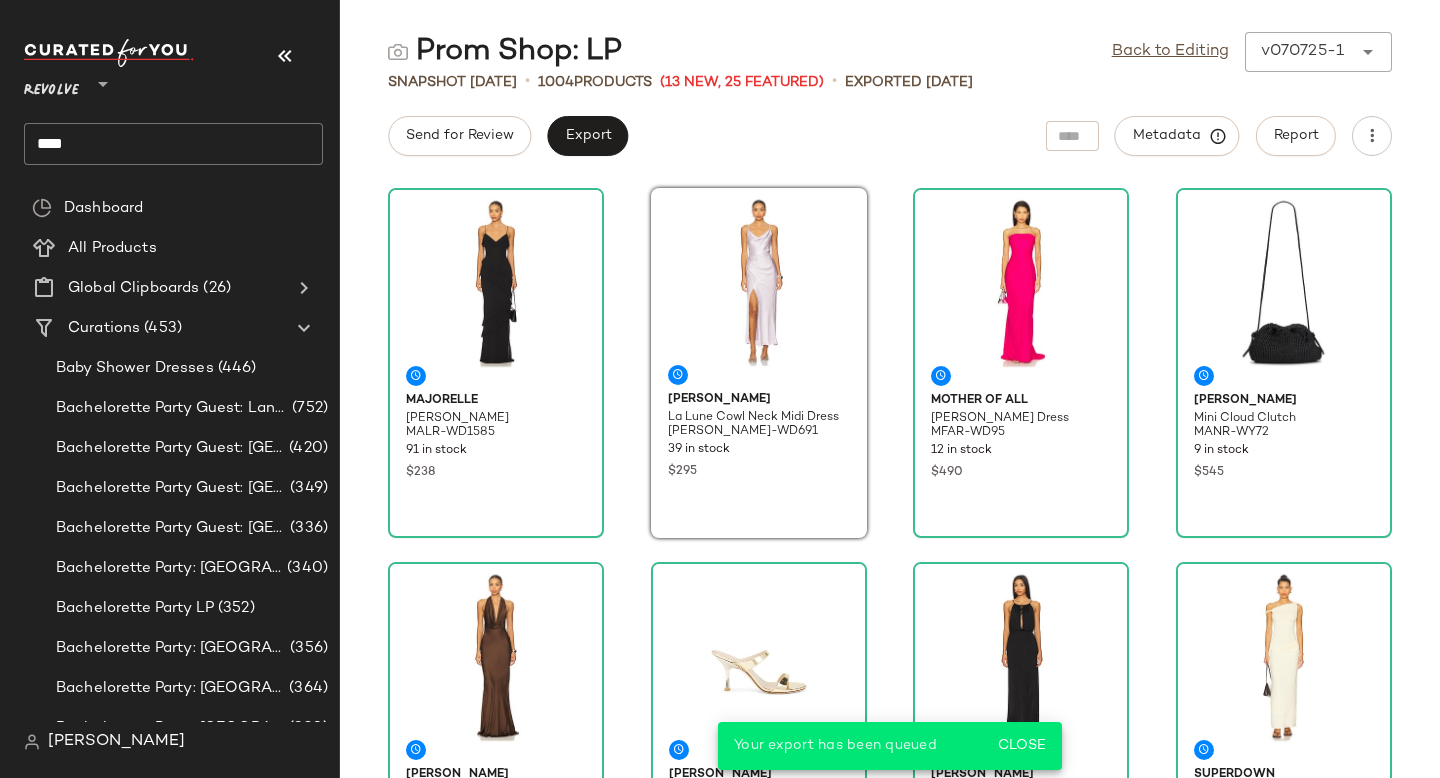 click on "****" 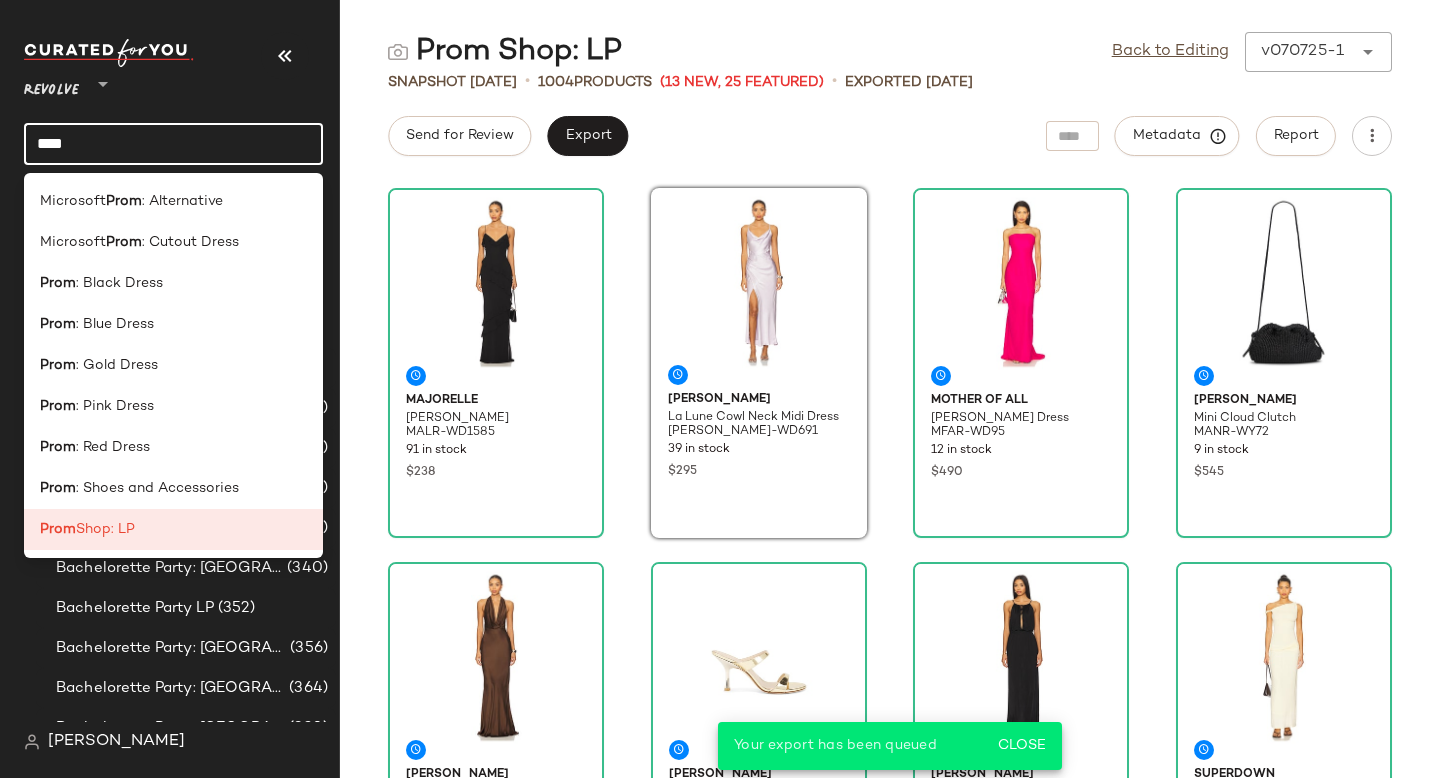 click on "****" 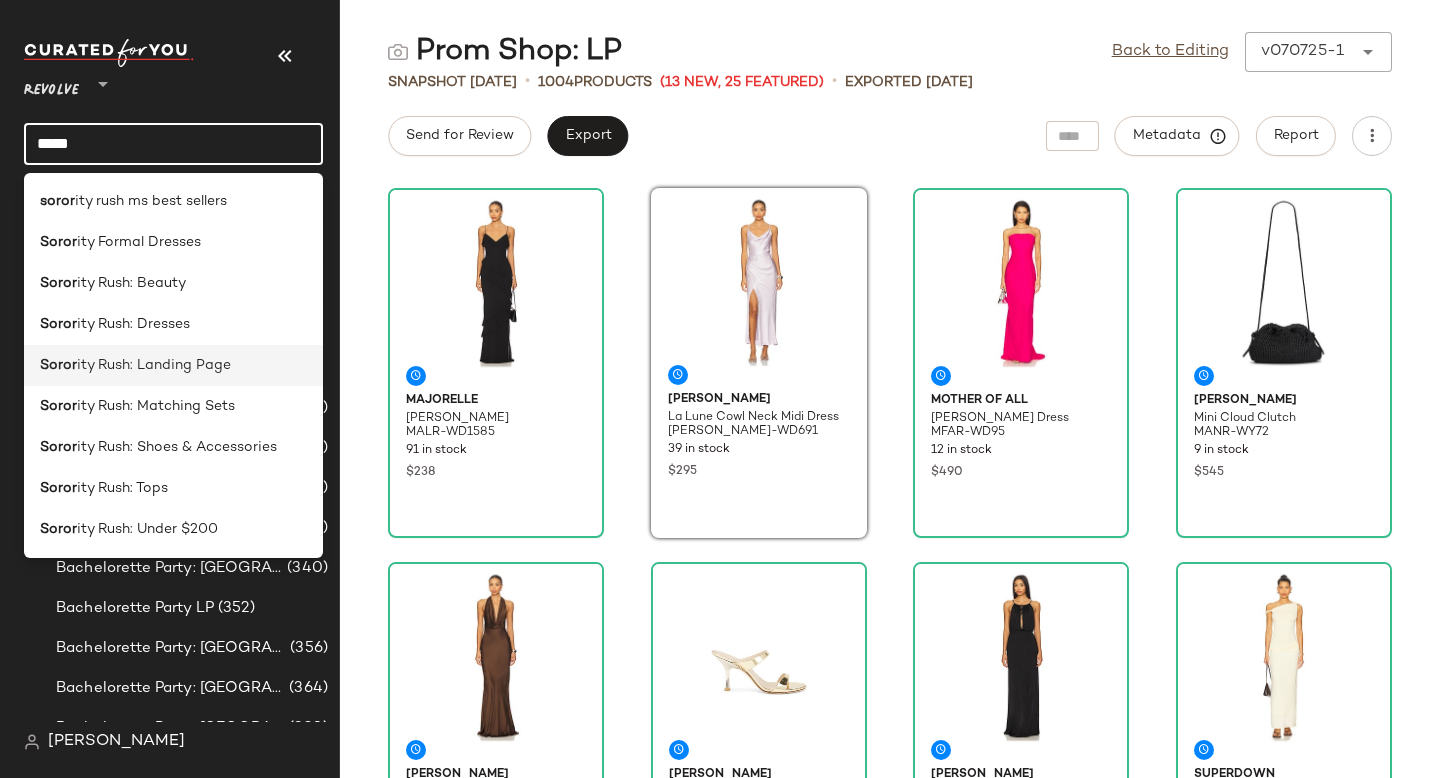 type on "*****" 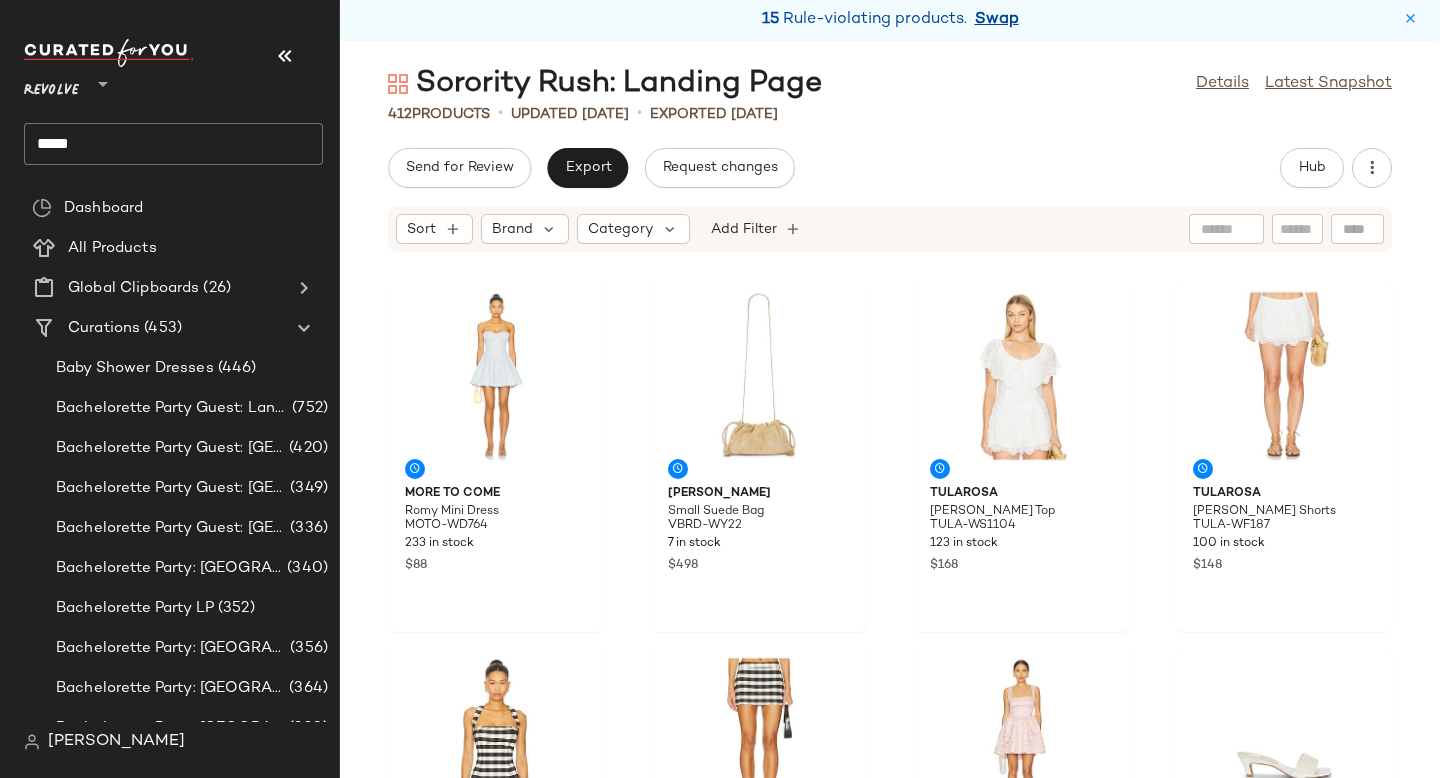 click on "Swap" at bounding box center [997, 20] 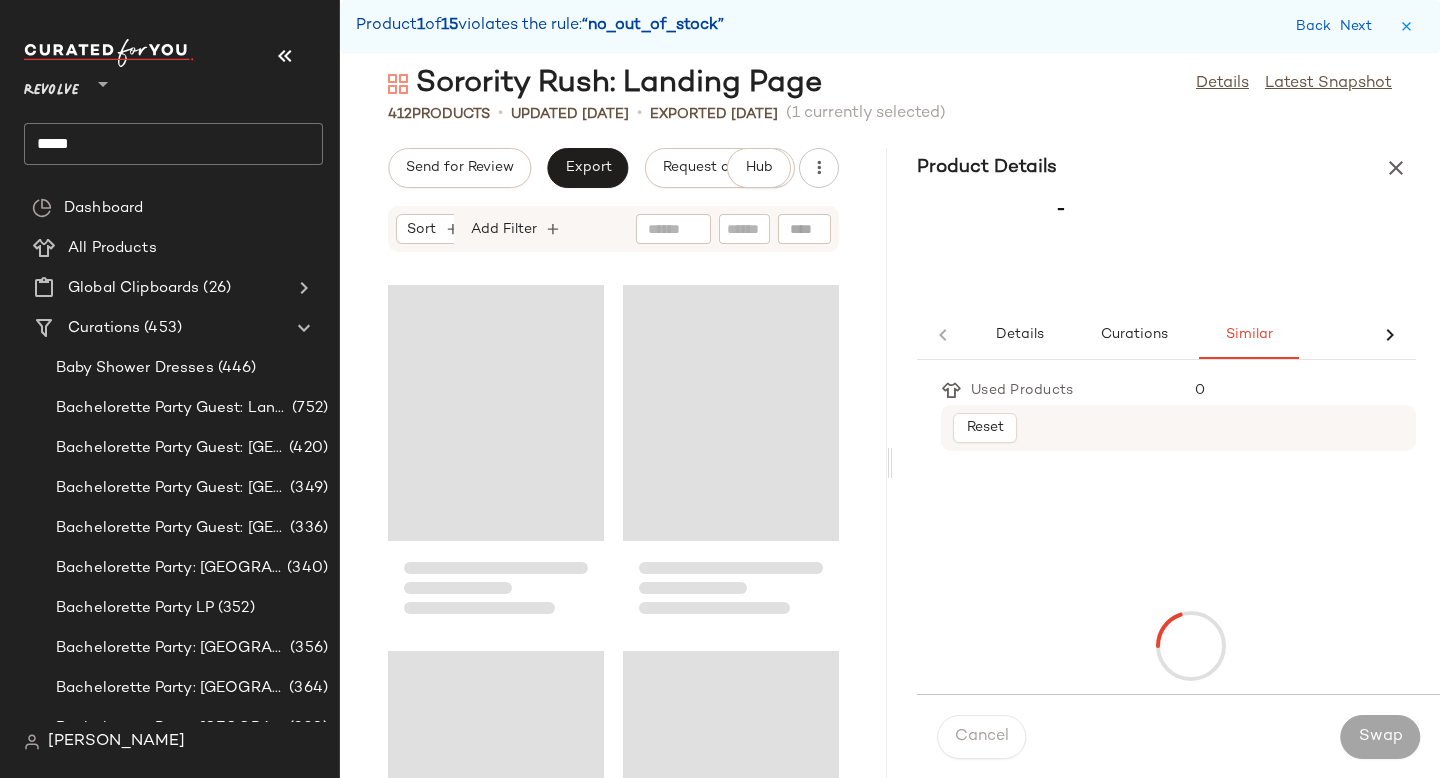 scroll, scrollTop: 0, scrollLeft: 0, axis: both 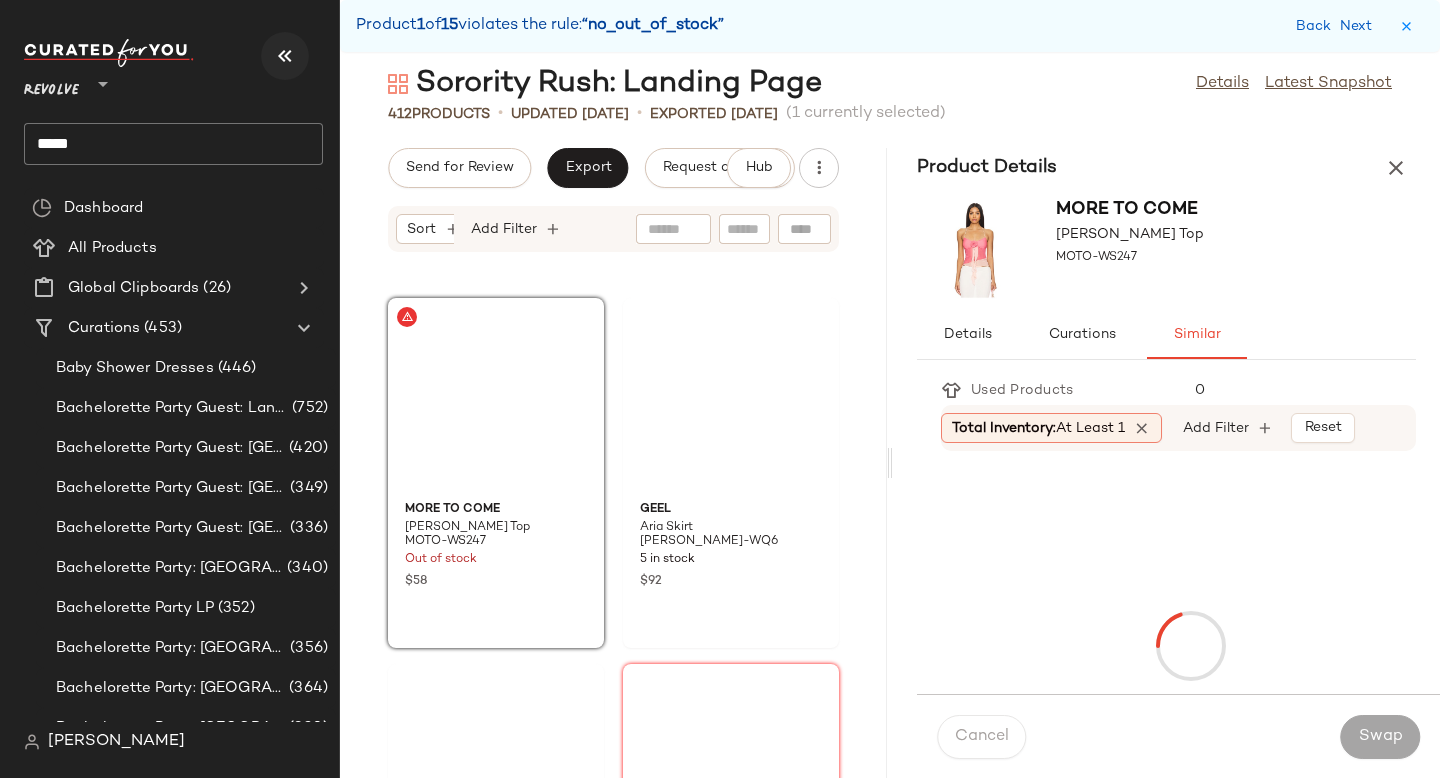 click at bounding box center [285, 56] 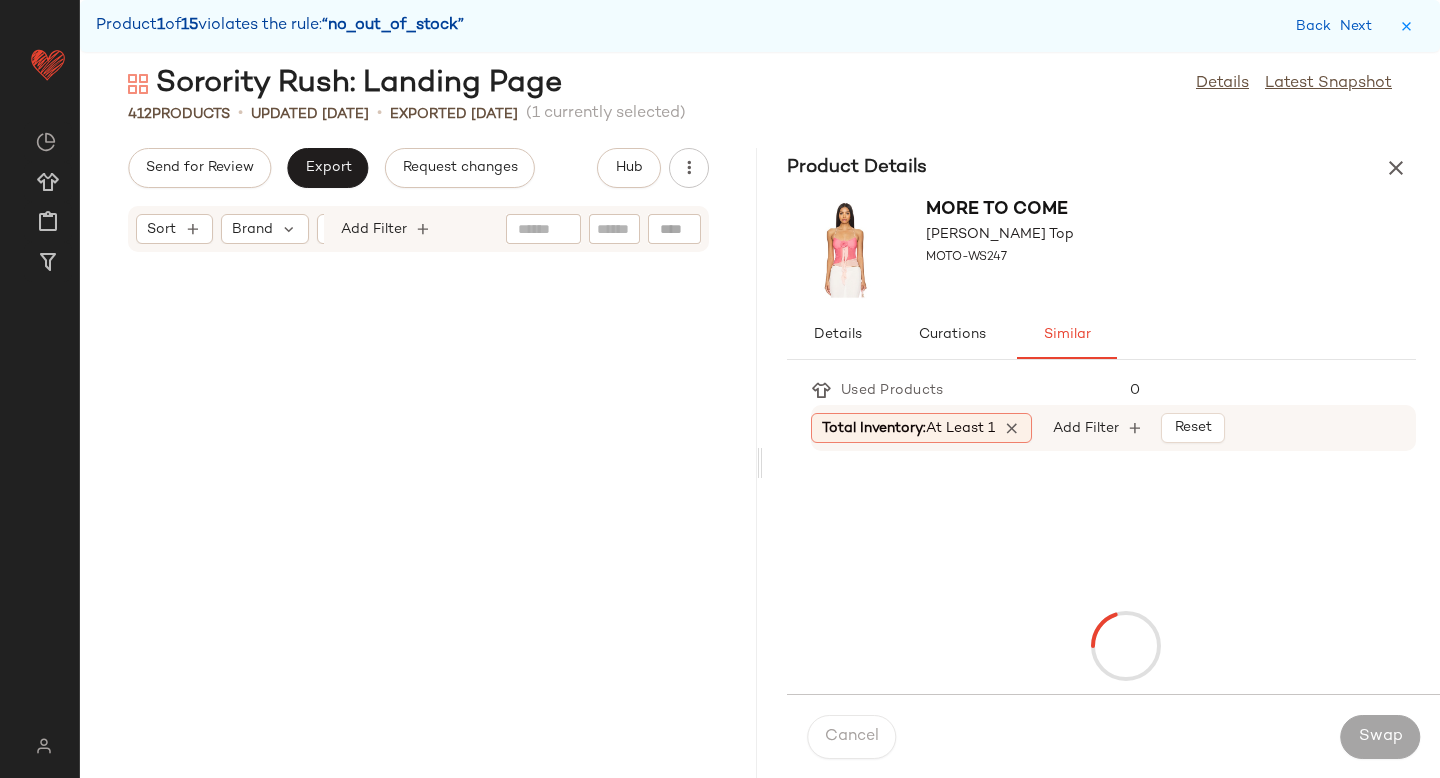 scroll, scrollTop: 6588, scrollLeft: 0, axis: vertical 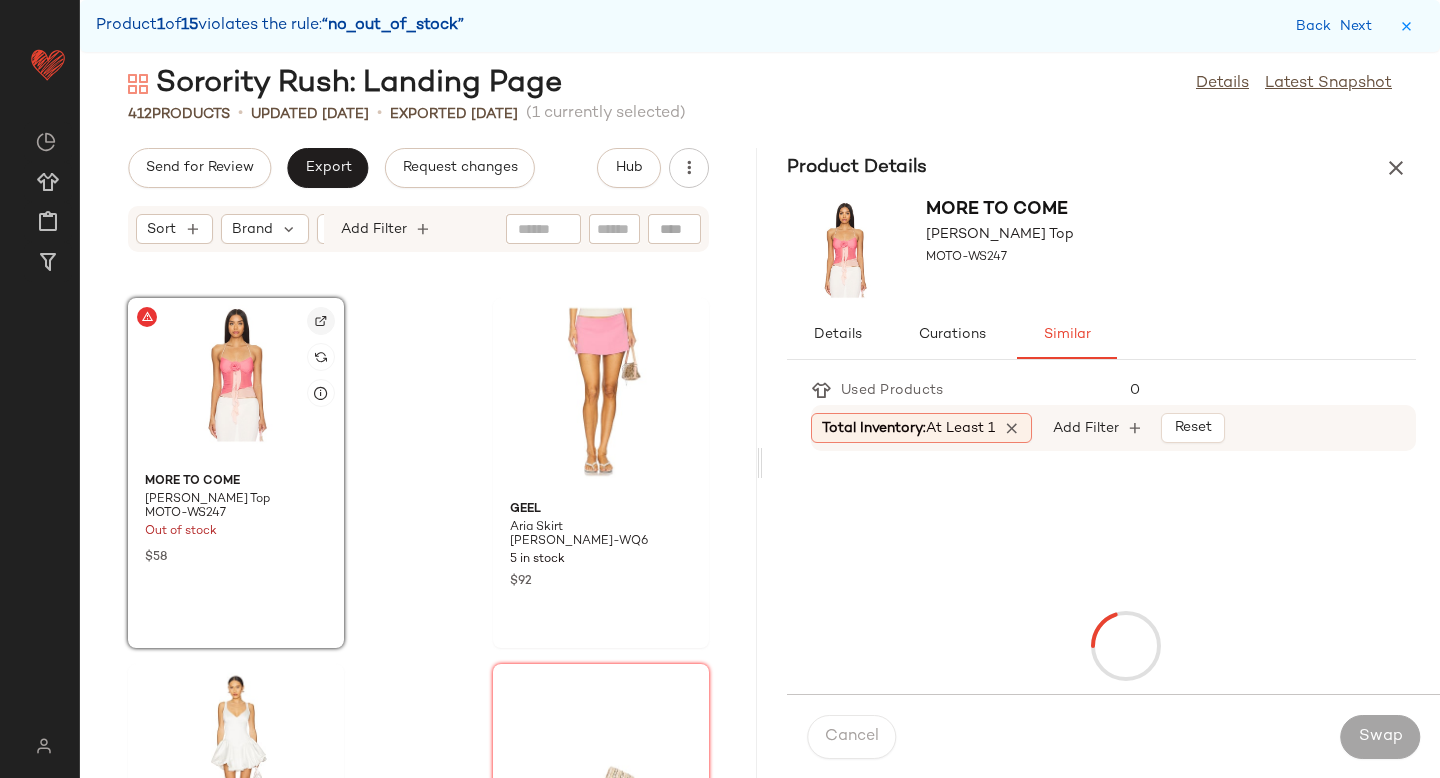 click 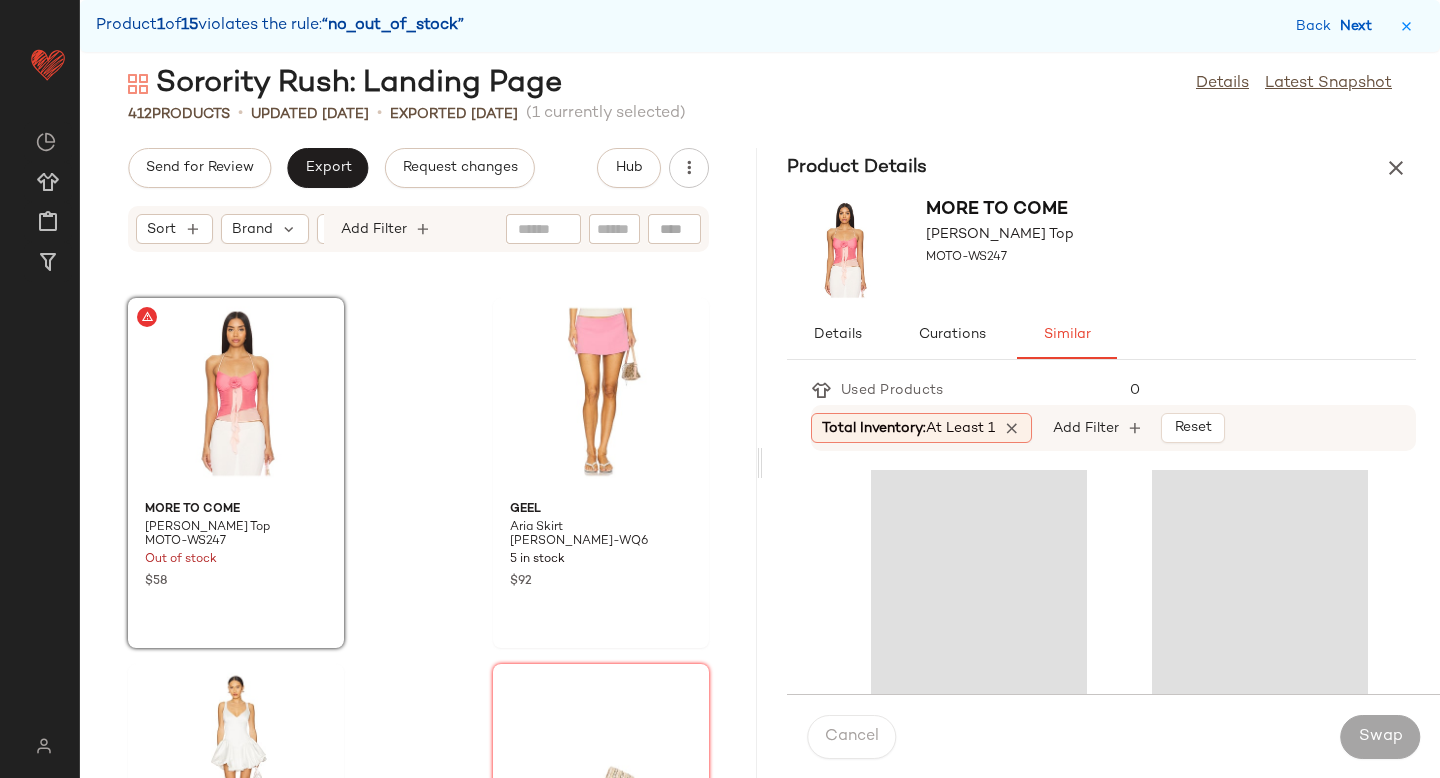click on "Next" at bounding box center [1360, 26] 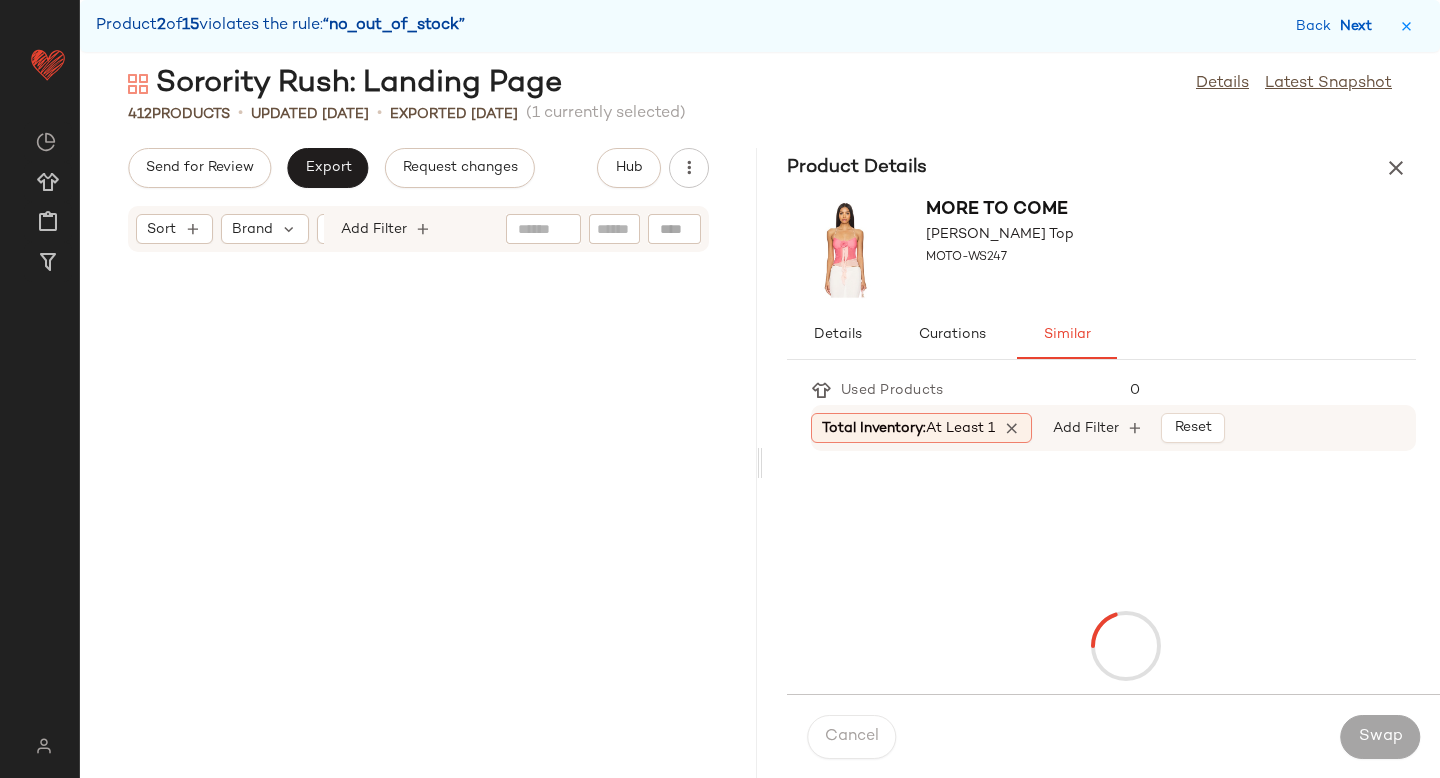 scroll, scrollTop: 10248, scrollLeft: 0, axis: vertical 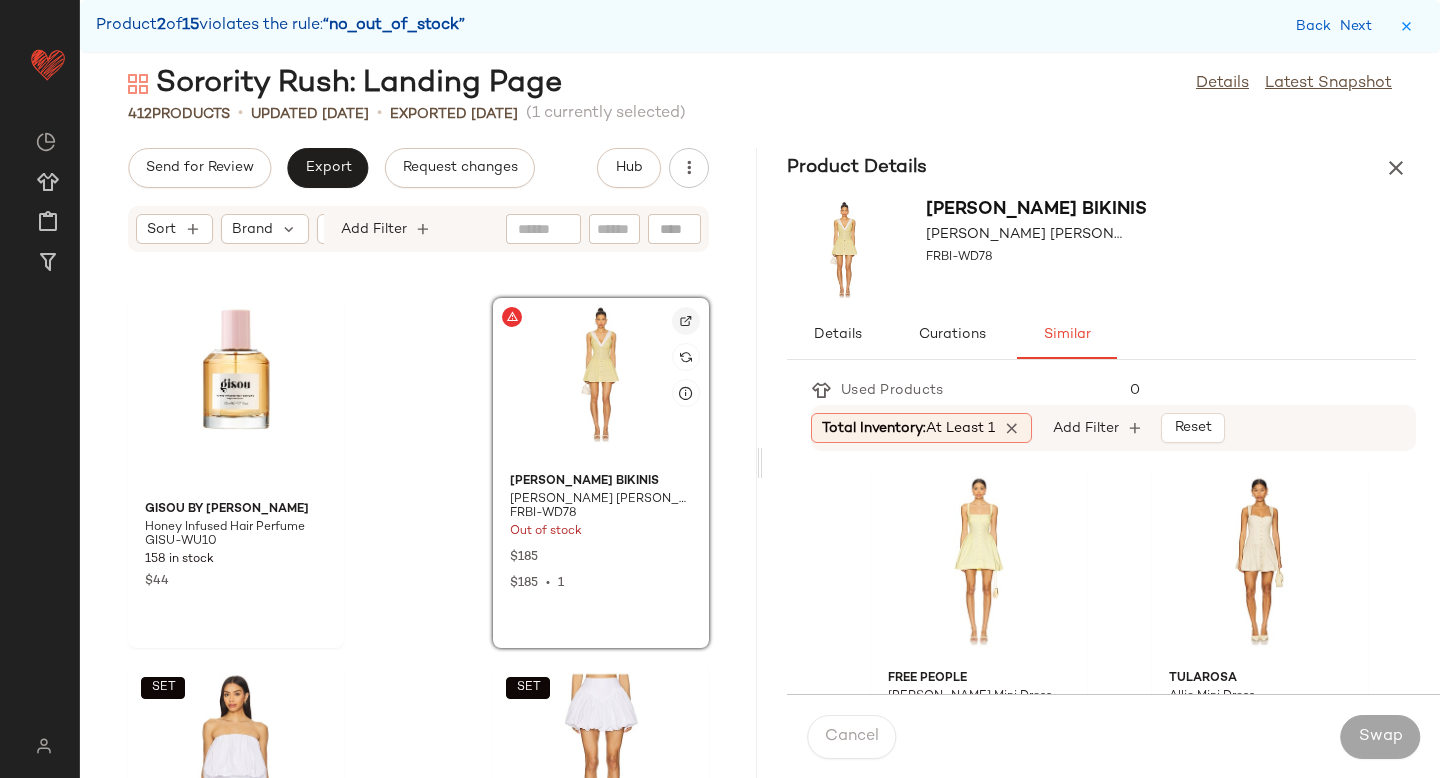 click 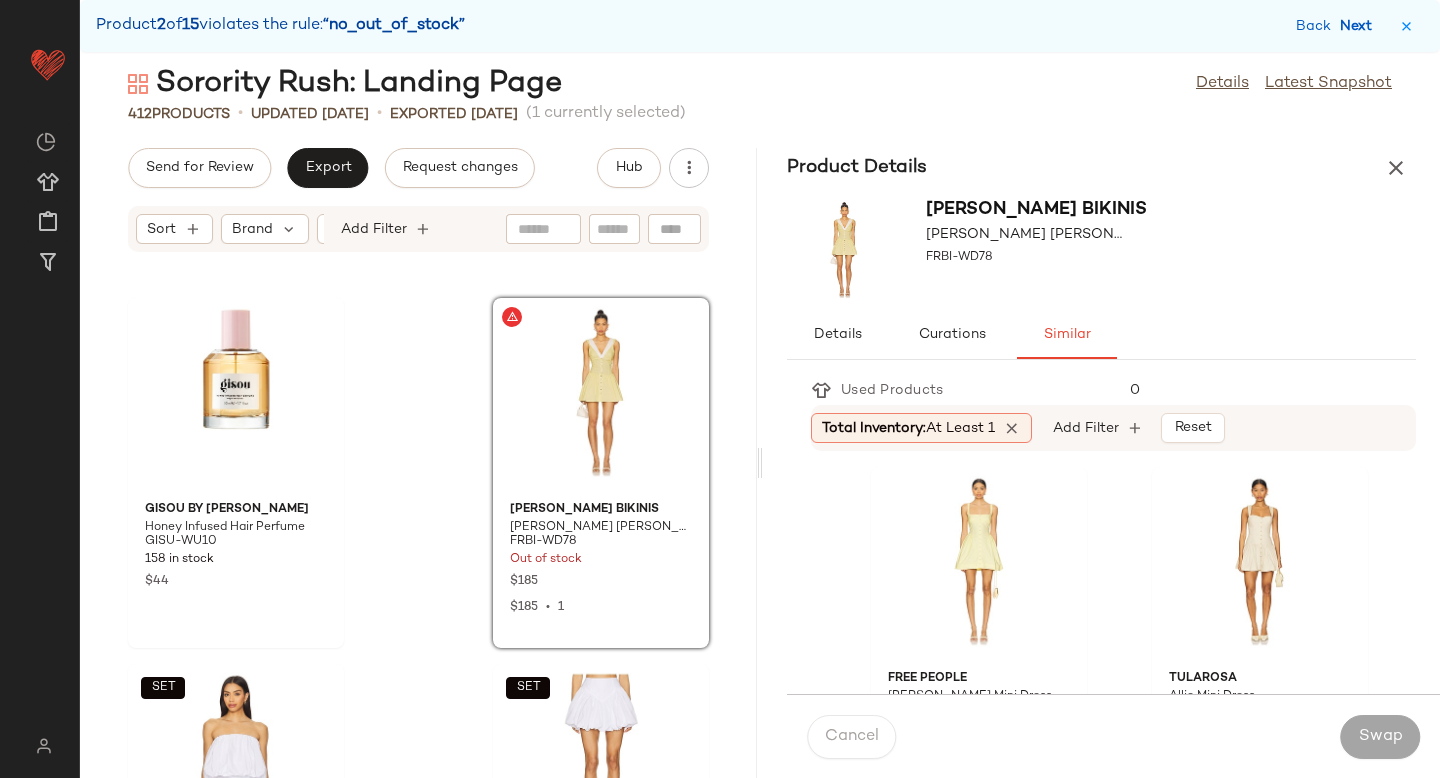 click on "Next" at bounding box center [1360, 26] 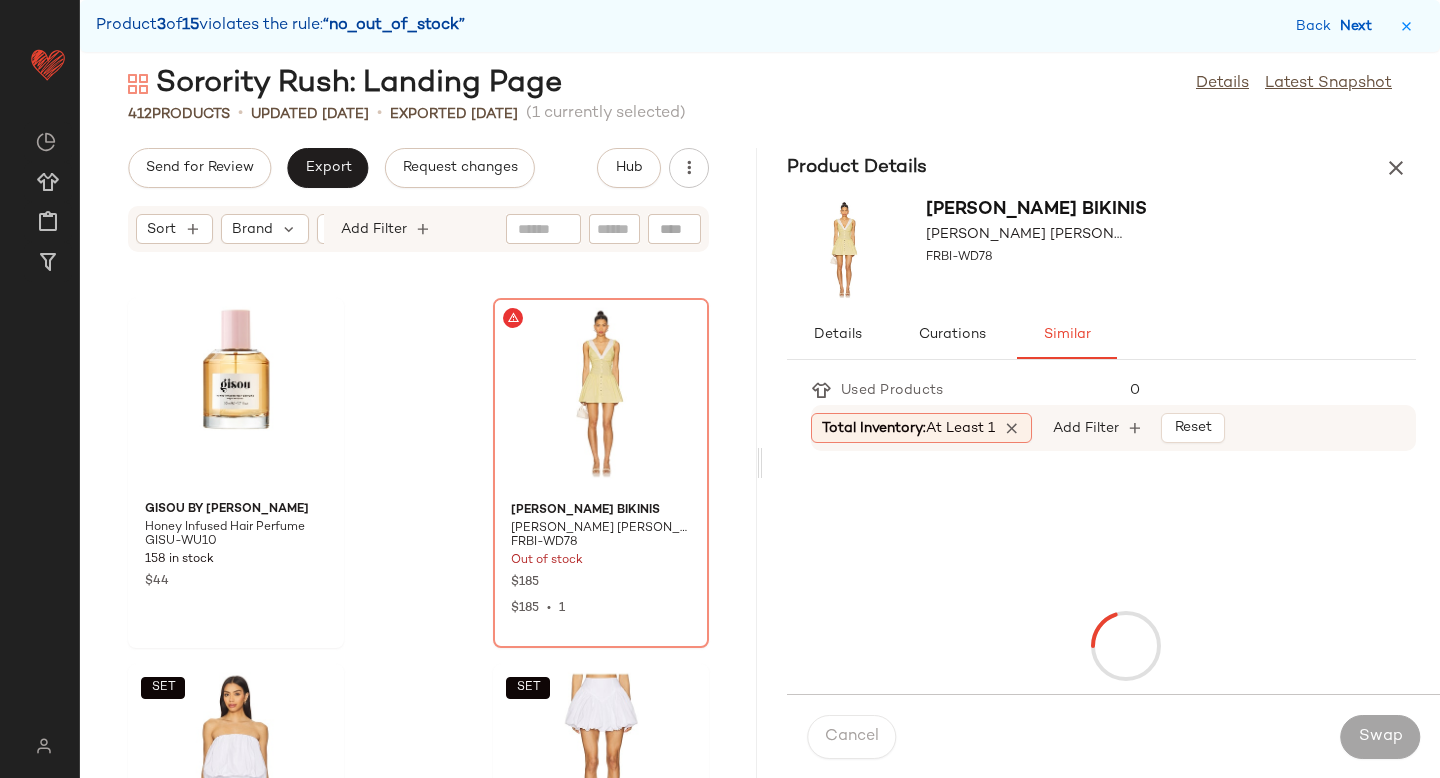 scroll, scrollTop: 16104, scrollLeft: 0, axis: vertical 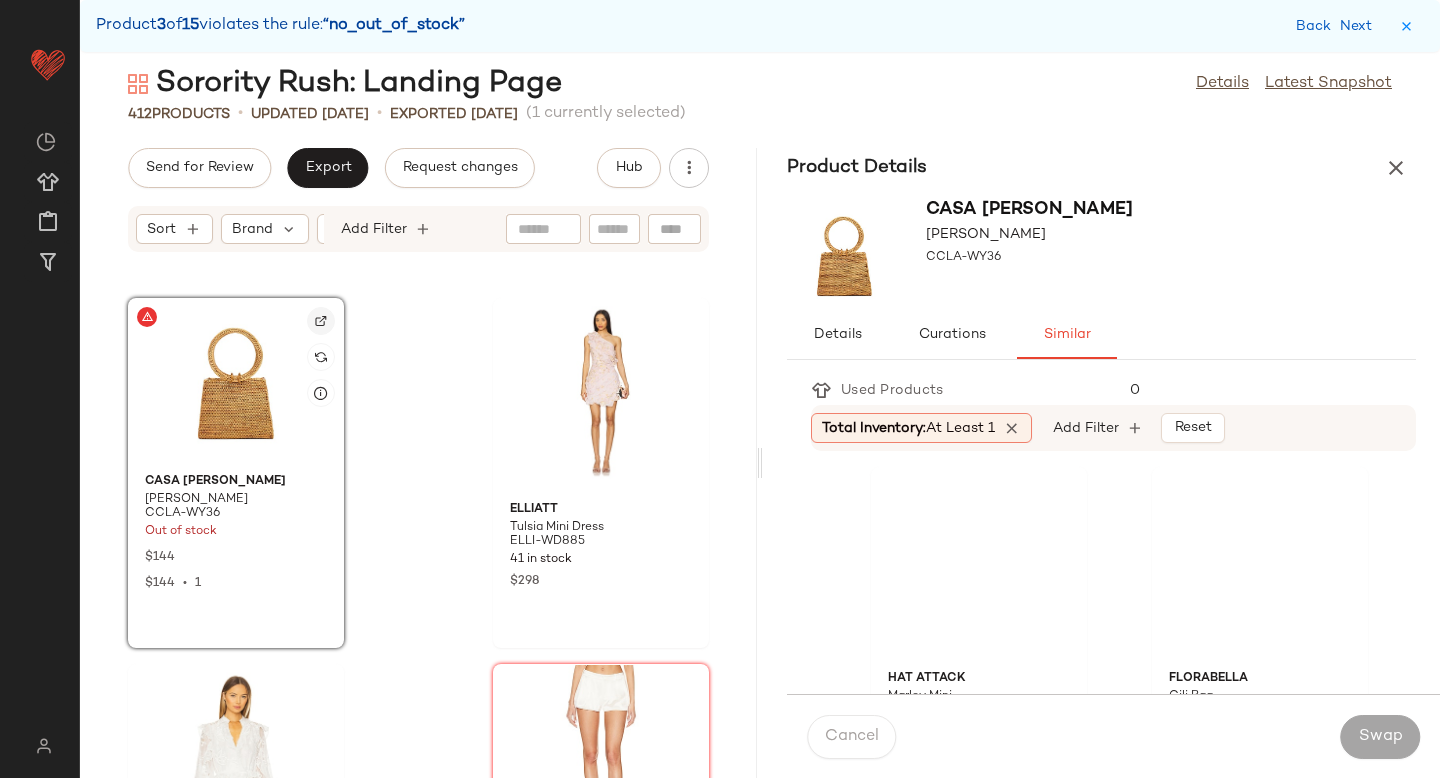 click at bounding box center (321, 321) 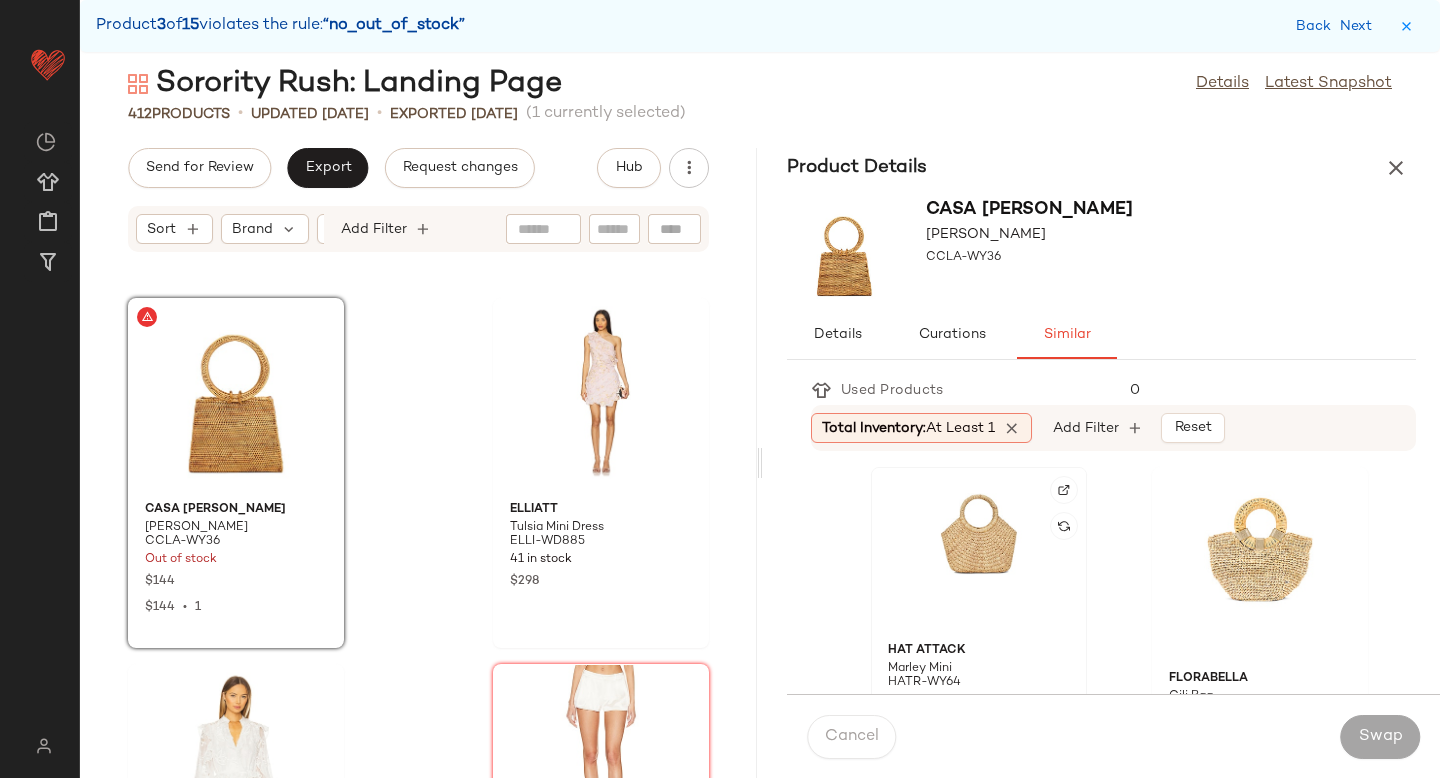 click 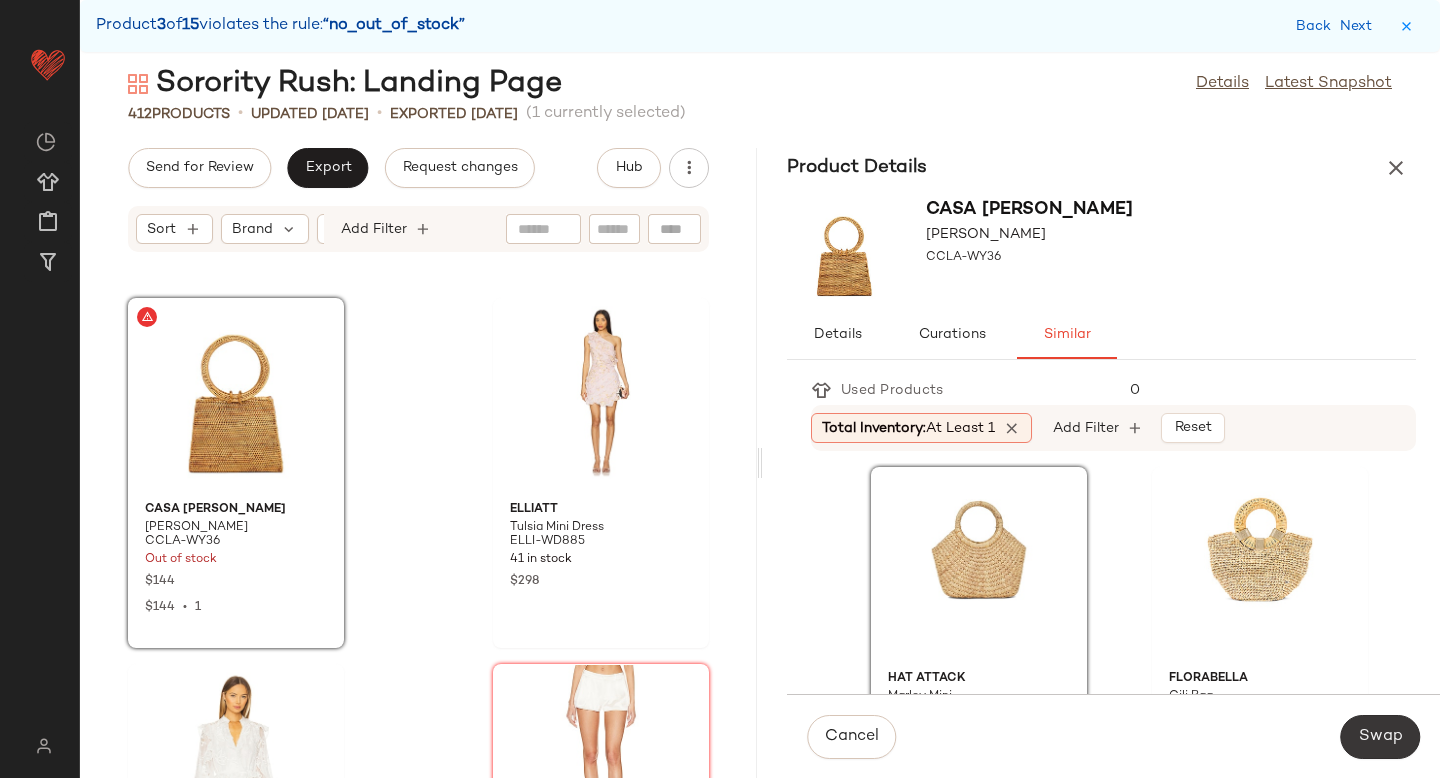 click on "Swap" at bounding box center (1380, 737) 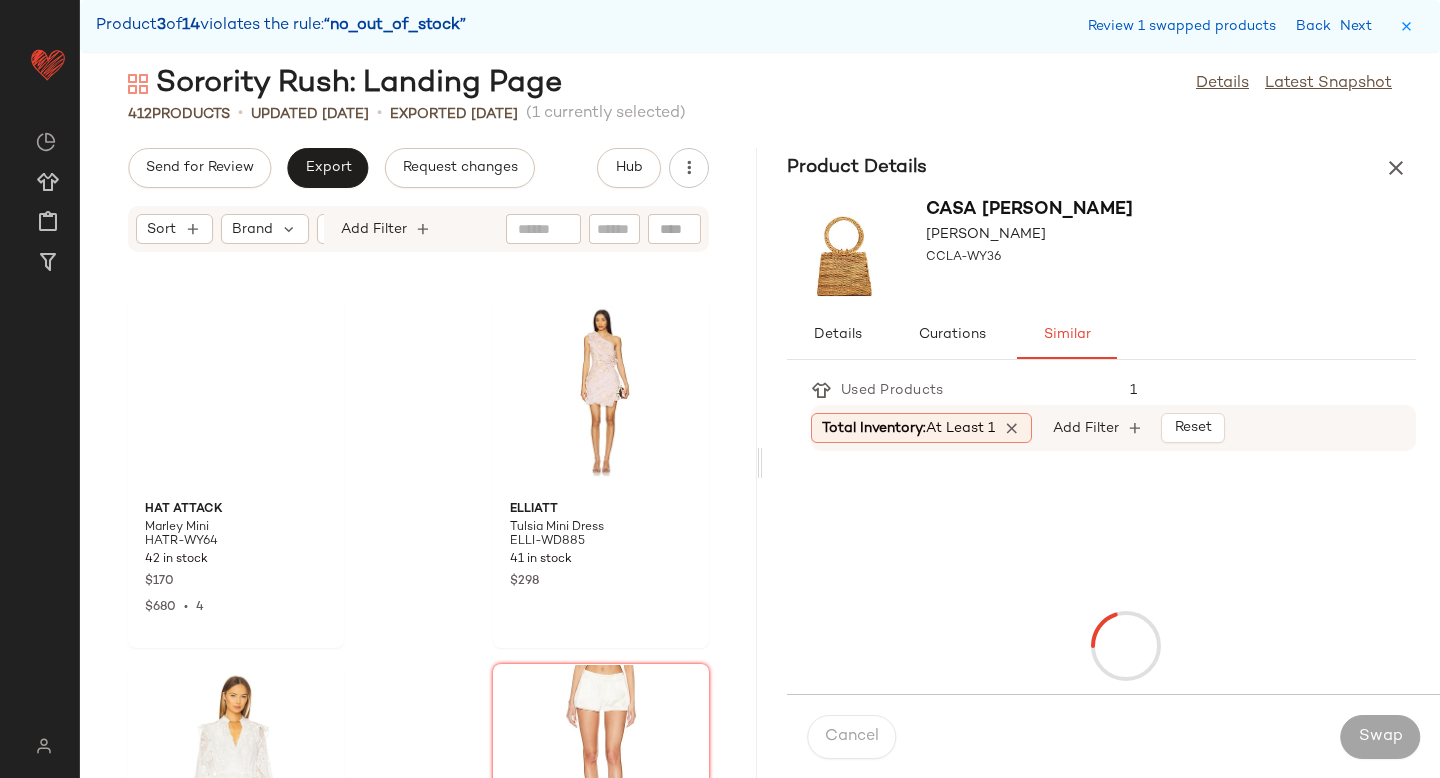 scroll, scrollTop: 20130, scrollLeft: 0, axis: vertical 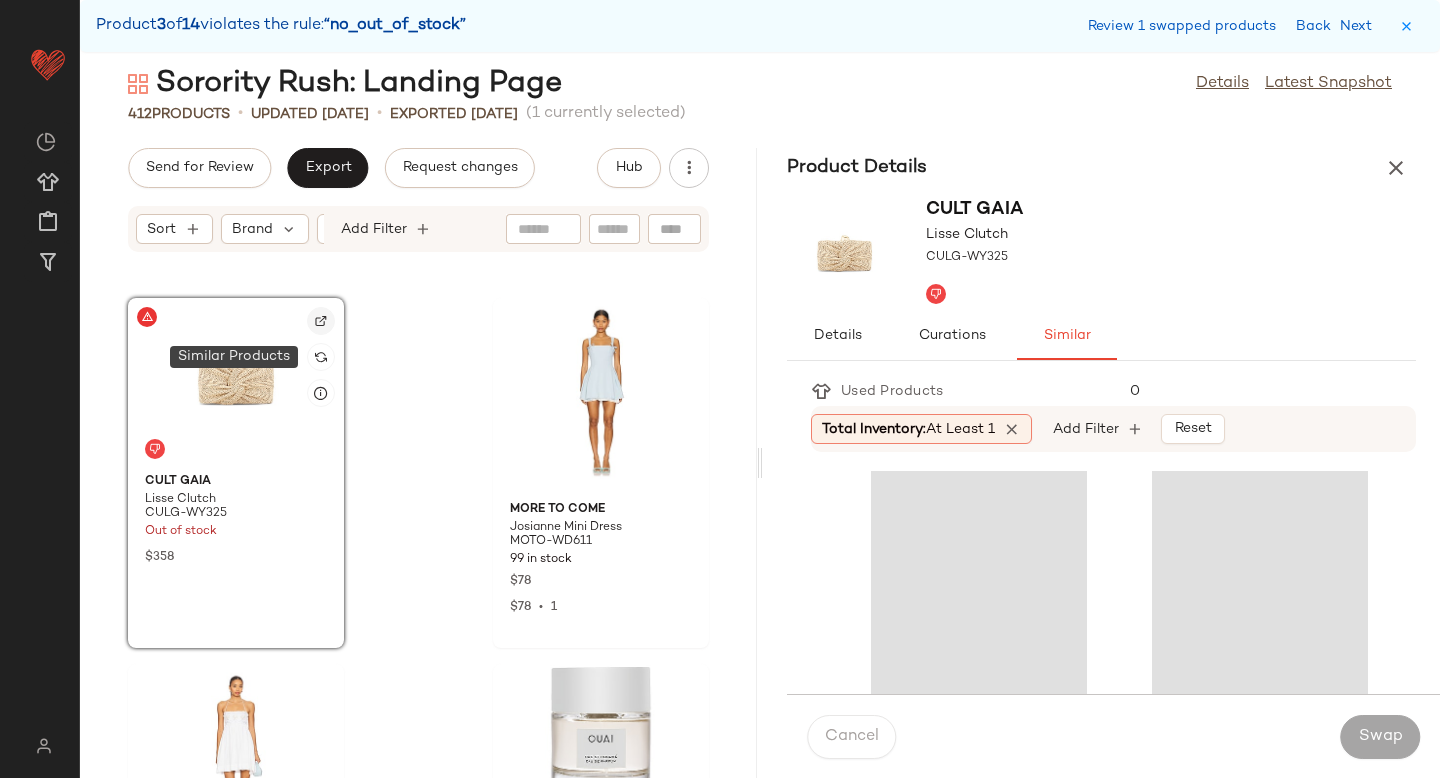 click at bounding box center (321, 321) 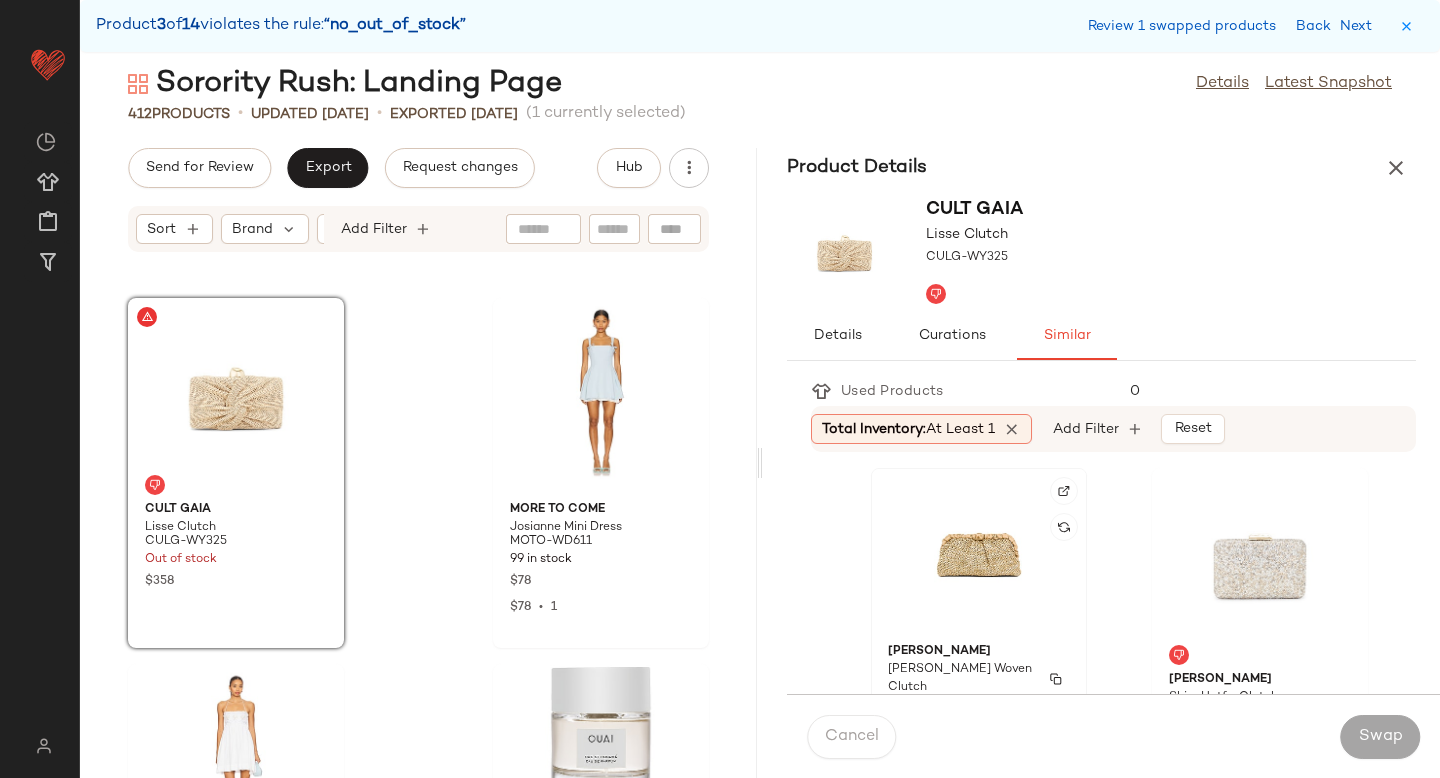 click on "olga berg Amalia Pleated Woven Clutch OLGR-WY44 247 Pre-Order Items $85 $85  •  1" 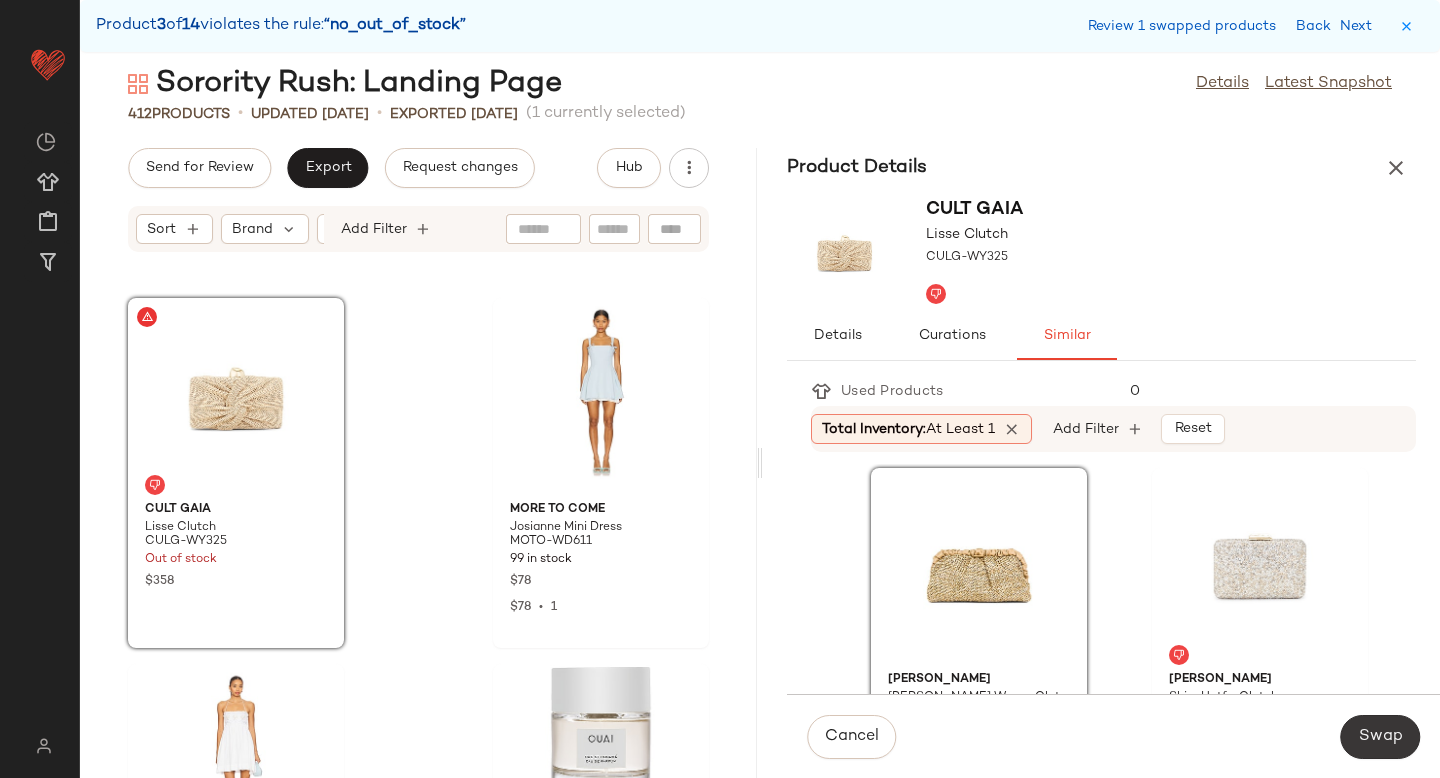 click on "Swap" at bounding box center (1380, 737) 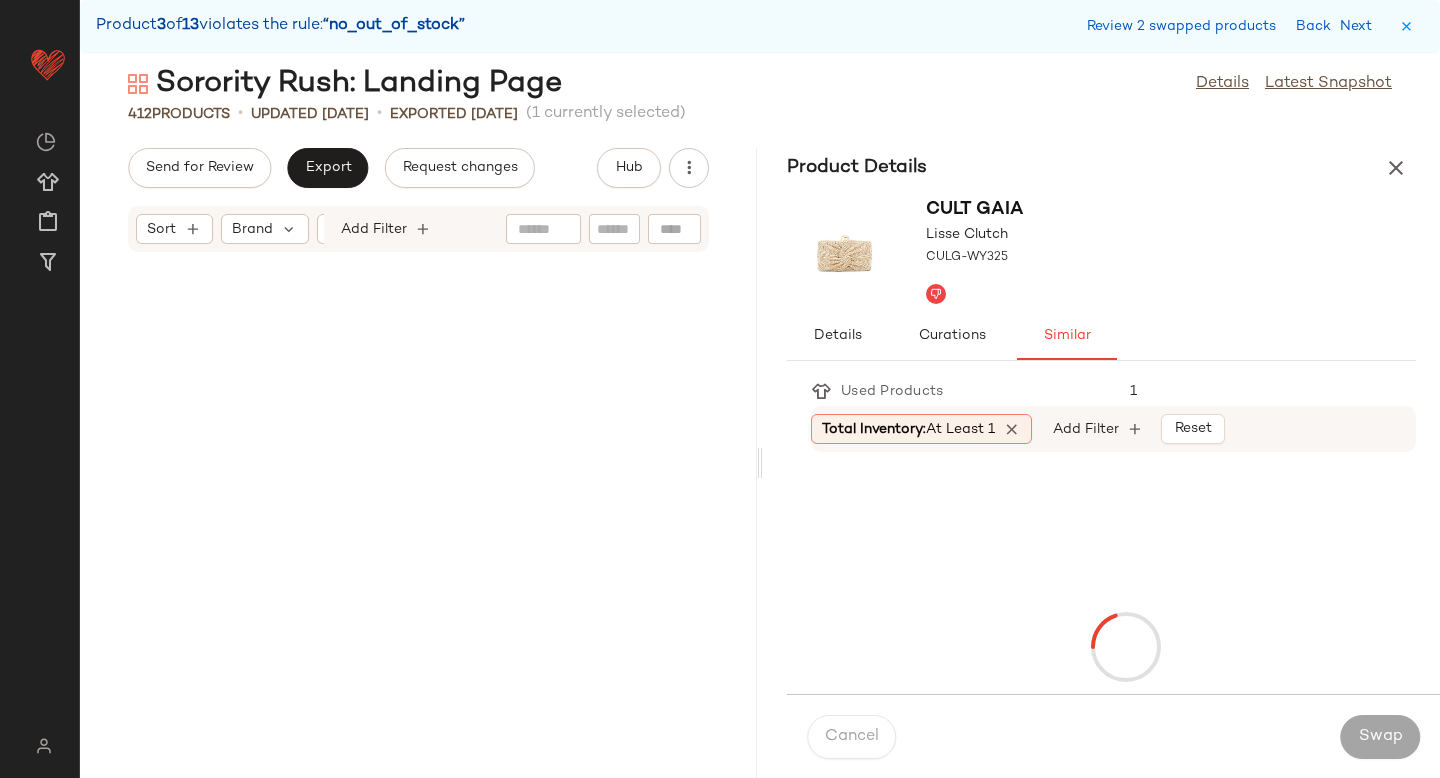 scroll, scrollTop: 23058, scrollLeft: 0, axis: vertical 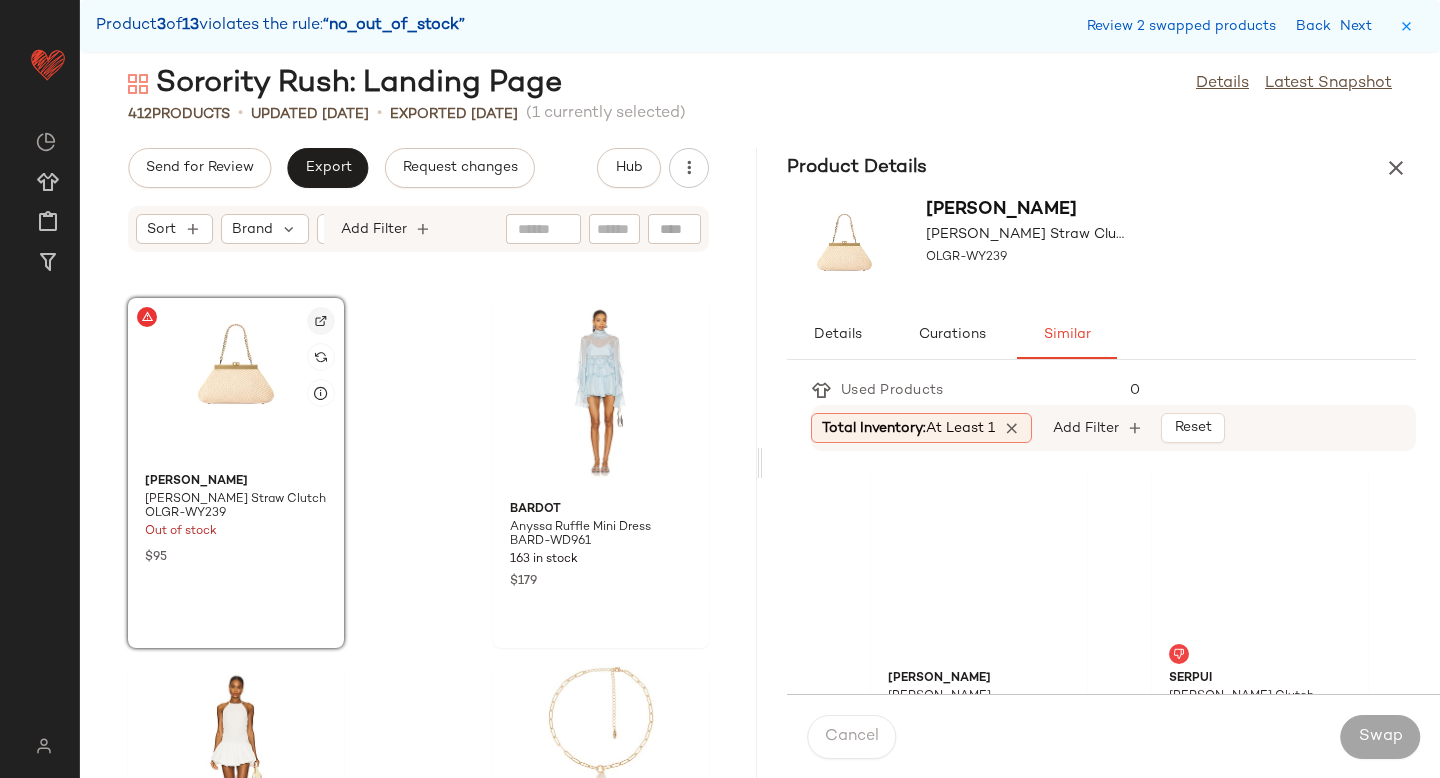 click at bounding box center [321, 321] 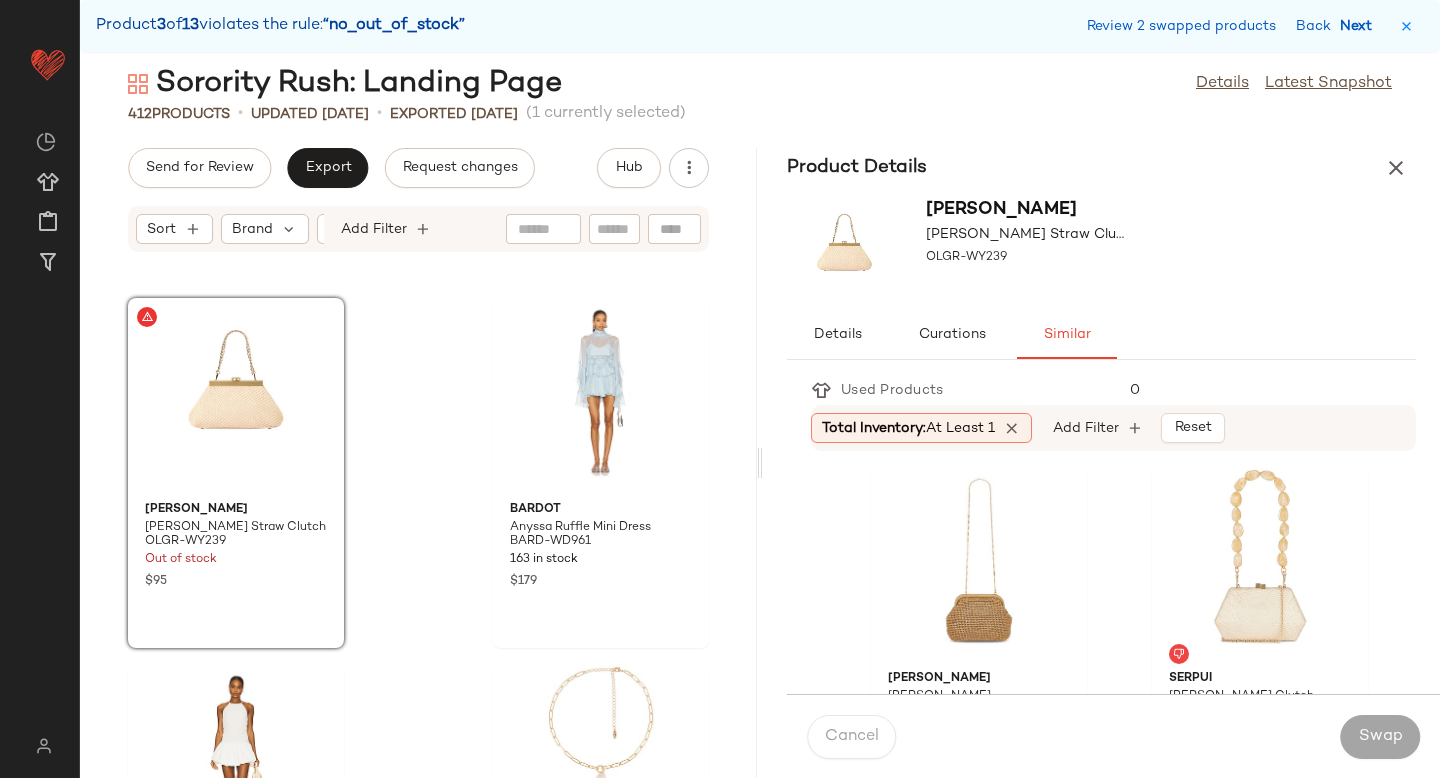 click on "Next" at bounding box center [1360, 26] 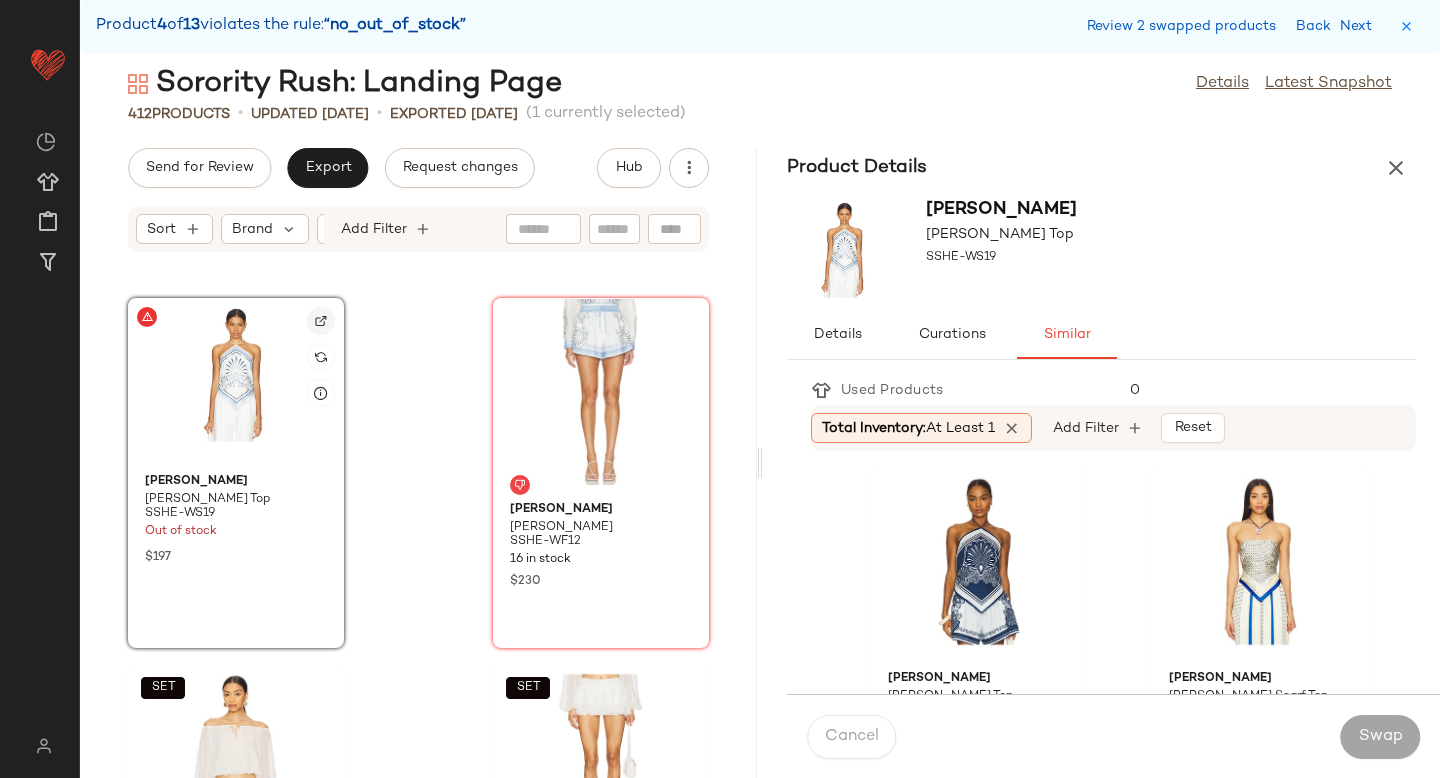 click at bounding box center [321, 321] 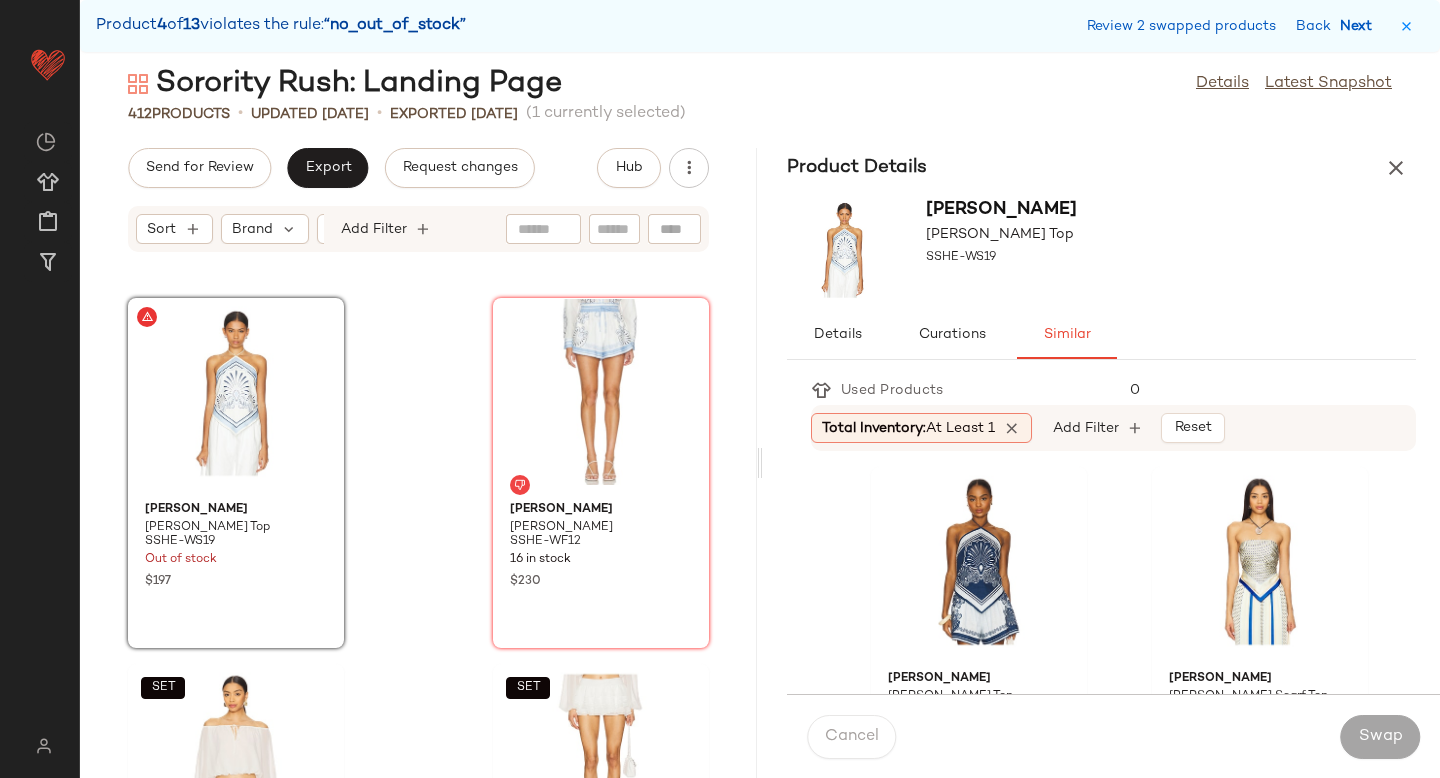 click on "Next" at bounding box center (1360, 26) 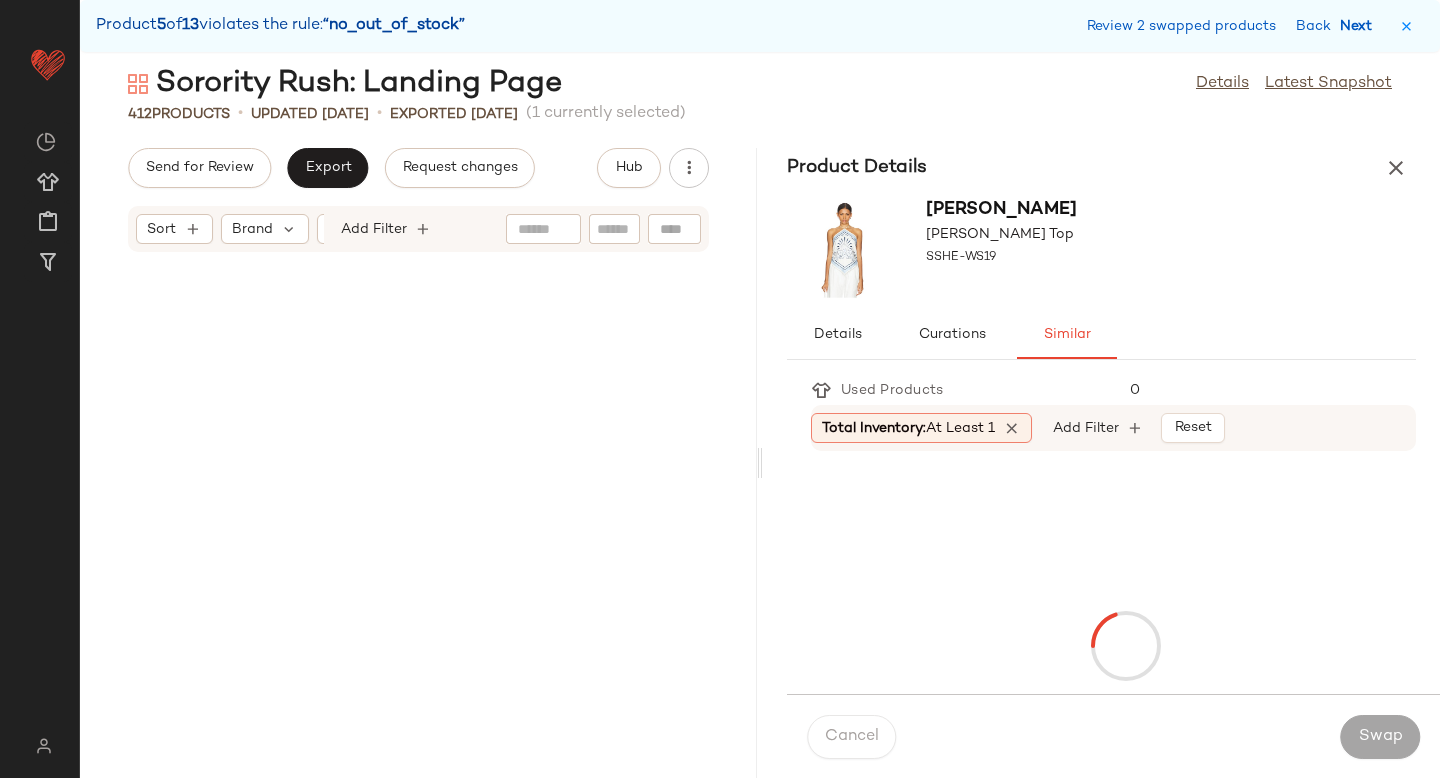 scroll, scrollTop: 36966, scrollLeft: 0, axis: vertical 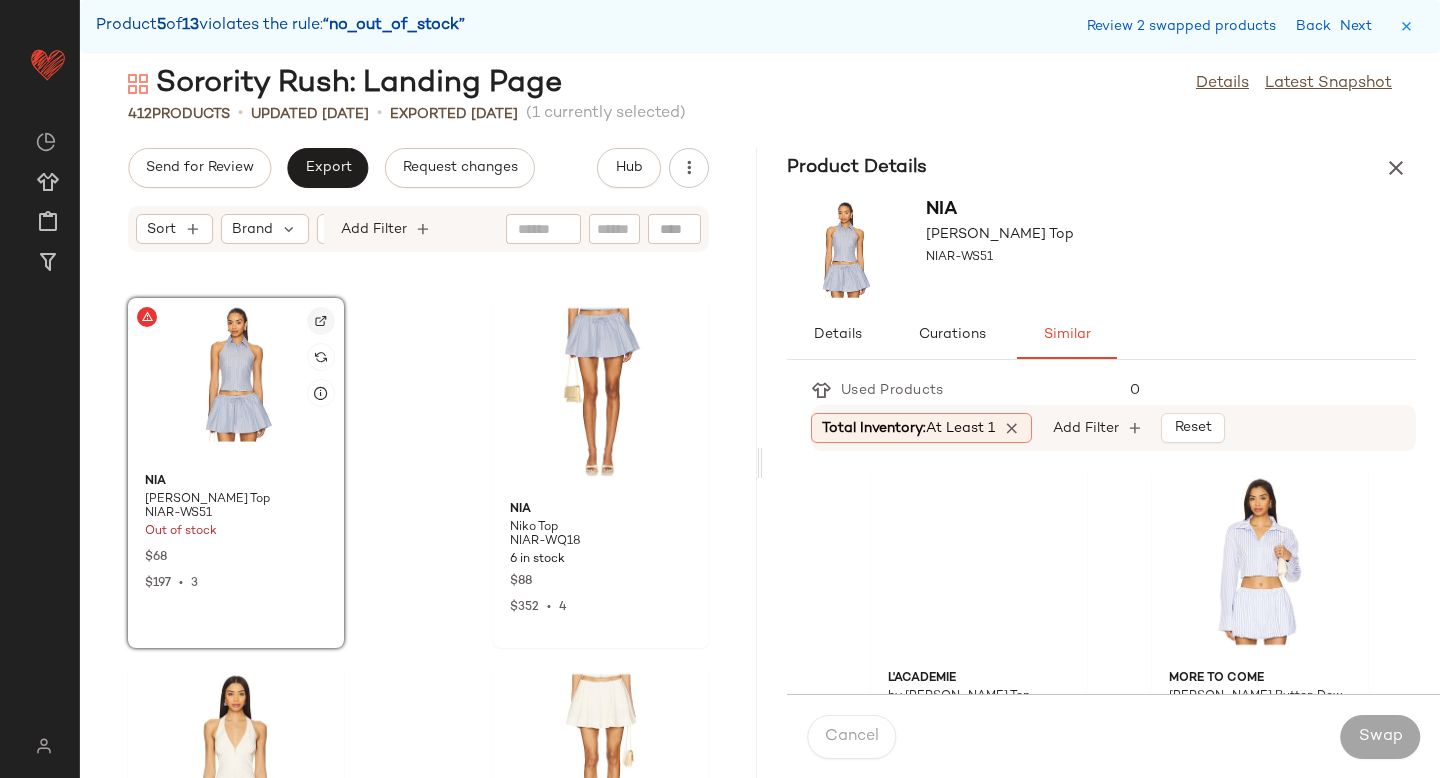 click 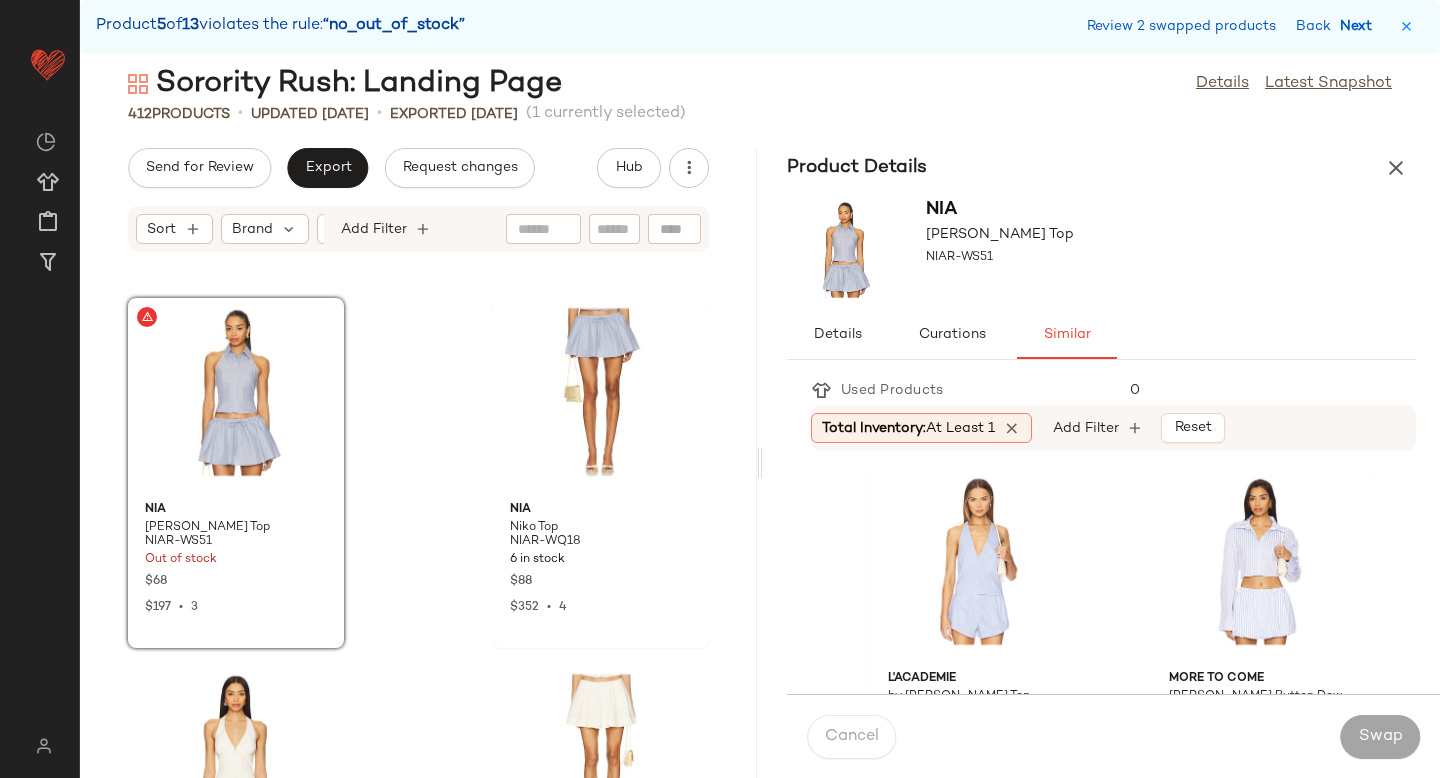 click on "Next" at bounding box center (1360, 26) 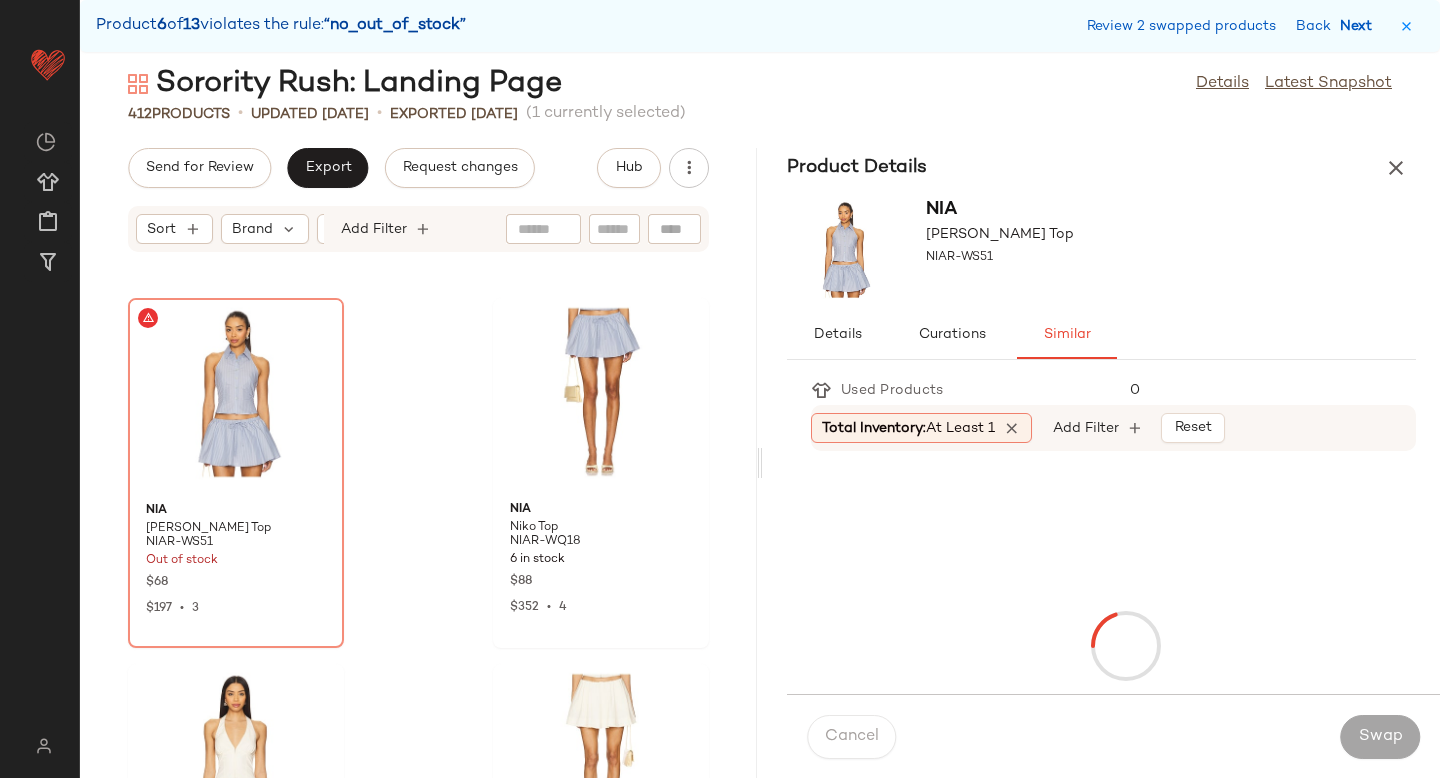 scroll, scrollTop: 38064, scrollLeft: 0, axis: vertical 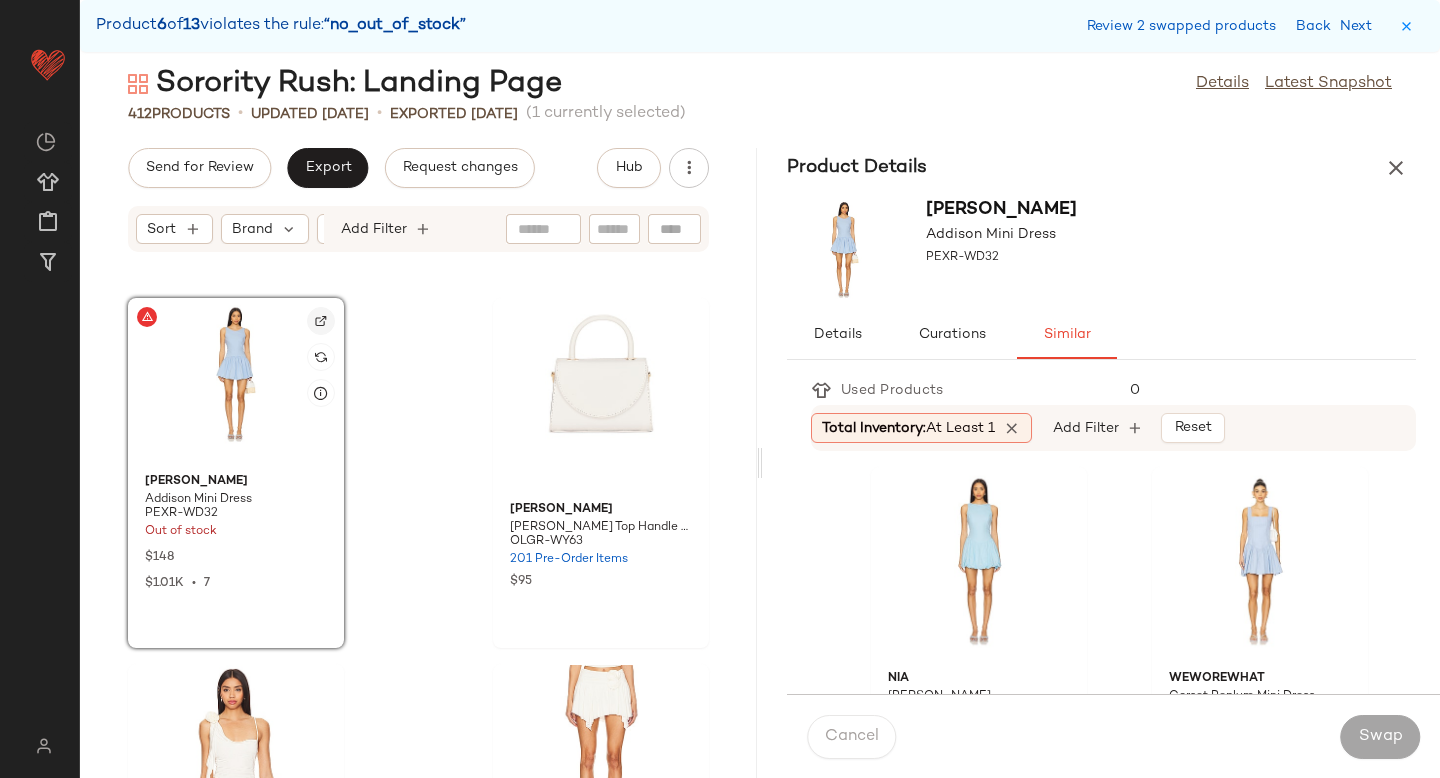 click 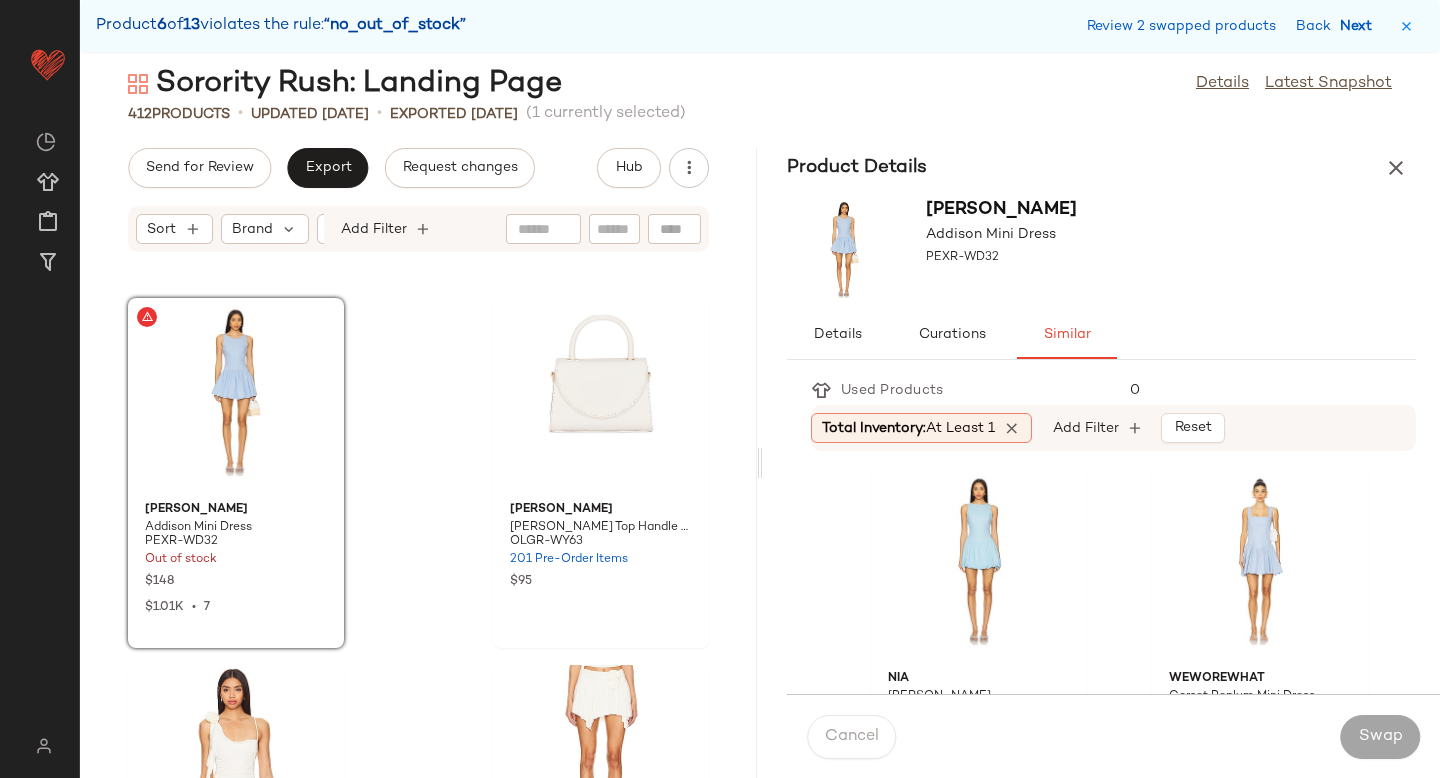 click on "Next" at bounding box center [1360, 26] 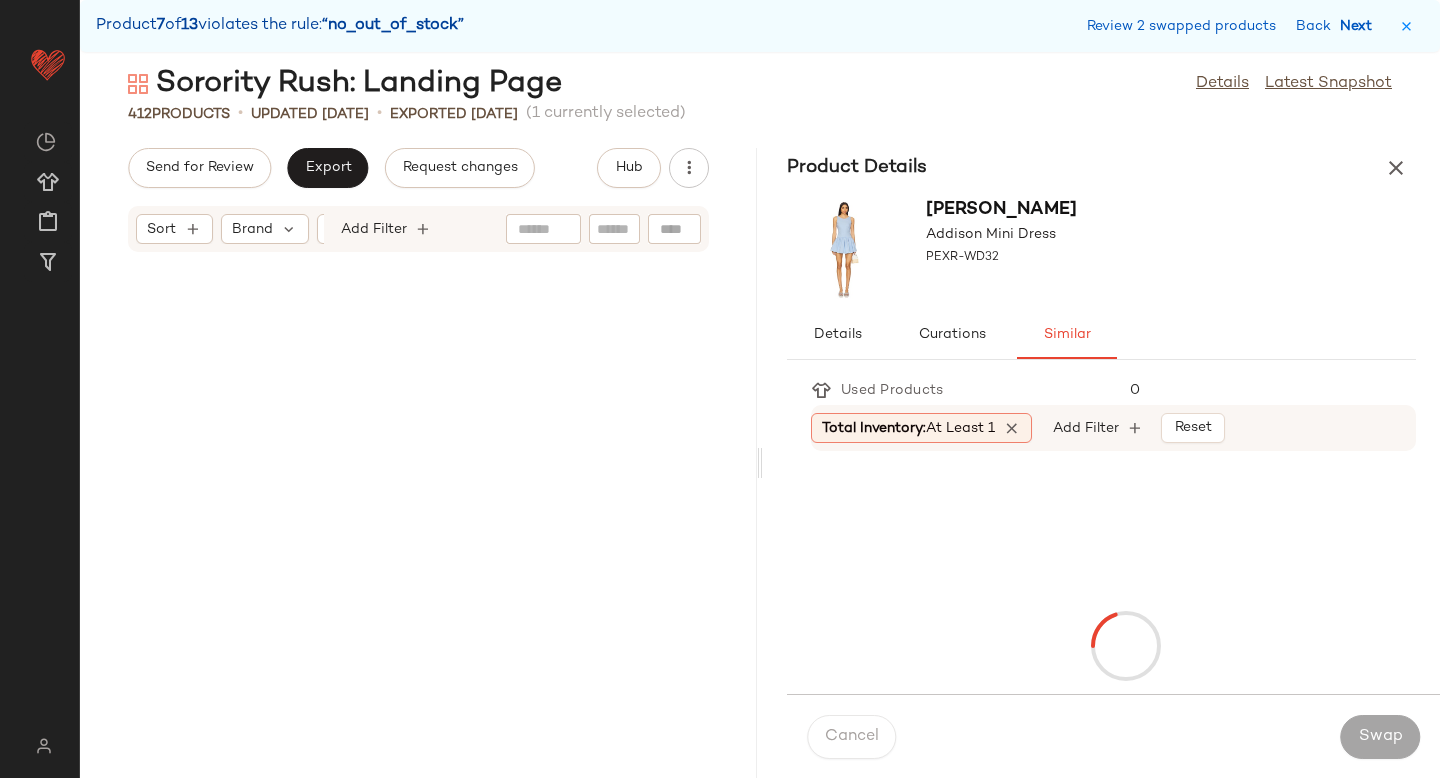 scroll, scrollTop: 41358, scrollLeft: 0, axis: vertical 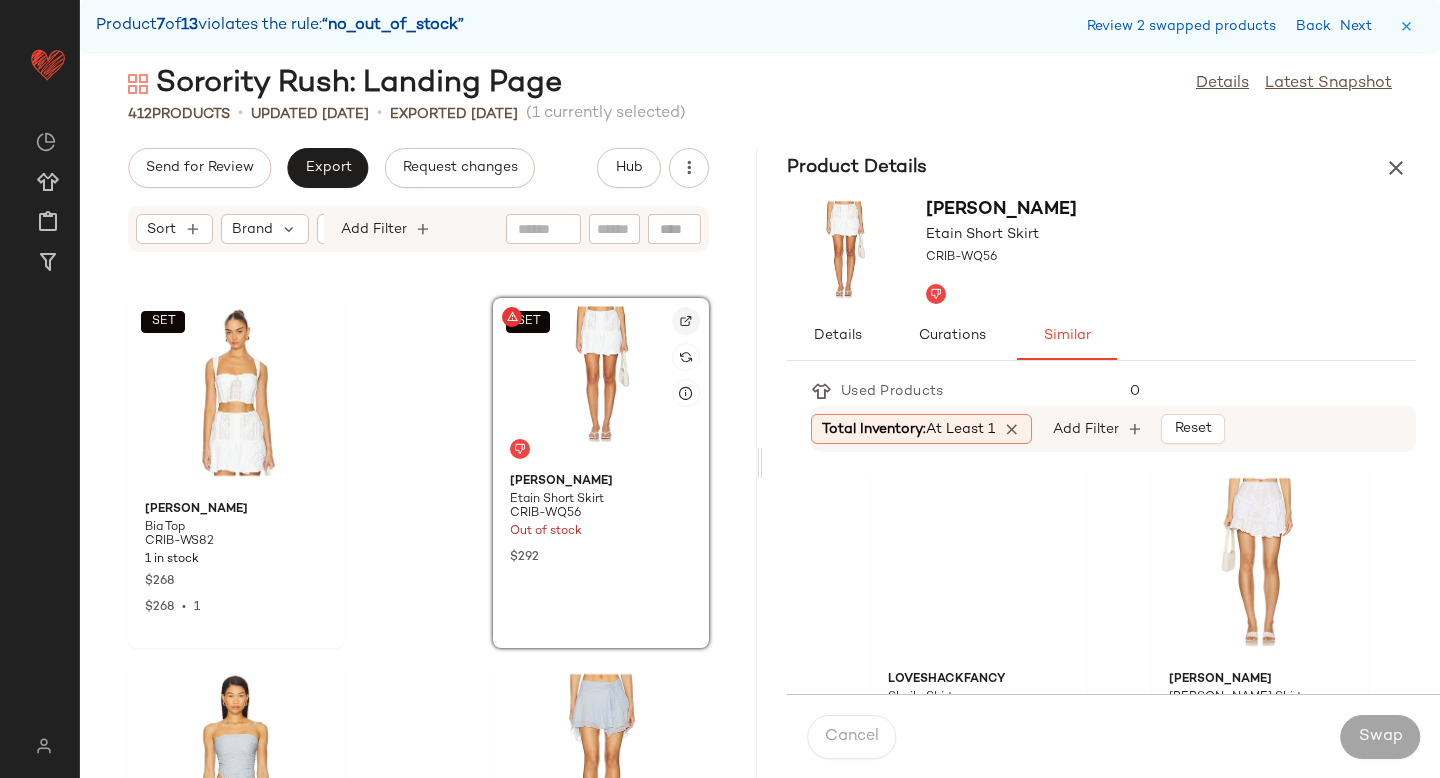 click 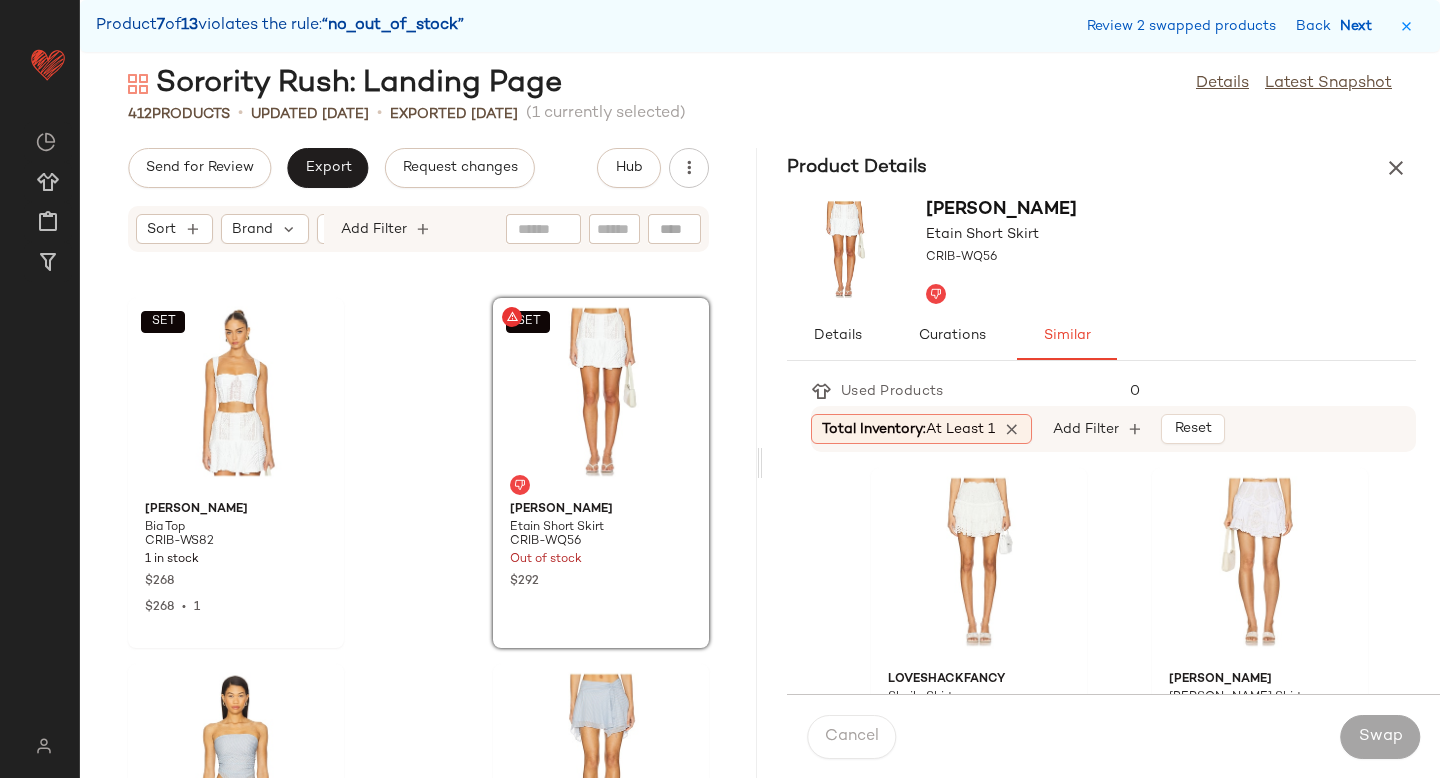 click on "Next" at bounding box center (1360, 26) 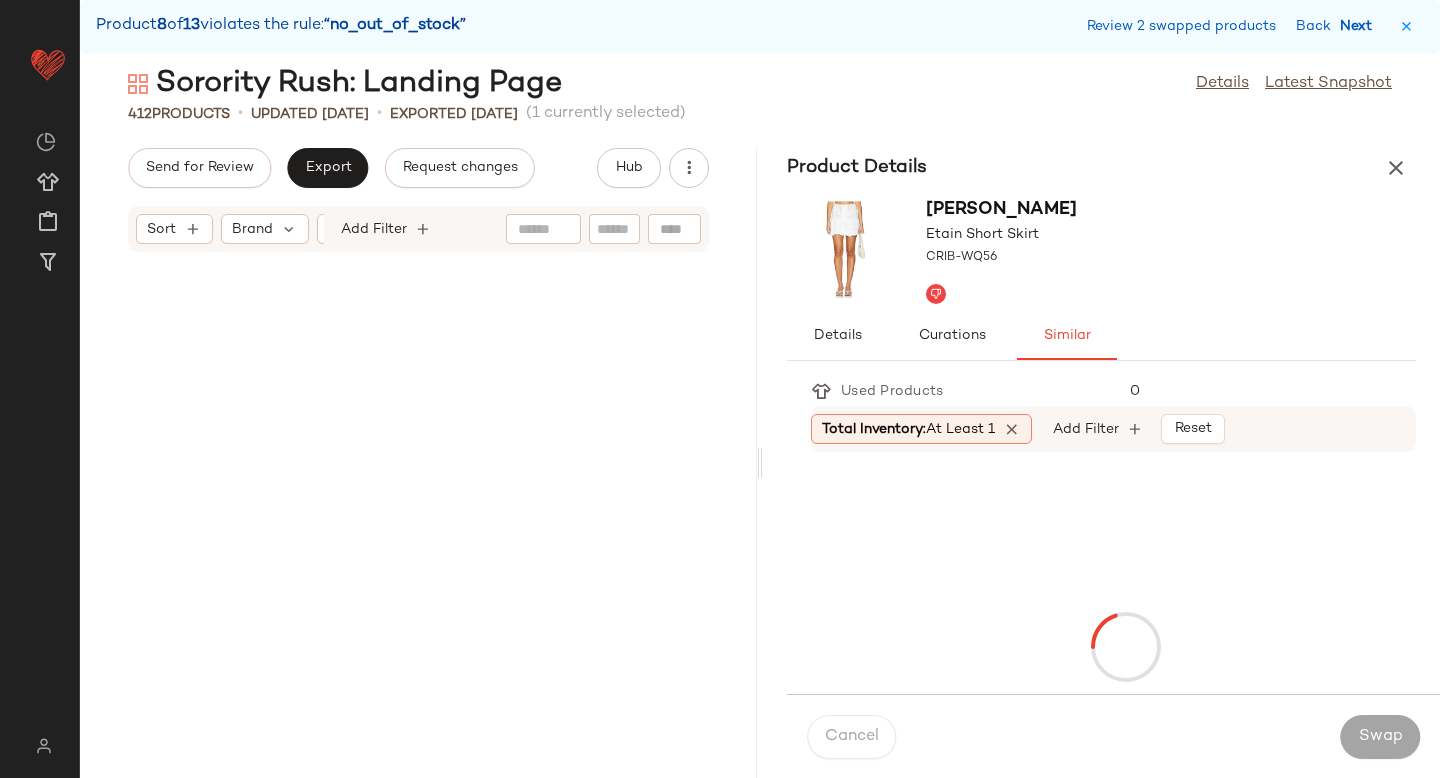 scroll, scrollTop: 44652, scrollLeft: 0, axis: vertical 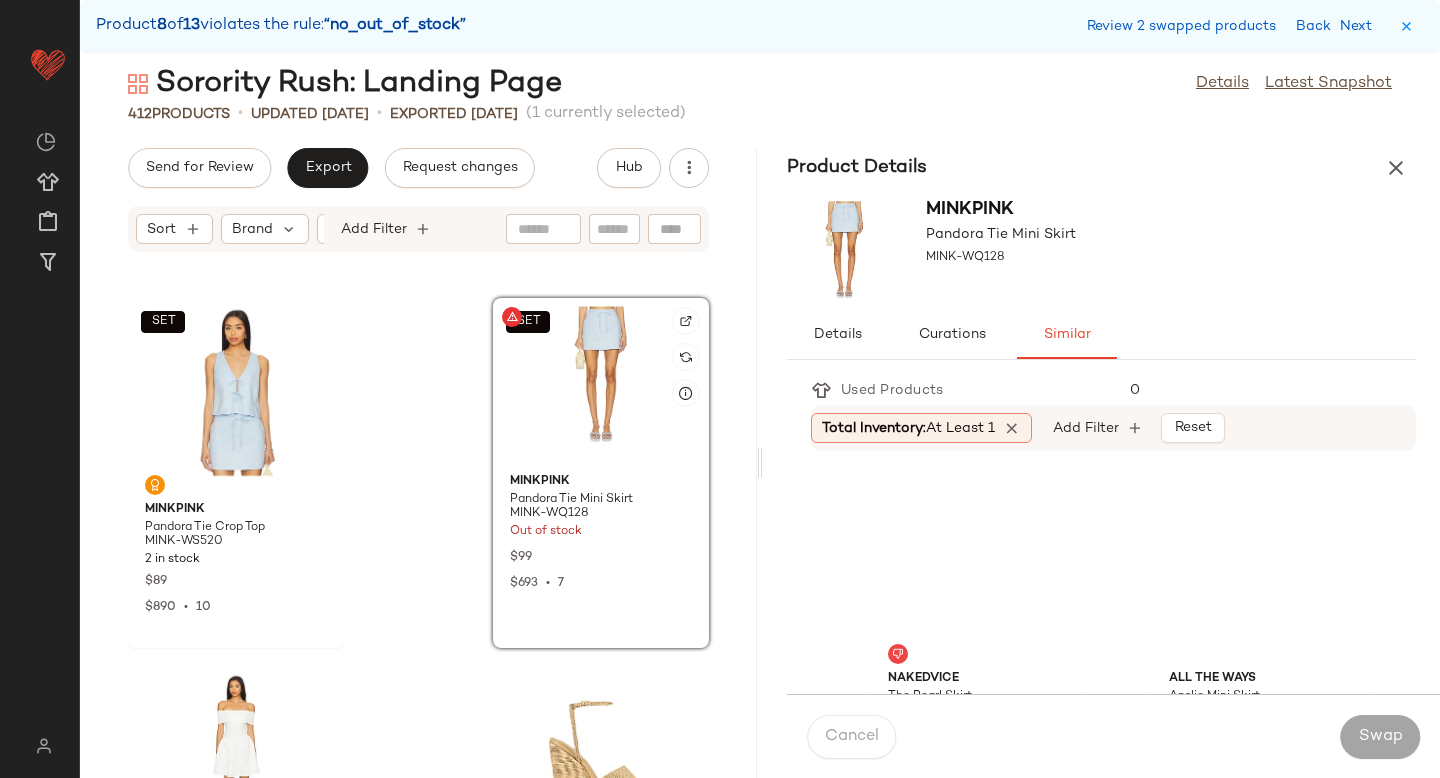 click 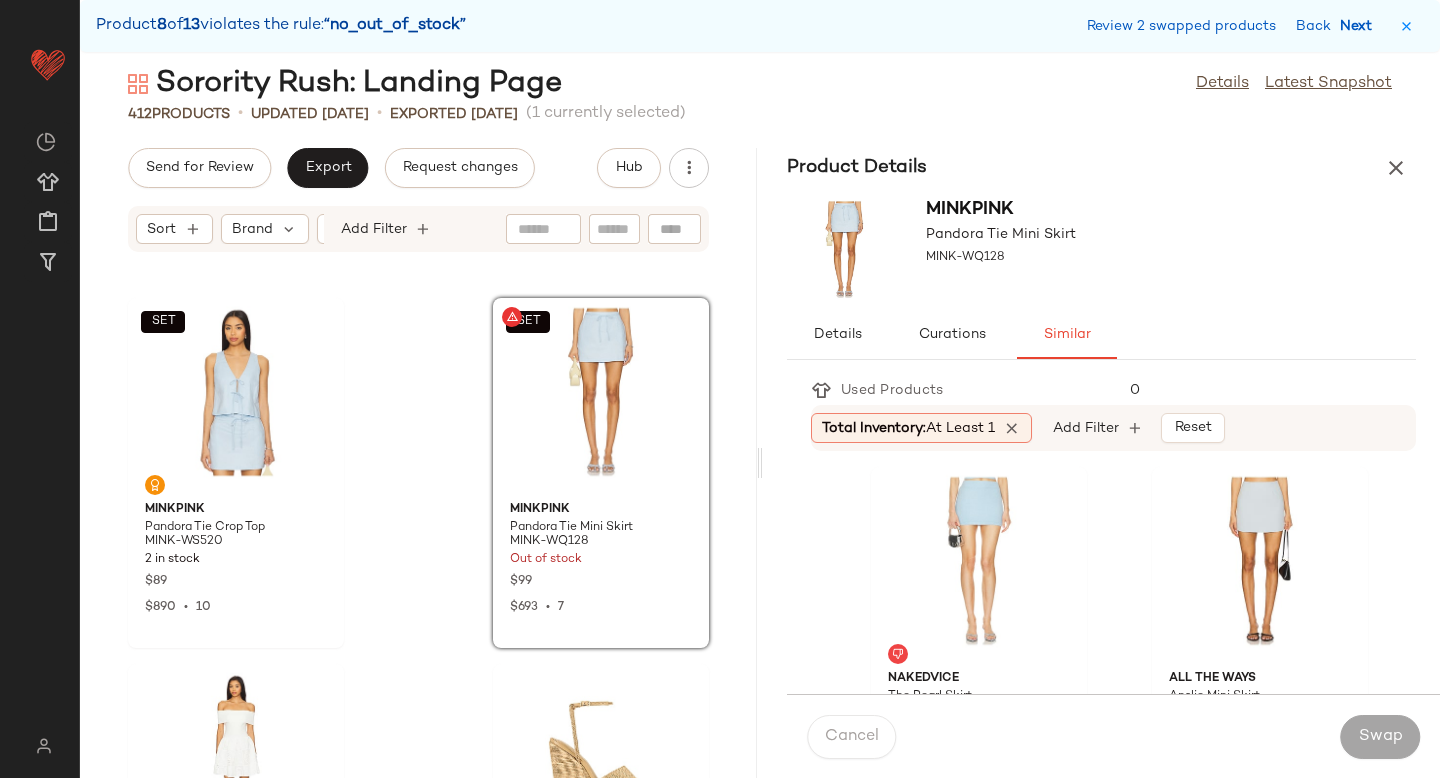 click on "Next" at bounding box center [1360, 26] 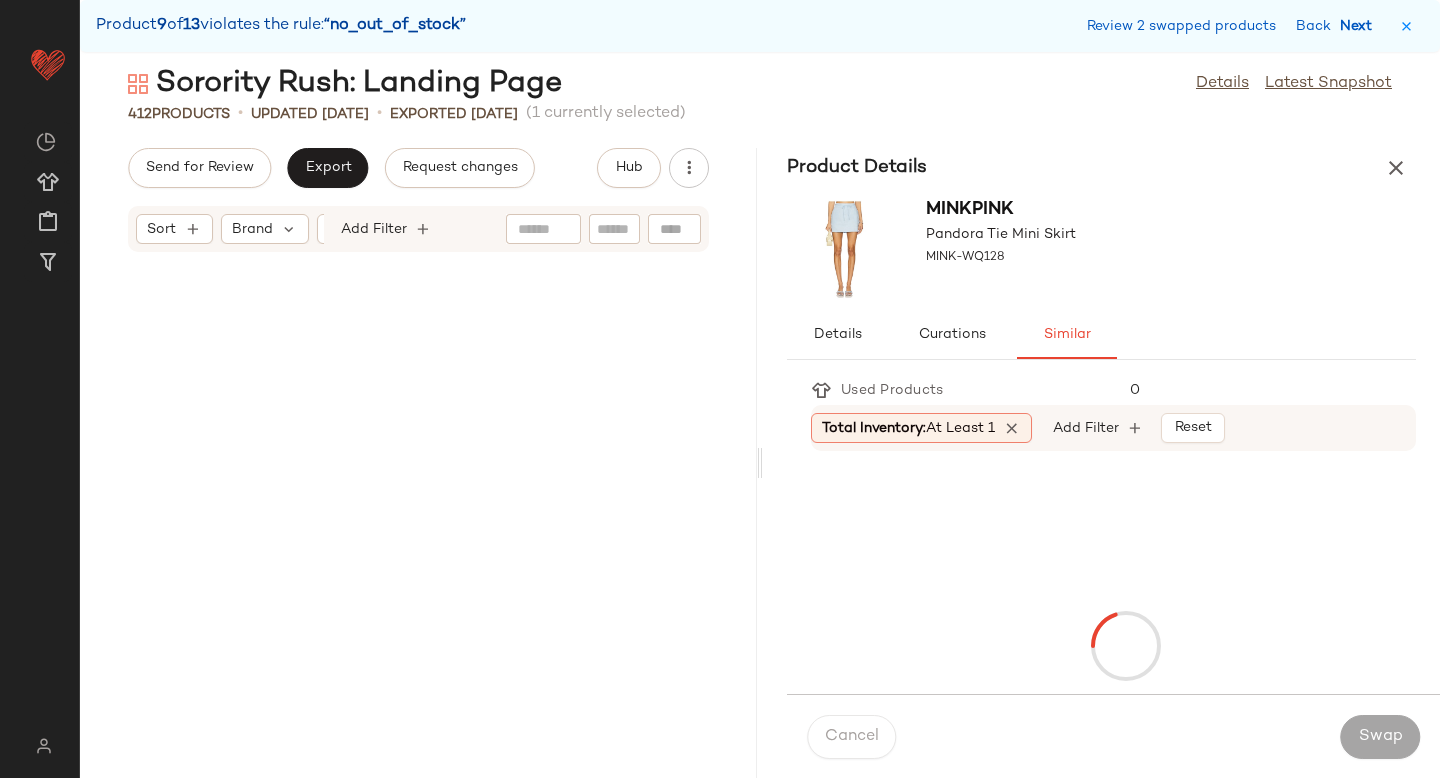scroll, scrollTop: 54534, scrollLeft: 0, axis: vertical 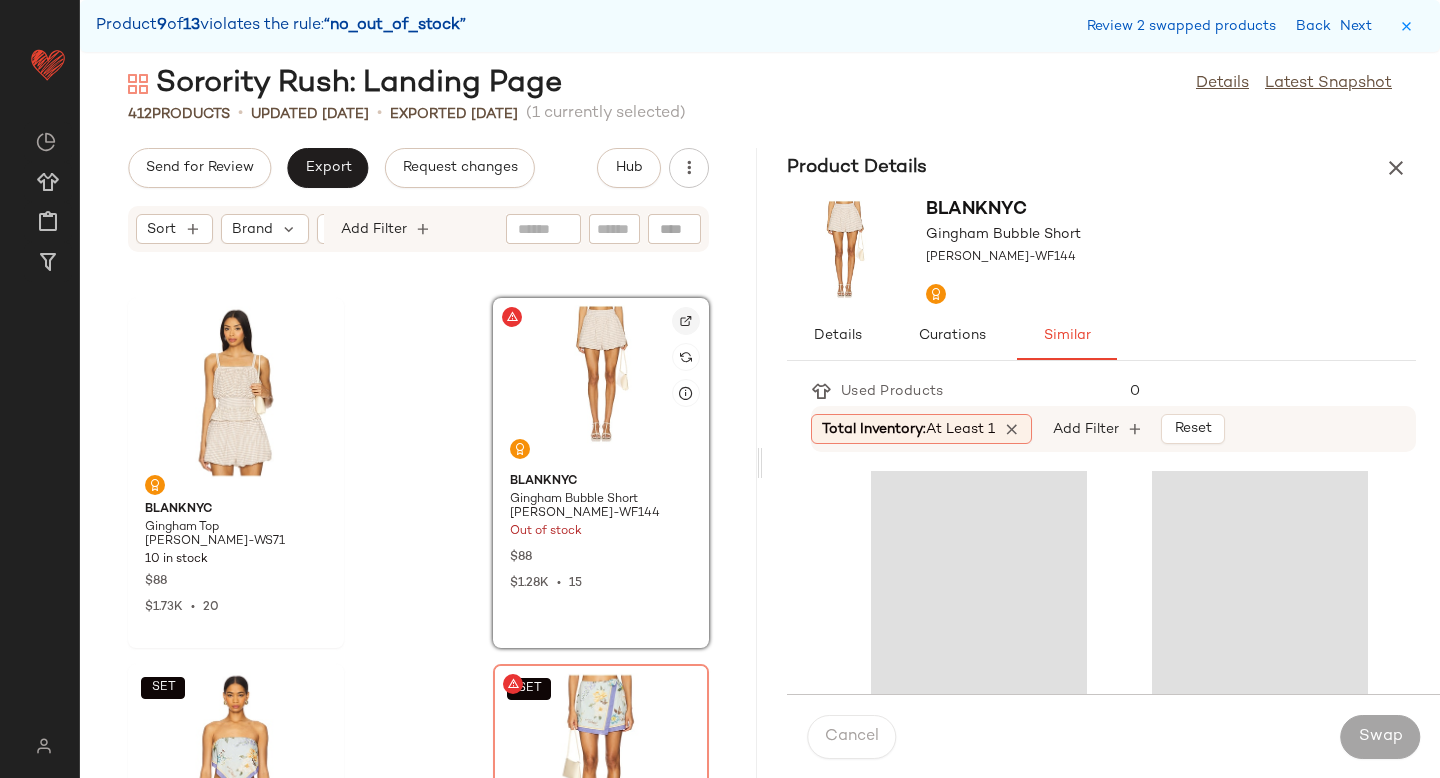 click 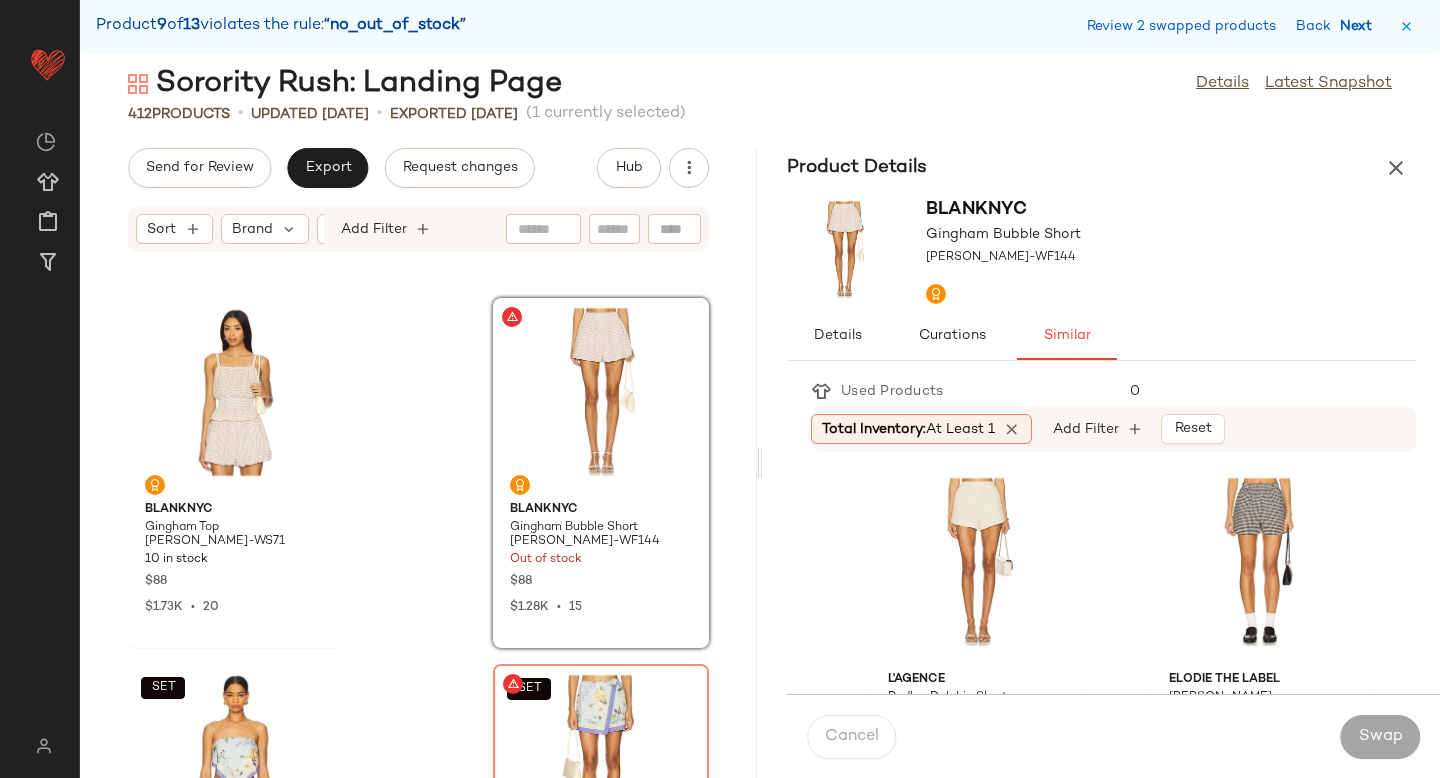 click on "Next" at bounding box center [1360, 26] 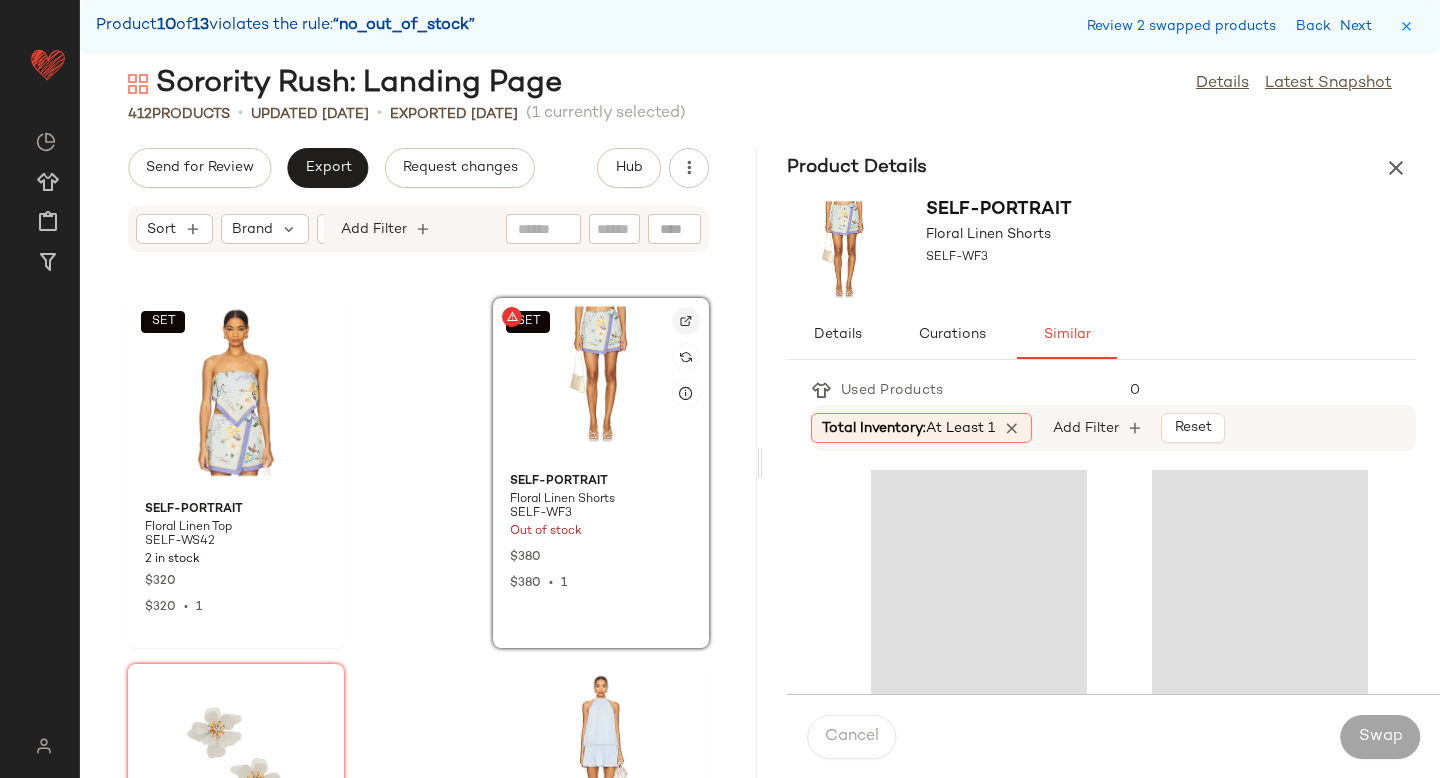 click 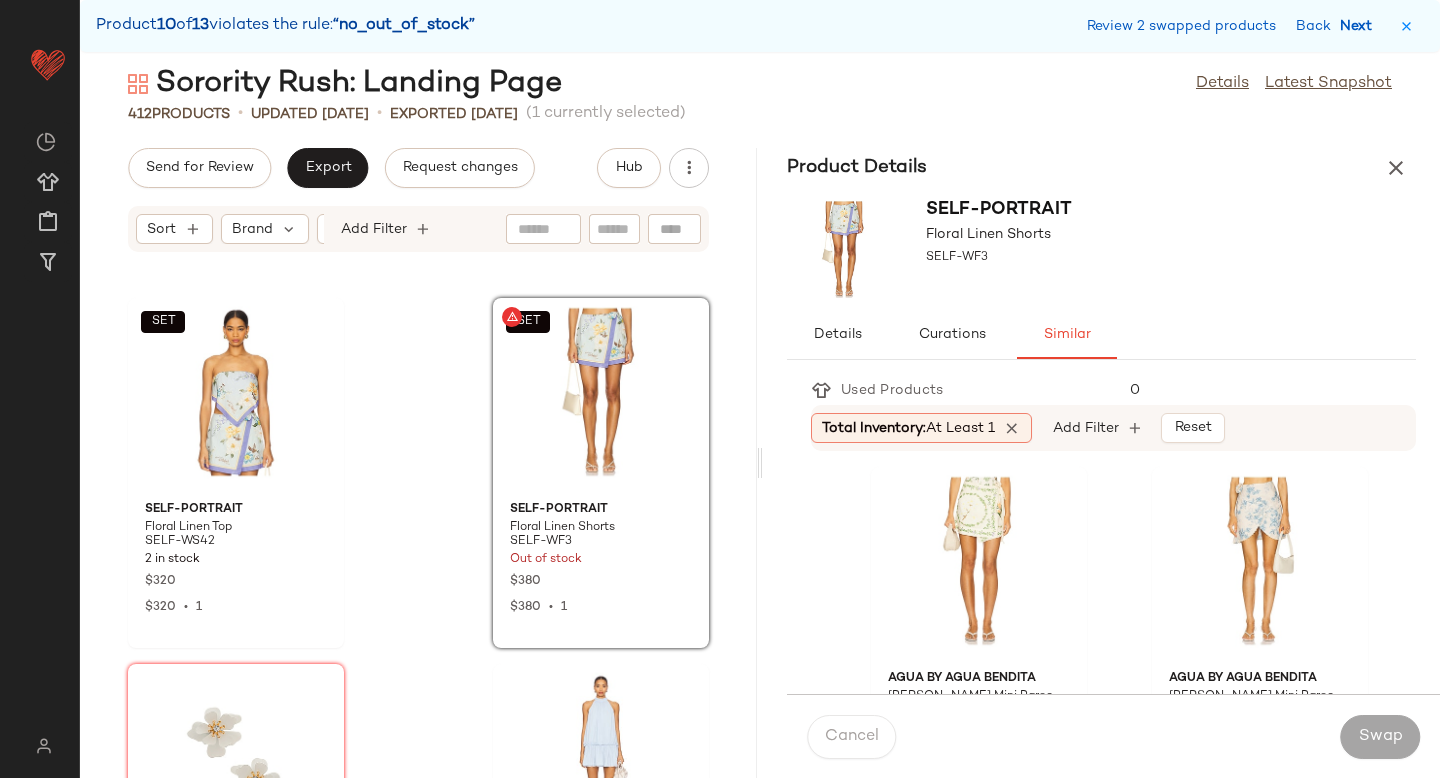 click on "Next" at bounding box center (1360, 26) 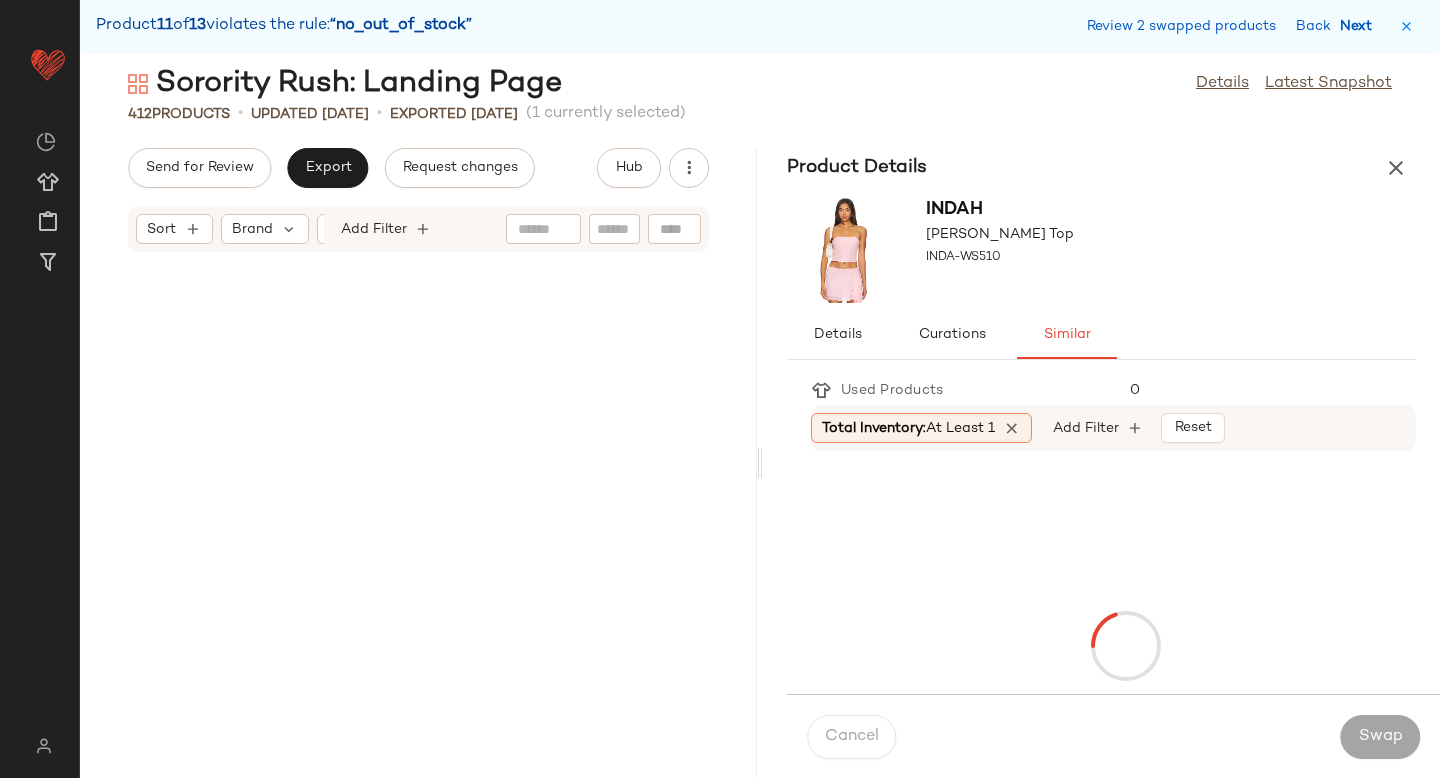scroll, scrollTop: 56364, scrollLeft: 0, axis: vertical 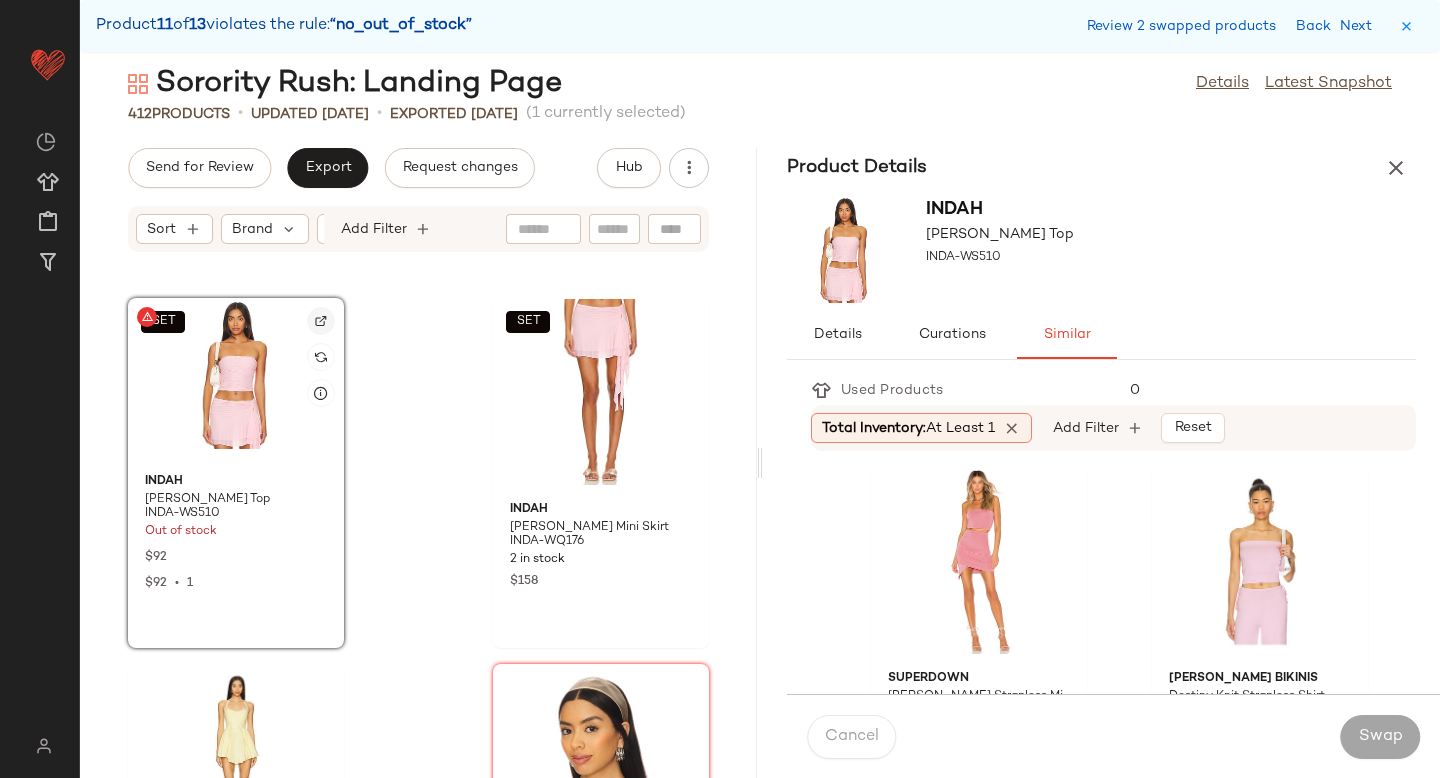 click 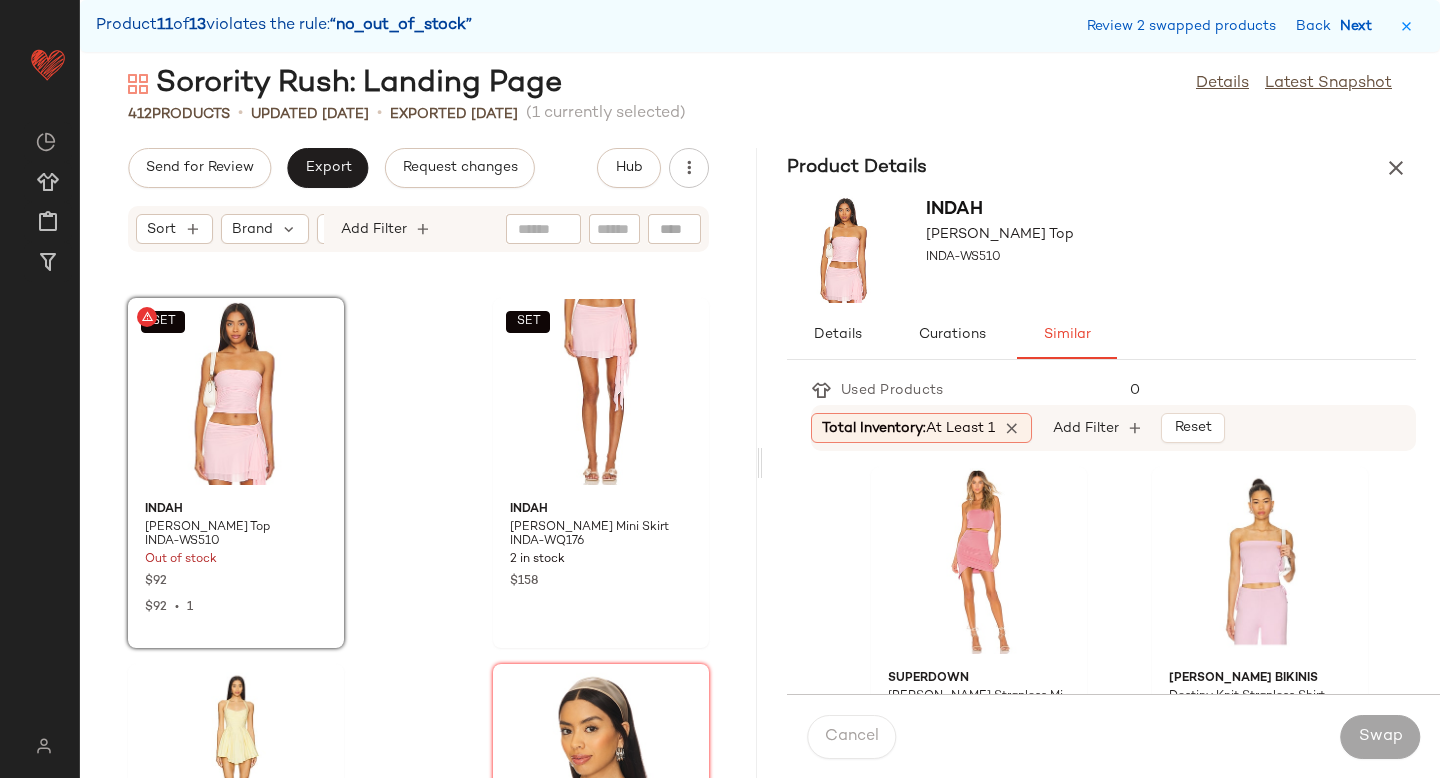 click on "Next" at bounding box center (1360, 26) 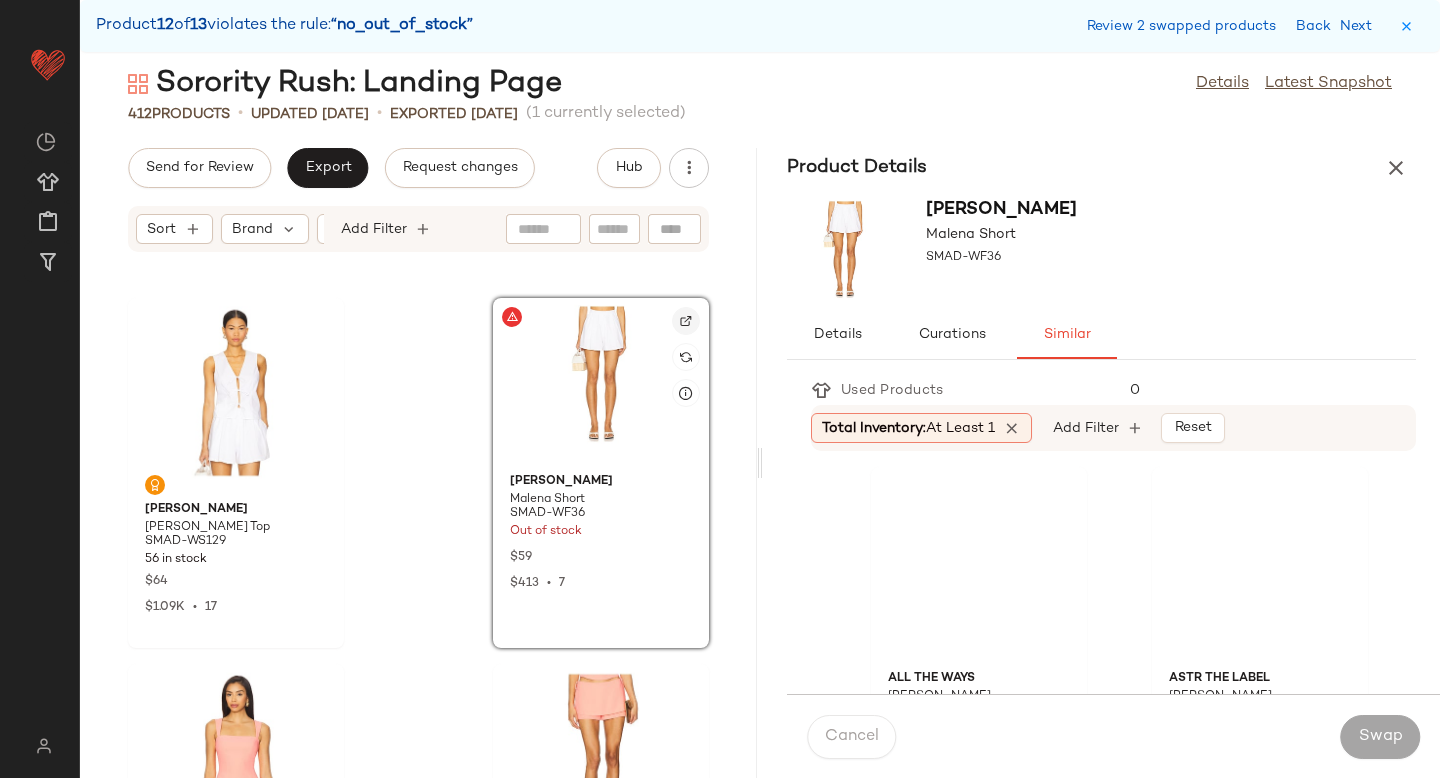 click at bounding box center (686, 321) 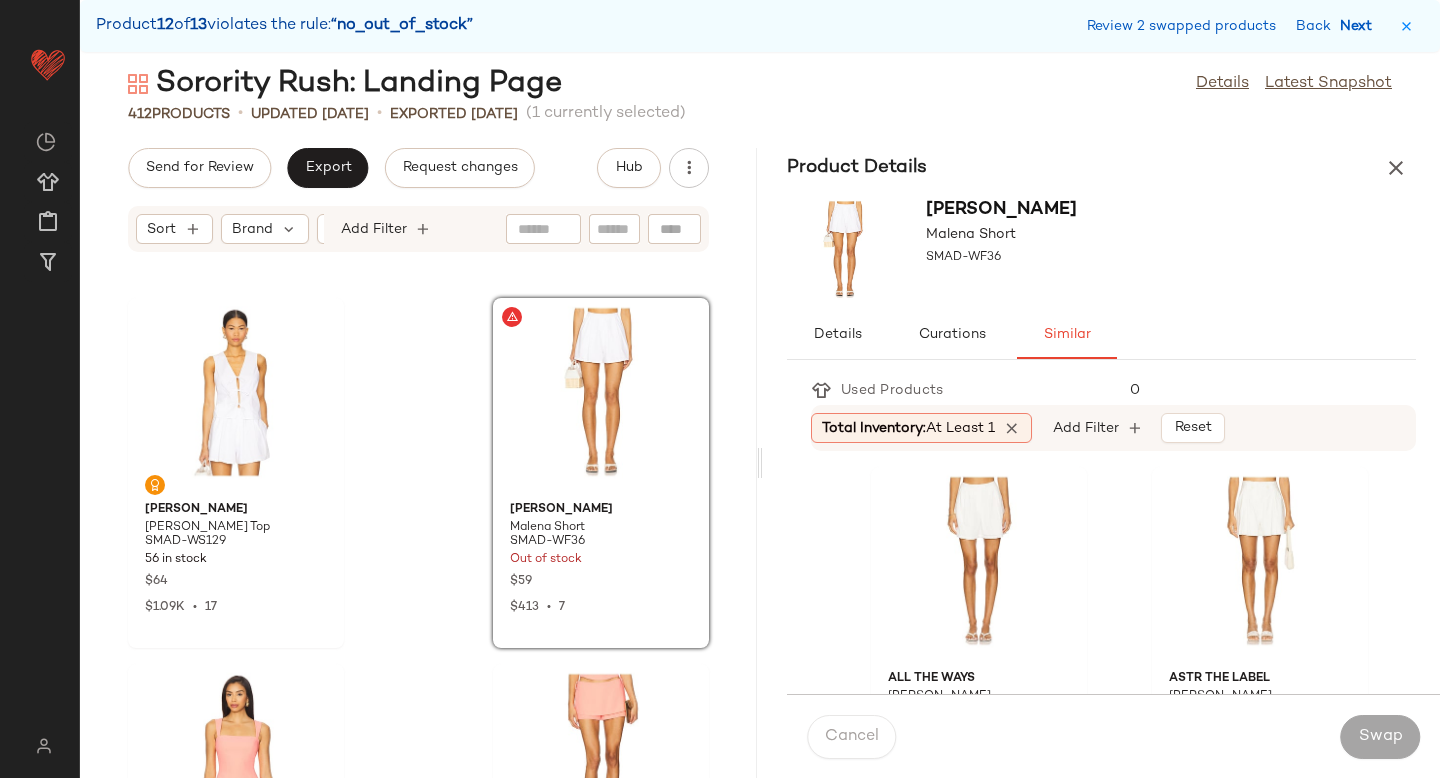 click on "Next" at bounding box center (1360, 26) 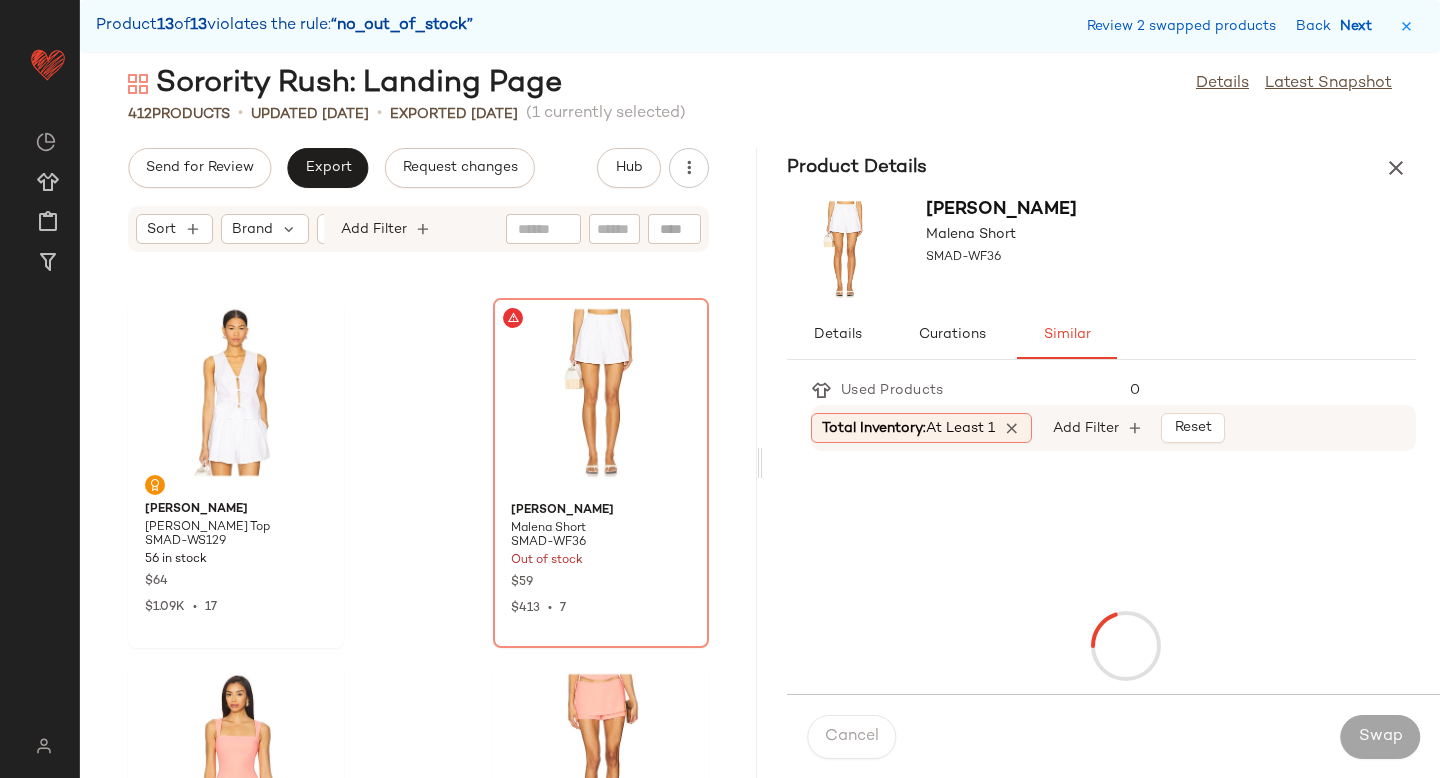 scroll, scrollTop: 73200, scrollLeft: 0, axis: vertical 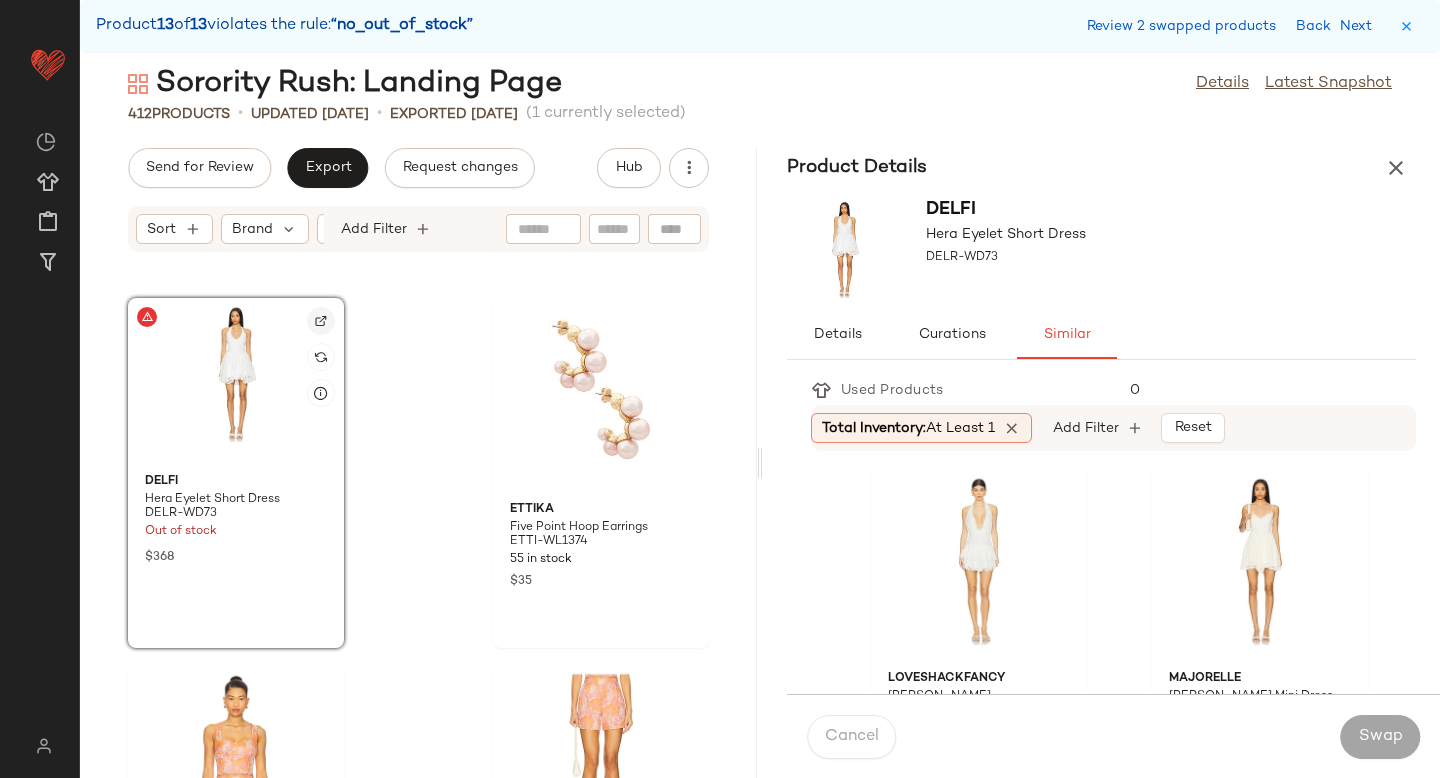 click 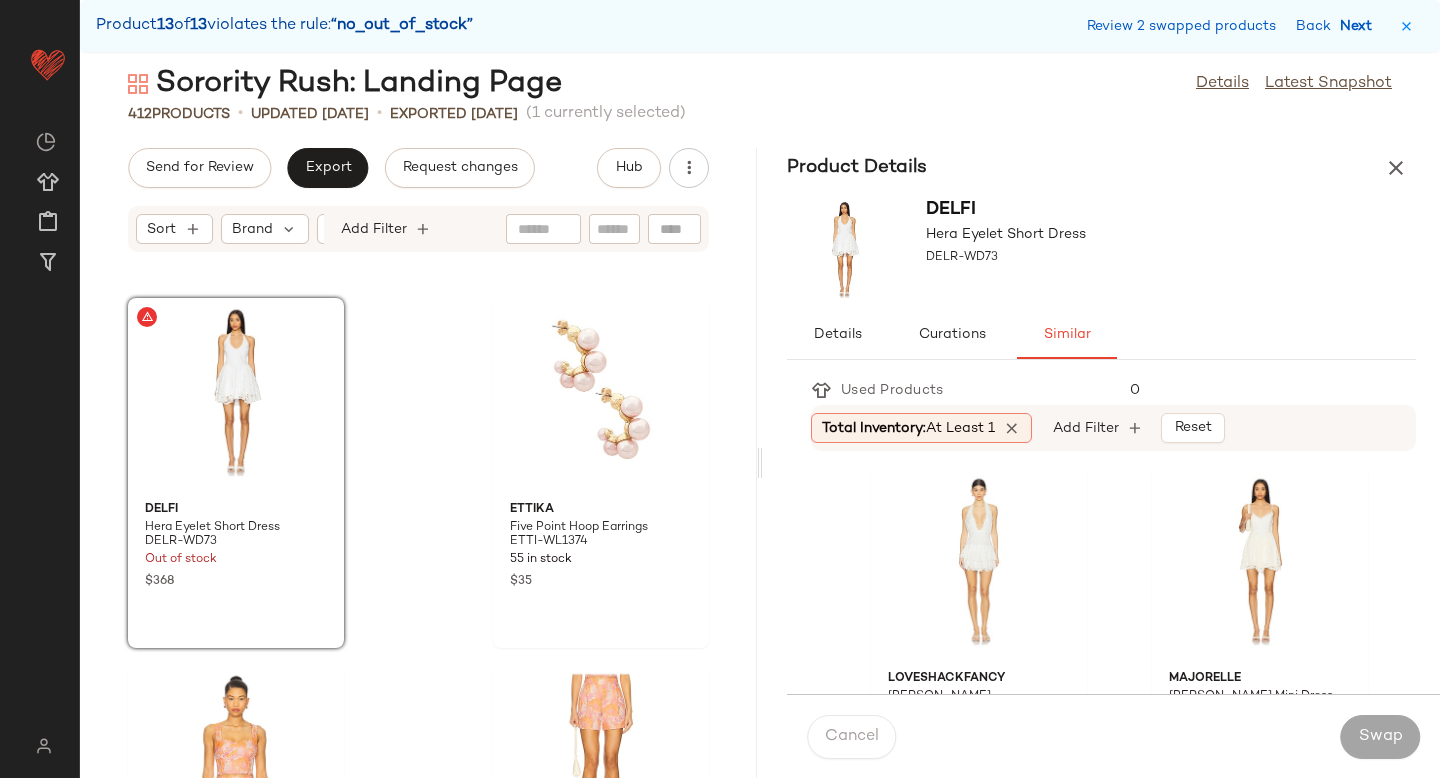 click on "Next" at bounding box center (1360, 26) 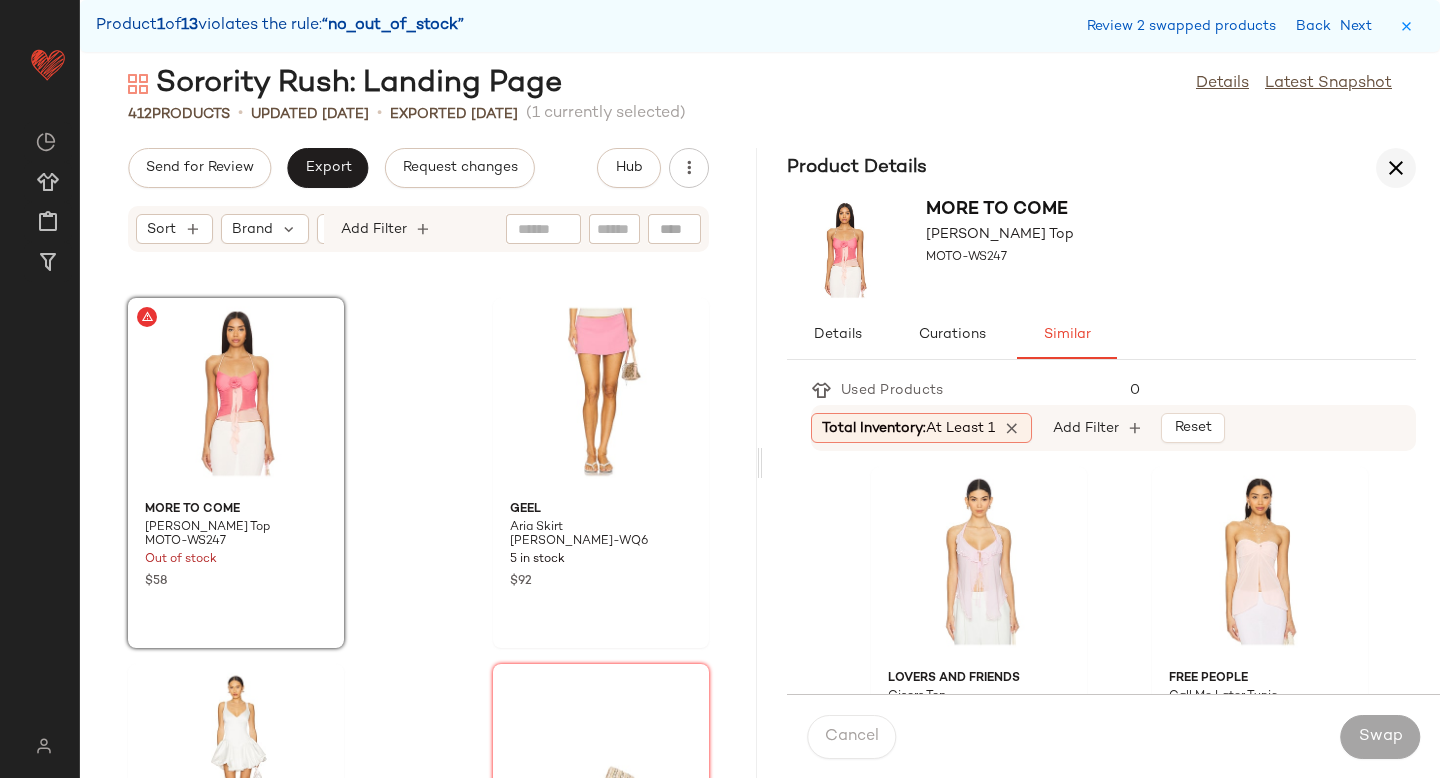 click at bounding box center (1396, 168) 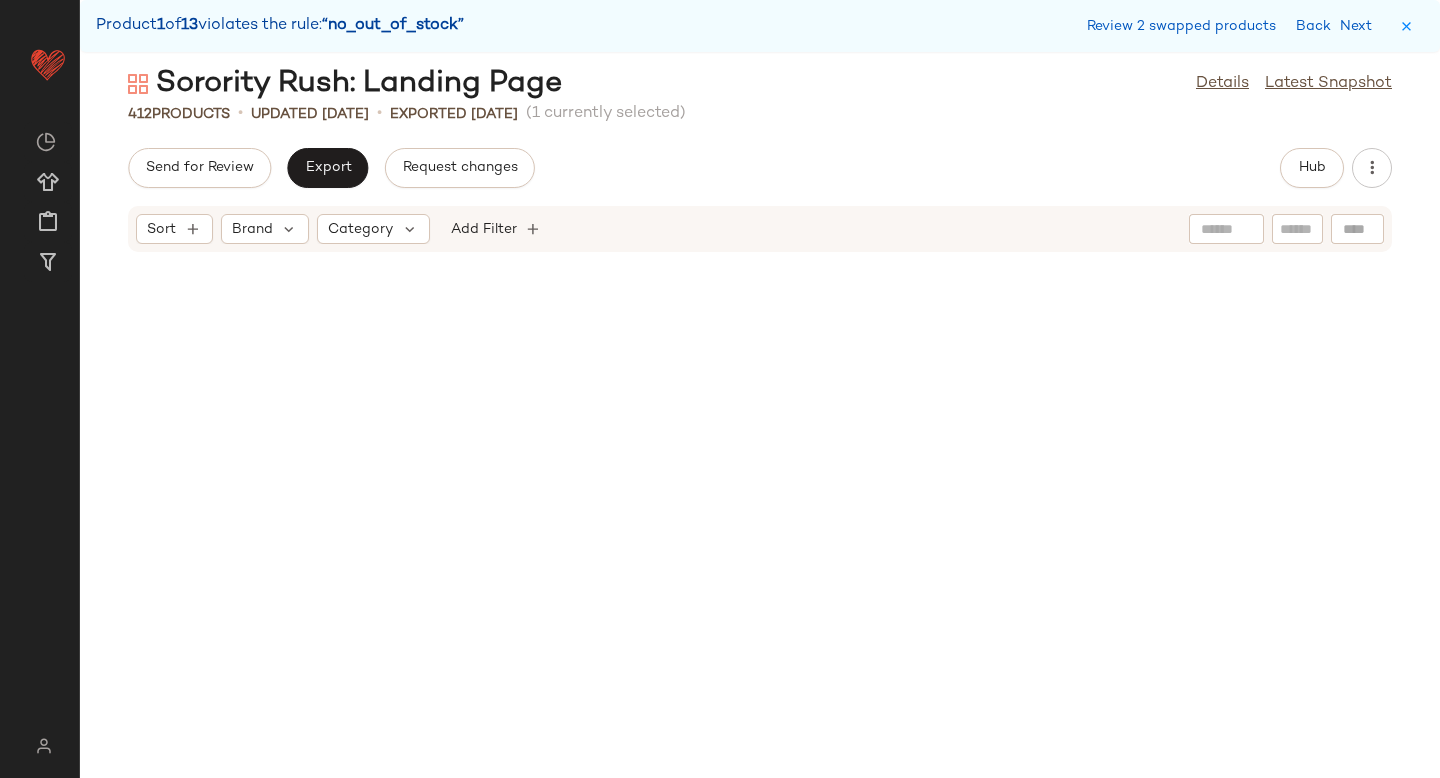 scroll, scrollTop: 0, scrollLeft: 0, axis: both 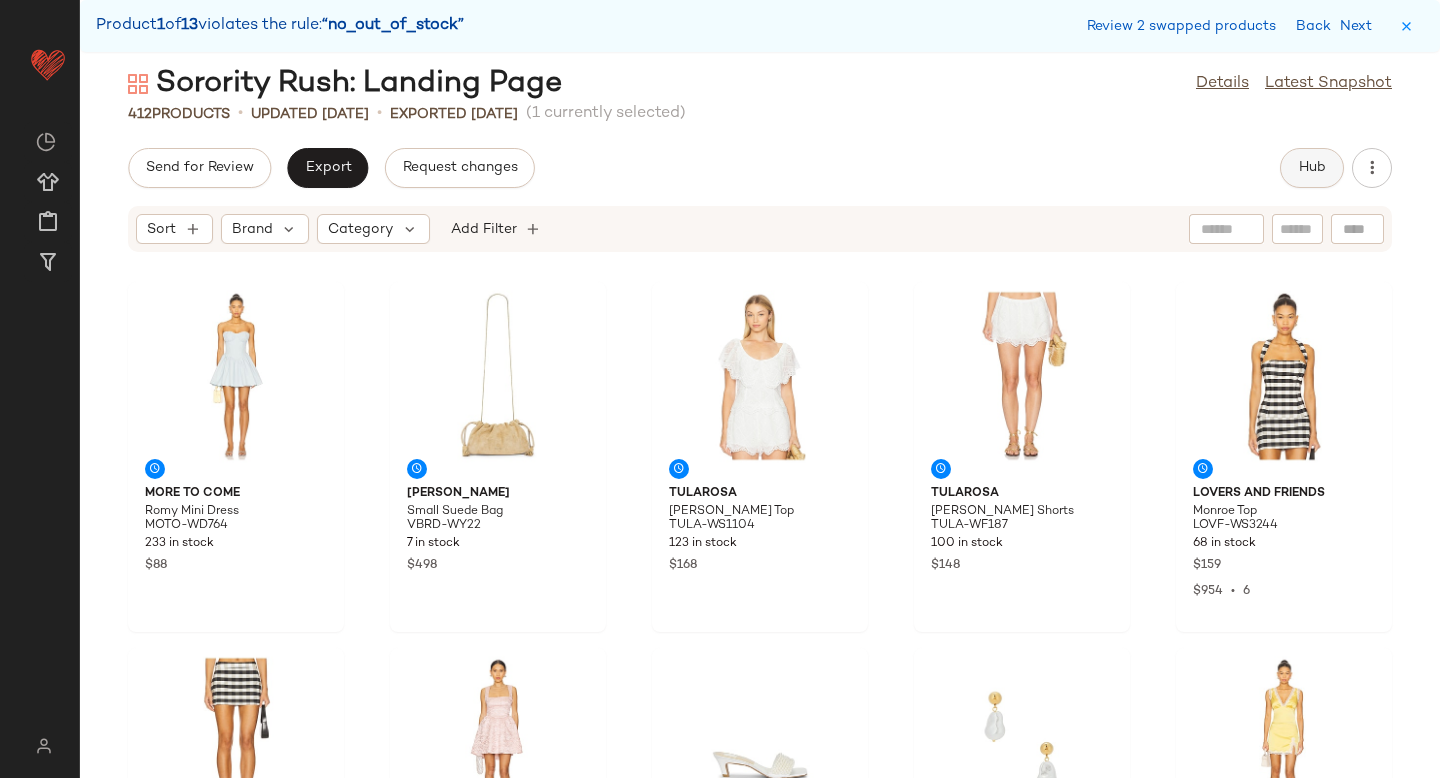 click on "Hub" at bounding box center (1312, 168) 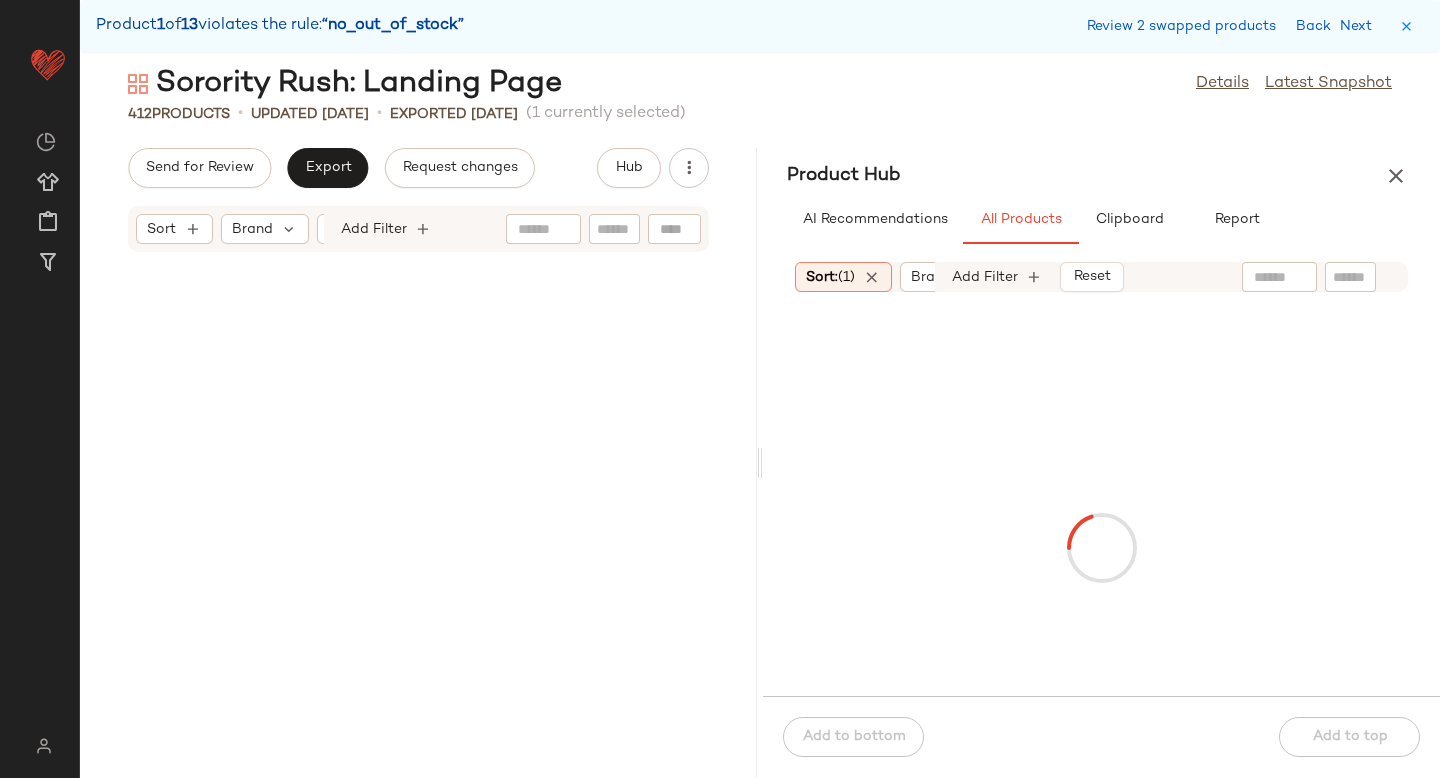 scroll, scrollTop: 6588, scrollLeft: 0, axis: vertical 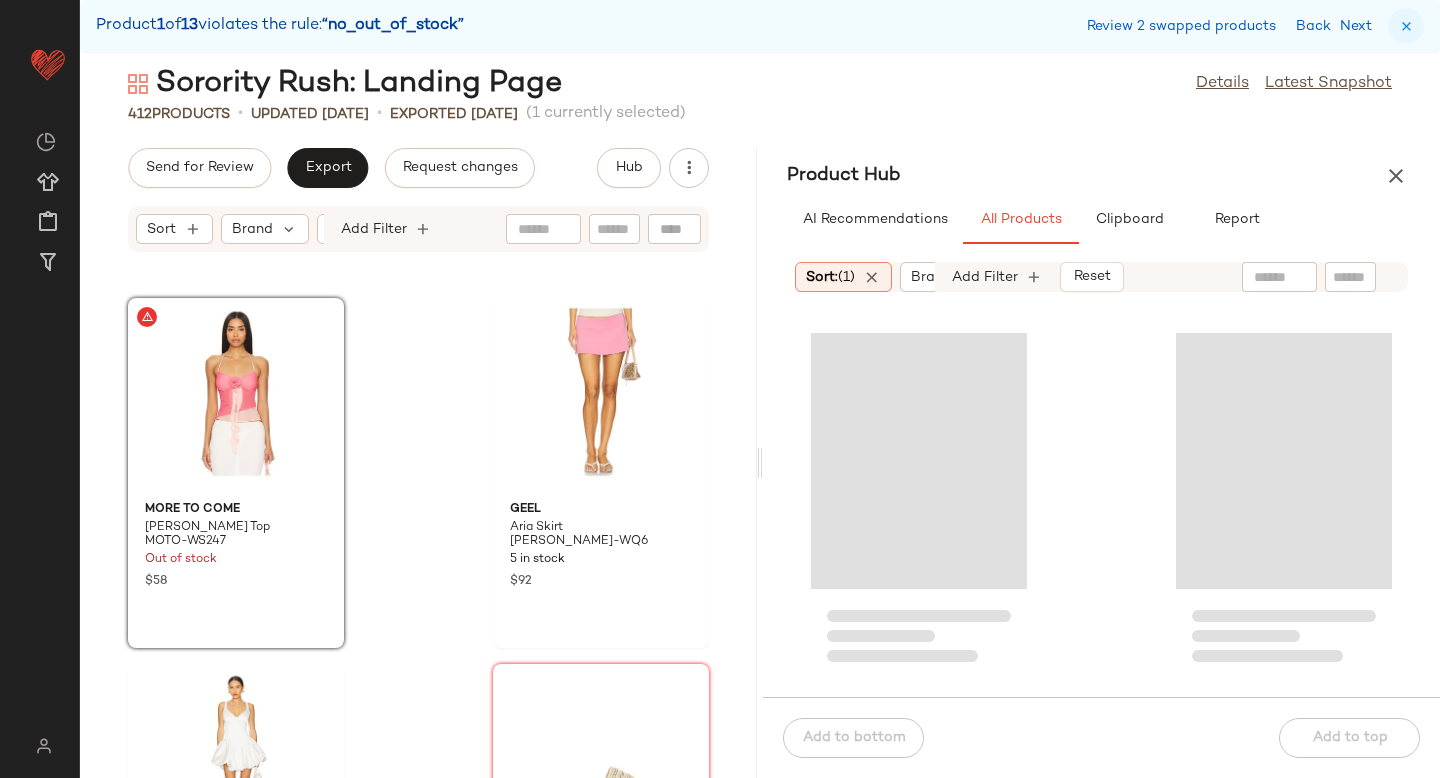 click at bounding box center [1406, 26] 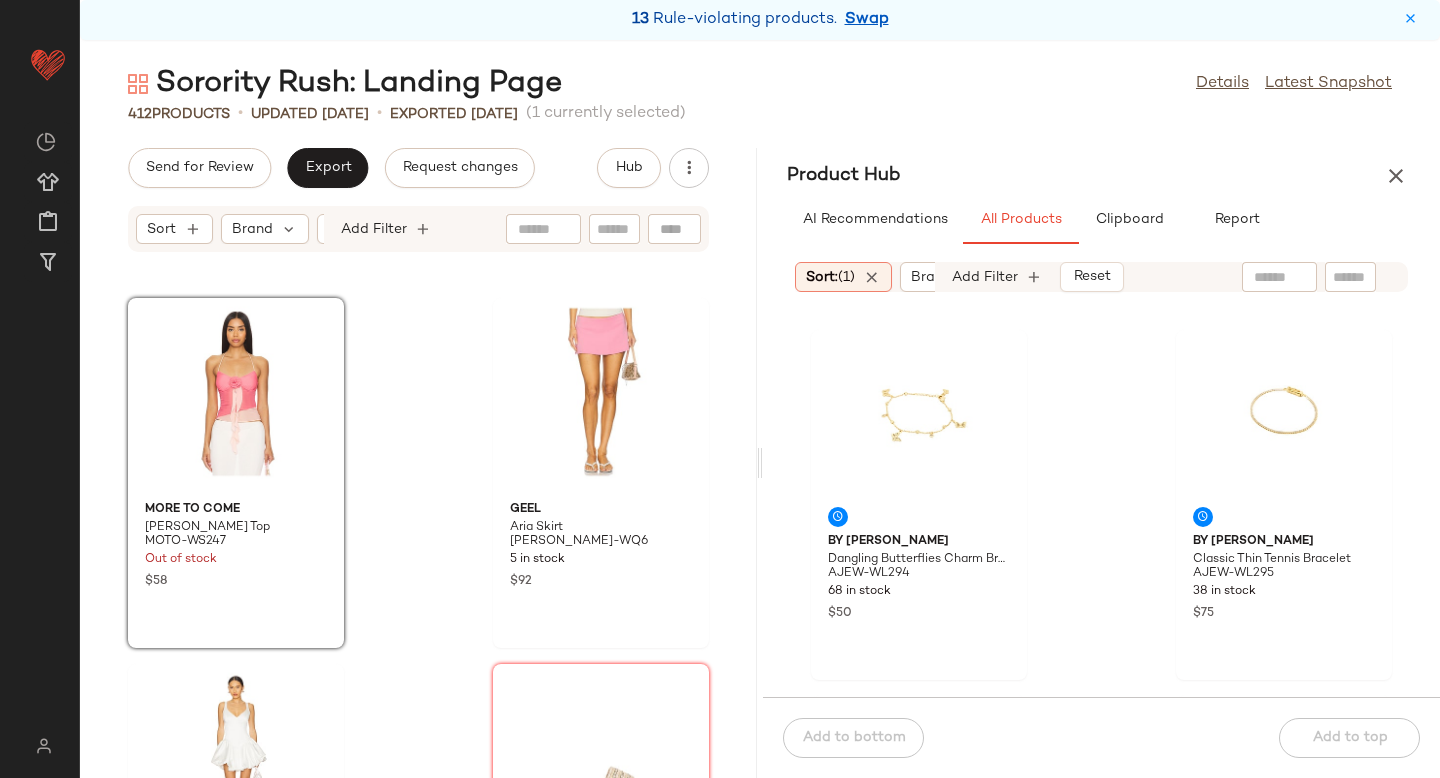 scroll, scrollTop: 0, scrollLeft: 0, axis: both 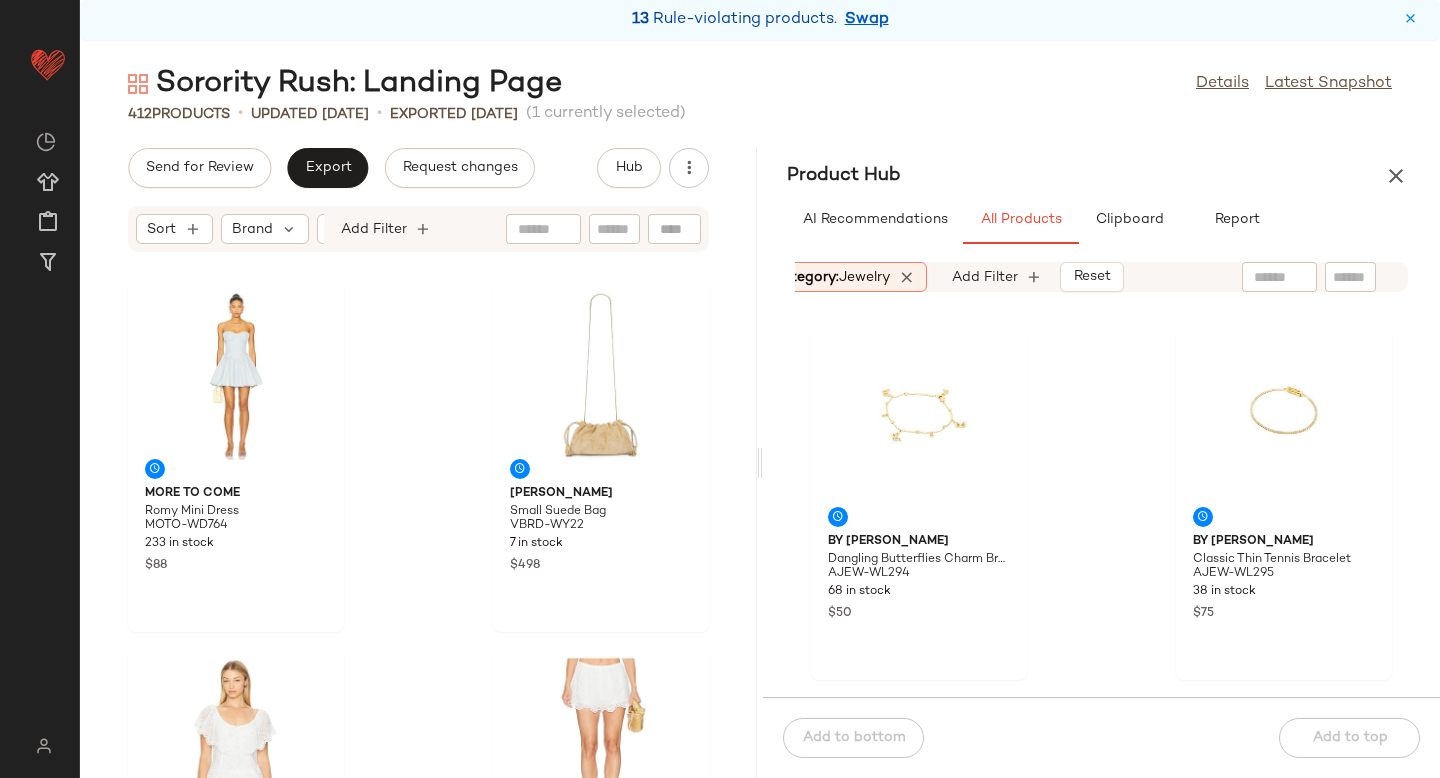 click on "jewelry" at bounding box center [864, 277] 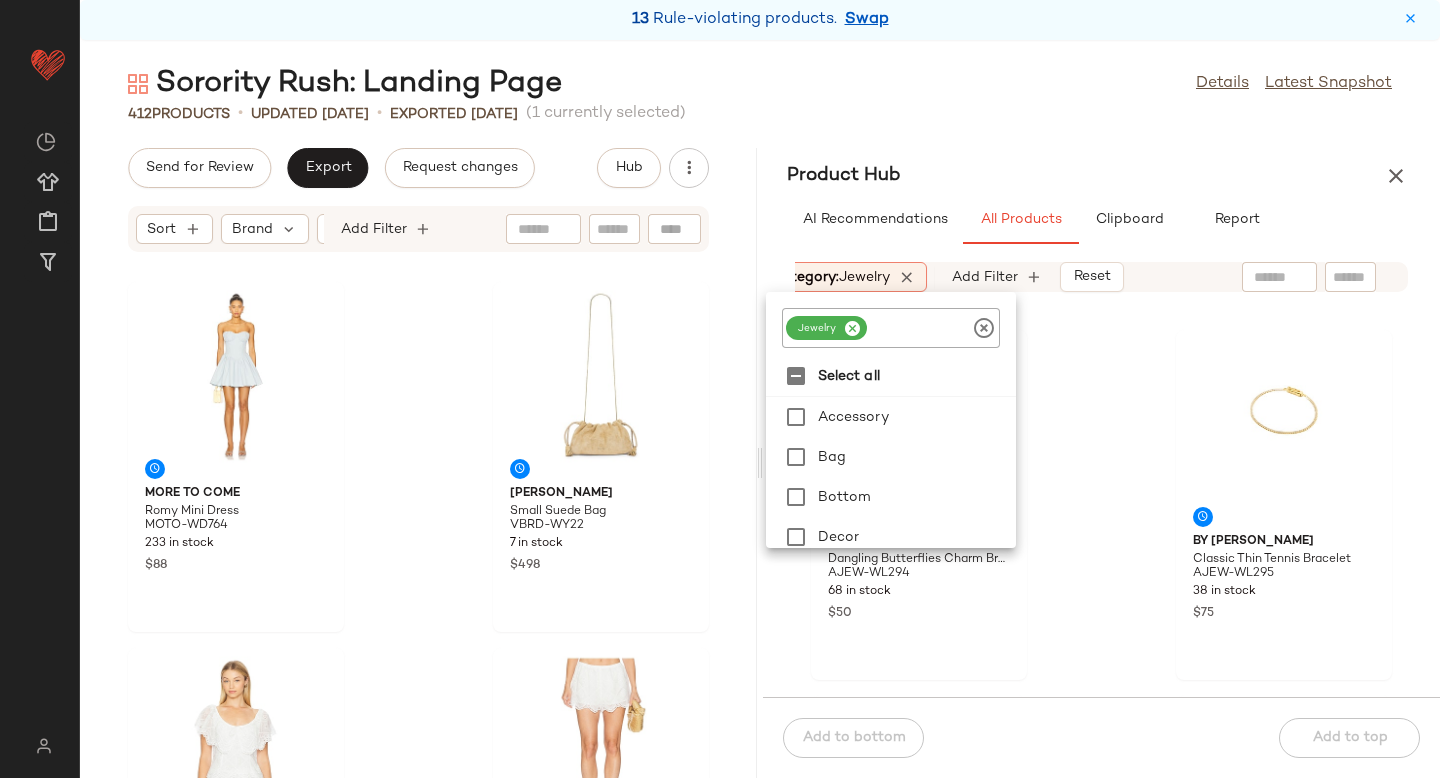 click 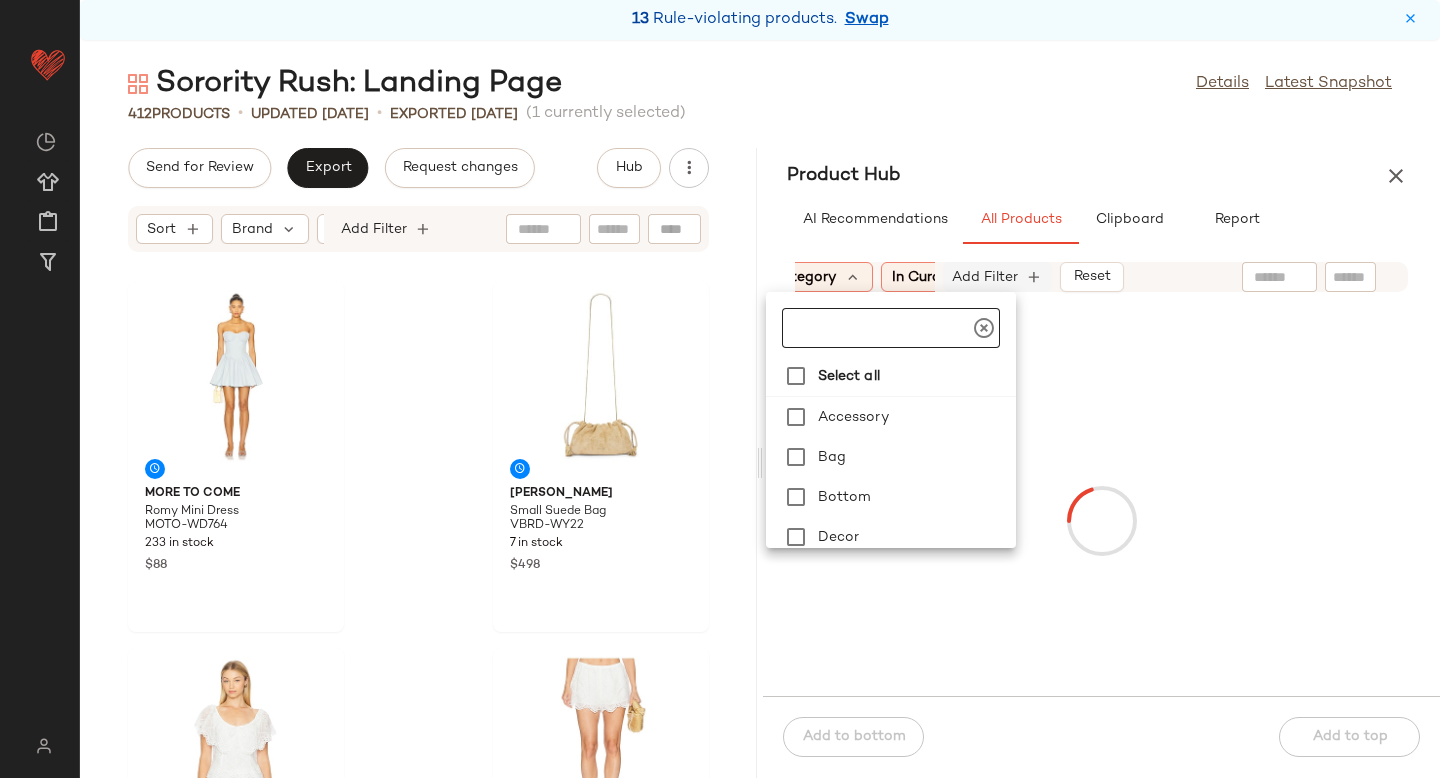 click on "Add Filter" at bounding box center [985, 277] 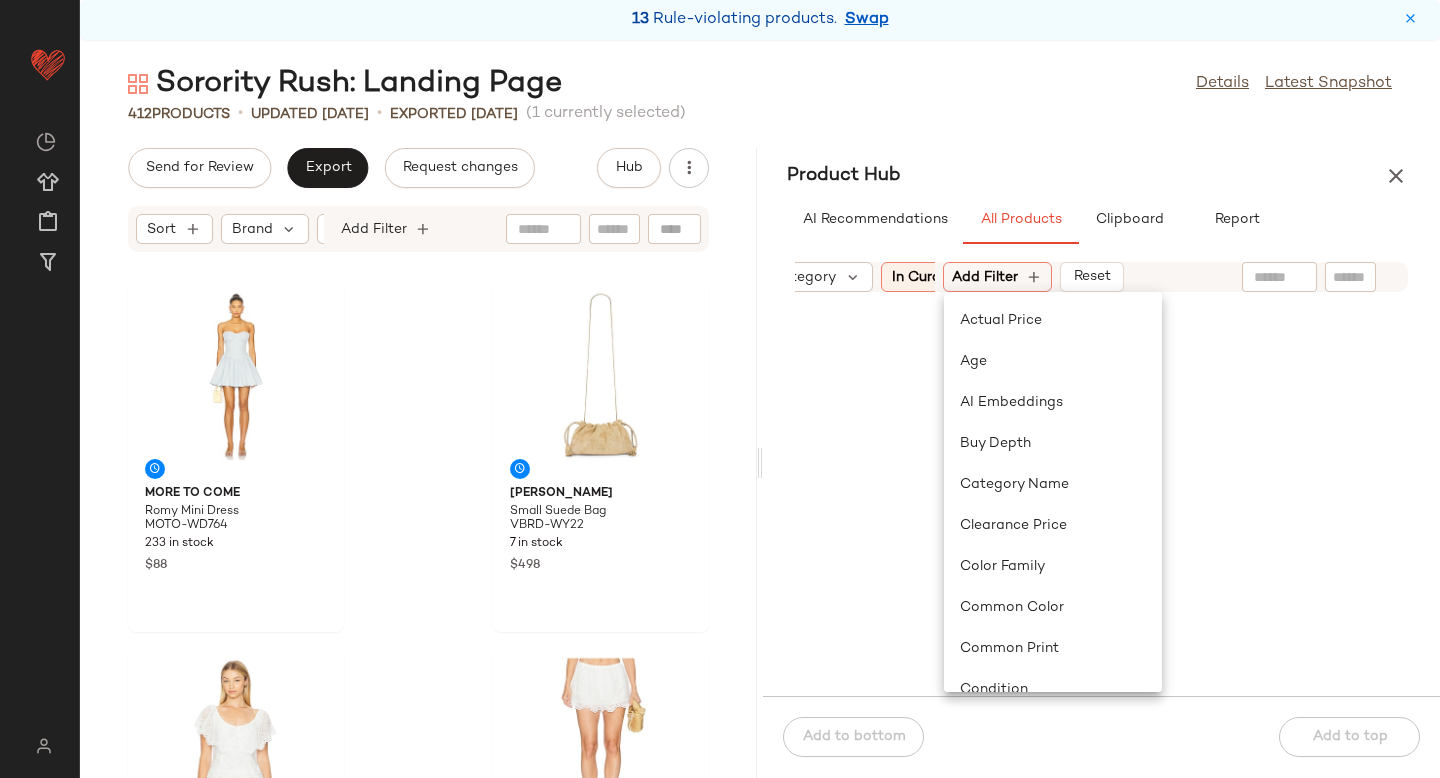 click on "Sort:   (1) Brand  Category  In Curation?:   No Availability:   (2) Gender:   female Sale Price:   Not on sale Add Filter   Reset" at bounding box center (1101, 277) 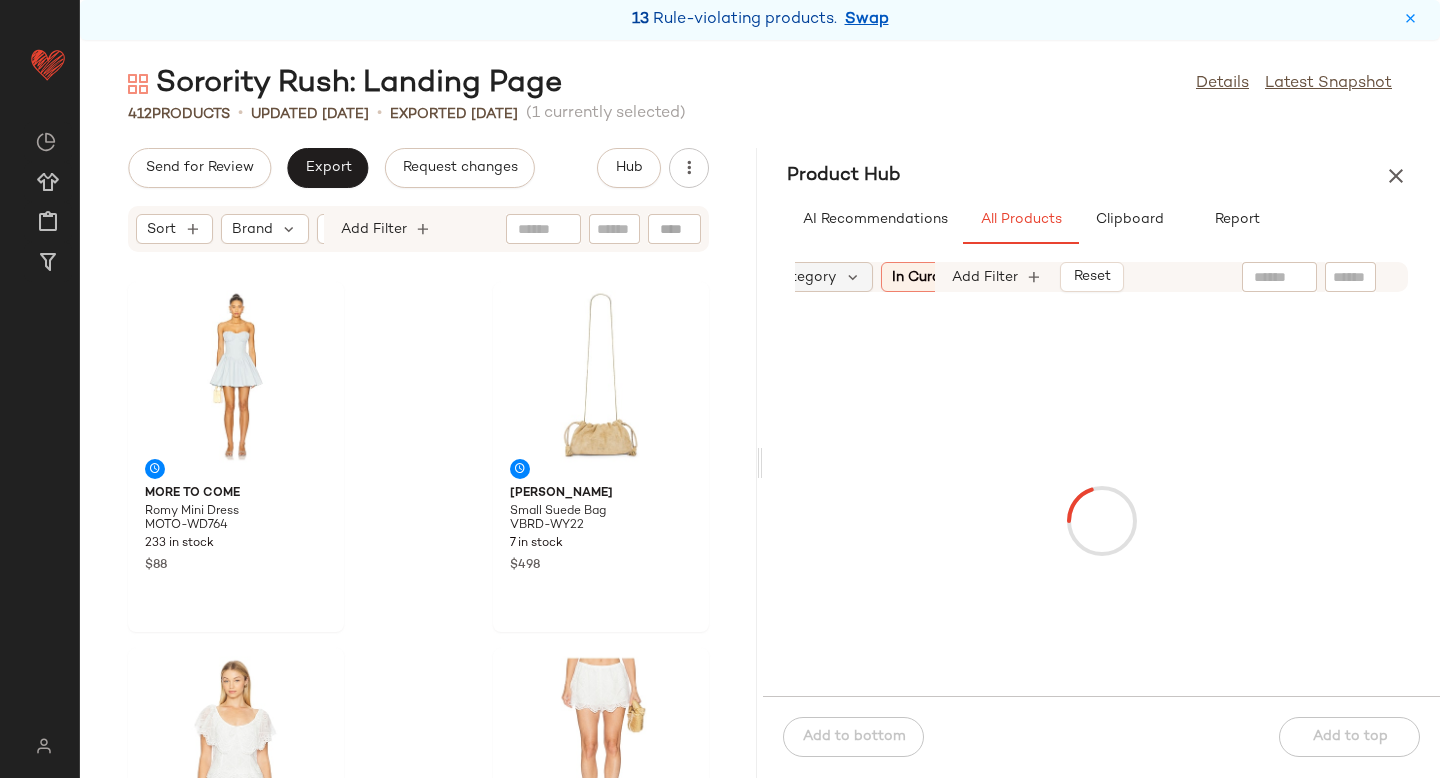 click on "Category" 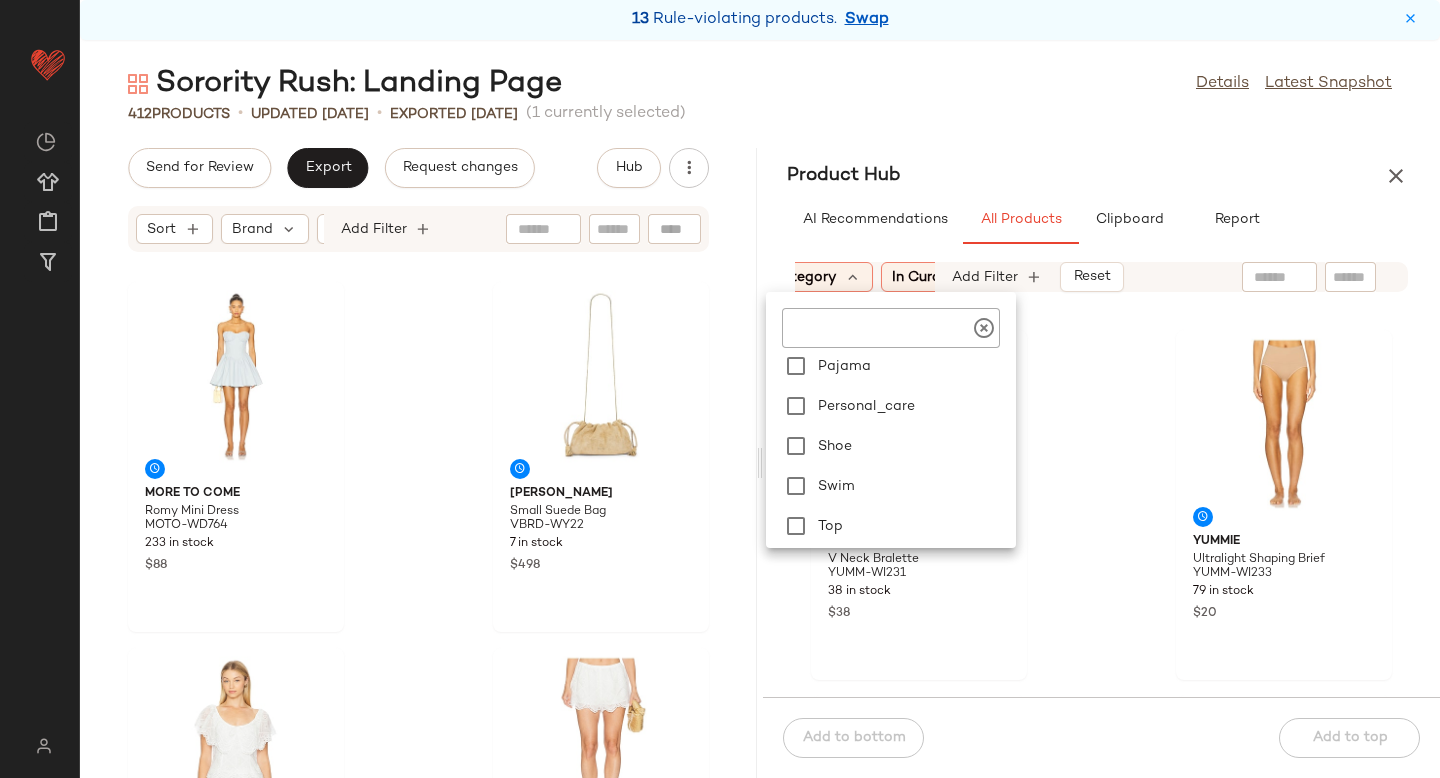 scroll, scrollTop: 449, scrollLeft: 0, axis: vertical 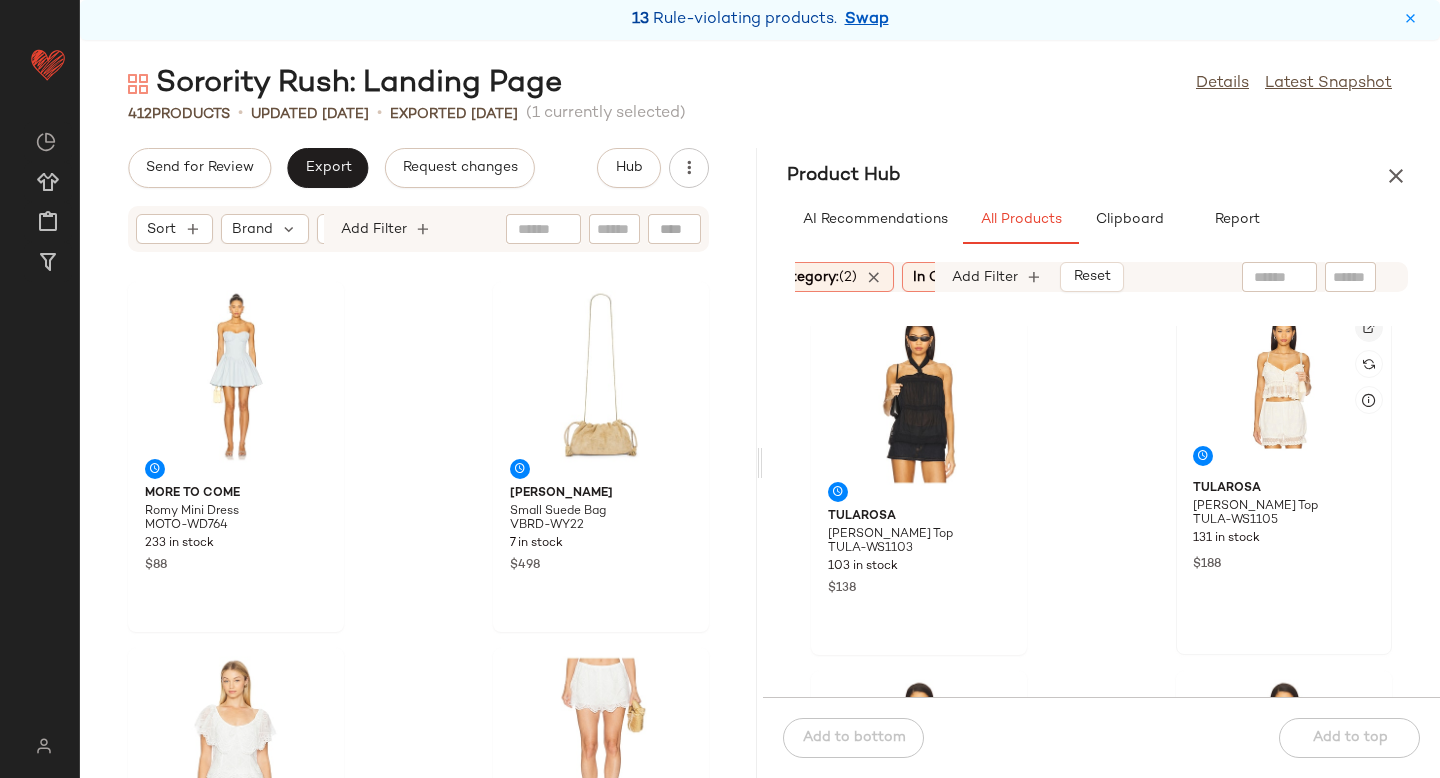 click at bounding box center [1369, 328] 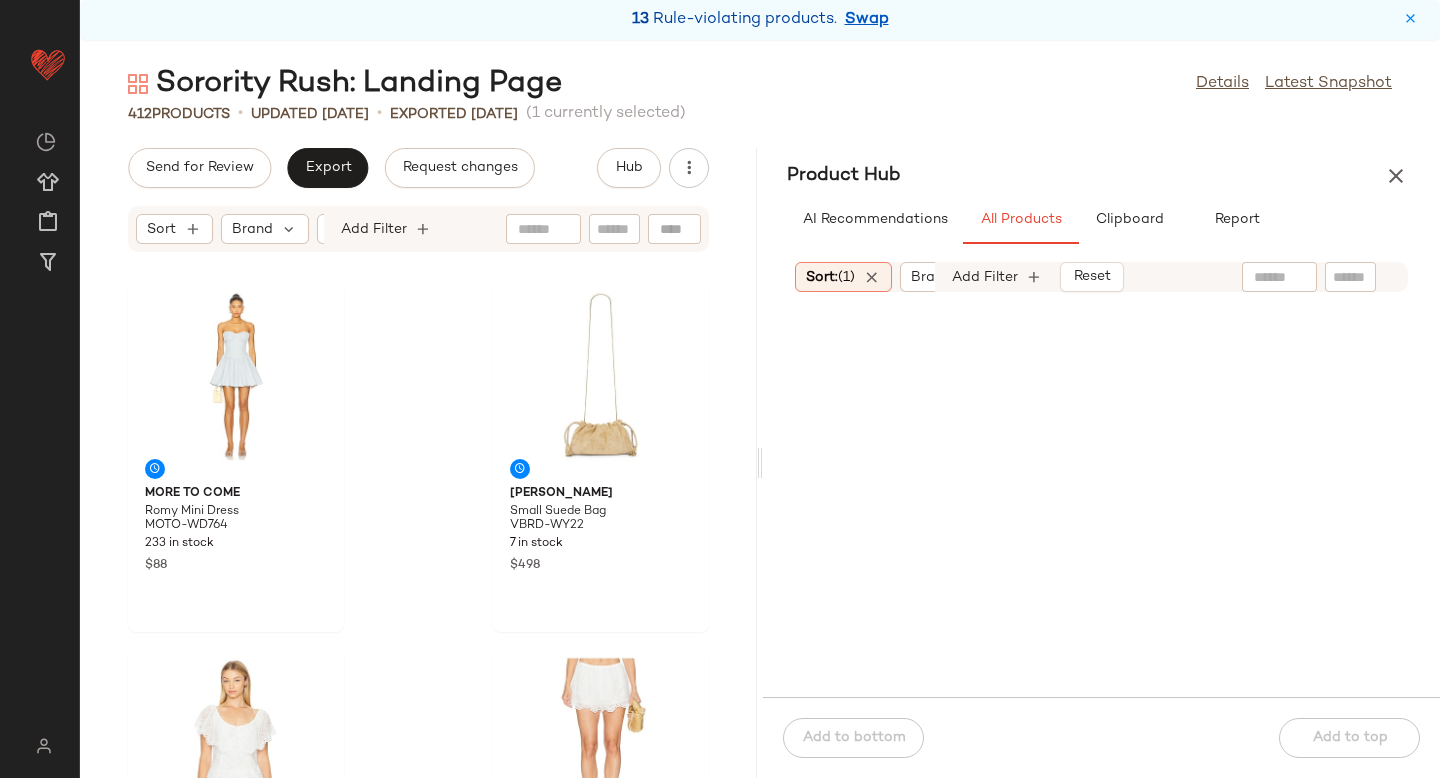 scroll, scrollTop: 0, scrollLeft: 0, axis: both 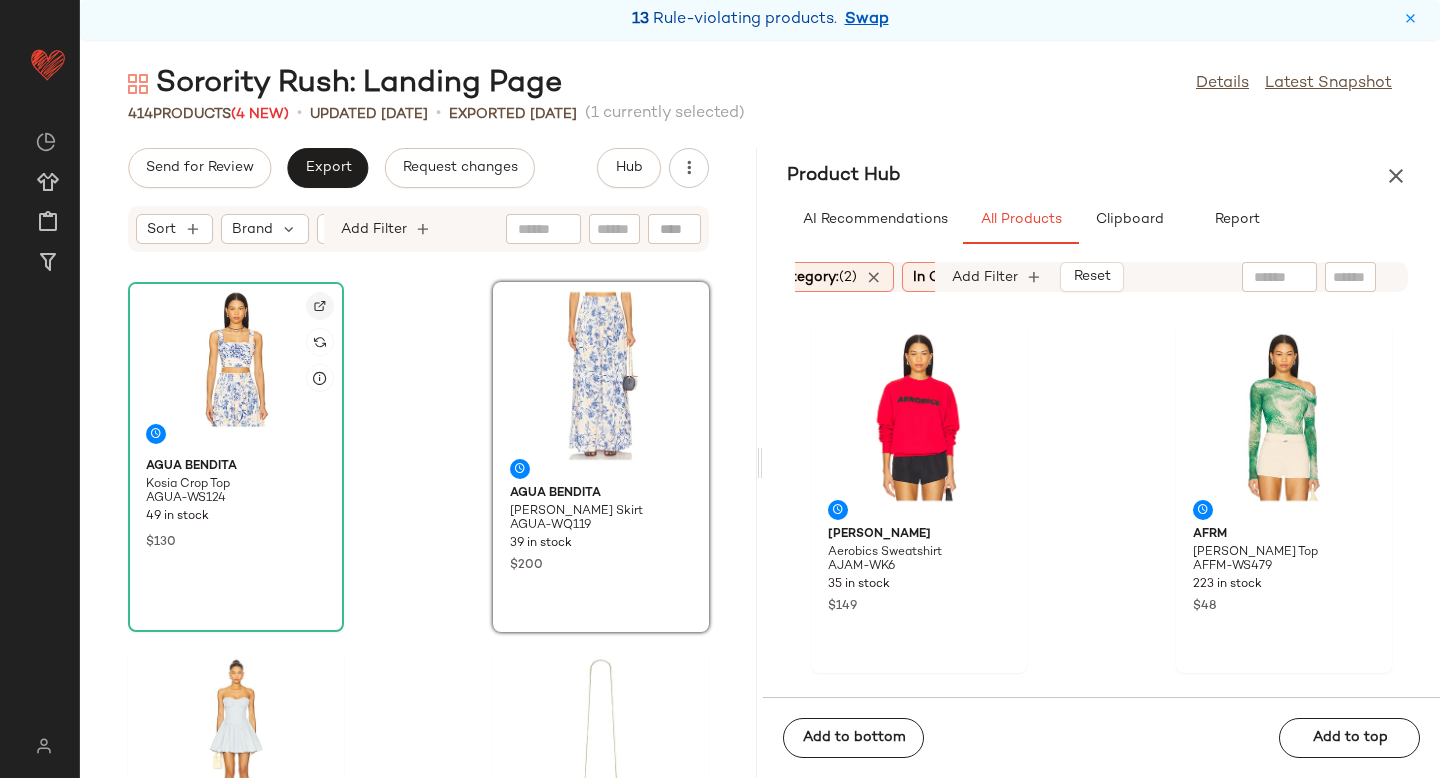 click at bounding box center (320, 306) 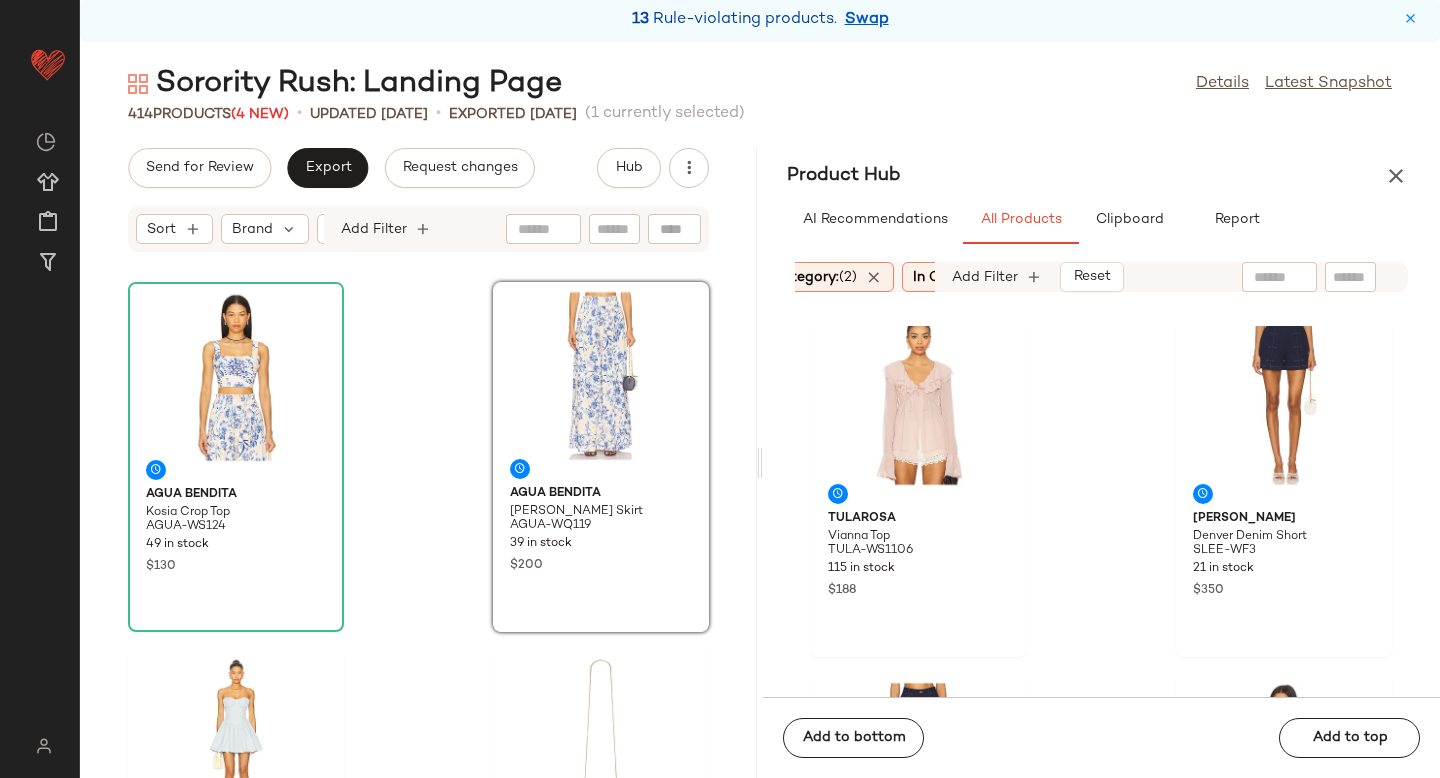 scroll, scrollTop: 8282, scrollLeft: 0, axis: vertical 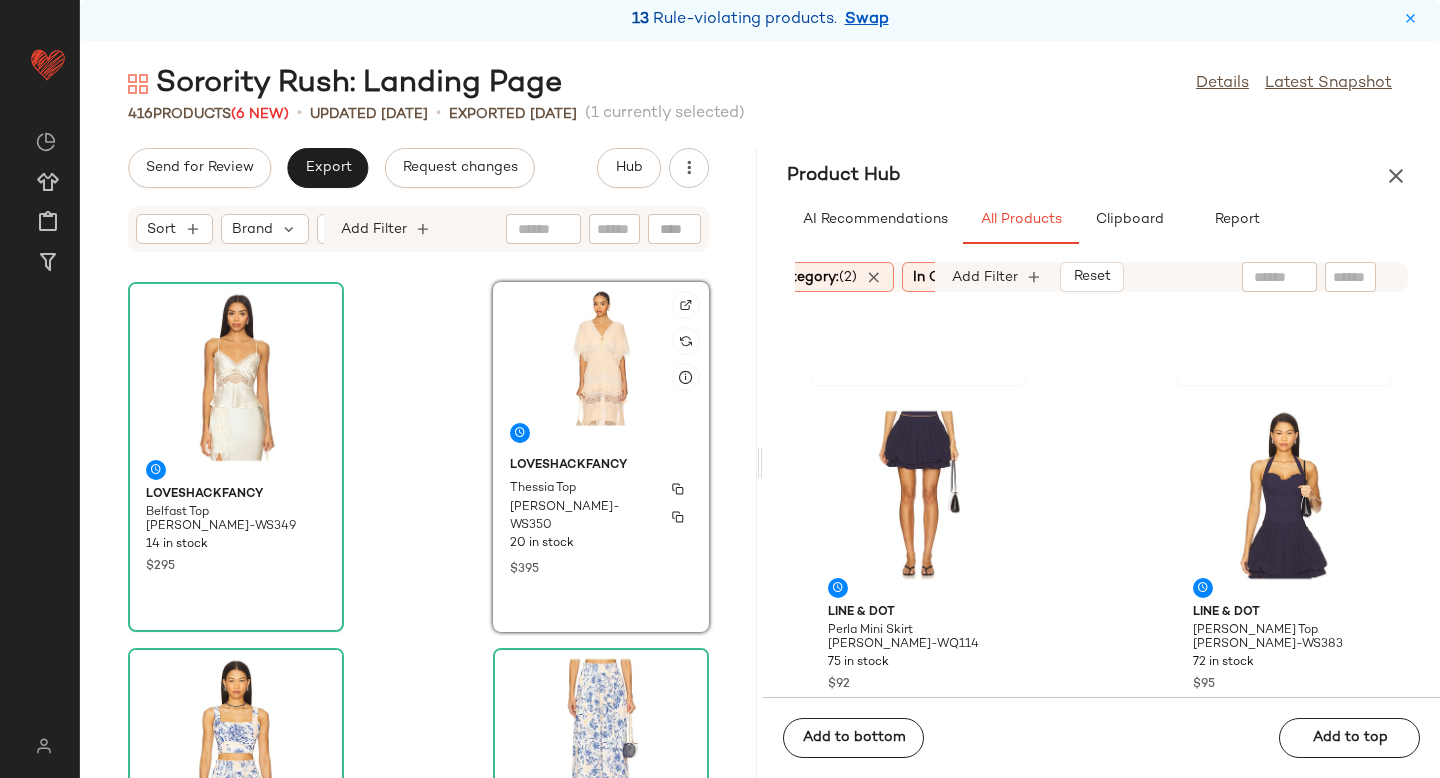 click on "LoveShackFancy Thessia Top [PERSON_NAME]-WS350 20 in stock $395" 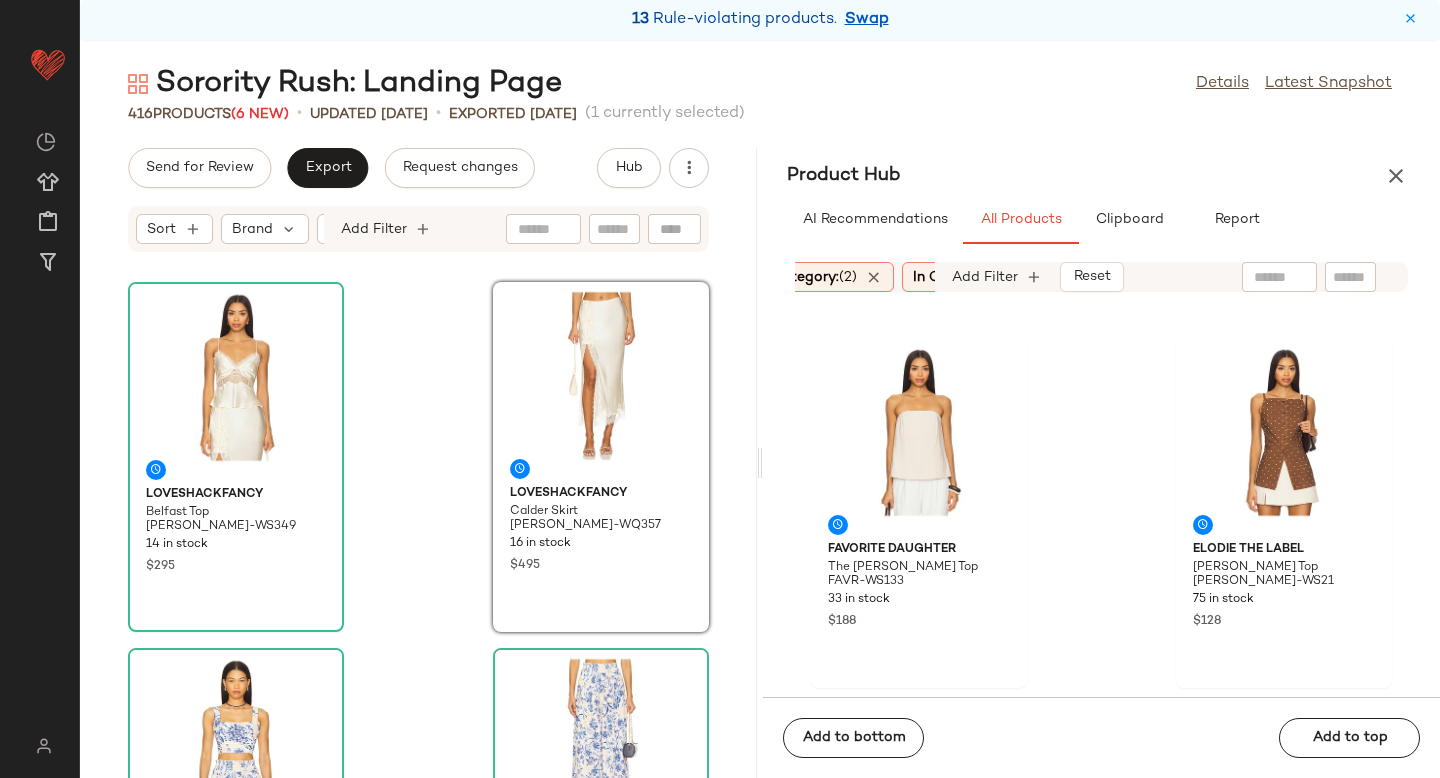 scroll, scrollTop: 21603, scrollLeft: 0, axis: vertical 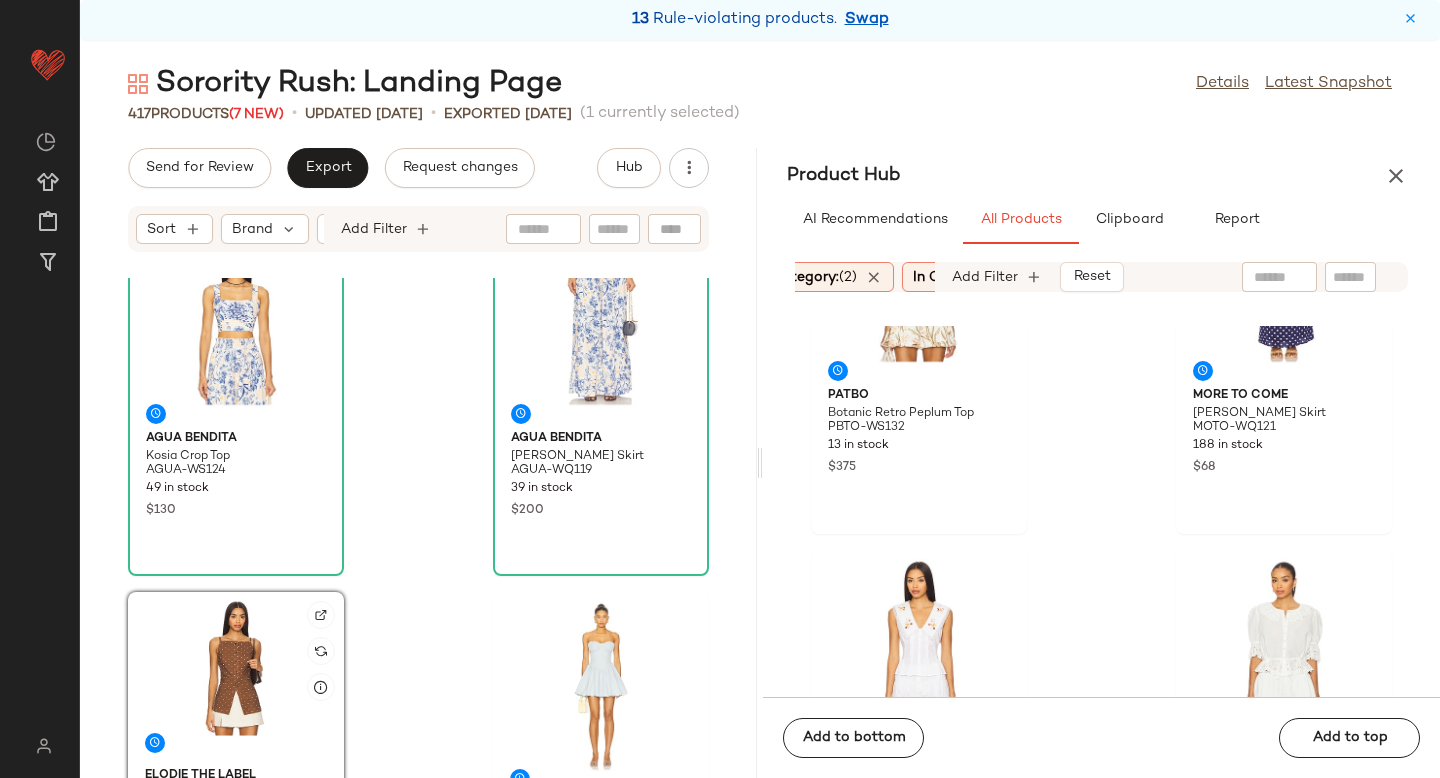 click 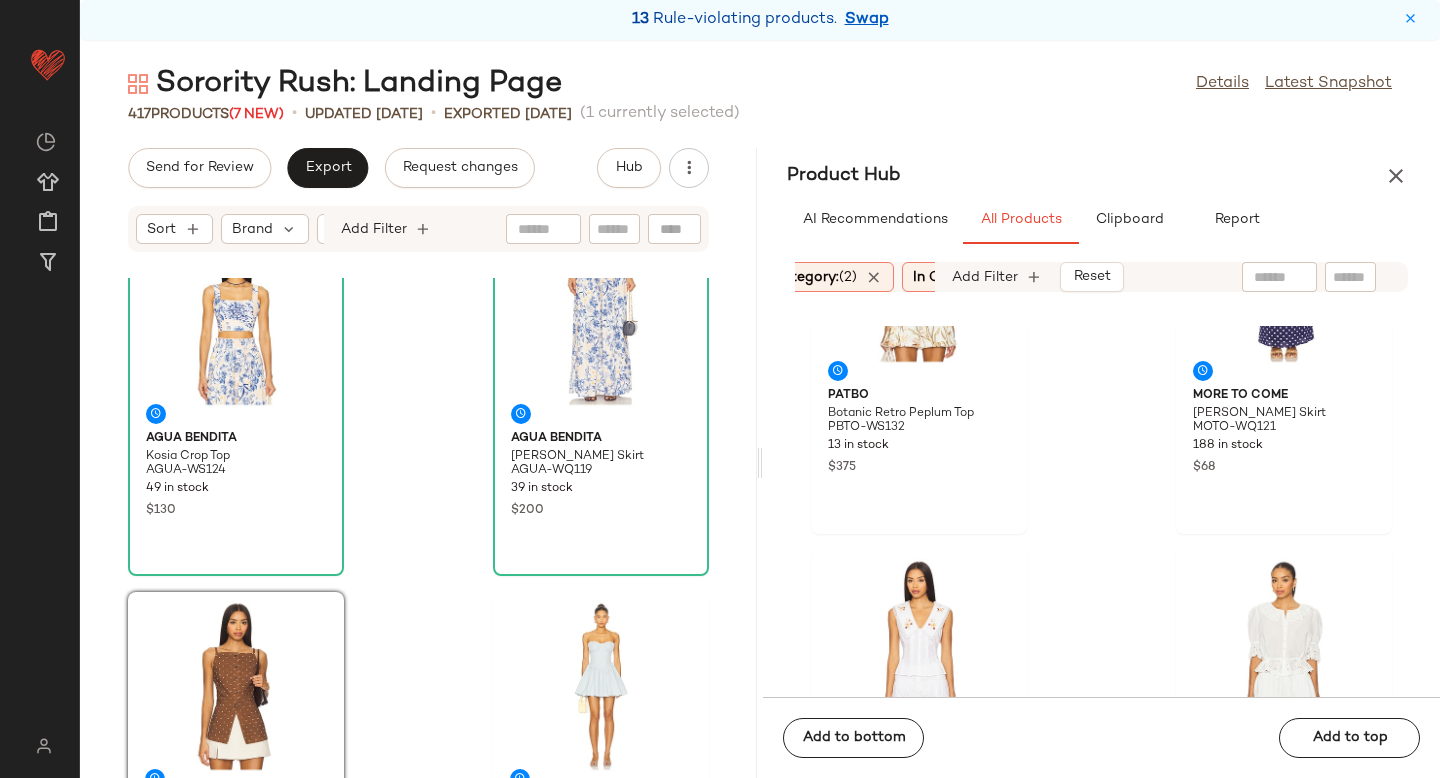 click 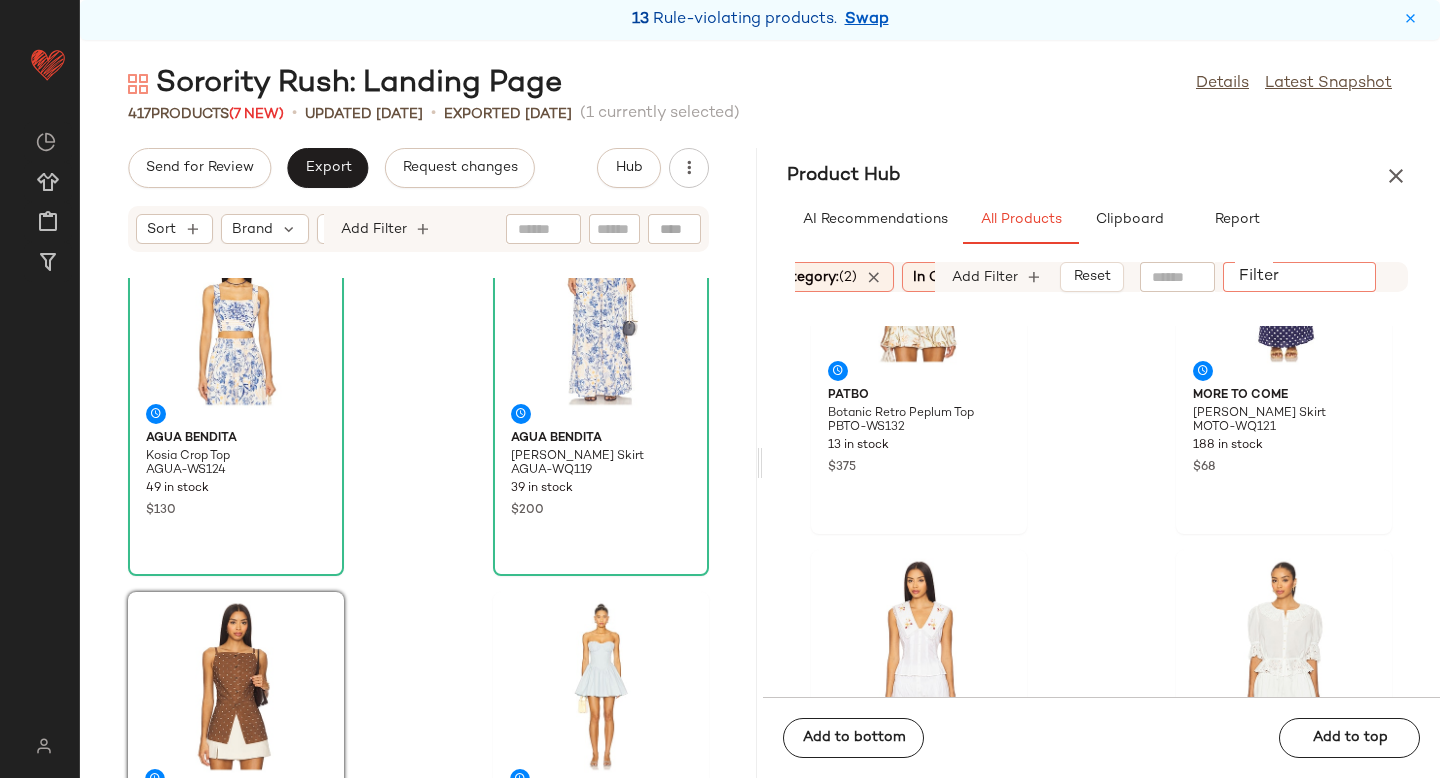 paste on "**********" 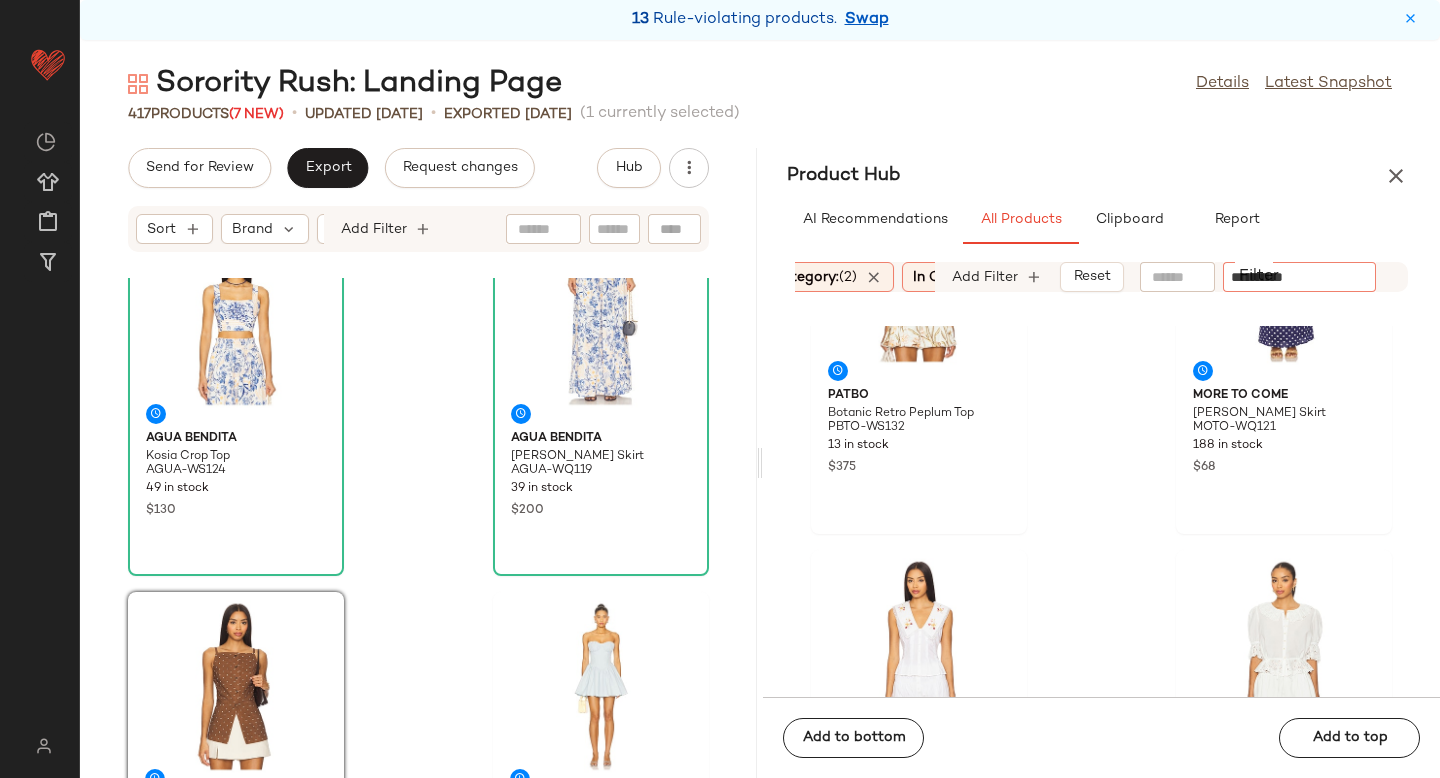 type 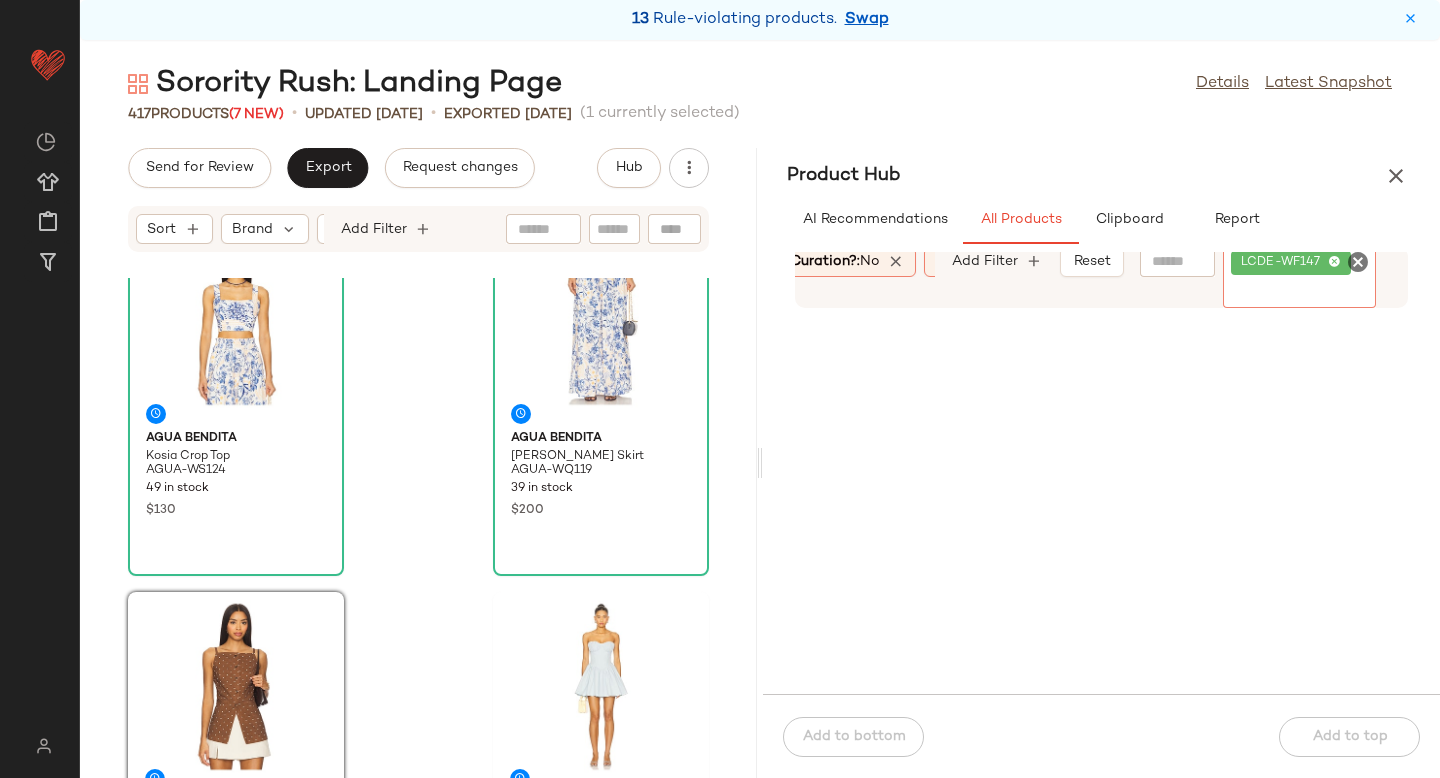 scroll, scrollTop: 0, scrollLeft: 378, axis: horizontal 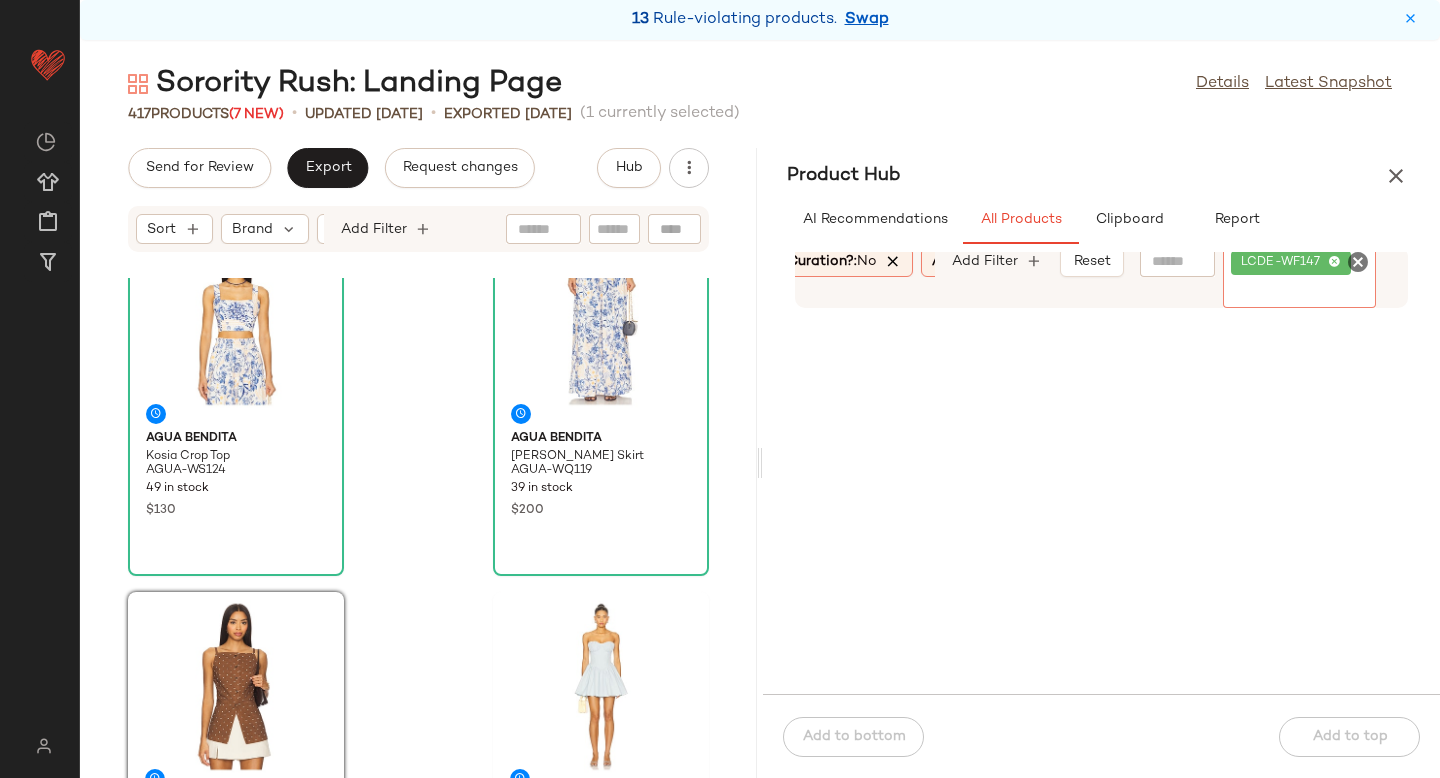 click at bounding box center [894, 262] 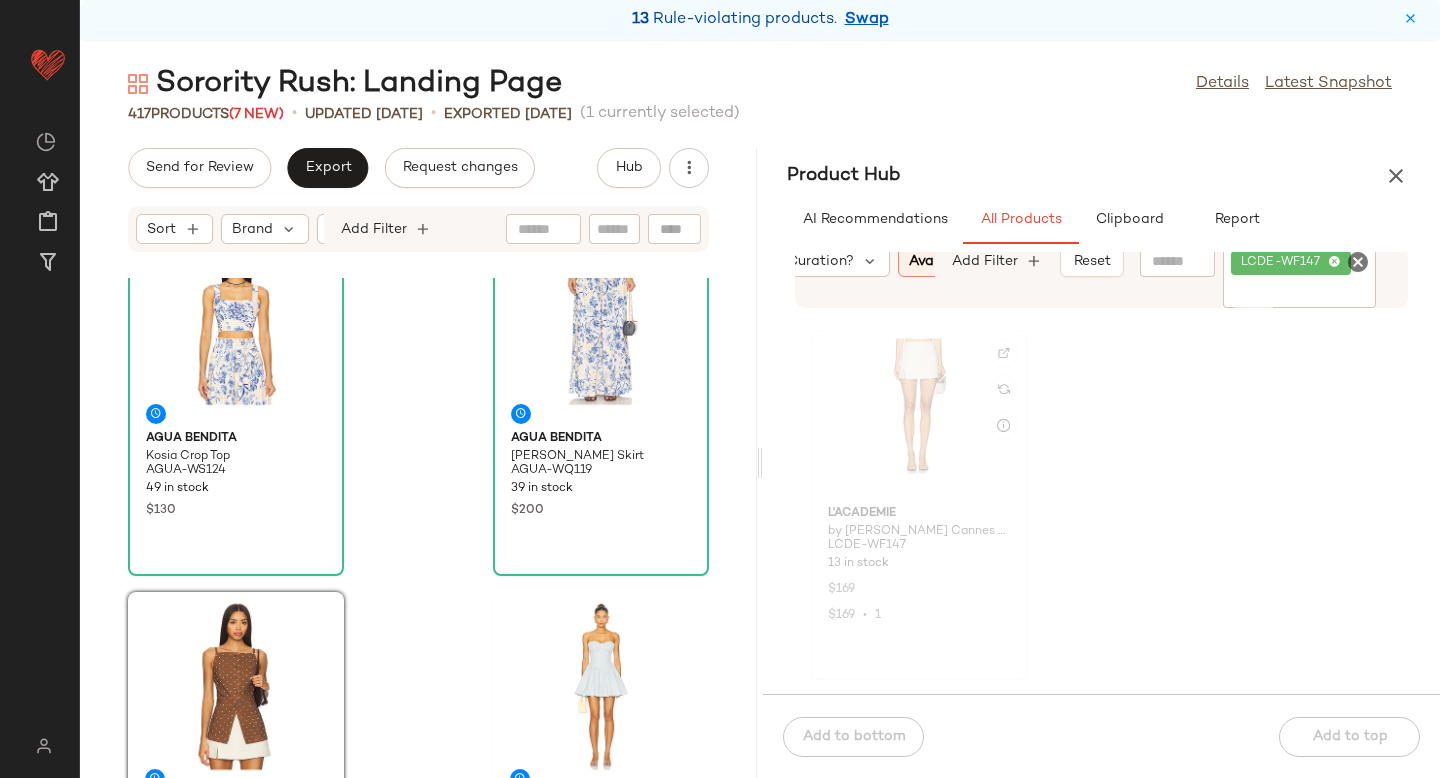 click 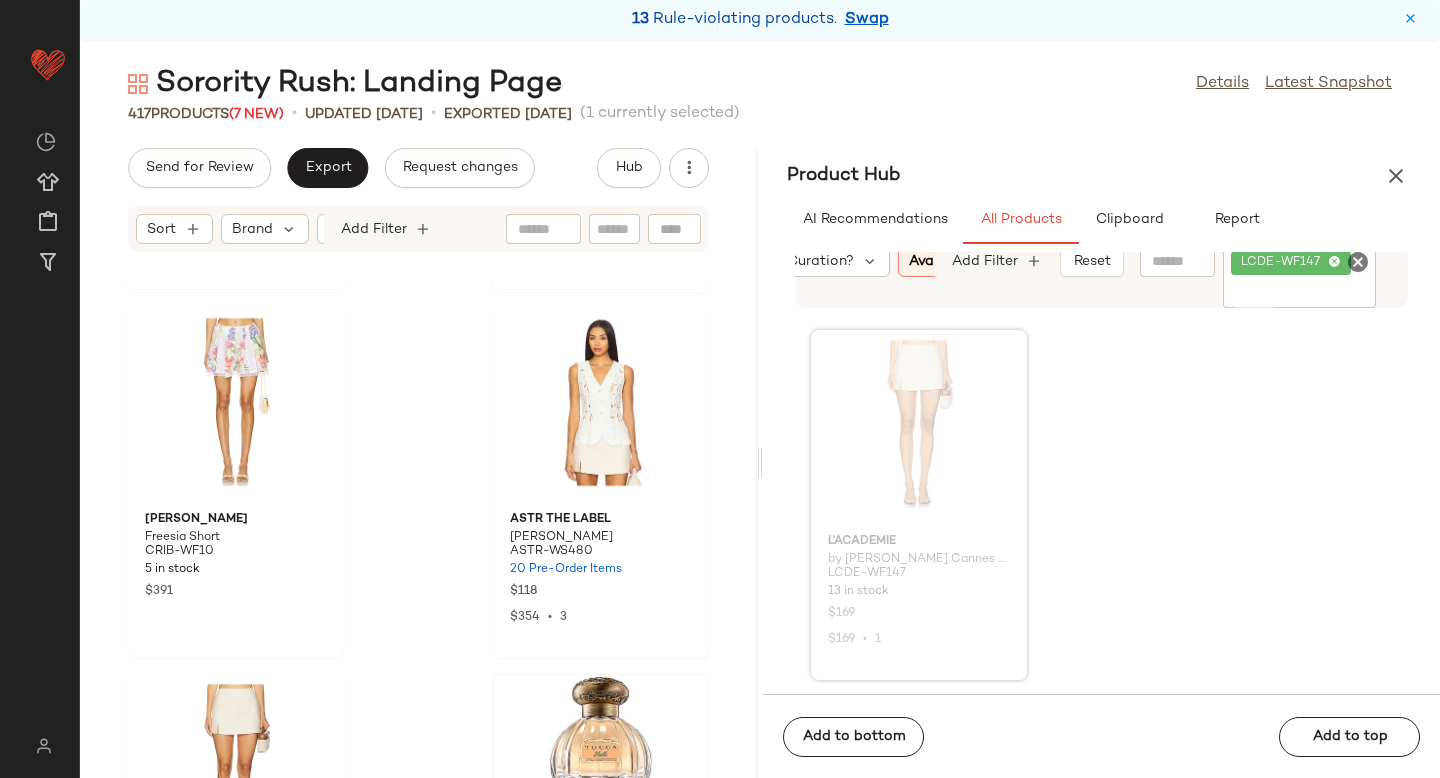 scroll, scrollTop: 73427, scrollLeft: 0, axis: vertical 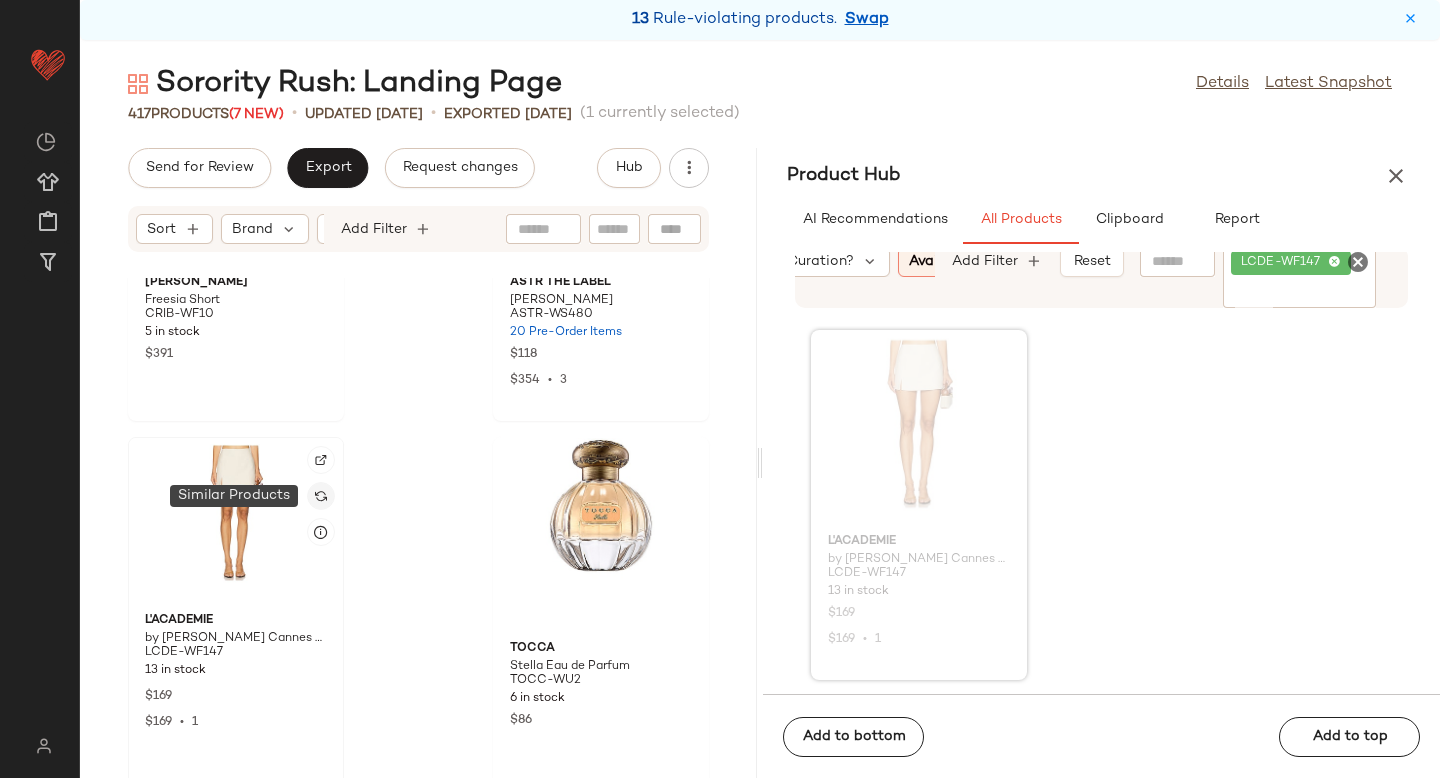 click 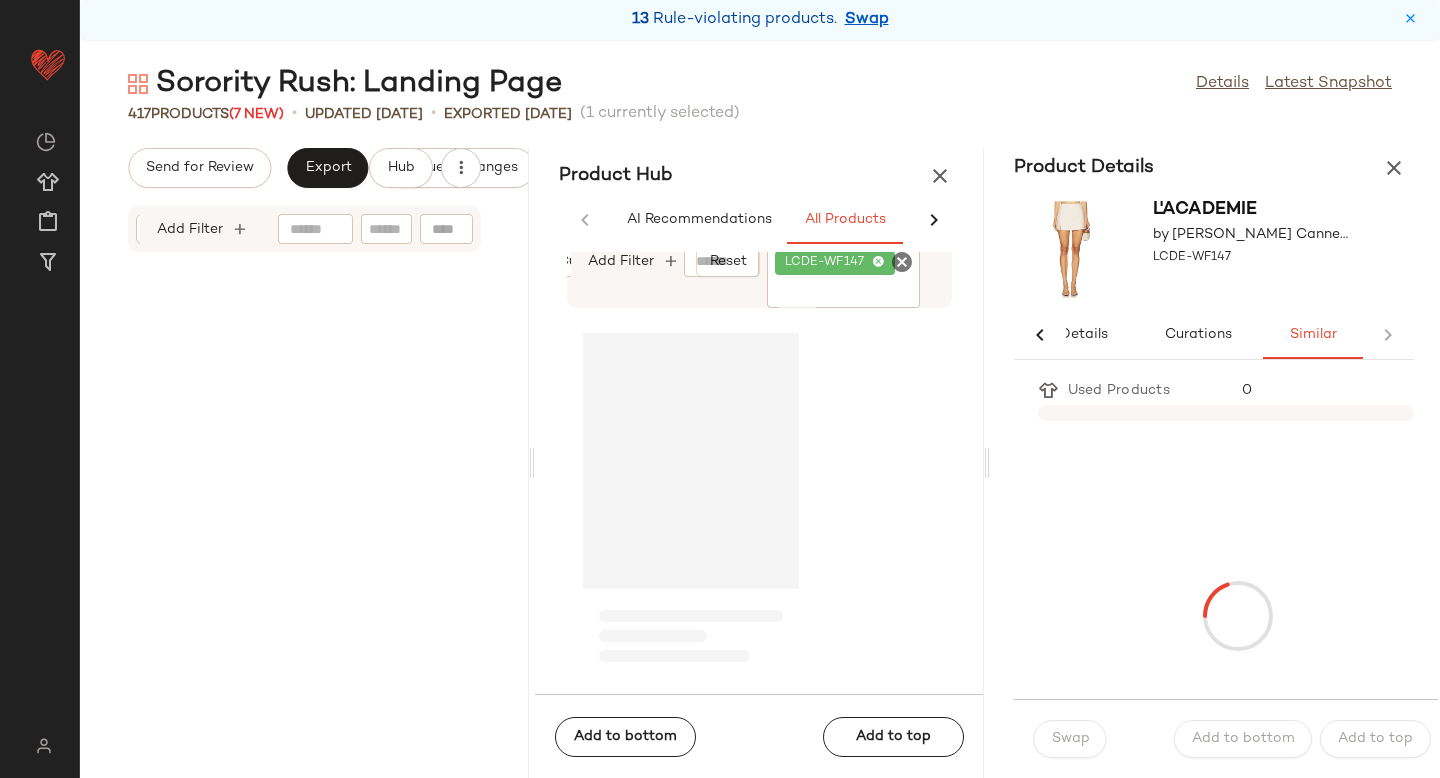 scroll, scrollTop: 0, scrollLeft: 33, axis: horizontal 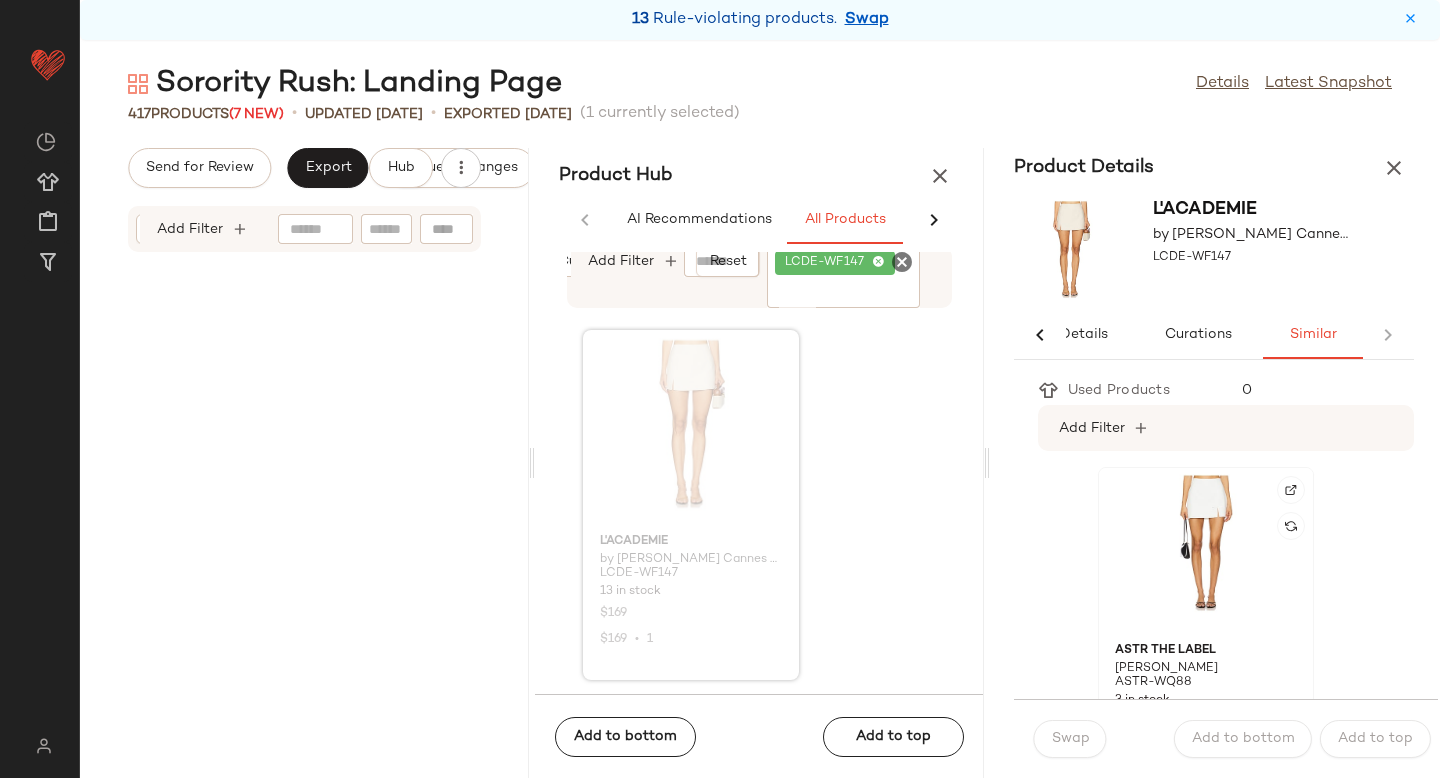 click 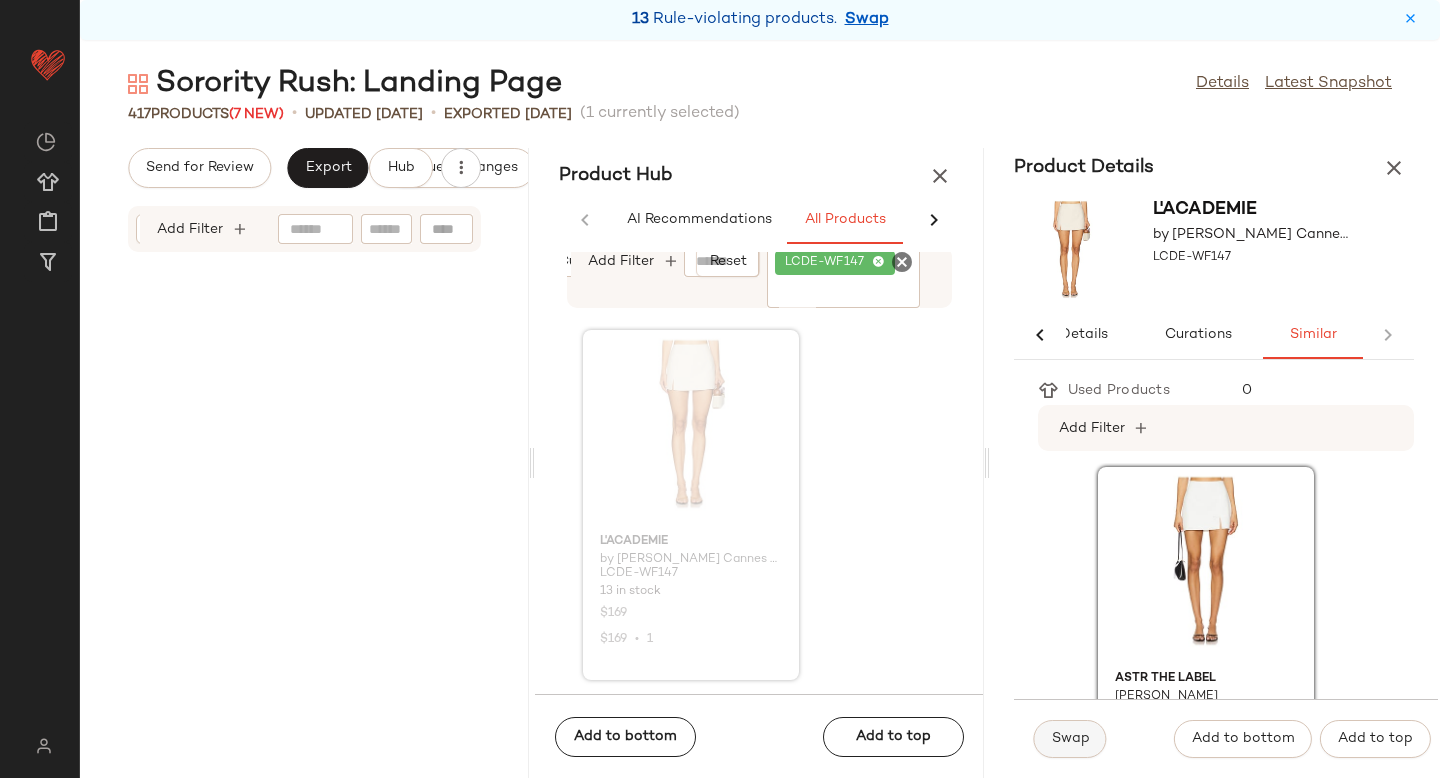 click on "Swap" 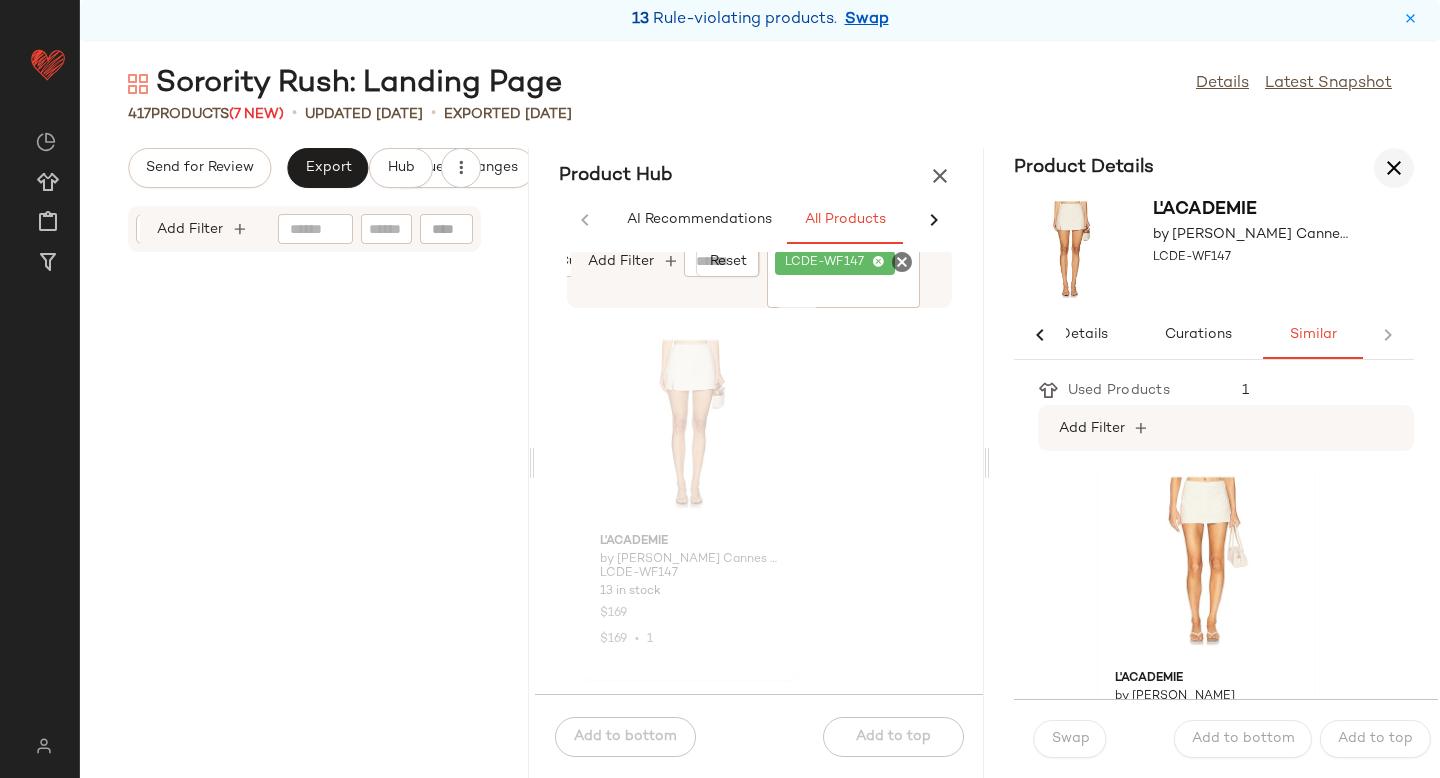 click at bounding box center (1394, 168) 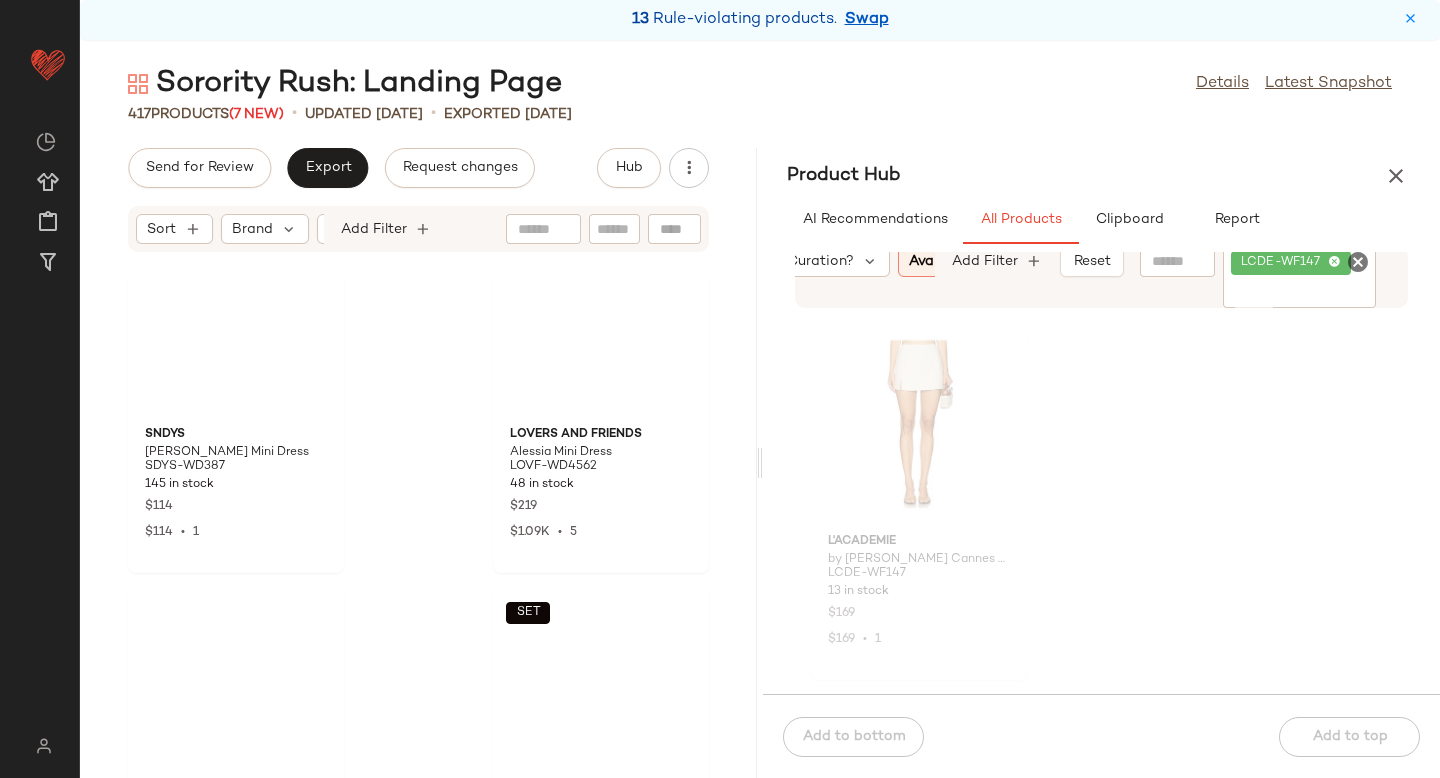 scroll, scrollTop: 69936, scrollLeft: 0, axis: vertical 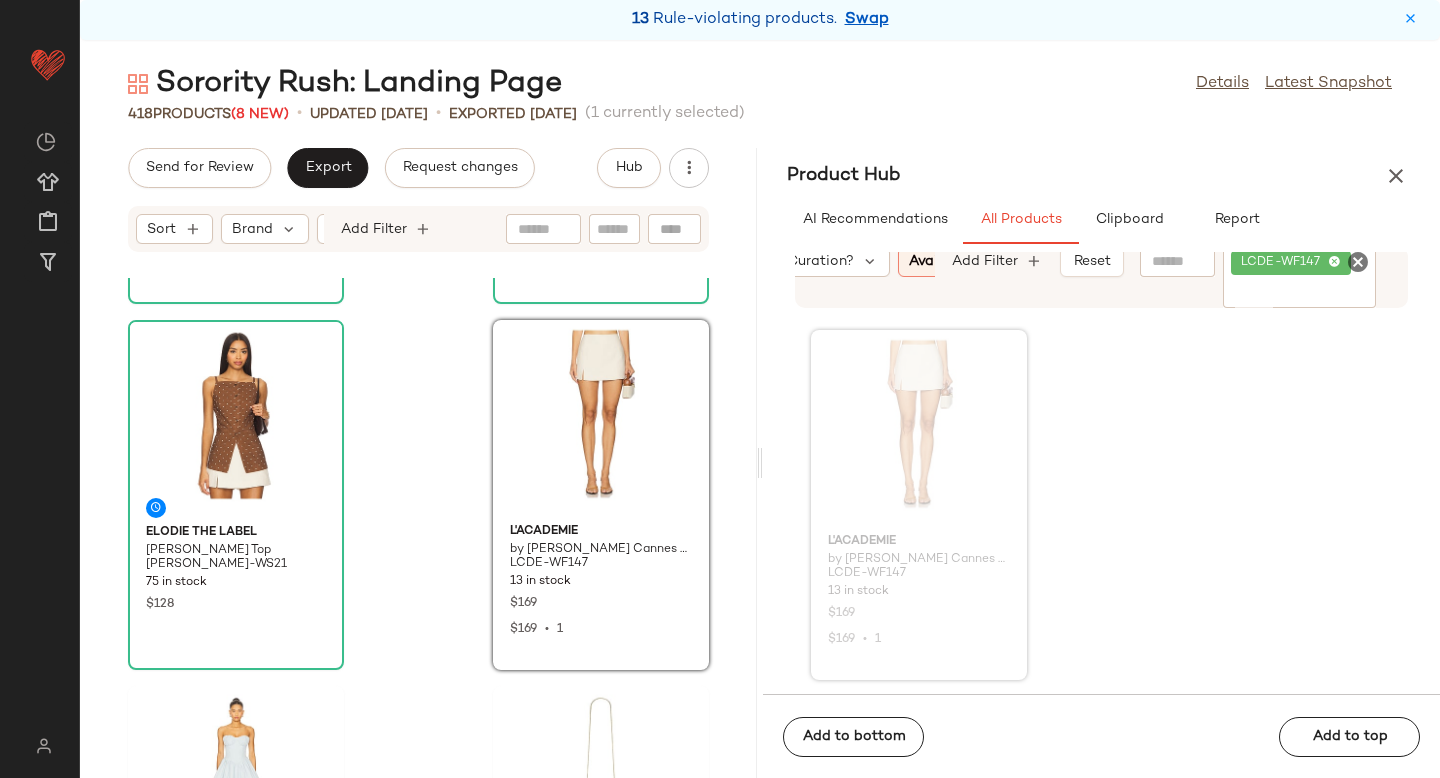 click 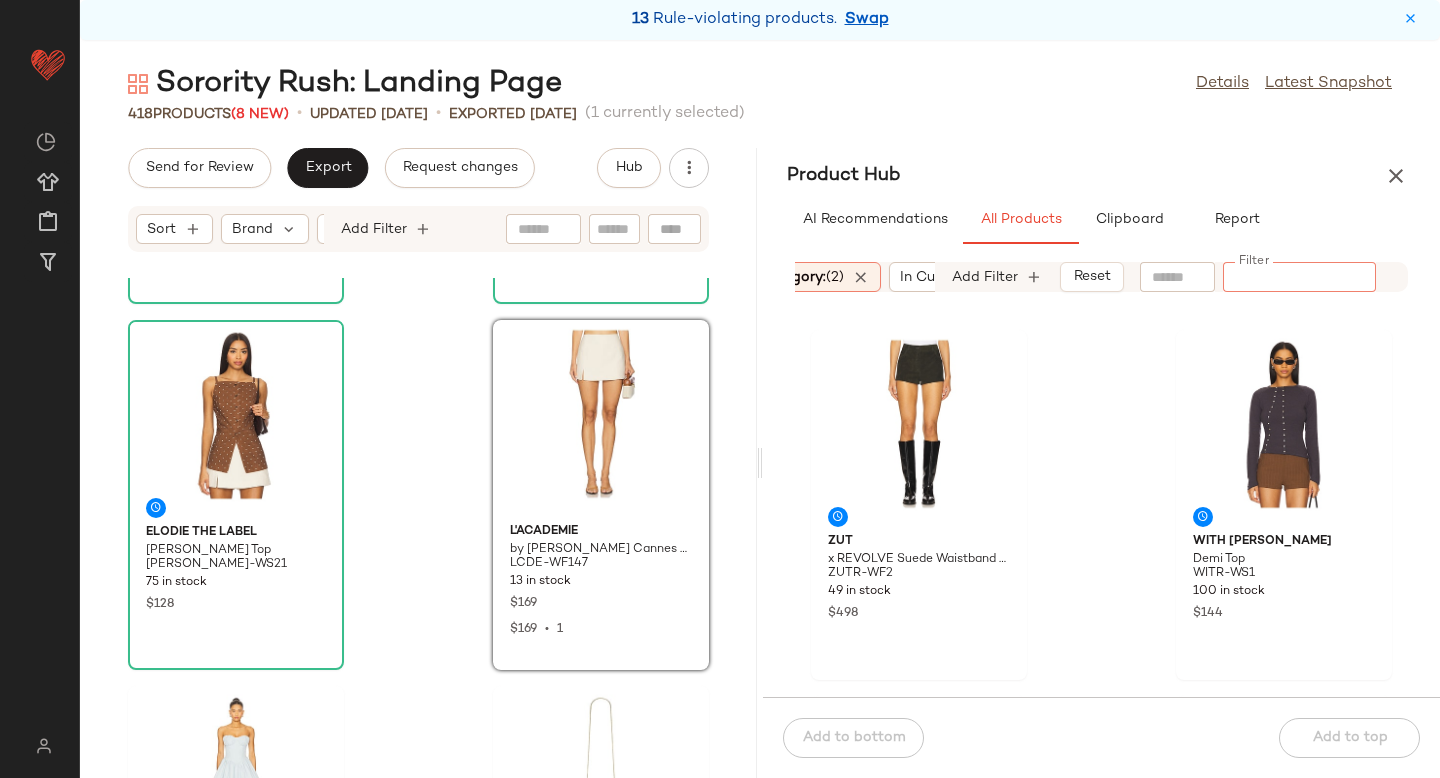 scroll, scrollTop: 0, scrollLeft: 240, axis: horizontal 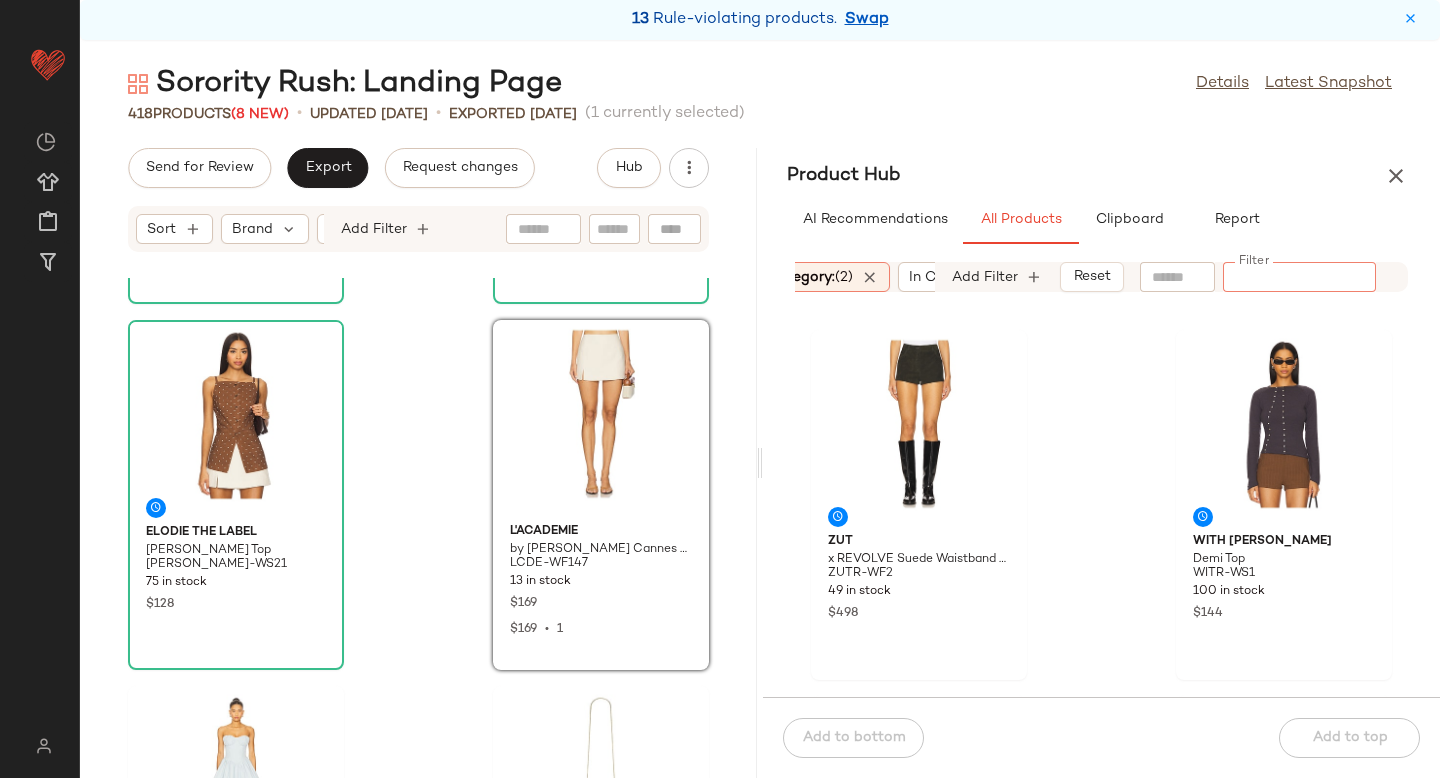 click on "(2)" at bounding box center (844, 277) 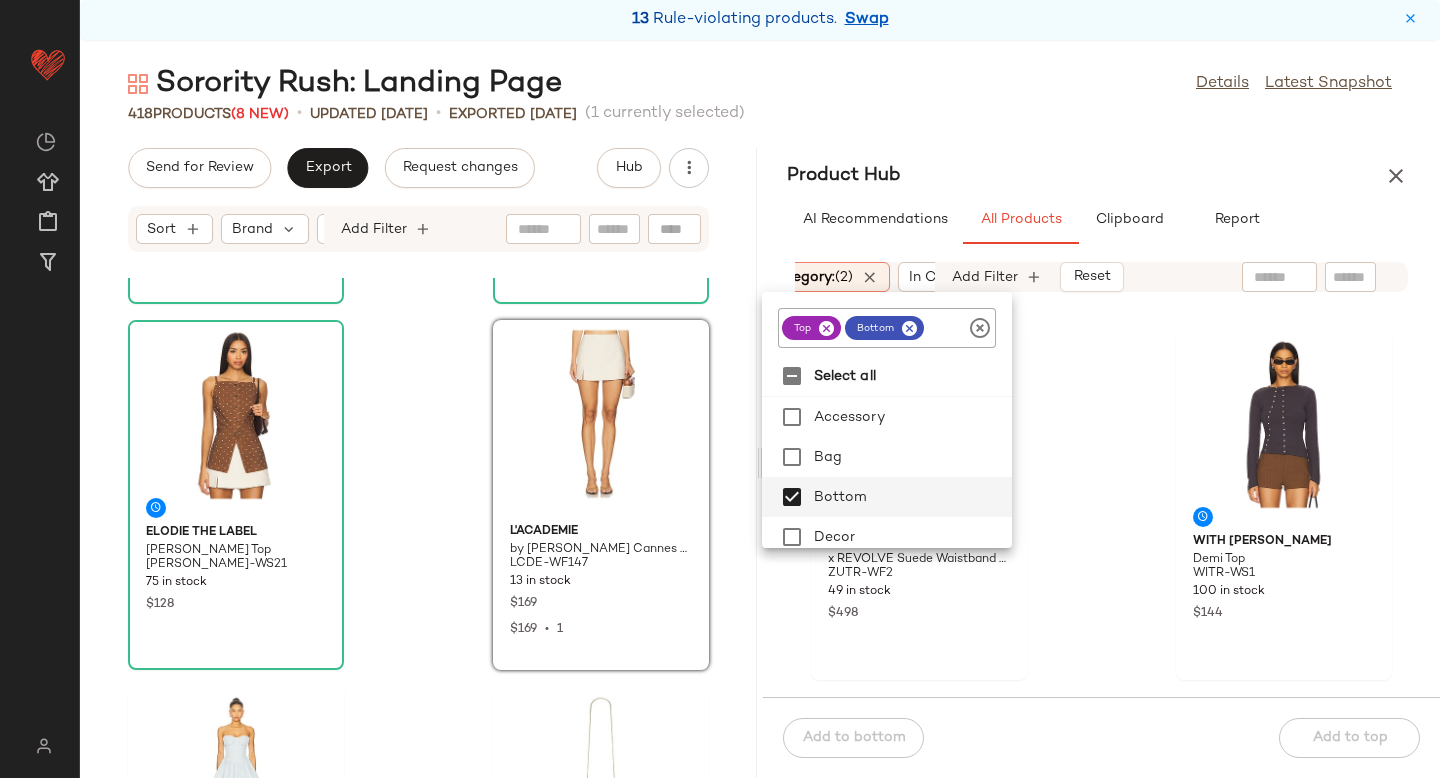 click 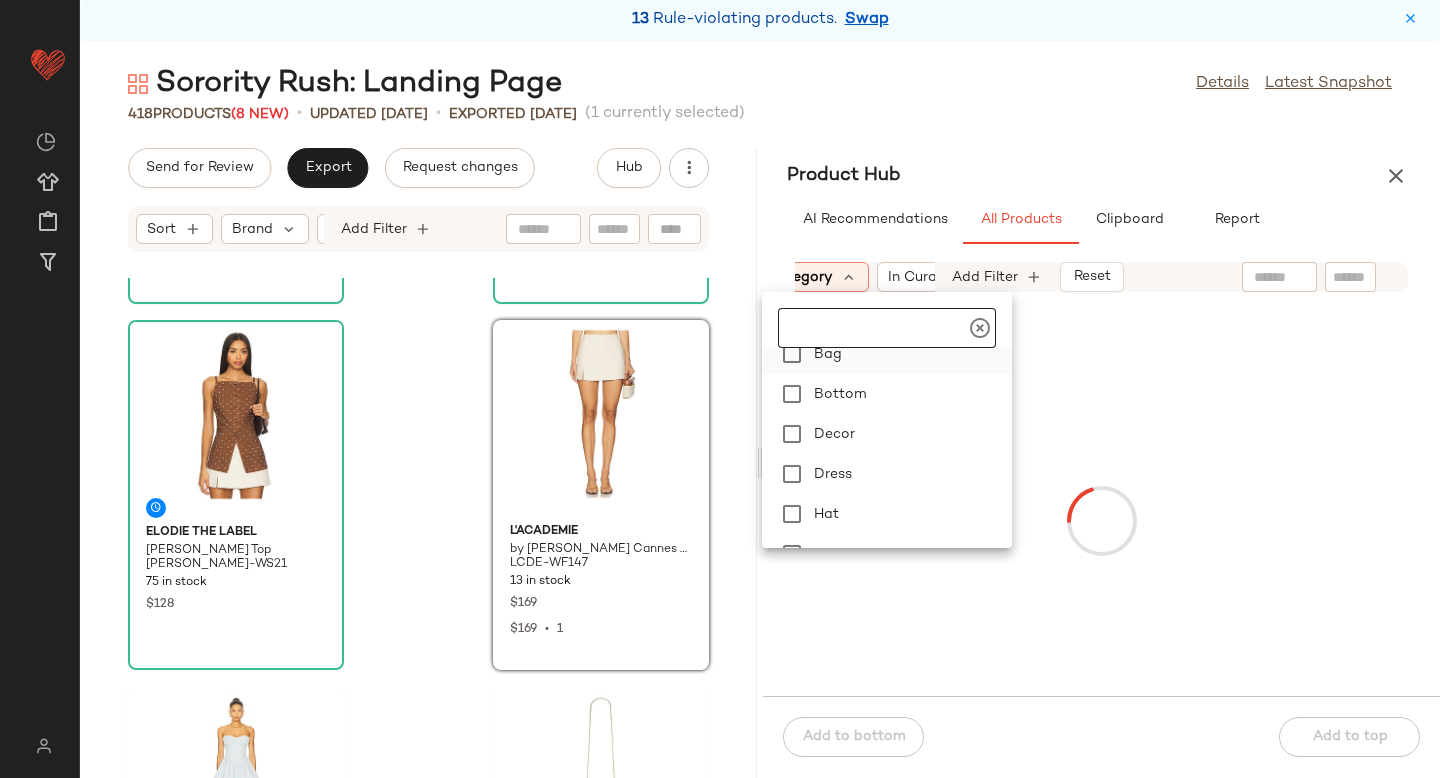 scroll, scrollTop: 141, scrollLeft: 0, axis: vertical 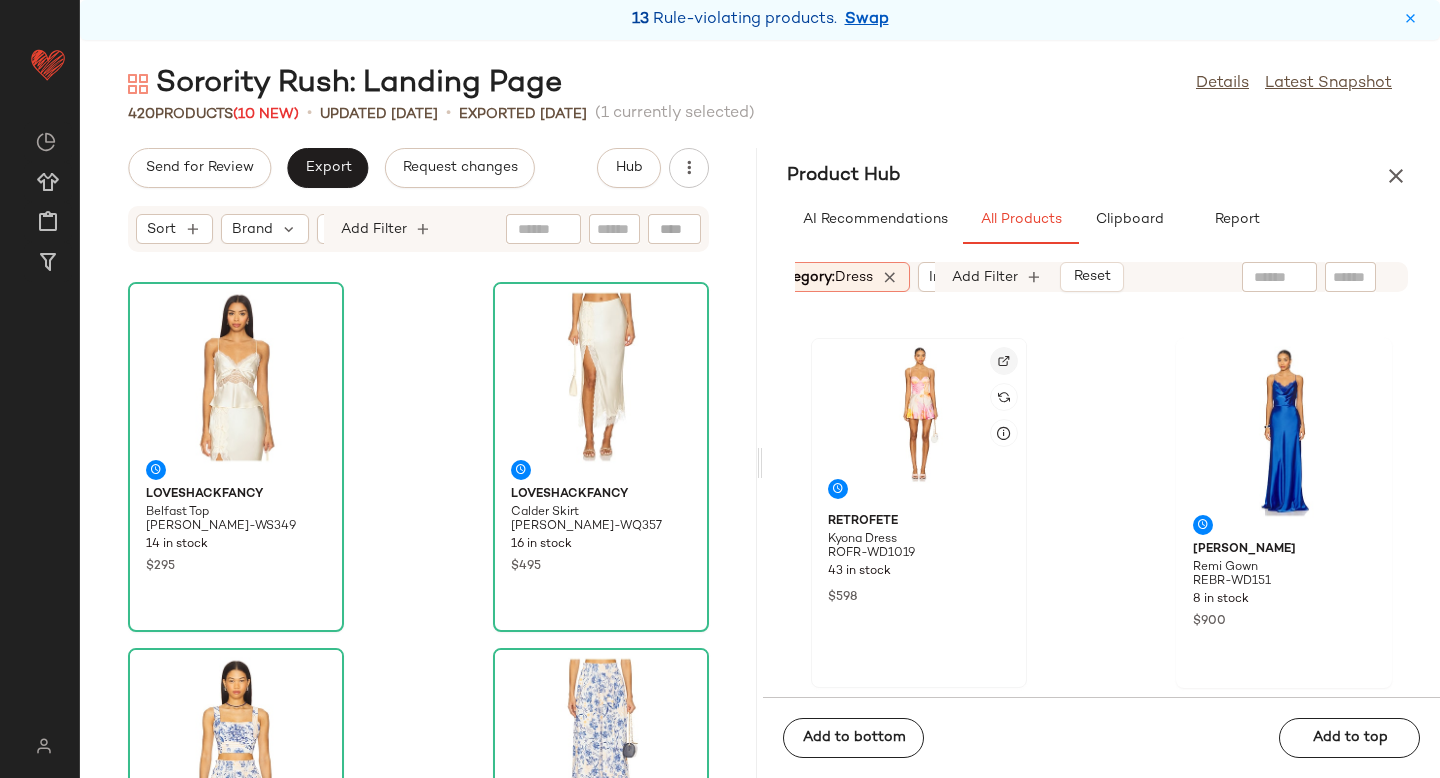 click at bounding box center (1004, 361) 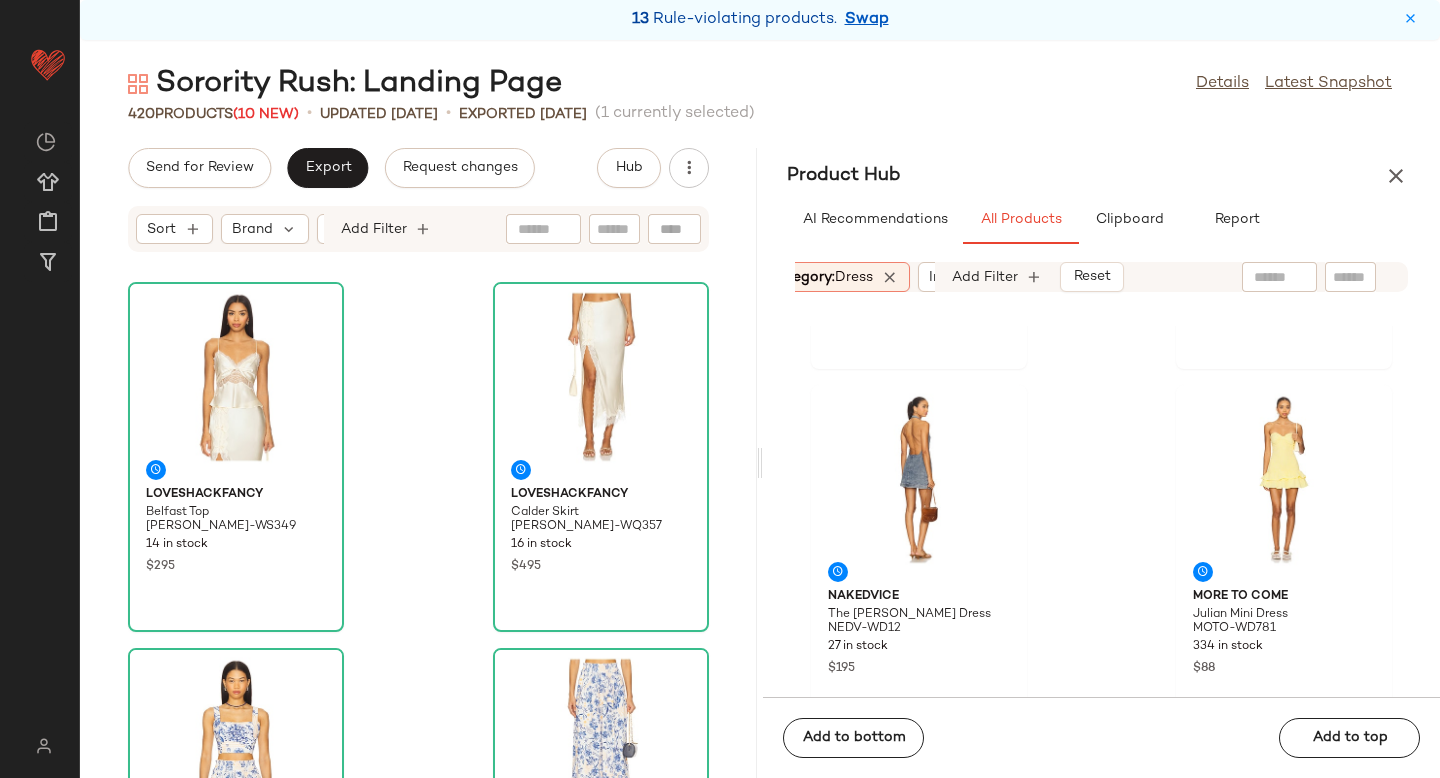 scroll, scrollTop: 8395, scrollLeft: 0, axis: vertical 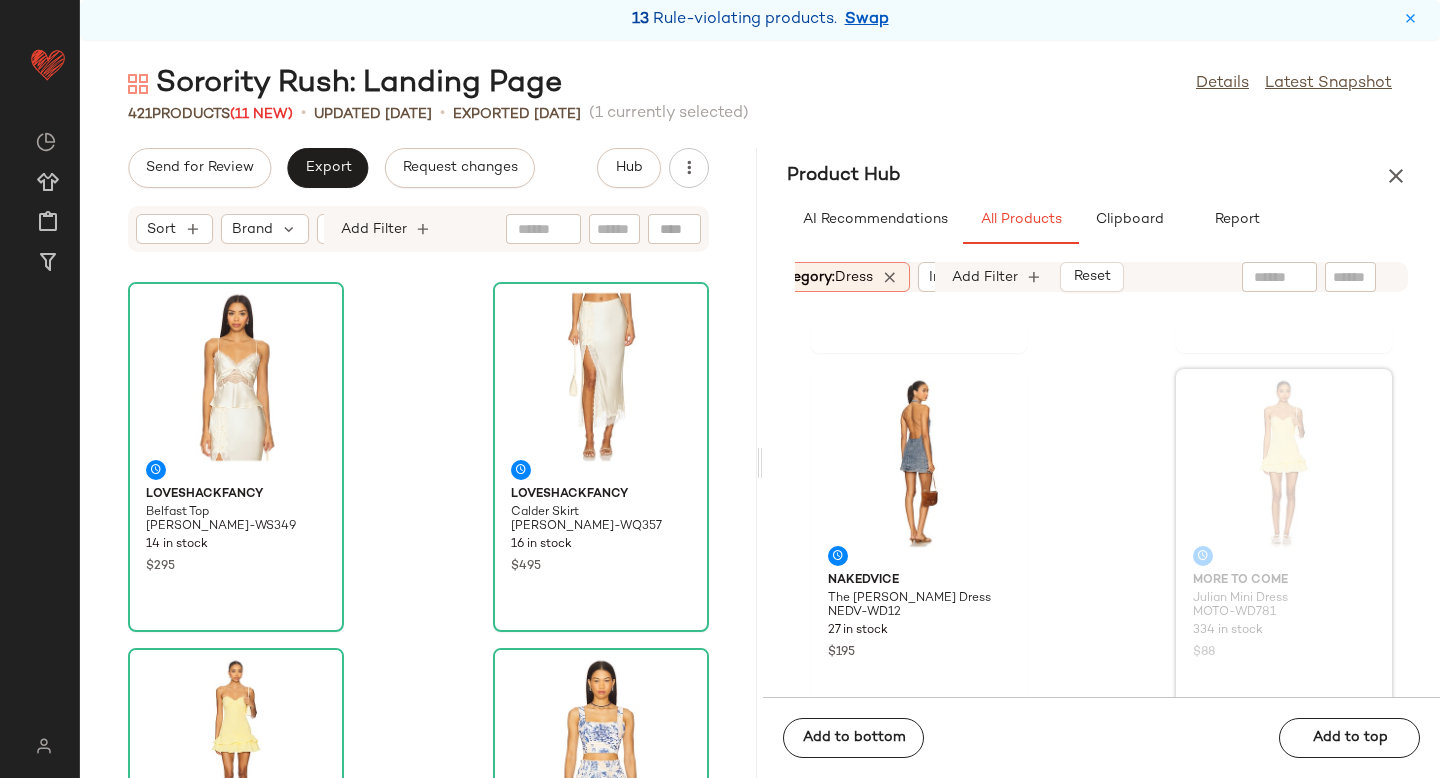 click on "Category:   dress" 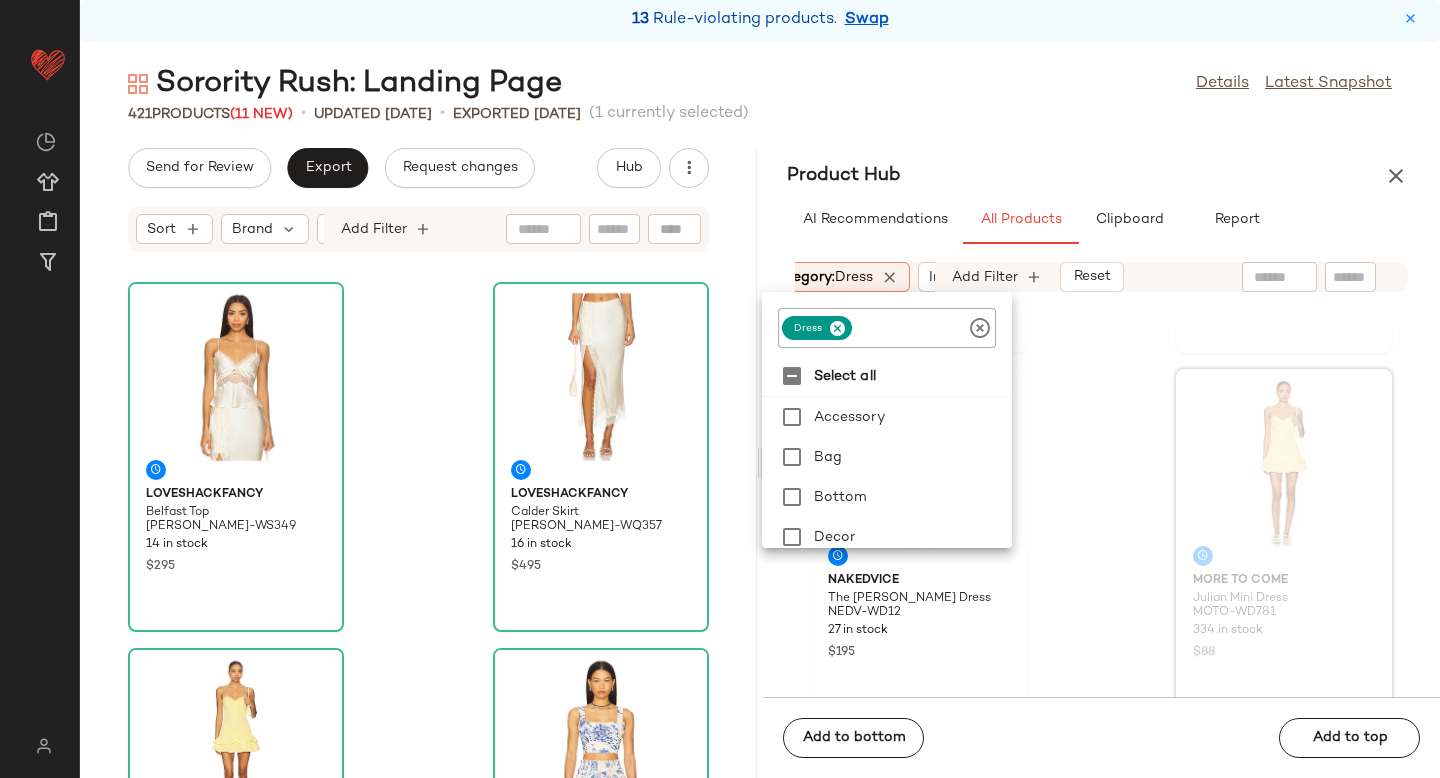 click 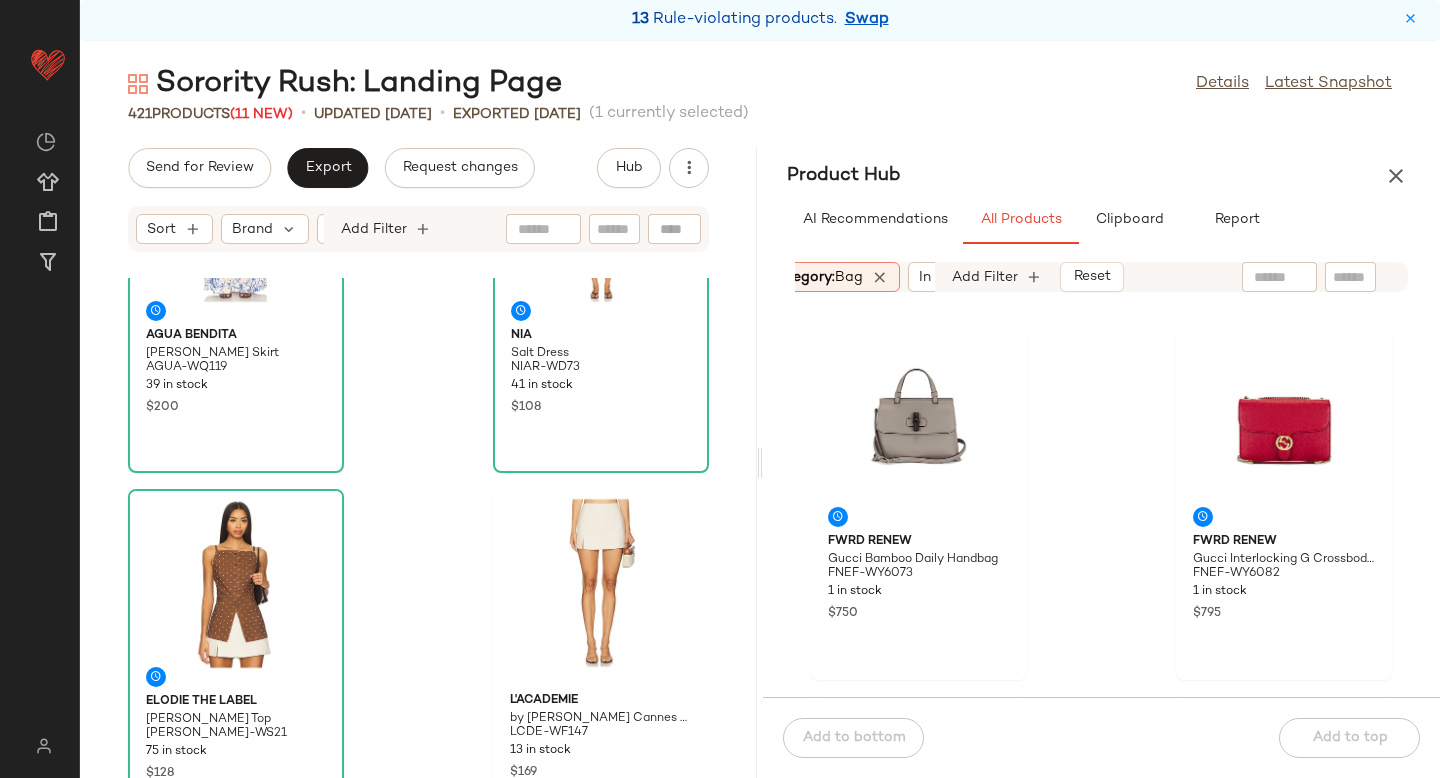 scroll, scrollTop: 0, scrollLeft: 0, axis: both 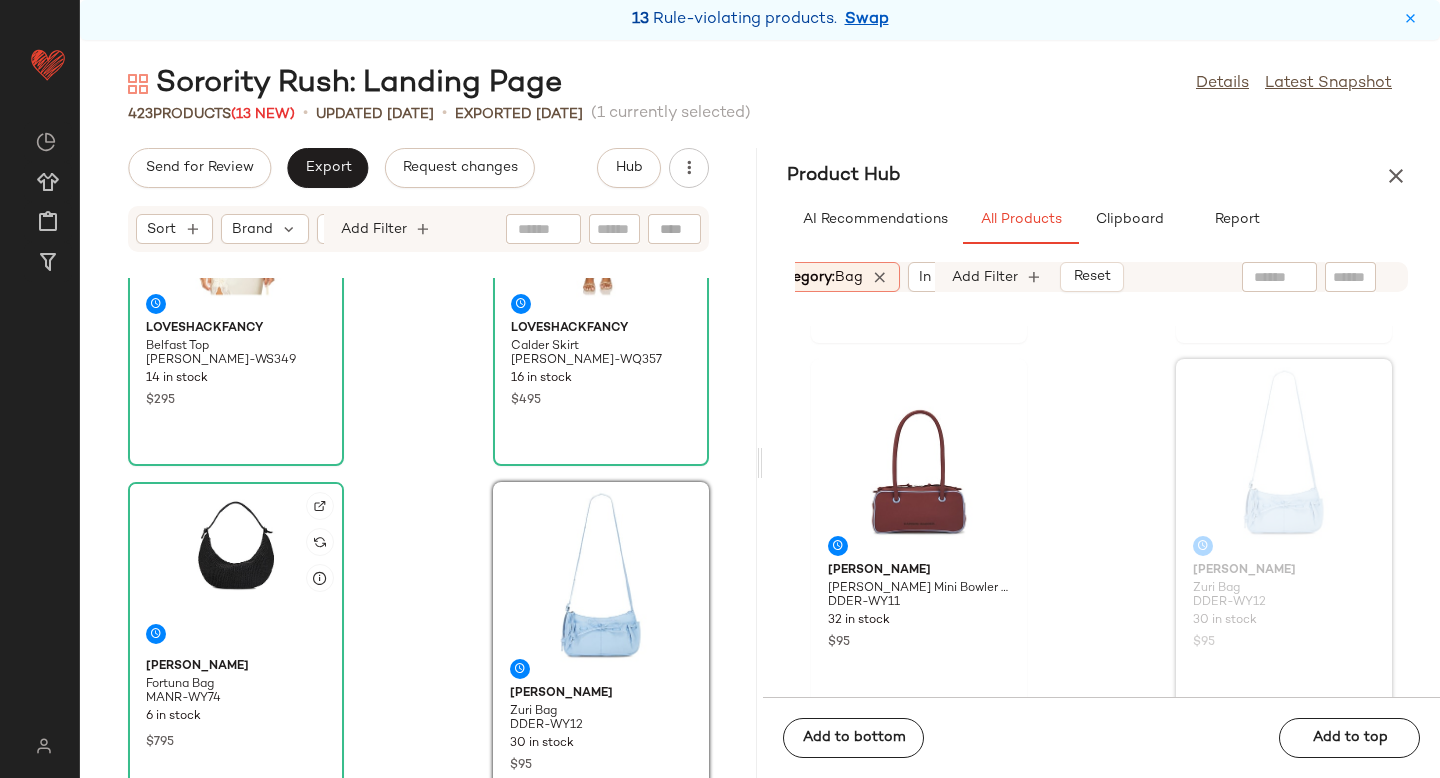 click 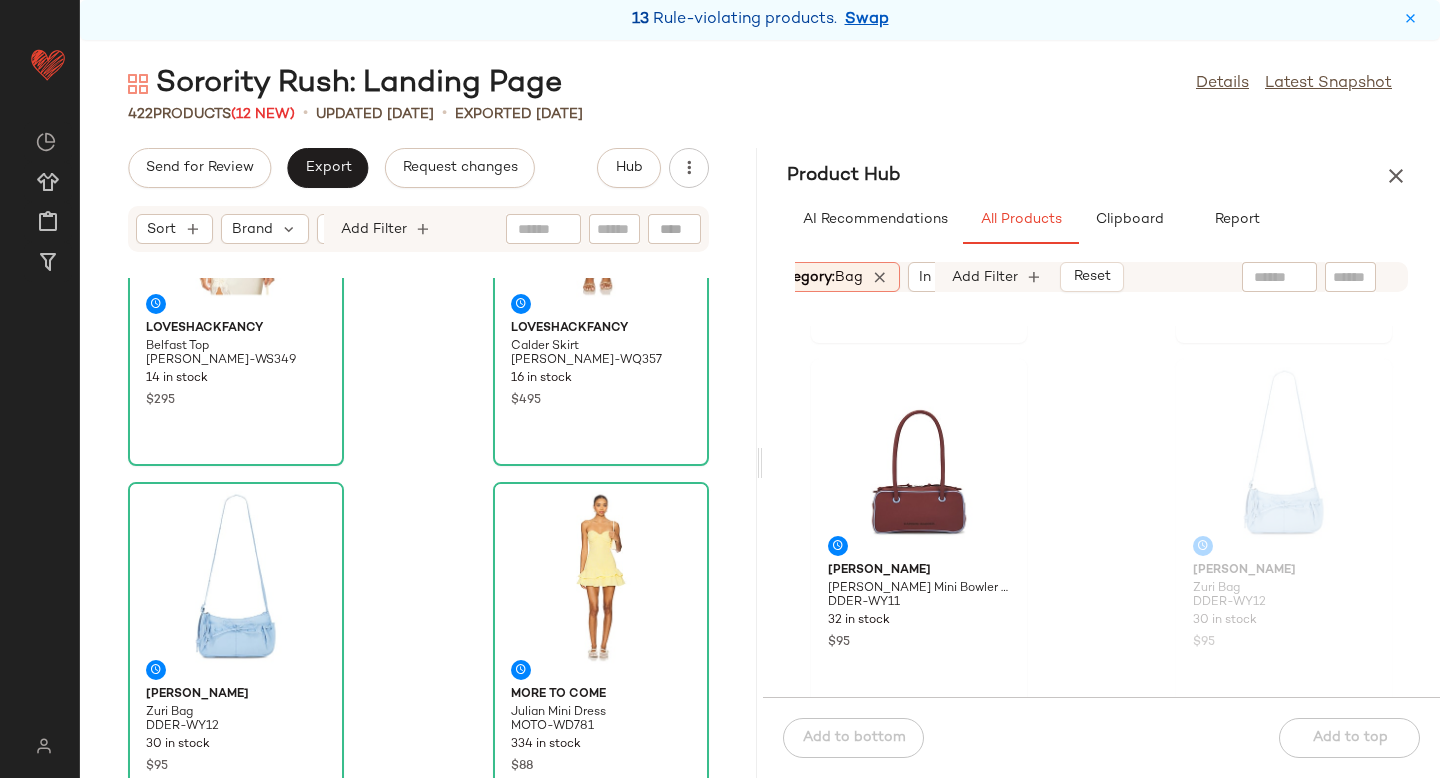 click on "Category:   bag" 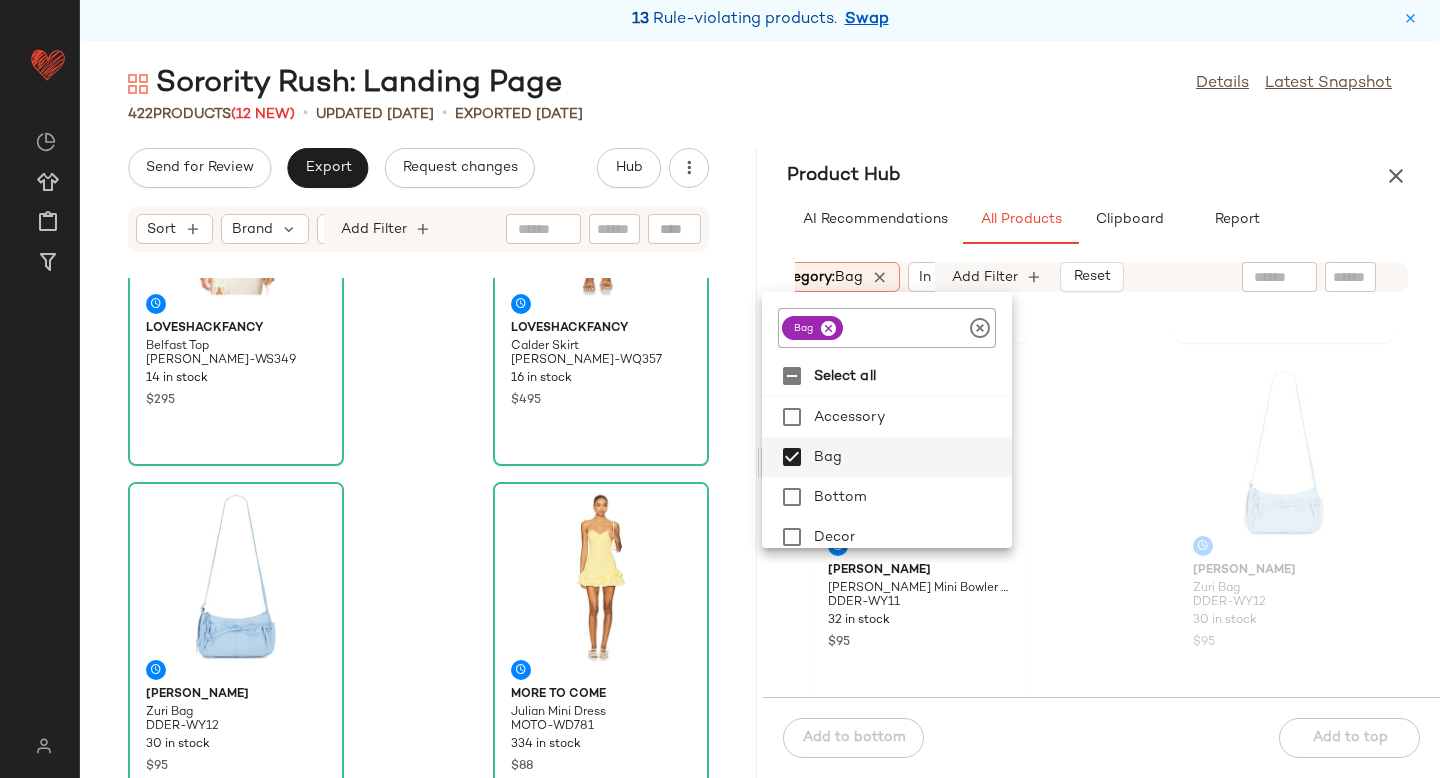 click 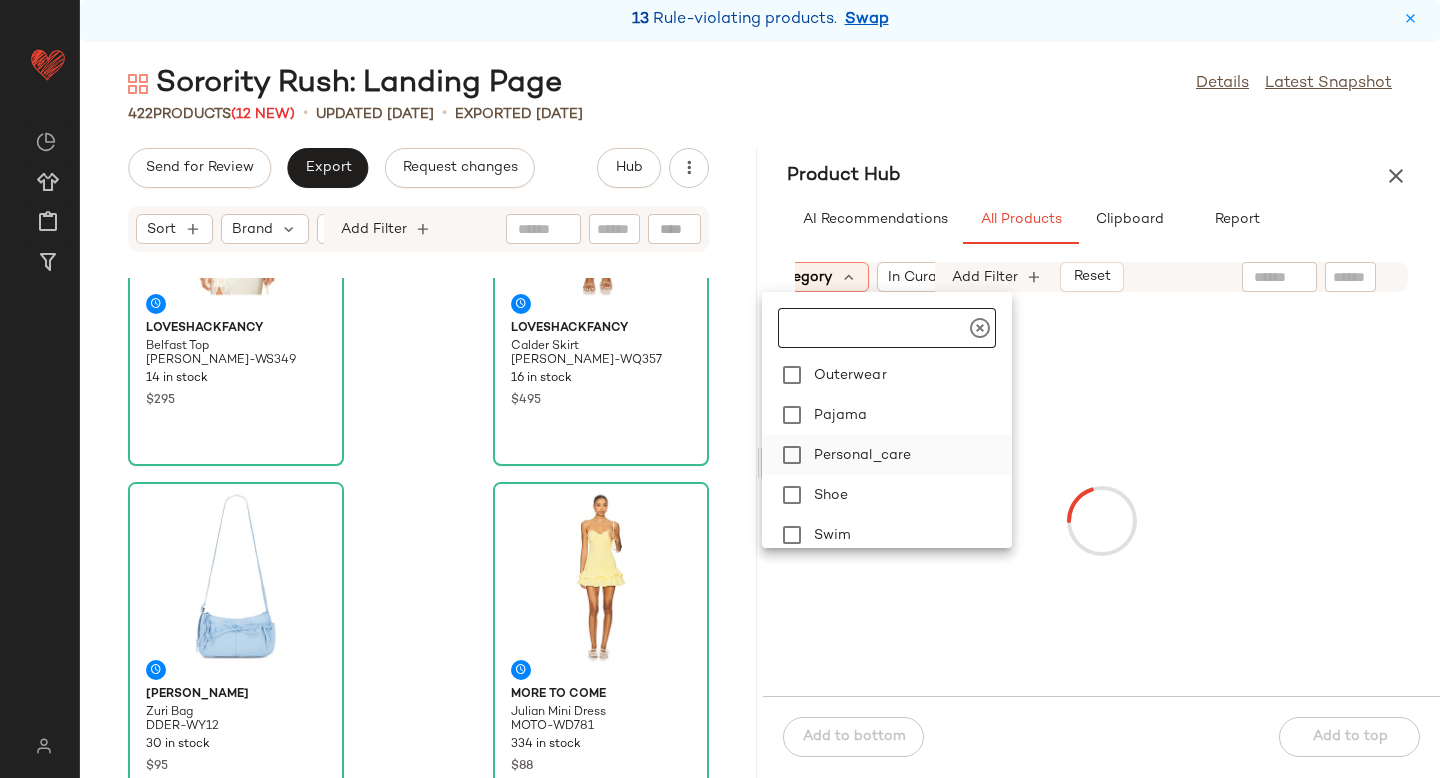 scroll, scrollTop: 430, scrollLeft: 0, axis: vertical 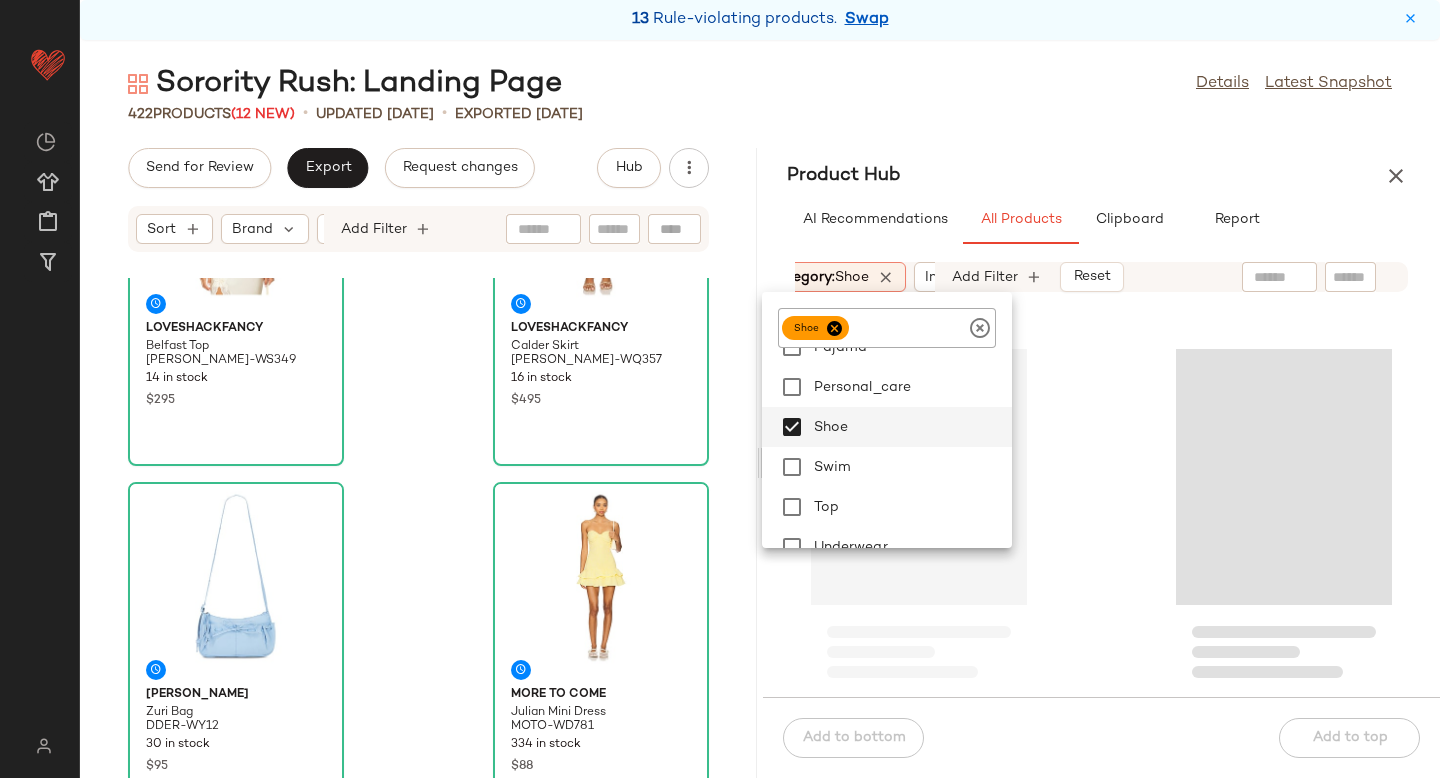 click 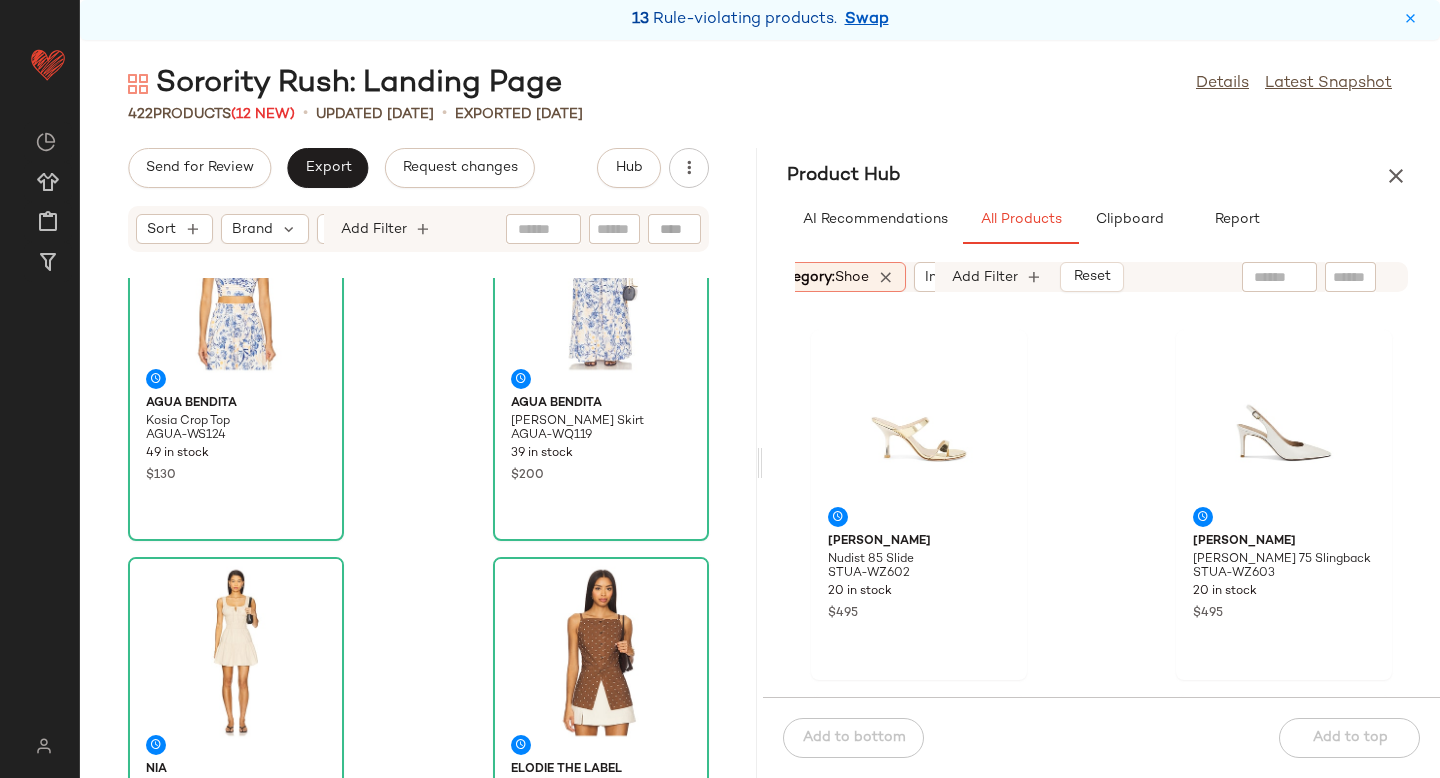 scroll, scrollTop: 844, scrollLeft: 0, axis: vertical 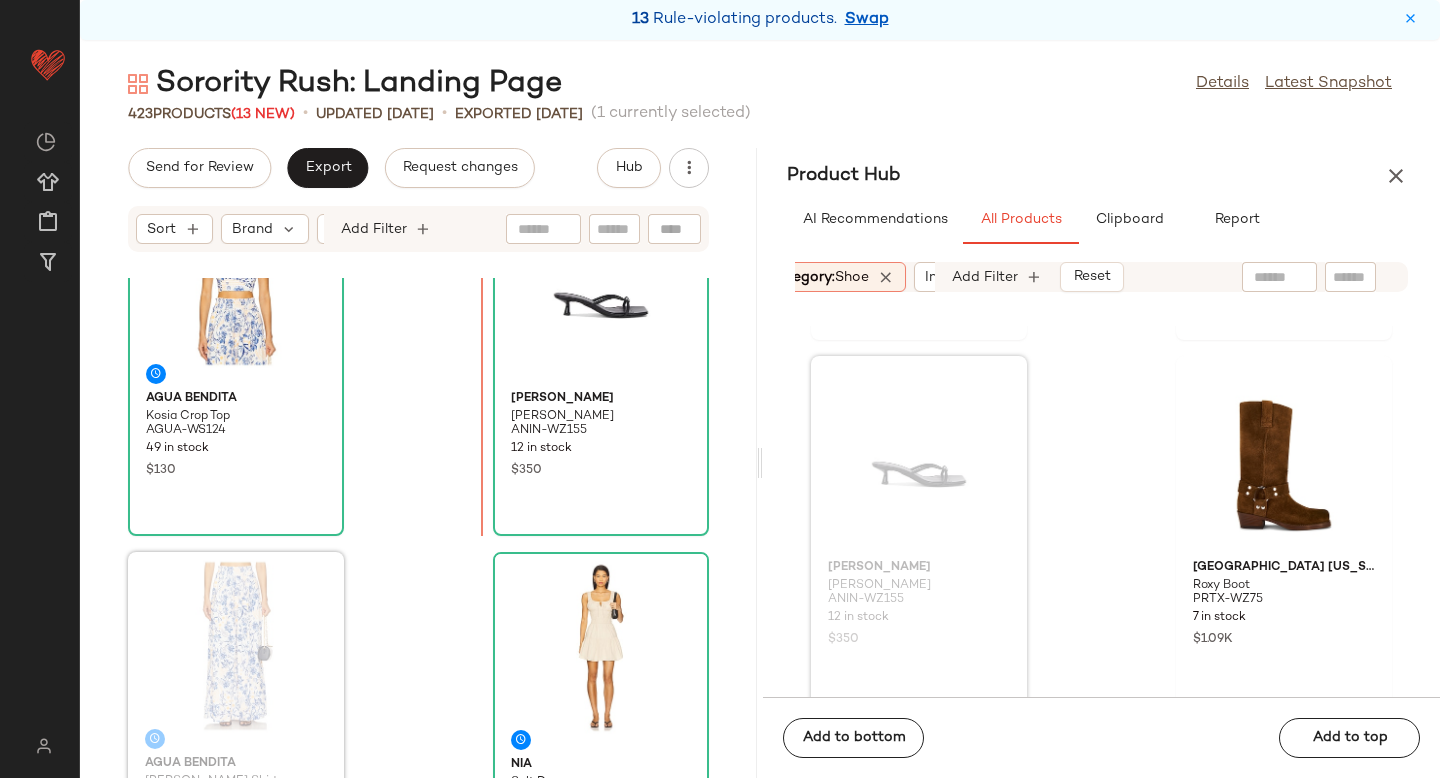drag, startPoint x: 258, startPoint y: 650, endPoint x: 267, endPoint y: 641, distance: 12.727922 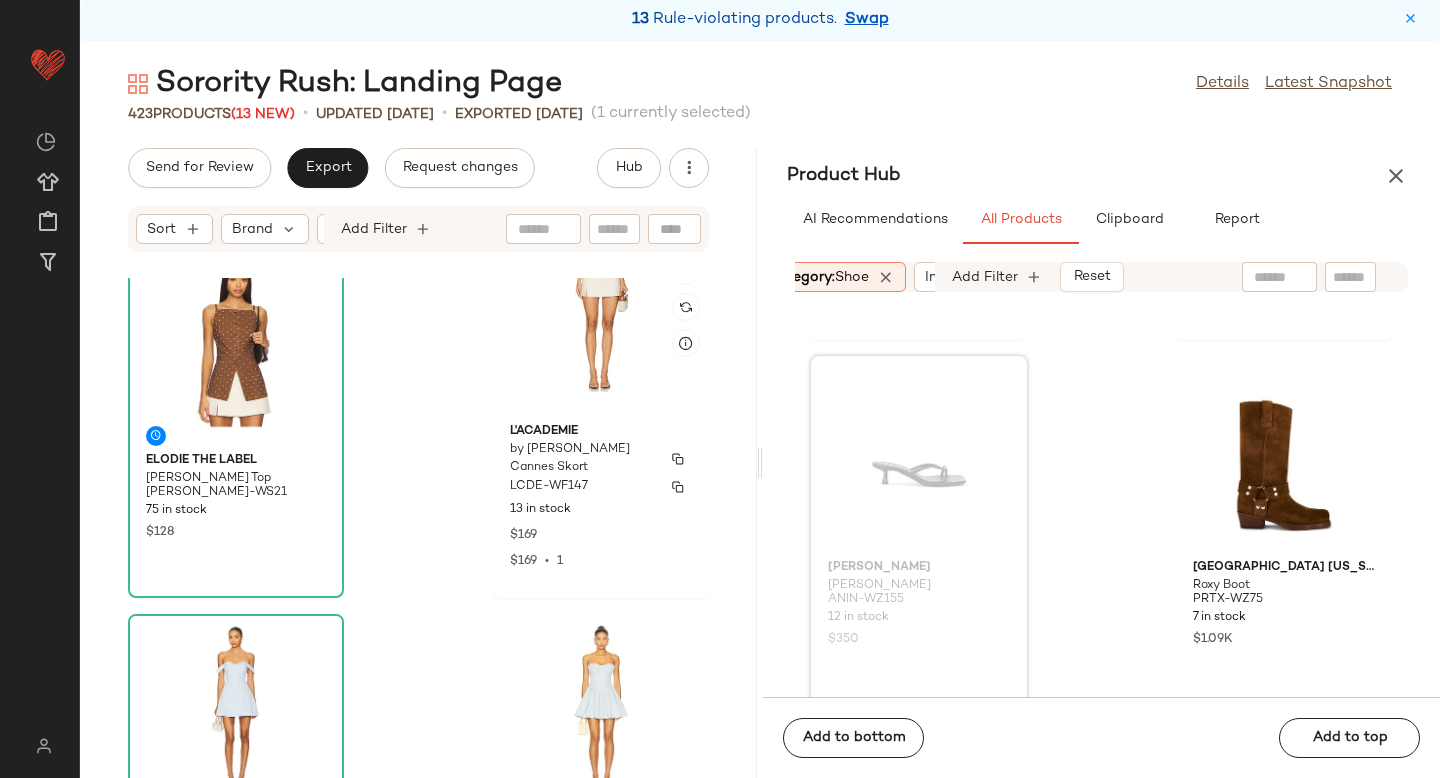 scroll, scrollTop: 1554, scrollLeft: 0, axis: vertical 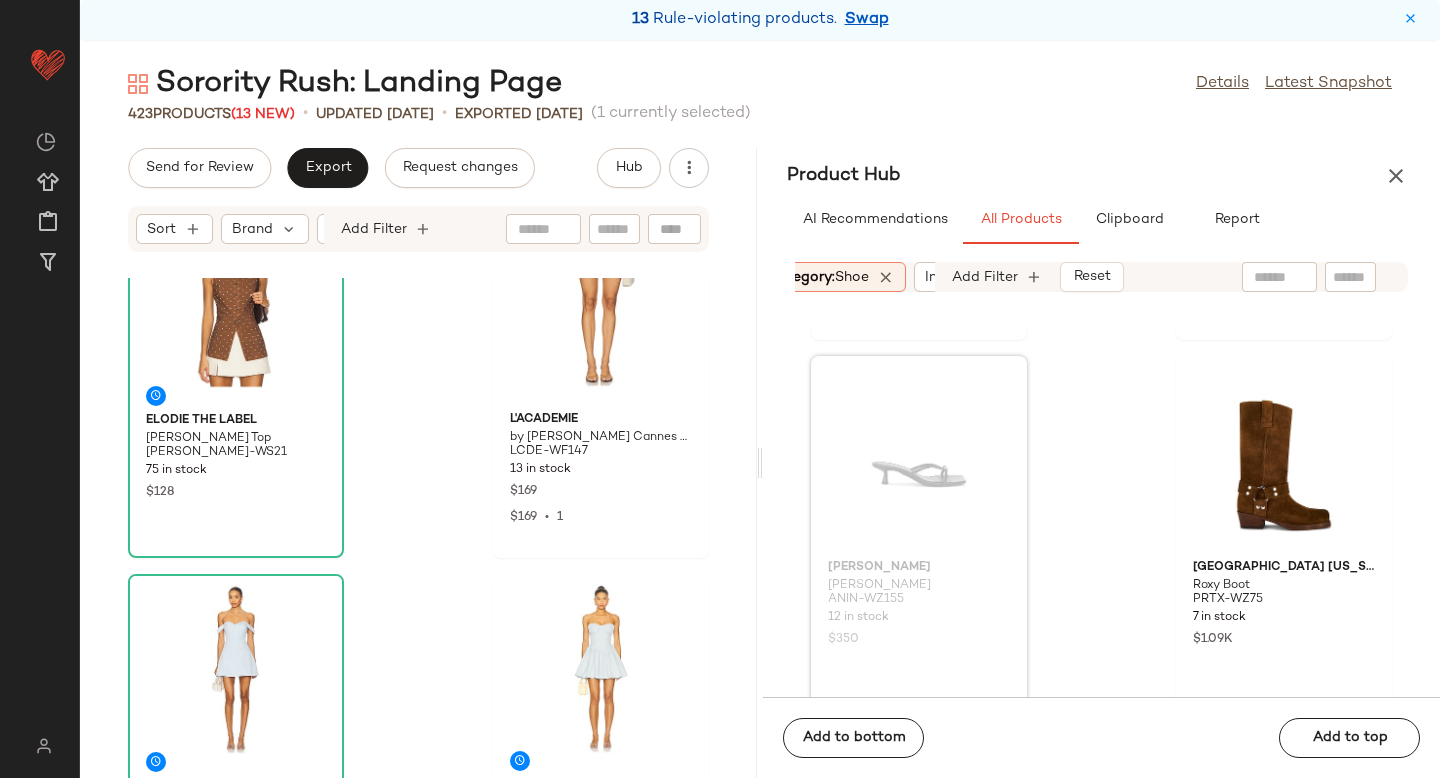 click on "shoe" at bounding box center (852, 277) 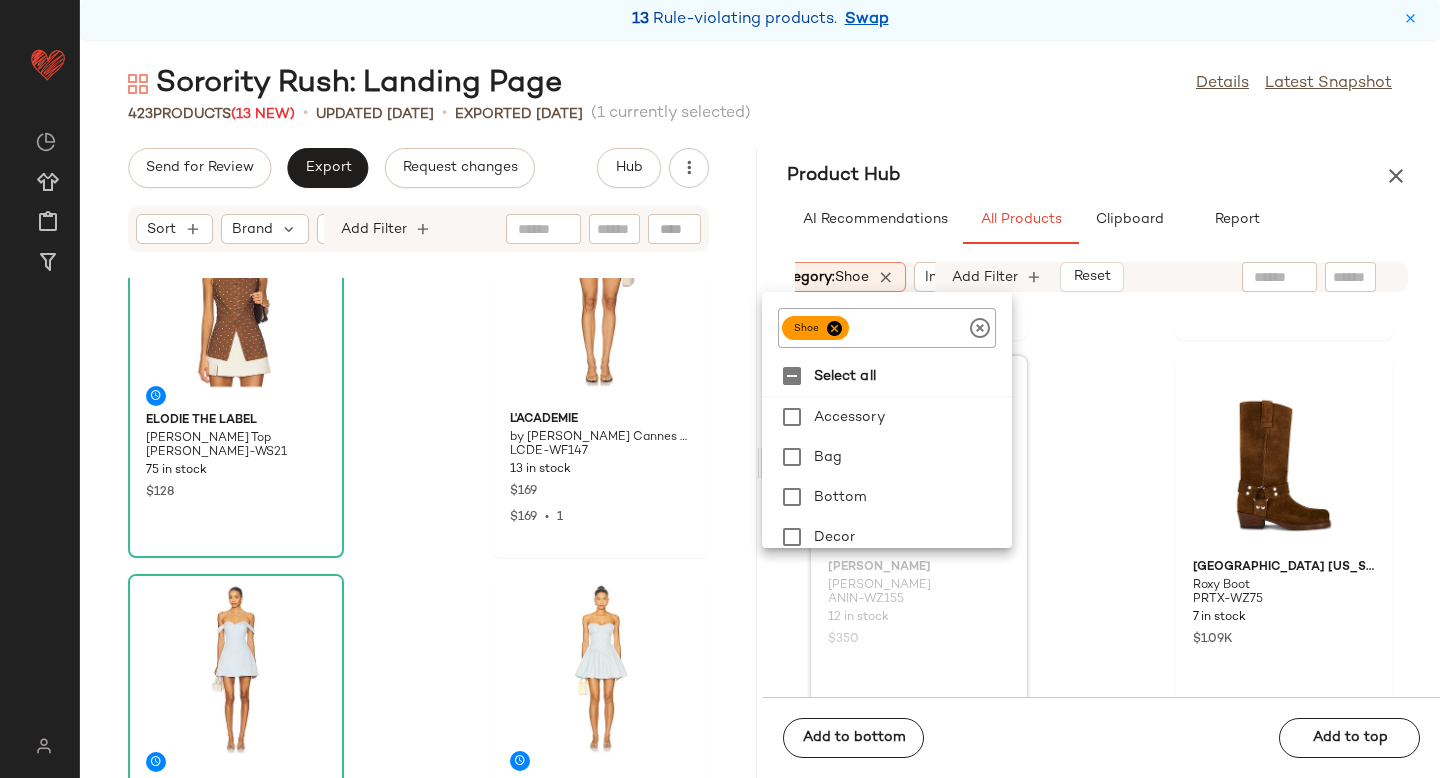 click 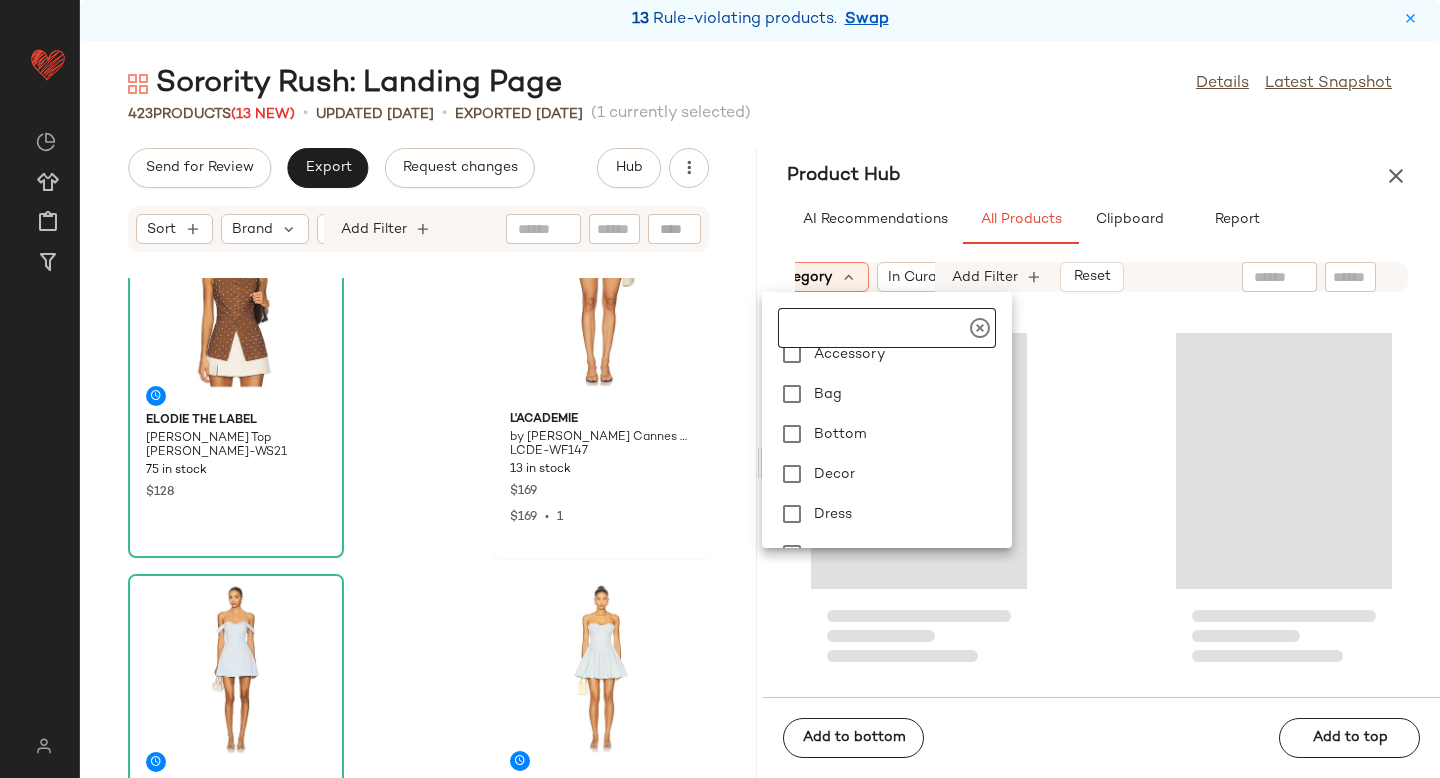 scroll, scrollTop: 0, scrollLeft: 0, axis: both 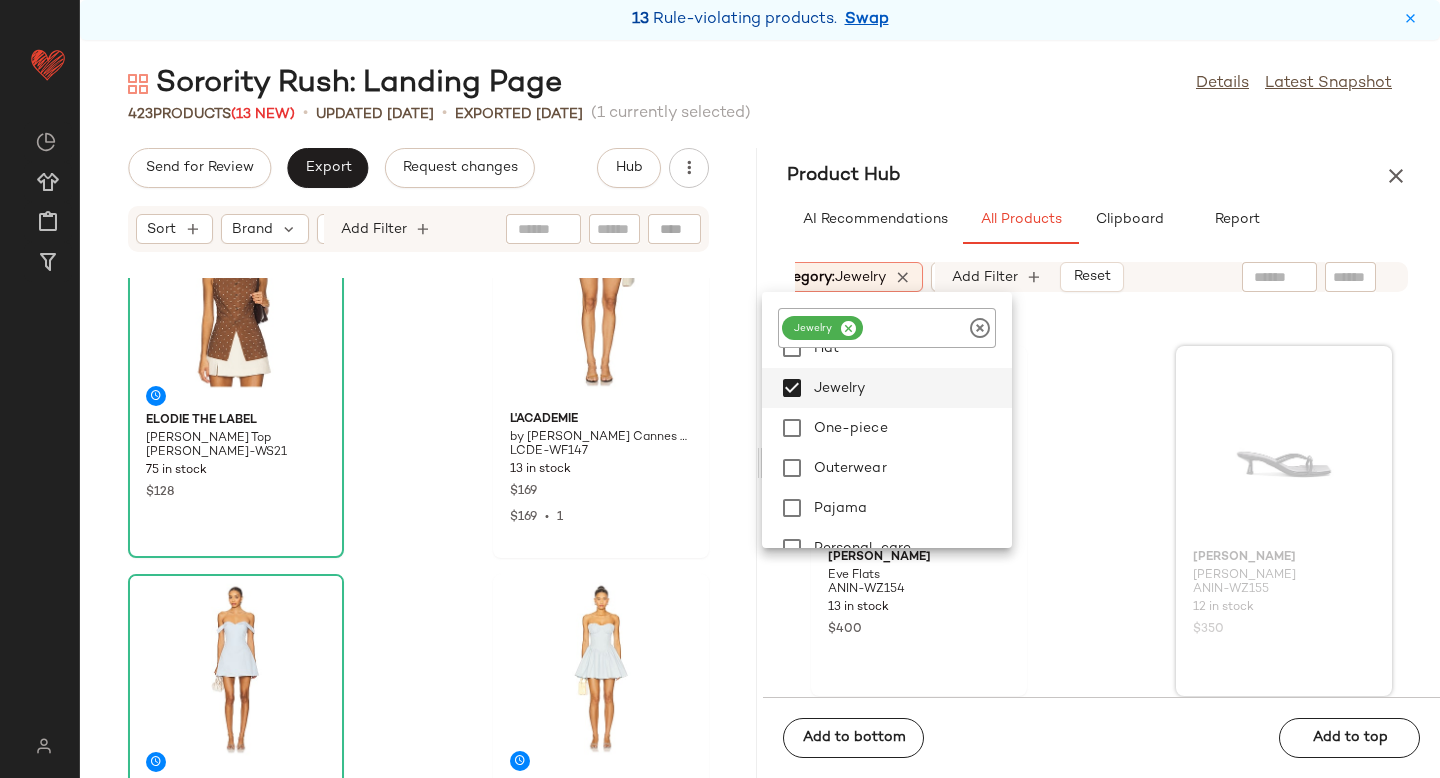 click on "[PERSON_NAME] Eve Flats ANIN-WZ154 13 in stock $400 [PERSON_NAME] [PERSON_NAME] Heels ANIN-WZ155 12 in stock $350 Ancora Auric Dress AORA-WD4 9 in stock $282 Ancora Aether Skirt AORA-WQ1 14 in stock $185 Ancora Supernova Bikini Bottom AORA-WX10 9 in stock $93 Ancora Supernova Bikini Top AORA-WX11 8 in stock $142 $142  •  1 Ancora Sylva High Waisted Bikini Bottom AORA-WX12 14 in stock $99 Ancora Sylva Bikini Top AORA-WX13 12 in stock $153" 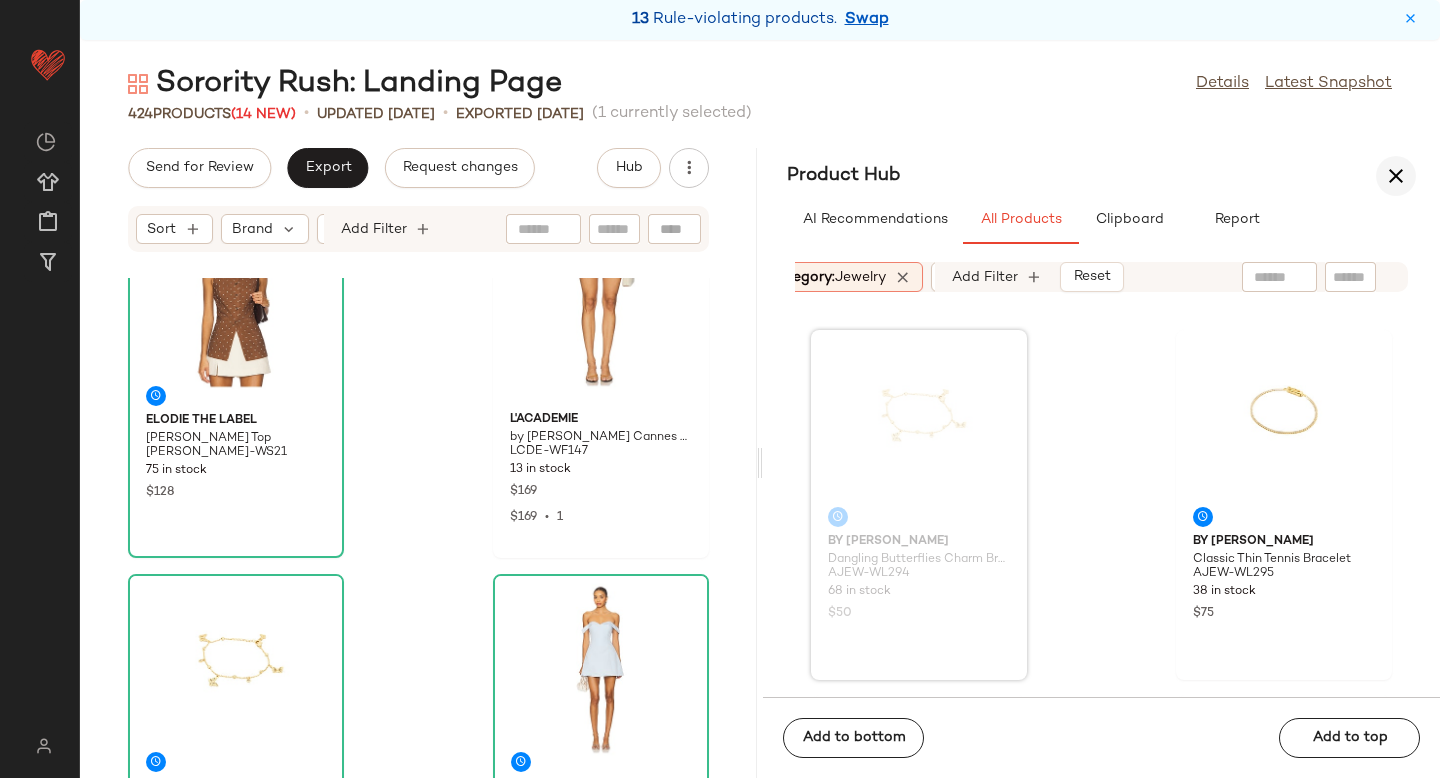 click at bounding box center (1396, 176) 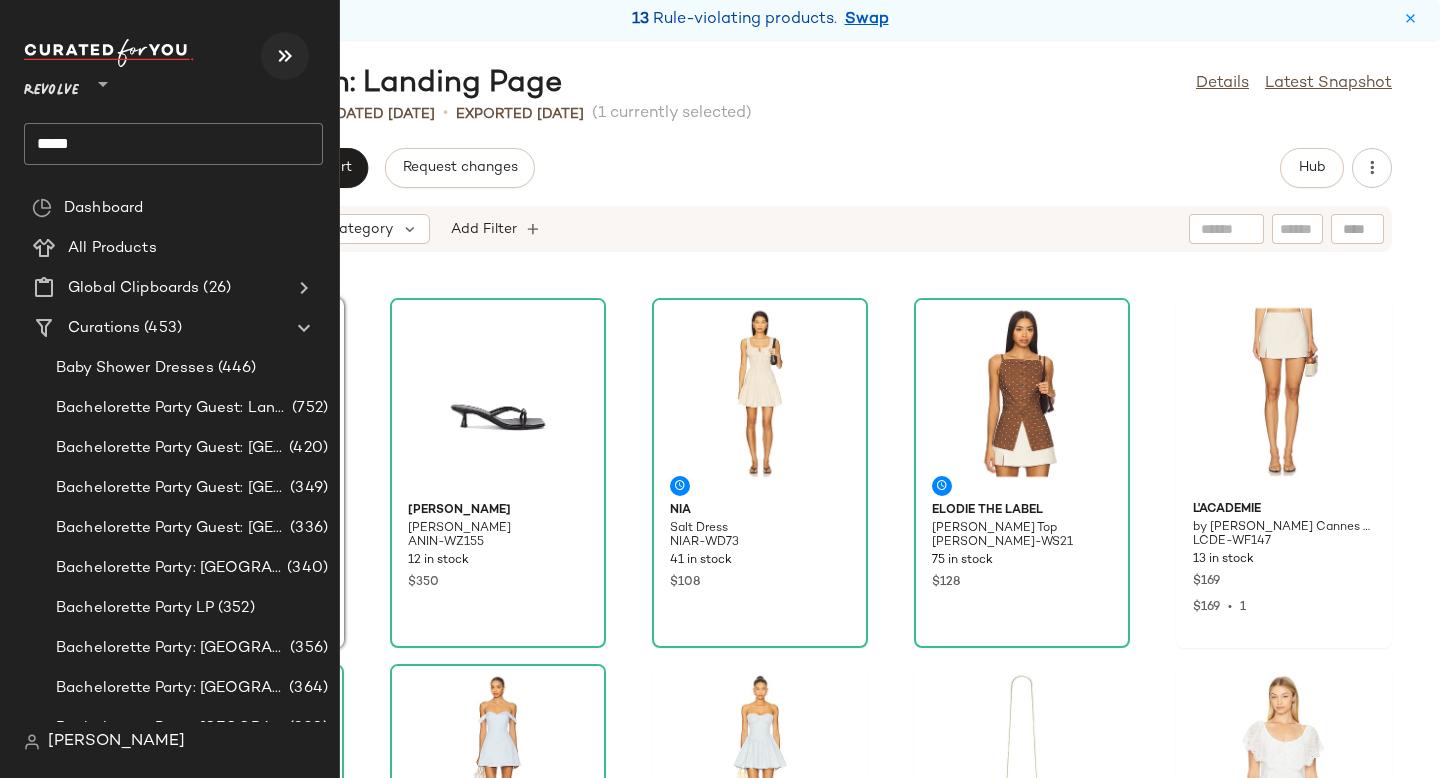 click at bounding box center (285, 56) 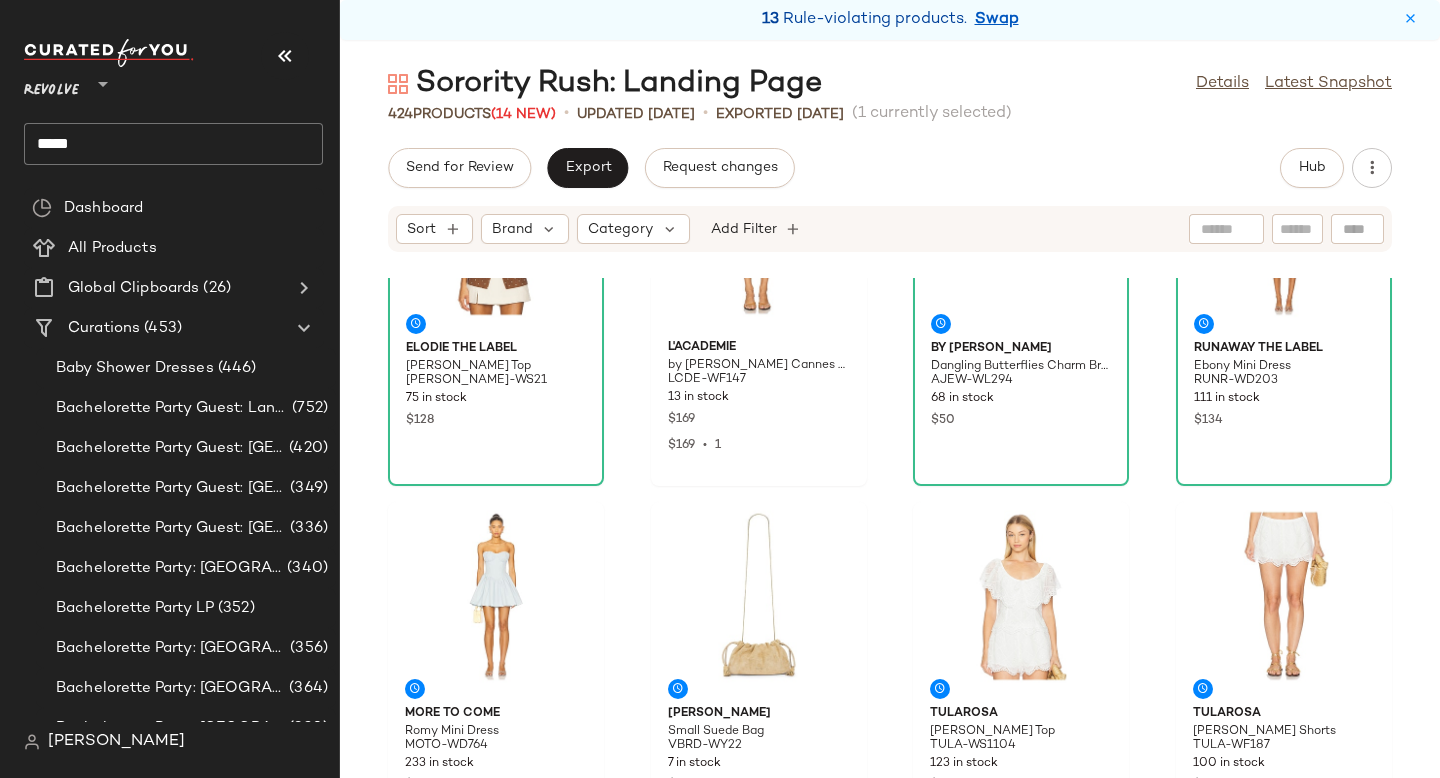 scroll, scrollTop: 893, scrollLeft: 0, axis: vertical 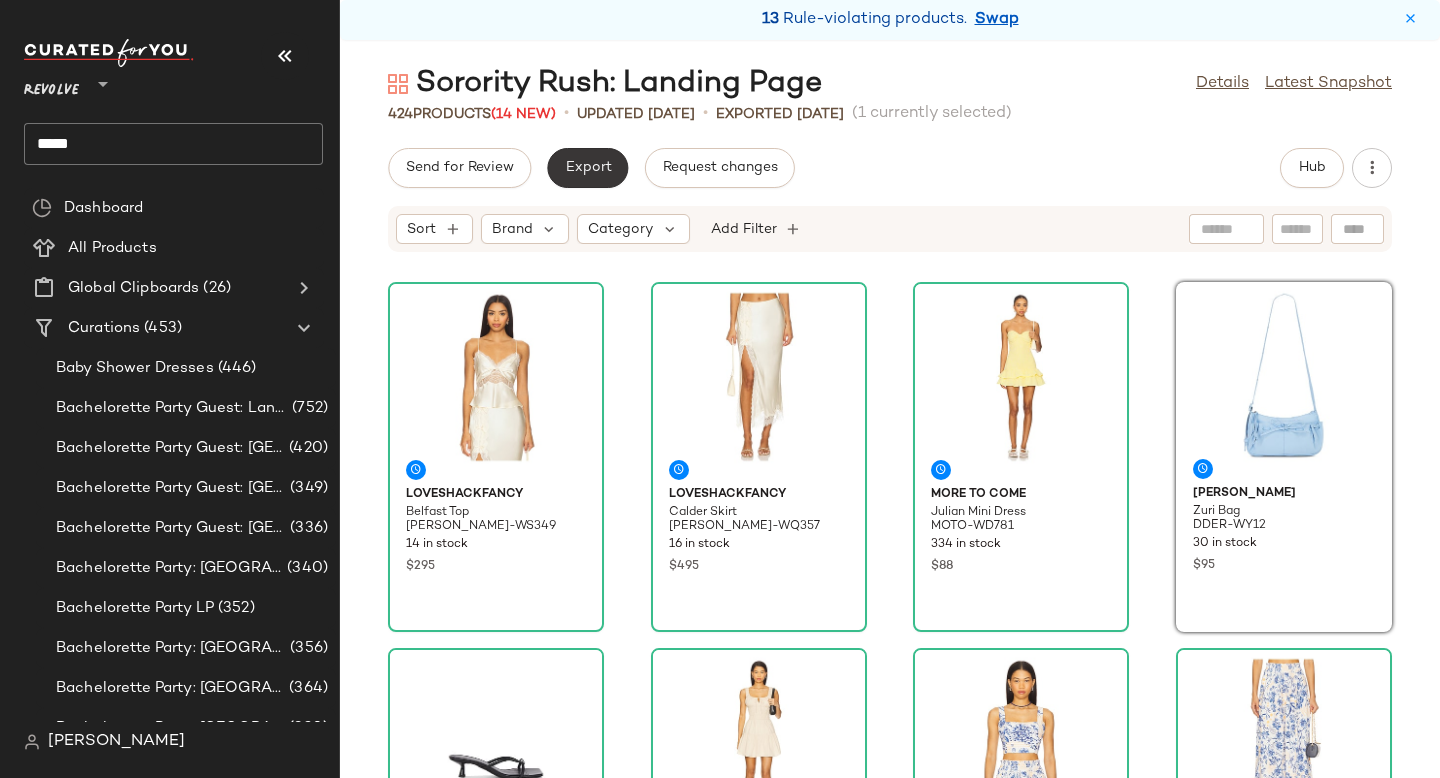 click on "Export" at bounding box center (587, 168) 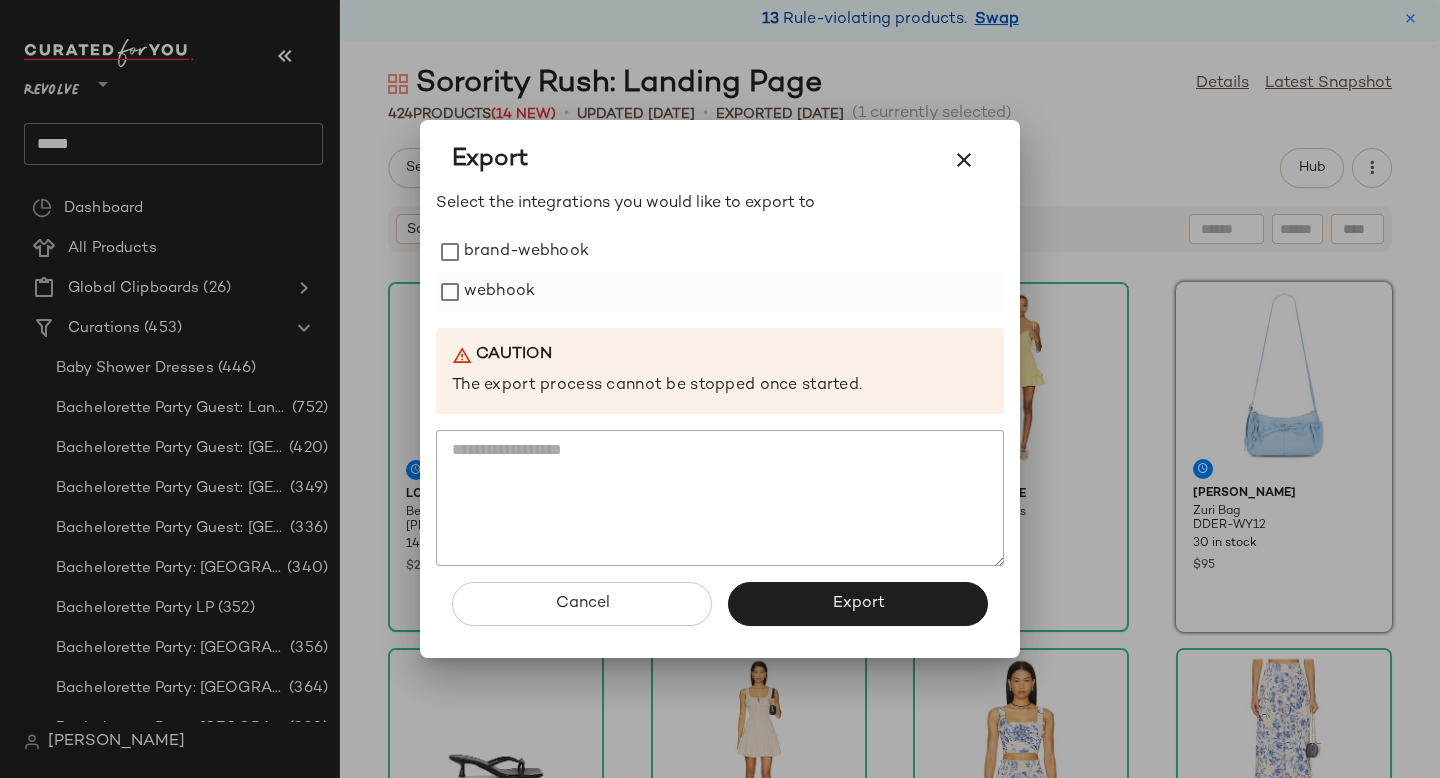 click on "webhook" at bounding box center (499, 292) 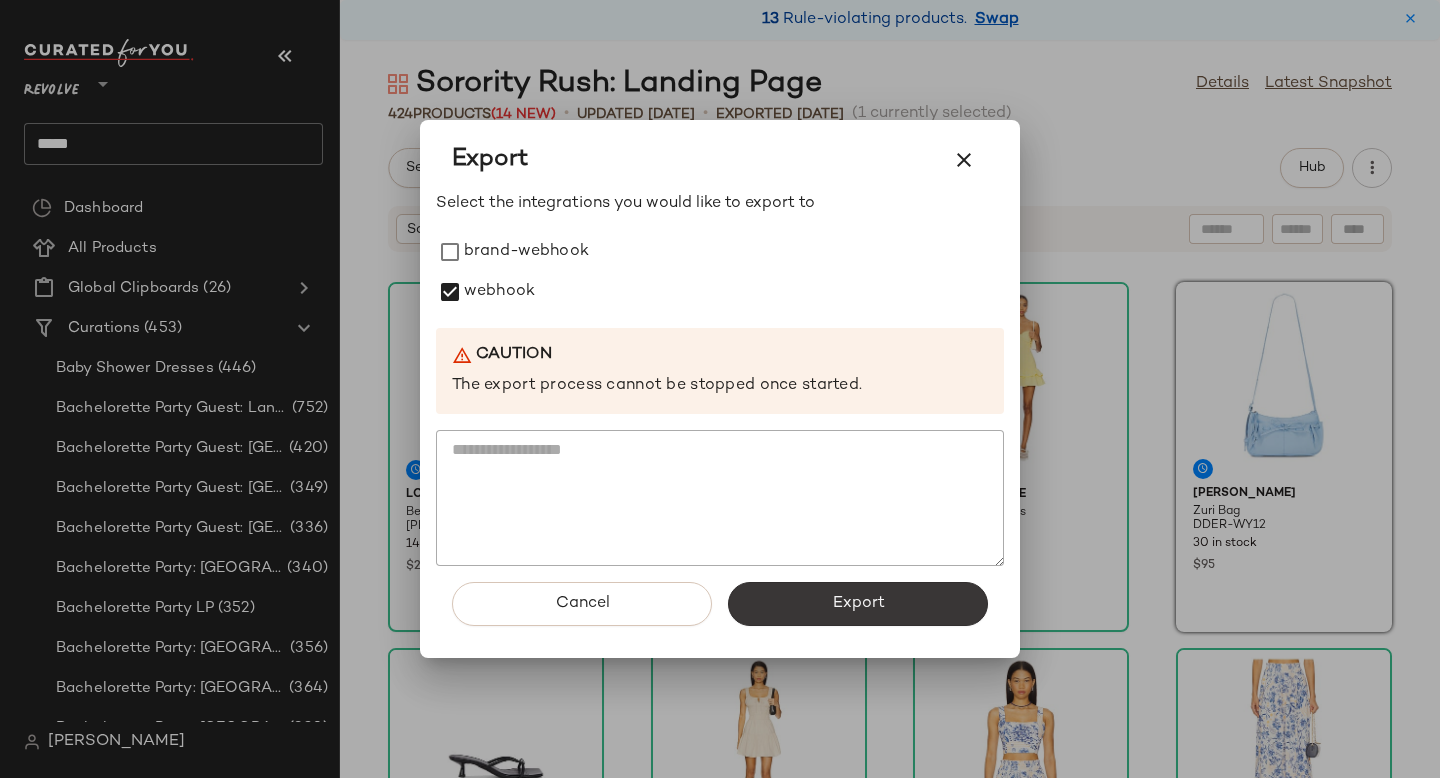 click on "Export" at bounding box center [858, 604] 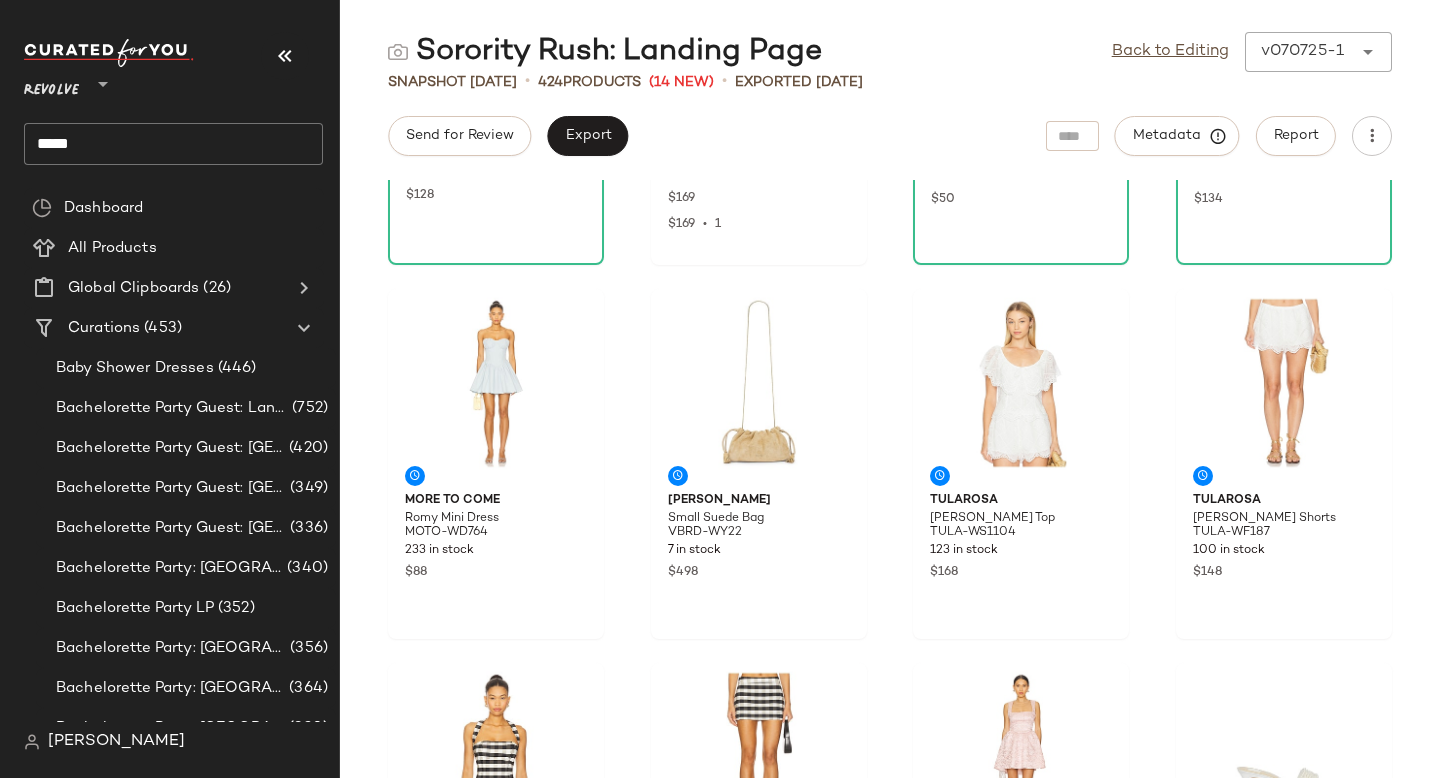 scroll, scrollTop: 1065, scrollLeft: 0, axis: vertical 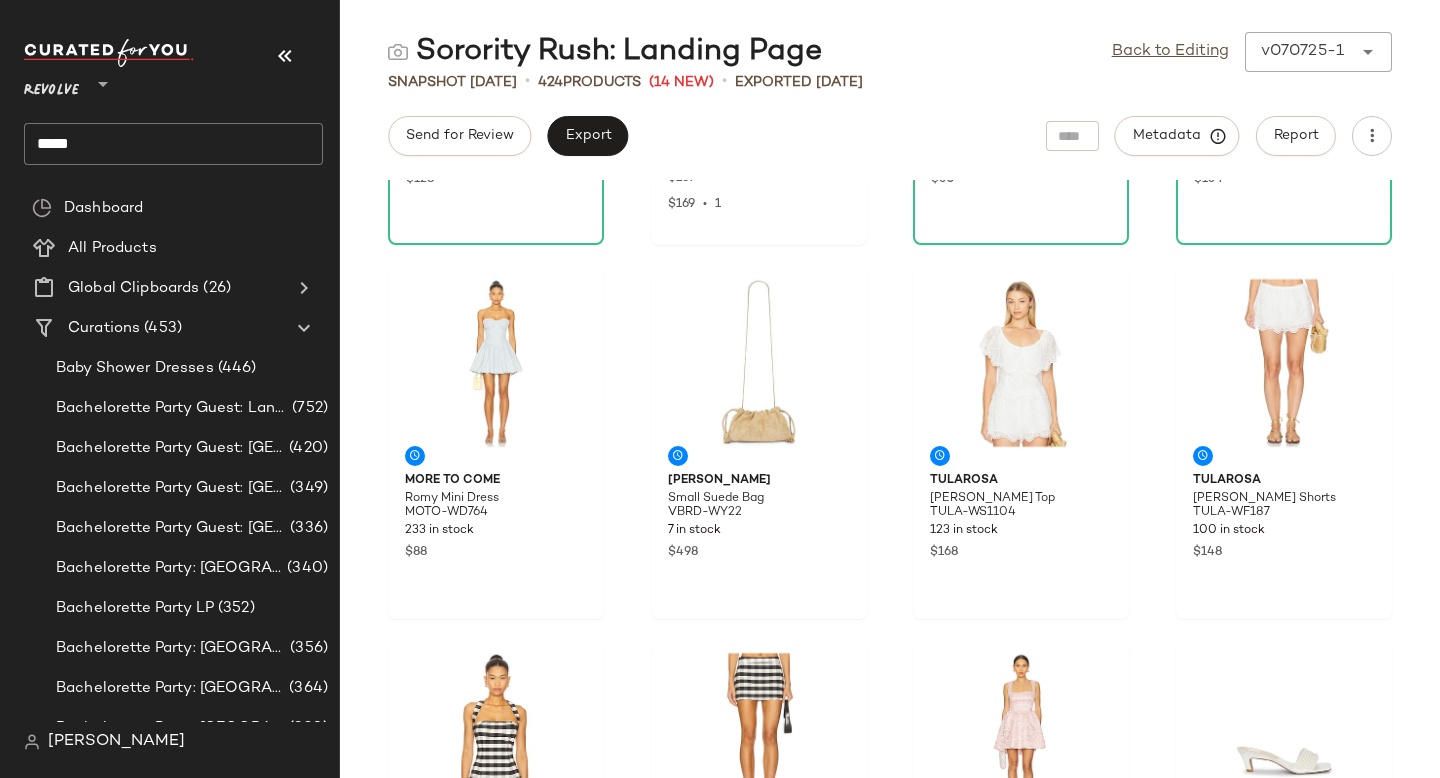 click on "*****" 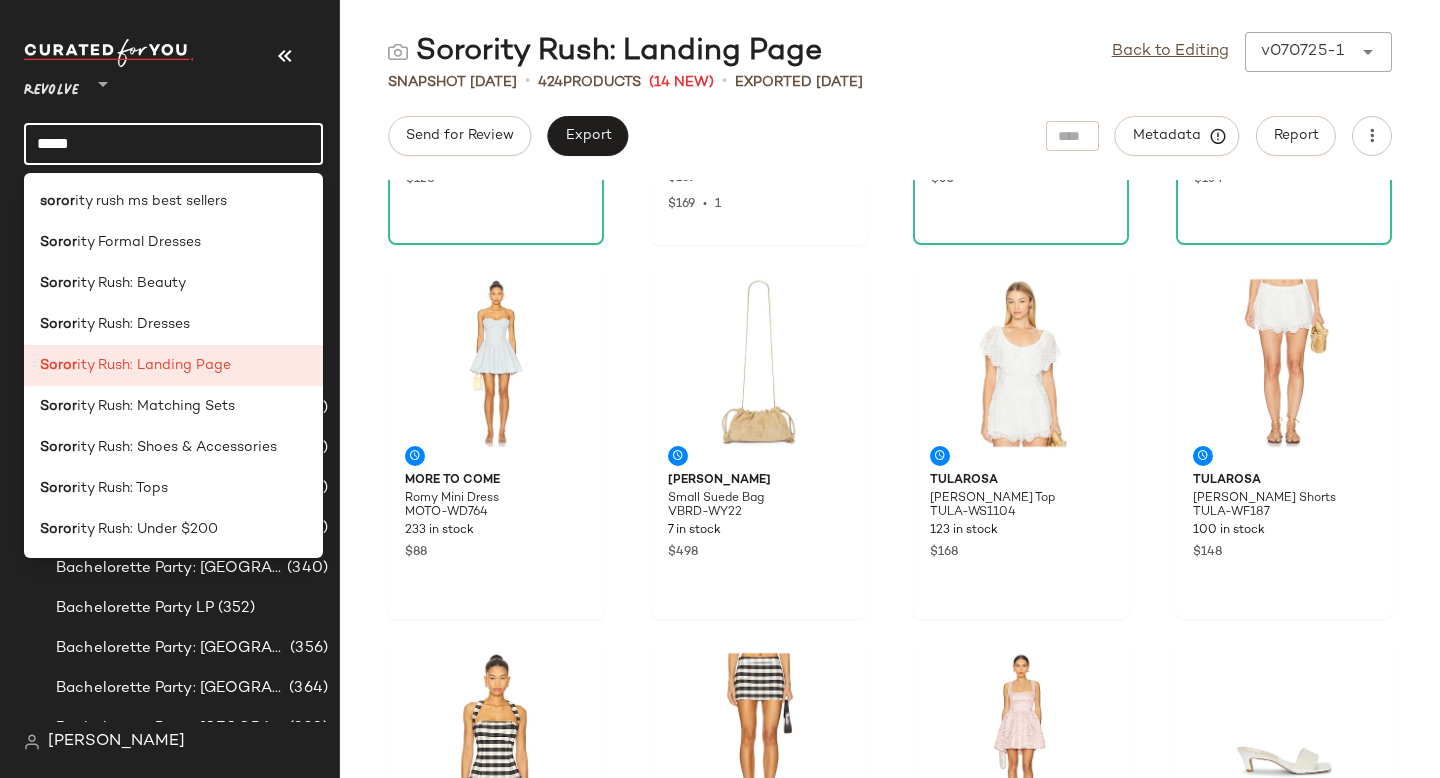 click on "*****" 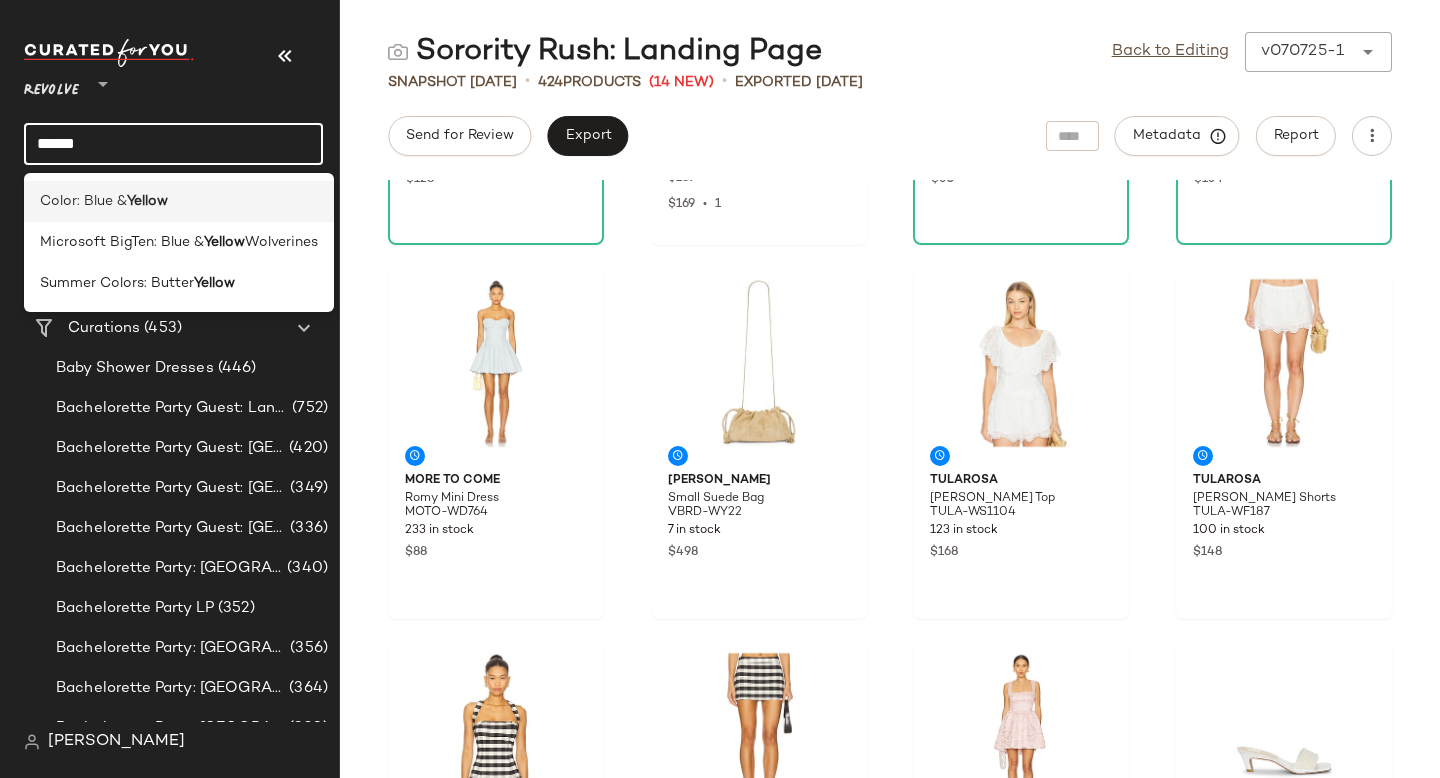 click on "Color: Blue &  Yellow" 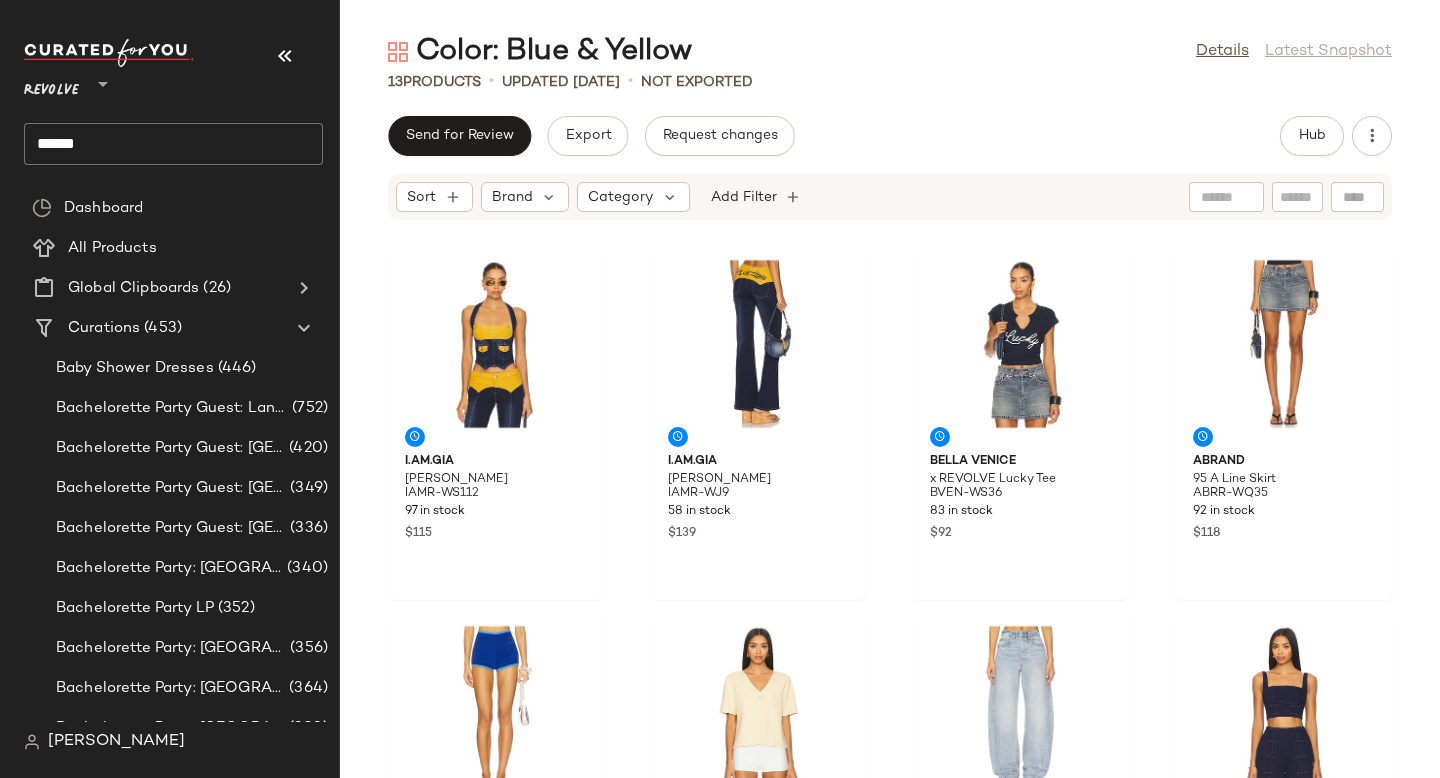click on "13   Products   •   updated Jul 7th  •   Not Exported" 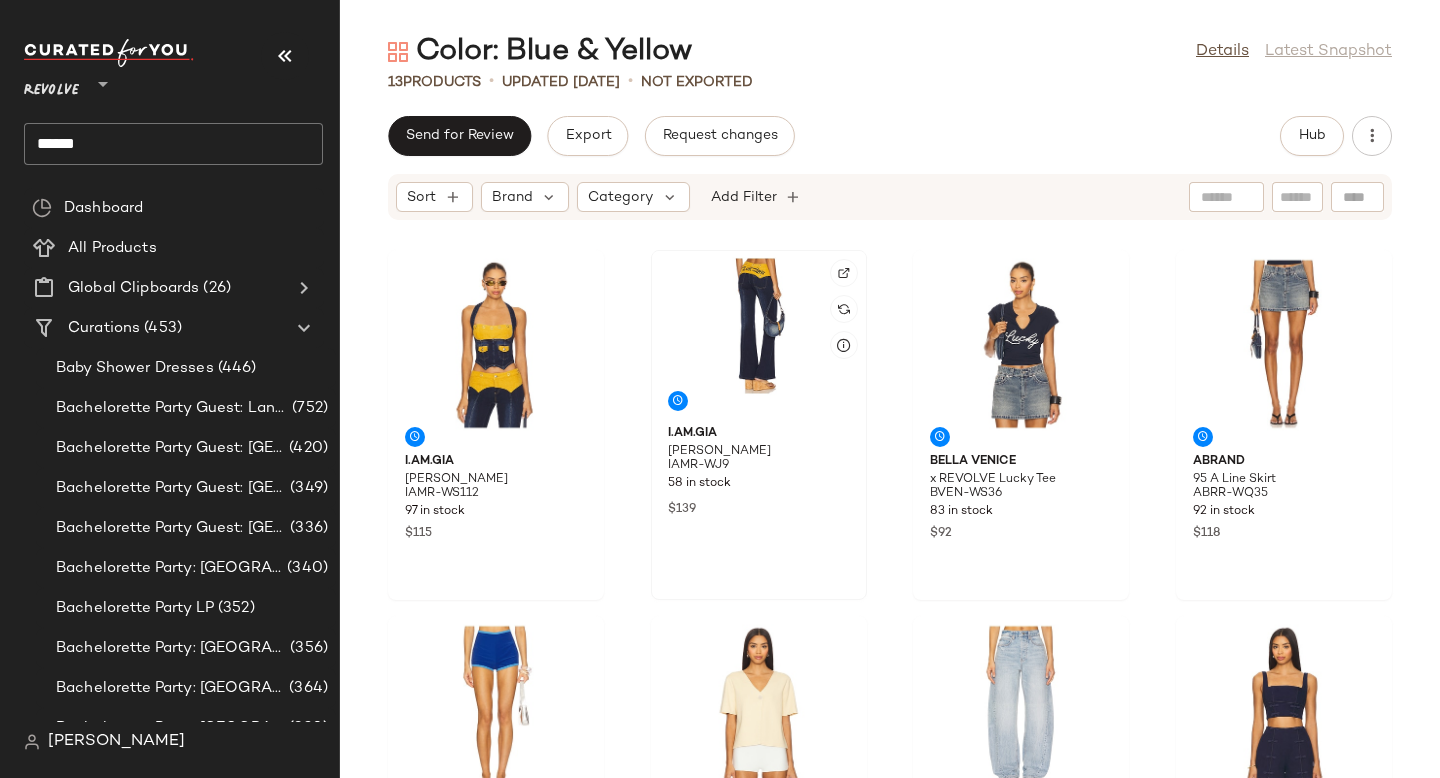 click 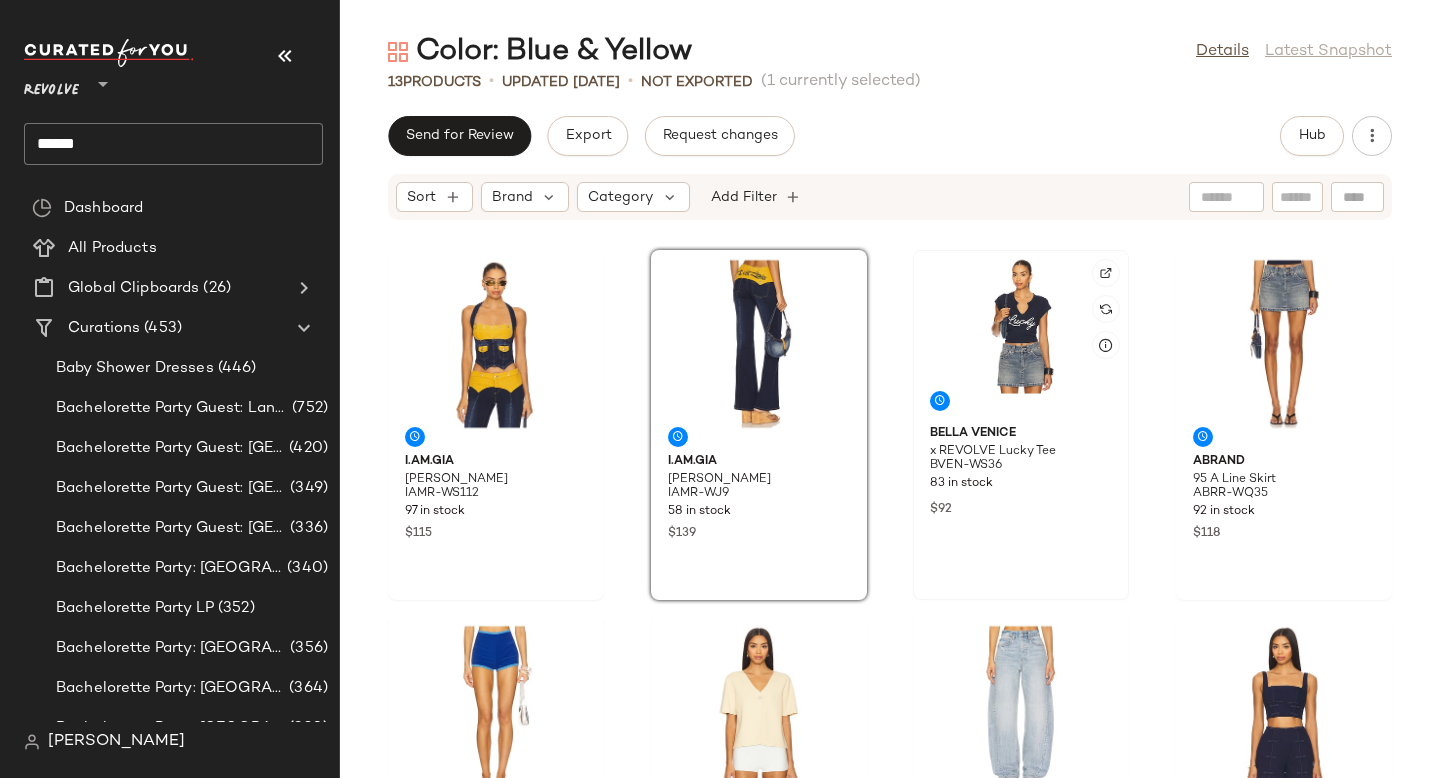 click 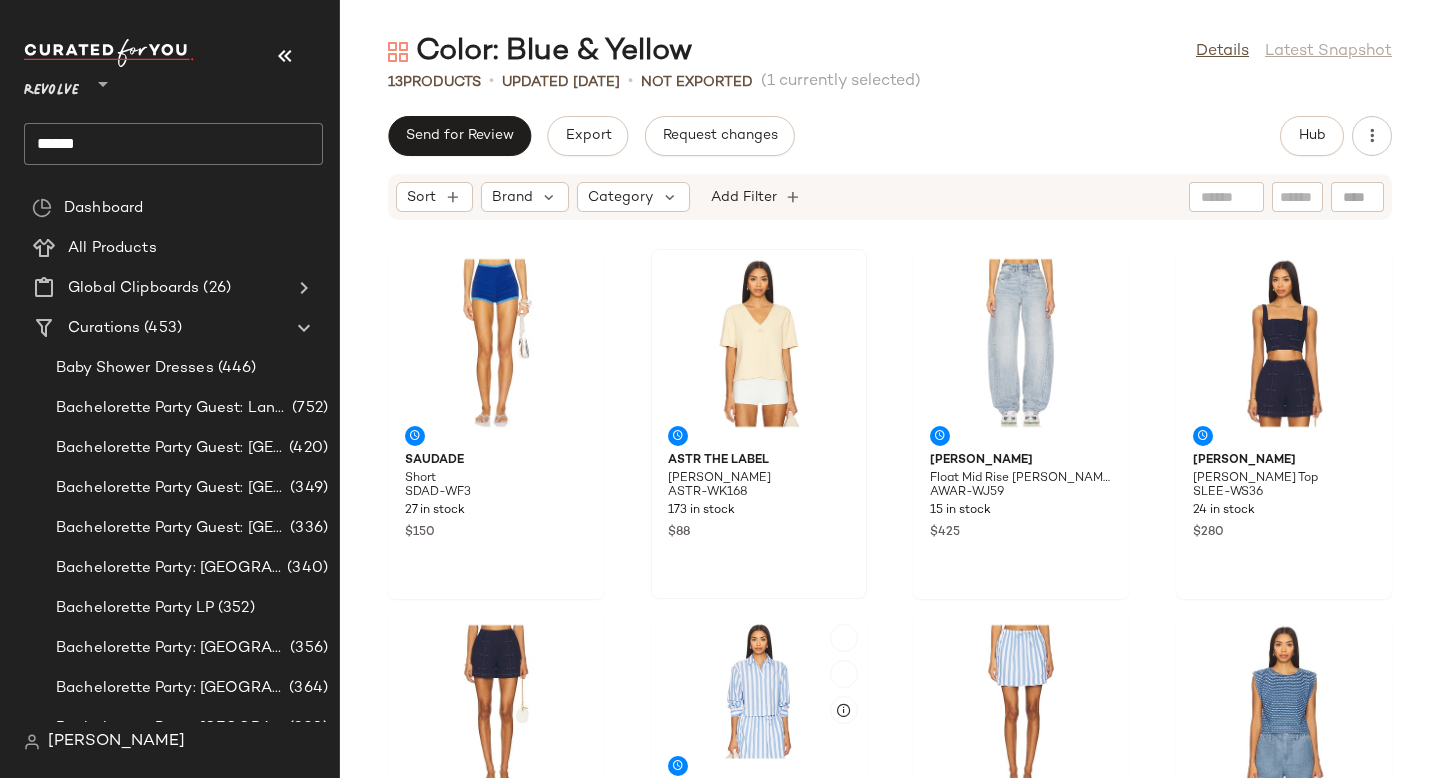 scroll, scrollTop: 936, scrollLeft: 0, axis: vertical 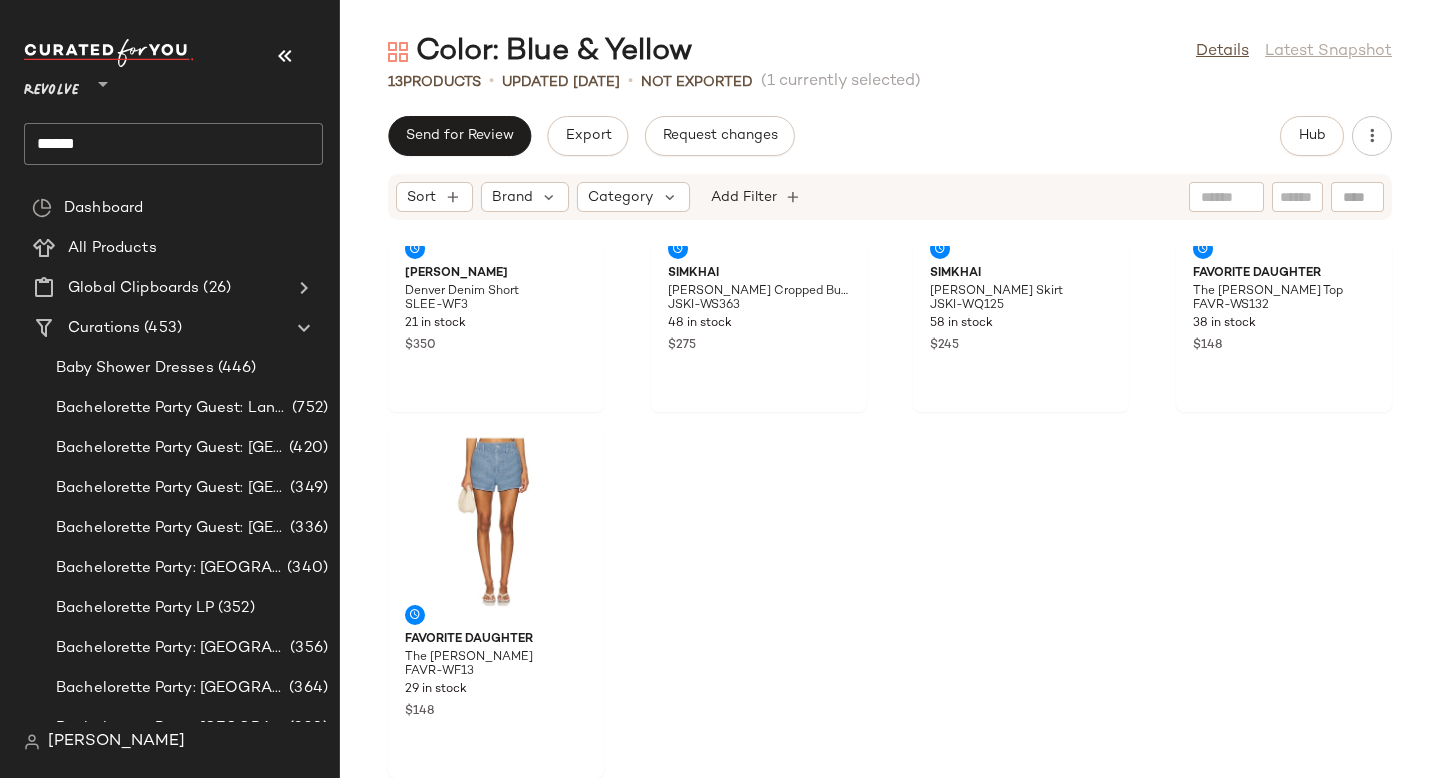 click on "******" 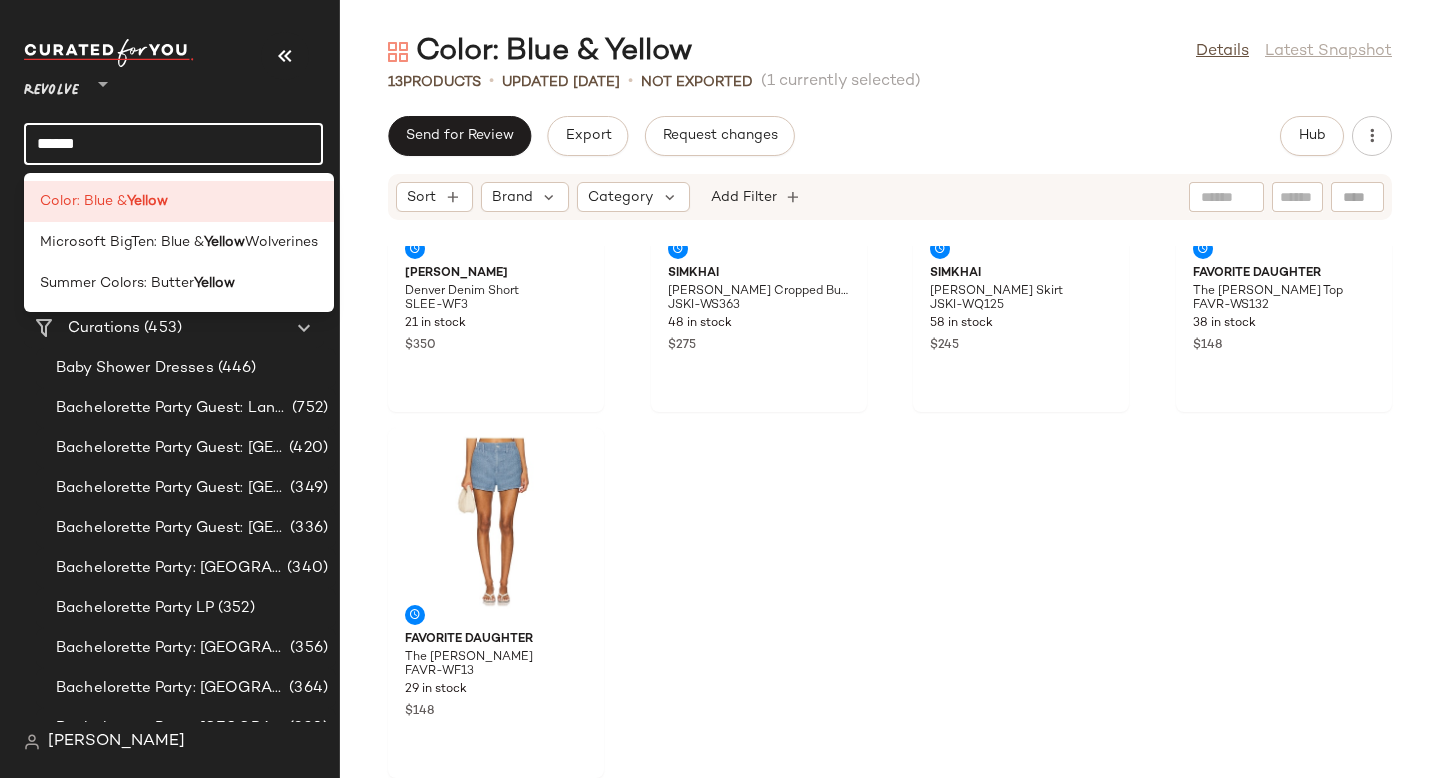 click on "******" 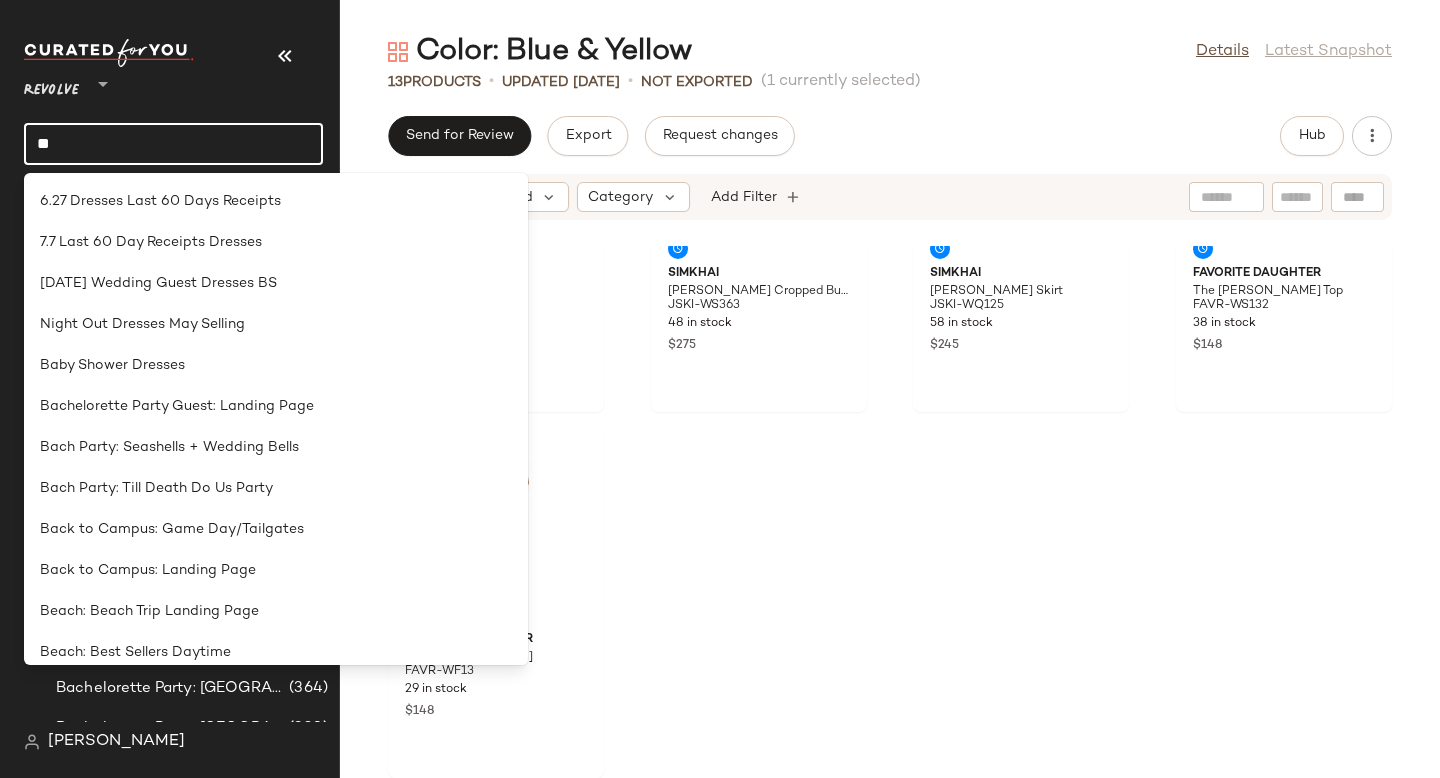 type on "*" 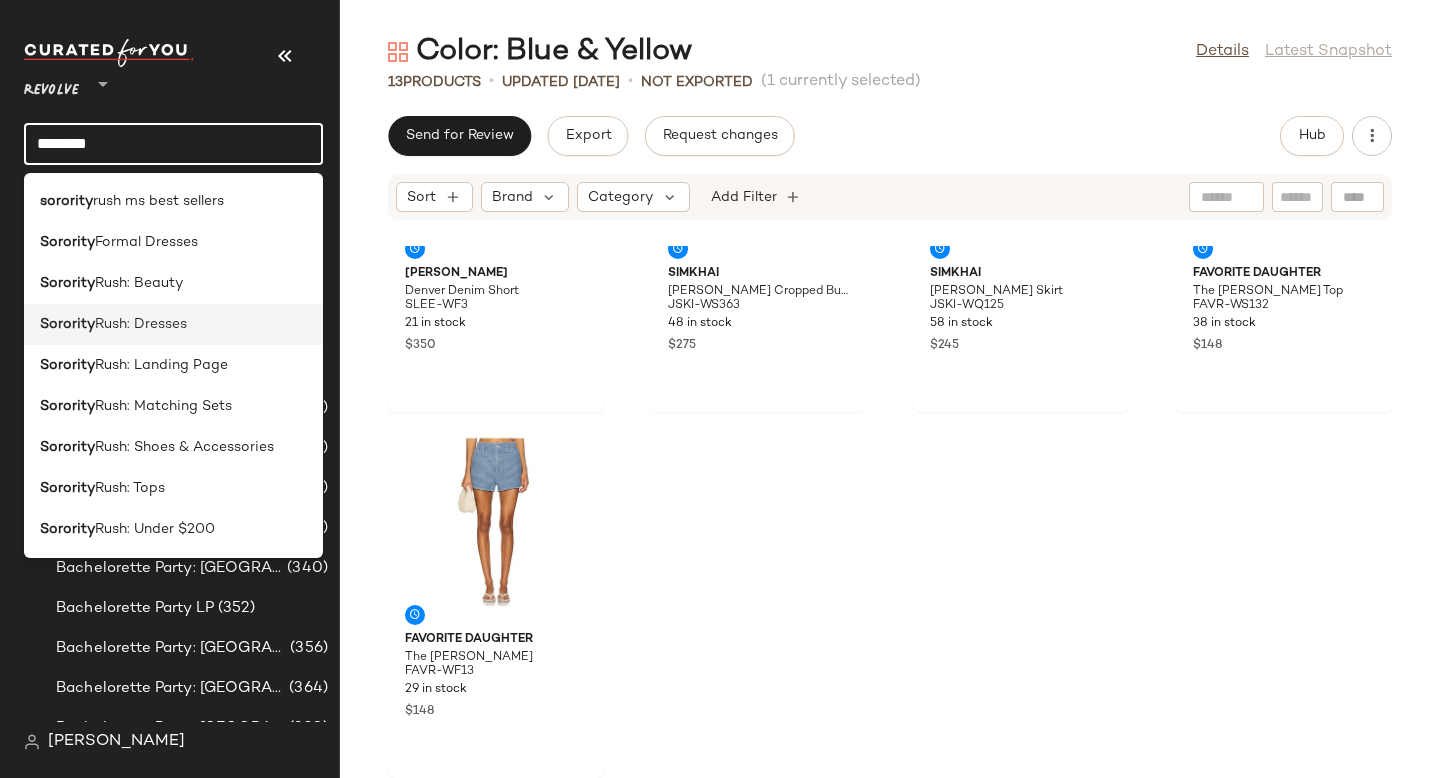 type on "********" 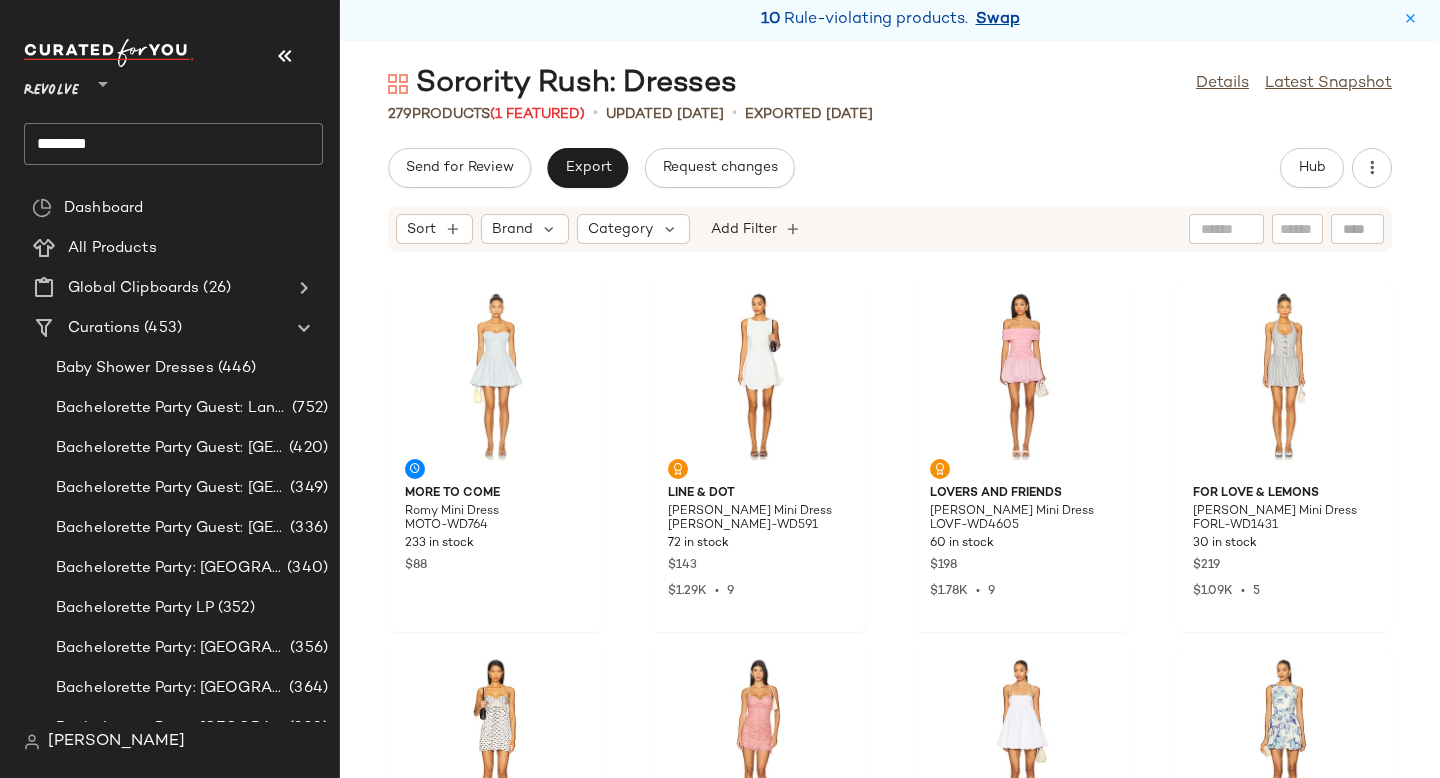 click on "Swap" at bounding box center (998, 20) 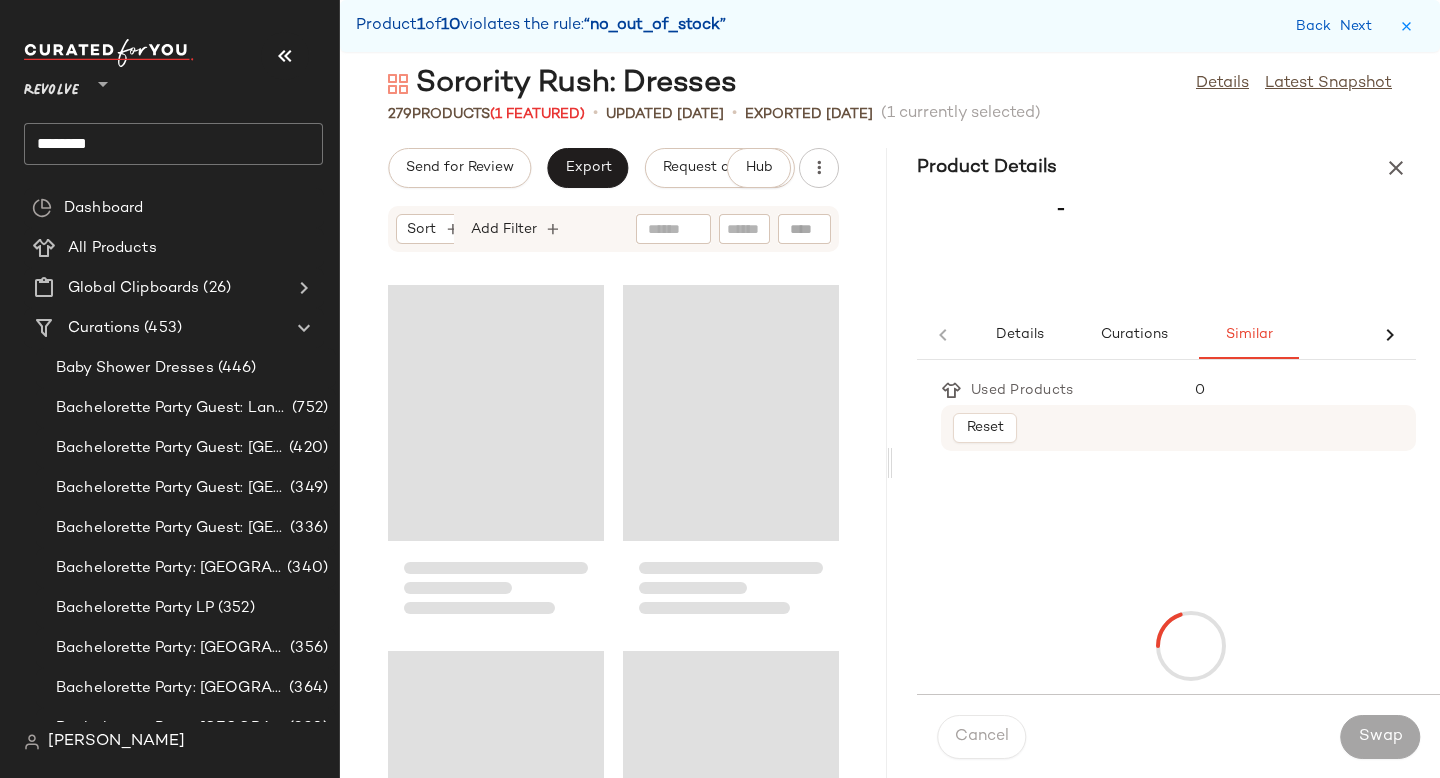 scroll, scrollTop: 0, scrollLeft: 0, axis: both 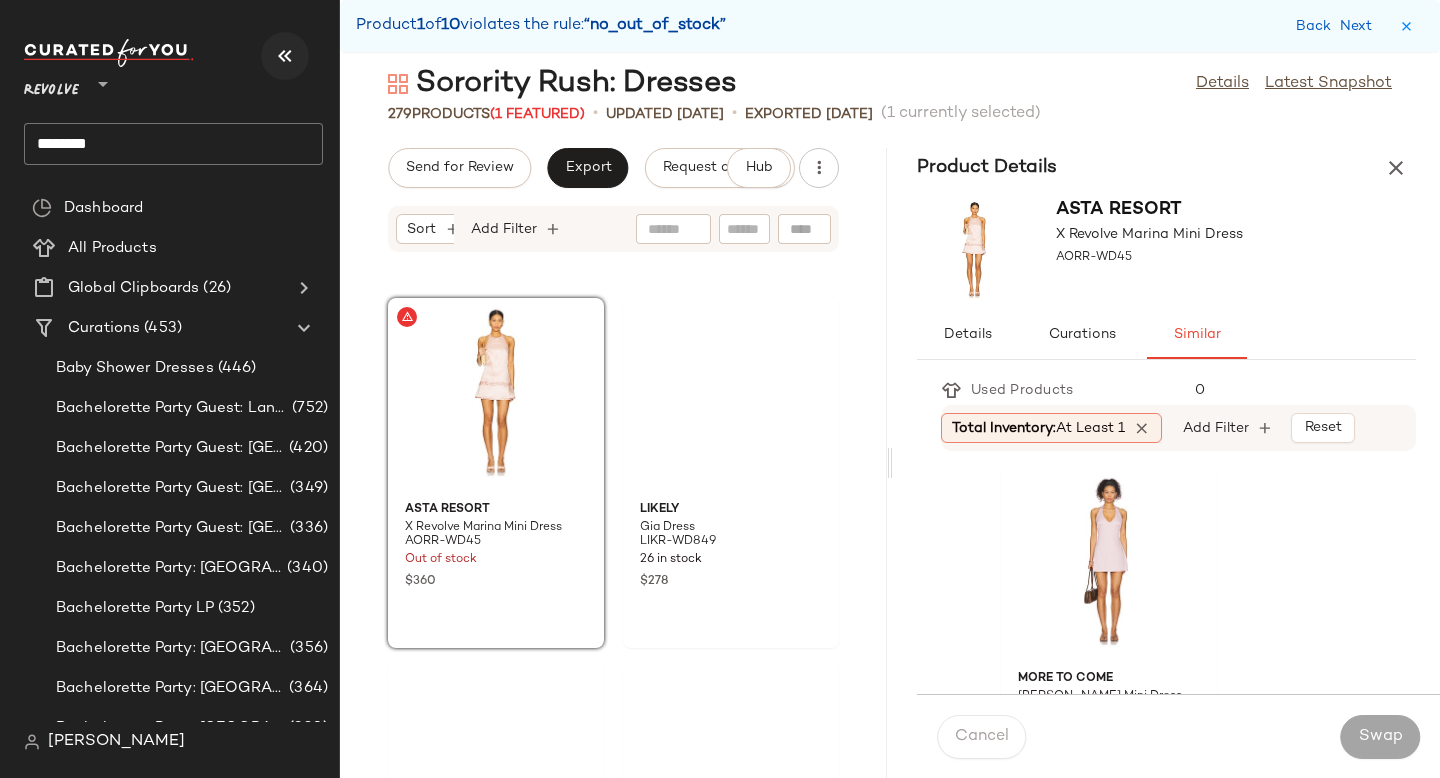click at bounding box center (285, 56) 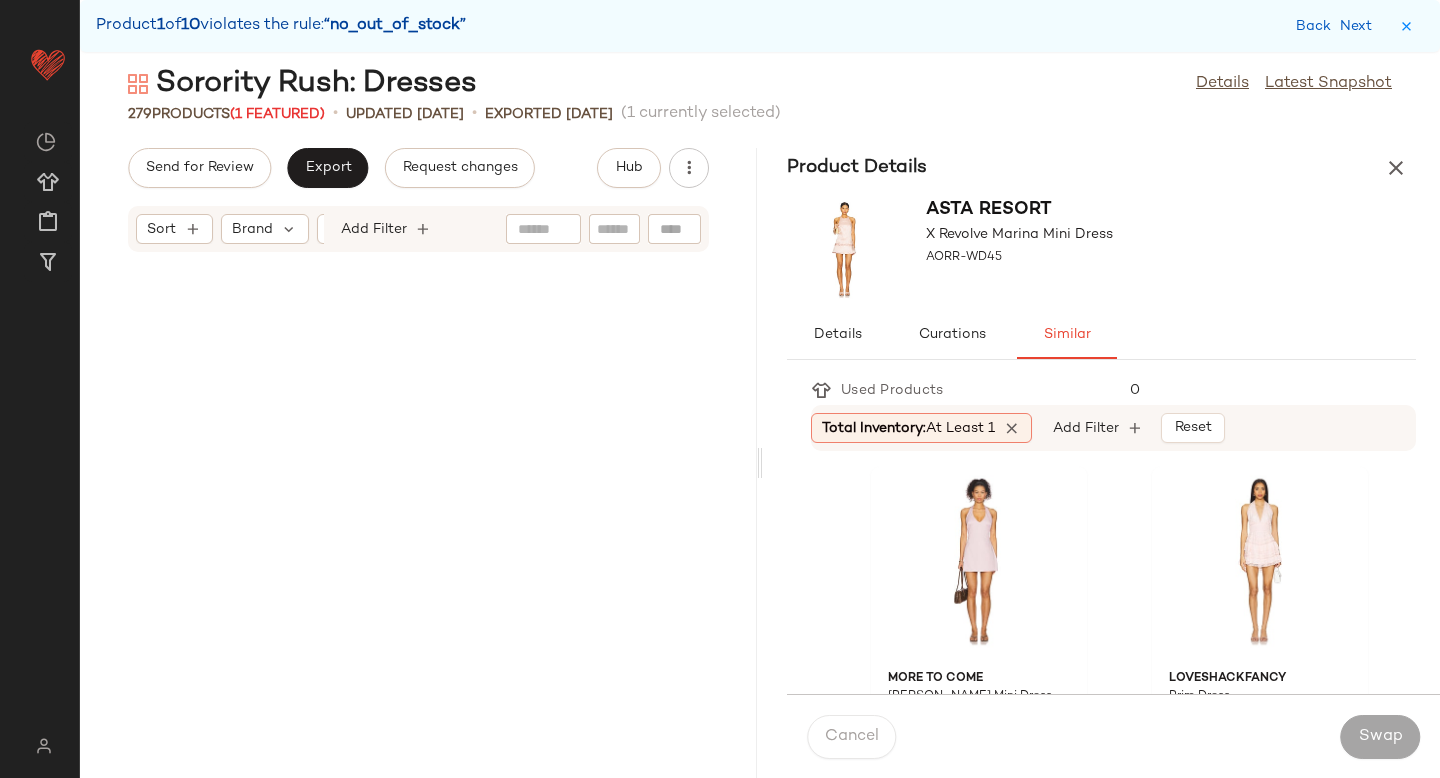 scroll, scrollTop: 10614, scrollLeft: 0, axis: vertical 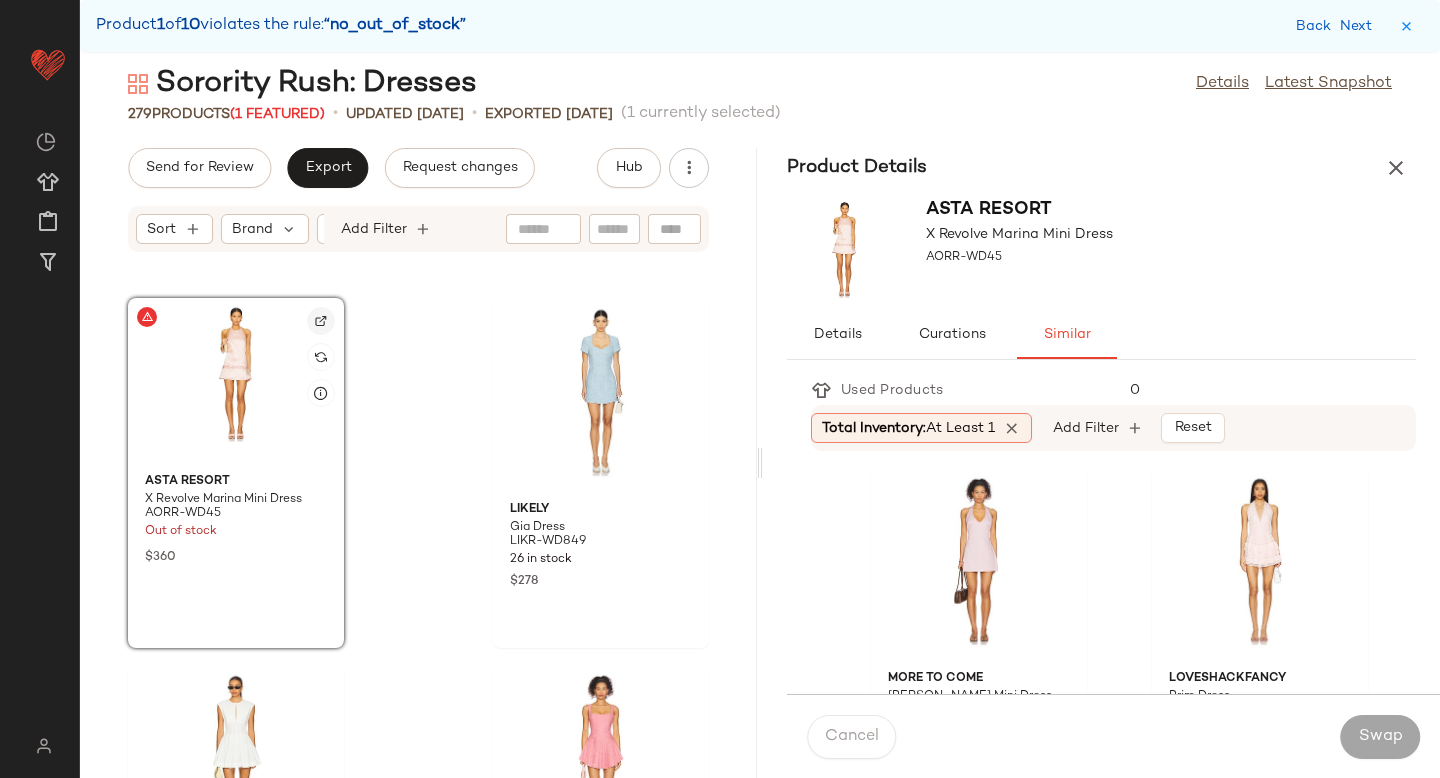 click 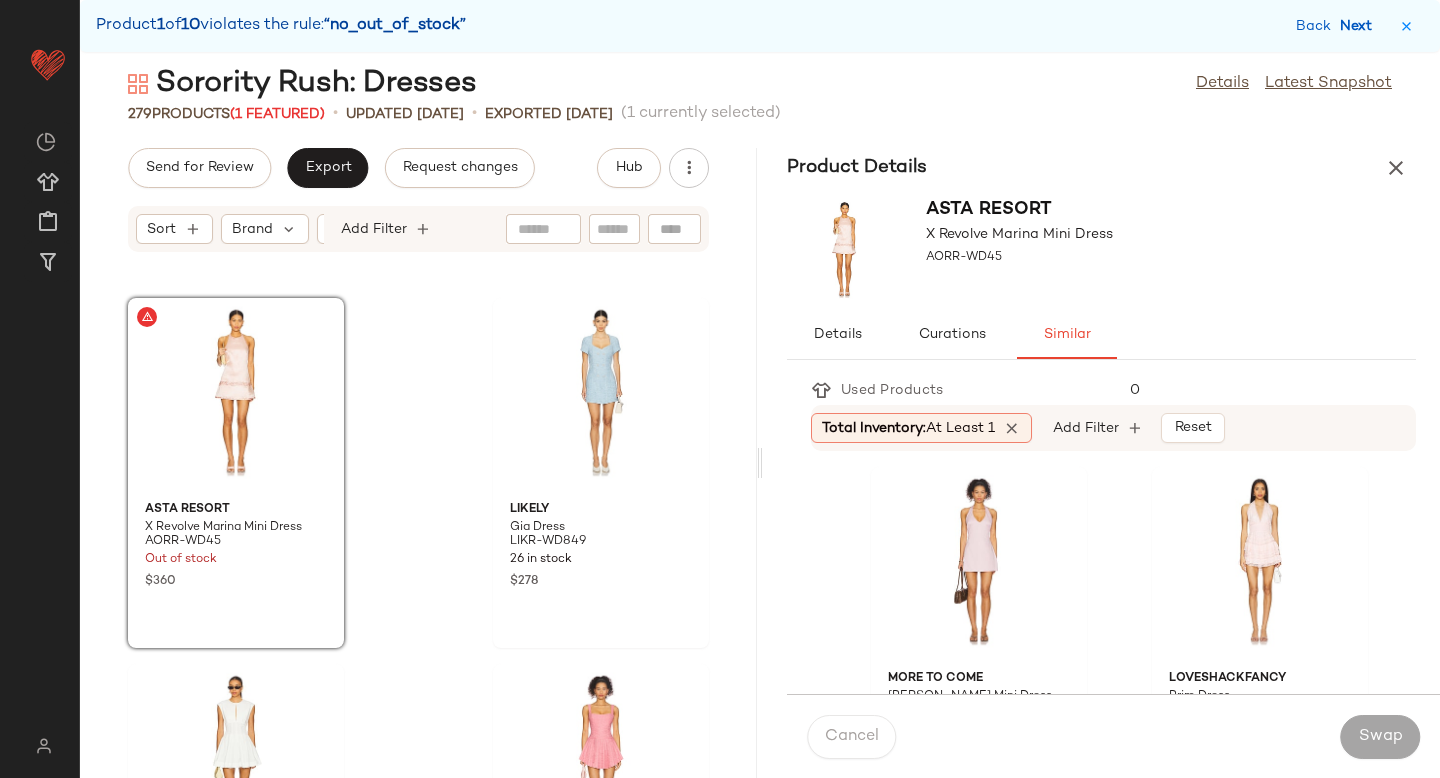 click on "Next" at bounding box center (1360, 26) 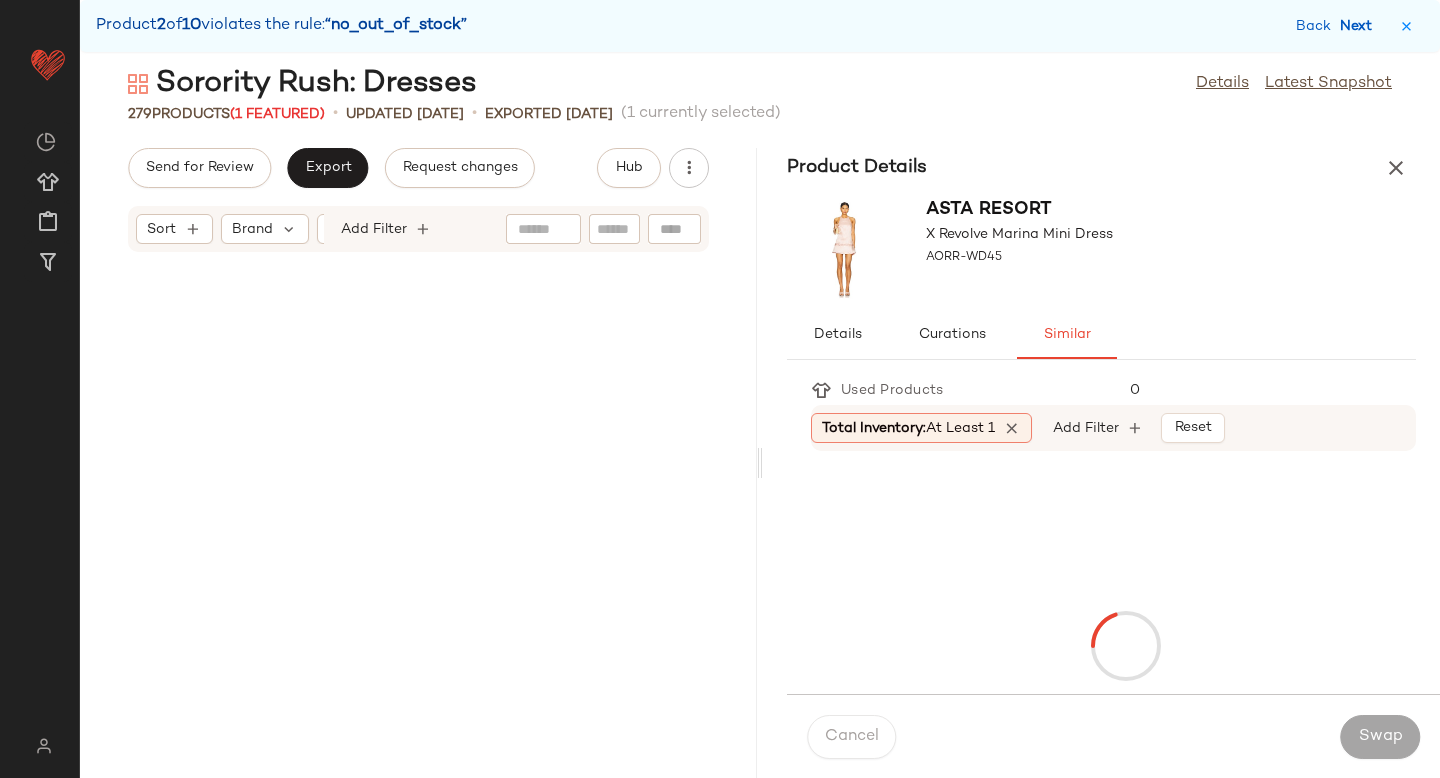 scroll, scrollTop: 13908, scrollLeft: 0, axis: vertical 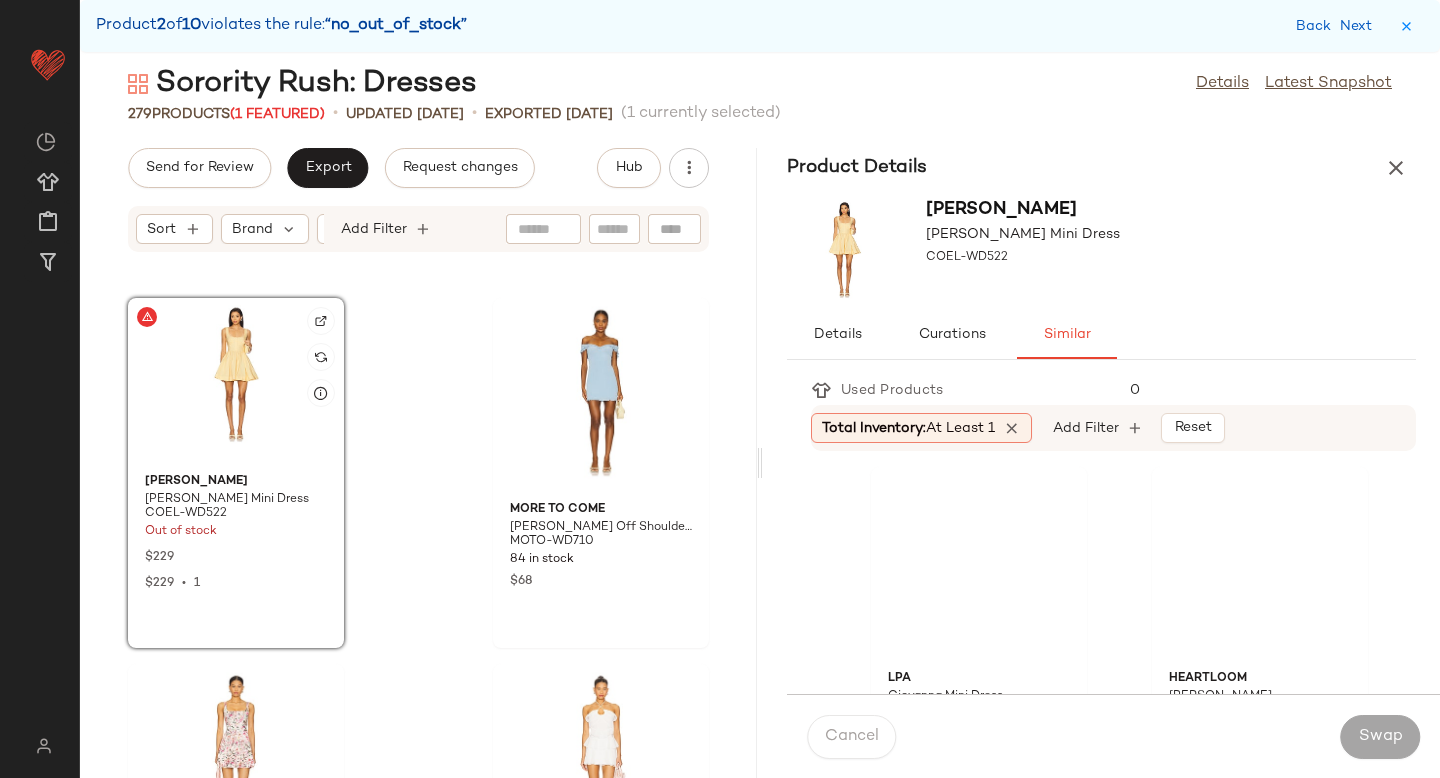 click at bounding box center [321, 321] 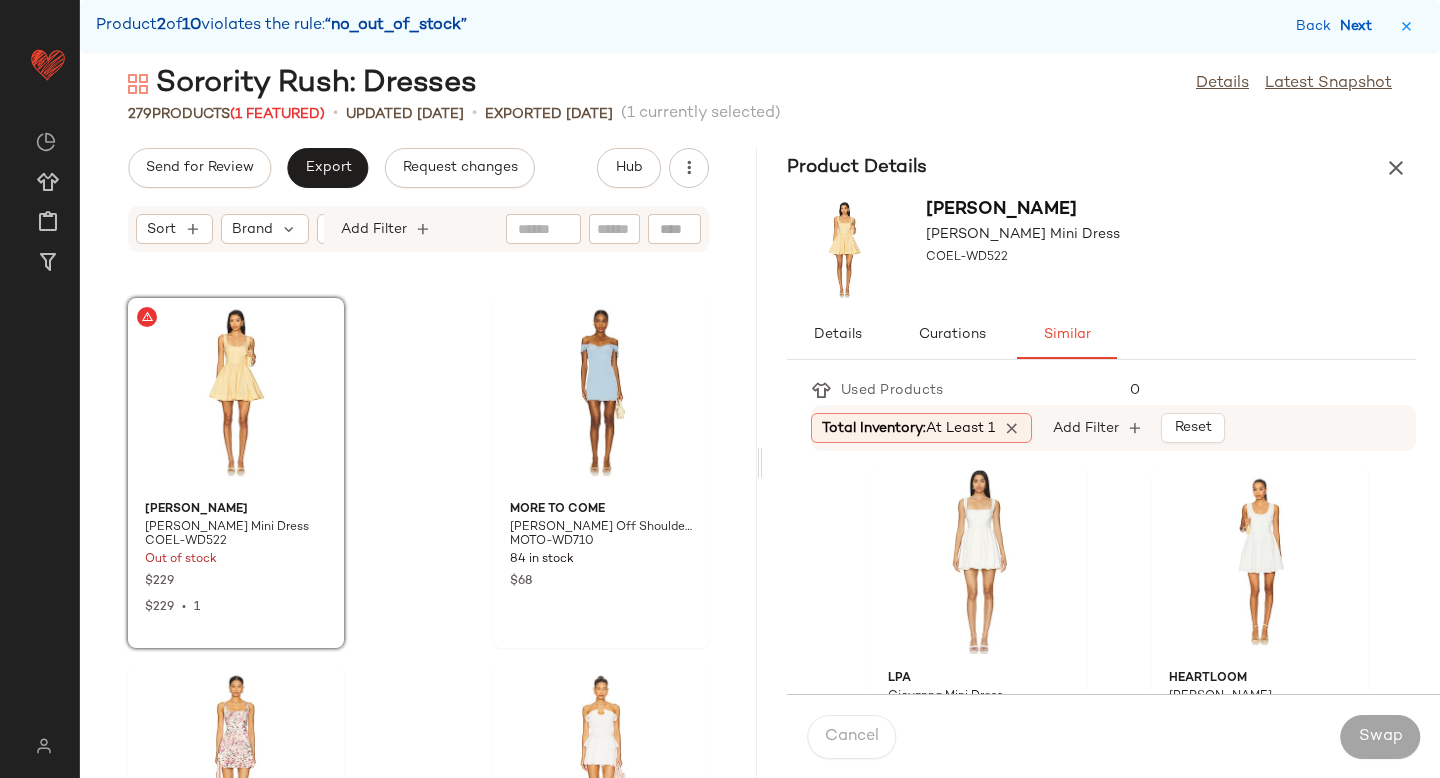 click on "Next" at bounding box center (1360, 26) 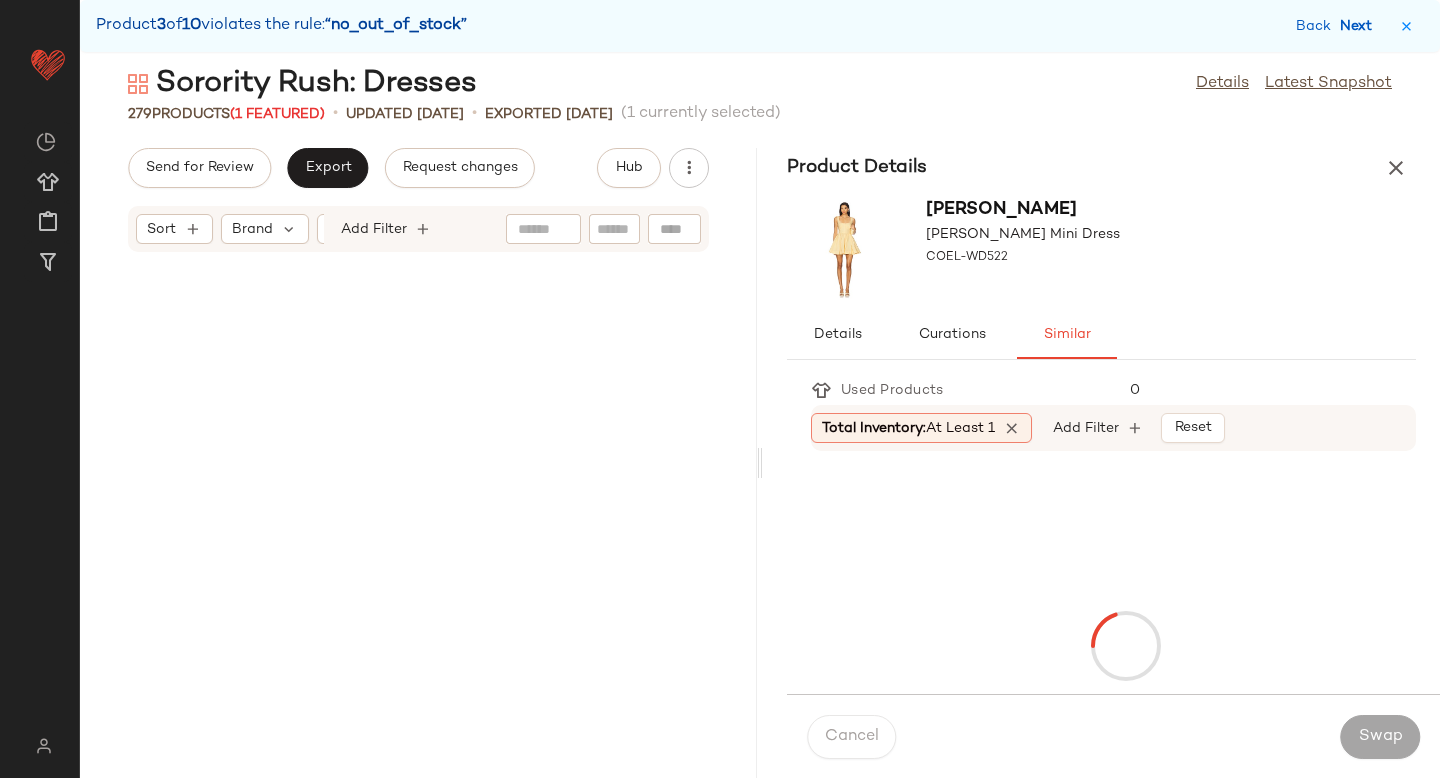 scroll, scrollTop: 15006, scrollLeft: 0, axis: vertical 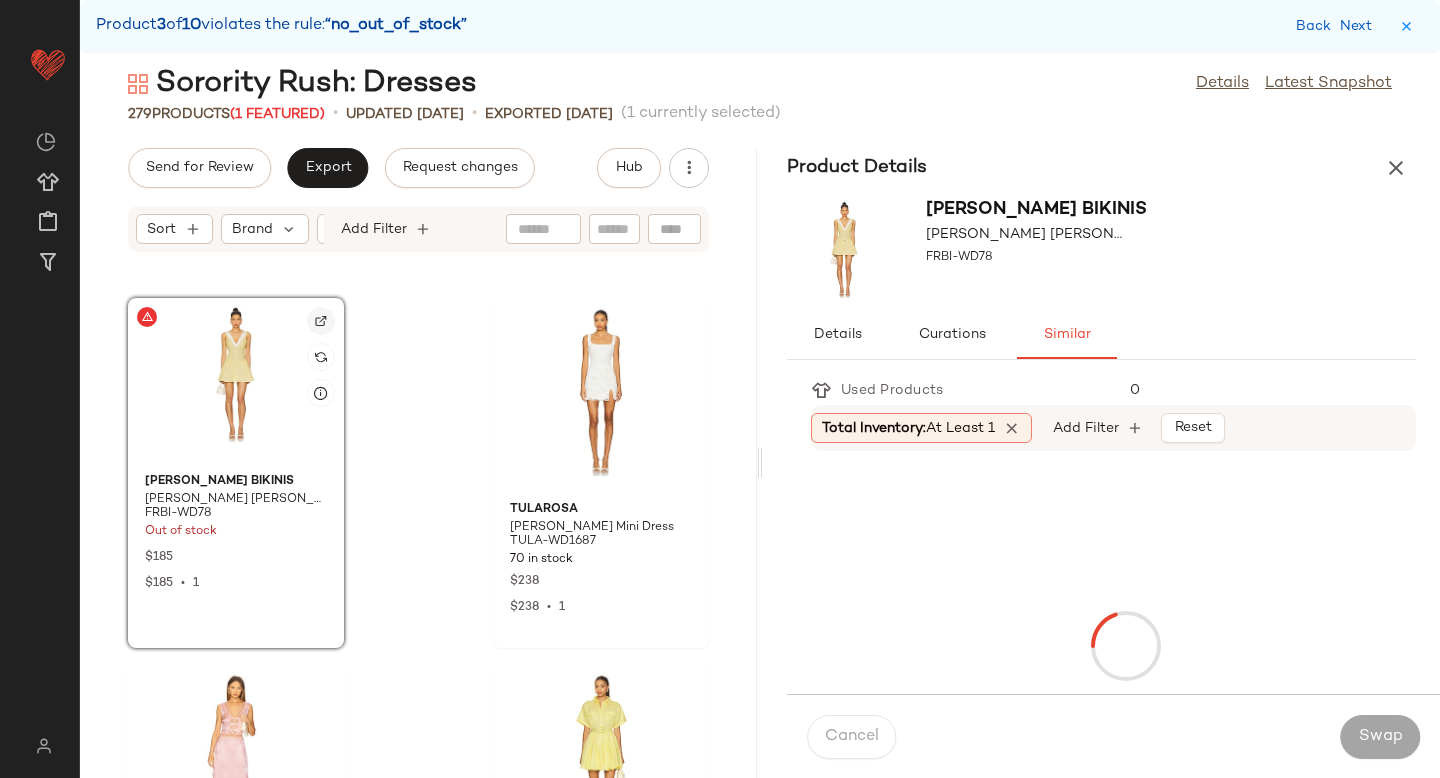 click 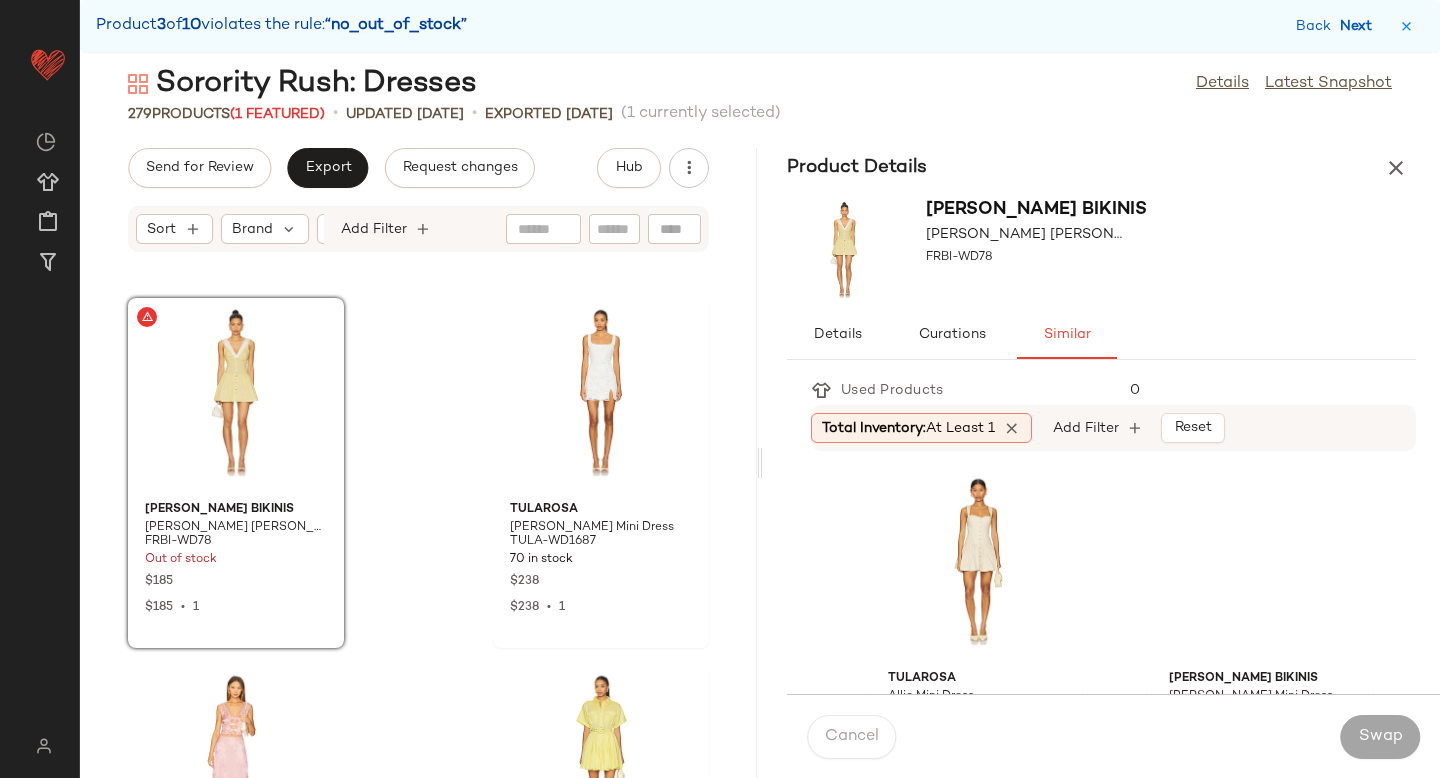 click on "Next" at bounding box center (1360, 26) 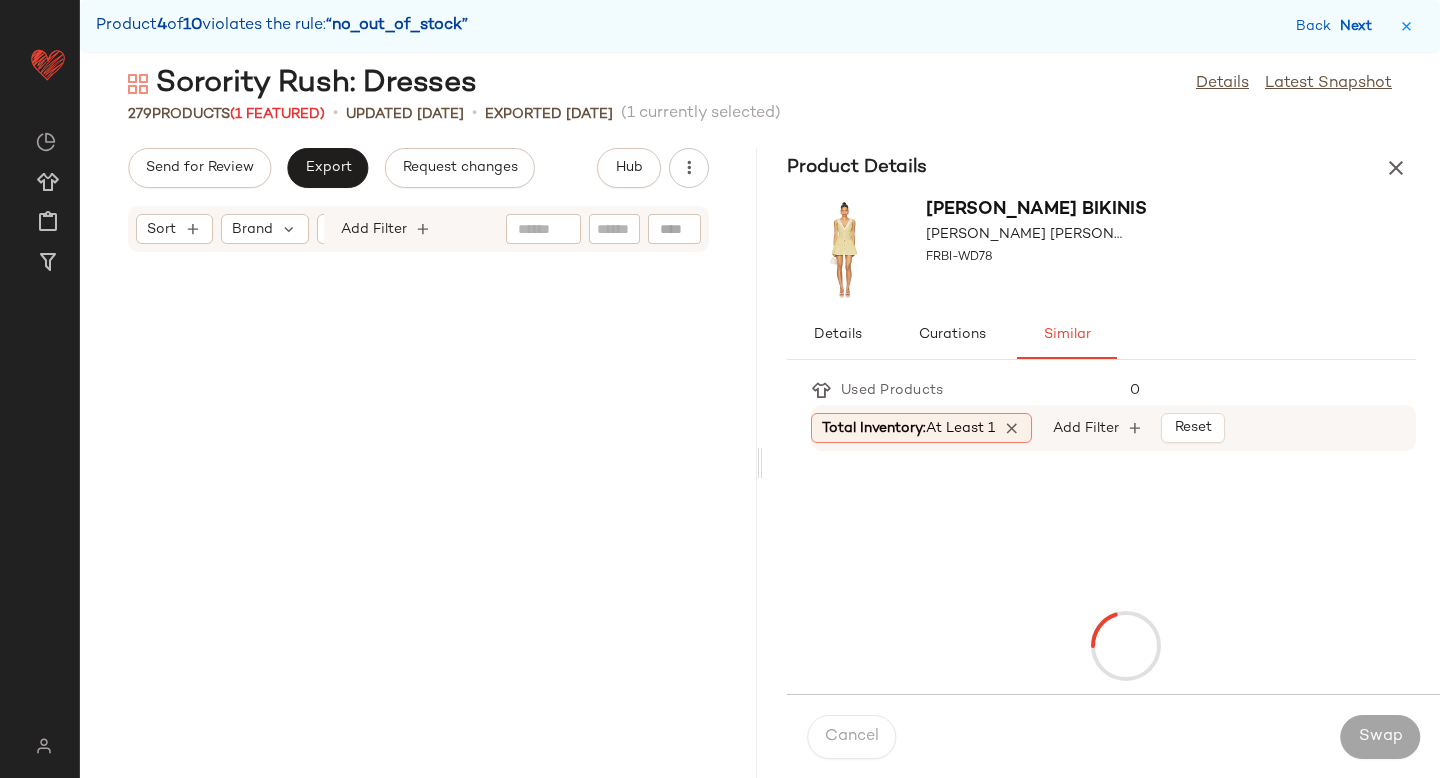scroll, scrollTop: 21228, scrollLeft: 0, axis: vertical 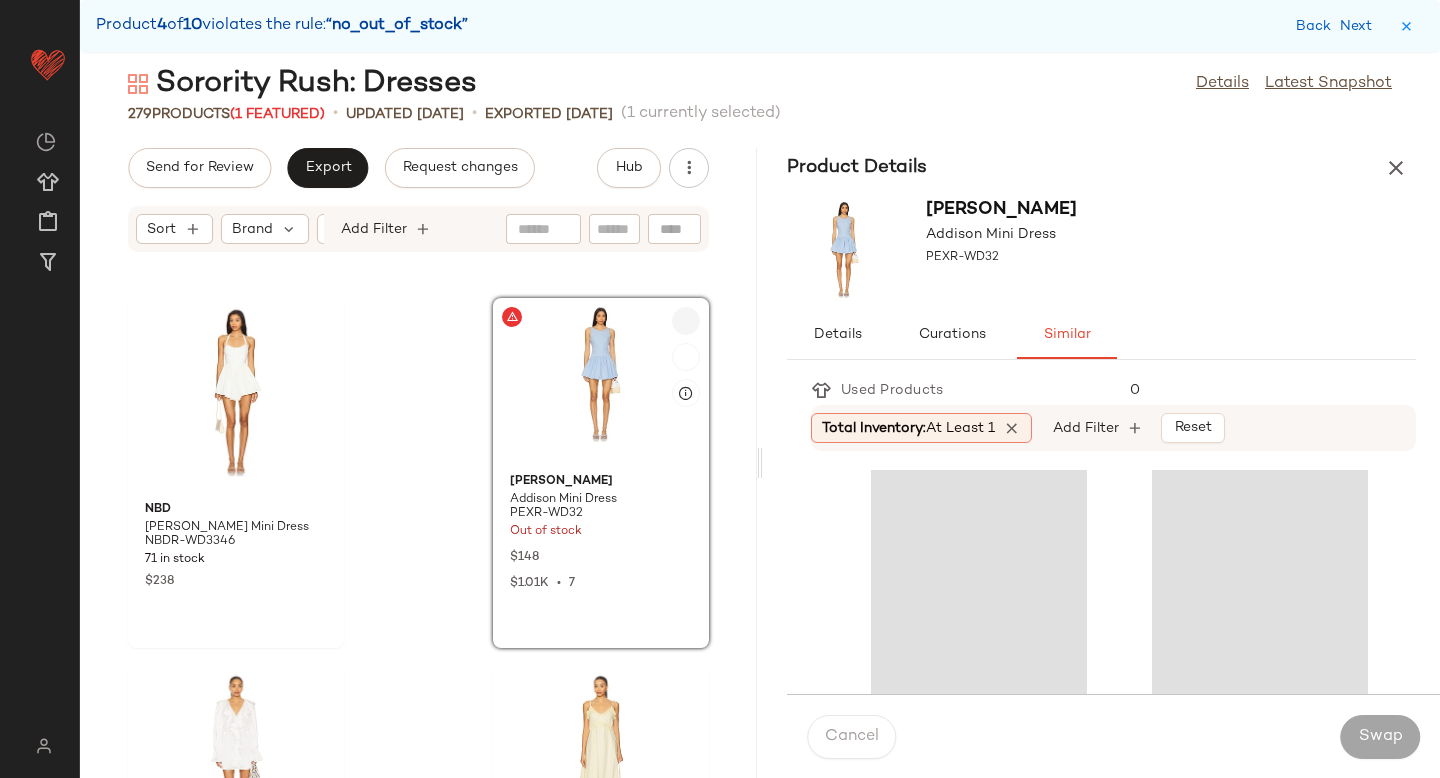 click 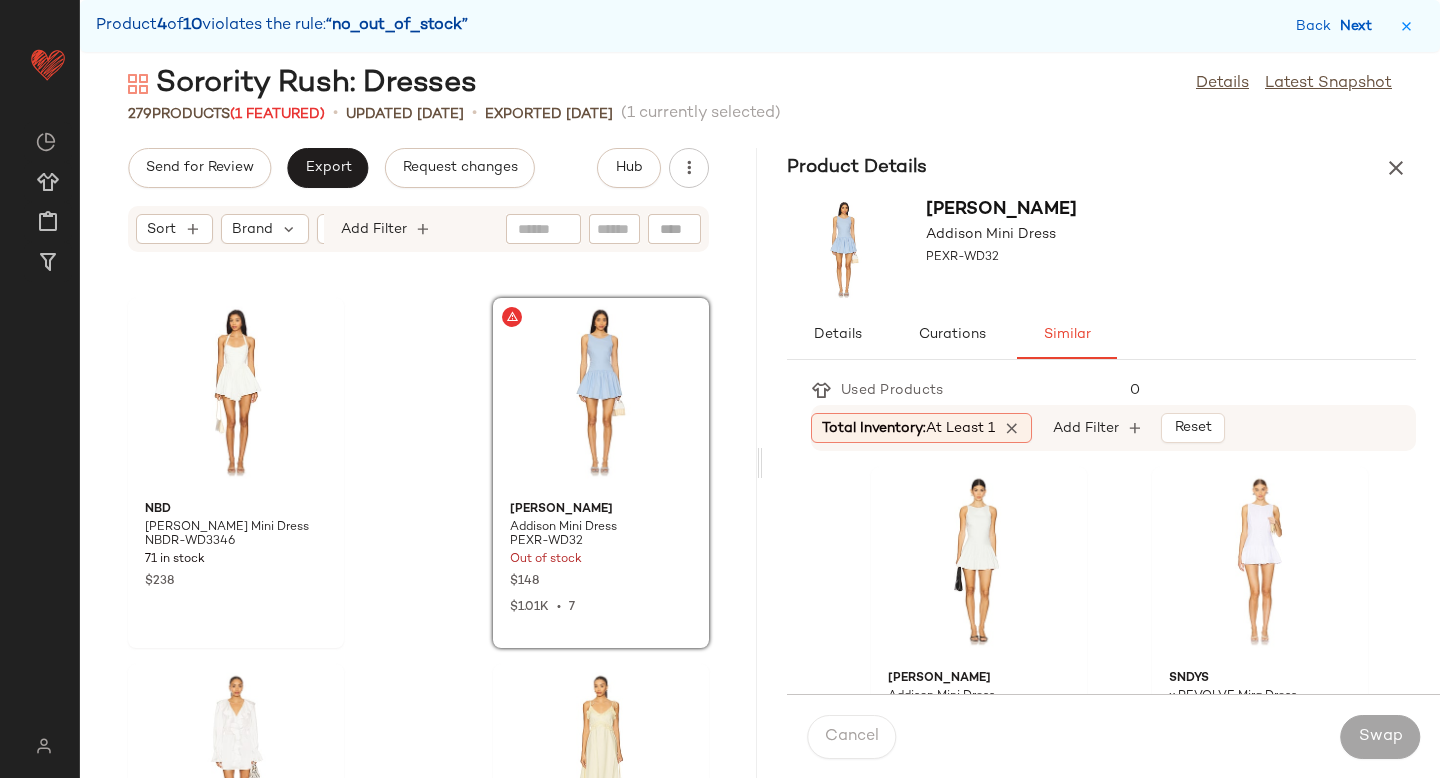 click on "Next" at bounding box center (1360, 26) 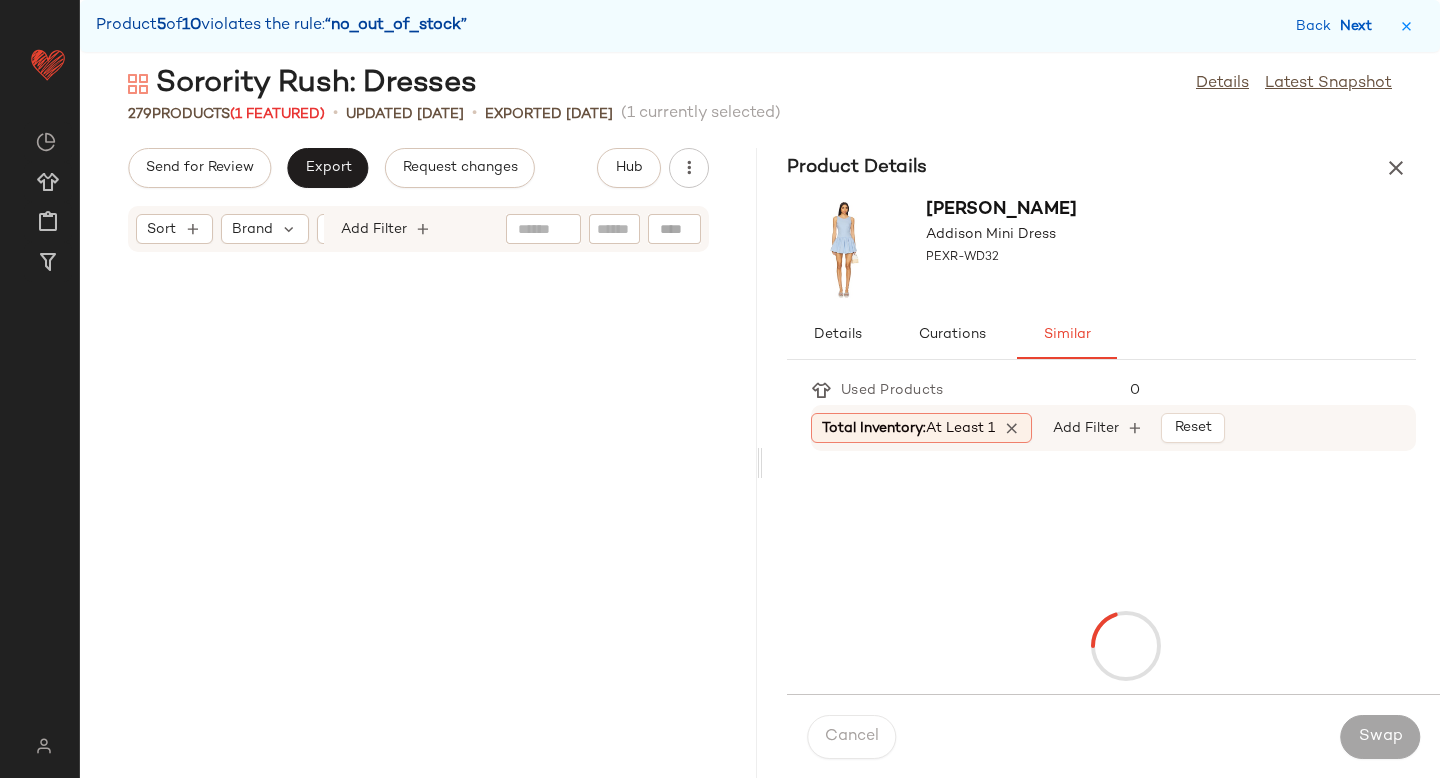 scroll, scrollTop: 31842, scrollLeft: 0, axis: vertical 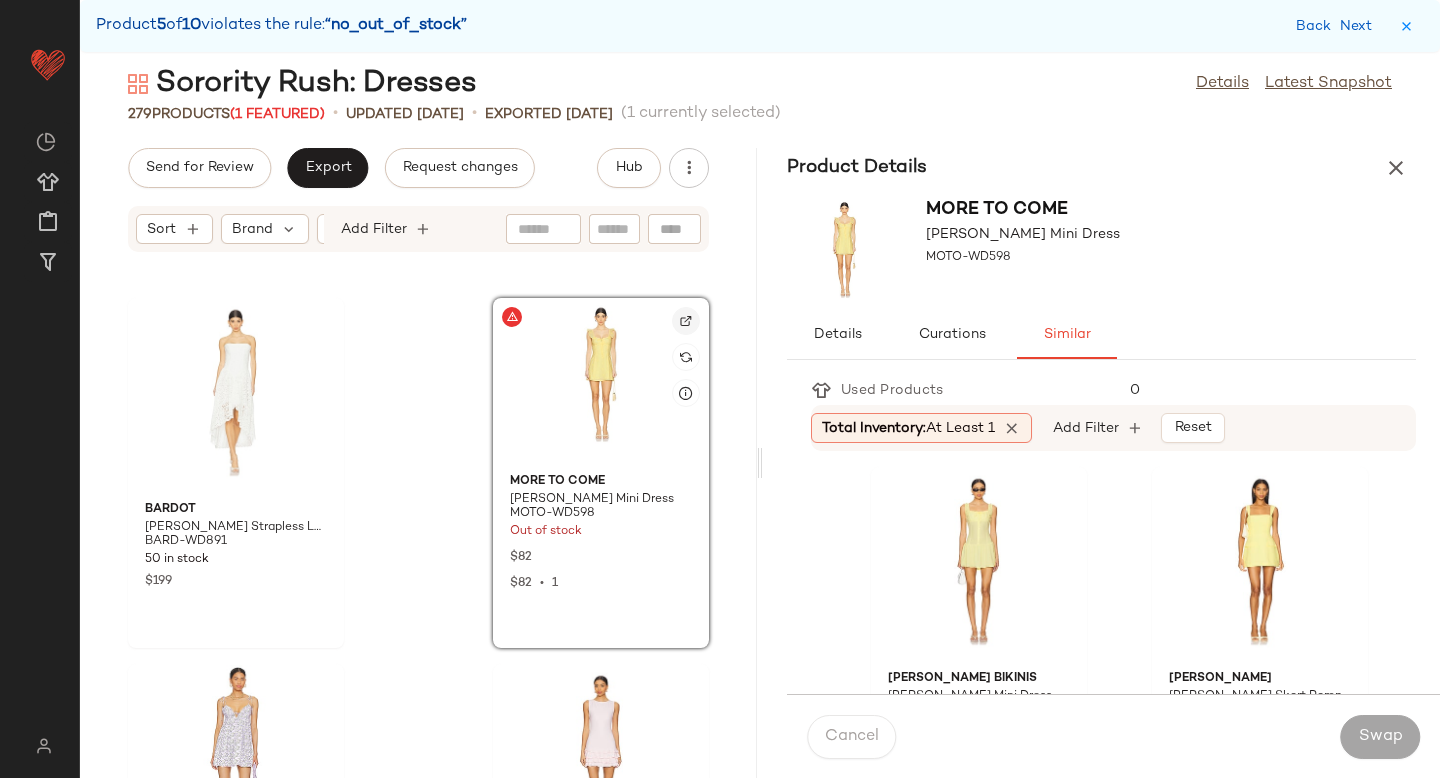 click at bounding box center [686, 321] 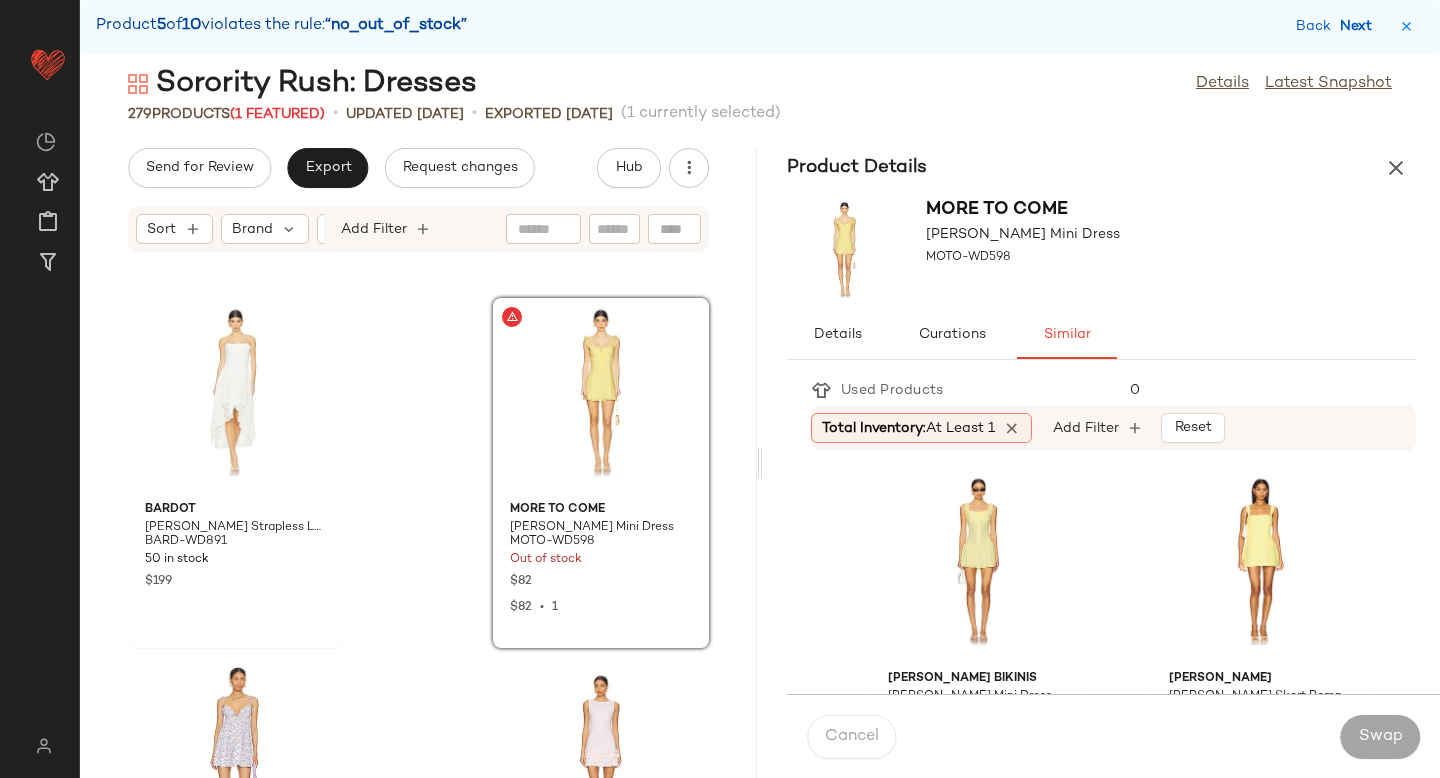 click on "Next" at bounding box center [1360, 26] 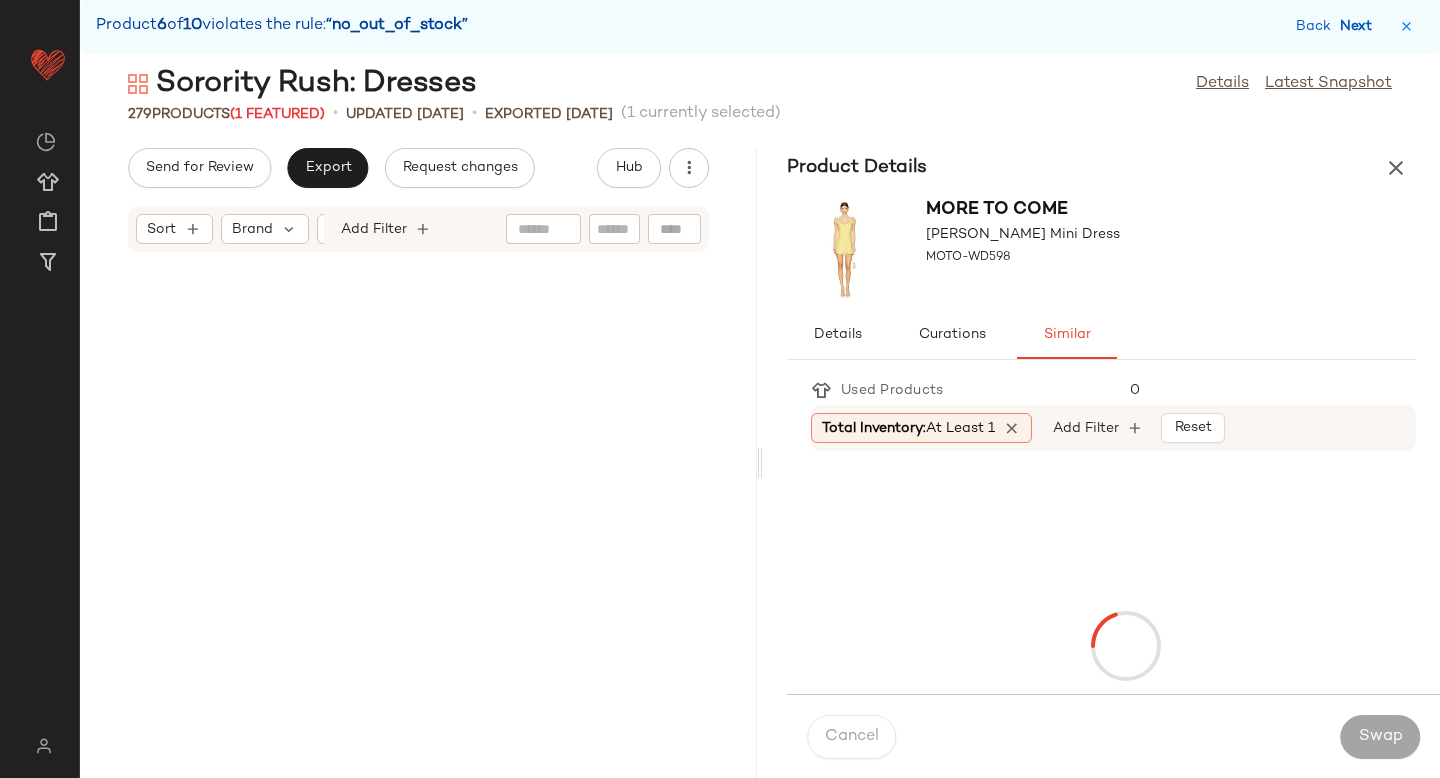 scroll, scrollTop: 36600, scrollLeft: 0, axis: vertical 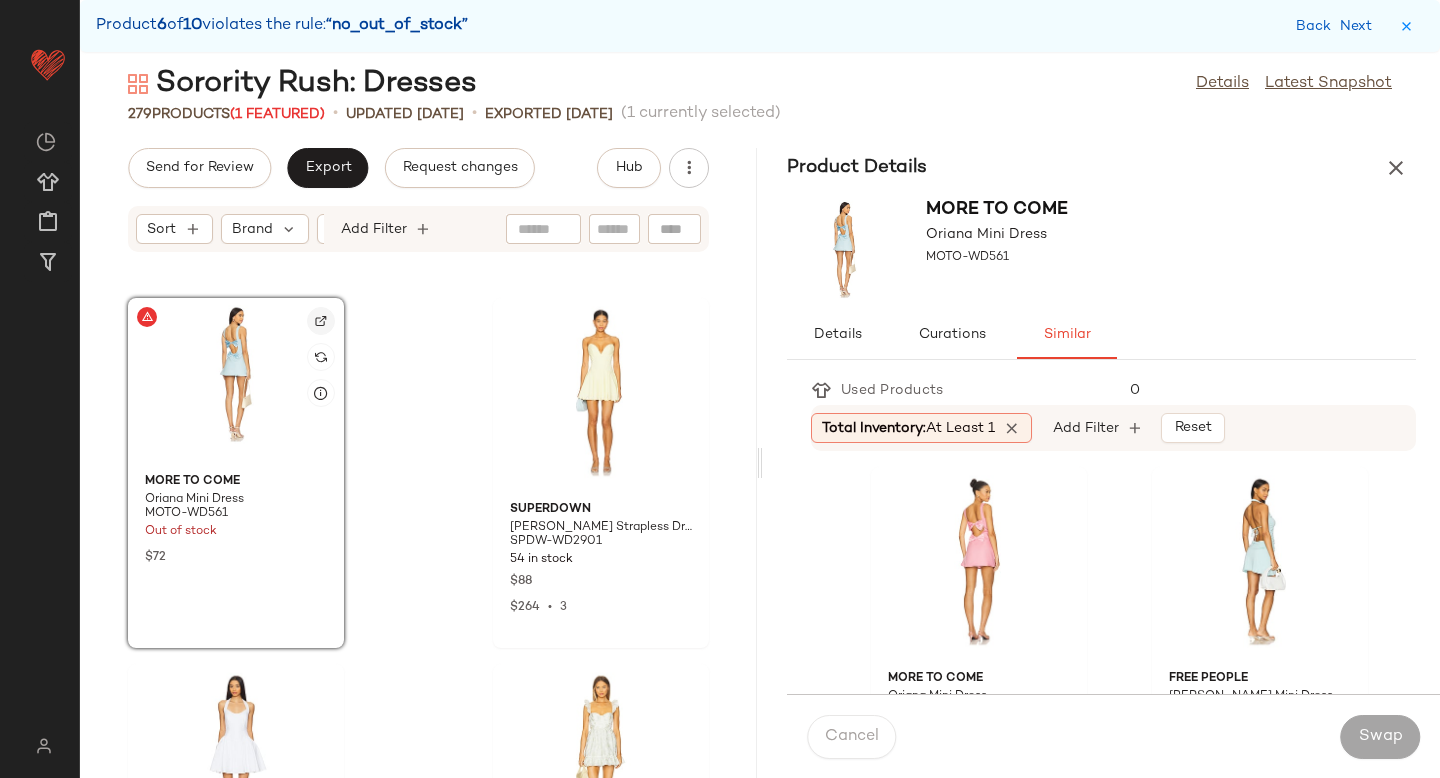 click 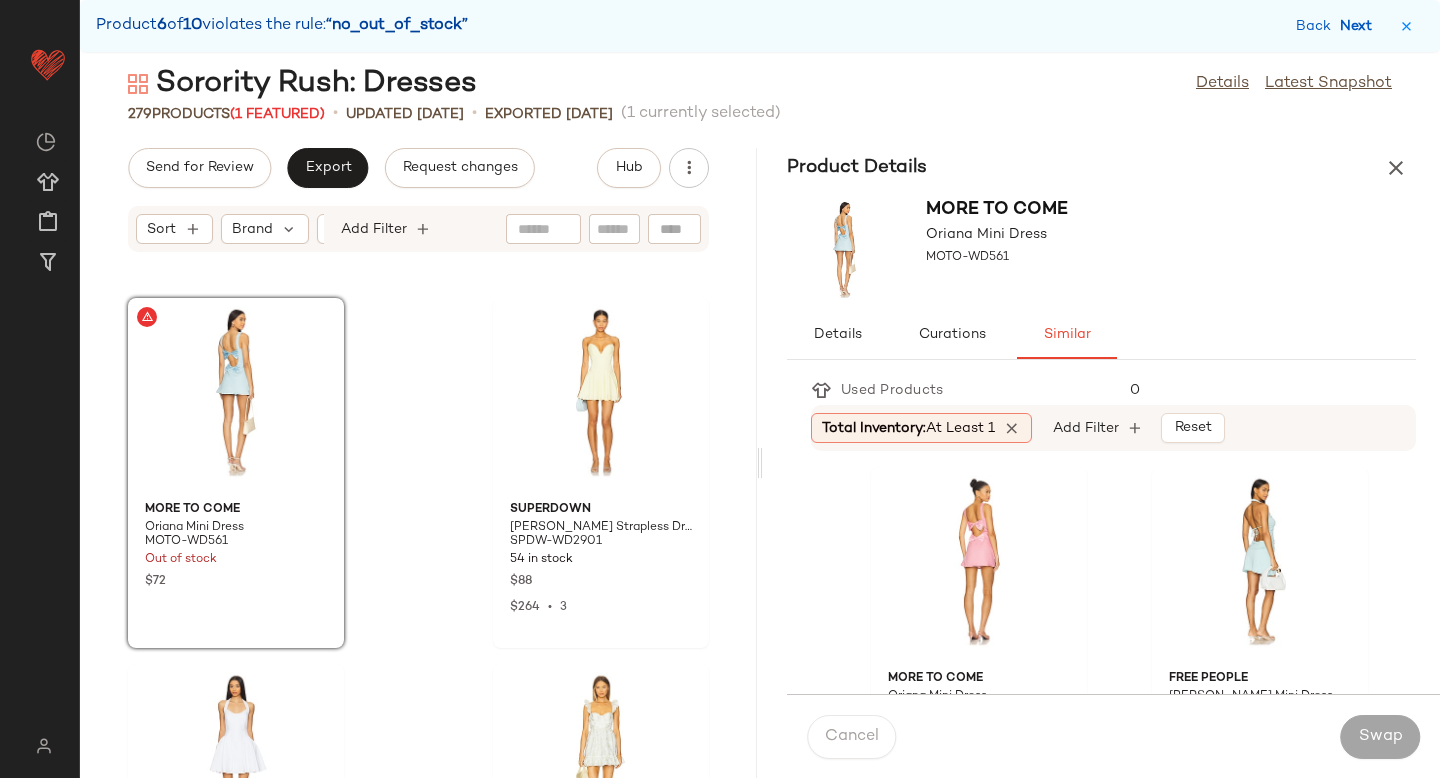 click on "Next" at bounding box center [1360, 26] 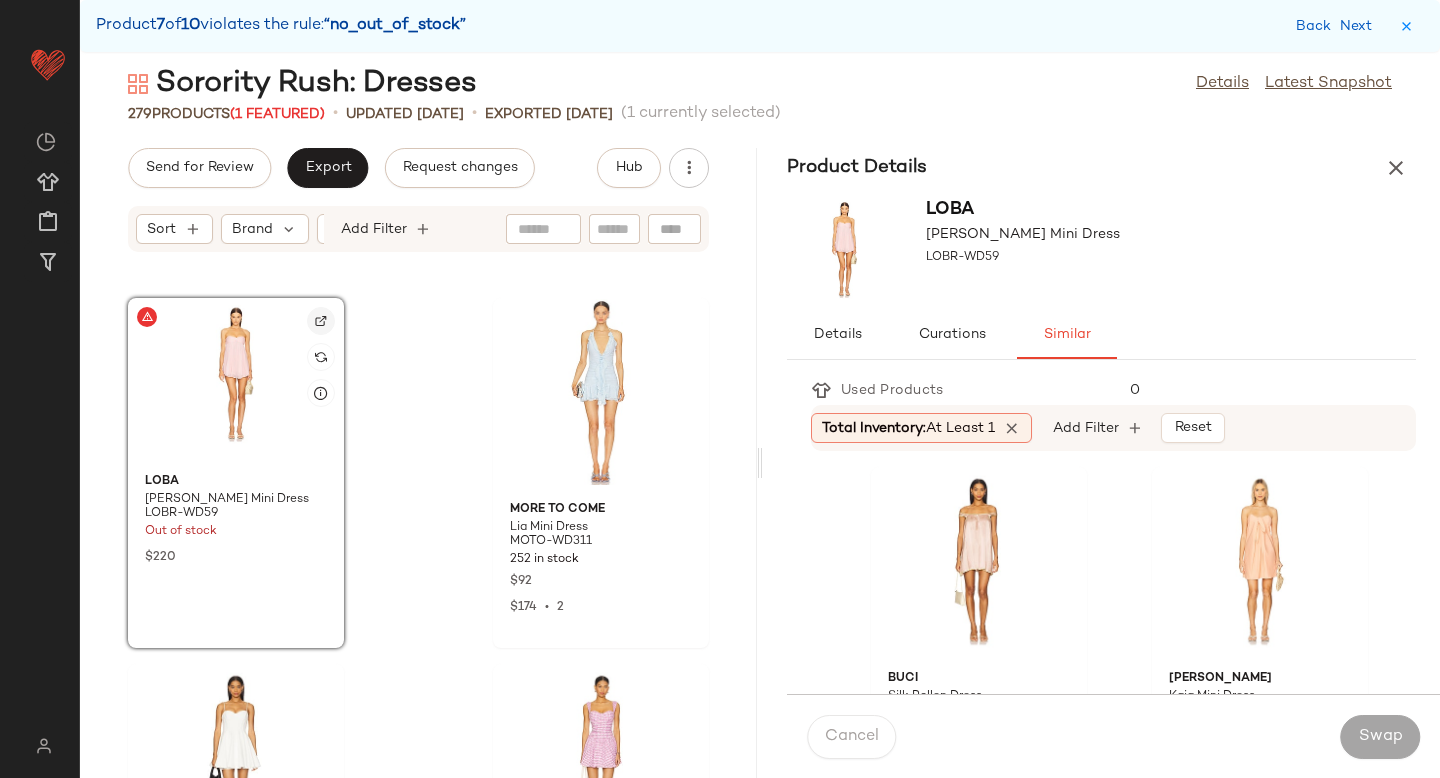 click at bounding box center [321, 321] 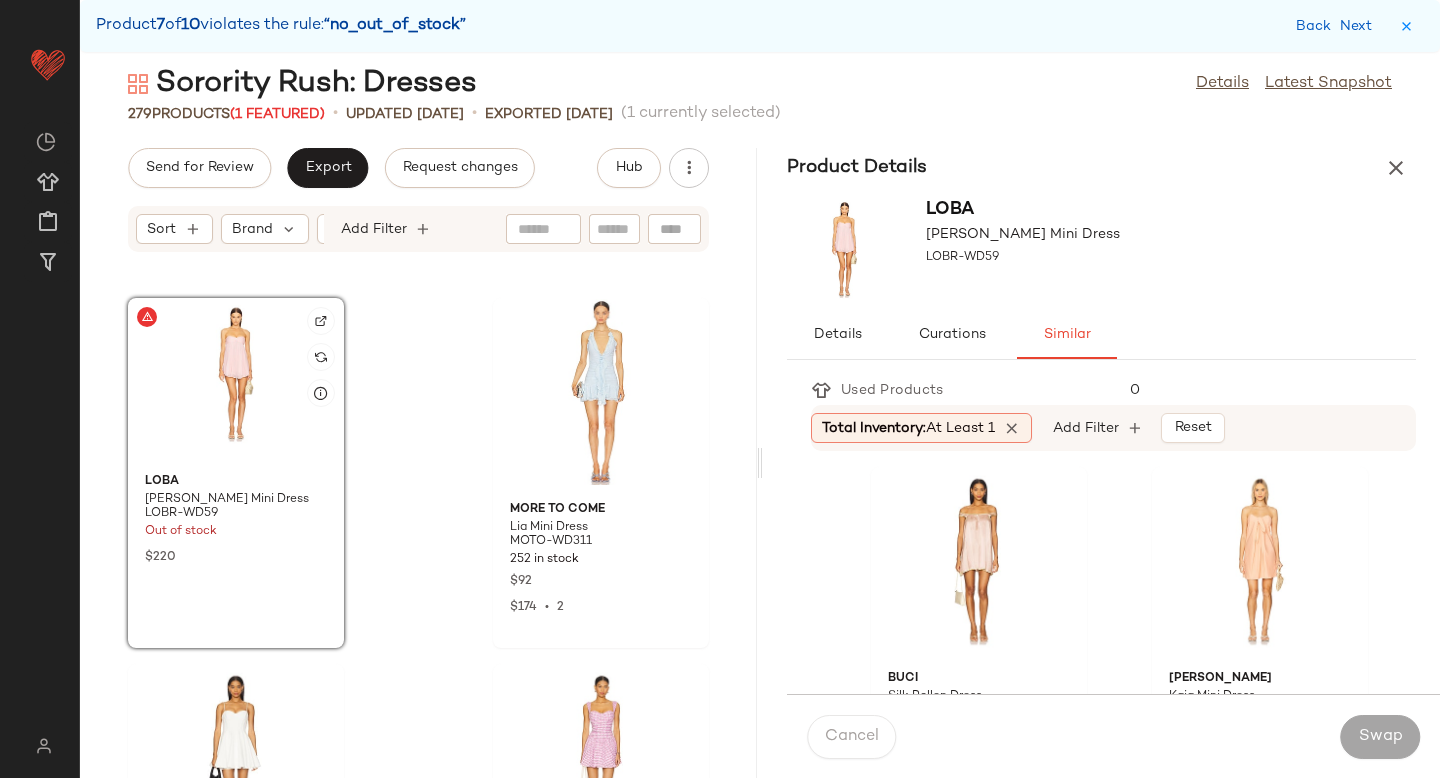 click 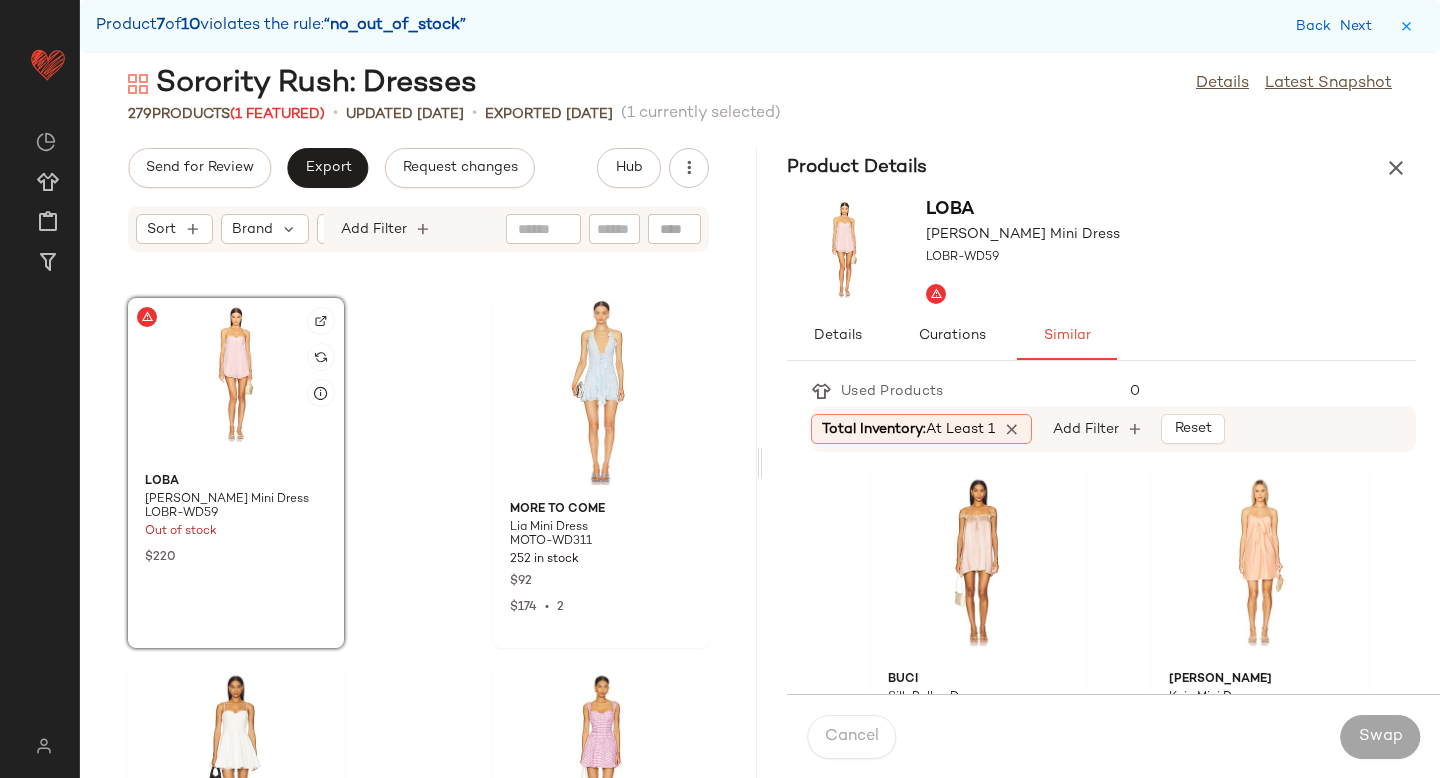 click 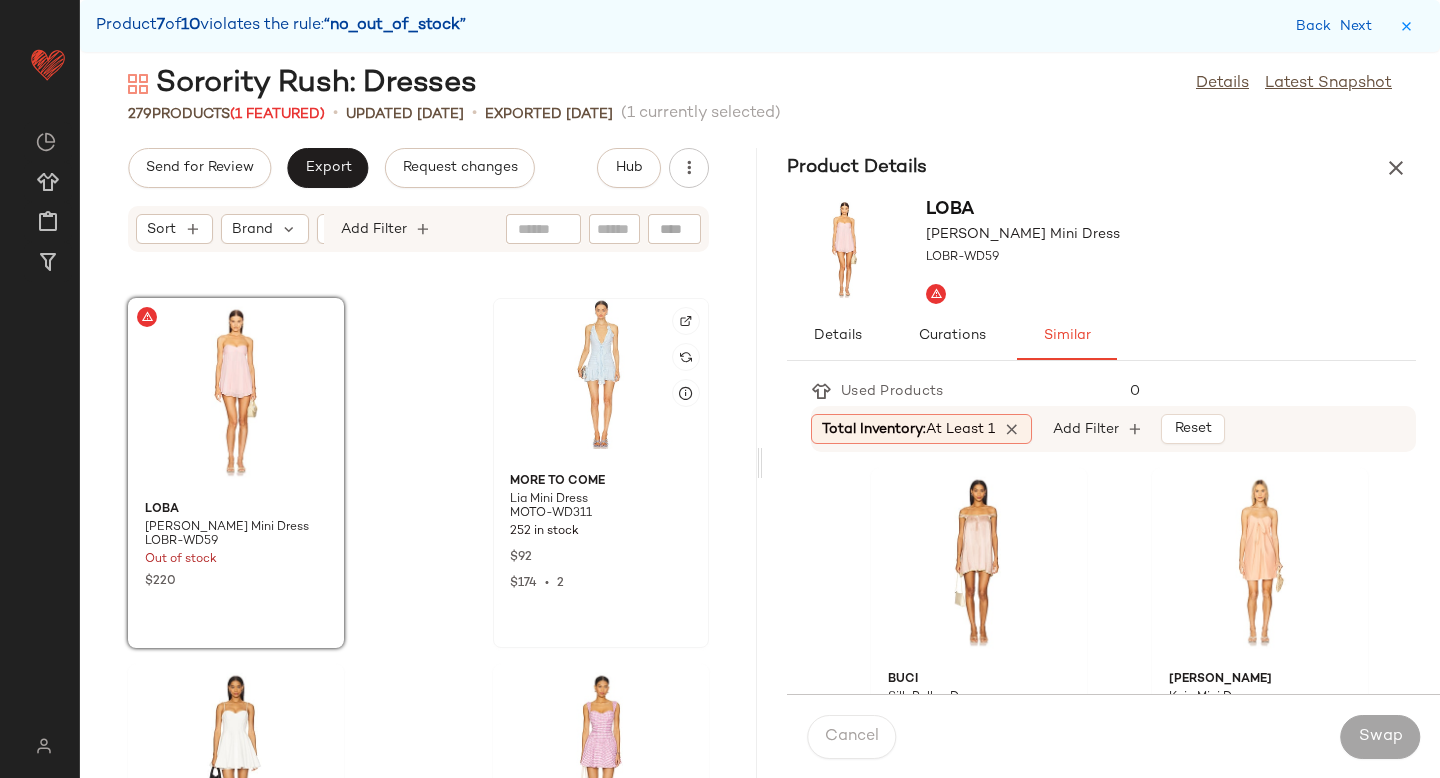 click 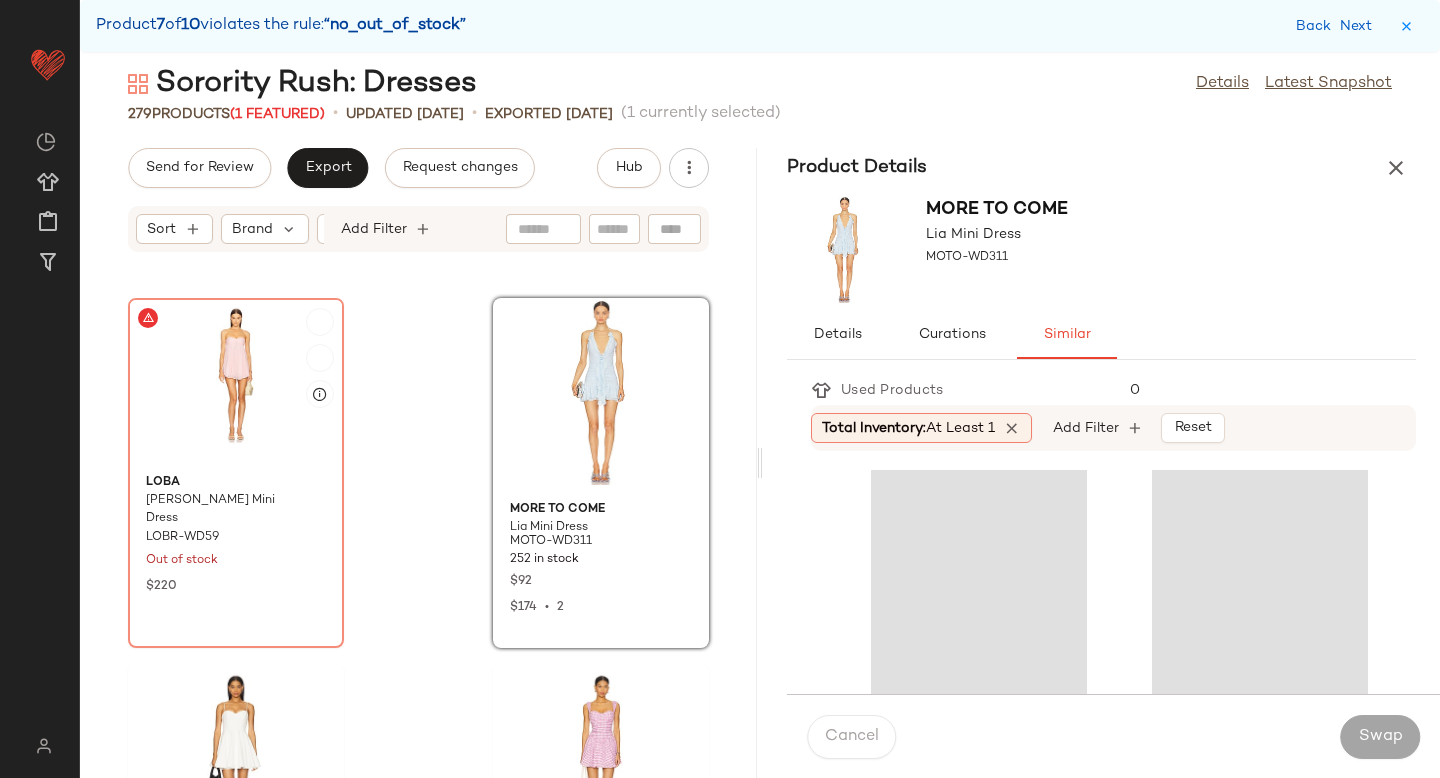 click on "LOBA" at bounding box center (236, 483) 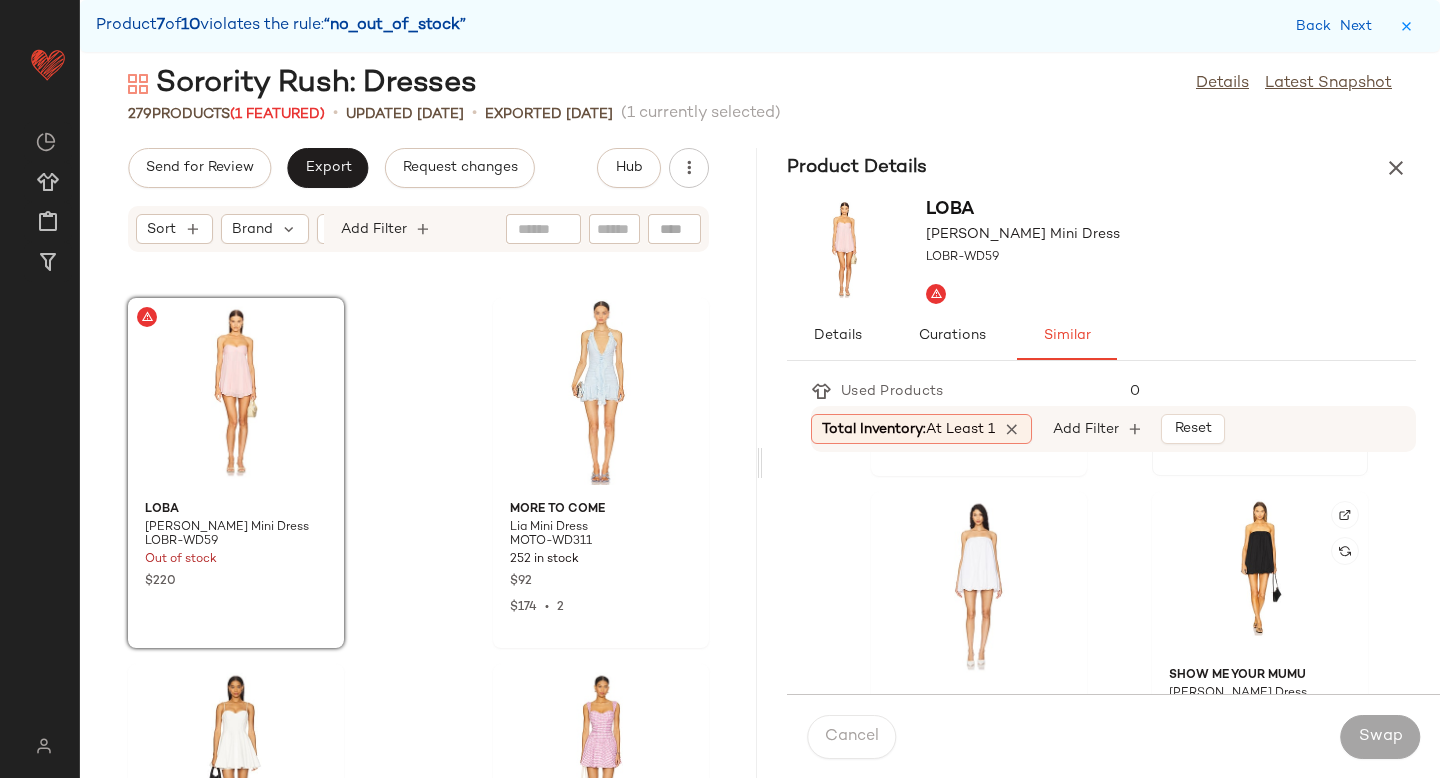 scroll, scrollTop: 332, scrollLeft: 0, axis: vertical 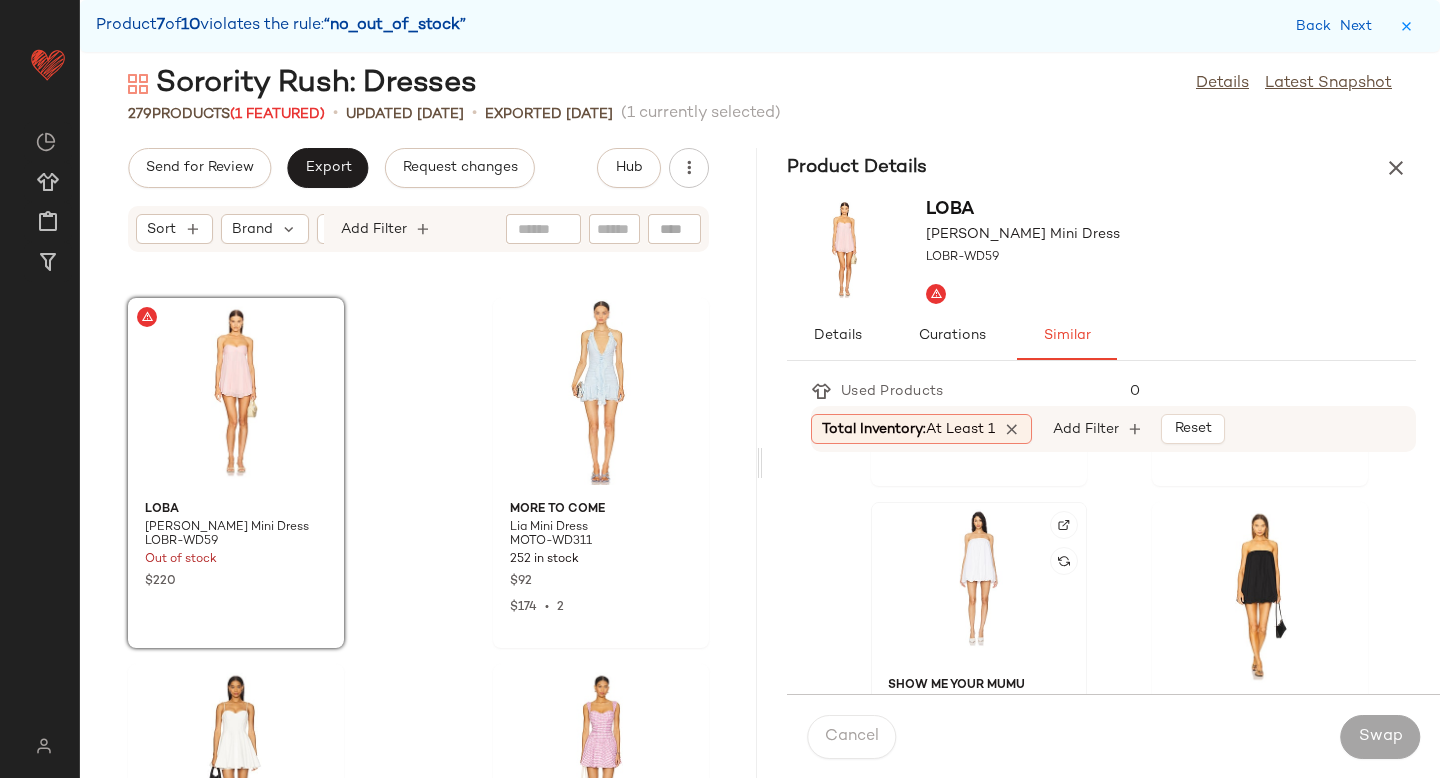 click 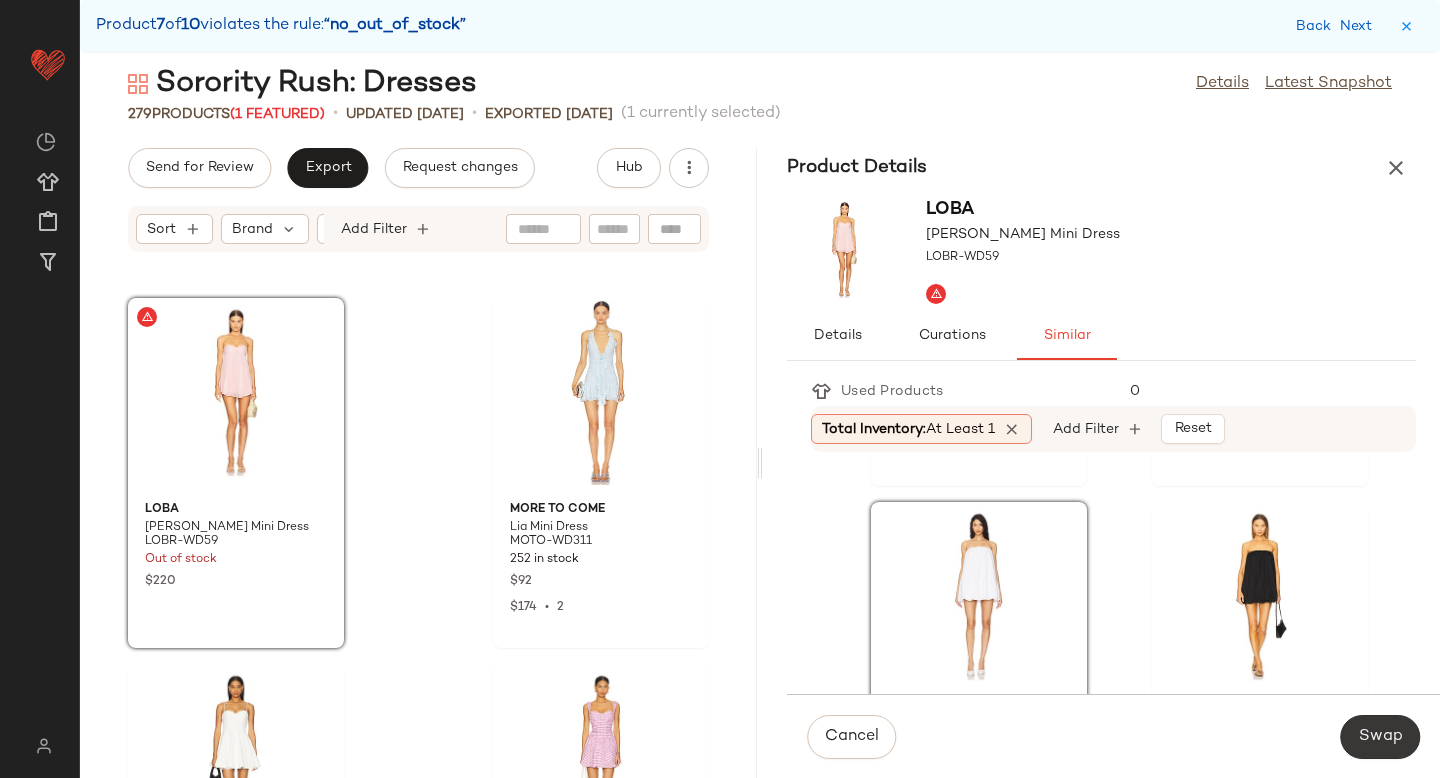 click on "Swap" 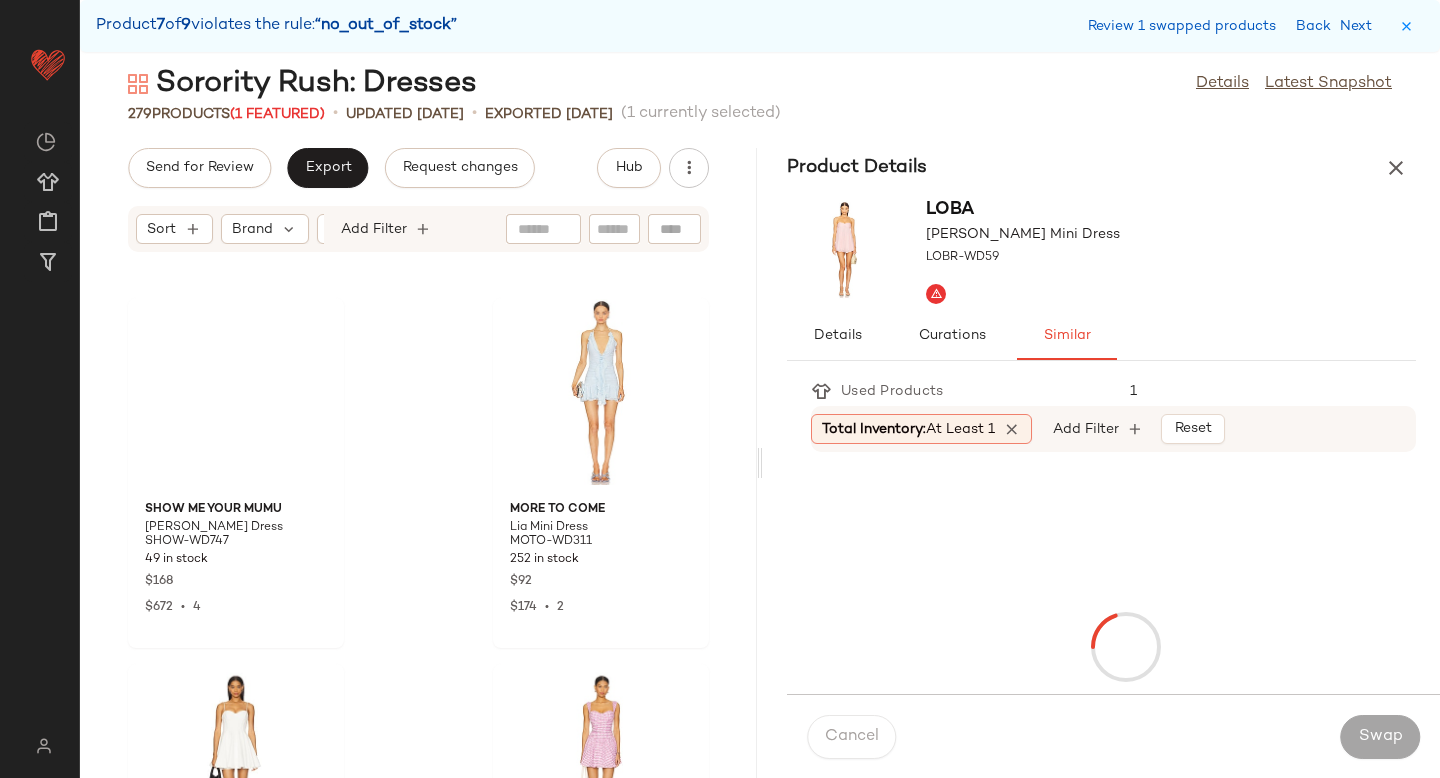 click on "Swap" at bounding box center [1380, 737] 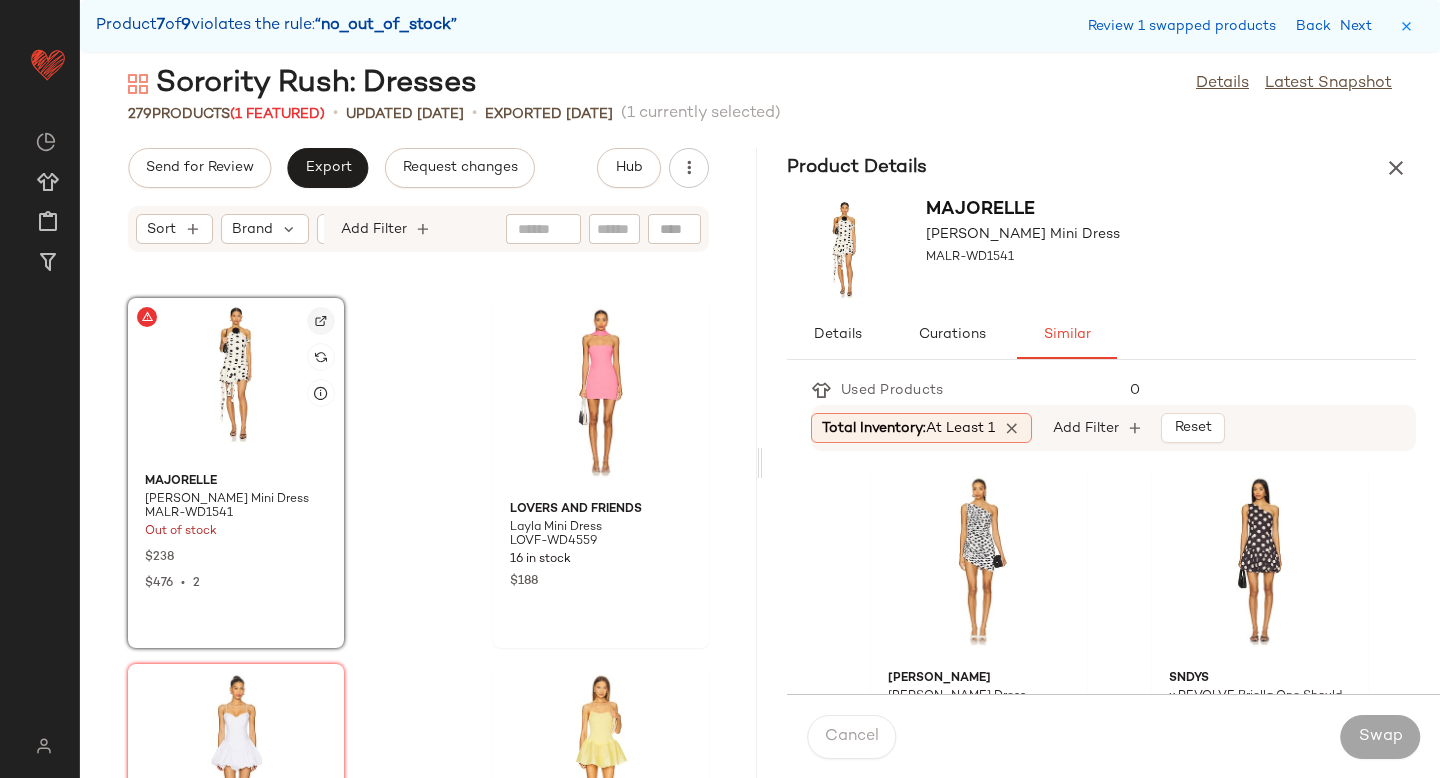 click 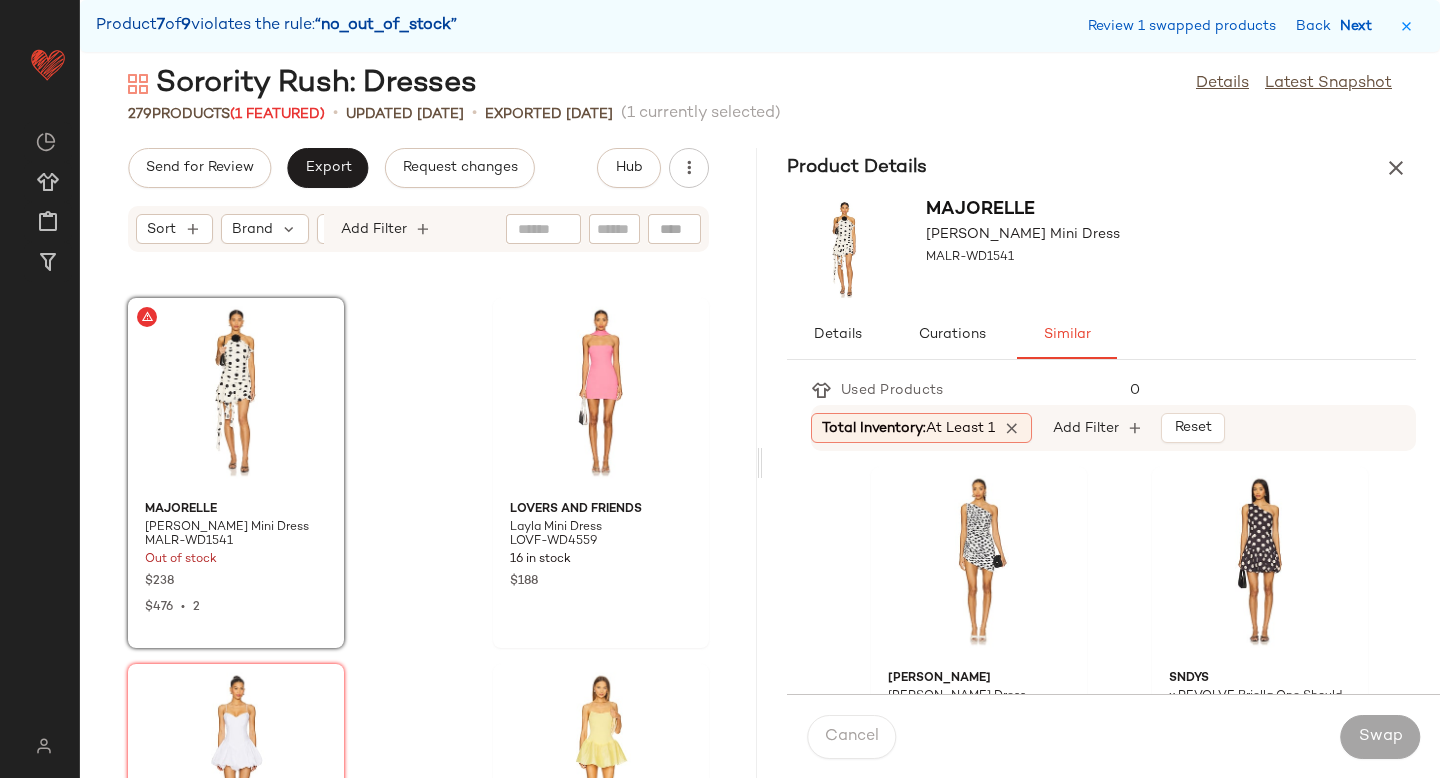 click on "Next" at bounding box center (1360, 26) 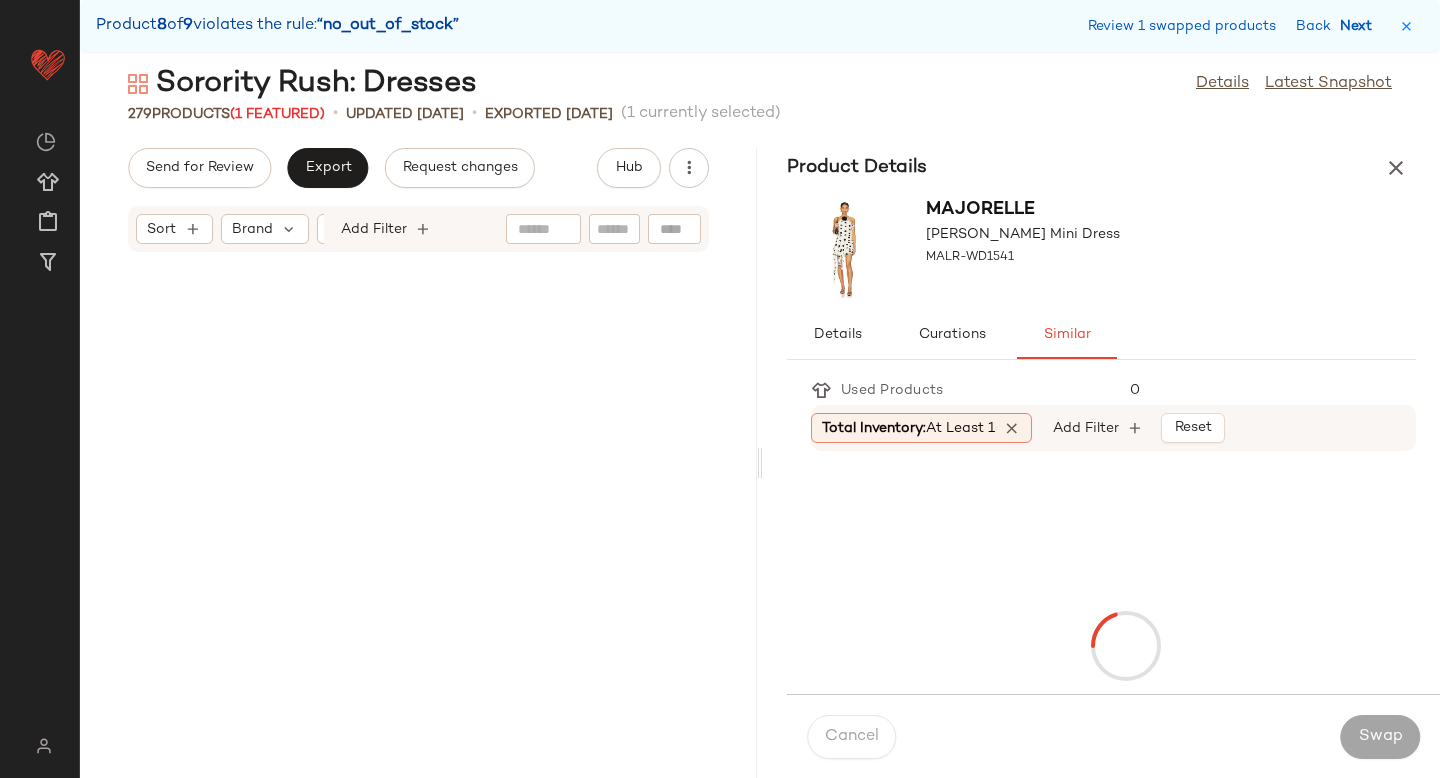 scroll, scrollTop: 42456, scrollLeft: 0, axis: vertical 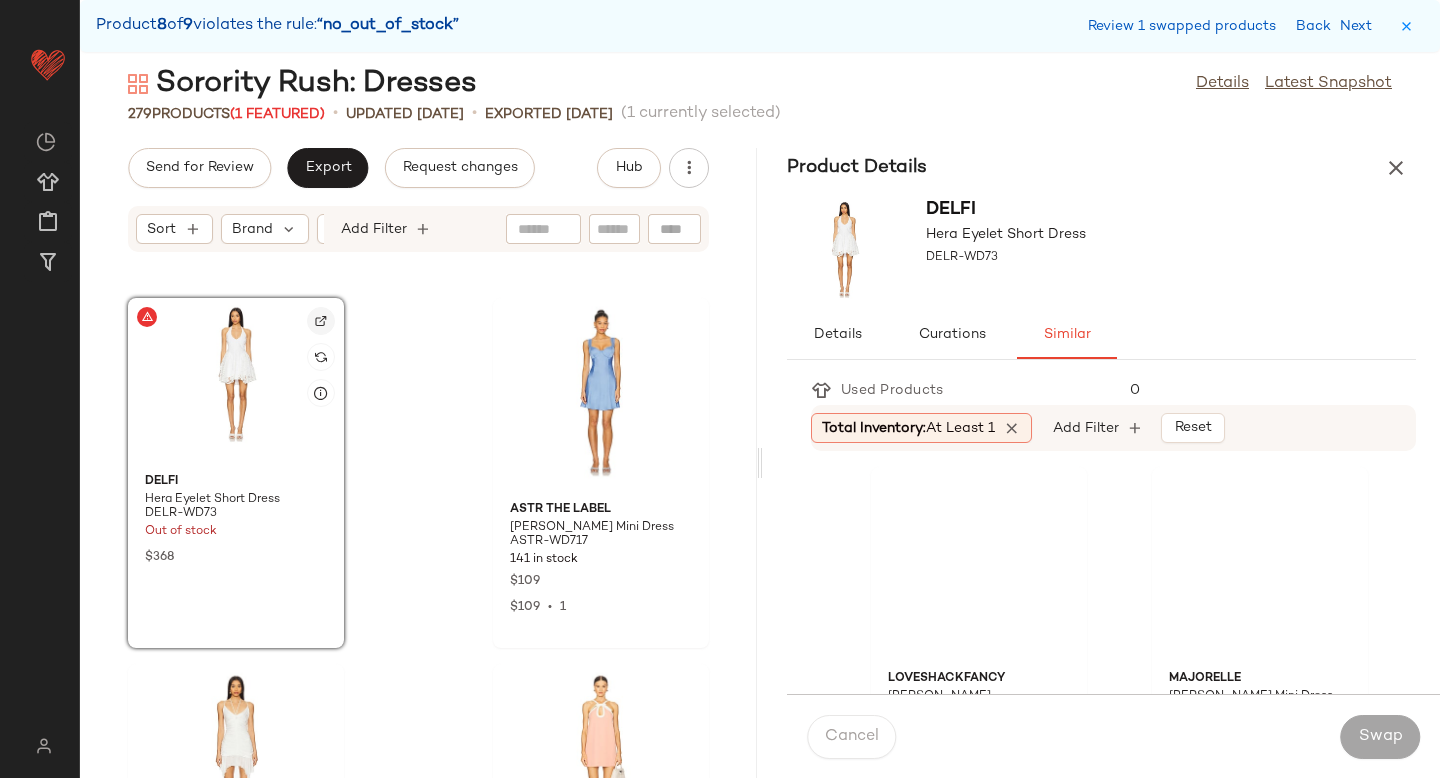 click 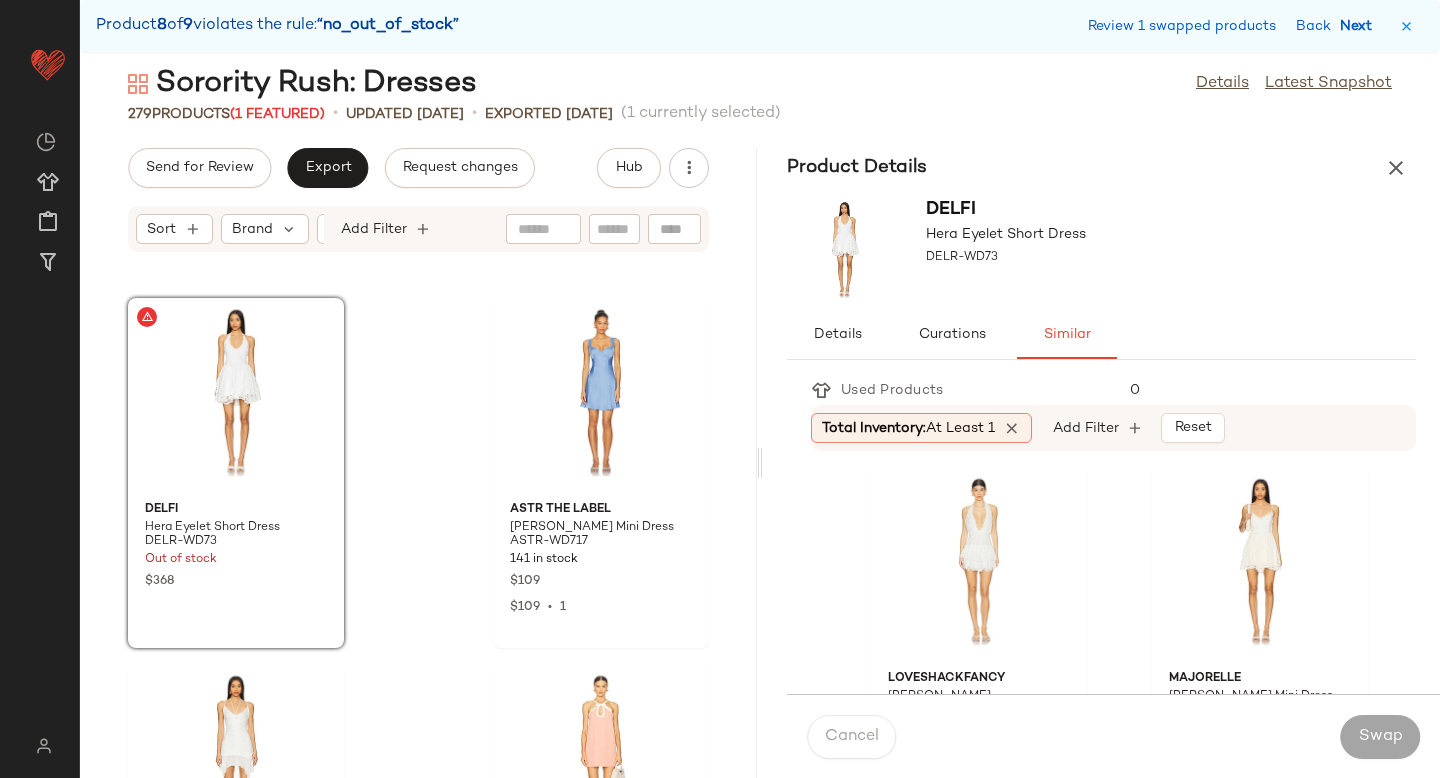 click on "Next" at bounding box center (1360, 26) 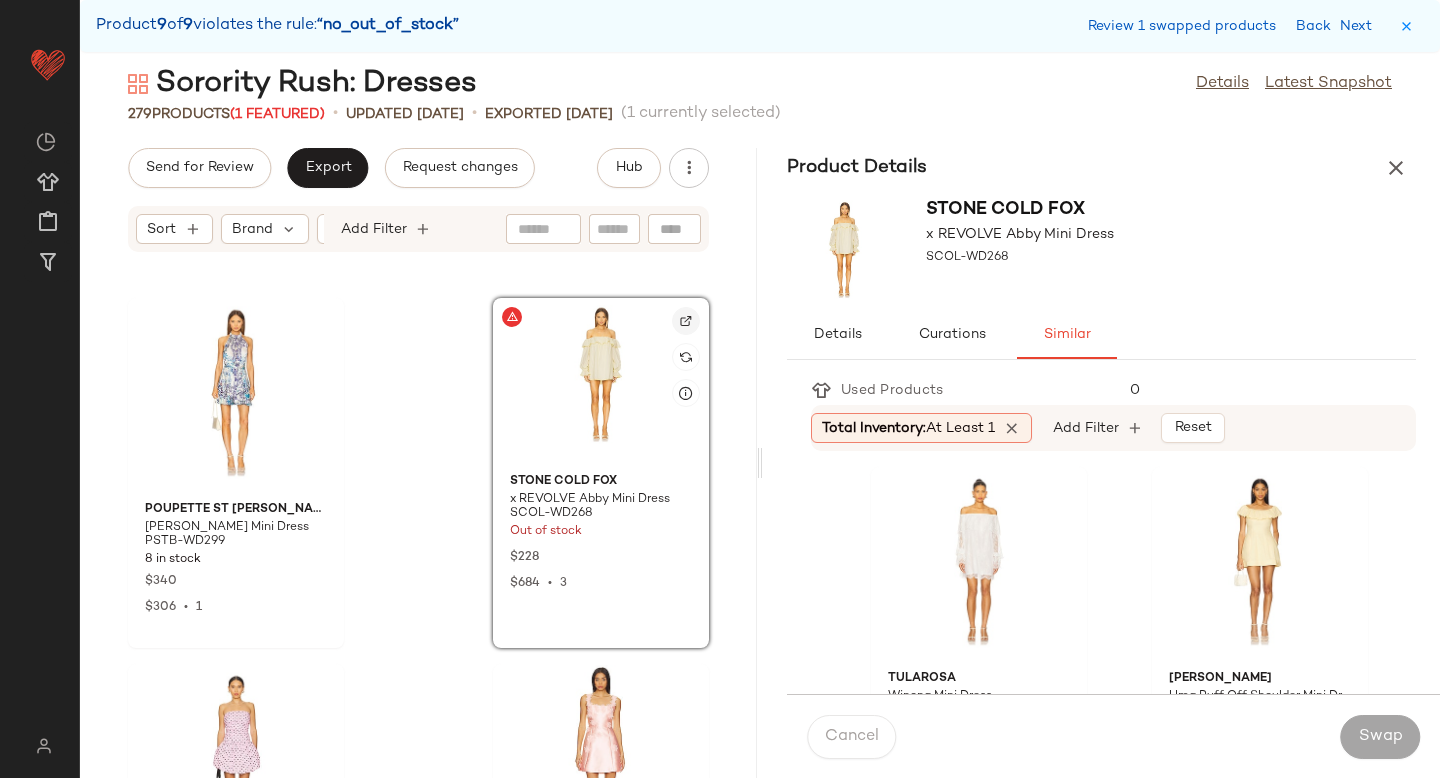 click 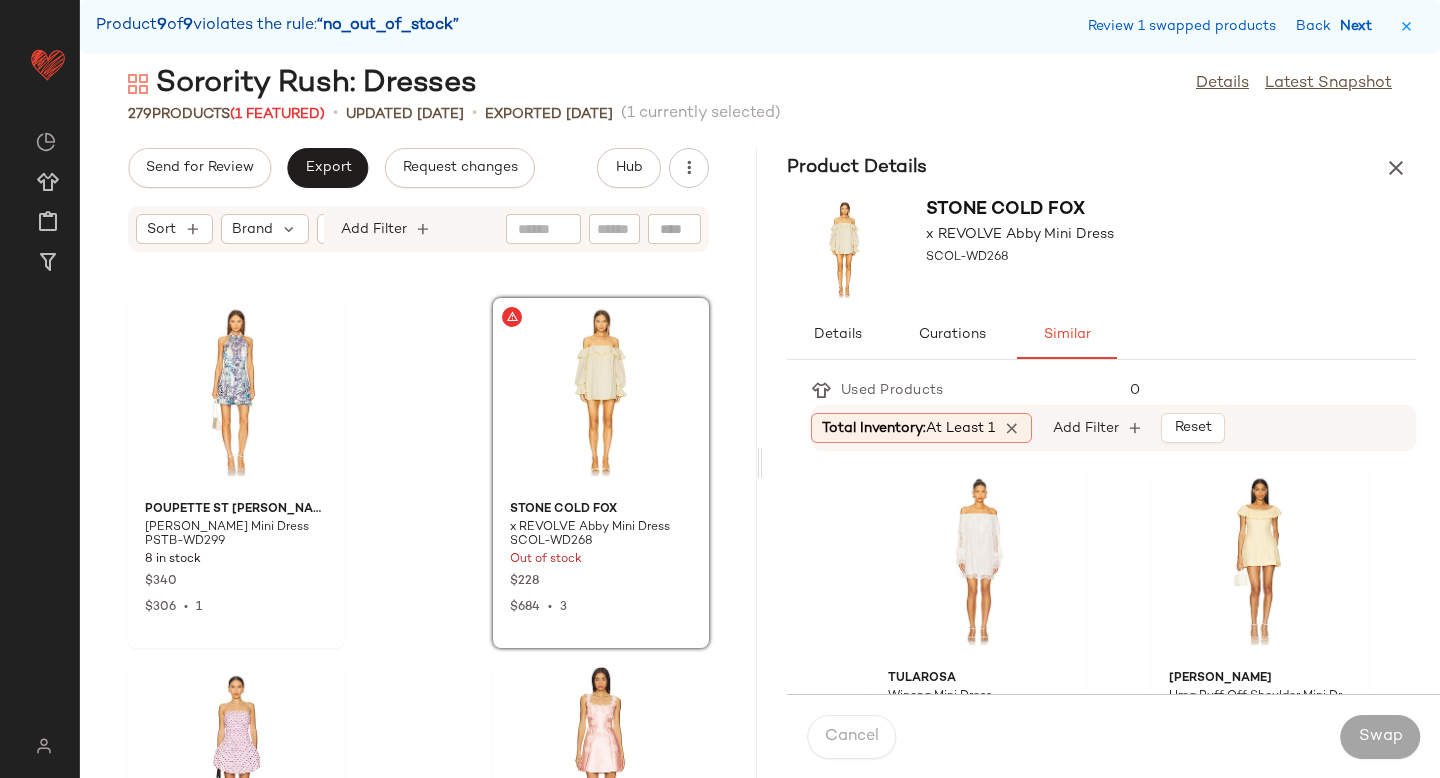 click on "Next" at bounding box center (1360, 26) 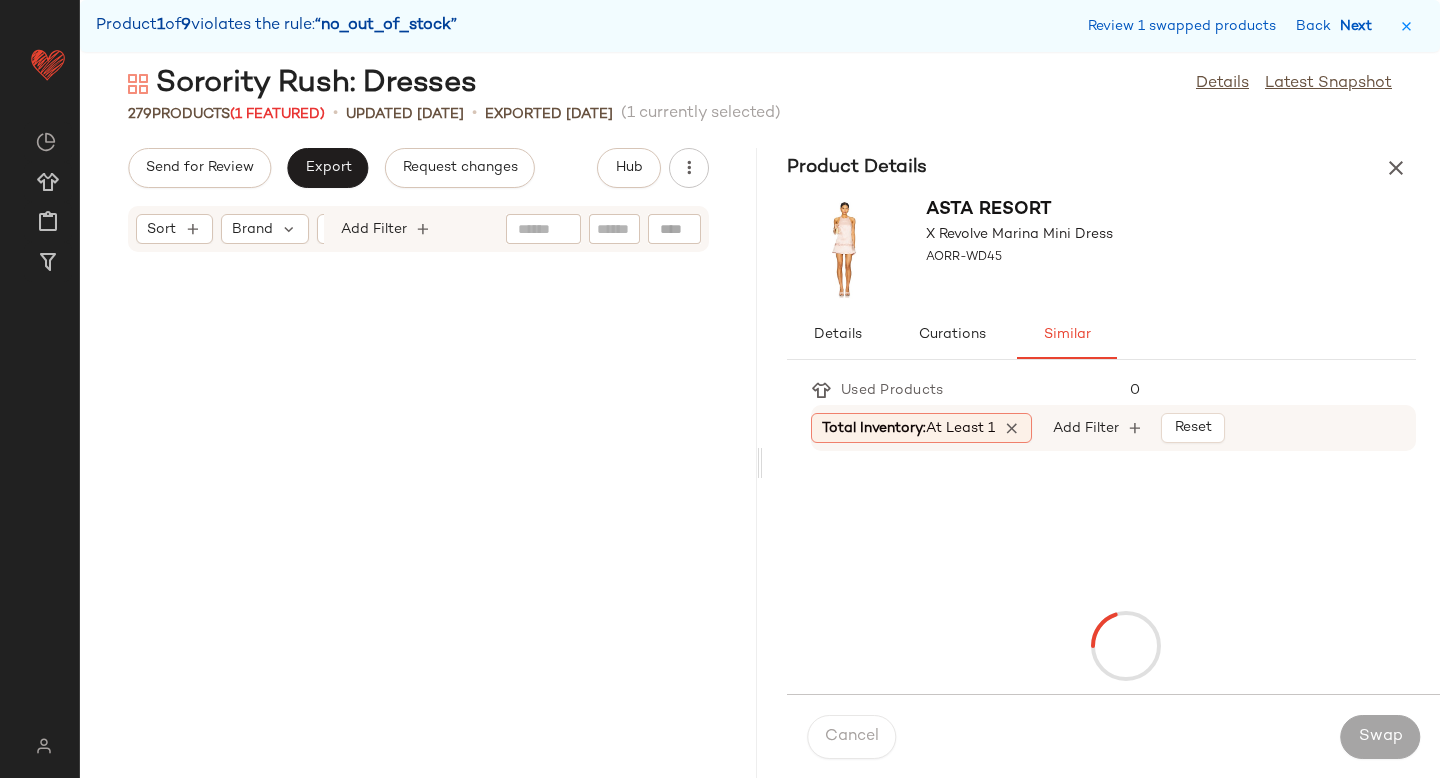 scroll, scrollTop: 10614, scrollLeft: 0, axis: vertical 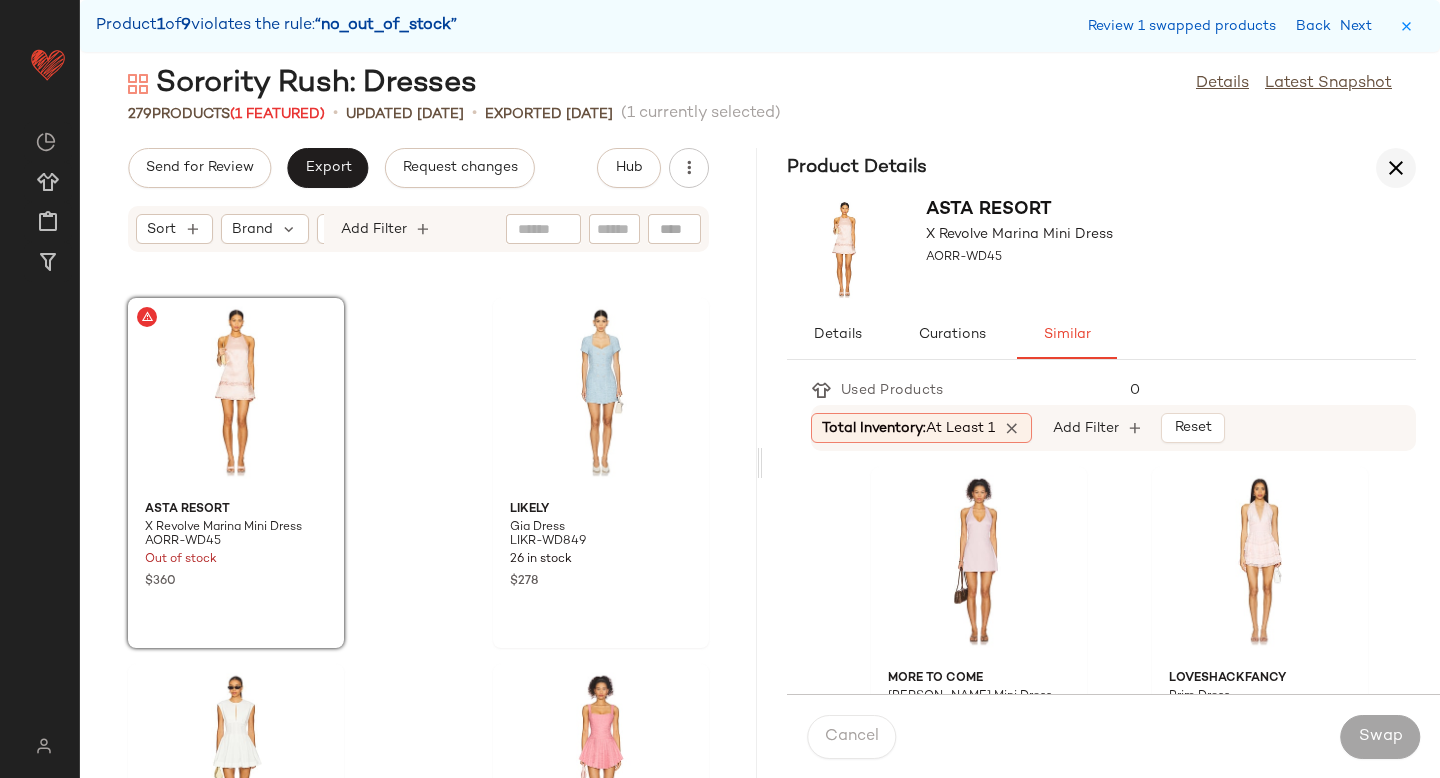 click at bounding box center [1396, 168] 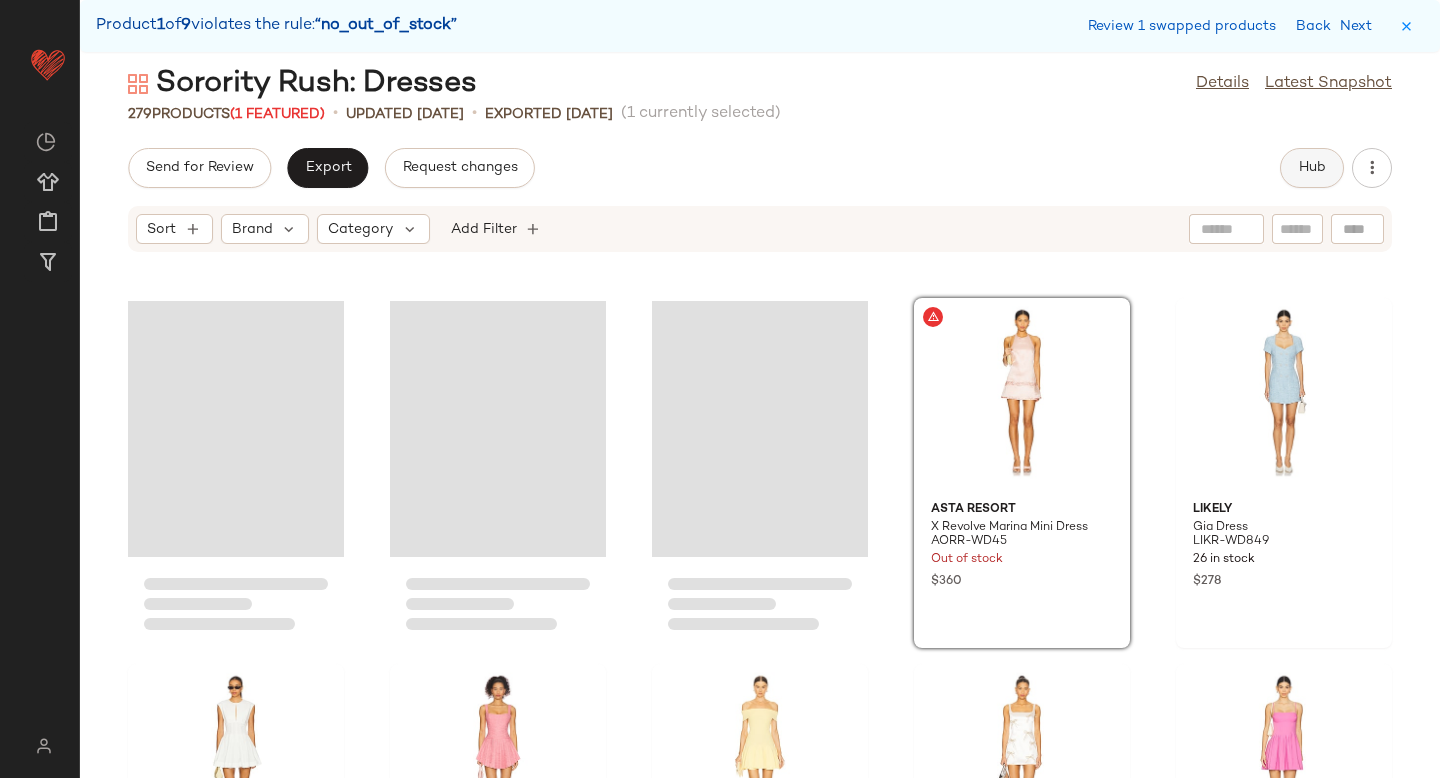 click on "Hub" at bounding box center (1312, 168) 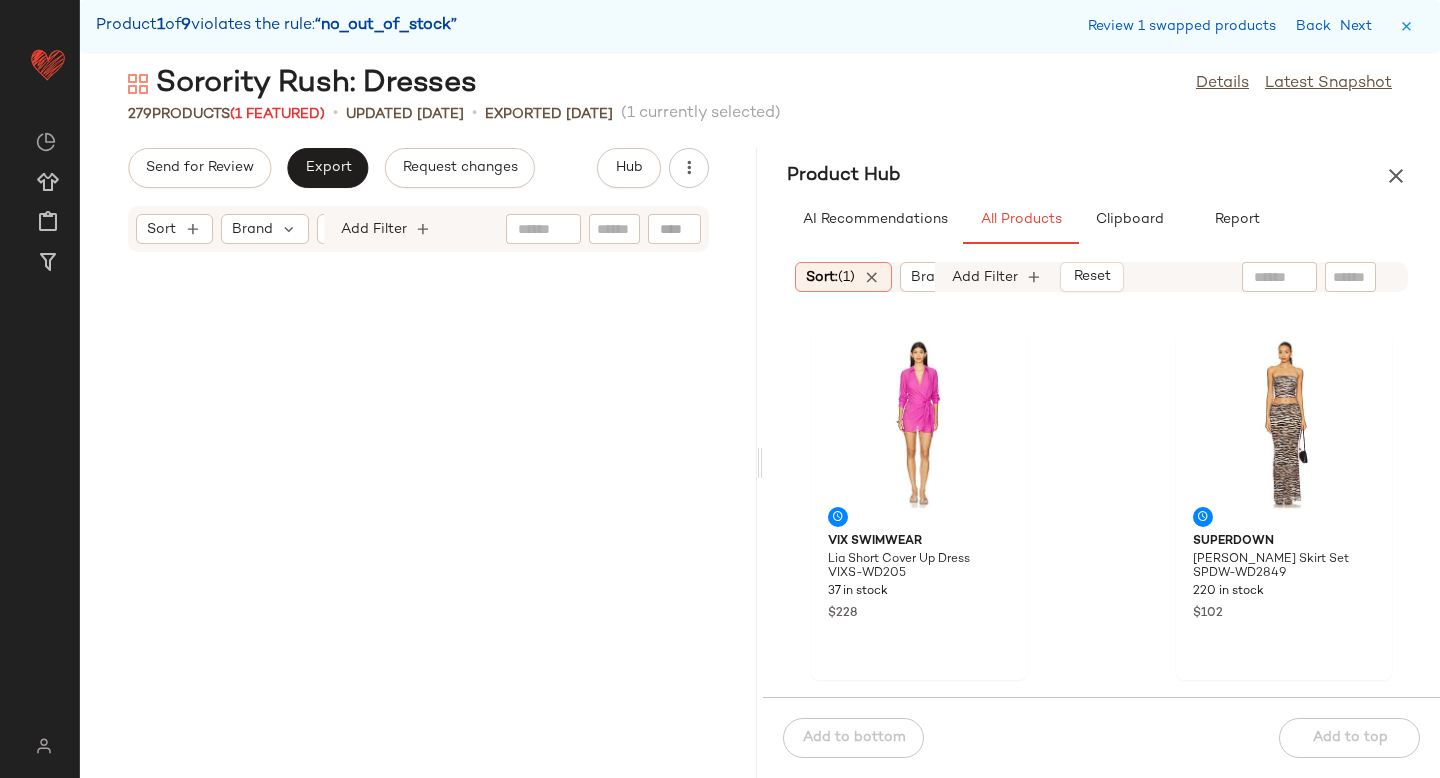 scroll, scrollTop: 0, scrollLeft: 0, axis: both 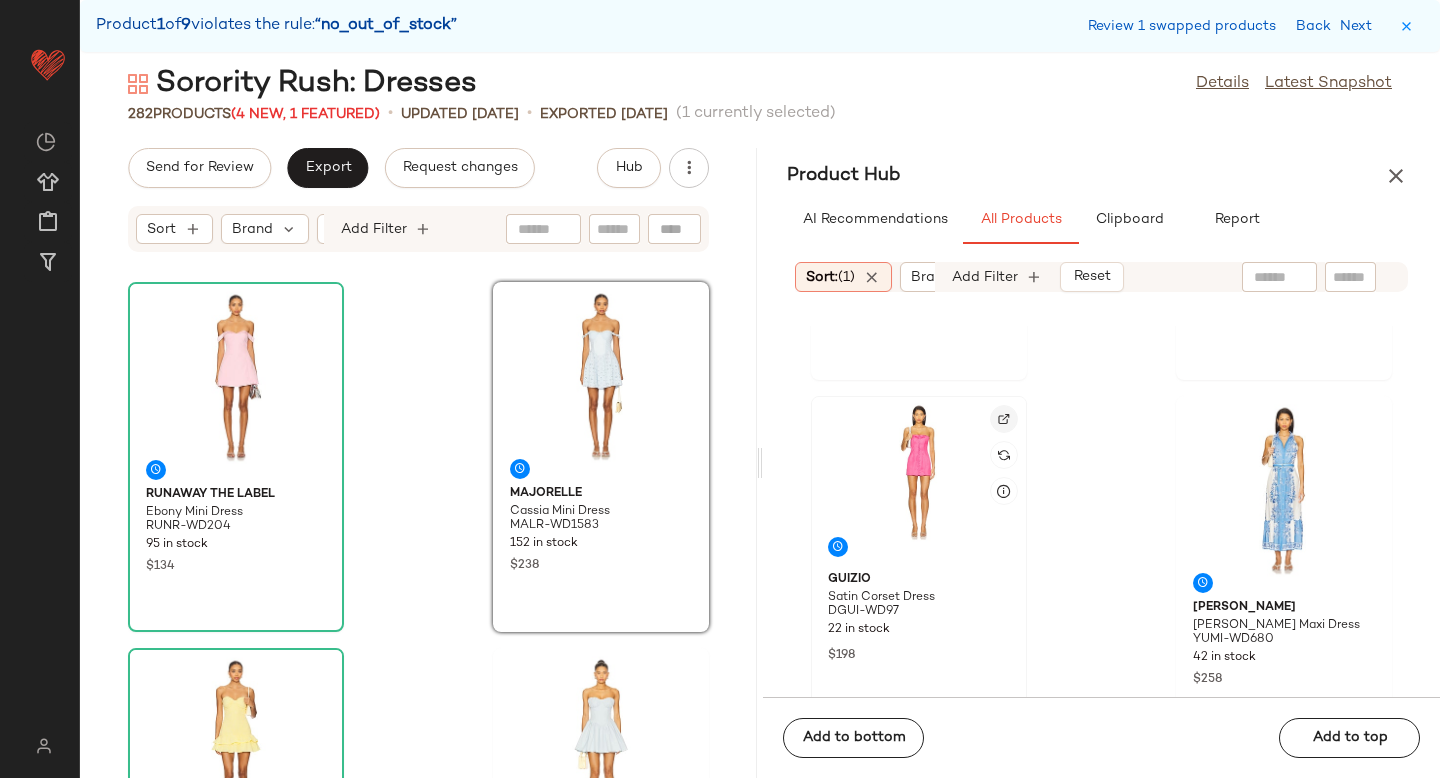 click 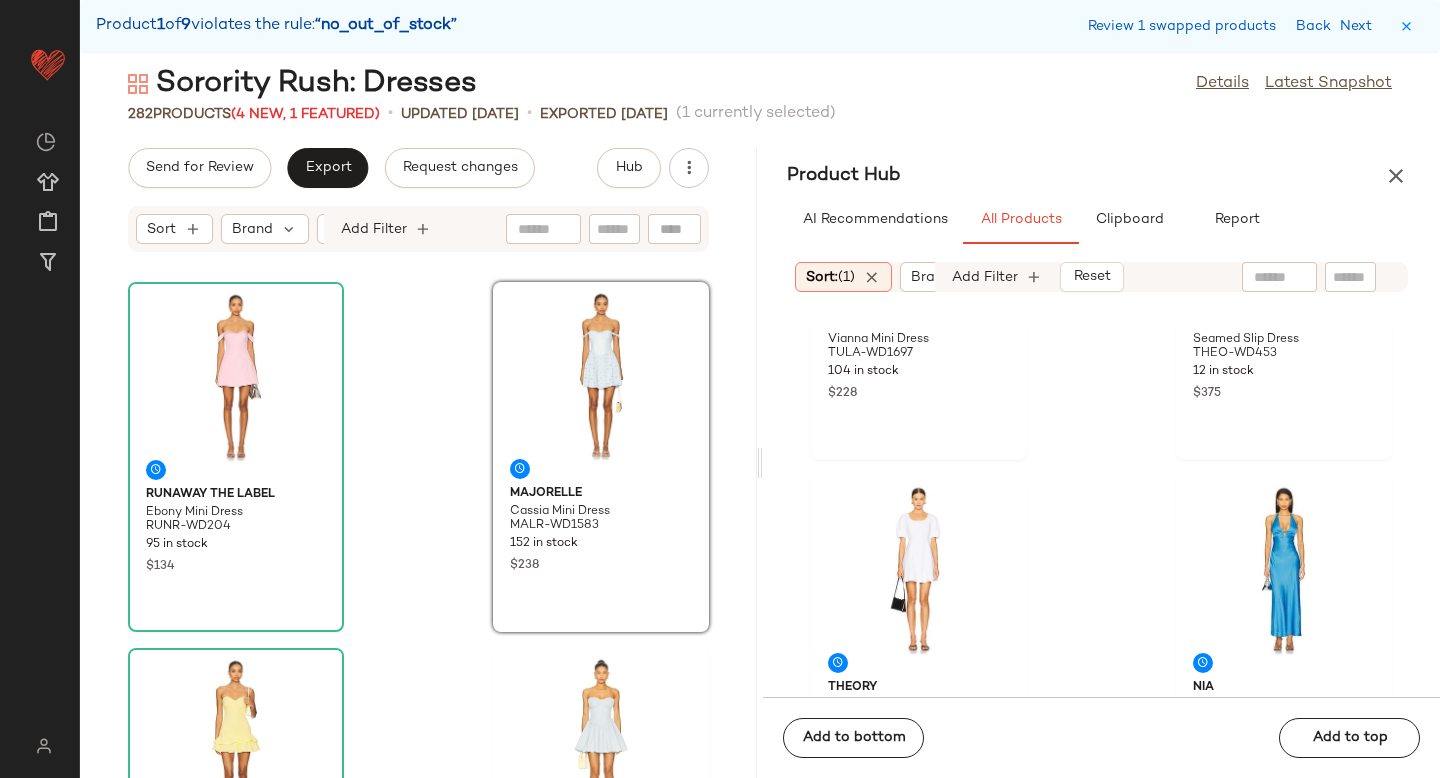 scroll, scrollTop: 4722, scrollLeft: 0, axis: vertical 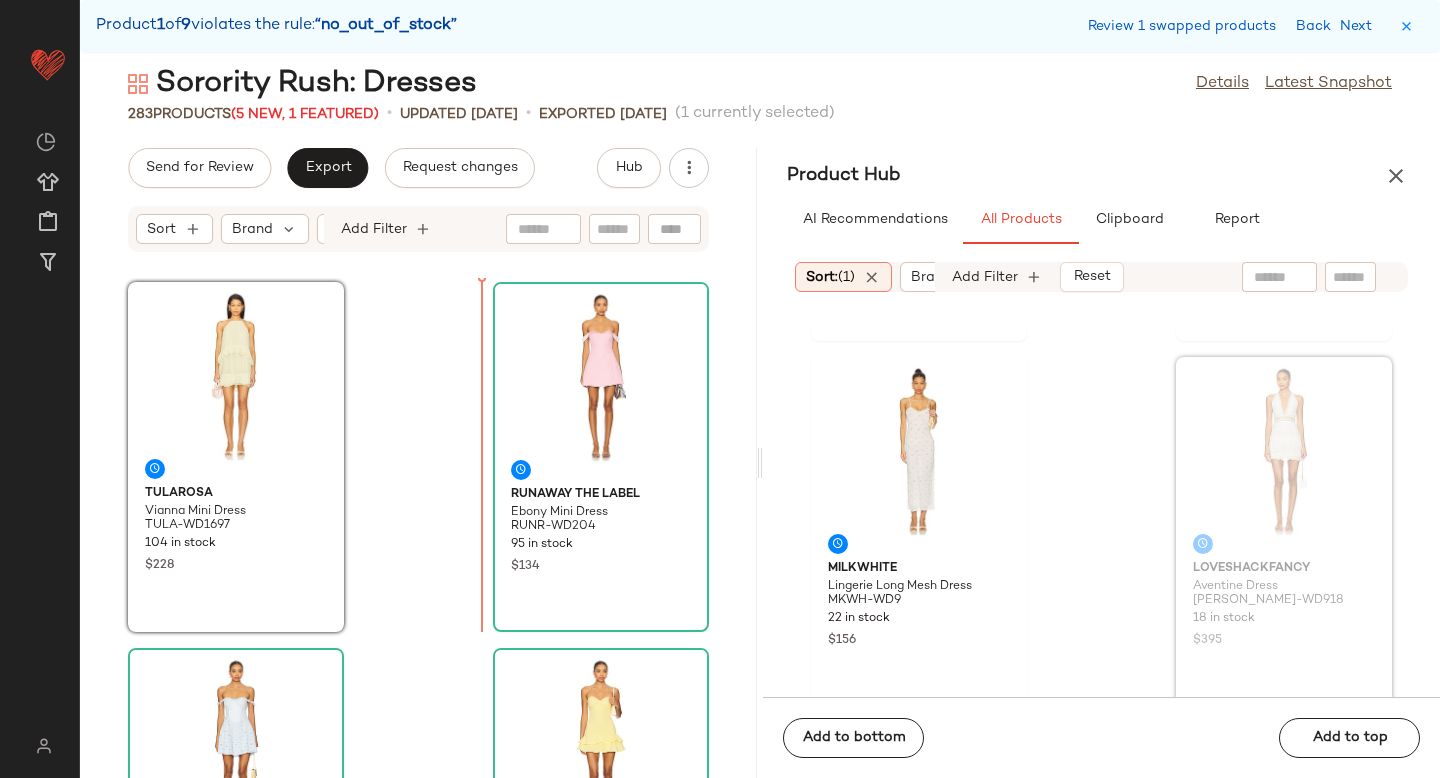 drag, startPoint x: 1278, startPoint y: 476, endPoint x: 473, endPoint y: 482, distance: 805.02234 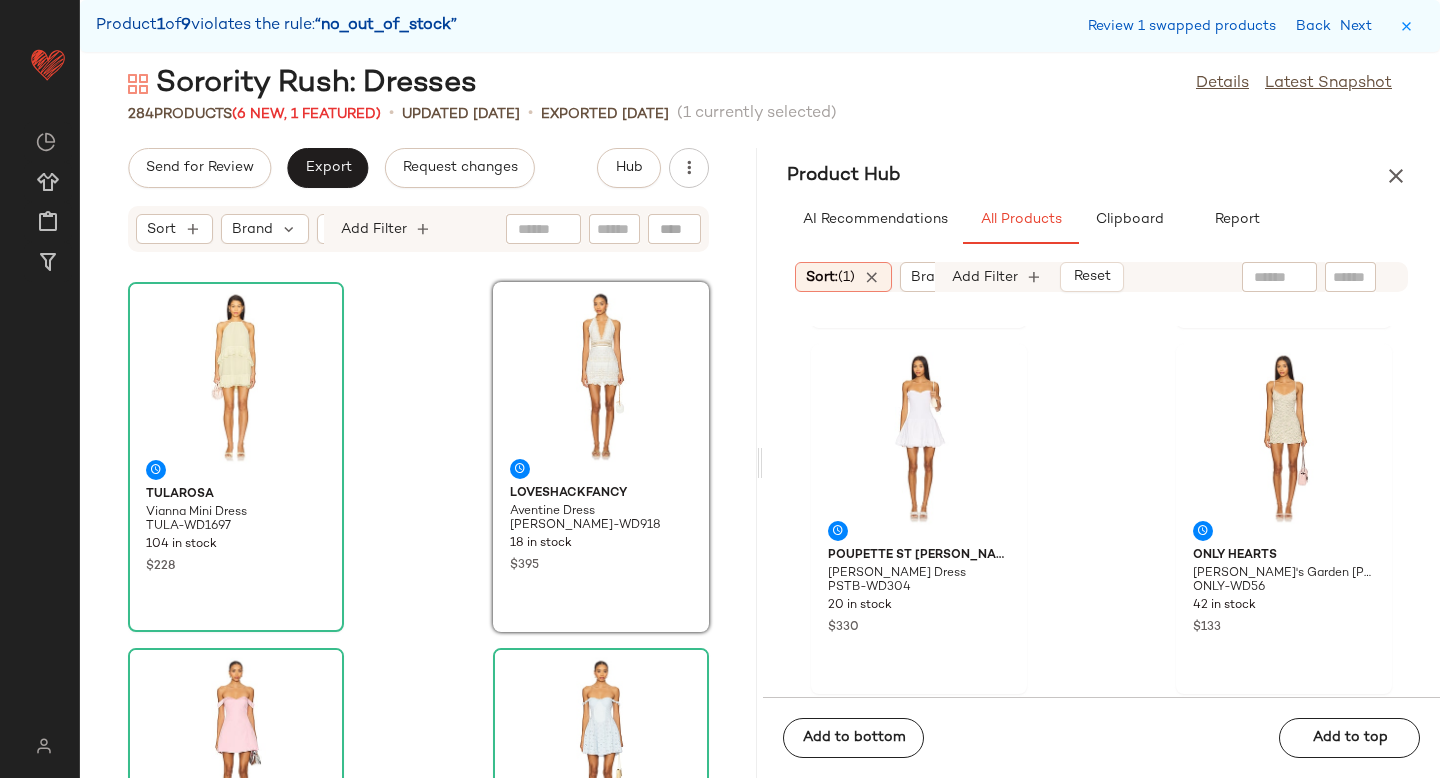 scroll, scrollTop: 8718, scrollLeft: 0, axis: vertical 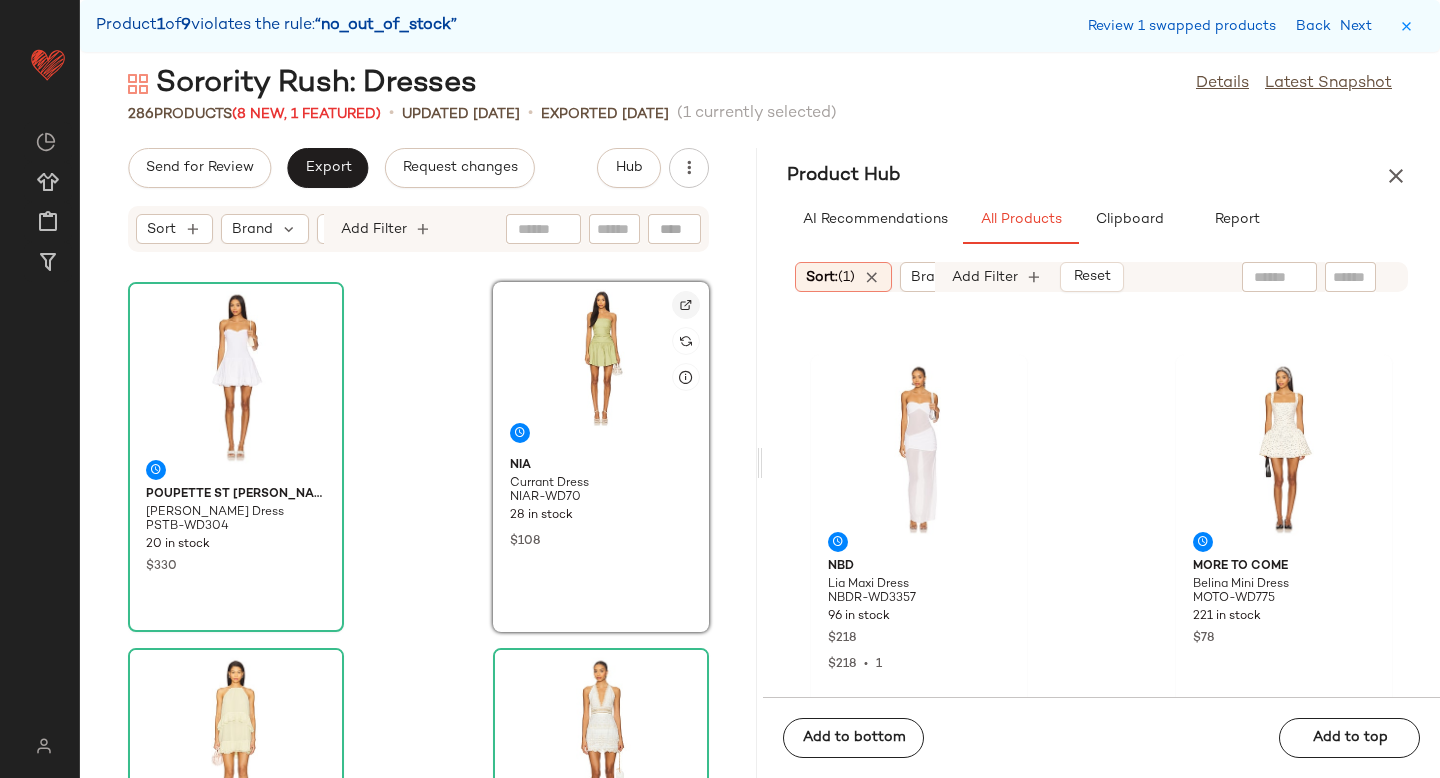 click 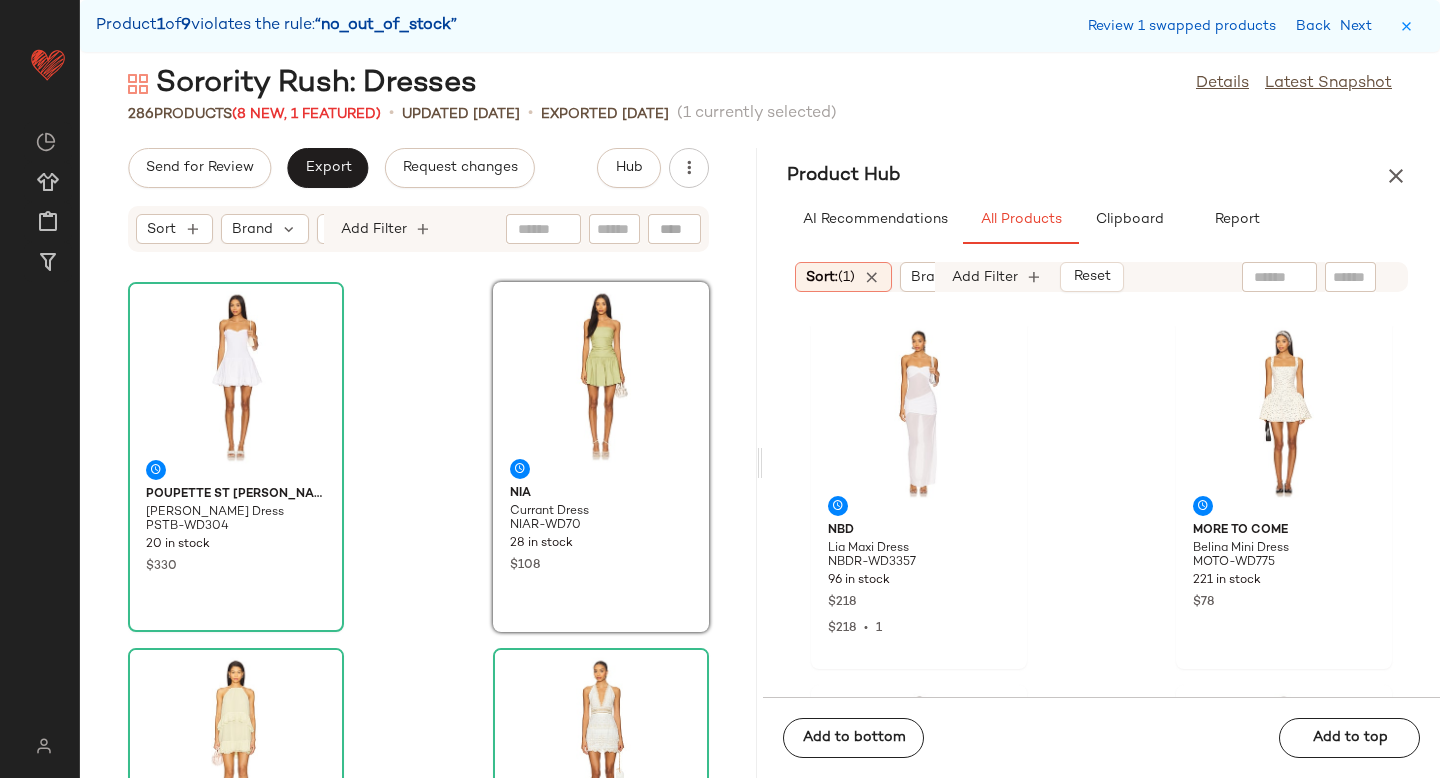 scroll, scrollTop: 9182, scrollLeft: 0, axis: vertical 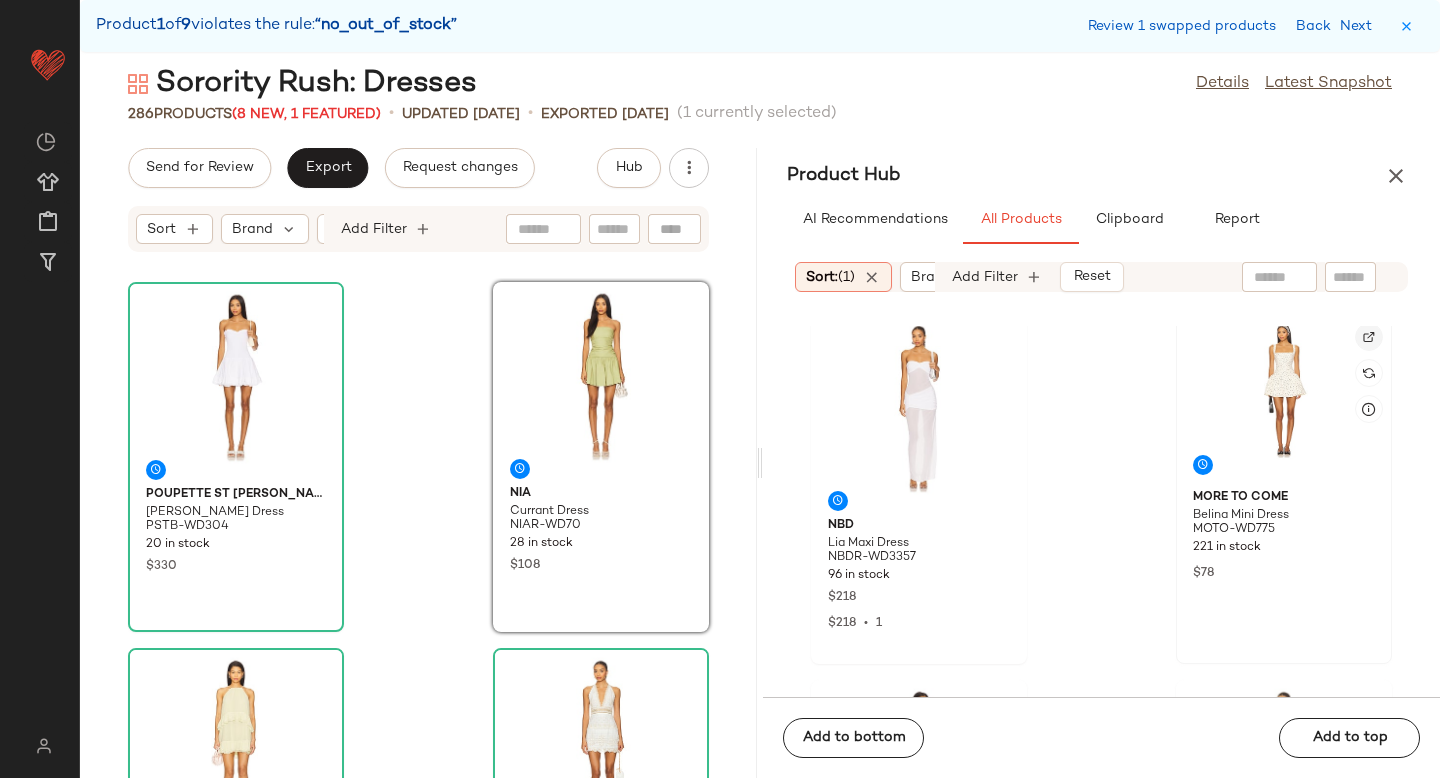 click at bounding box center [1369, 337] 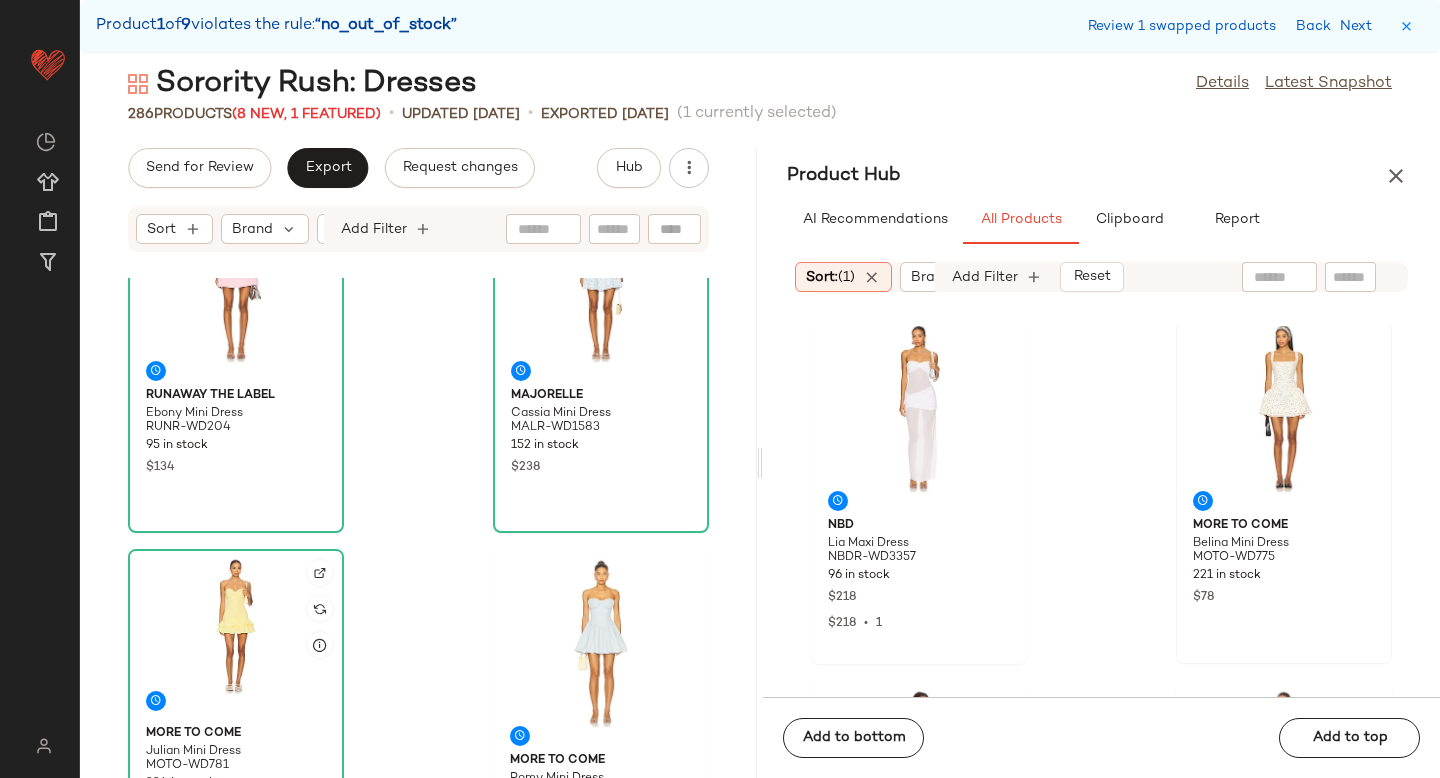 scroll, scrollTop: 864, scrollLeft: 0, axis: vertical 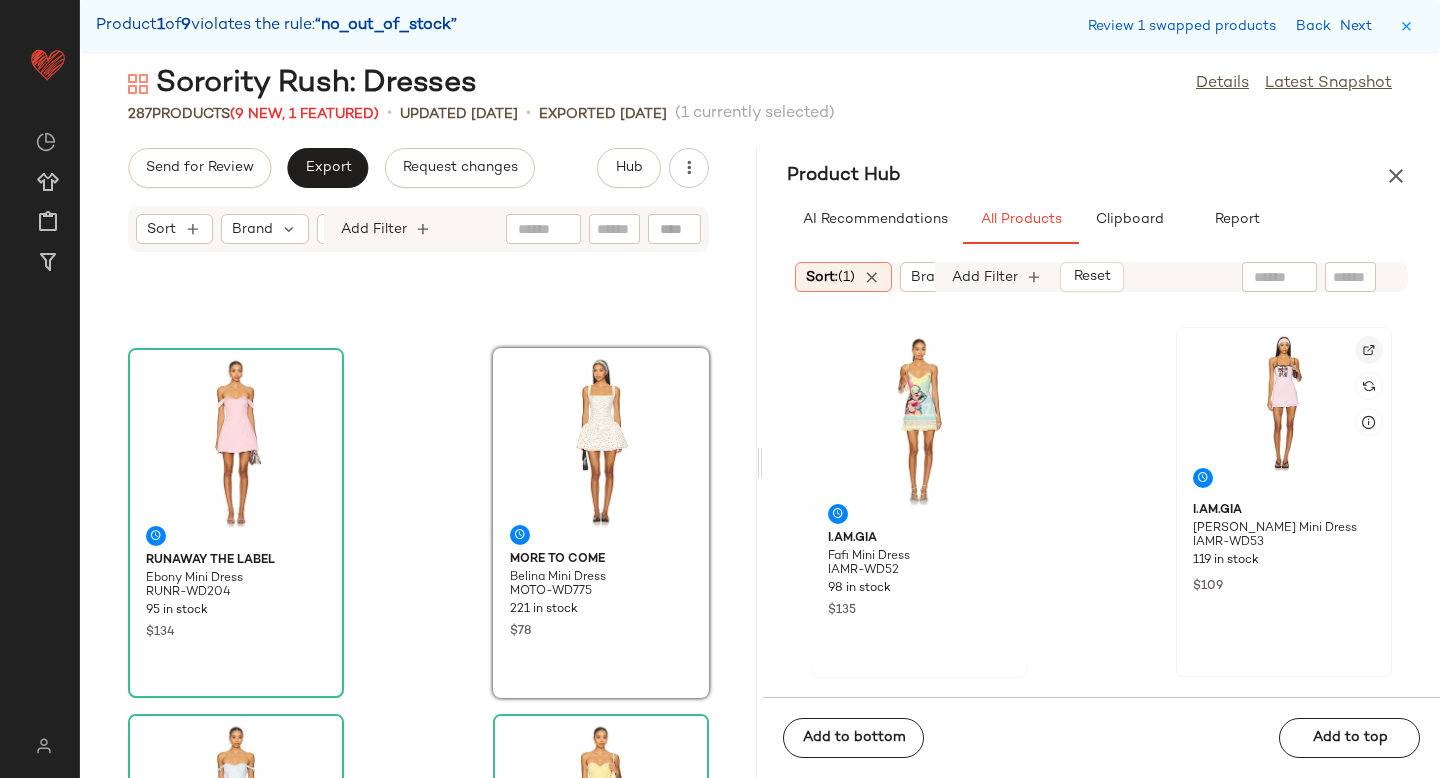 click 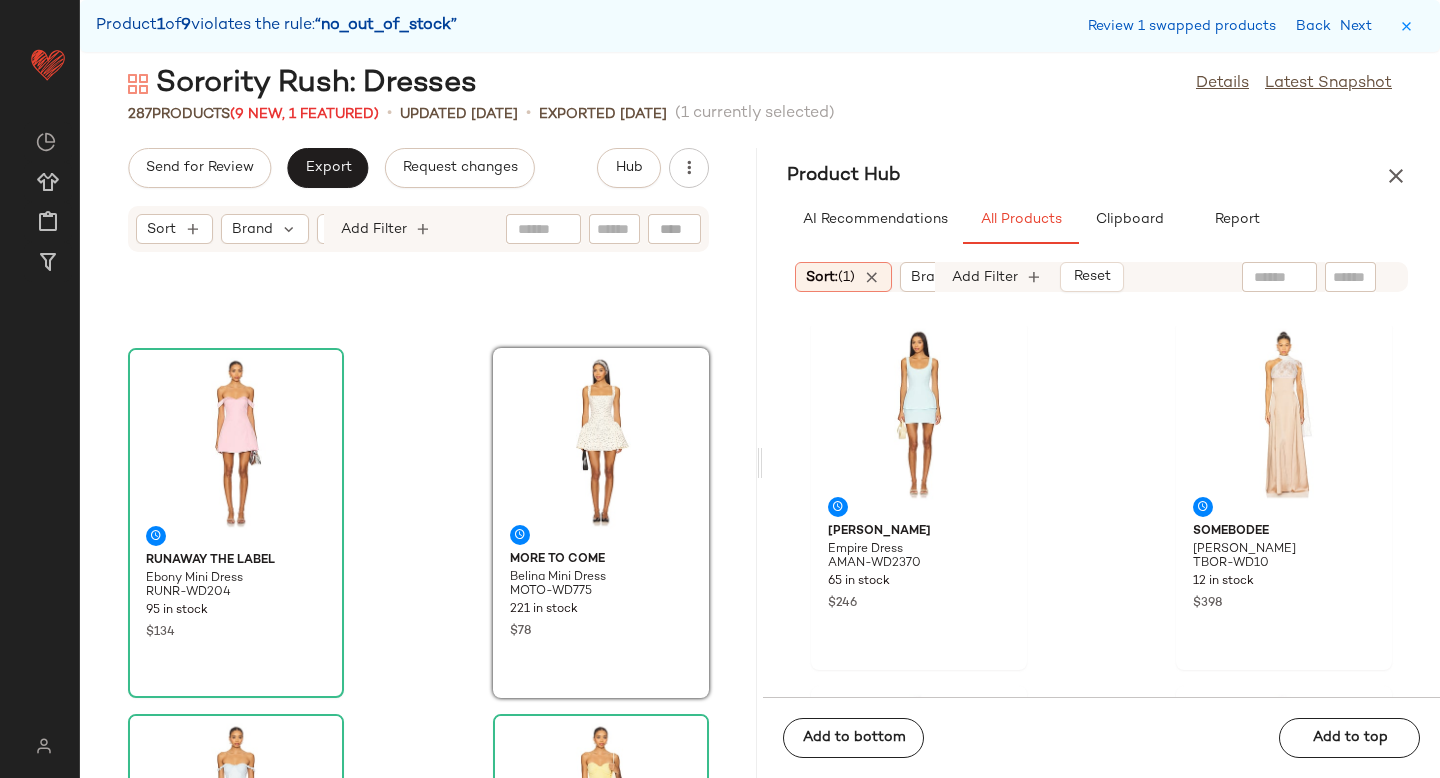 scroll, scrollTop: 12467, scrollLeft: 0, axis: vertical 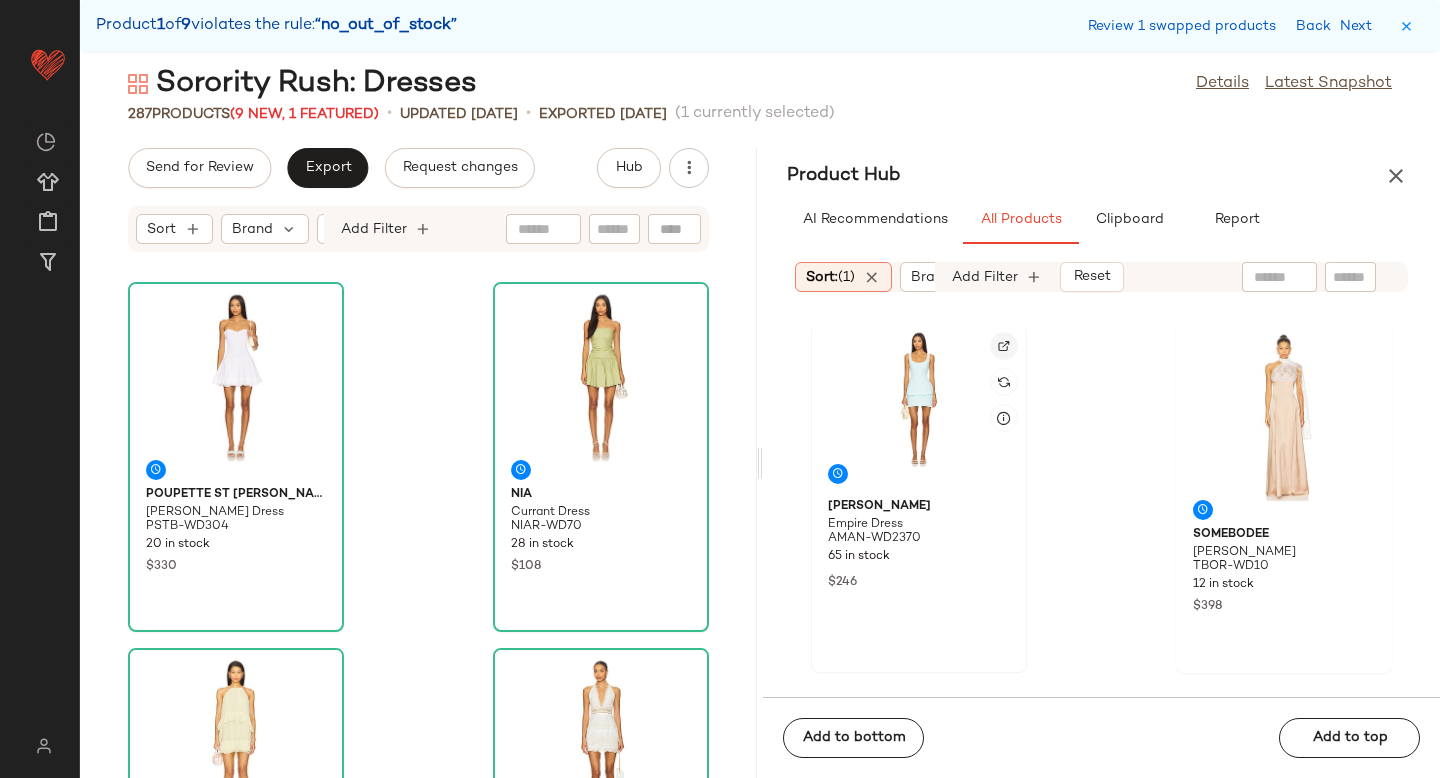 click 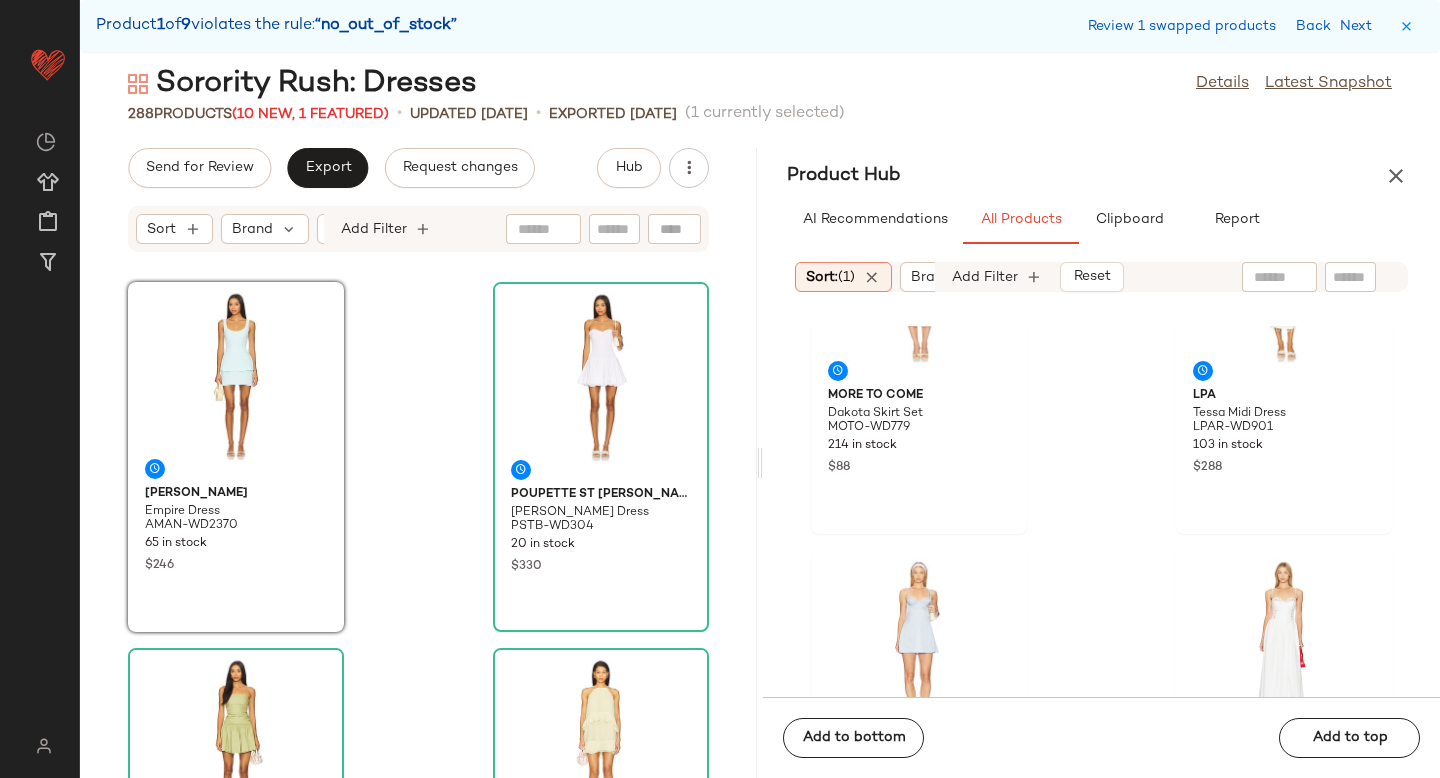scroll, scrollTop: 14220, scrollLeft: 0, axis: vertical 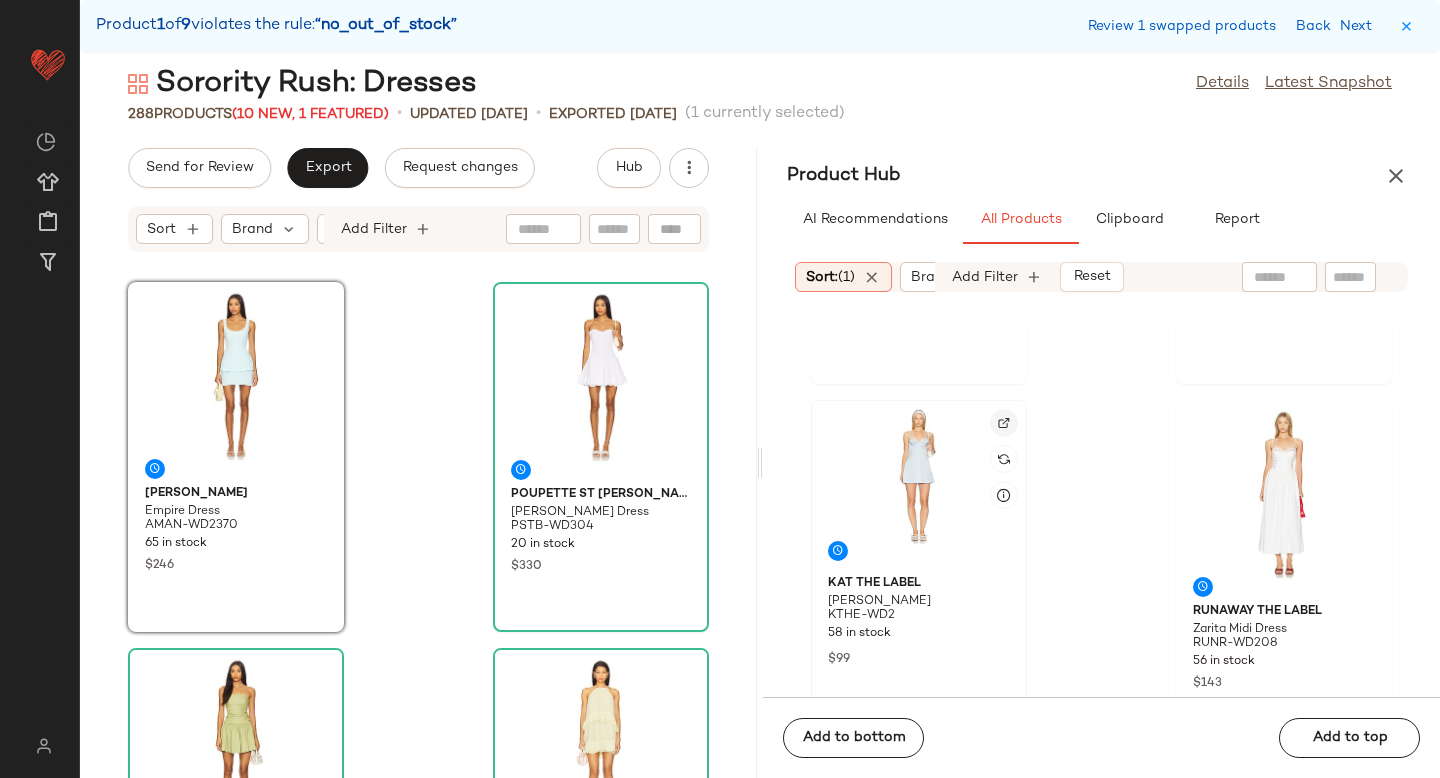 click at bounding box center (1004, 423) 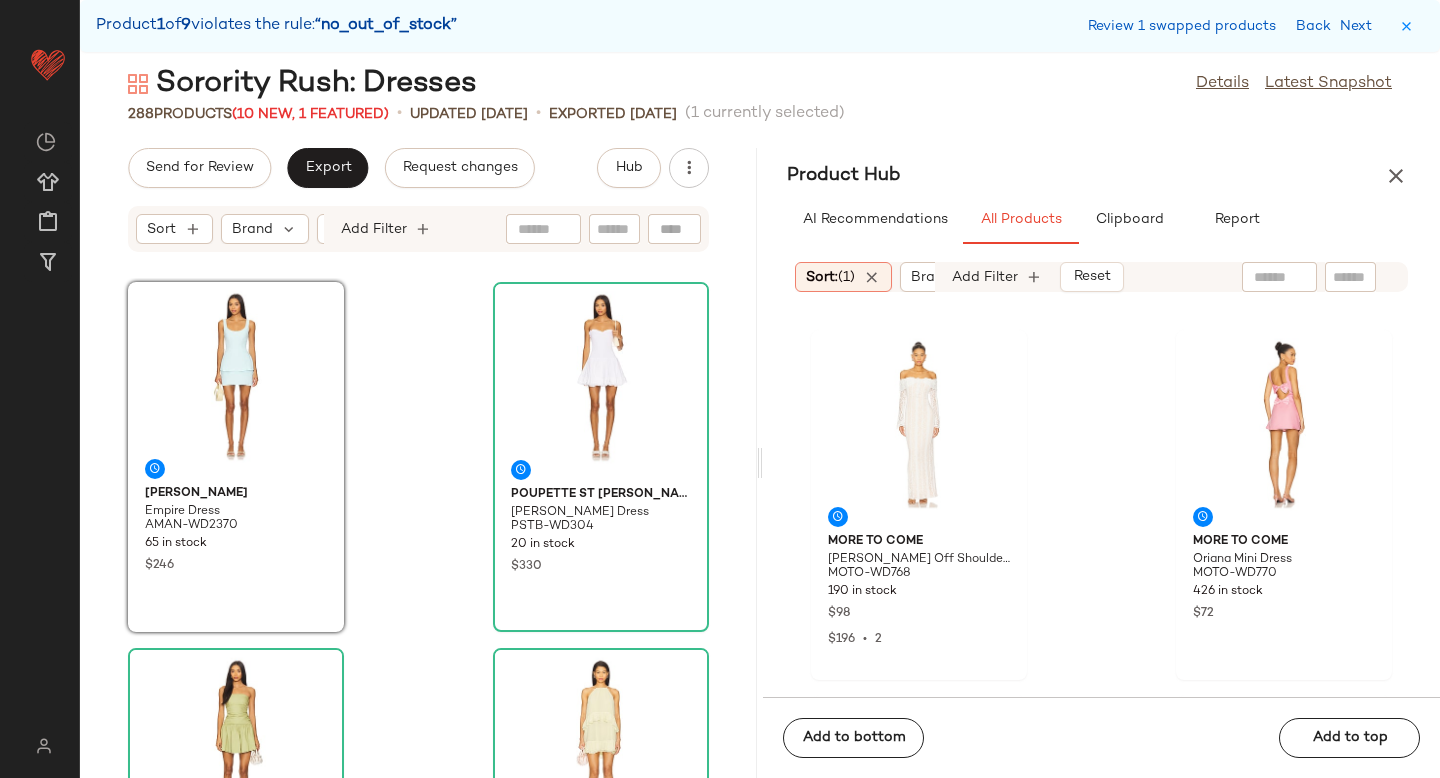 scroll, scrollTop: 14658, scrollLeft: 0, axis: vertical 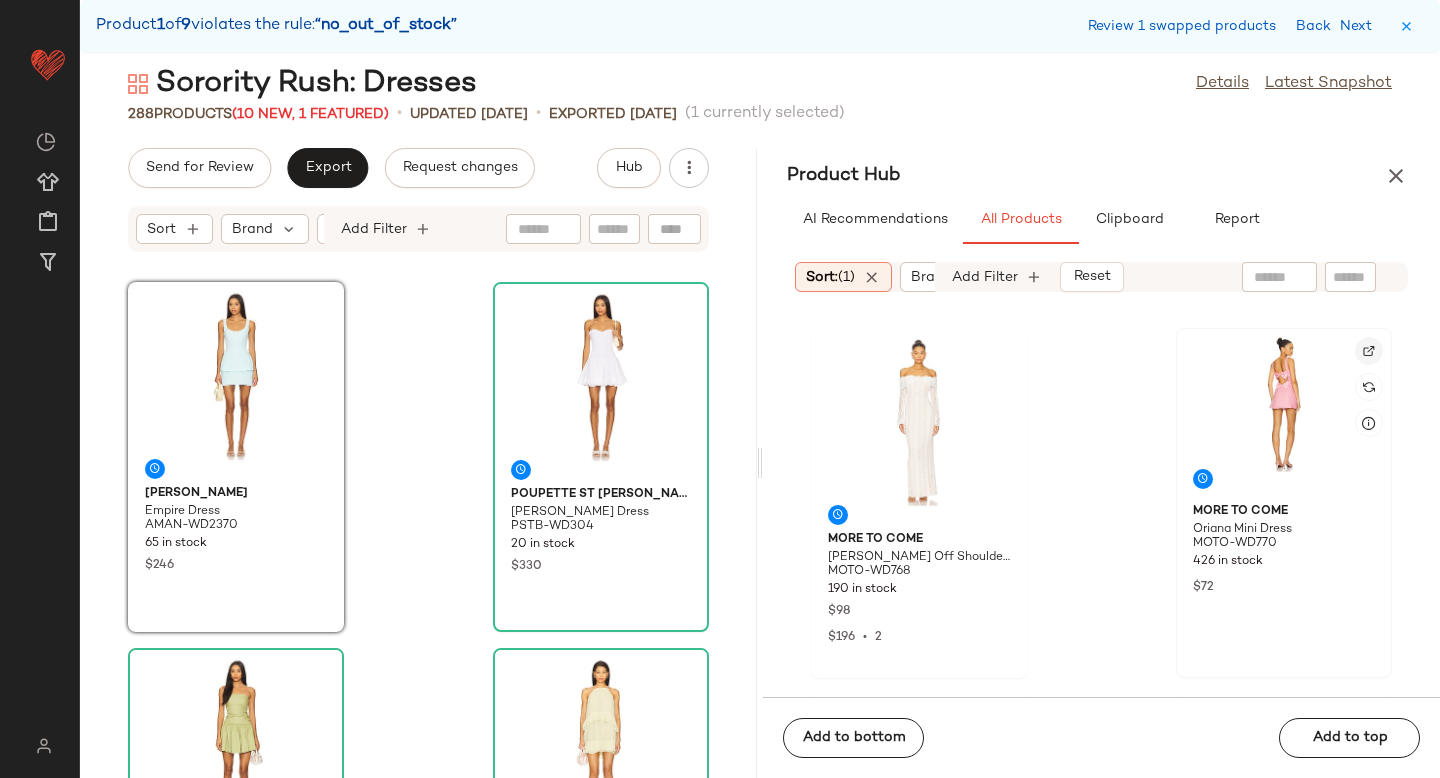 click 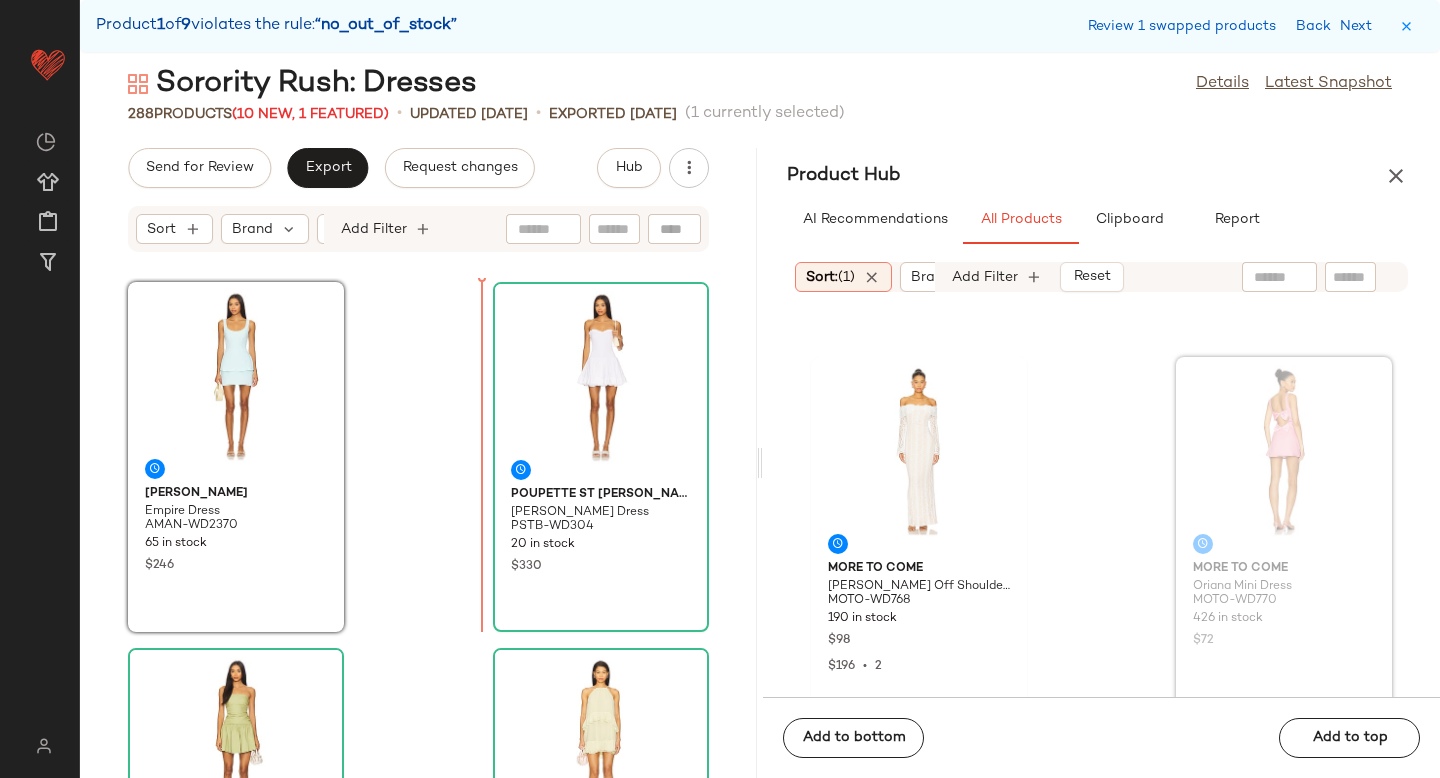 scroll, scrollTop: 14629, scrollLeft: 0, axis: vertical 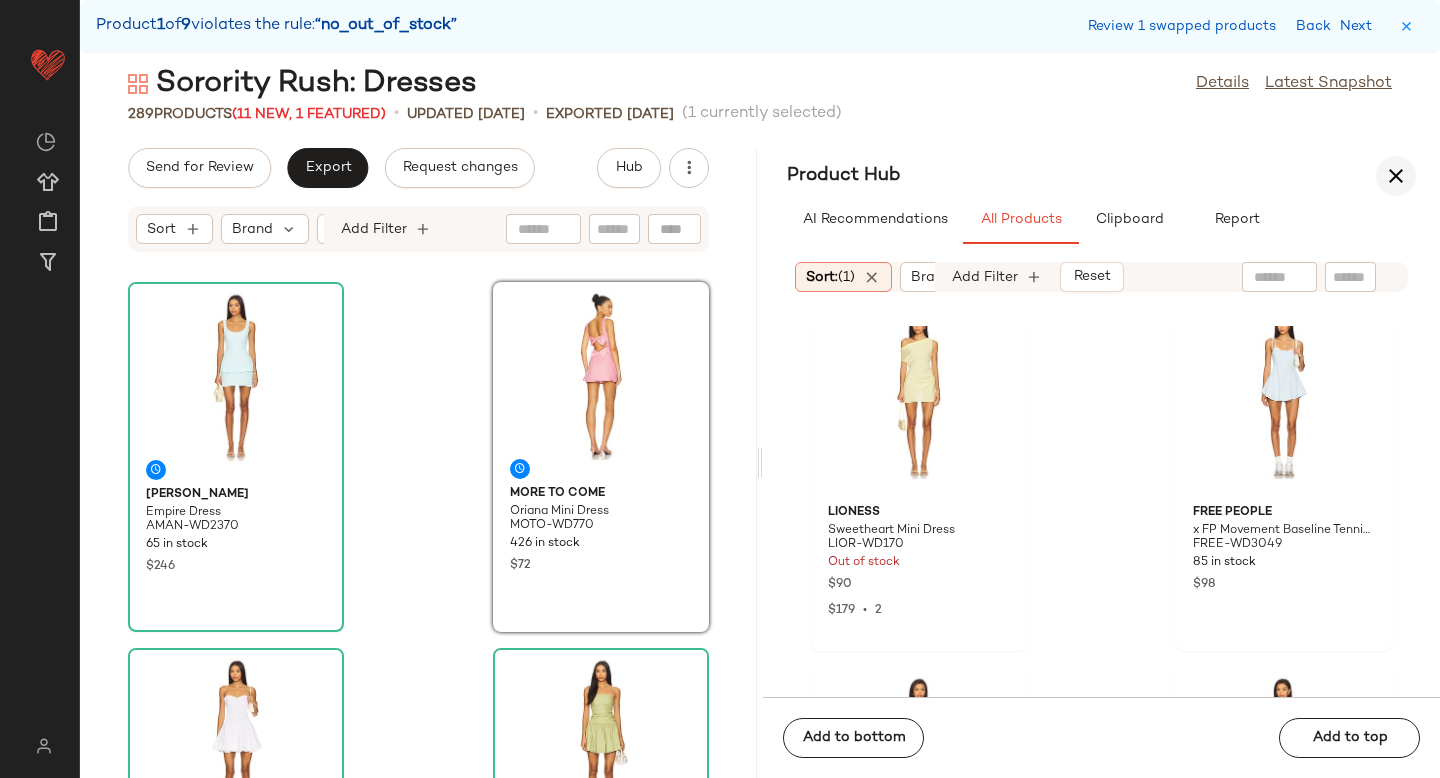 click at bounding box center [1396, 176] 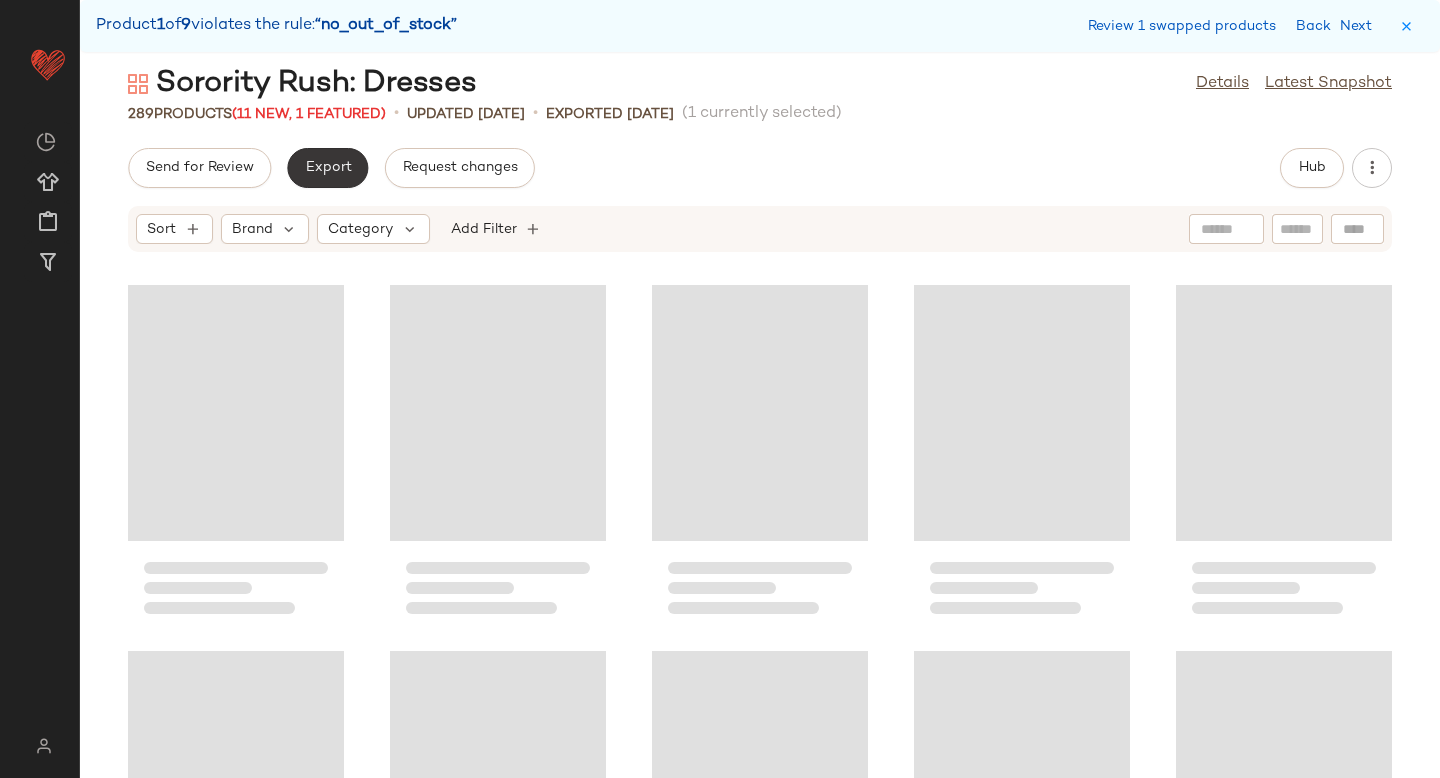 click on "Export" 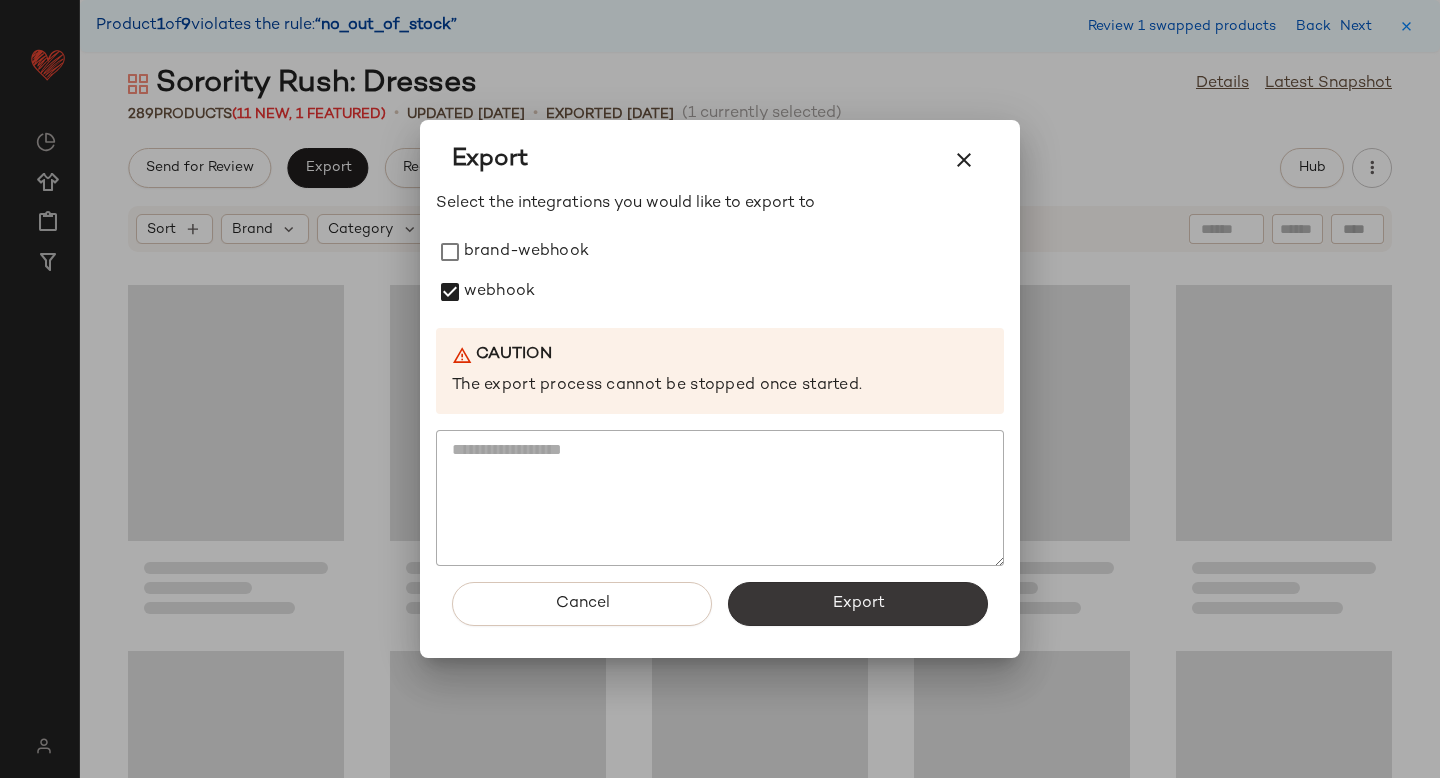 click on "Export" at bounding box center (858, 604) 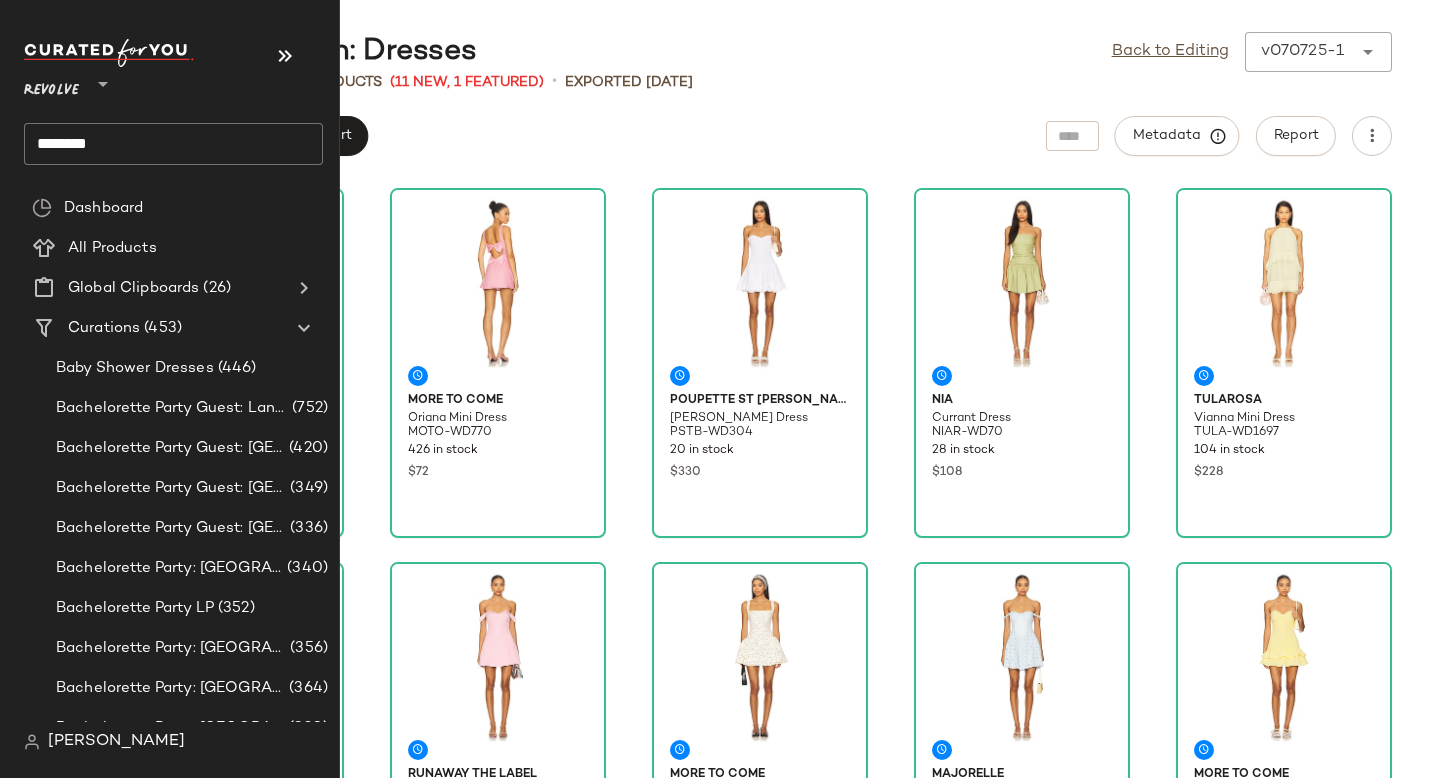 click on "********" 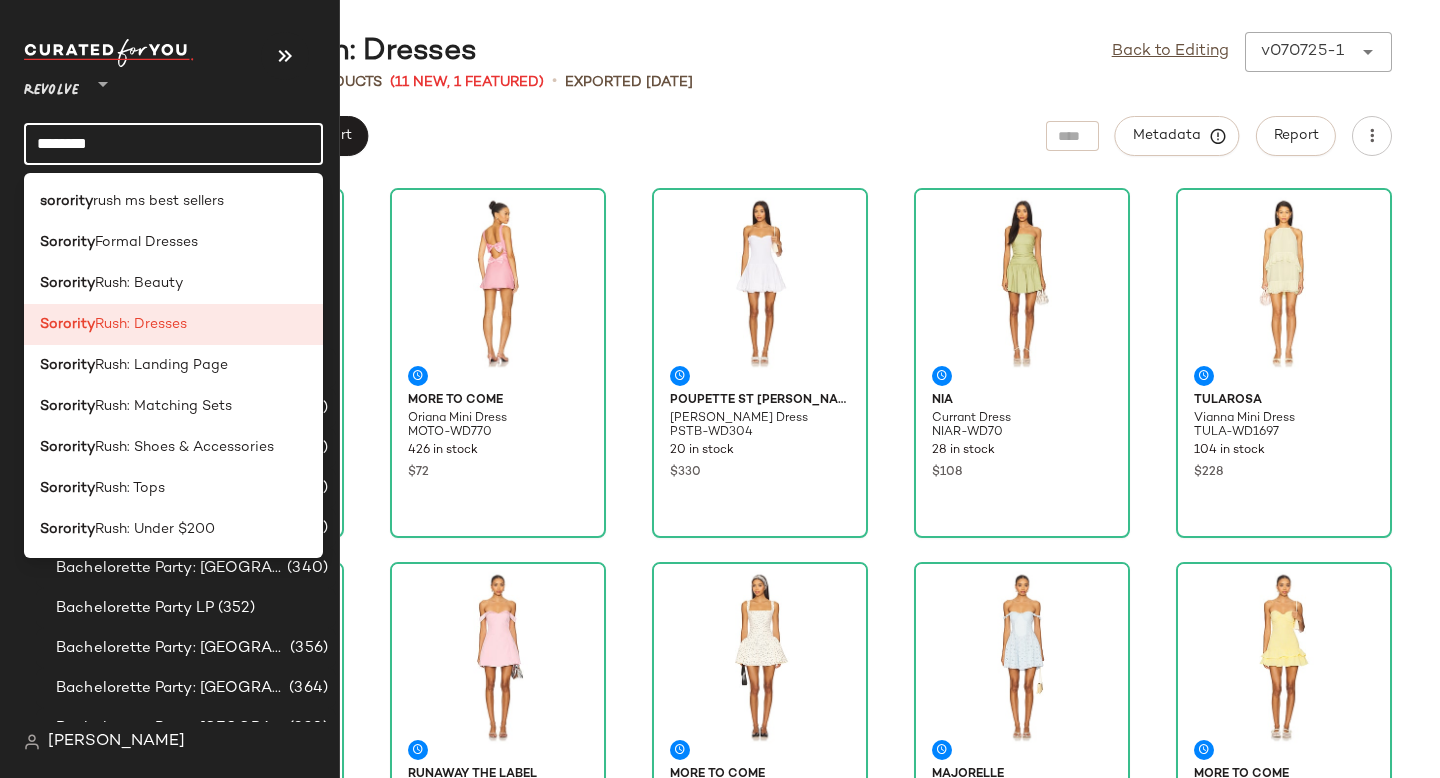click on "********" 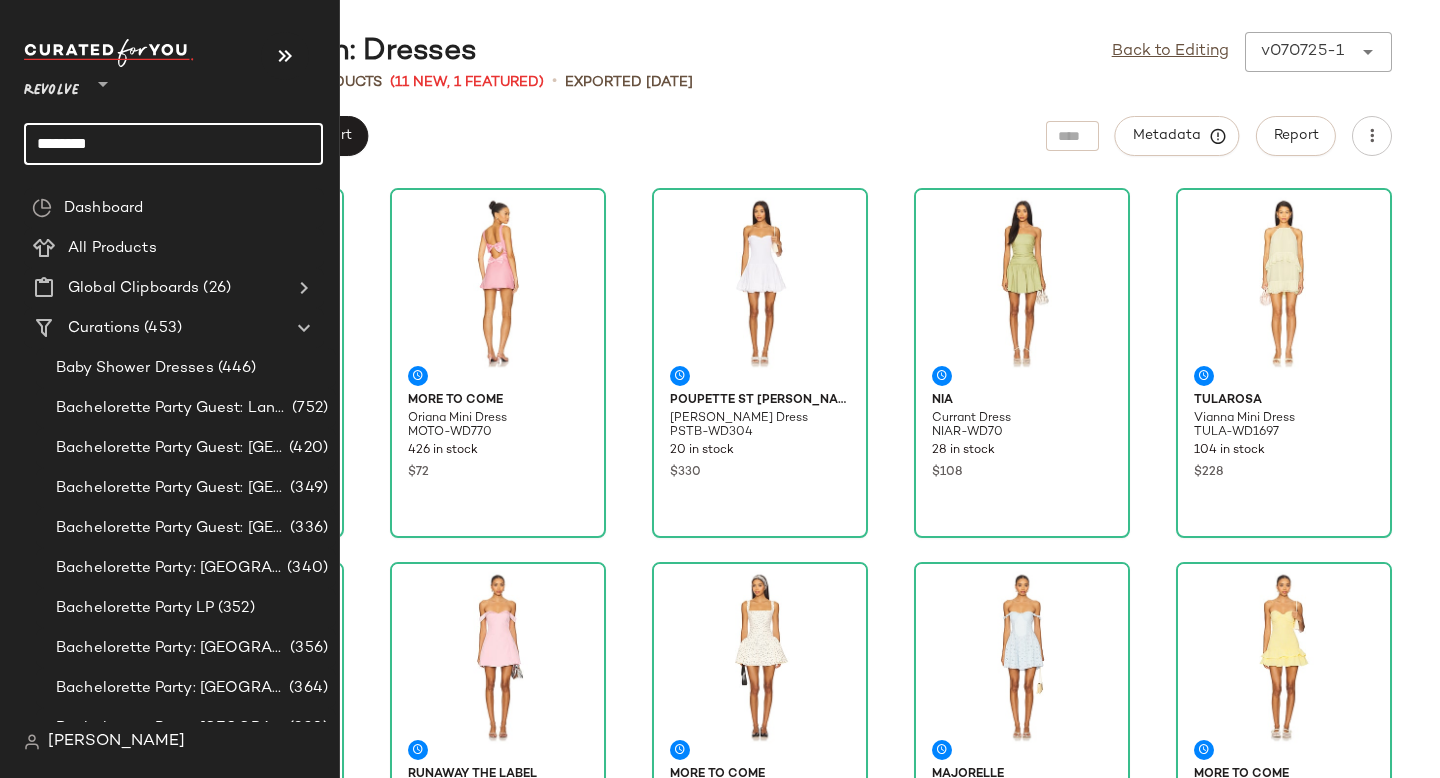 click on "********" 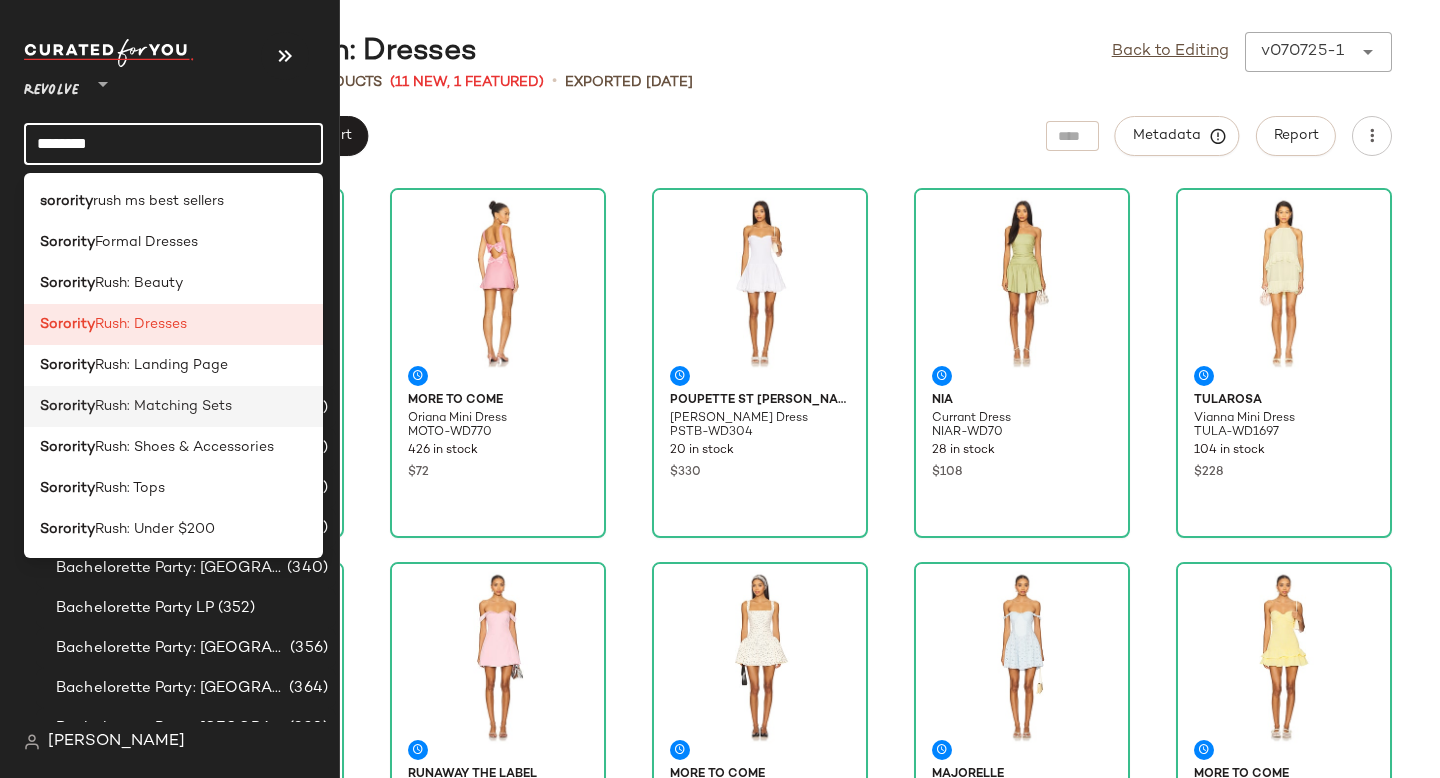 click on "Rush: Matching Sets" at bounding box center [163, 406] 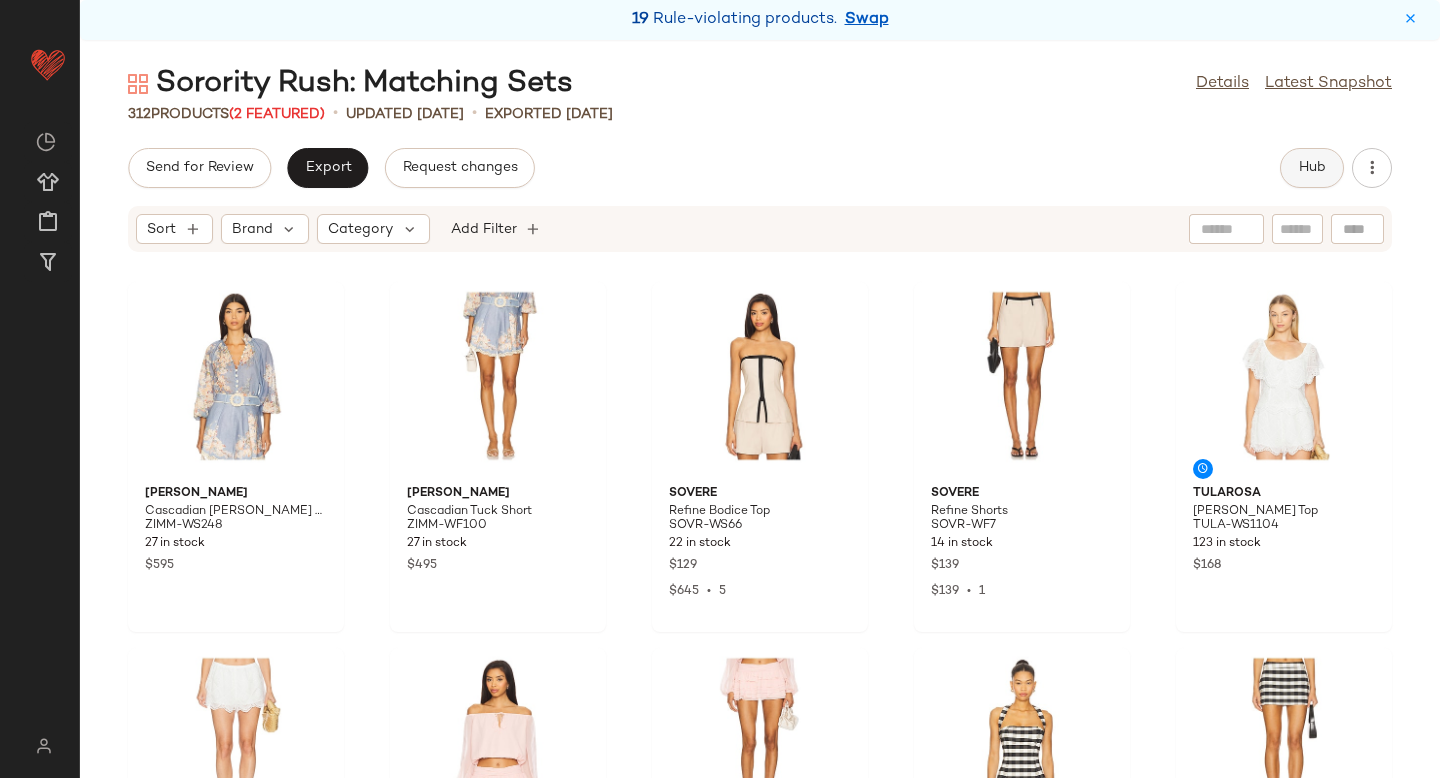 click on "Hub" 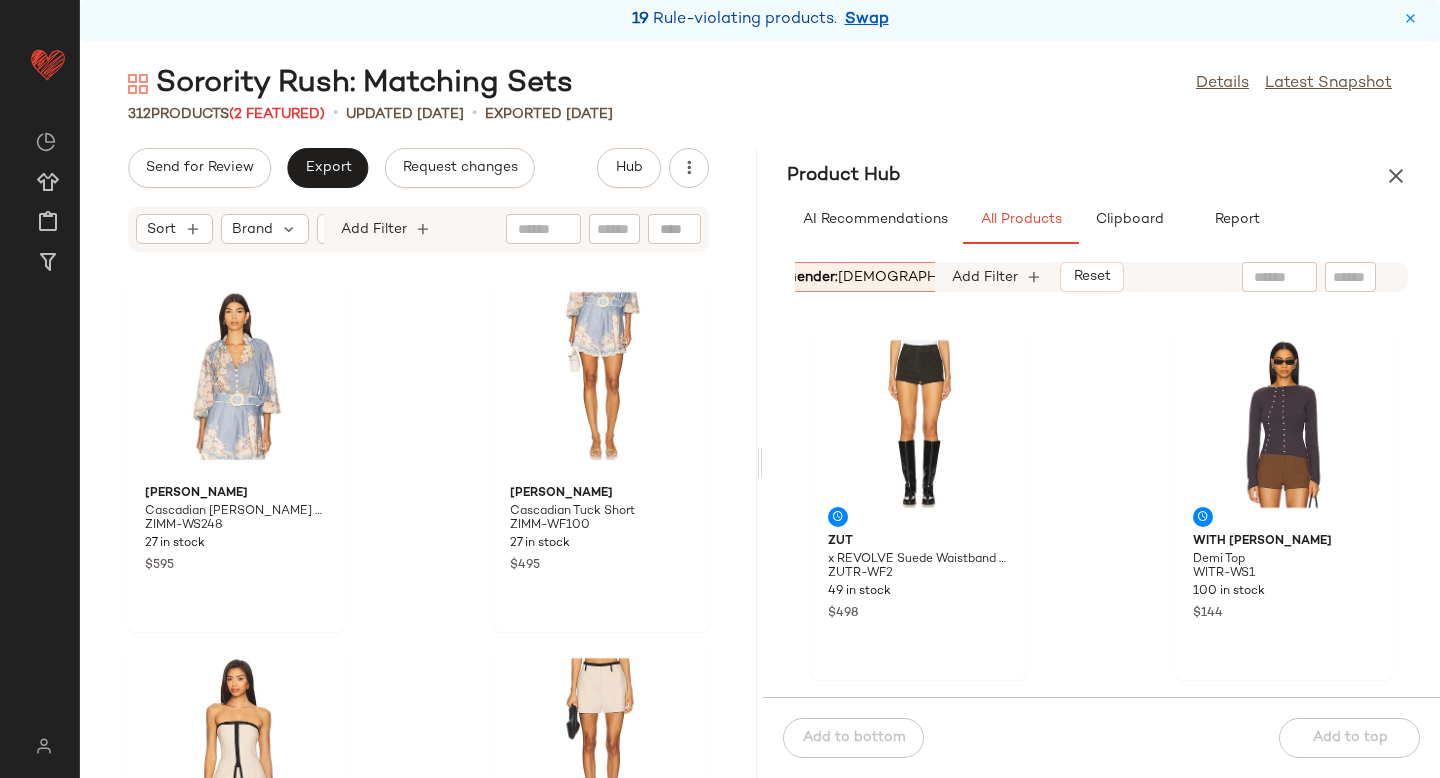 scroll, scrollTop: 0, scrollLeft: 668, axis: horizontal 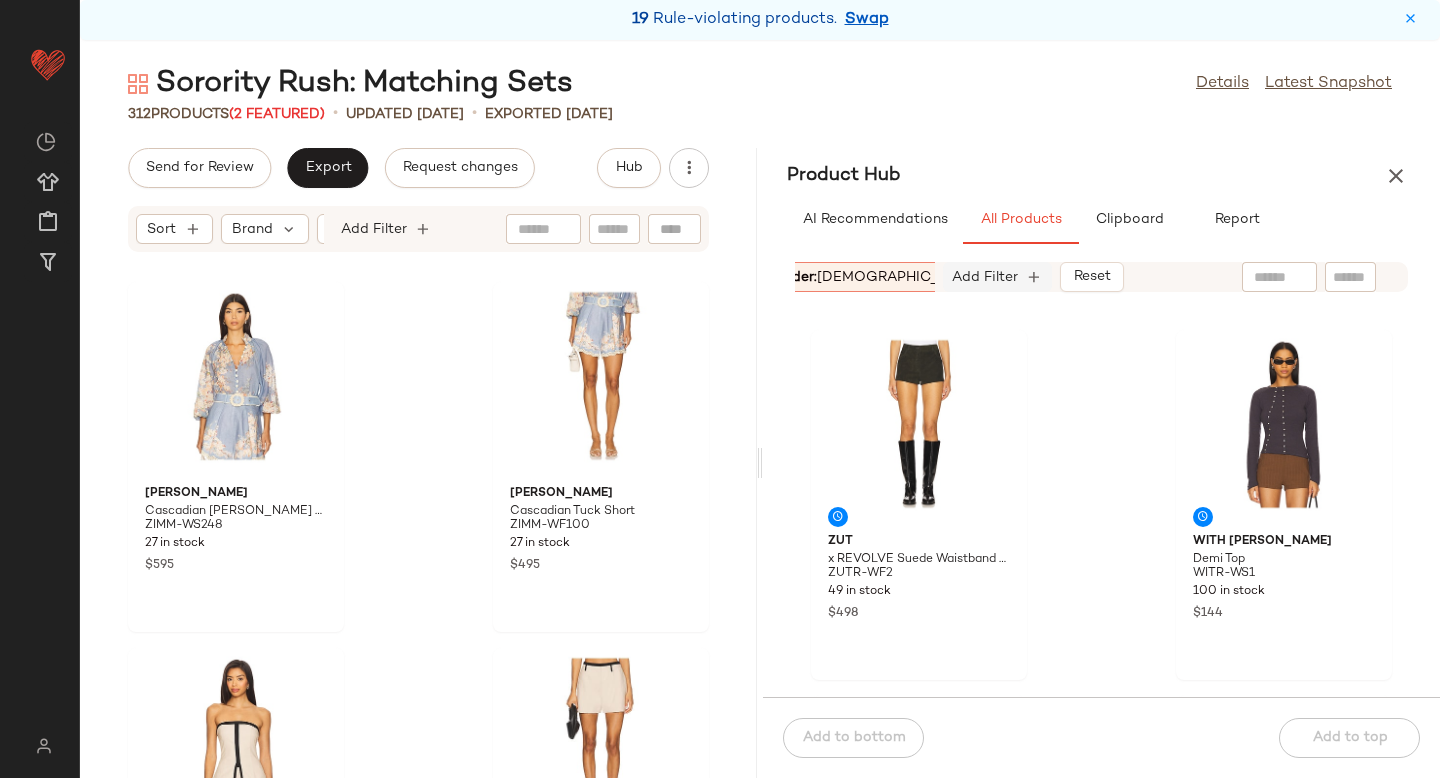 click on "Add Filter" 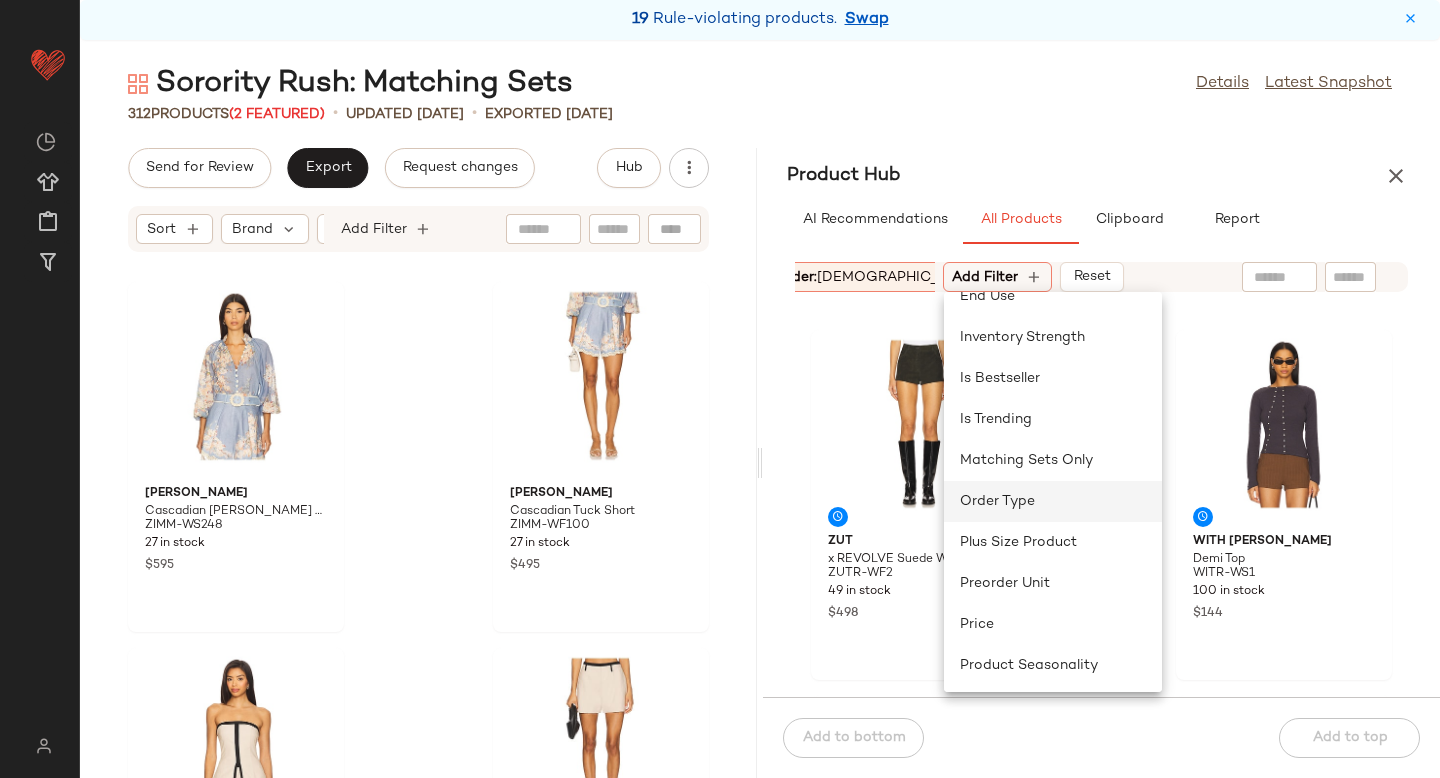 scroll, scrollTop: 515, scrollLeft: 0, axis: vertical 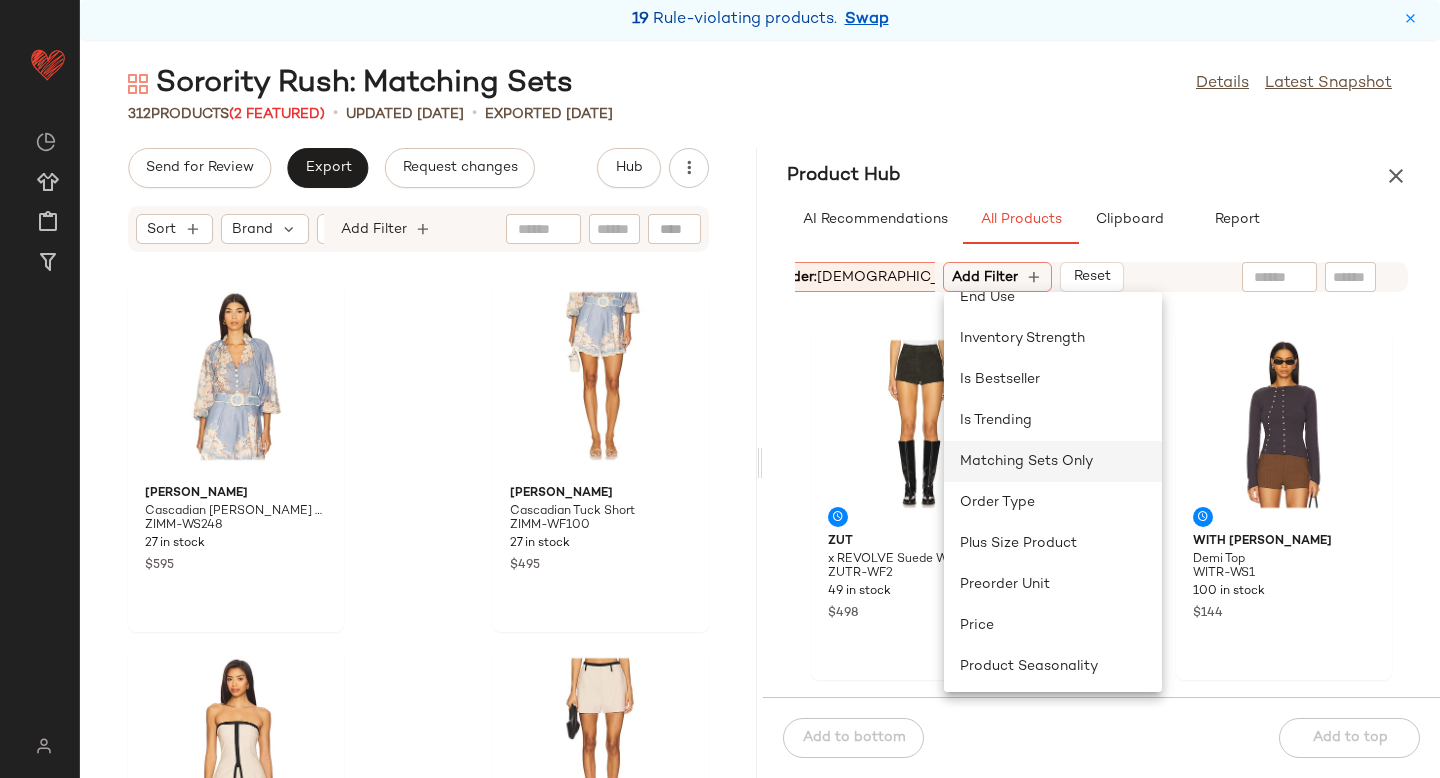 click on "Matching Sets Only" 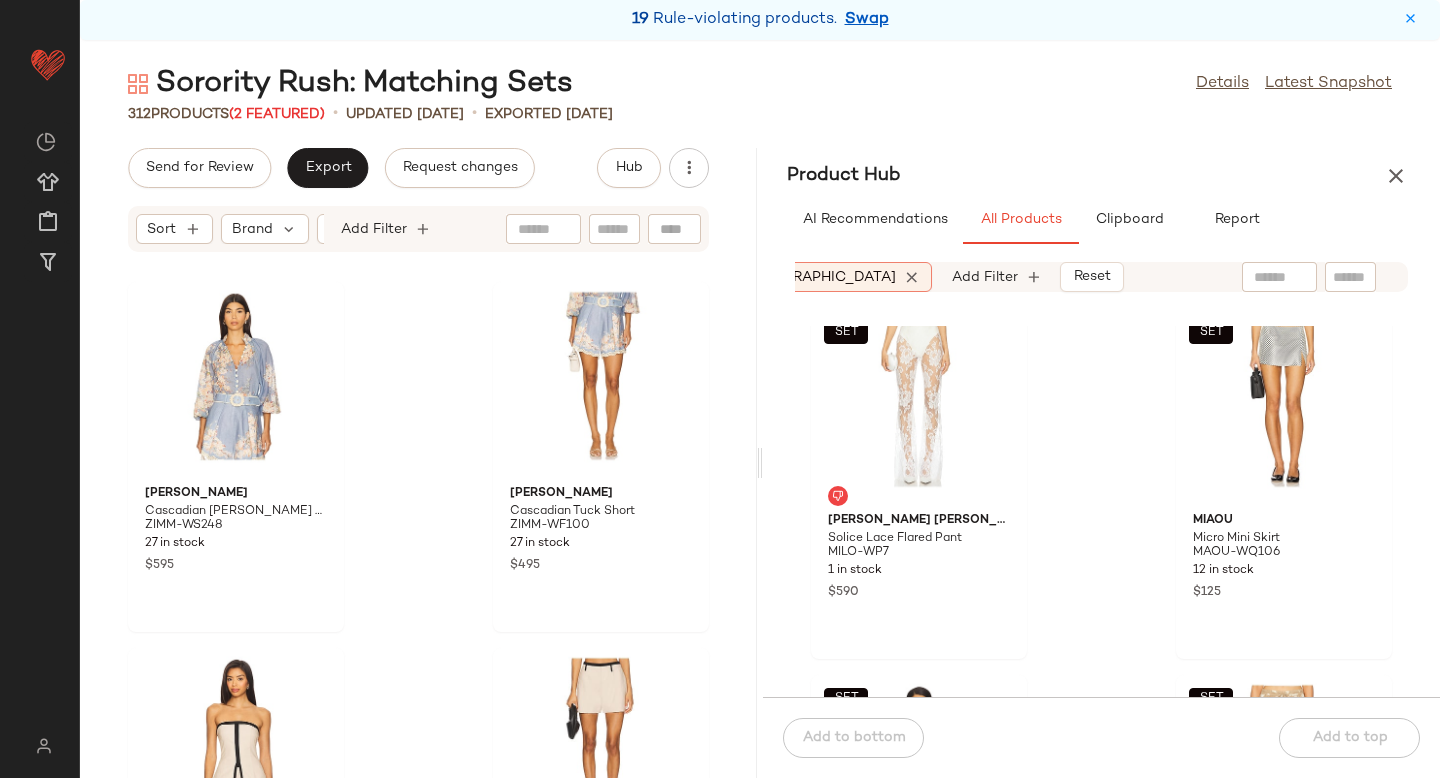 scroll, scrollTop: 0, scrollLeft: 0, axis: both 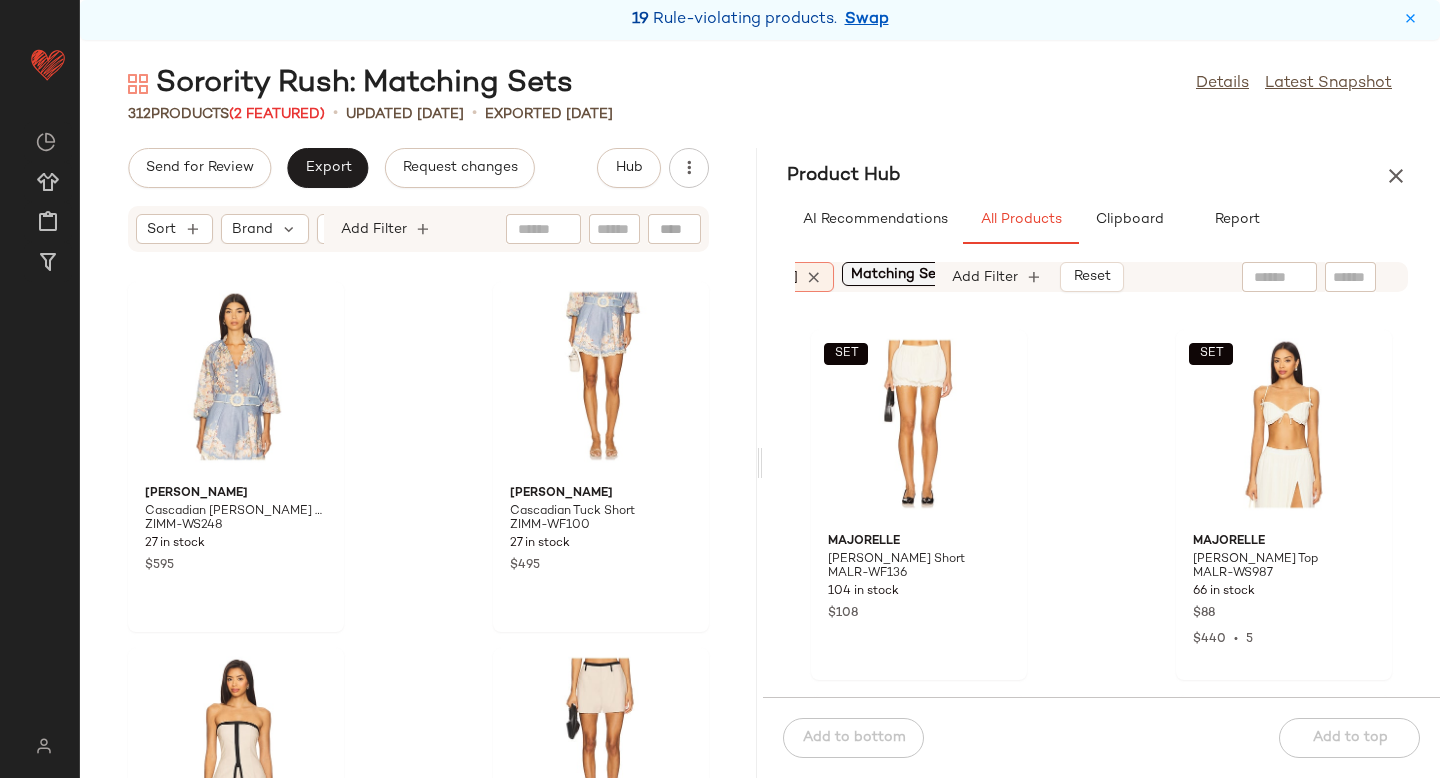 click at bounding box center [1001, 274] 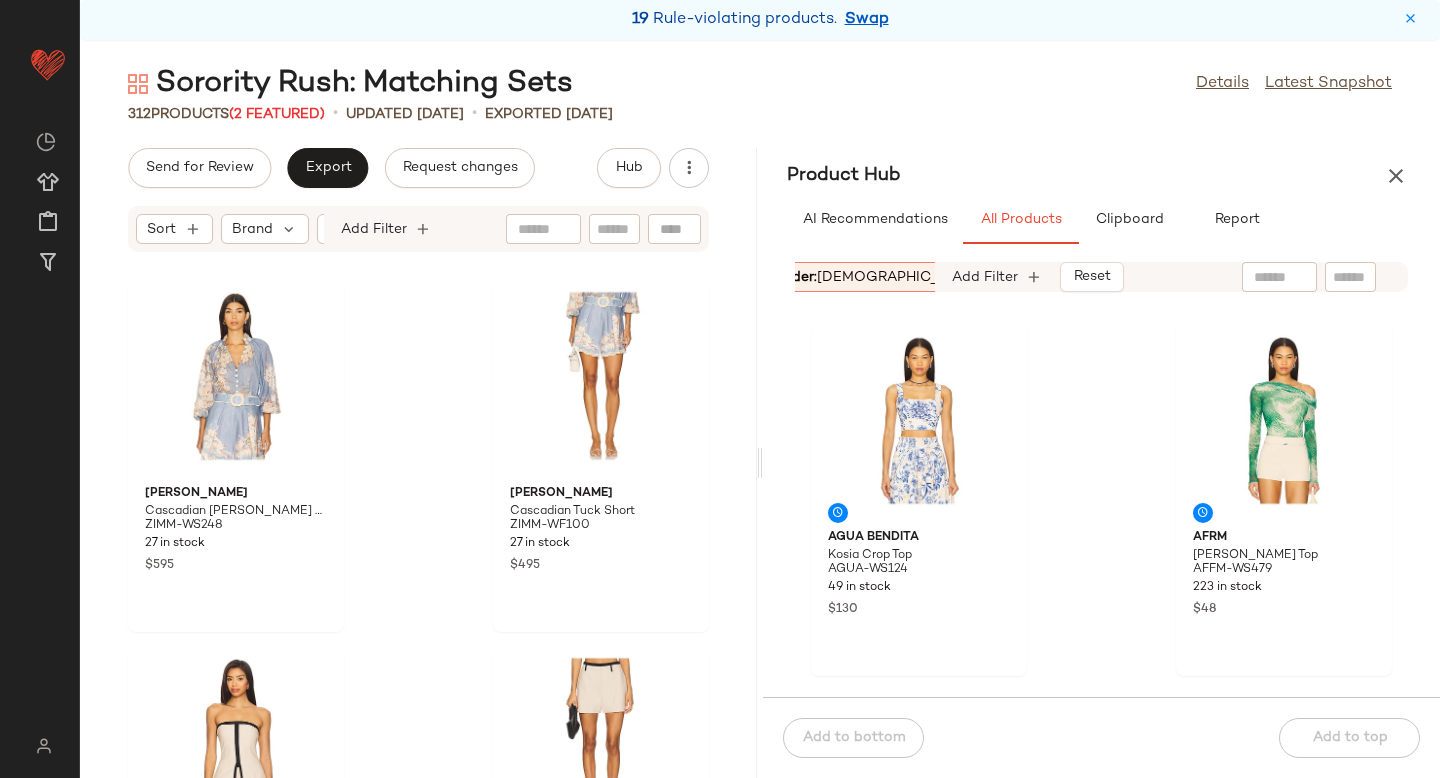 scroll, scrollTop: 7703, scrollLeft: 0, axis: vertical 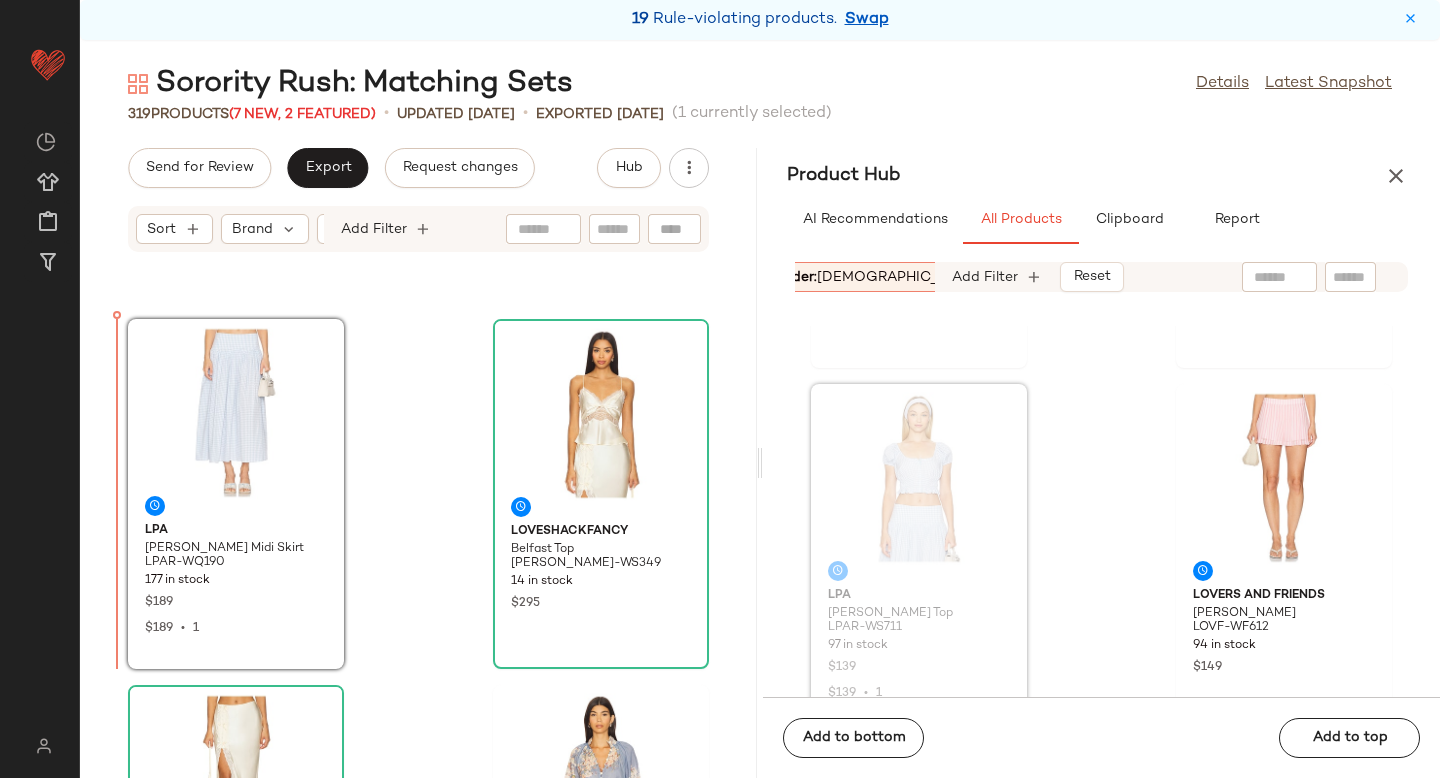 drag, startPoint x: 877, startPoint y: 501, endPoint x: 831, endPoint y: 508, distance: 46.52956 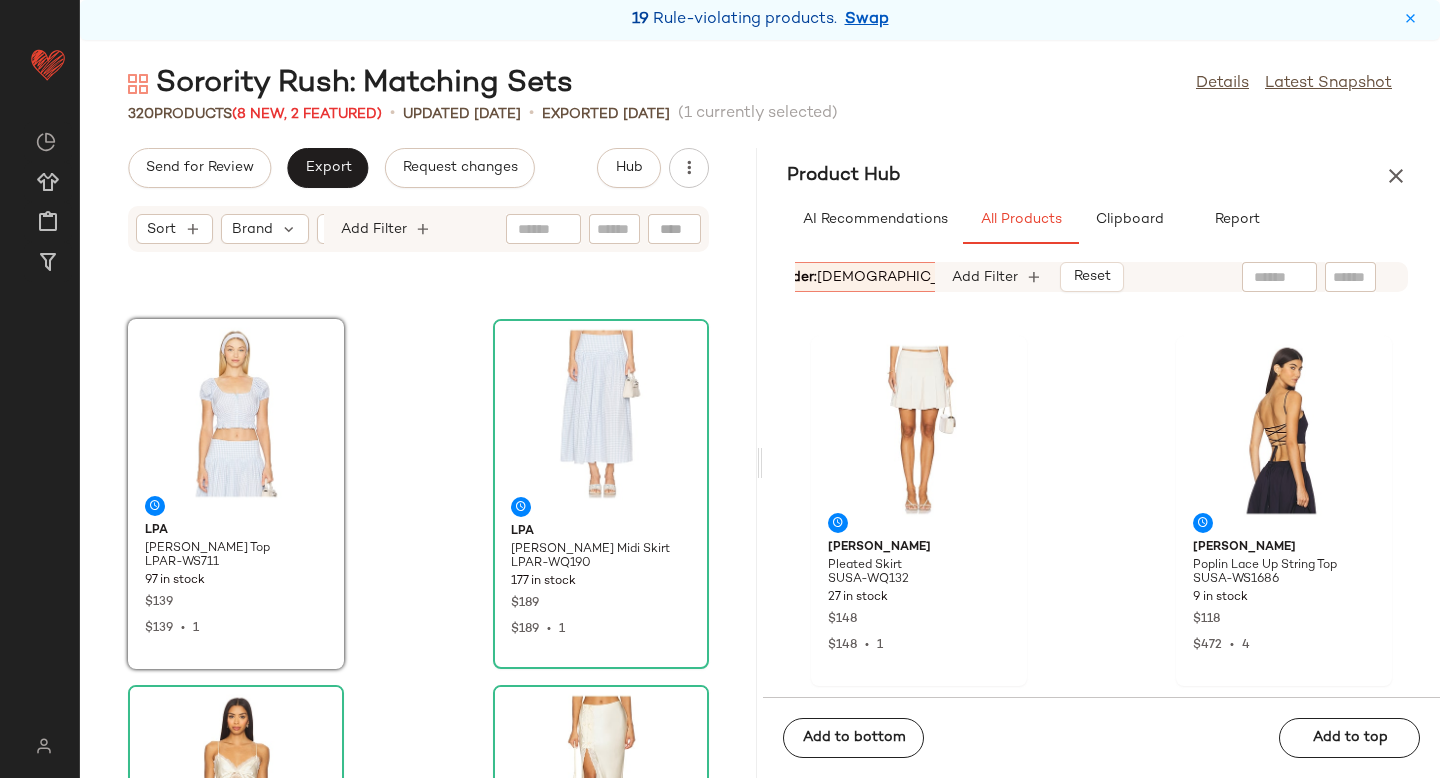 scroll, scrollTop: 71323, scrollLeft: 0, axis: vertical 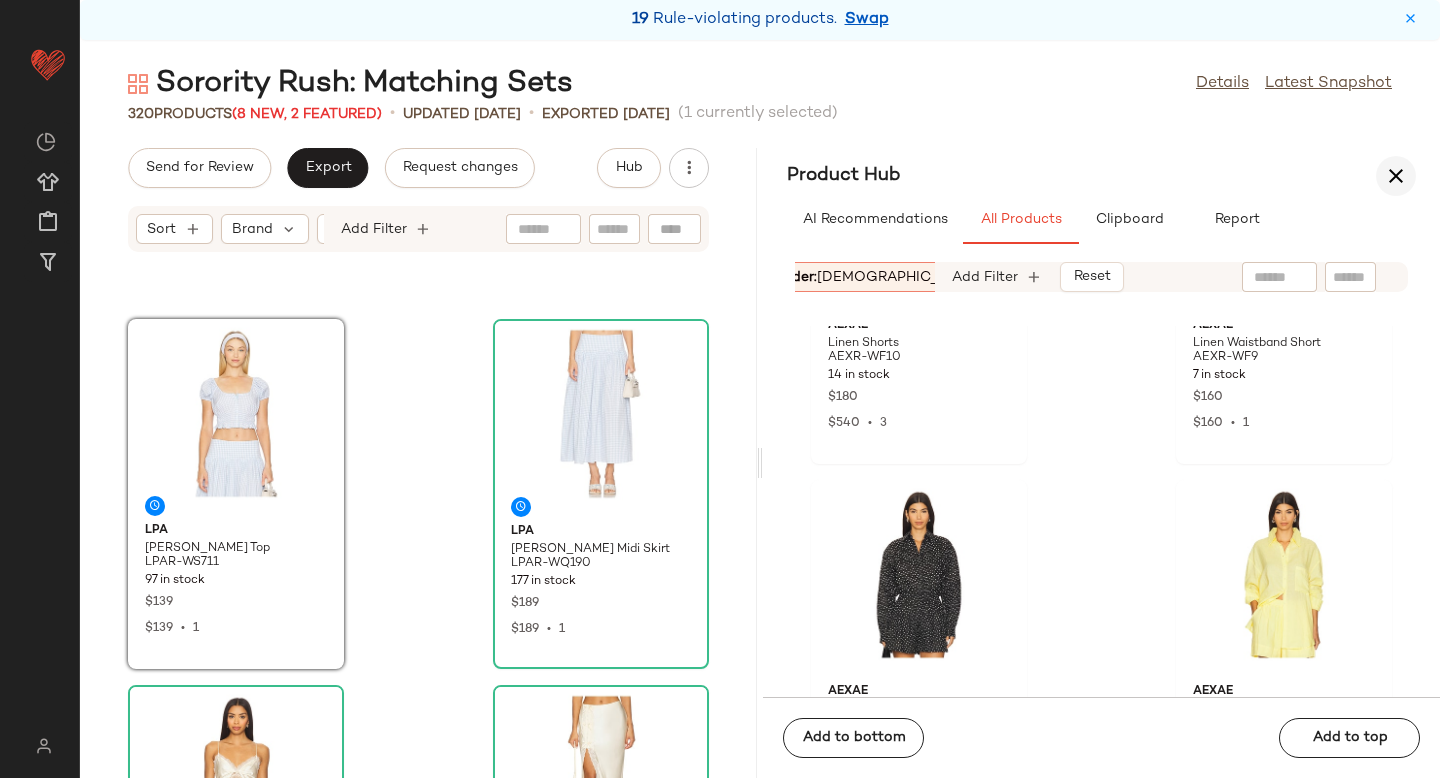 click at bounding box center [1396, 176] 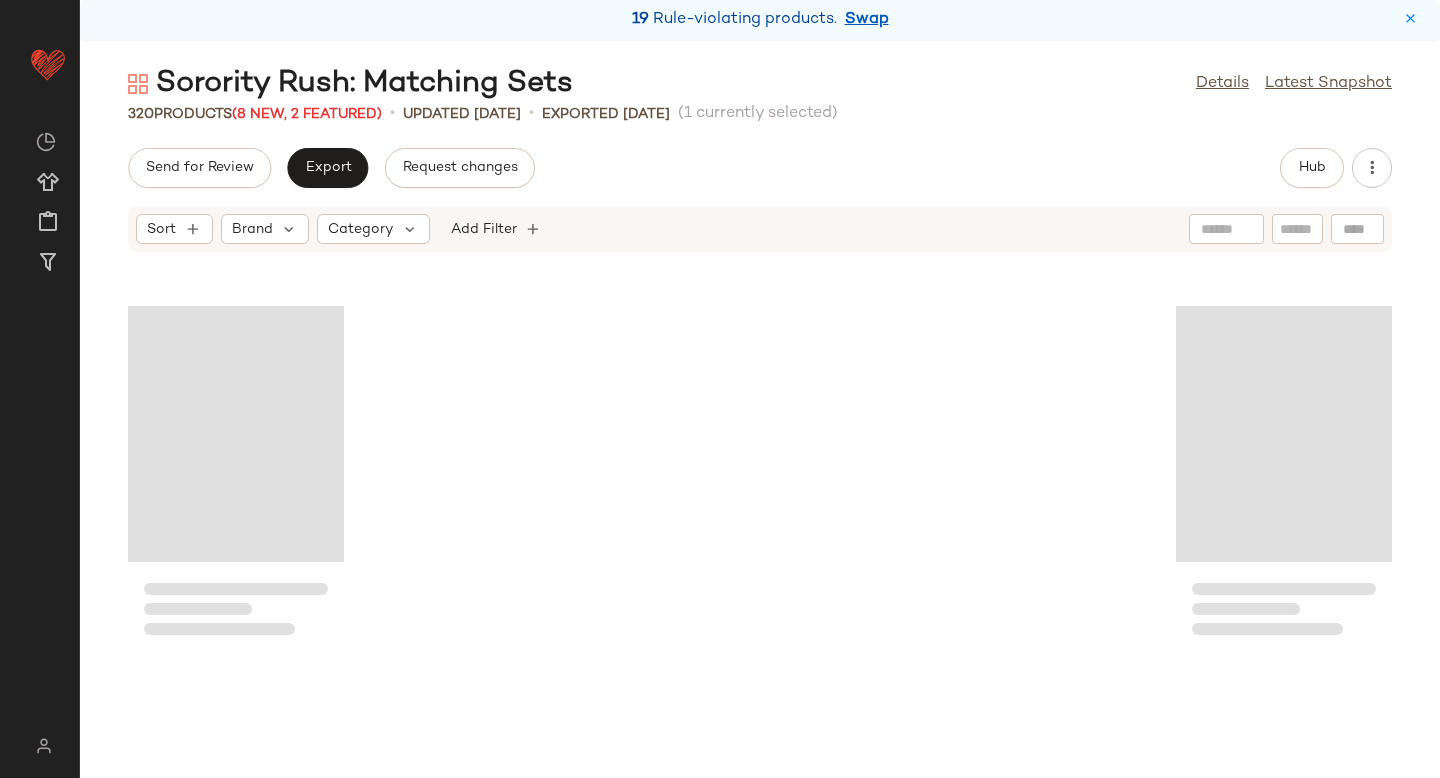 scroll, scrollTop: 0, scrollLeft: 0, axis: both 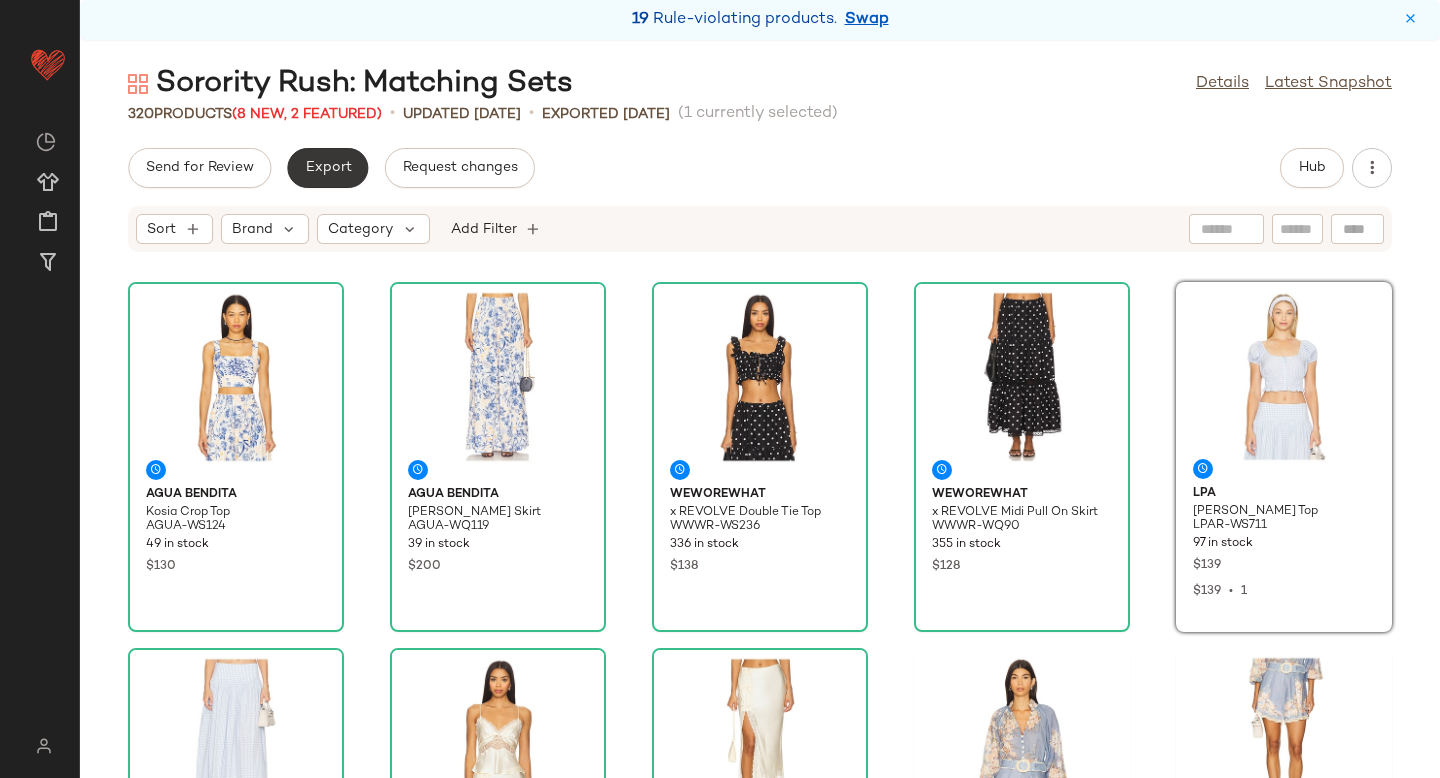 click on "Export" at bounding box center [327, 168] 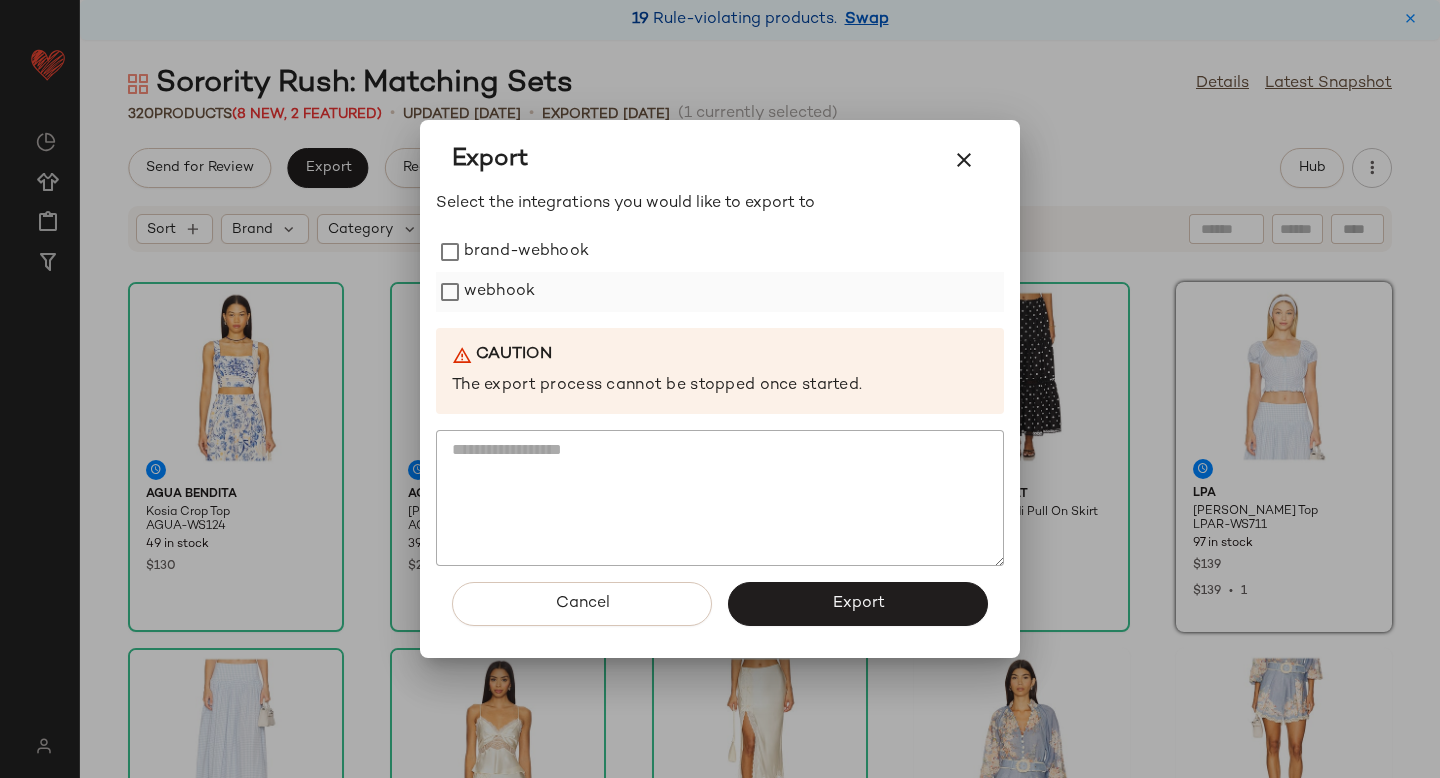 click on "webhook" at bounding box center (499, 292) 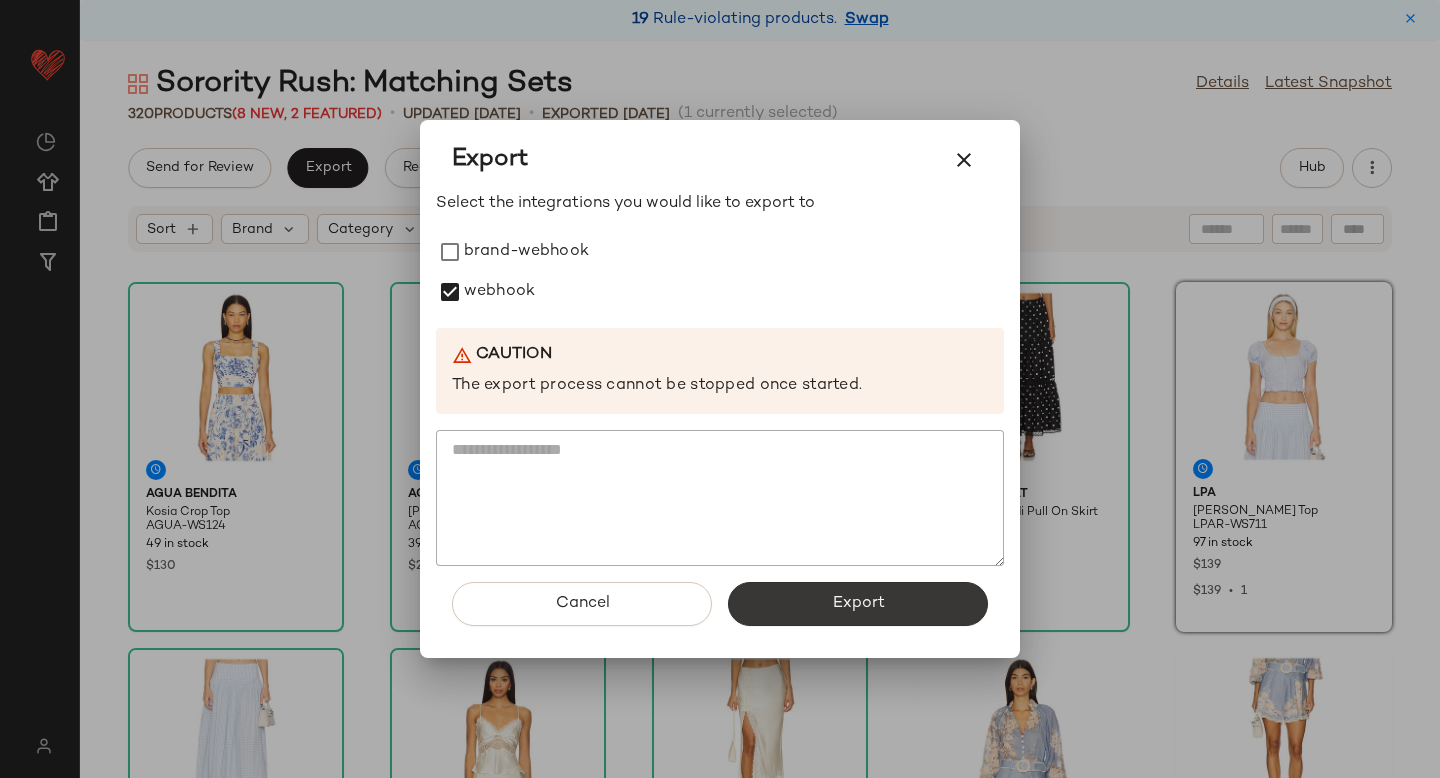 click on "Export" 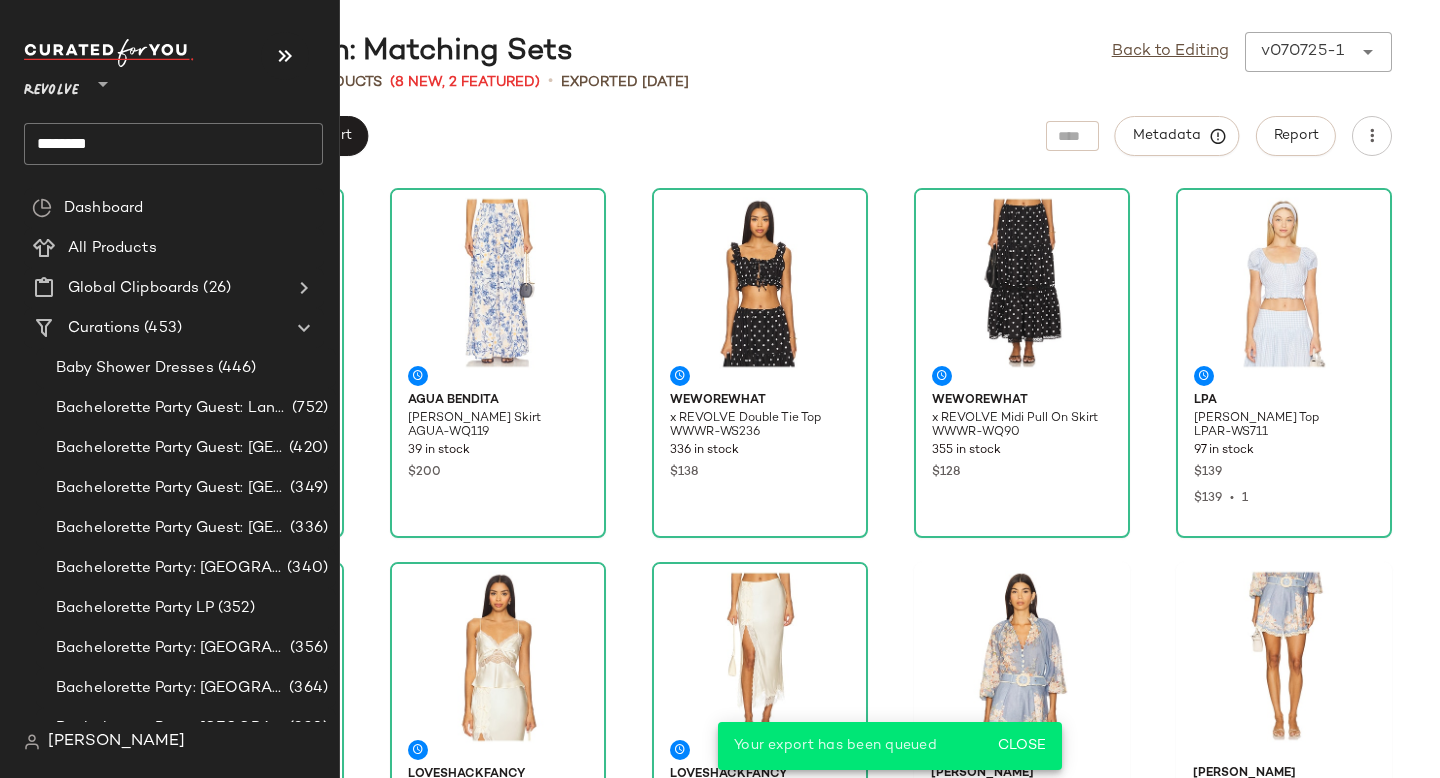 click on "********" 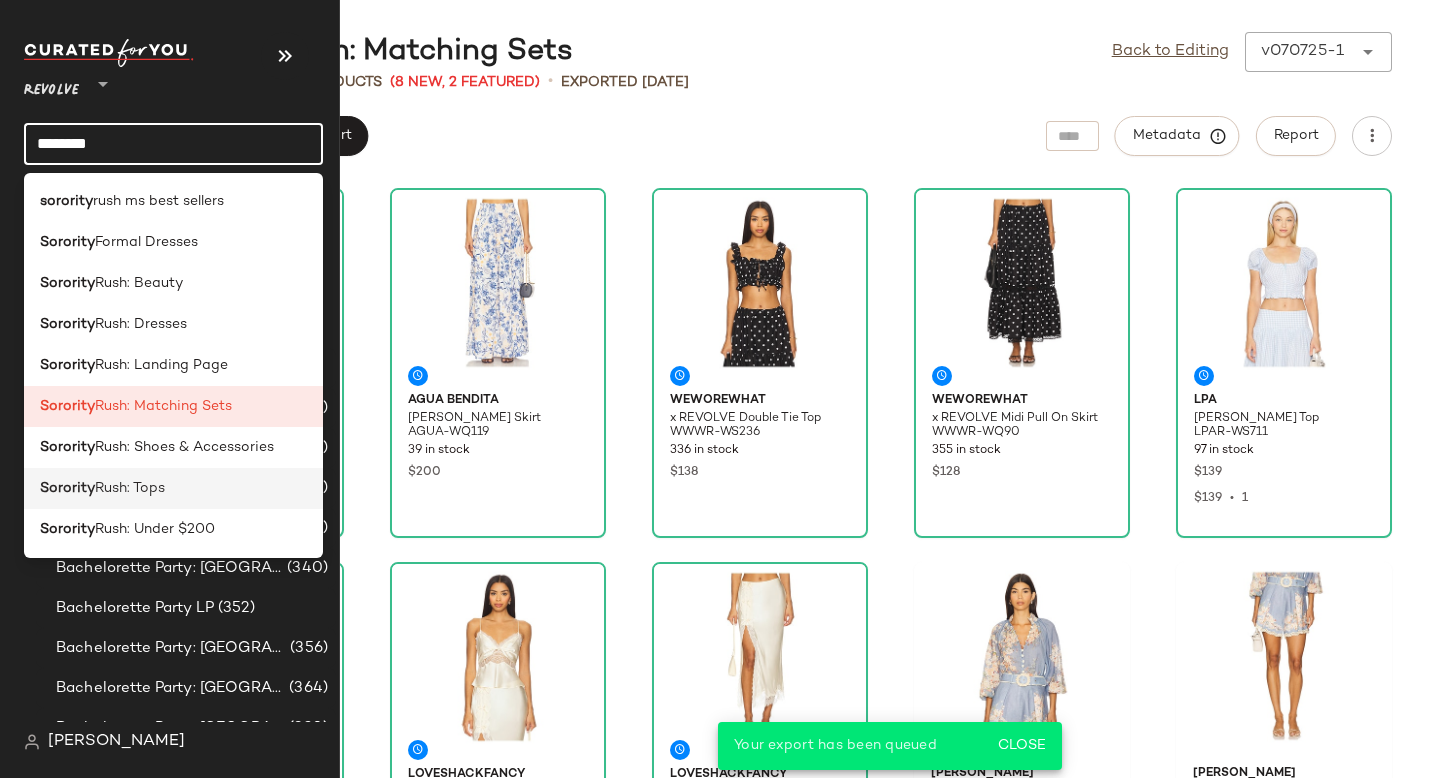 click on "Sorority  Rush: Tops" 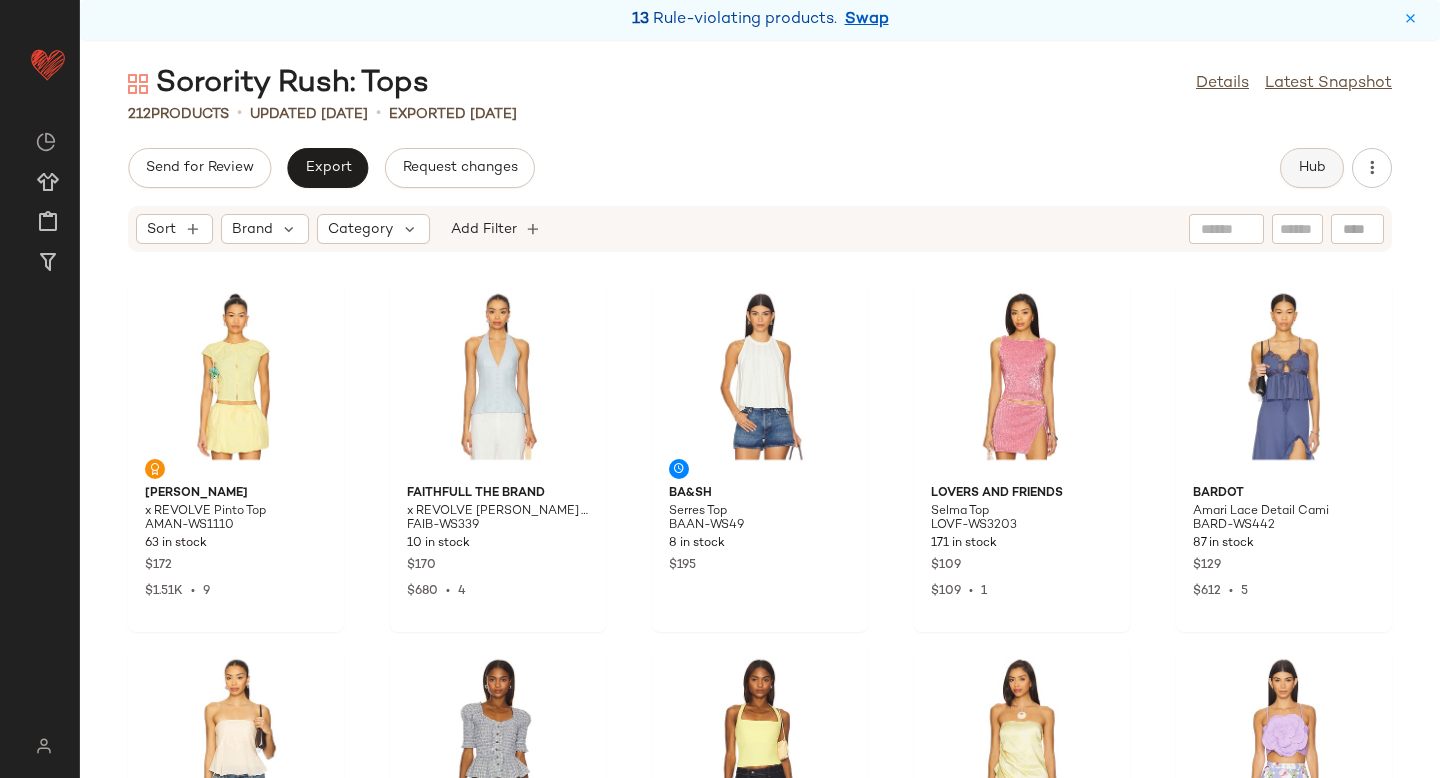 click on "Hub" at bounding box center [1312, 168] 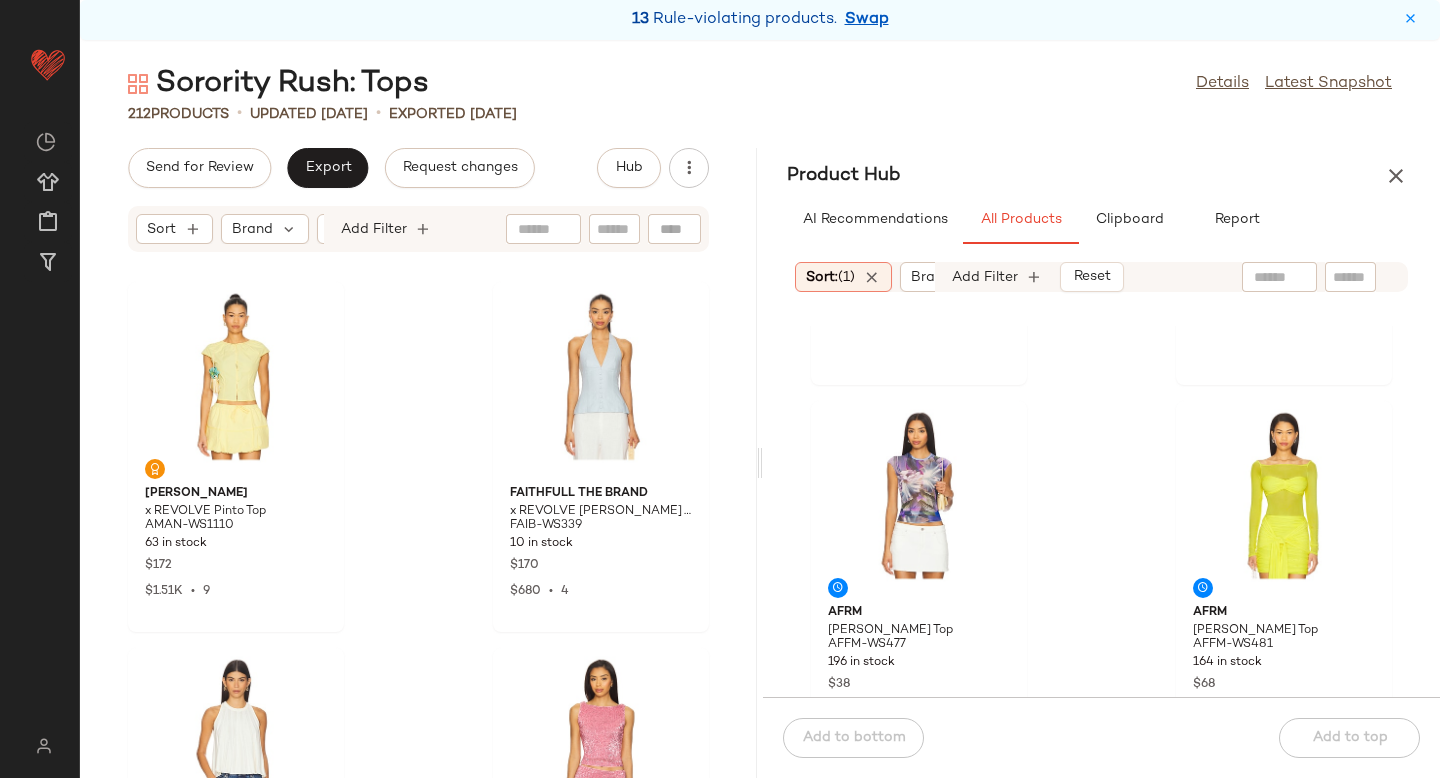 scroll, scrollTop: 2142, scrollLeft: 0, axis: vertical 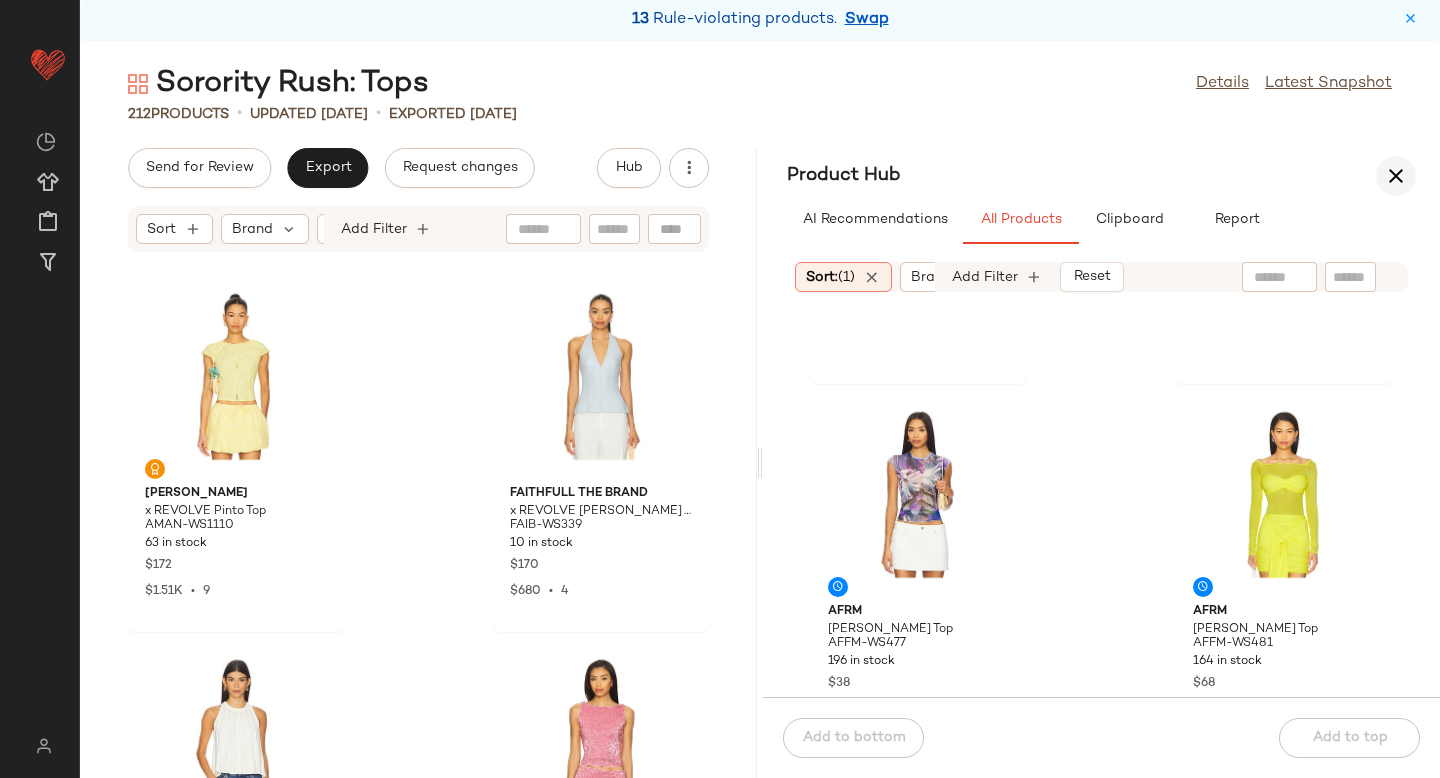 click at bounding box center (1396, 176) 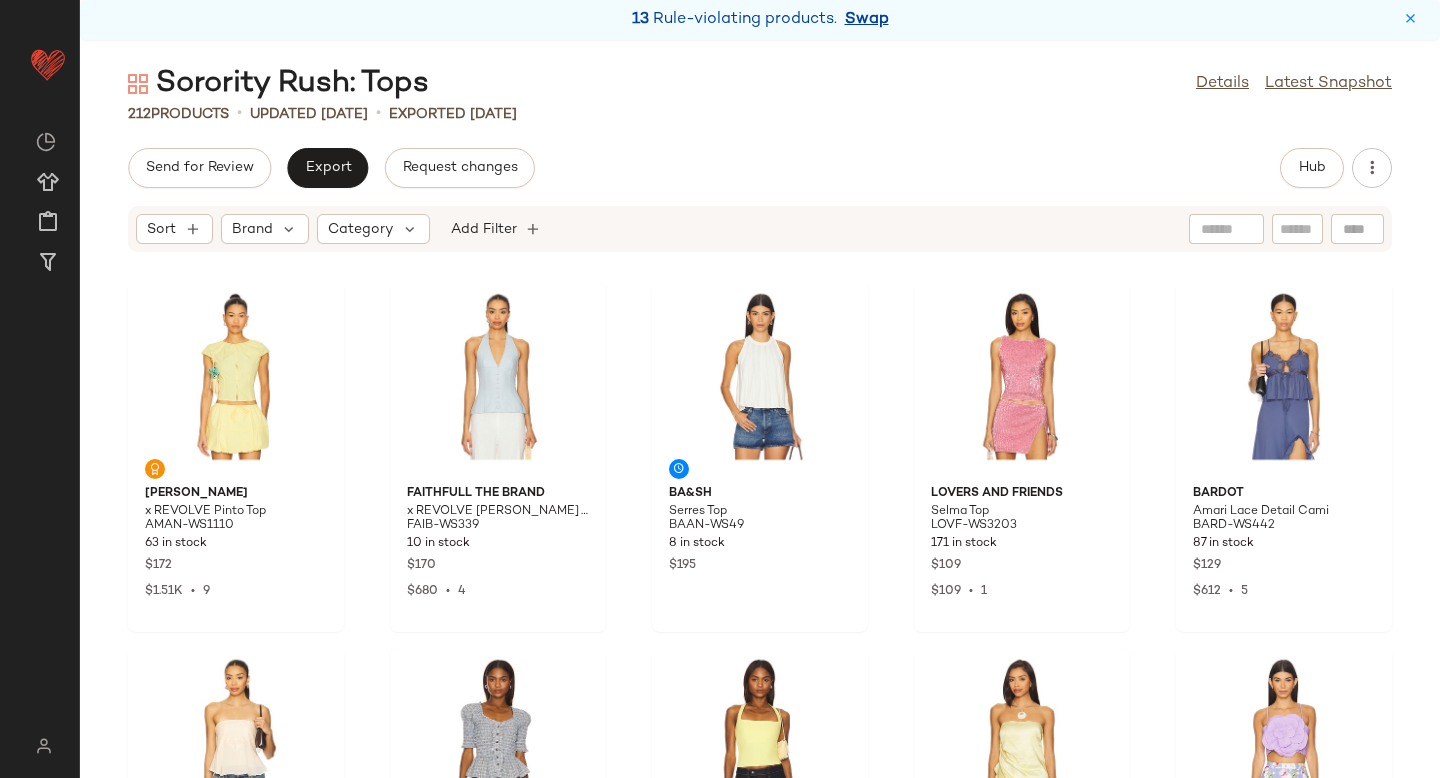 click on "Swap" at bounding box center (867, 20) 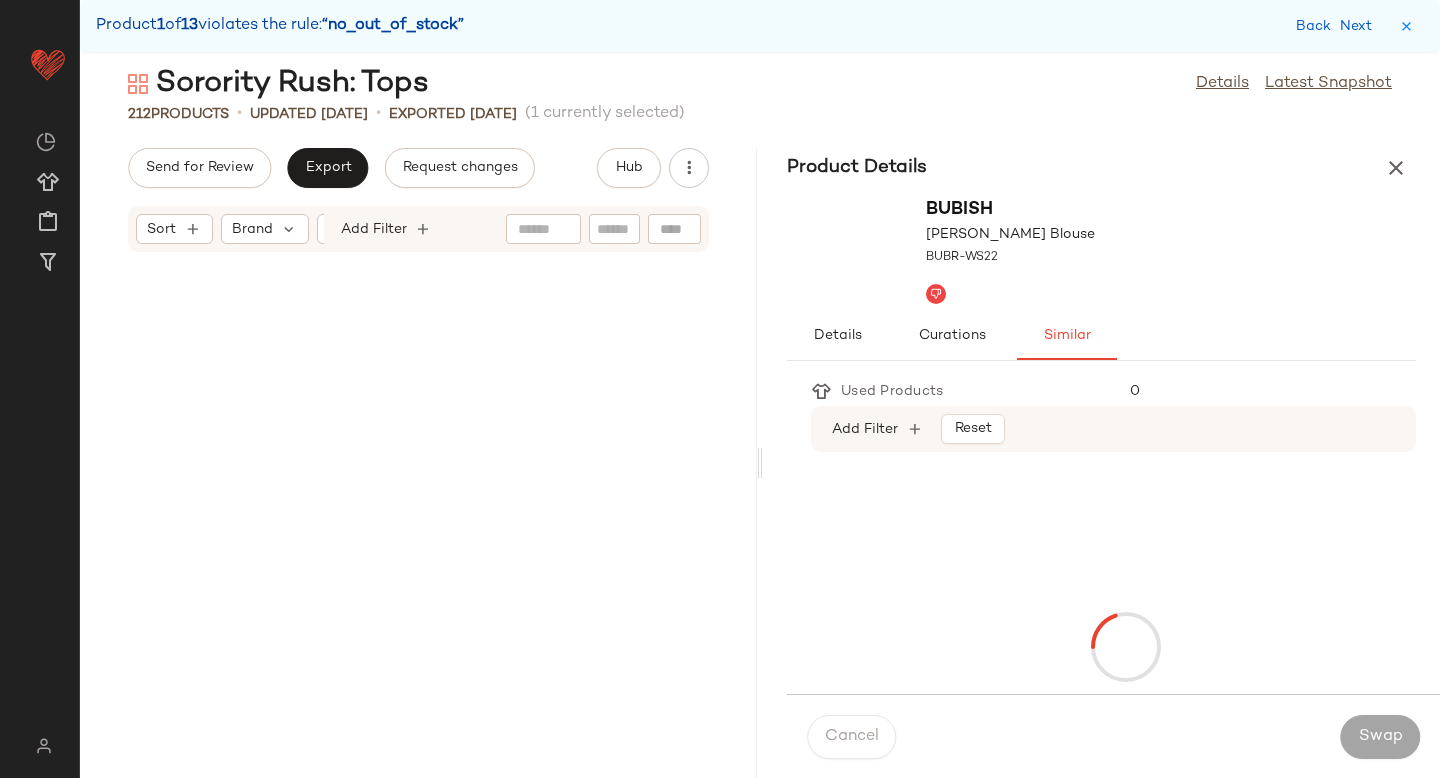 scroll, scrollTop: 4026, scrollLeft: 0, axis: vertical 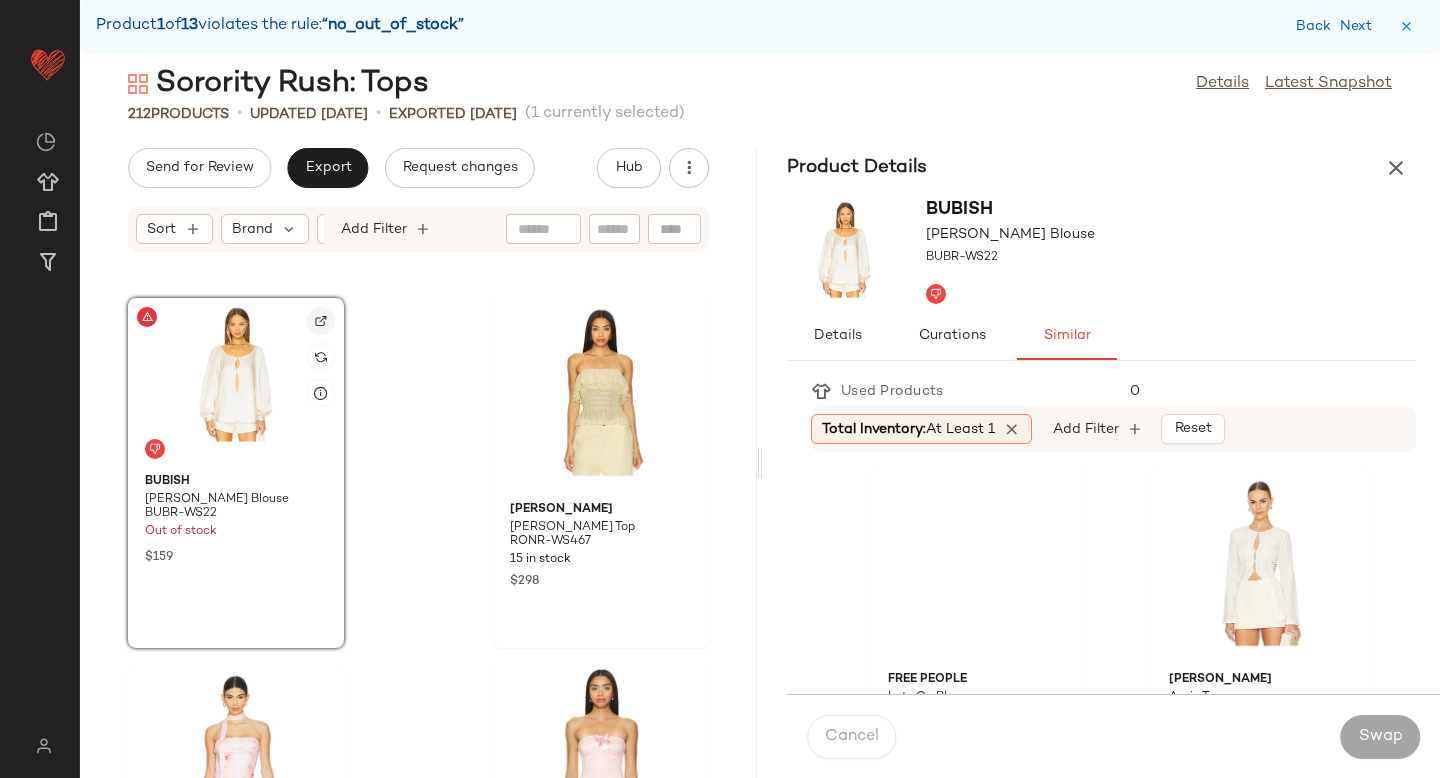 click at bounding box center [321, 321] 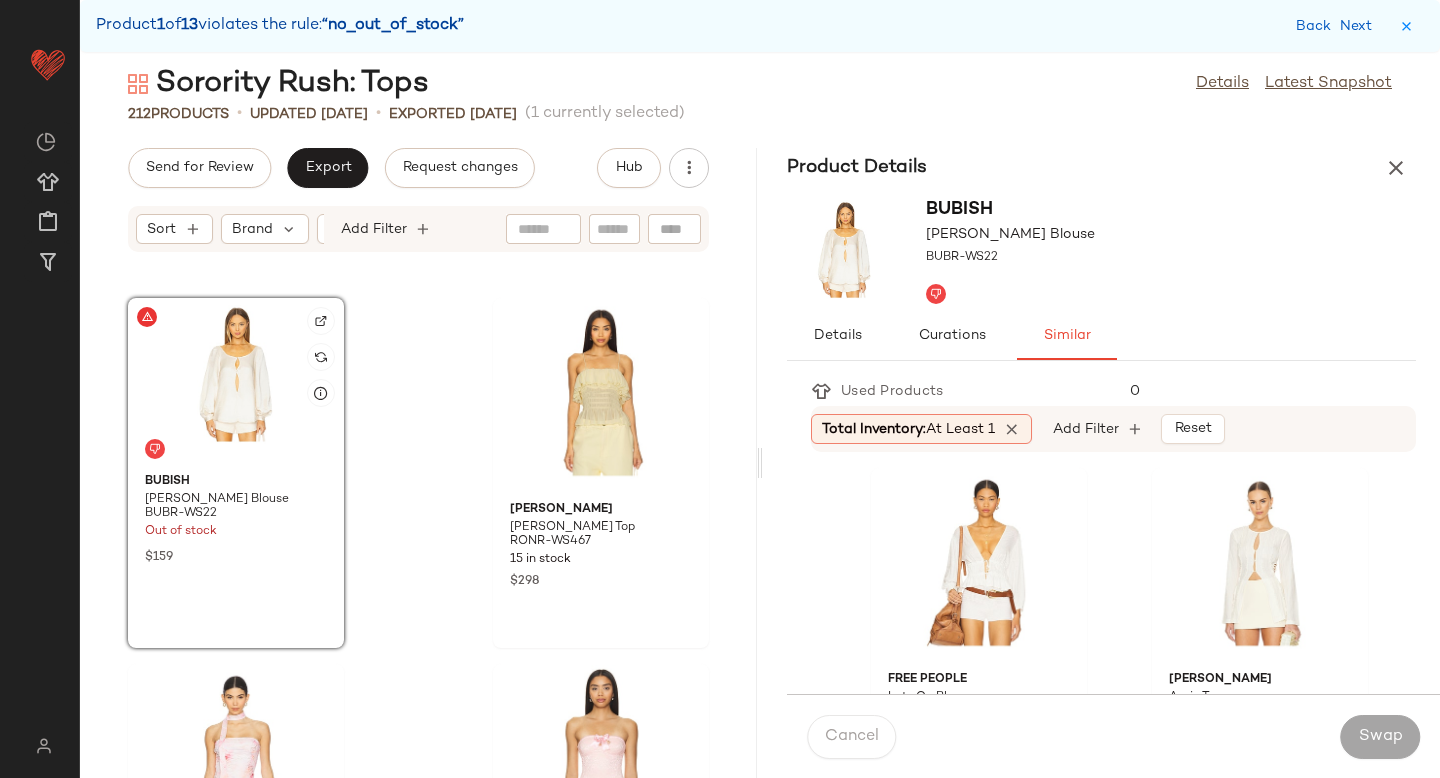 click 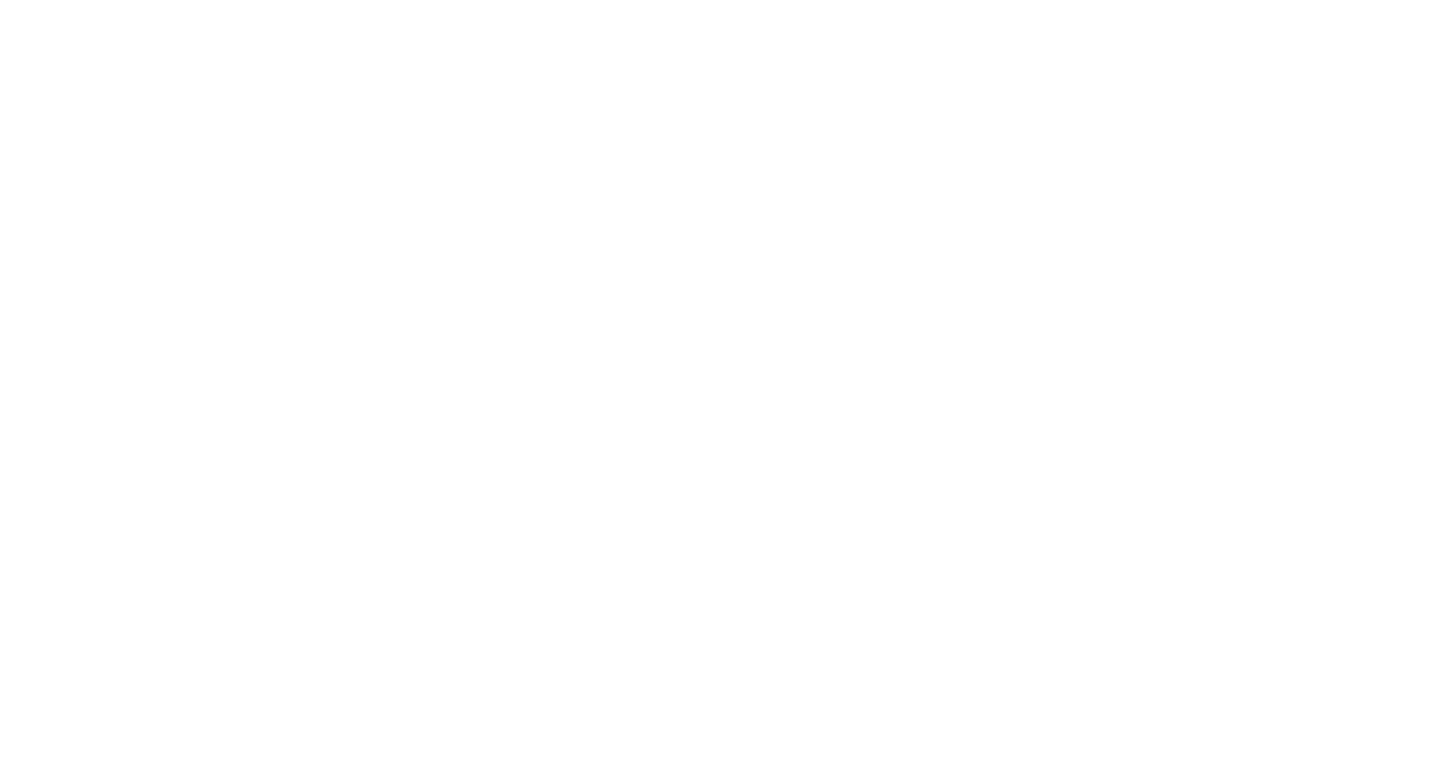 scroll, scrollTop: 0, scrollLeft: 0, axis: both 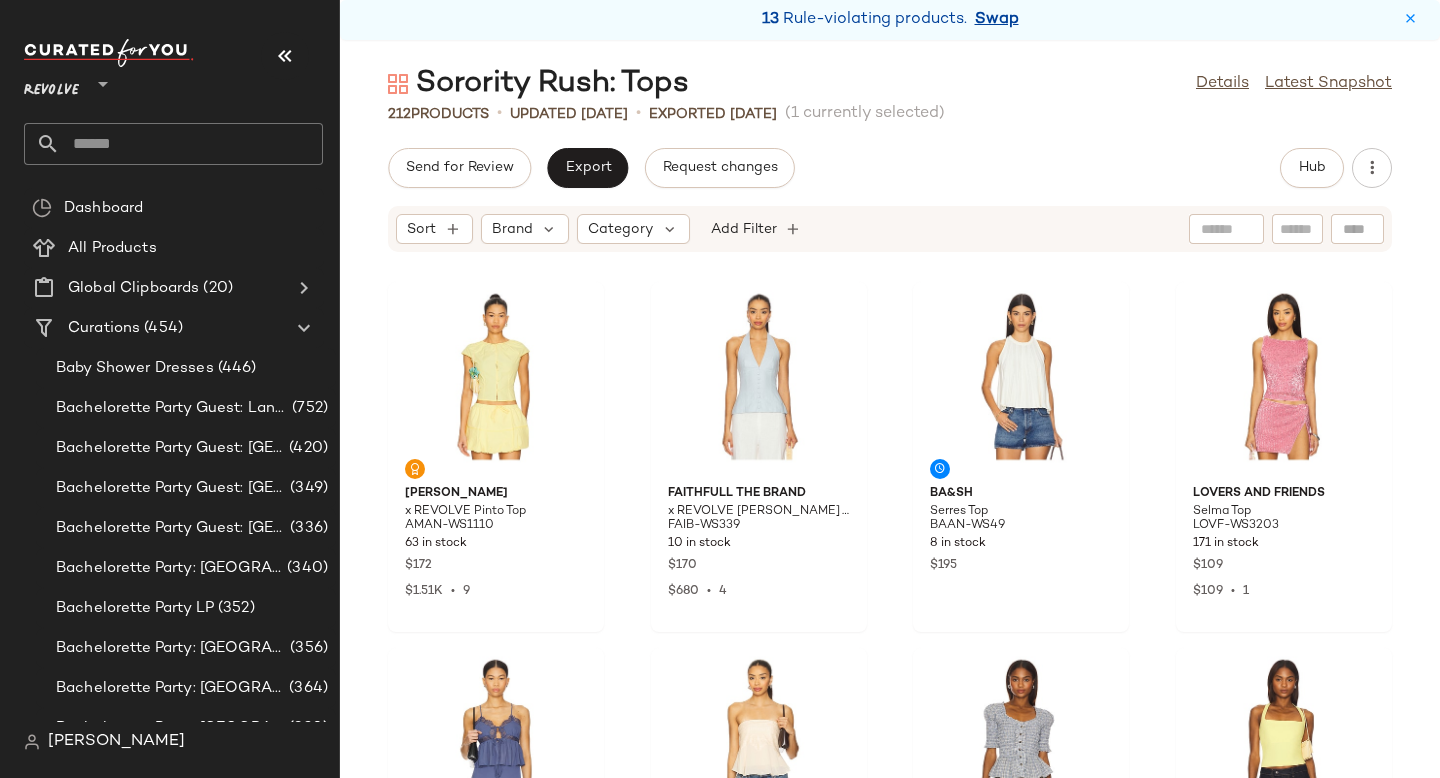 click on "Swap" at bounding box center [997, 20] 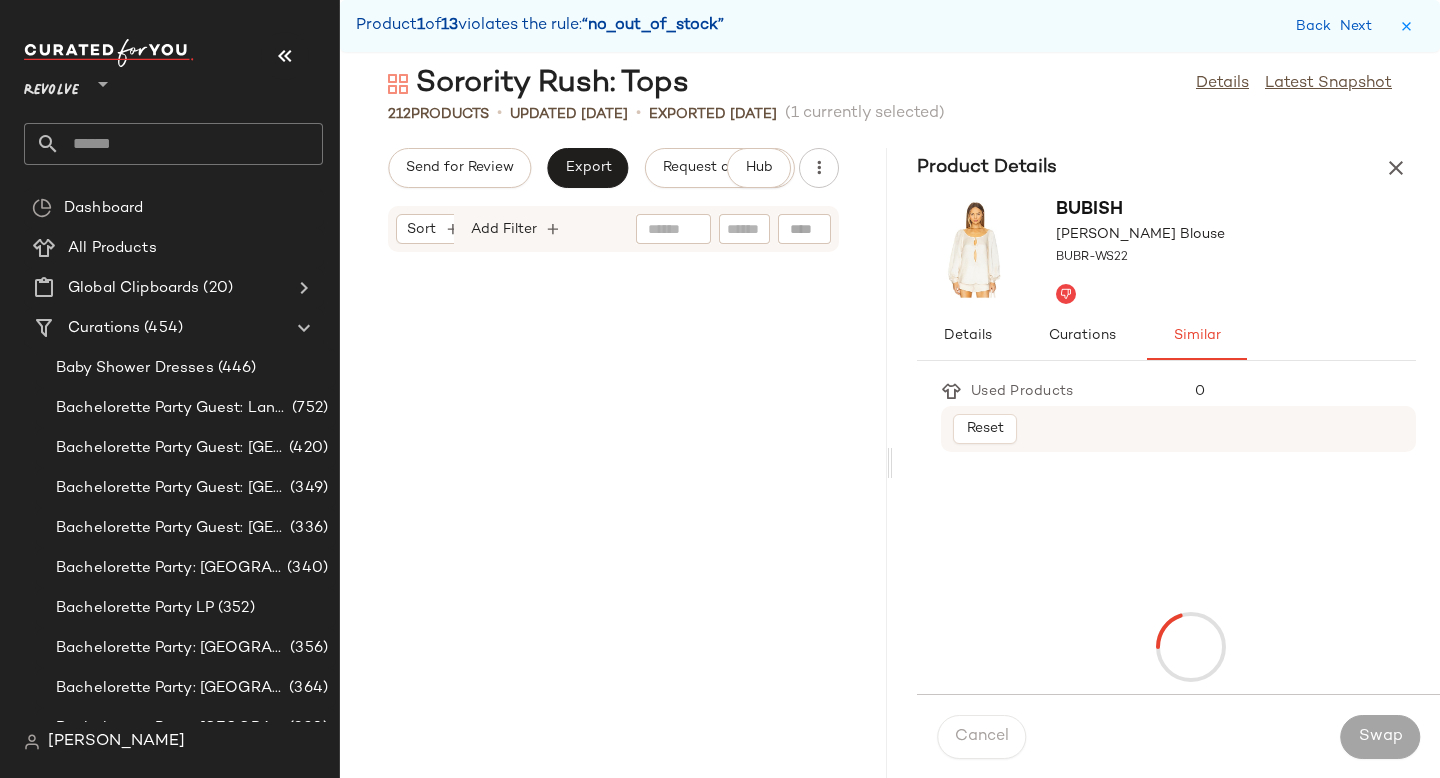scroll, scrollTop: 4758, scrollLeft: 0, axis: vertical 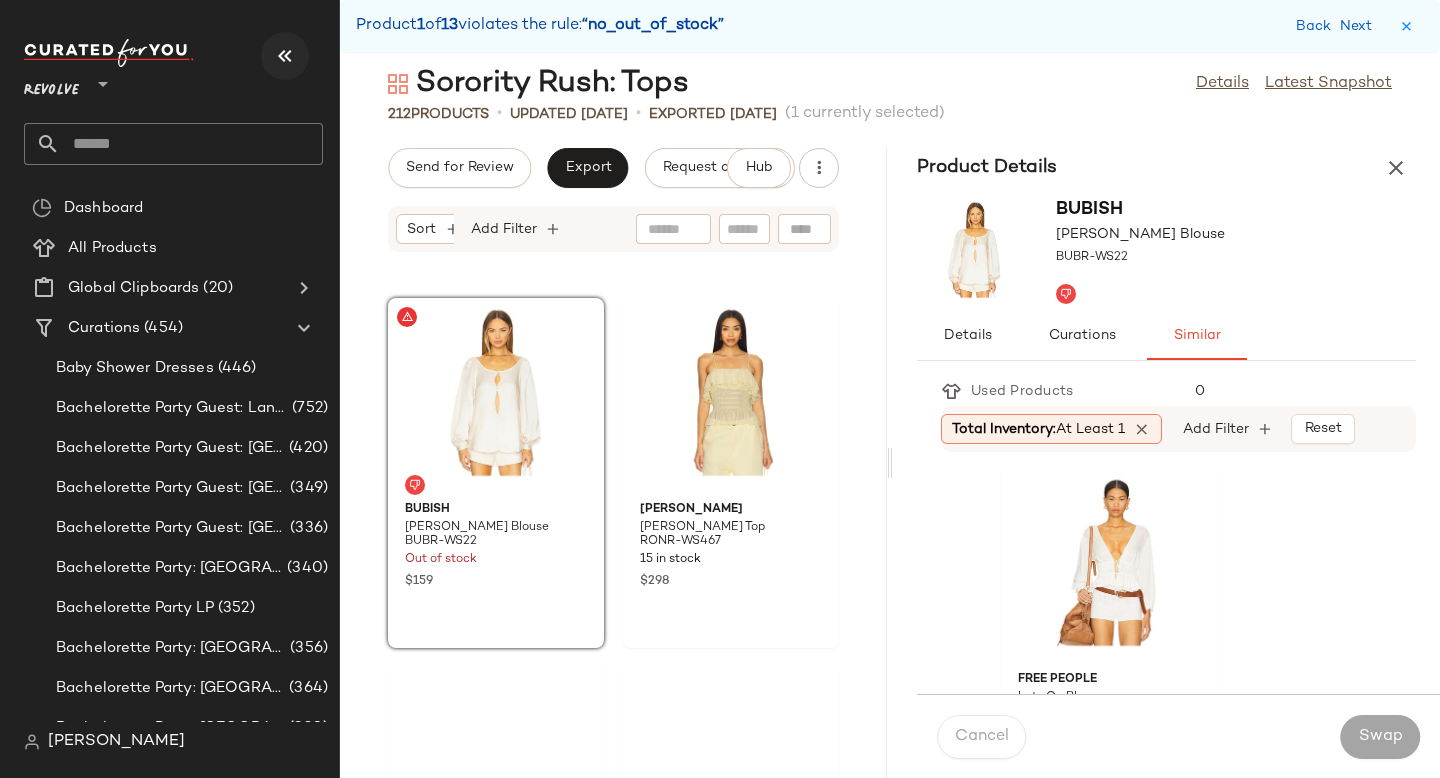 click at bounding box center [285, 56] 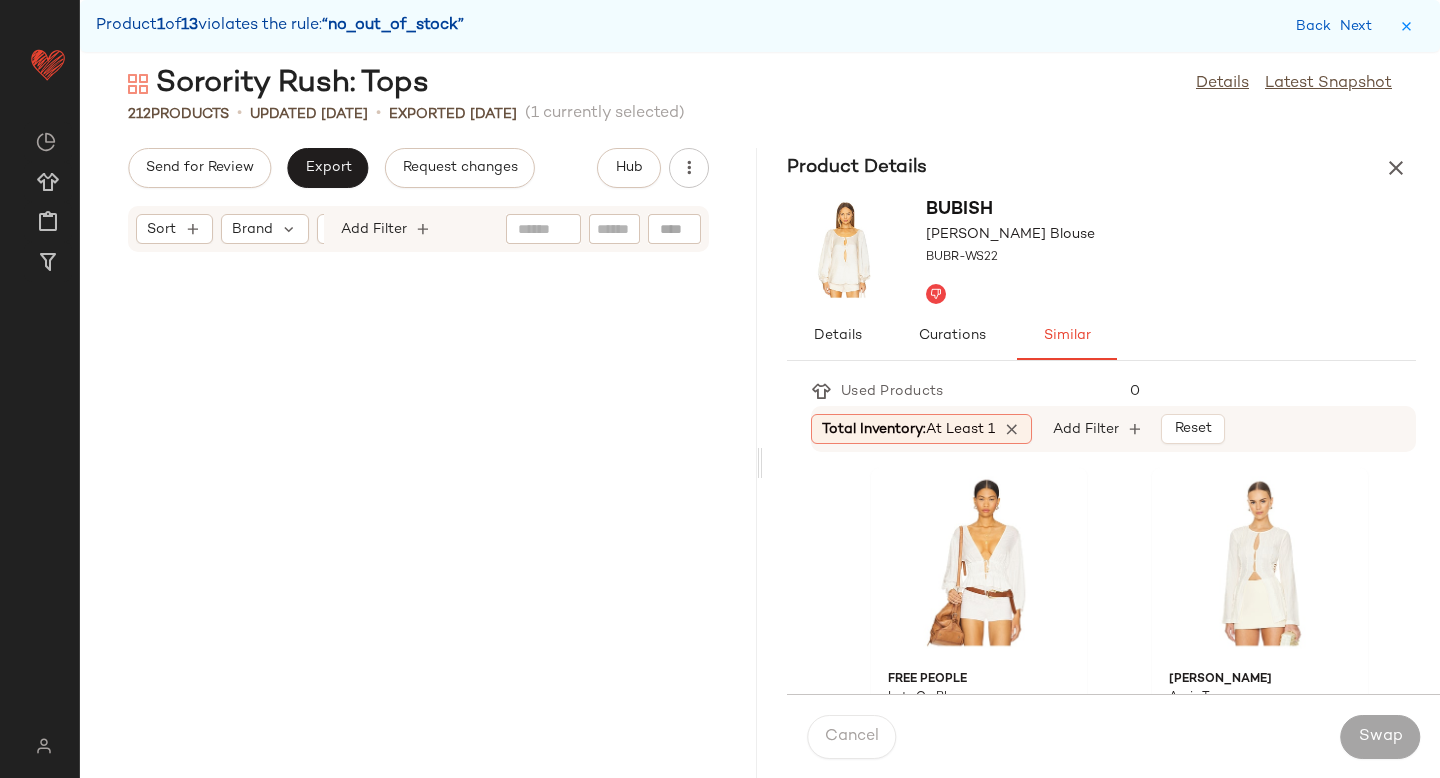 scroll, scrollTop: 4026, scrollLeft: 0, axis: vertical 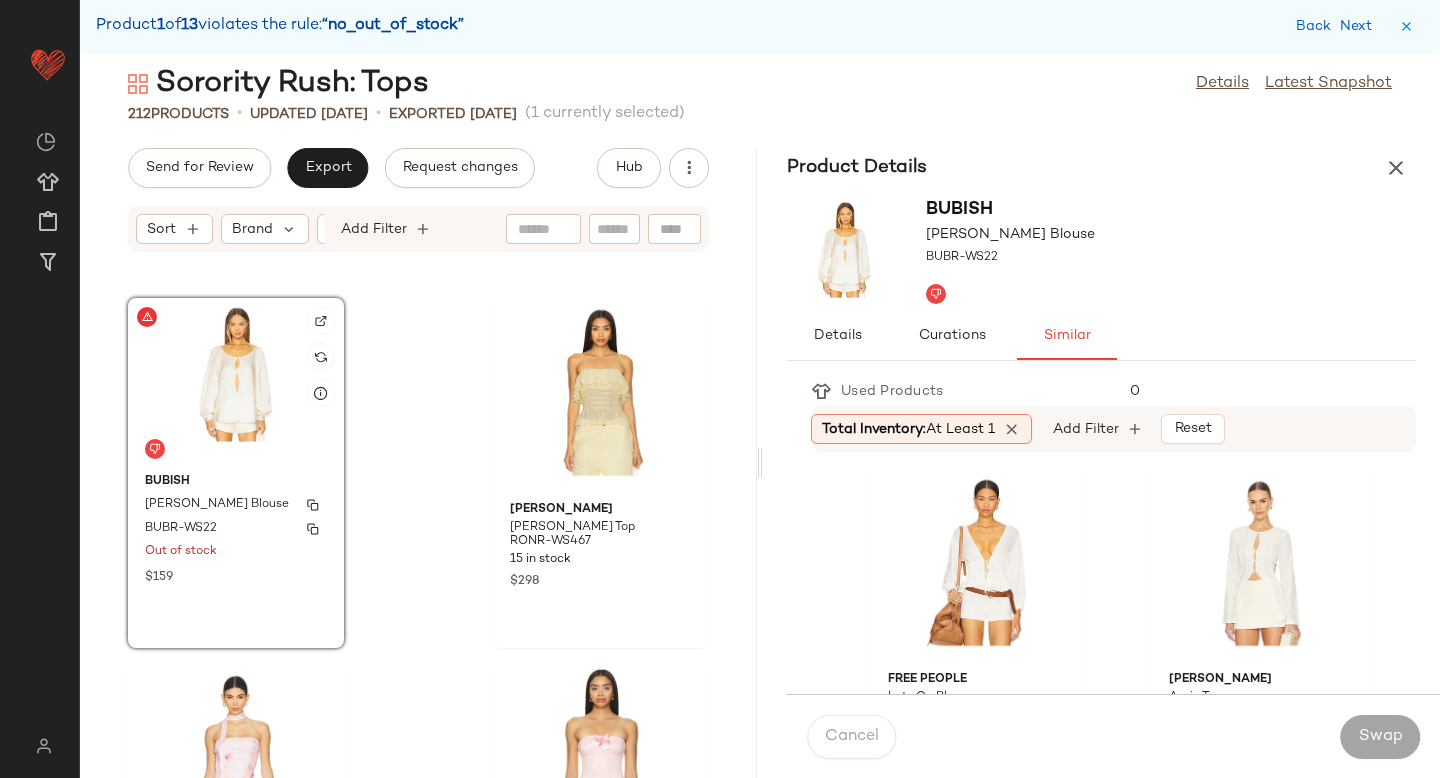 click on "Bubish Penelope Curved Blouse BUBR-WS22 Out of stock $159" 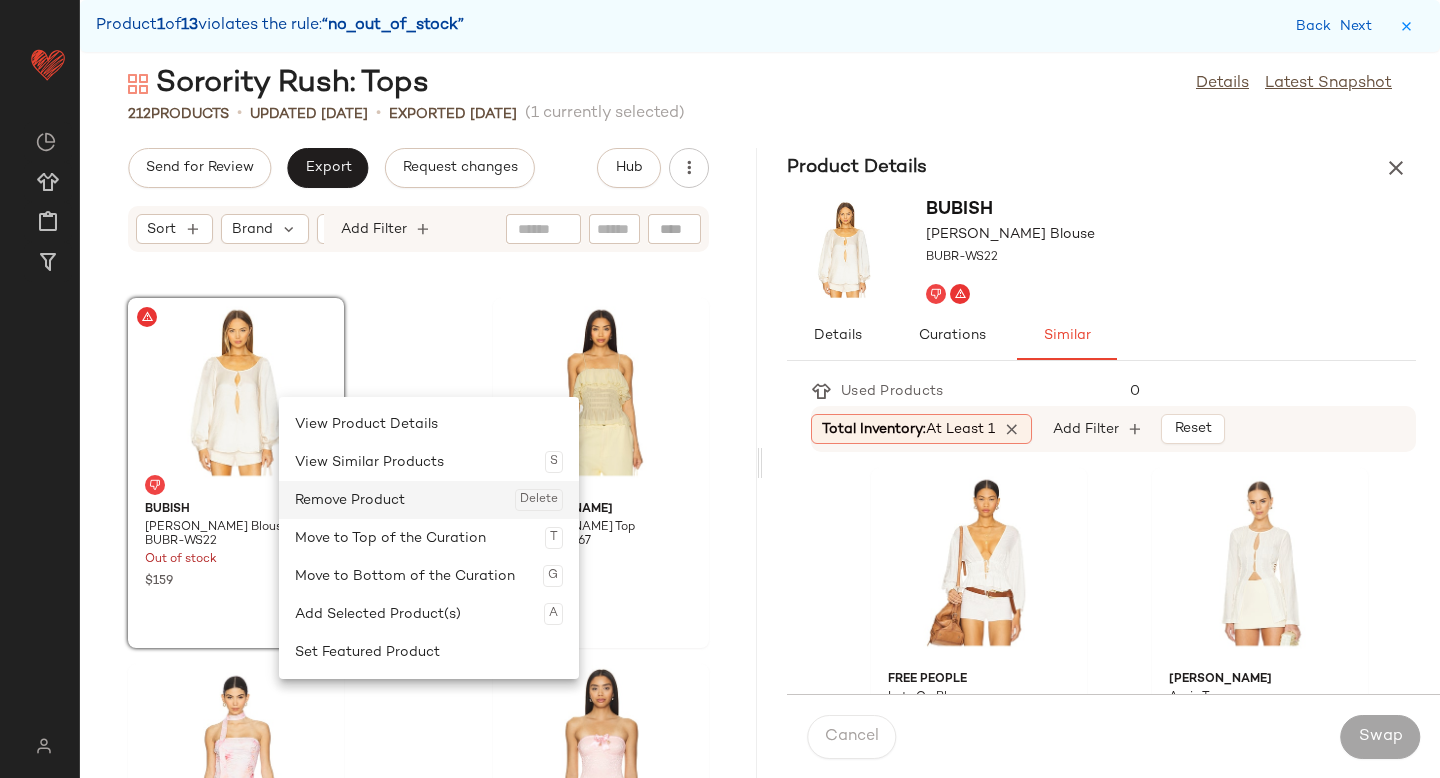 click on "Remove Product  Delete" 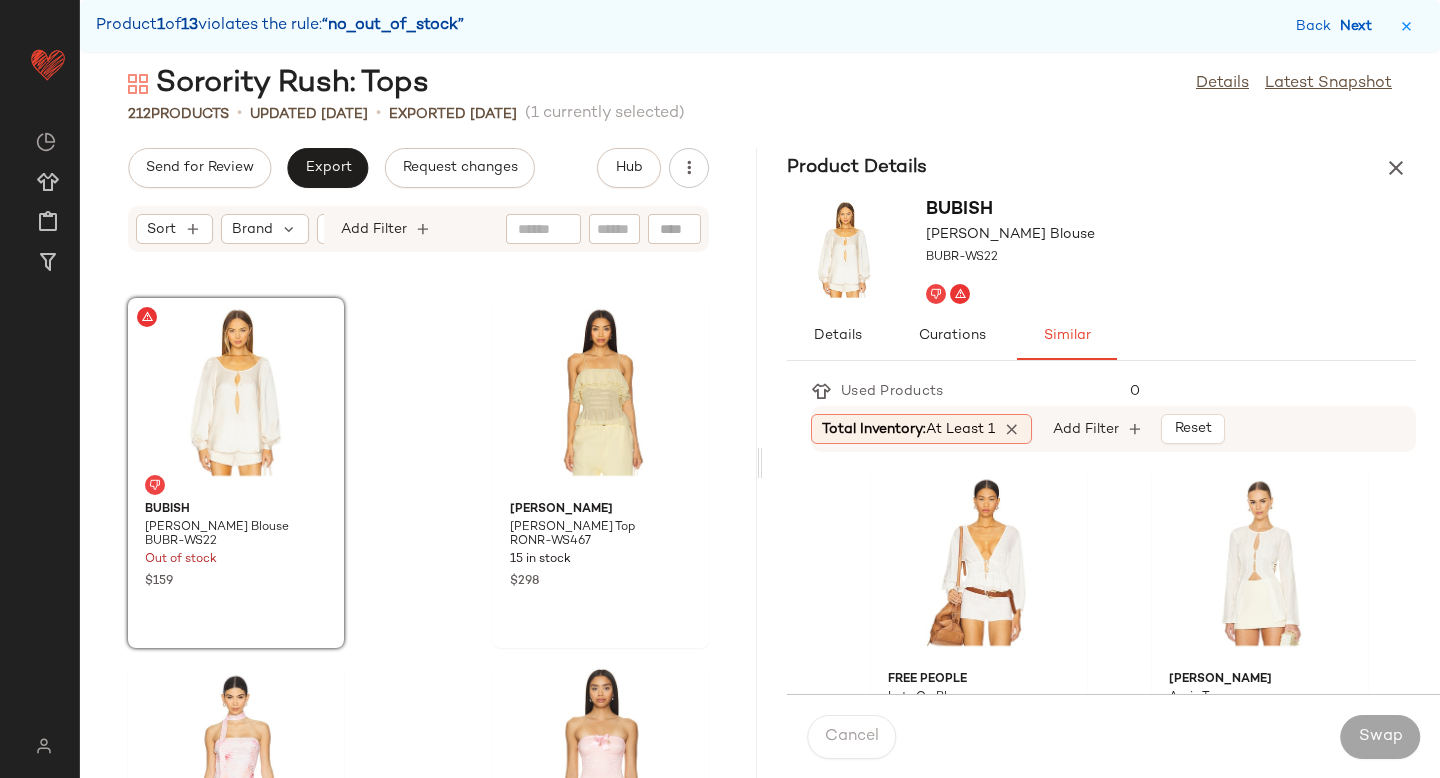 click on "Next" at bounding box center (1360, 26) 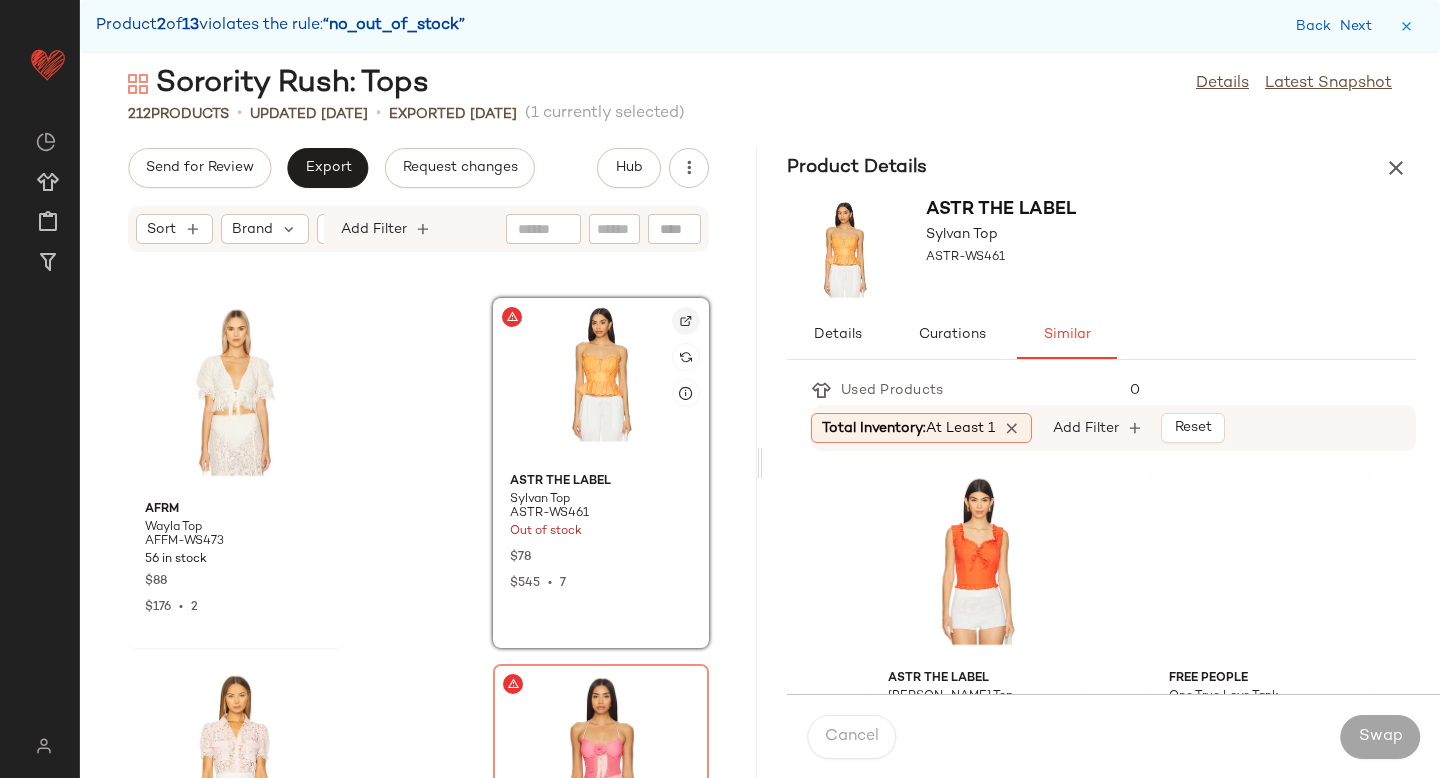 click 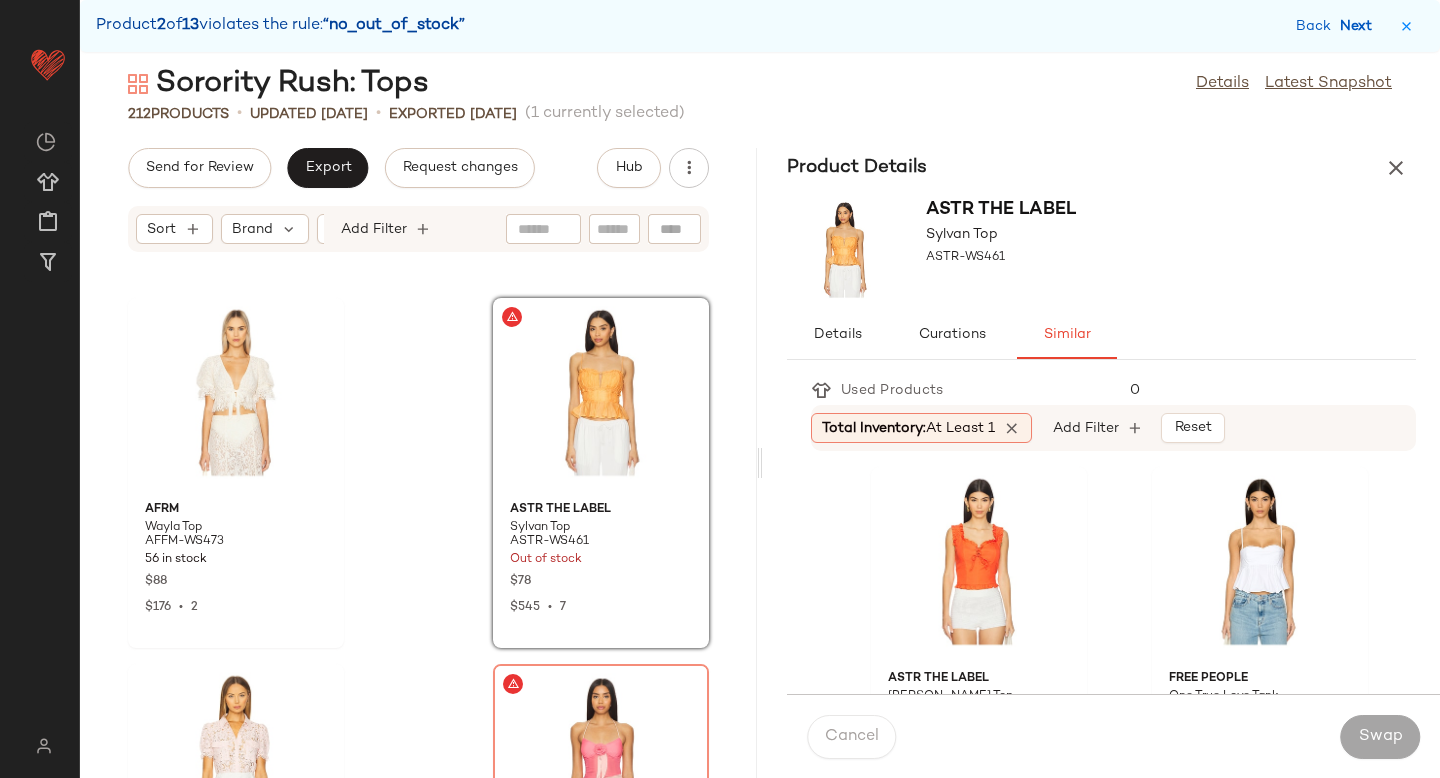 click on "Next" at bounding box center (1360, 26) 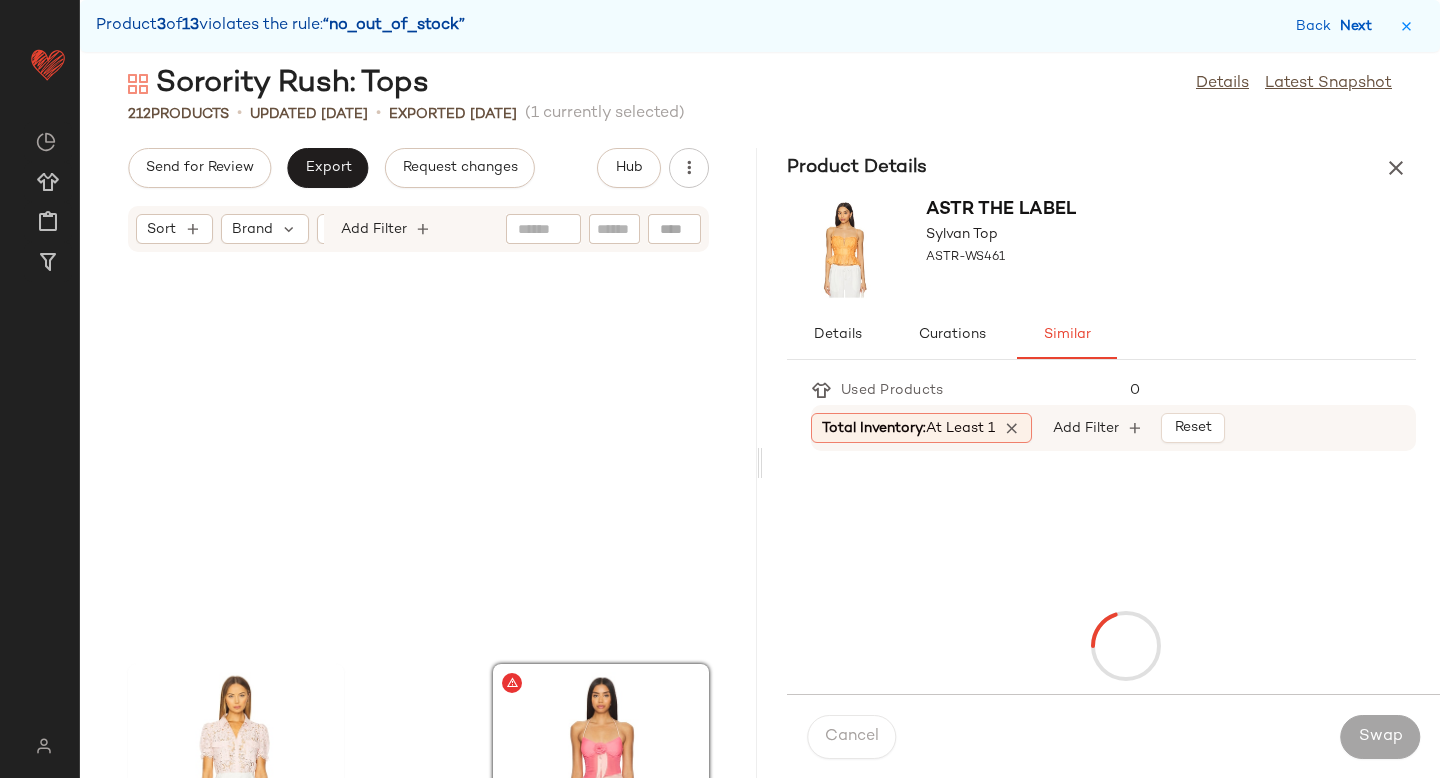 scroll, scrollTop: 5856, scrollLeft: 0, axis: vertical 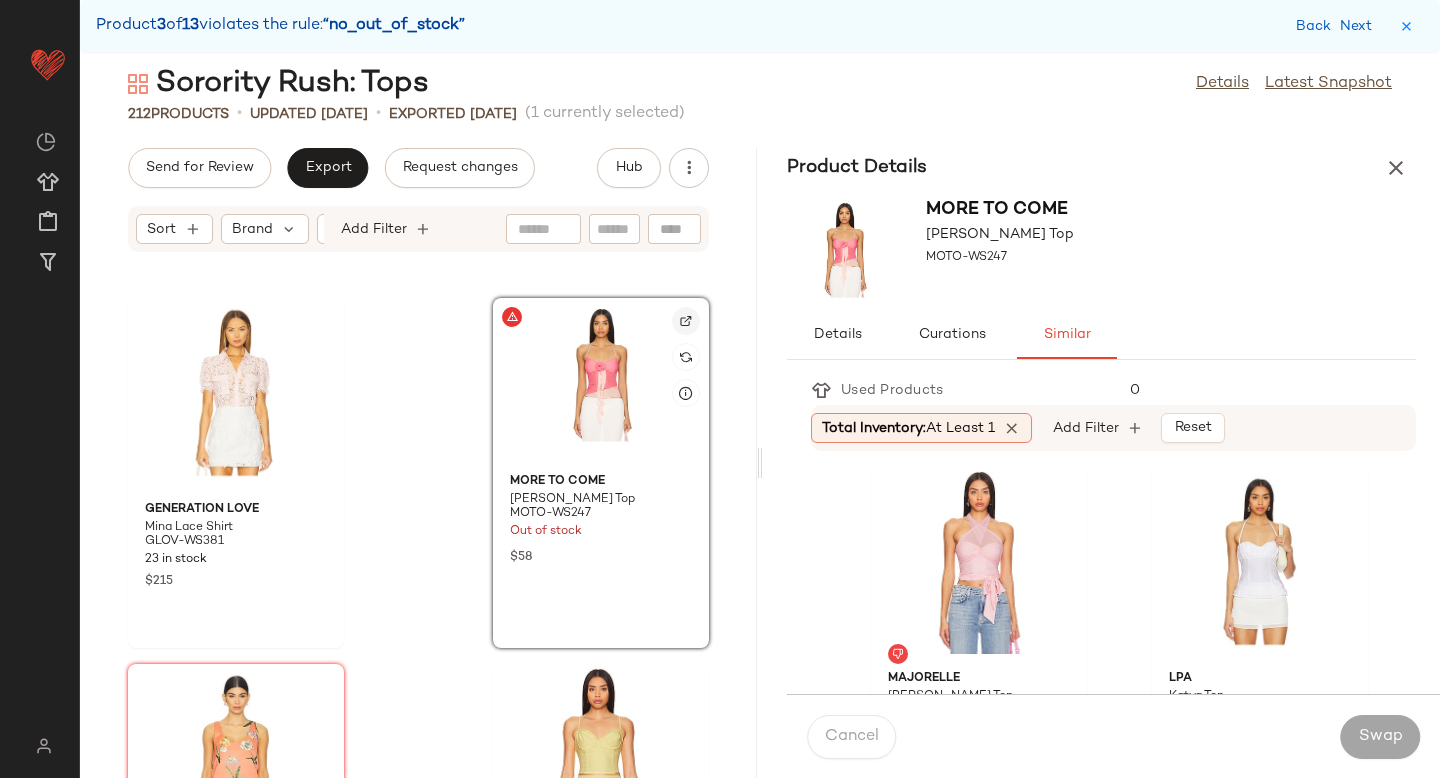 click 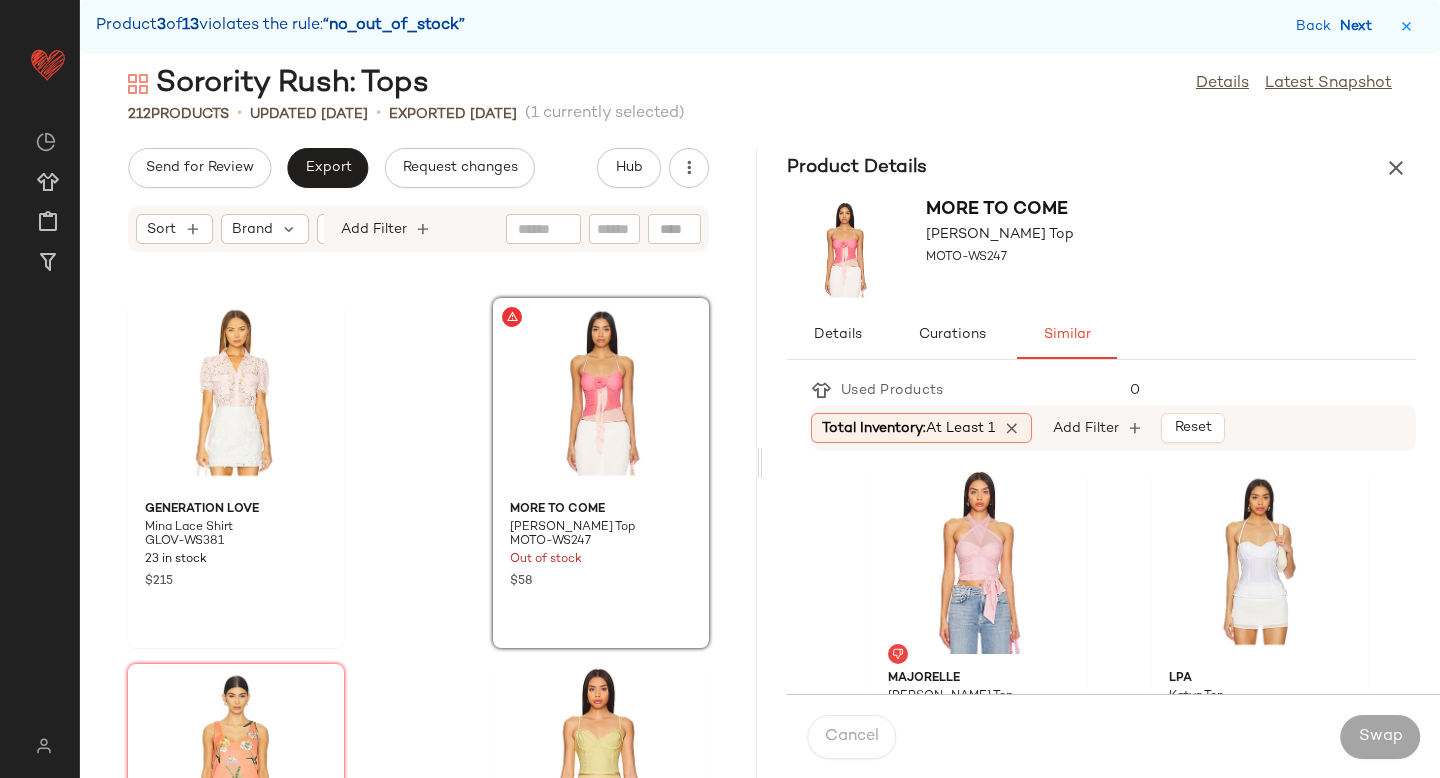 click on "Next" at bounding box center (1360, 26) 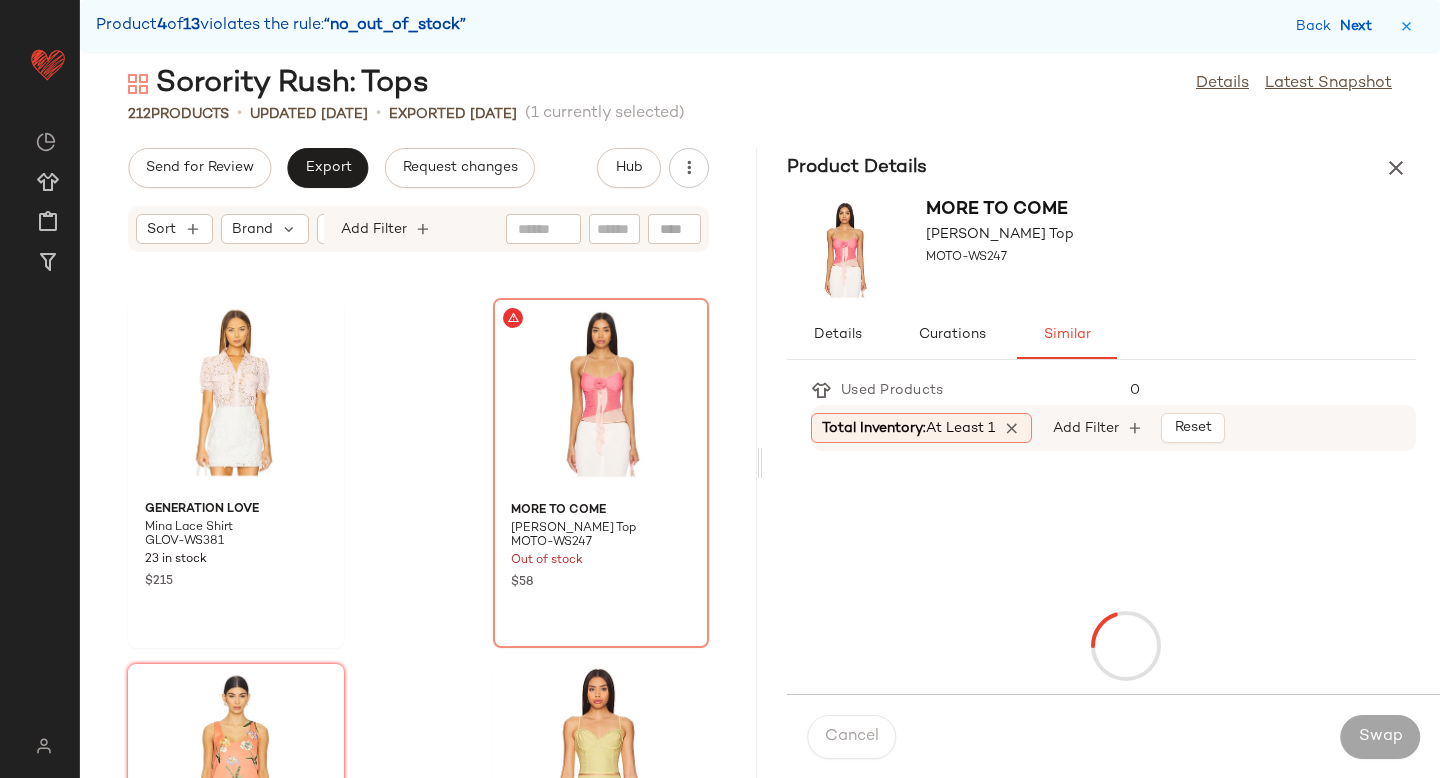 scroll, scrollTop: 8784, scrollLeft: 0, axis: vertical 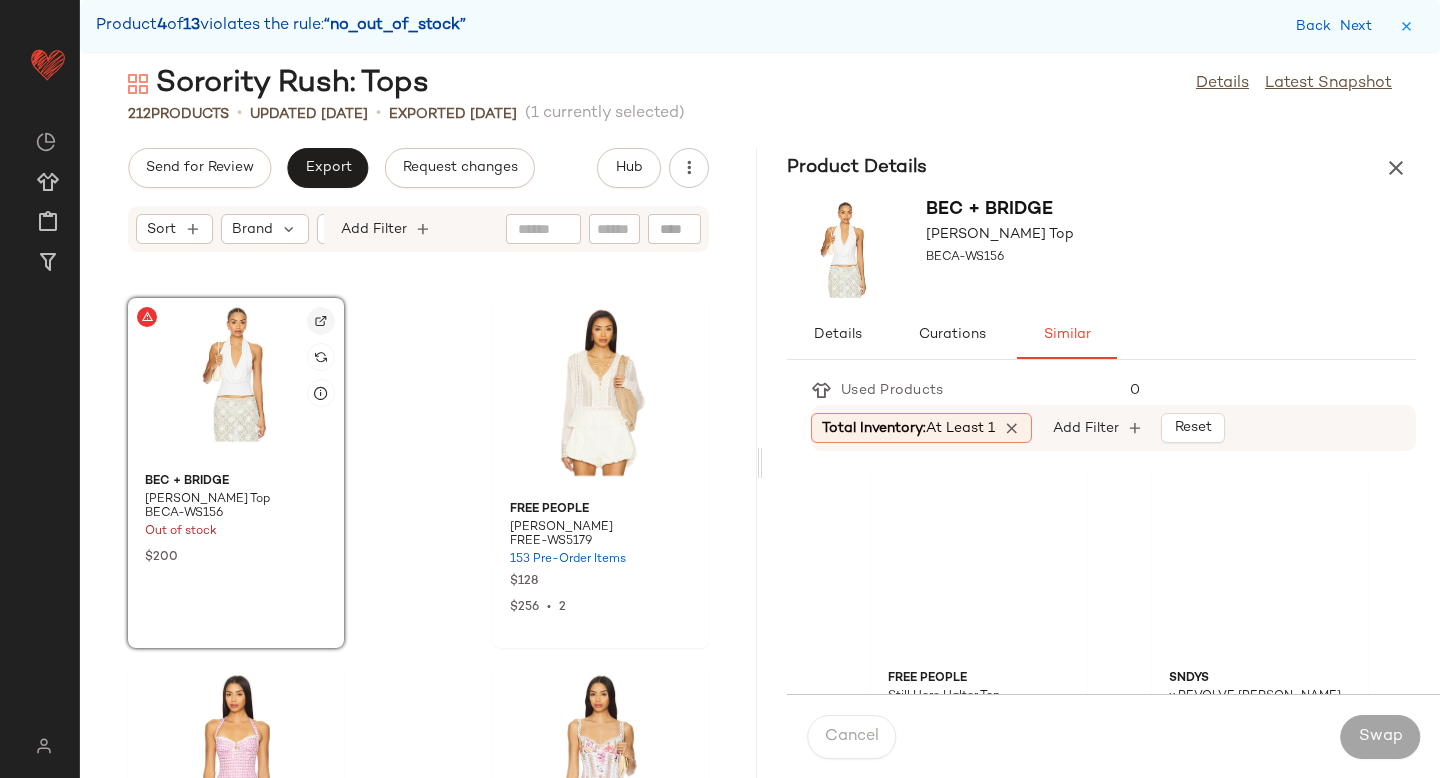 click 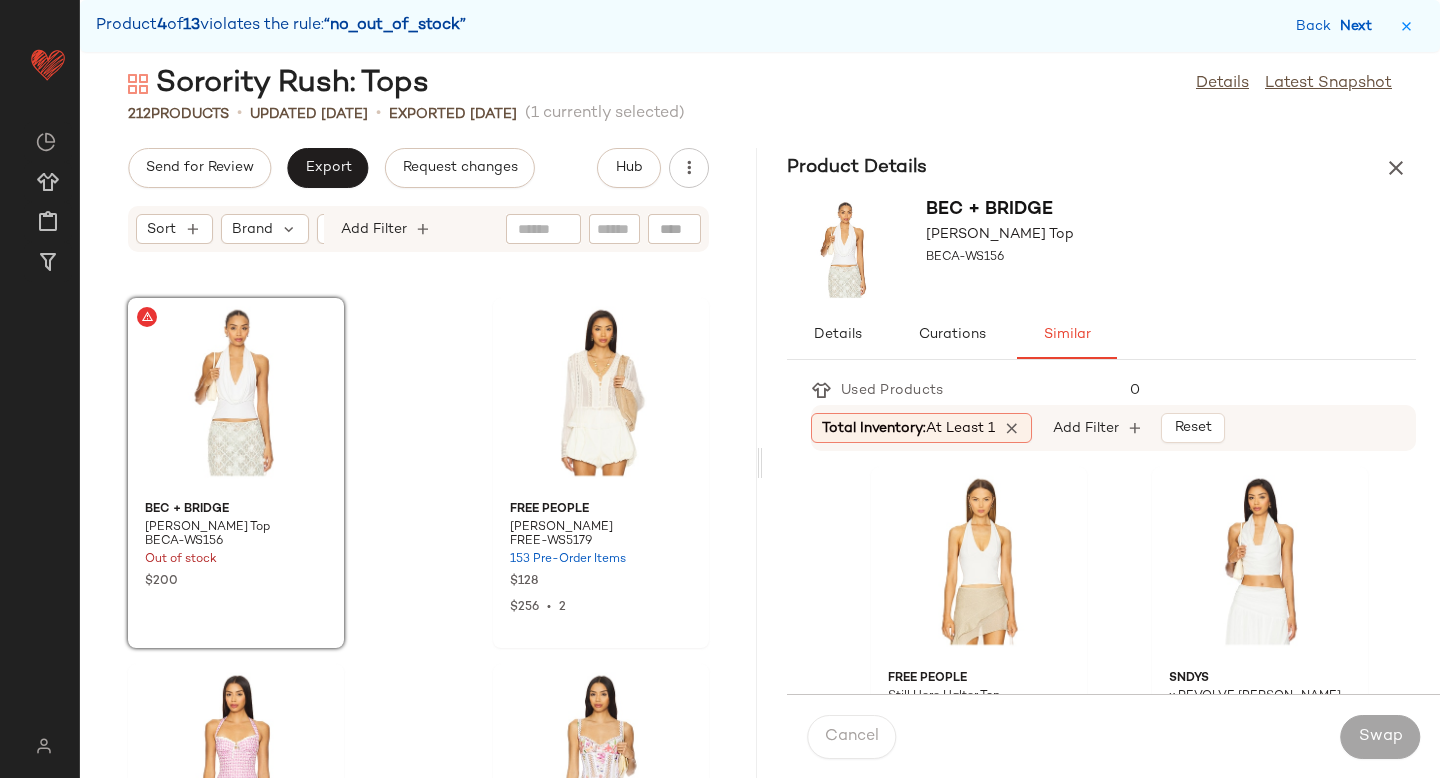 click on "Next" at bounding box center [1360, 26] 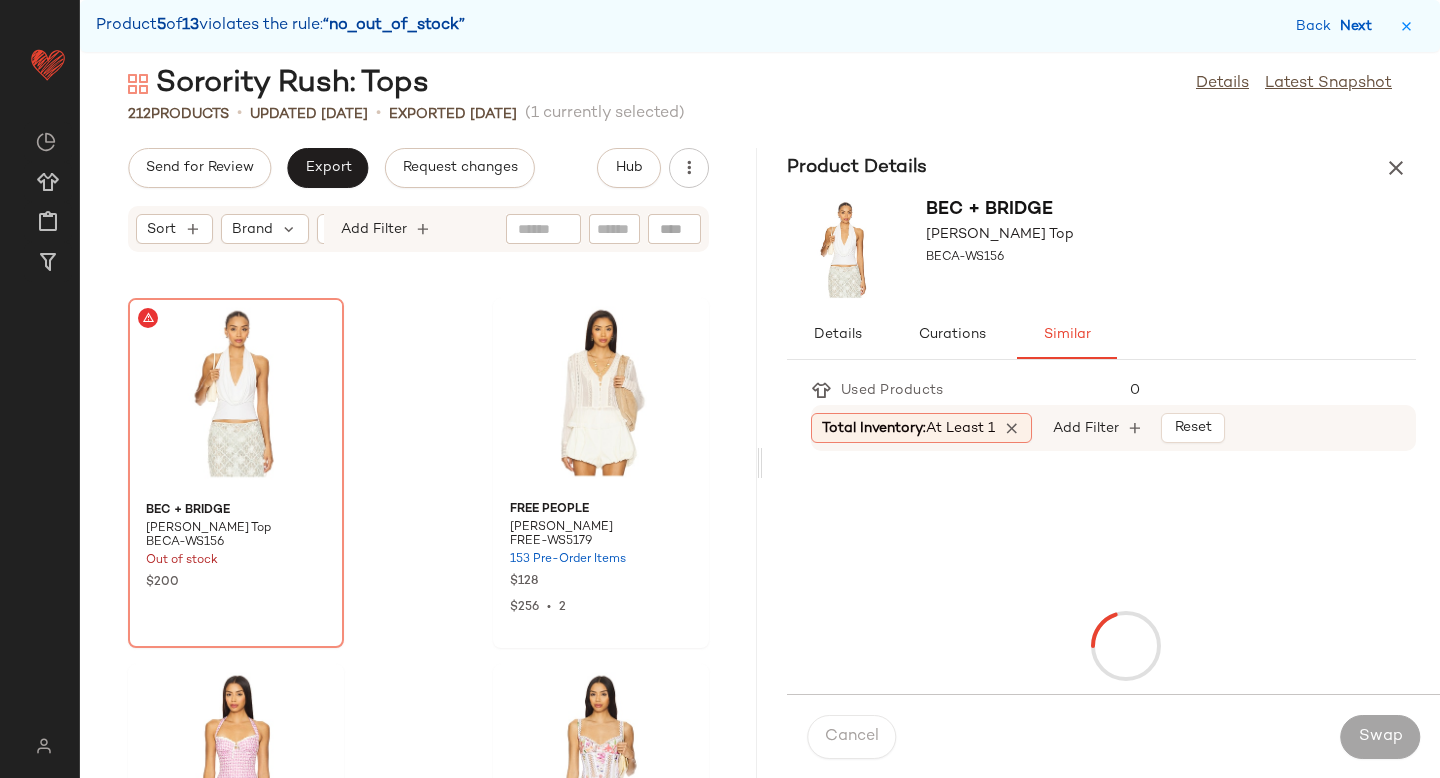 scroll, scrollTop: 13542, scrollLeft: 0, axis: vertical 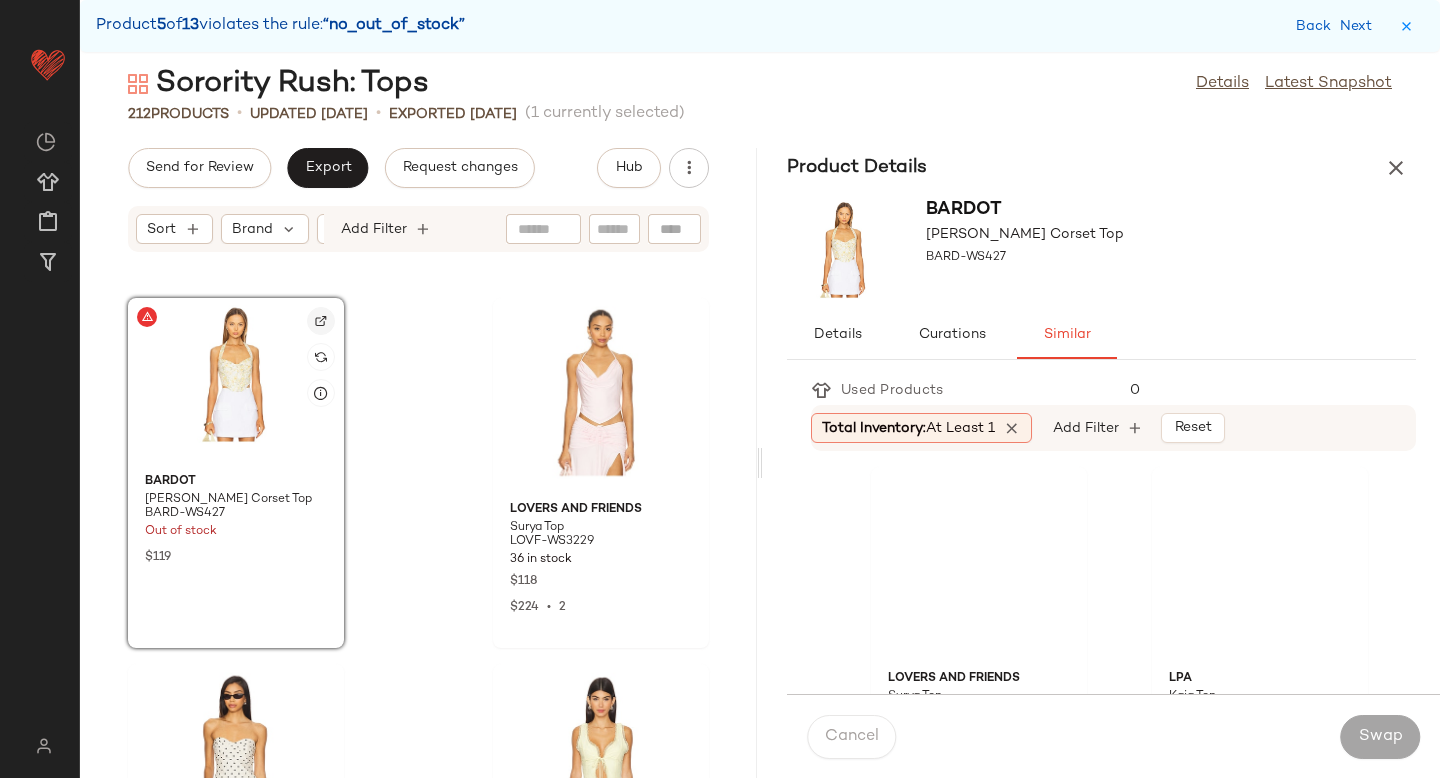 click 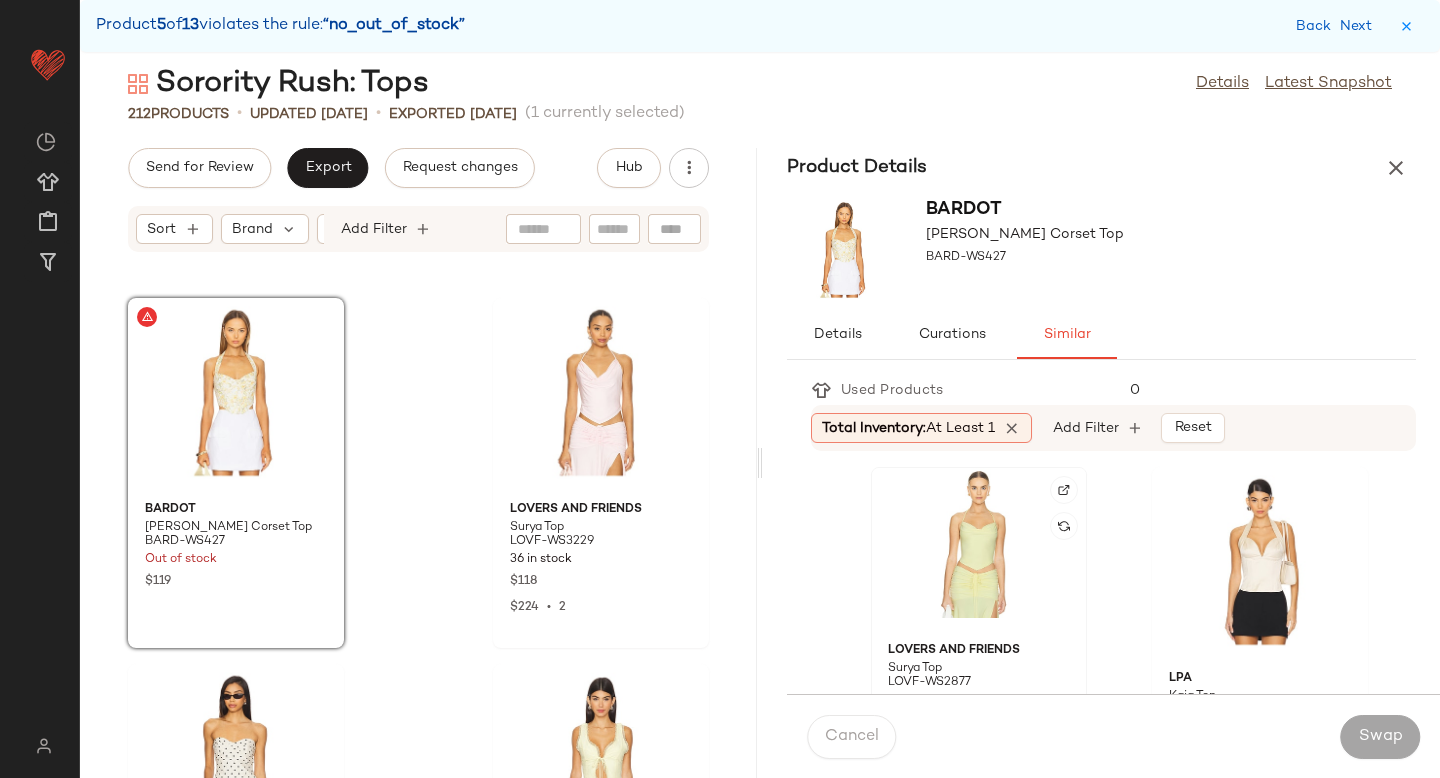click 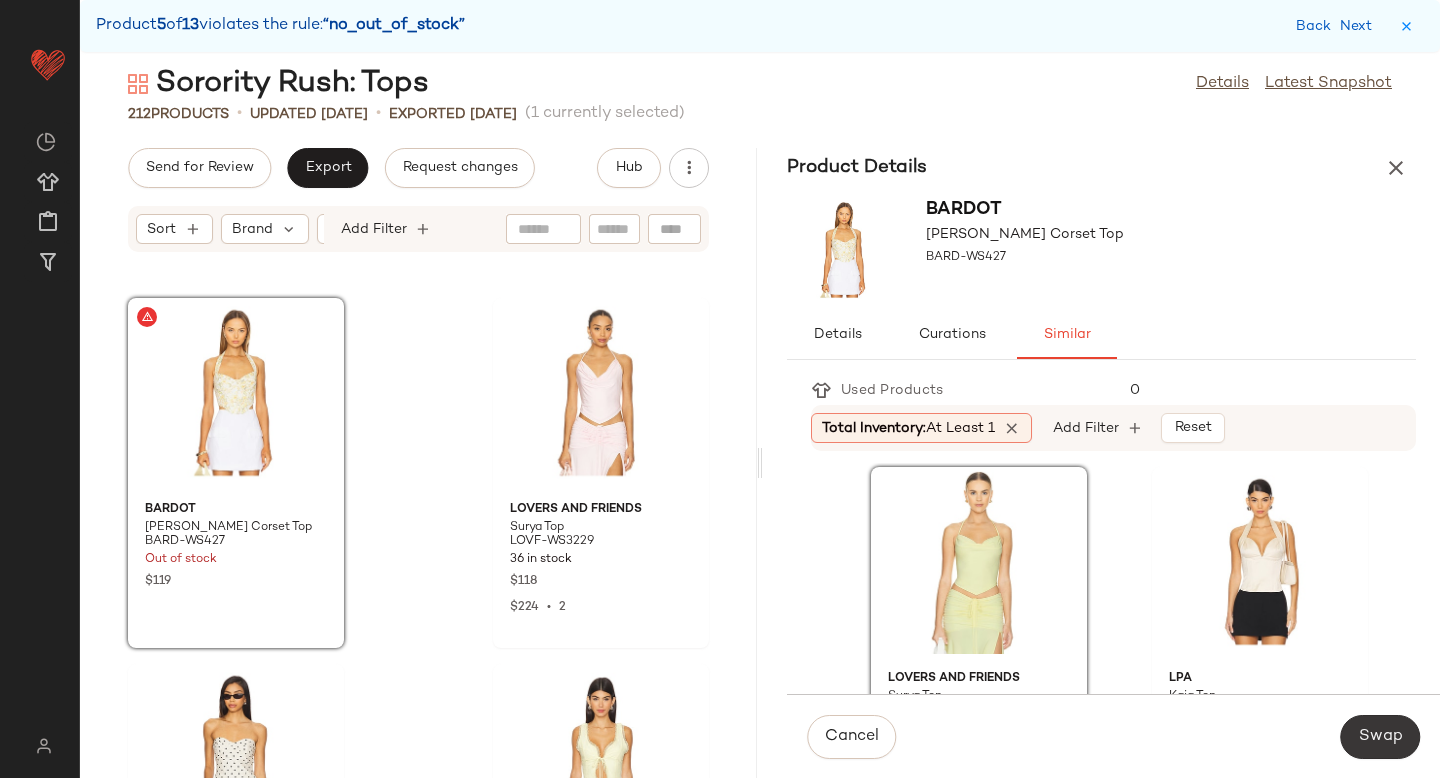 click on "Swap" 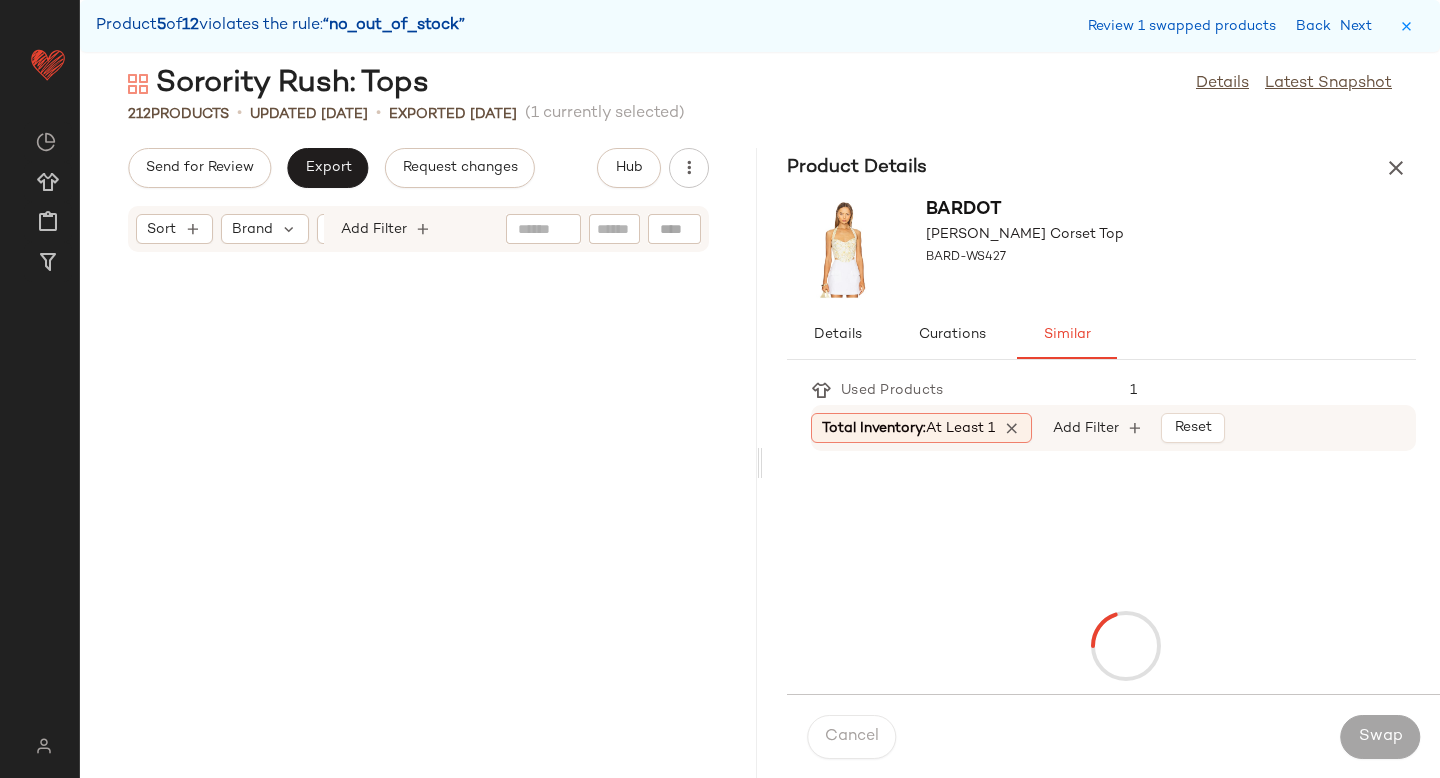 scroll, scrollTop: 16104, scrollLeft: 0, axis: vertical 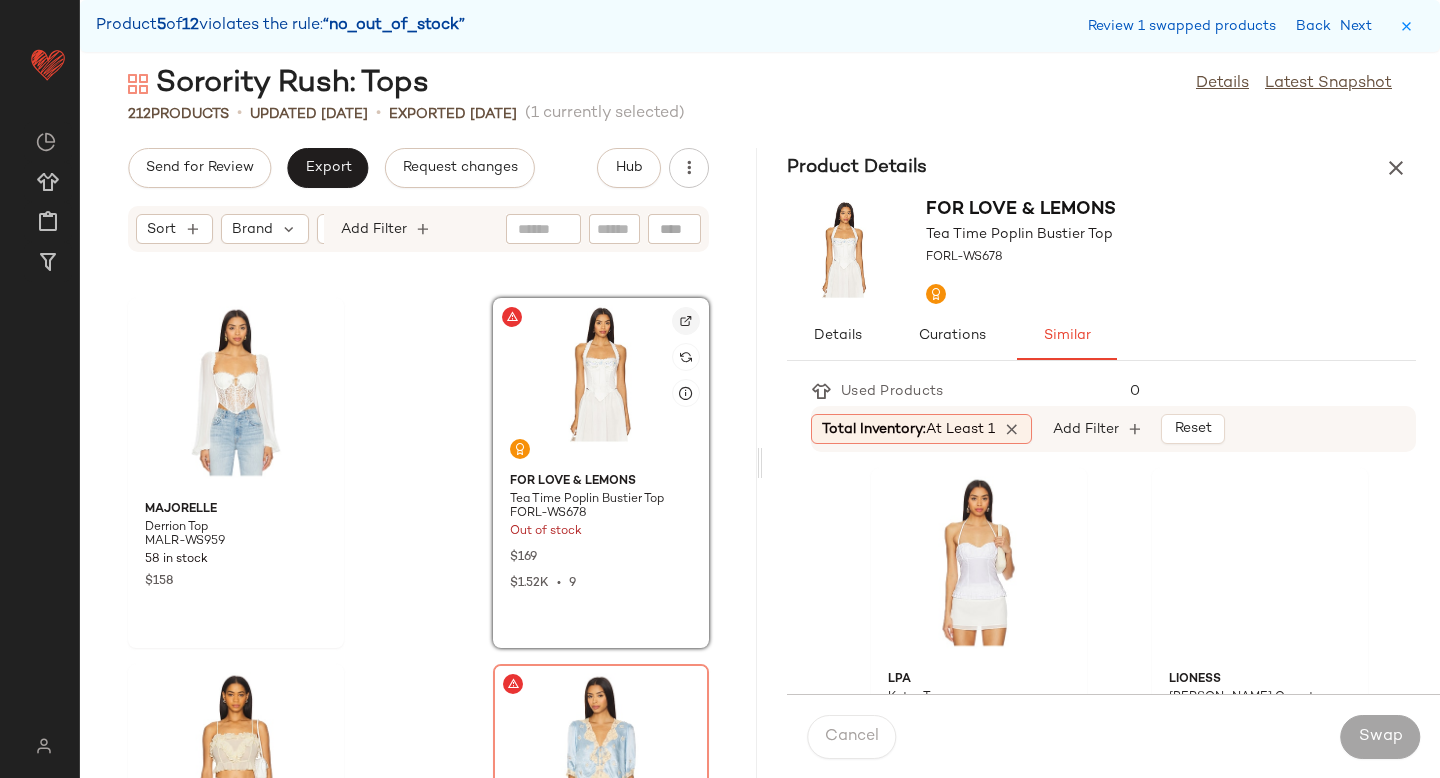 click 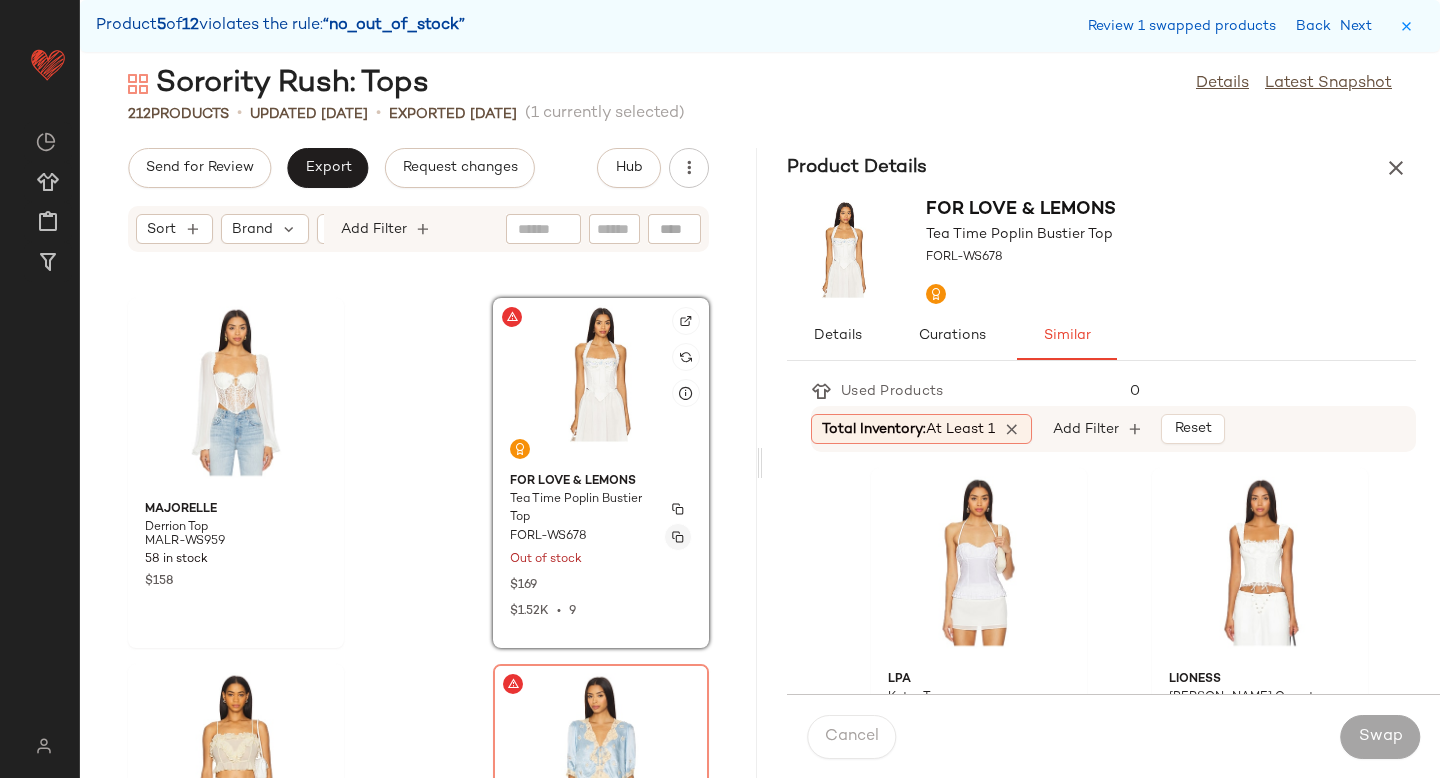 click 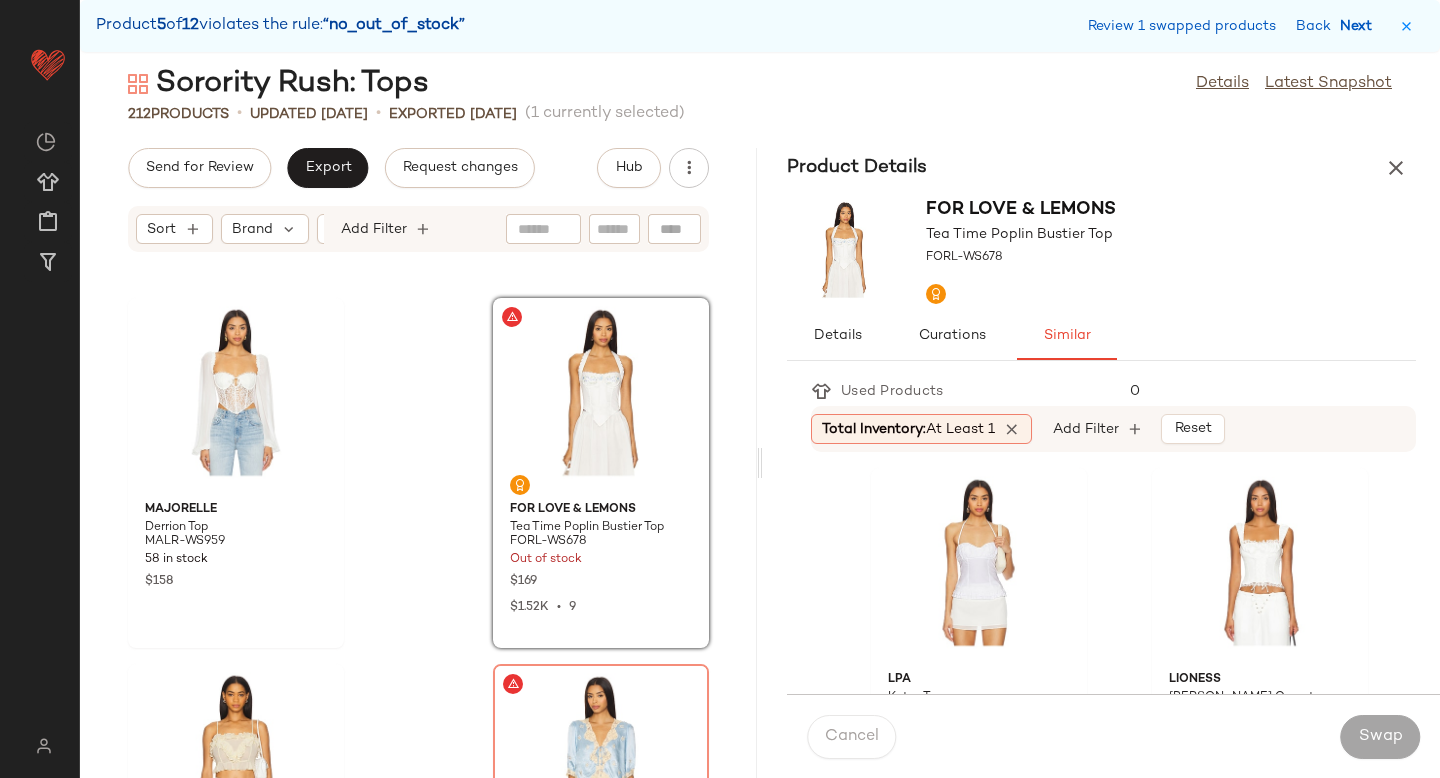 click on "Next" at bounding box center (1360, 26) 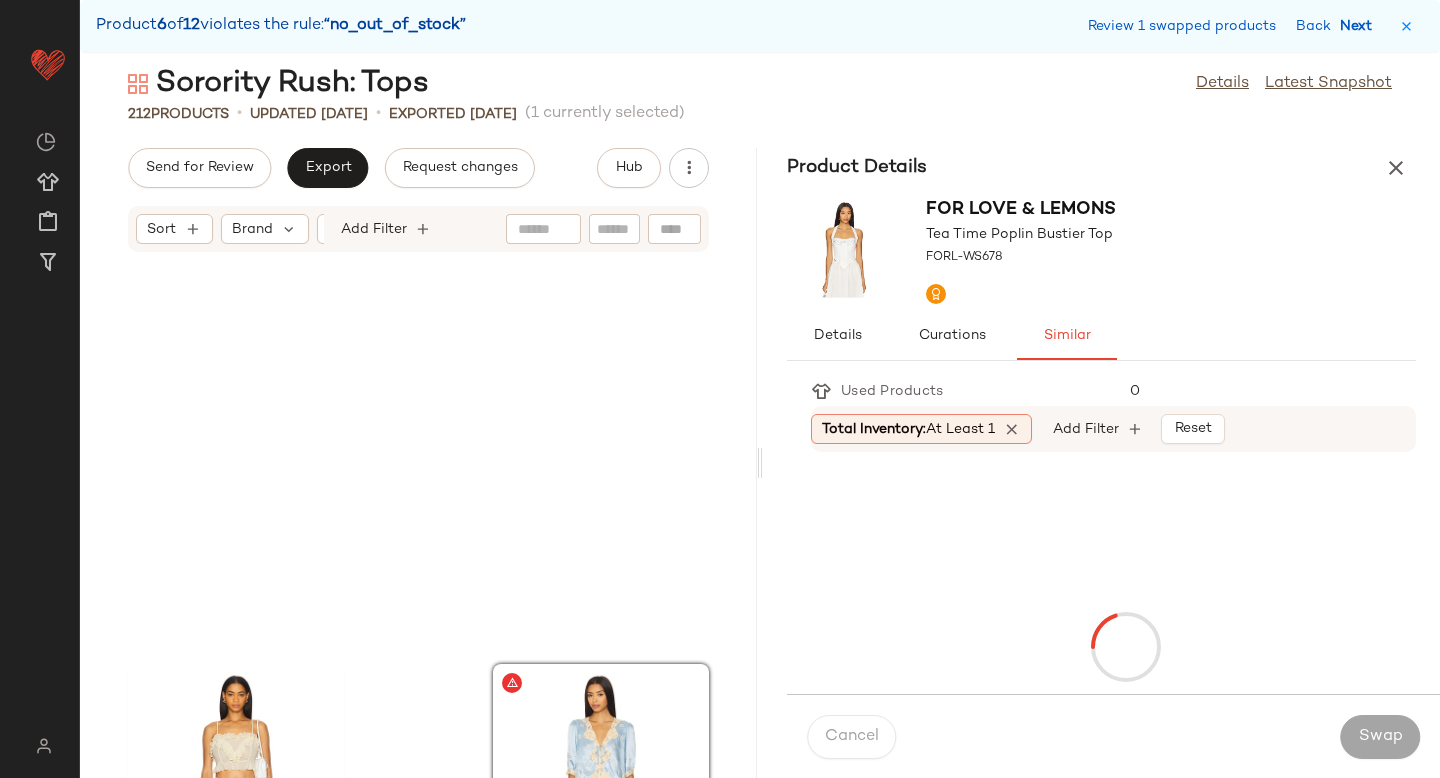 scroll, scrollTop: 16470, scrollLeft: 0, axis: vertical 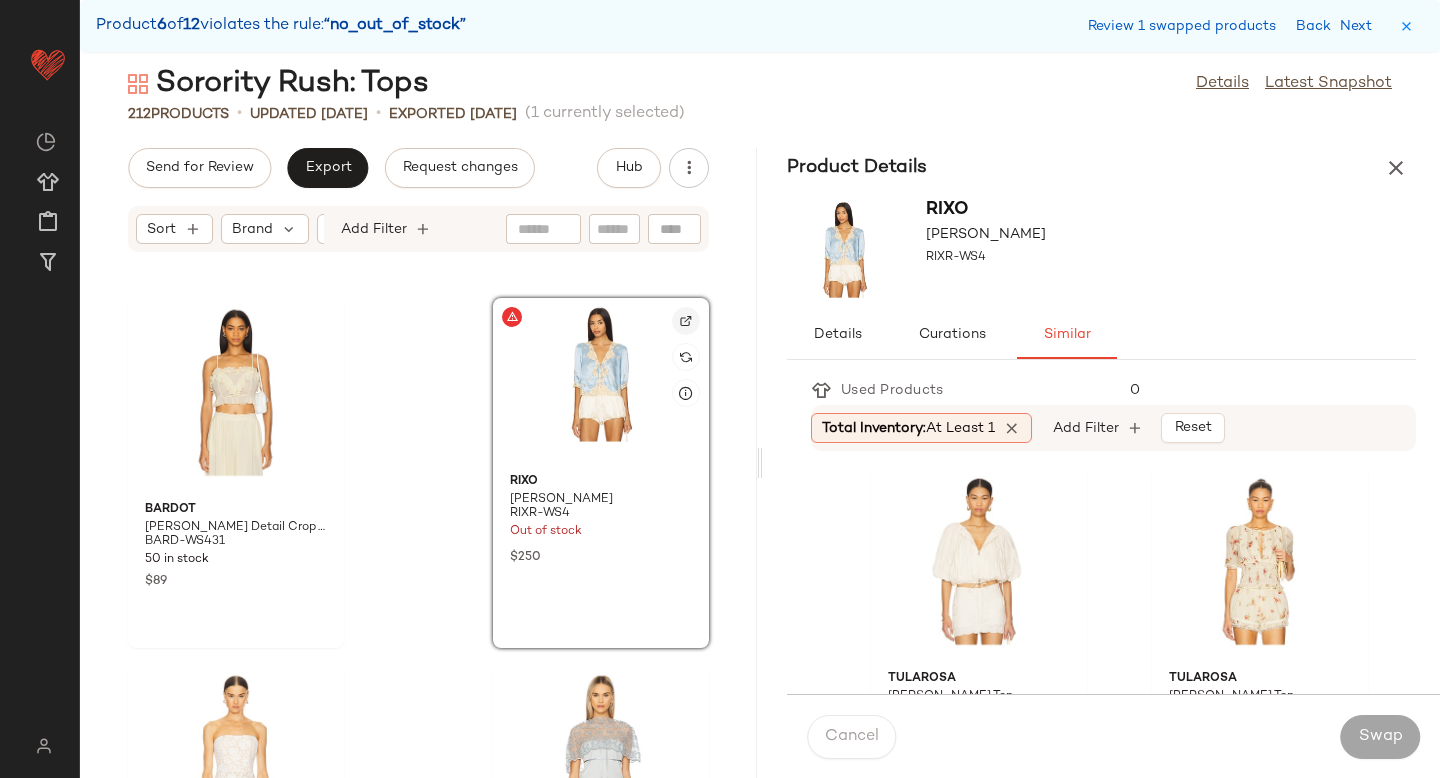 click at bounding box center [686, 321] 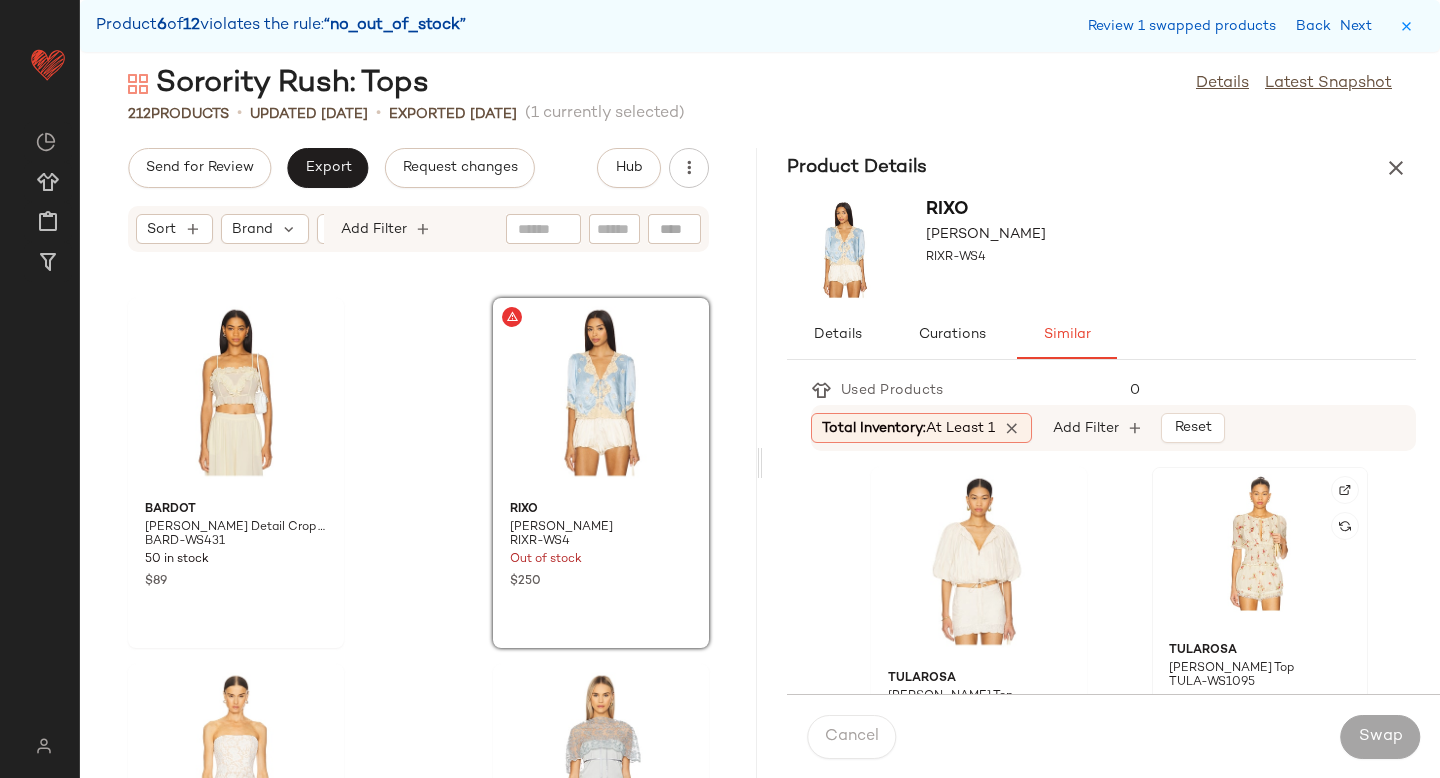 click 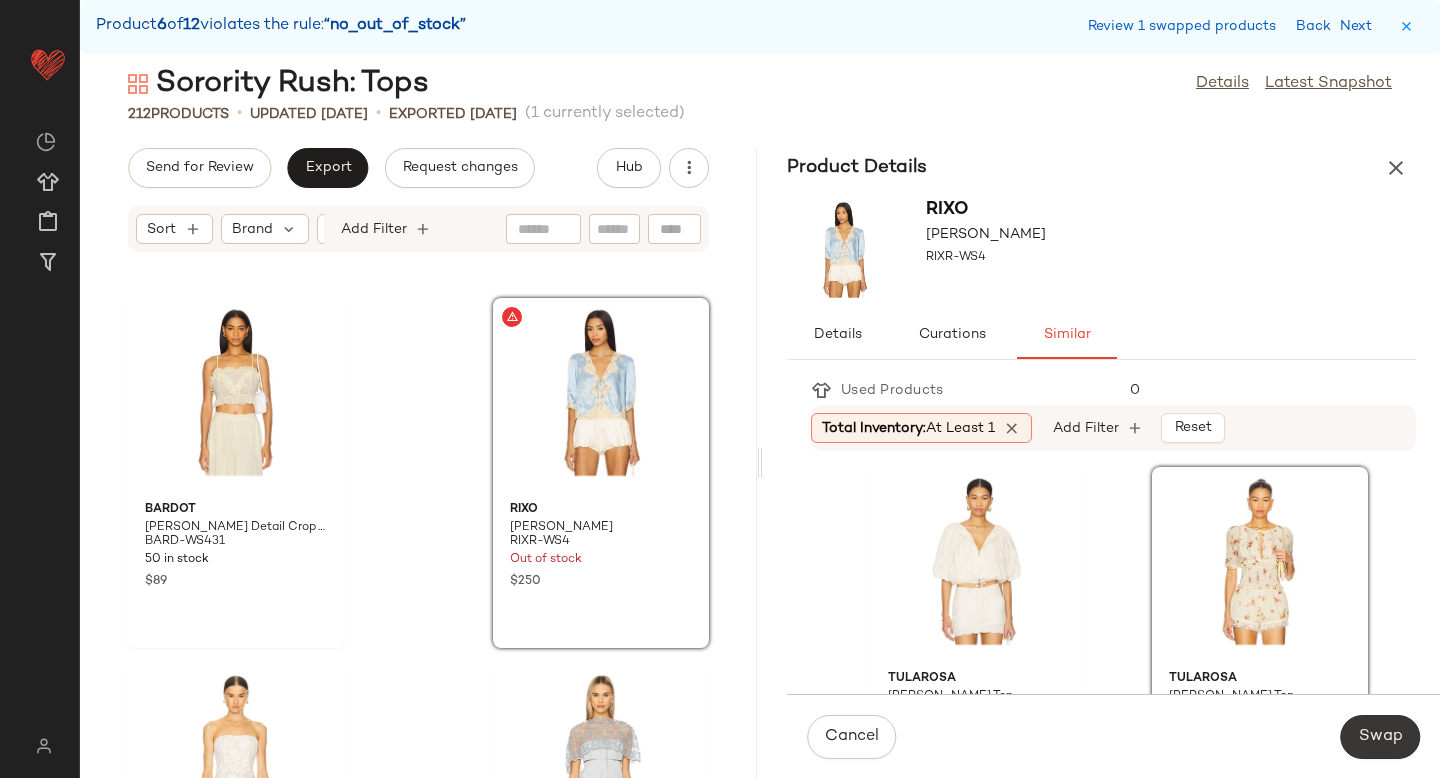 click on "Swap" 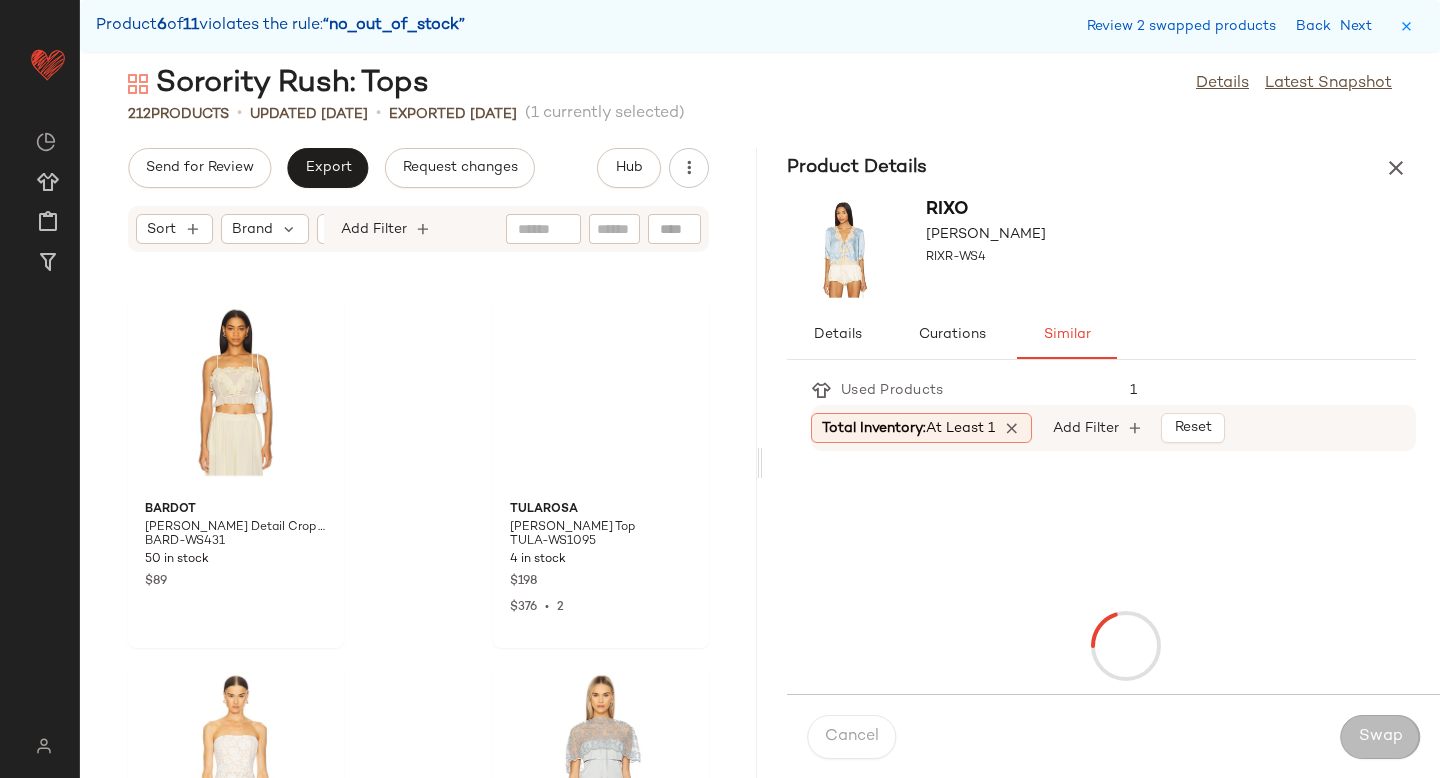 scroll, scrollTop: 21594, scrollLeft: 0, axis: vertical 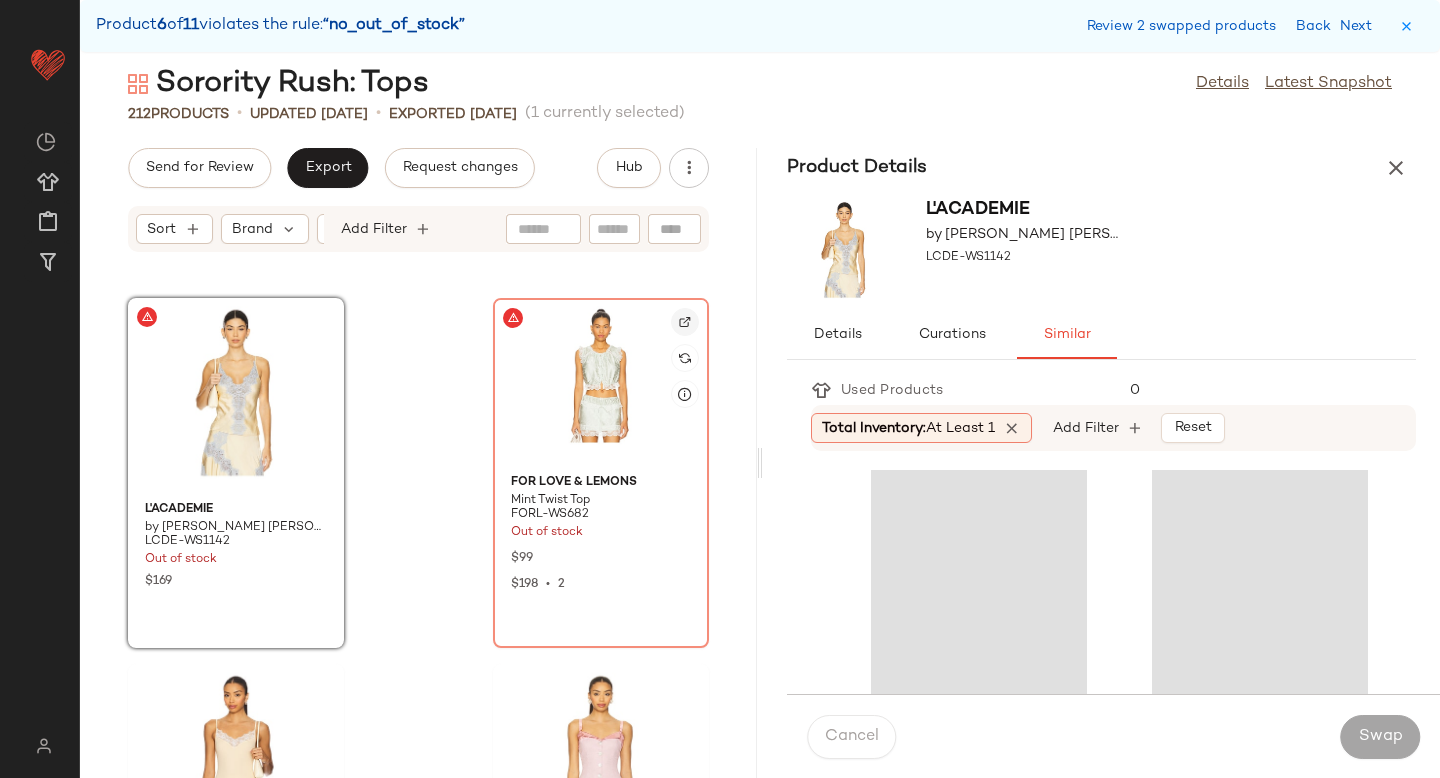 click 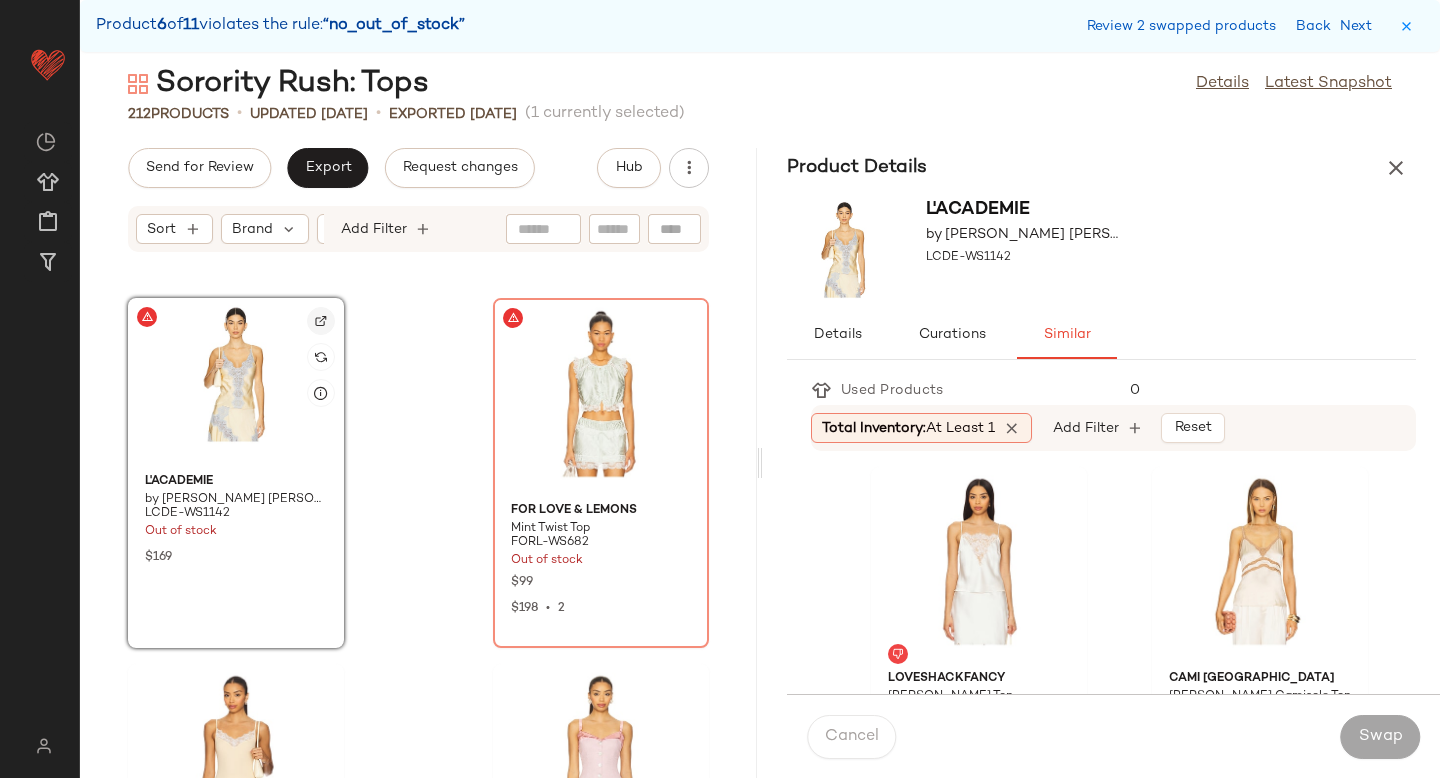 click 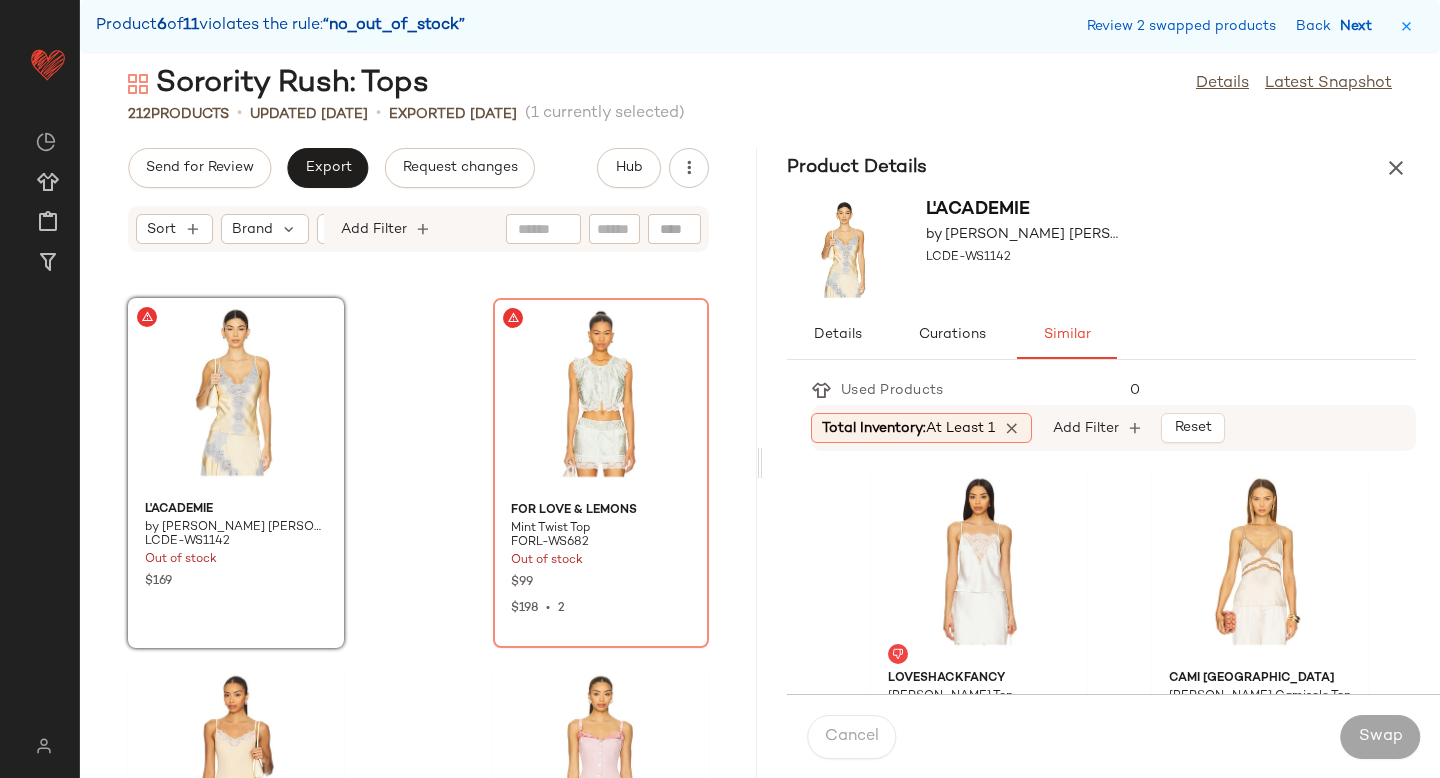 click on "Next" at bounding box center [1360, 26] 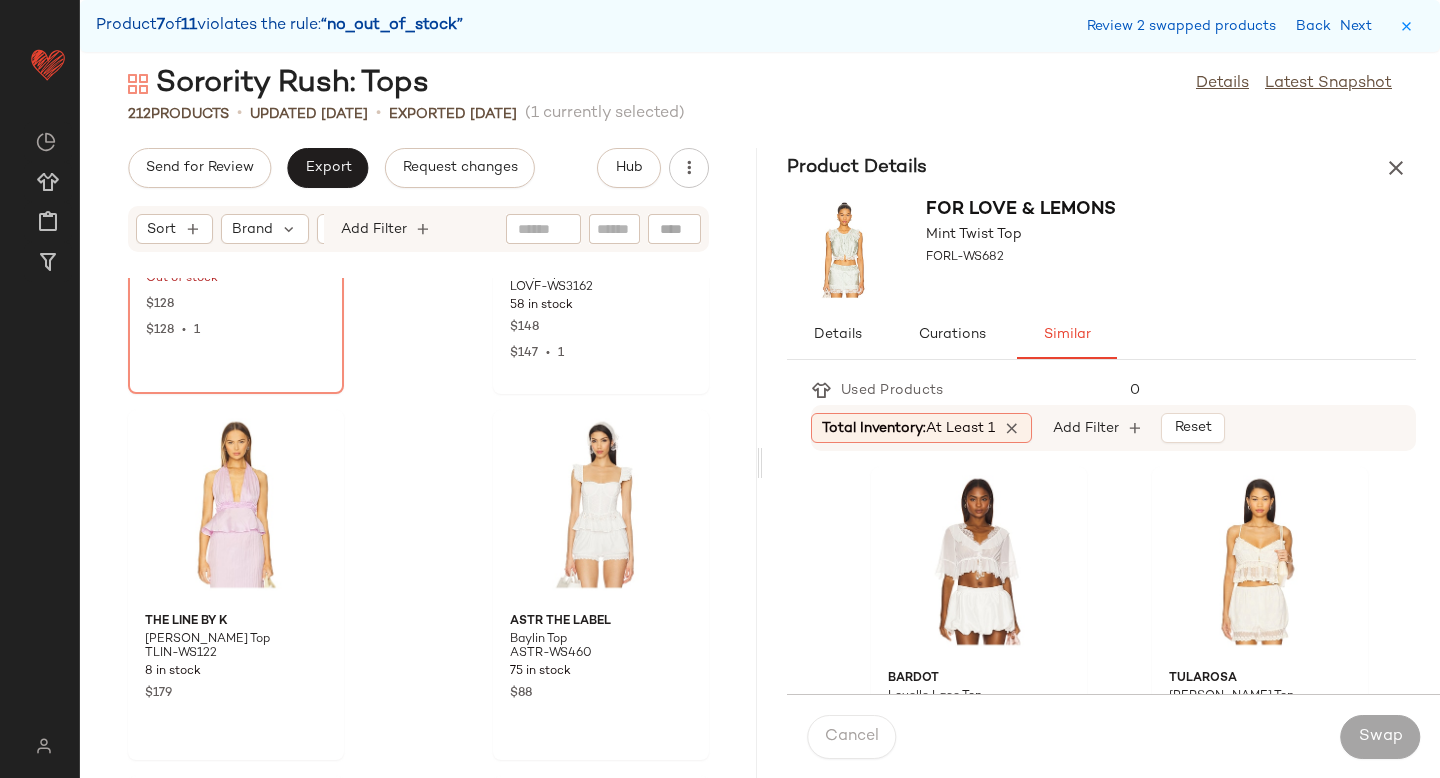 scroll, scrollTop: 22959, scrollLeft: 0, axis: vertical 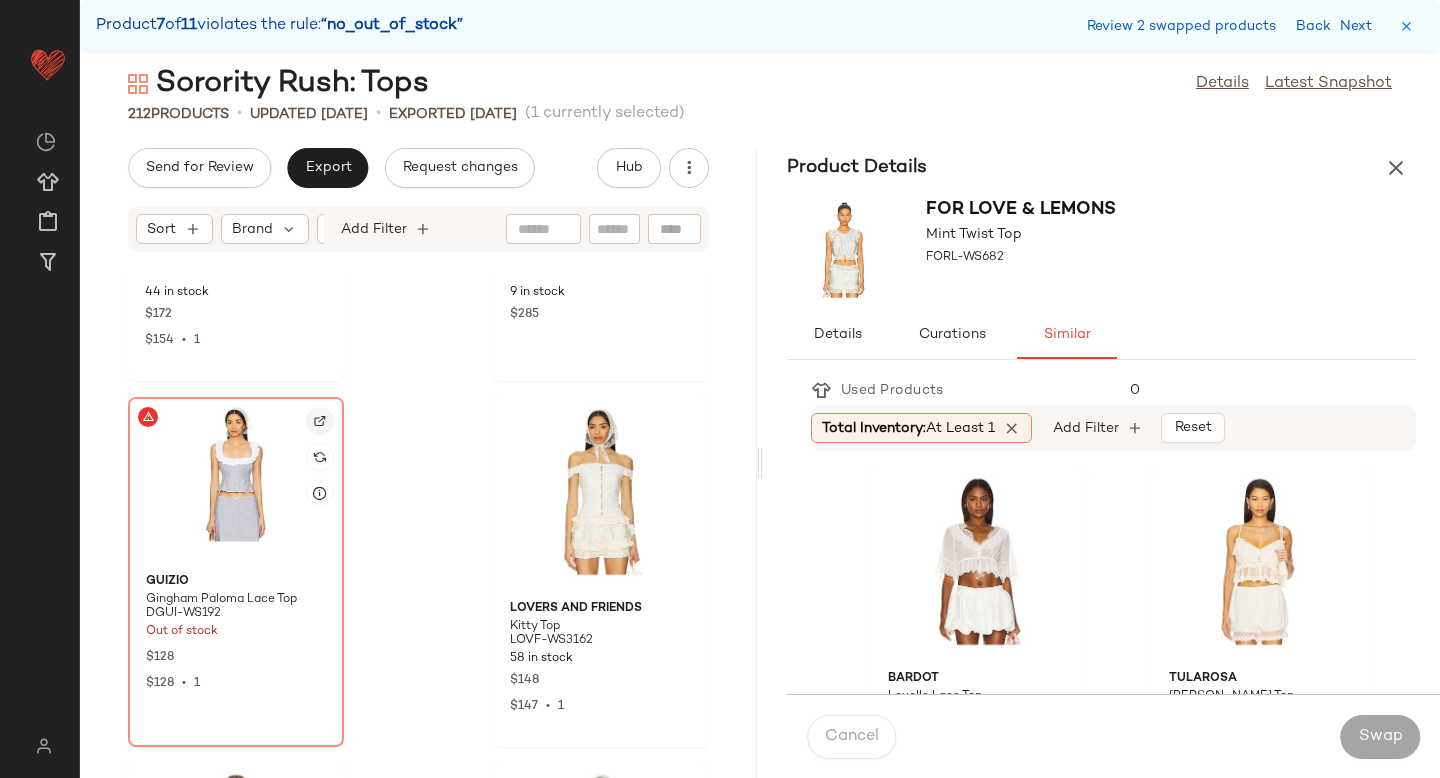 click 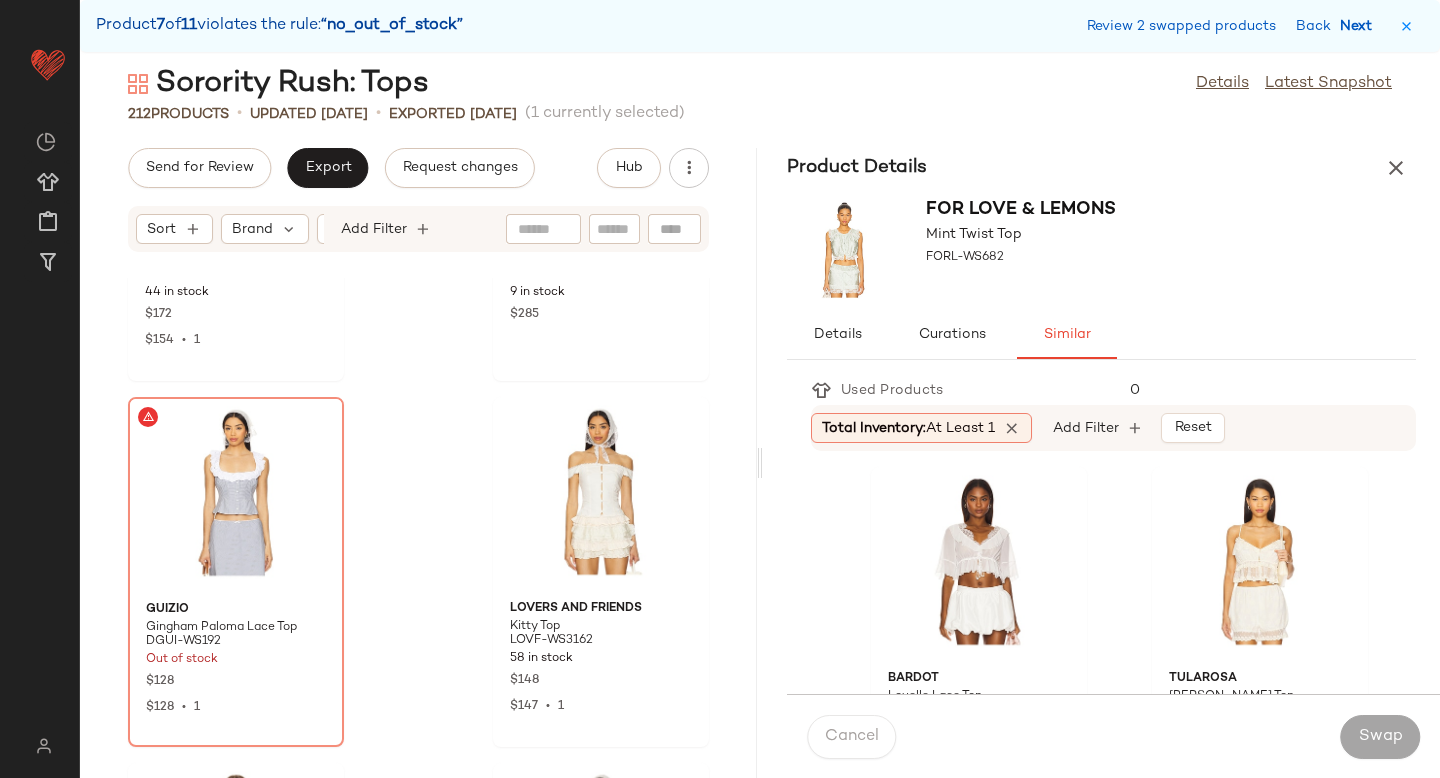 click on "Next" at bounding box center (1360, 26) 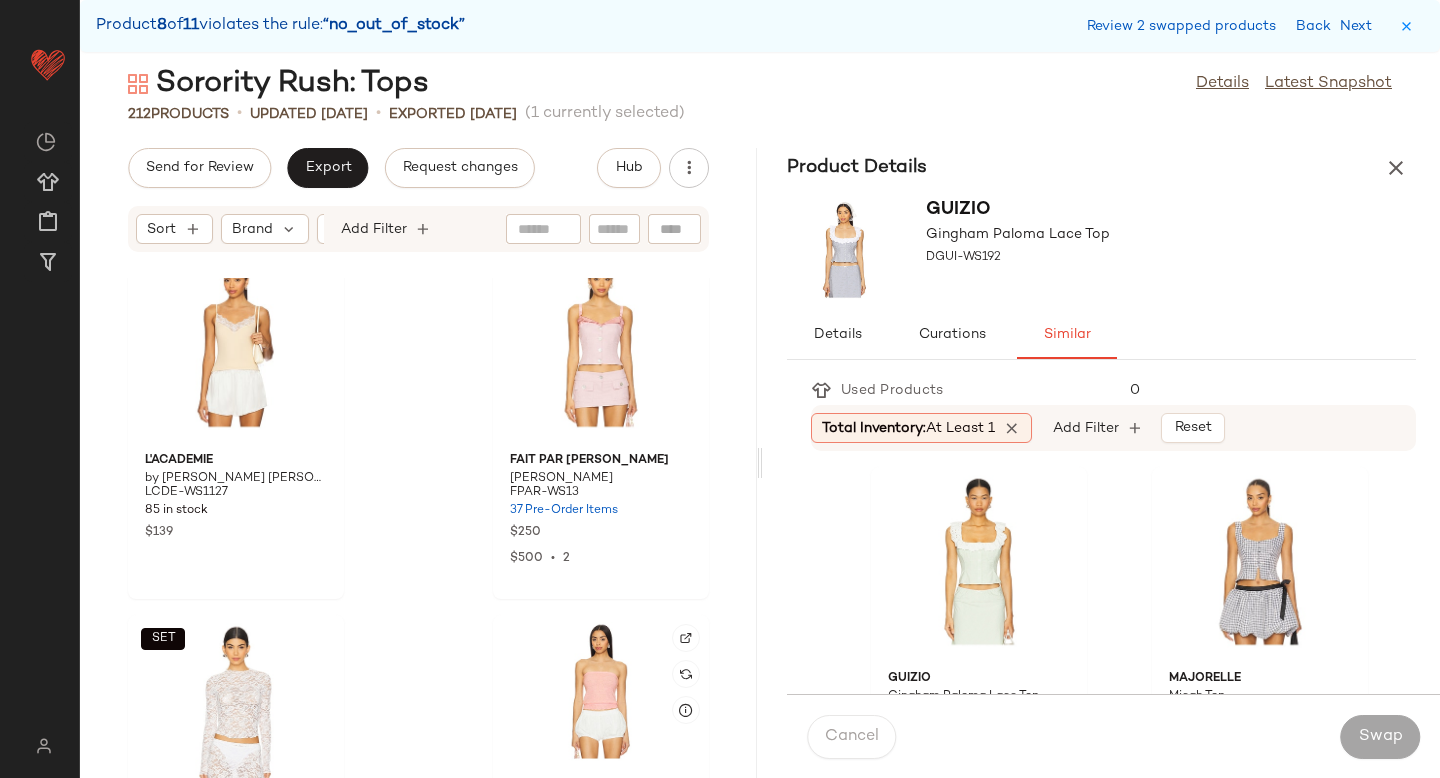 scroll, scrollTop: 21905, scrollLeft: 0, axis: vertical 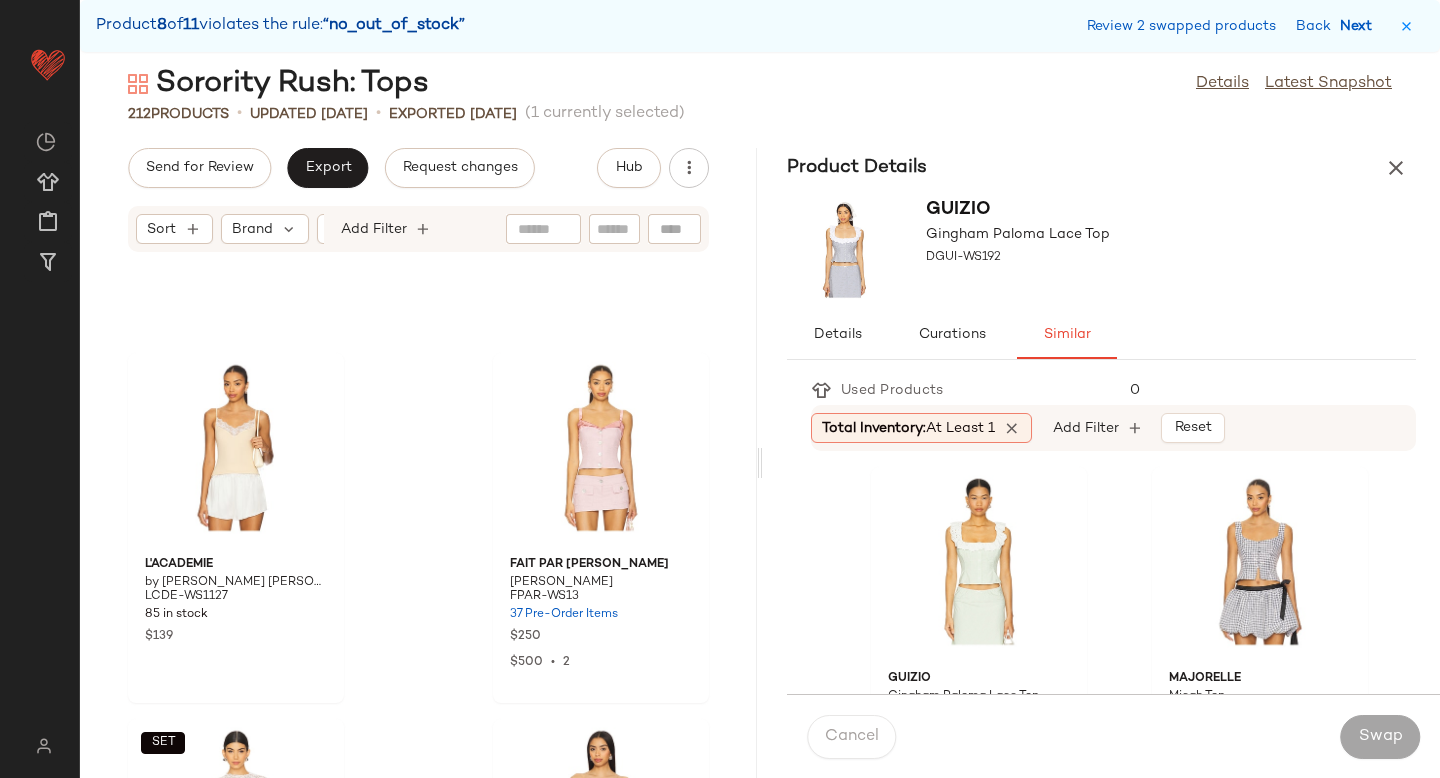 click on "Next" at bounding box center [1360, 26] 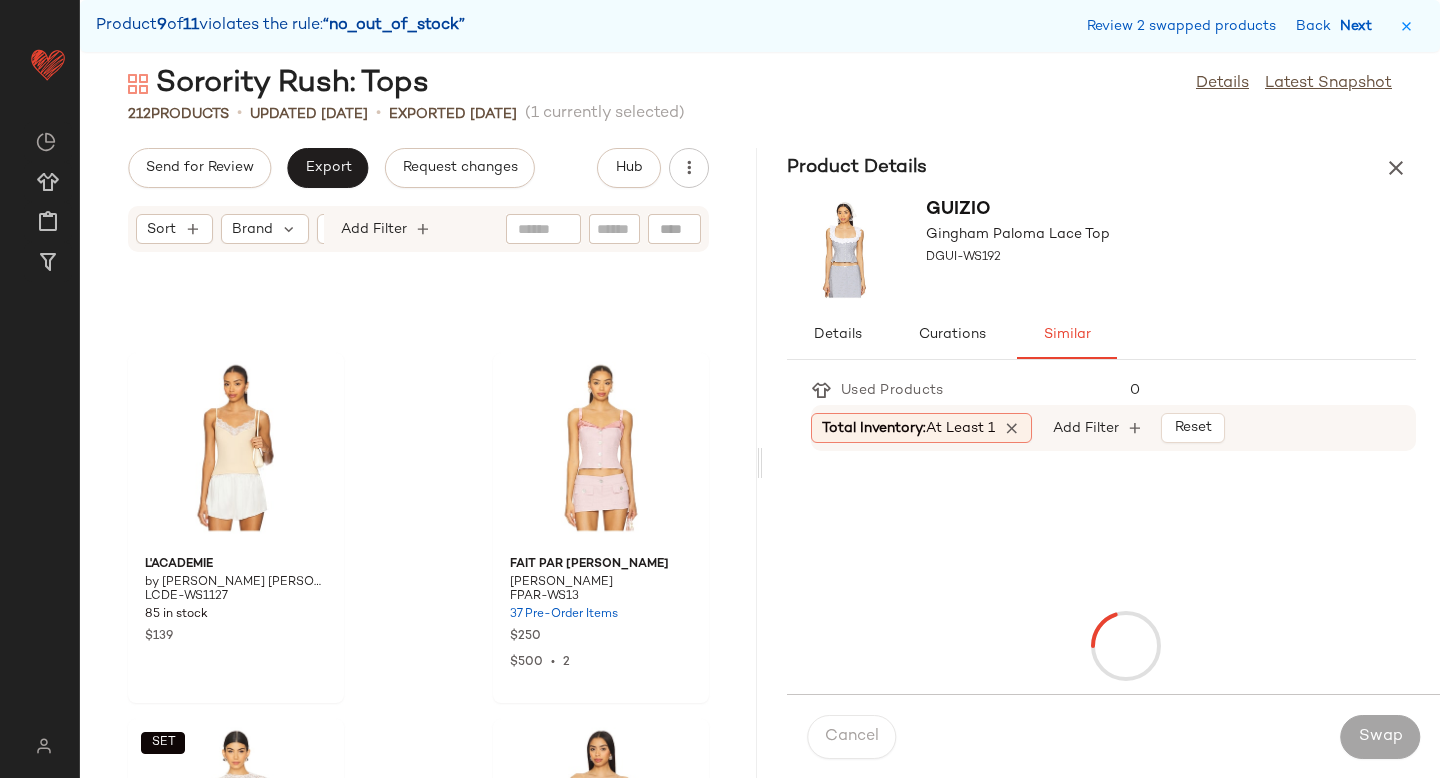scroll, scrollTop: 25620, scrollLeft: 0, axis: vertical 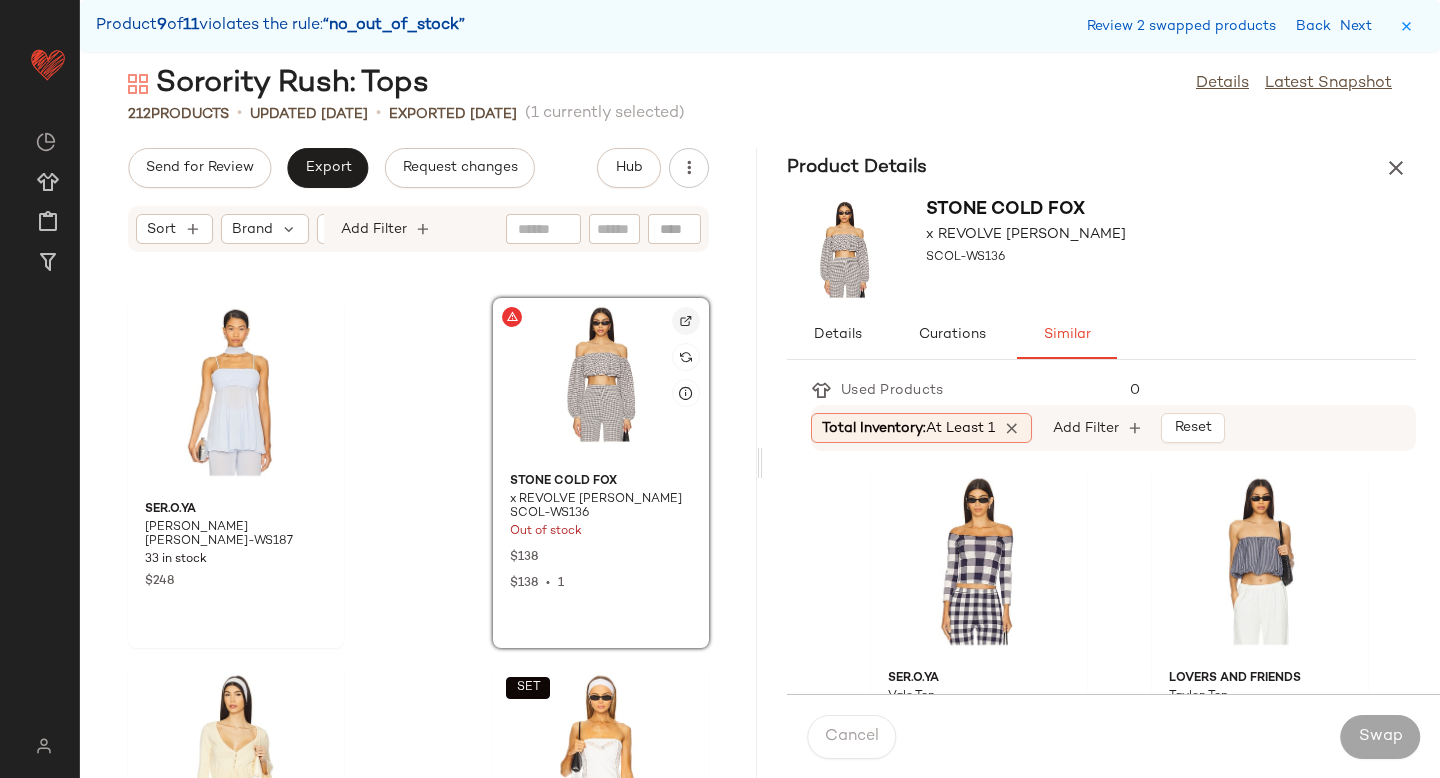 click 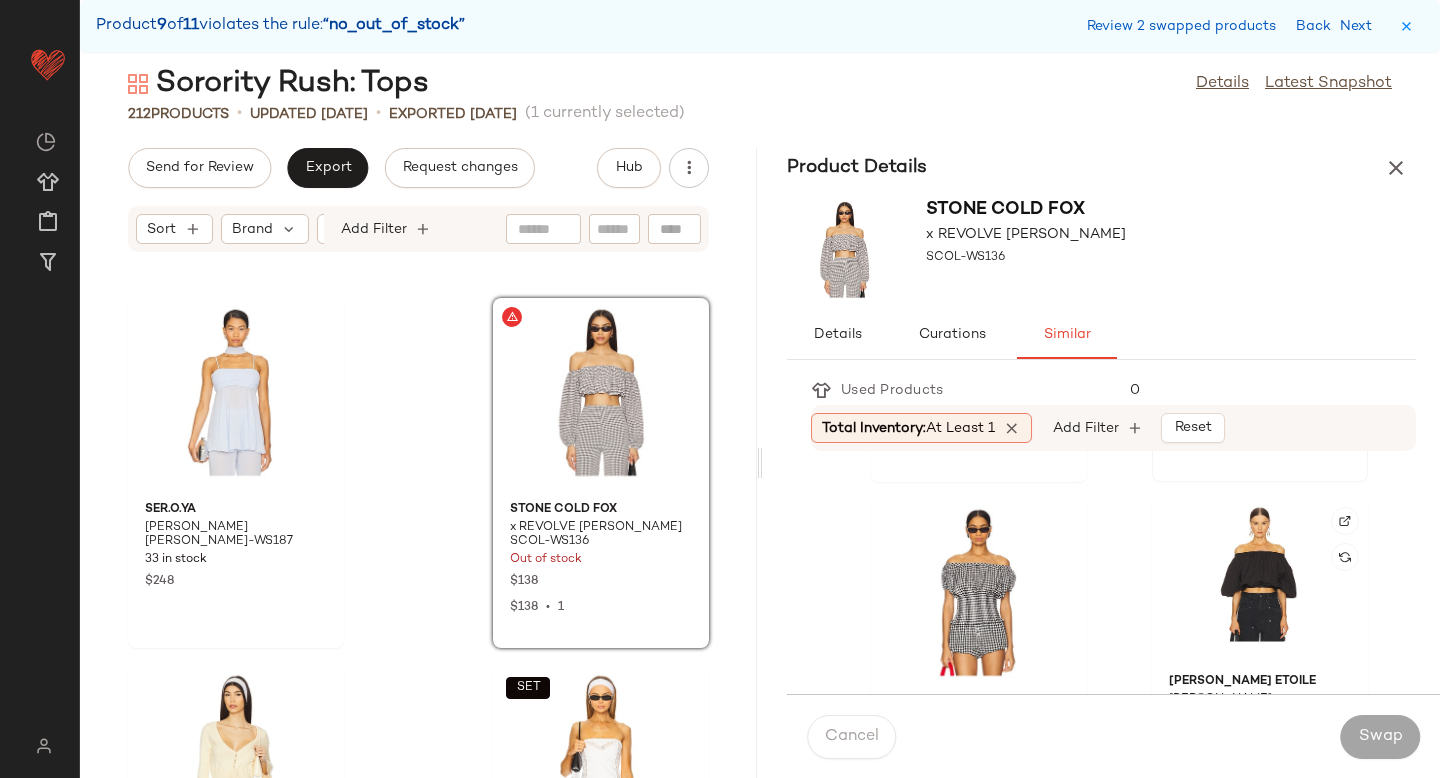 scroll, scrollTop: 345, scrollLeft: 0, axis: vertical 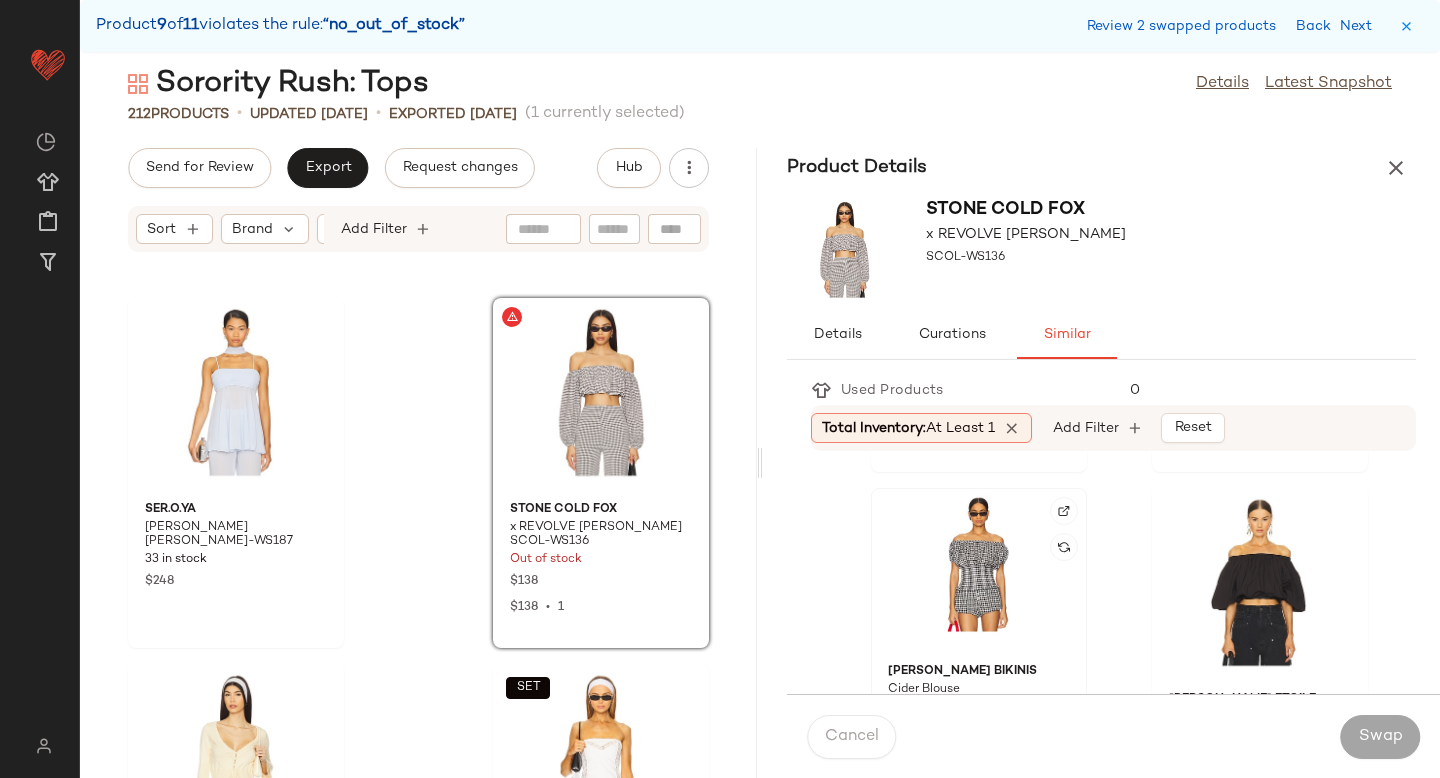 click 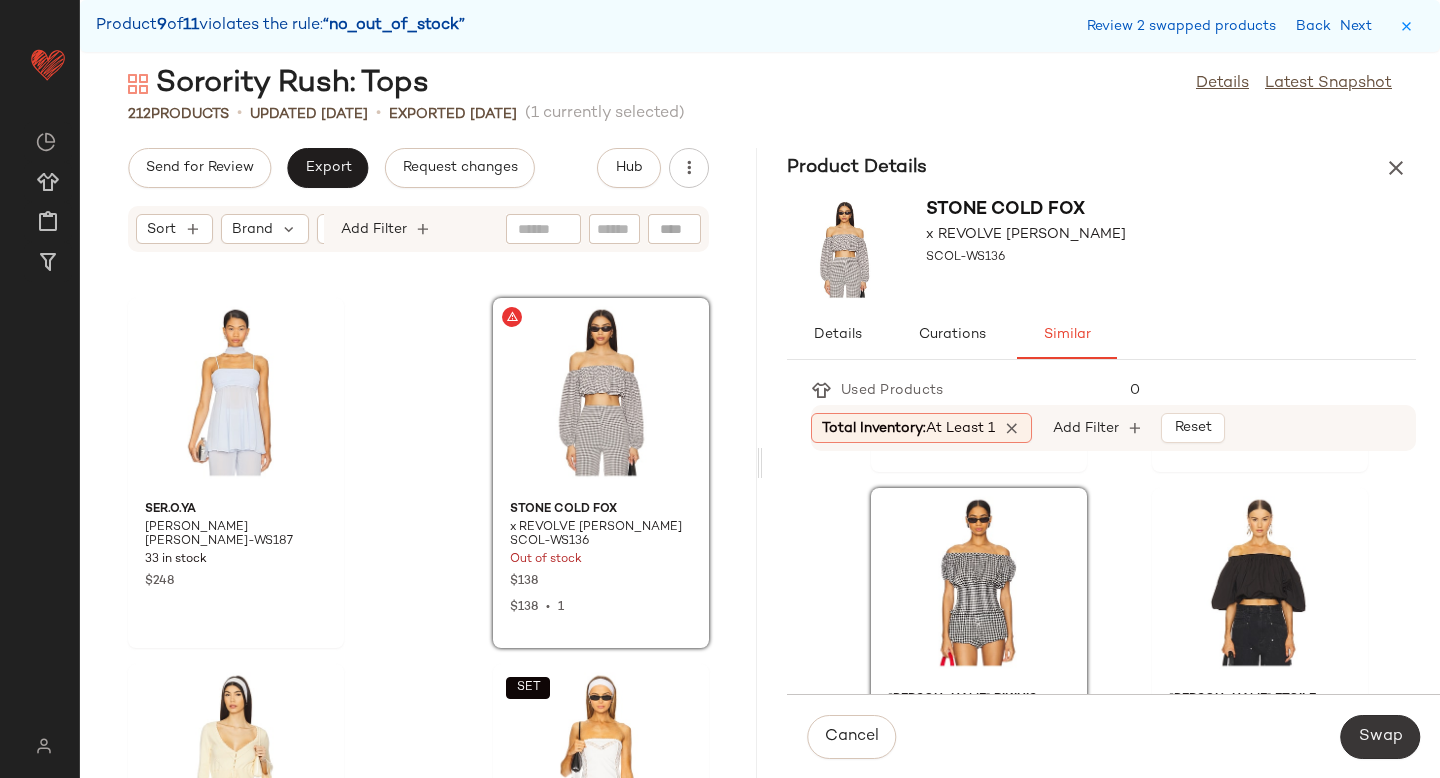 click on "Swap" 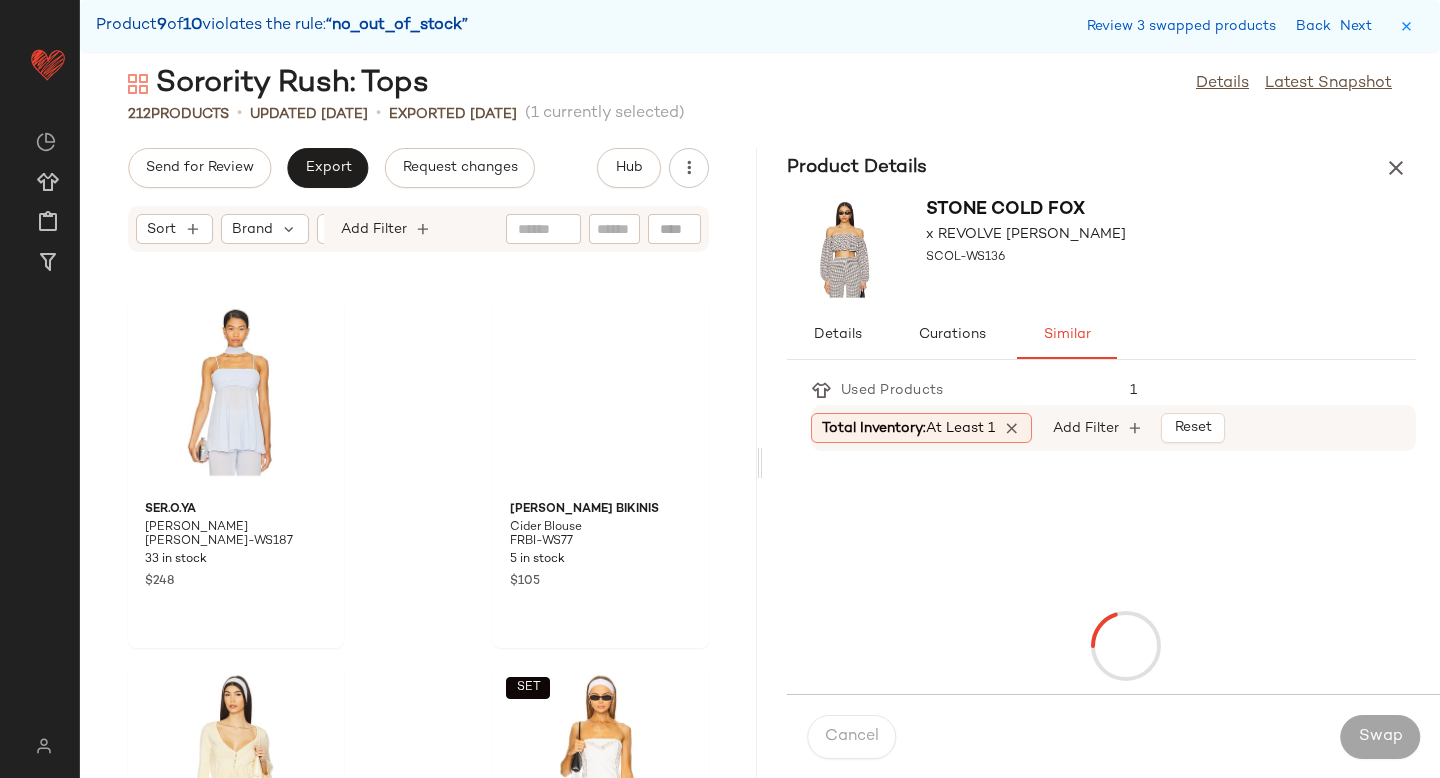scroll, scrollTop: 28182, scrollLeft: 0, axis: vertical 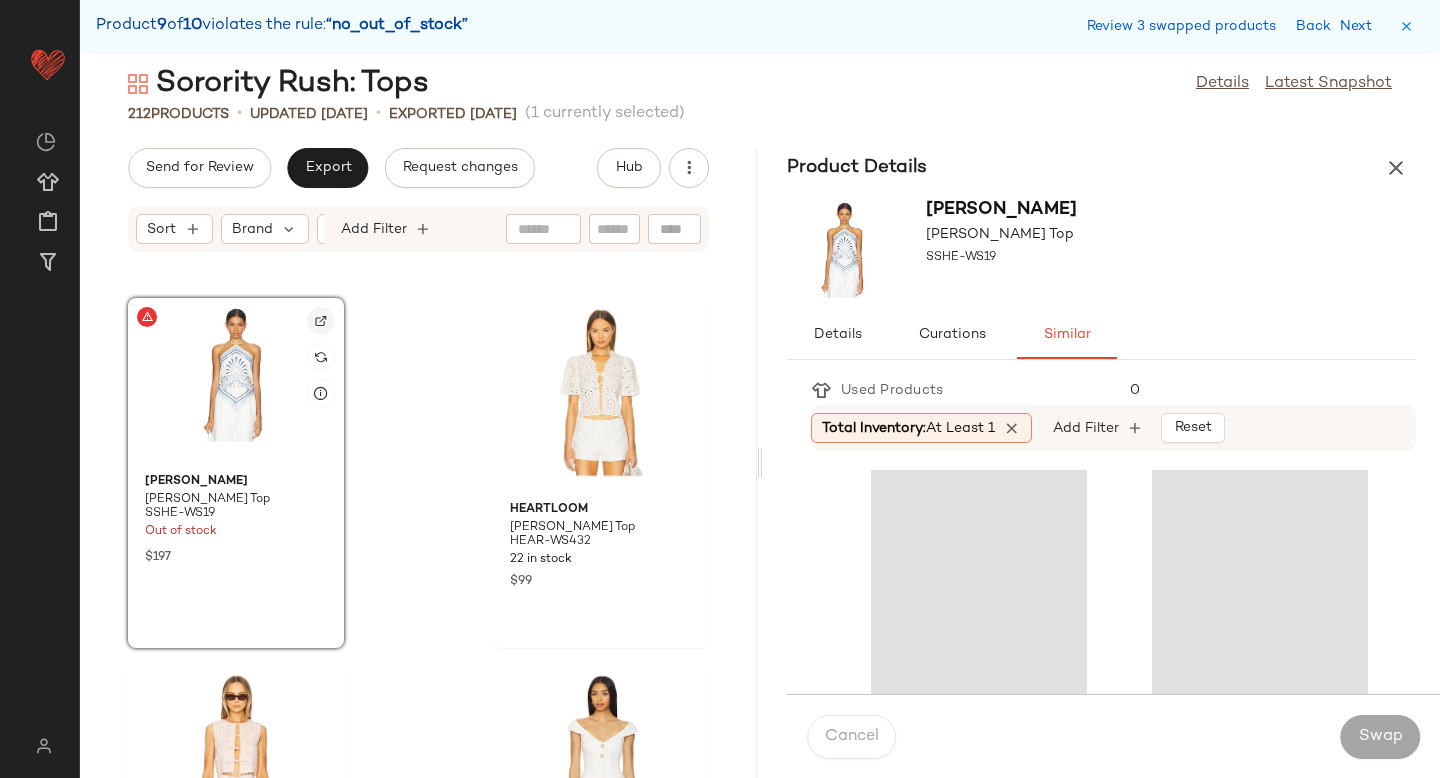 click 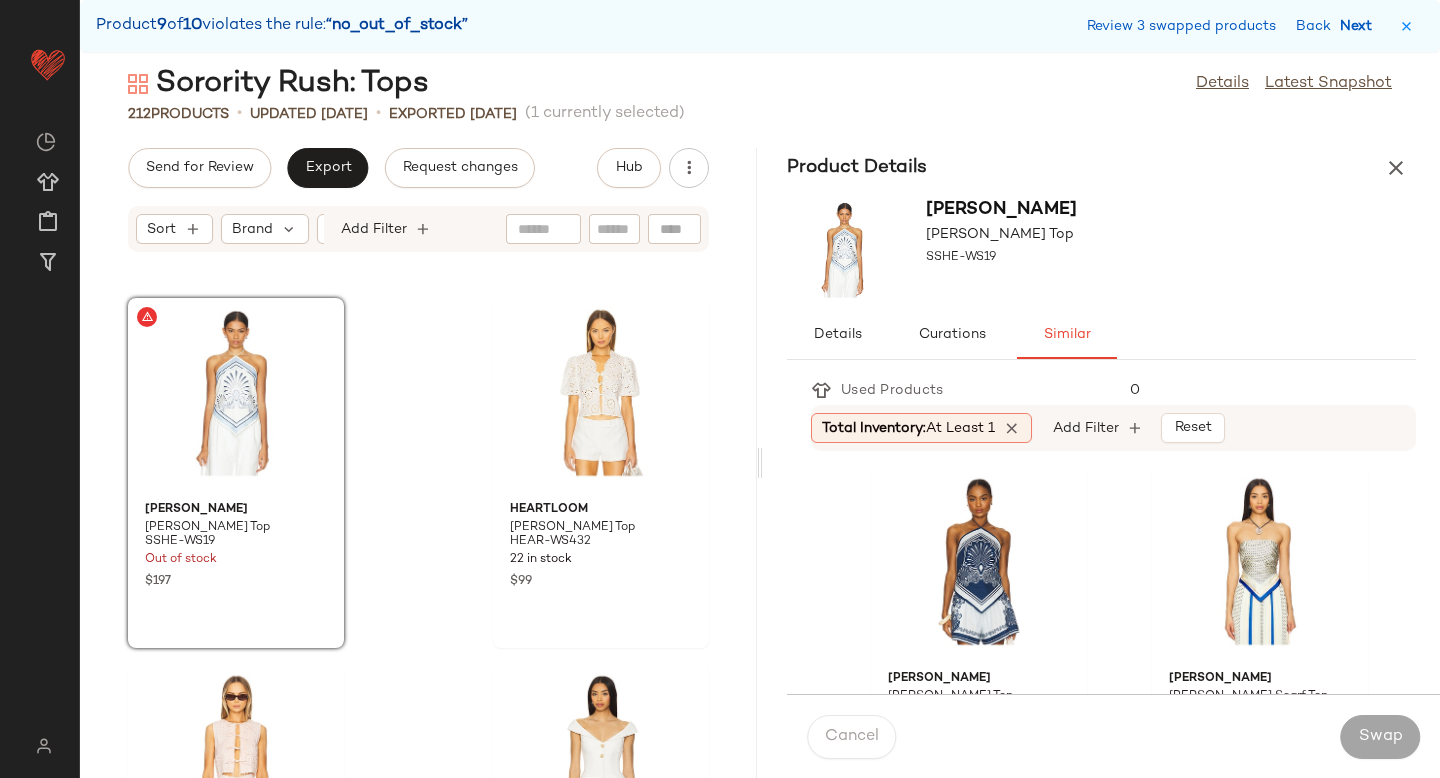 click on "Next" at bounding box center (1360, 26) 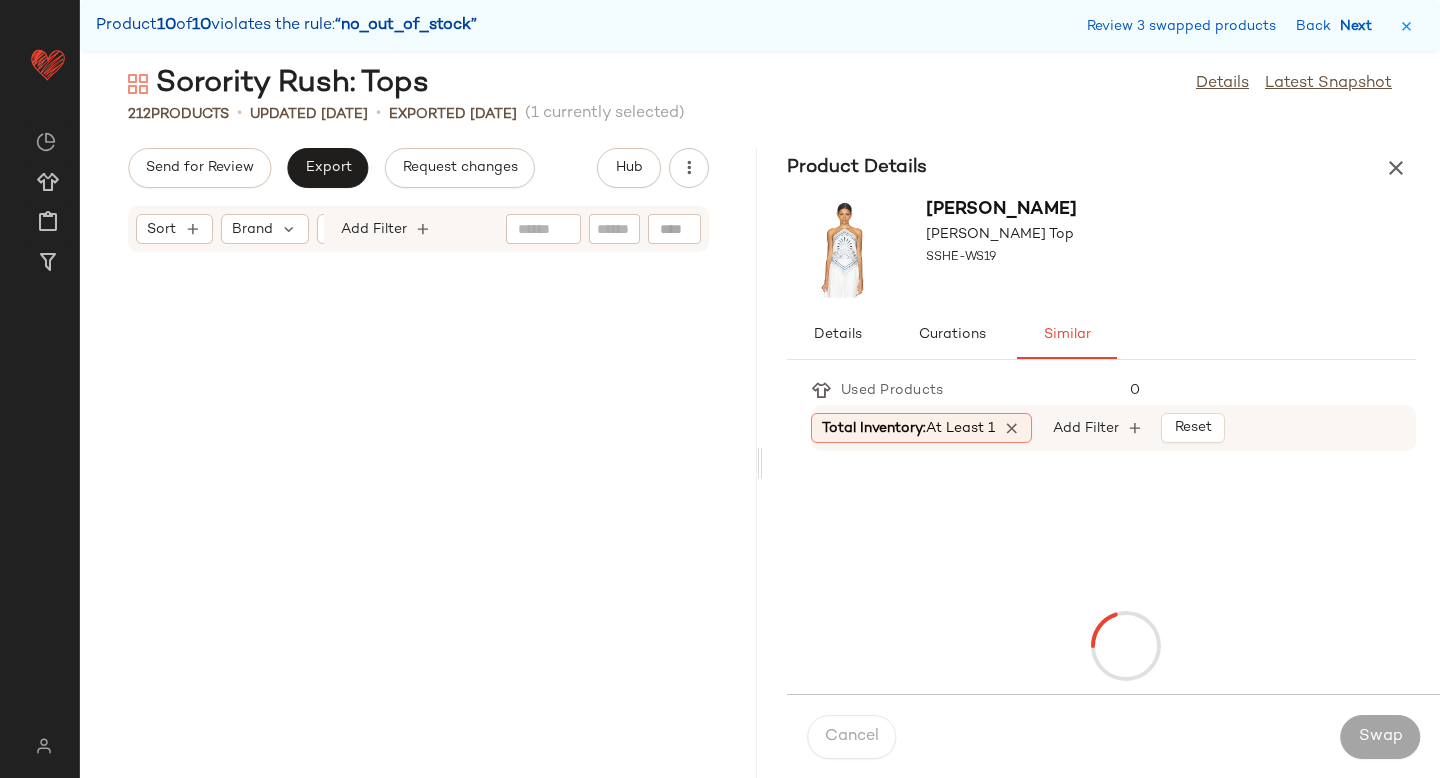 scroll, scrollTop: 34770, scrollLeft: 0, axis: vertical 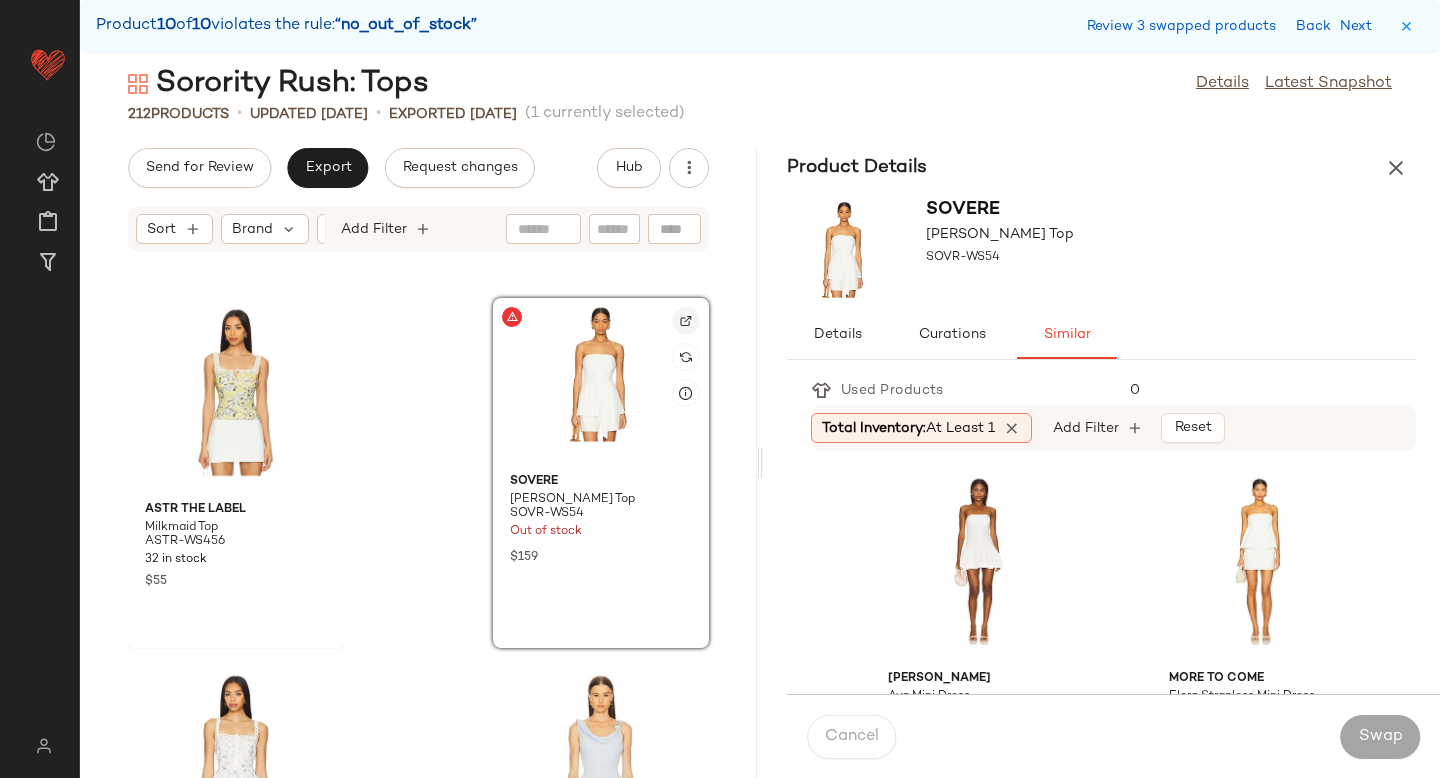 click at bounding box center [686, 321] 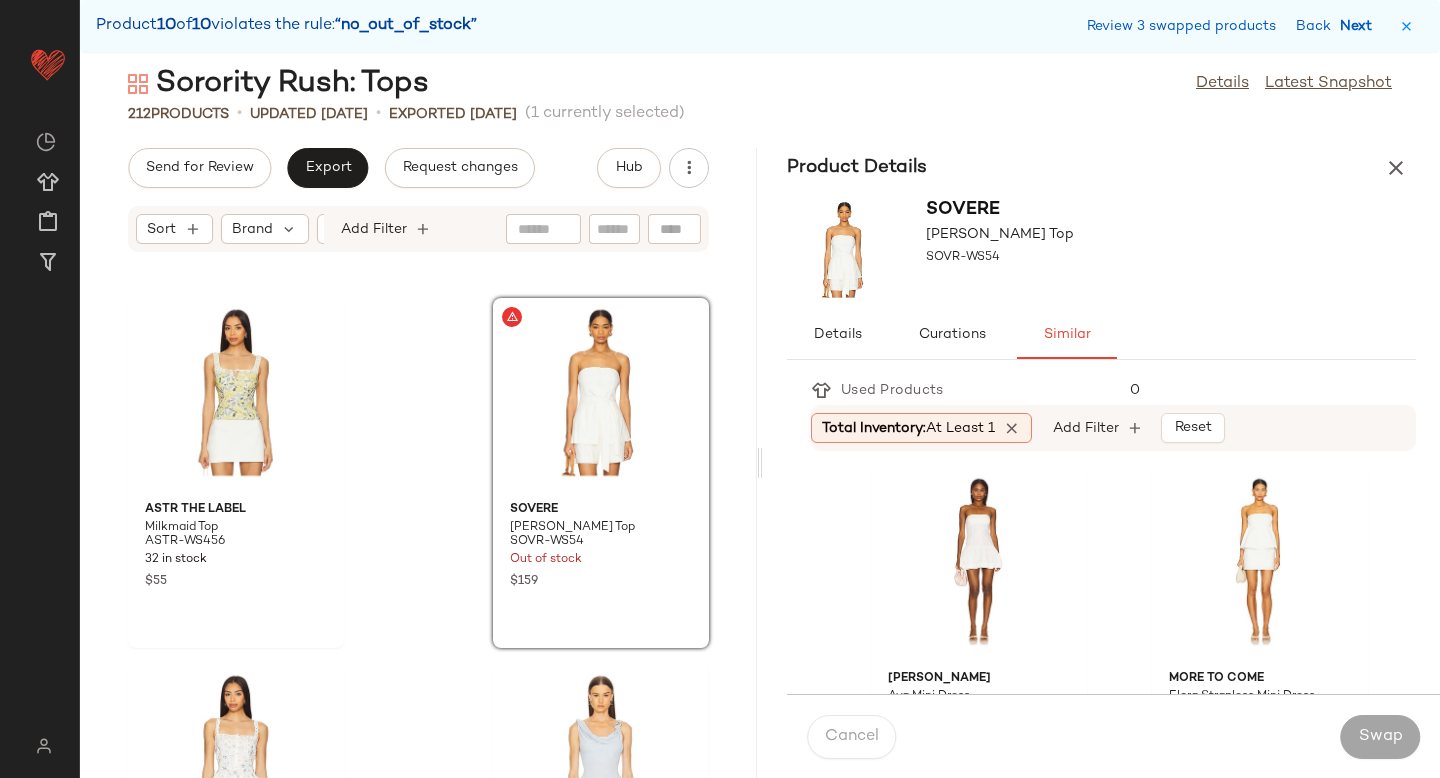 click on "Next" at bounding box center (1360, 26) 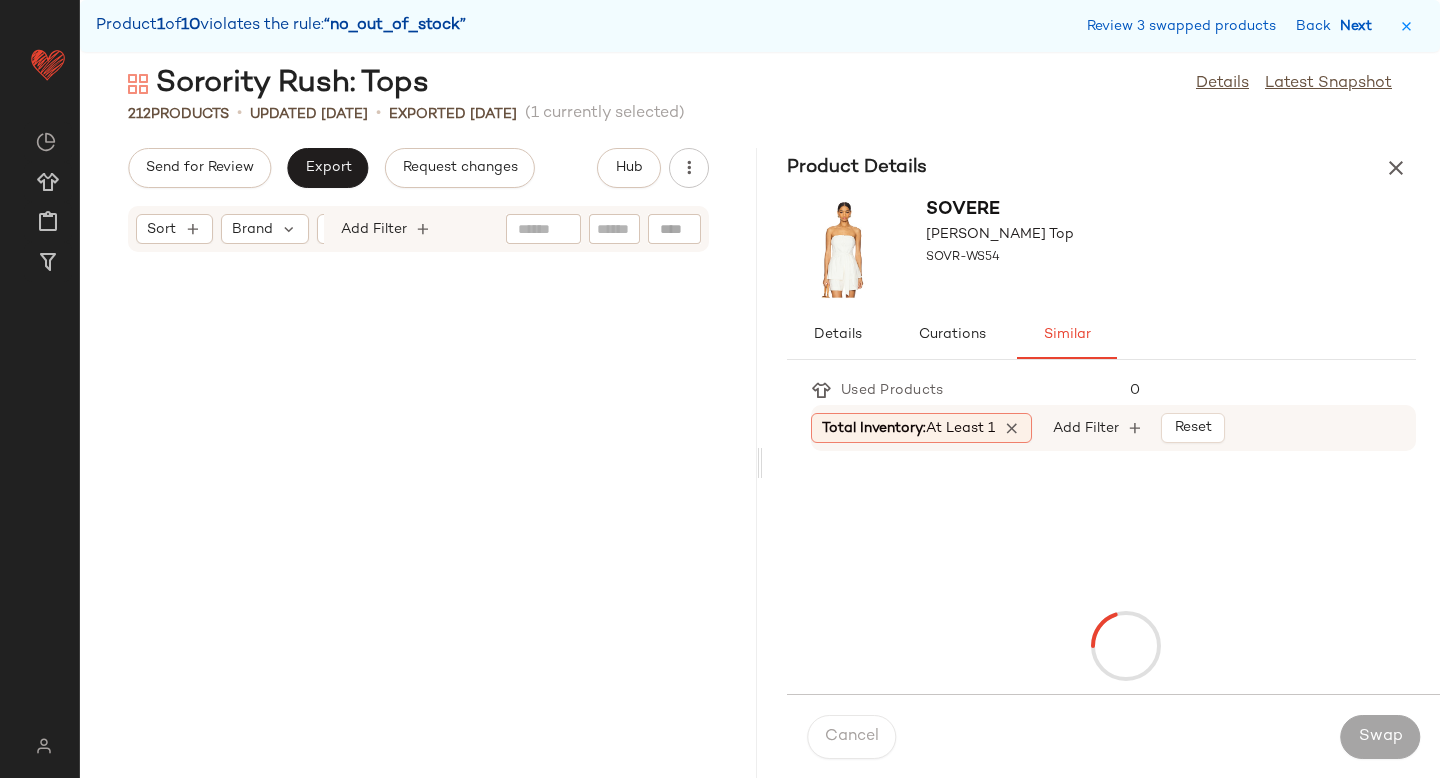 scroll, scrollTop: 4026, scrollLeft: 0, axis: vertical 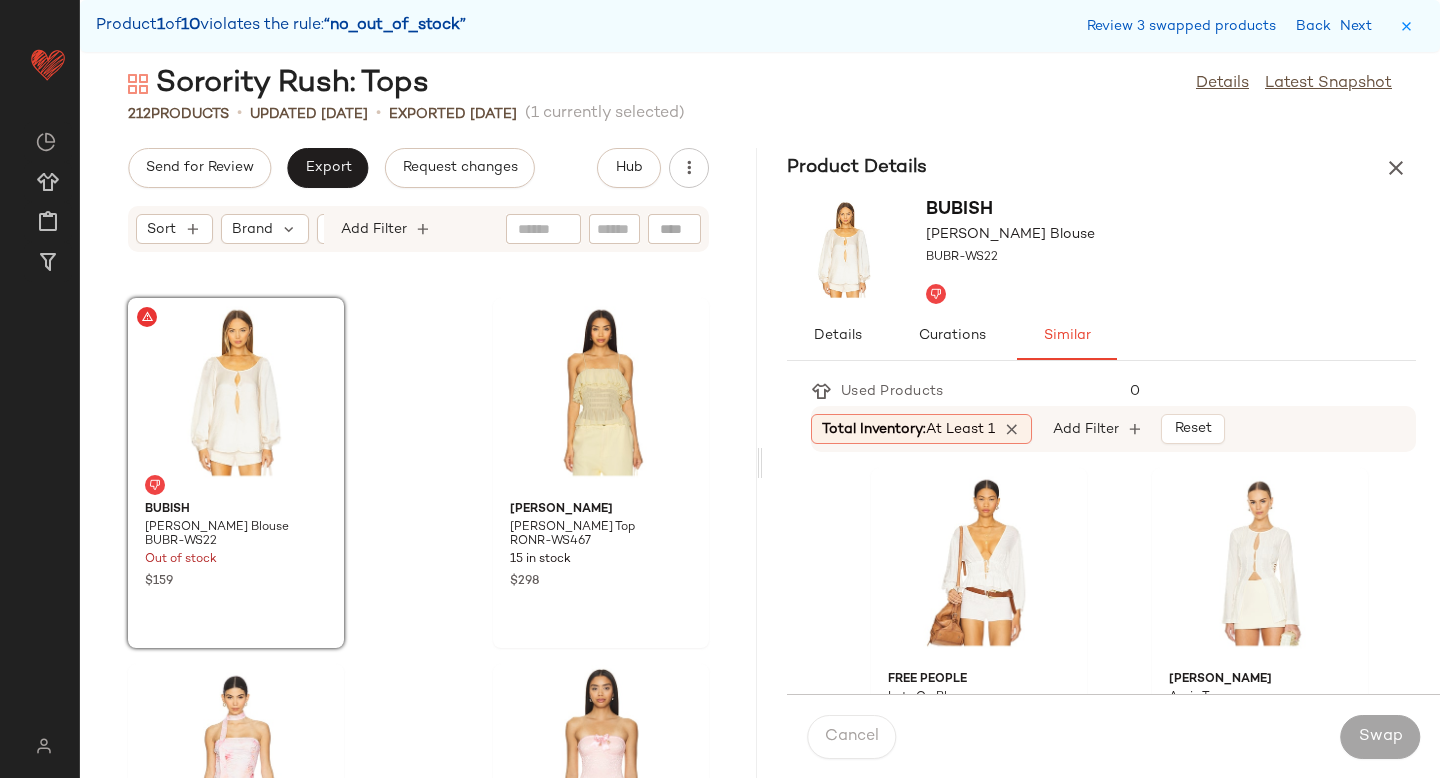 click on "Product Details" at bounding box center (1101, 168) 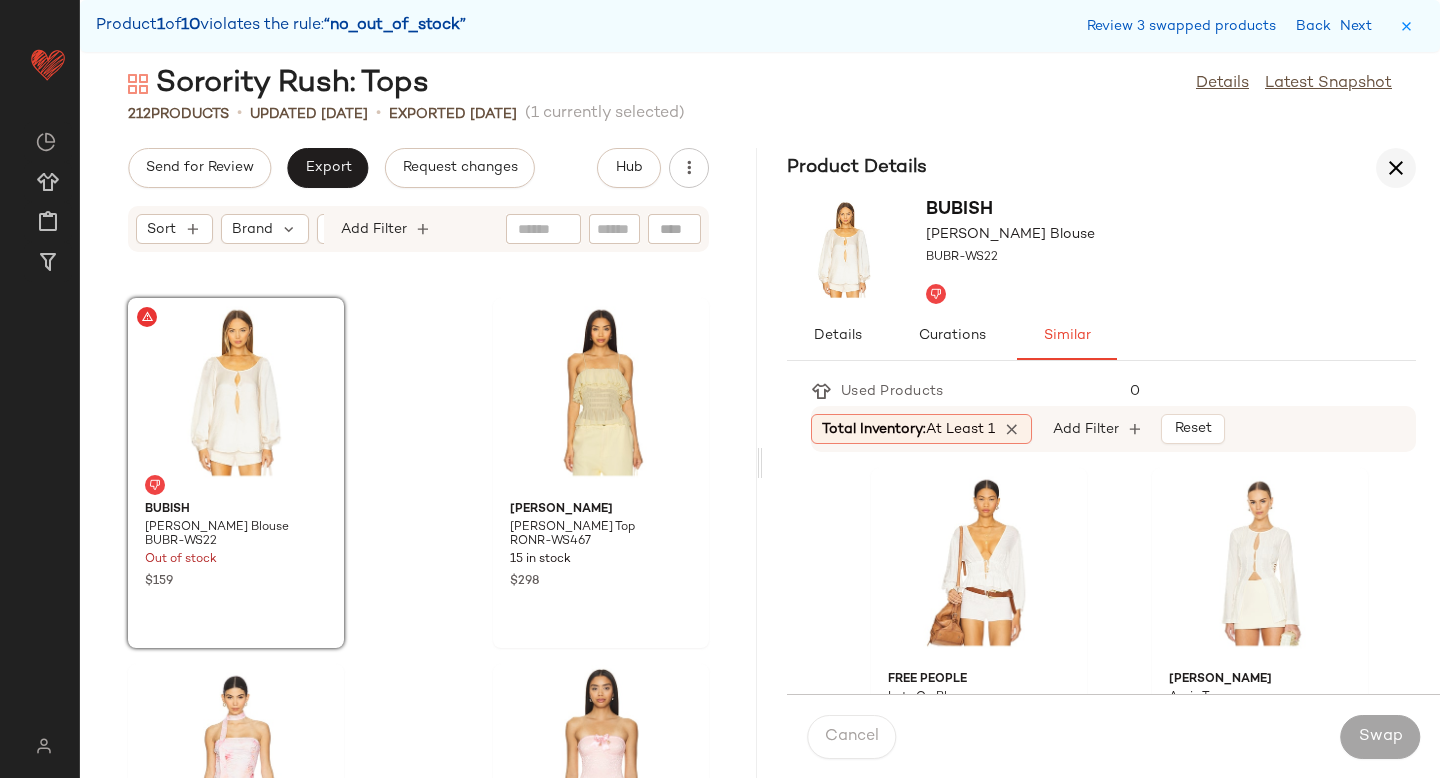 click at bounding box center (1396, 168) 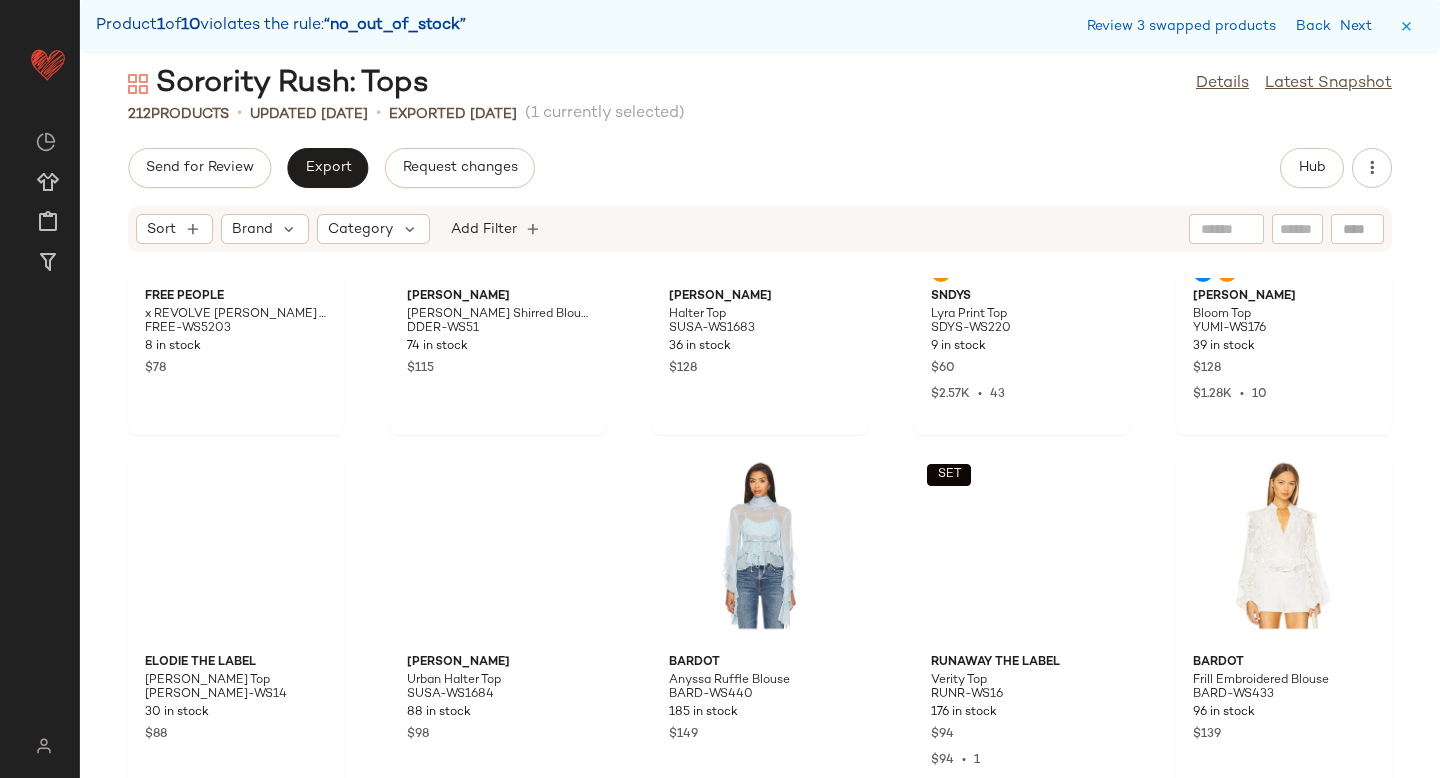 scroll, scrollTop: 0, scrollLeft: 0, axis: both 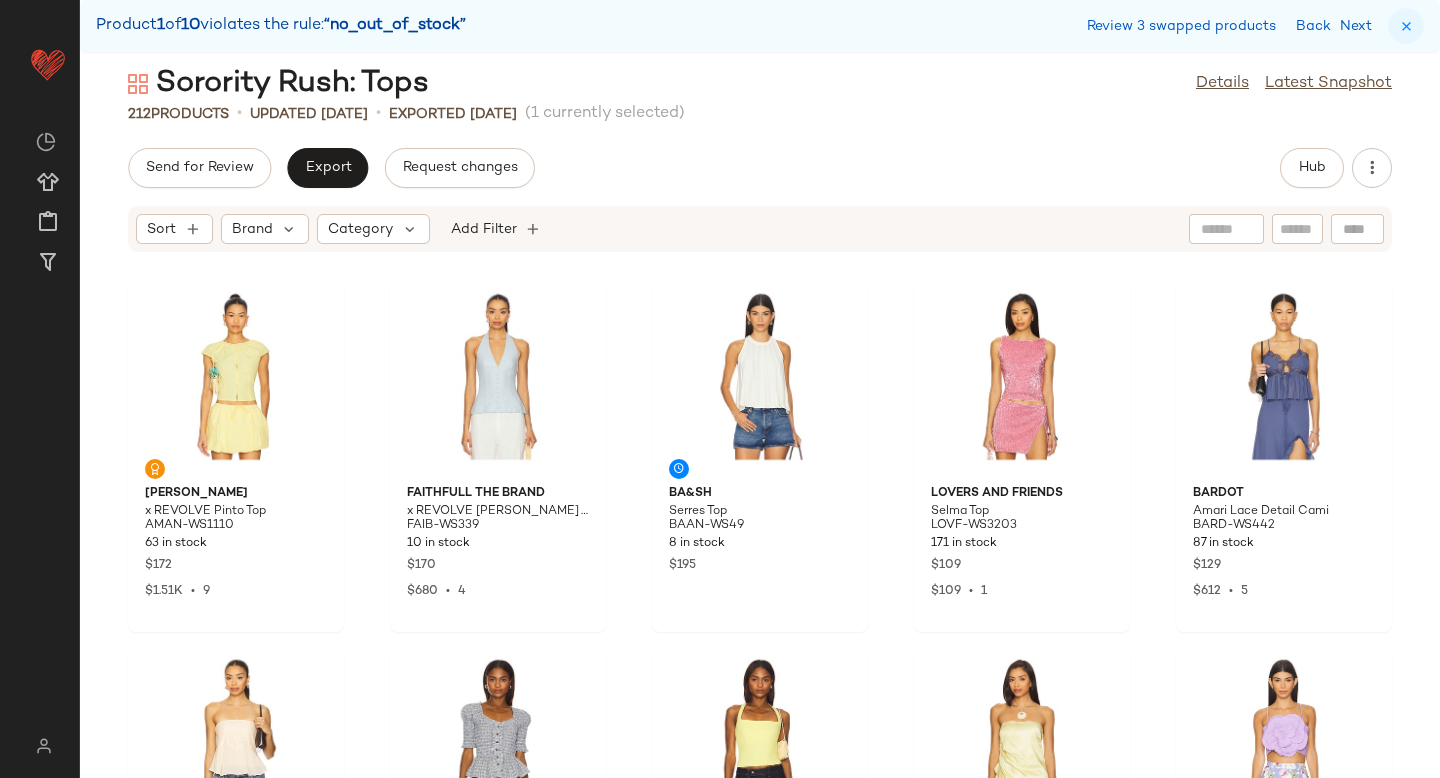 click at bounding box center (1406, 26) 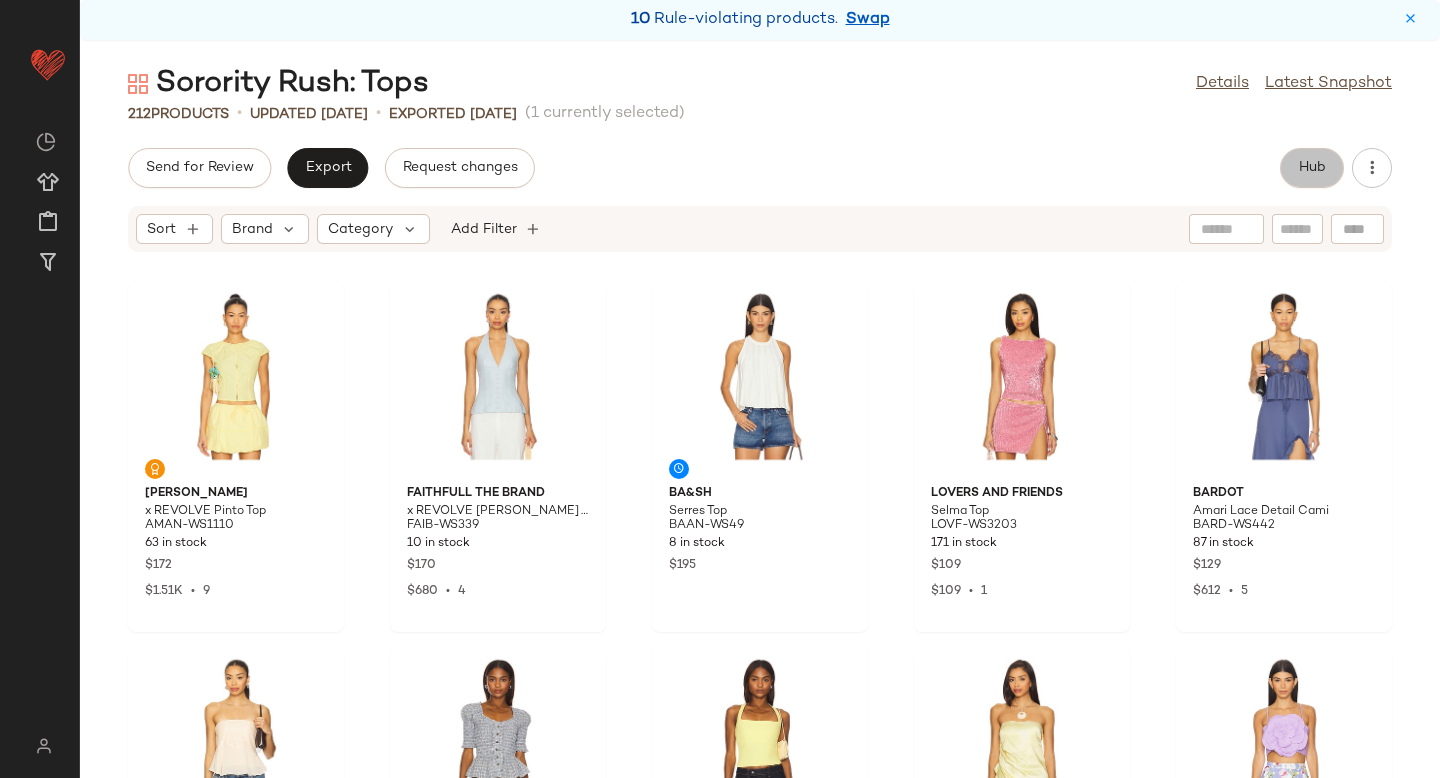 click on "Hub" at bounding box center [1312, 168] 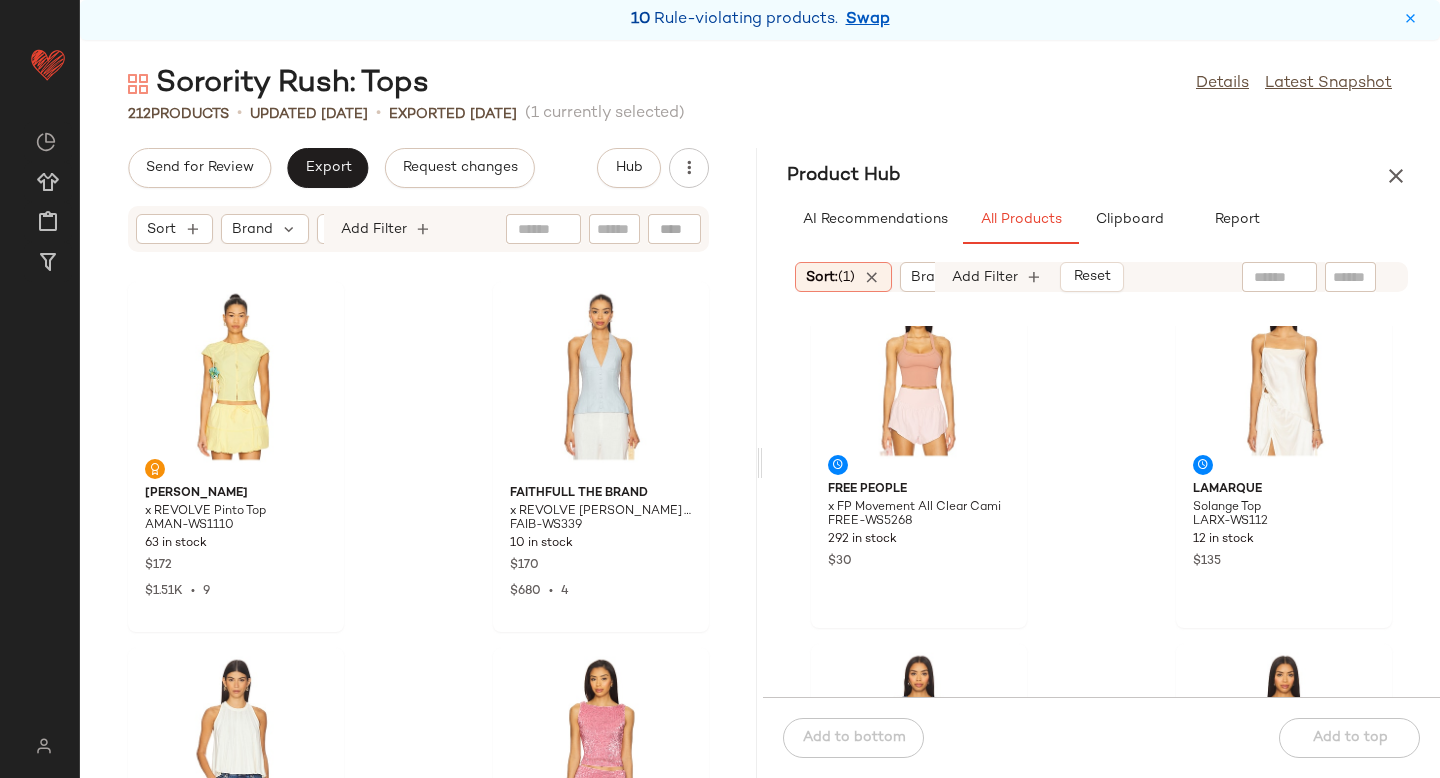 scroll, scrollTop: 1164, scrollLeft: 0, axis: vertical 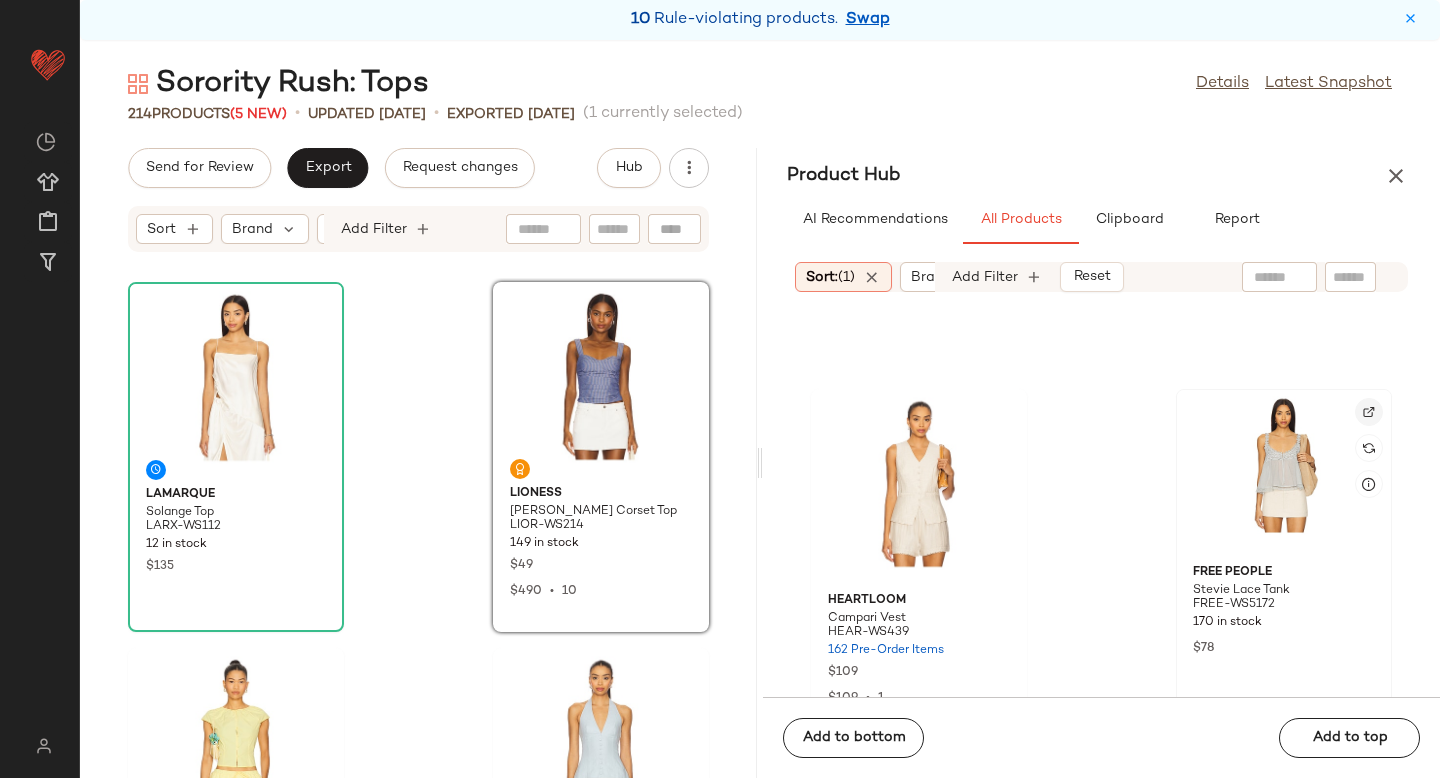 click 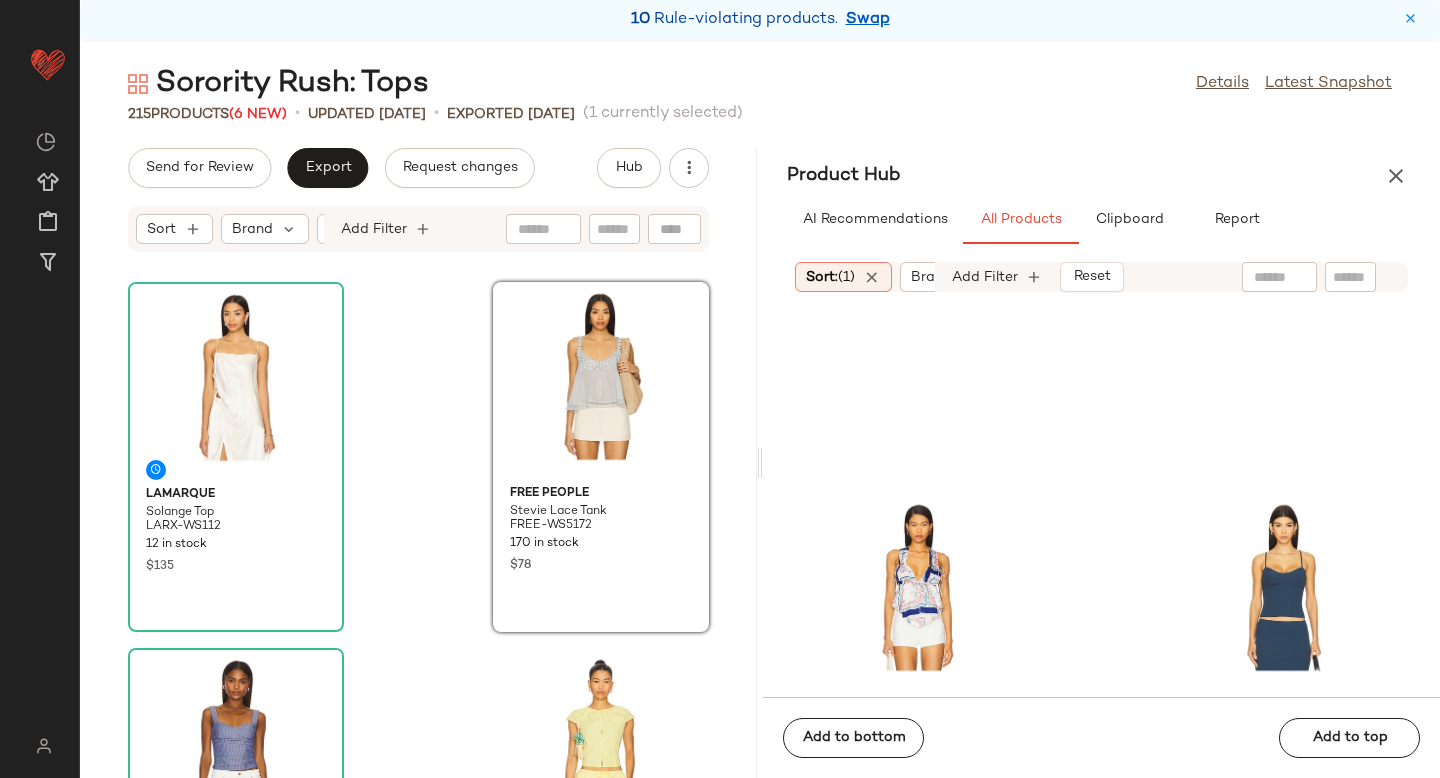 scroll, scrollTop: 20520, scrollLeft: 0, axis: vertical 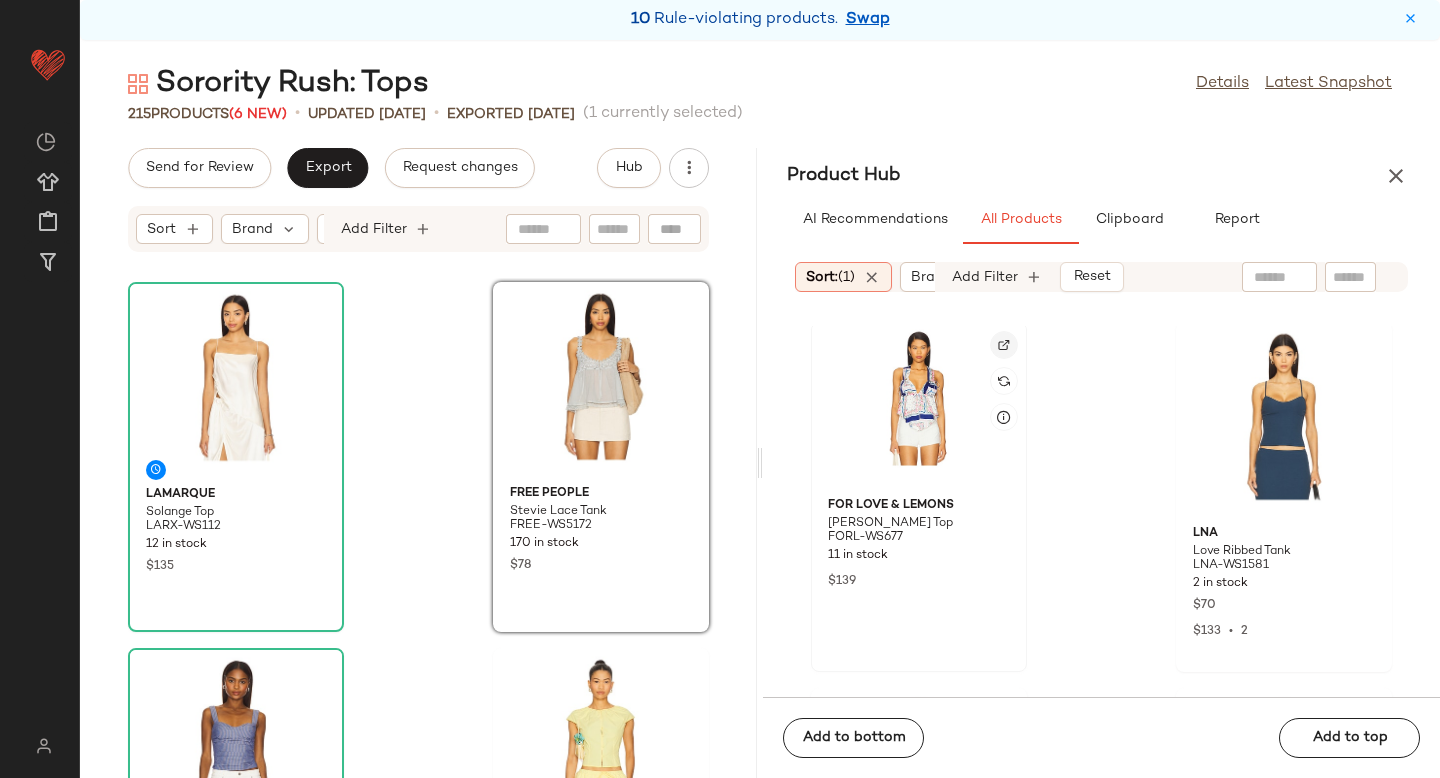 click at bounding box center (1004, 345) 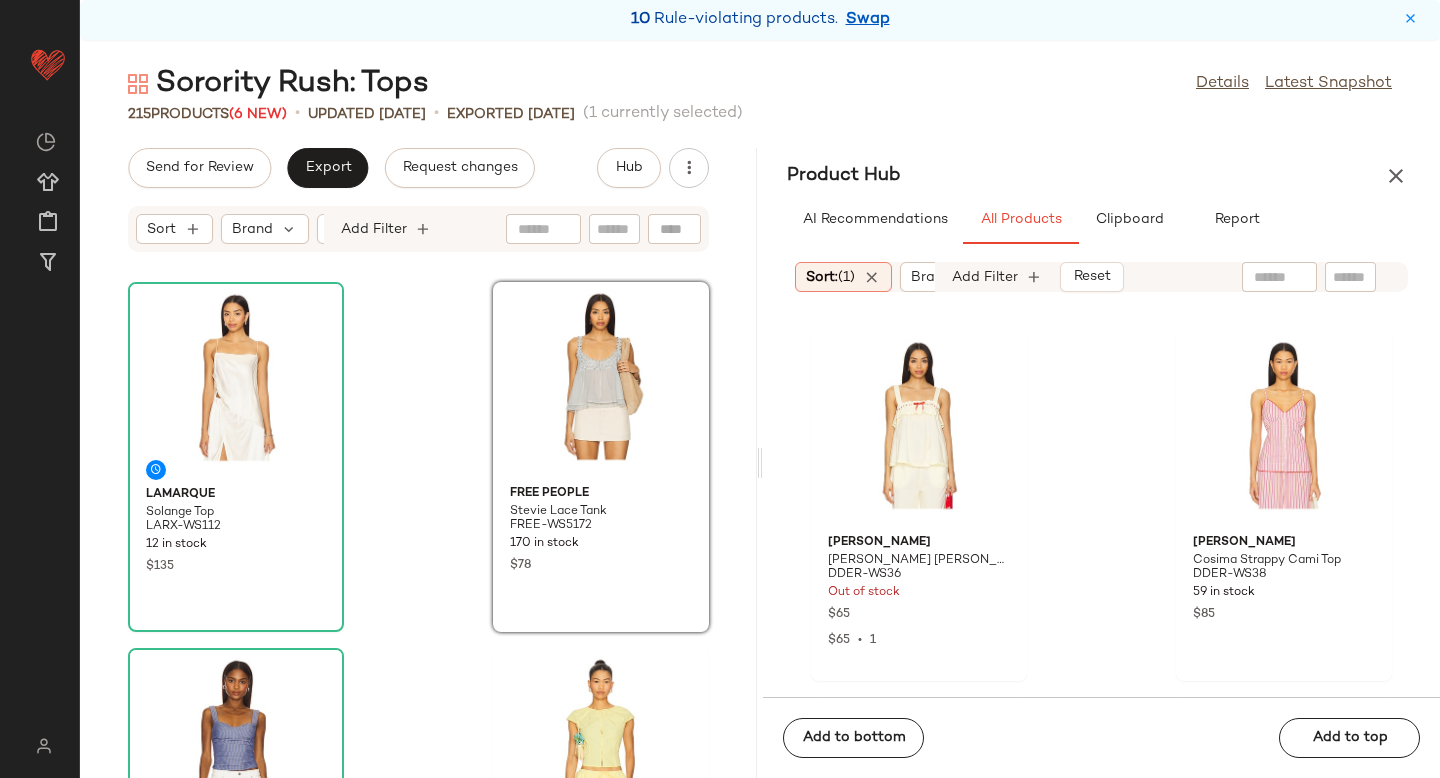 scroll, scrollTop: 39171, scrollLeft: 0, axis: vertical 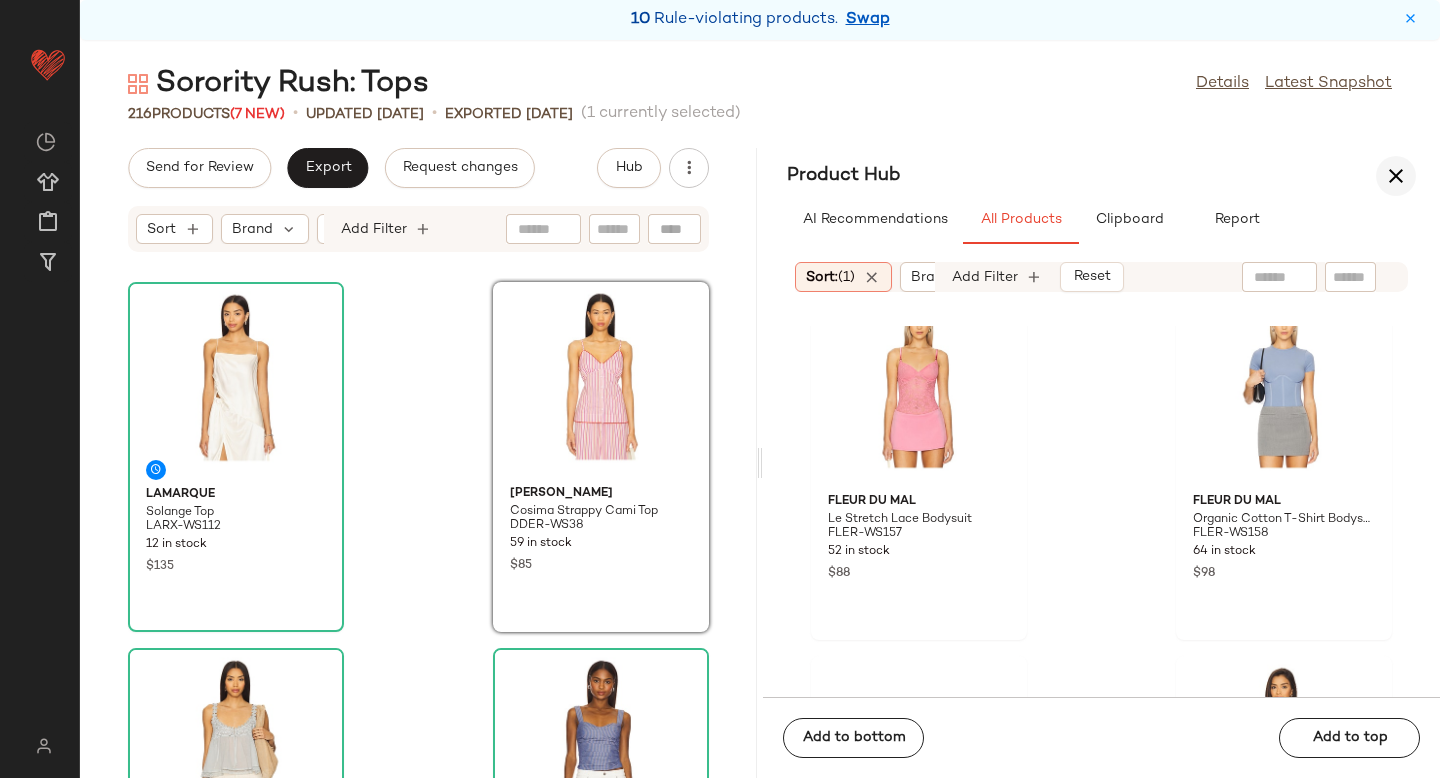 click at bounding box center [1396, 176] 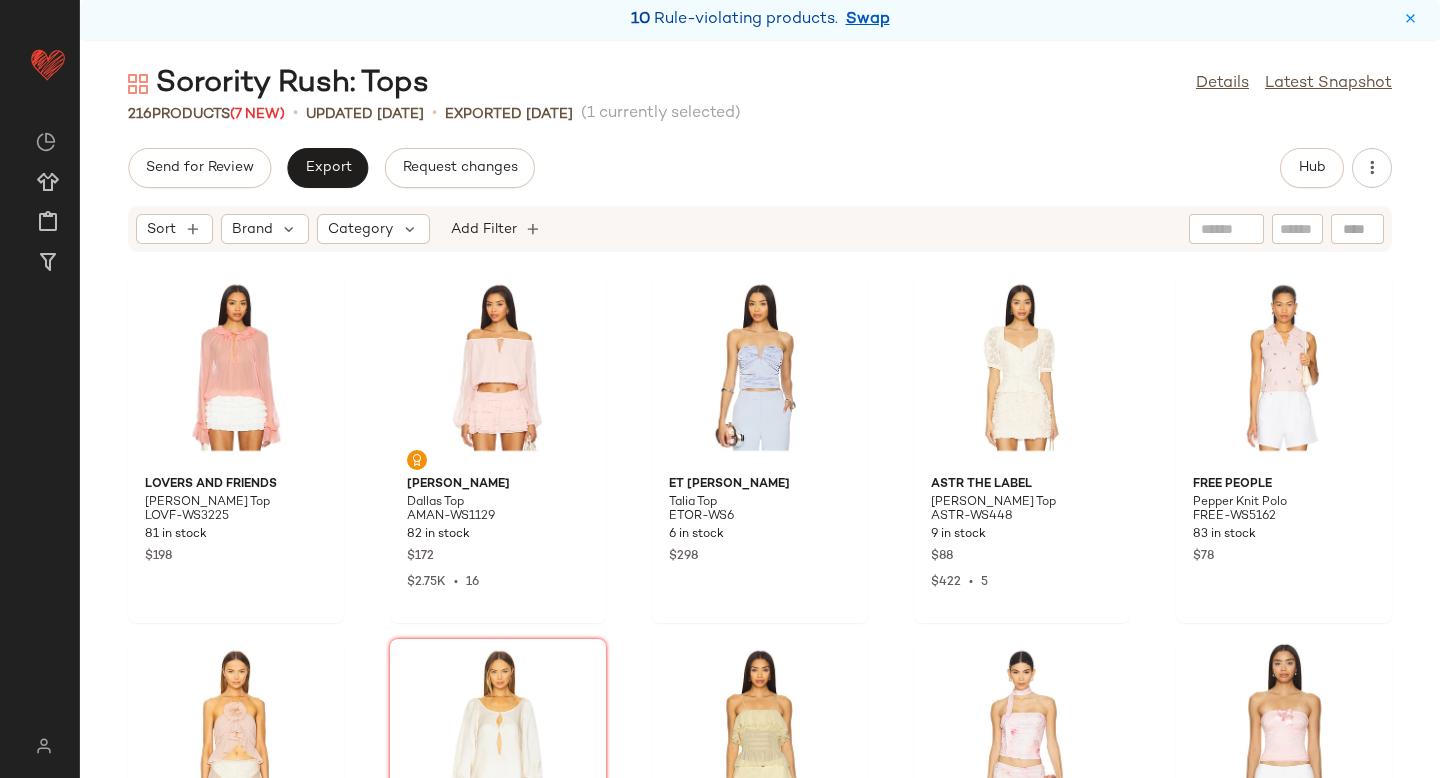 scroll, scrollTop: 0, scrollLeft: 0, axis: both 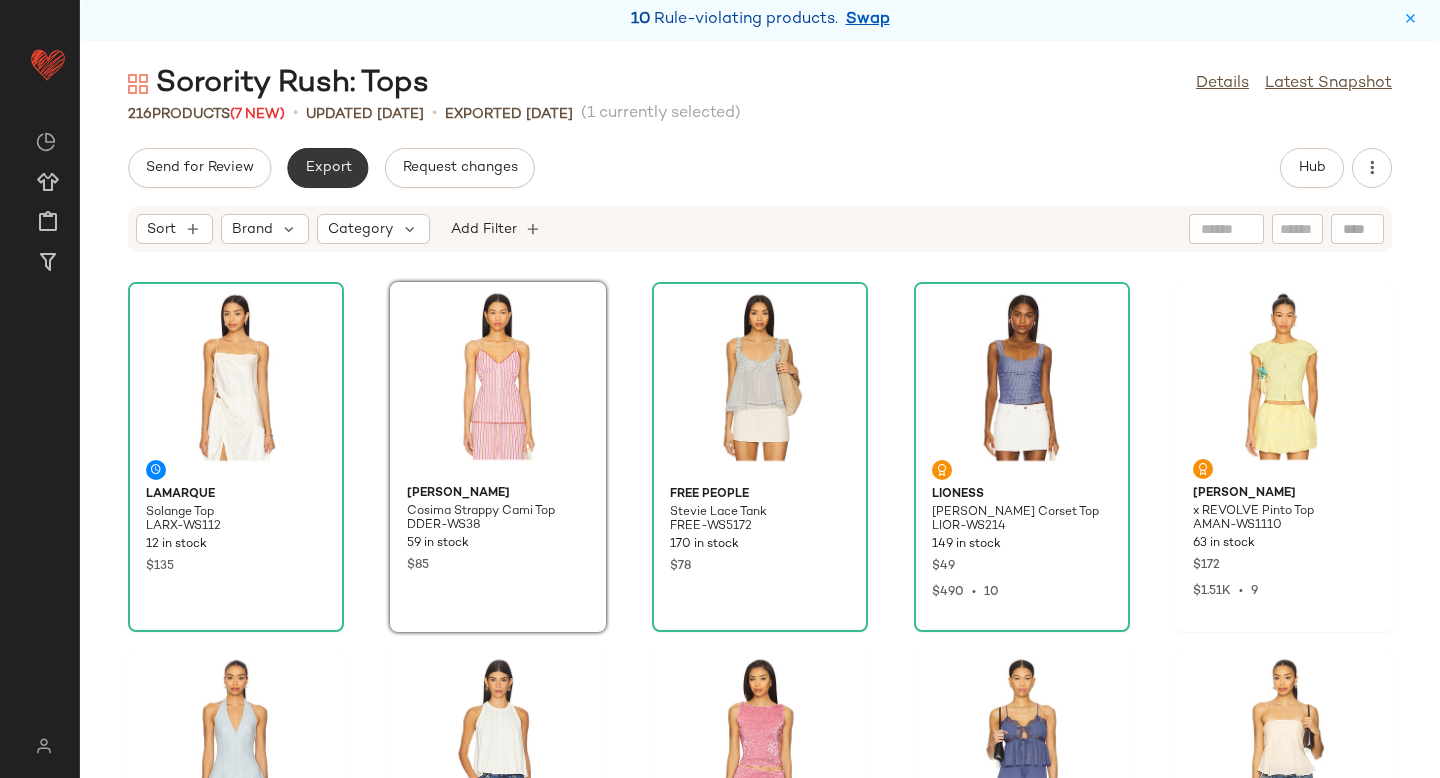 click on "Export" 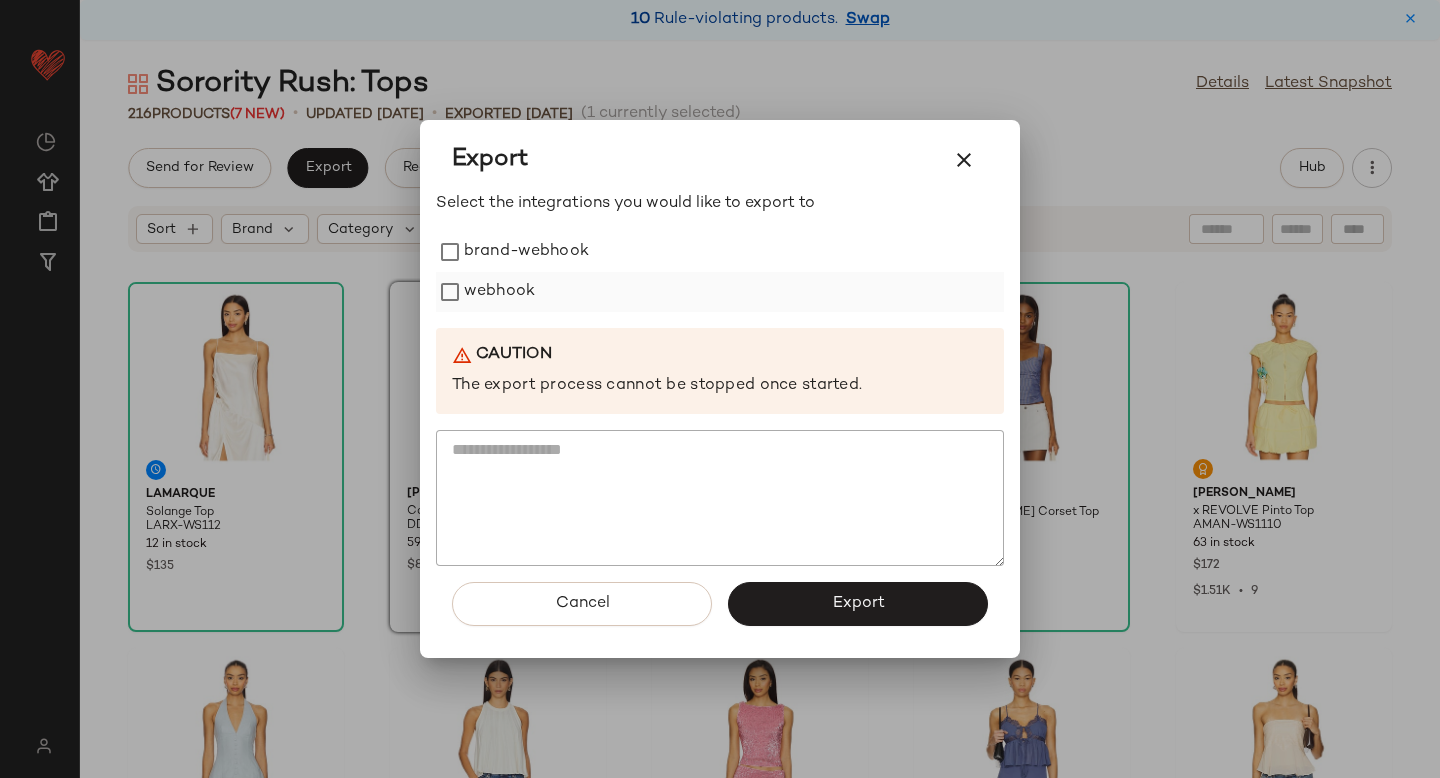 click on "webhook" at bounding box center [499, 292] 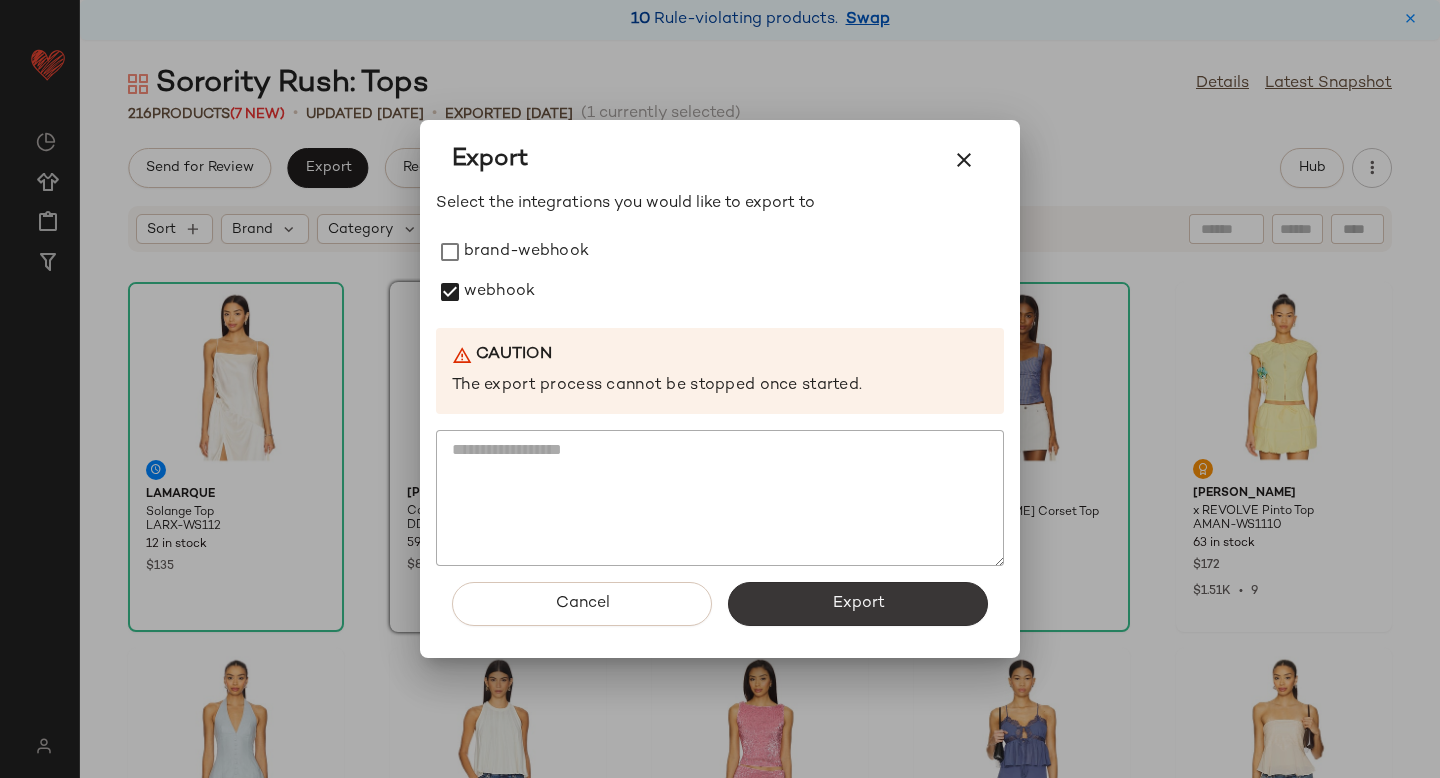 click on "Export" at bounding box center [858, 604] 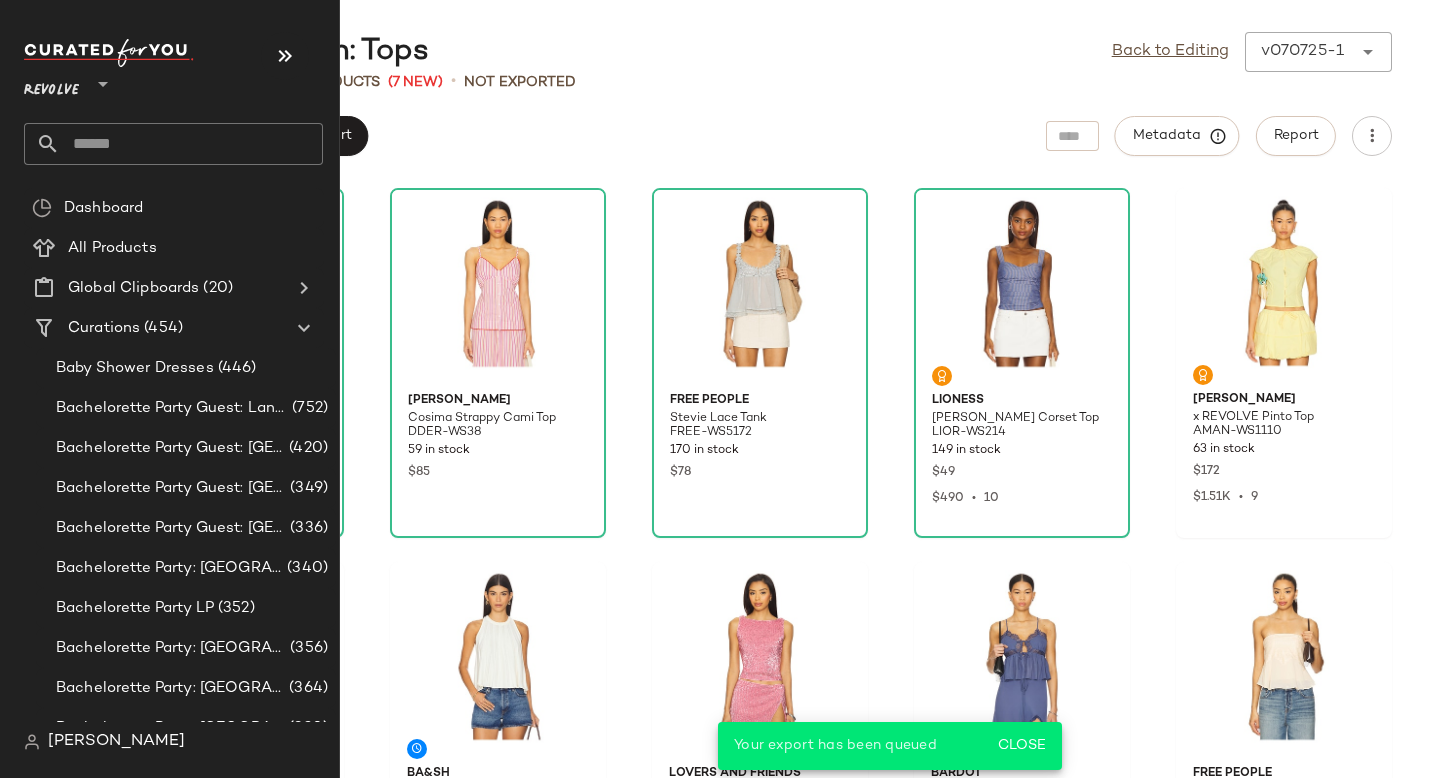 click 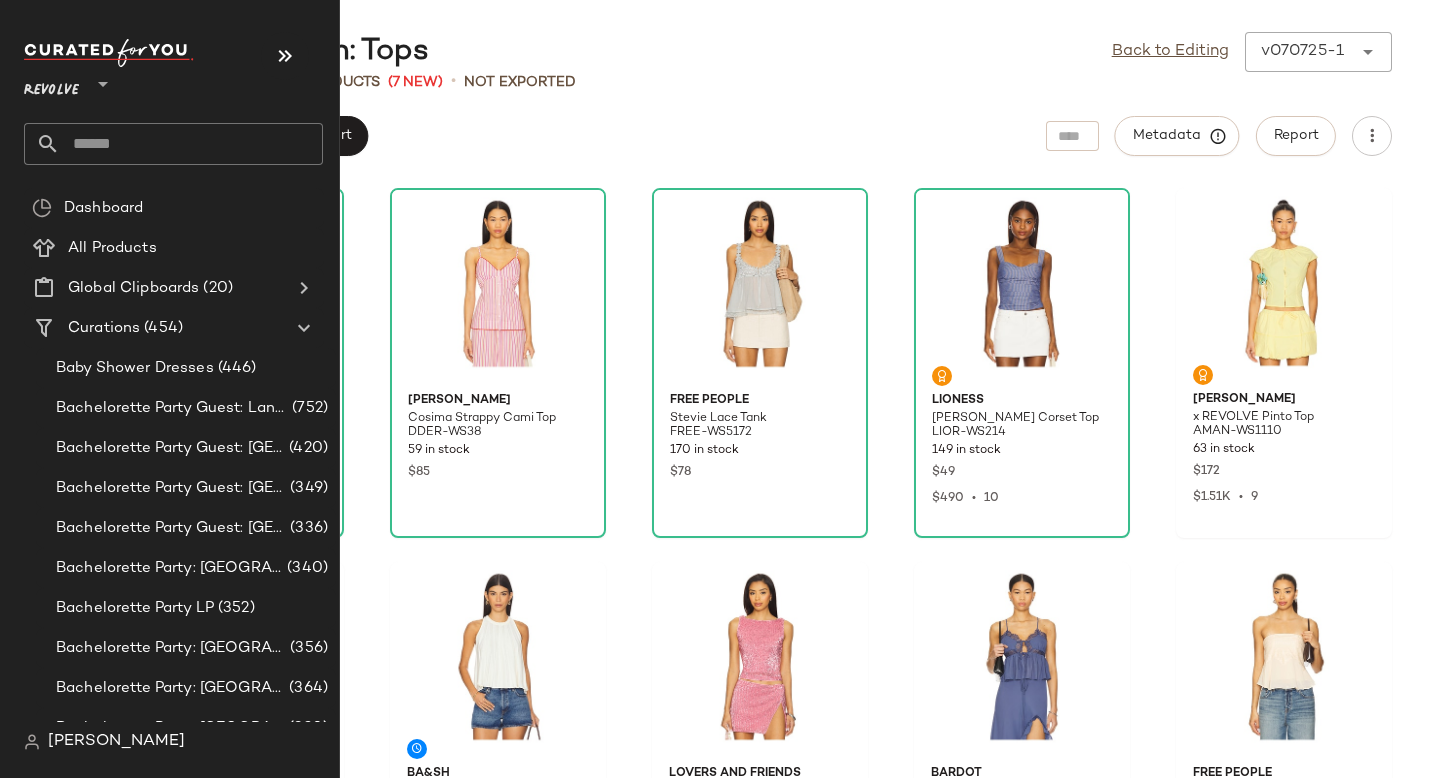 click 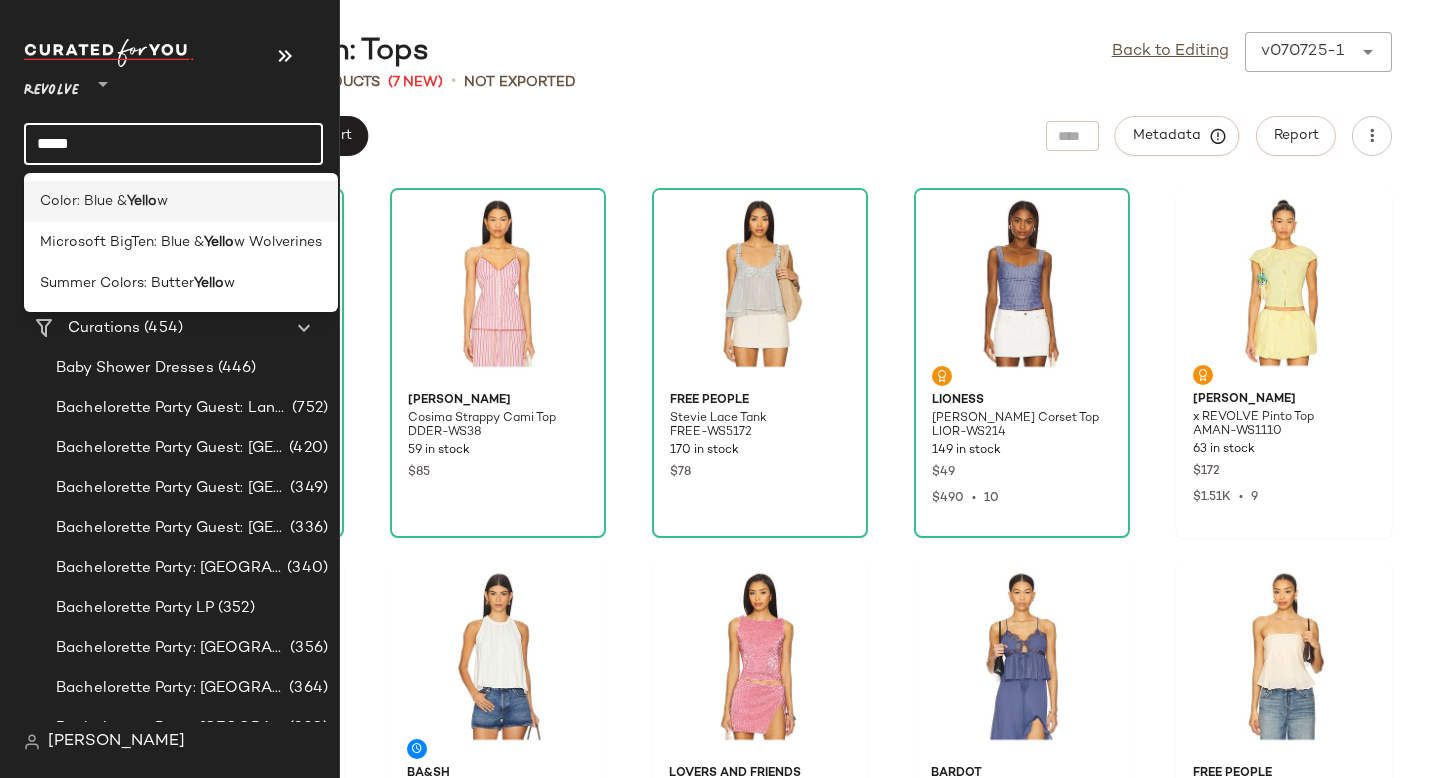 type on "*****" 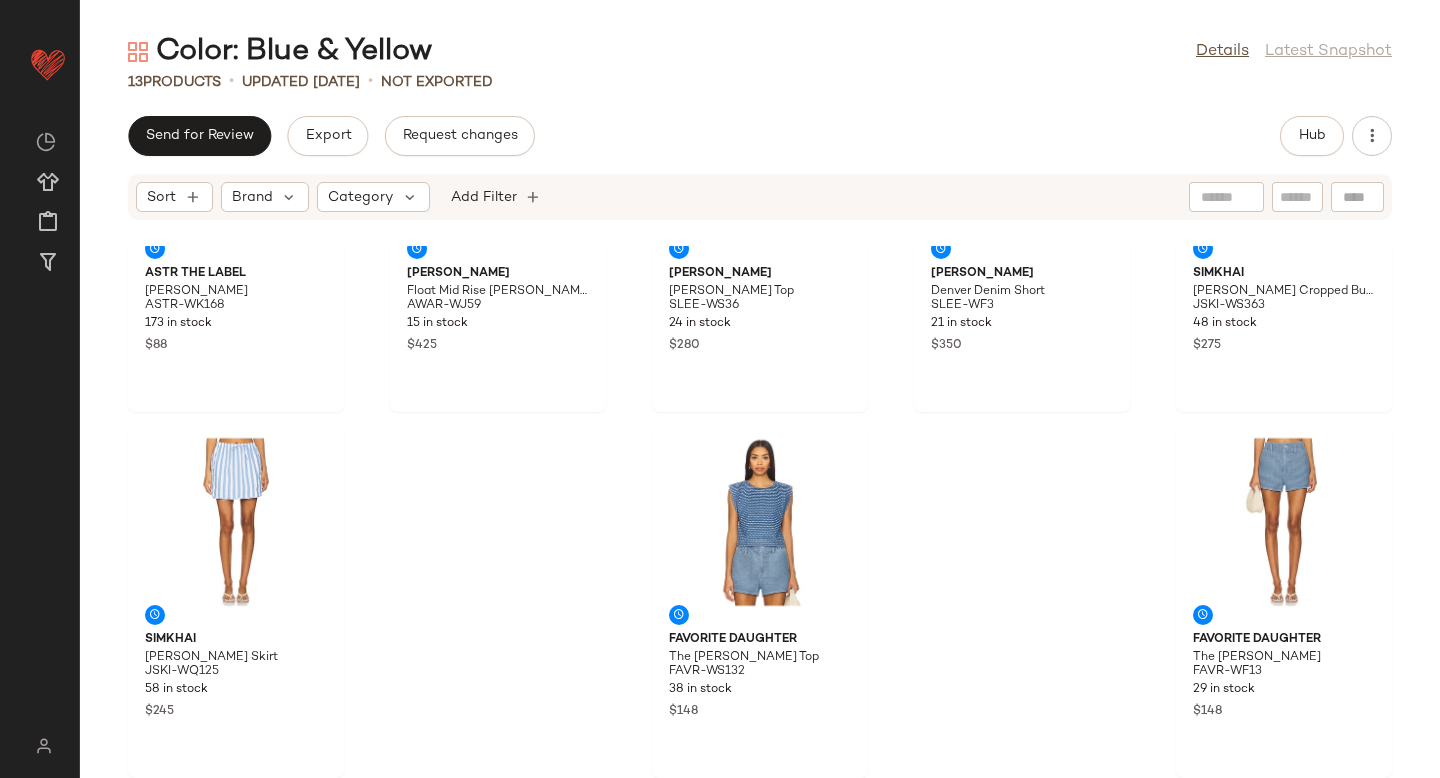 scroll, scrollTop: 0, scrollLeft: 0, axis: both 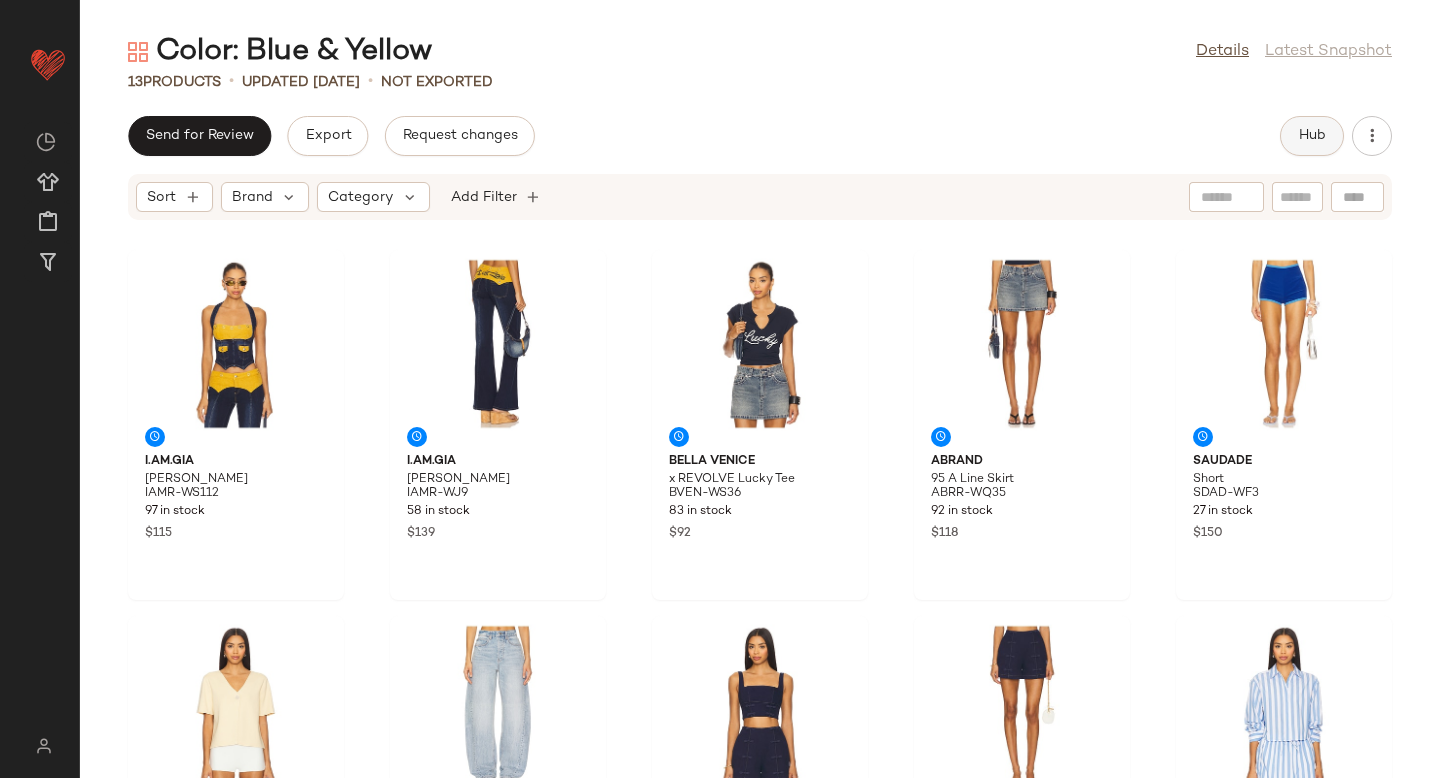 click on "Hub" at bounding box center (1312, 136) 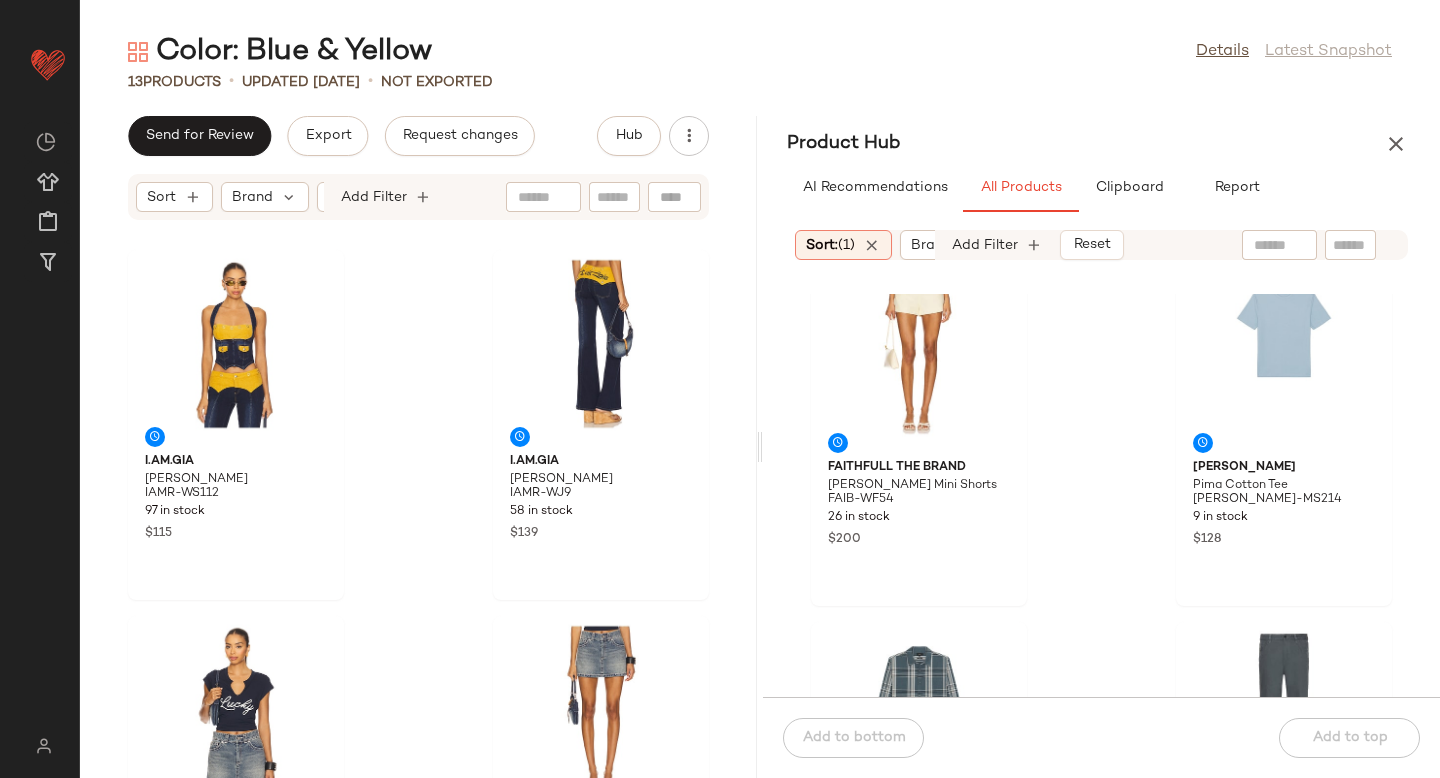 scroll, scrollTop: 4052, scrollLeft: 0, axis: vertical 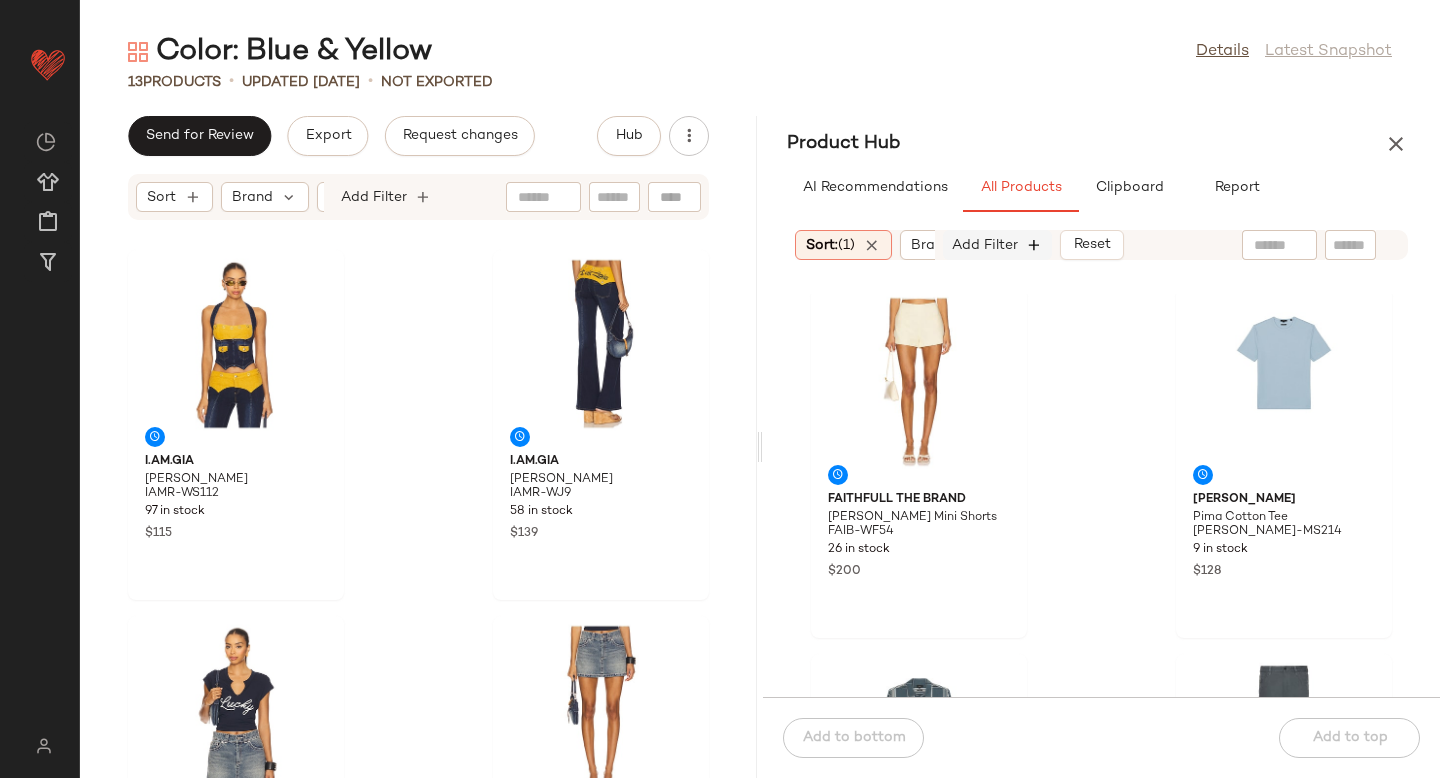 click at bounding box center (1035, 245) 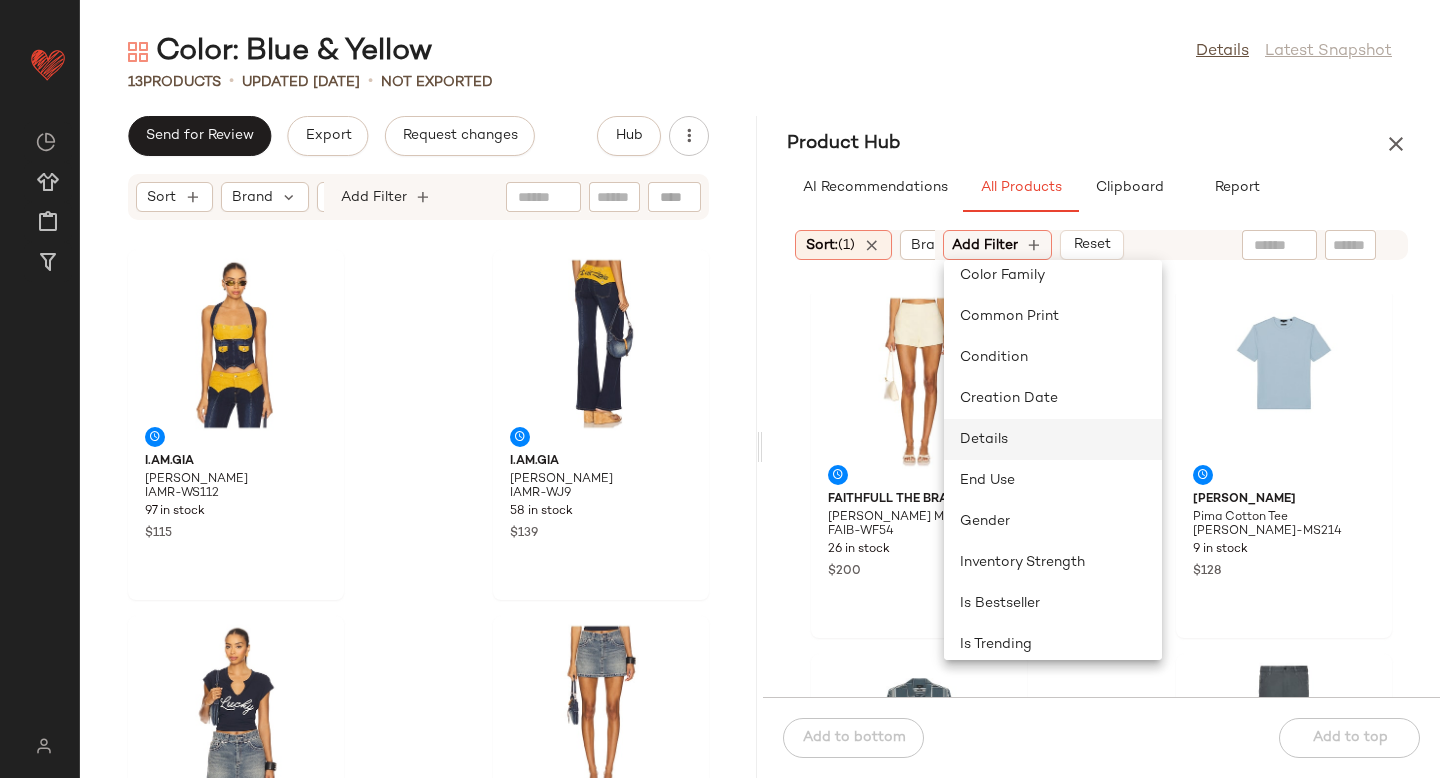 scroll, scrollTop: 302, scrollLeft: 0, axis: vertical 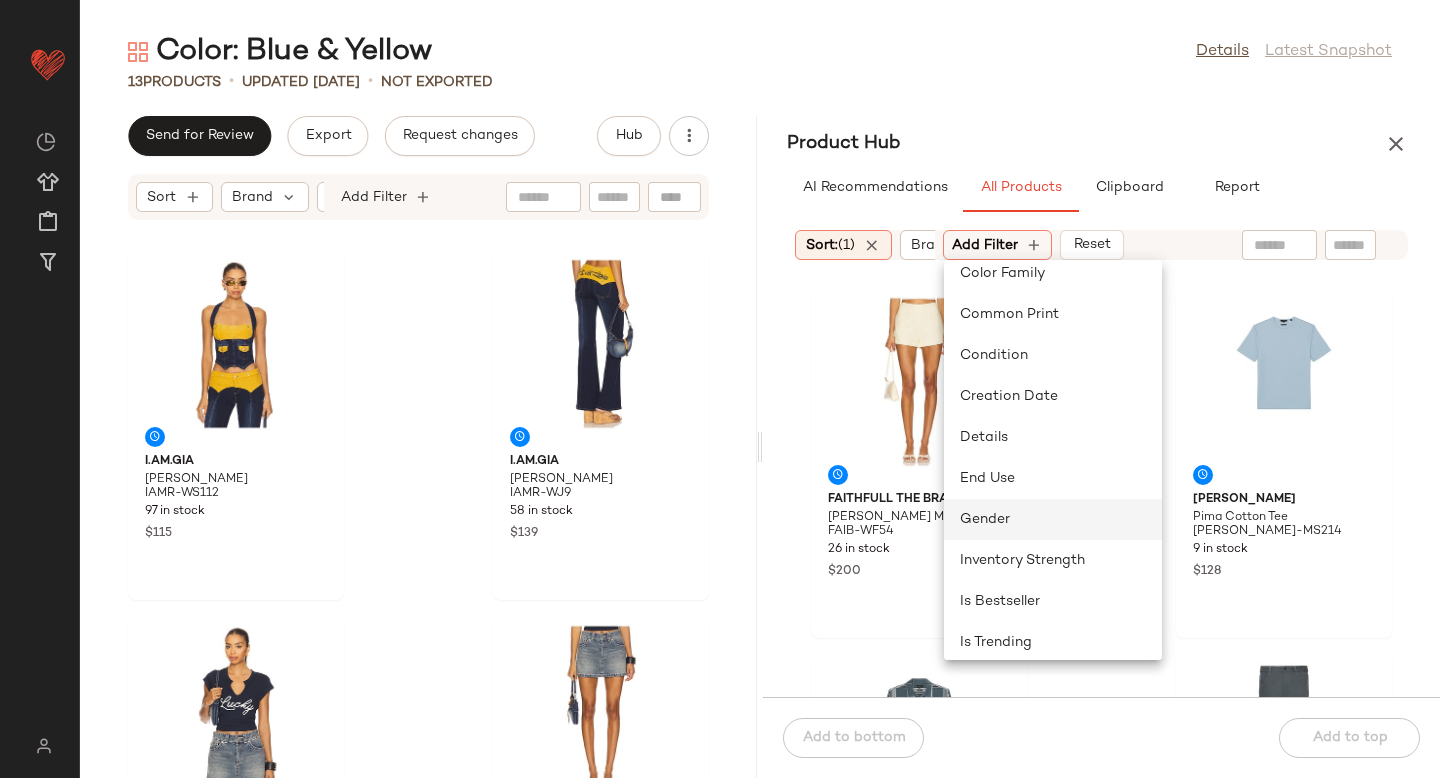 click on "Gender" 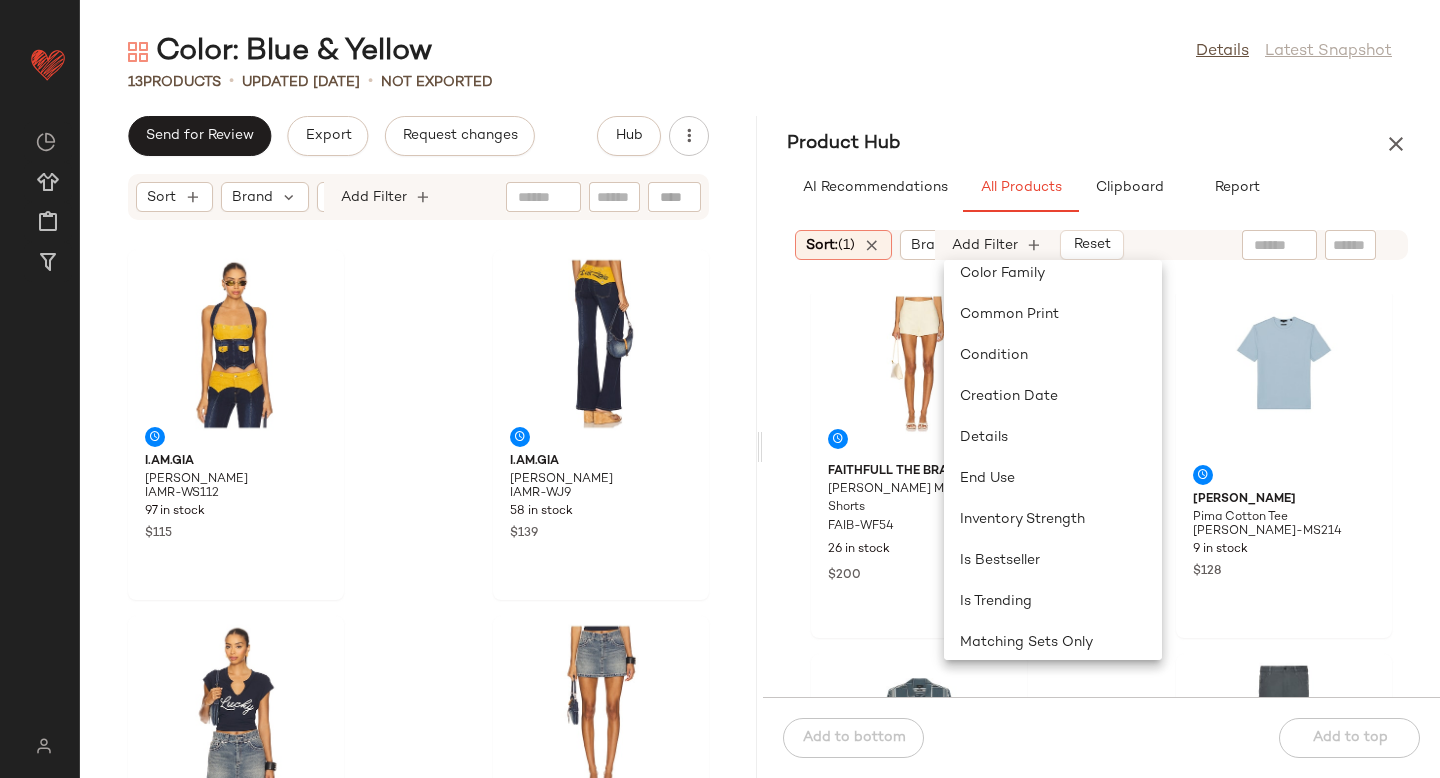 scroll, scrollTop: 0, scrollLeft: 661, axis: horizontal 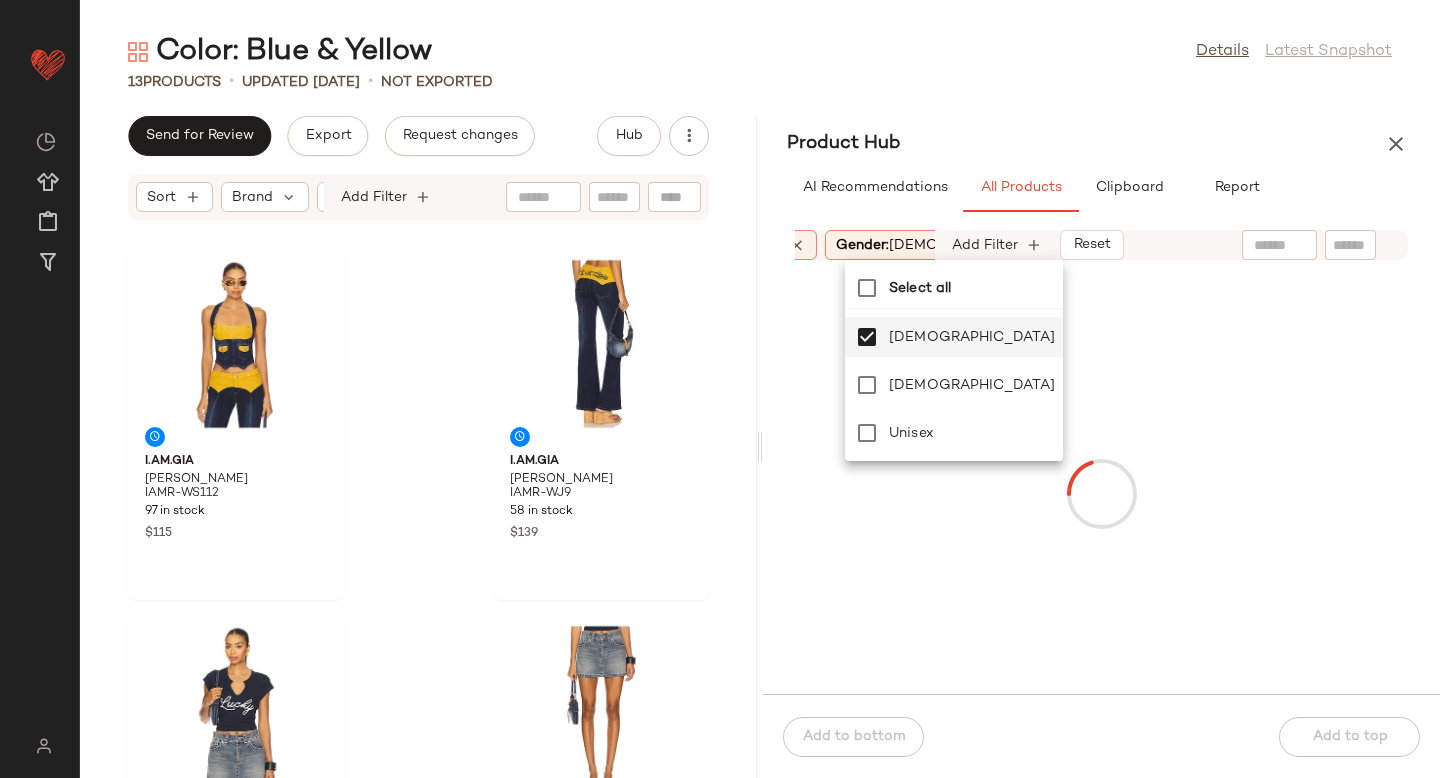 click at bounding box center [1101, 494] 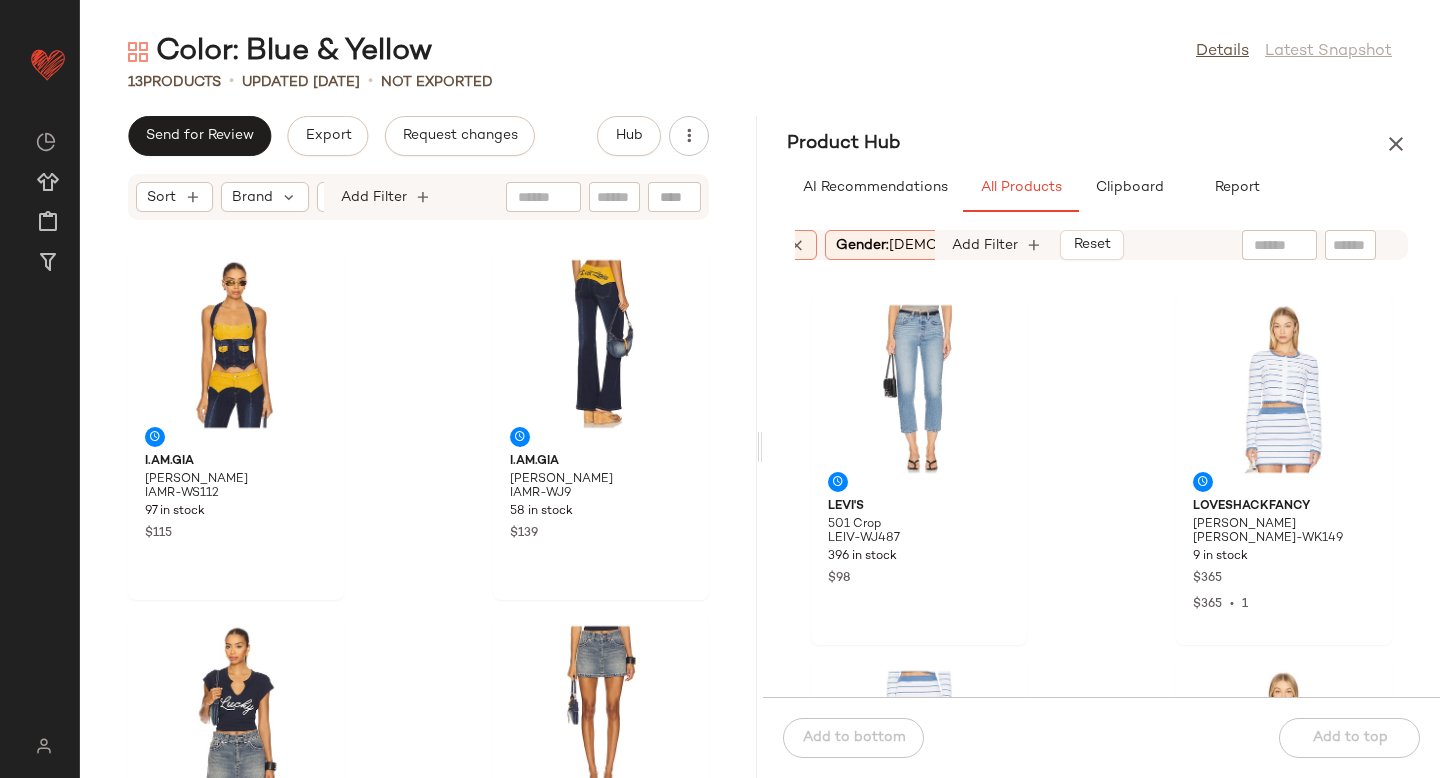 scroll, scrollTop: 5871, scrollLeft: 0, axis: vertical 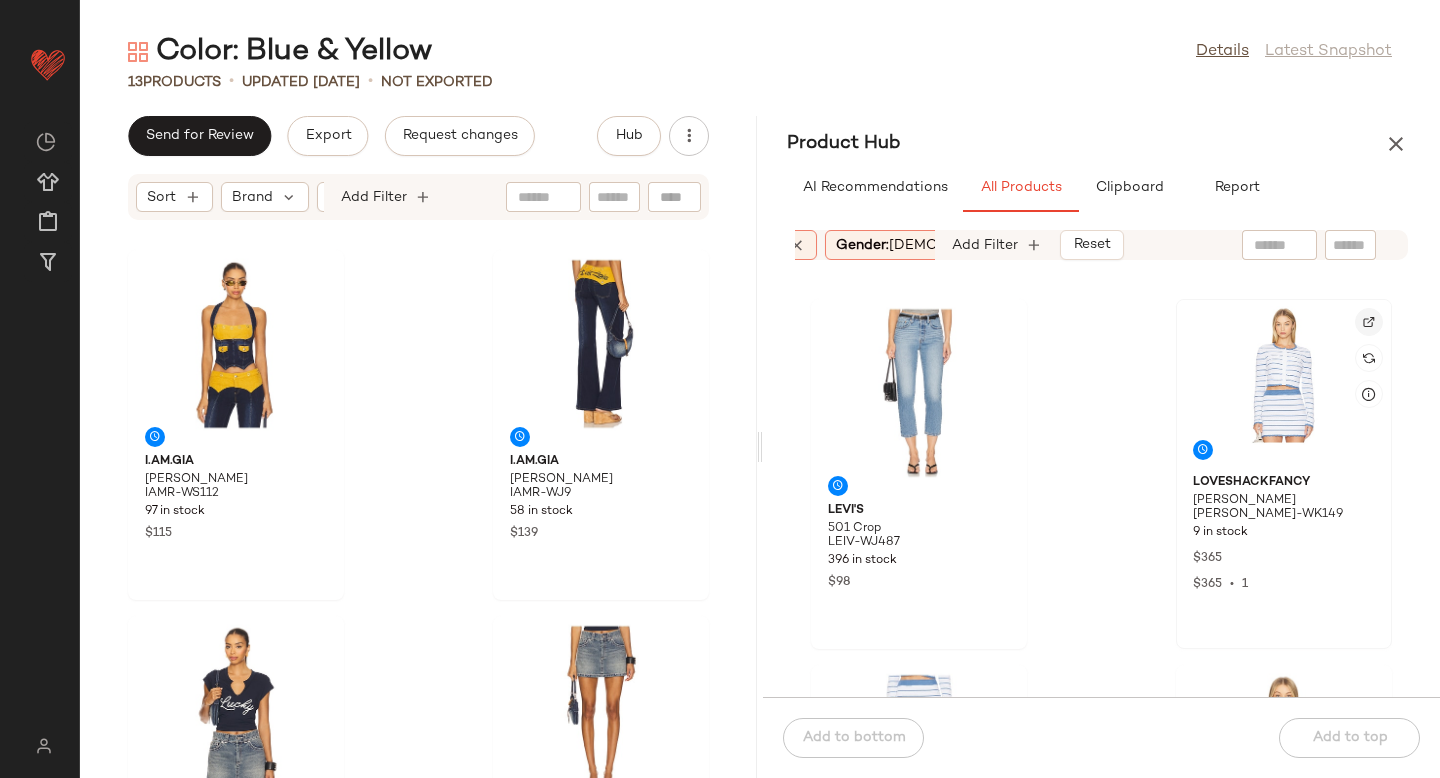 click 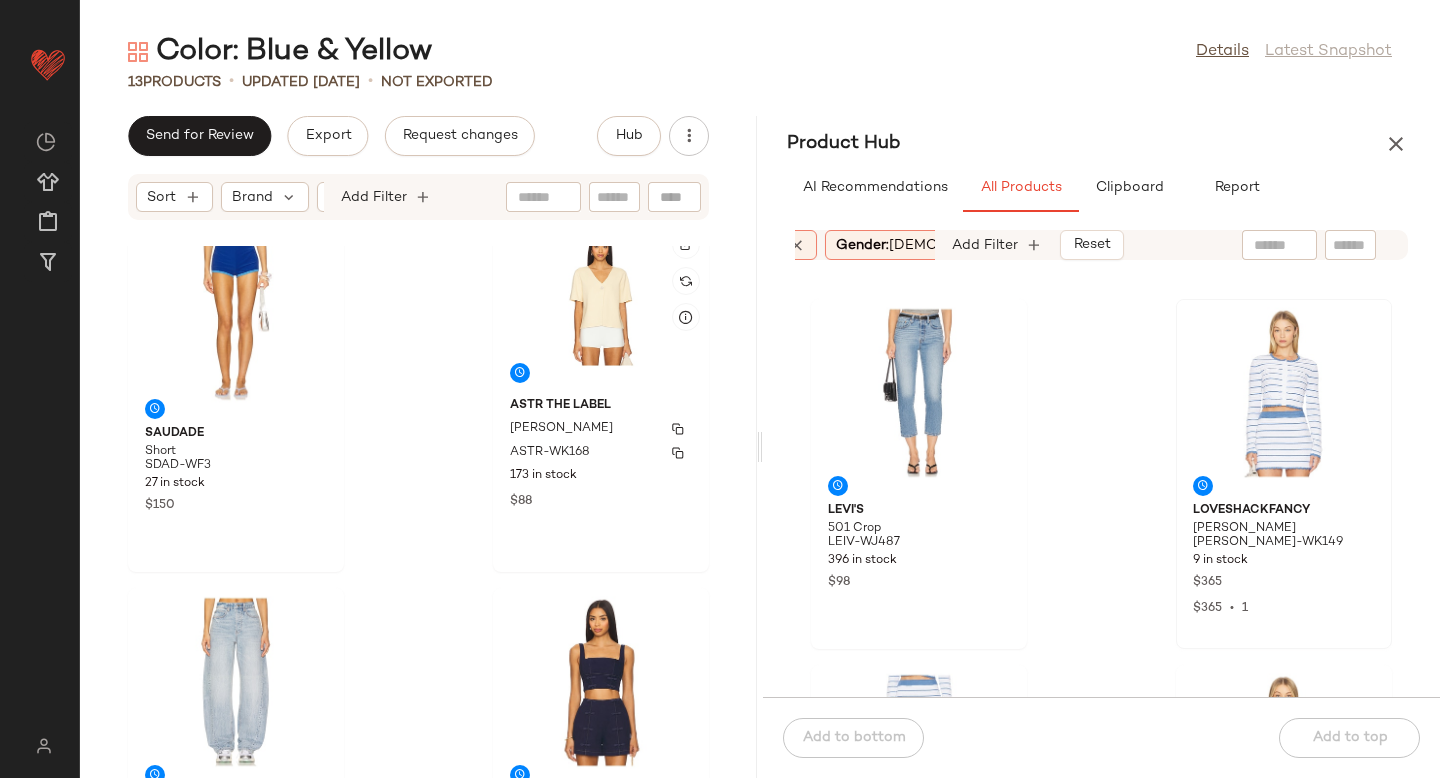 scroll, scrollTop: 922, scrollLeft: 0, axis: vertical 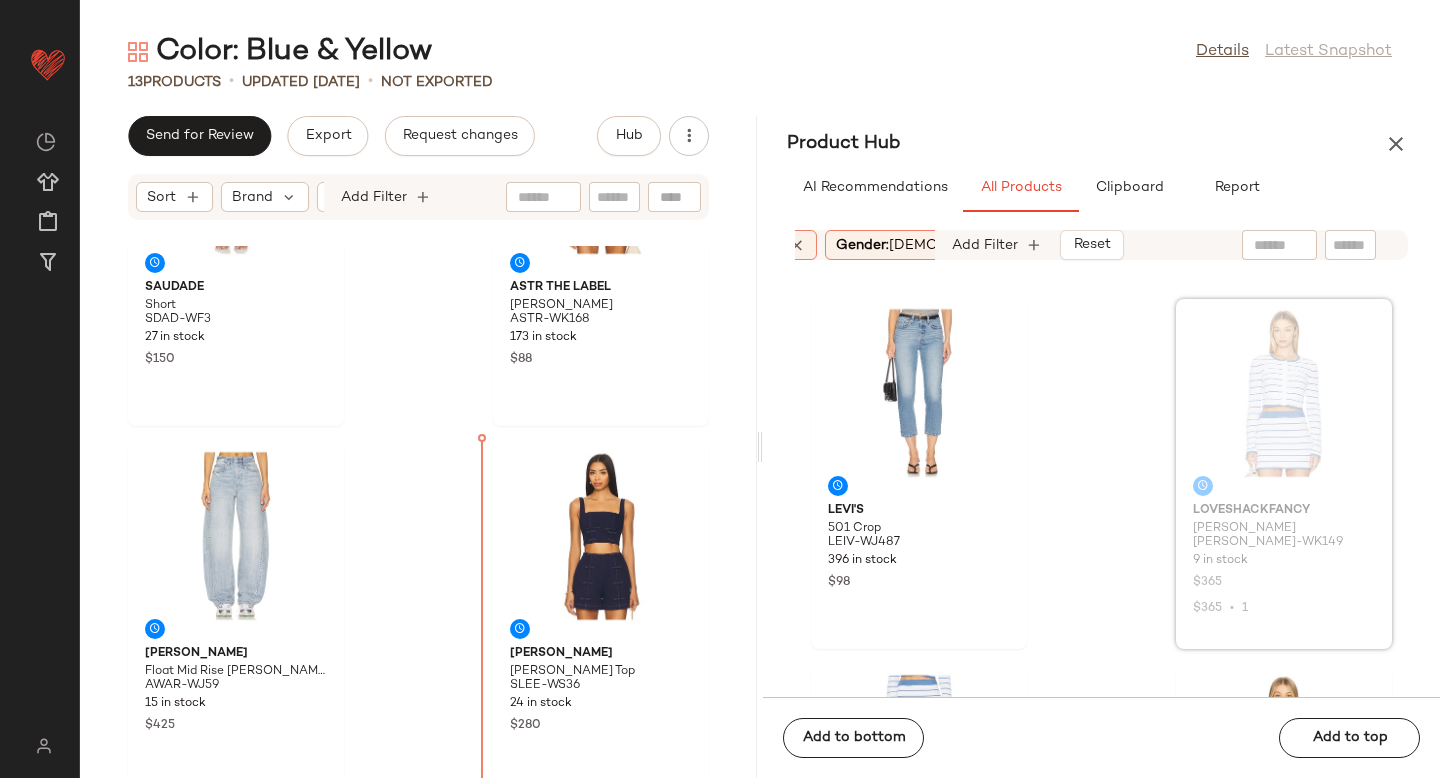 drag, startPoint x: 1215, startPoint y: 406, endPoint x: 1189, endPoint y: 410, distance: 26.305893 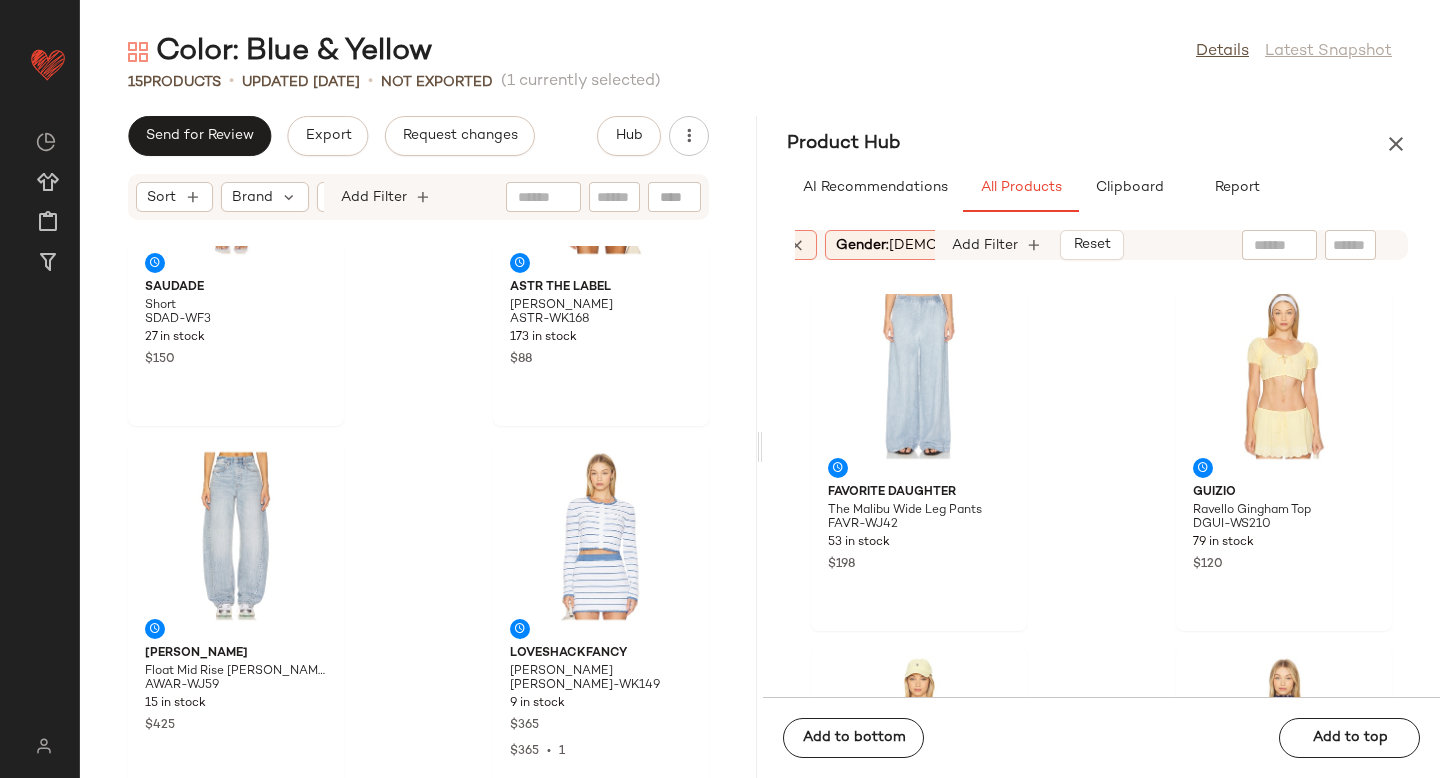 scroll, scrollTop: 6615, scrollLeft: 0, axis: vertical 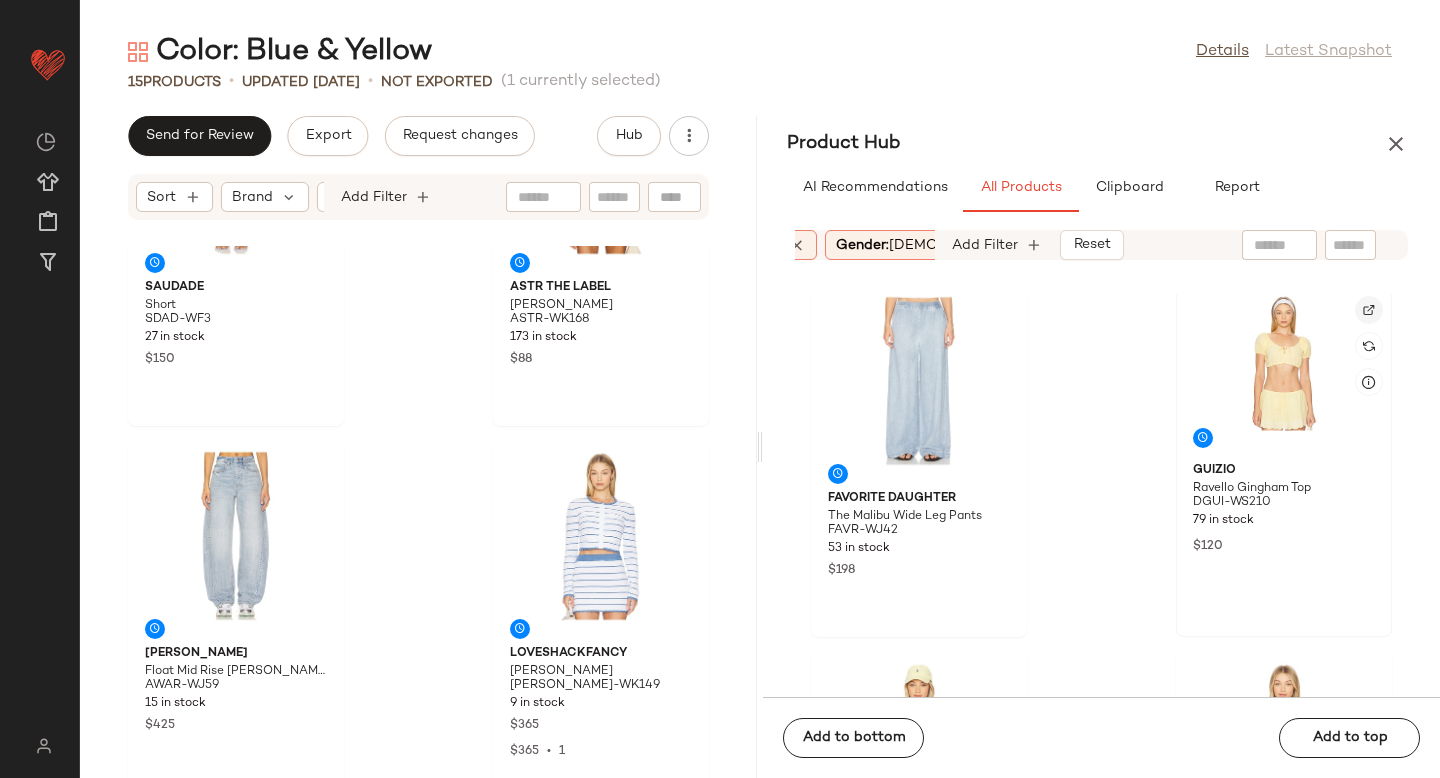 click 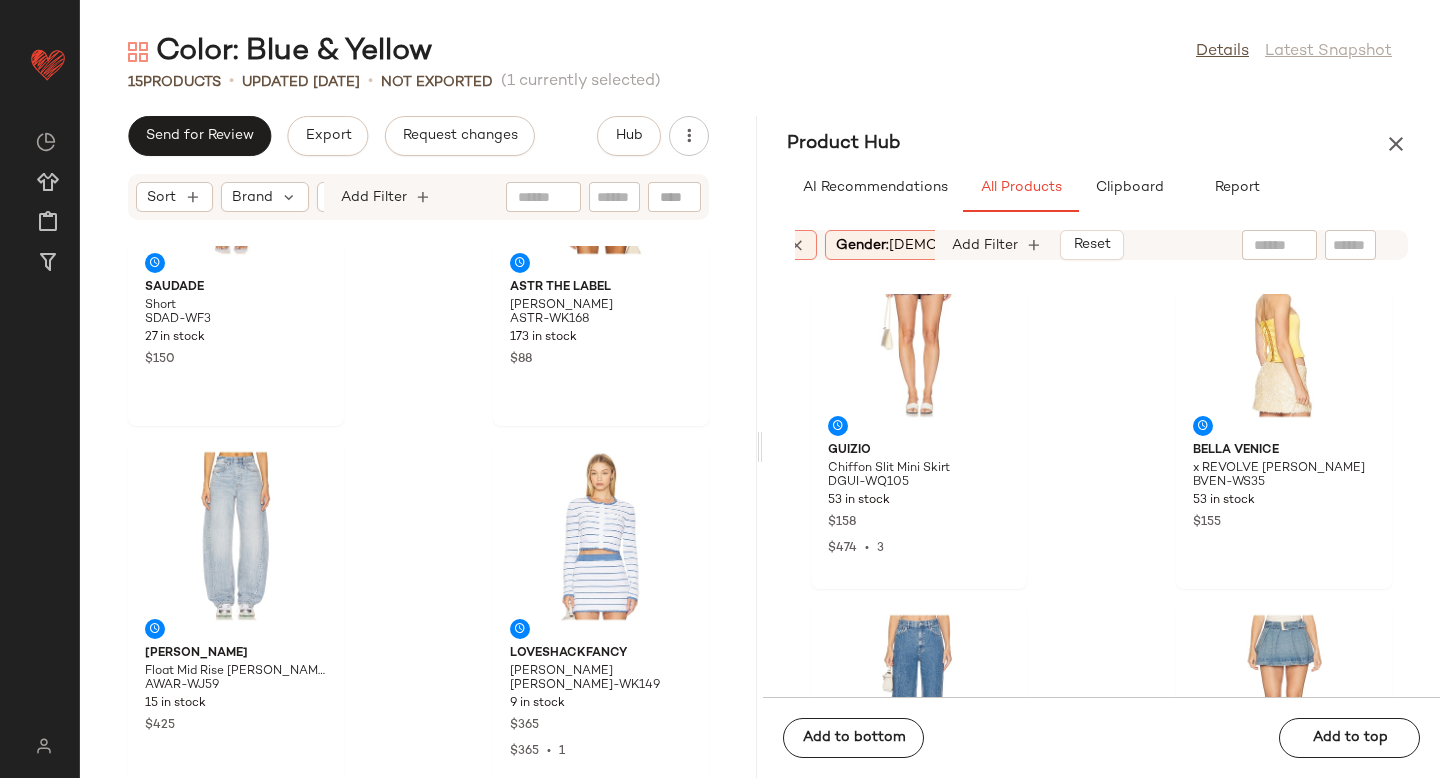 scroll, scrollTop: 7679, scrollLeft: 0, axis: vertical 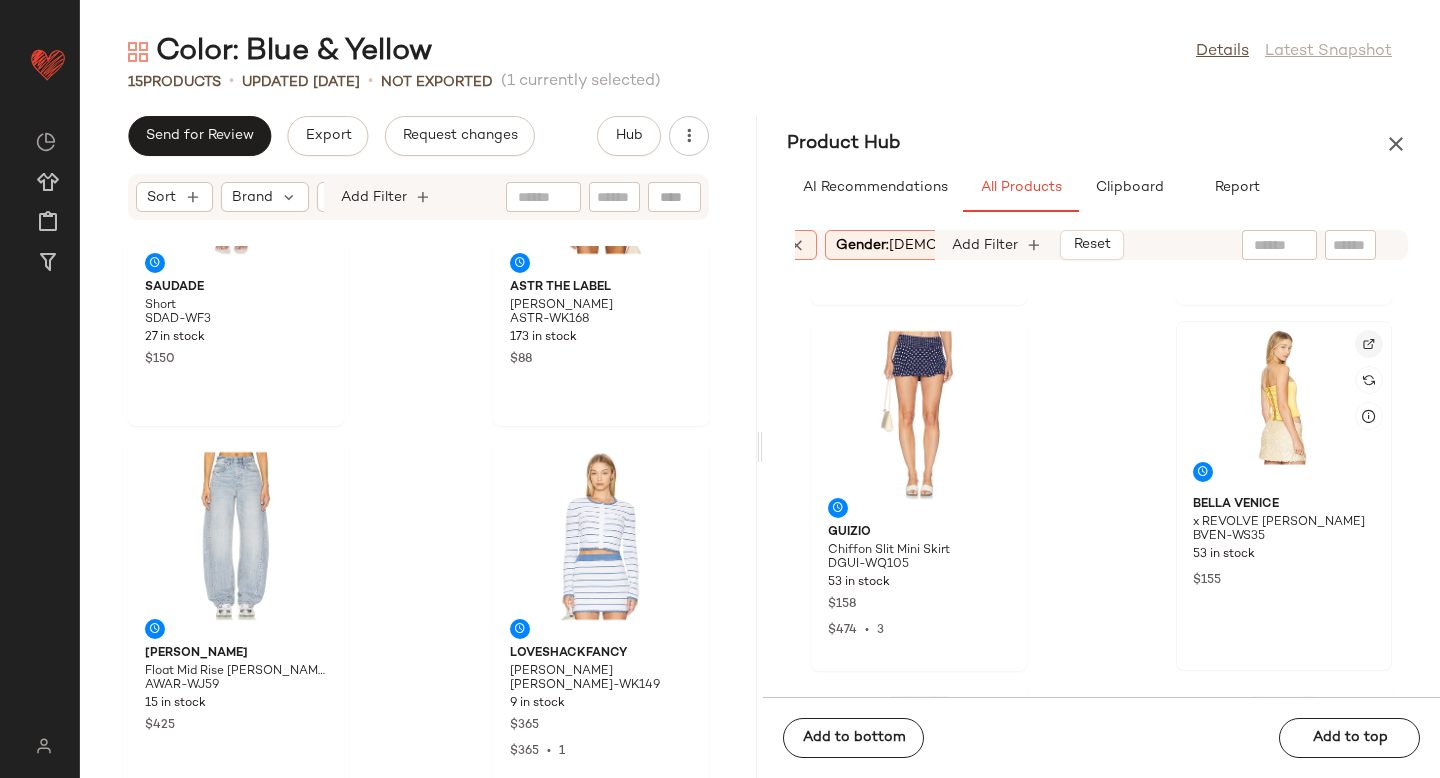 click 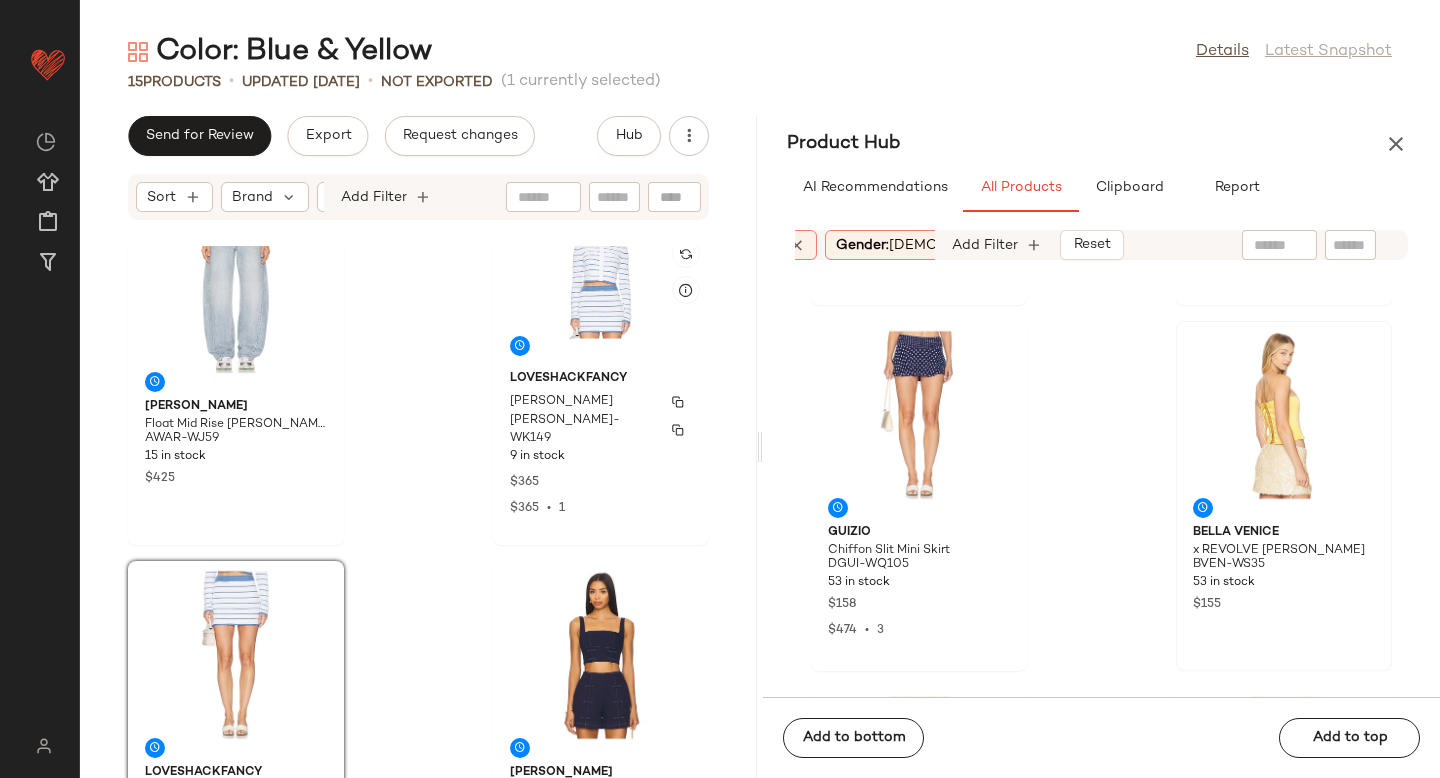 scroll, scrollTop: 1076, scrollLeft: 0, axis: vertical 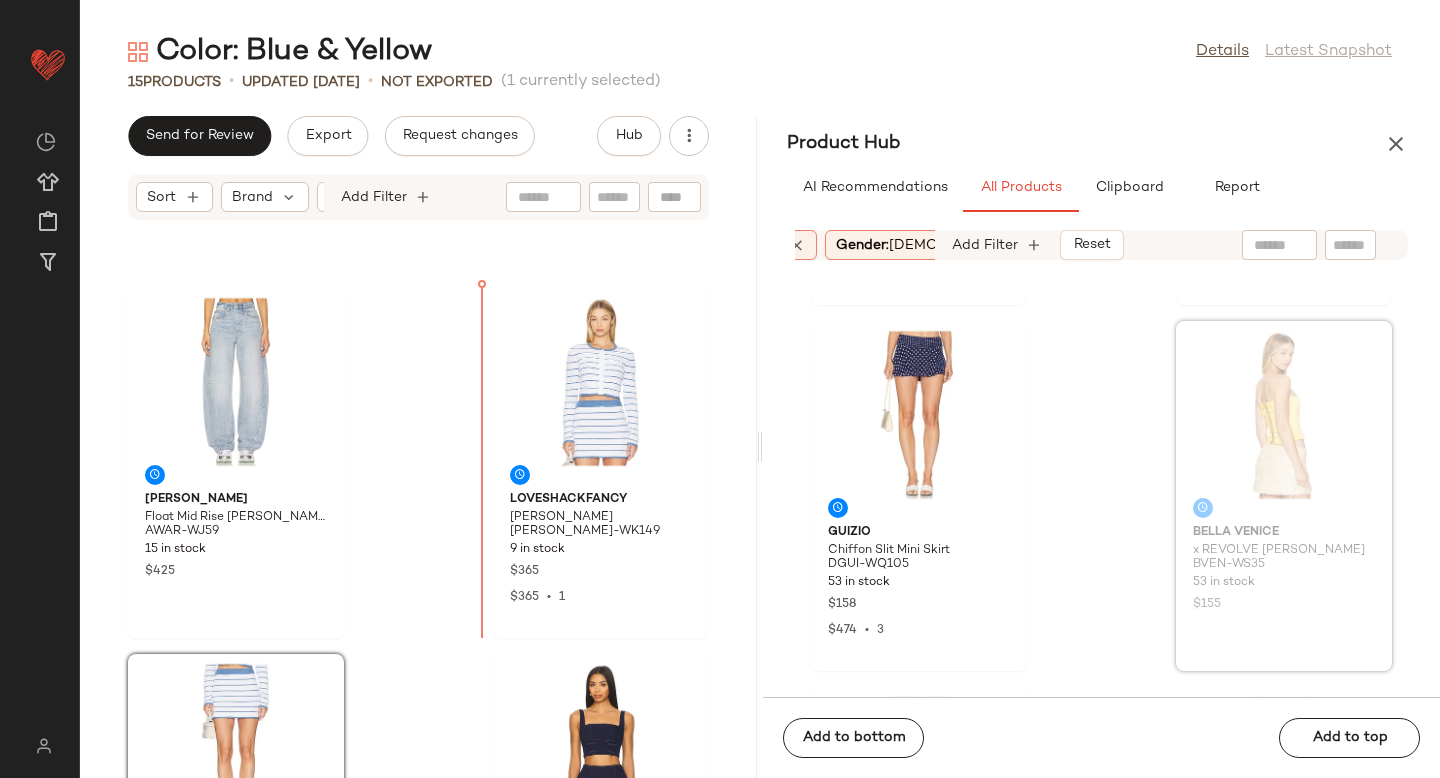 drag, startPoint x: 1264, startPoint y: 414, endPoint x: 1250, endPoint y: 414, distance: 14 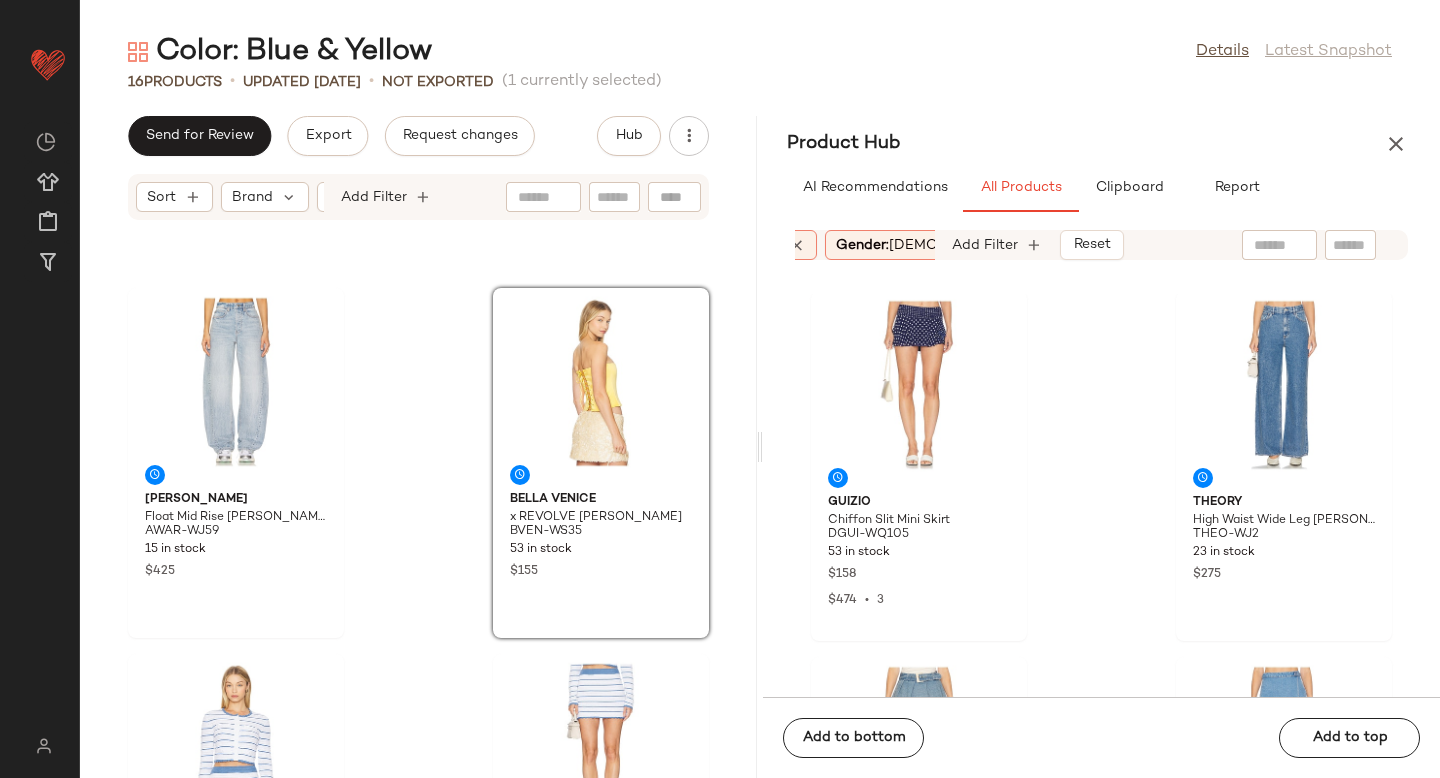 scroll, scrollTop: 7870, scrollLeft: 0, axis: vertical 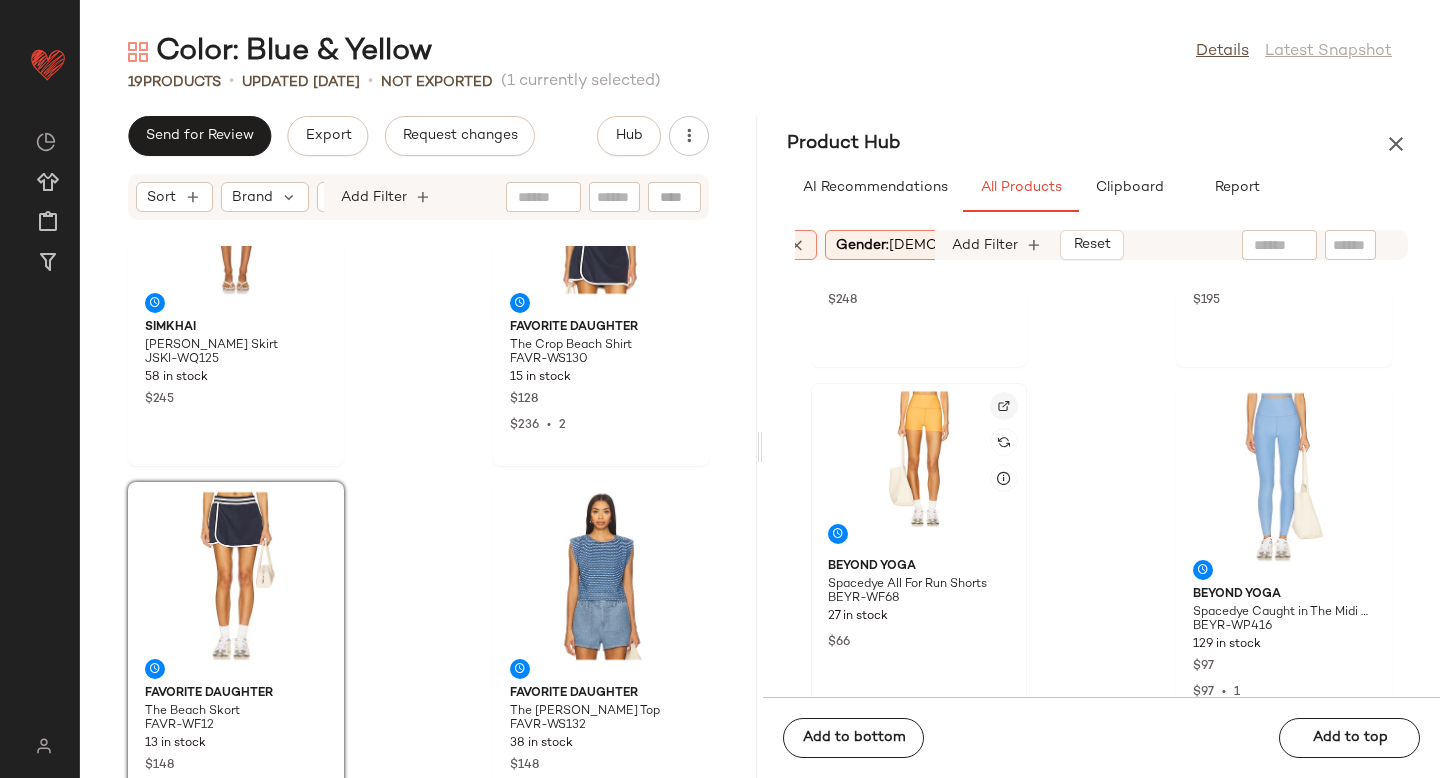 click at bounding box center (1004, 406) 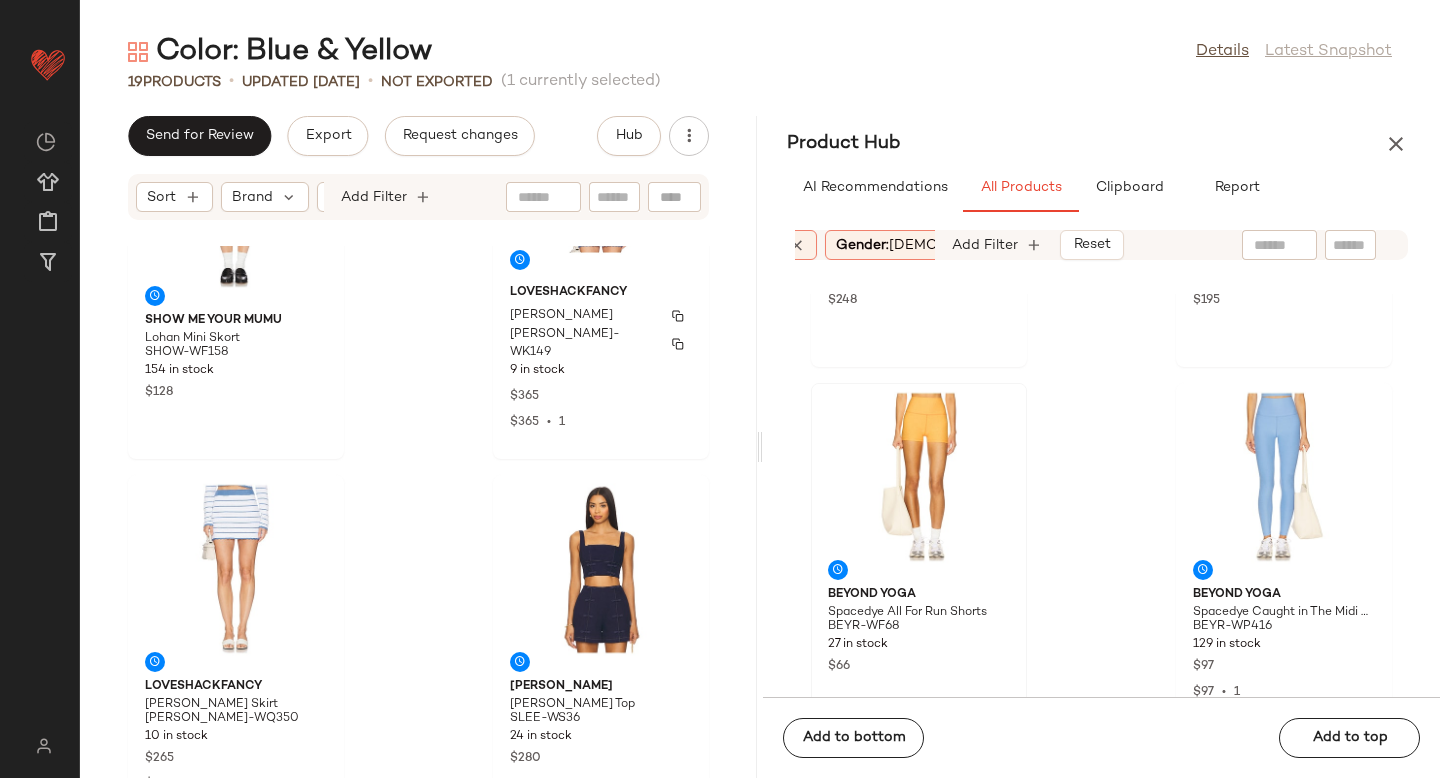 scroll, scrollTop: 1770, scrollLeft: 0, axis: vertical 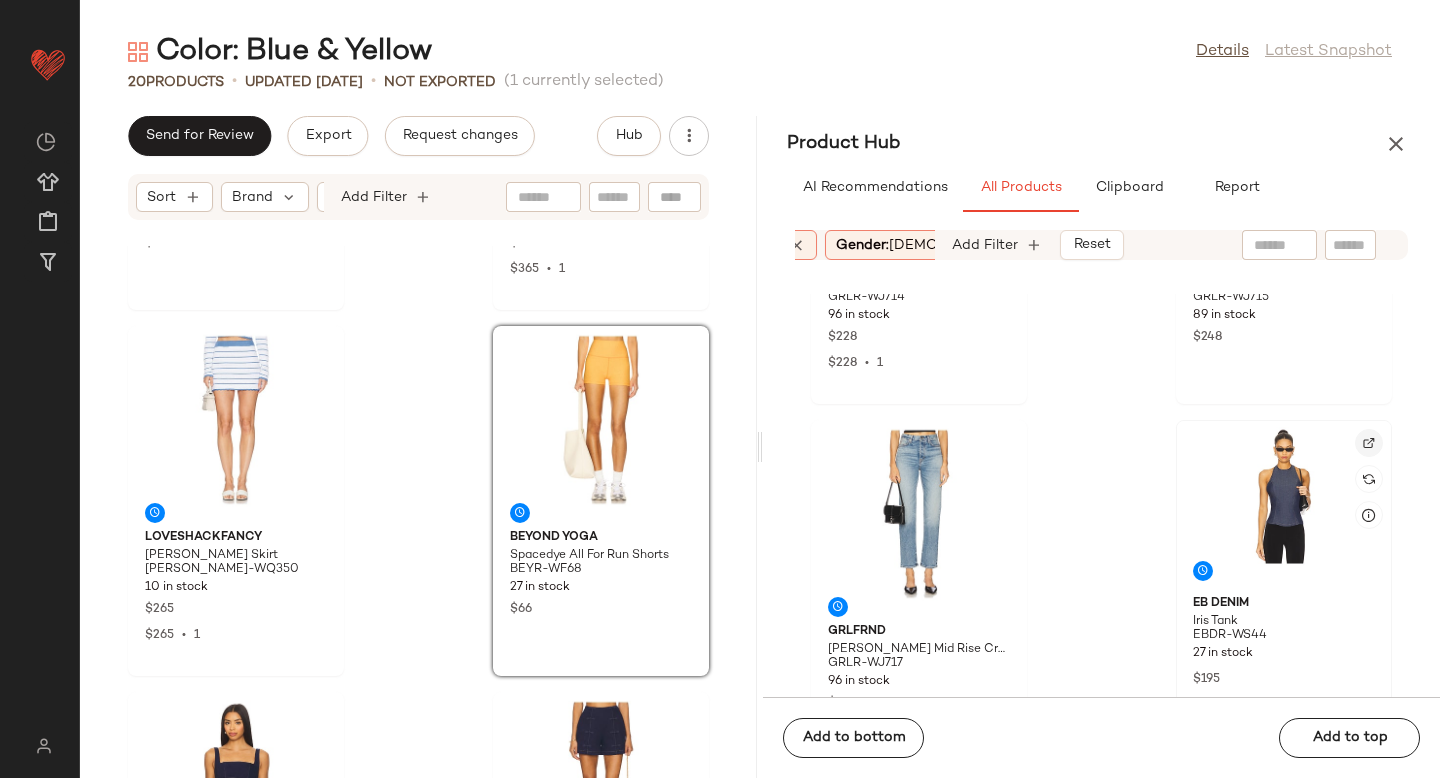 click at bounding box center (1369, 443) 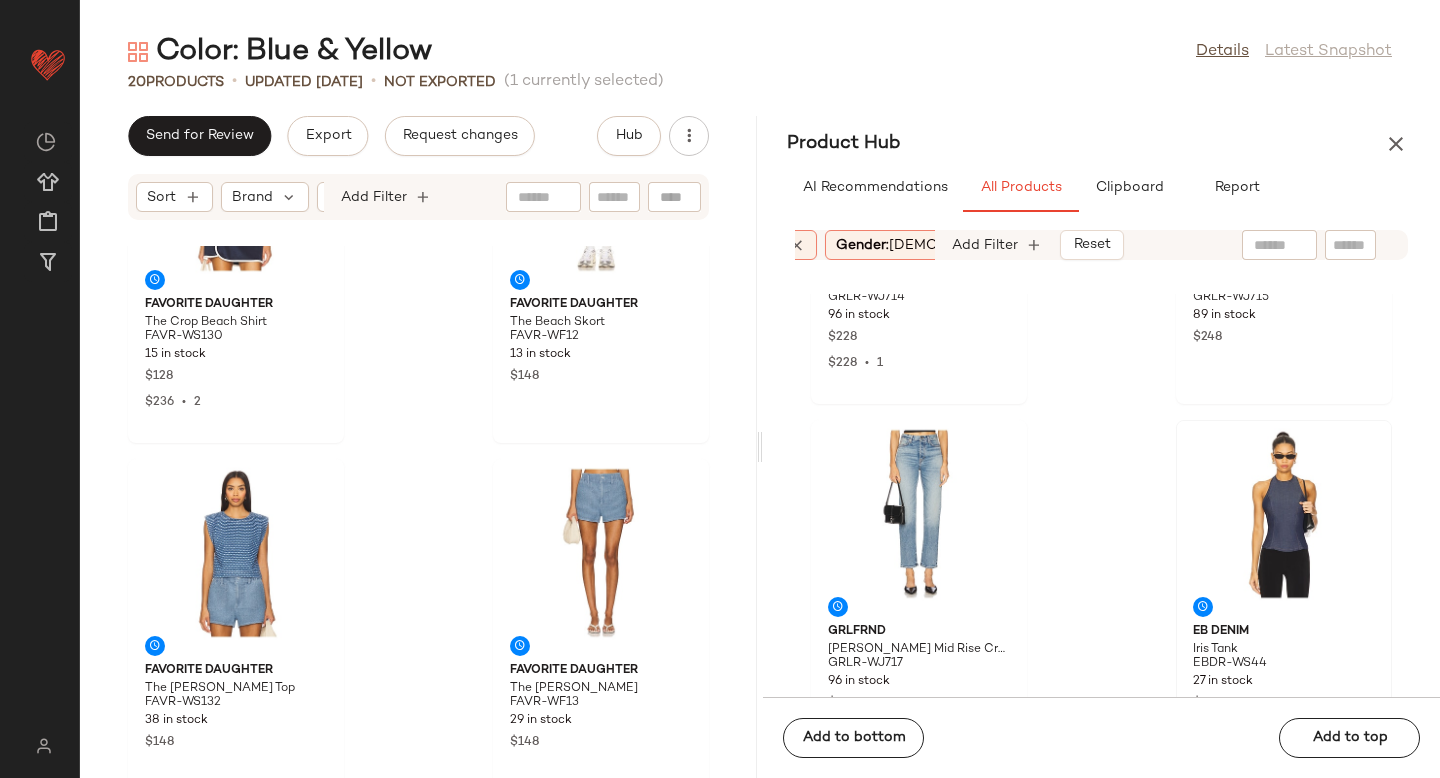 scroll, scrollTop: 3132, scrollLeft: 0, axis: vertical 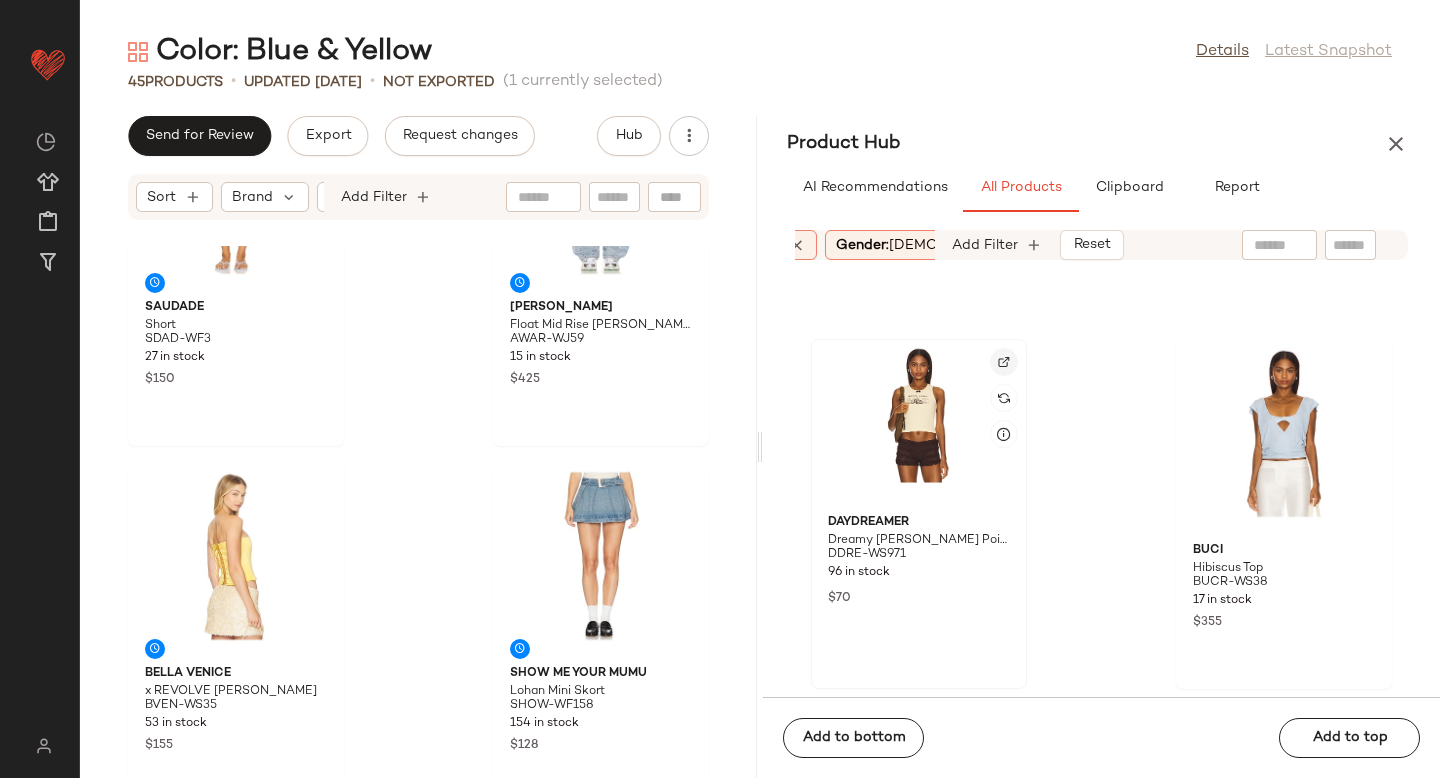 click 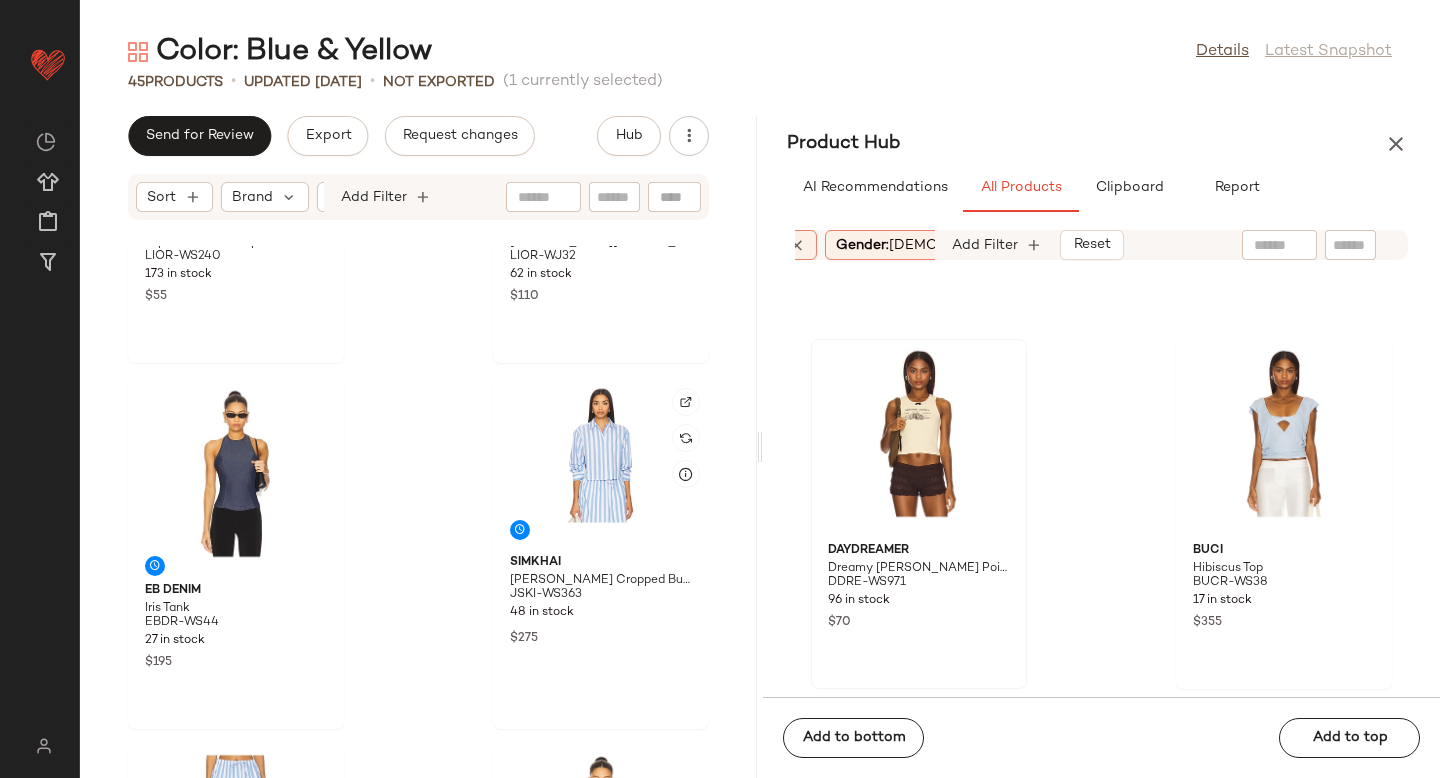 scroll, scrollTop: 4637, scrollLeft: 0, axis: vertical 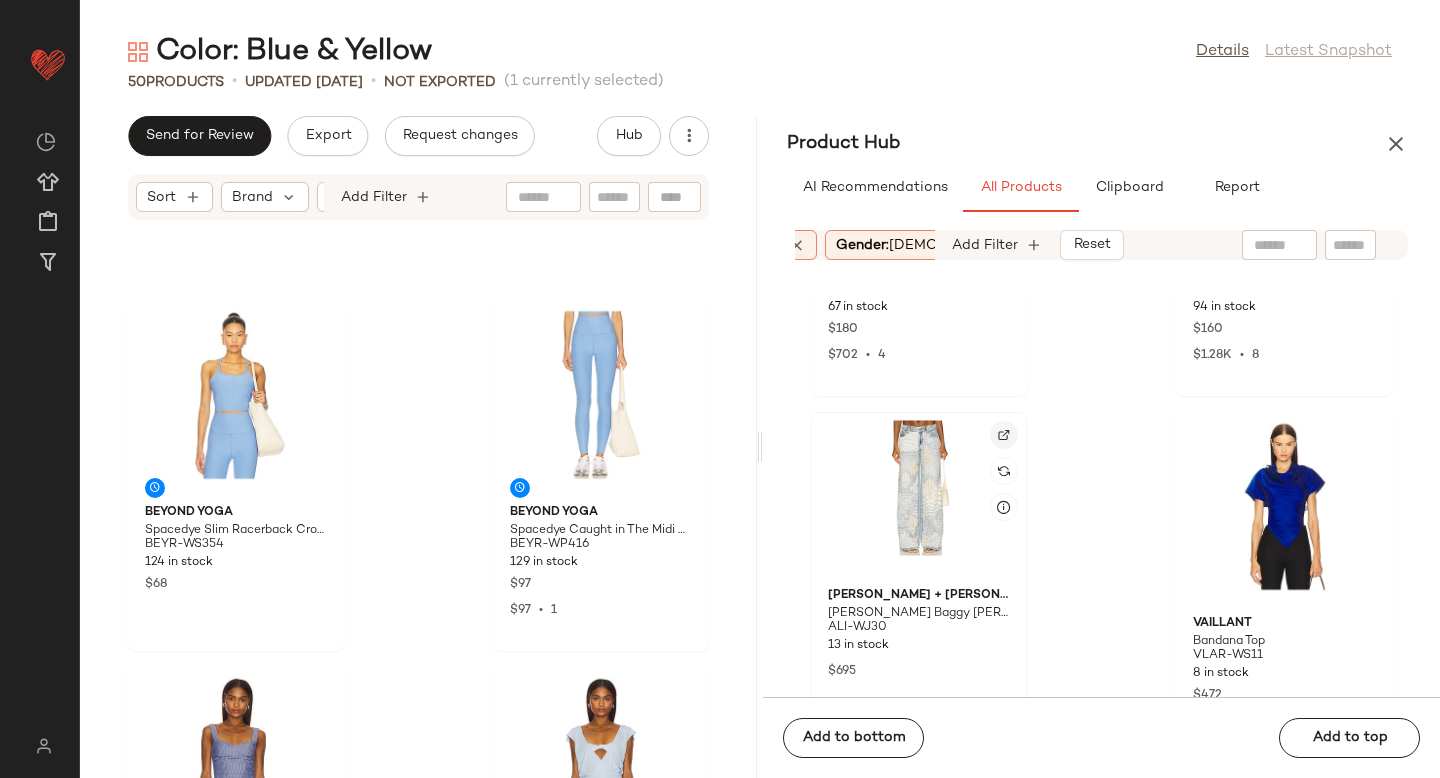 click at bounding box center (1004, 435) 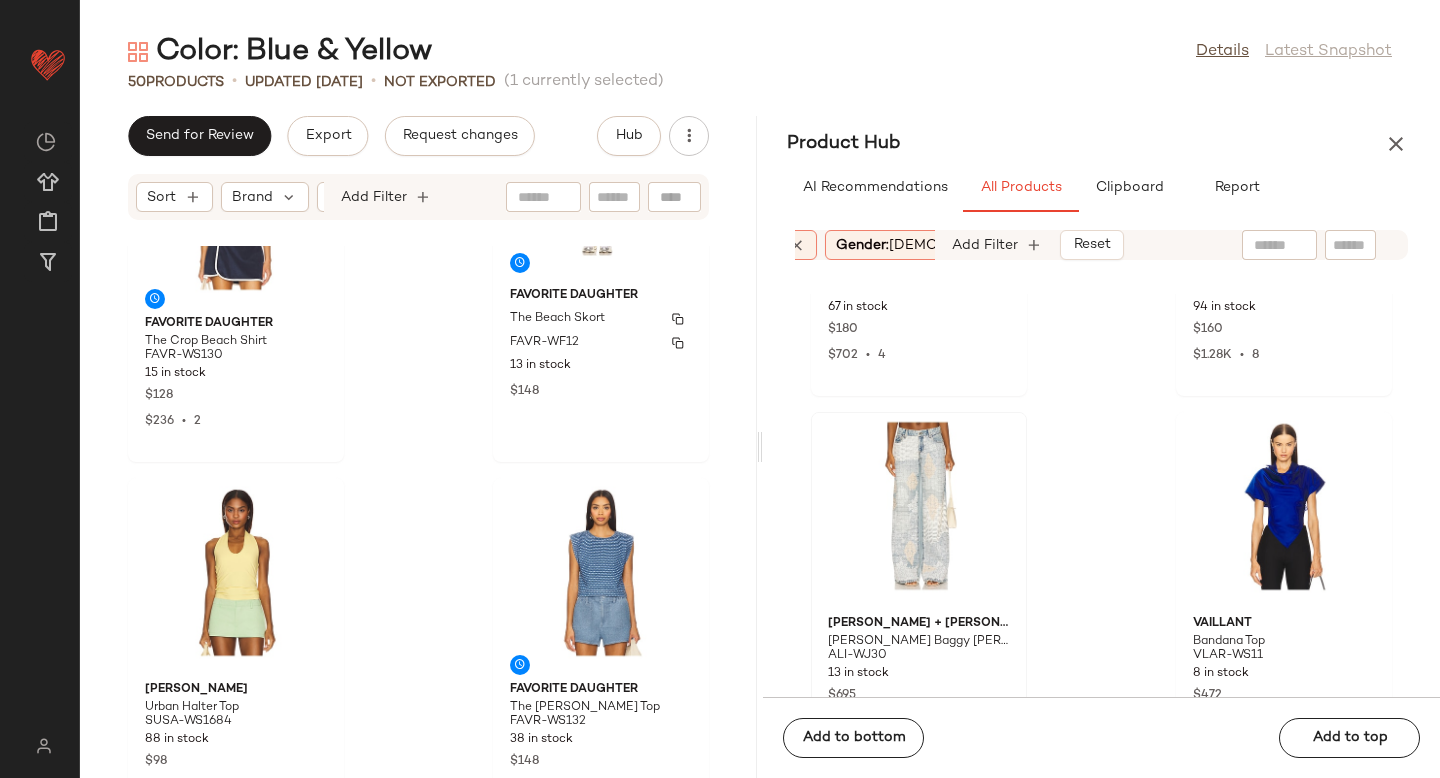 scroll, scrollTop: 5784, scrollLeft: 0, axis: vertical 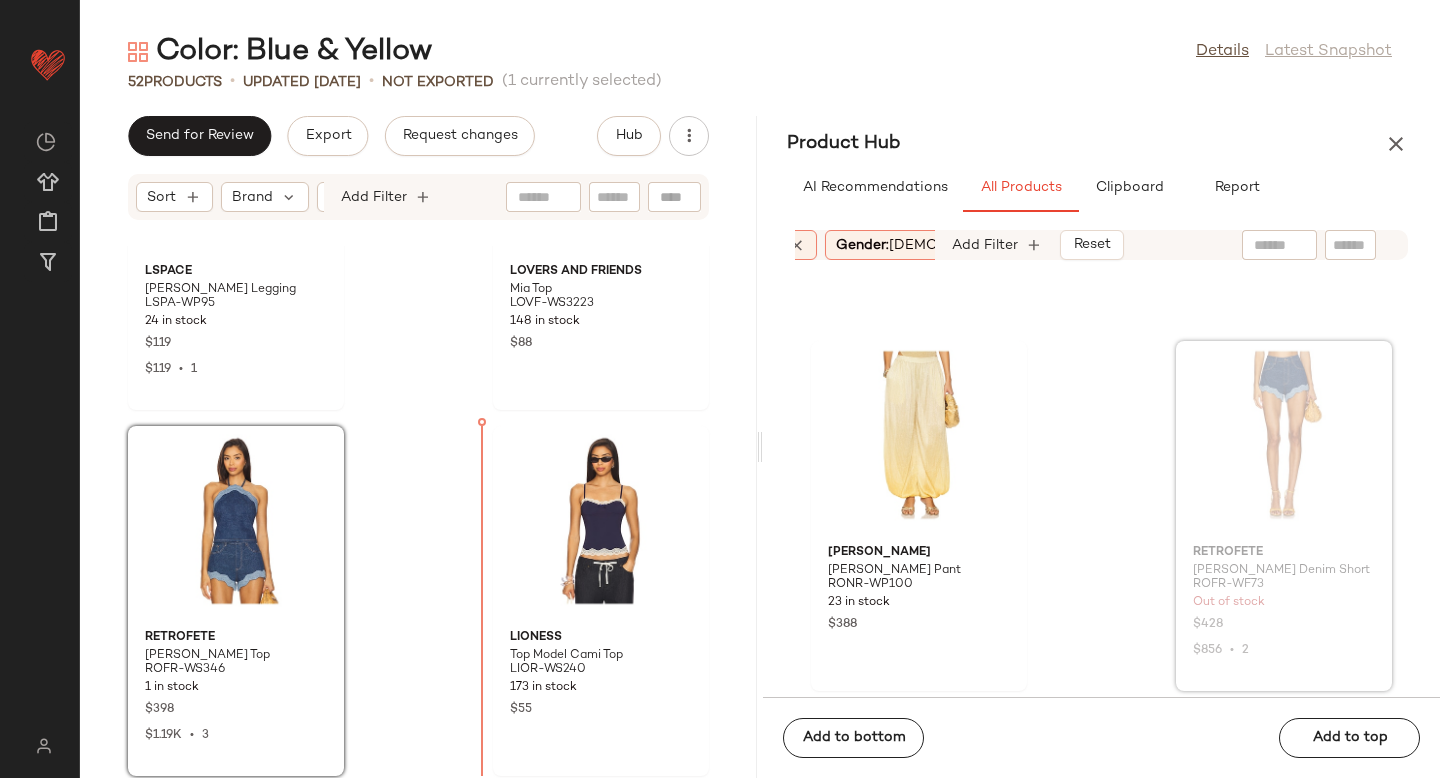 drag, startPoint x: 1238, startPoint y: 412, endPoint x: 1225, endPoint y: 413, distance: 13.038404 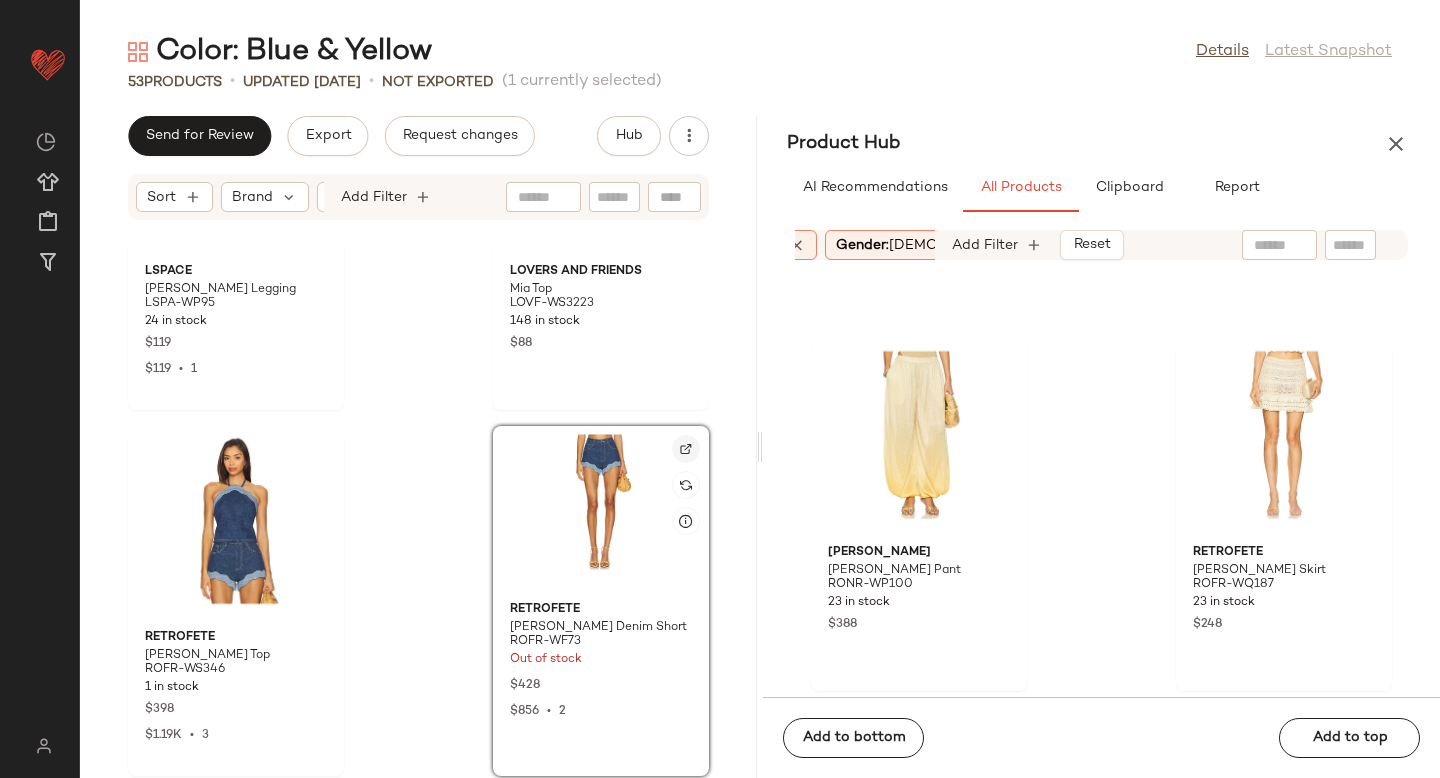 click at bounding box center (686, 449) 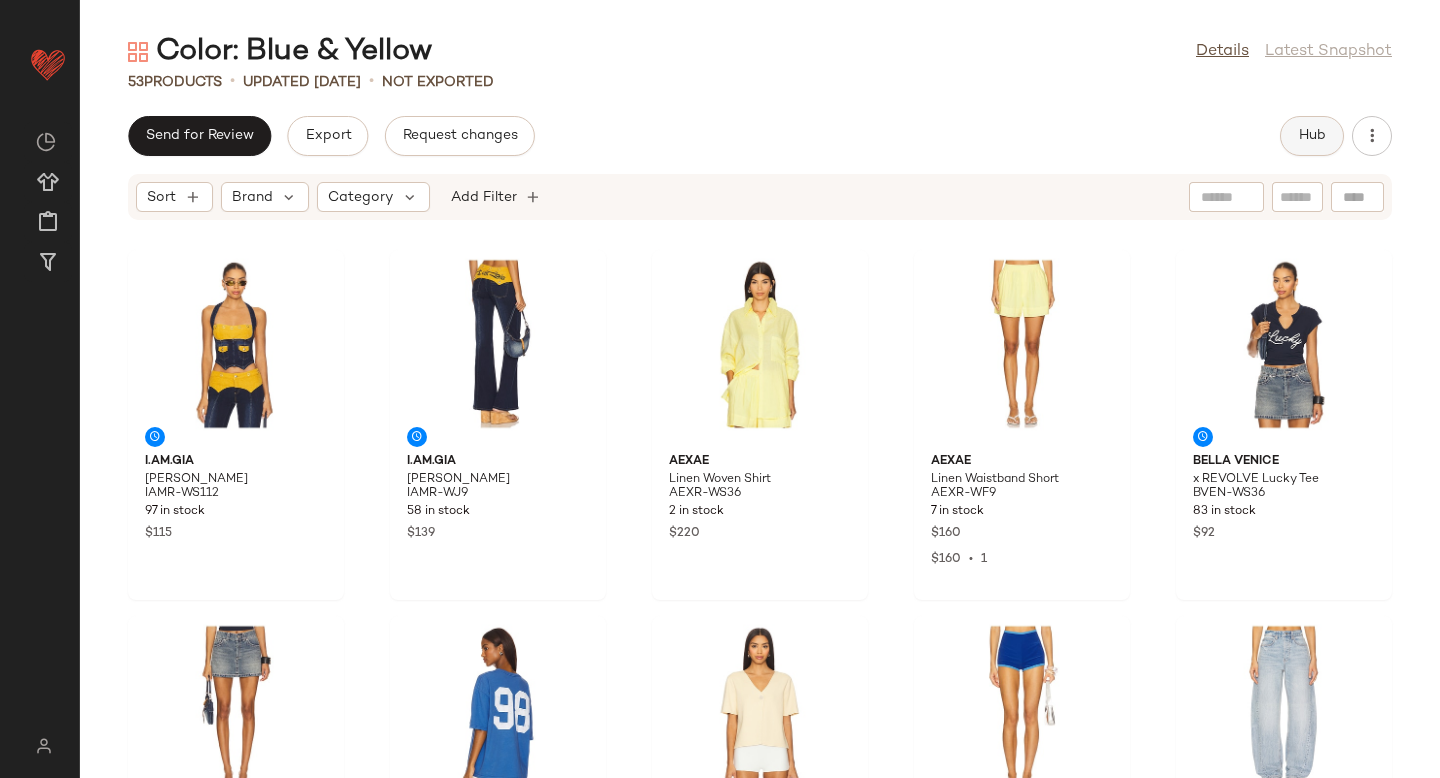 click on "Hub" 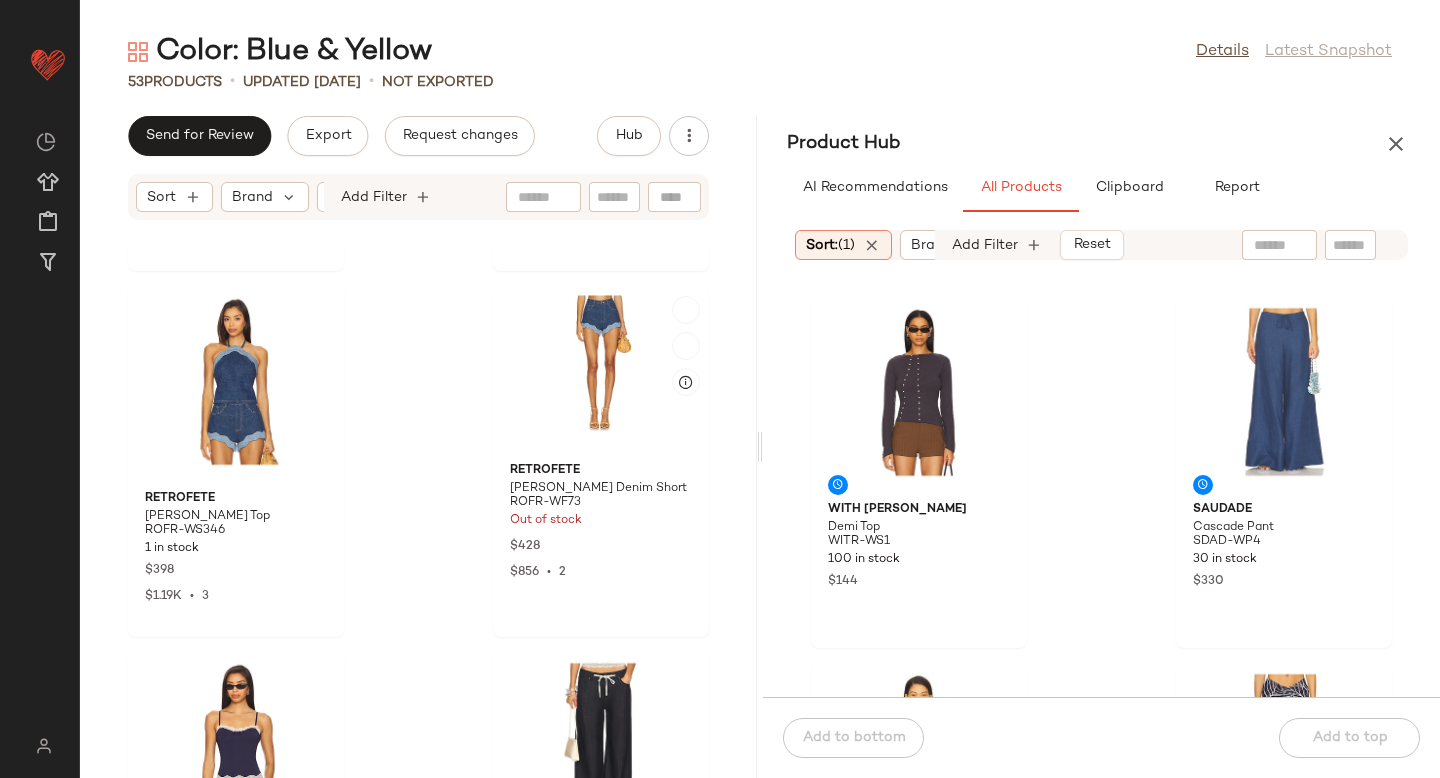 scroll, scrollTop: 4226, scrollLeft: 0, axis: vertical 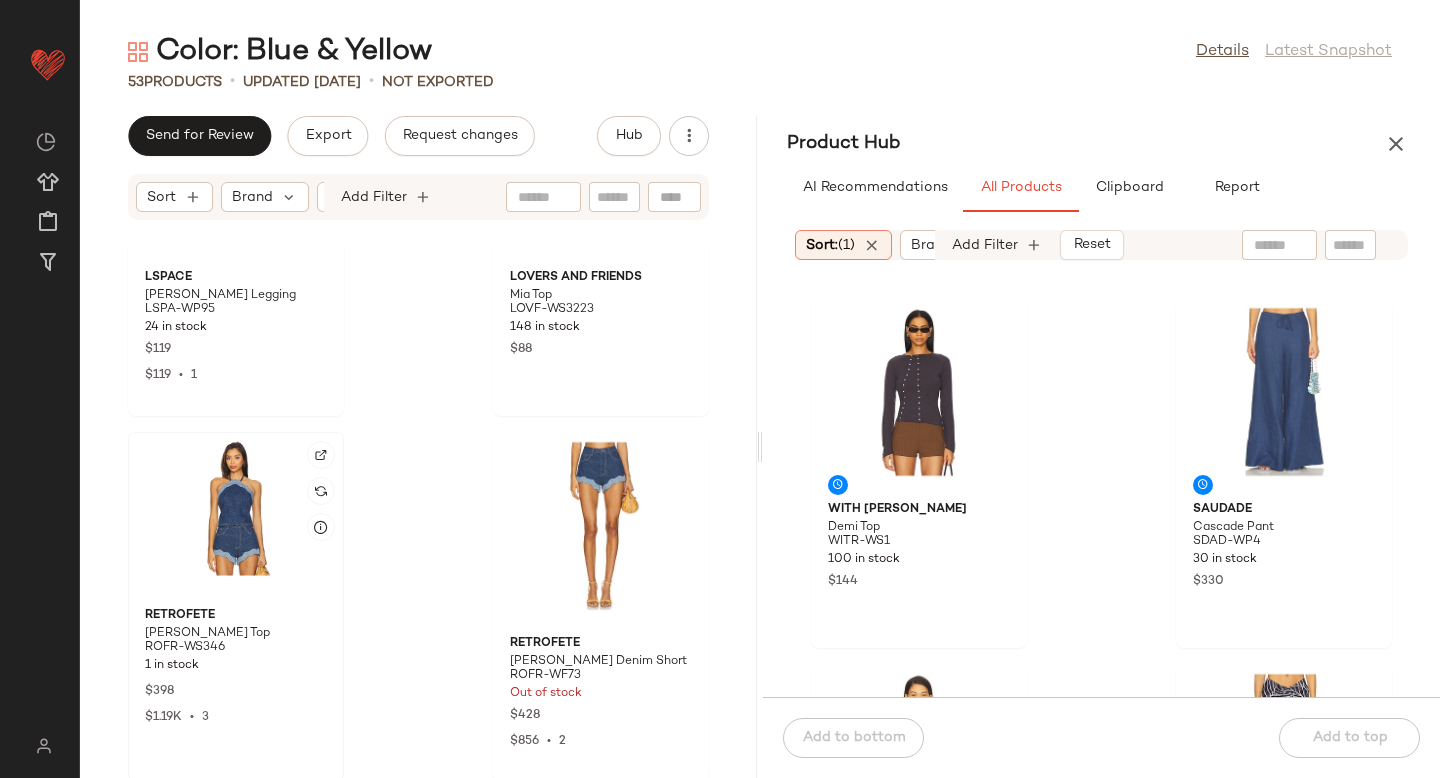 click 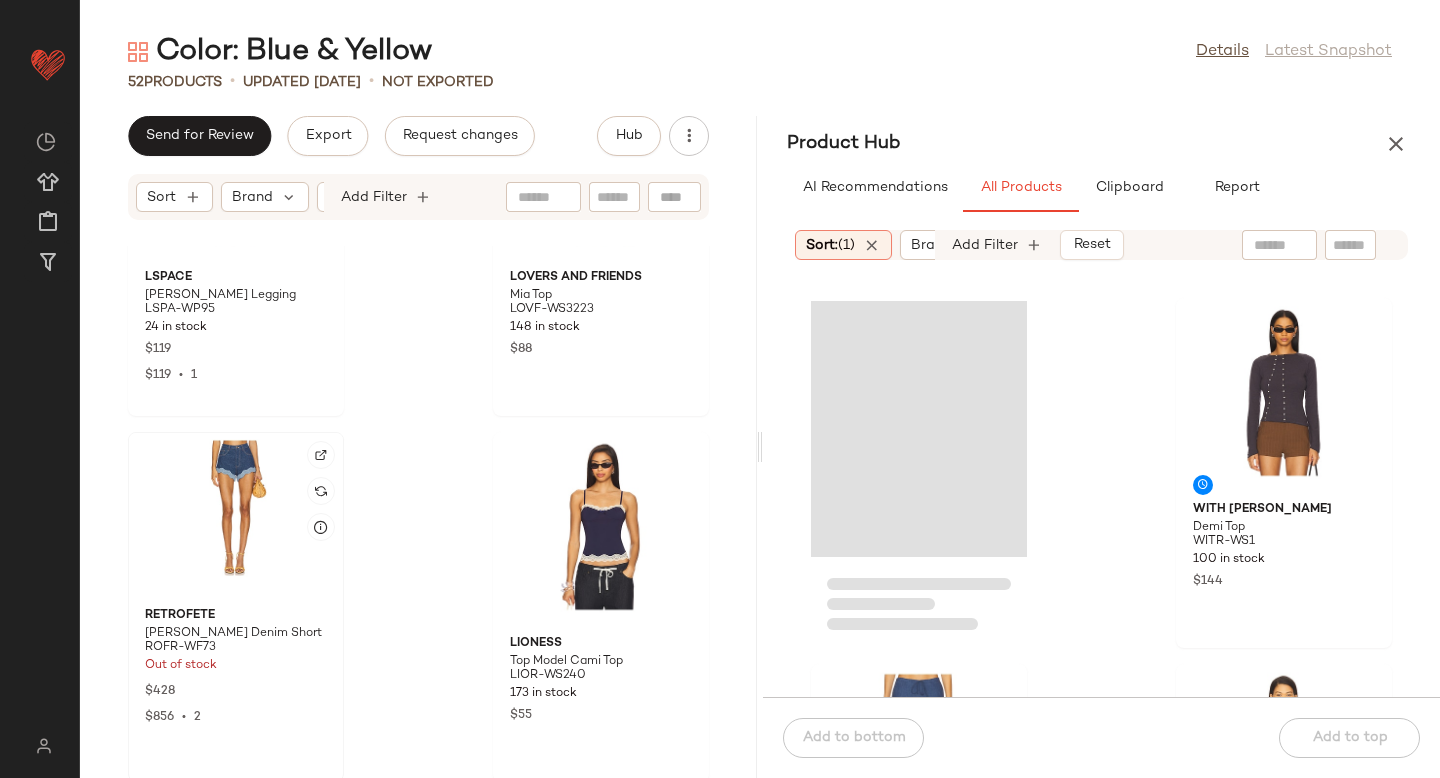 click 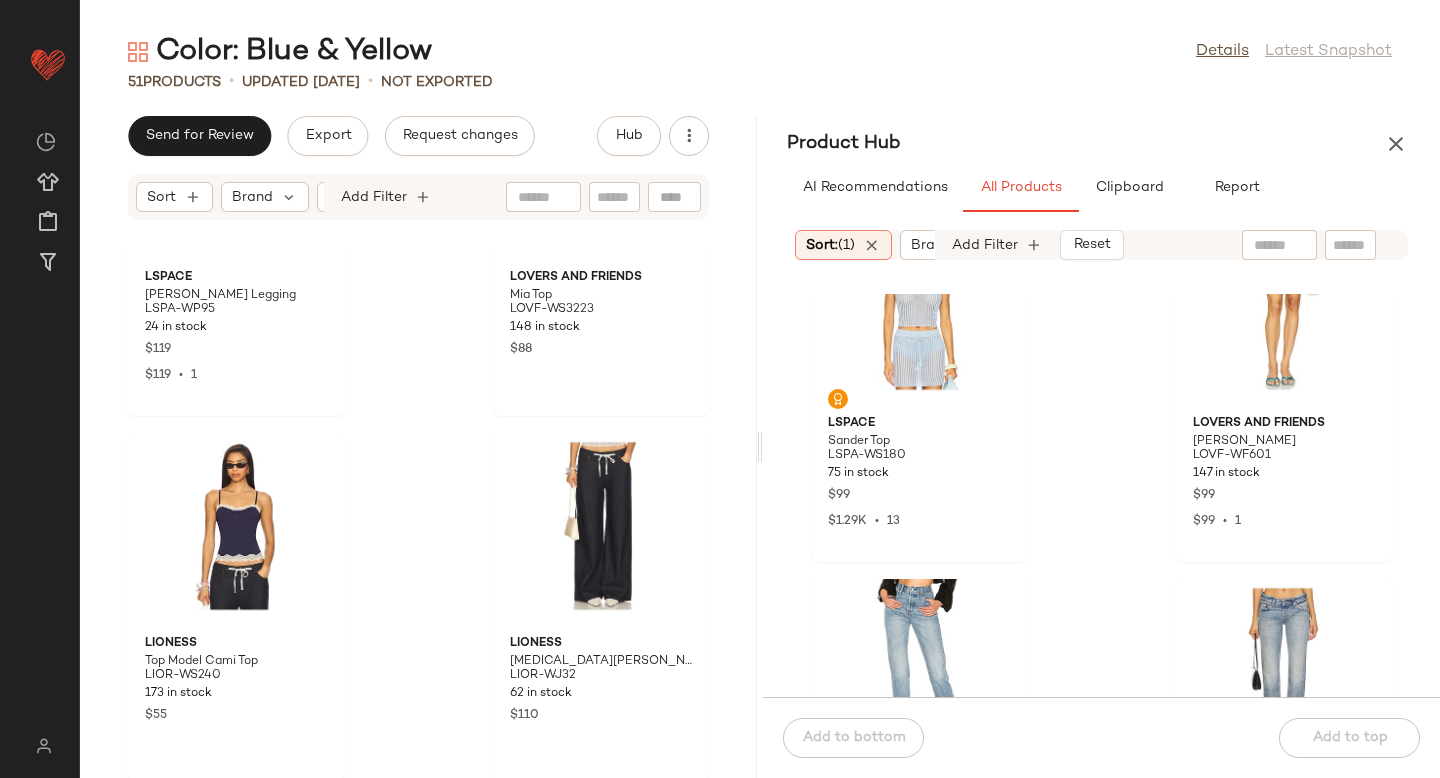 scroll, scrollTop: 25720, scrollLeft: 0, axis: vertical 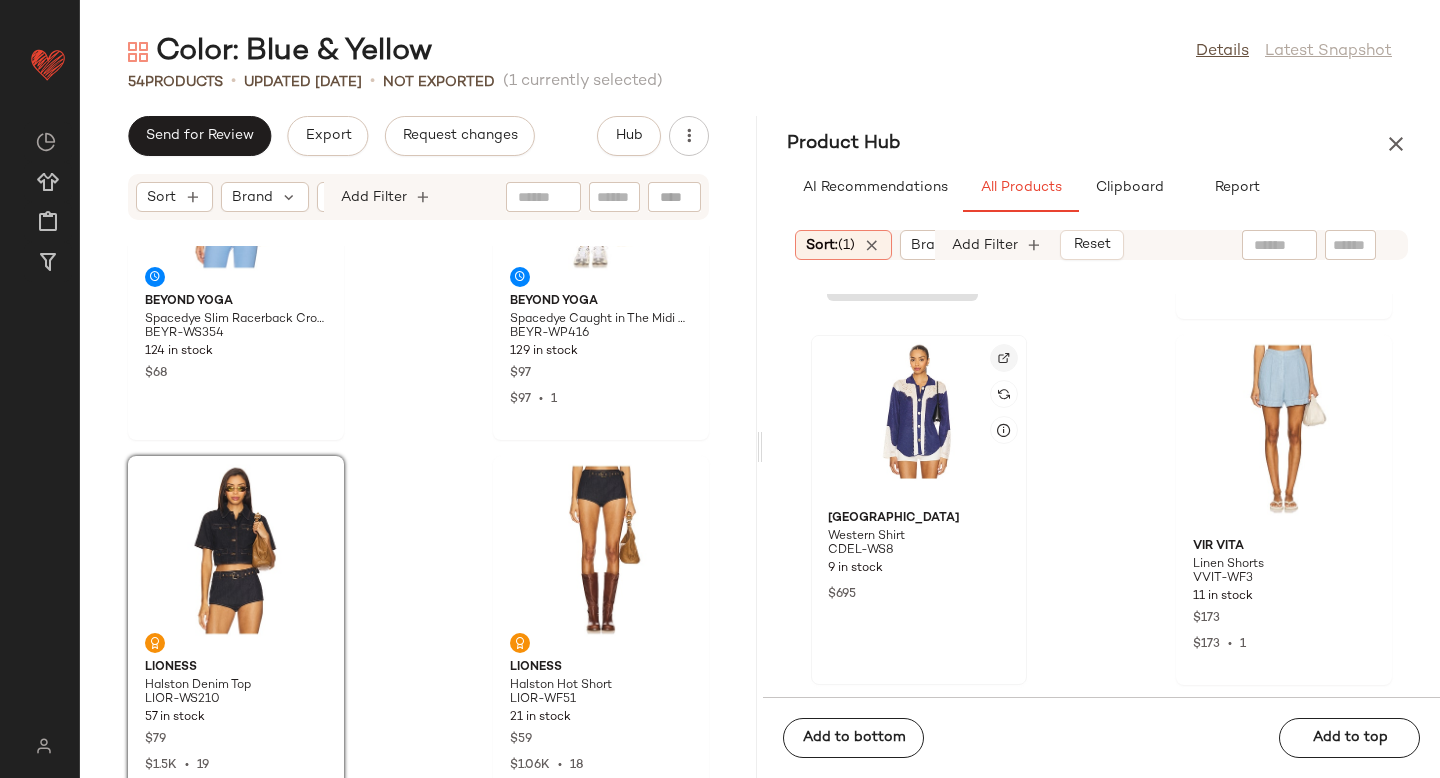 click 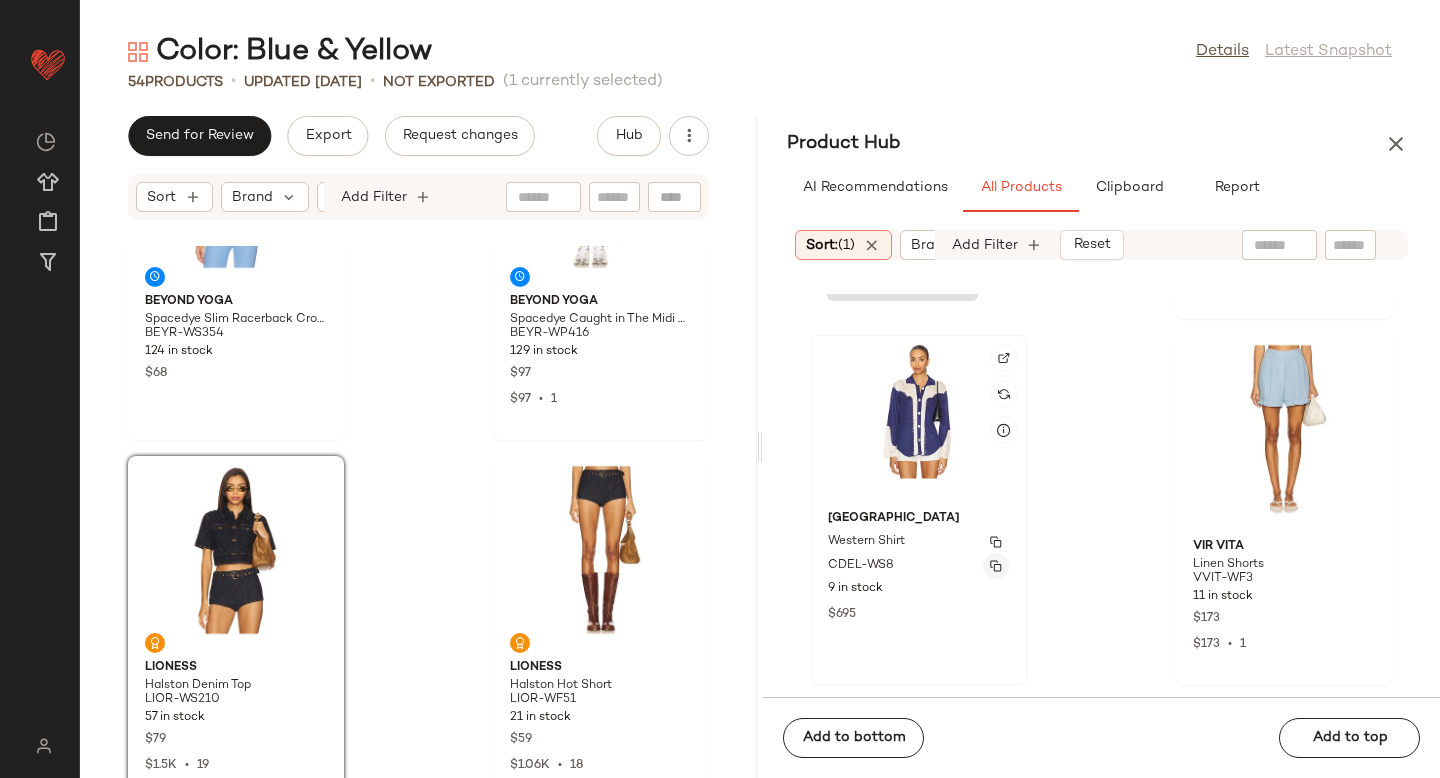 click 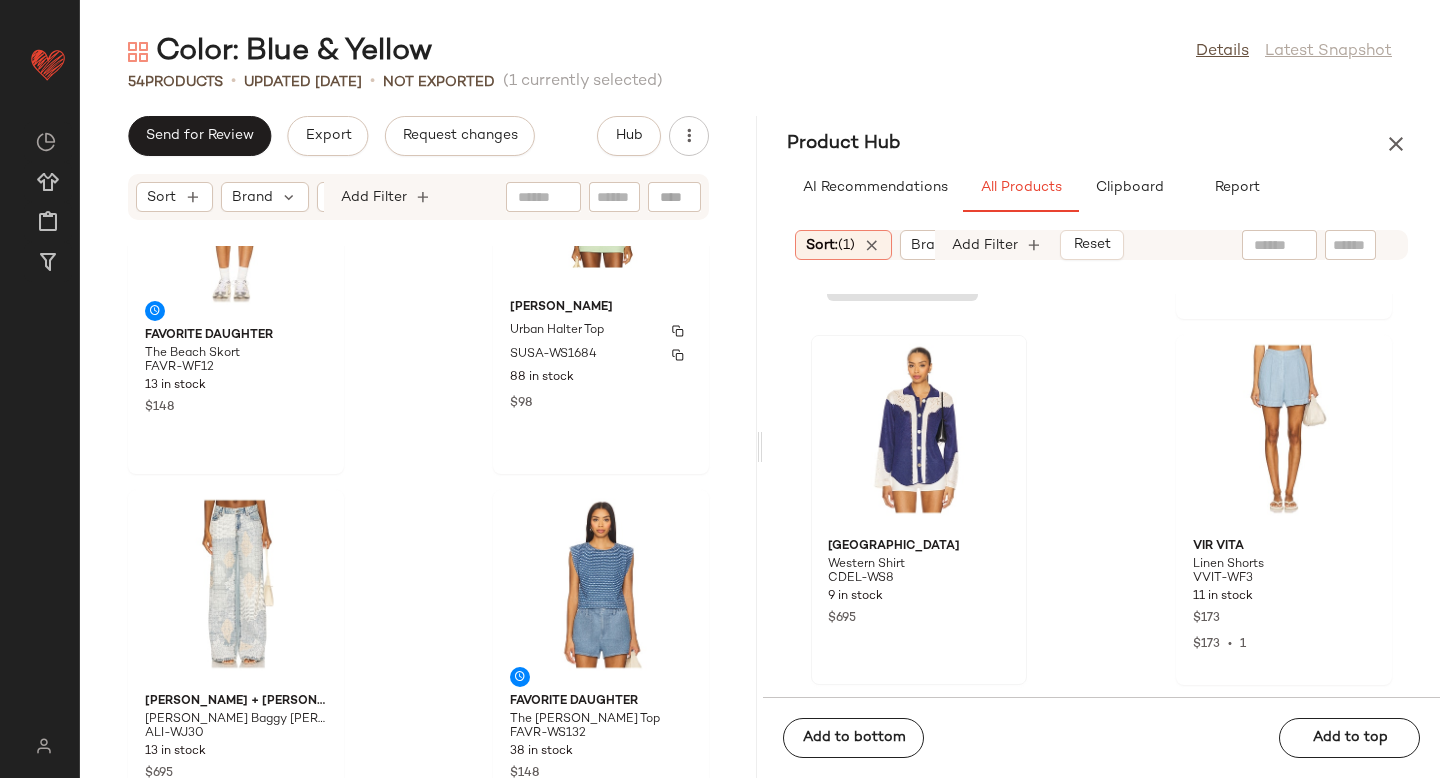 scroll, scrollTop: 6031, scrollLeft: 0, axis: vertical 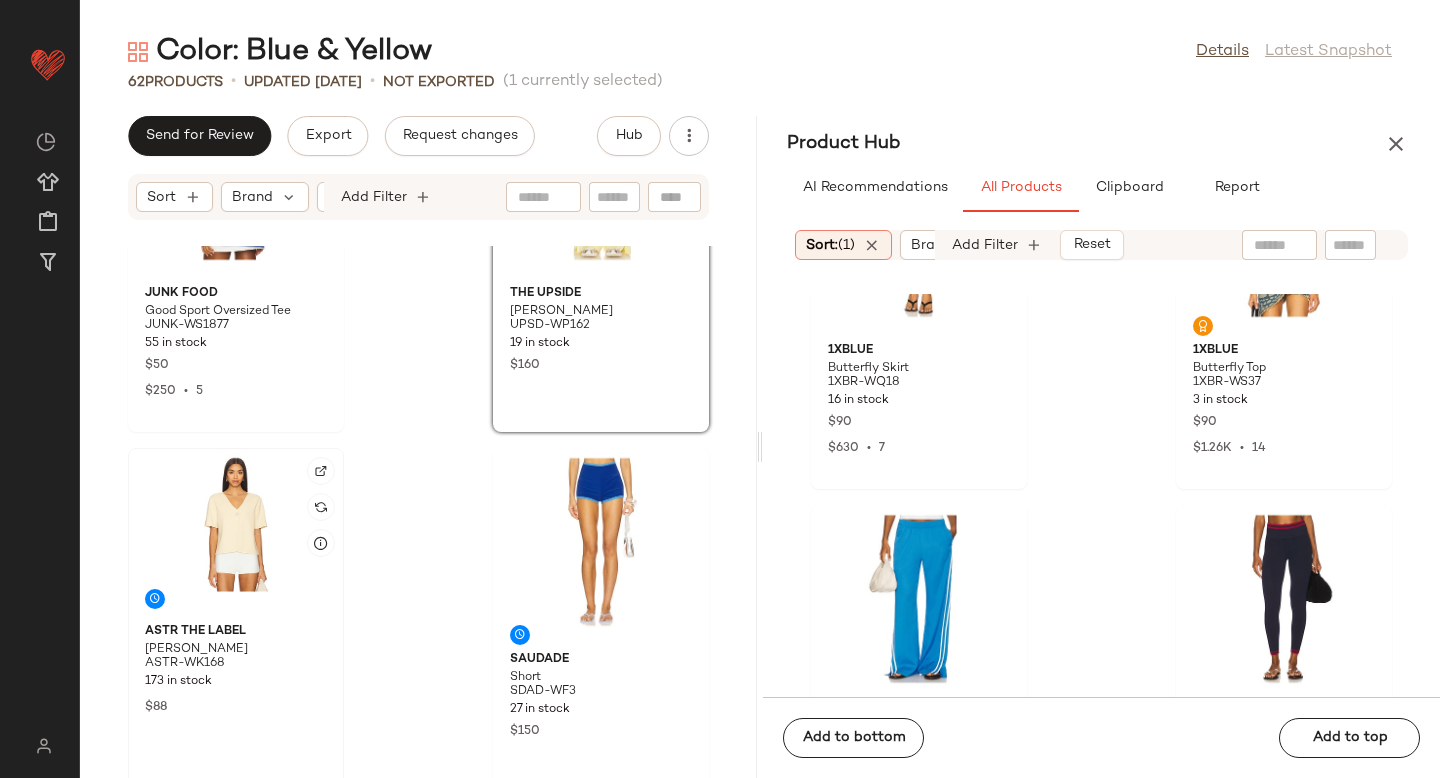 click 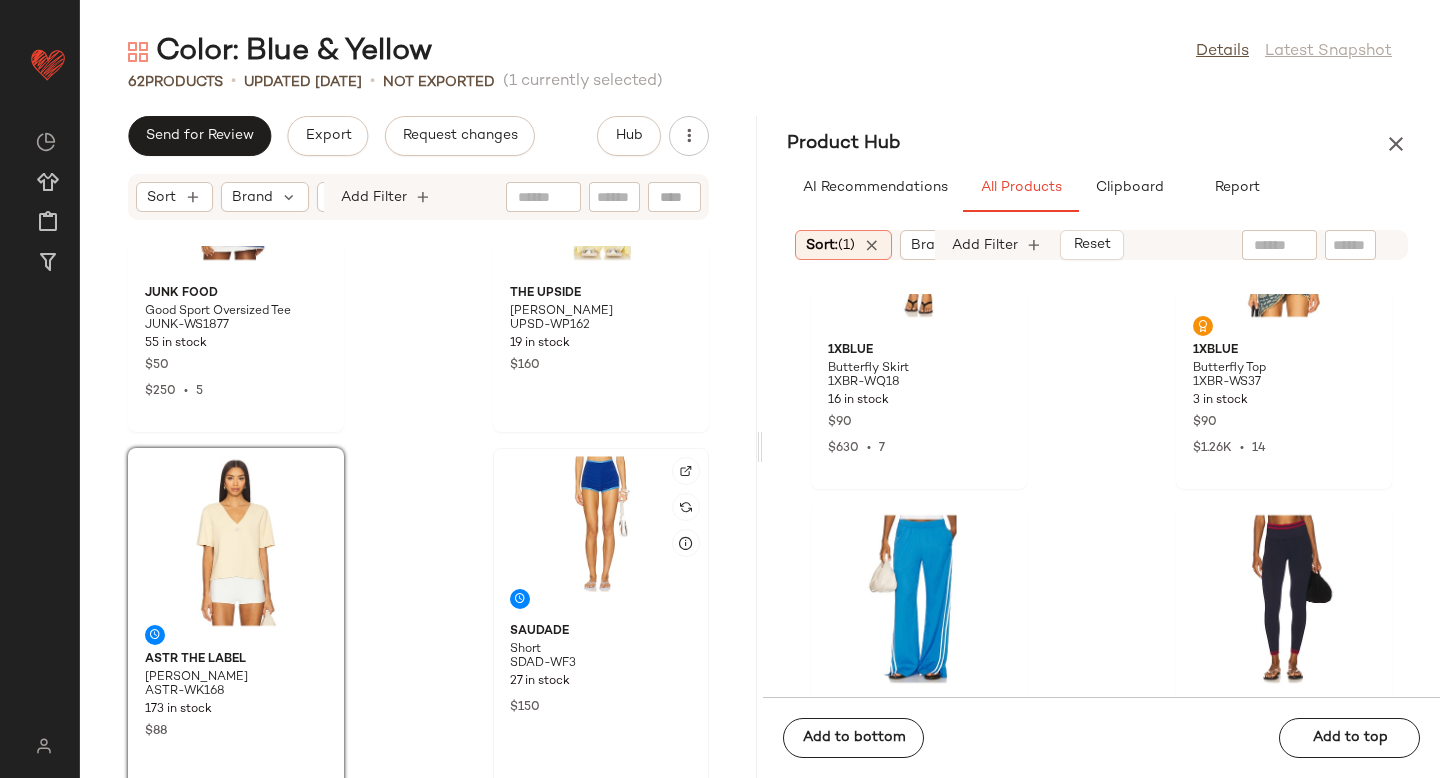 click 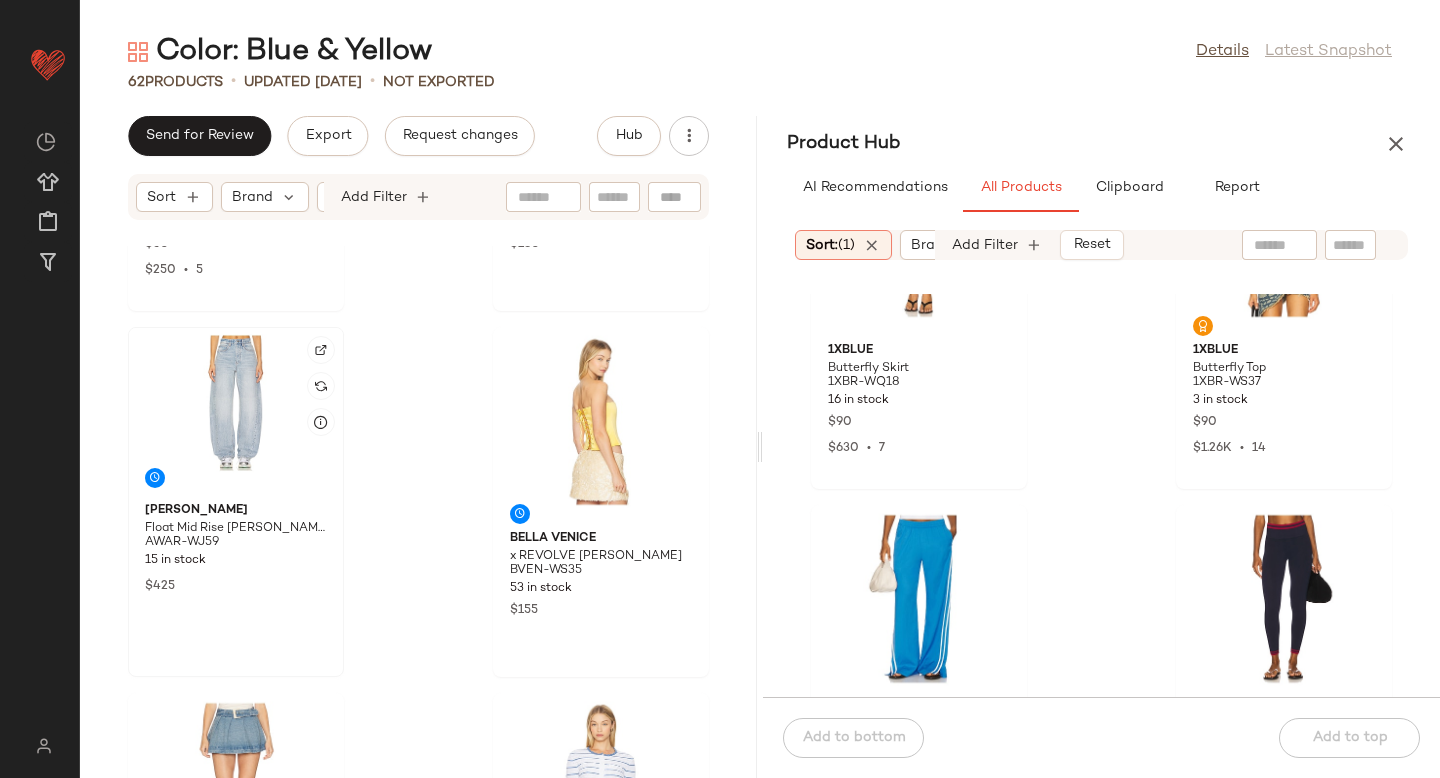 scroll, scrollTop: 1771, scrollLeft: 0, axis: vertical 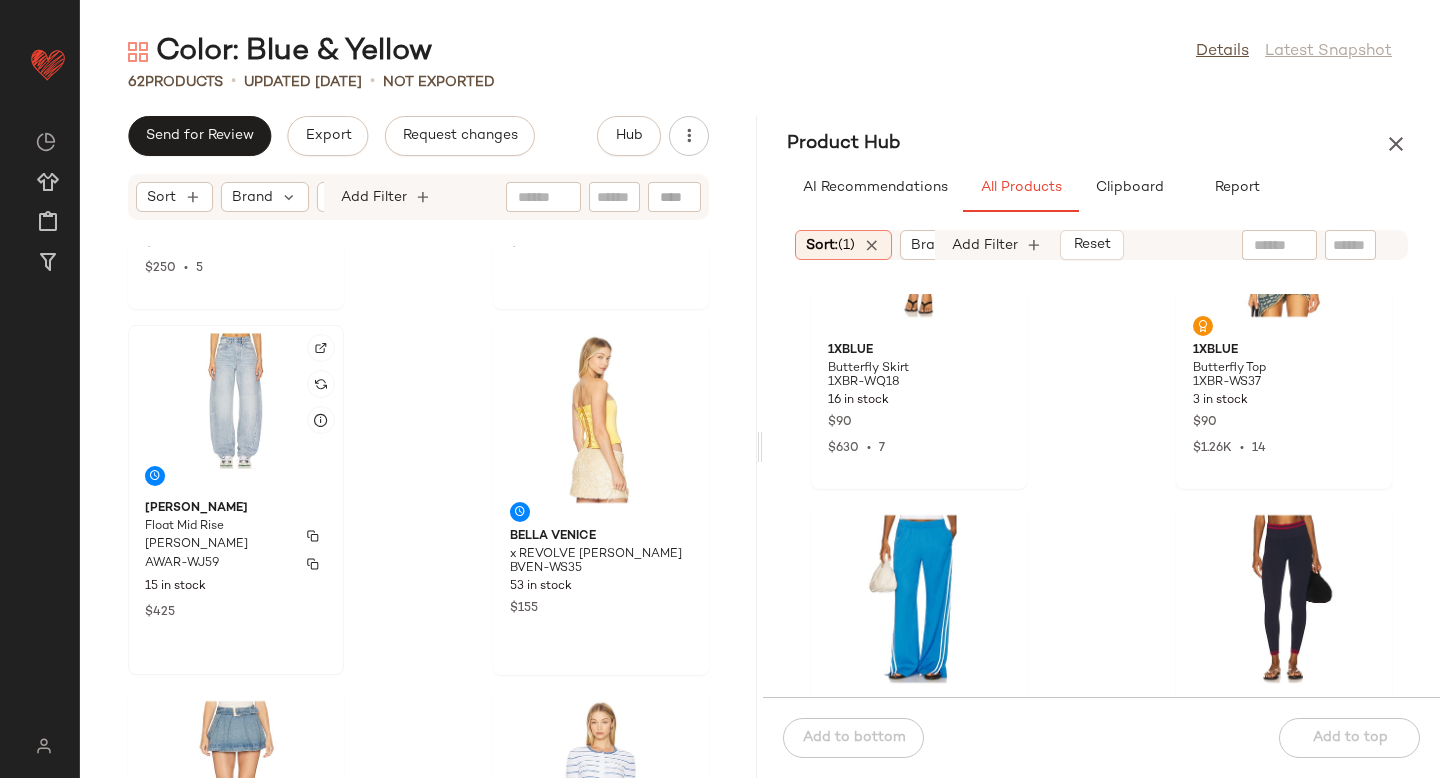 click on "[PERSON_NAME]" at bounding box center [236, 509] 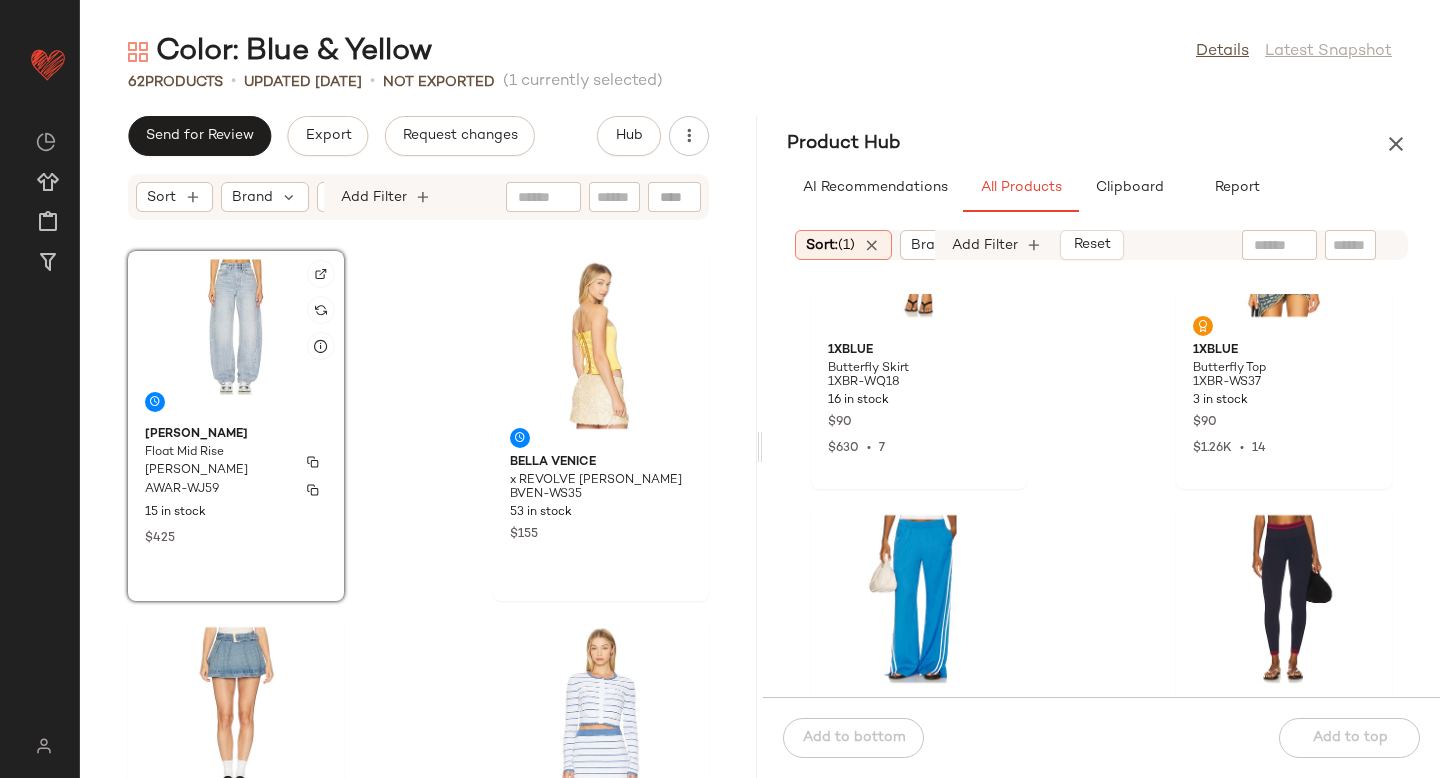scroll, scrollTop: 1833, scrollLeft: 0, axis: vertical 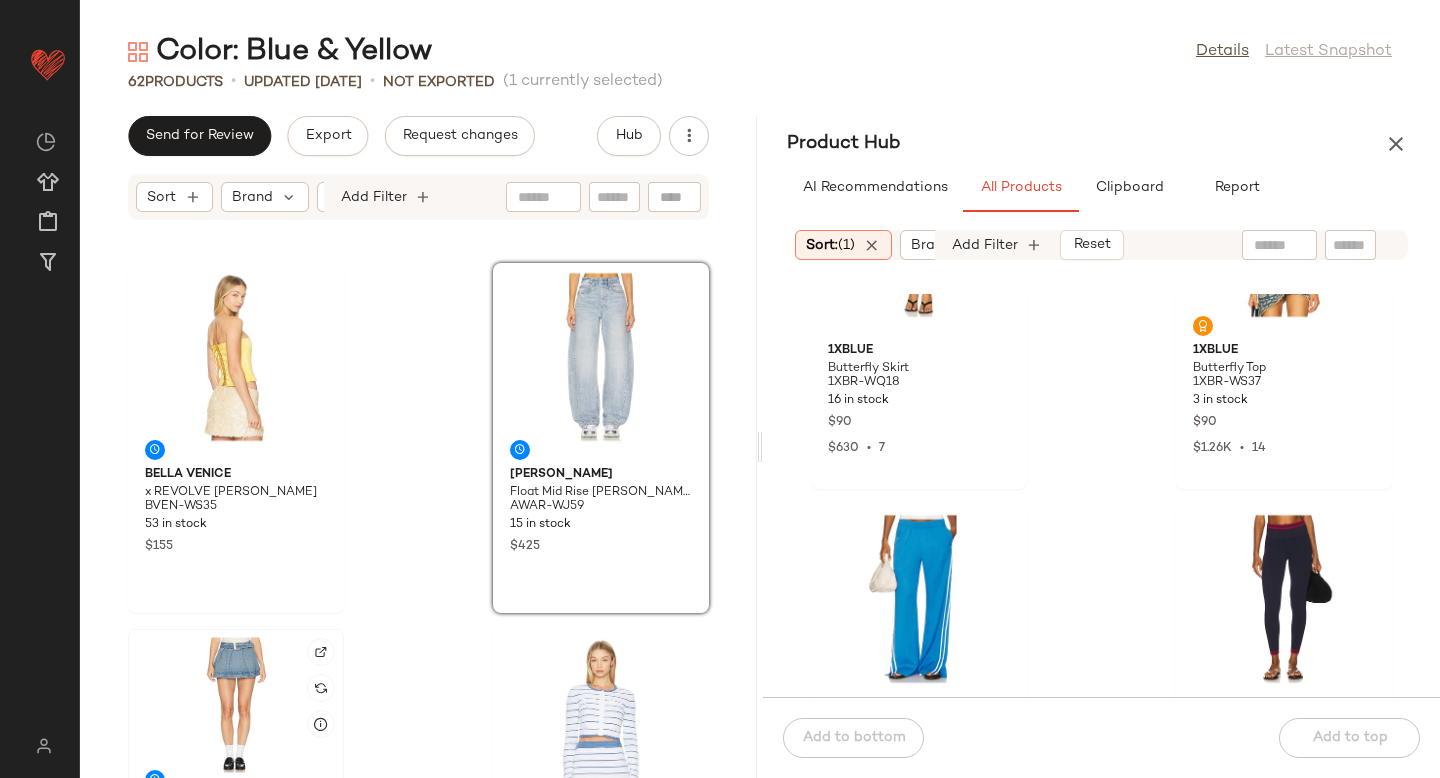 click 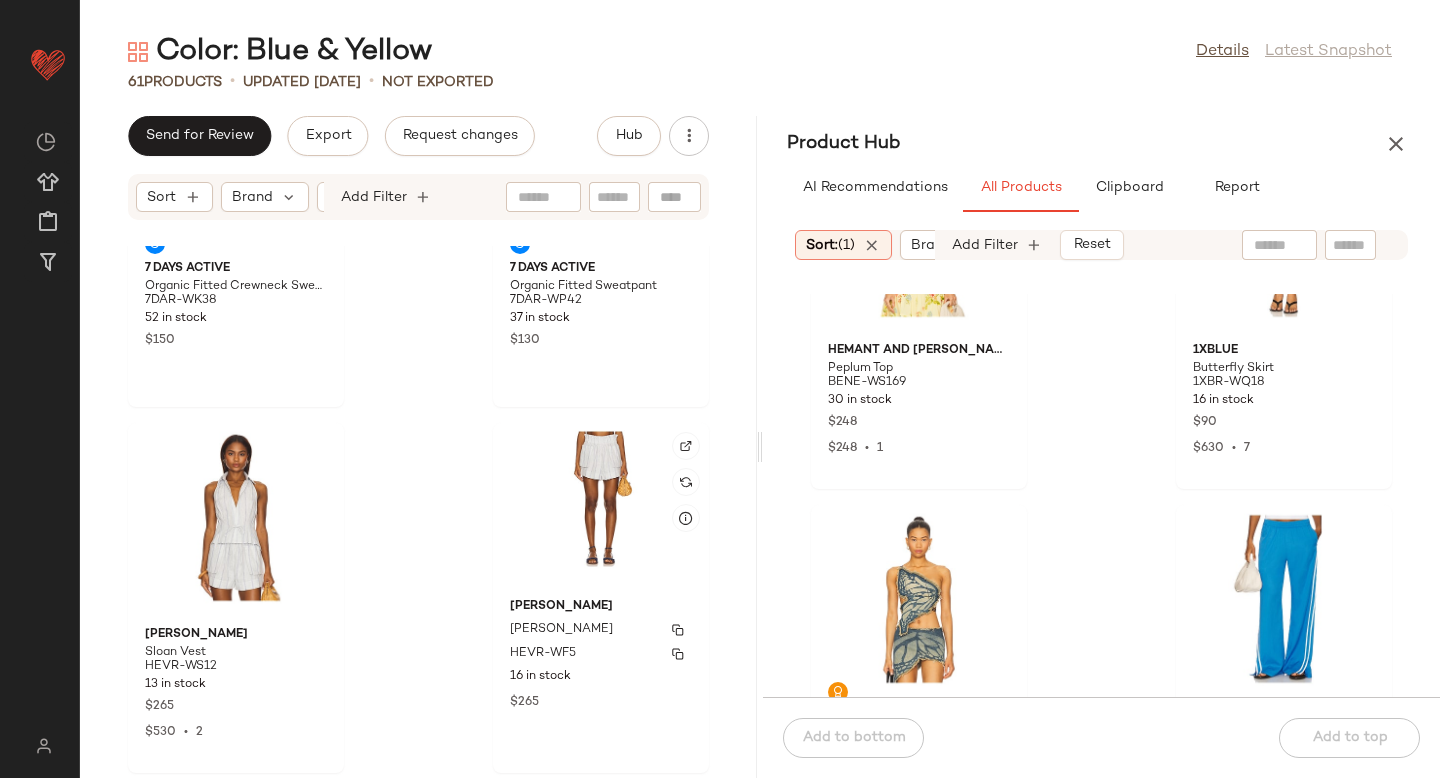 scroll, scrollTop: 7158, scrollLeft: 0, axis: vertical 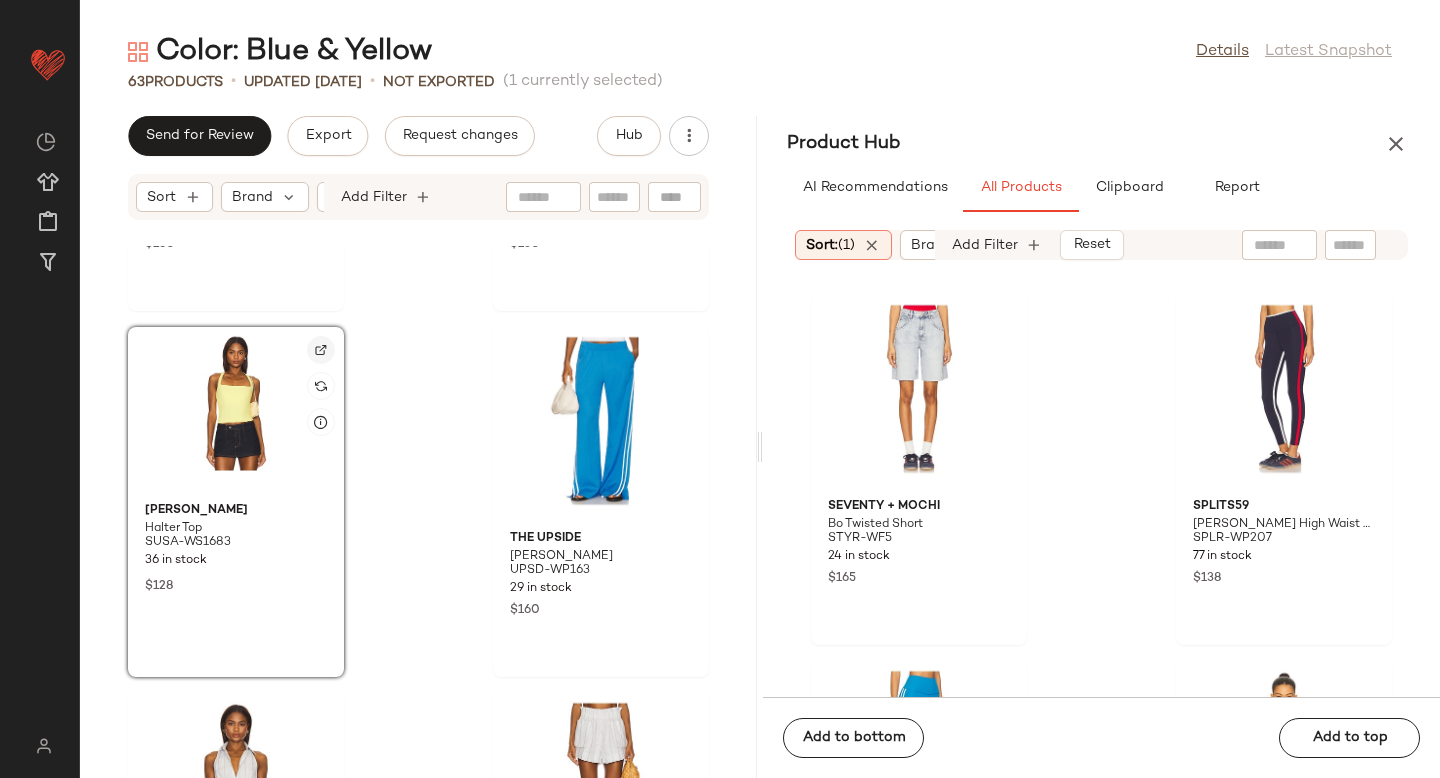 click at bounding box center (321, 350) 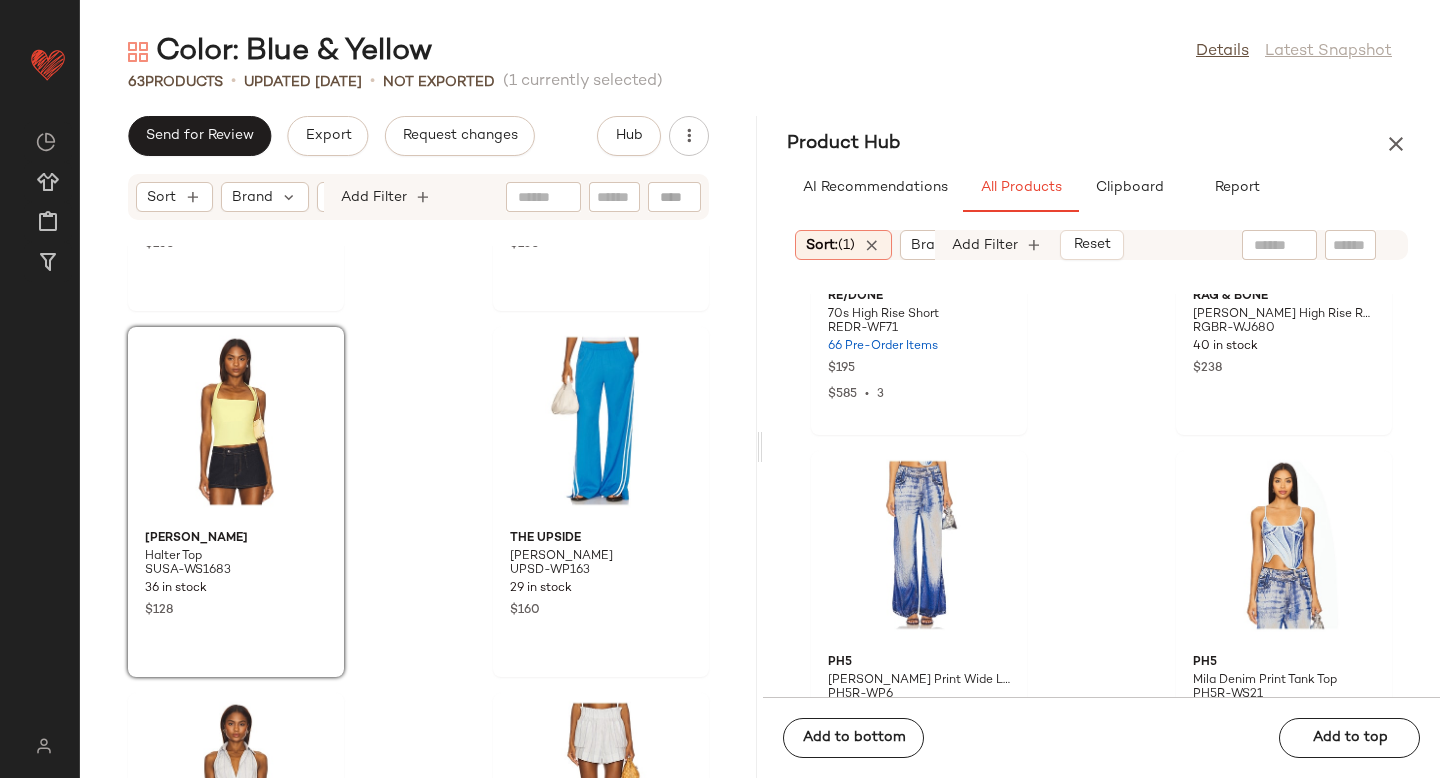 scroll, scrollTop: 33530, scrollLeft: 0, axis: vertical 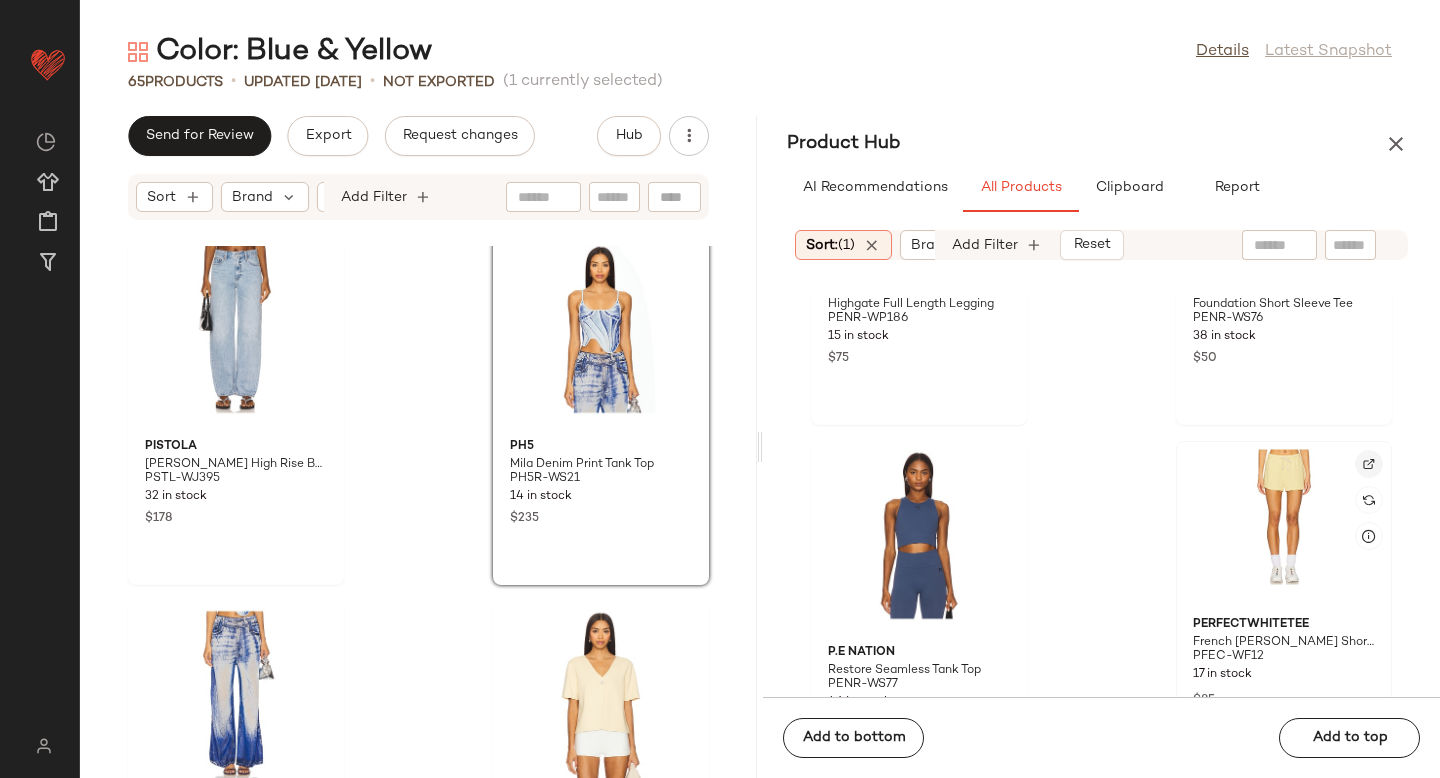 click at bounding box center [1369, 464] 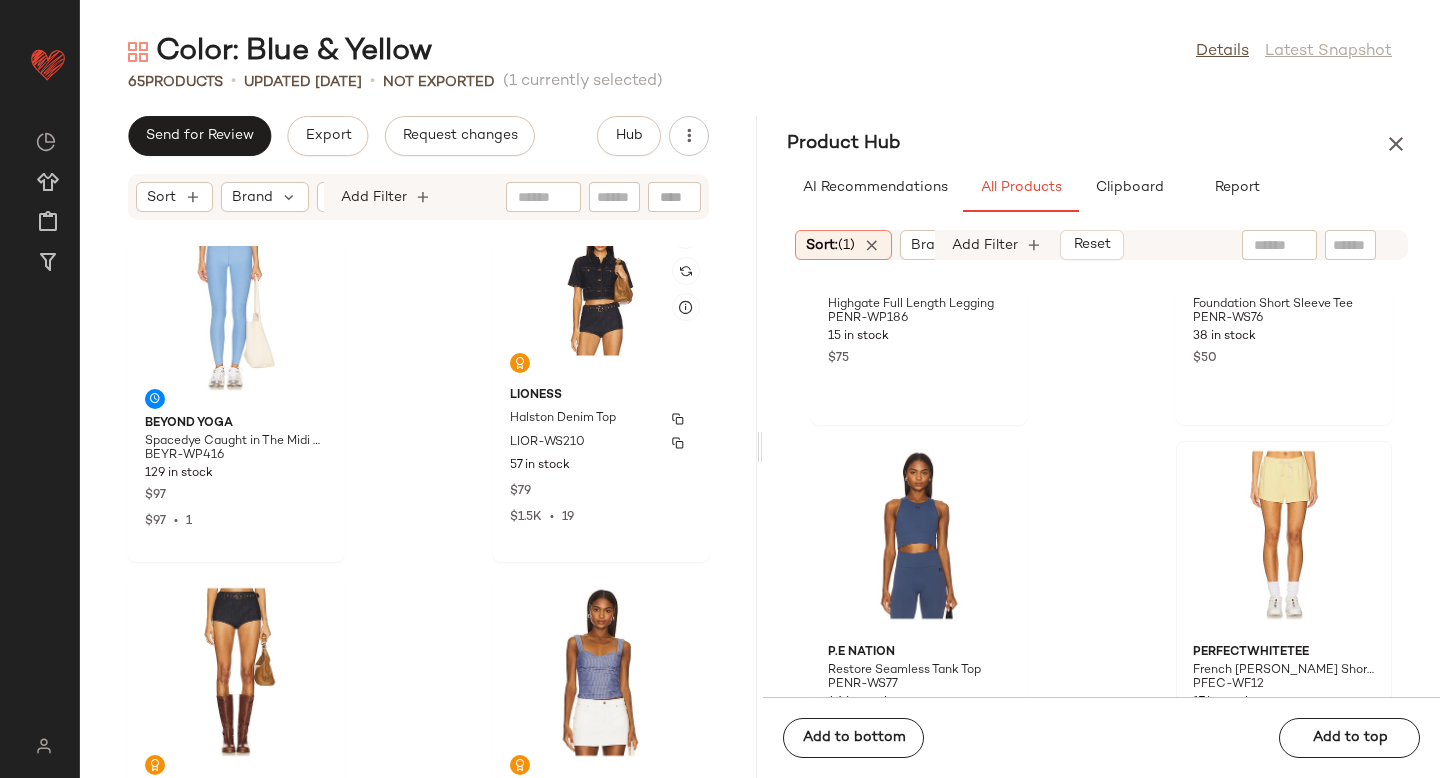 scroll, scrollTop: 9554, scrollLeft: 0, axis: vertical 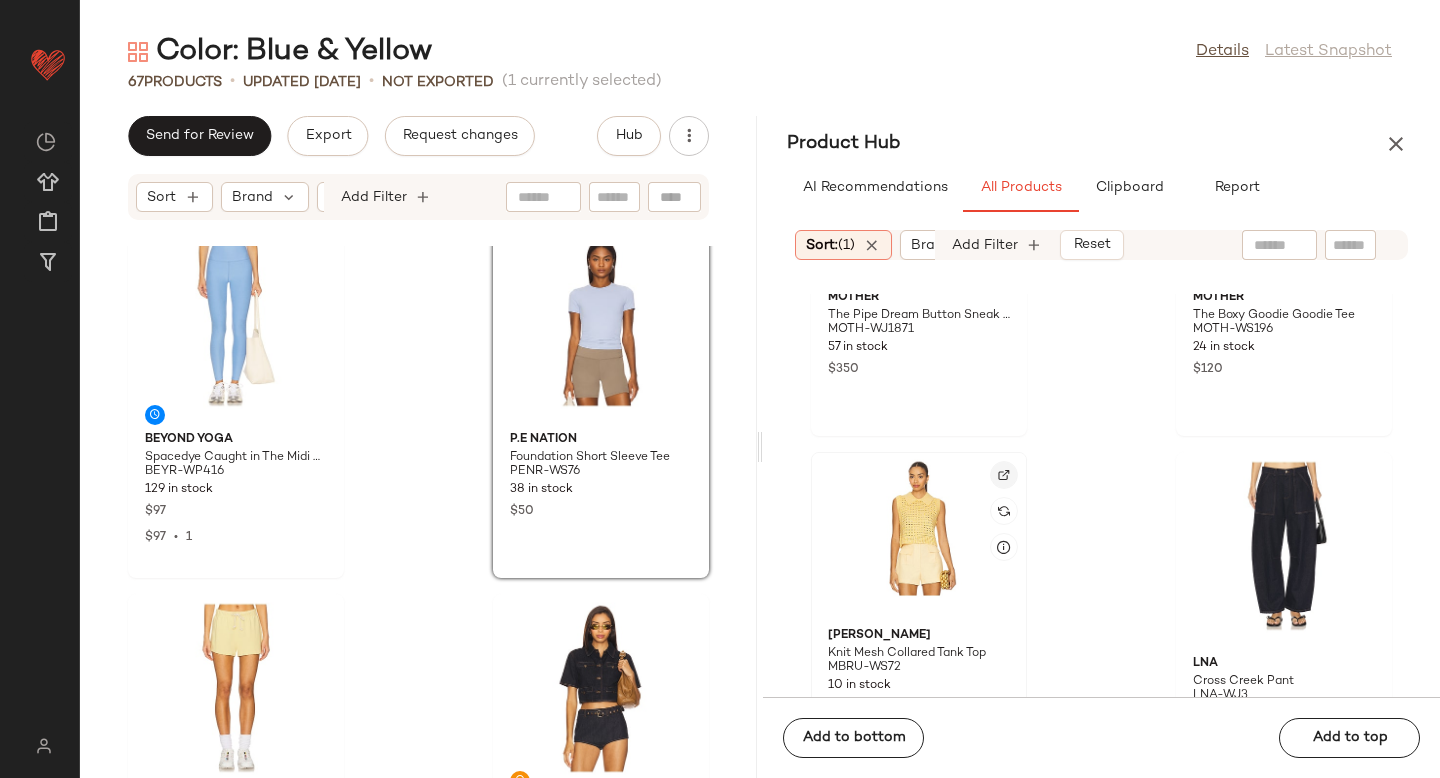 click at bounding box center [1004, 475] 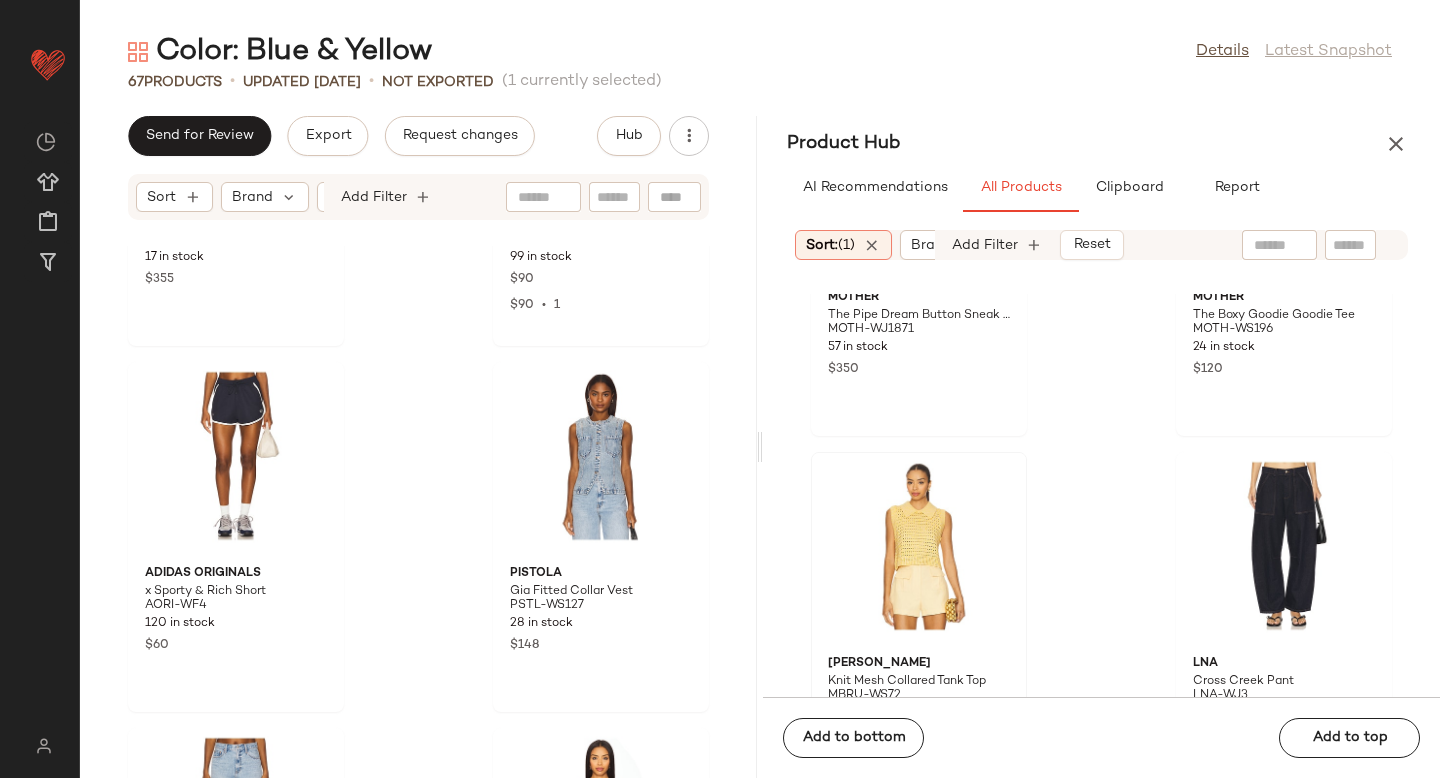 scroll, scrollTop: 10891, scrollLeft: 0, axis: vertical 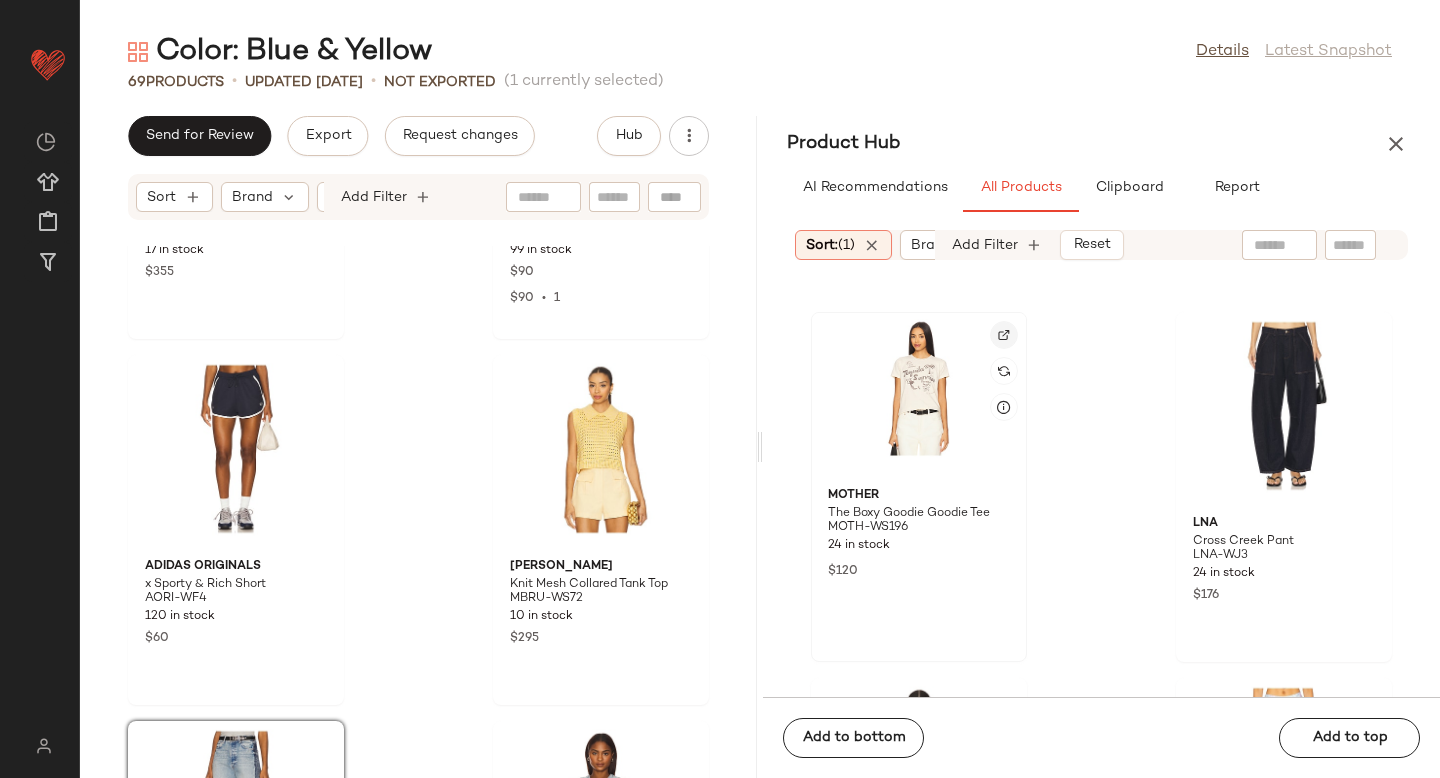click 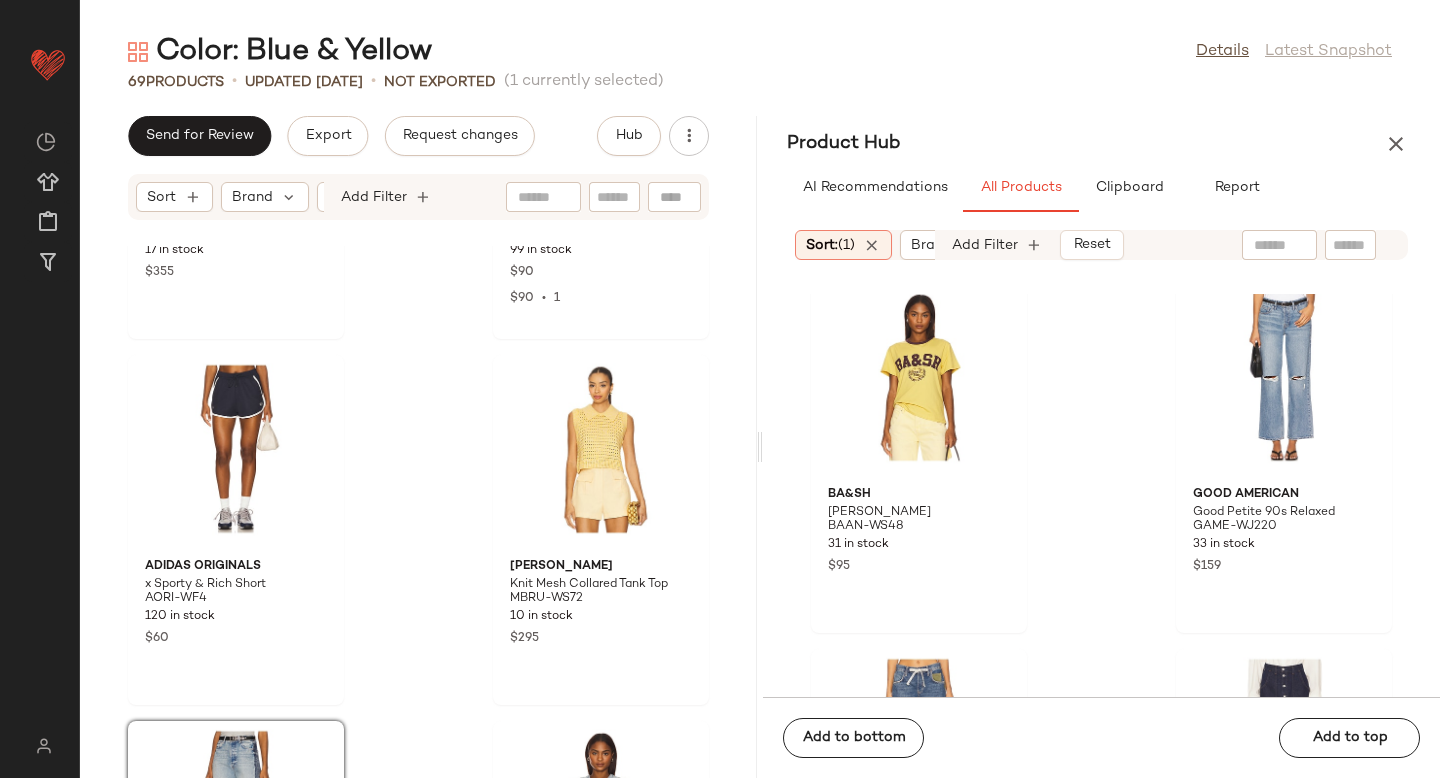 scroll, scrollTop: 39923, scrollLeft: 0, axis: vertical 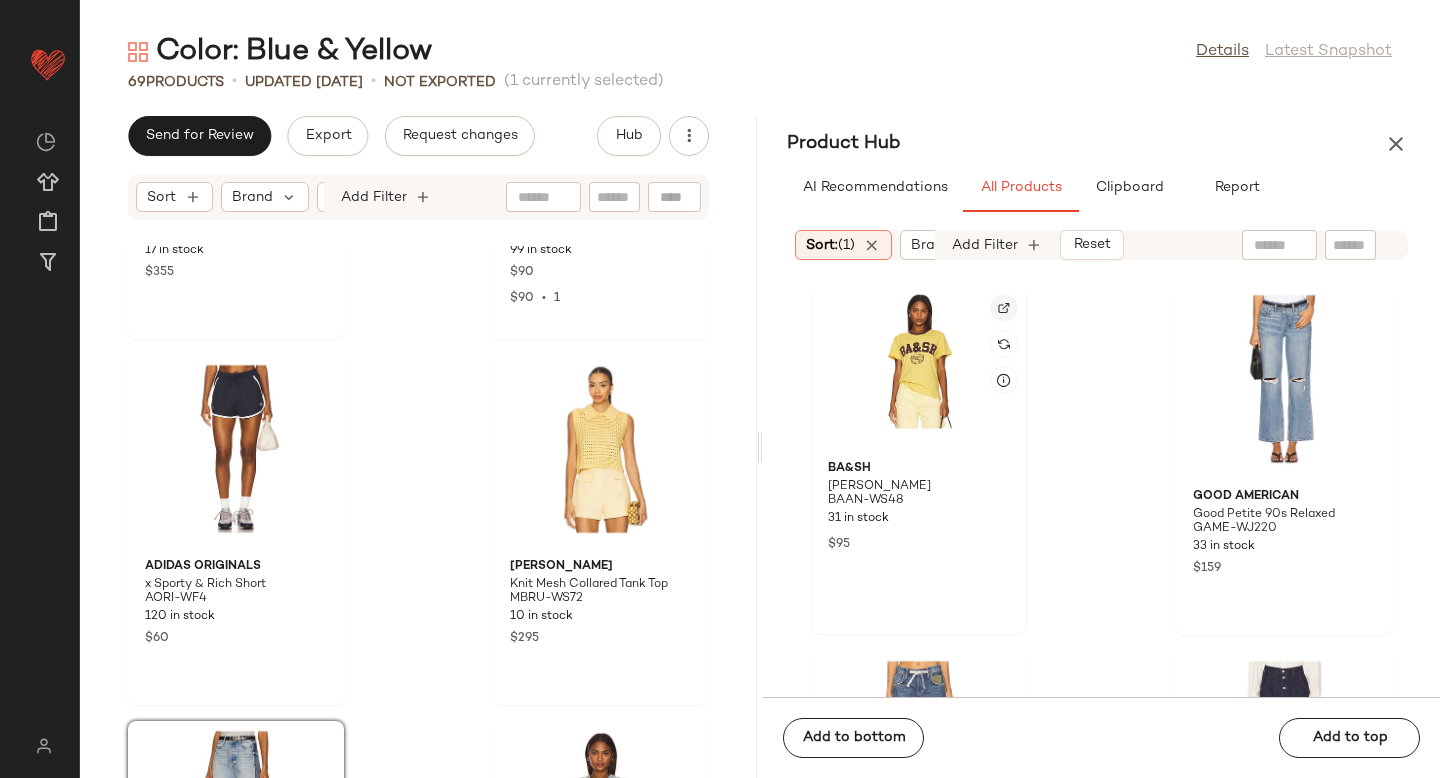 click at bounding box center (1004, 308) 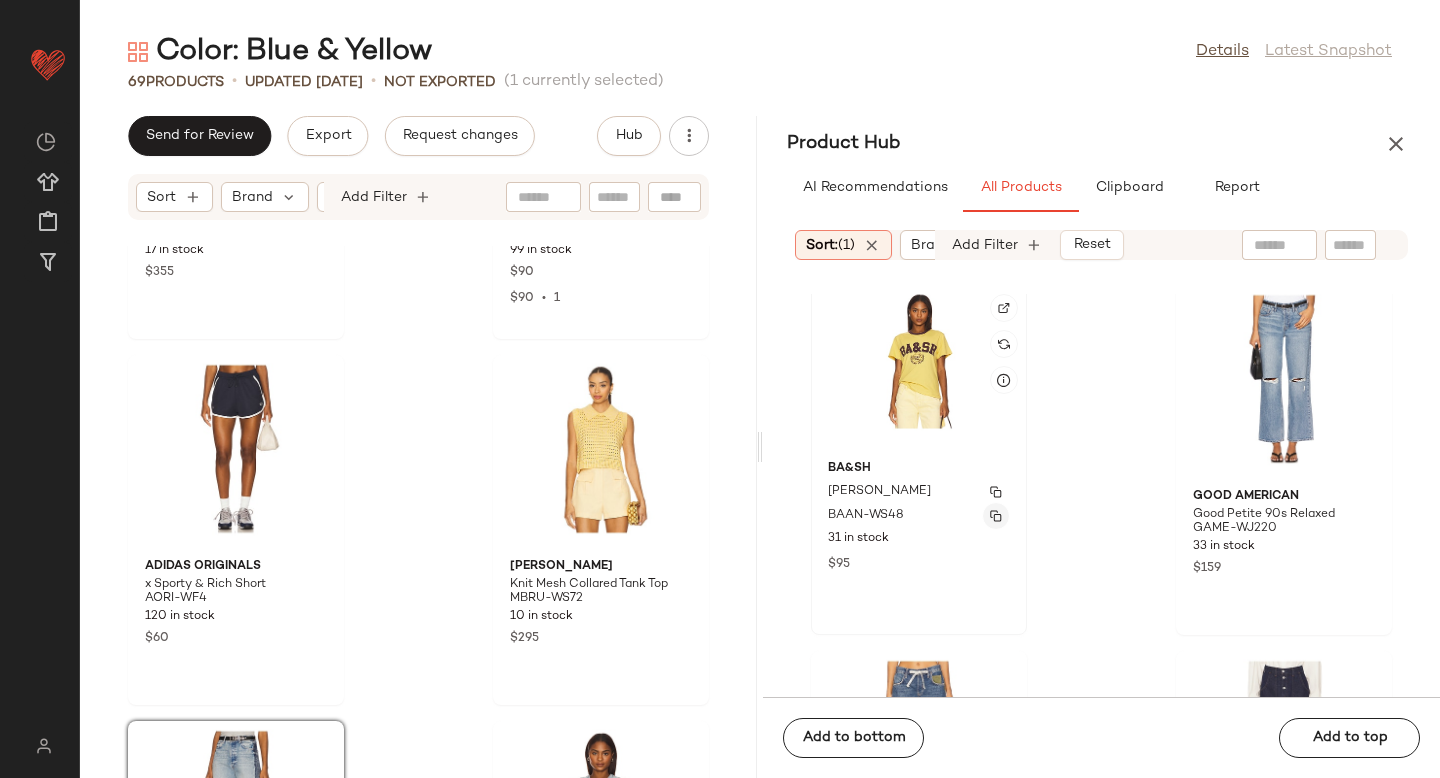 click 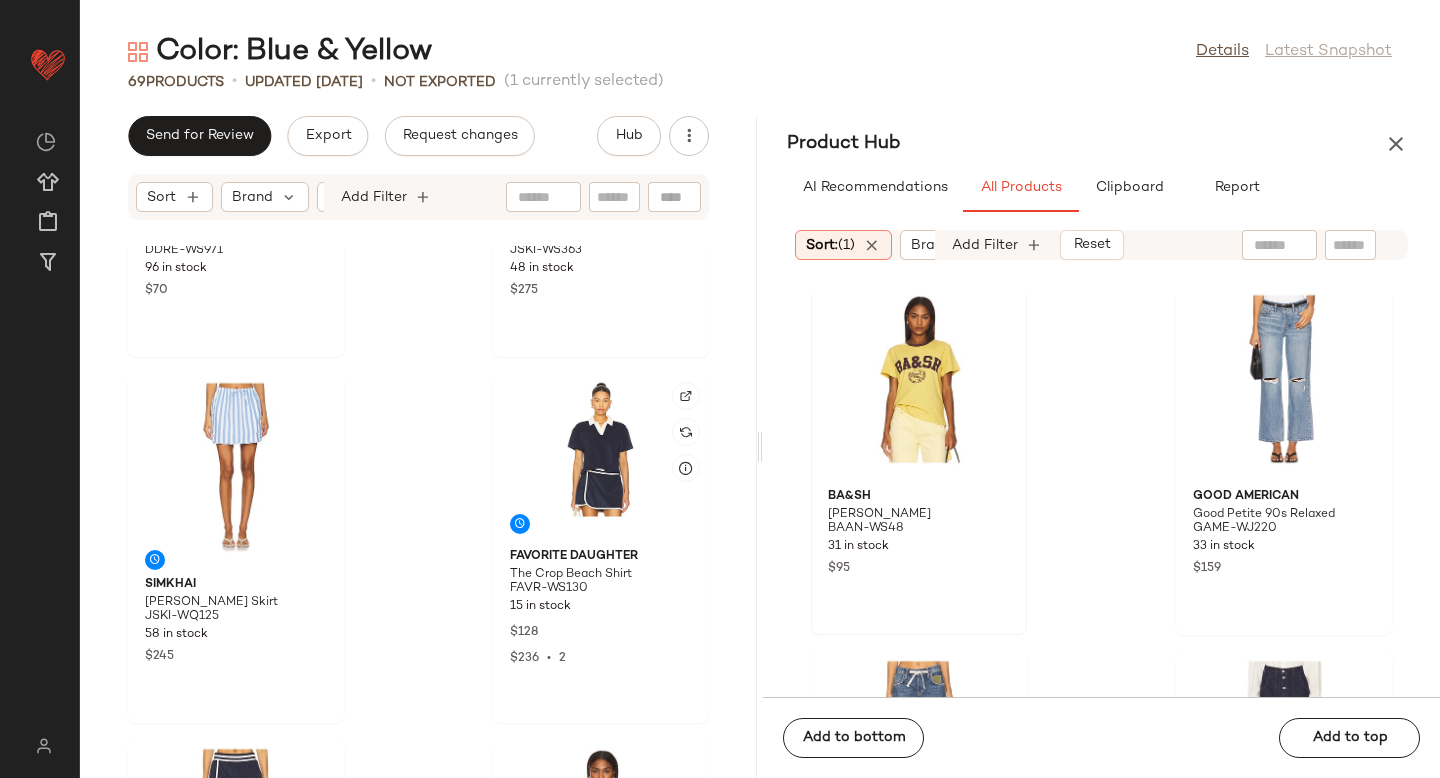 scroll, scrollTop: 5505, scrollLeft: 0, axis: vertical 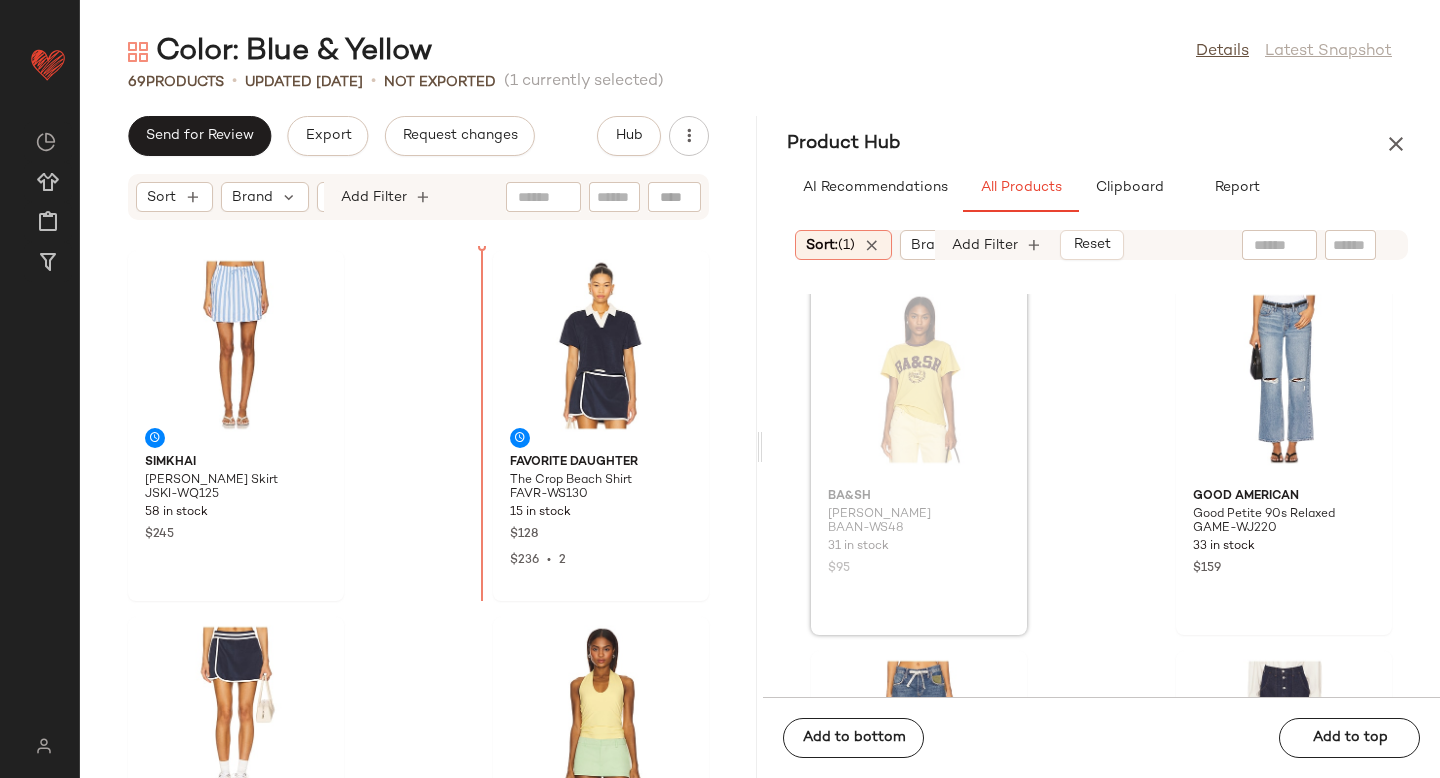 drag, startPoint x: 839, startPoint y: 422, endPoint x: 813, endPoint y: 426, distance: 26.305893 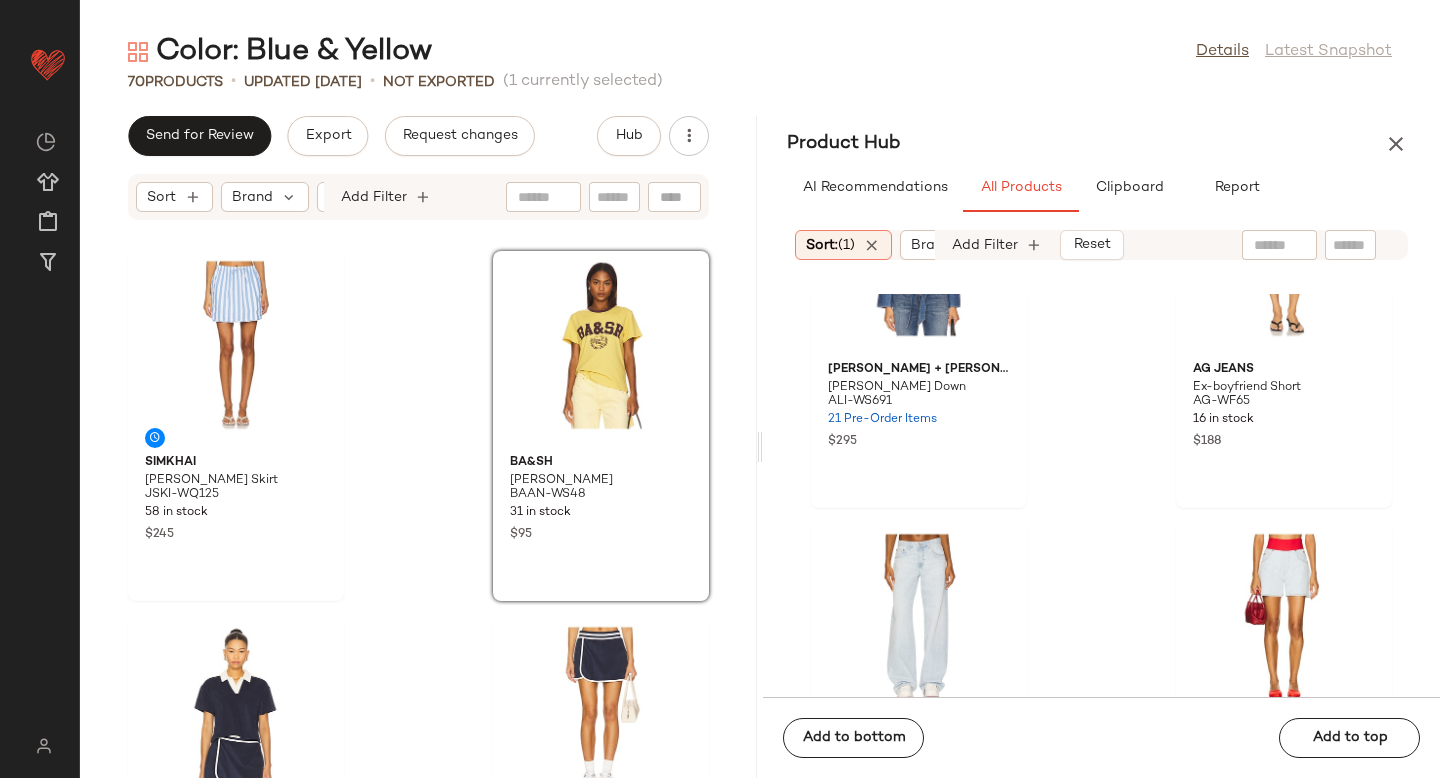 scroll, scrollTop: 42100, scrollLeft: 0, axis: vertical 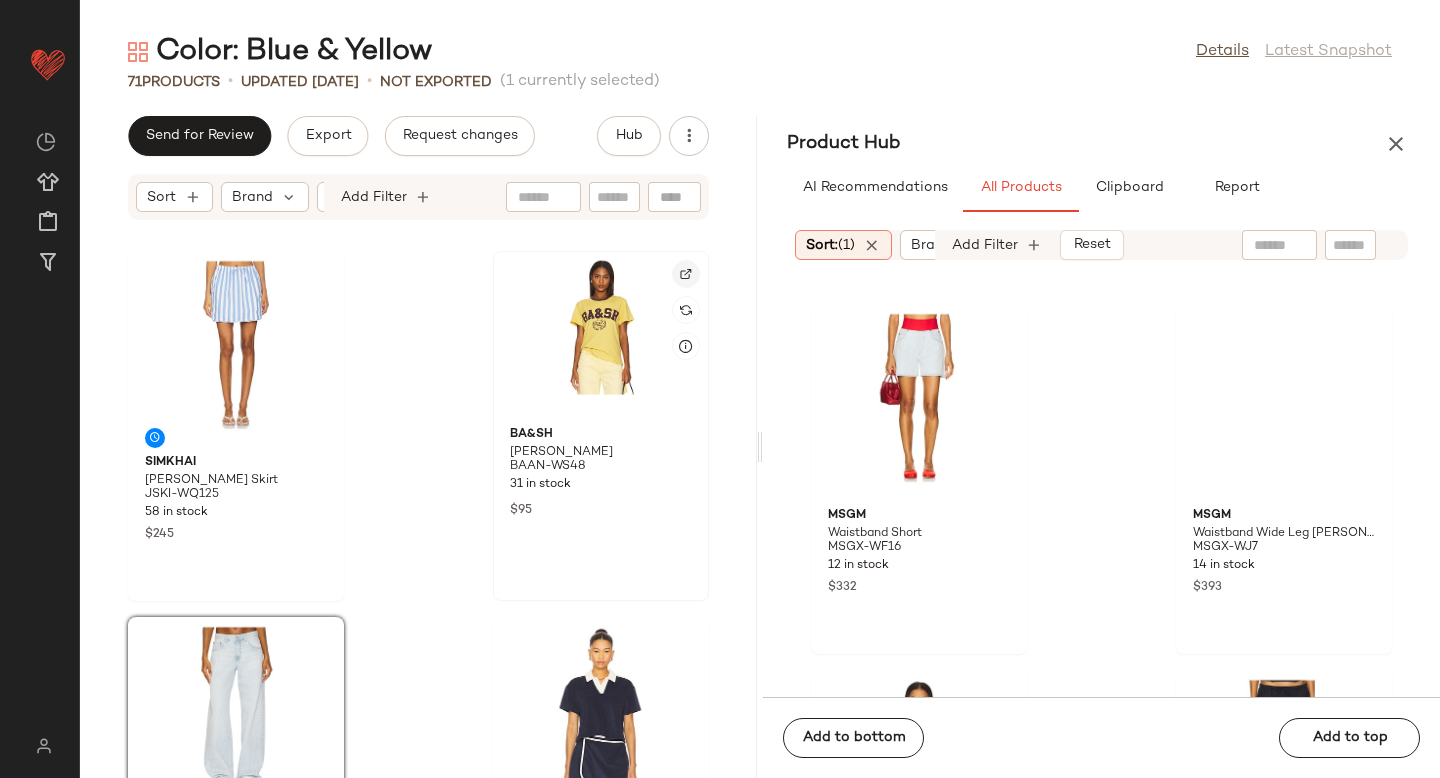 click 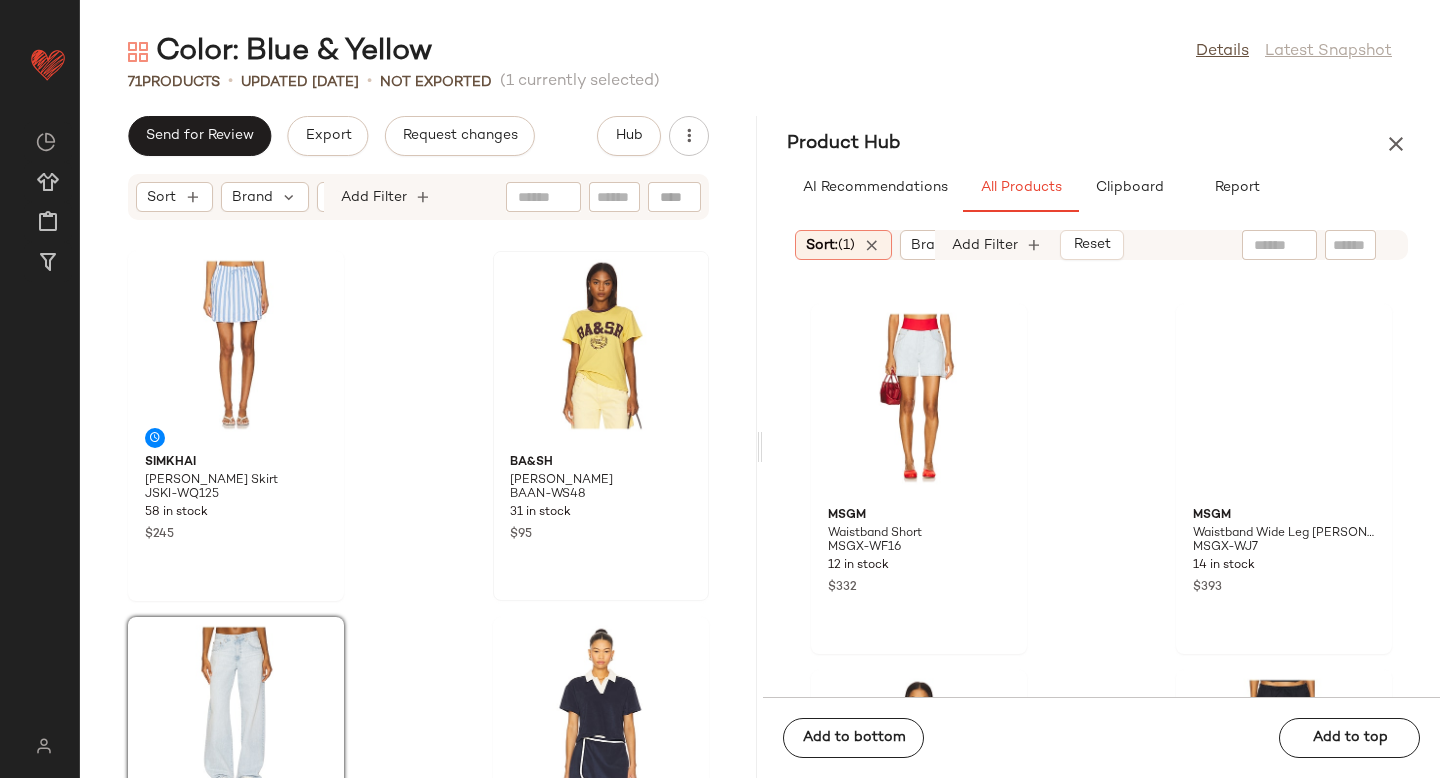 click 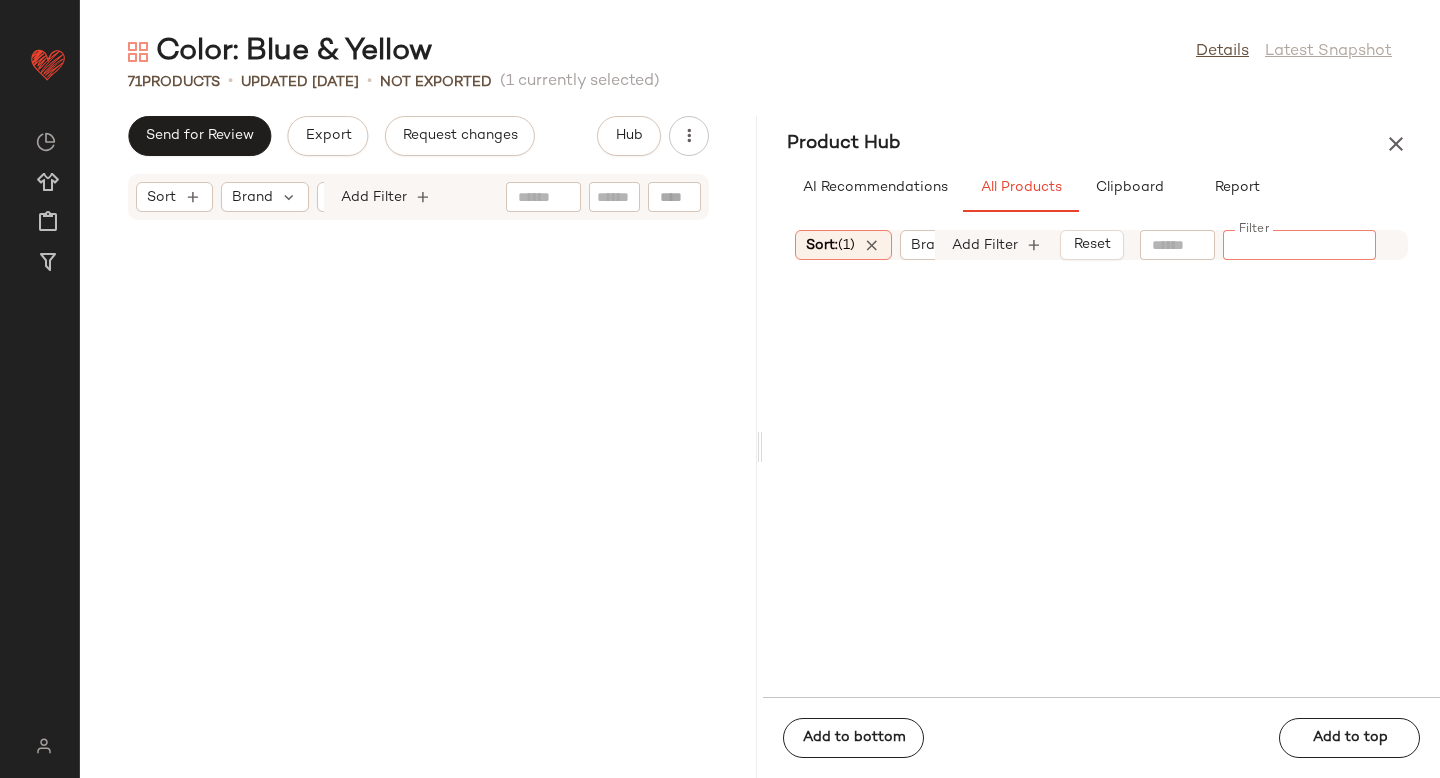 scroll, scrollTop: 0, scrollLeft: 0, axis: both 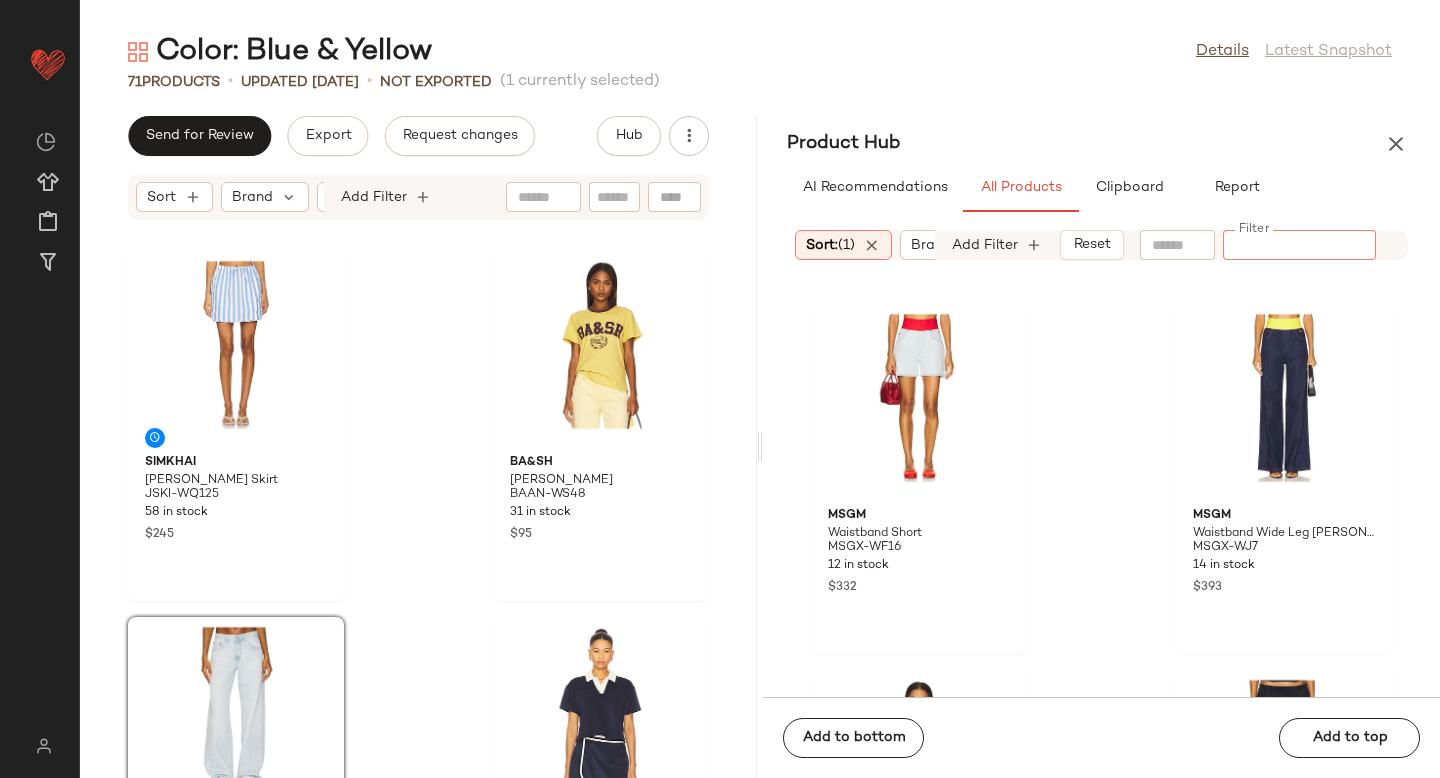 type on "*********" 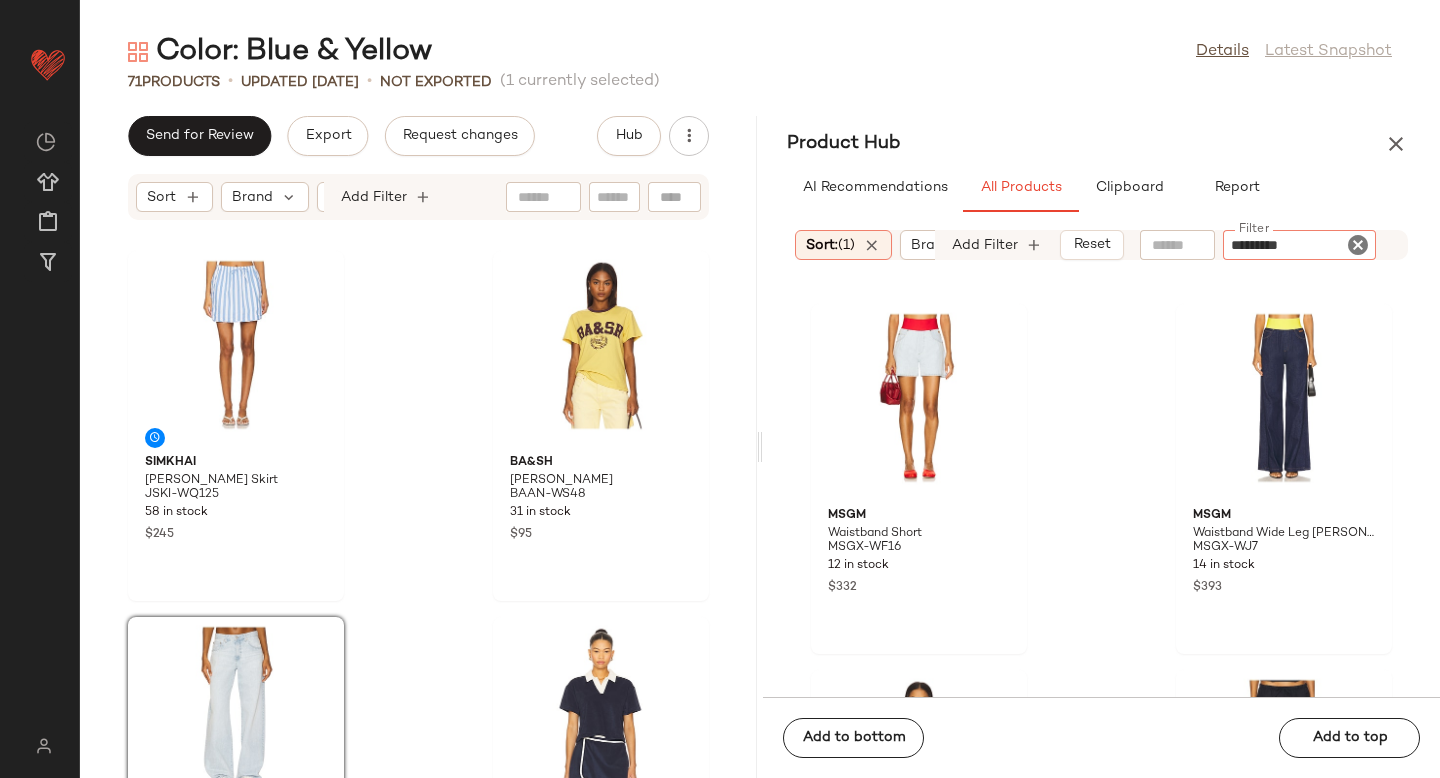 type 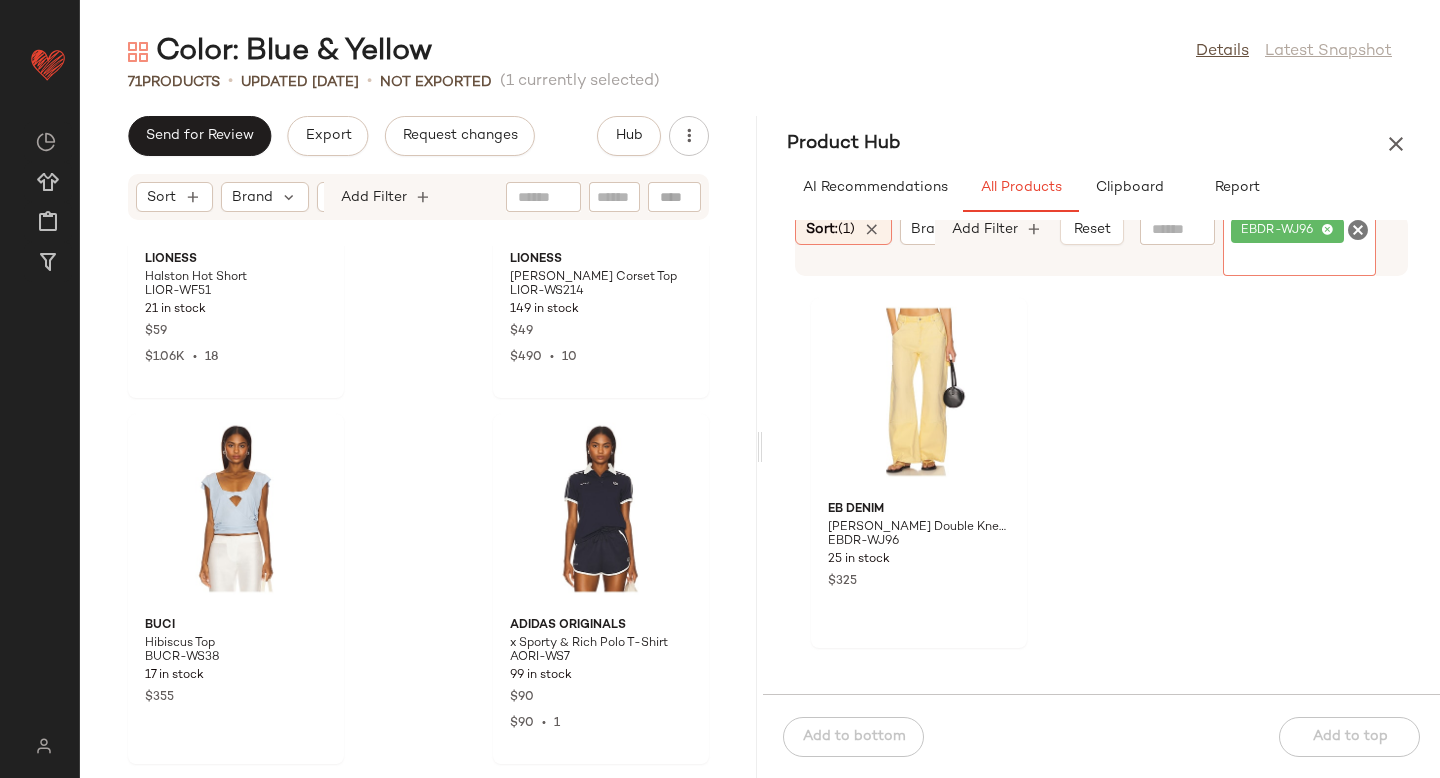 scroll, scrollTop: 10871, scrollLeft: 0, axis: vertical 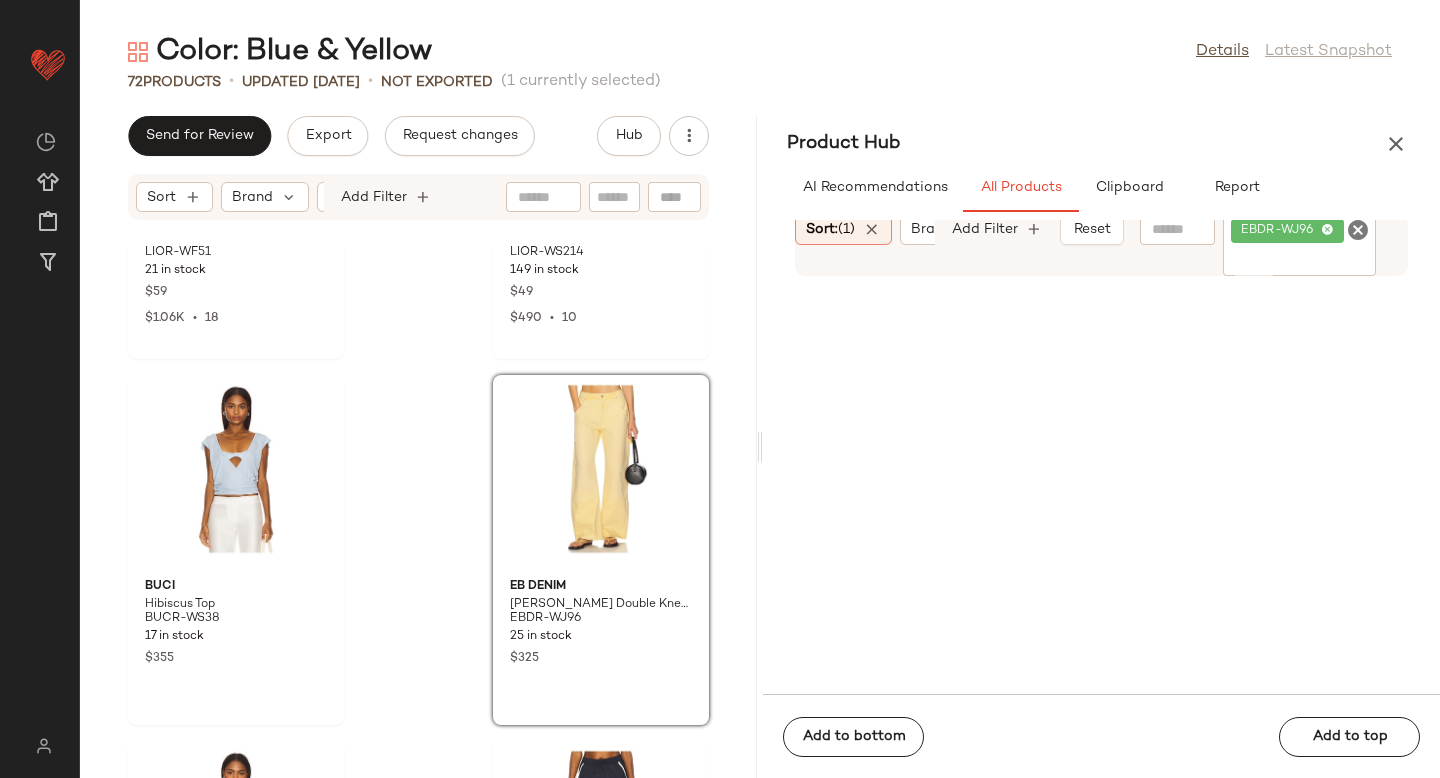 click 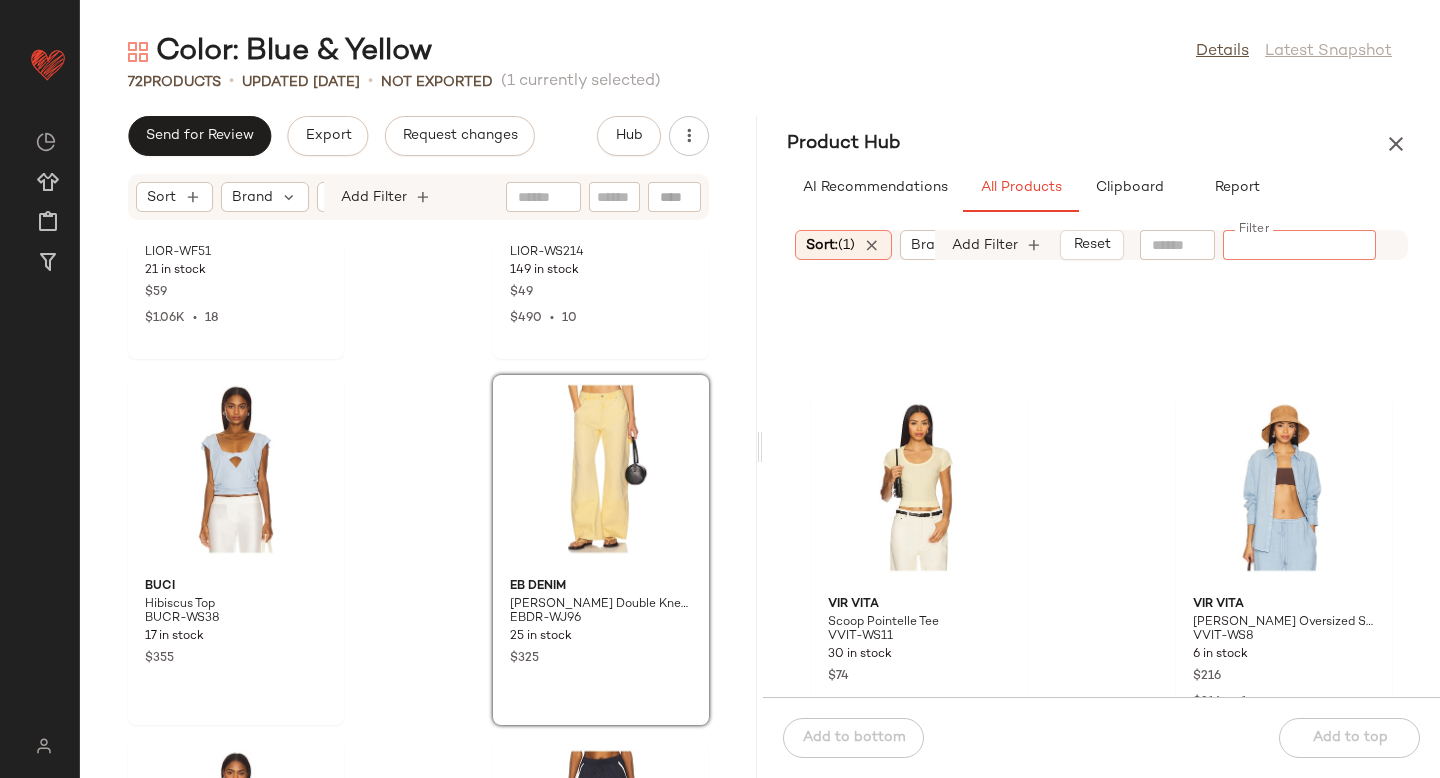 scroll, scrollTop: 28086, scrollLeft: 0, axis: vertical 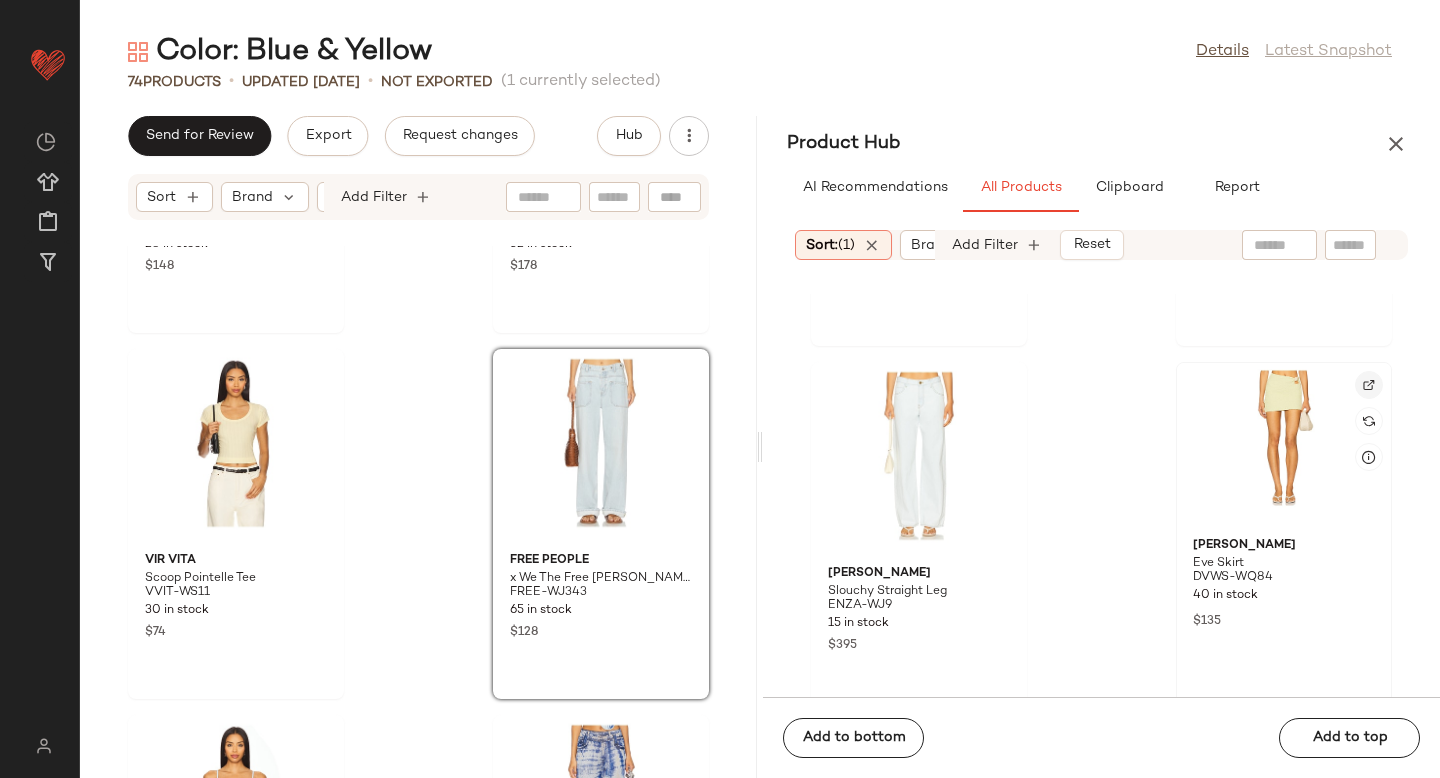 click 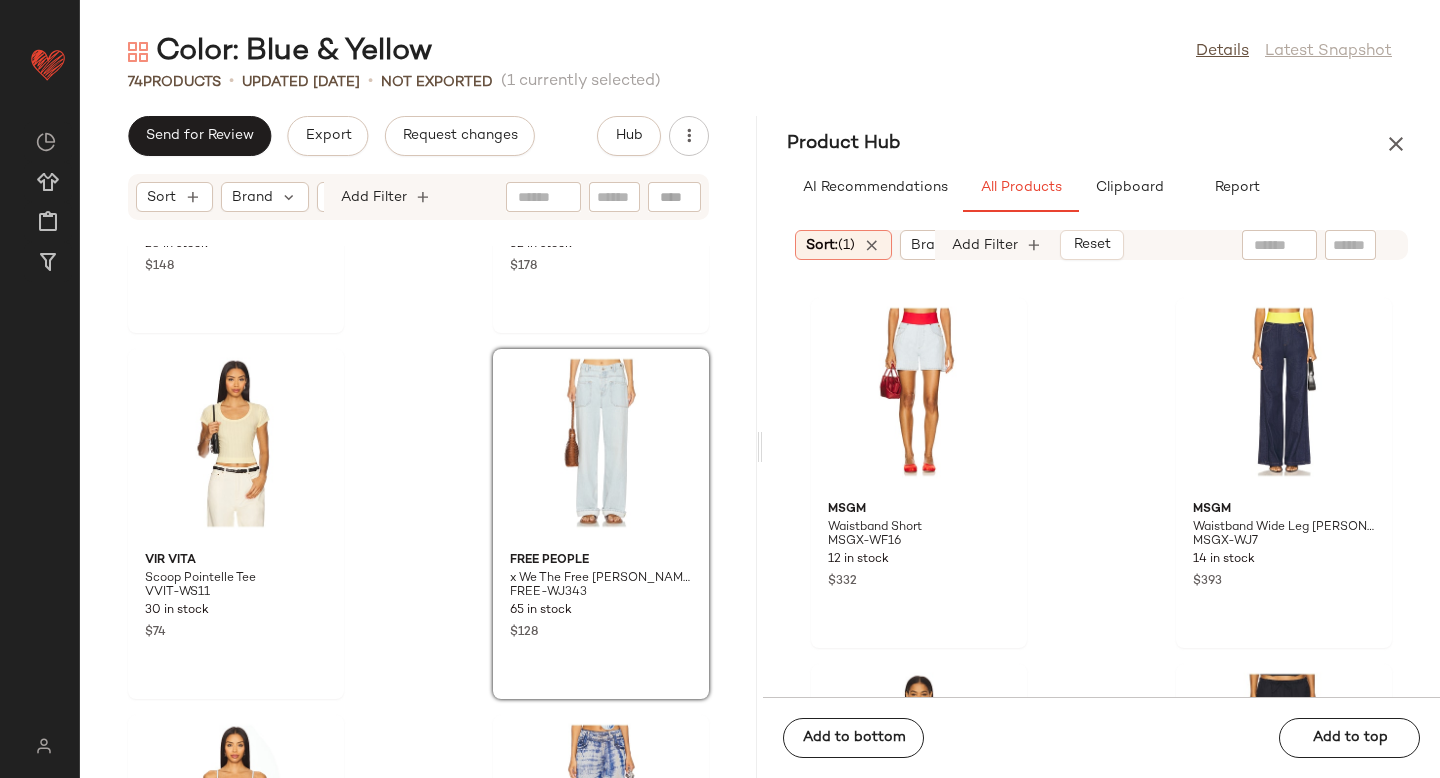 scroll, scrollTop: 41737, scrollLeft: 0, axis: vertical 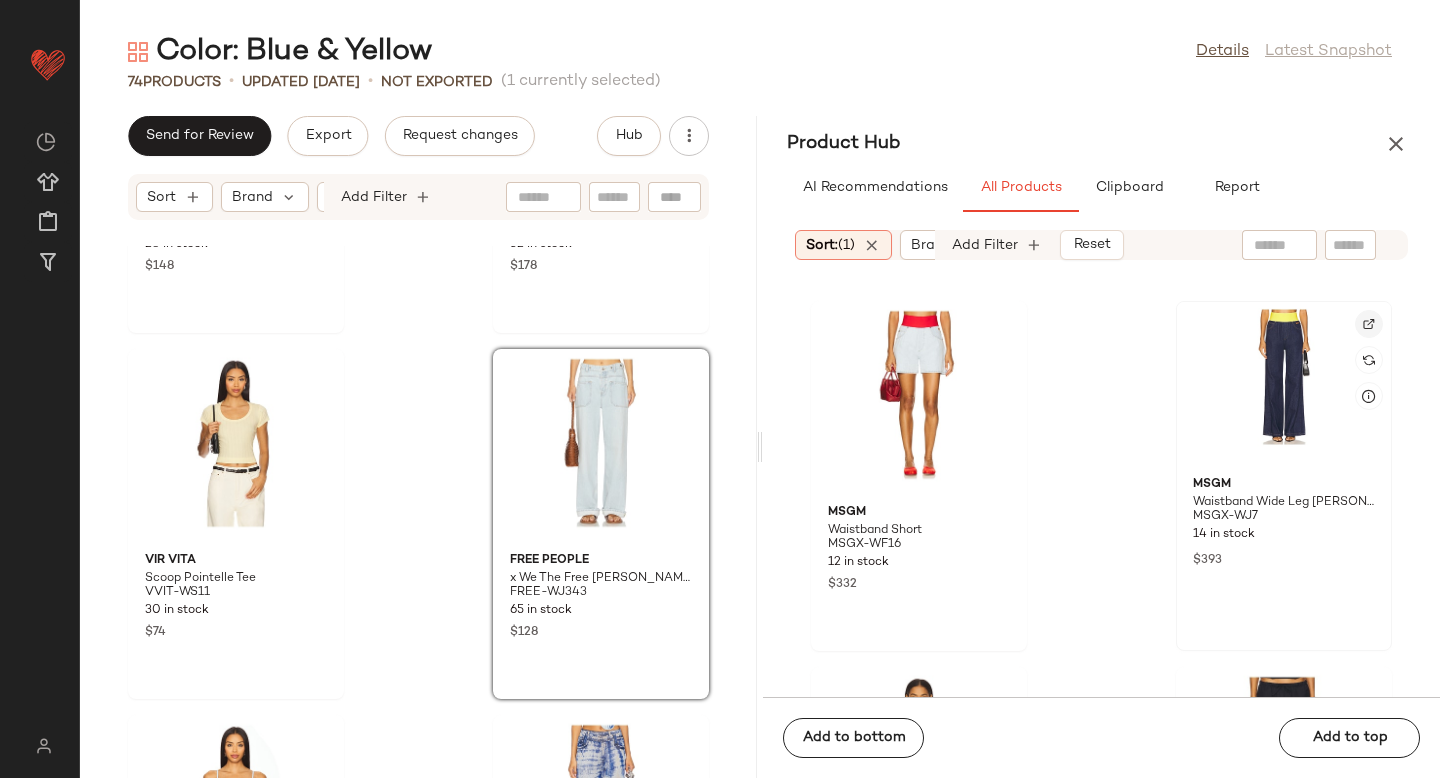 click at bounding box center (1369, 324) 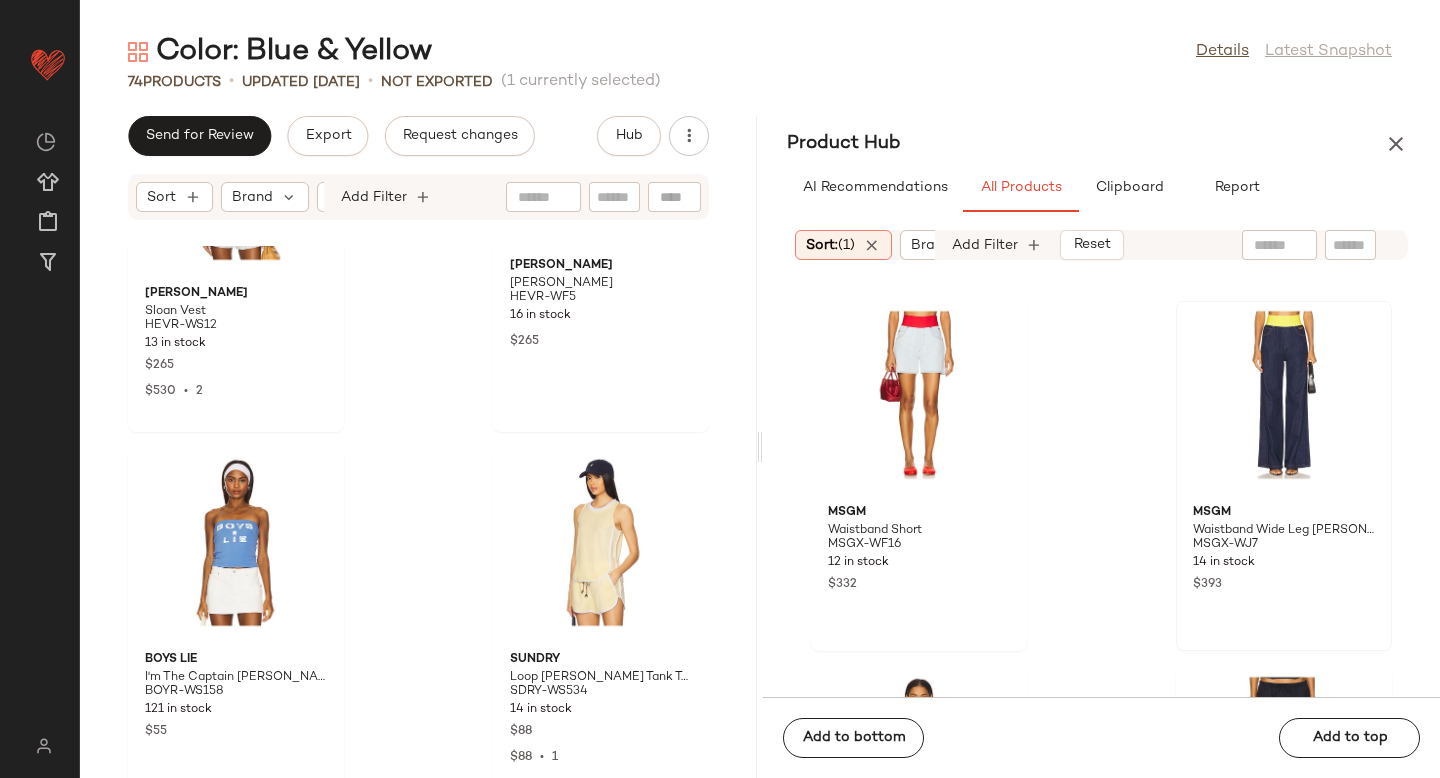 scroll, scrollTop: 8318, scrollLeft: 0, axis: vertical 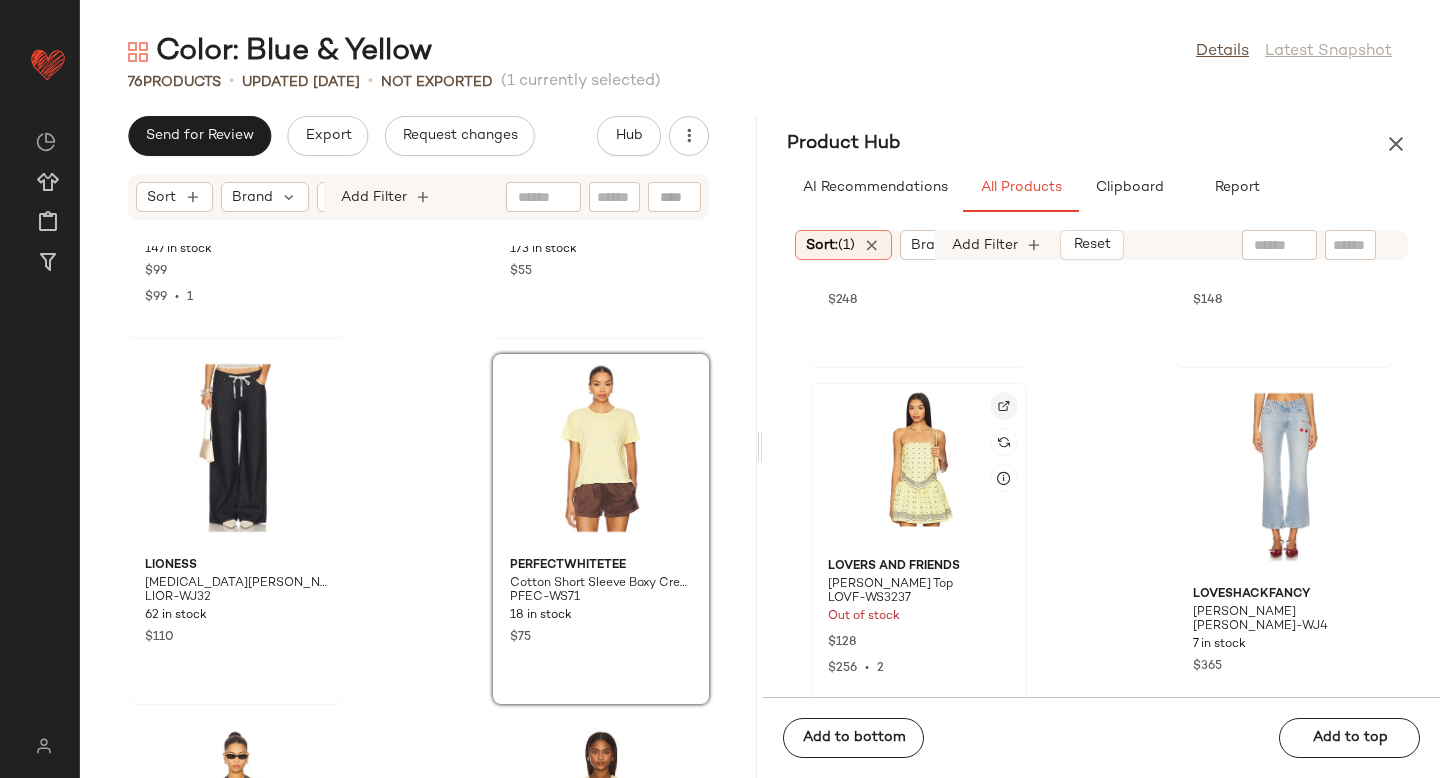 click 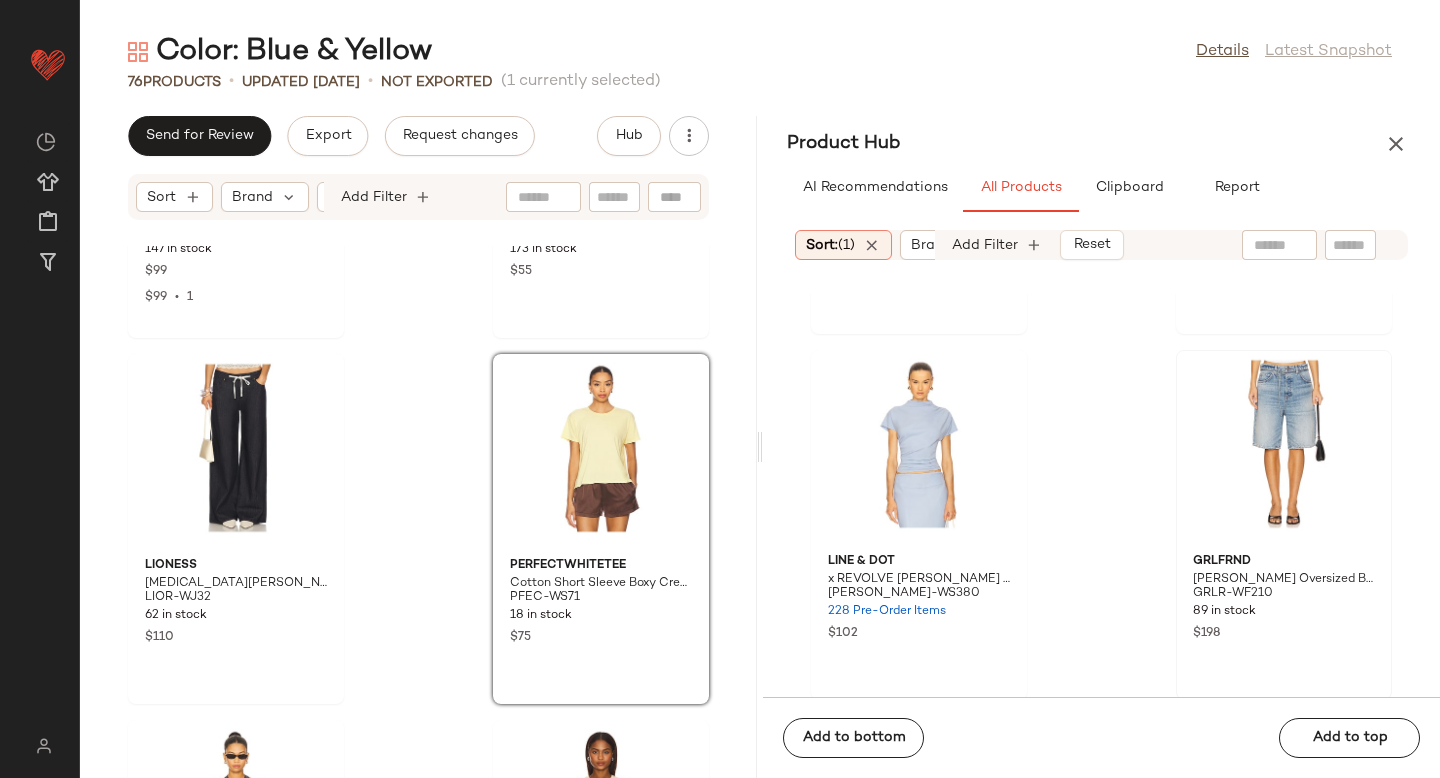 scroll, scrollTop: 47571, scrollLeft: 0, axis: vertical 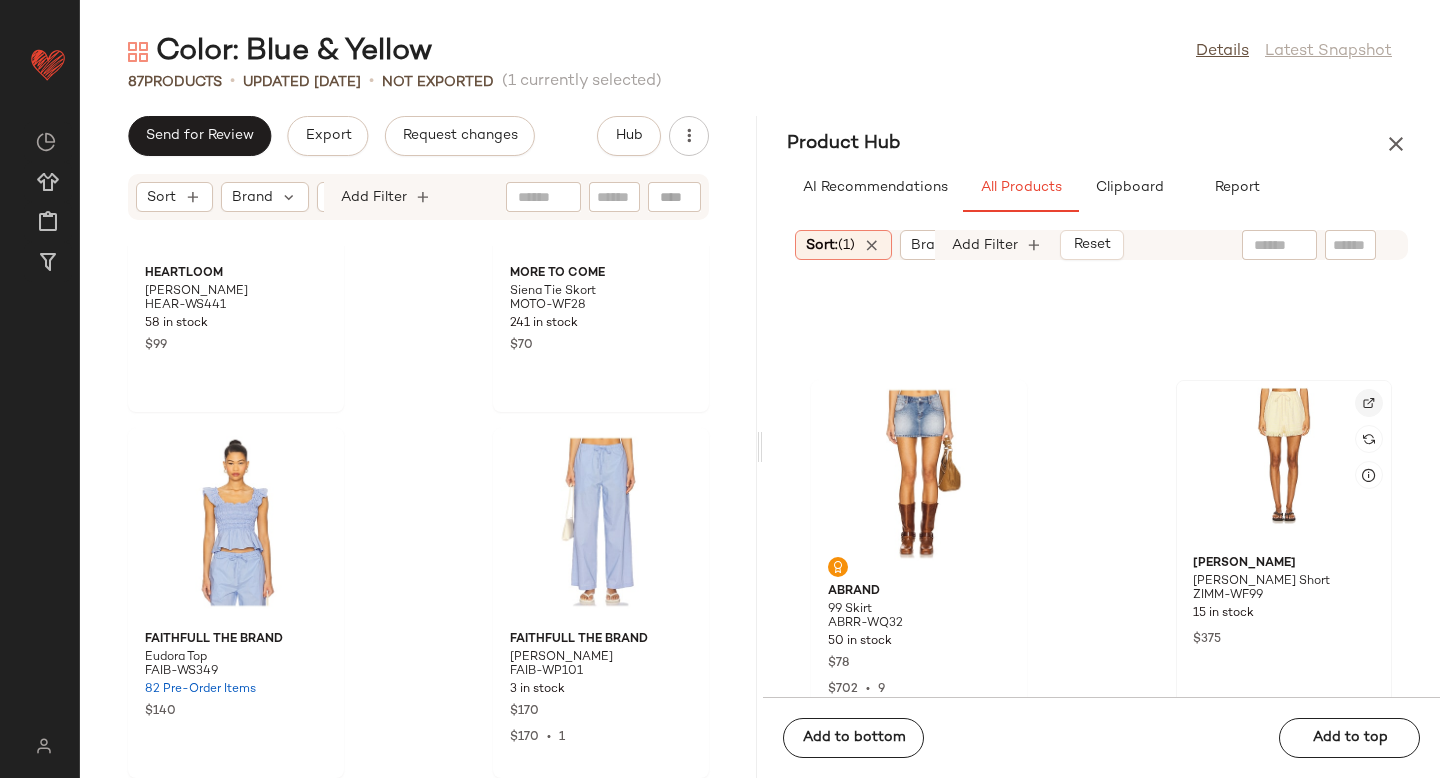 click 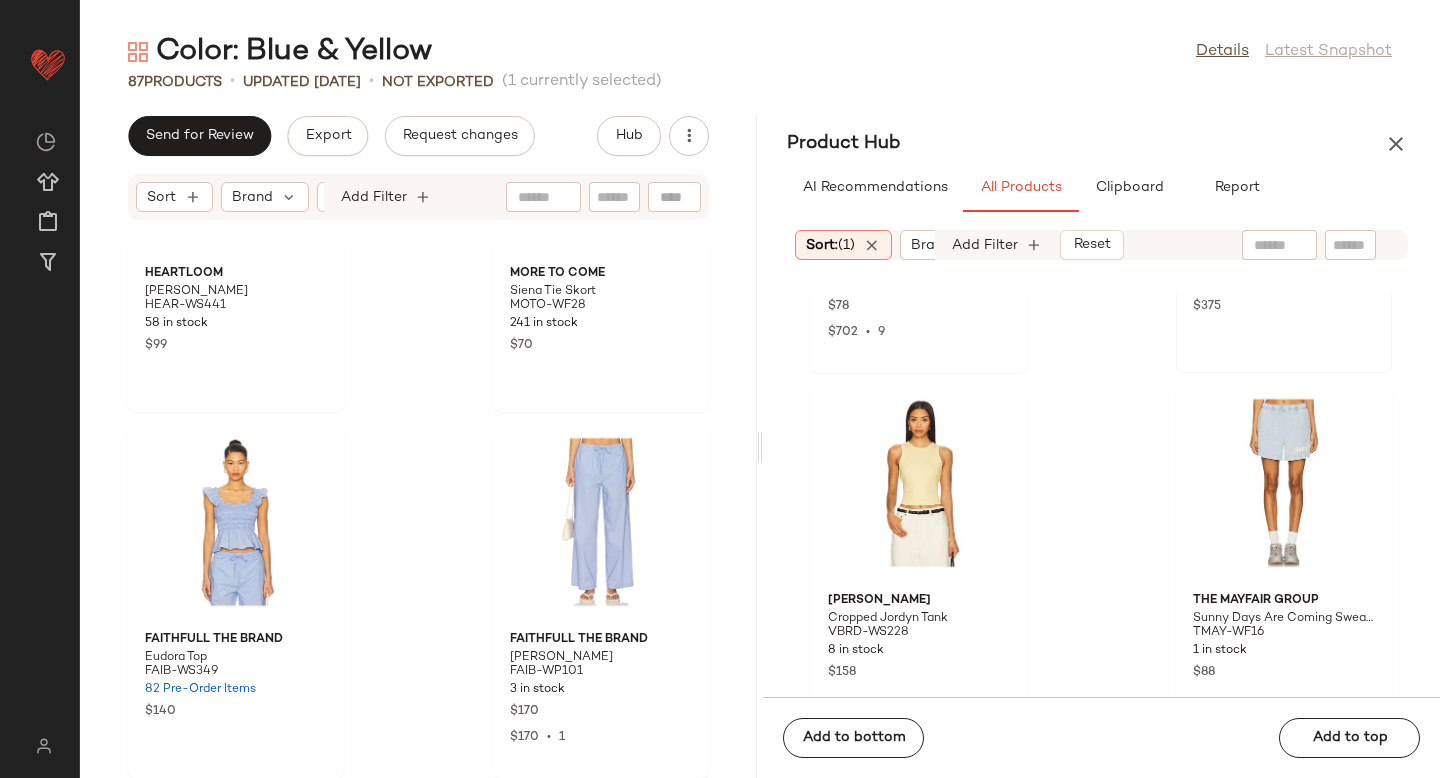 scroll, scrollTop: 61453, scrollLeft: 0, axis: vertical 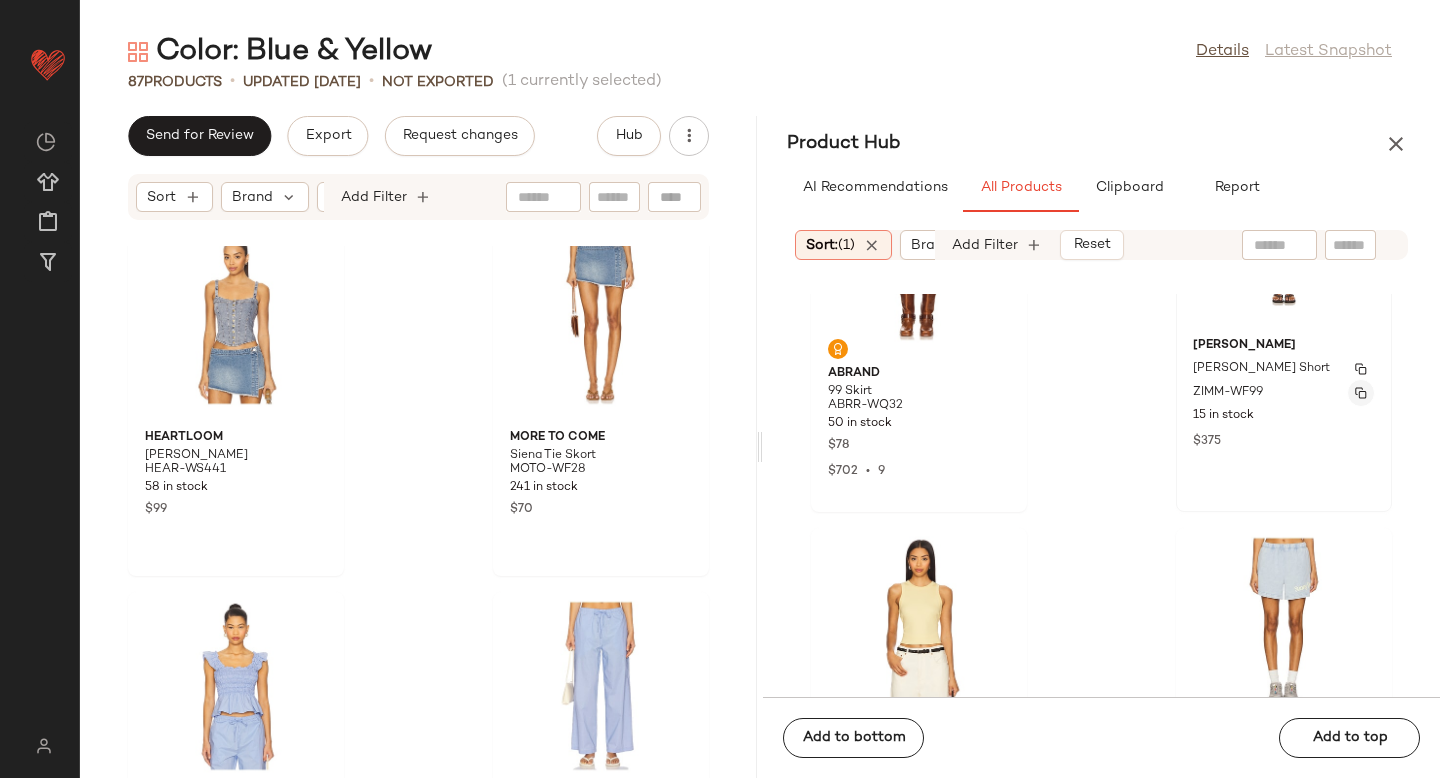 click at bounding box center [1361, 393] 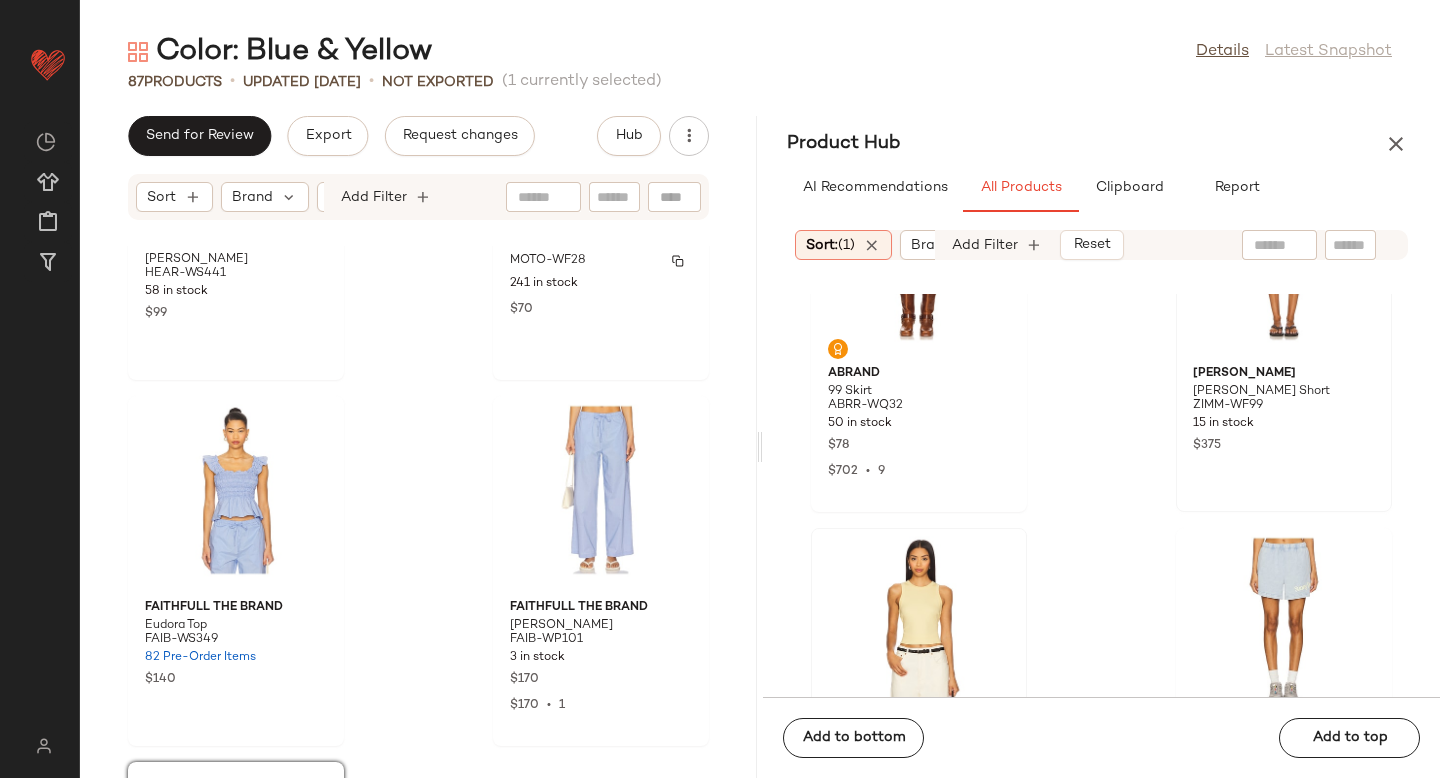 scroll, scrollTop: 15275, scrollLeft: 0, axis: vertical 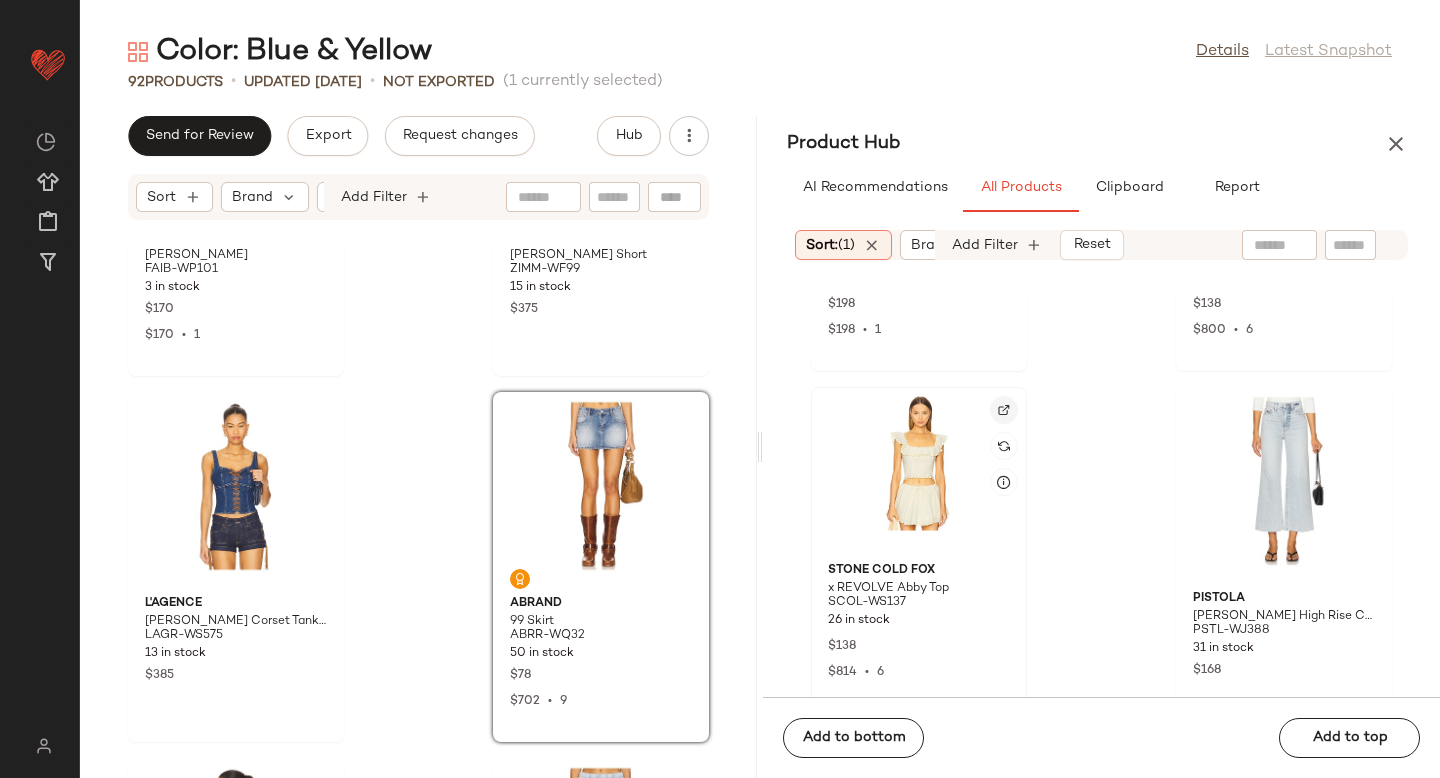 click at bounding box center (1004, 410) 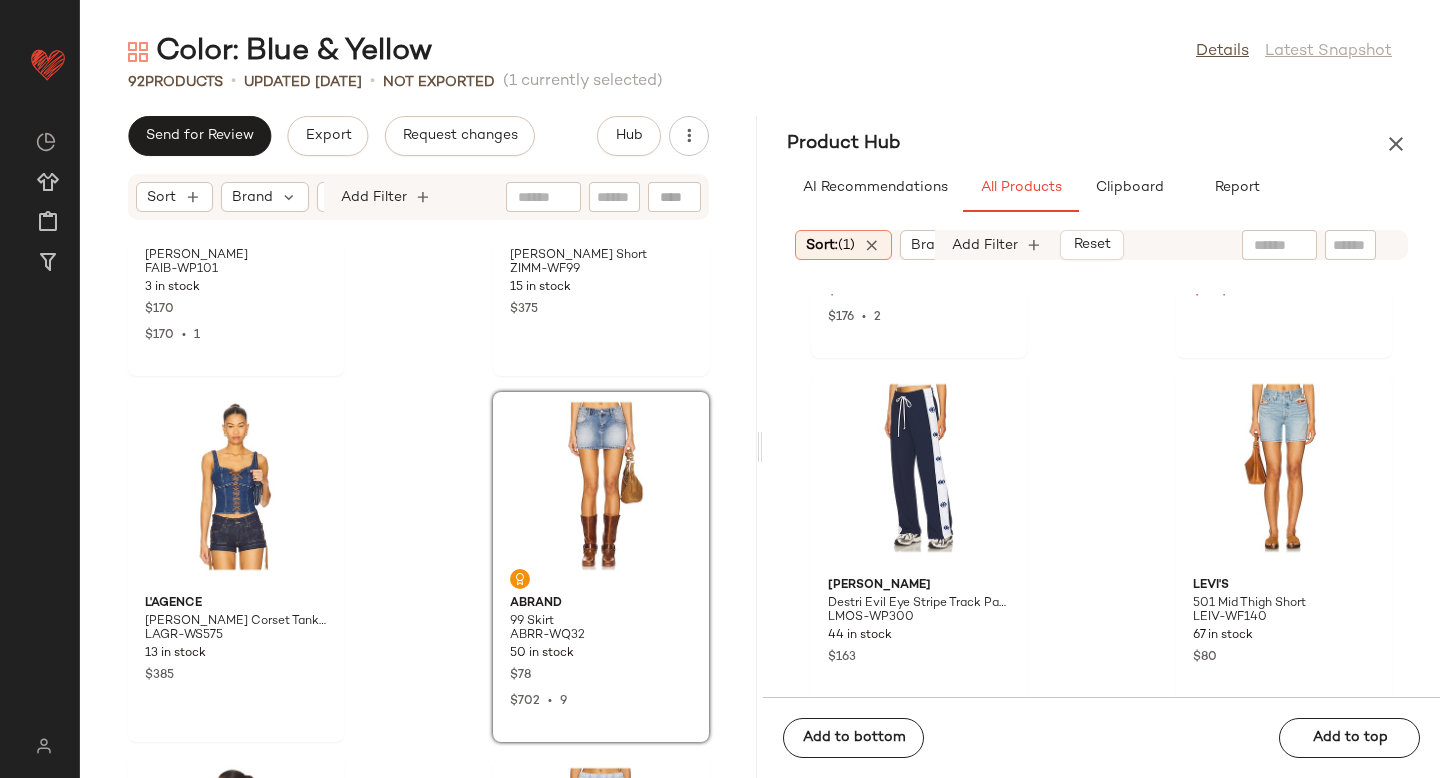 scroll, scrollTop: 66881, scrollLeft: 0, axis: vertical 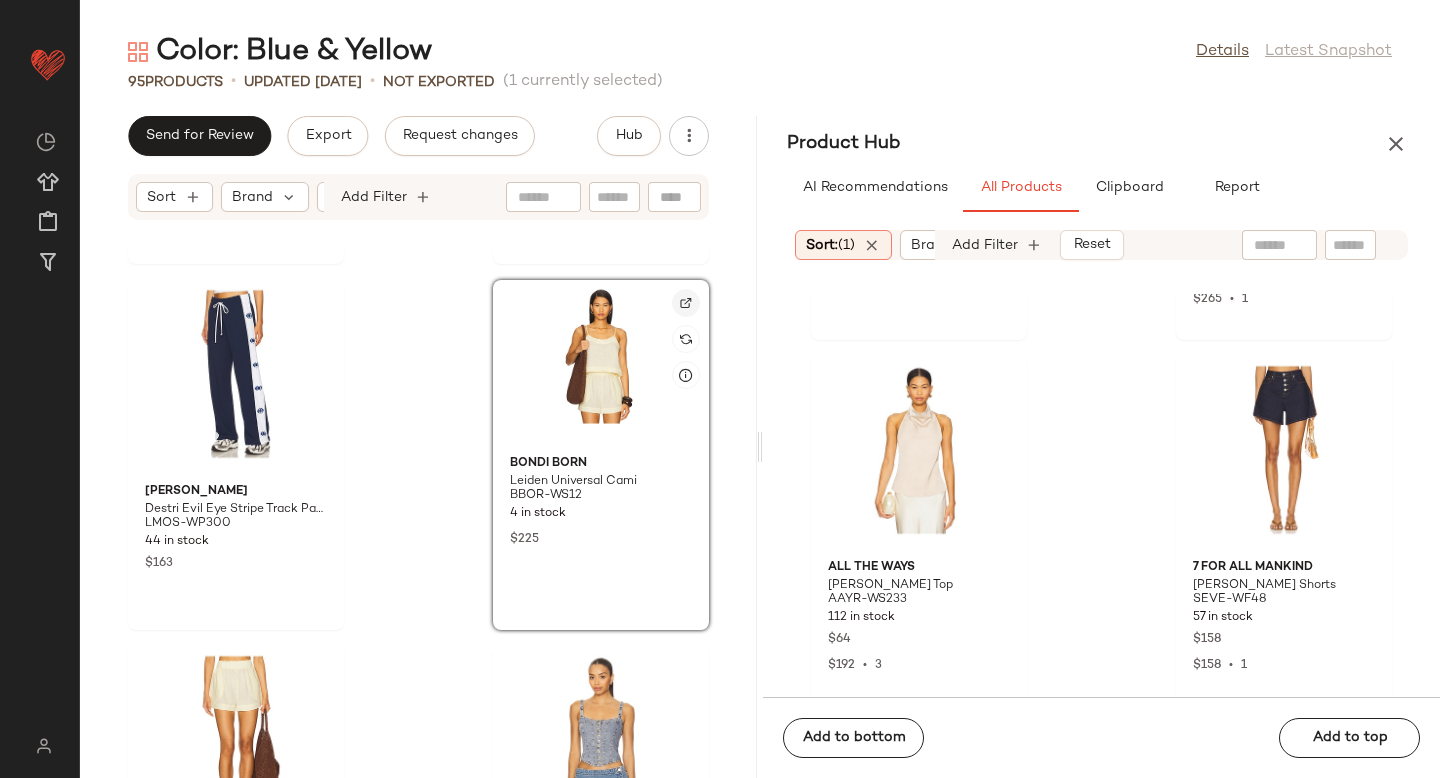 click 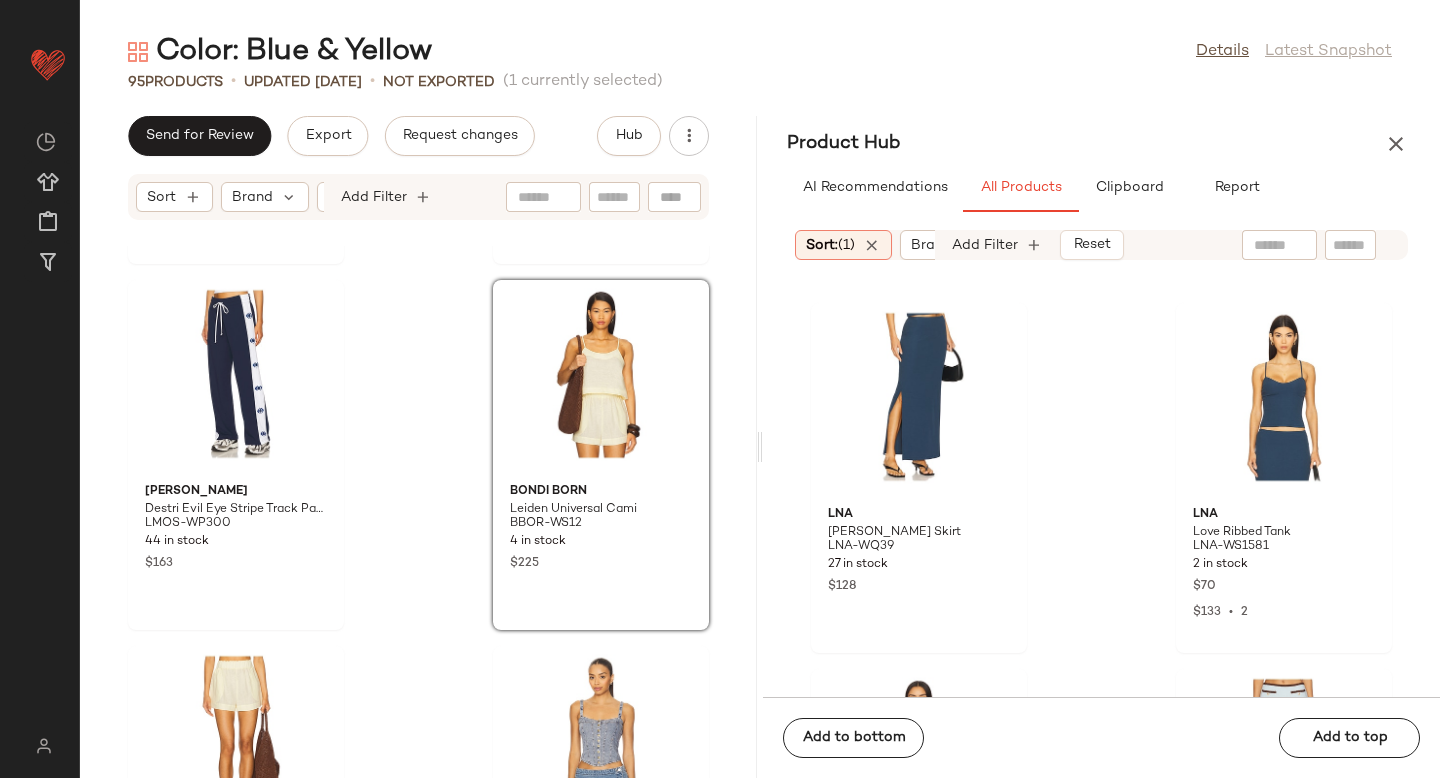 scroll, scrollTop: 69533, scrollLeft: 0, axis: vertical 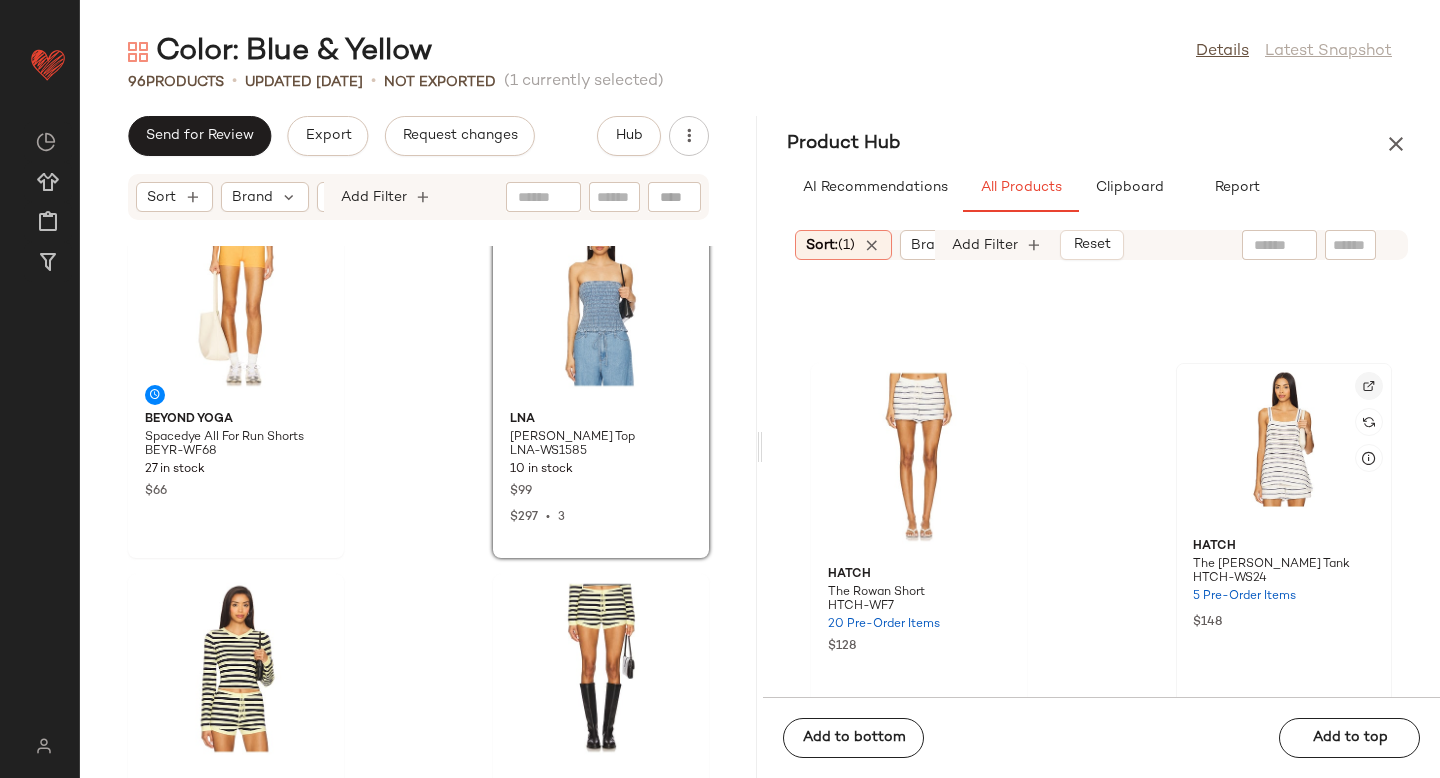 click at bounding box center [1369, 386] 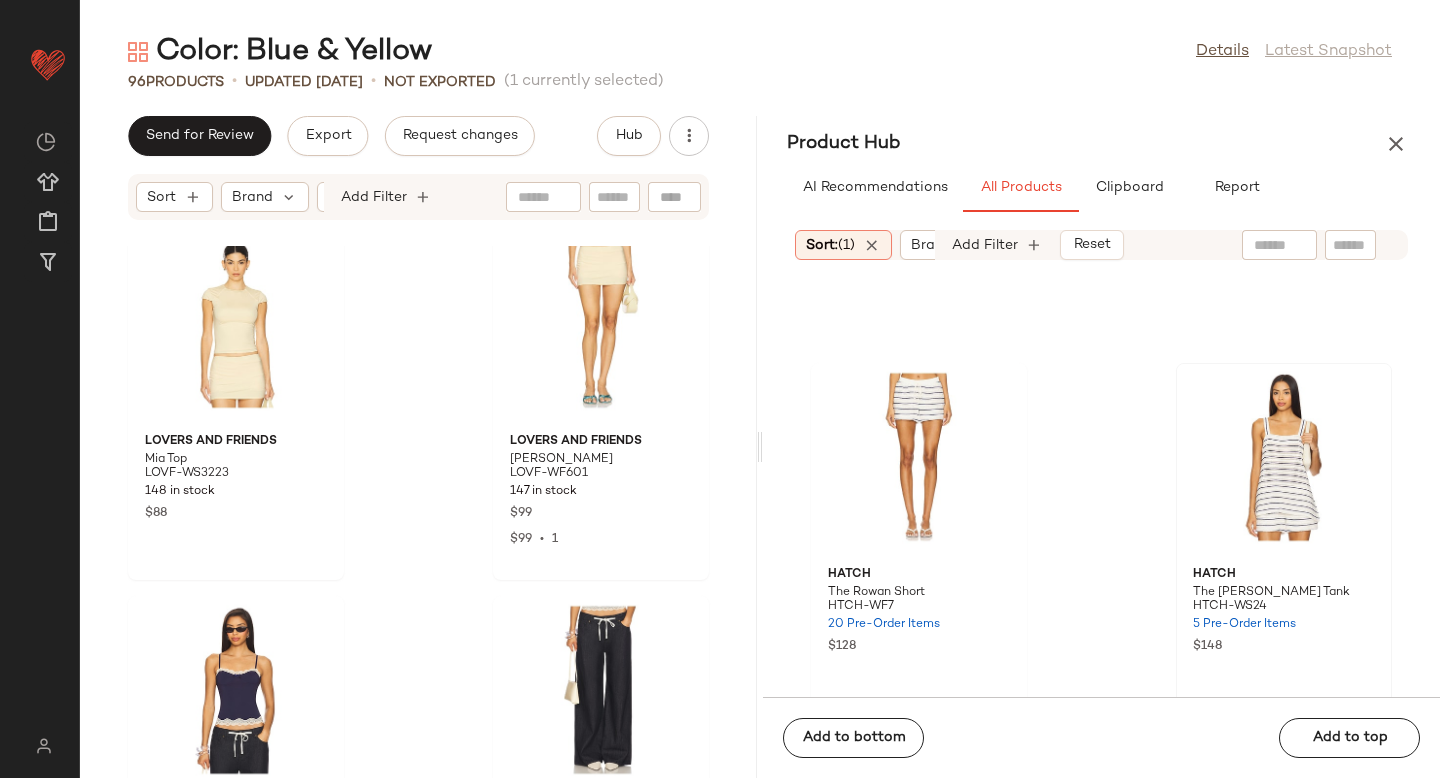 scroll, scrollTop: 4660, scrollLeft: 0, axis: vertical 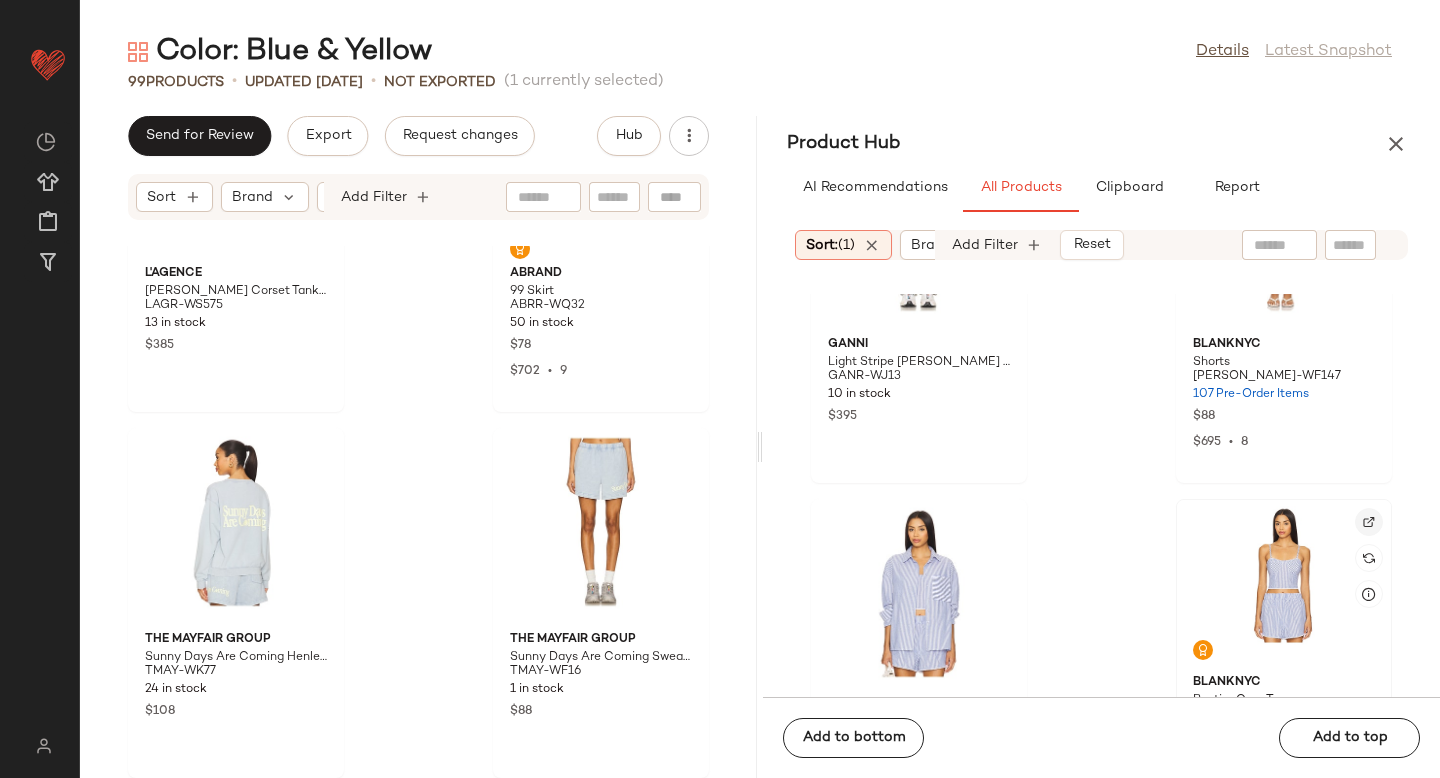 click 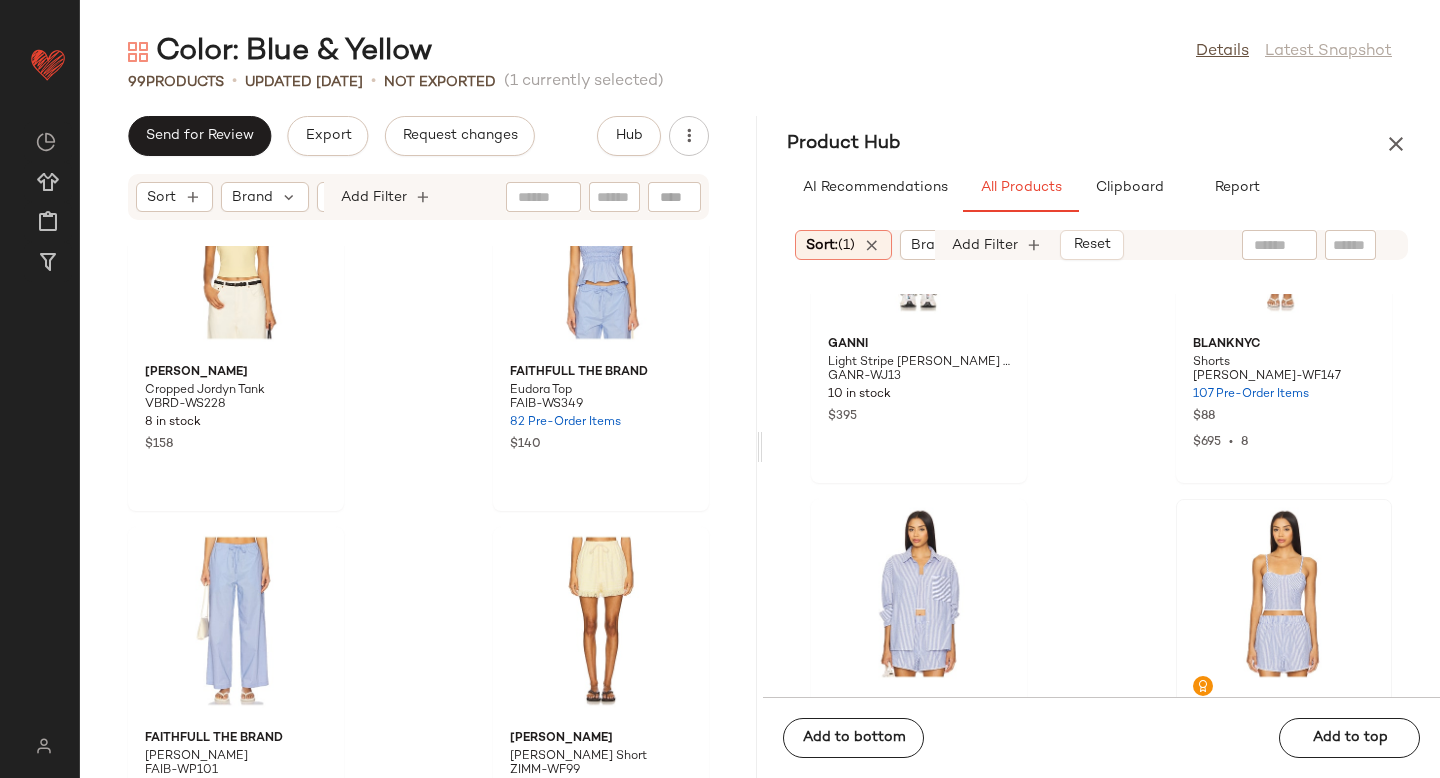 scroll, scrollTop: 17772, scrollLeft: 0, axis: vertical 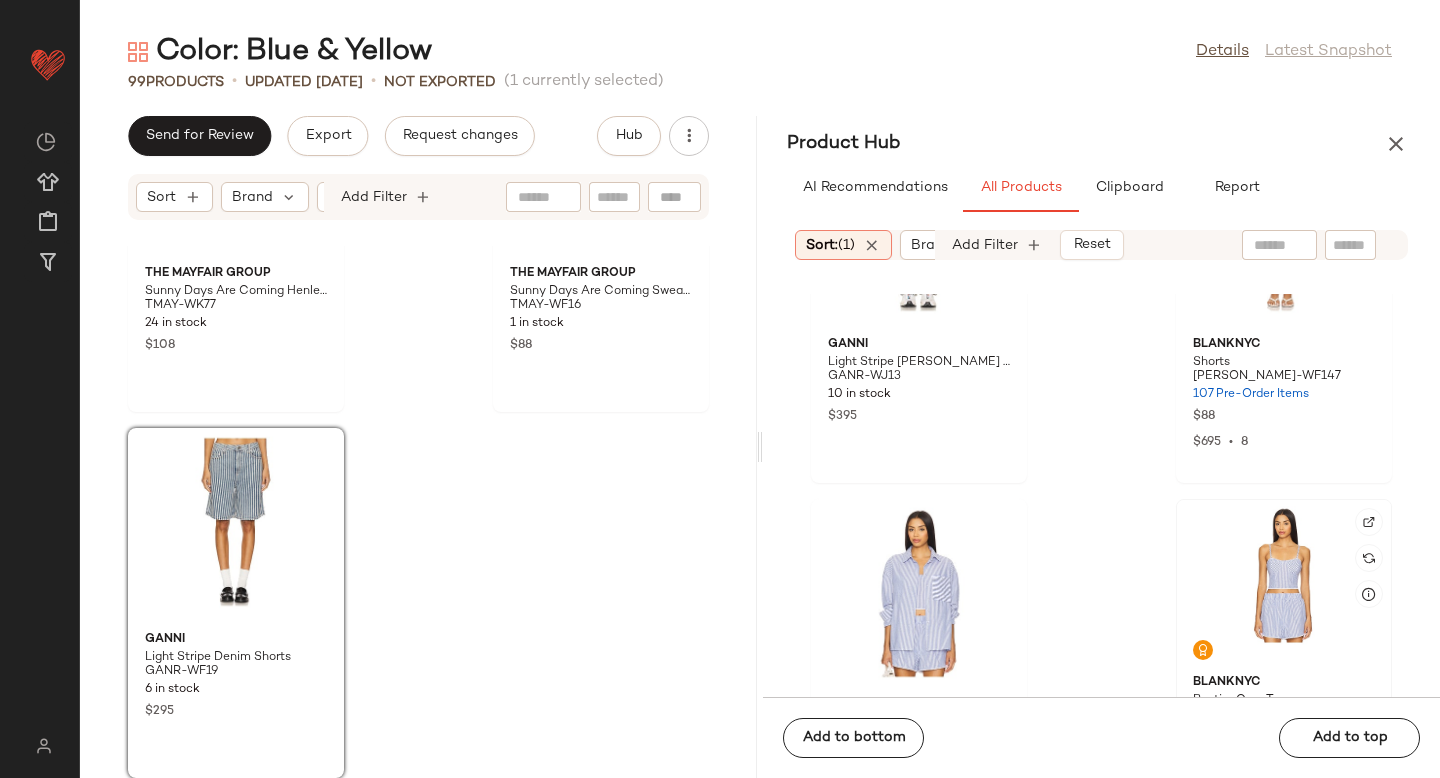 click 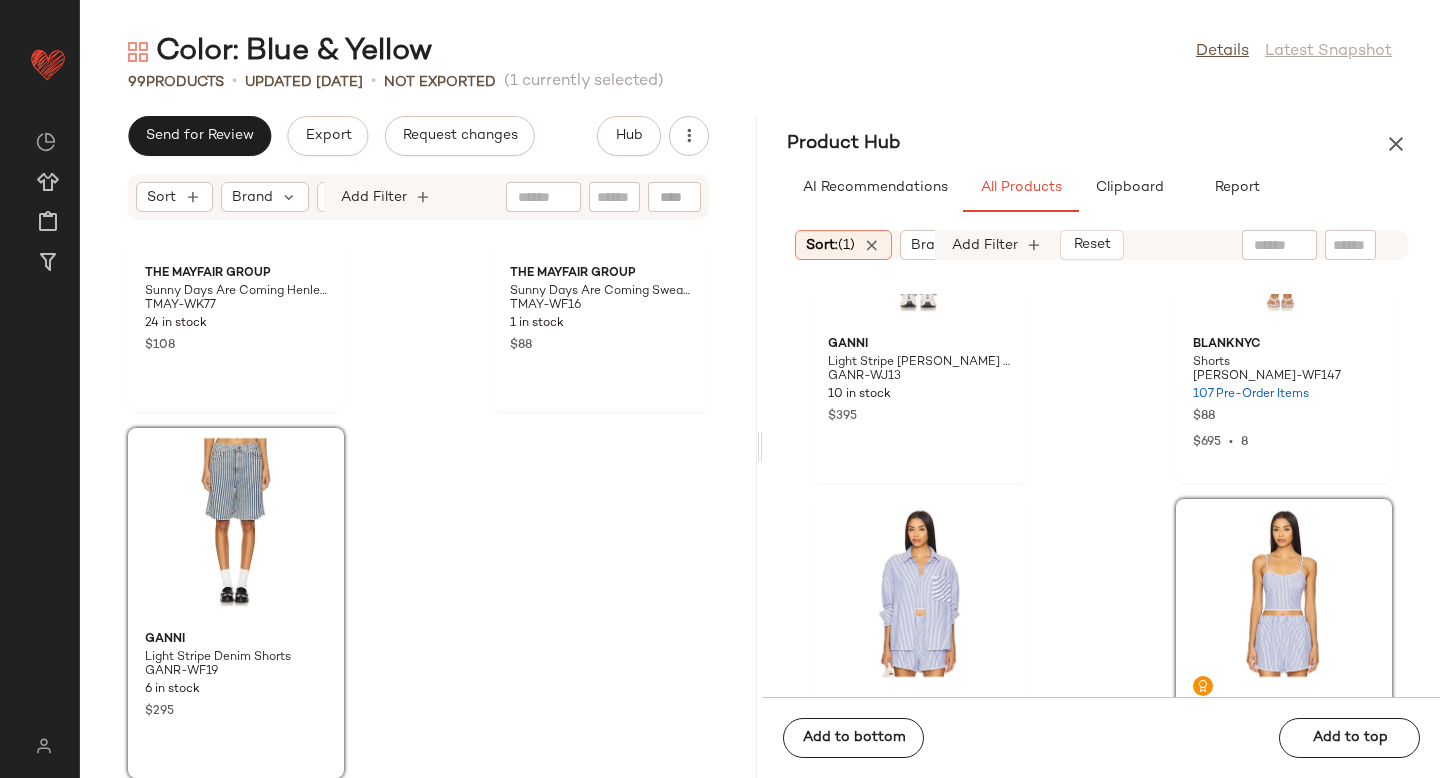 drag, startPoint x: 1285, startPoint y: 521, endPoint x: 509, endPoint y: 558, distance: 776.8816 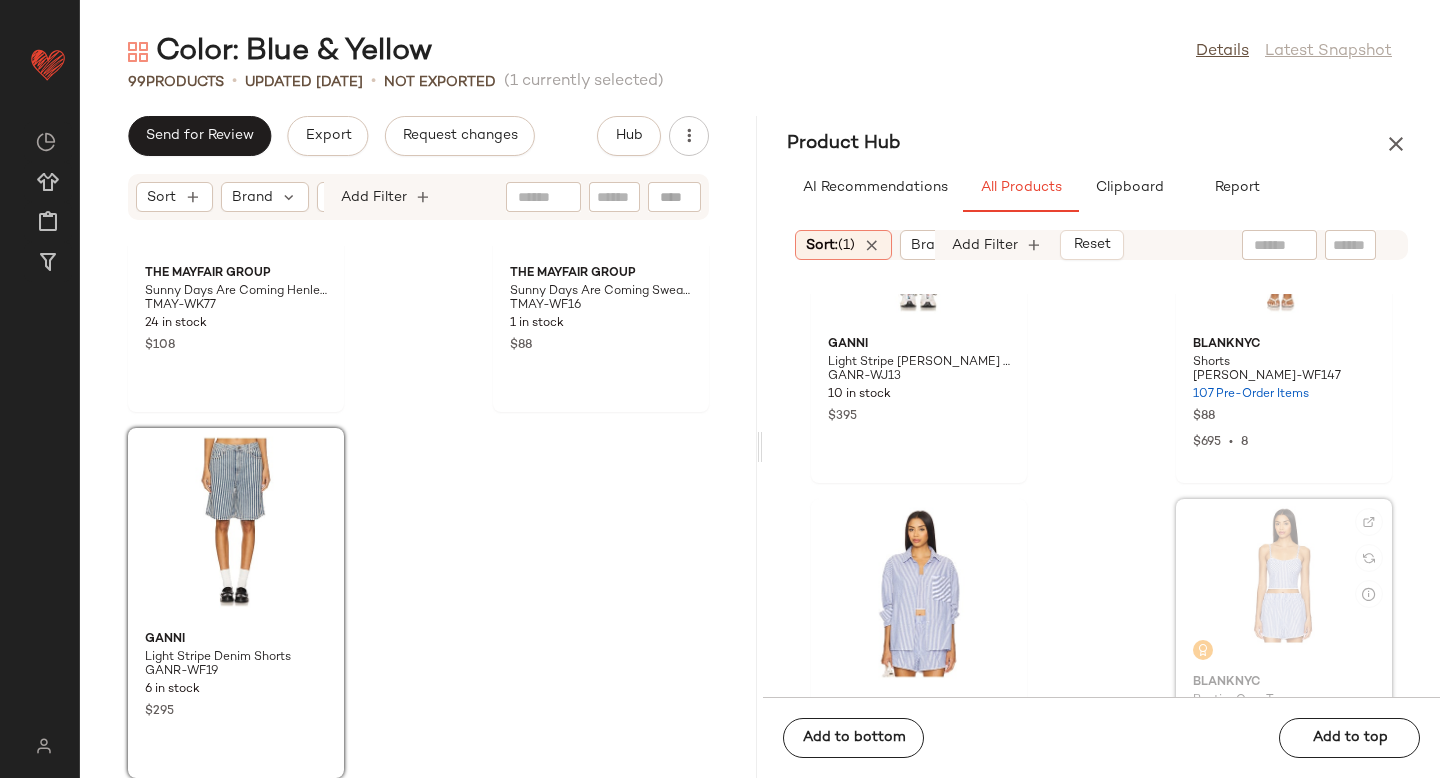 scroll, scrollTop: 73382, scrollLeft: 0, axis: vertical 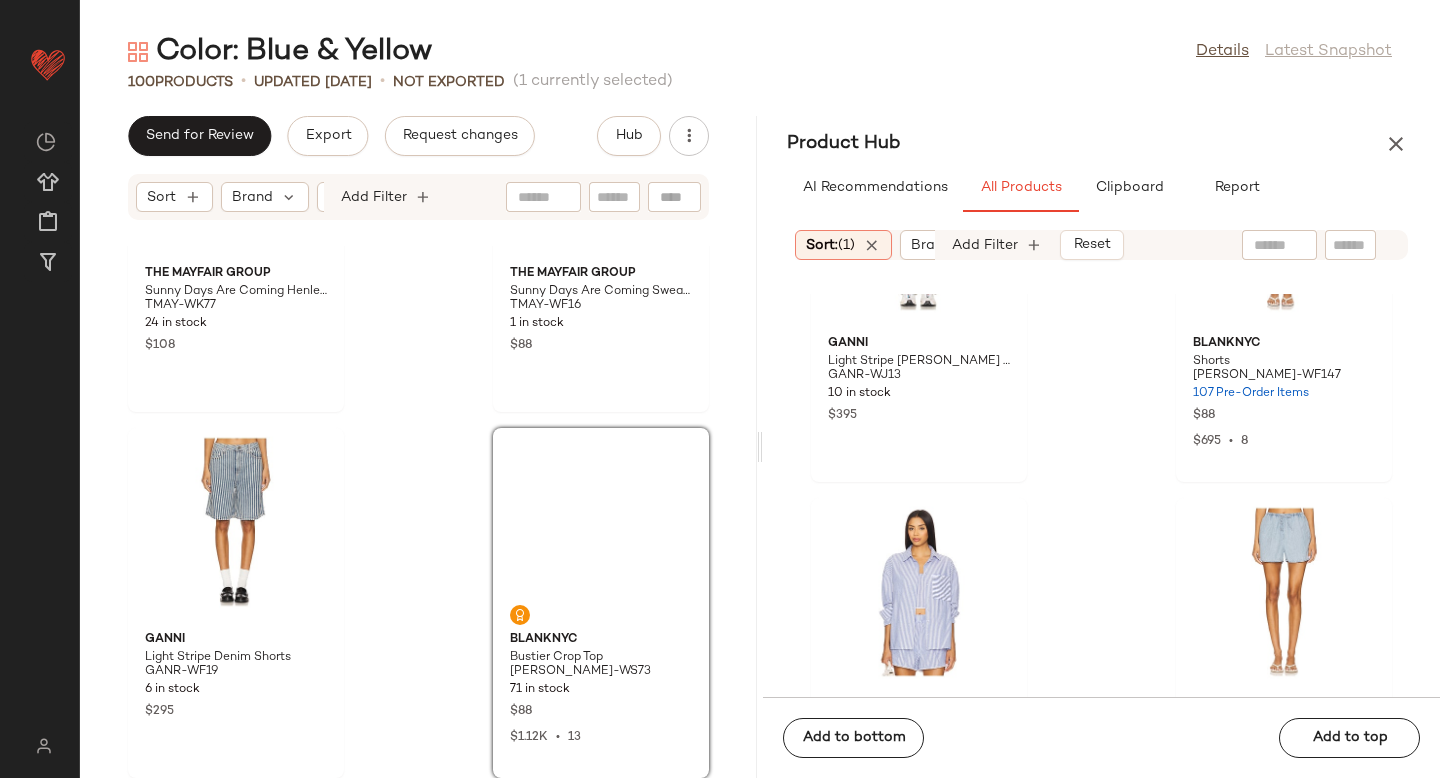 click on "Ganni Light Stripe Denim Shorts GANR-WF19 6 in stock $295" 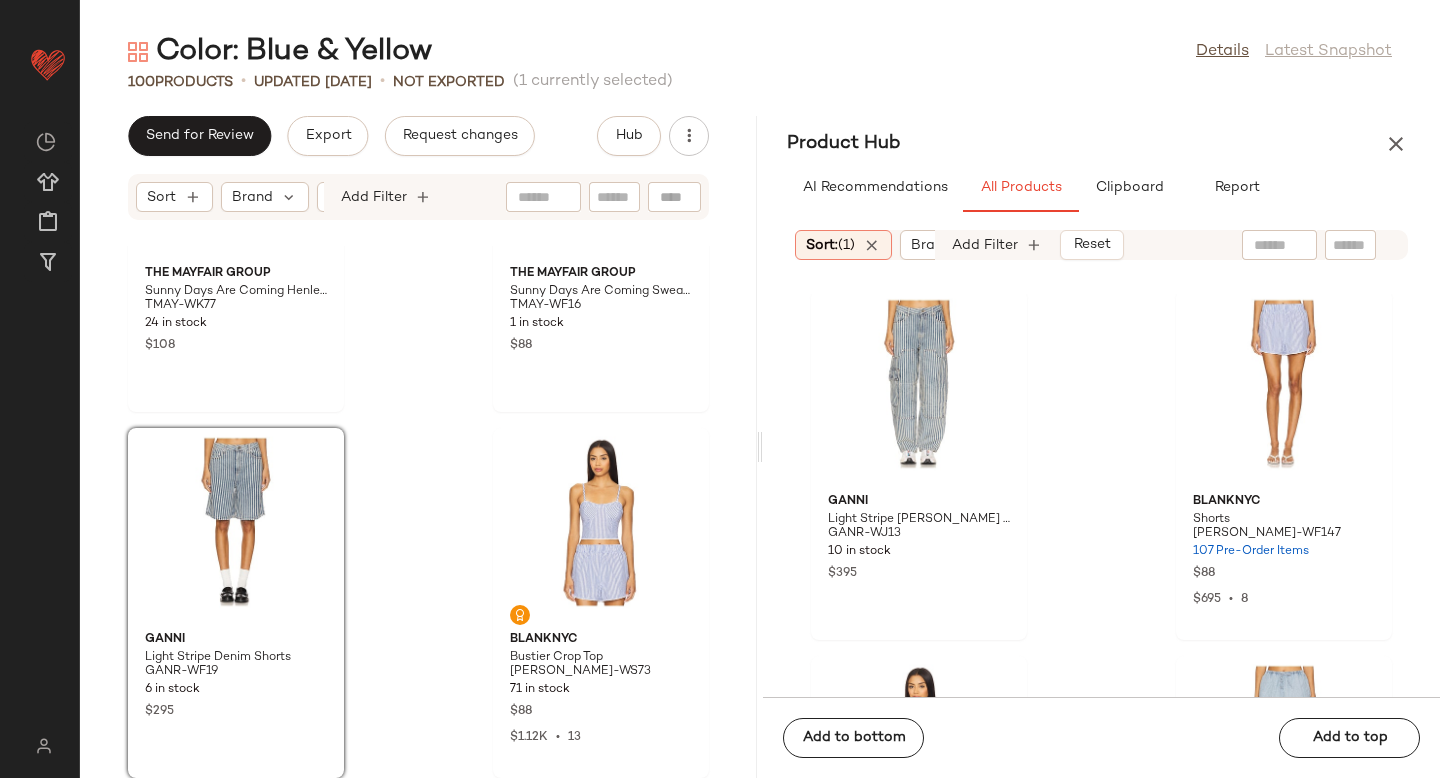 scroll, scrollTop: 73192, scrollLeft: 0, axis: vertical 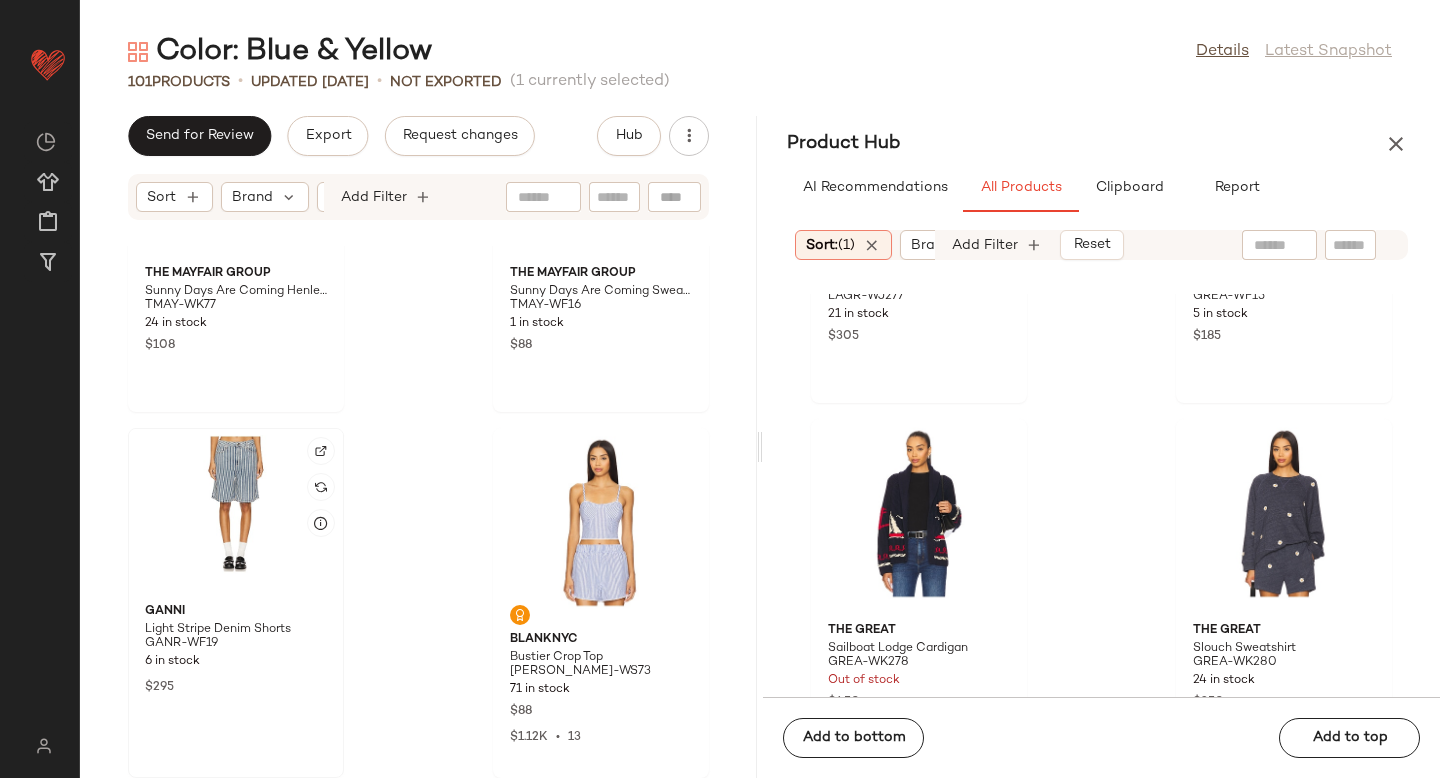click 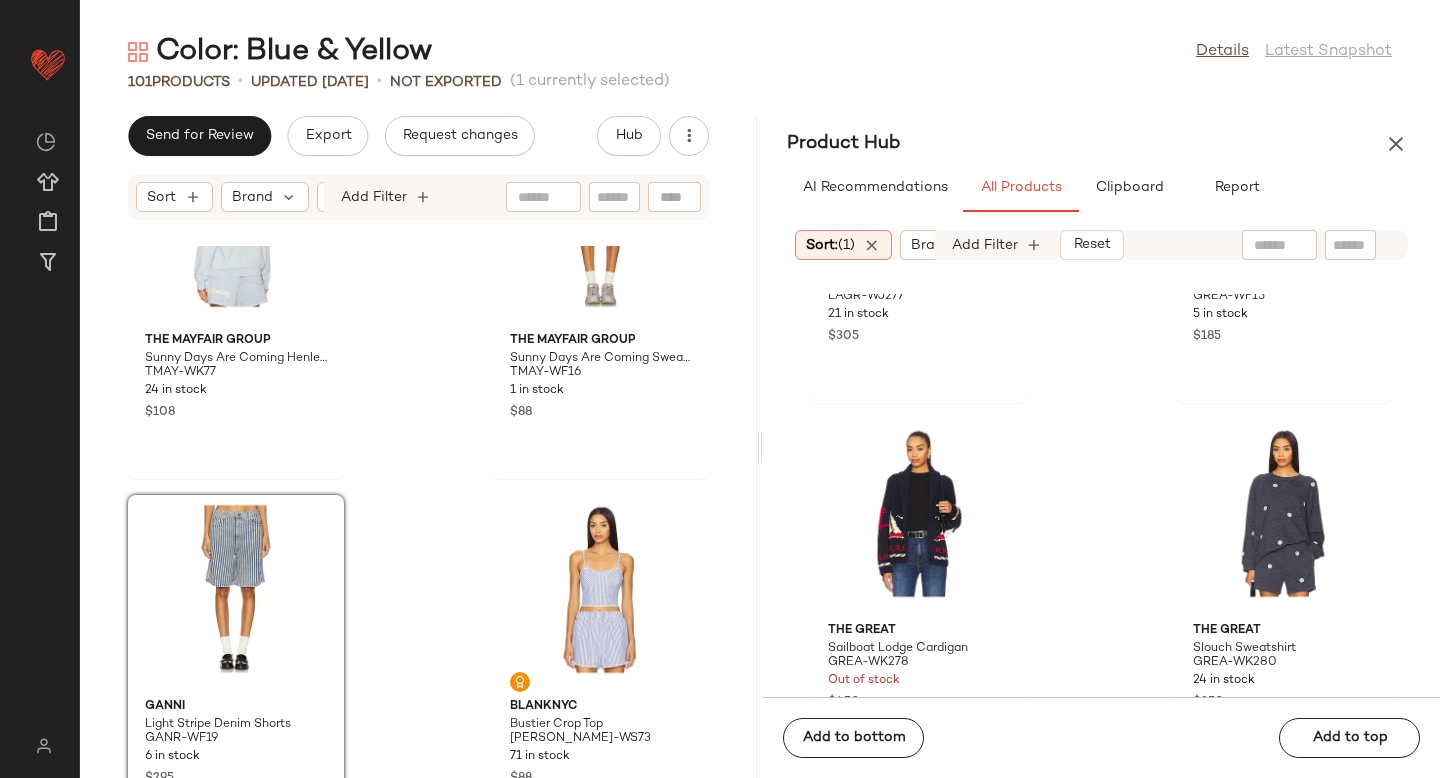 scroll, scrollTop: 17718, scrollLeft: 0, axis: vertical 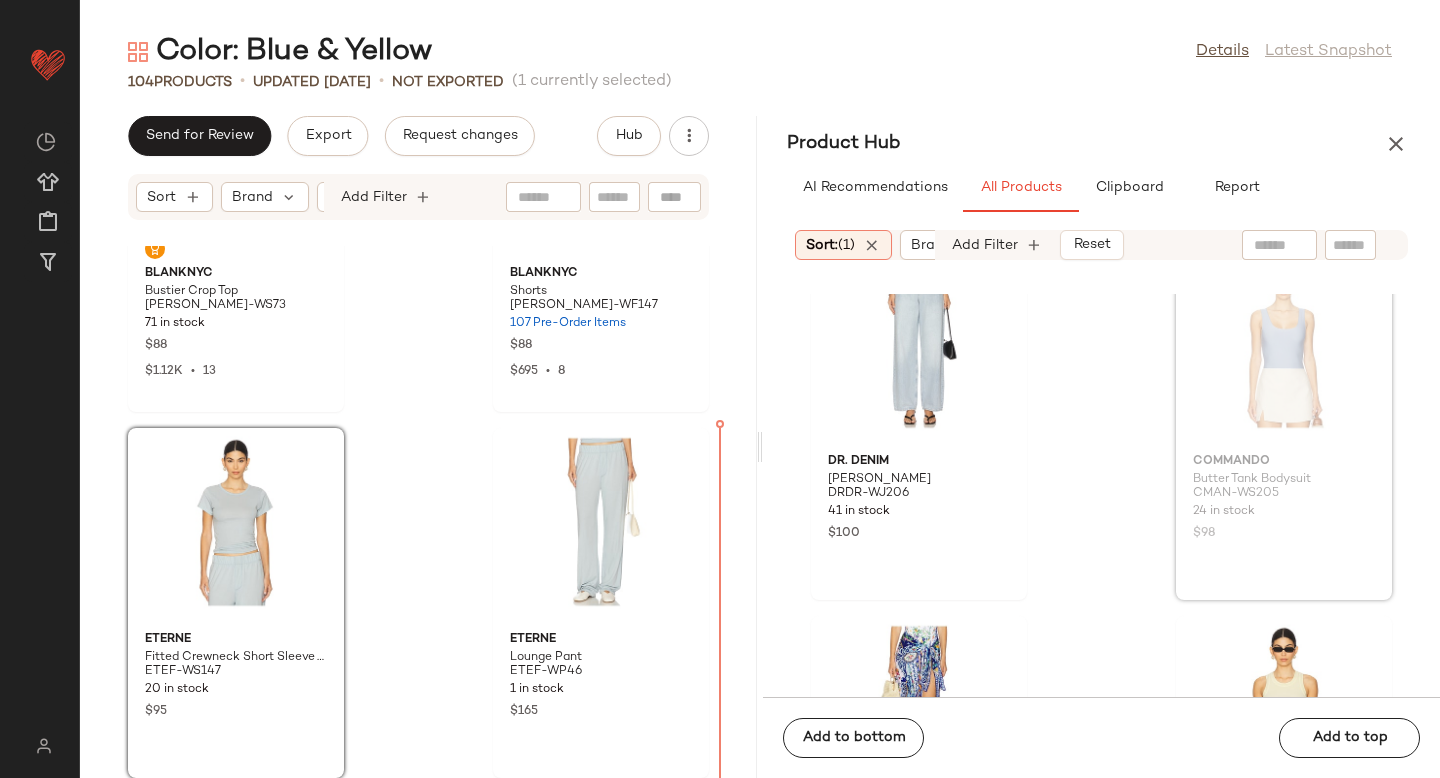 drag, startPoint x: 1291, startPoint y: 436, endPoint x: 1273, endPoint y: 440, distance: 18.439089 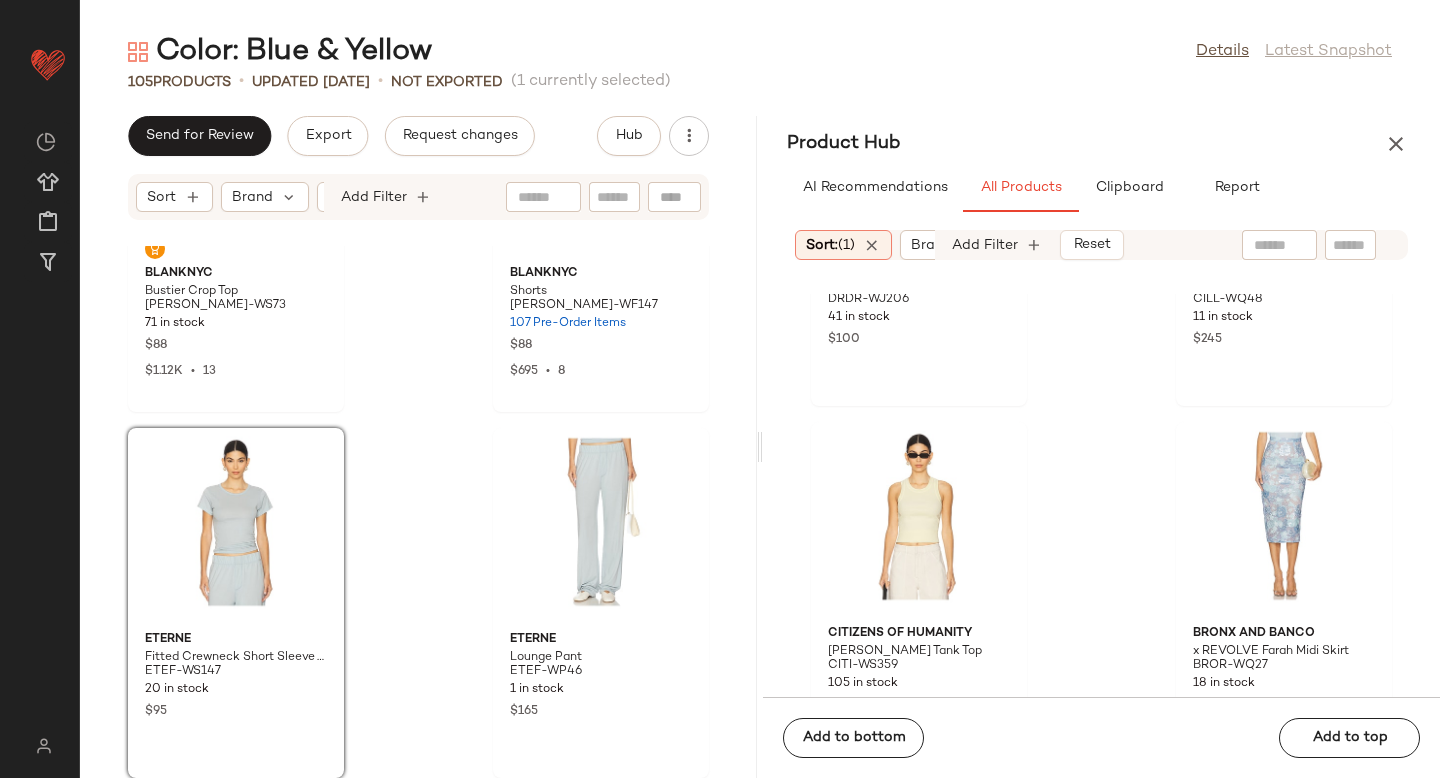 scroll, scrollTop: 85189, scrollLeft: 0, axis: vertical 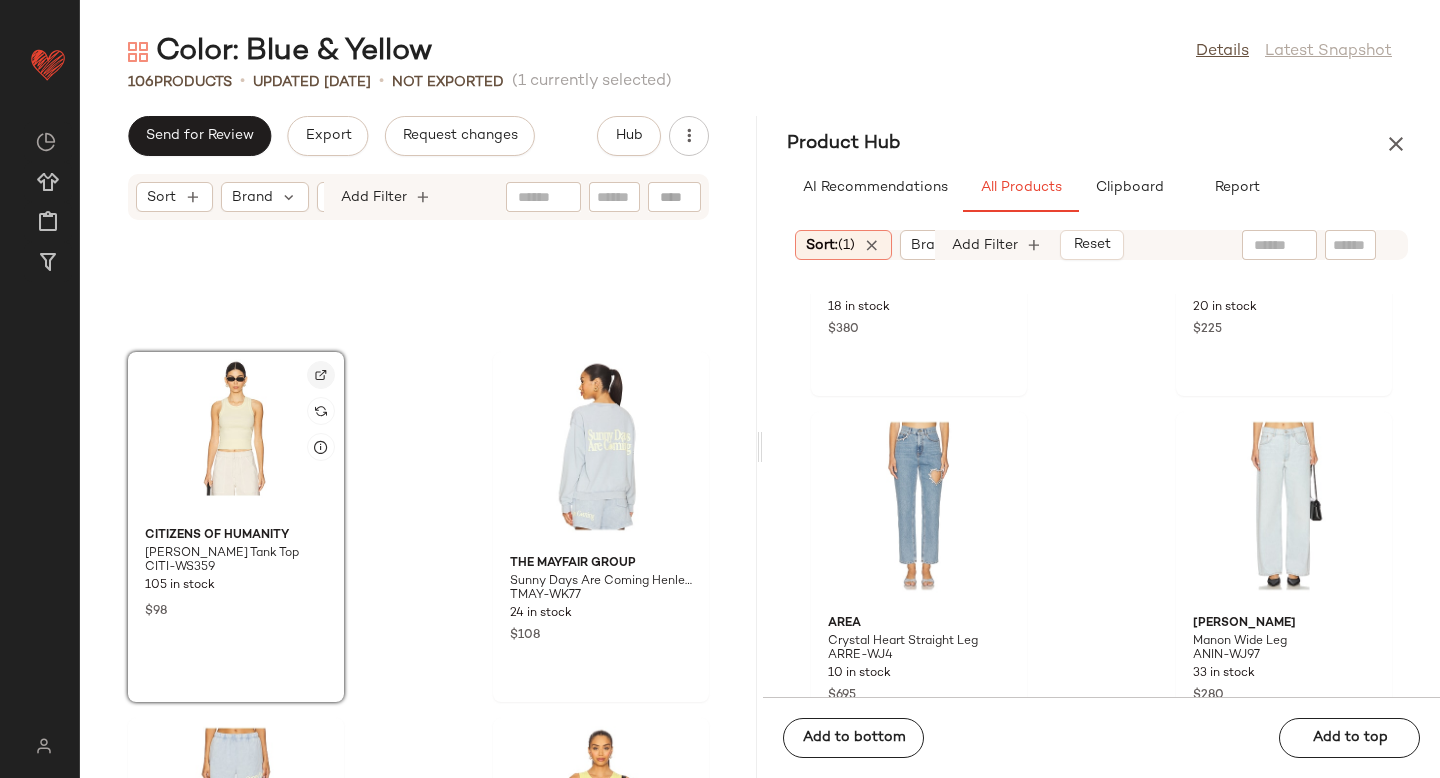 click 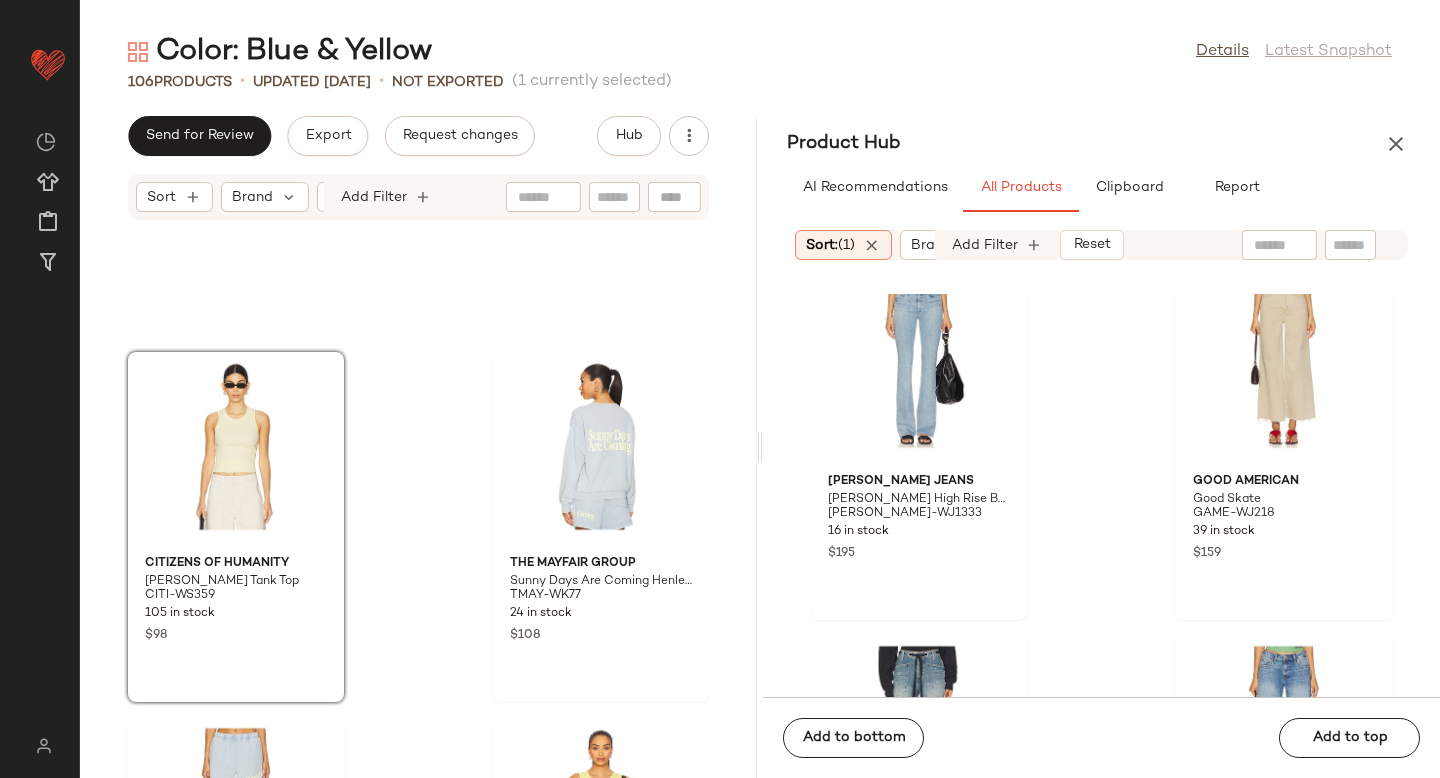 scroll, scrollTop: 89677, scrollLeft: 0, axis: vertical 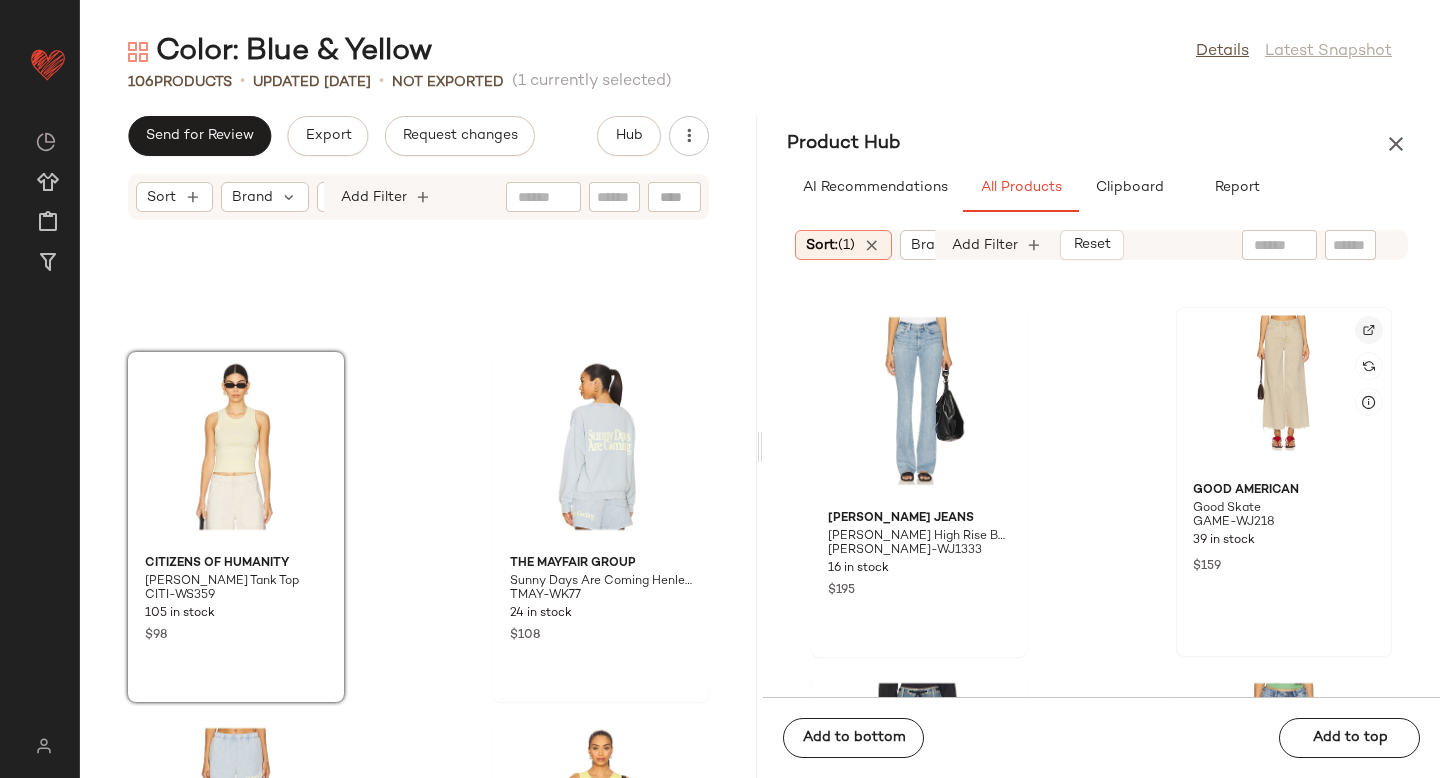 click 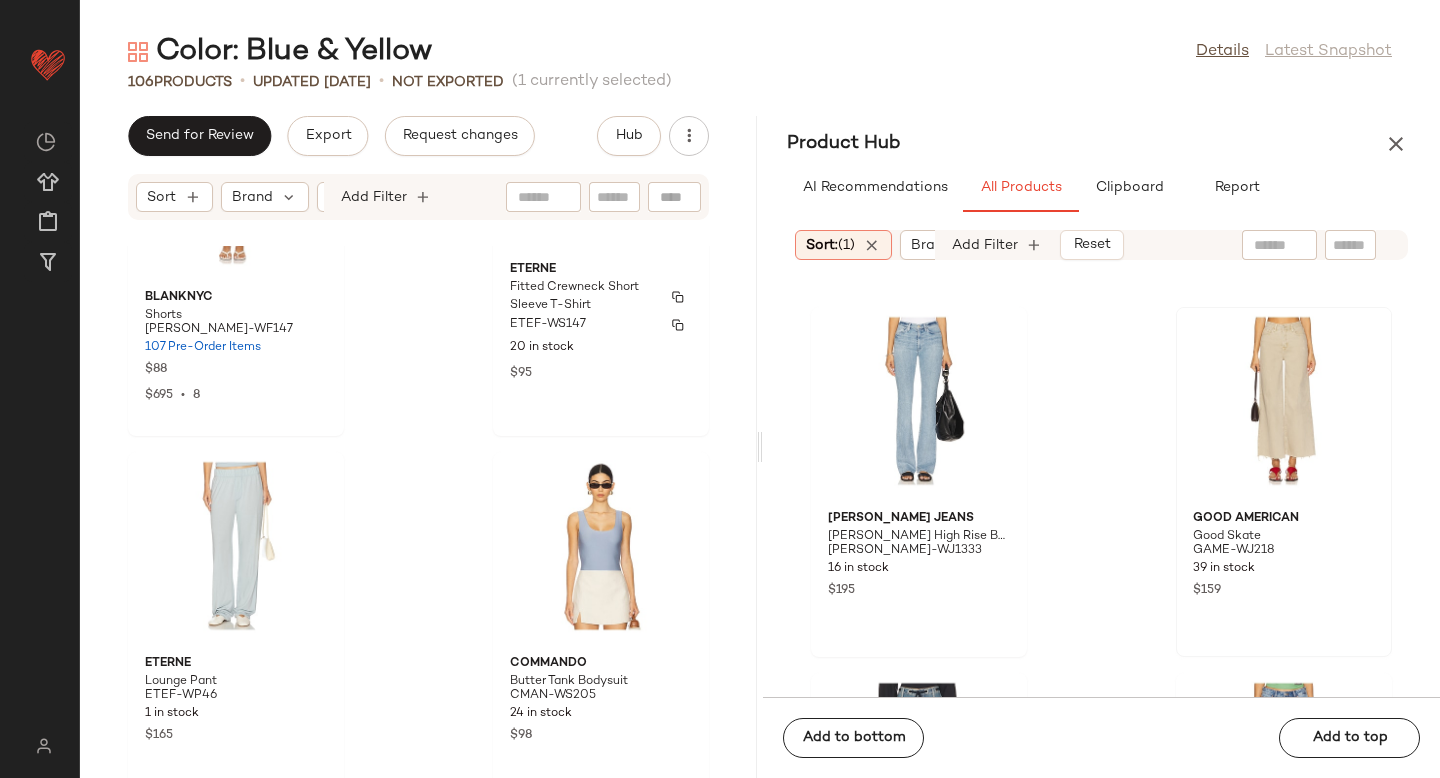 scroll, scrollTop: 18870, scrollLeft: 0, axis: vertical 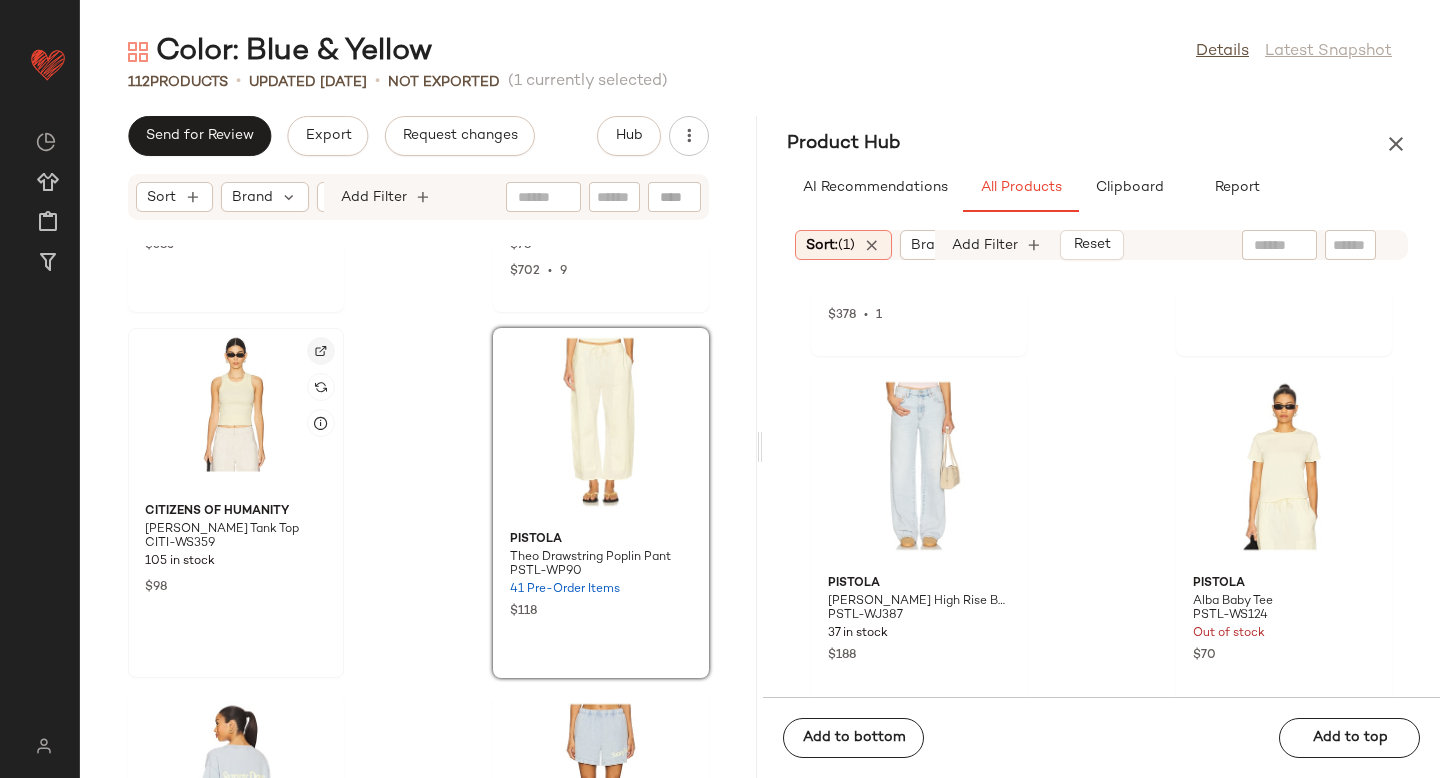 click 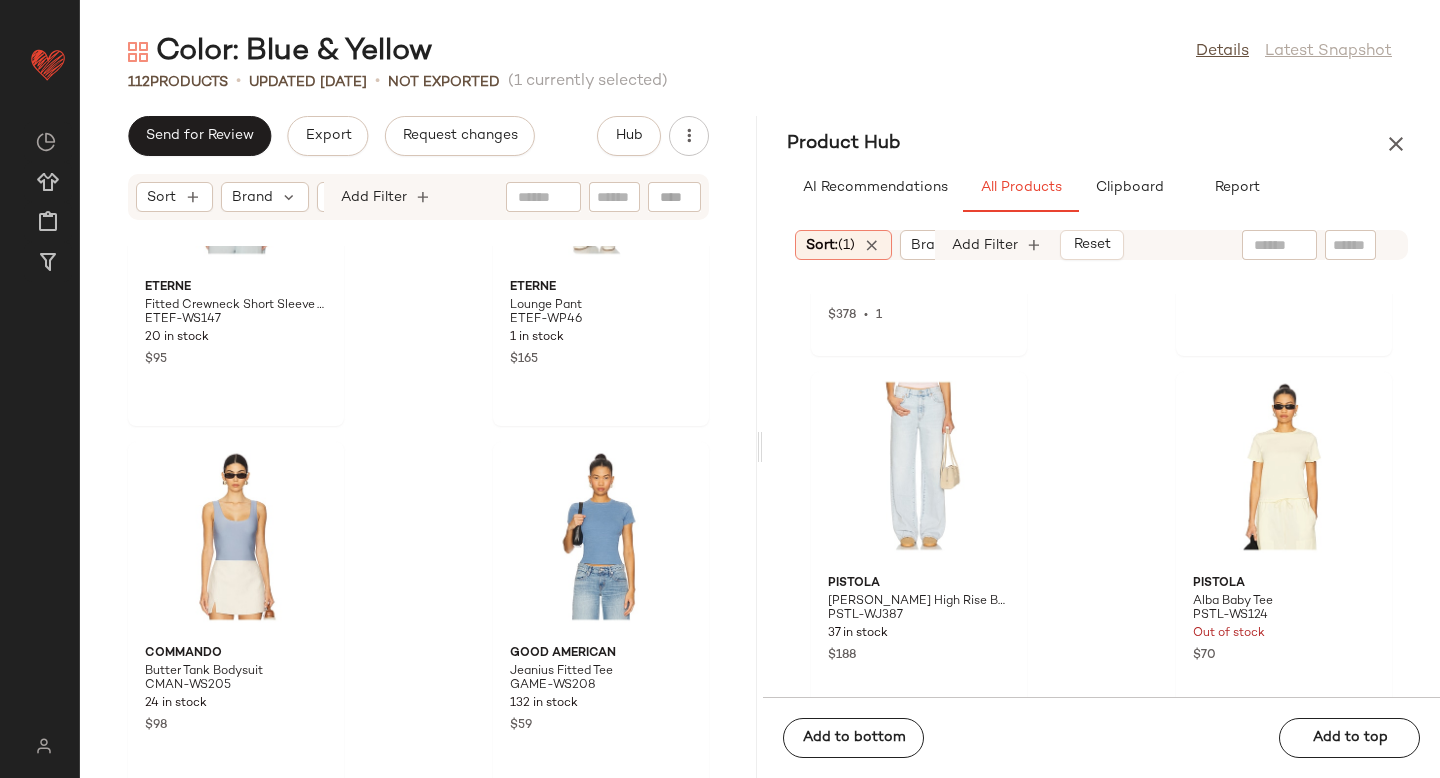 scroll, scrollTop: 19968, scrollLeft: 0, axis: vertical 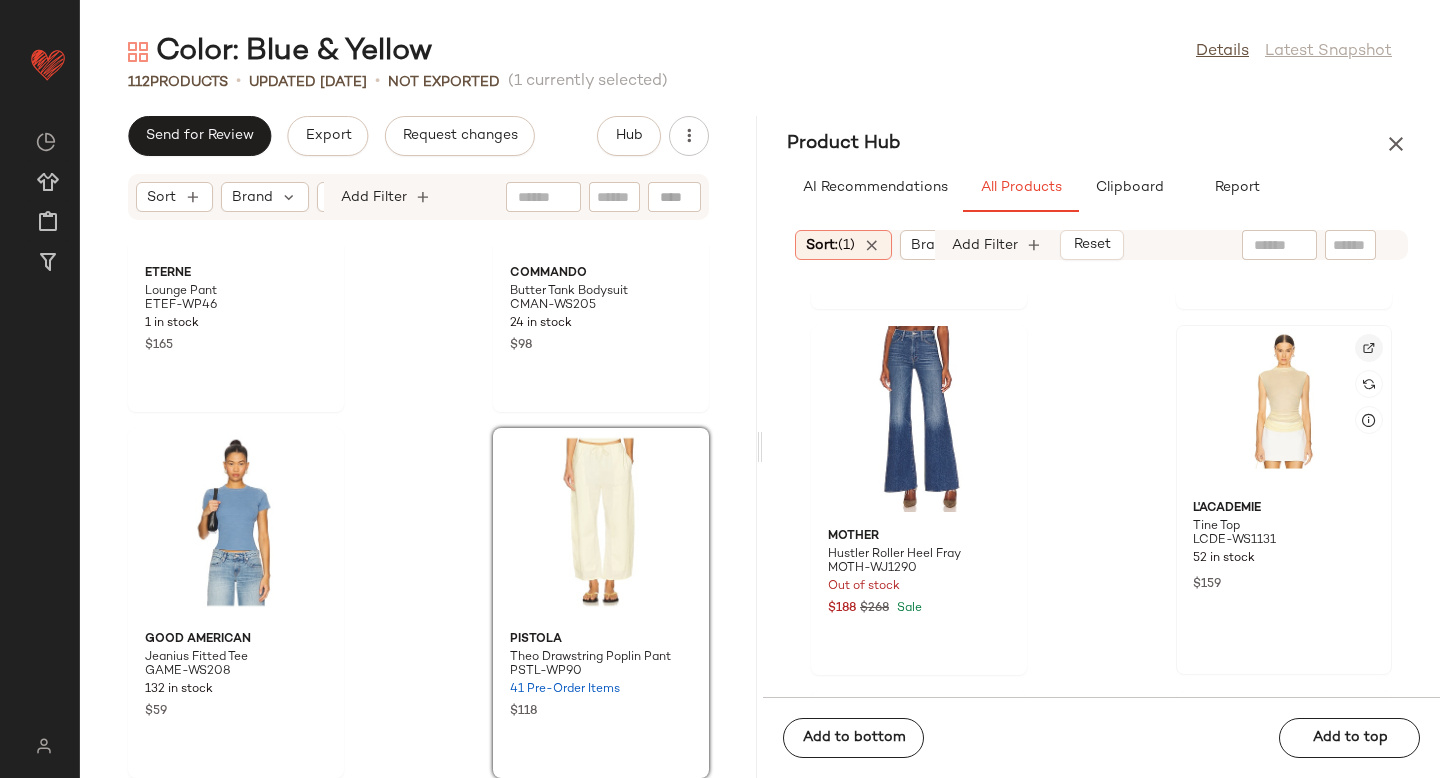 click at bounding box center (1369, 348) 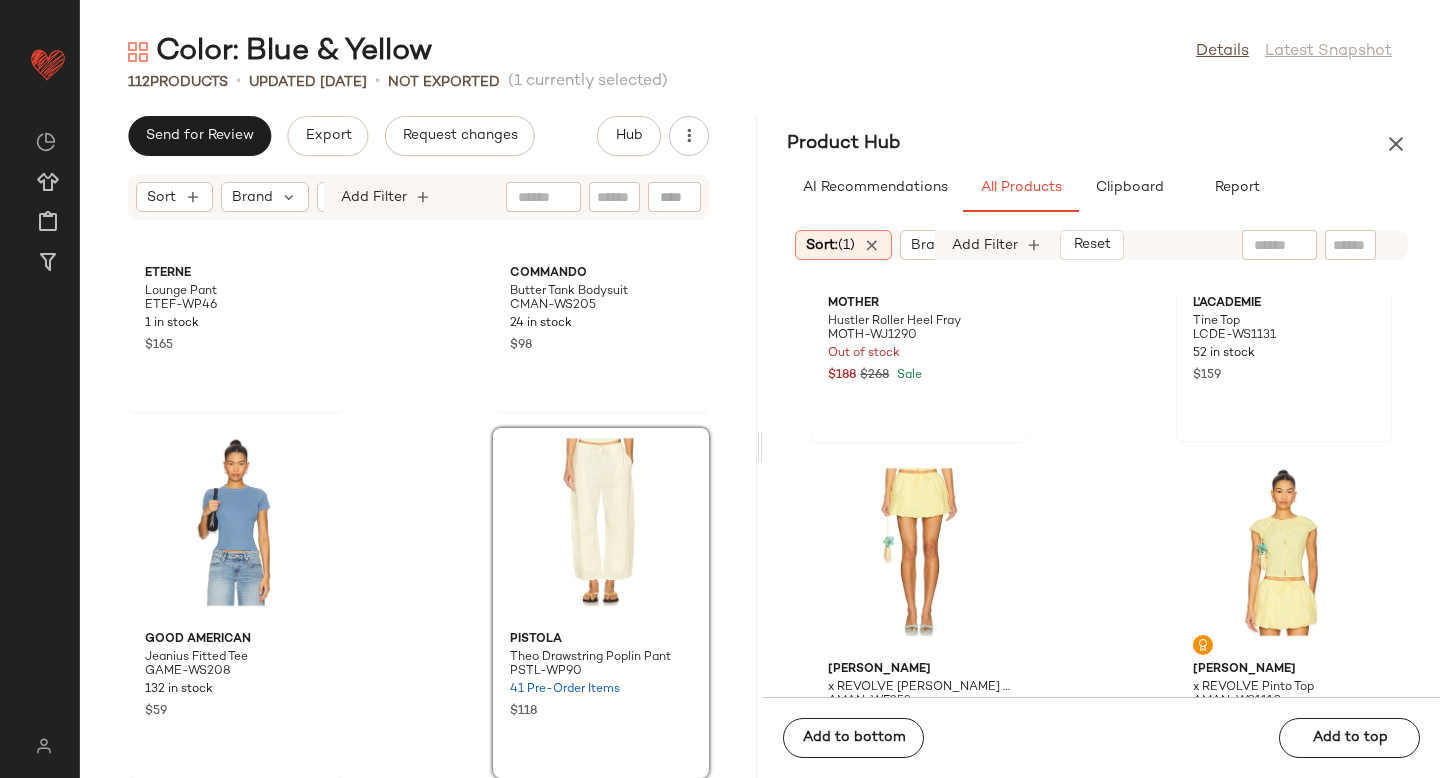 scroll, scrollTop: 95459, scrollLeft: 0, axis: vertical 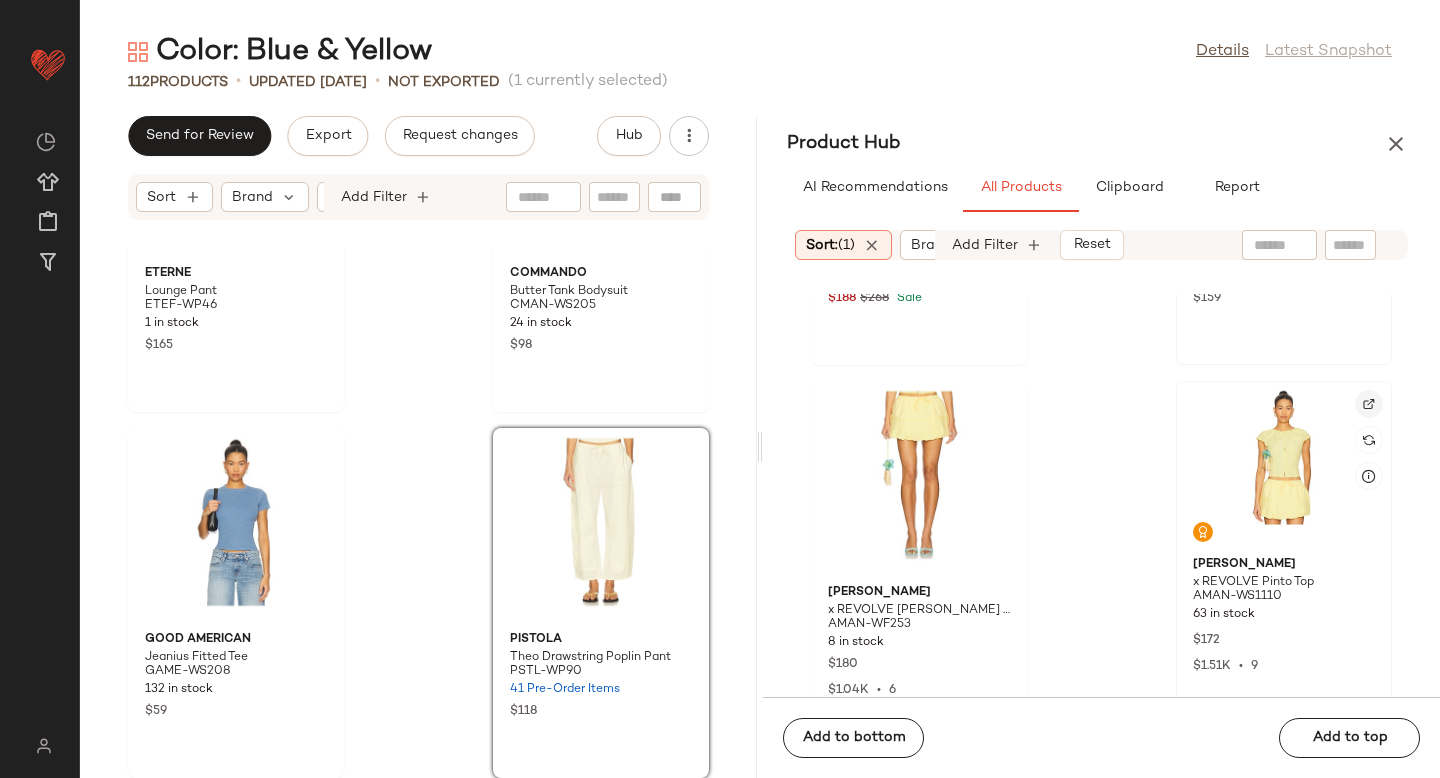 click at bounding box center [1369, 404] 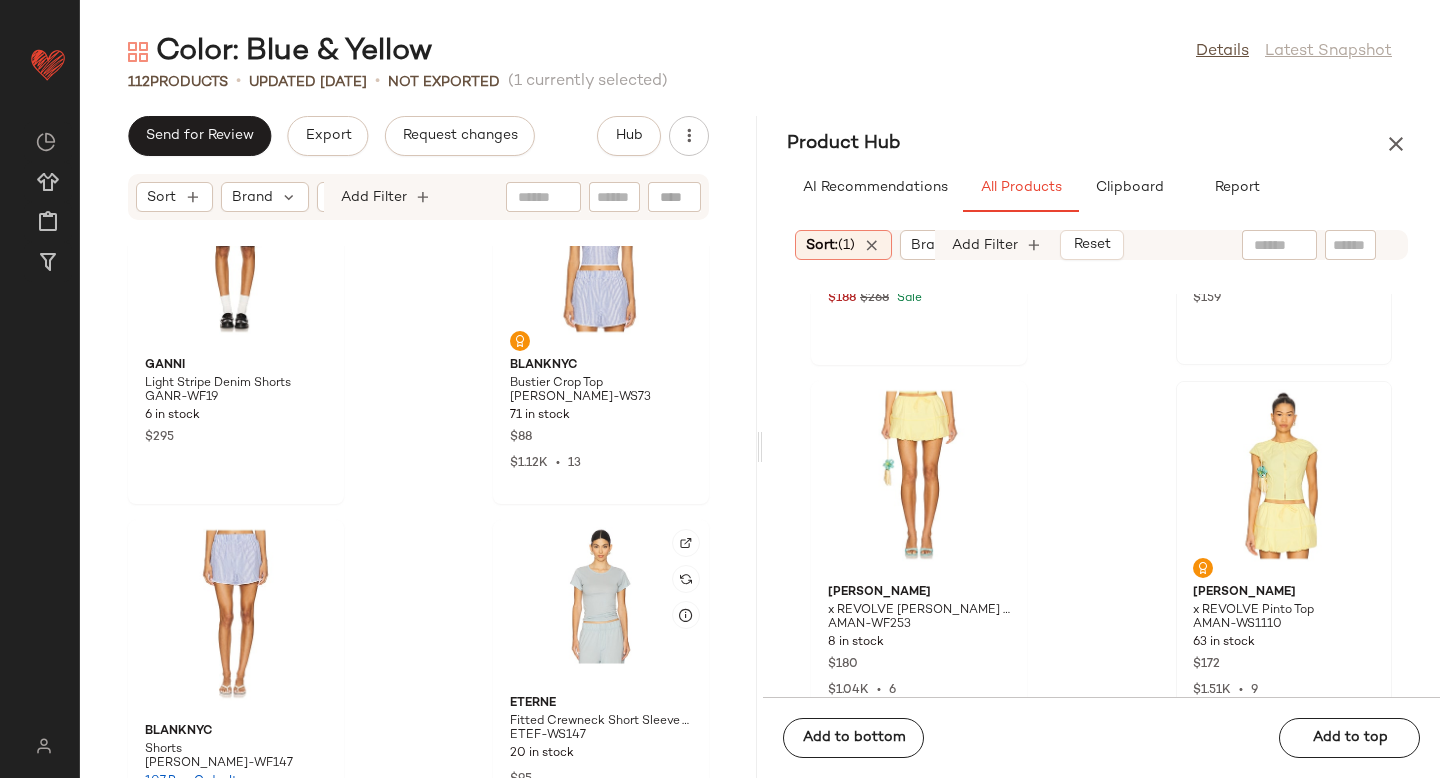 scroll, scrollTop: 19266, scrollLeft: 0, axis: vertical 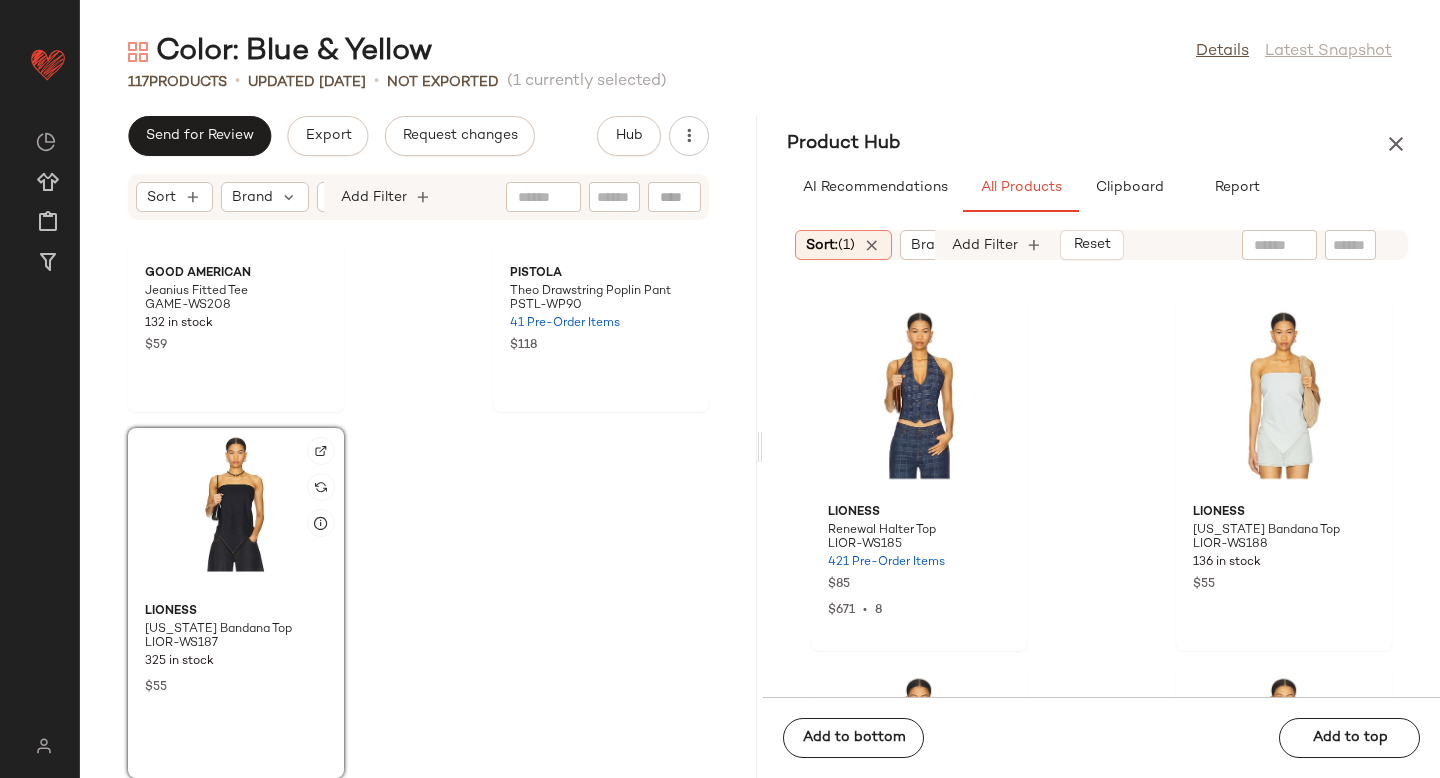 click 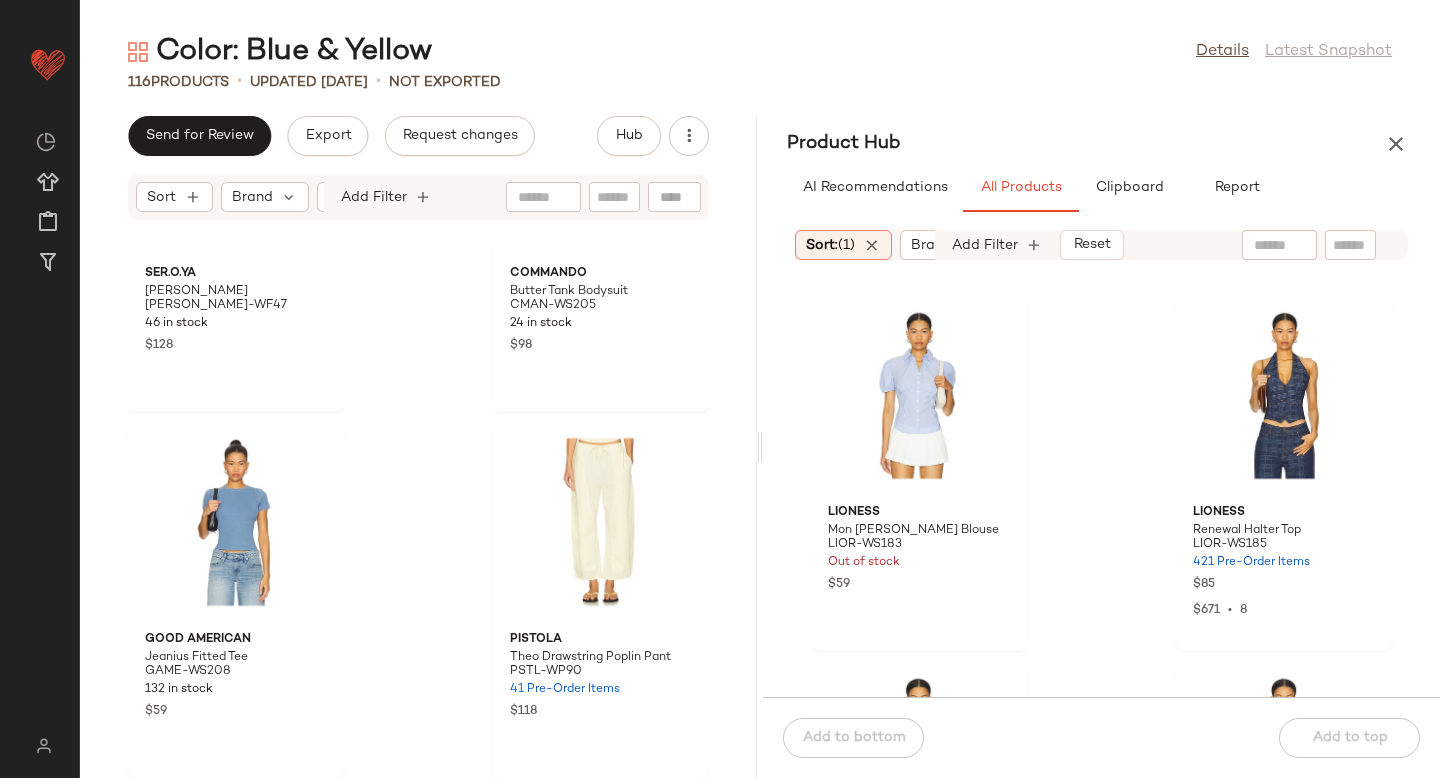scroll, scrollTop: 98396, scrollLeft: 0, axis: vertical 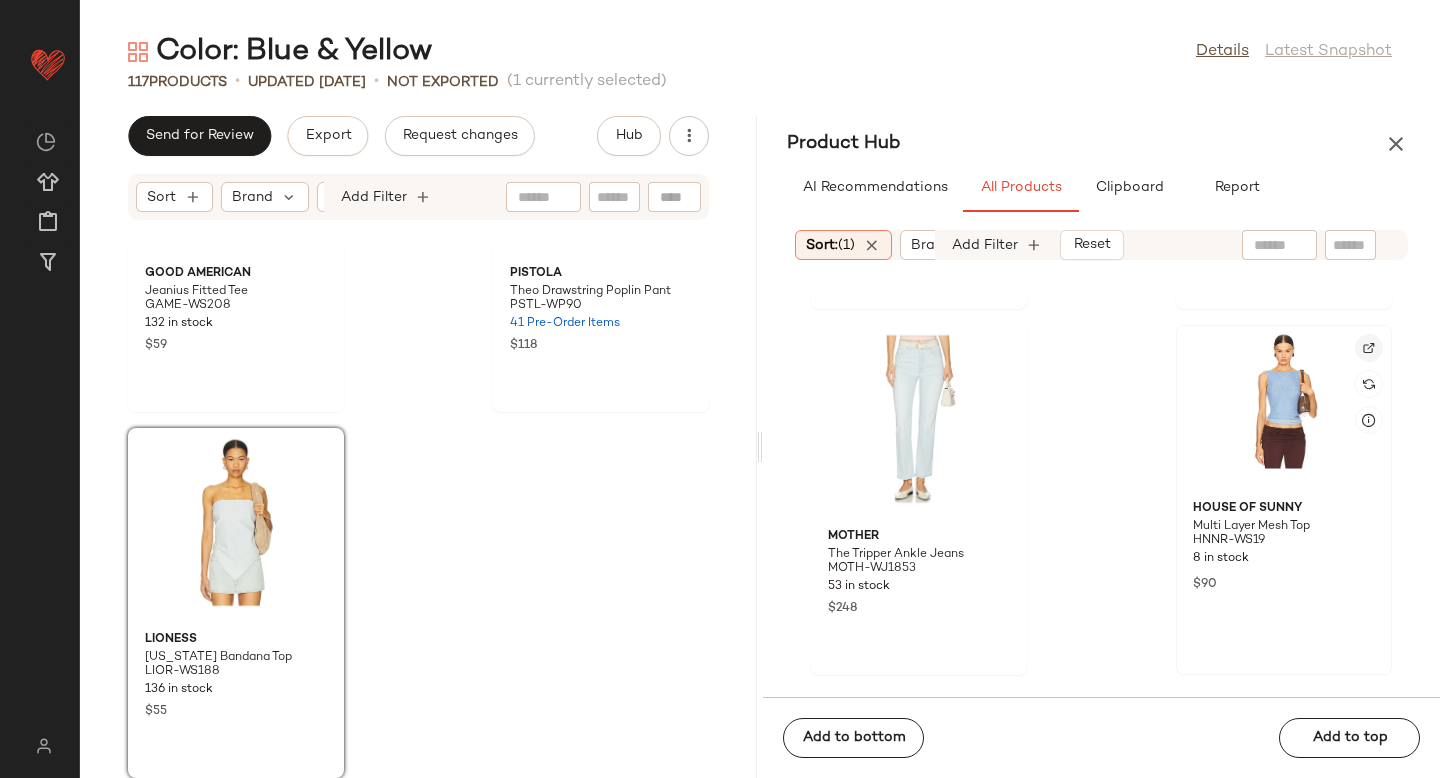 click at bounding box center [1369, 348] 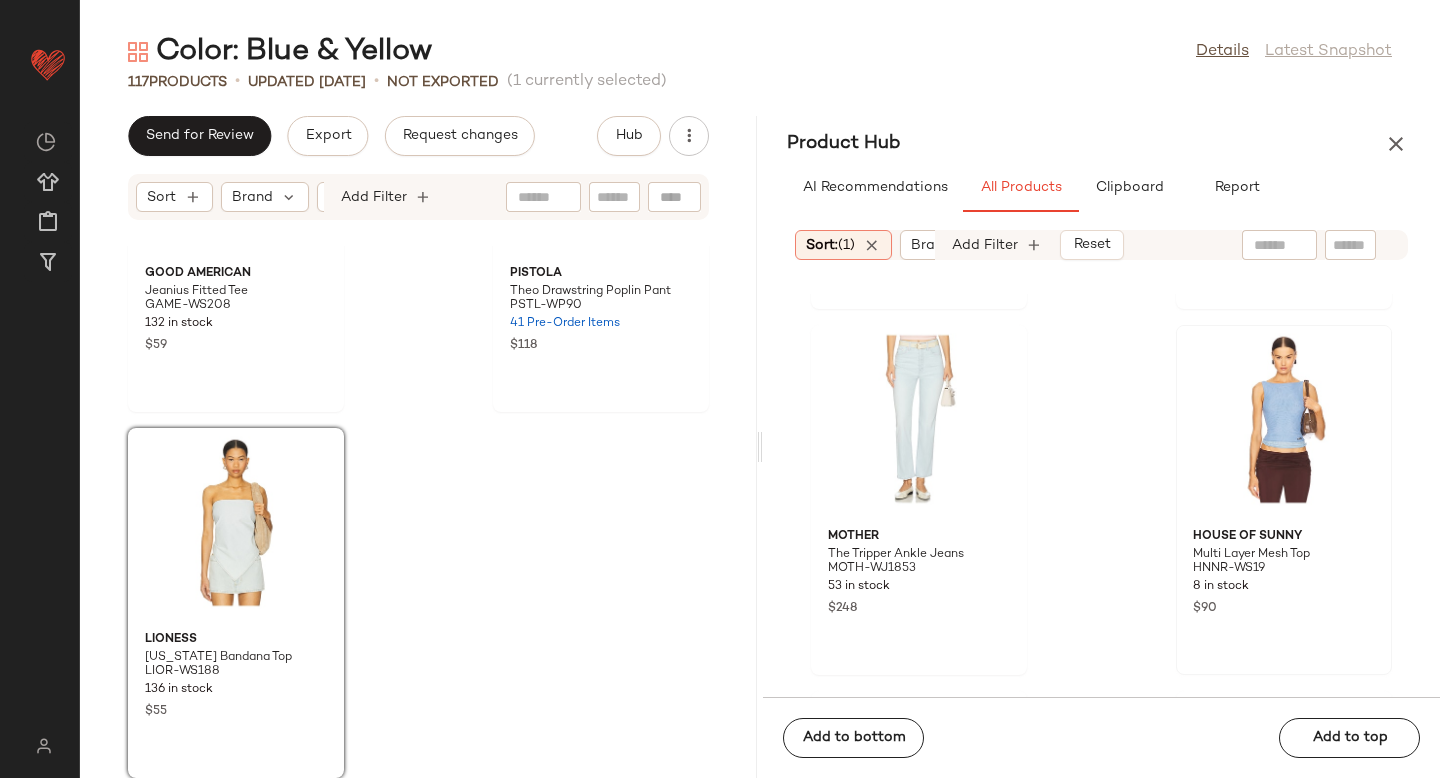 scroll, scrollTop: 21060, scrollLeft: 0, axis: vertical 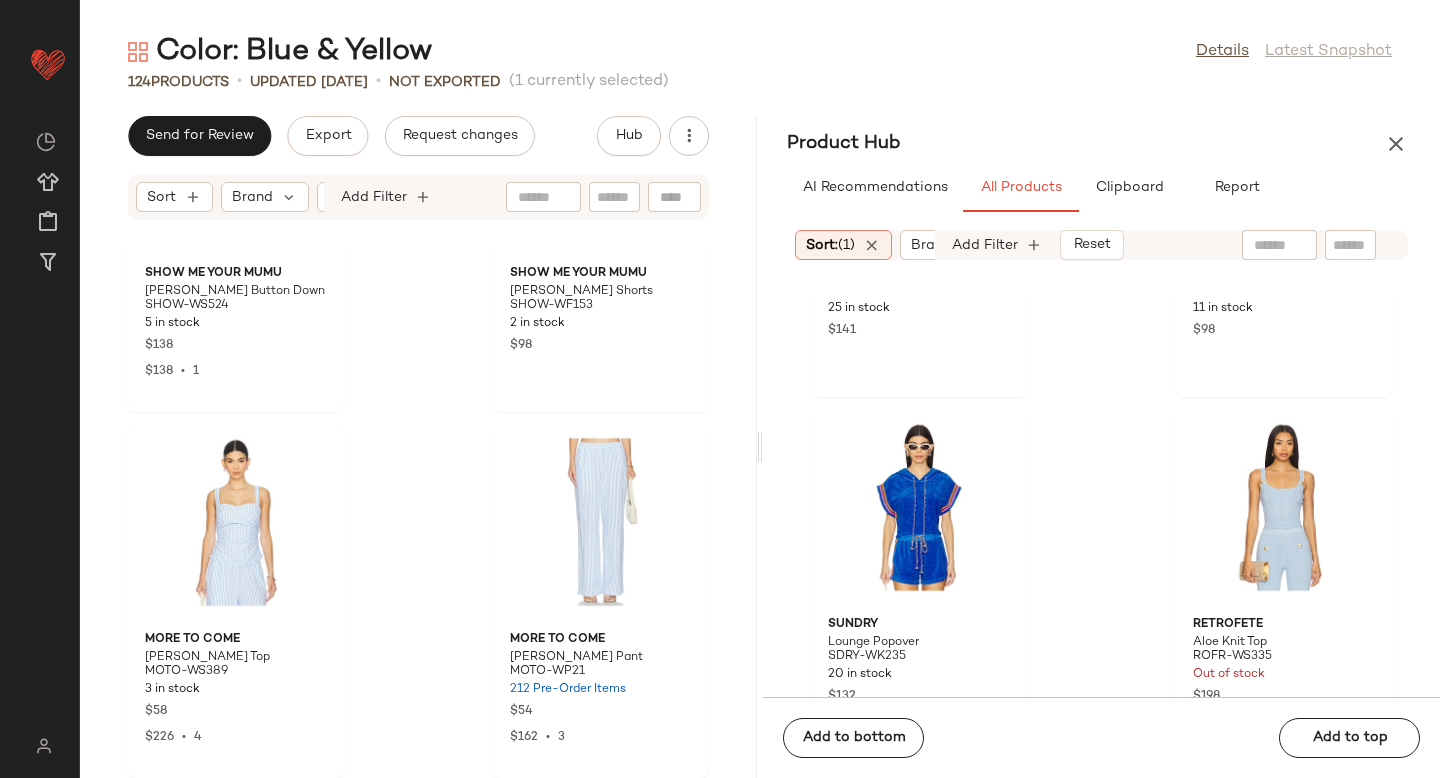 drag, startPoint x: 932, startPoint y: 433, endPoint x: 770, endPoint y: 2, distance: 460.44 